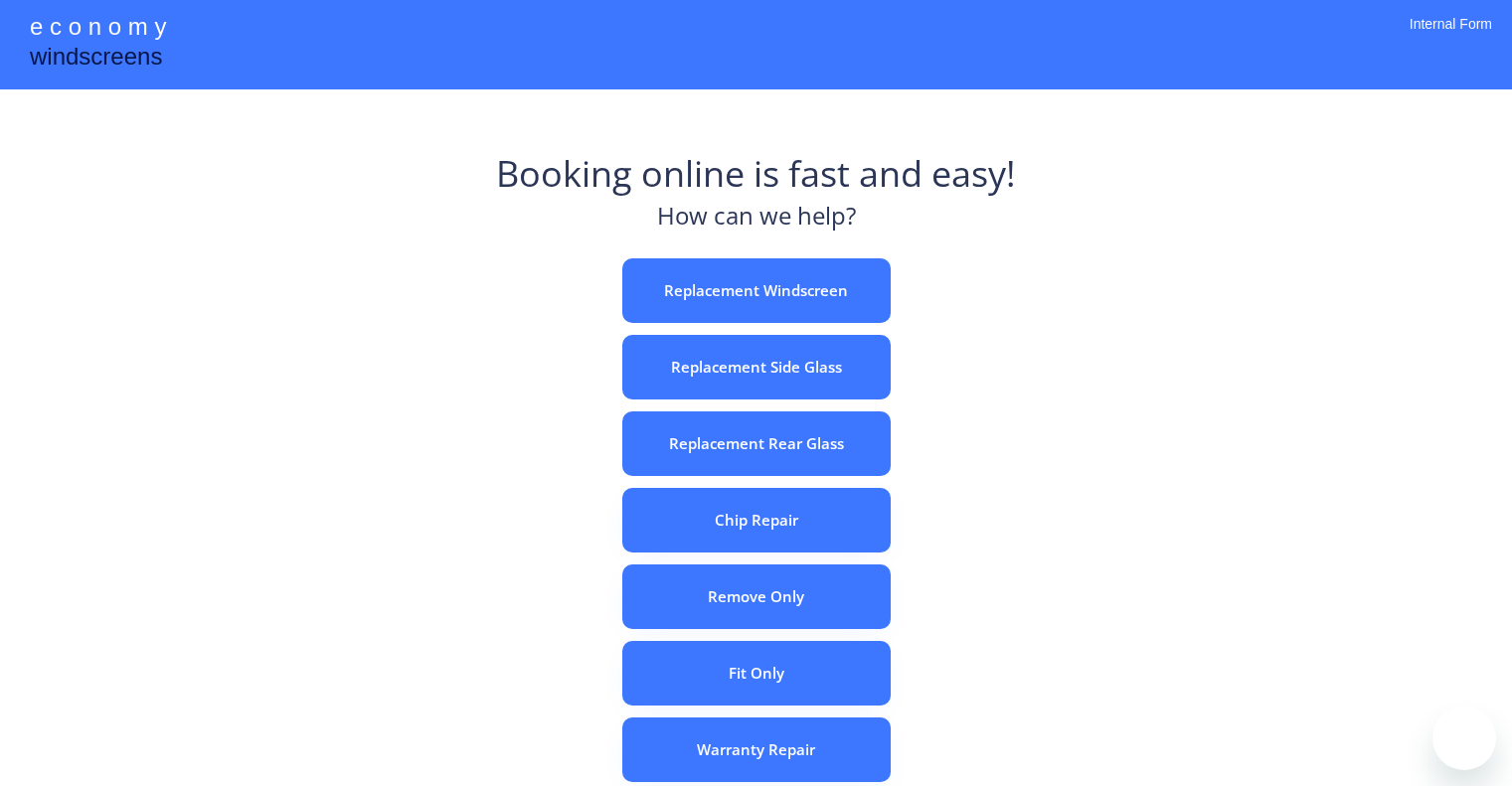 scroll, scrollTop: 0, scrollLeft: 0, axis: both 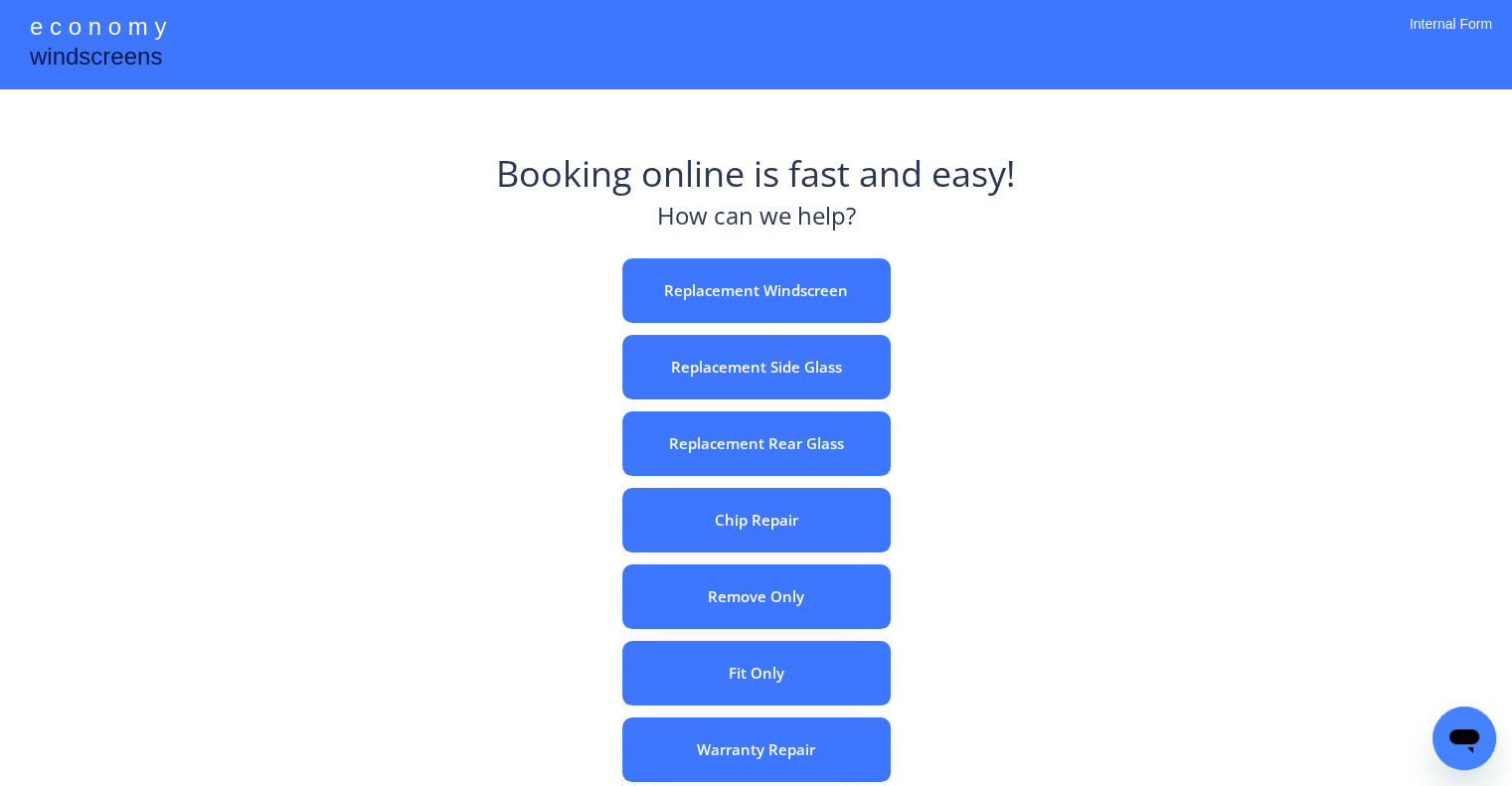 click on "e c o n o m y windscreens Booking online is fast and easy! How can we help? Replacement Windscreen Replacement Side Glass Replacement Rear Glass Chip Repair Remove Only Fit Only Warranty Repair ADAS Recalibration Only Rebook a Job Confirm Quotes Manual Booking Internal Form" at bounding box center (756, 553) 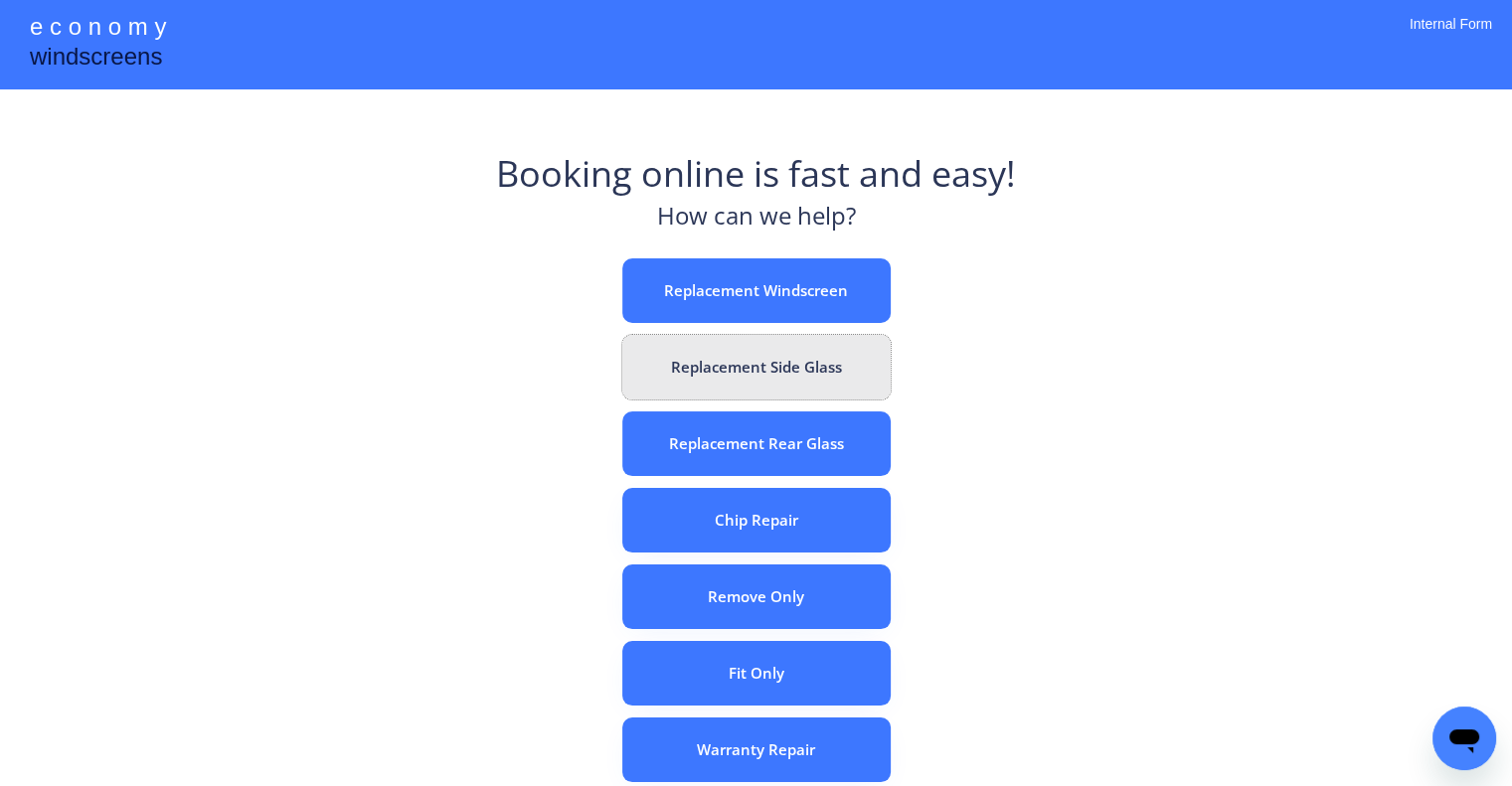 click on "Replacement Side Glass" at bounding box center [756, 367] 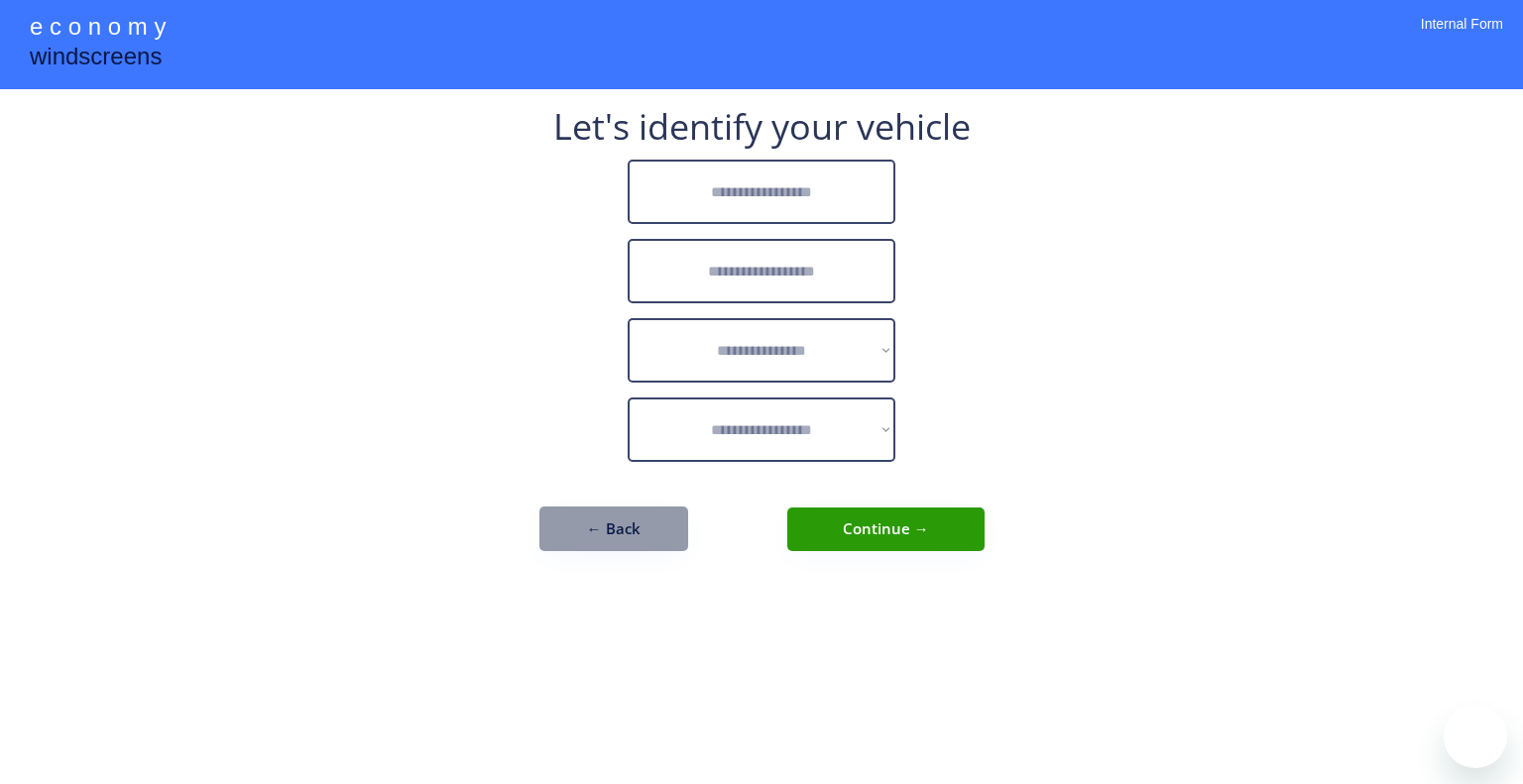 scroll, scrollTop: 0, scrollLeft: 0, axis: both 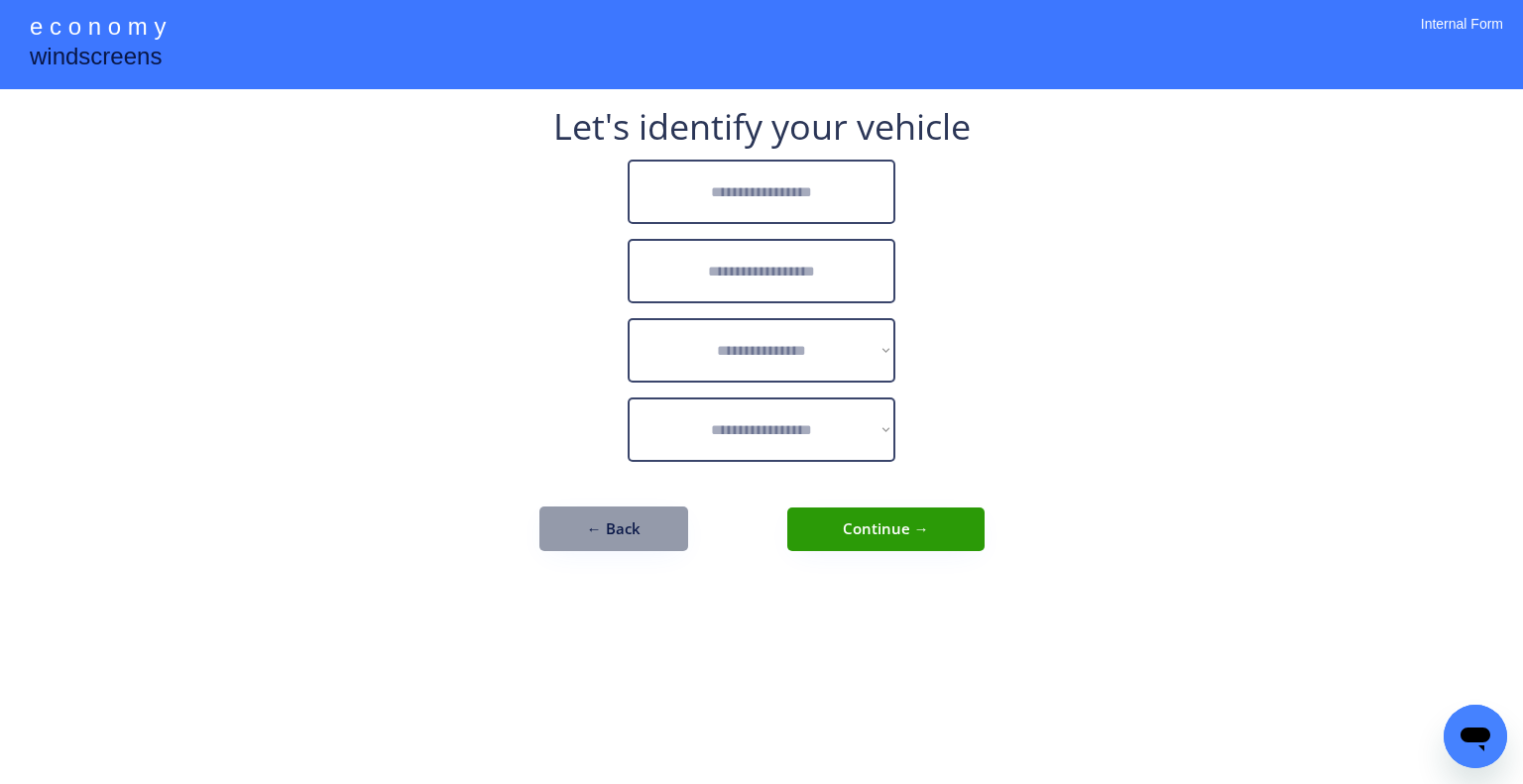 click at bounding box center [762, 191] 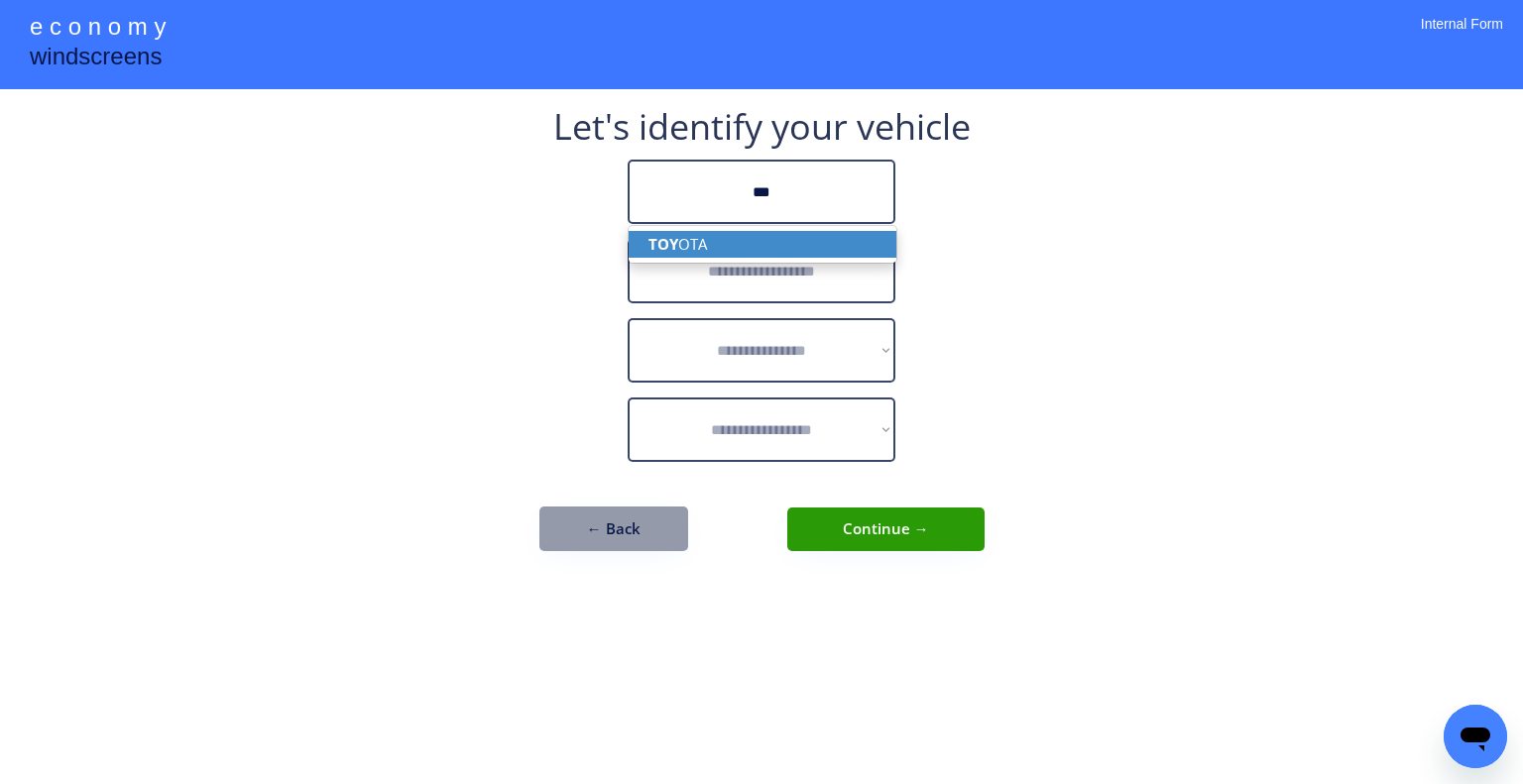 click on "TOY OTA" at bounding box center (762, 244) 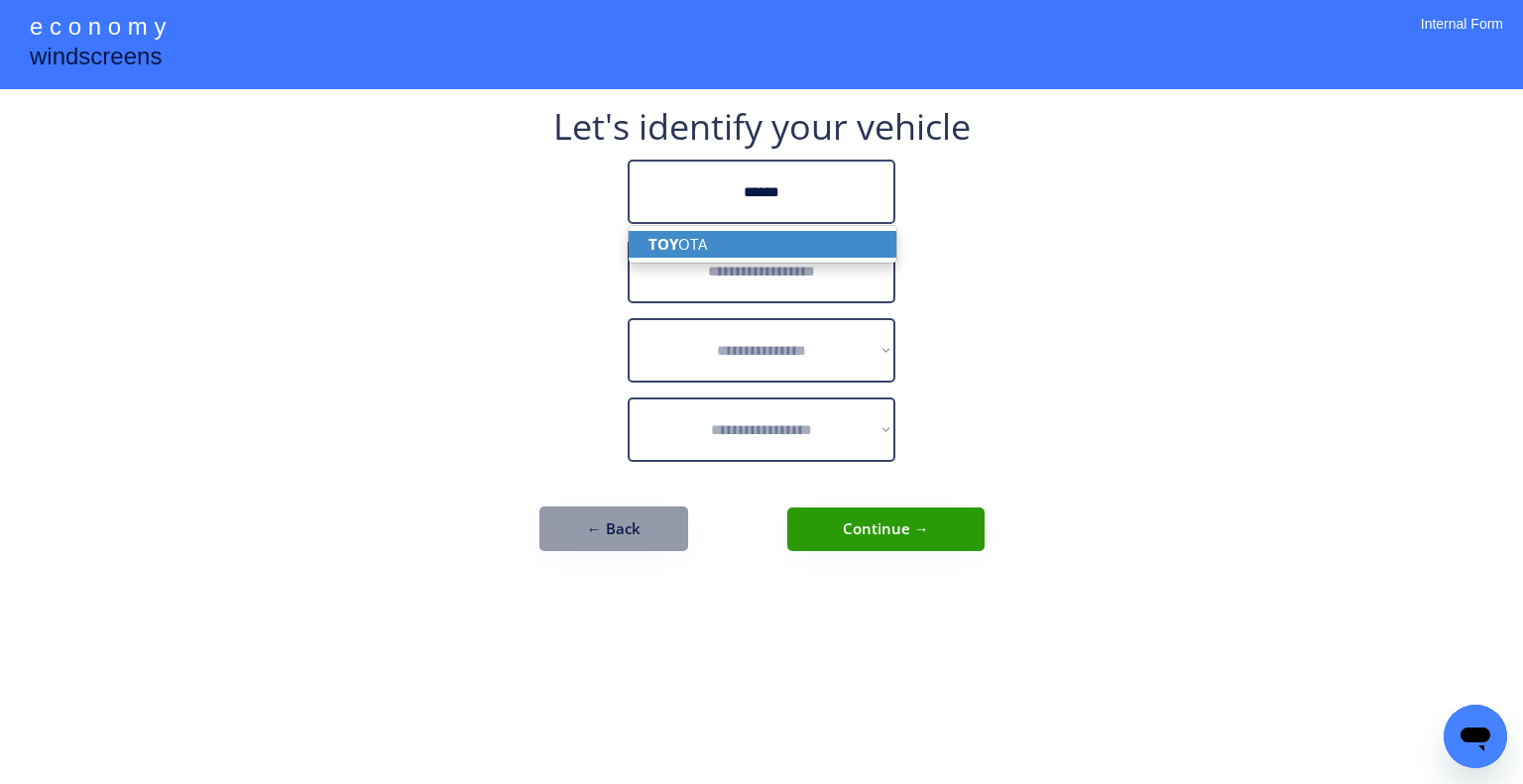 type on "******" 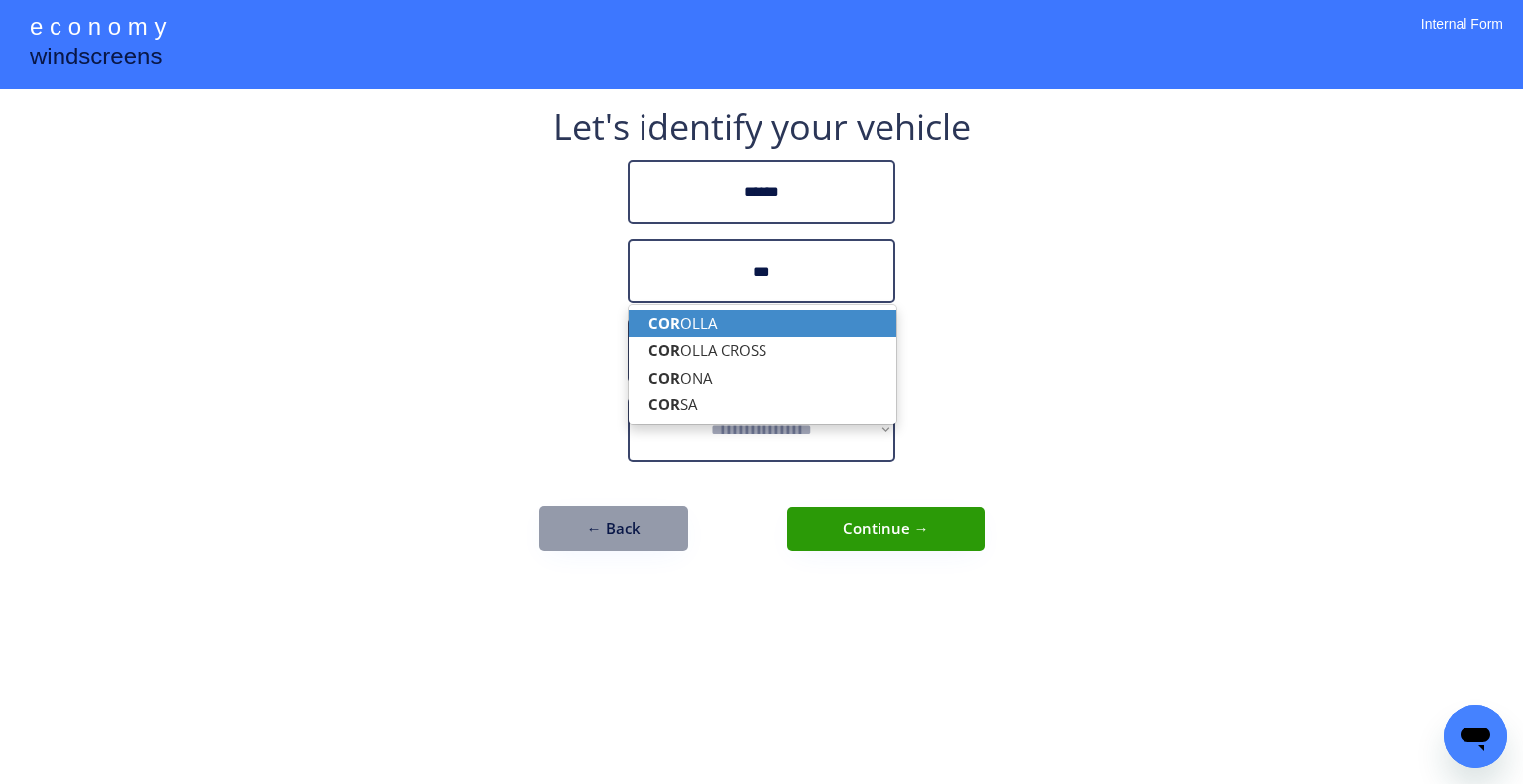 click on "COR OLLA" at bounding box center [762, 323] 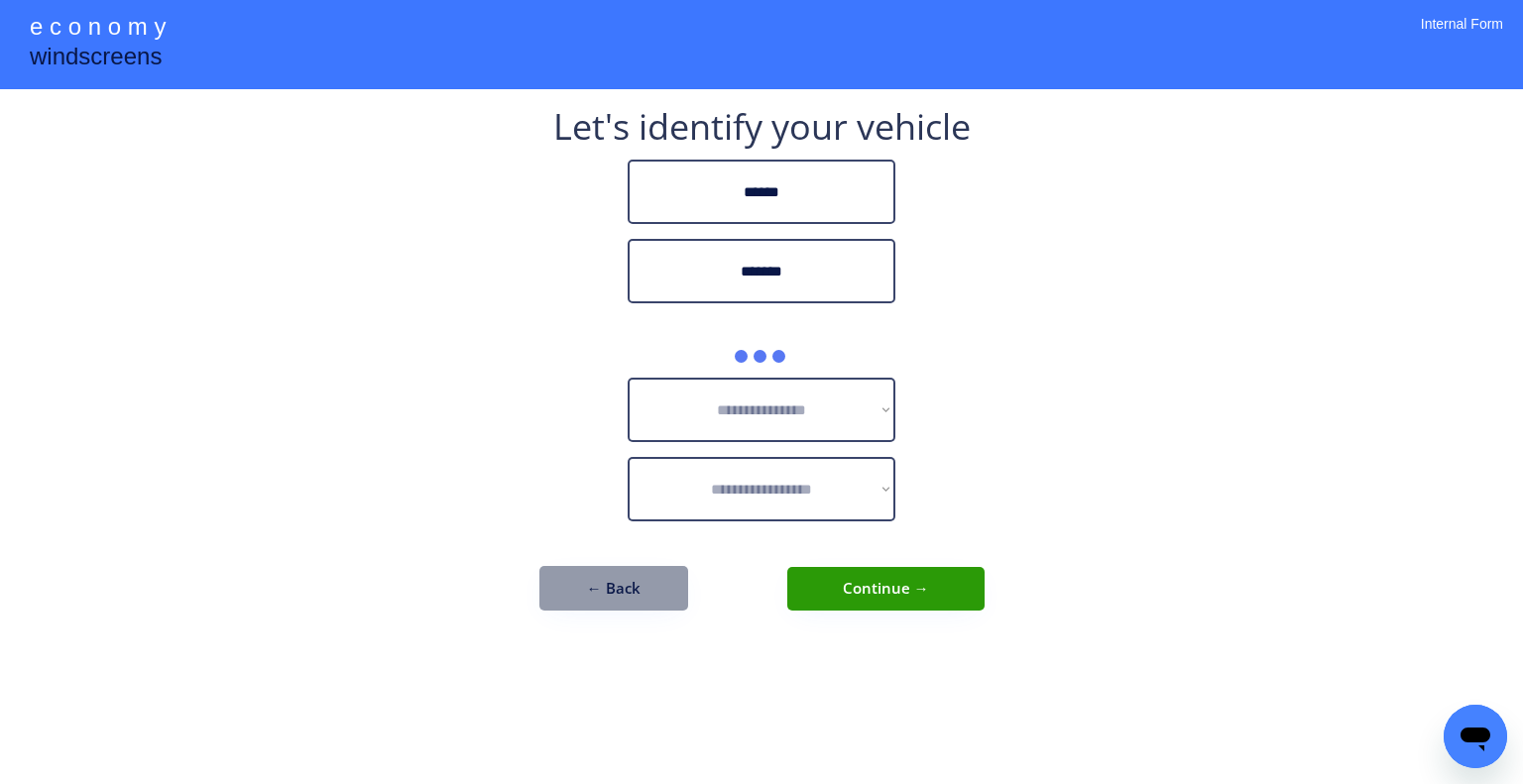 type on "*******" 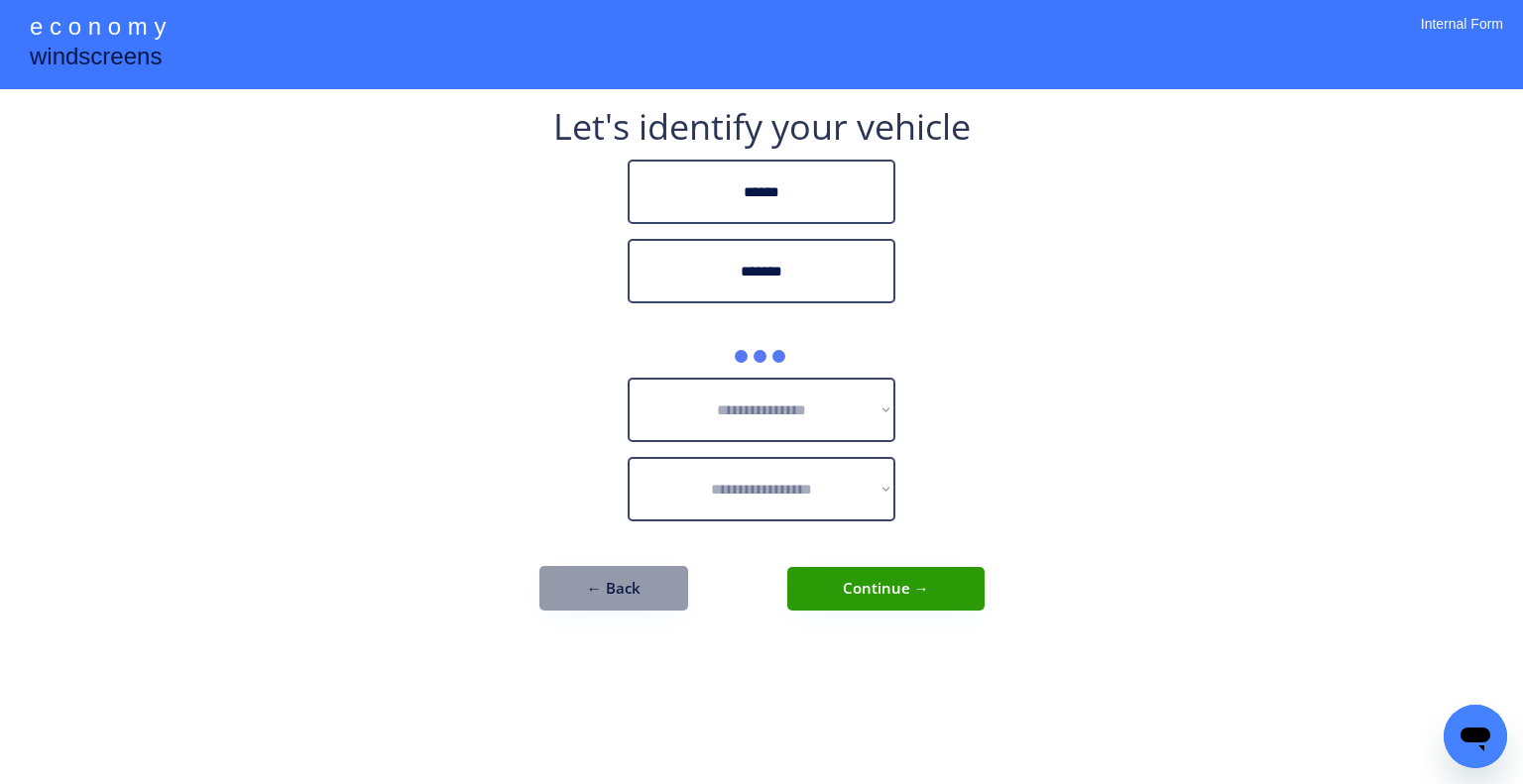 click on "**********" at bounding box center (762, 392) 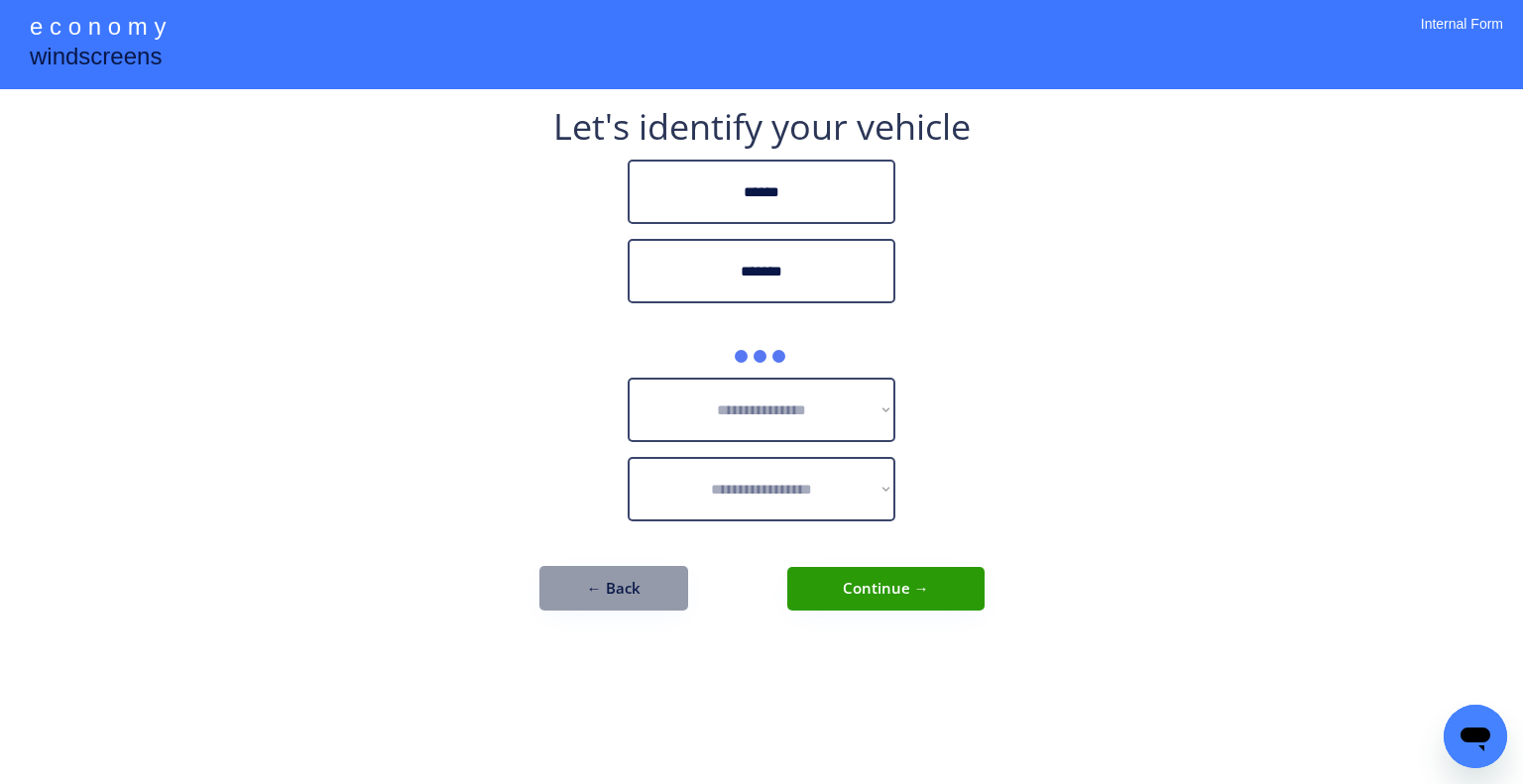 click on "**********" at bounding box center [762, 392] 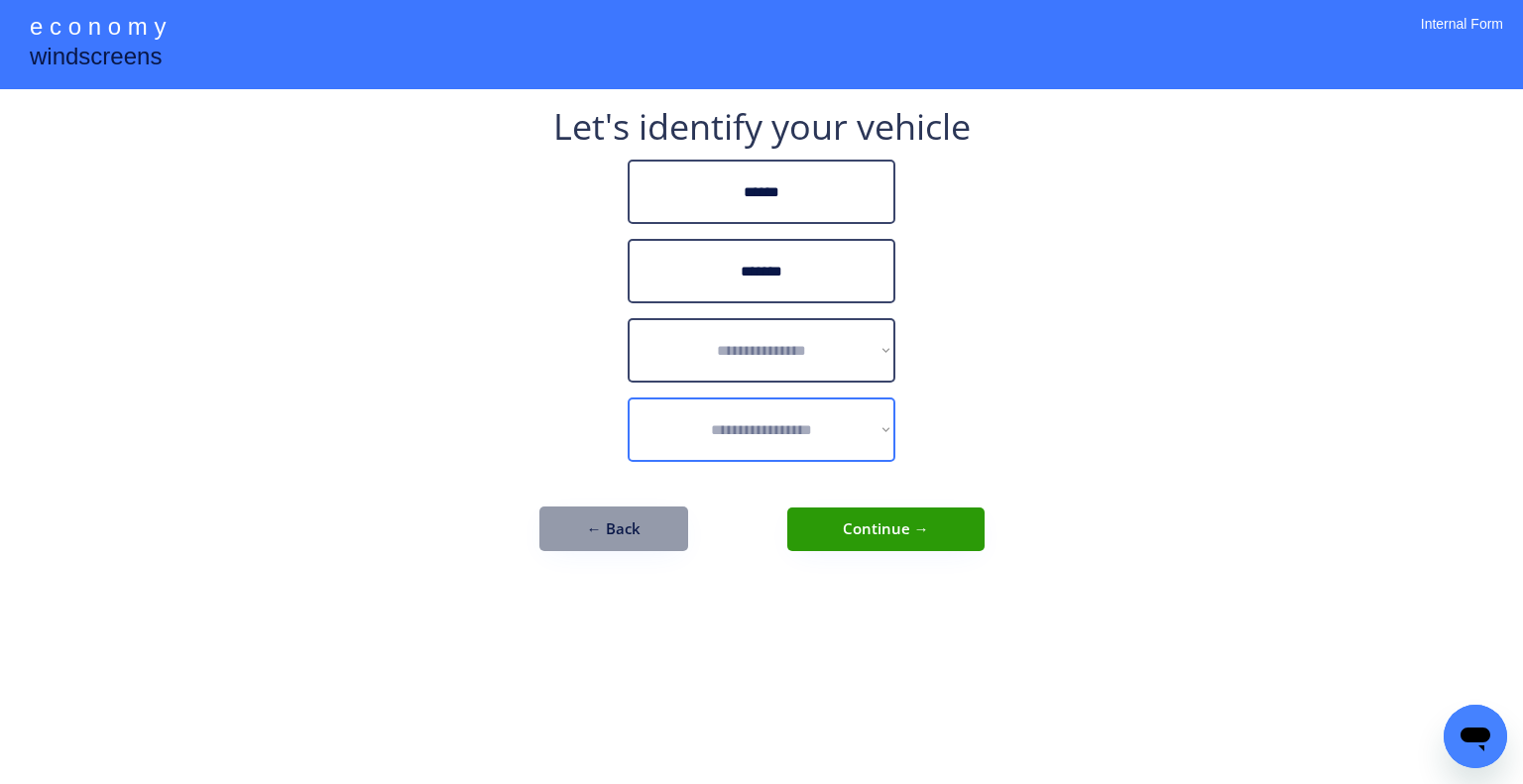 click on "**********" at bounding box center (762, 350) 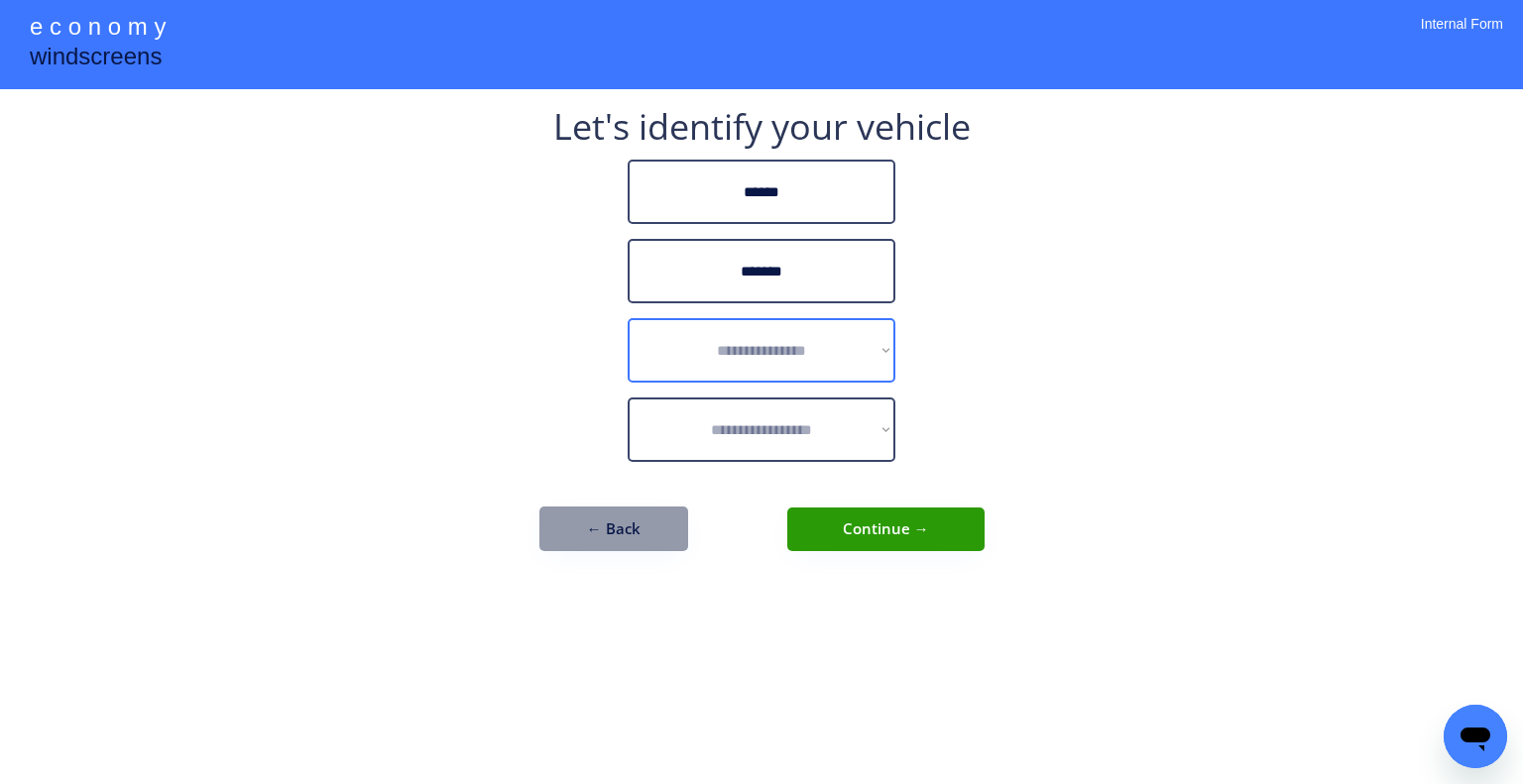 select on "******" 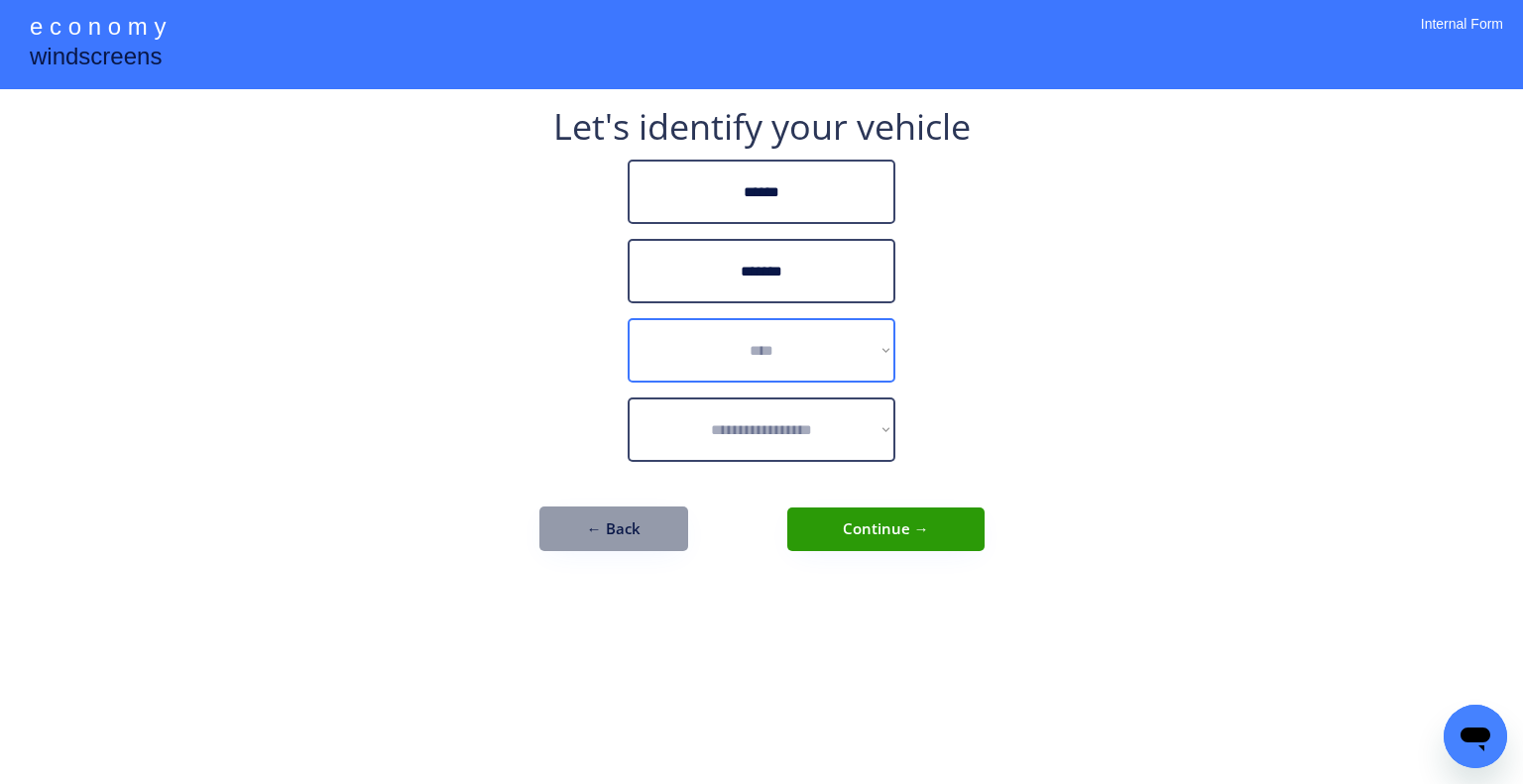 click on "**********" at bounding box center [762, 350] 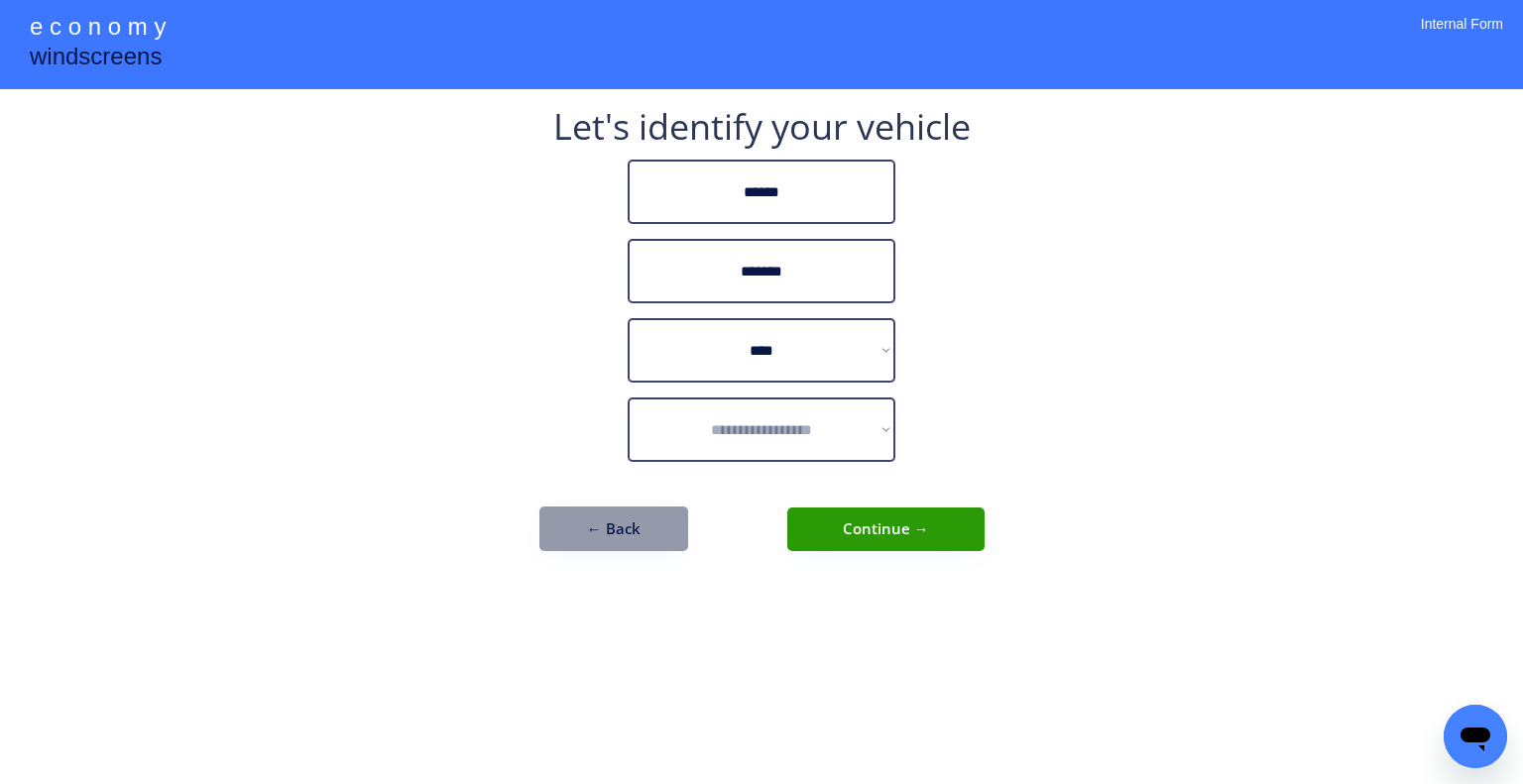 click on "**********" at bounding box center (762, 392) 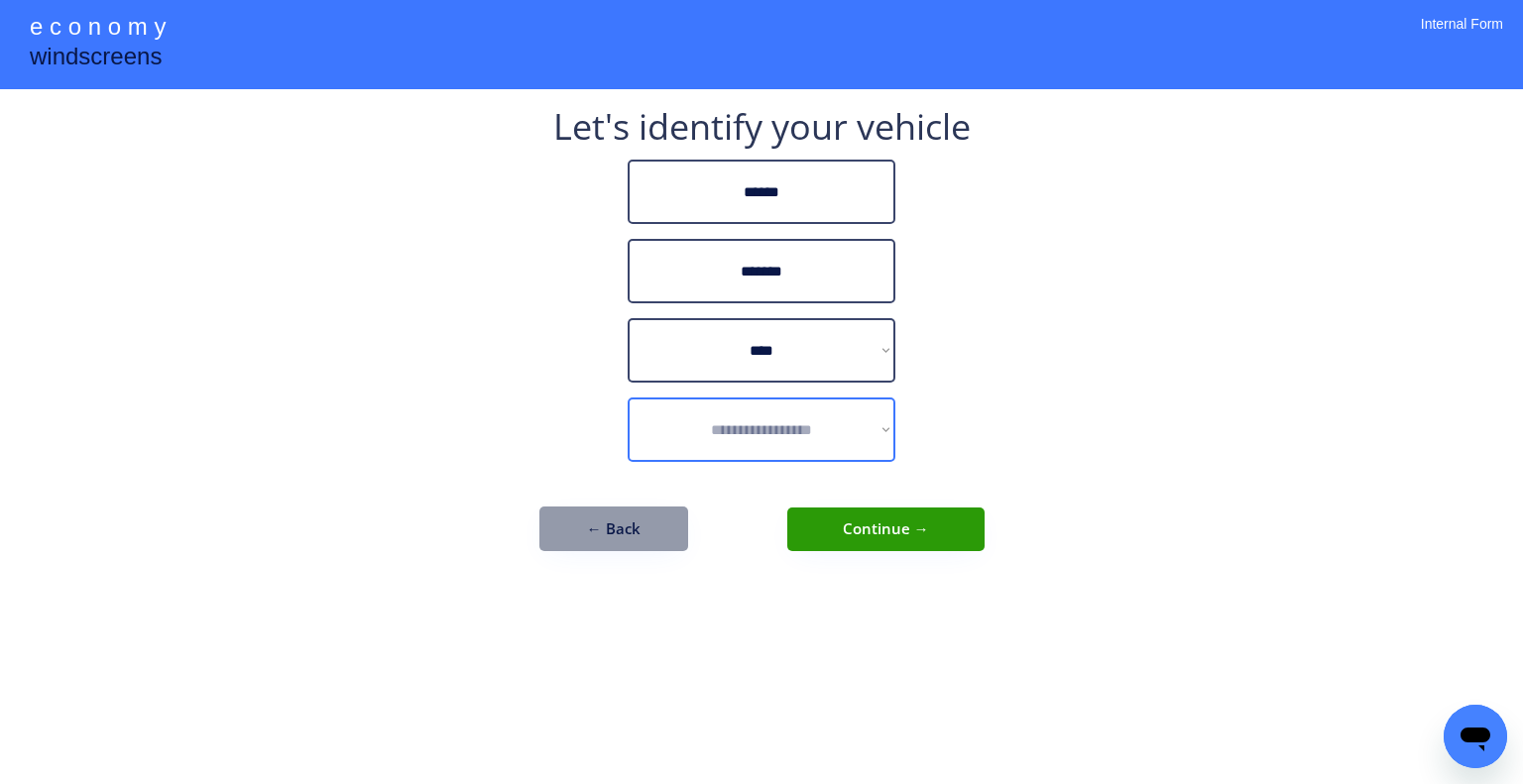 click on "**********" at bounding box center [762, 392] 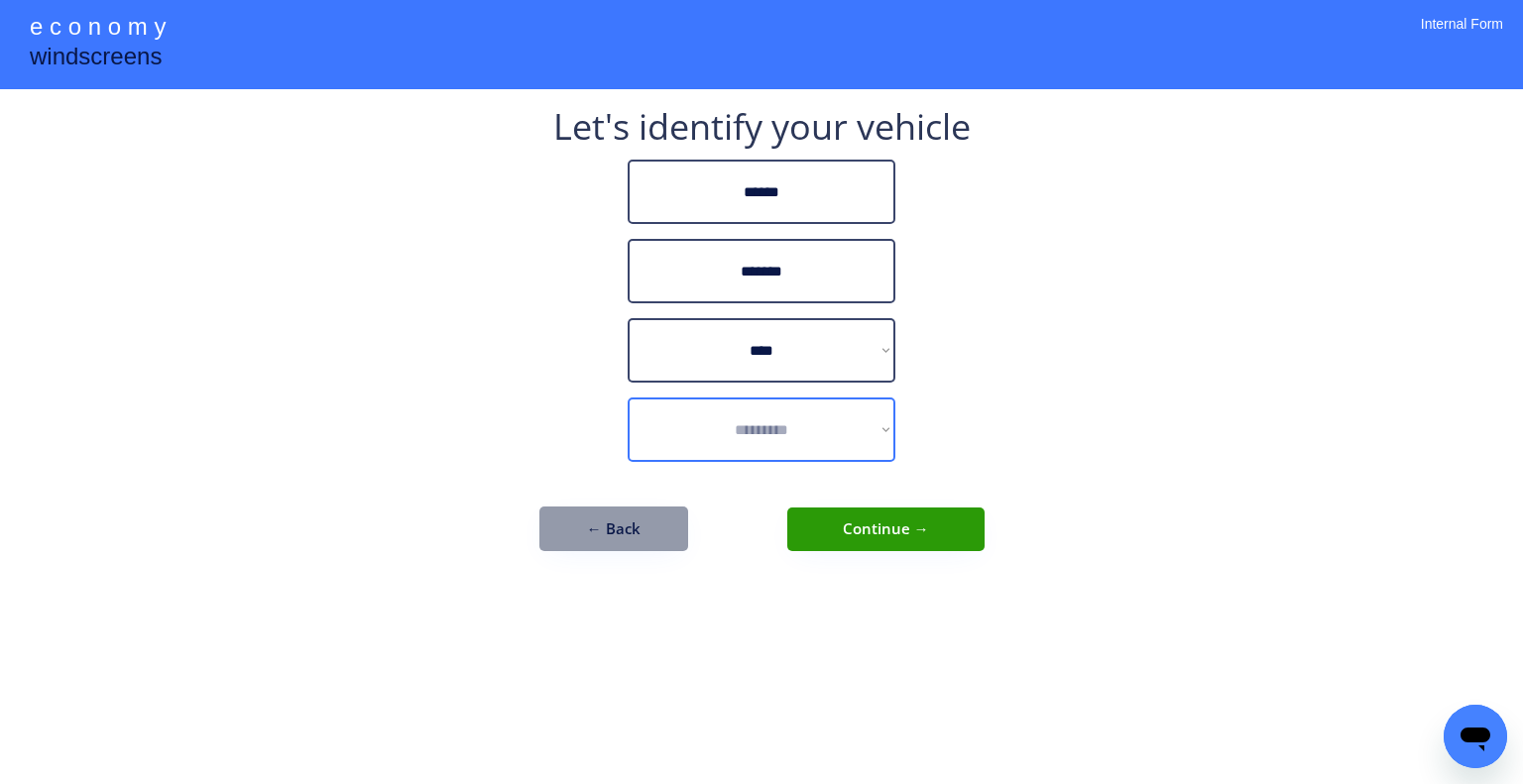 click on "**********" at bounding box center [762, 429] 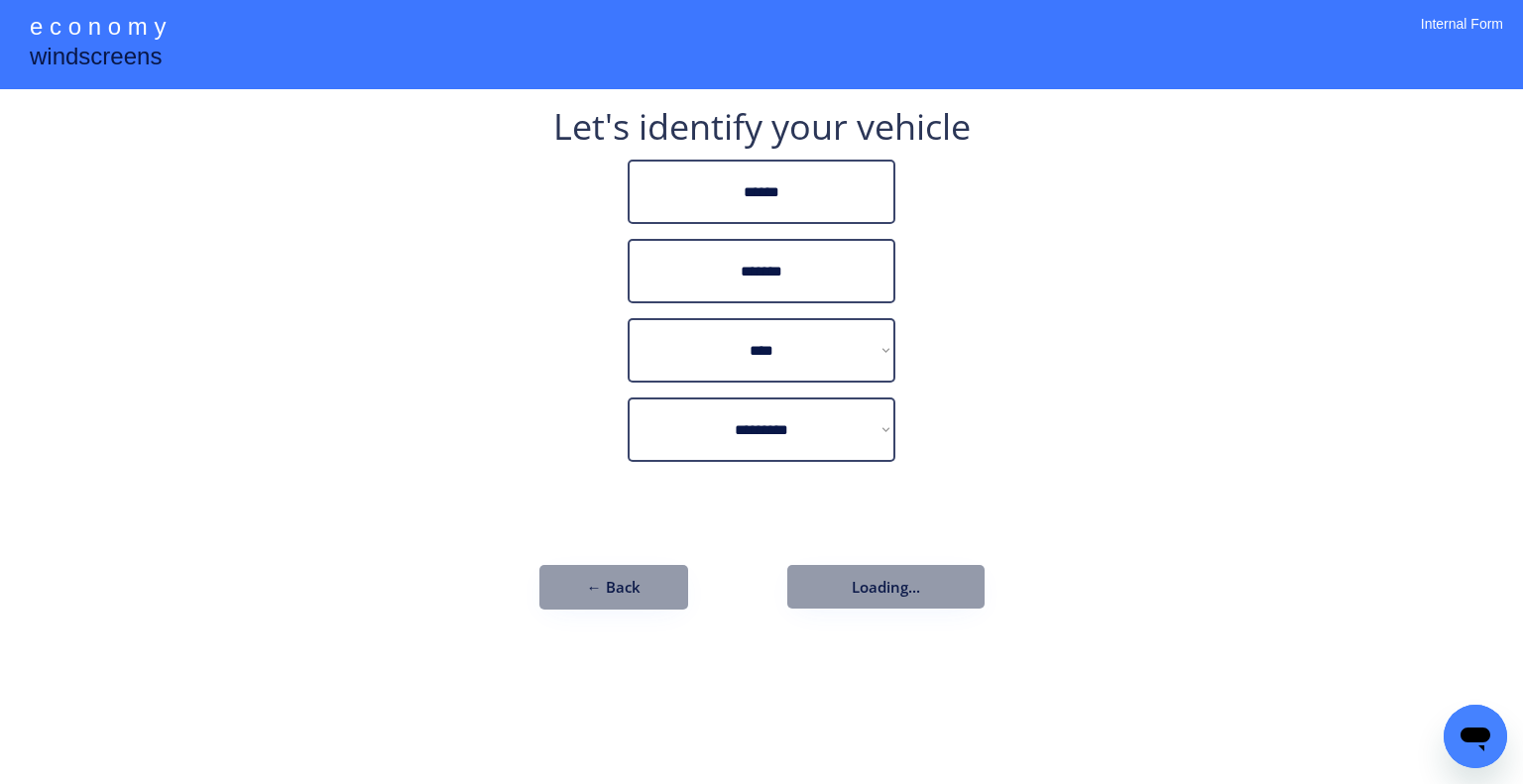 click on "**********" at bounding box center (762, 392) 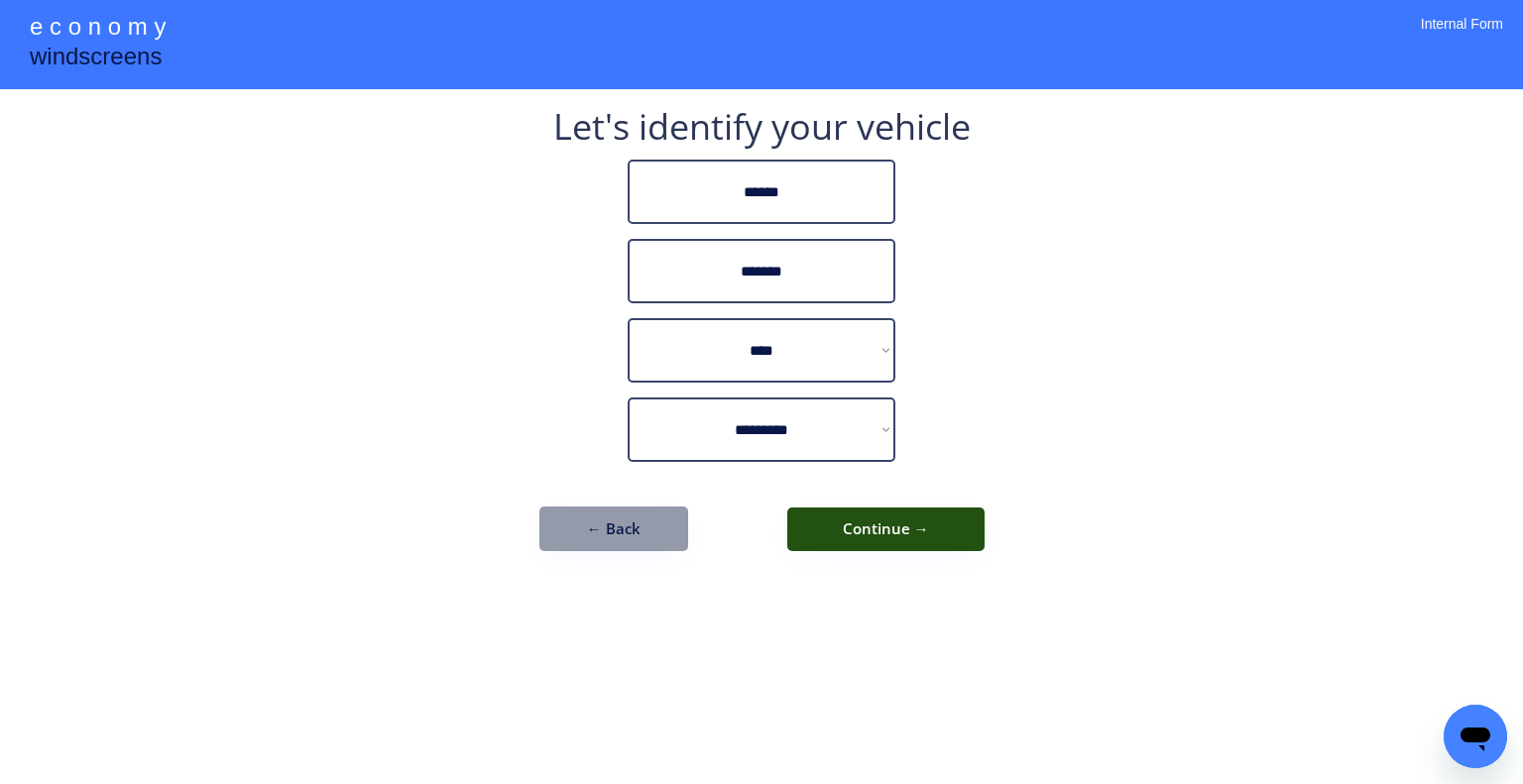click on "Continue    →" at bounding box center [885, 529] 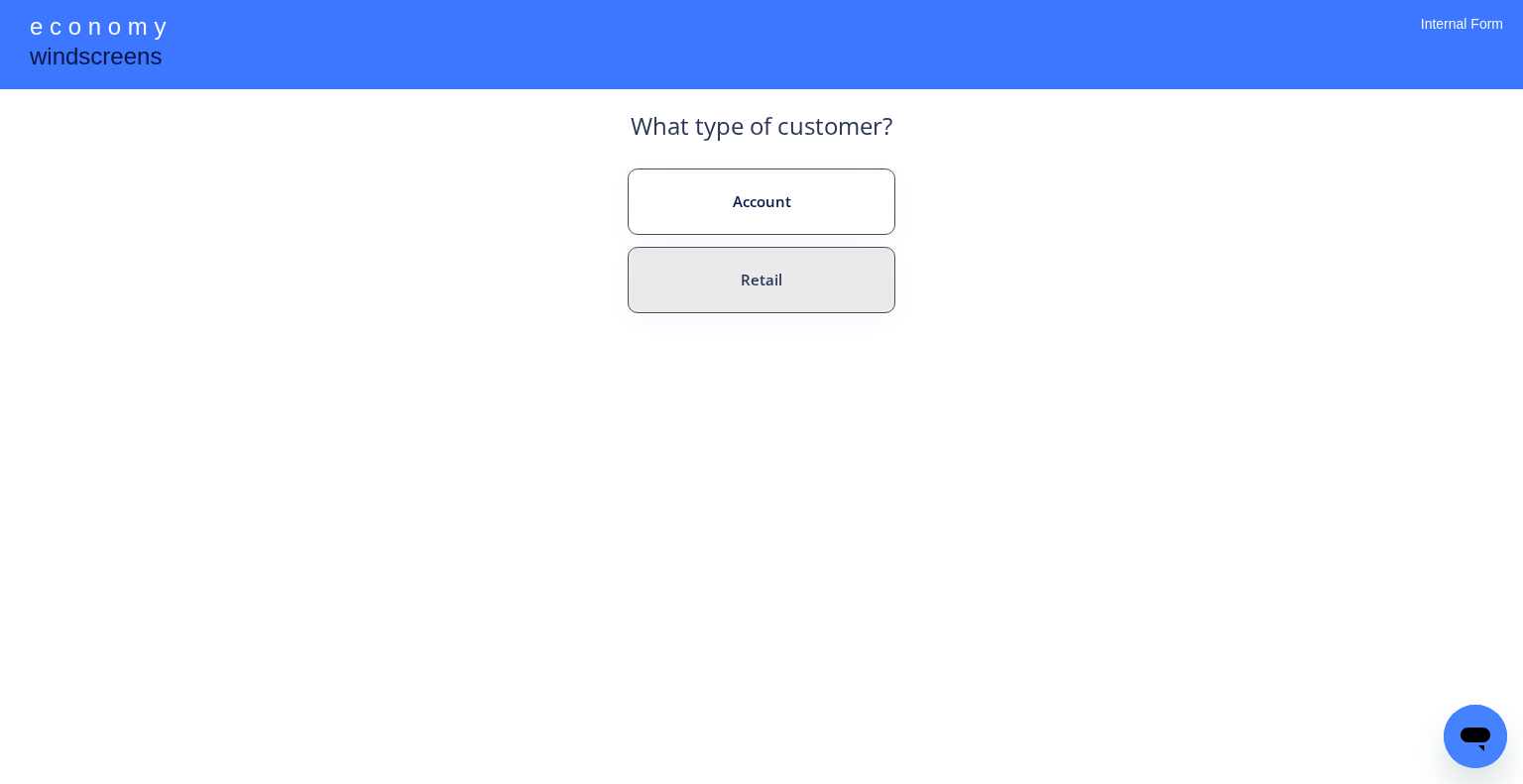 click on "Retail" at bounding box center [762, 280] 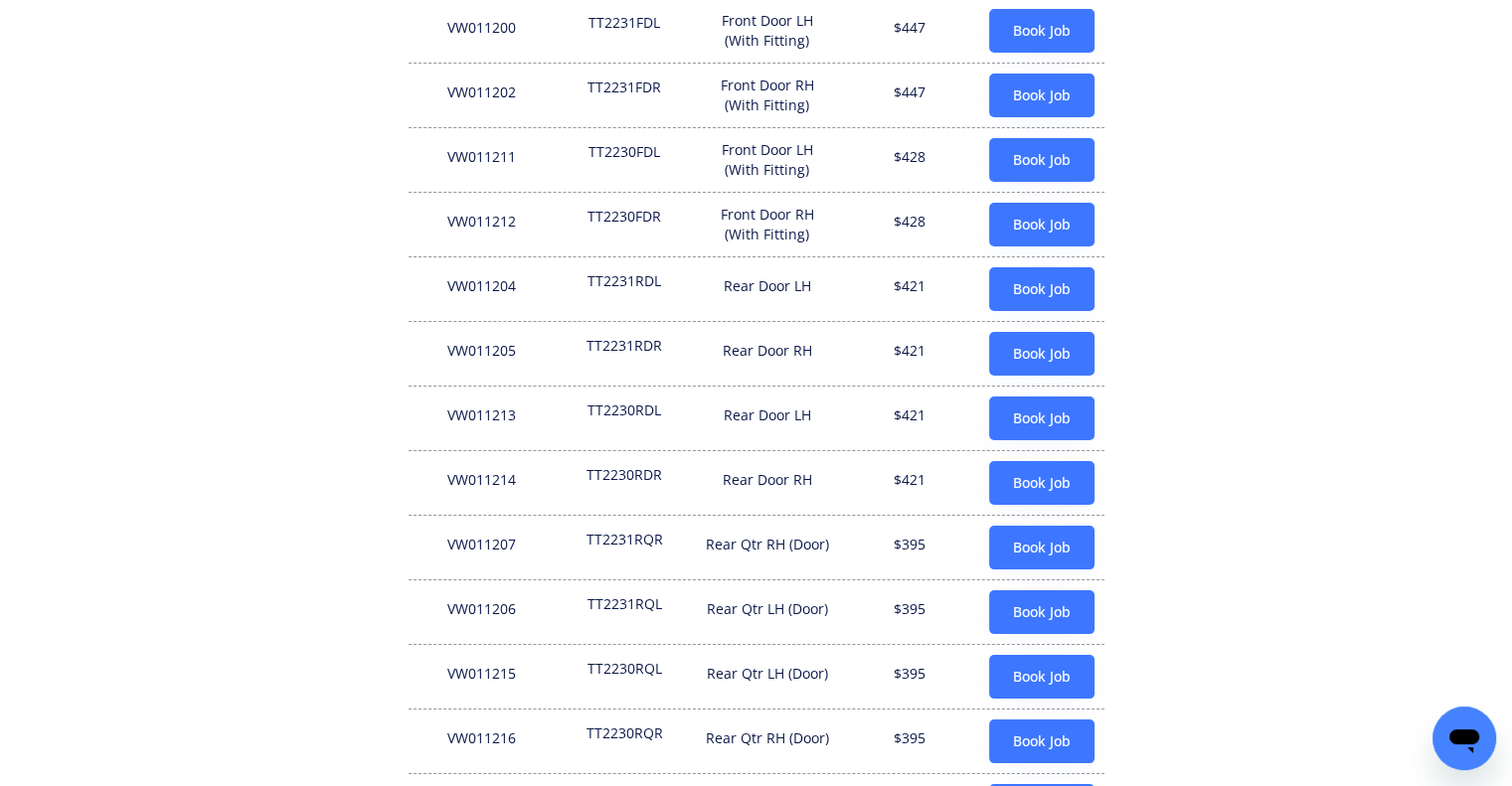 scroll, scrollTop: 199, scrollLeft: 0, axis: vertical 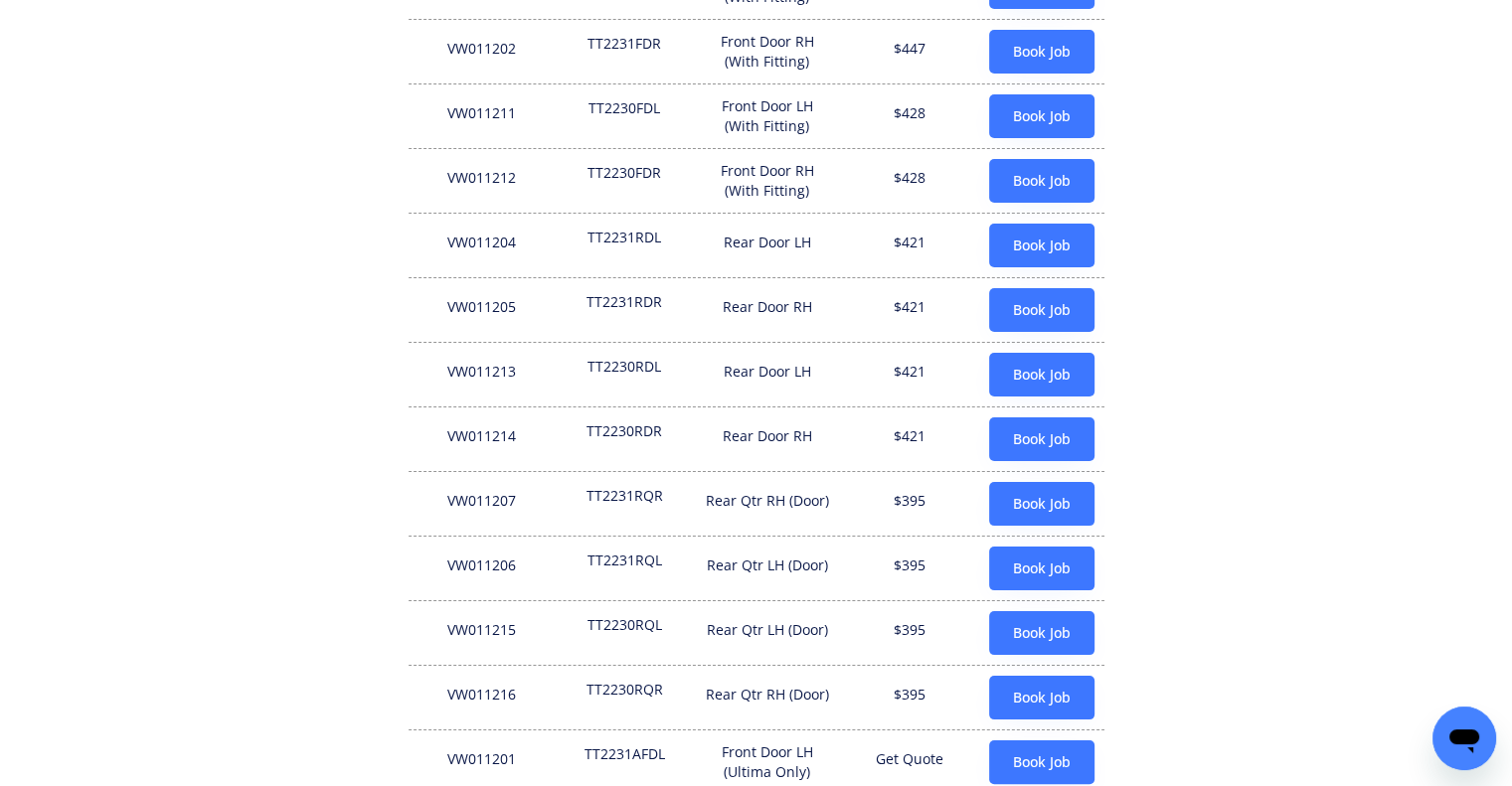 click on "TT2231RDR" at bounding box center (624, 310) 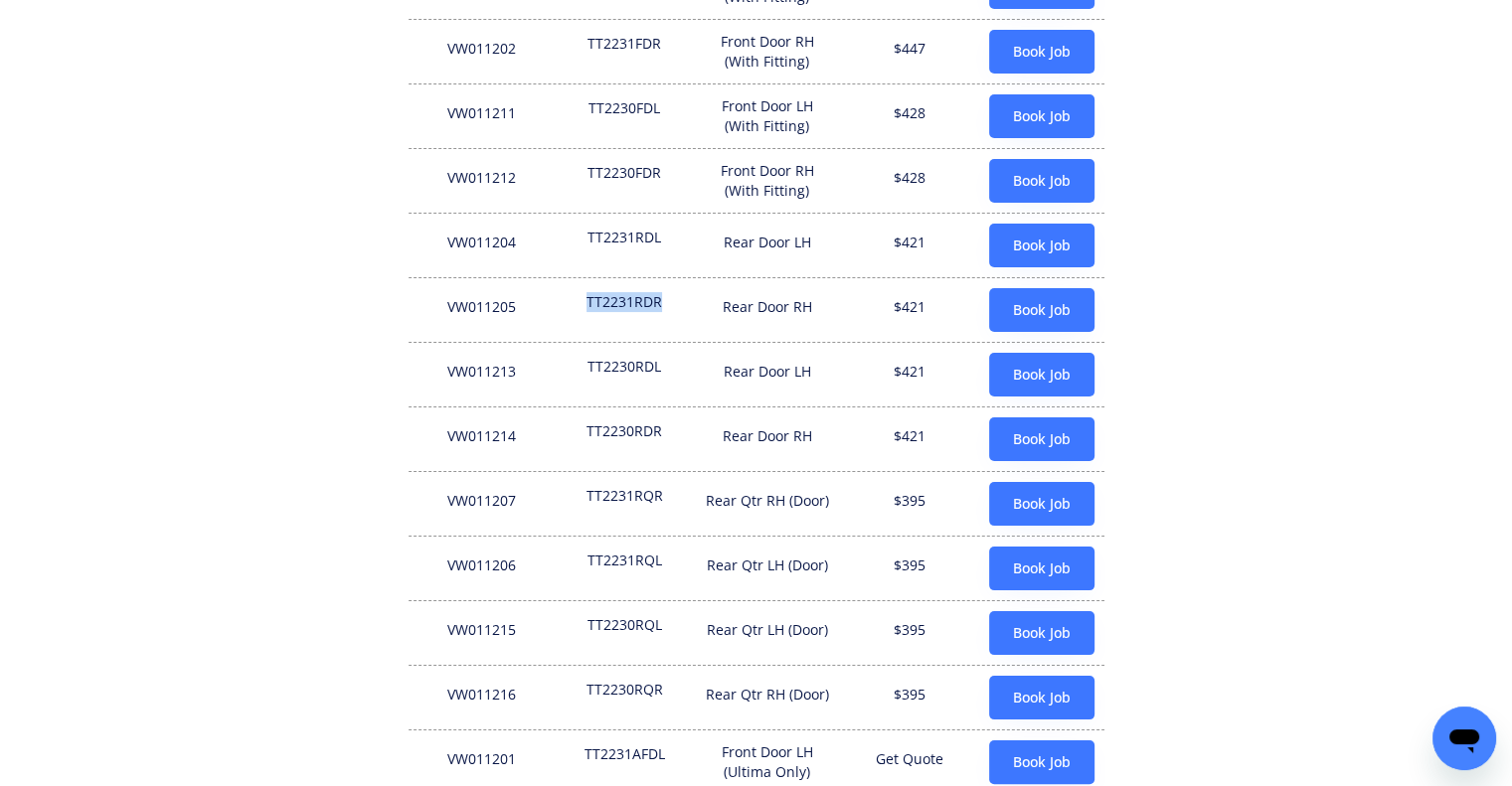 click on "TT2231RDR" at bounding box center (624, 310) 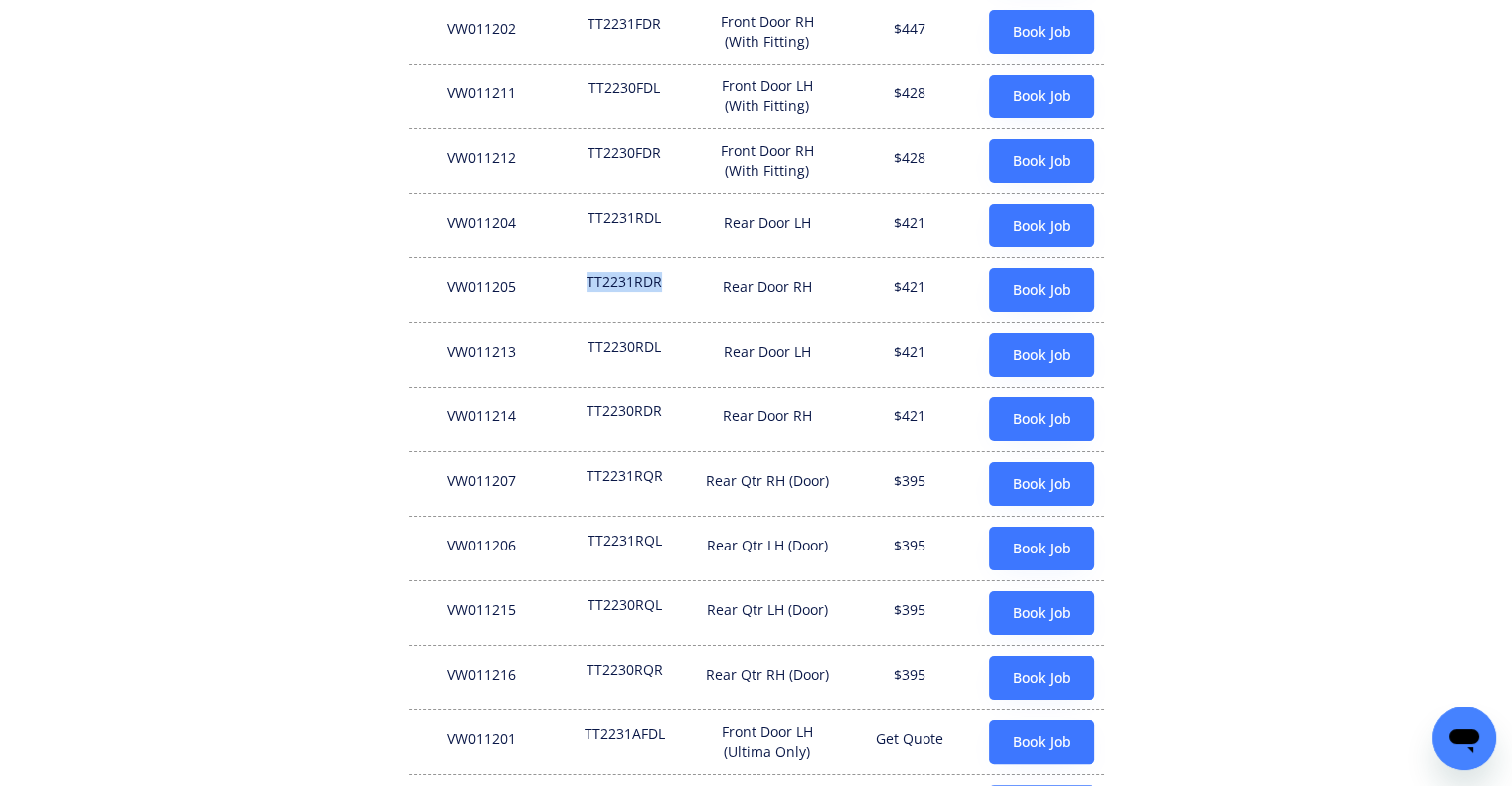 scroll, scrollTop: 184, scrollLeft: 0, axis: vertical 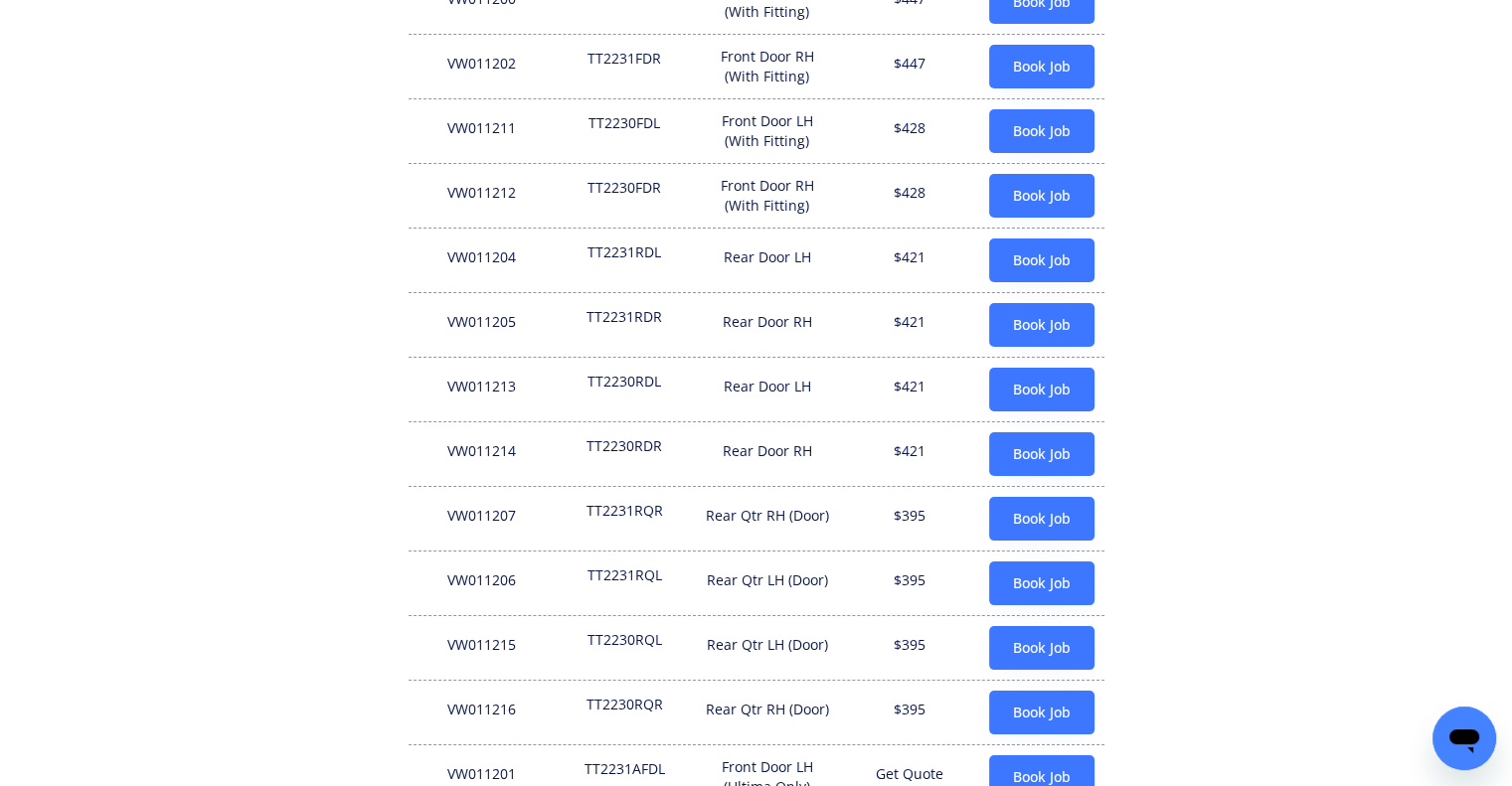 click on "Rear Door RH" at bounding box center (767, 454) 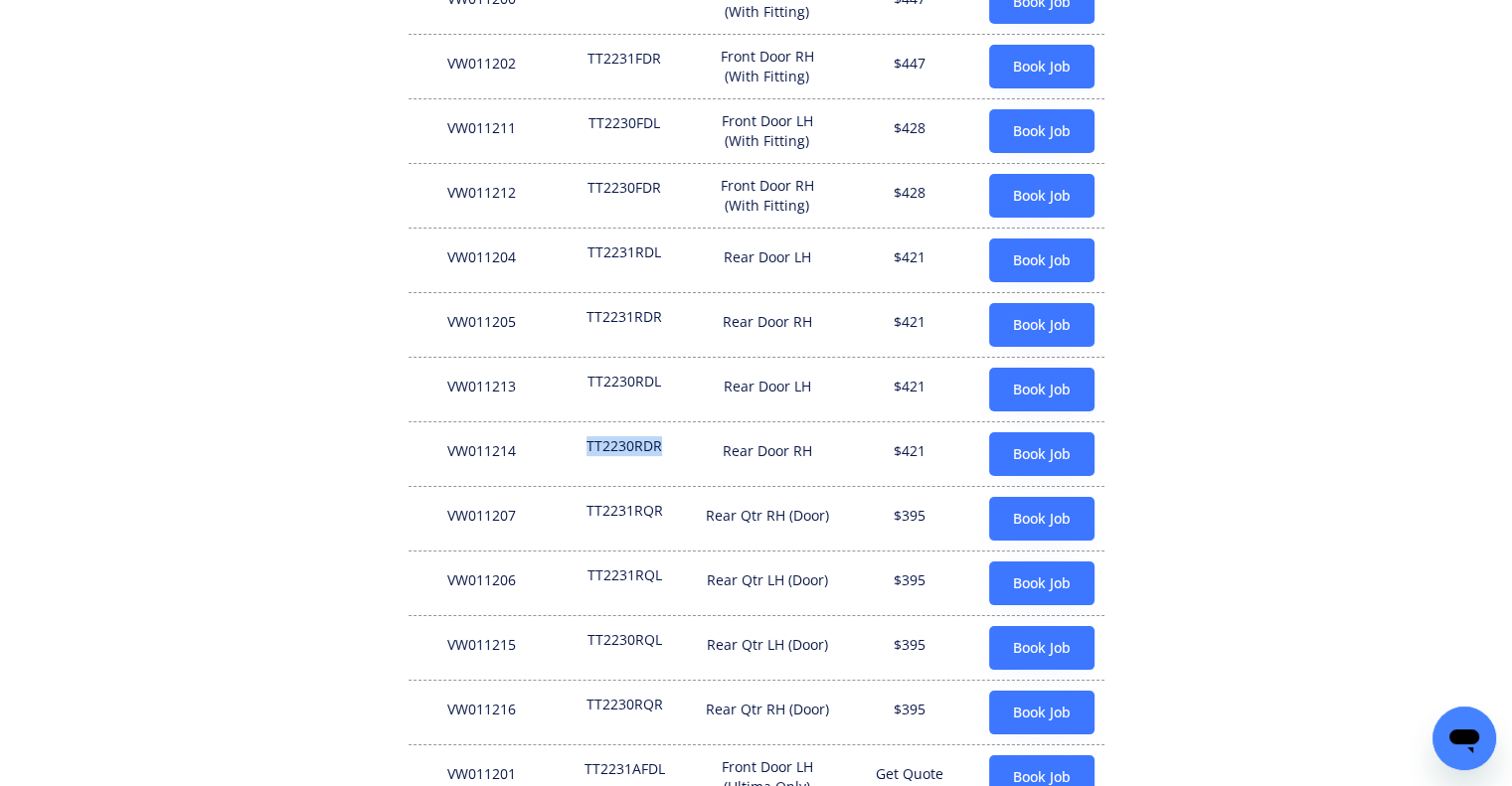 click on "TT2230RDR" at bounding box center [624, 454] 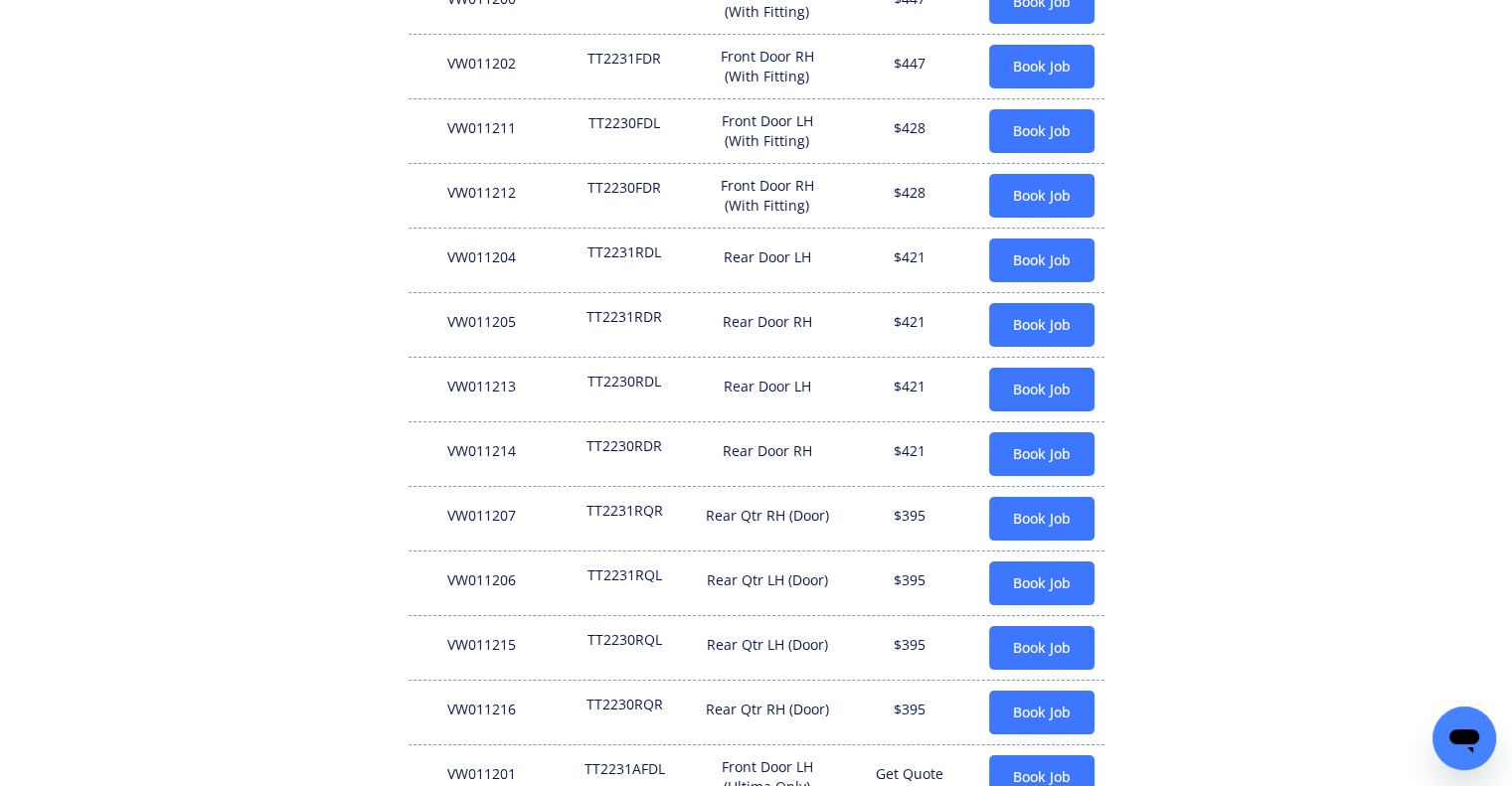 click on "TT2231RDR" at bounding box center [624, 325] 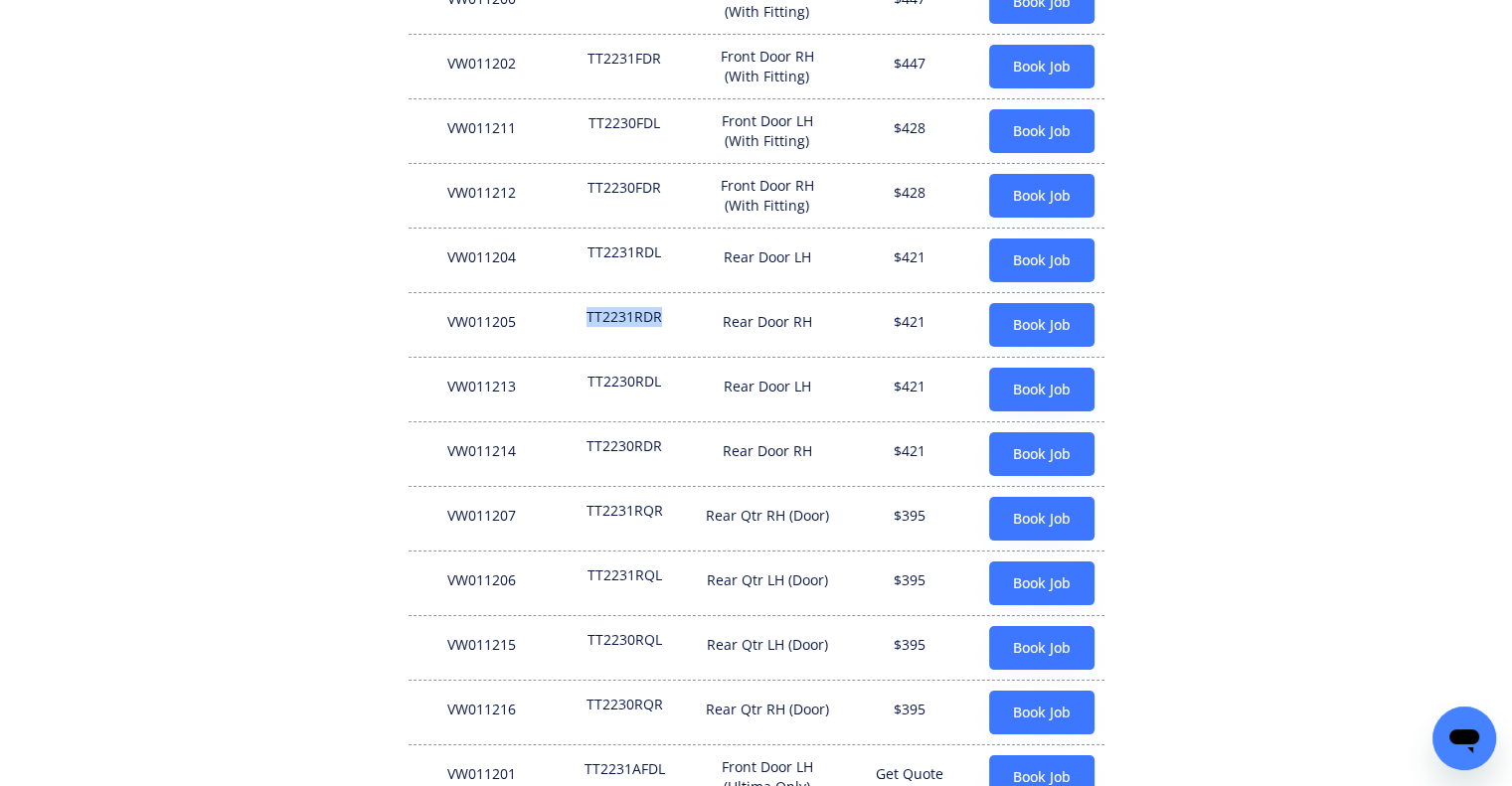 click on "TT2231RDR" at bounding box center [624, 325] 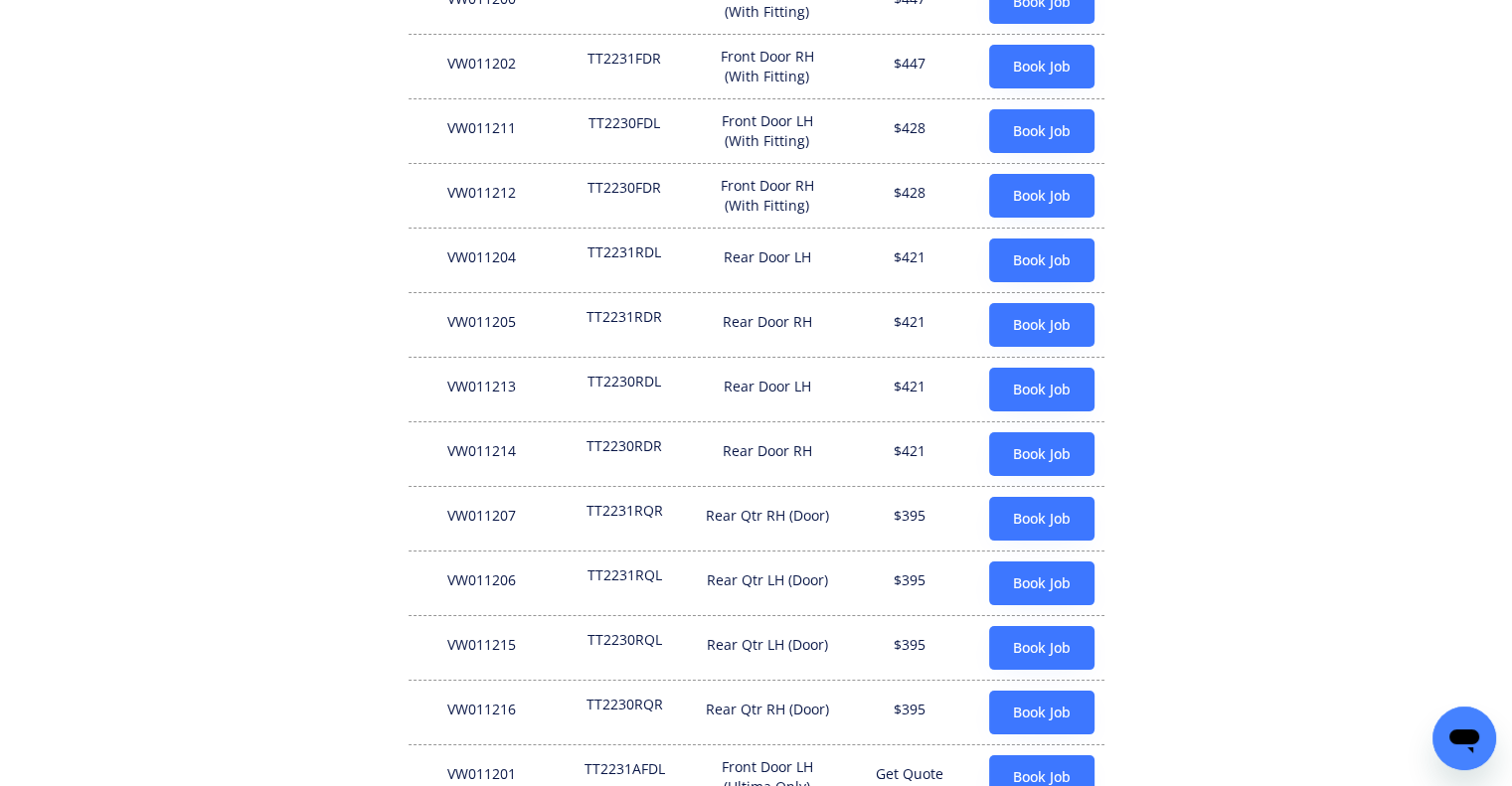 click on "VW011213 TT2230RDL Rear Door LH  $421 Book Job" at bounding box center [756, 389] 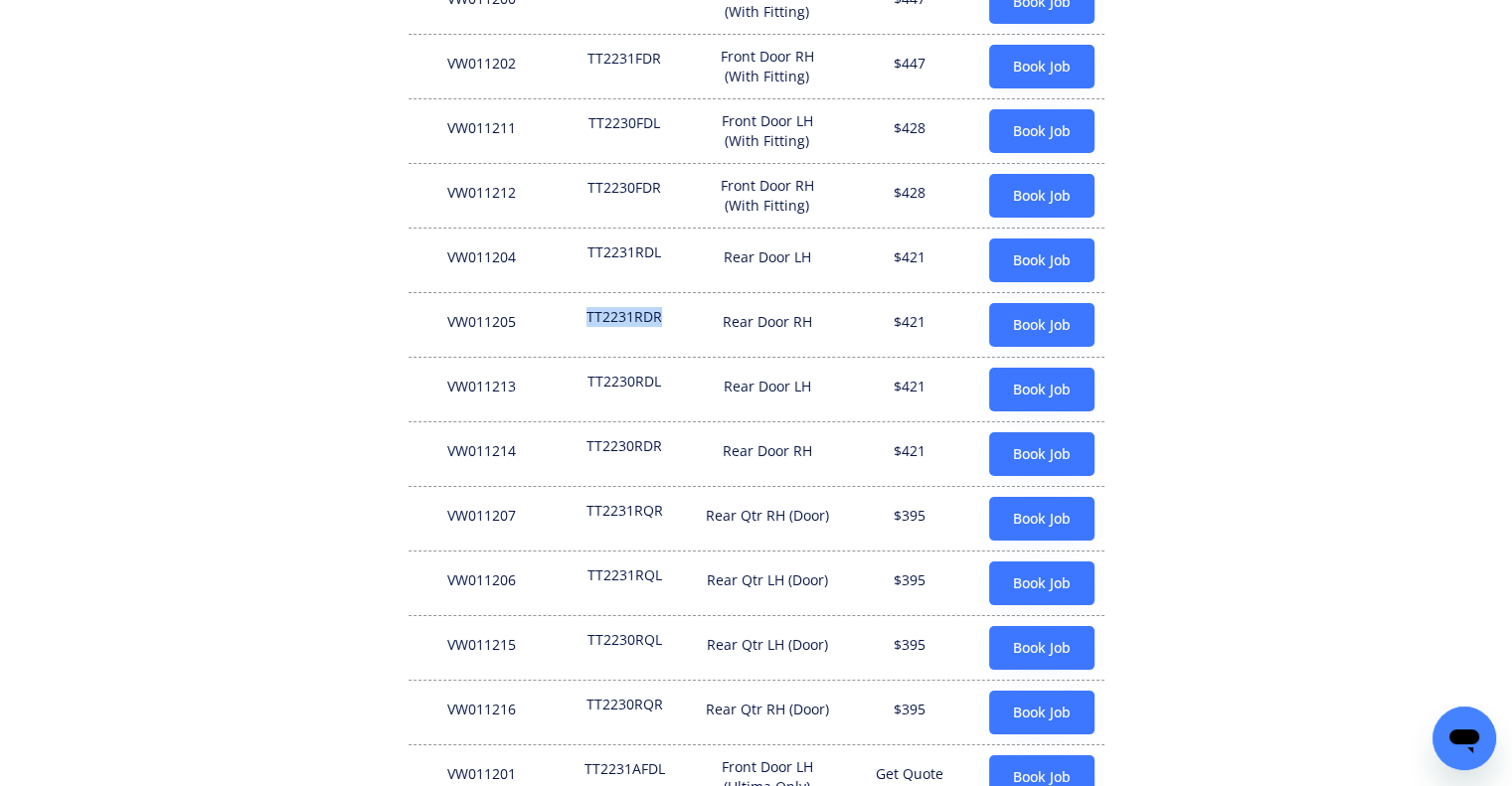 click on "TT2231RDR" at bounding box center (624, 325) 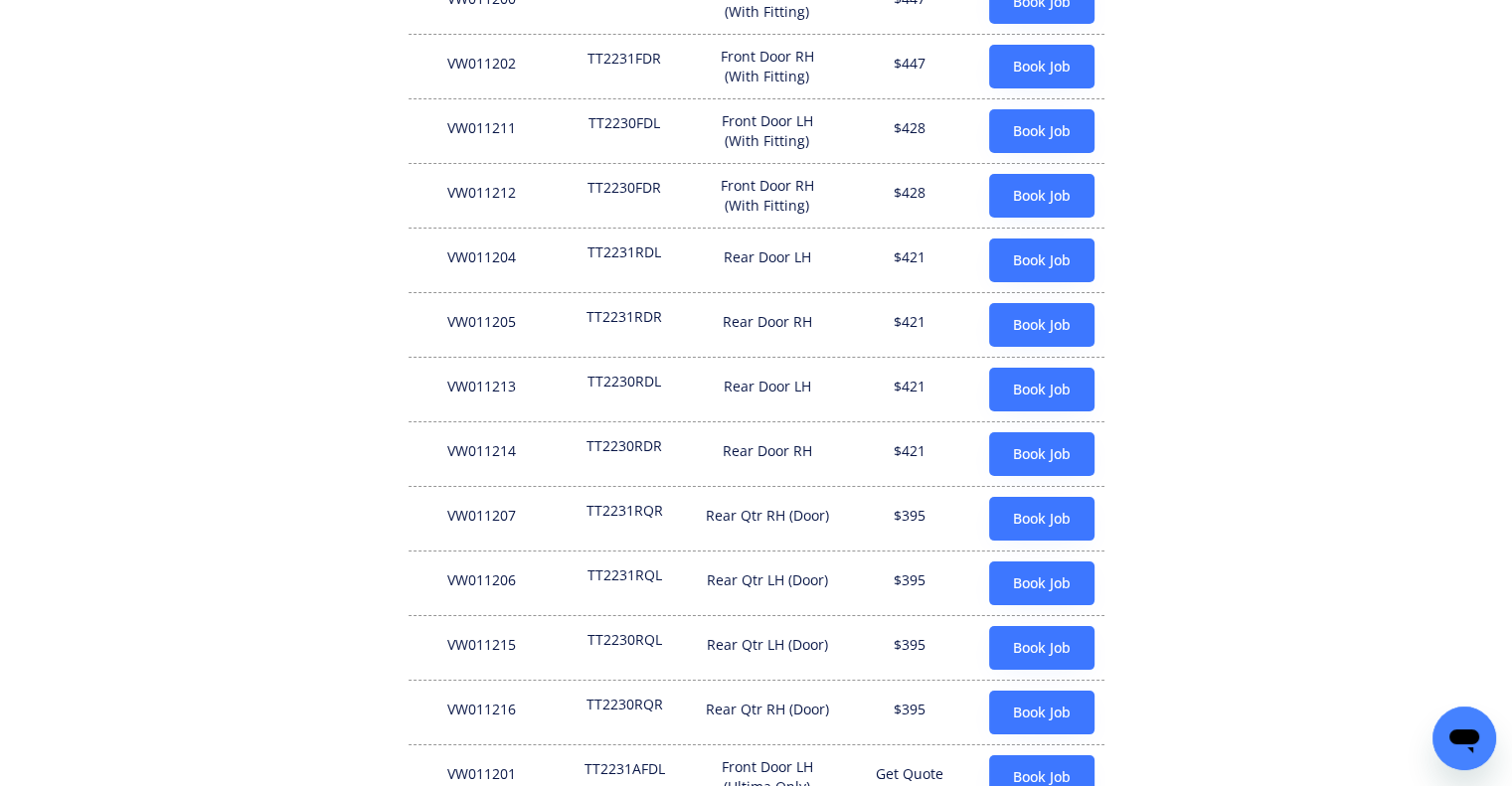 click on "VW011205 TT2231RDR Rear Door RH    $421 Book Job" at bounding box center (756, 324) 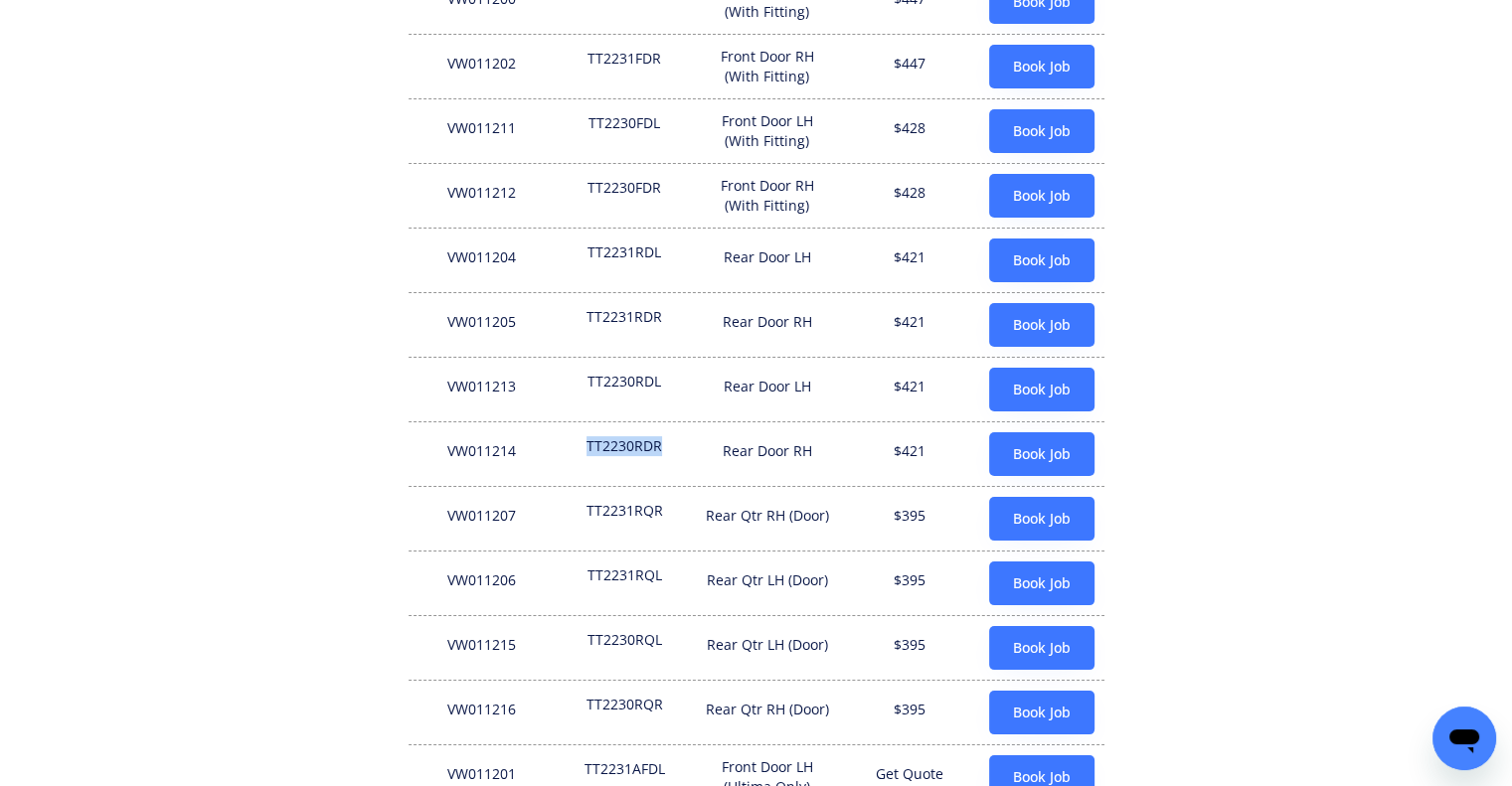 click on "TT2230RDR" at bounding box center [624, 454] 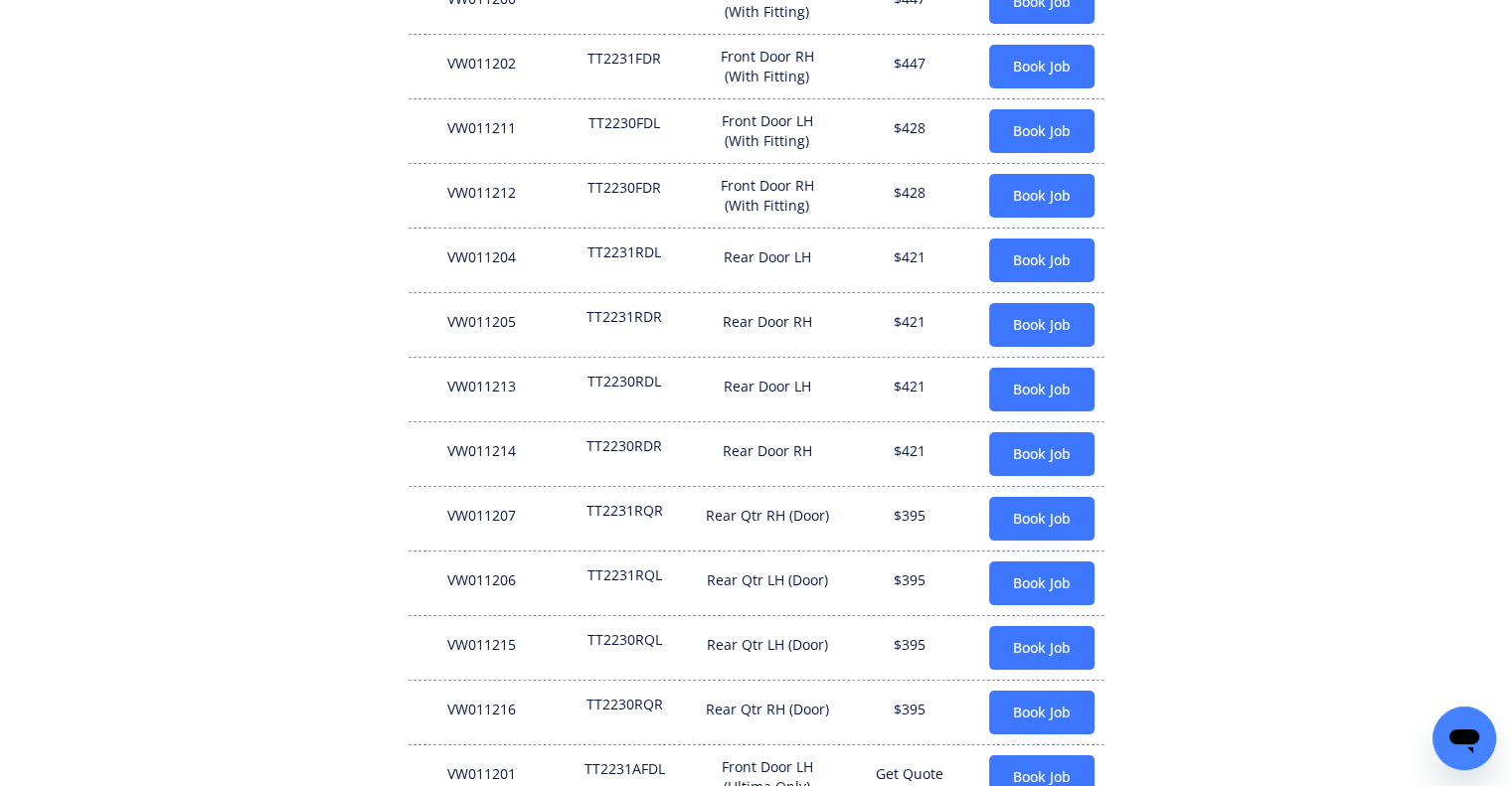 click on "**********" at bounding box center (756, 401) 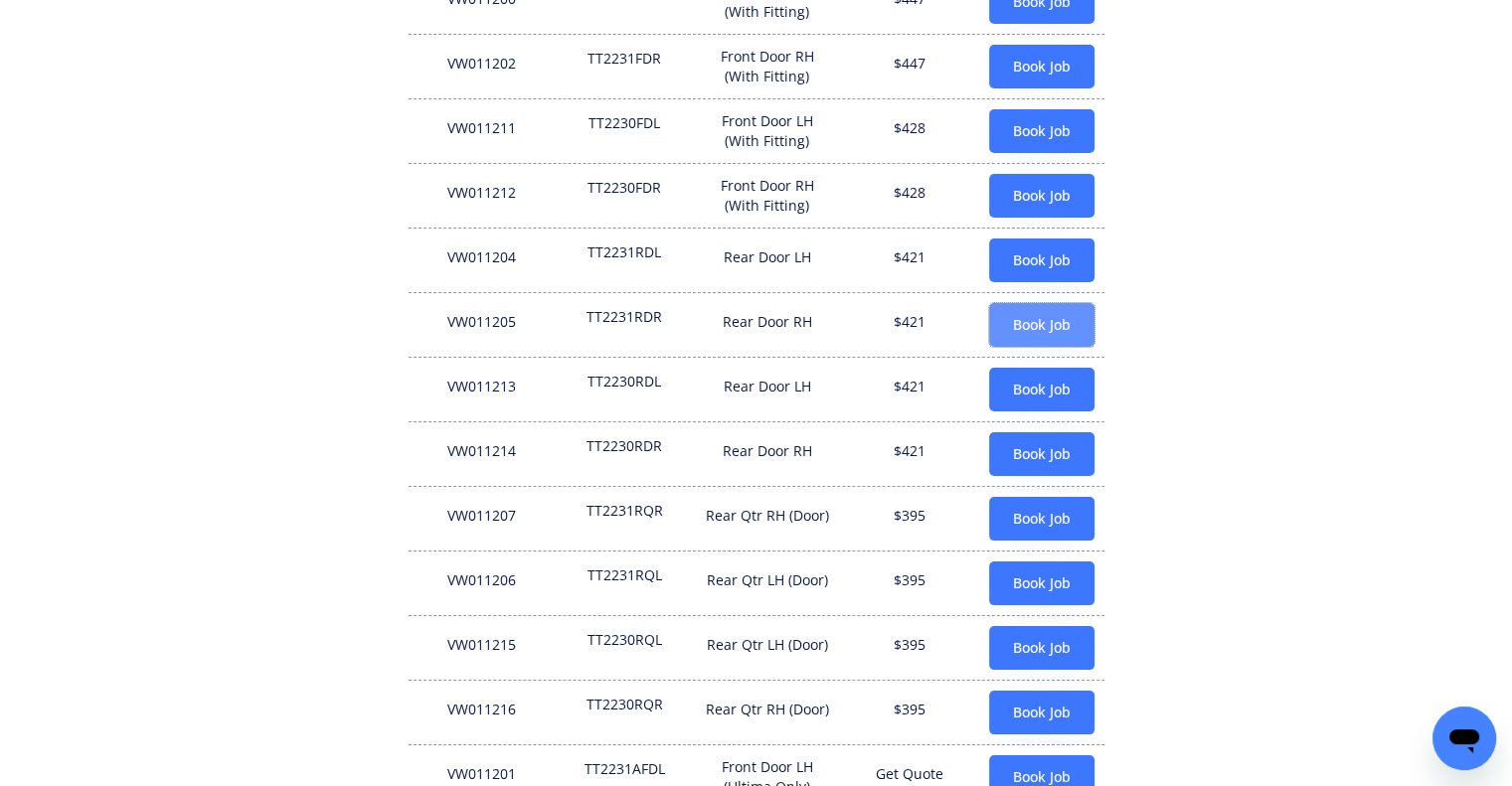 click on "Book Job" at bounding box center (1042, 325) 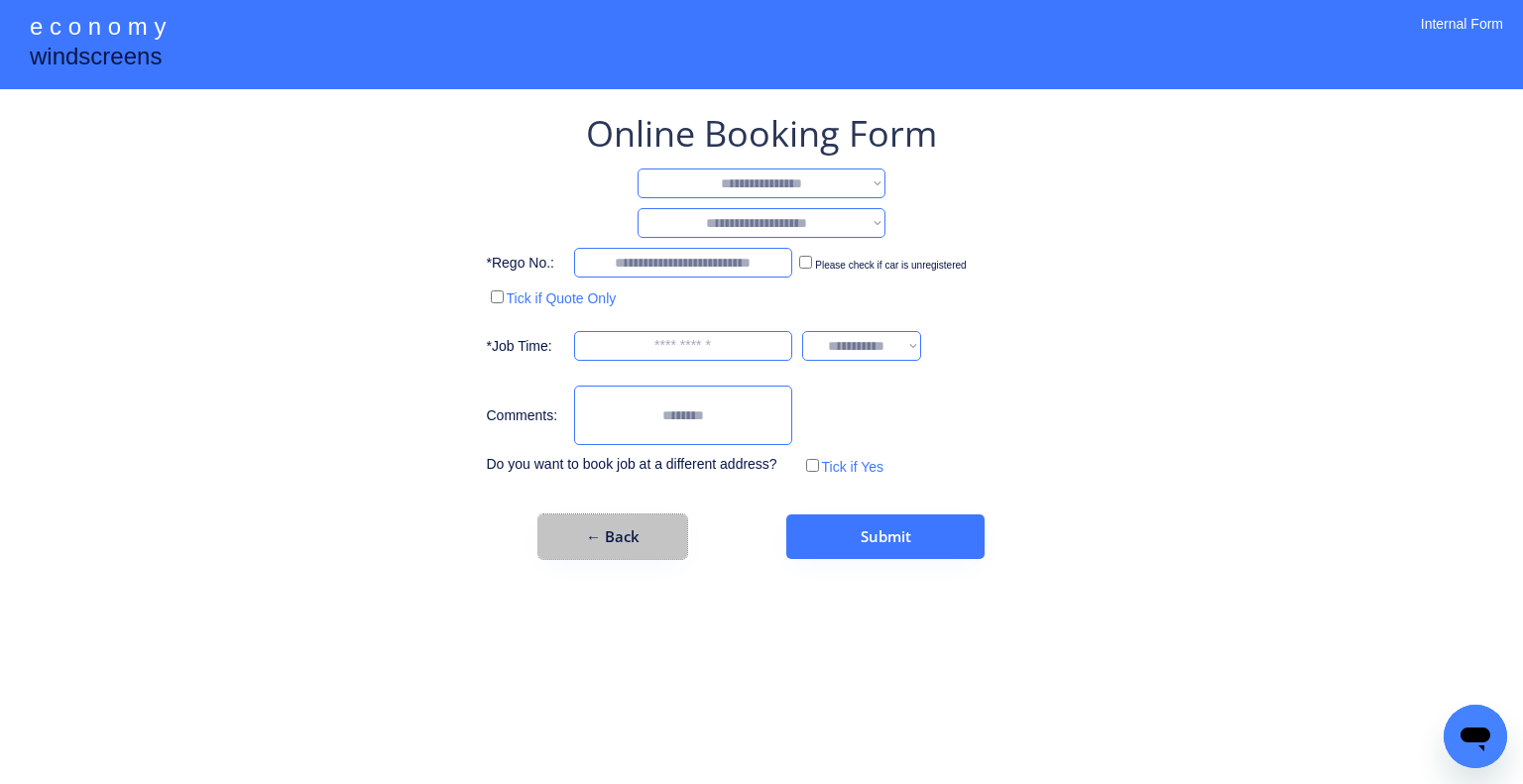 click on "←   Back" at bounding box center [613, 536] 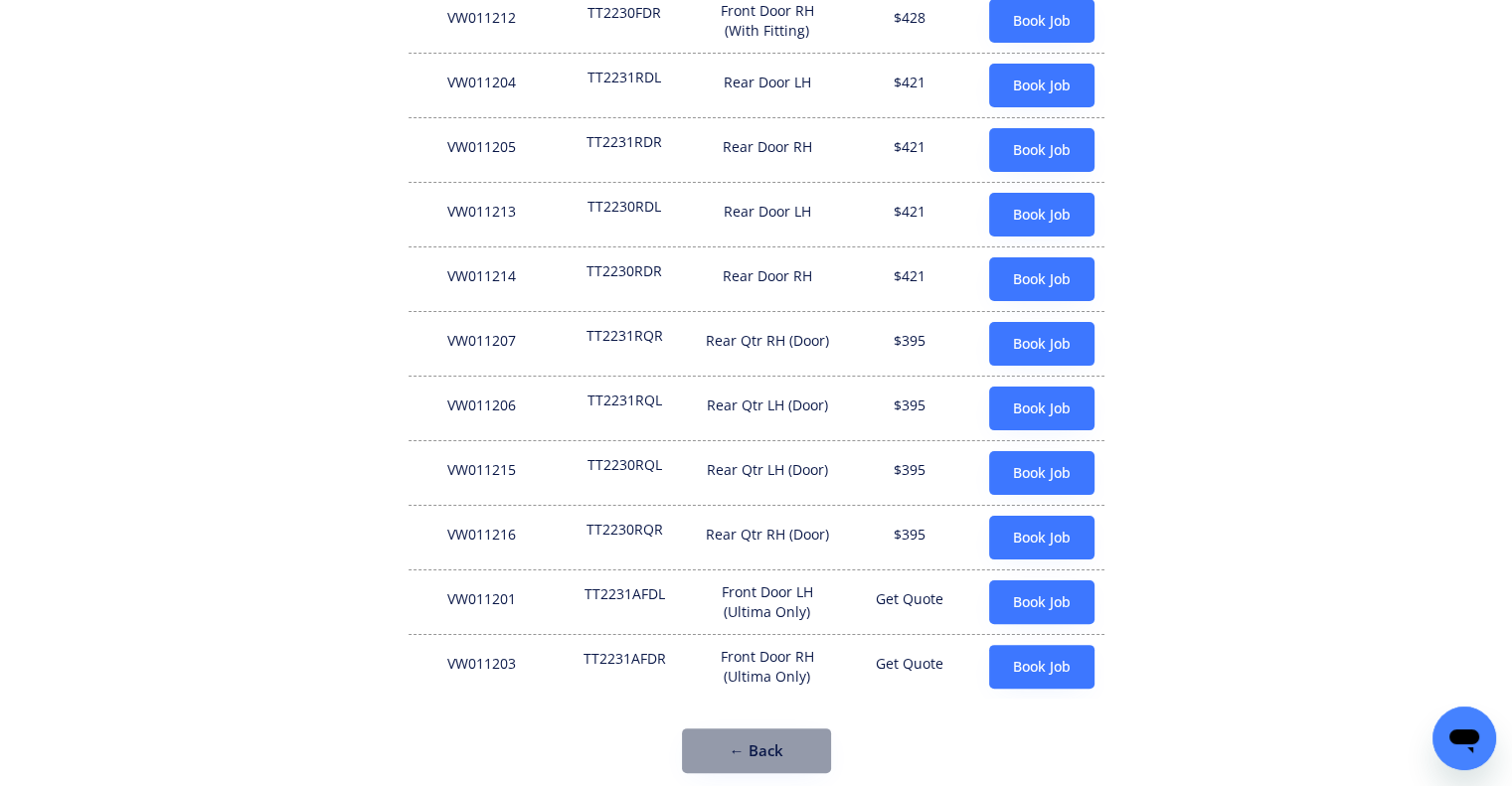 scroll, scrollTop: 383, scrollLeft: 0, axis: vertical 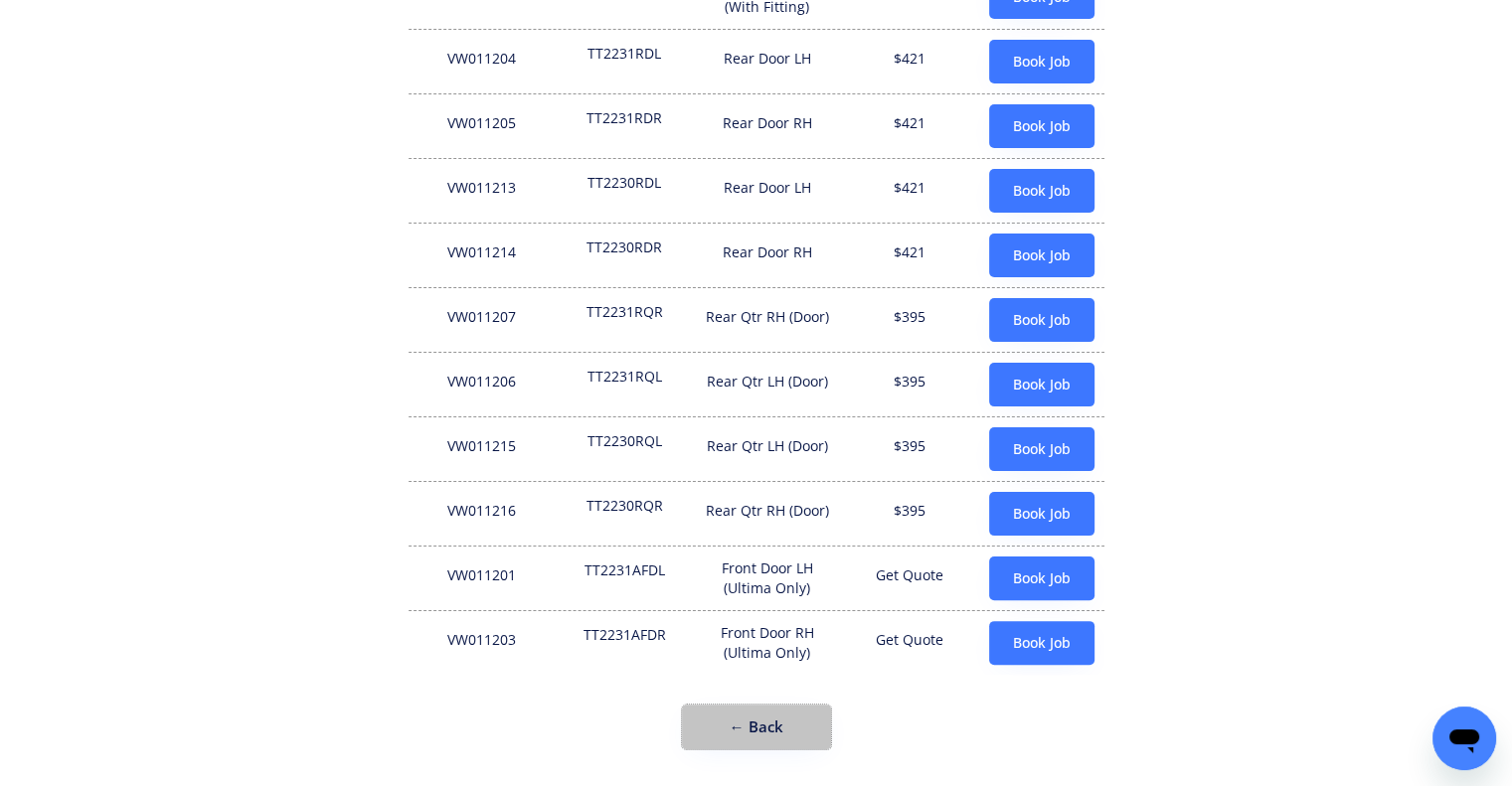 click on "←   Back" at bounding box center [756, 726] 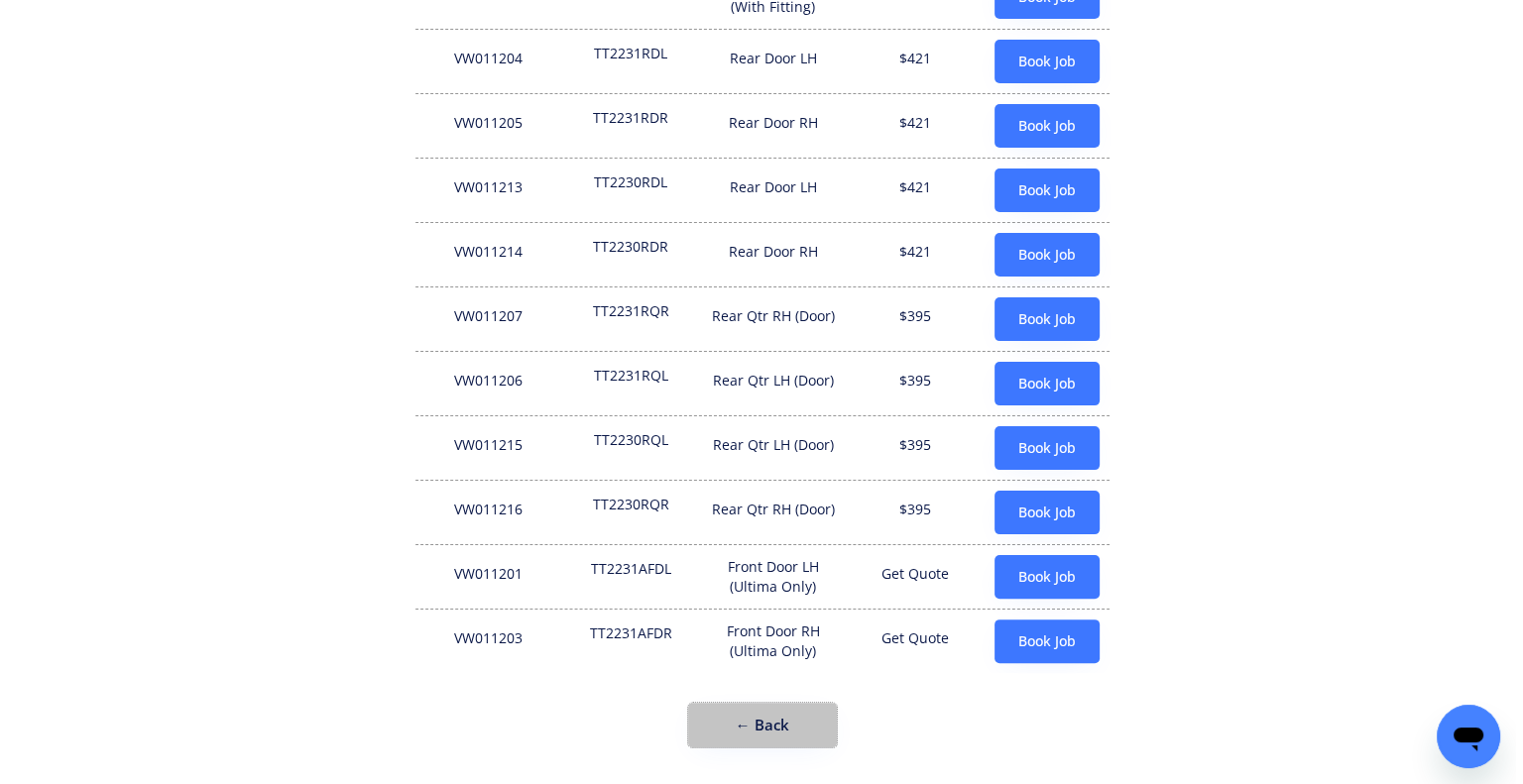 scroll, scrollTop: 0, scrollLeft: 0, axis: both 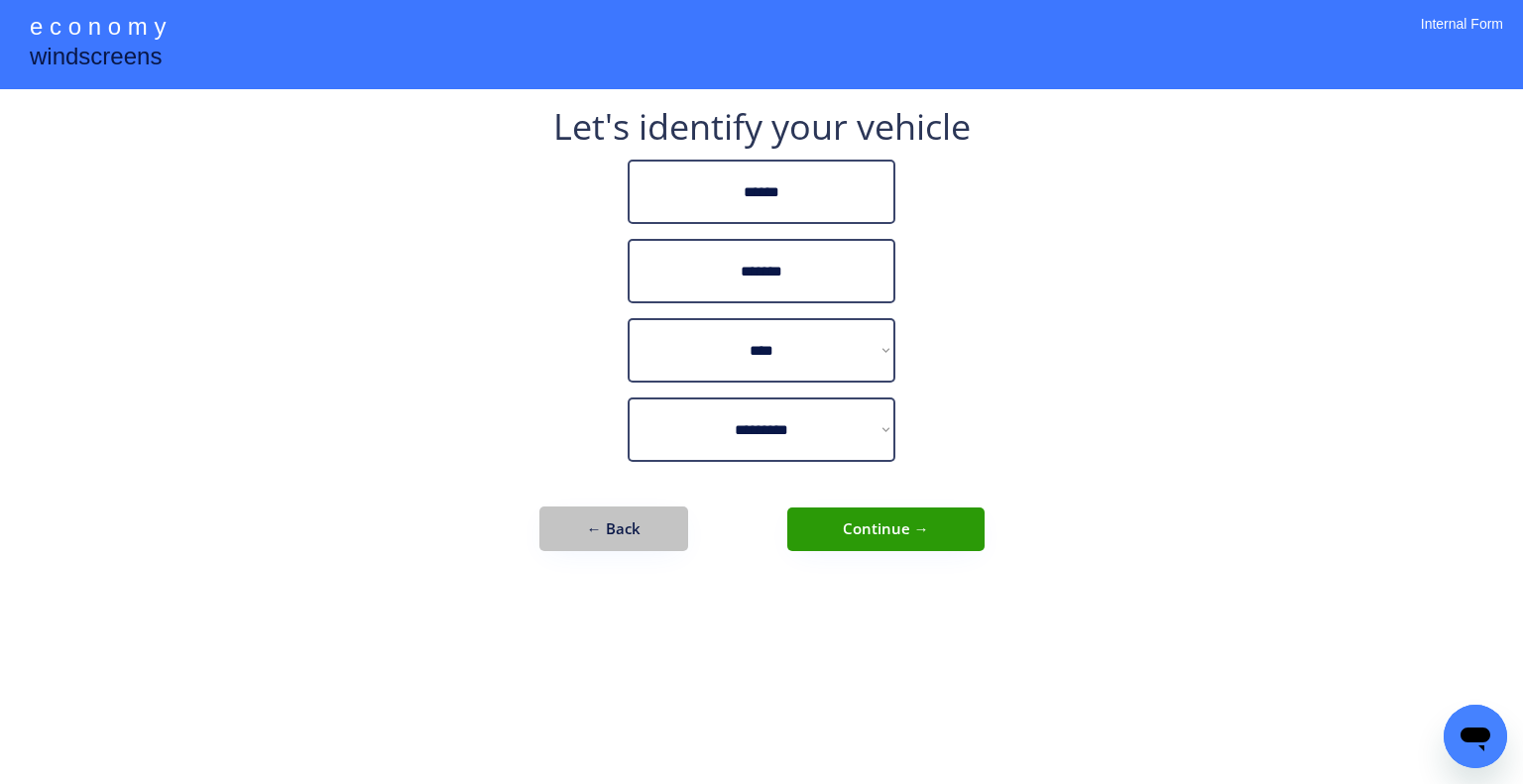 click on "←   Back" at bounding box center [614, 528] 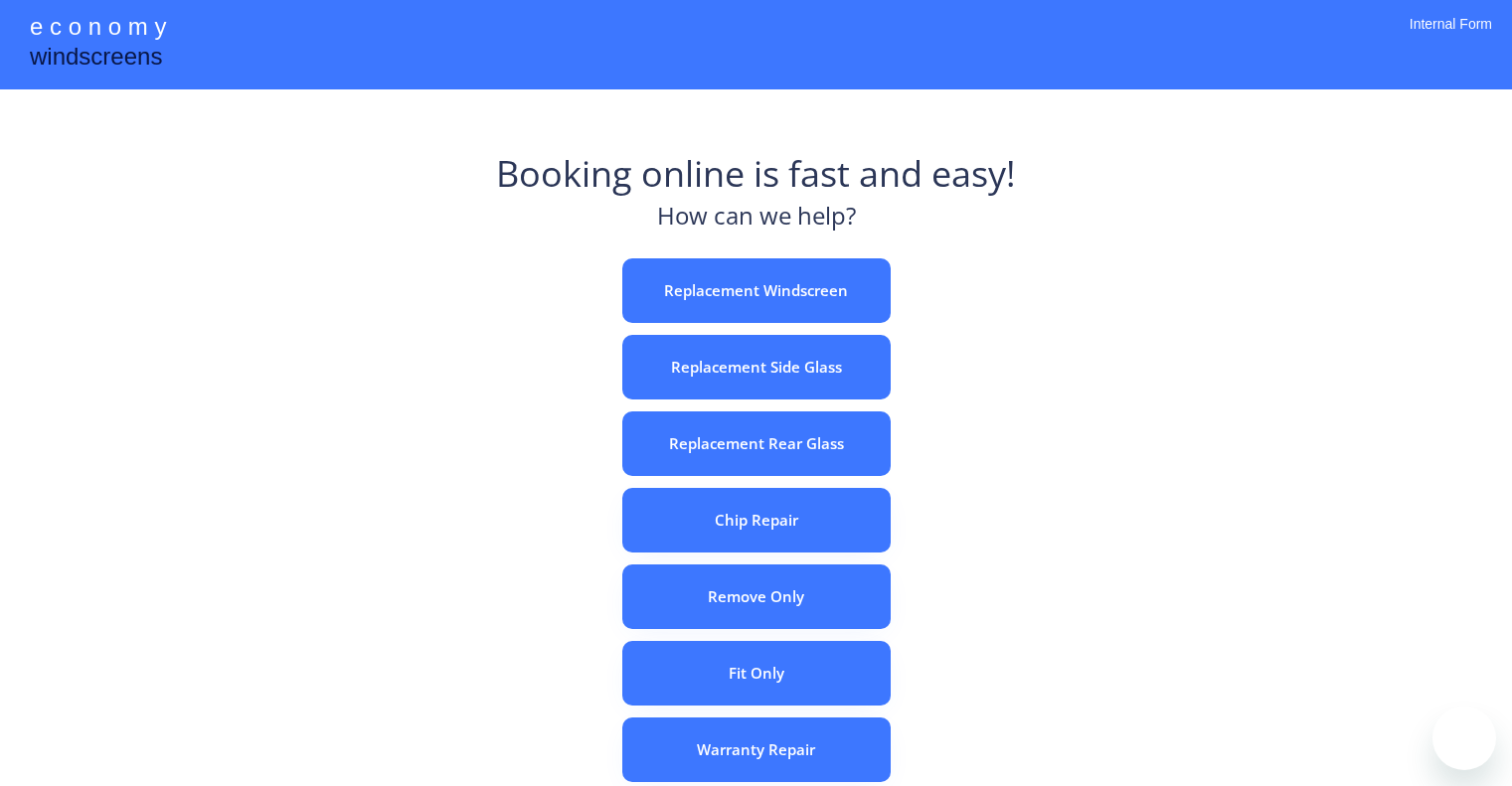 scroll, scrollTop: 0, scrollLeft: 0, axis: both 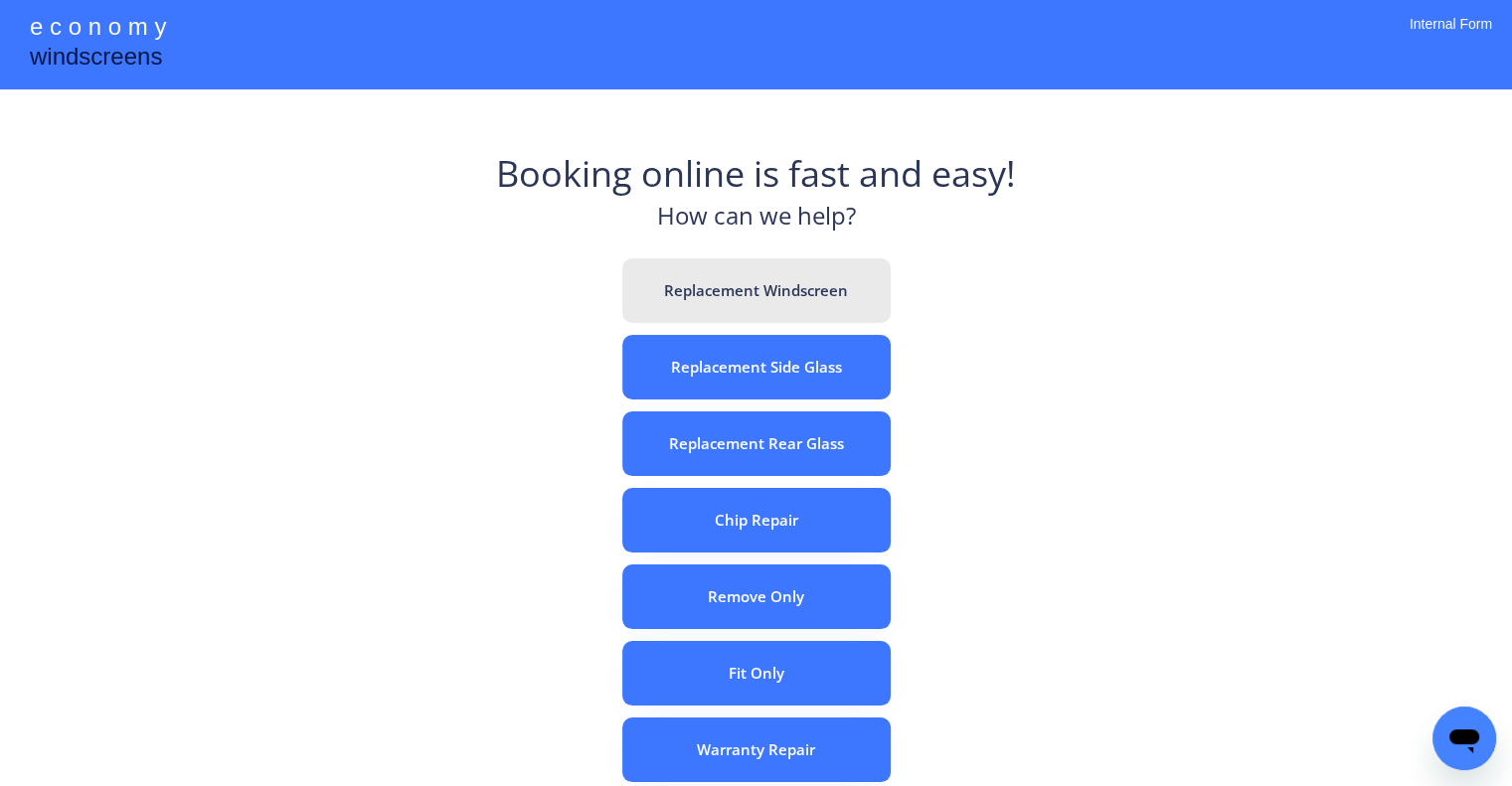 click on "Replacement Windscreen" at bounding box center (756, 290) 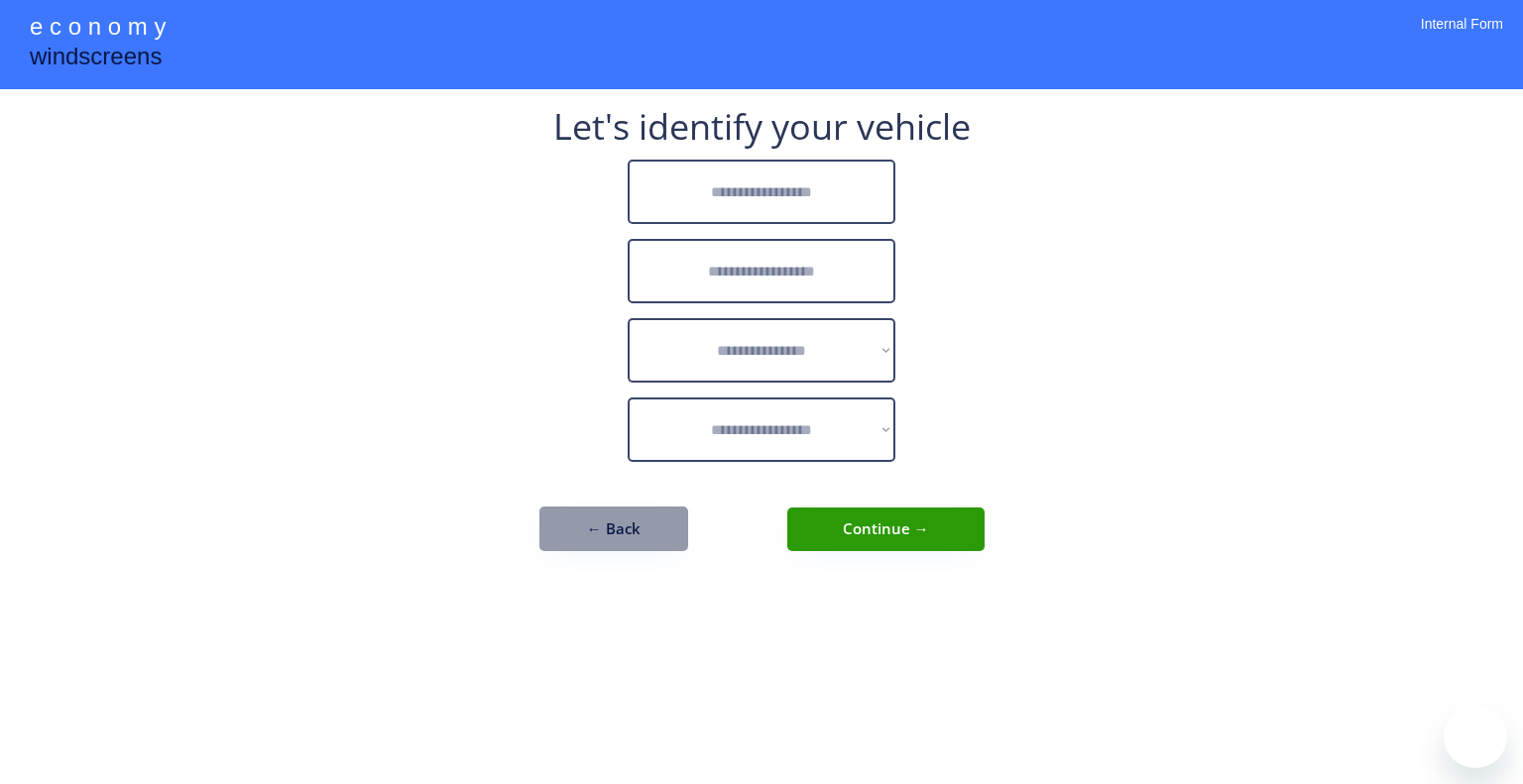 scroll, scrollTop: 0, scrollLeft: 0, axis: both 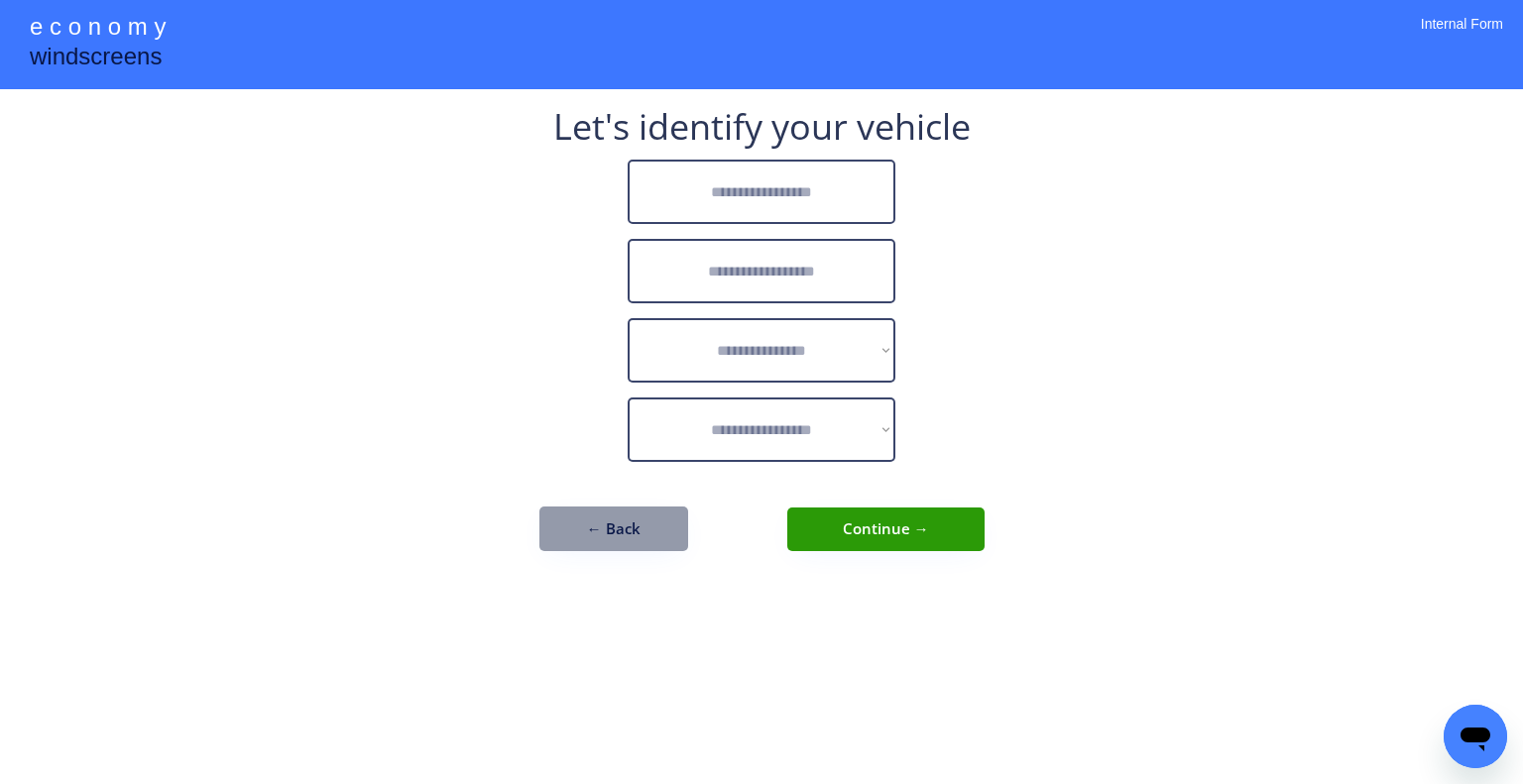click at bounding box center [762, 191] 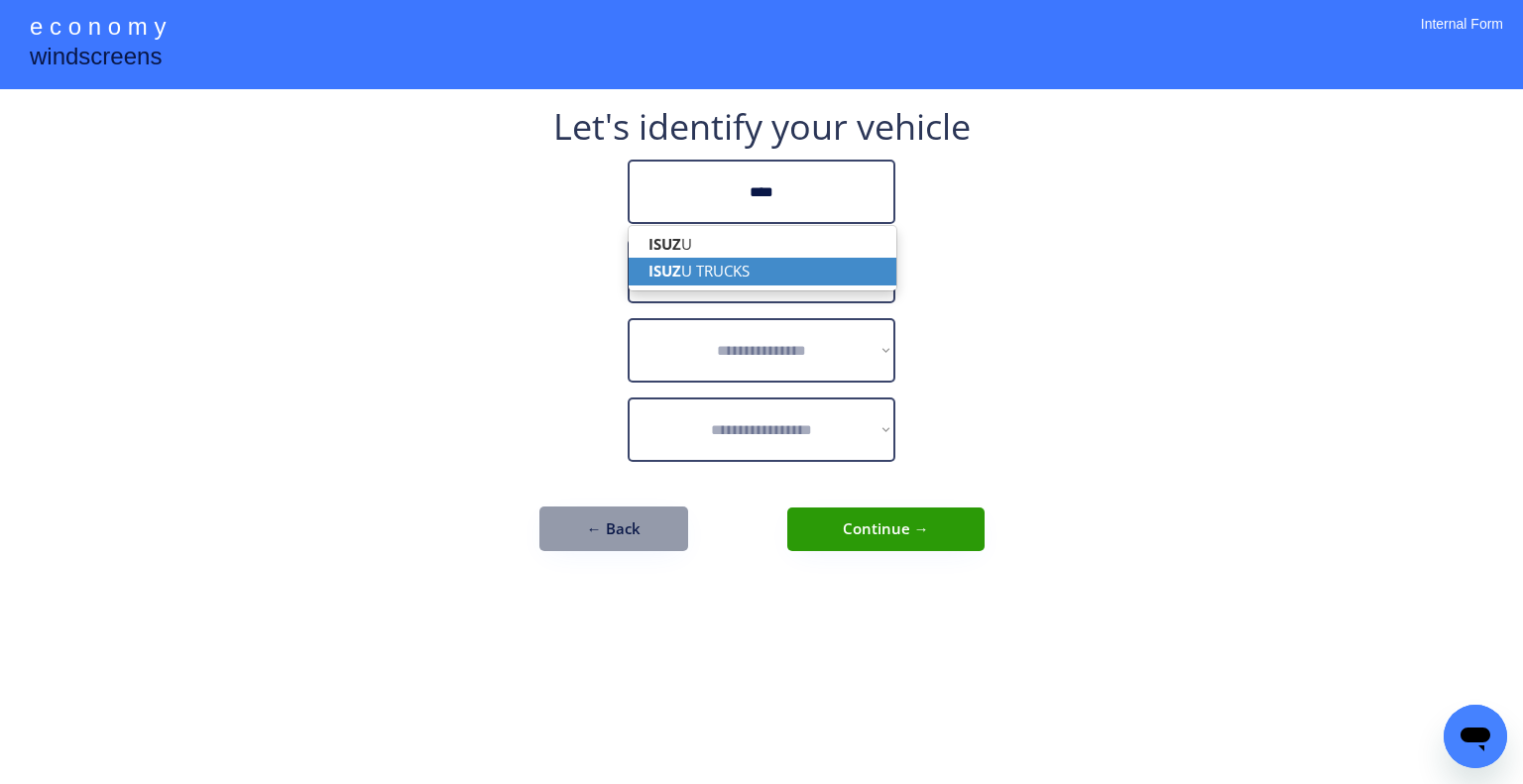 click on "ISUZ U TRUCKS" at bounding box center (762, 271) 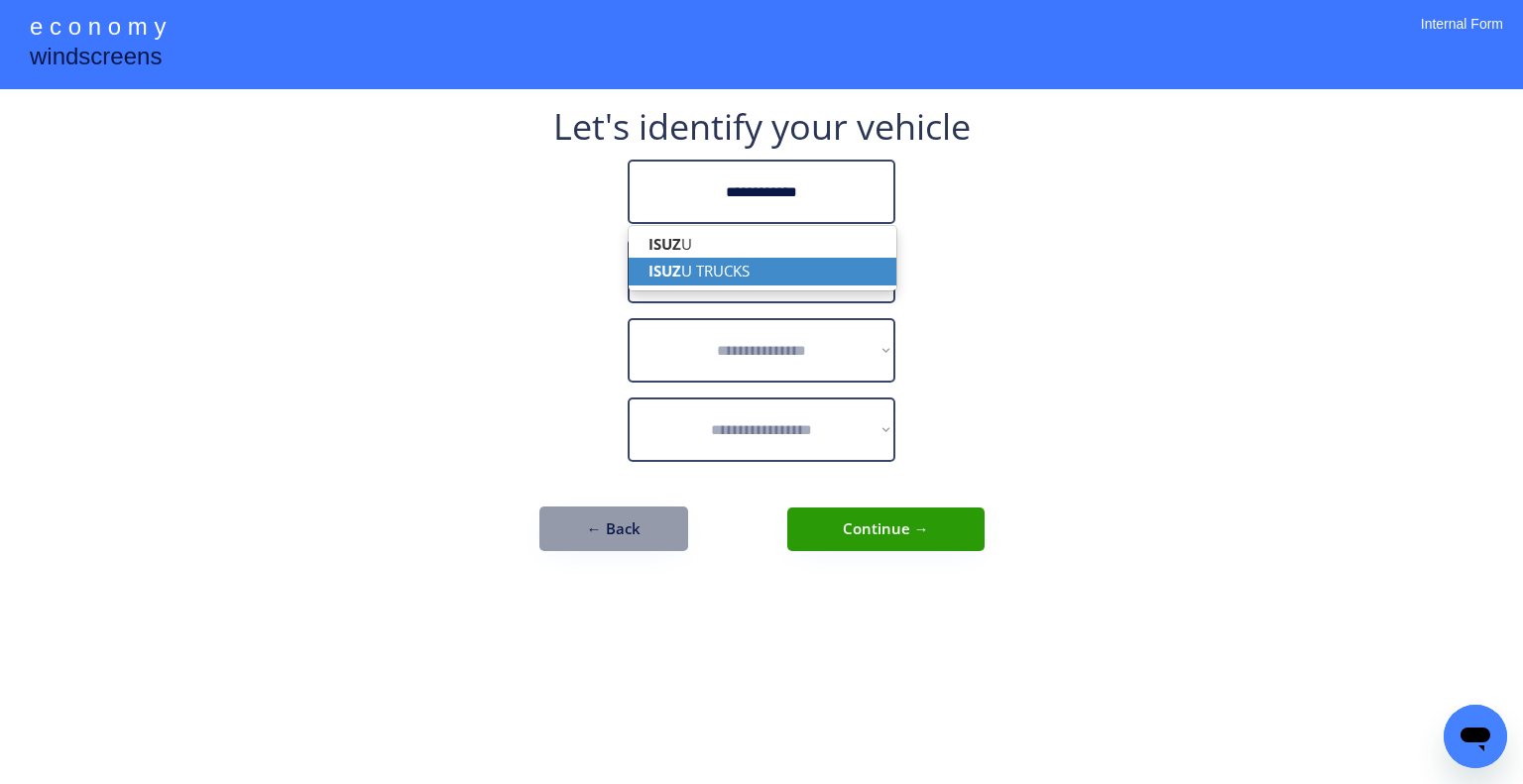 type on "**********" 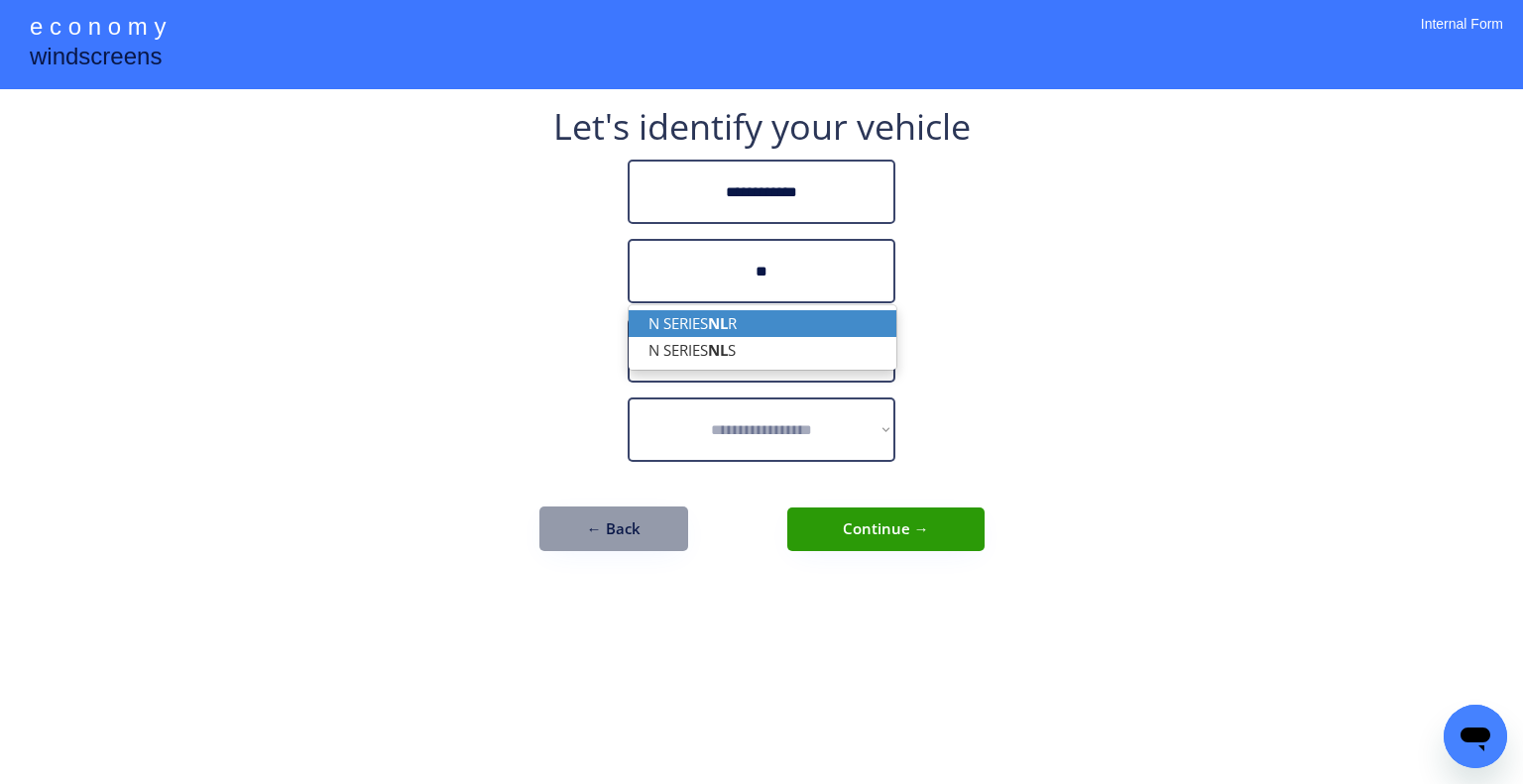 click on "N SERIES  NL R" at bounding box center [762, 323] 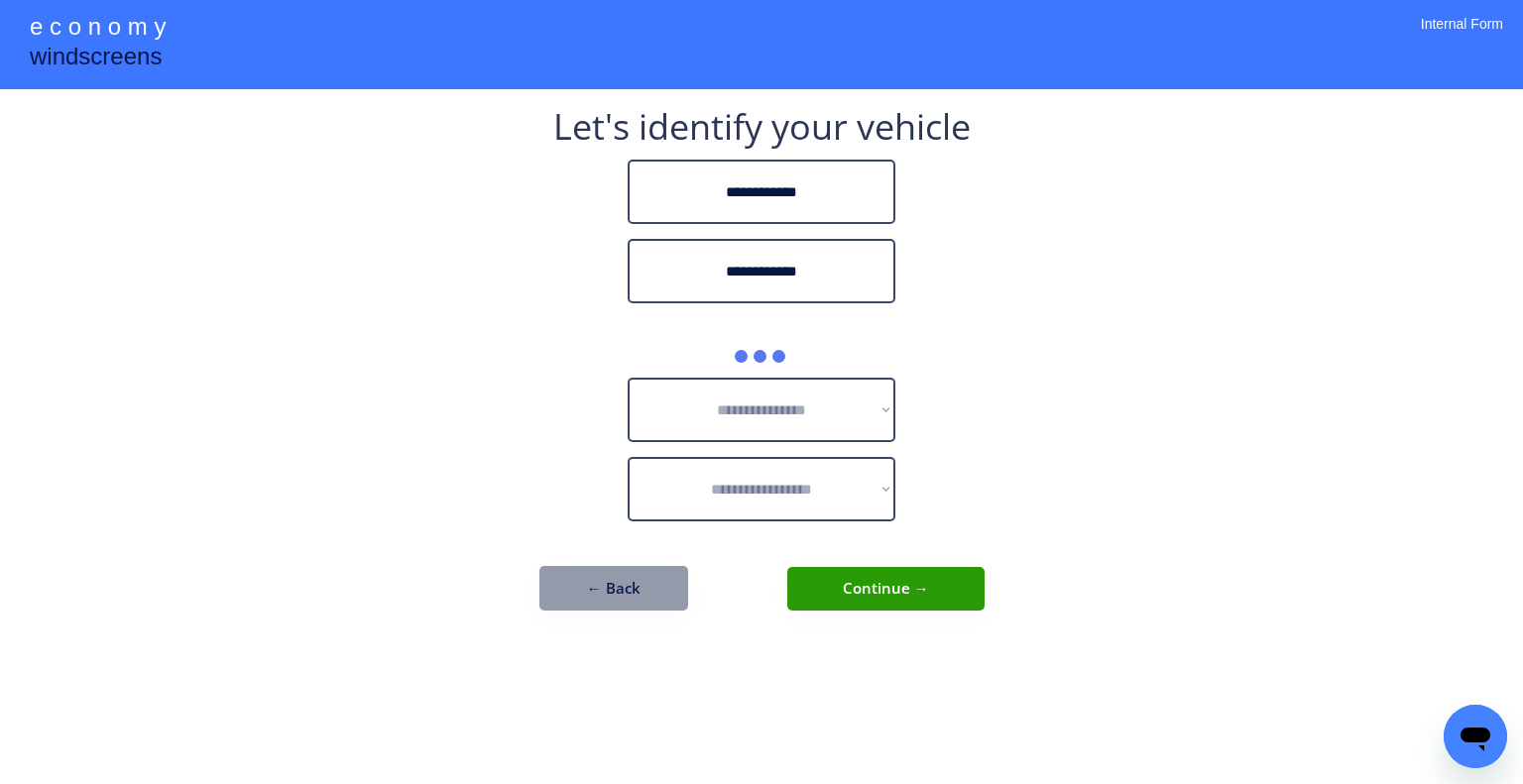 type on "**********" 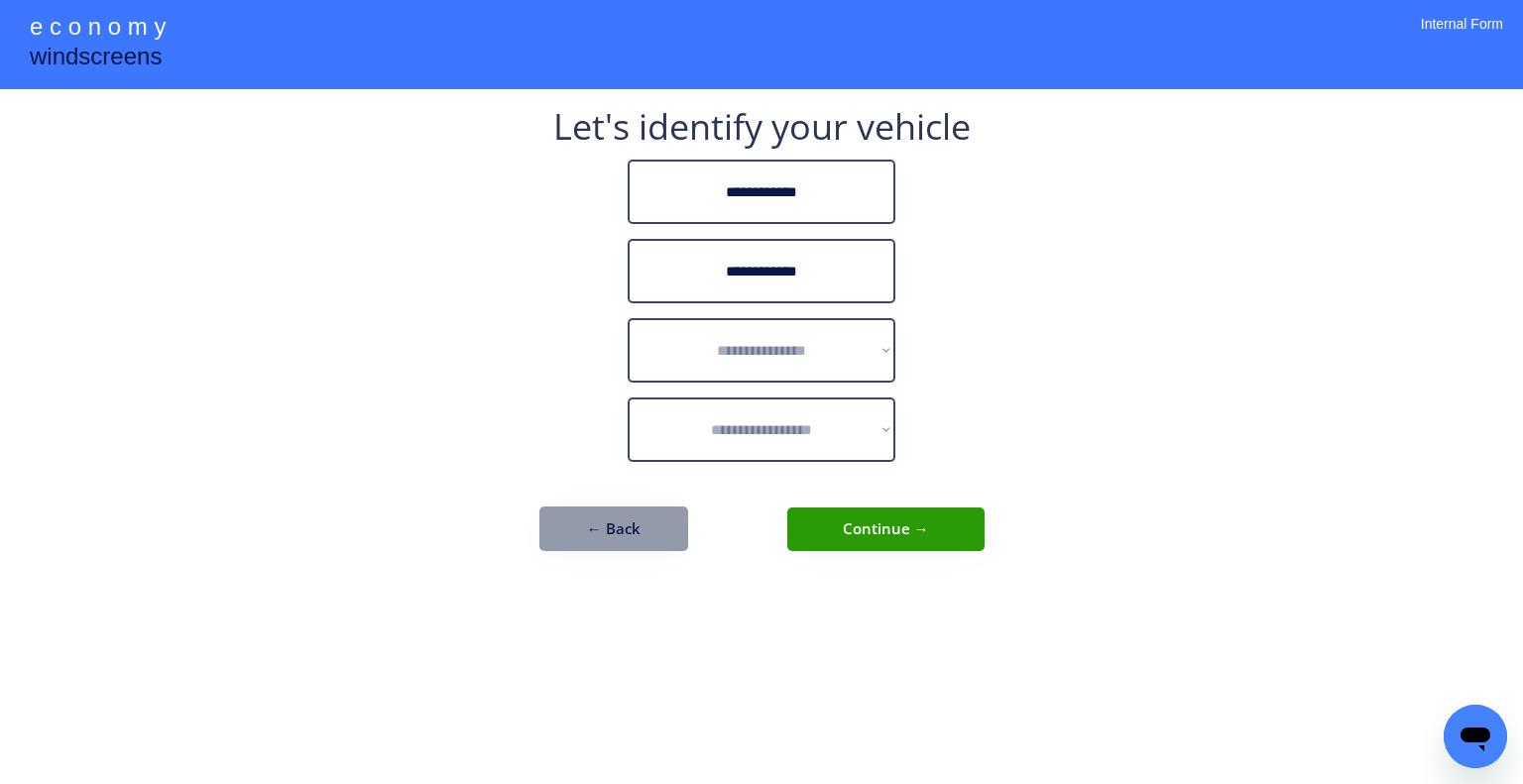 click on "**********" at bounding box center [762, 392] 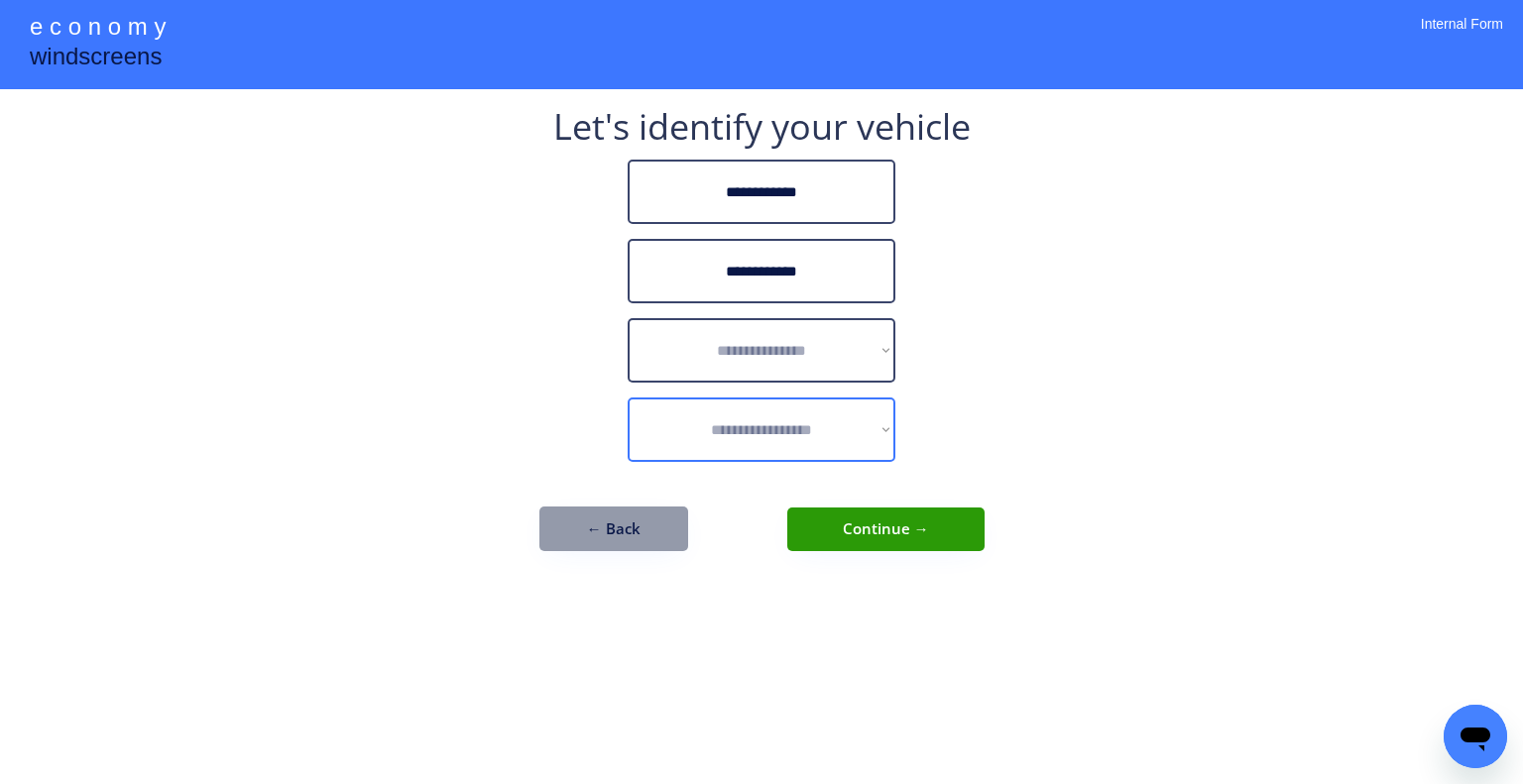 click on "**********" at bounding box center (762, 350) 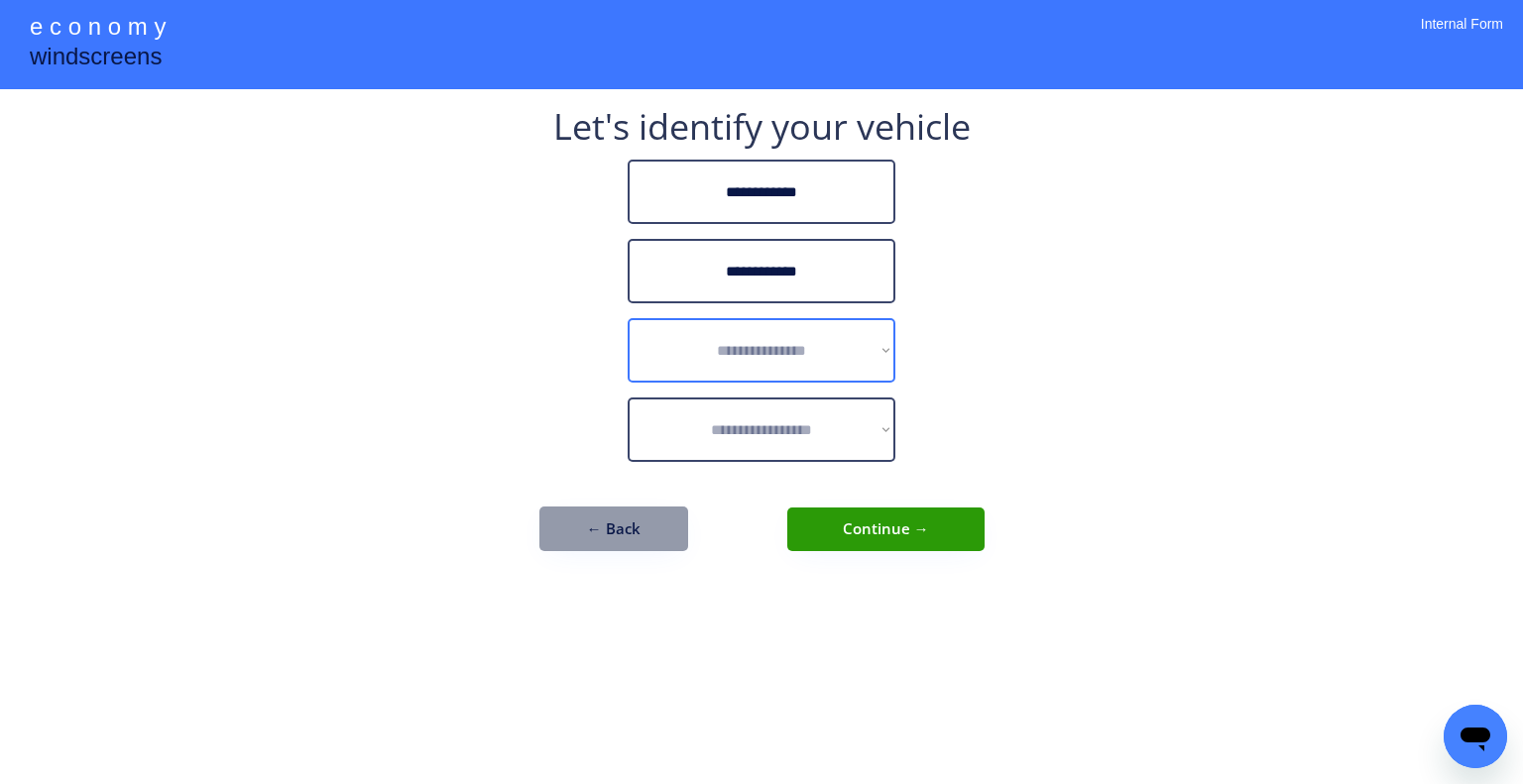 select on "******" 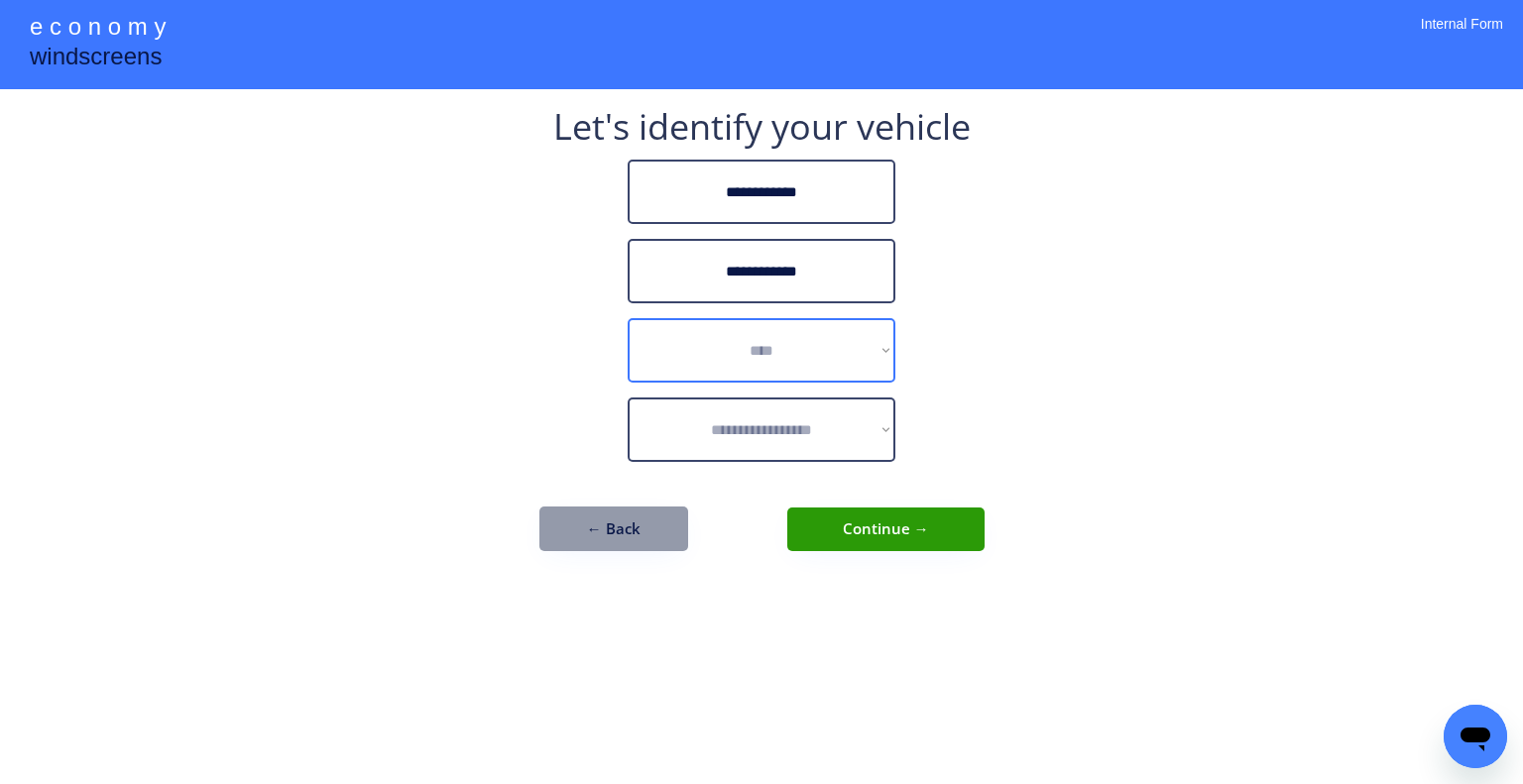 click on "**********" at bounding box center [762, 350] 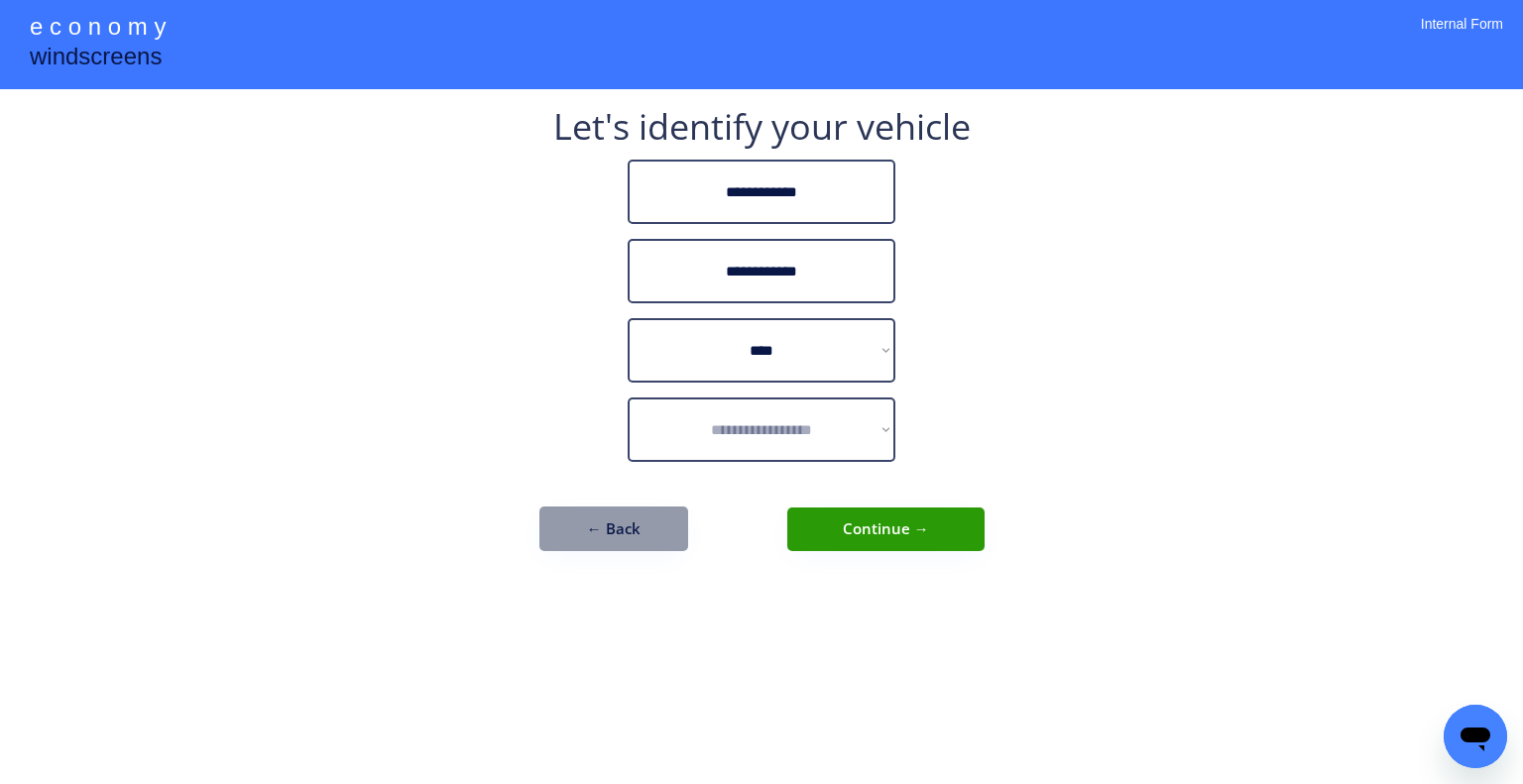 click on "**********" at bounding box center [762, 392] 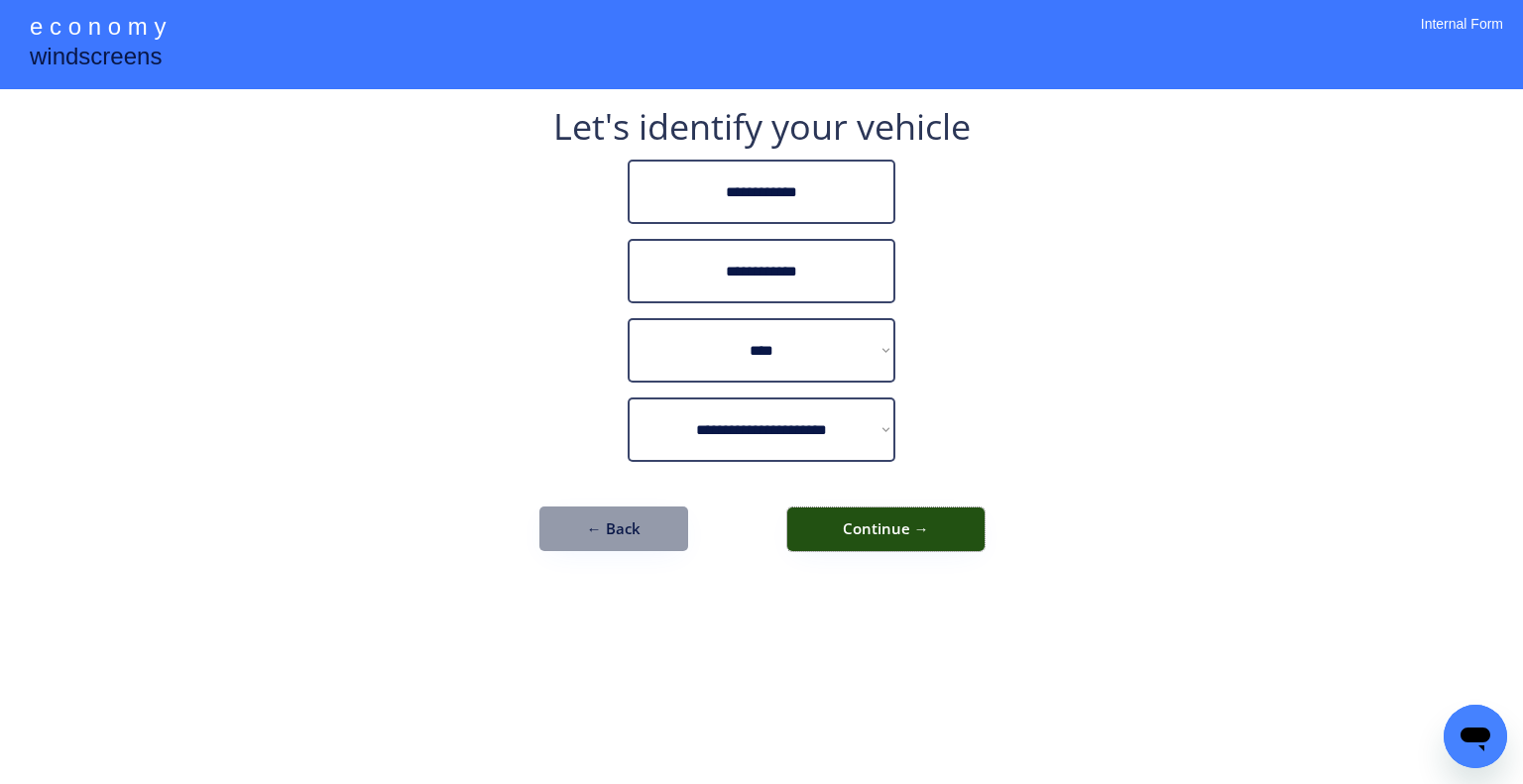 click on "Continue    →" at bounding box center [885, 529] 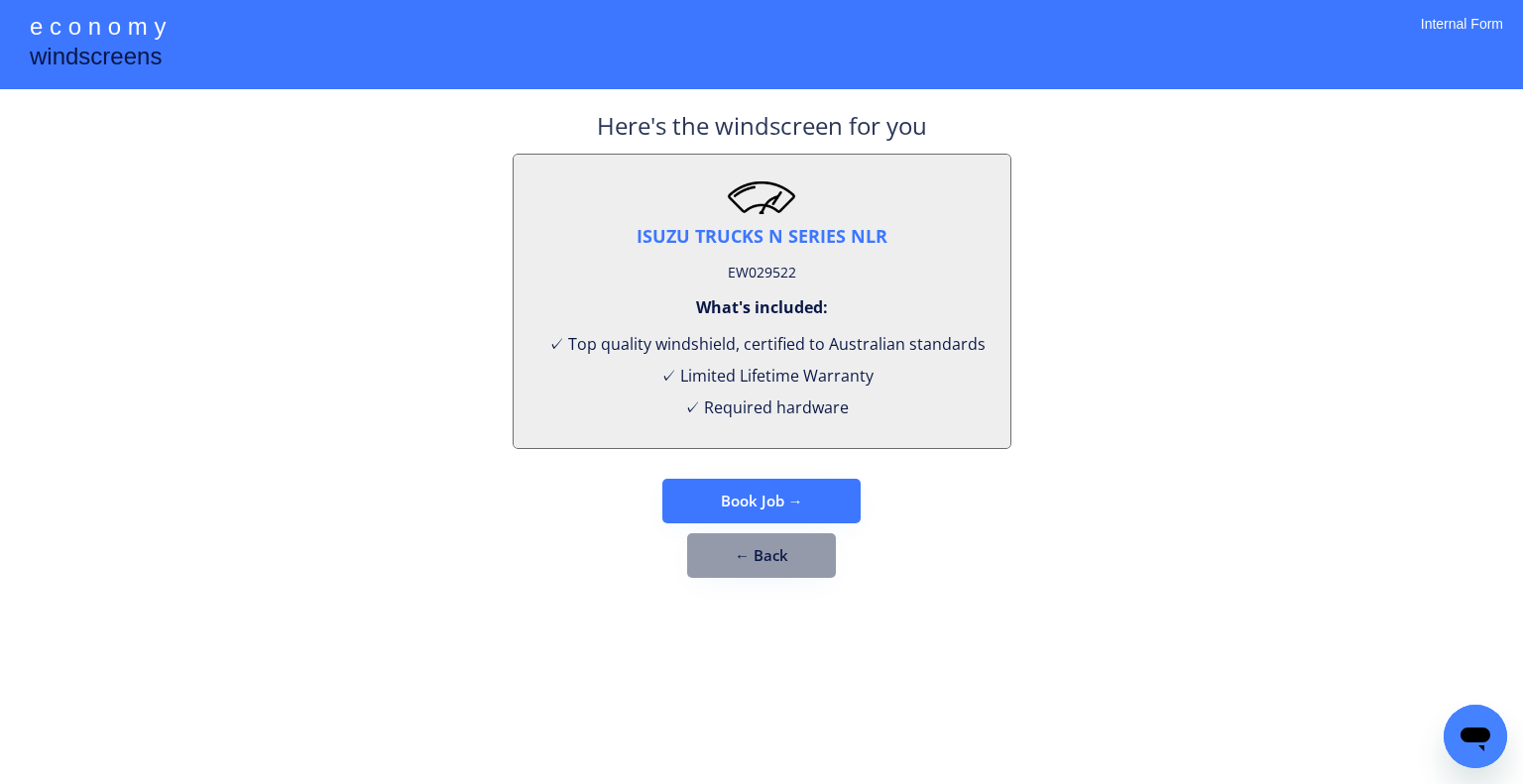 click on "**********" at bounding box center [762, 392] 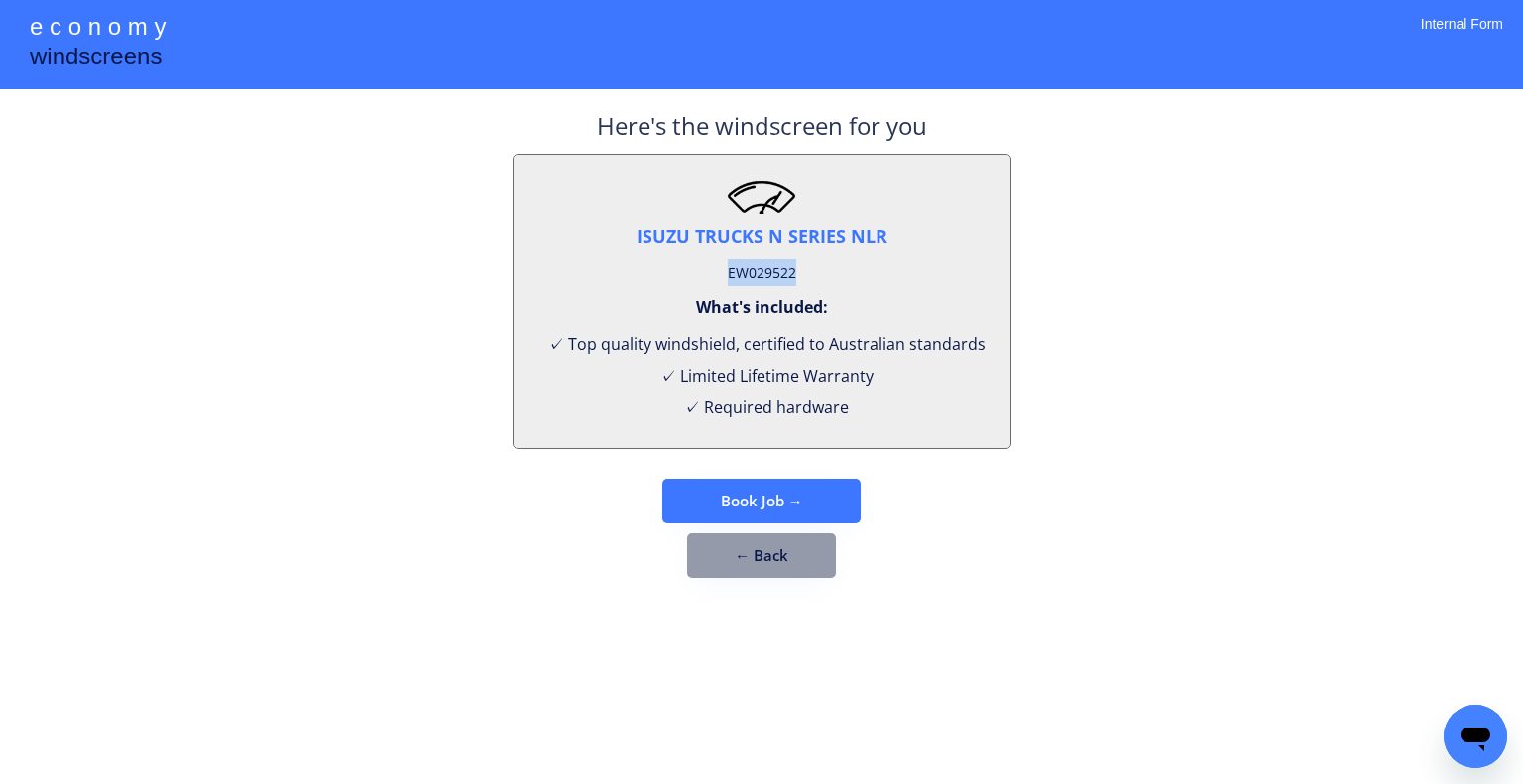 click on "EW029522" at bounding box center (762, 273) 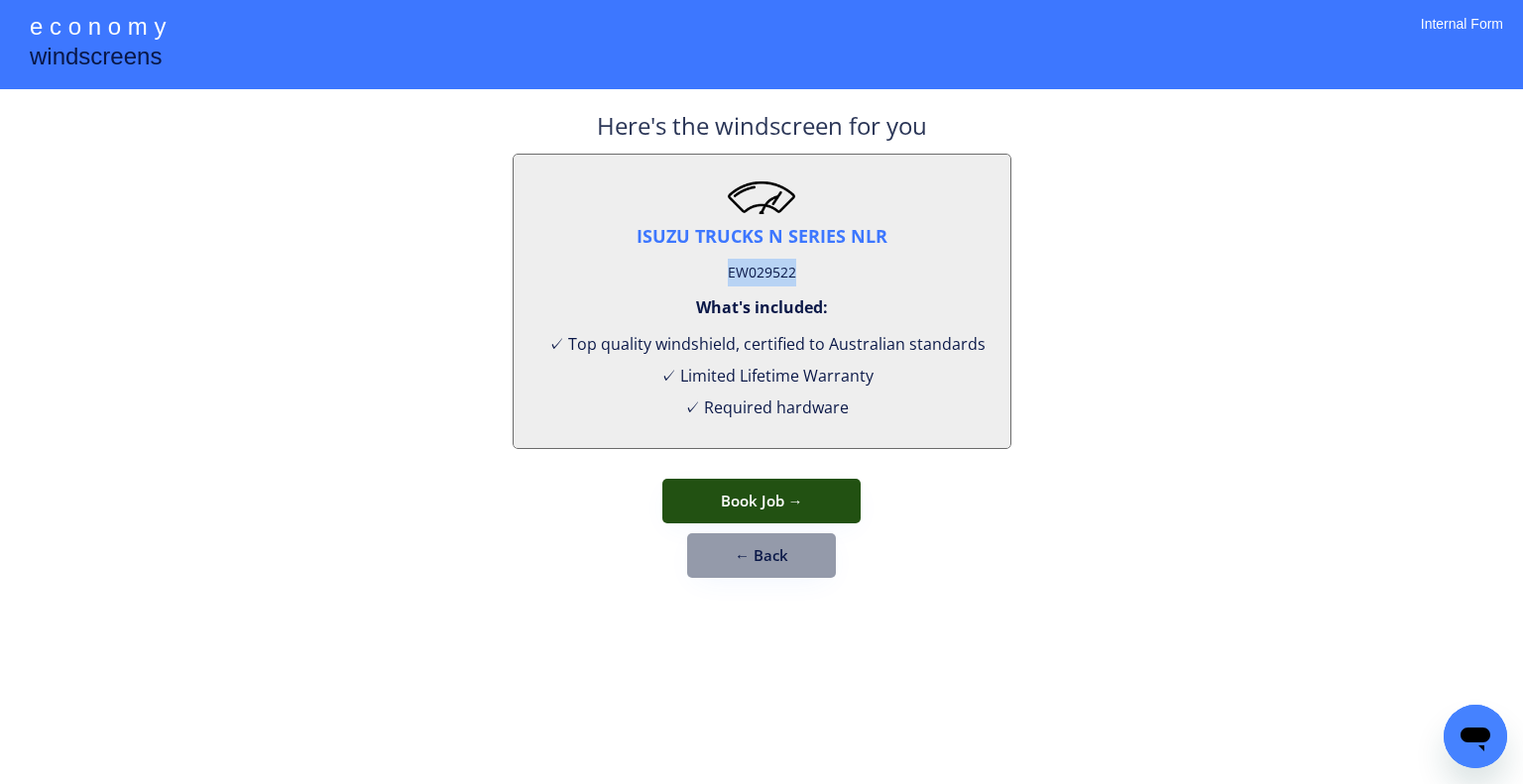 click on "Book Job    →" at bounding box center [762, 501] 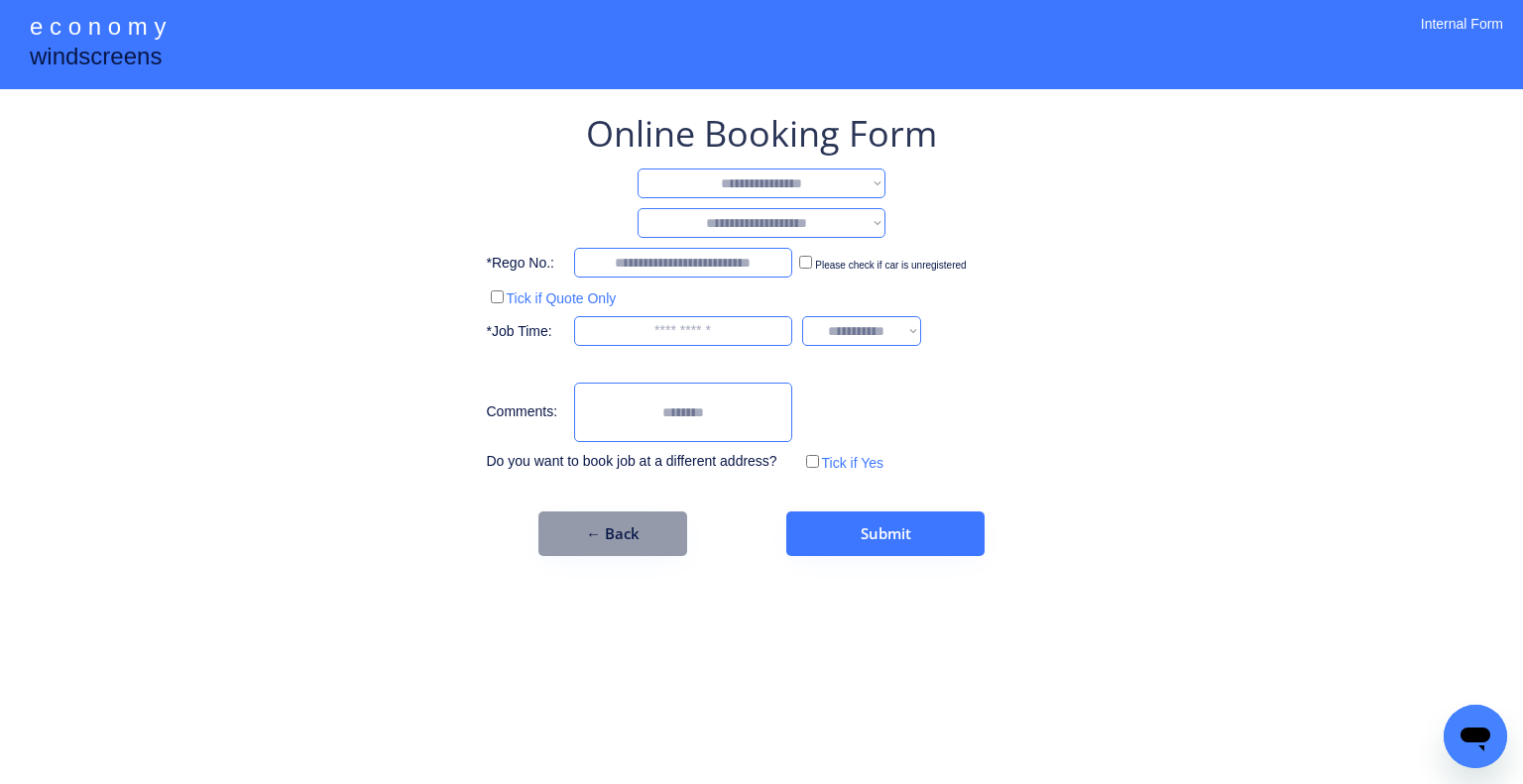 click on "**********" at bounding box center (762, 183) 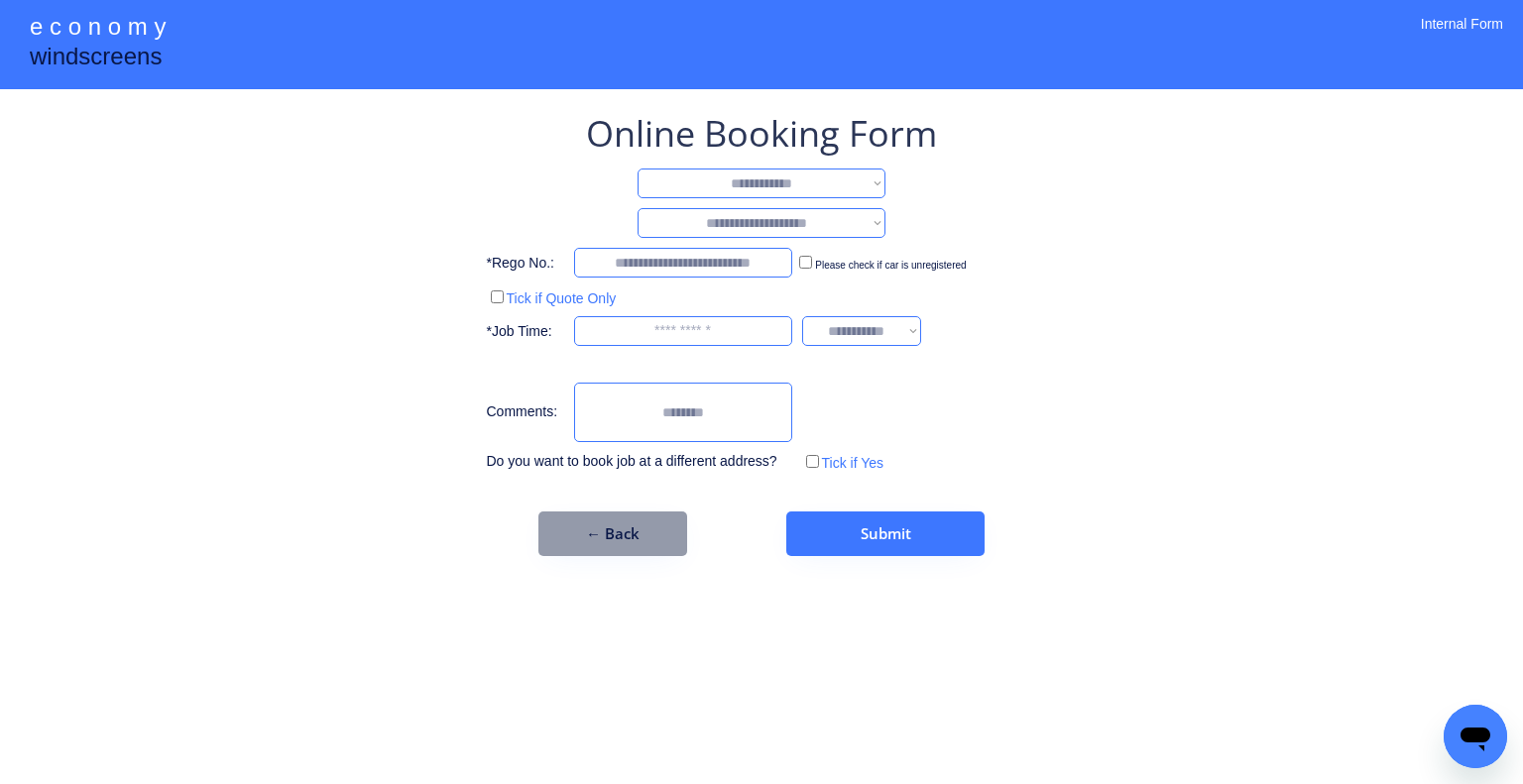 click on "**********" at bounding box center [762, 183] 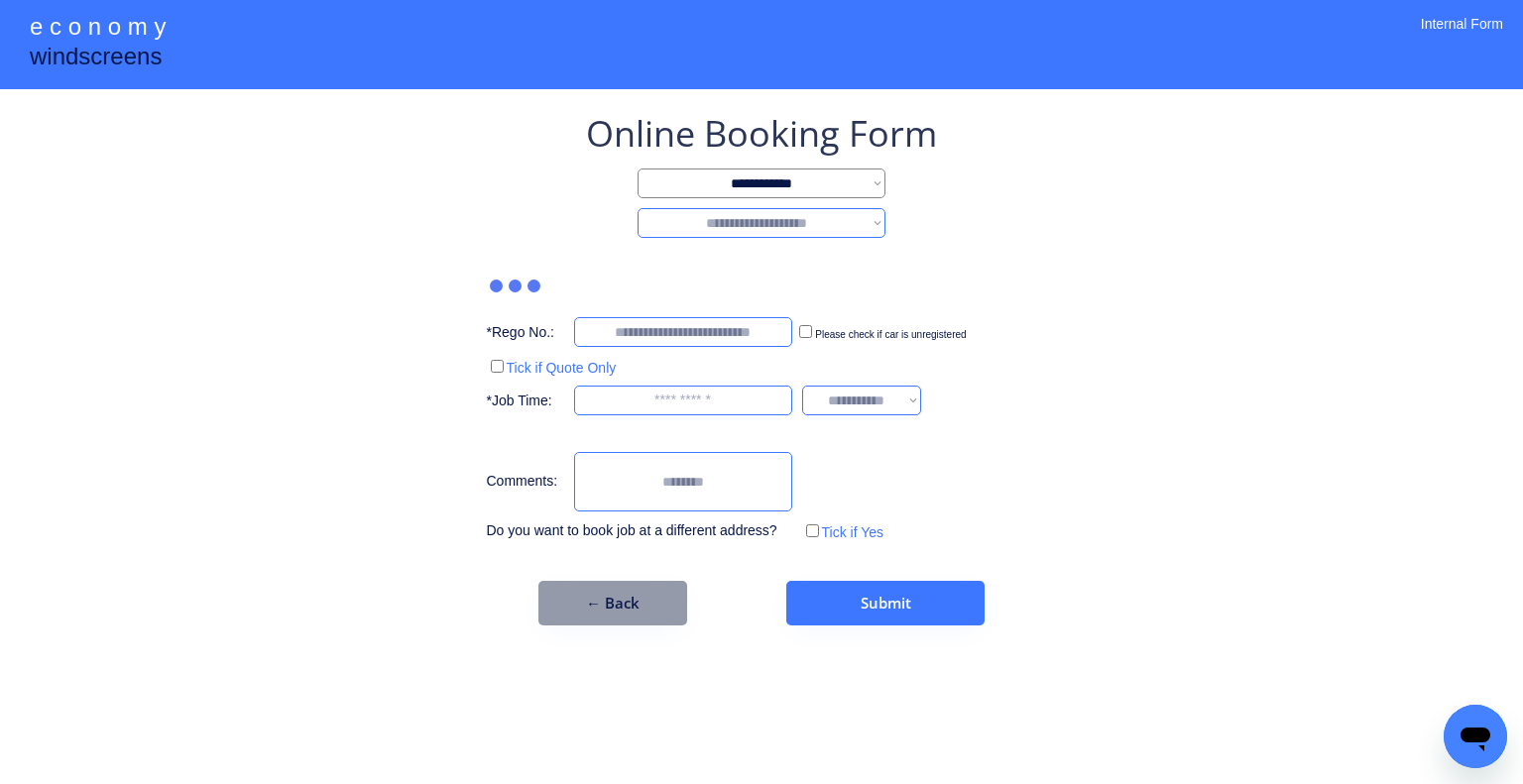 click on "**********" at bounding box center [762, 223] 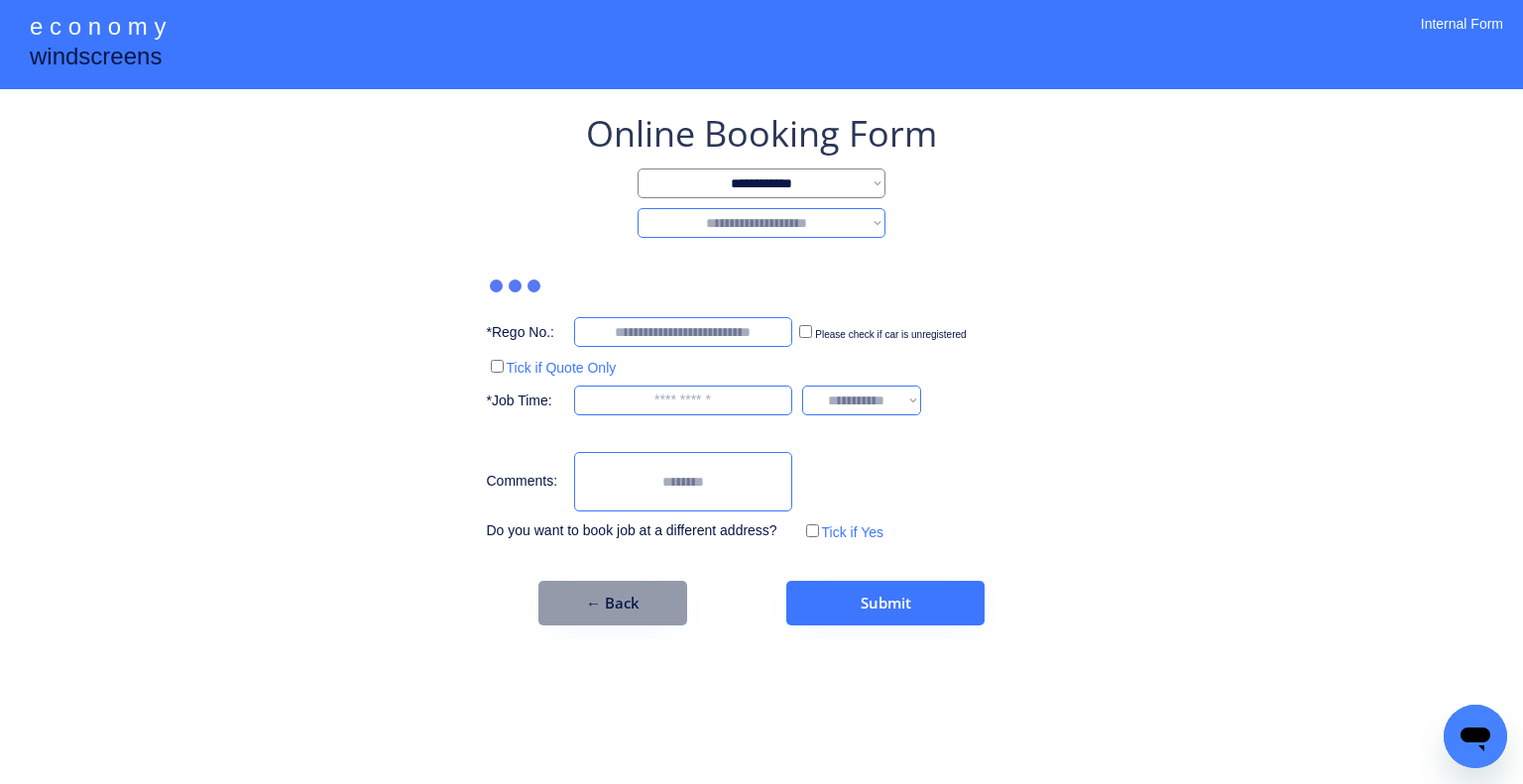 select on "*******" 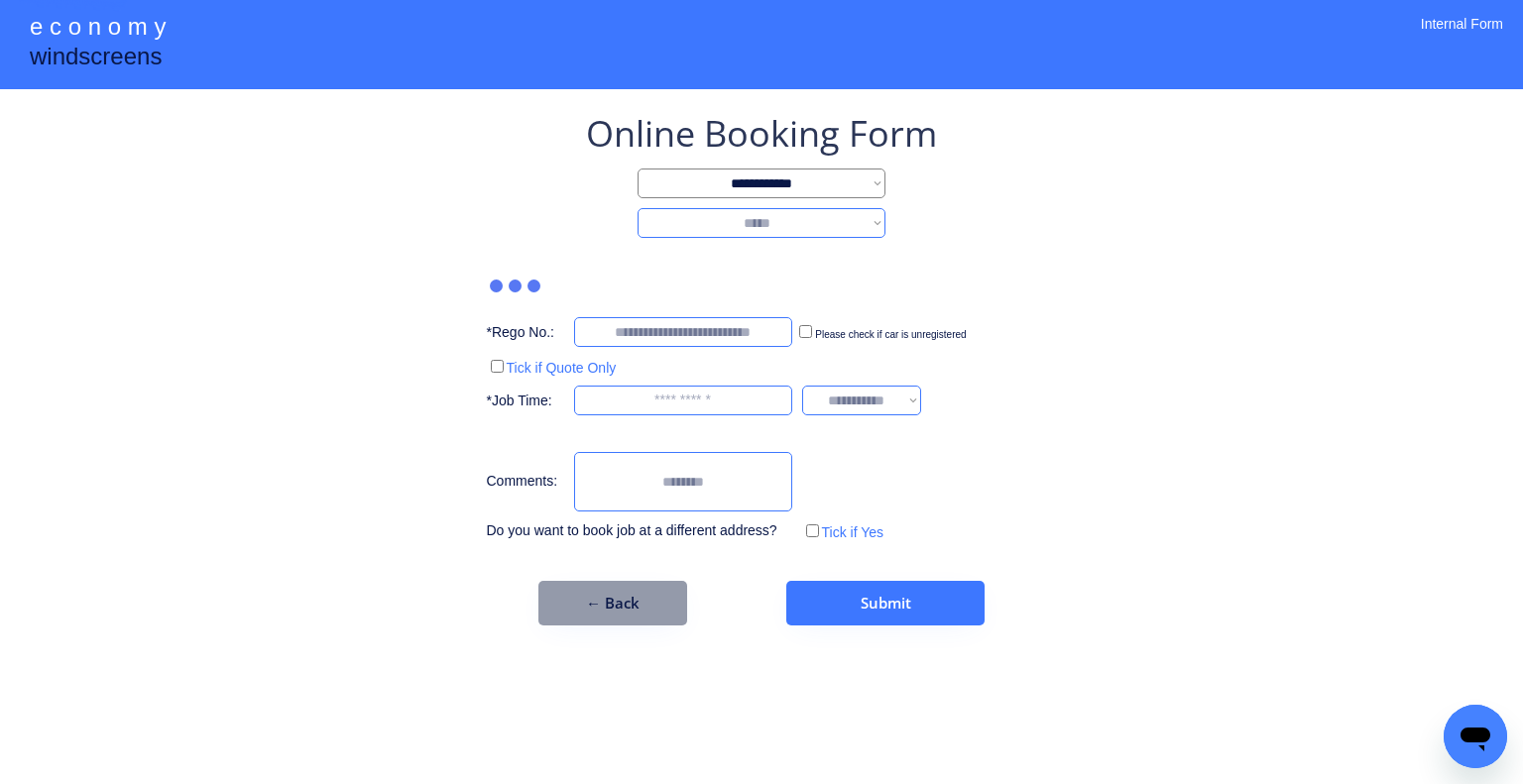 click on "**********" at bounding box center [762, 223] 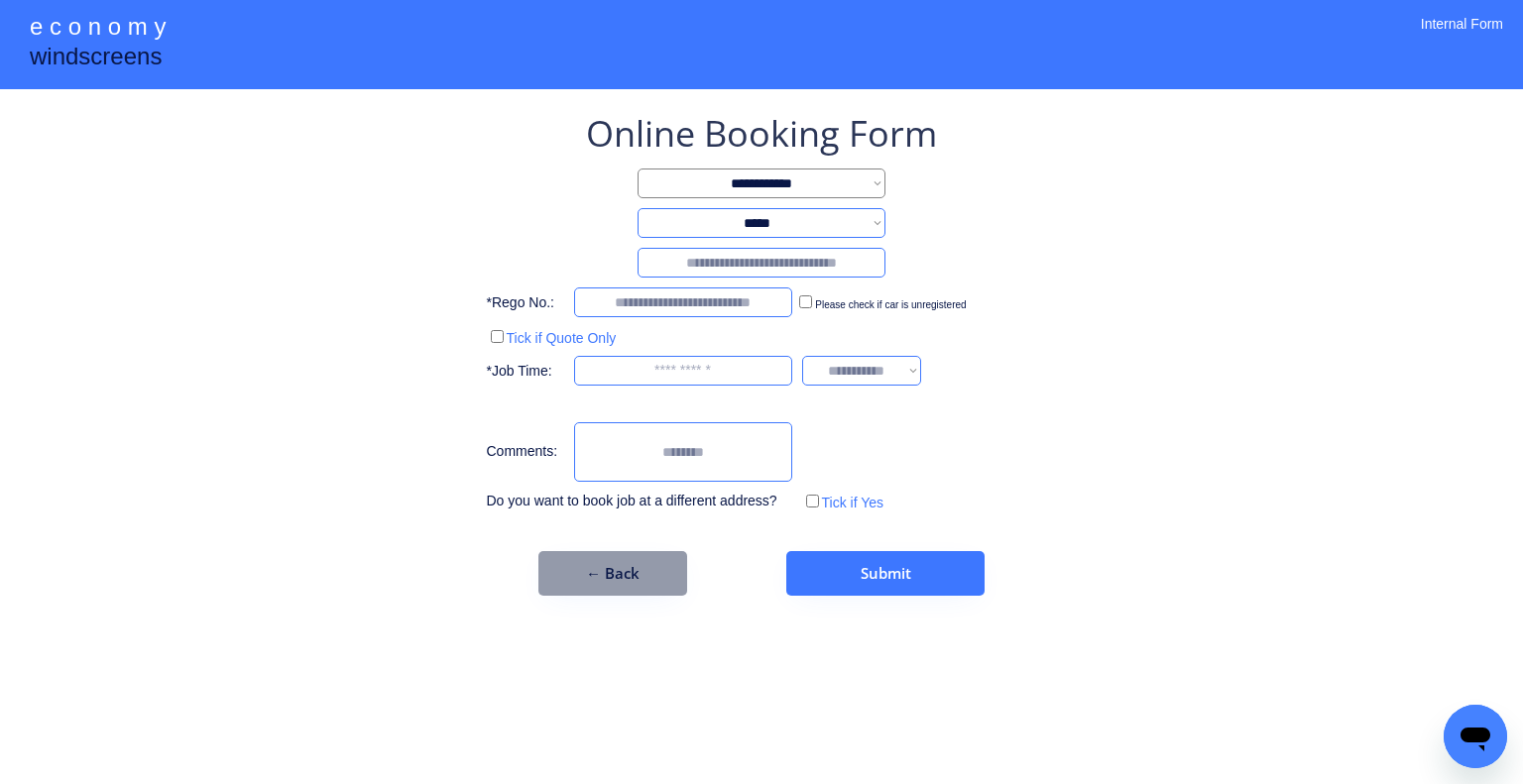 click at bounding box center [762, 263] 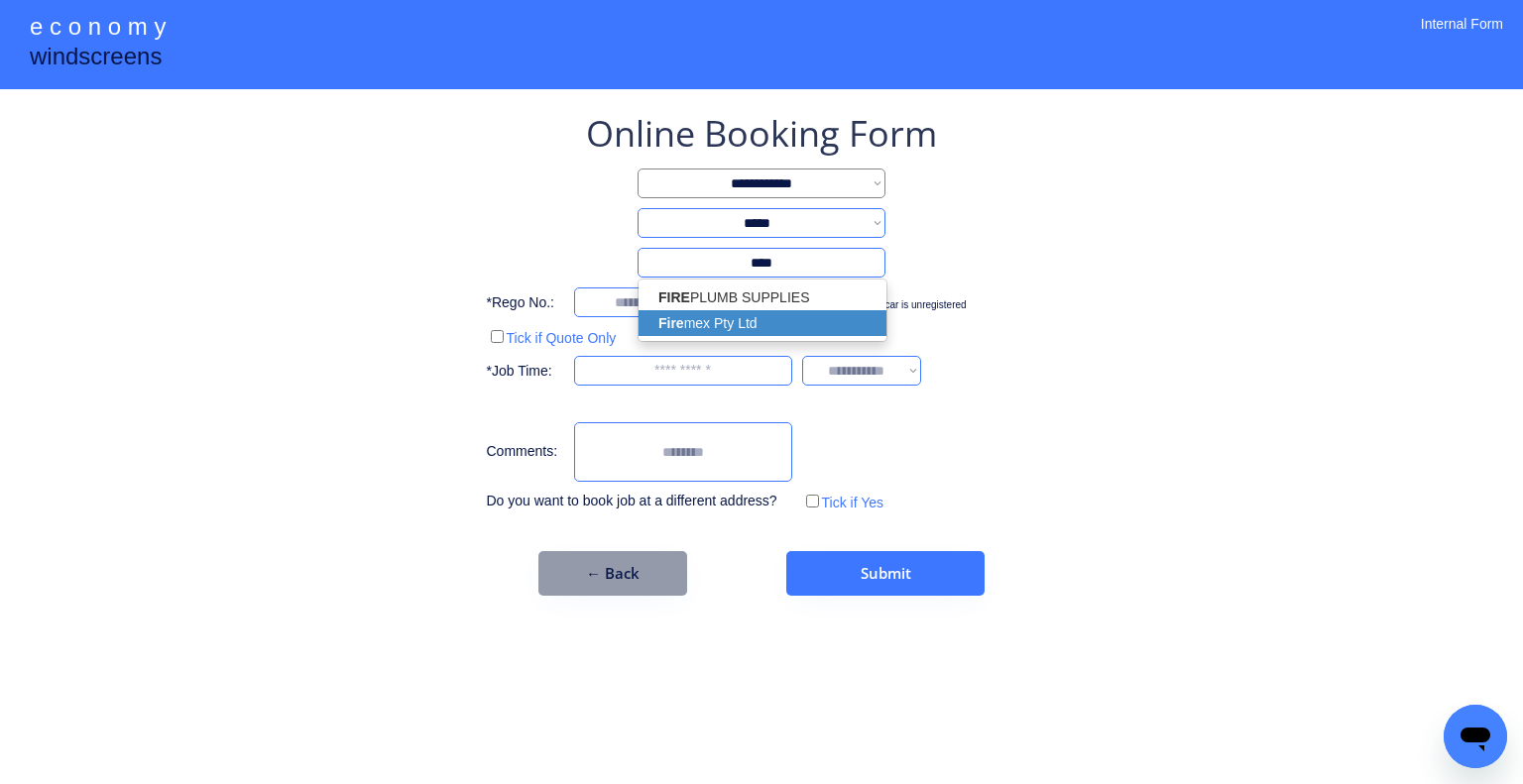 click on "Fire mex Pty Ltd" at bounding box center [762, 323] 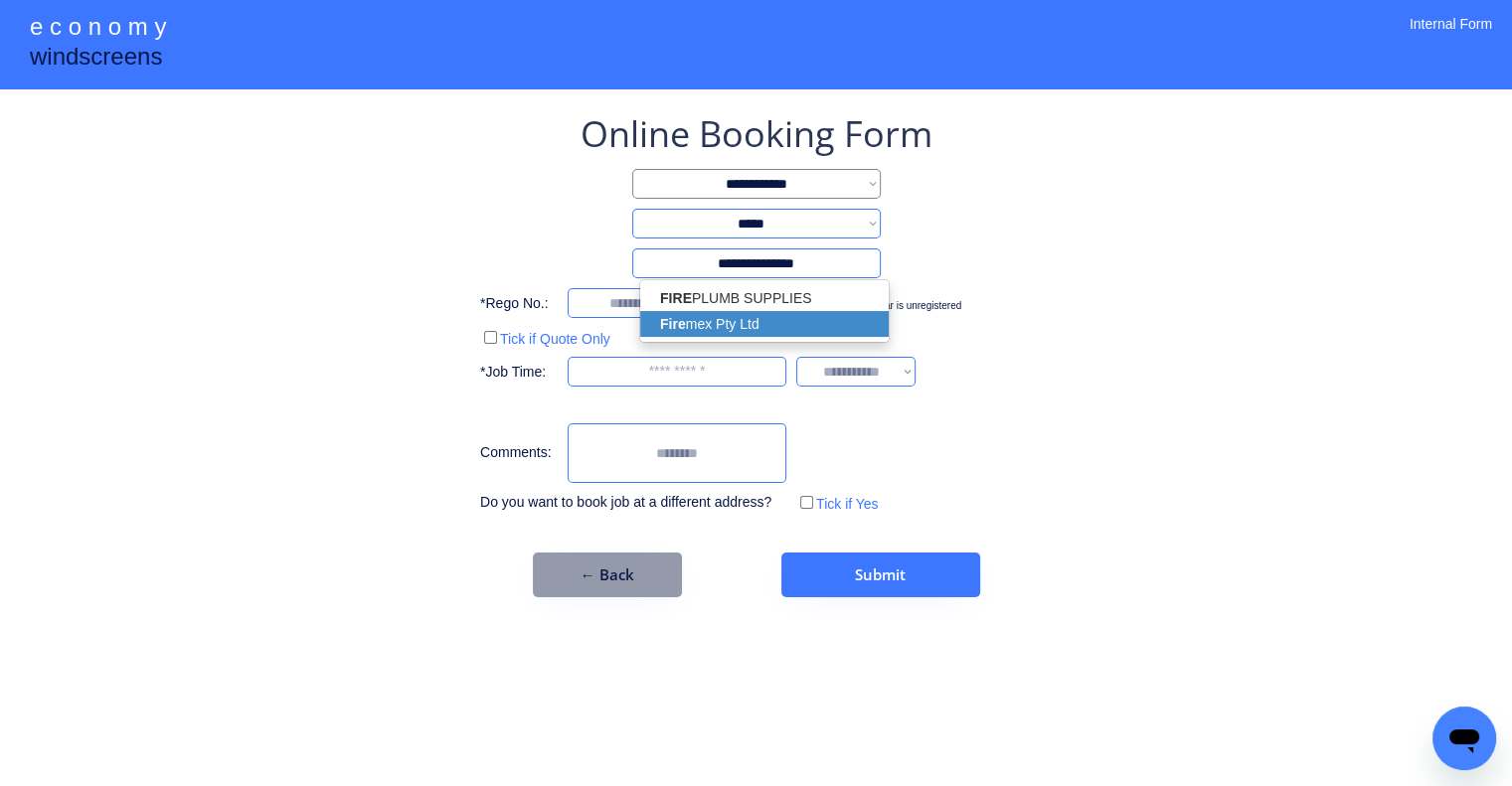 select on "*********" 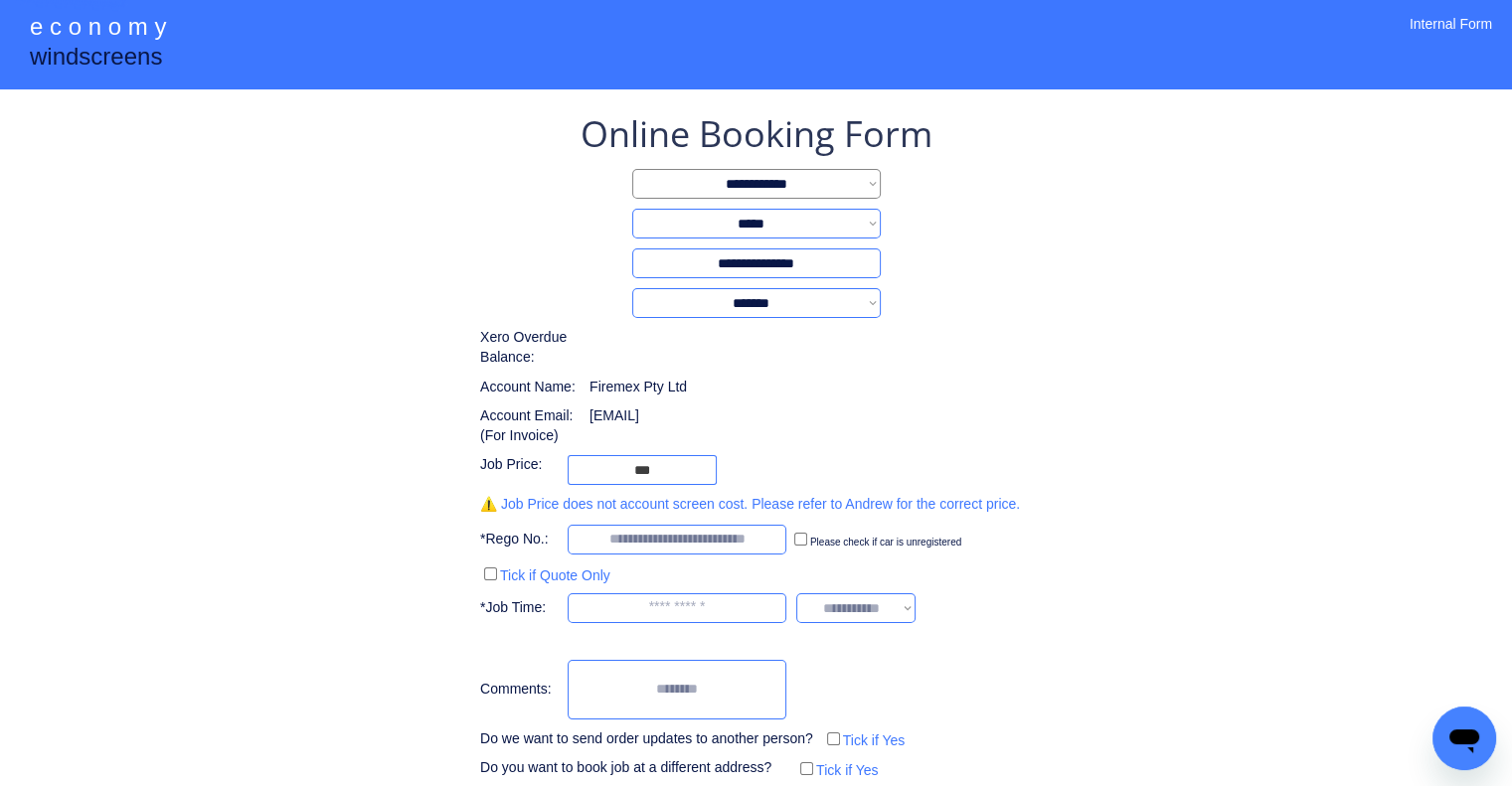 type on "**********" 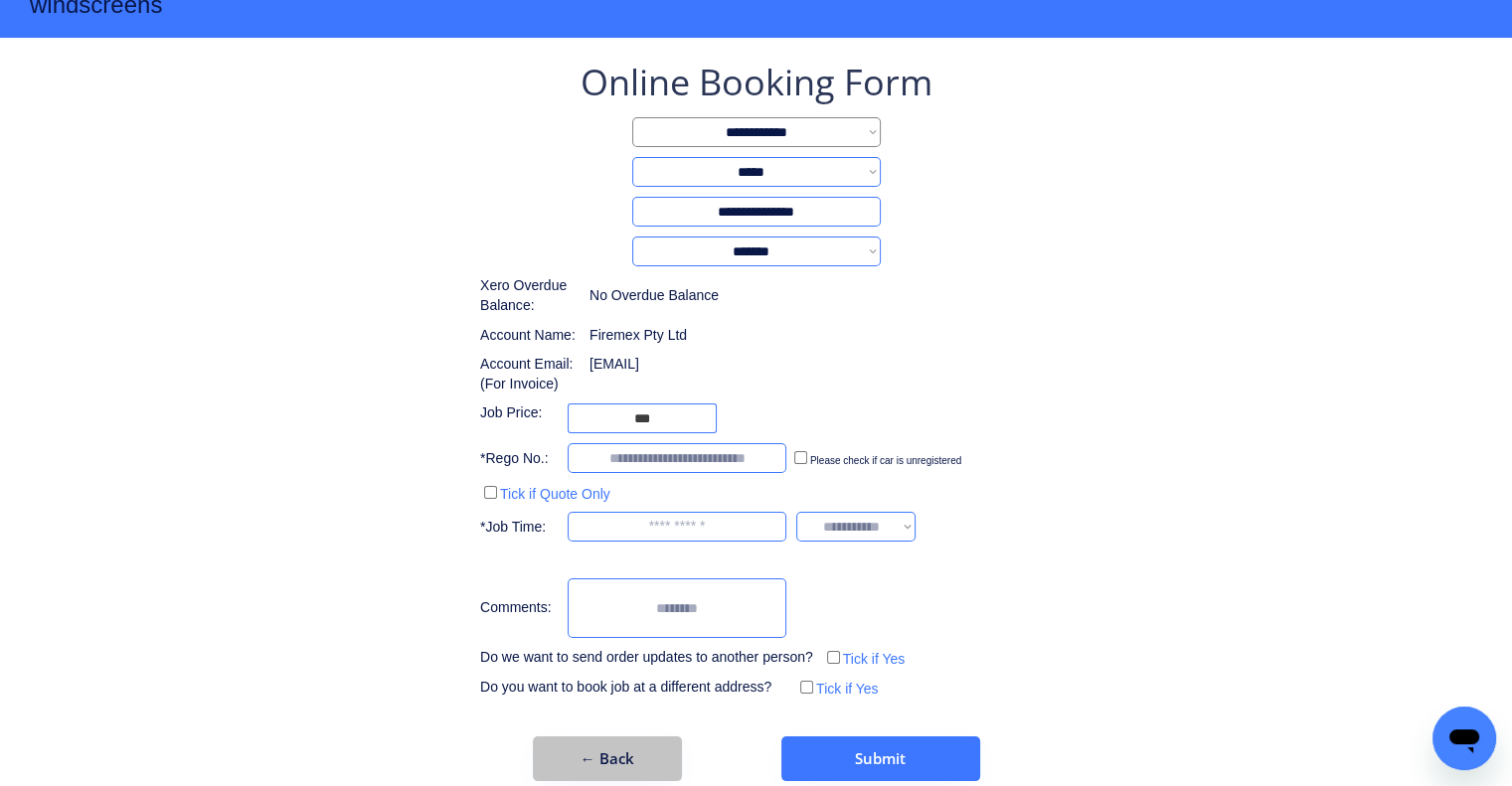 scroll, scrollTop: 77, scrollLeft: 0, axis: vertical 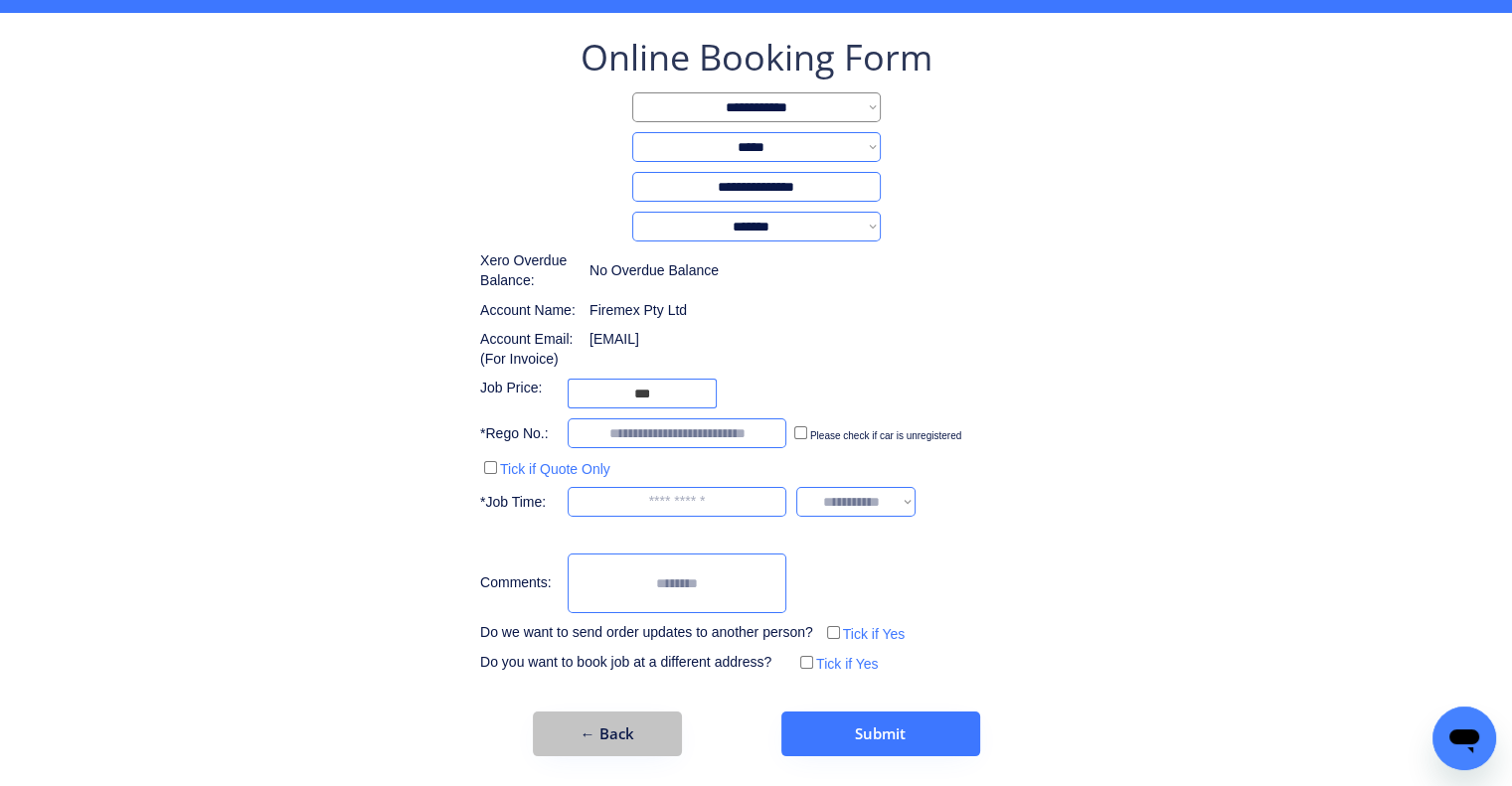 click on "←   Back" at bounding box center [607, 733] 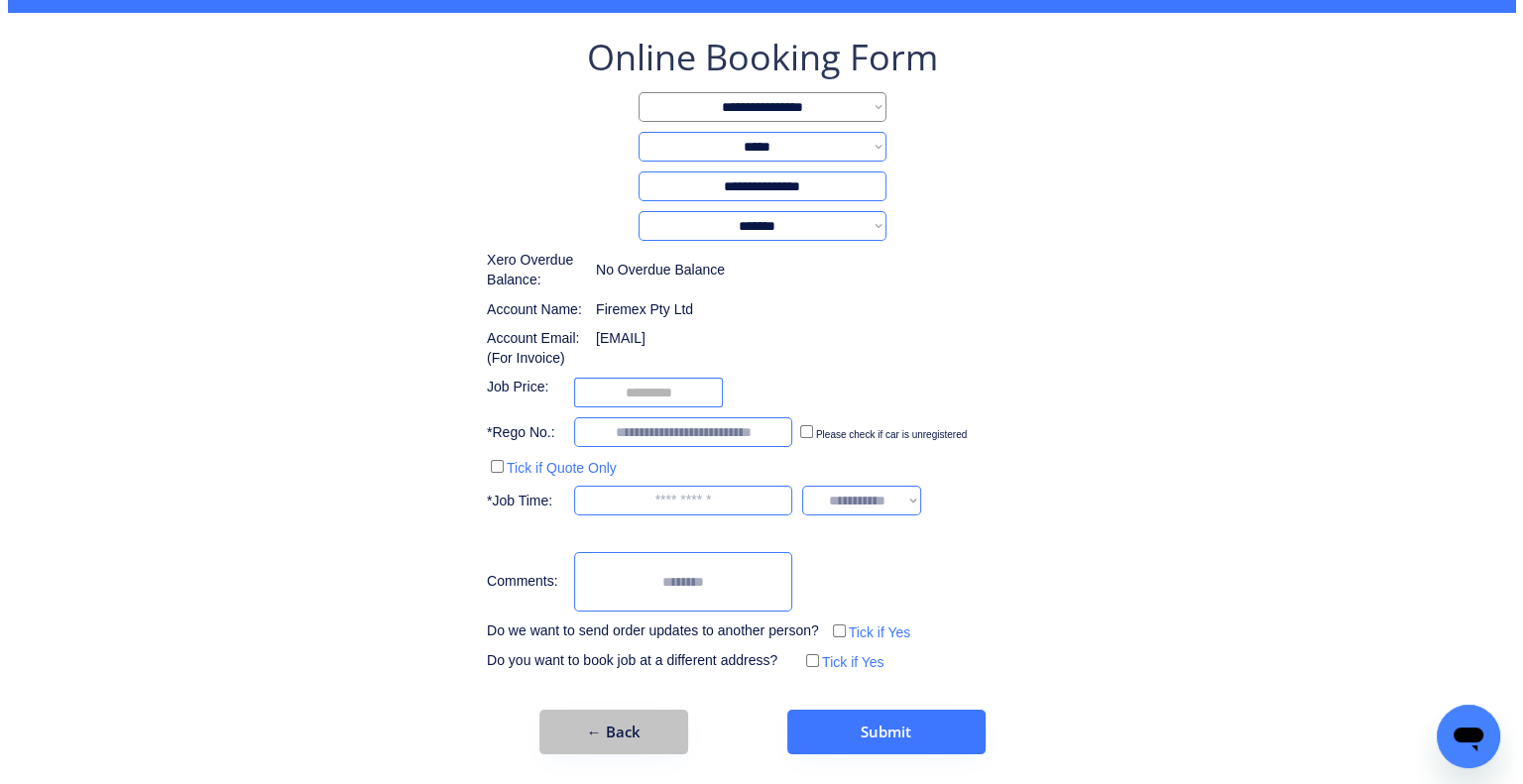 scroll, scrollTop: 0, scrollLeft: 0, axis: both 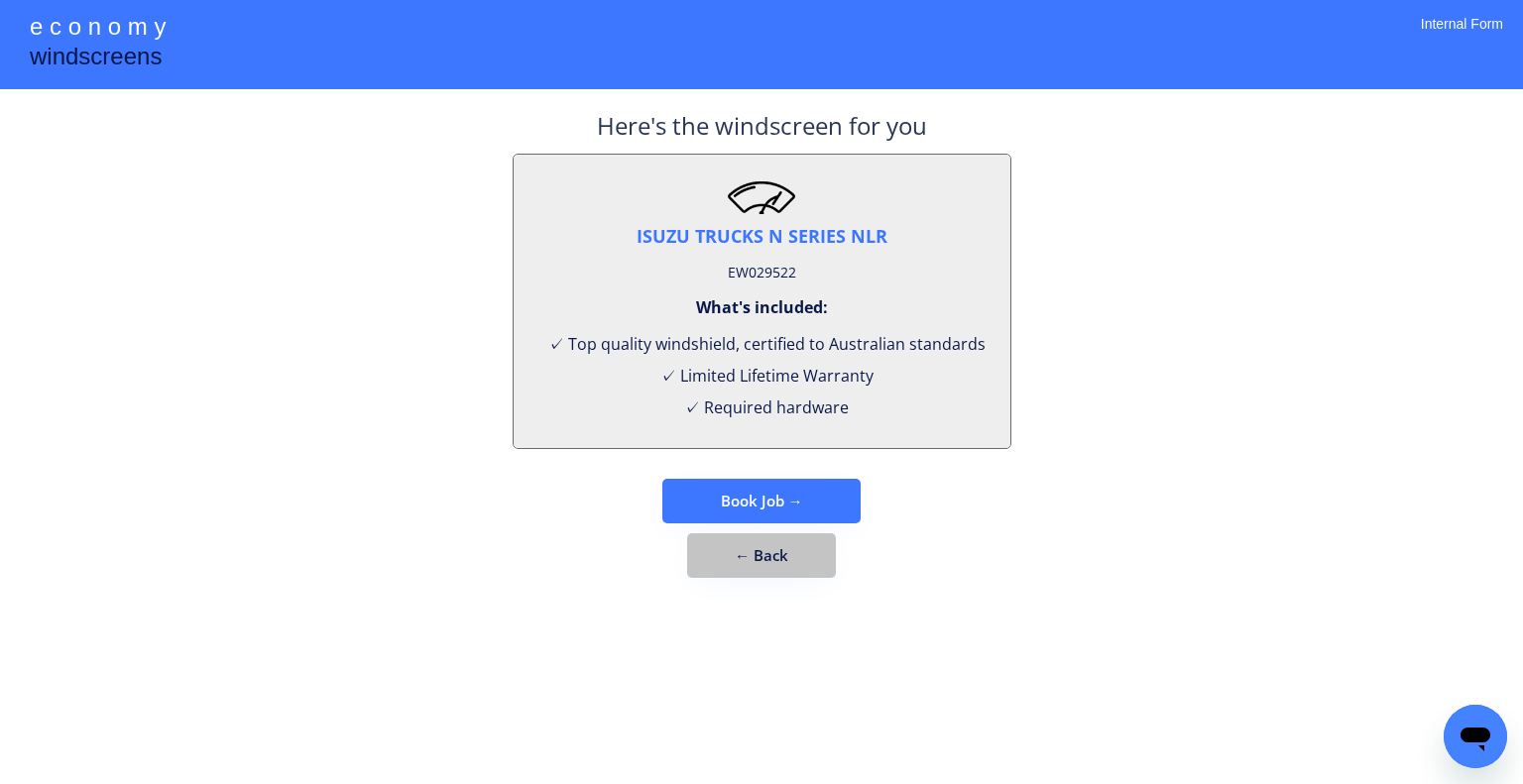 click on "←   Back" at bounding box center (762, 555) 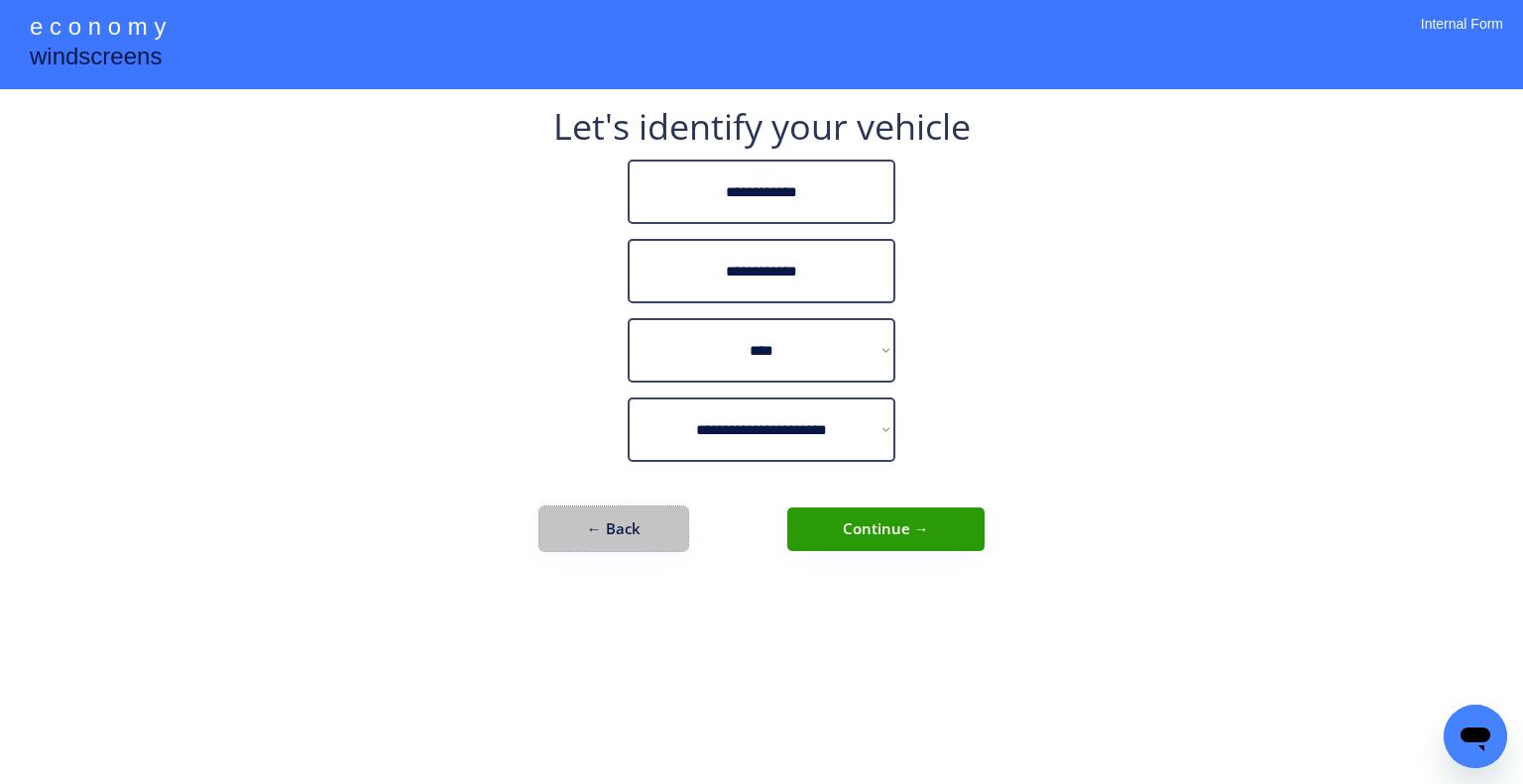 click on "←   Back" at bounding box center (614, 528) 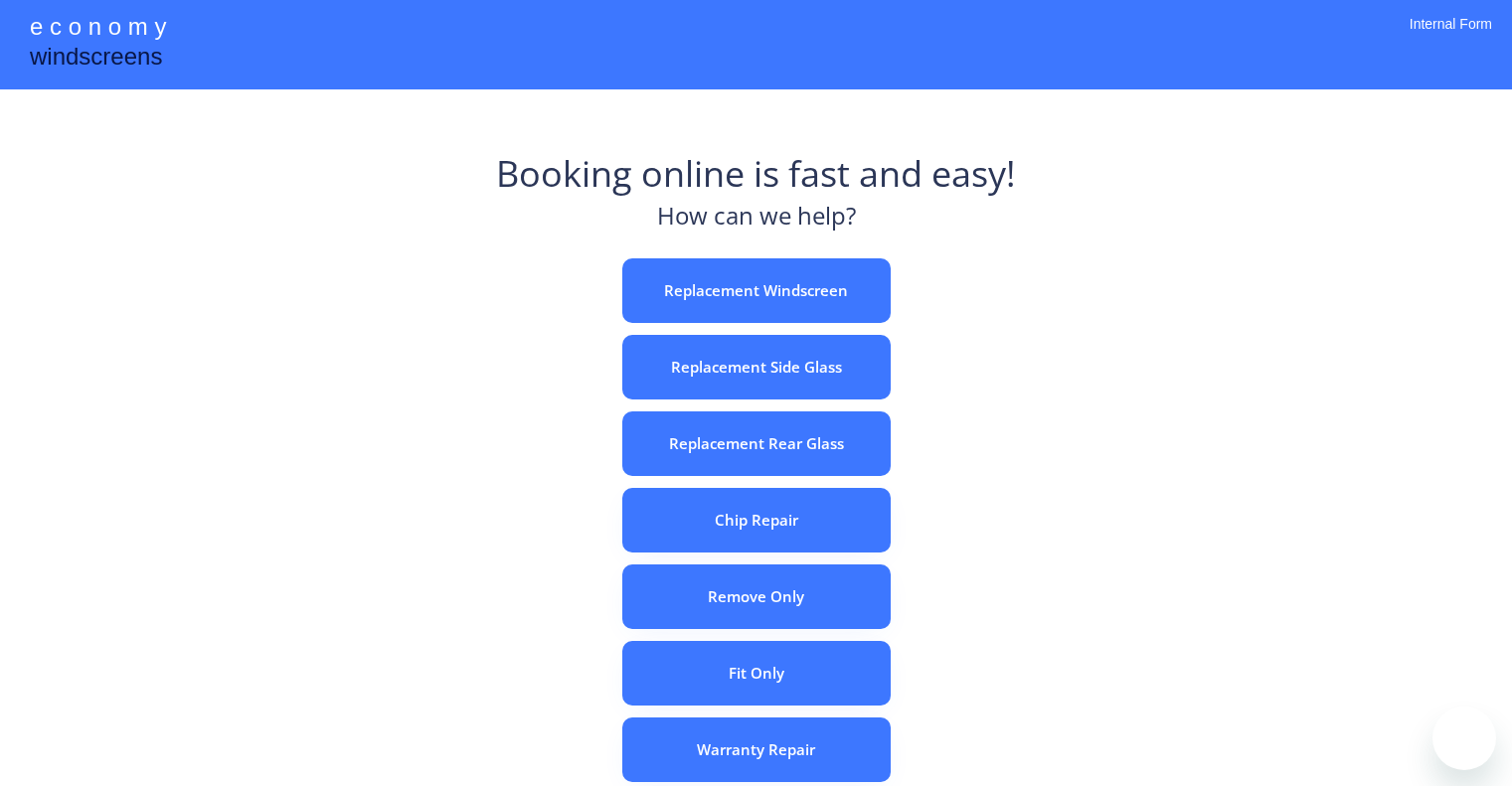 scroll, scrollTop: 0, scrollLeft: 0, axis: both 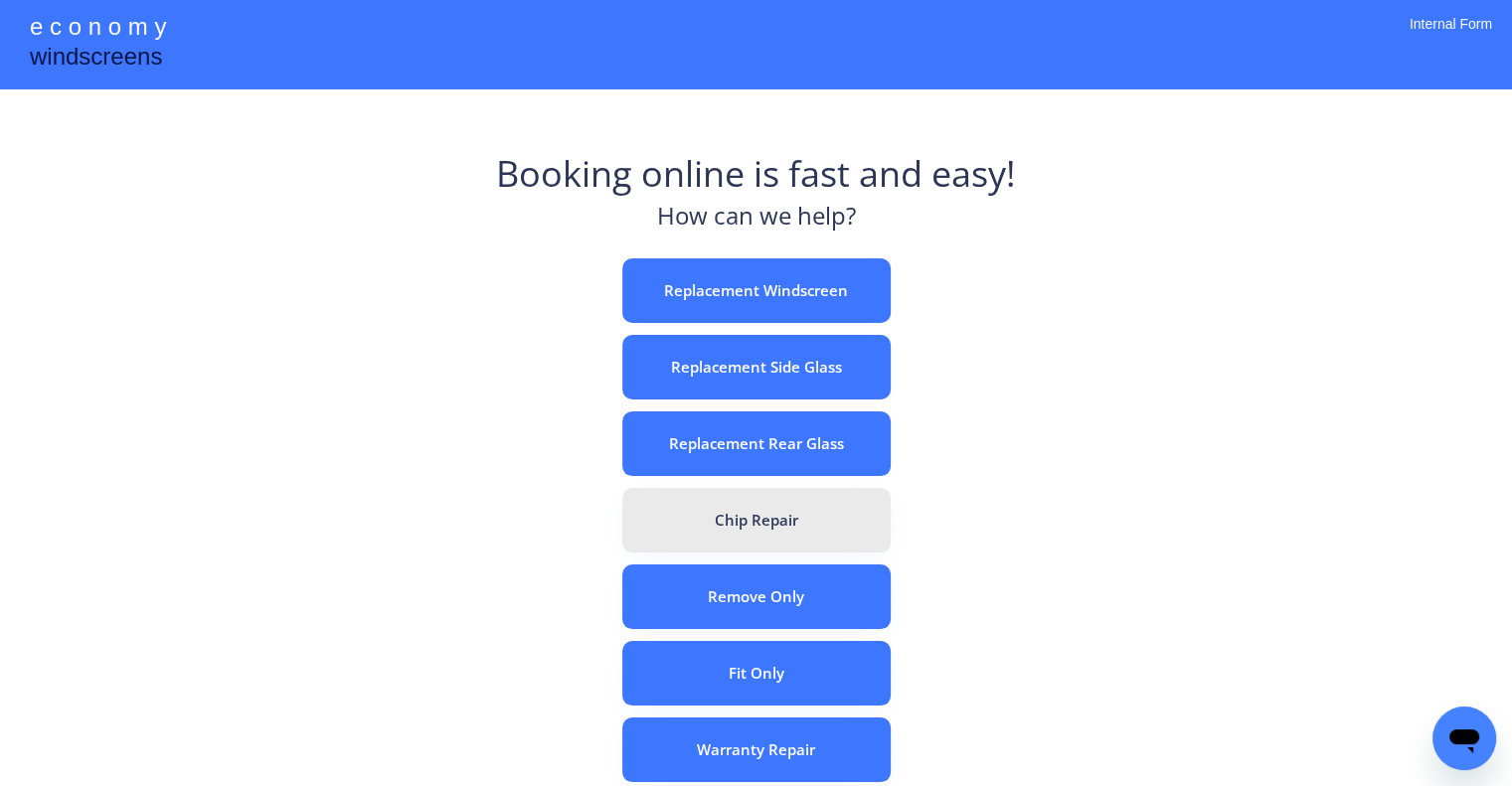 click on "Replacement Rear Glass" at bounding box center (756, 443) 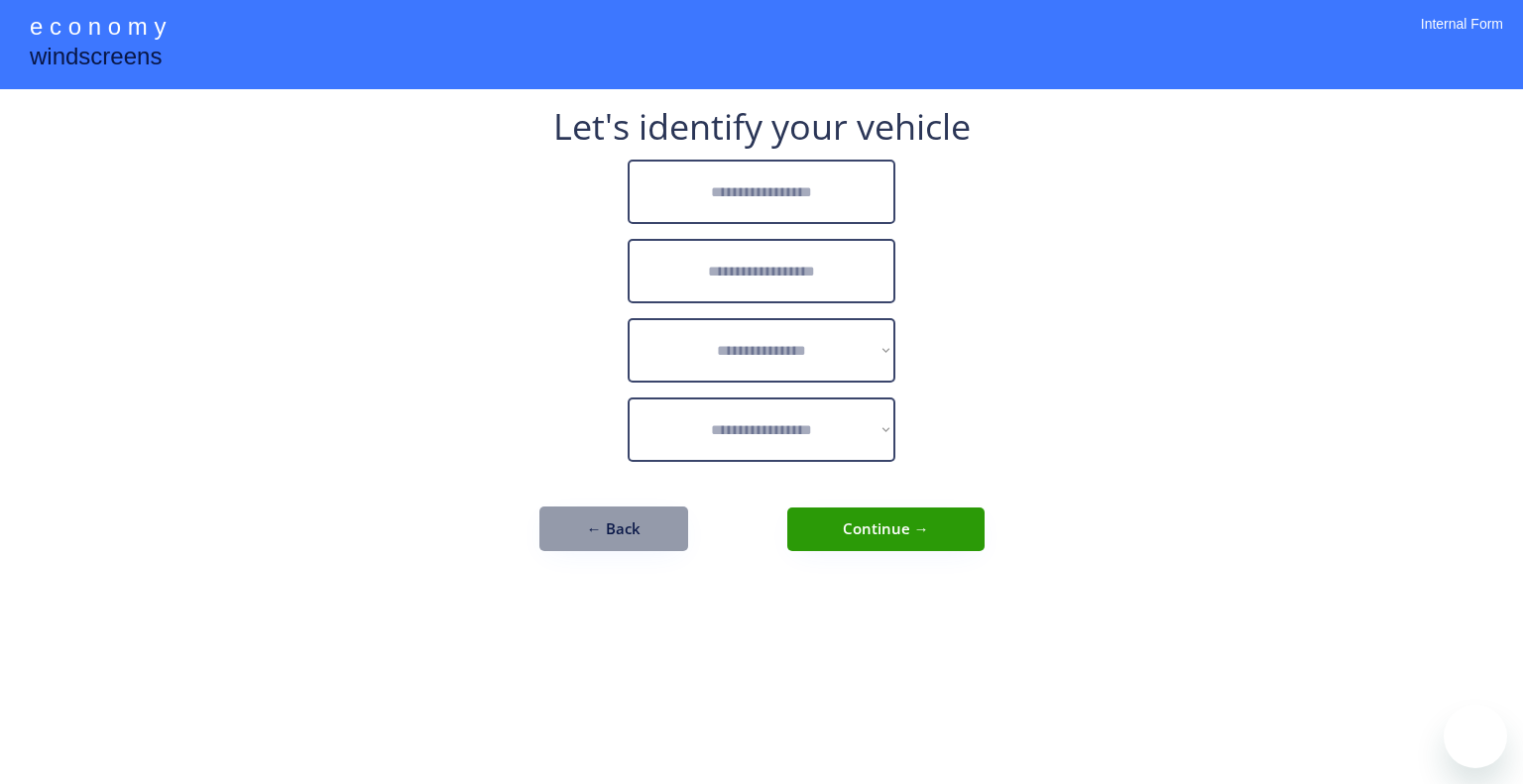 scroll, scrollTop: 0, scrollLeft: 0, axis: both 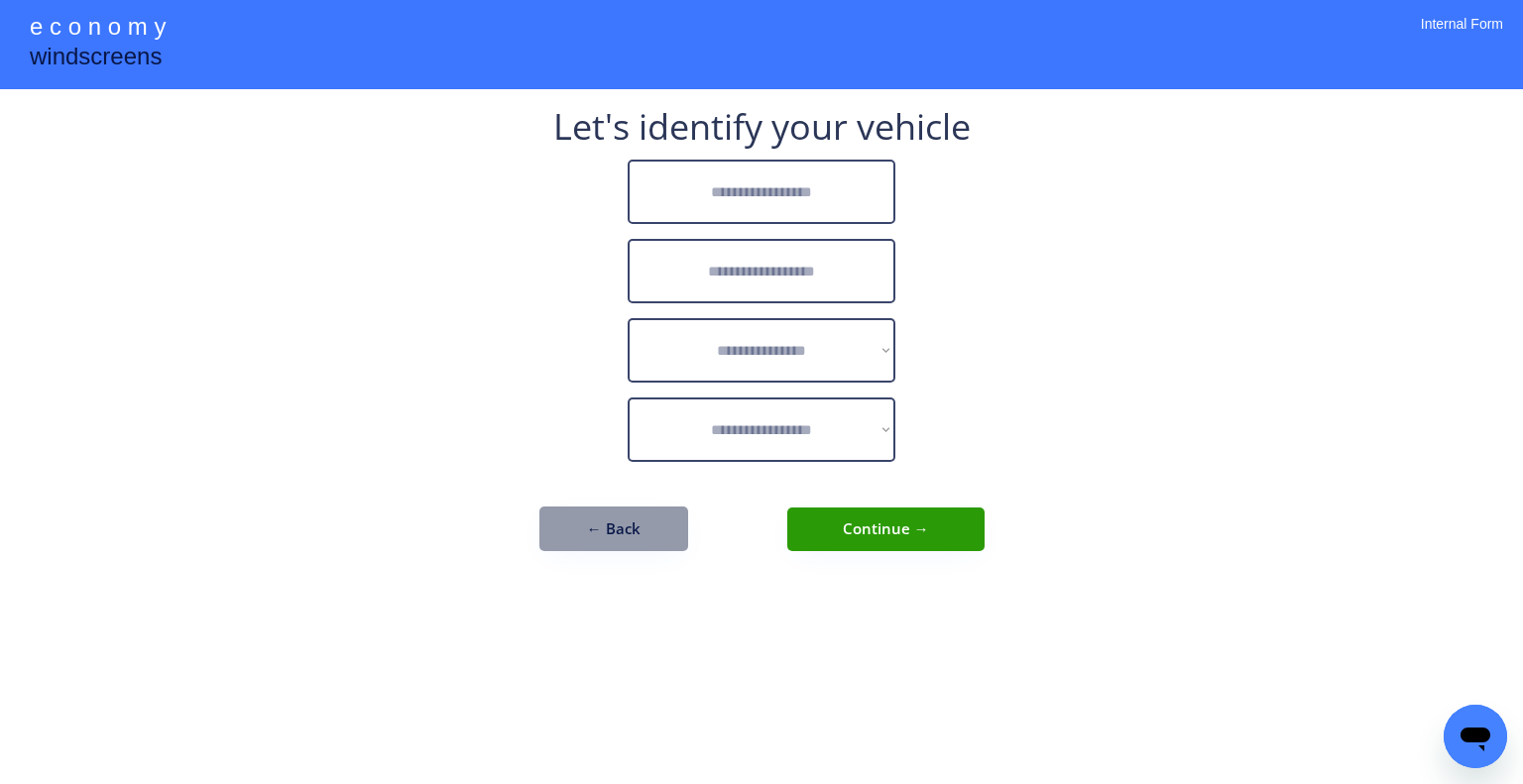 click at bounding box center (762, 191) 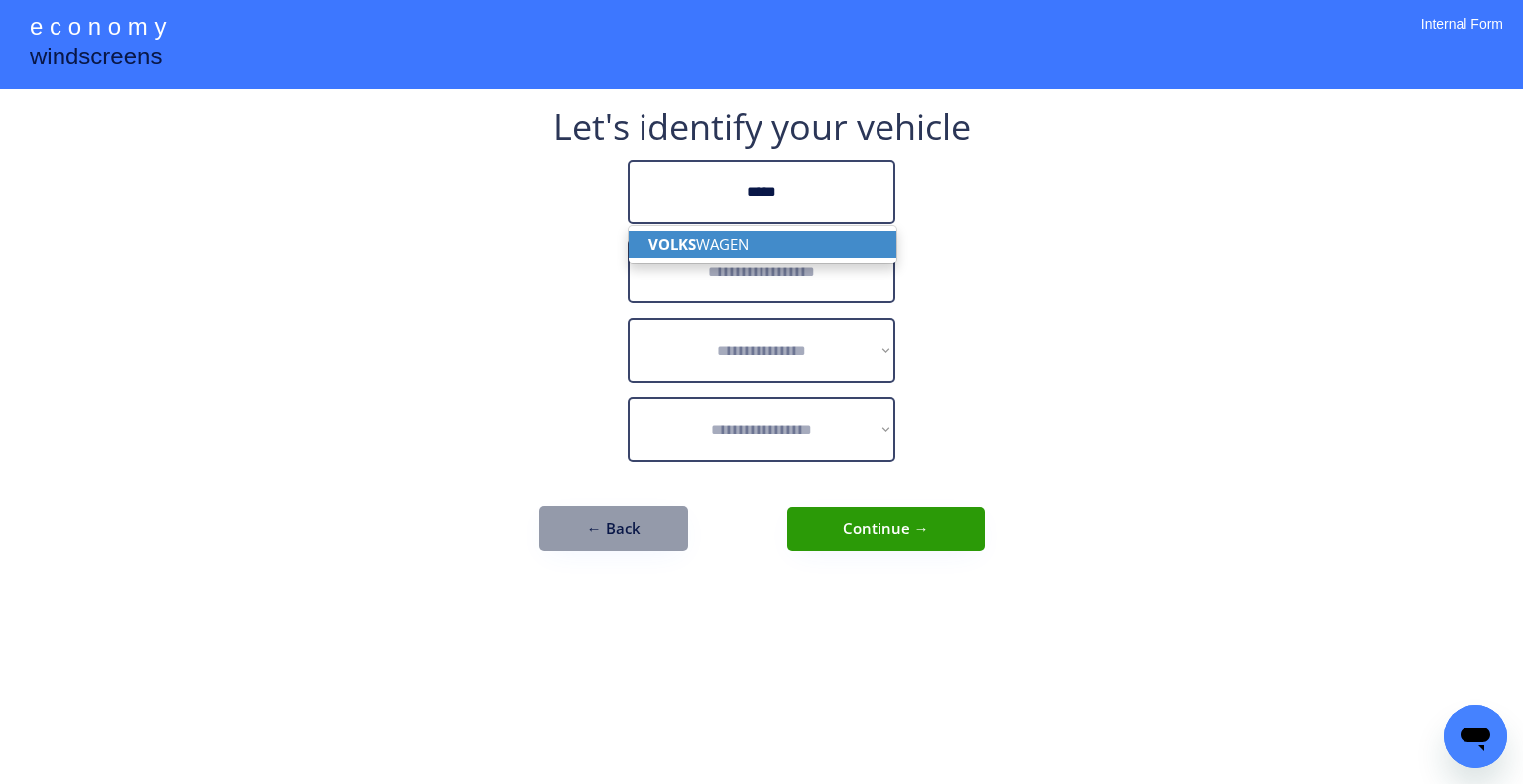 click on "VOLKS WAGEN" at bounding box center [762, 244] 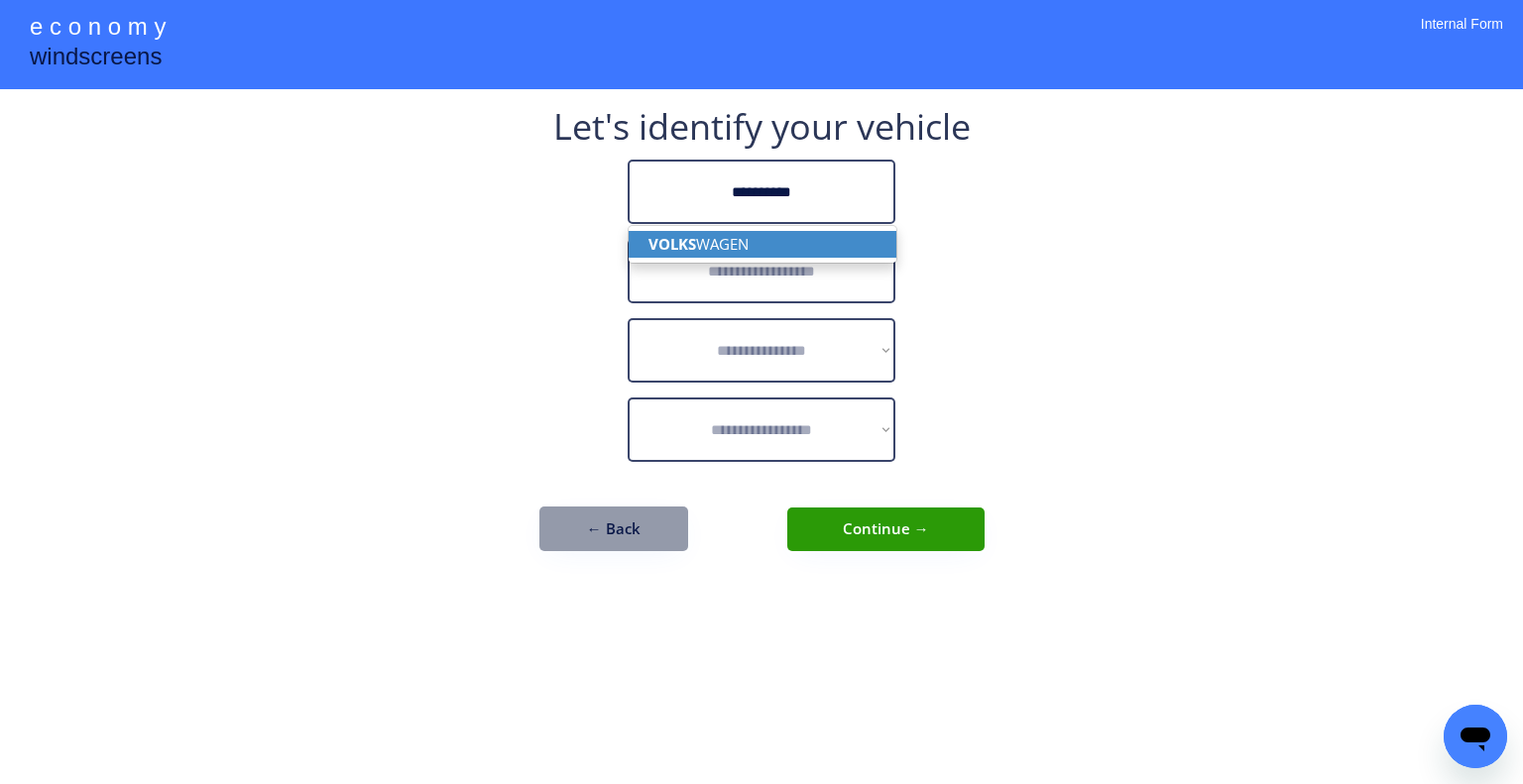 type on "**********" 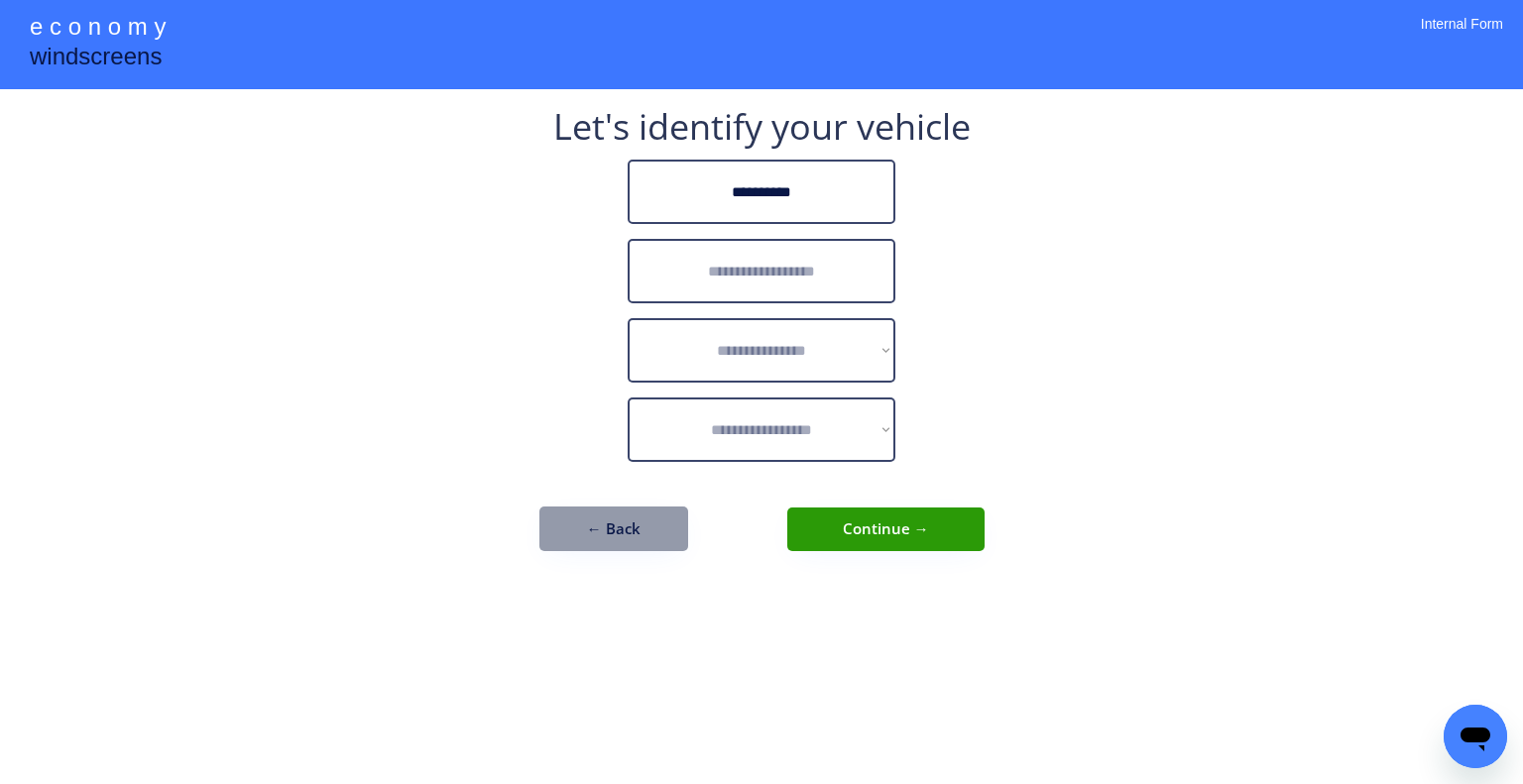 click at bounding box center [762, 271] 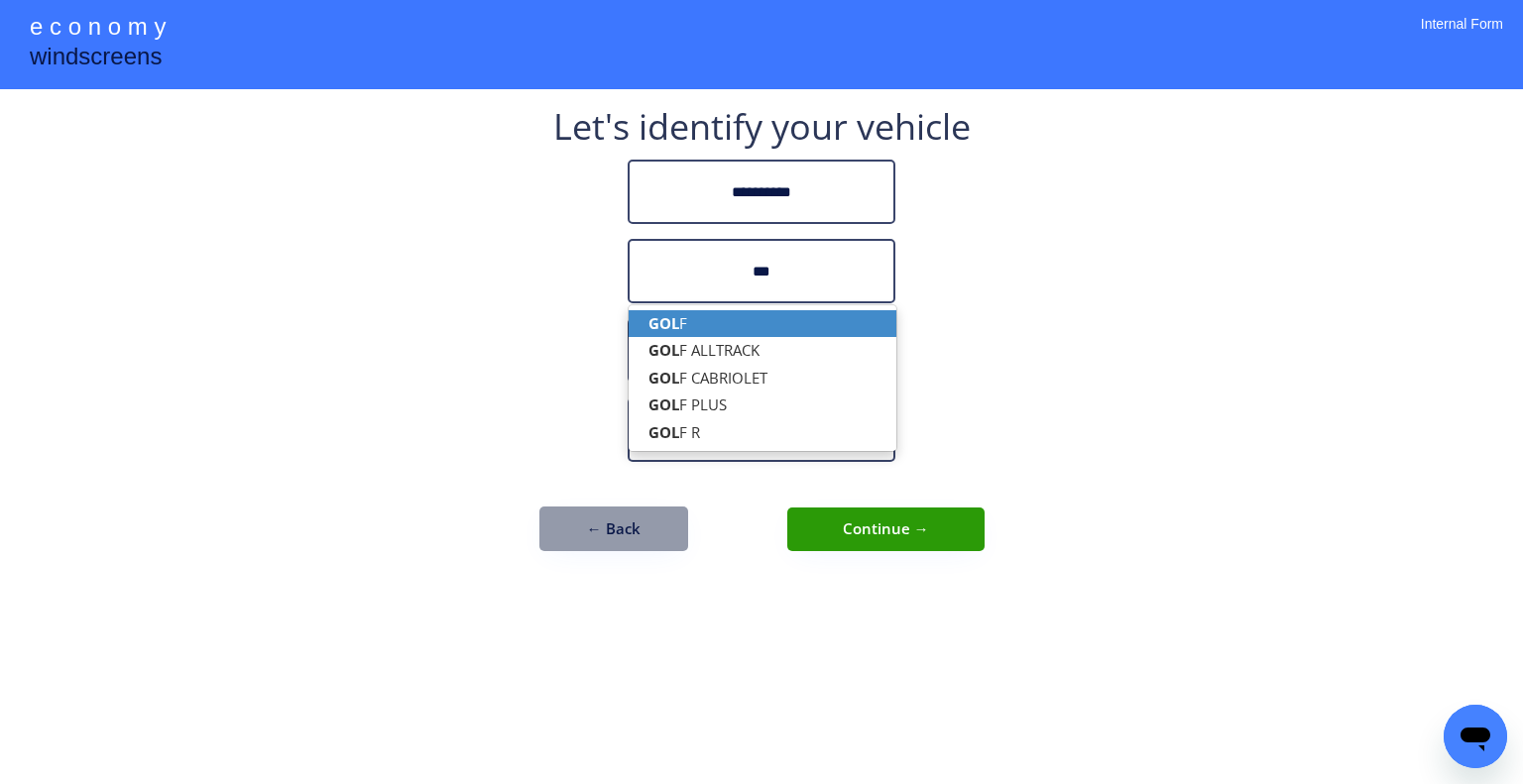 click on "GOL F" at bounding box center [762, 323] 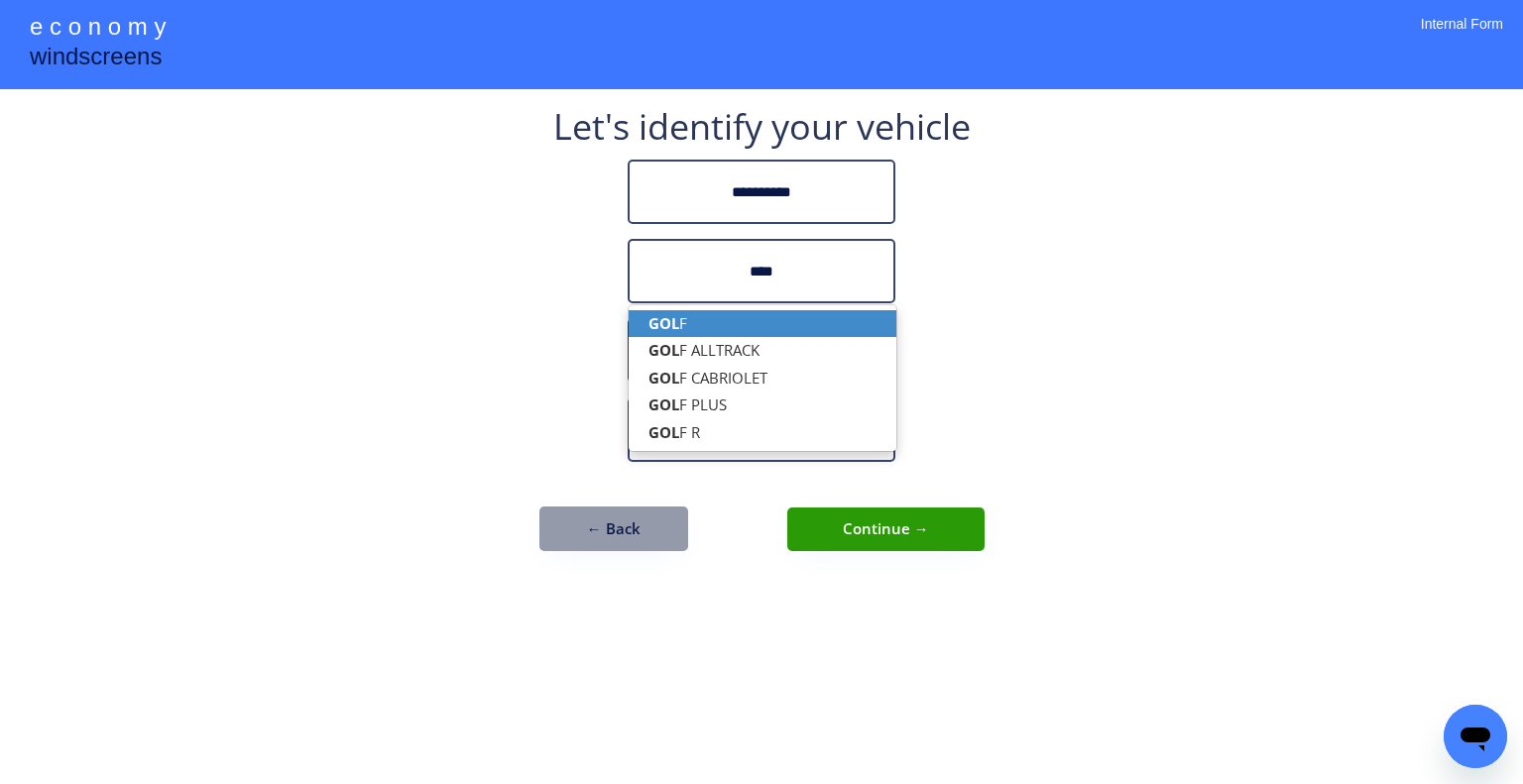 type on "****" 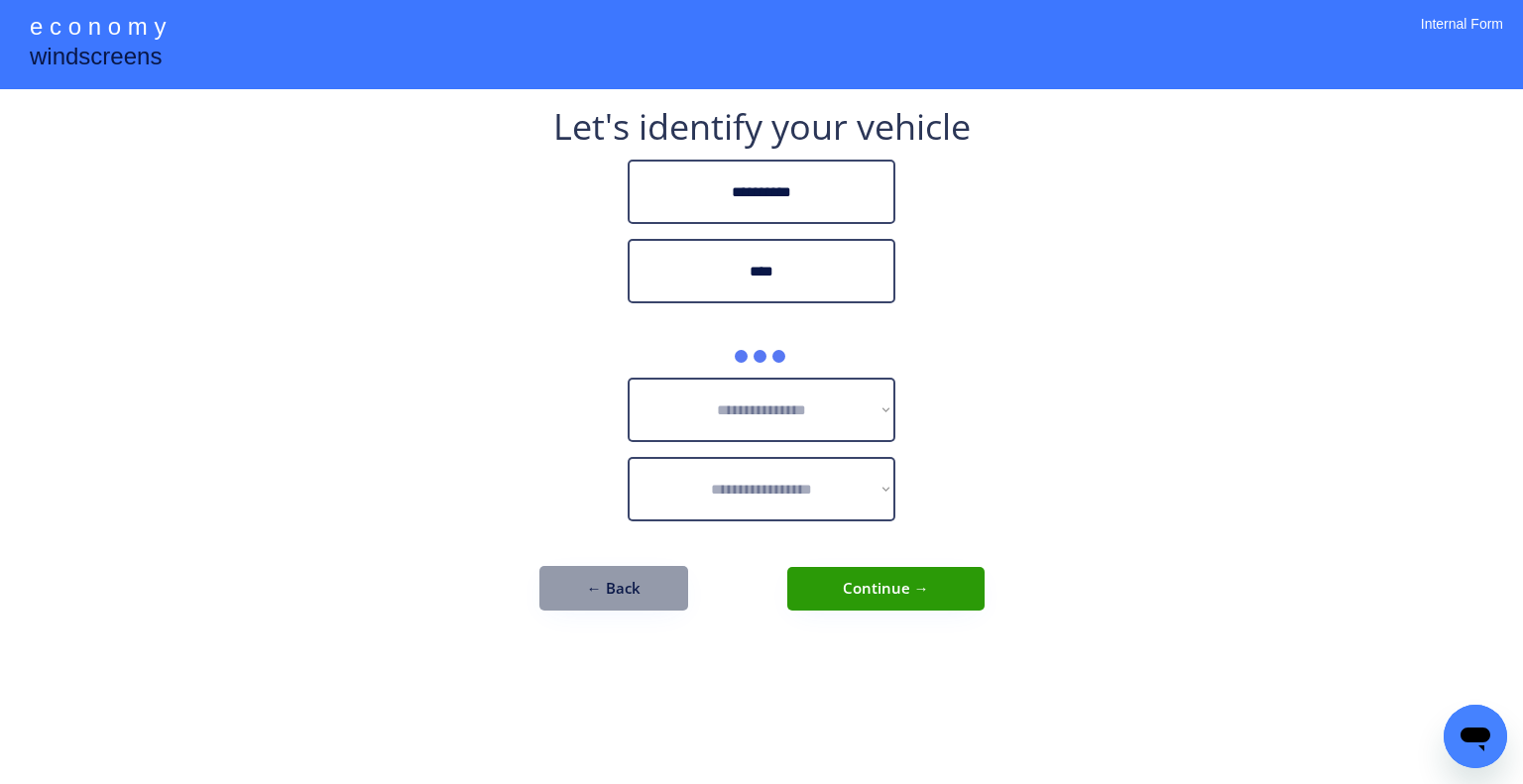 click at bounding box center (762, 348) 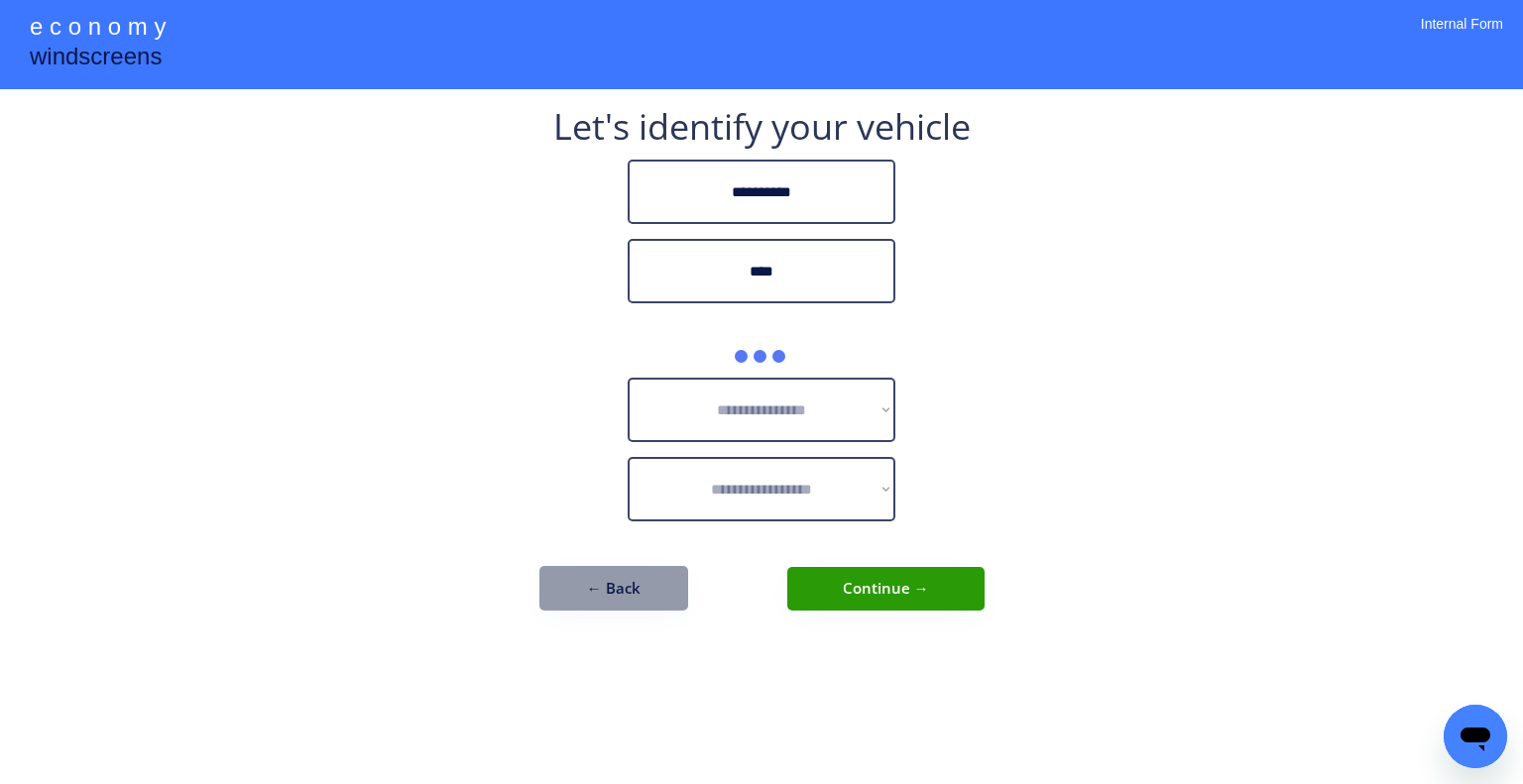 click on "**********" at bounding box center [762, 392] 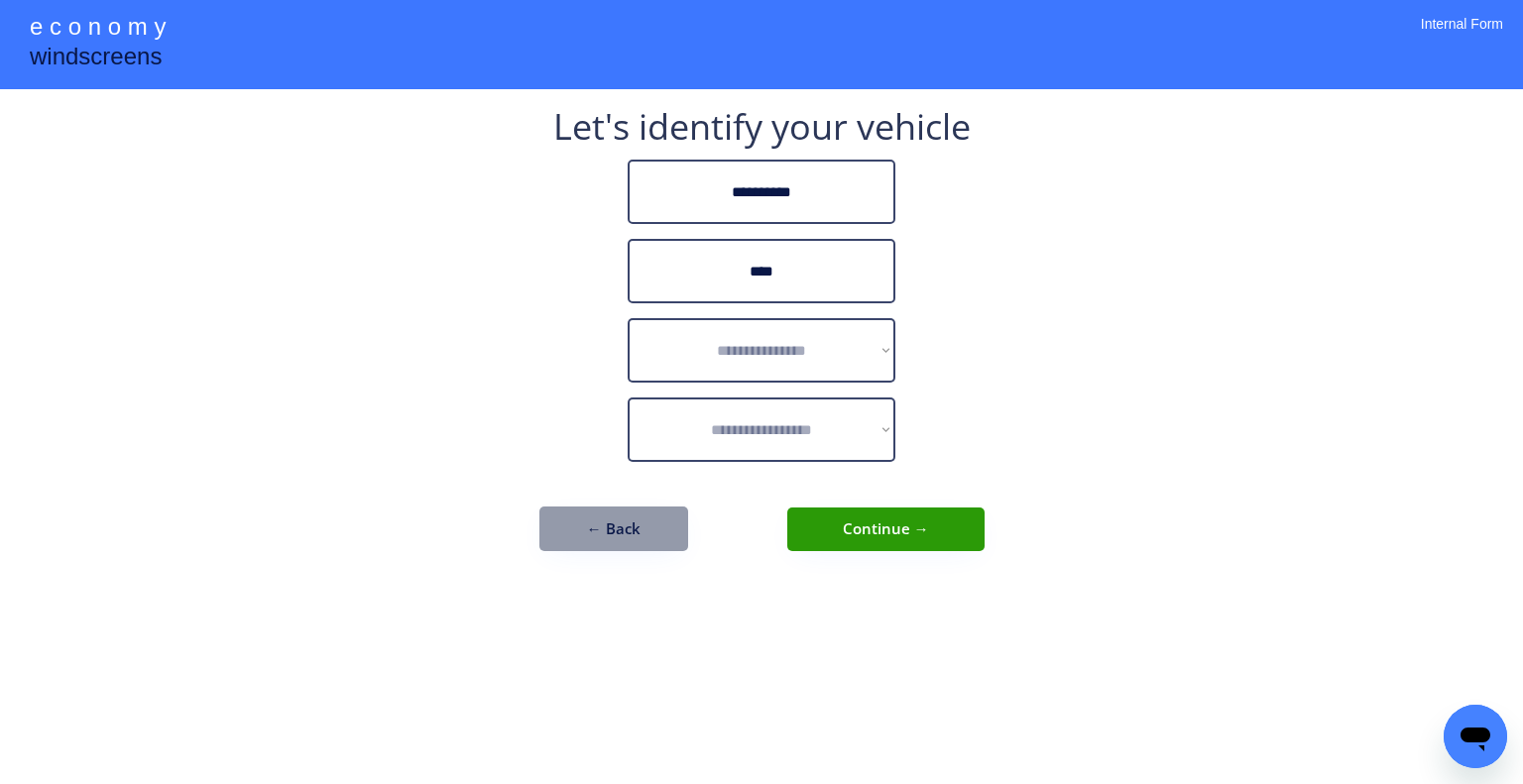 click on "**********" at bounding box center (762, 392) 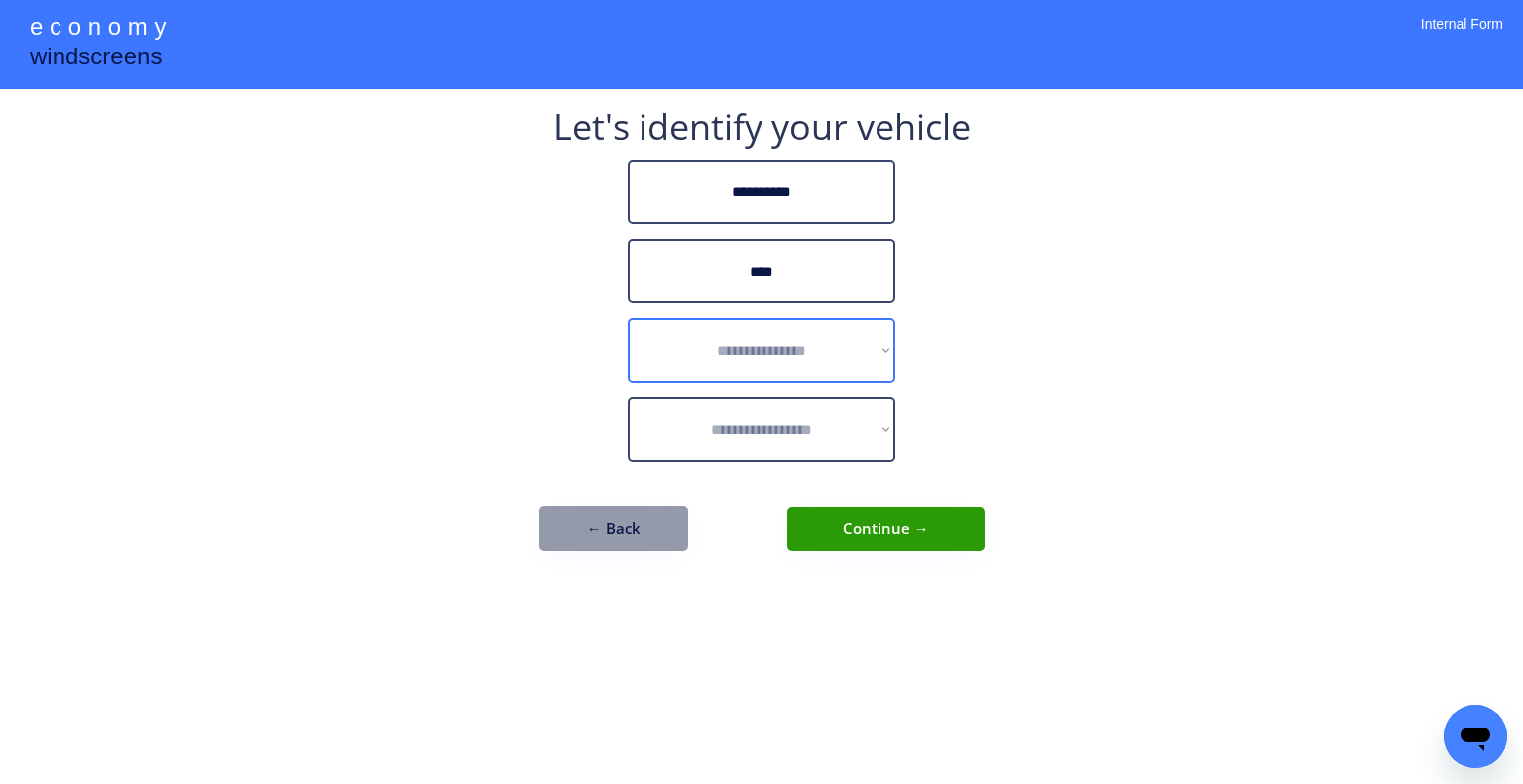 drag, startPoint x: 809, startPoint y: 336, endPoint x: 839, endPoint y: 324, distance: 32.31099 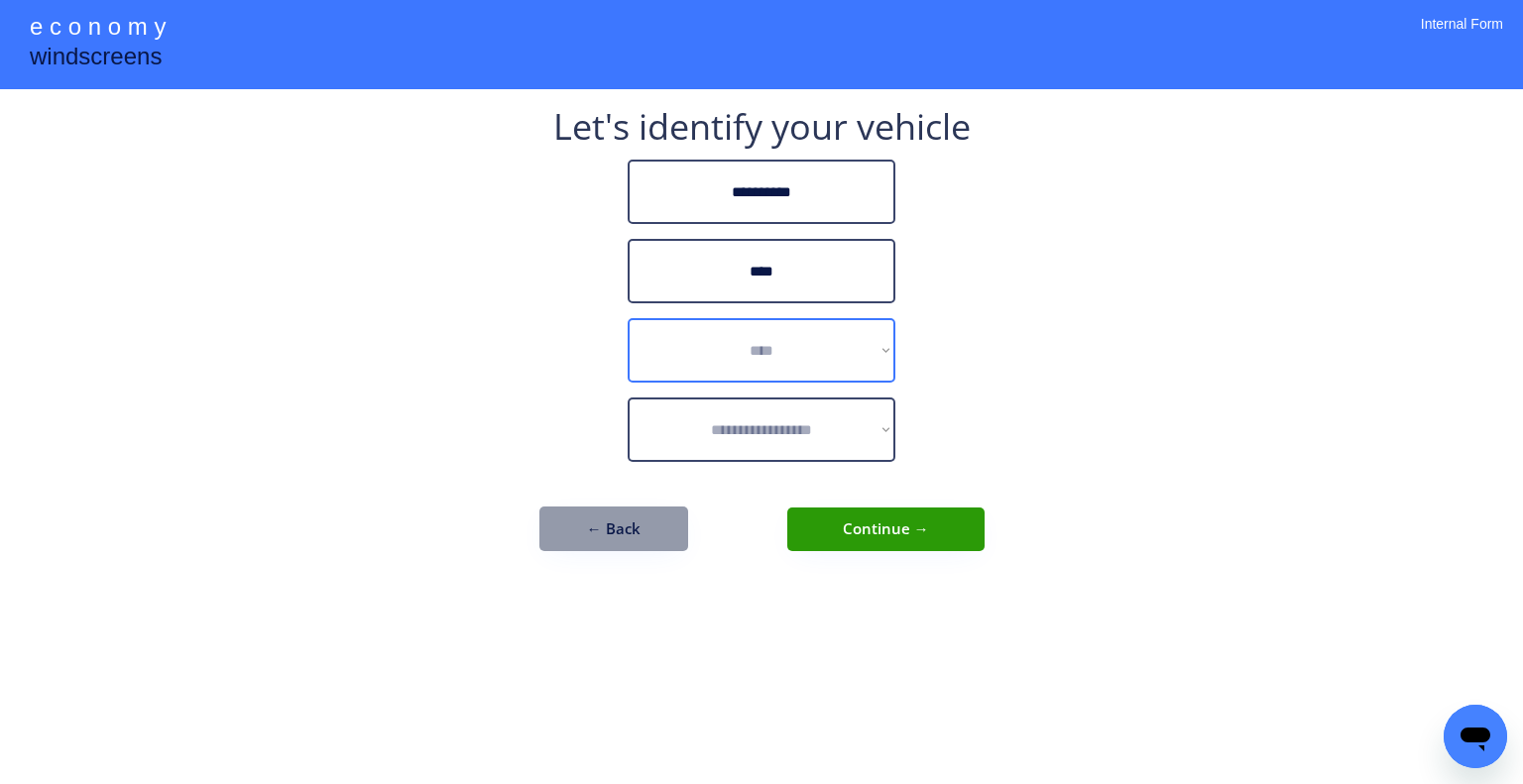 click on "**********" at bounding box center [762, 350] 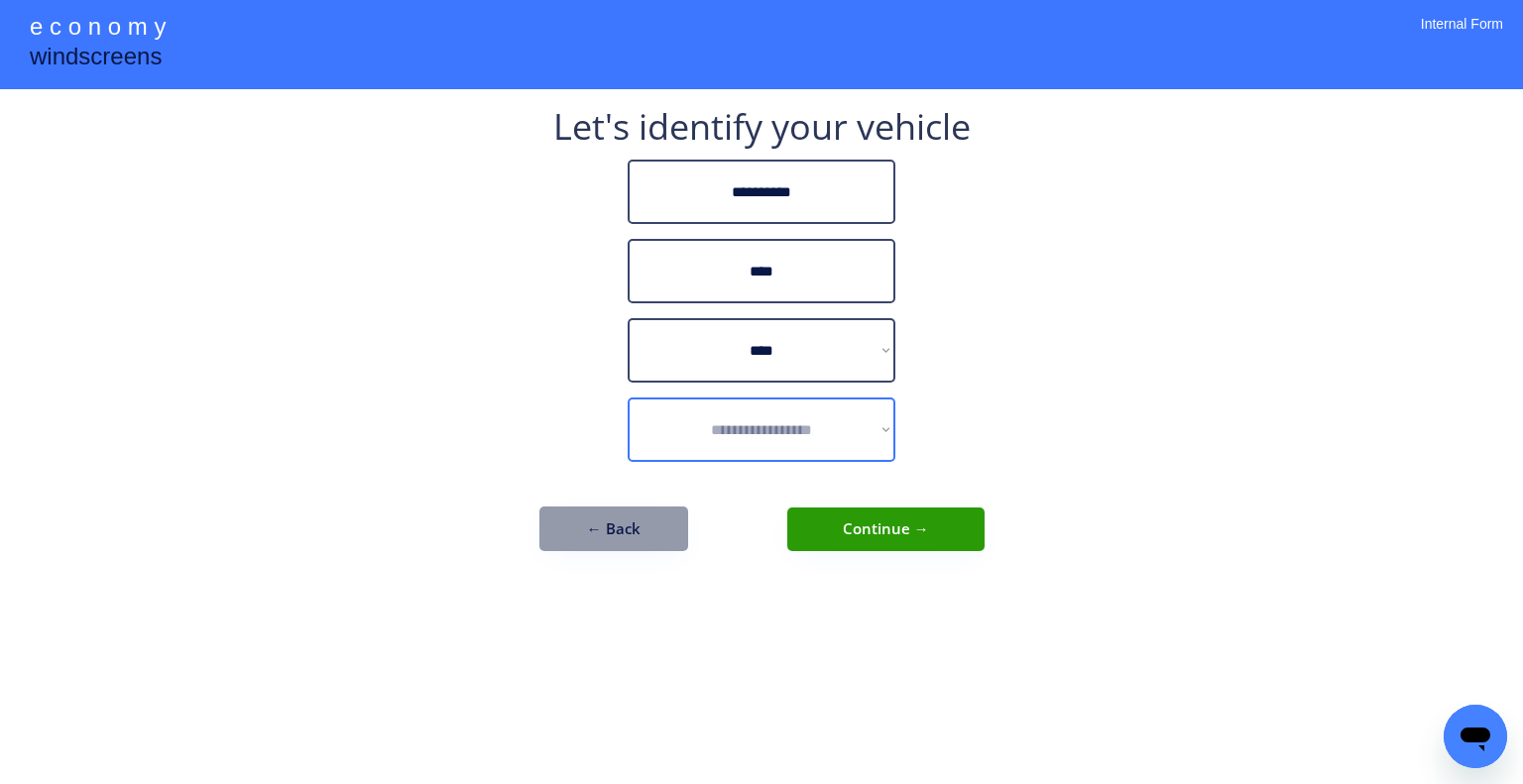 click on "**********" at bounding box center (762, 429) 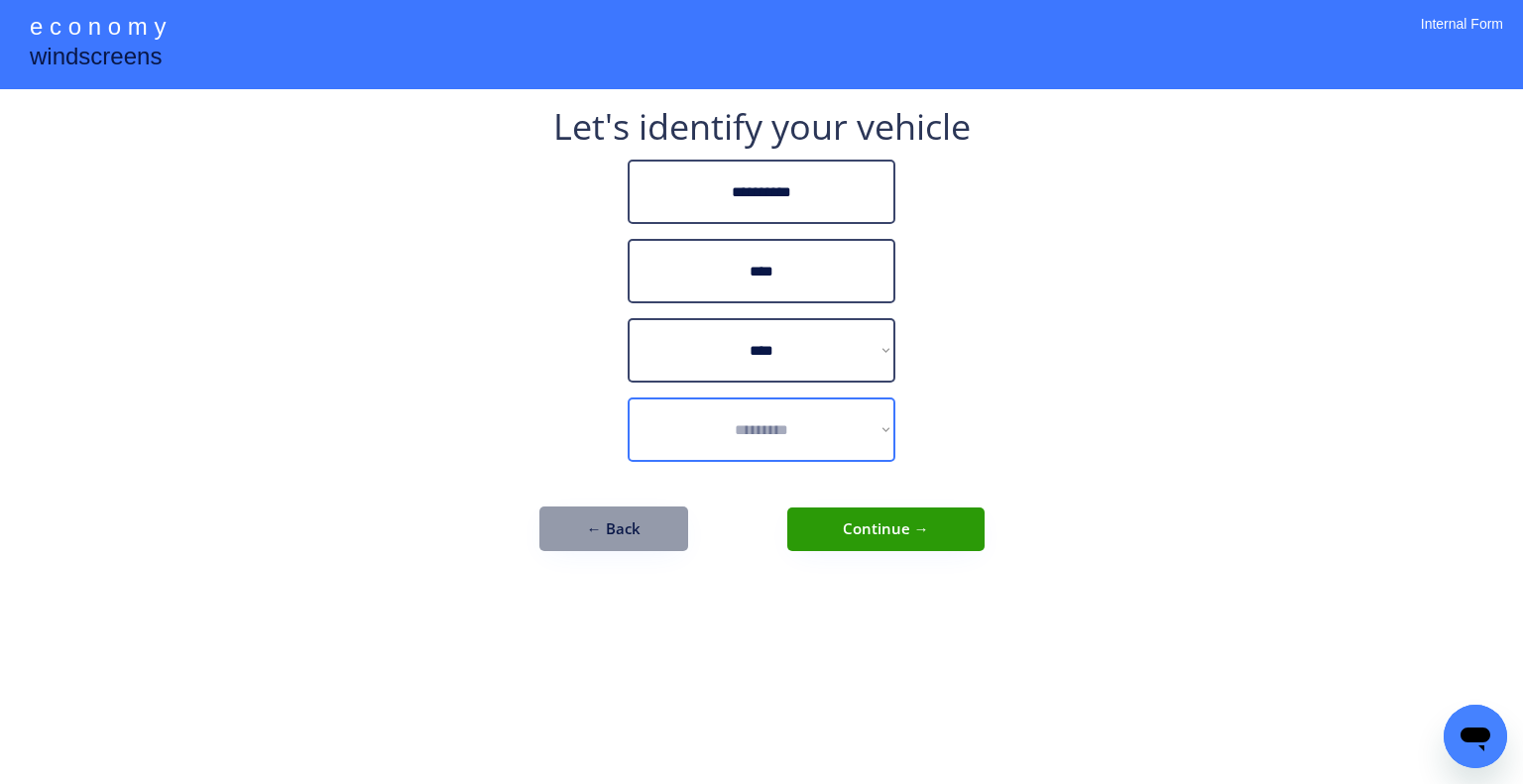 click on "**********" at bounding box center (762, 429) 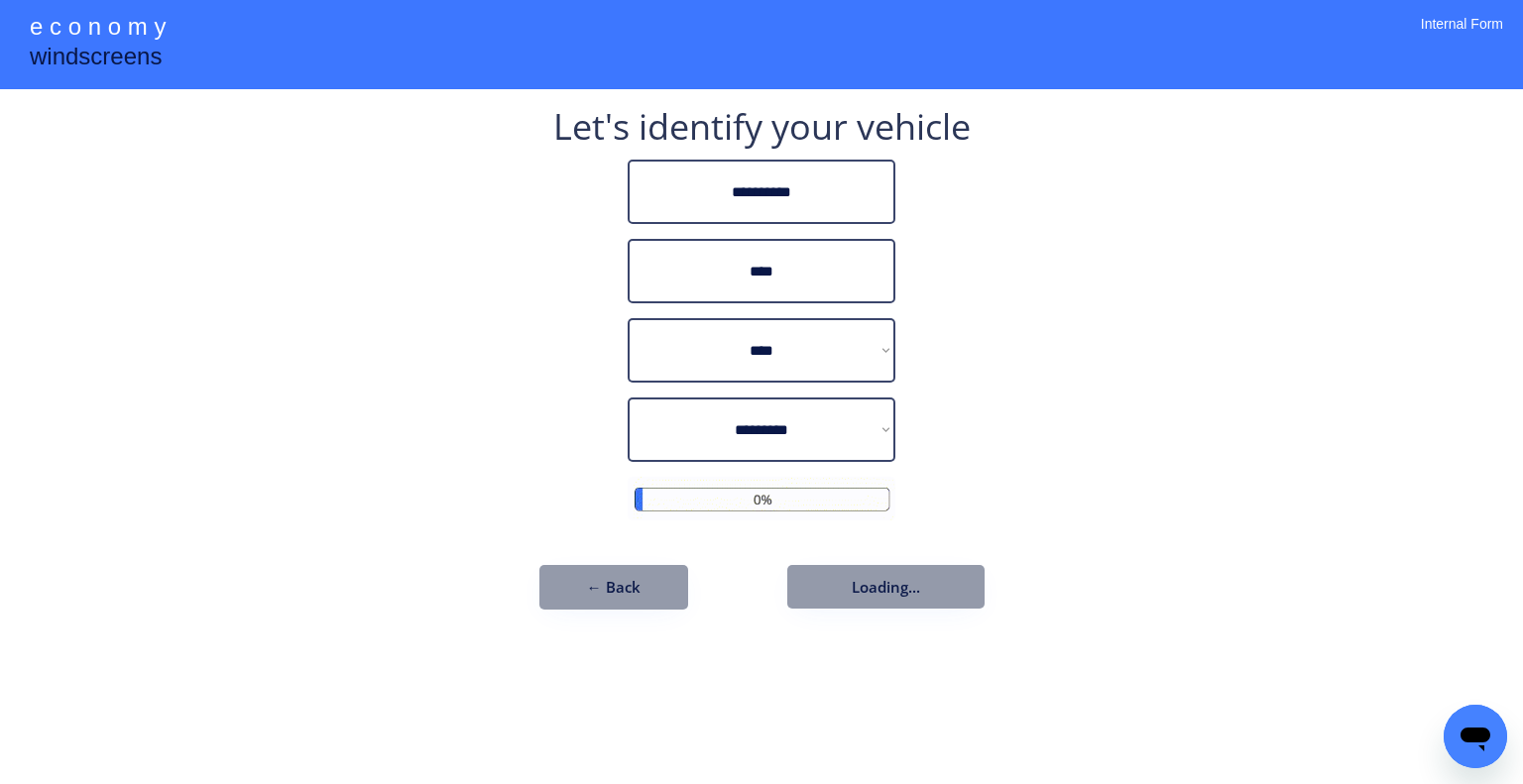 click on "**********" at bounding box center [762, 392] 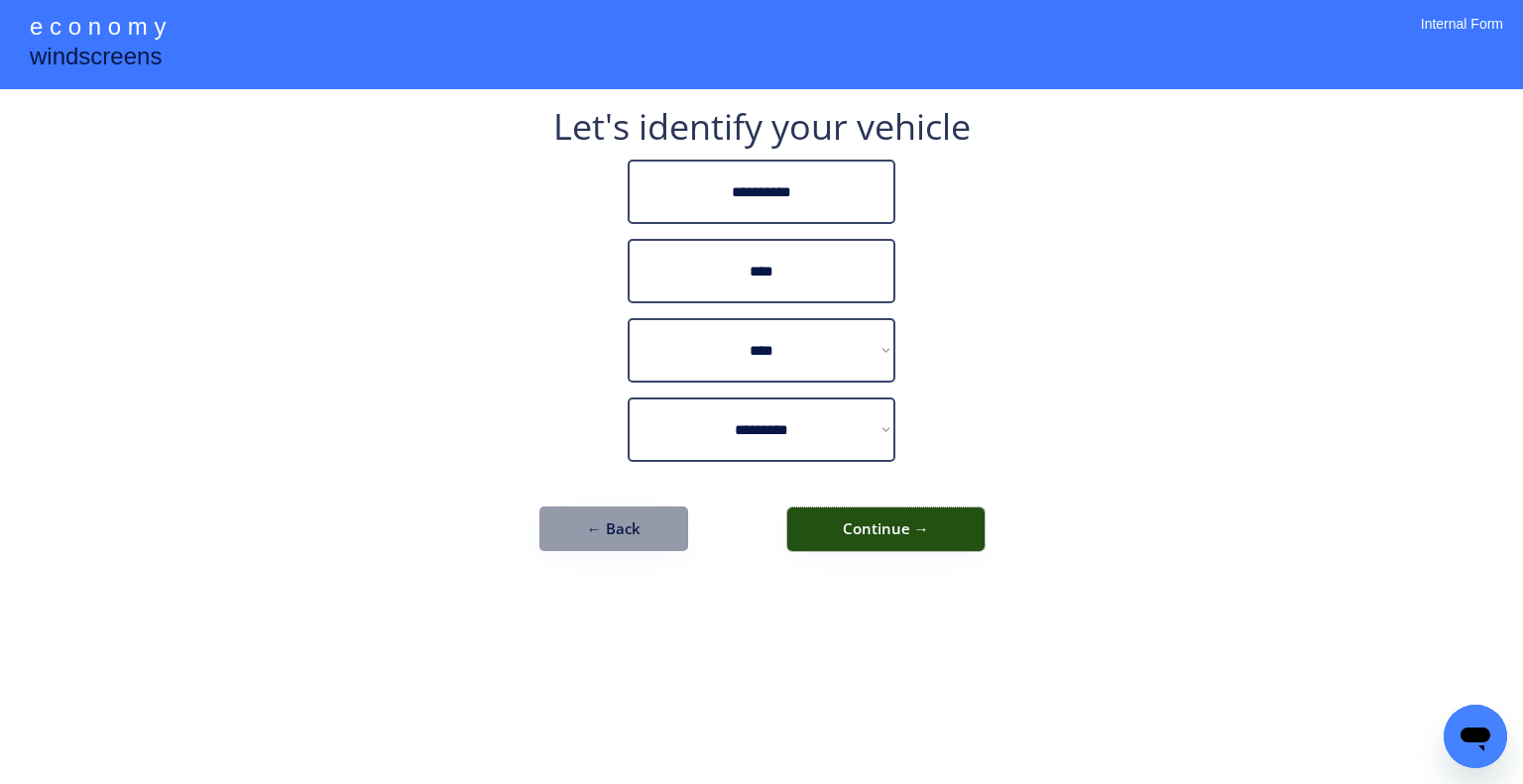 click on "Continue    →" at bounding box center [885, 529] 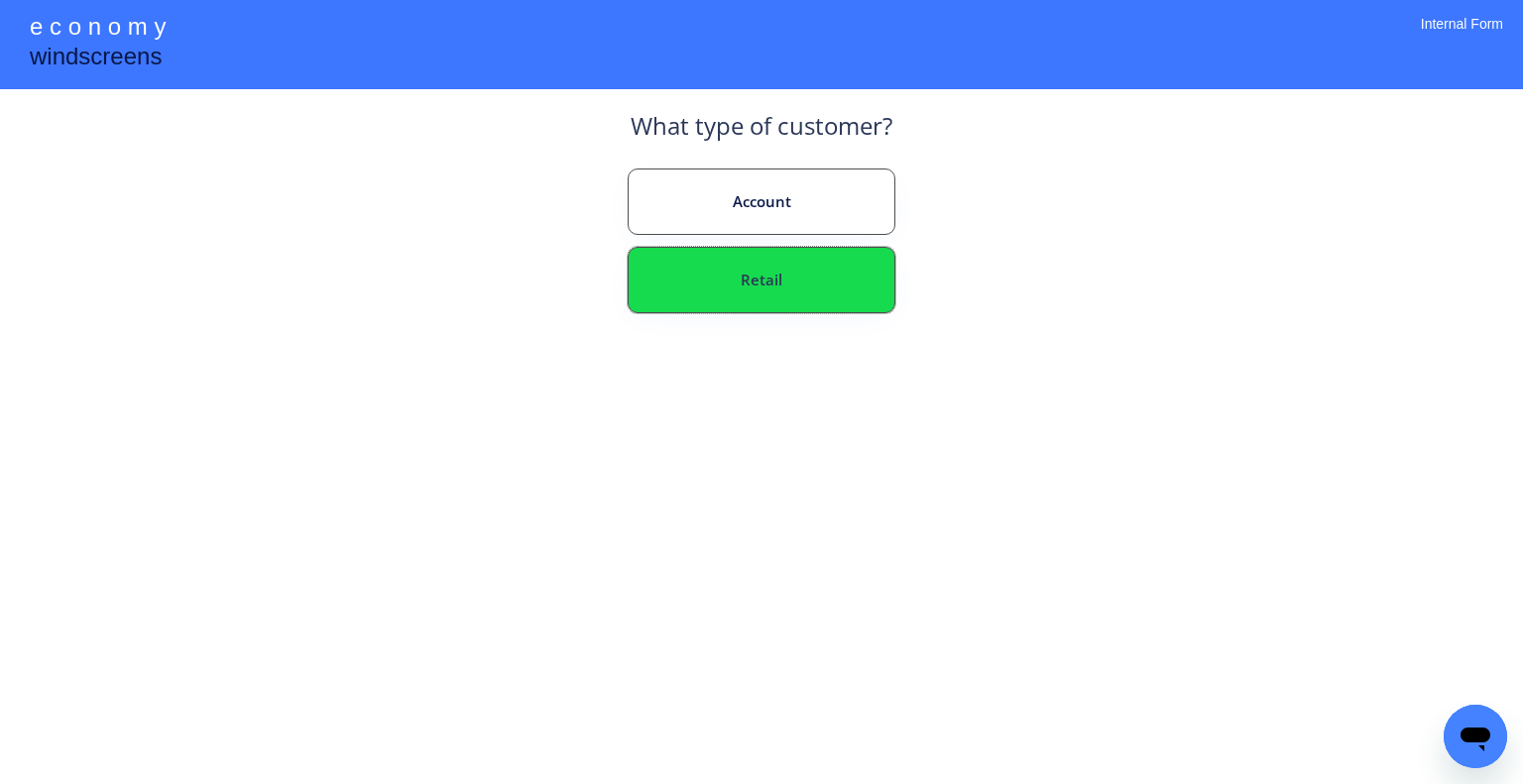 click on "Retail" at bounding box center [762, 280] 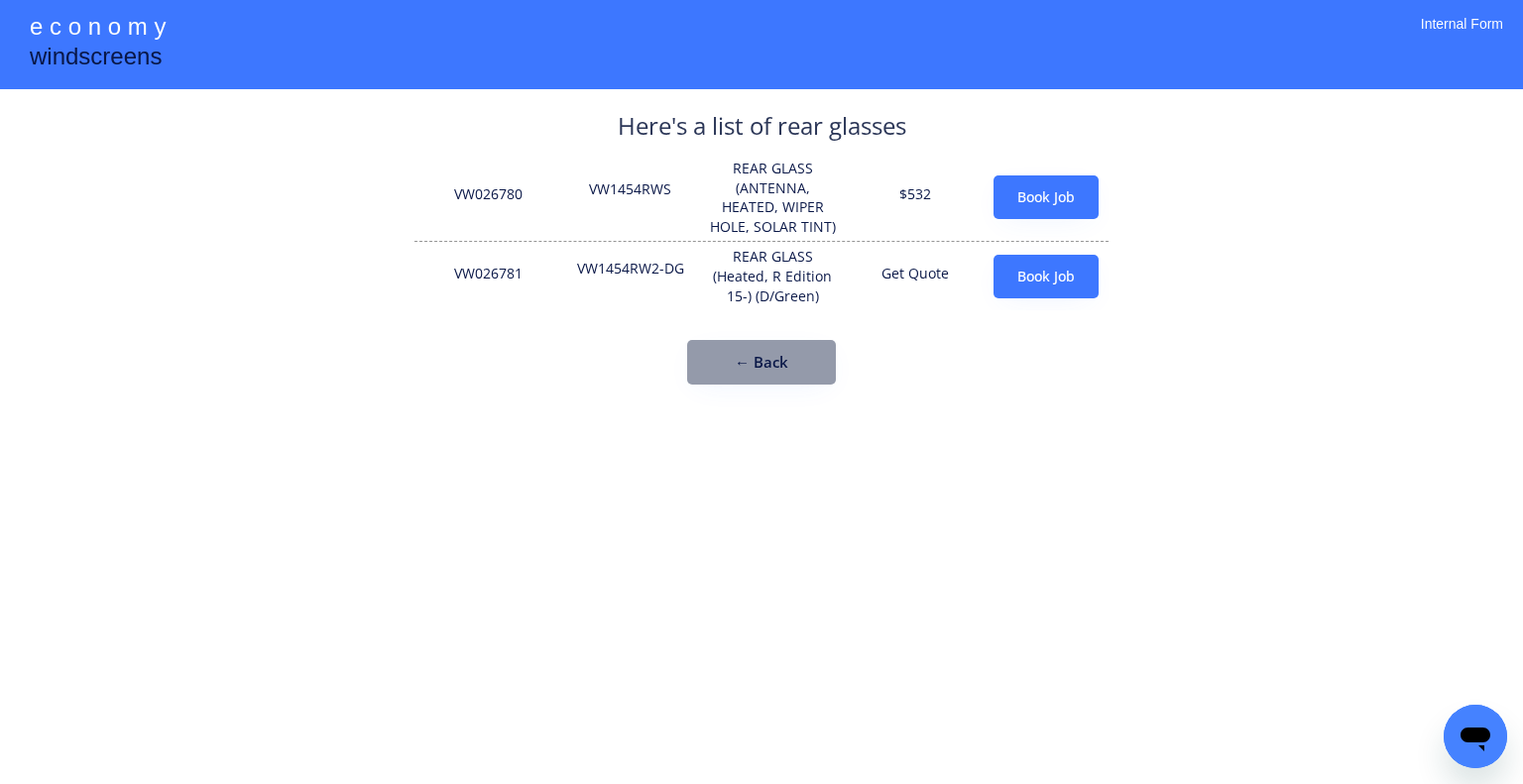 click on "VW1454RWS" at bounding box center [631, 197] 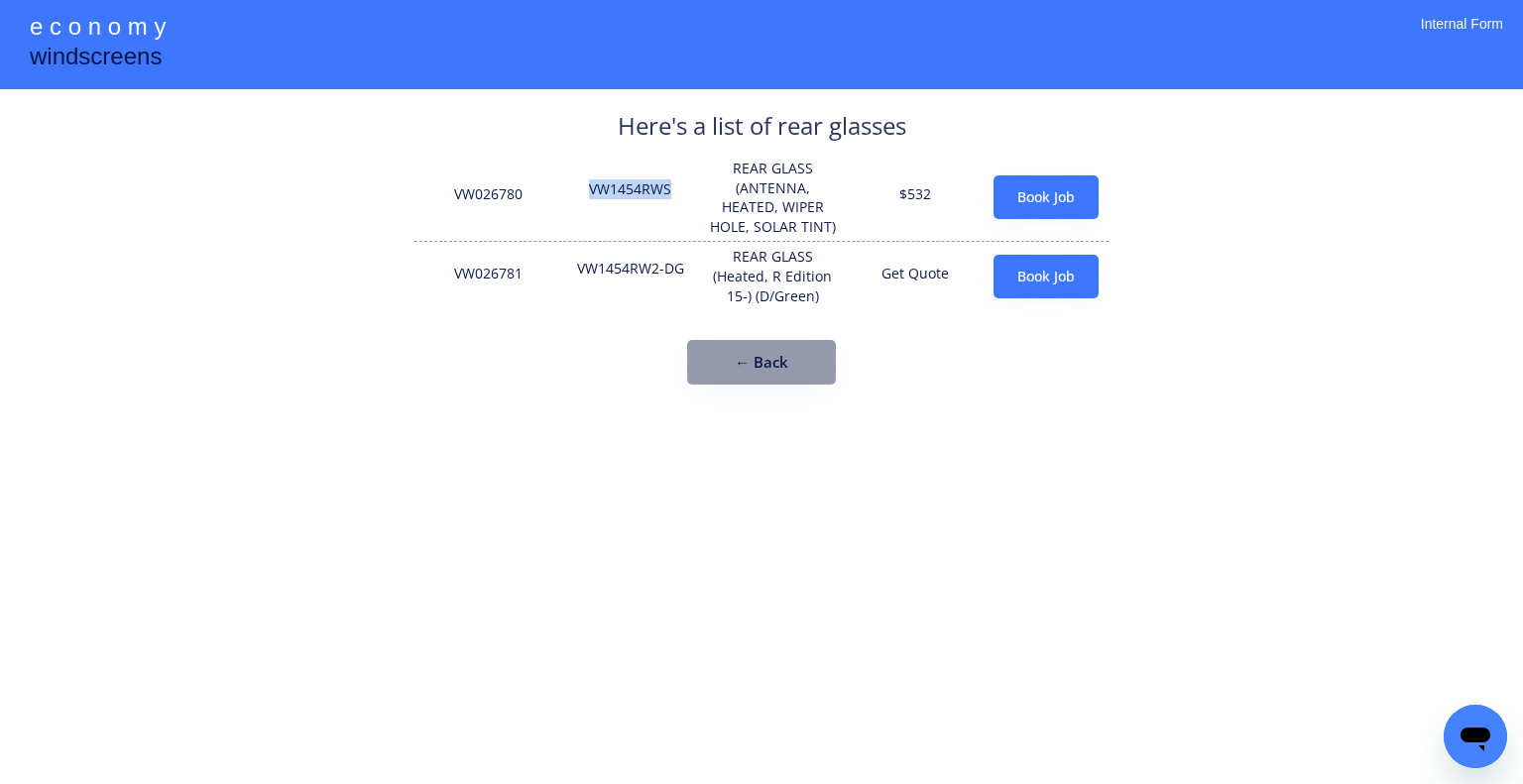 click on "VW1454RWS" at bounding box center (631, 197) 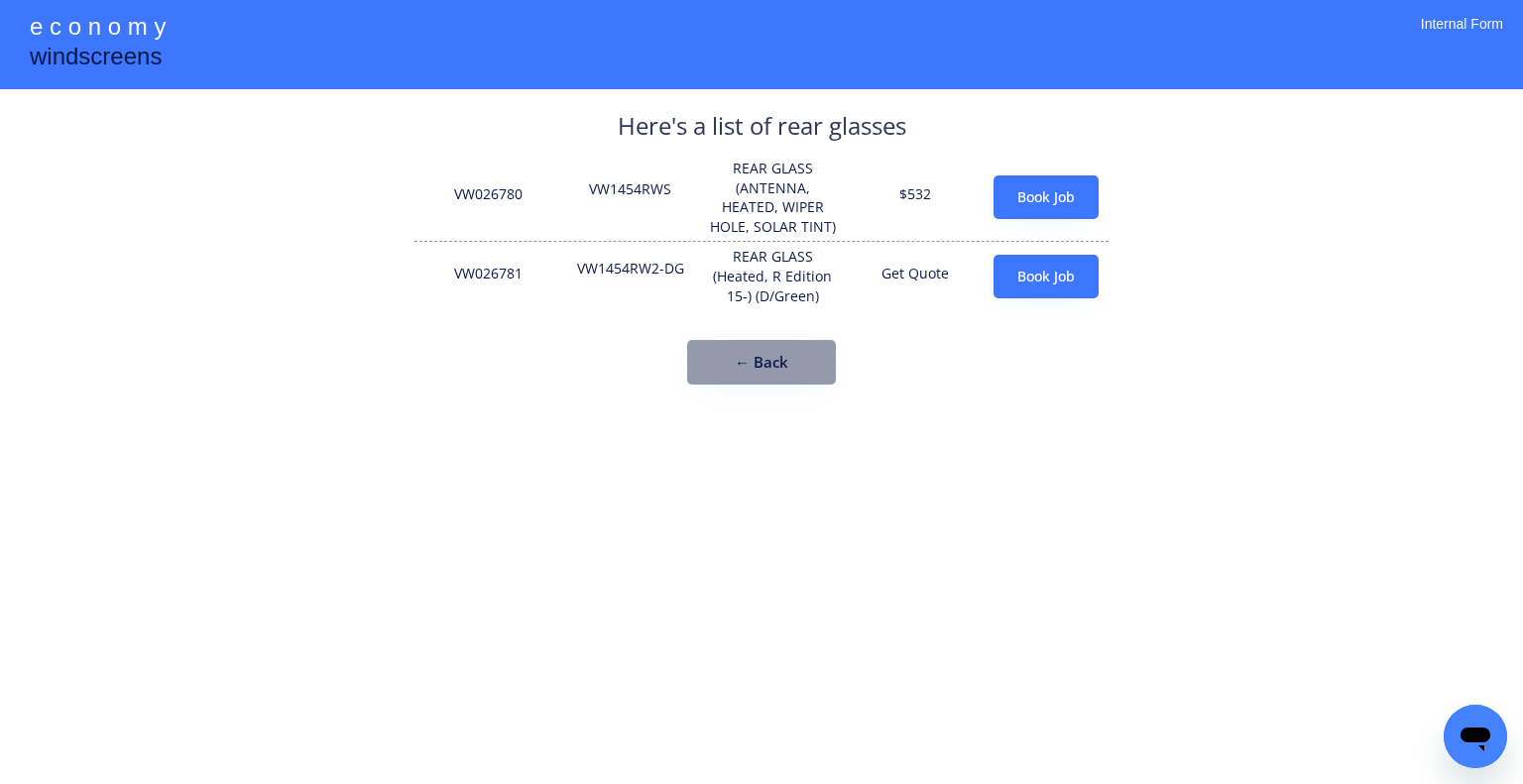 click on "Here's a list of rear glasses VW026780 VW1454RWS REAR GLASS (ANTENNA, HEATED, WIPER HOLE, SOLAR TINT) $532 Book Job VW026781 VW1454RW2-DG REAR GLASS (Heated, R Edition 15-) (D/Green) Get Quote Book Job  ←   Back" at bounding box center [762, 247] 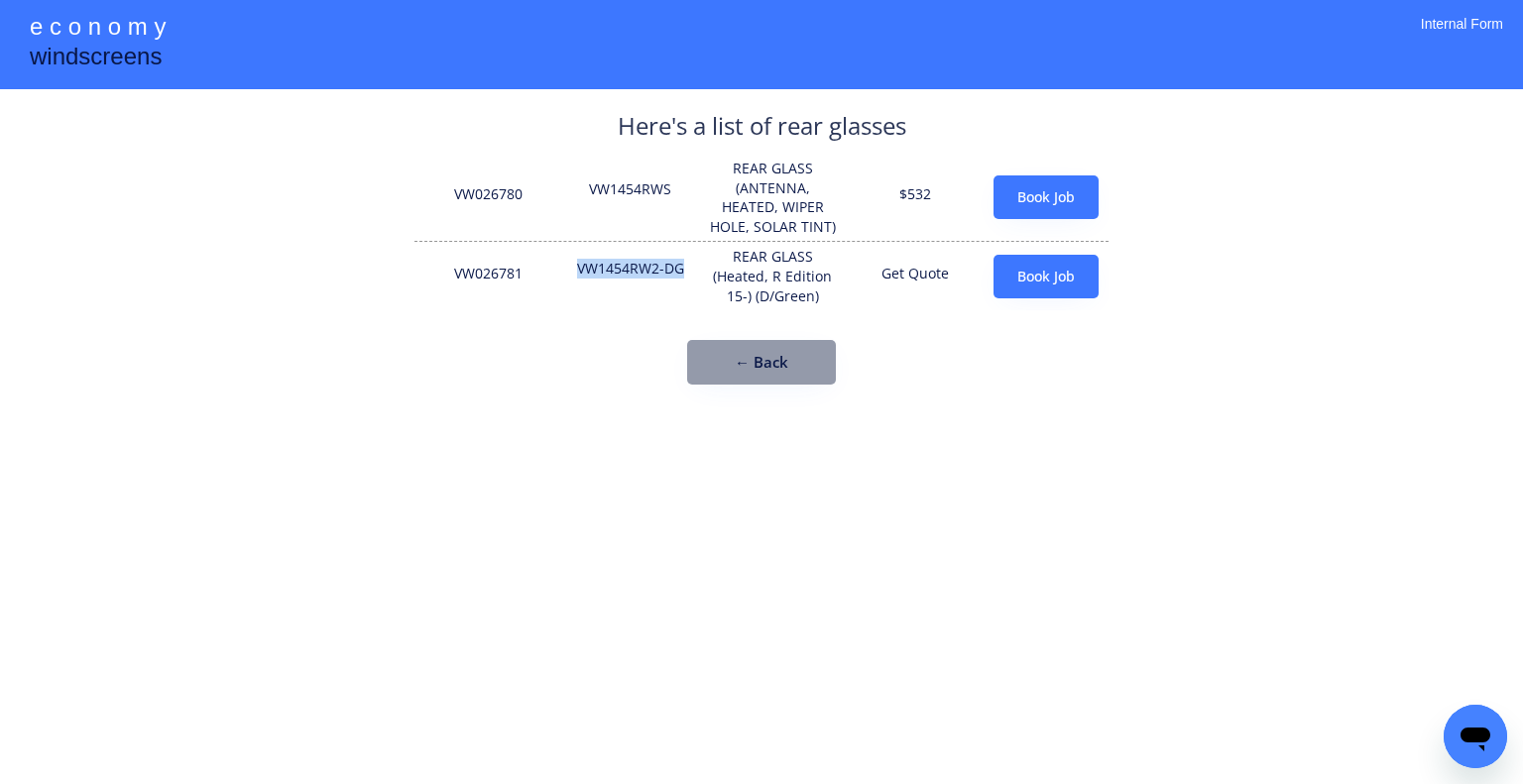 drag, startPoint x: 688, startPoint y: 267, endPoint x: 571, endPoint y: 268, distance: 117.004273 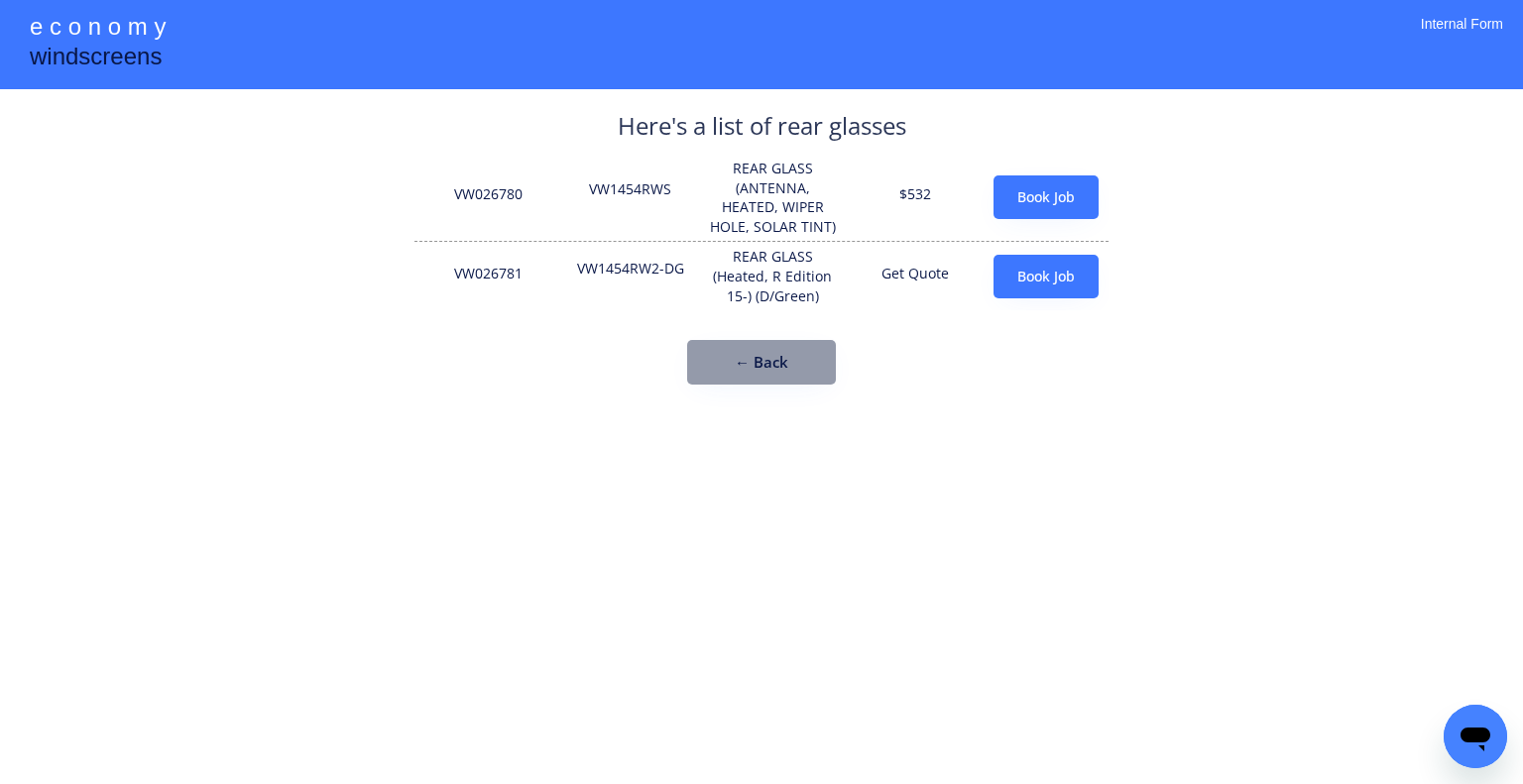 click on "VW026780 VW1454RWS REAR GLASS (ANTENNA, HEATED, WIPER HOLE, SOLAR TINT) $532 Book Job" at bounding box center [762, 197] 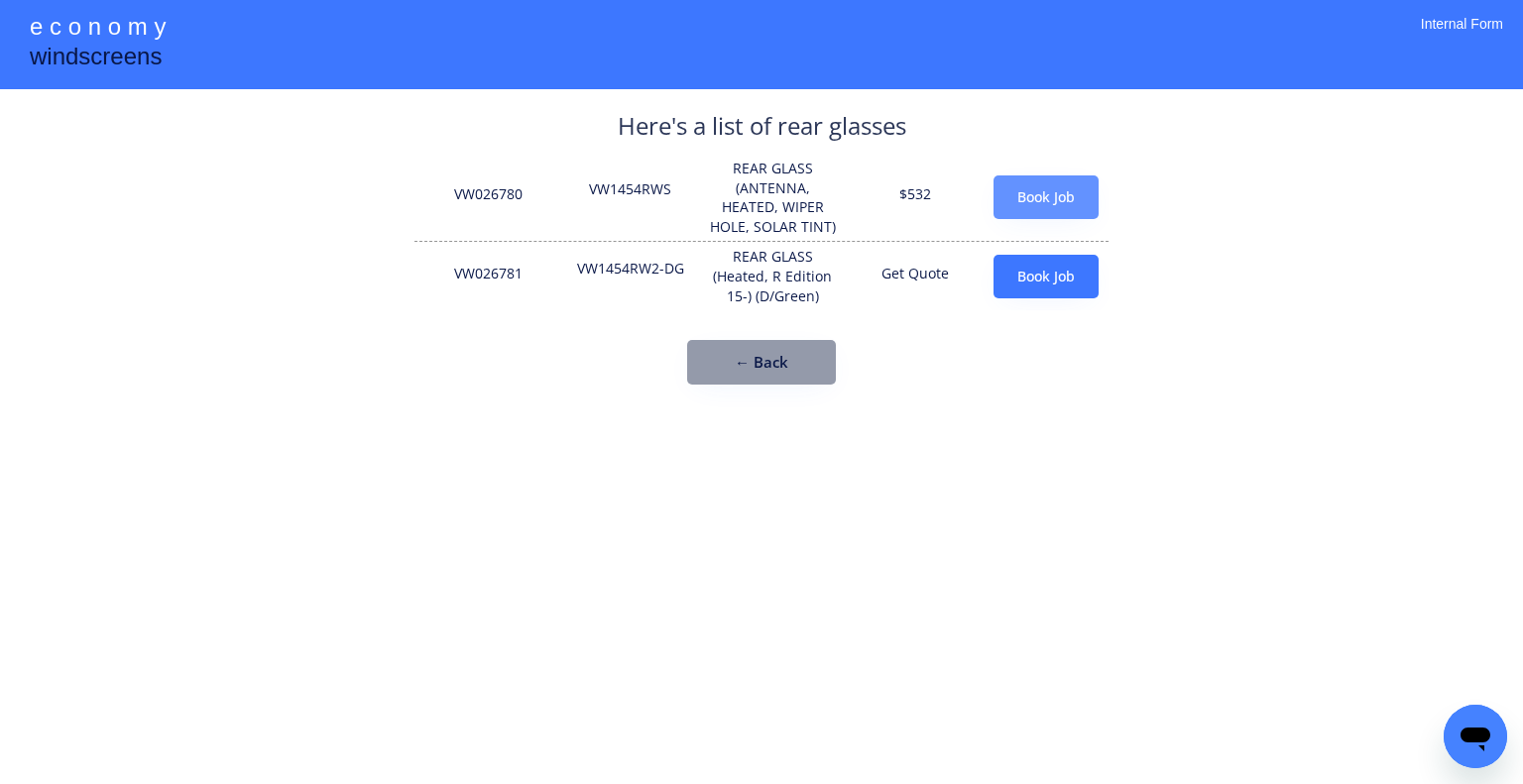 click on "Book Job" at bounding box center [1046, 197] 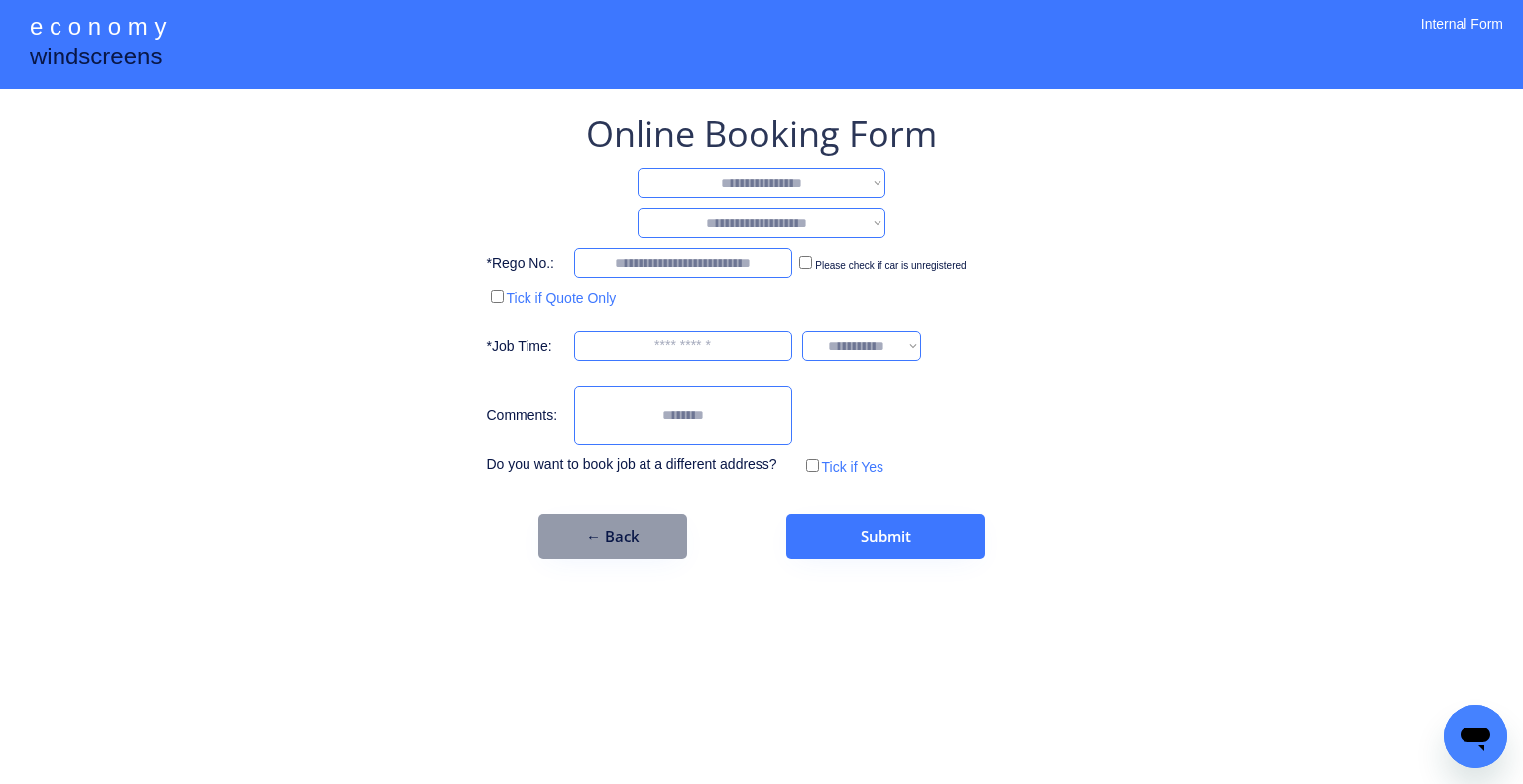 click on "**********" at bounding box center (762, 183) 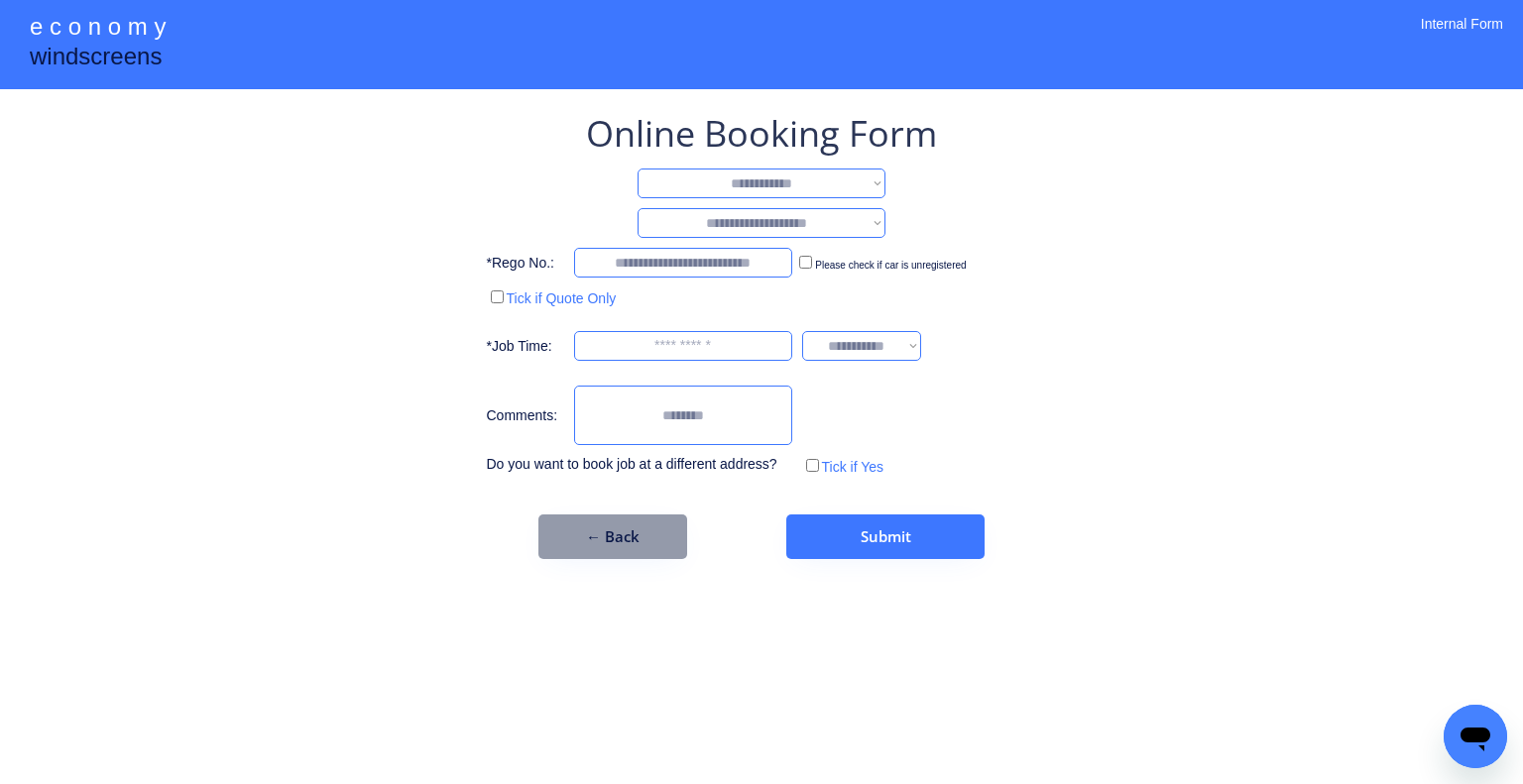 click on "**********" at bounding box center (762, 183) 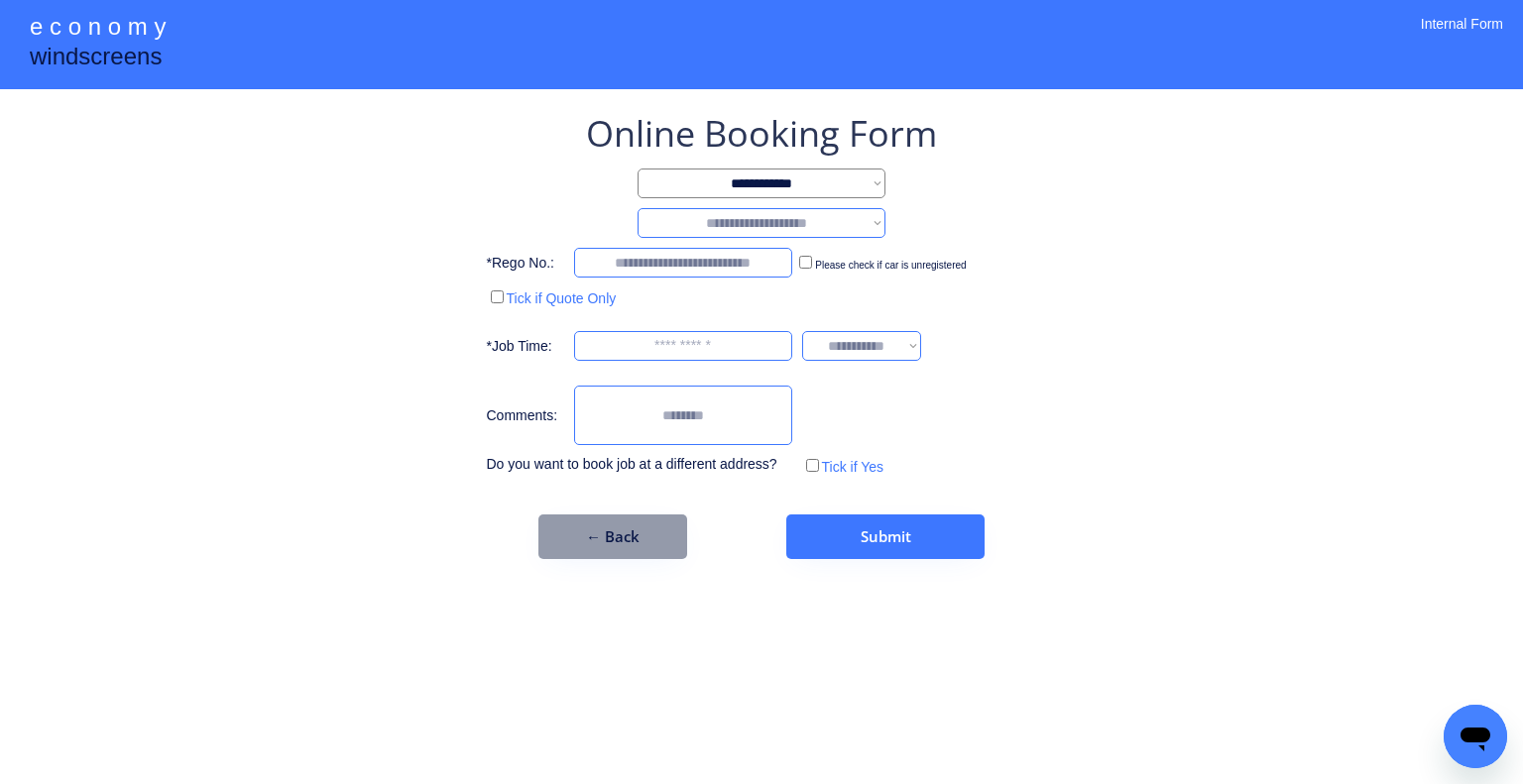 click on "**********" at bounding box center (762, 223) 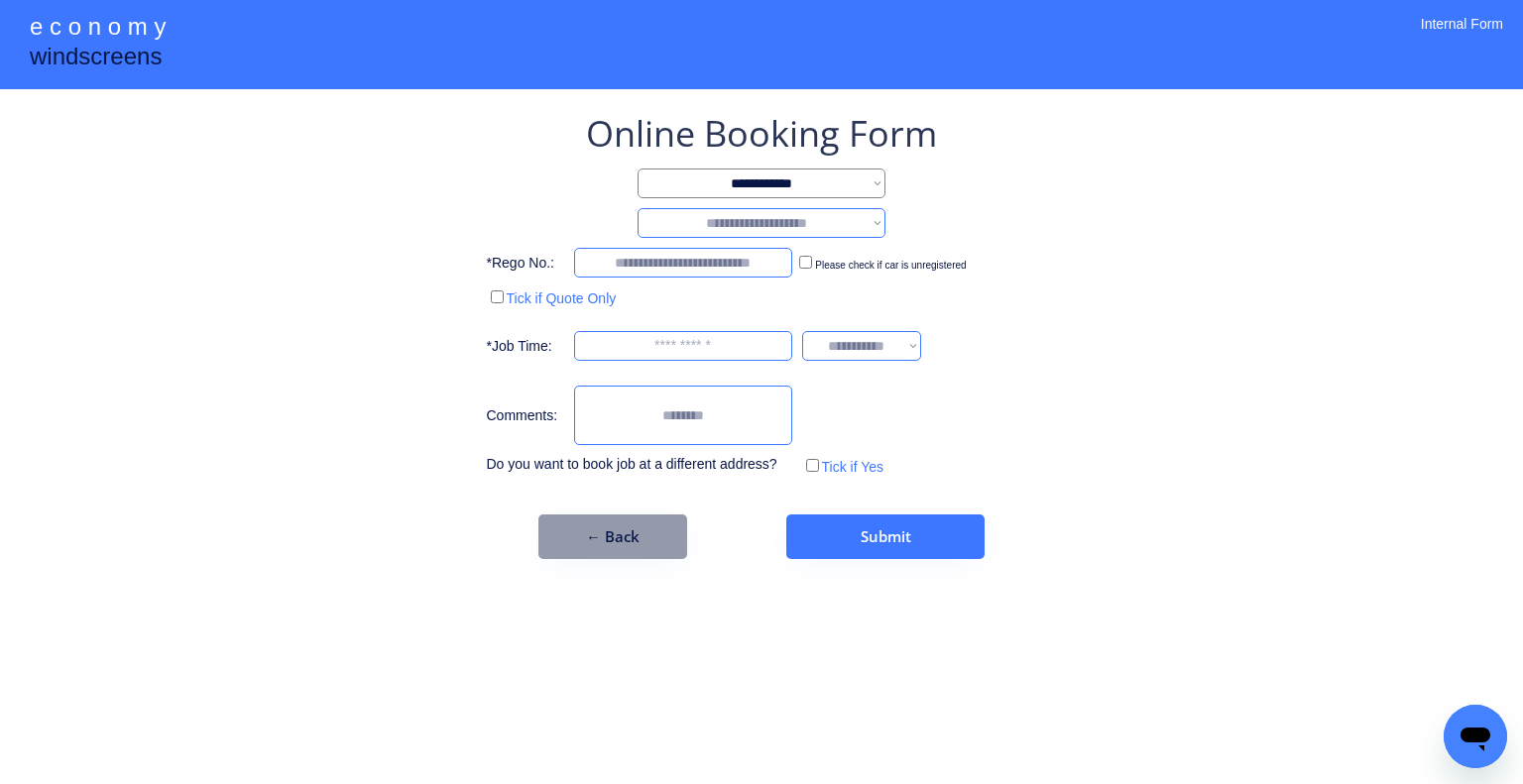 select on "********" 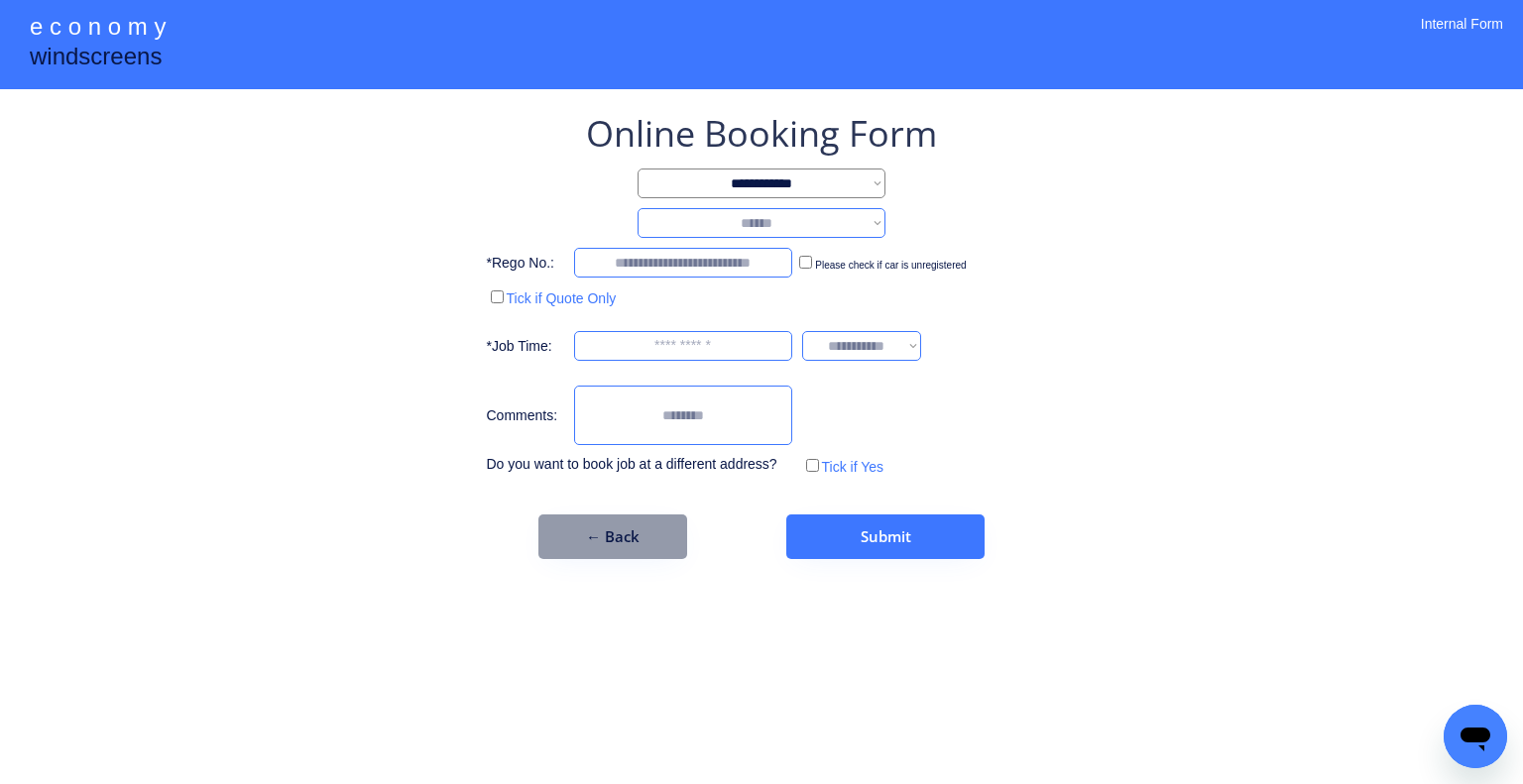 click on "**********" at bounding box center (762, 223) 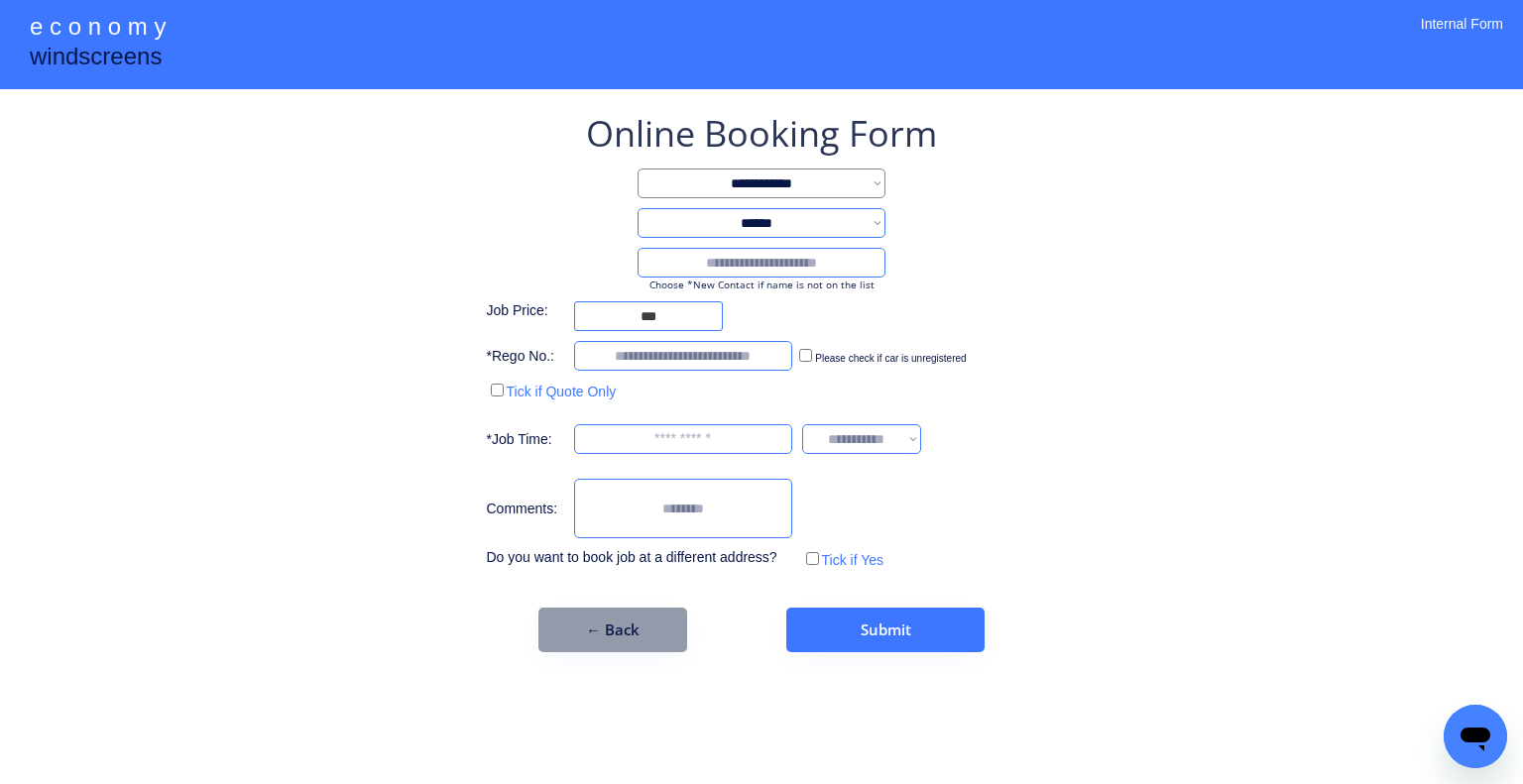 click at bounding box center (762, 263) 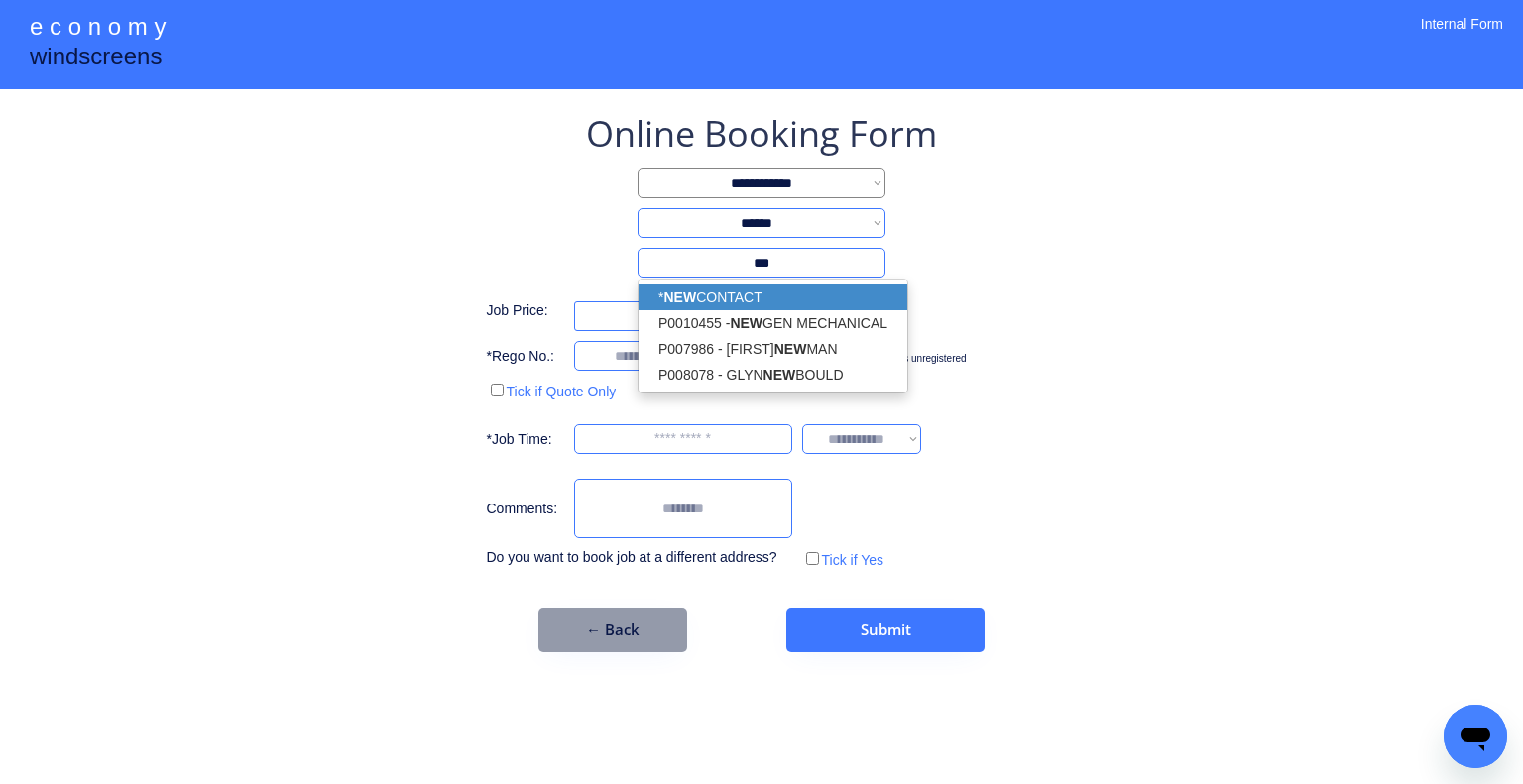 click on "* NEW  CONTACT" at bounding box center (772, 297) 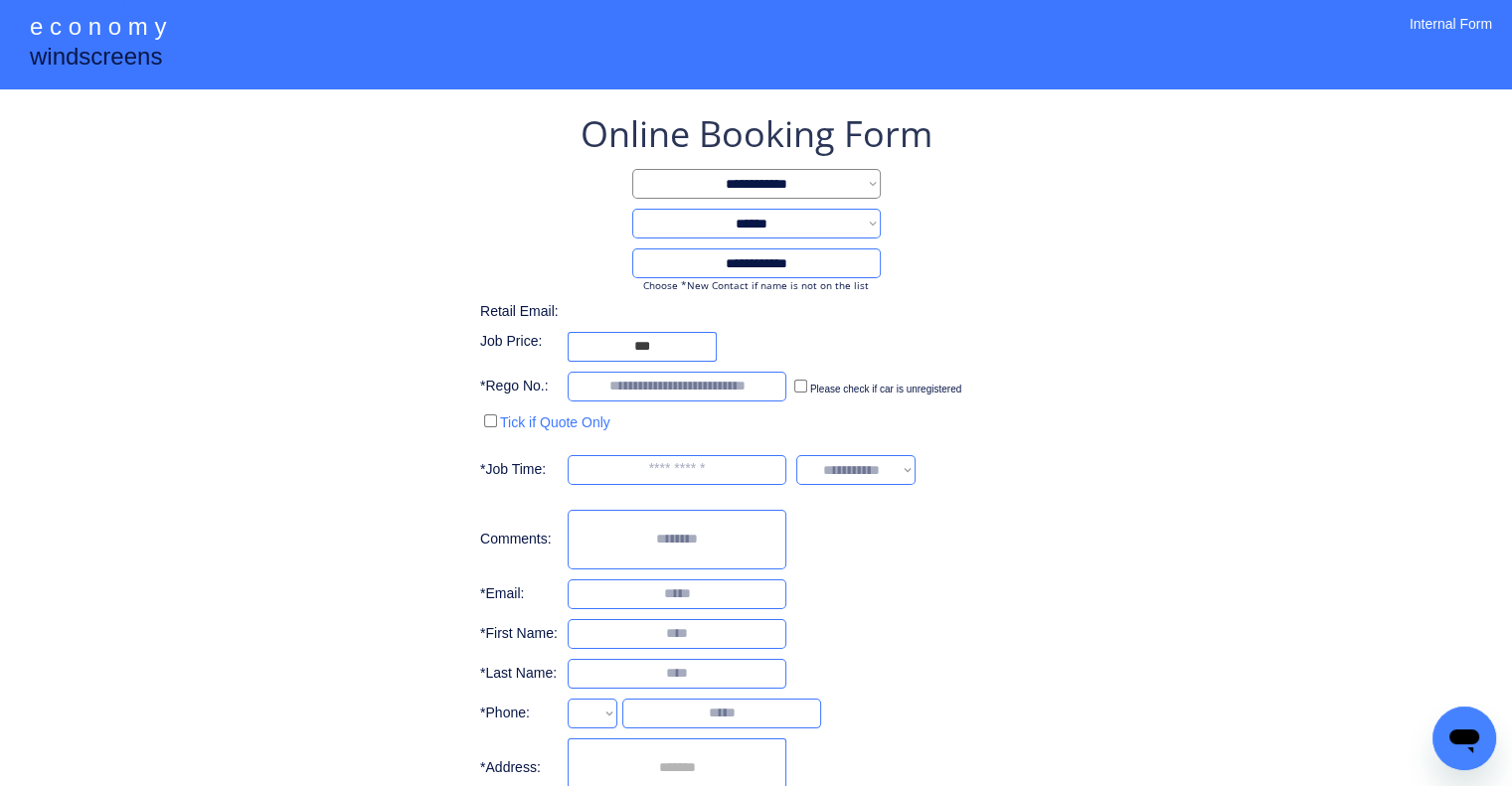 select 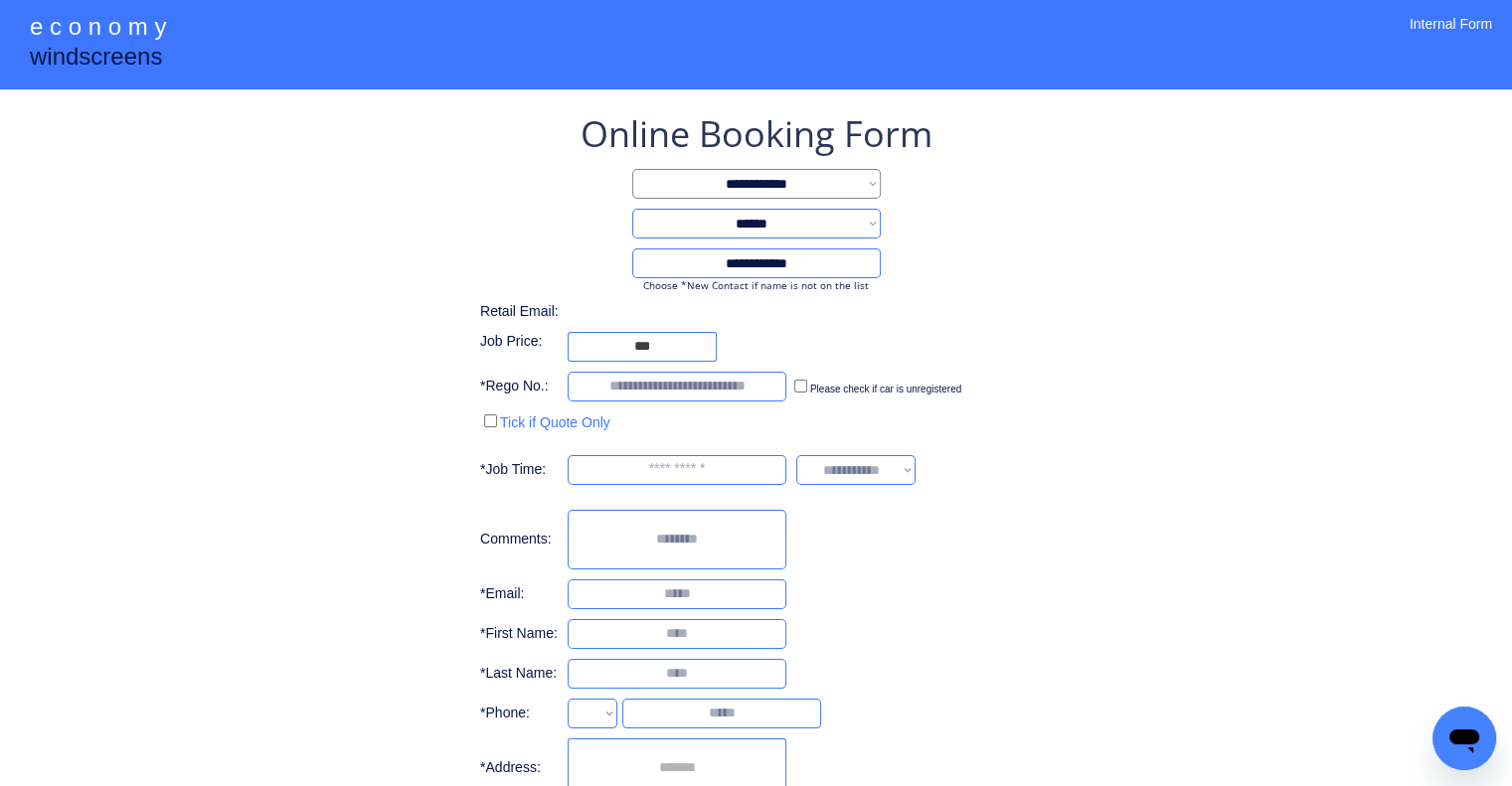type on "**********" 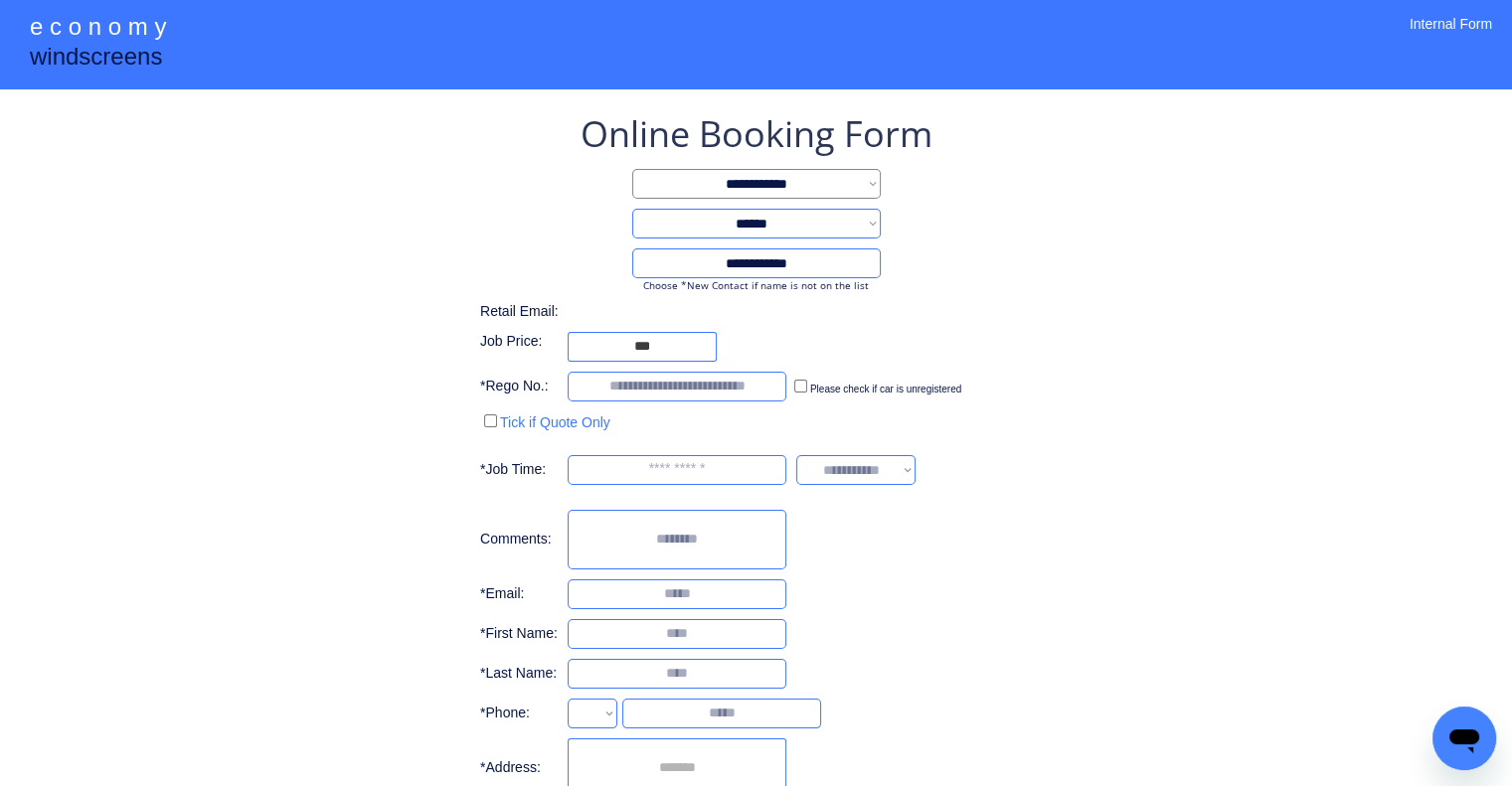 select on "**********" 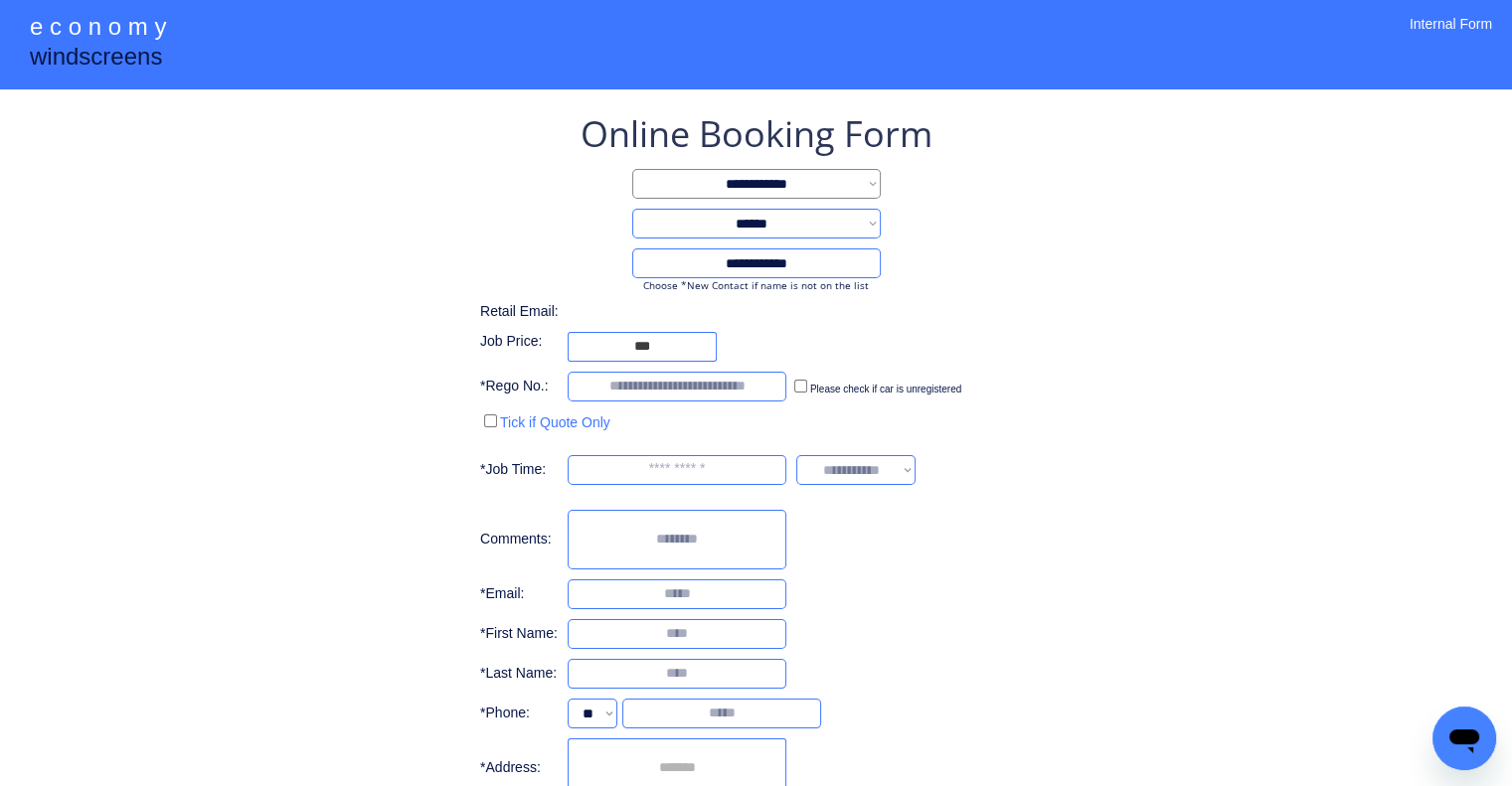 scroll, scrollTop: 155, scrollLeft: 0, axis: vertical 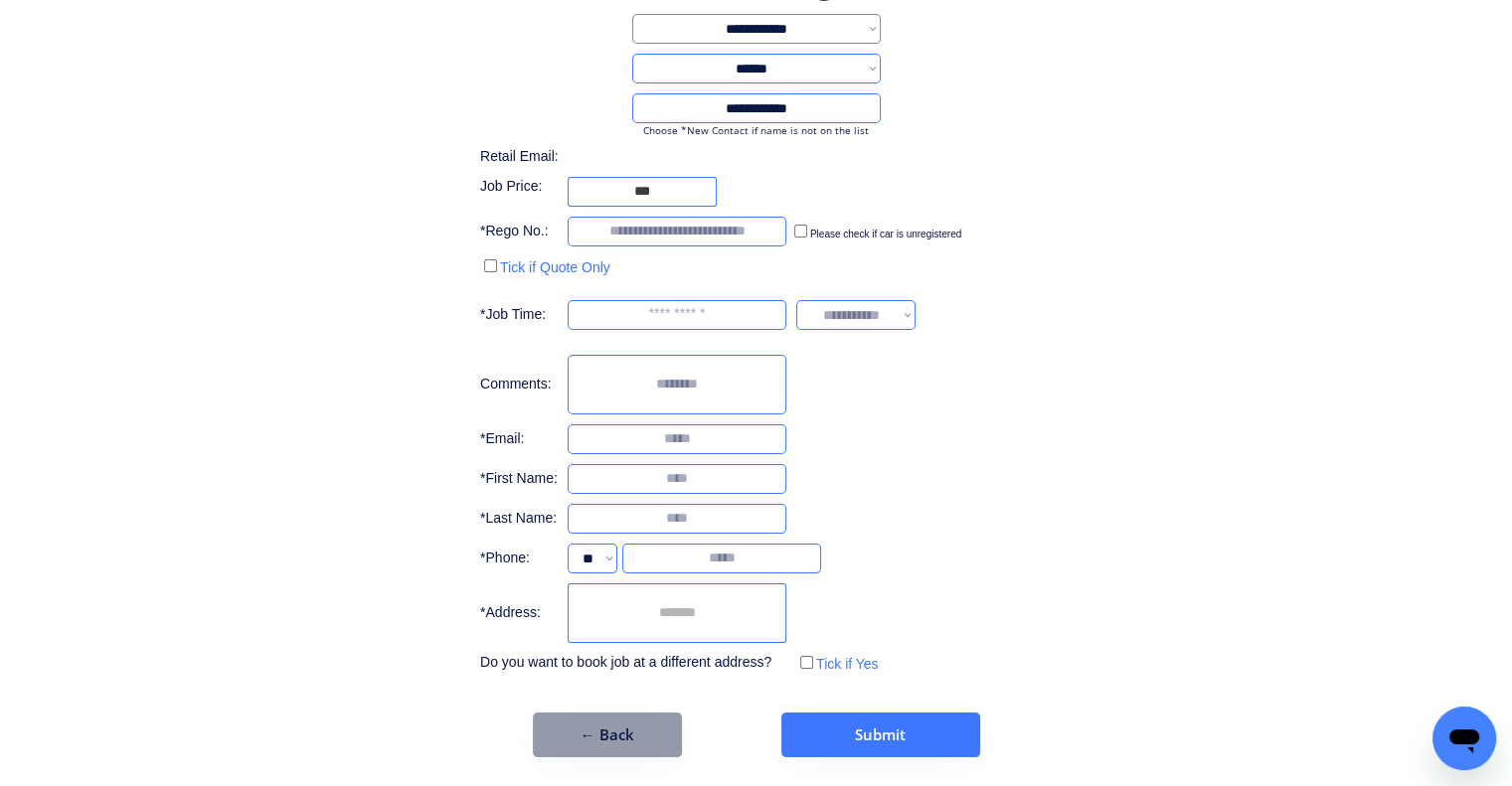 click at bounding box center [677, 613] 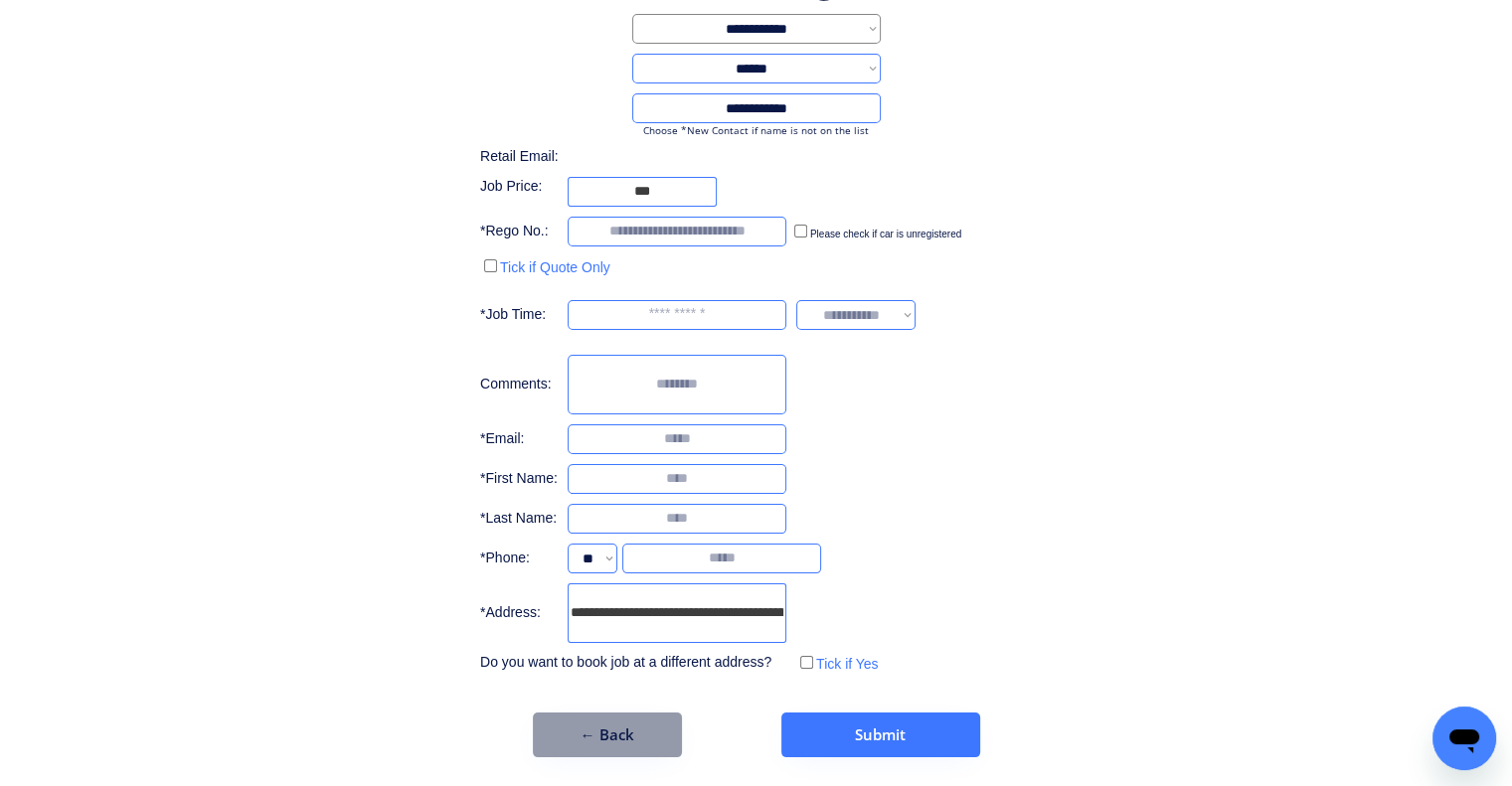 scroll, scrollTop: 0, scrollLeft: 75, axis: horizontal 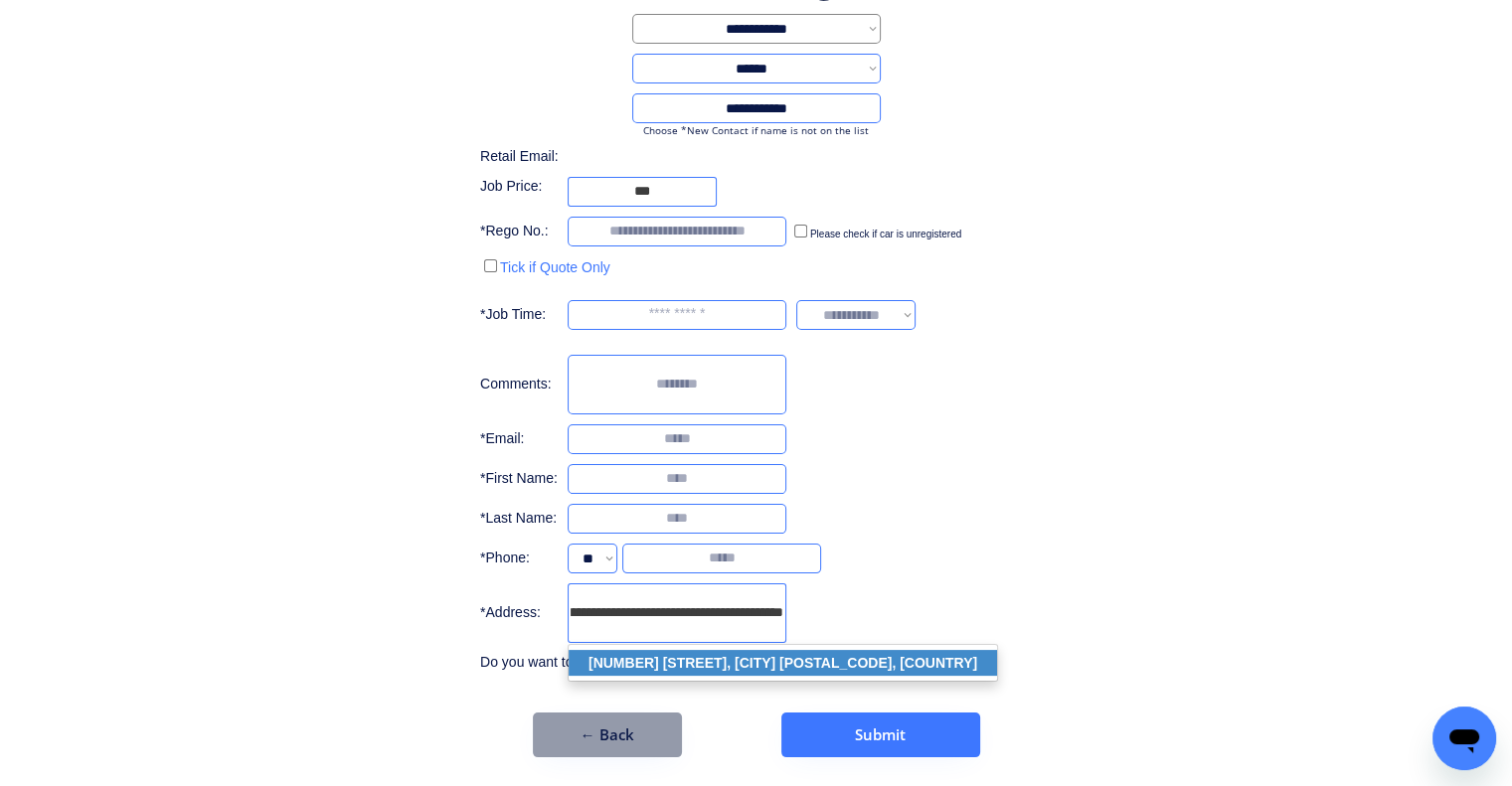 click on "43 Regency Cres, Moggill QLD 4070, Australia" 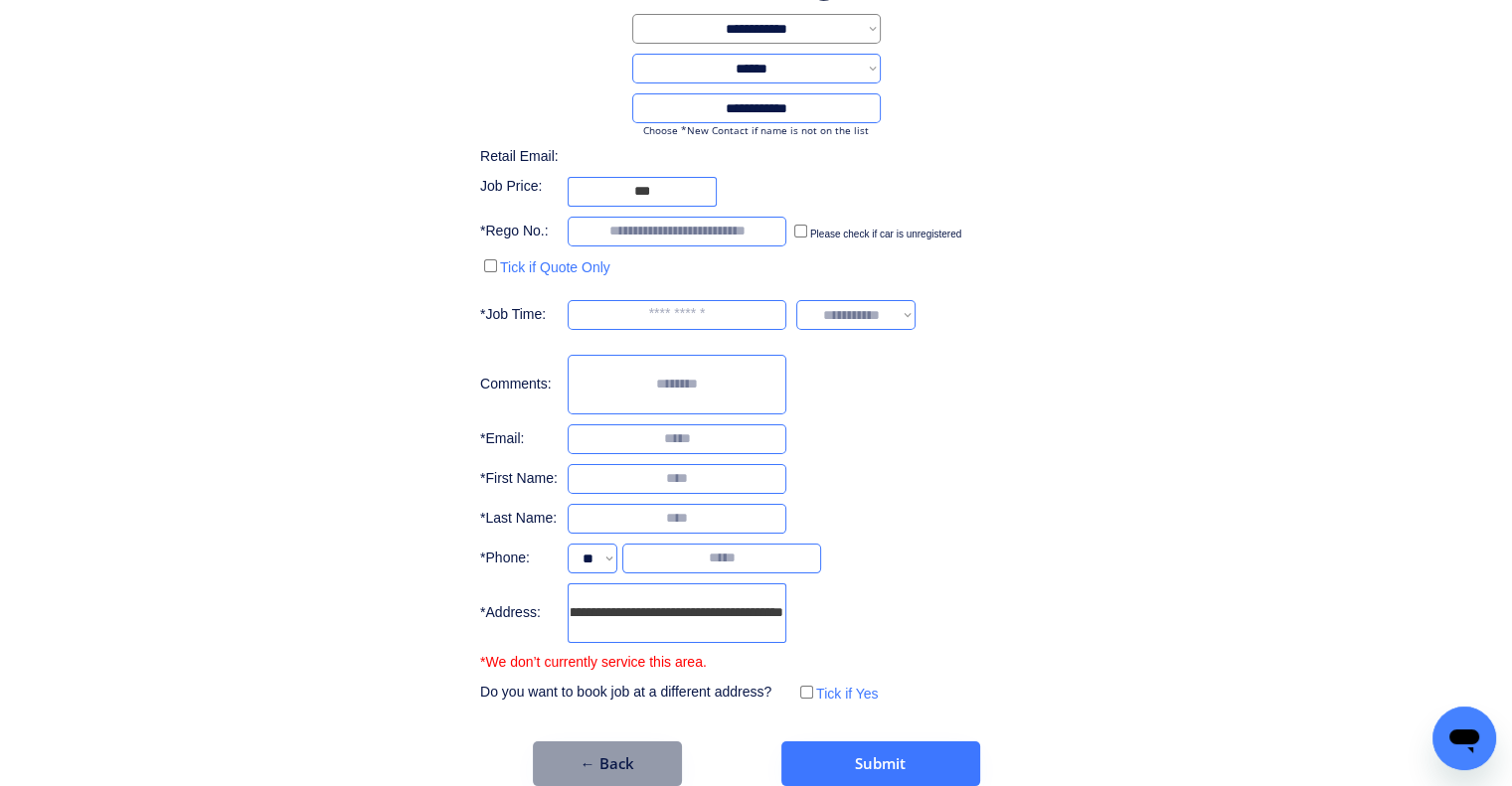 type on "**********" 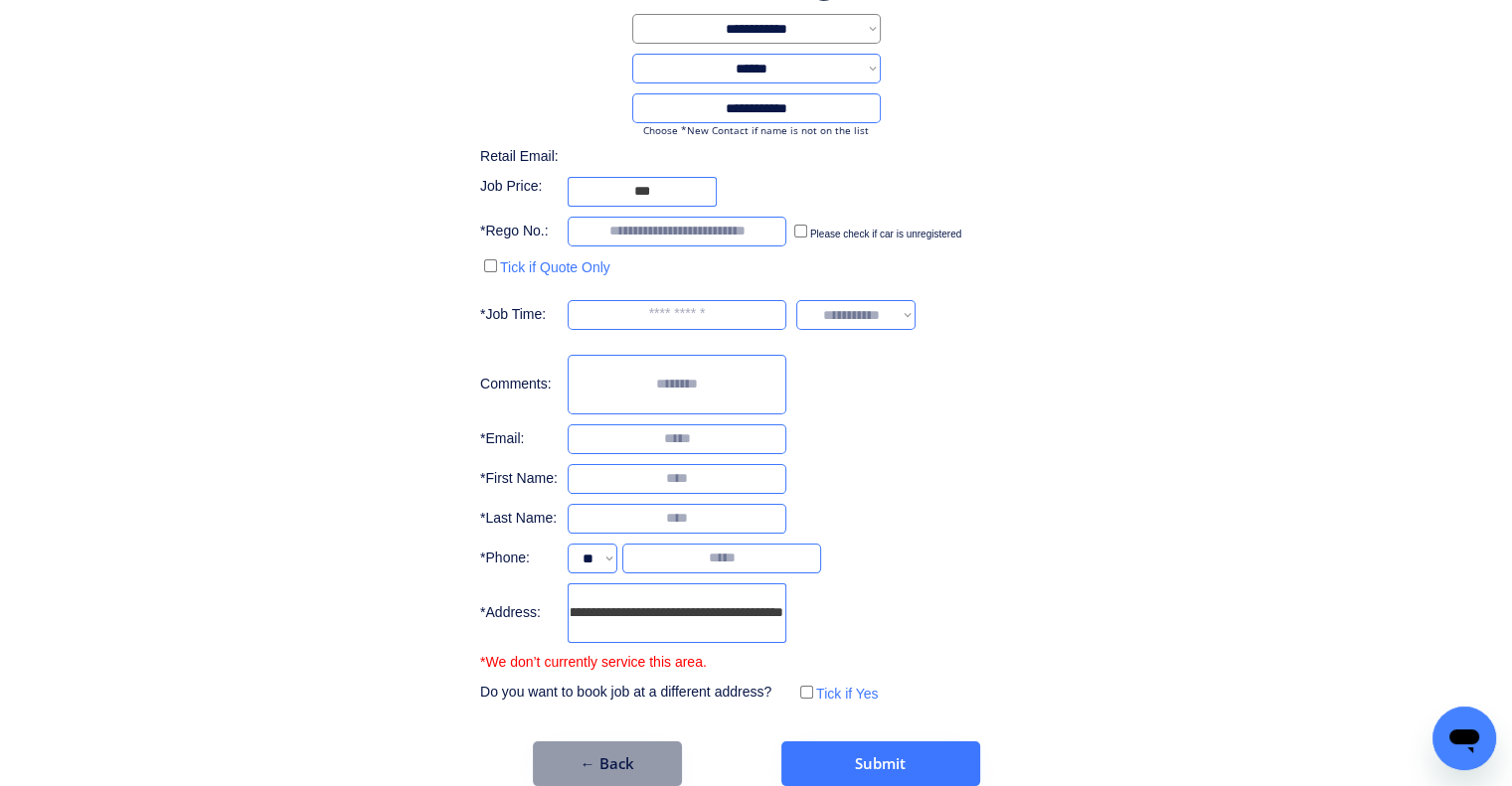 scroll, scrollTop: 0, scrollLeft: 0, axis: both 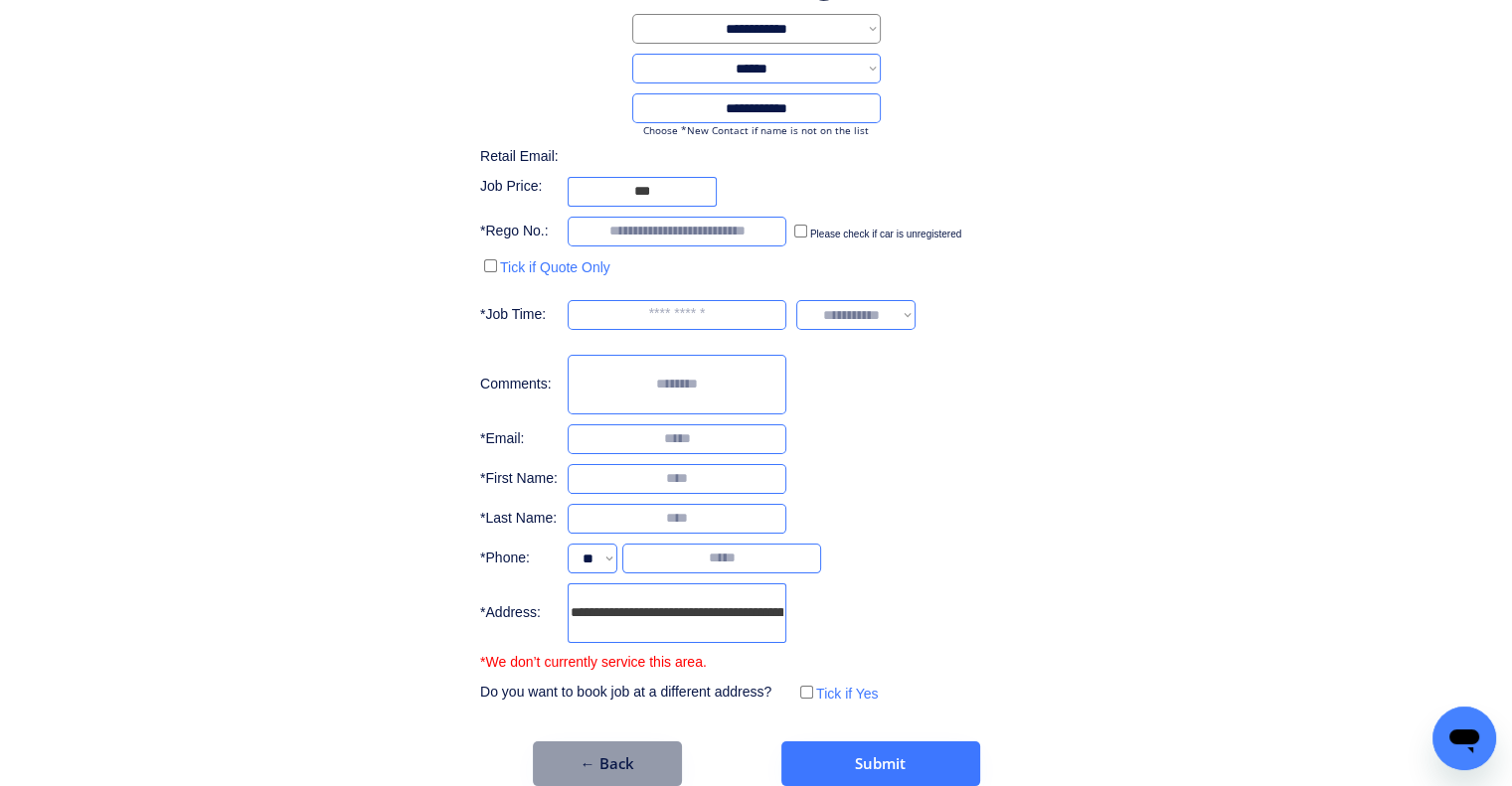 click on "**********" at bounding box center [756, 370] 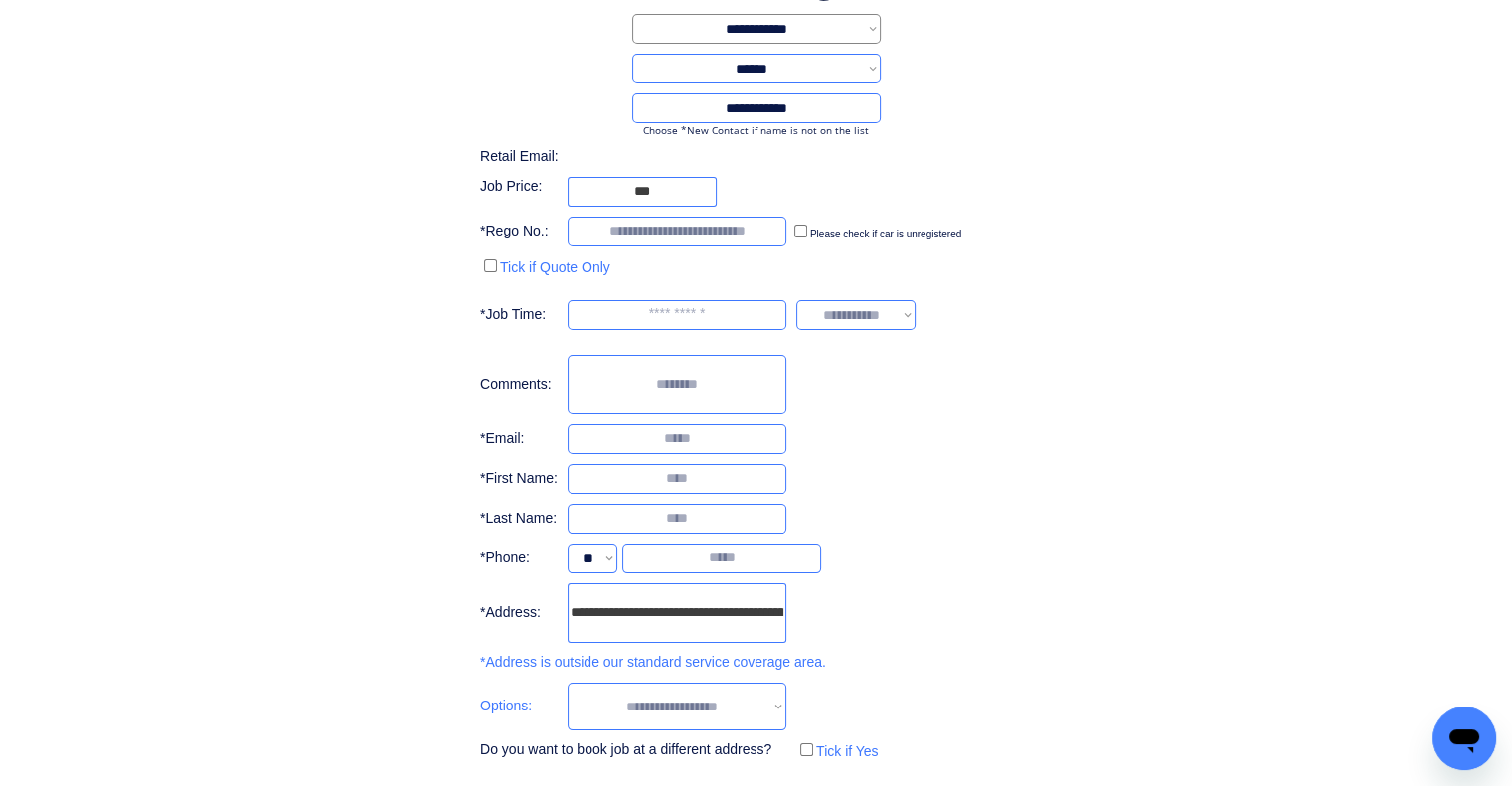scroll, scrollTop: 0, scrollLeft: 75, axis: horizontal 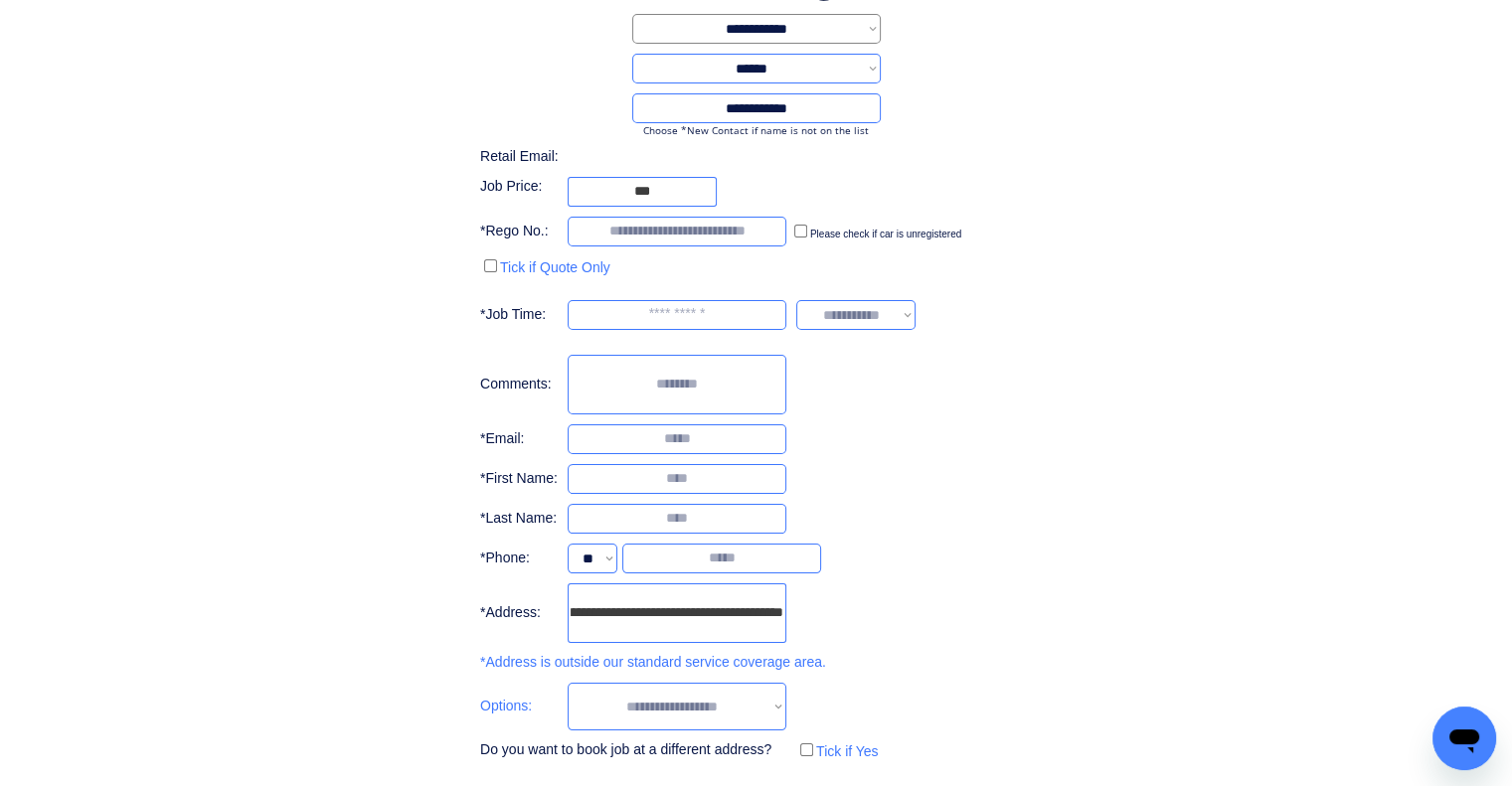 drag, startPoint x: 704, startPoint y: 606, endPoint x: 866, endPoint y: 599, distance: 162.15116 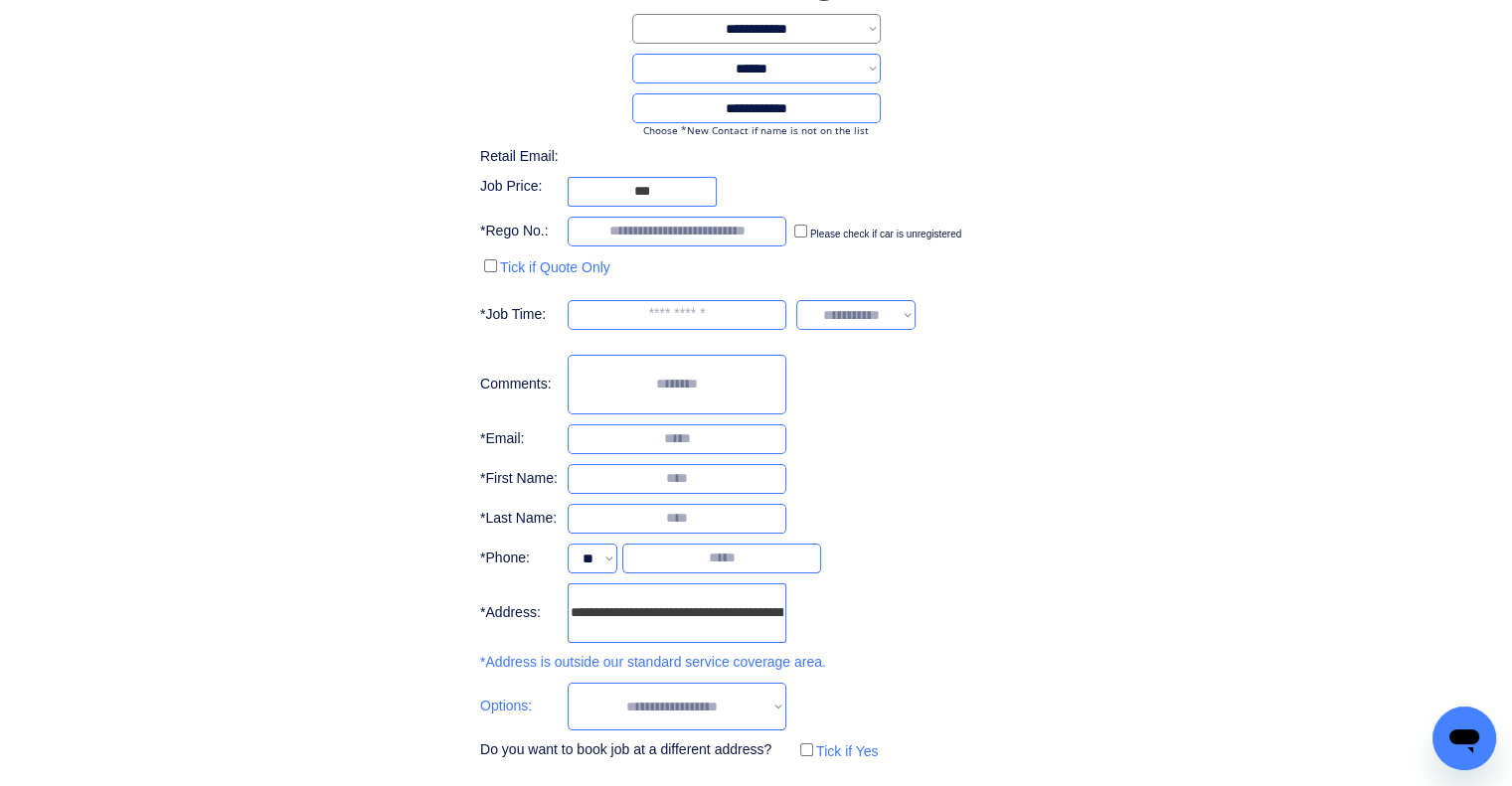 click on "**********" at bounding box center [756, 398] 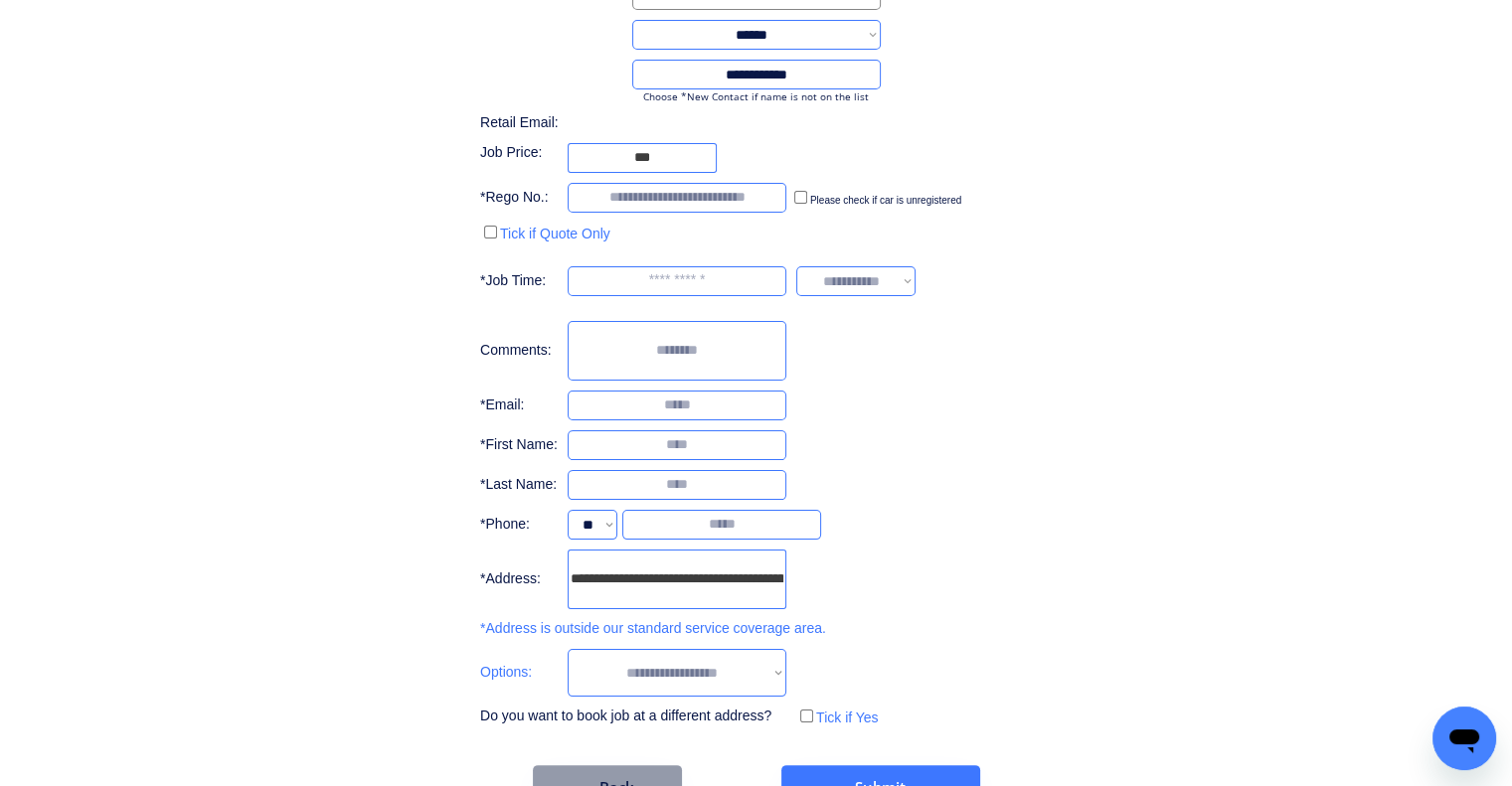 scroll, scrollTop: 242, scrollLeft: 0, axis: vertical 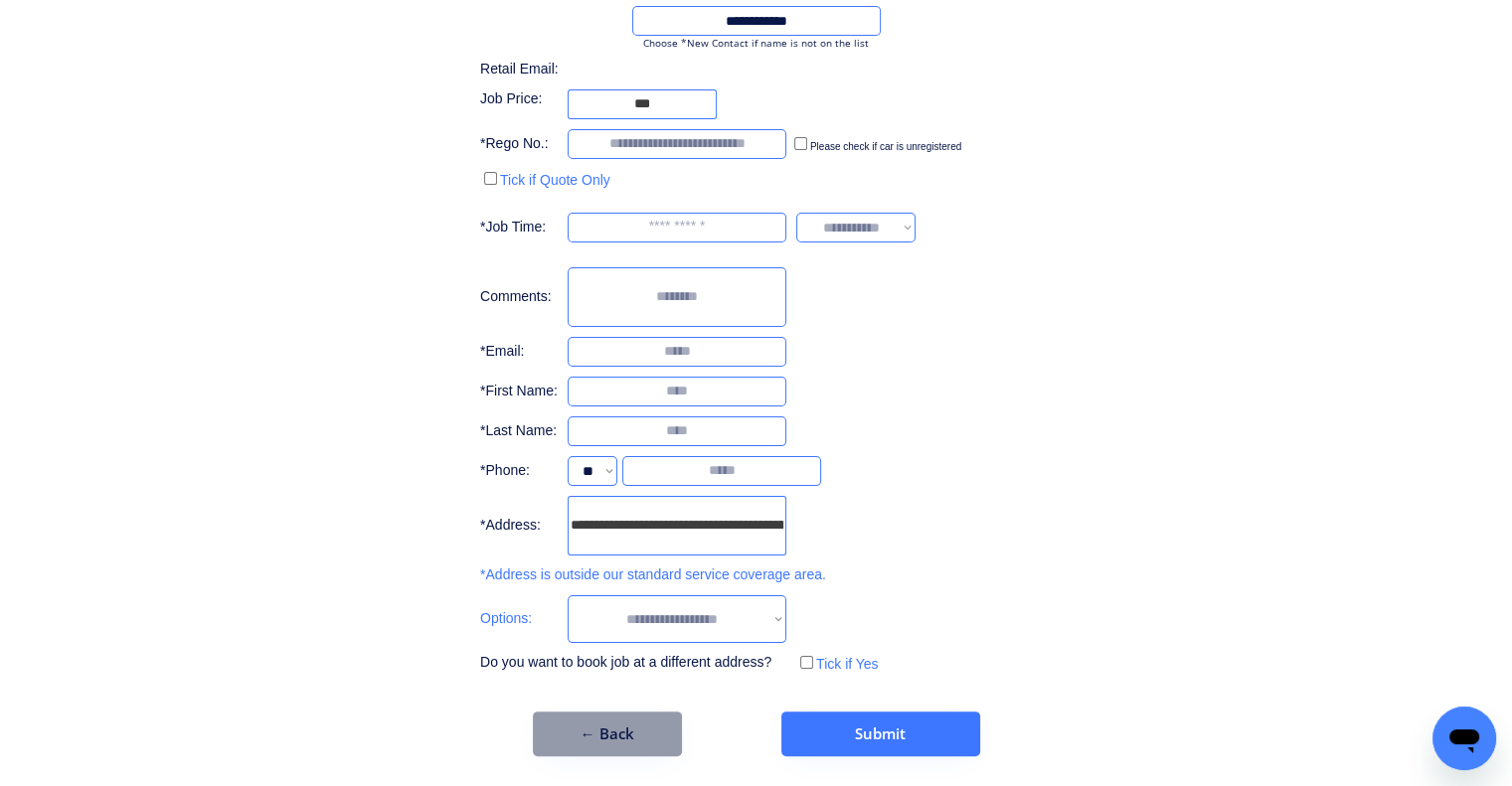 click on "**********" at bounding box center (677, 619) 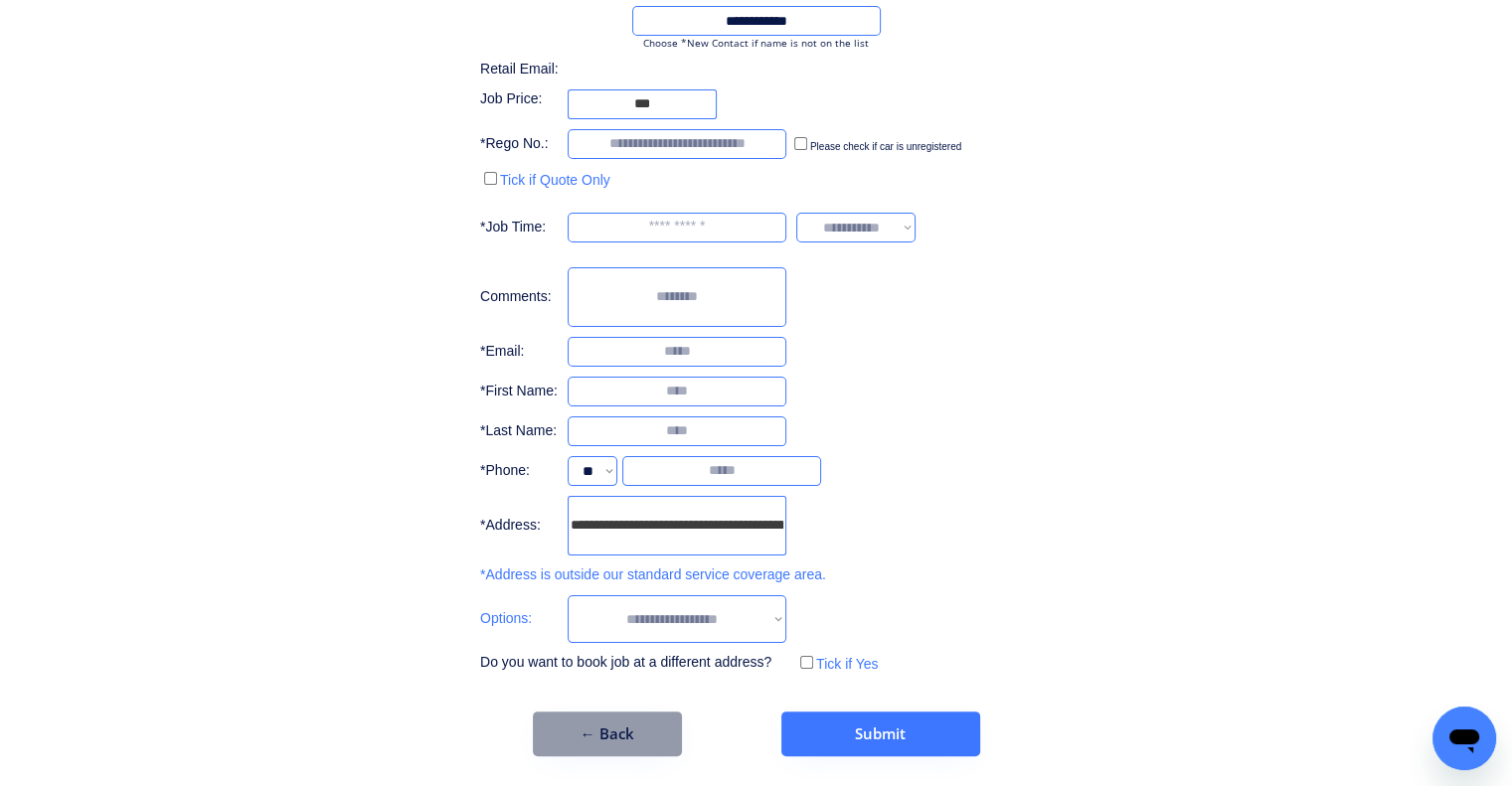 click on "**********" at bounding box center [677, 619] 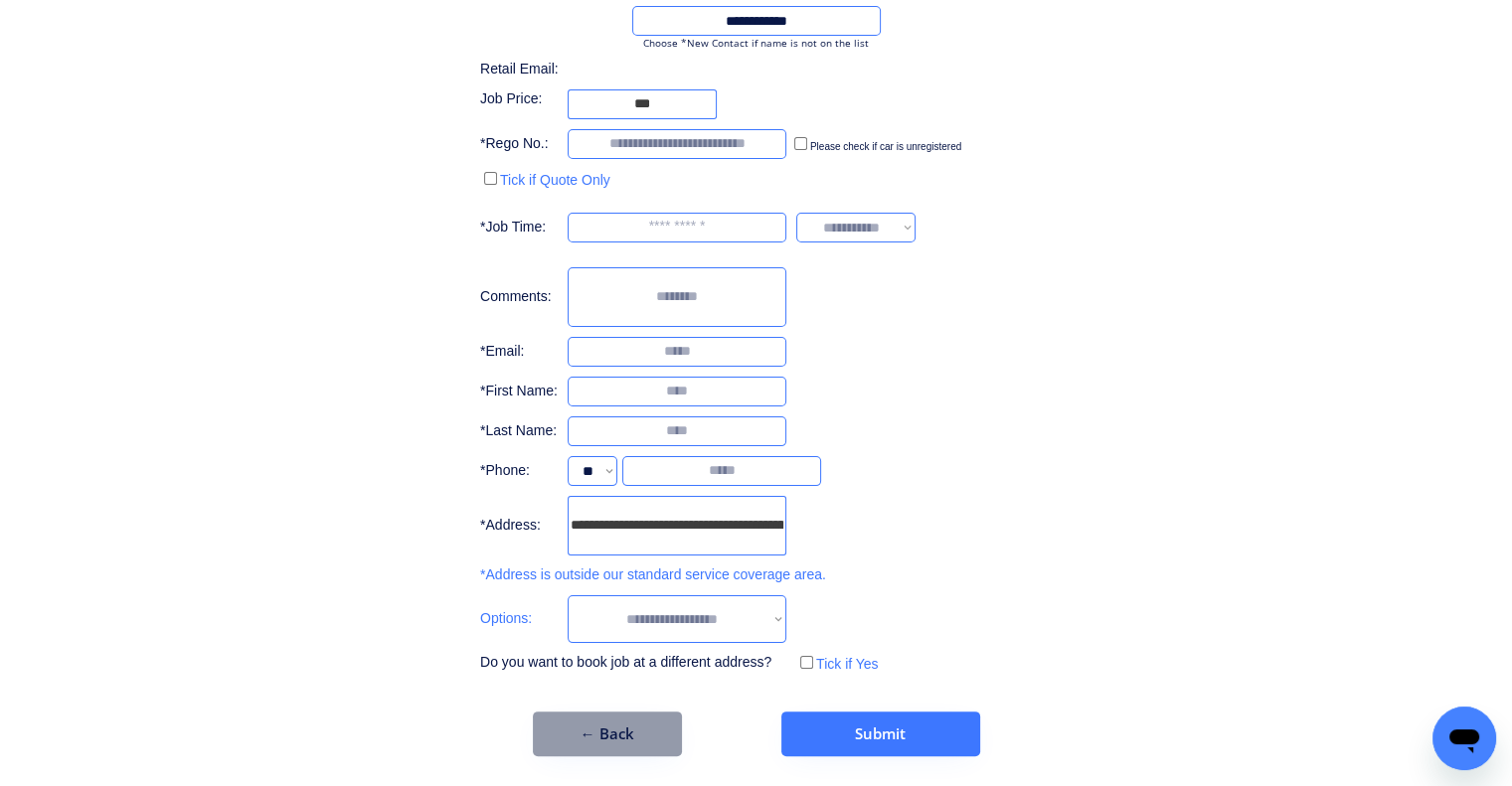 click on "**********" at bounding box center [677, 619] 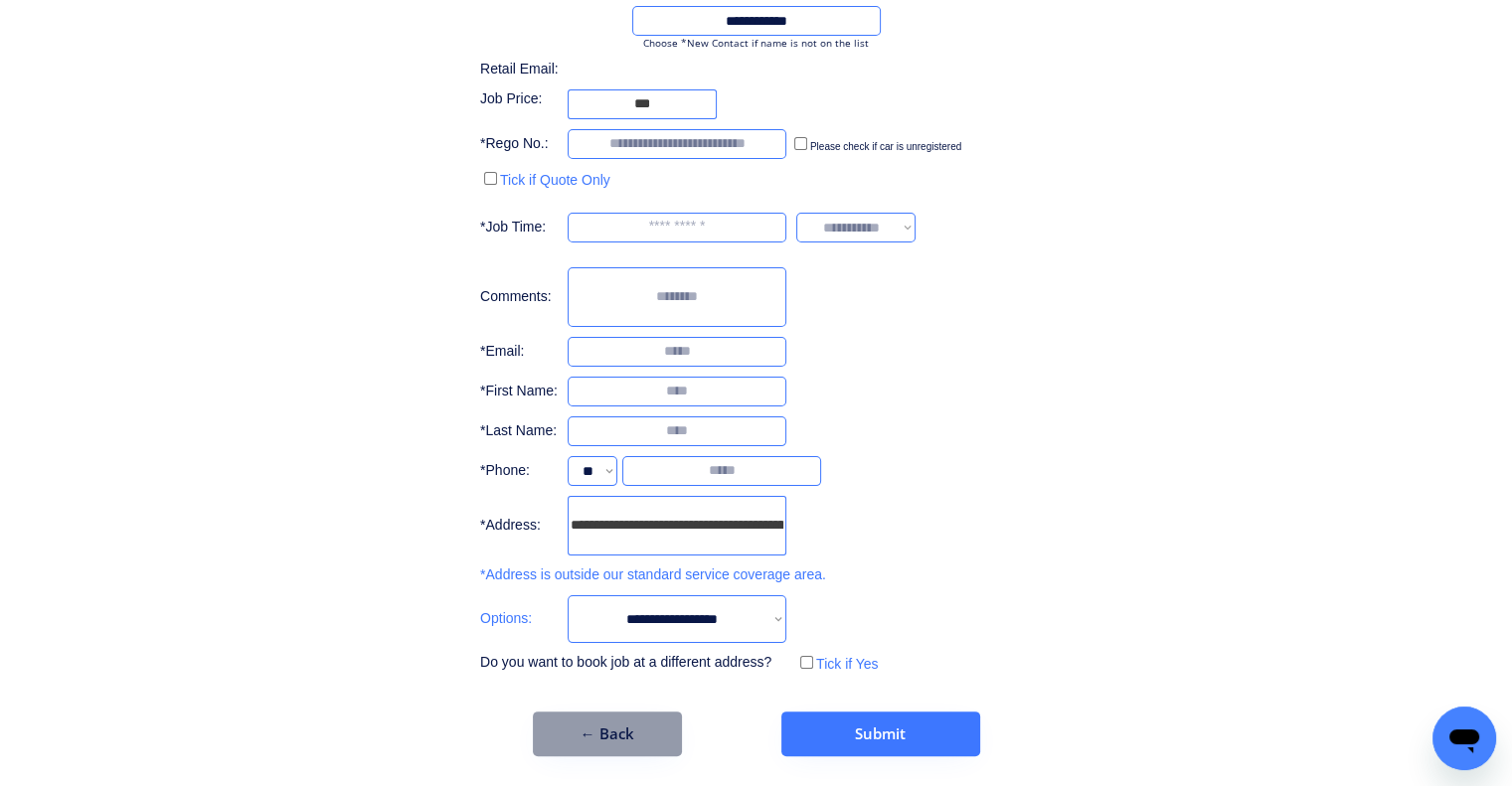 click on "**********" at bounding box center [756, 311] 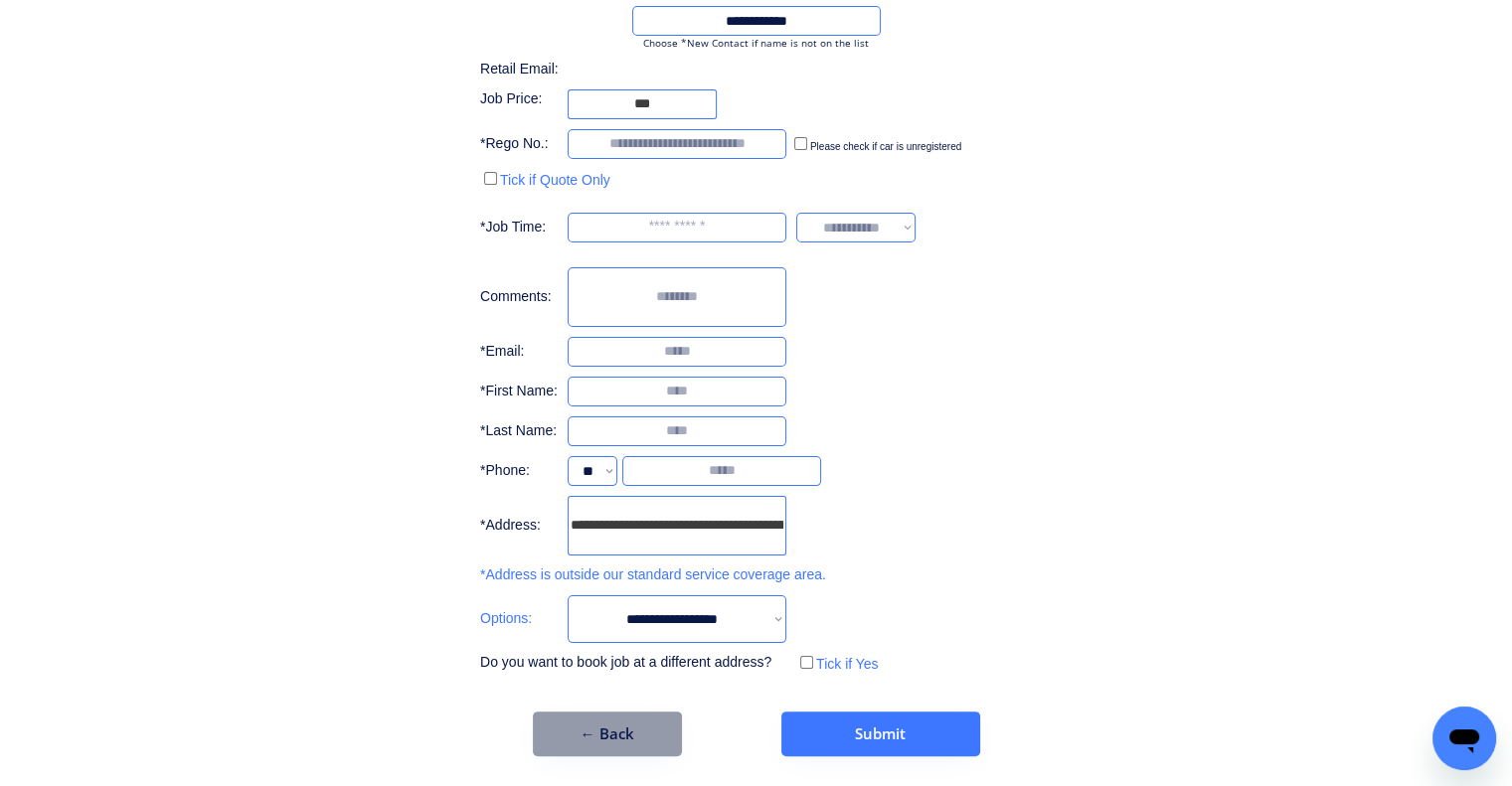click on "**********" at bounding box center (756, 311) 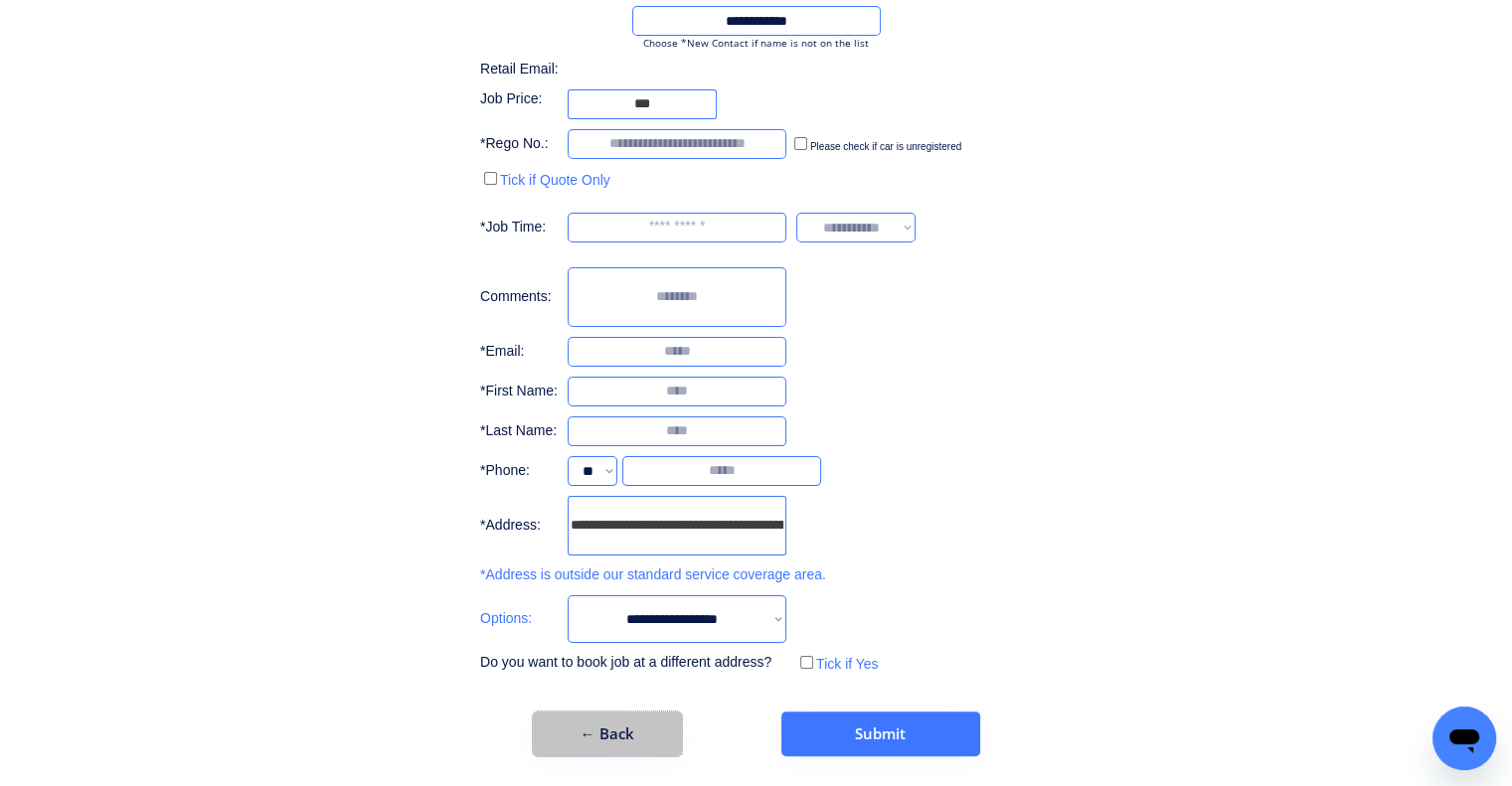 drag, startPoint x: 664, startPoint y: 713, endPoint x: 807, endPoint y: 550, distance: 216.83634 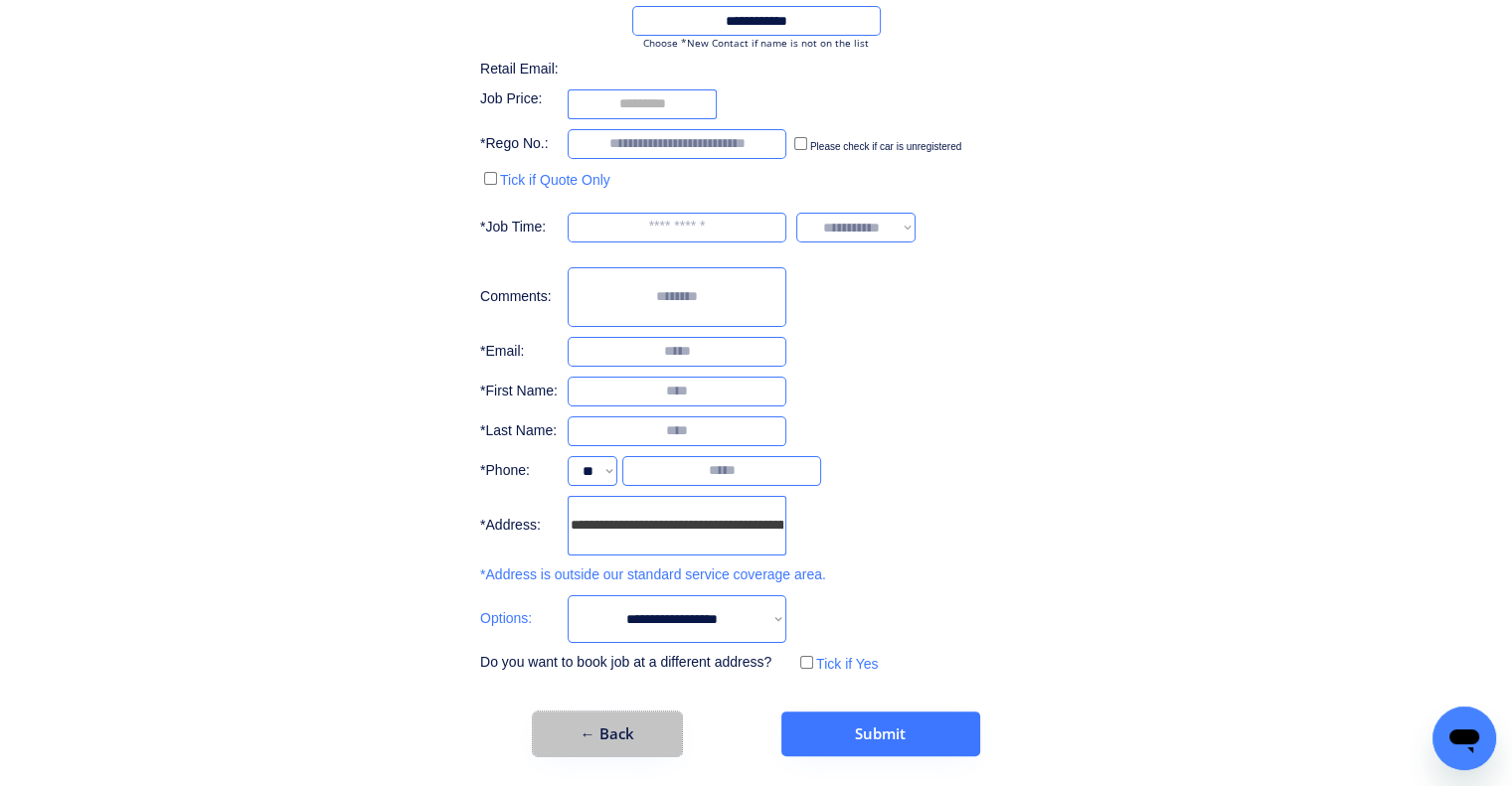 scroll, scrollTop: 0, scrollLeft: 0, axis: both 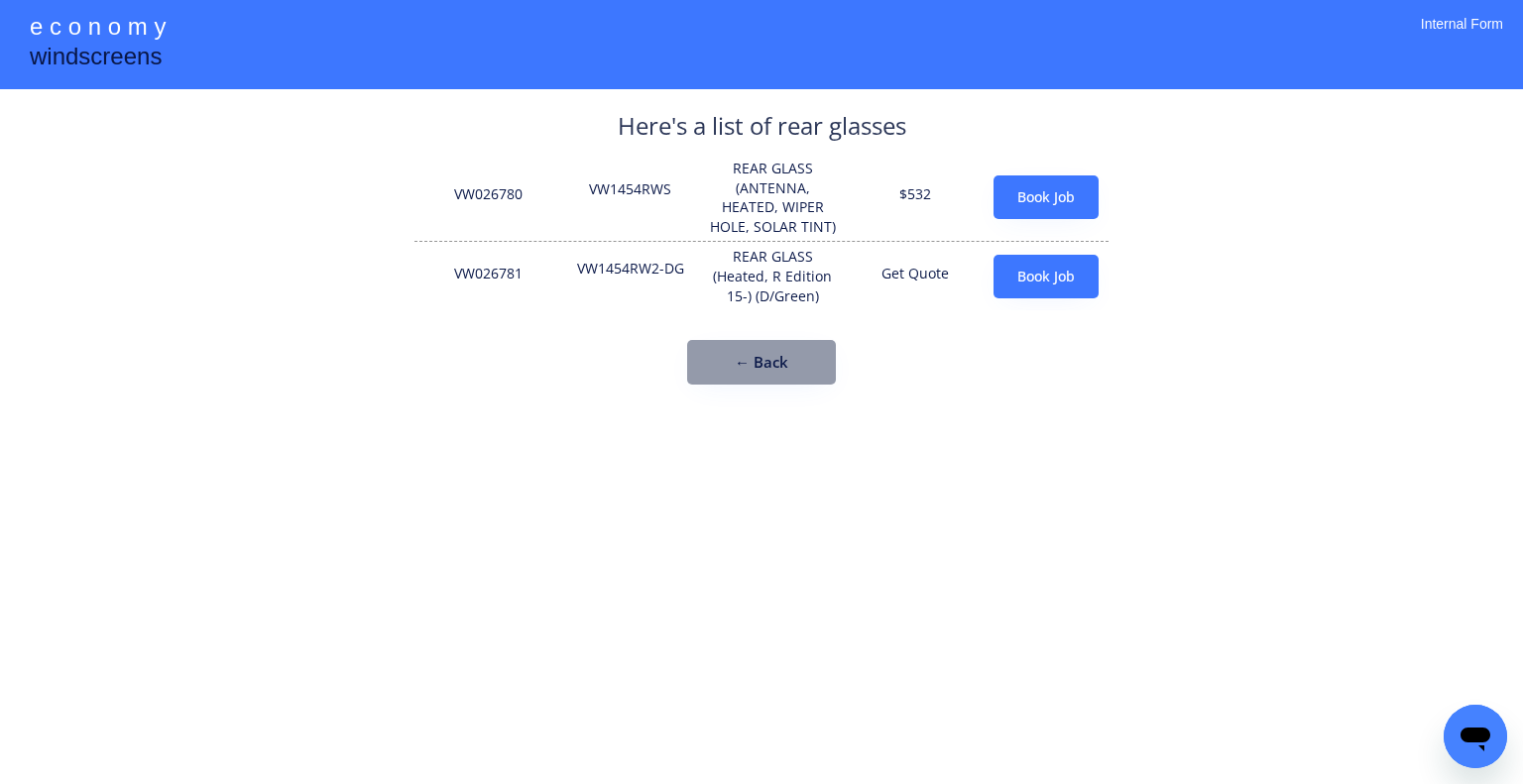 click on "VW1454RWS" at bounding box center (631, 197) 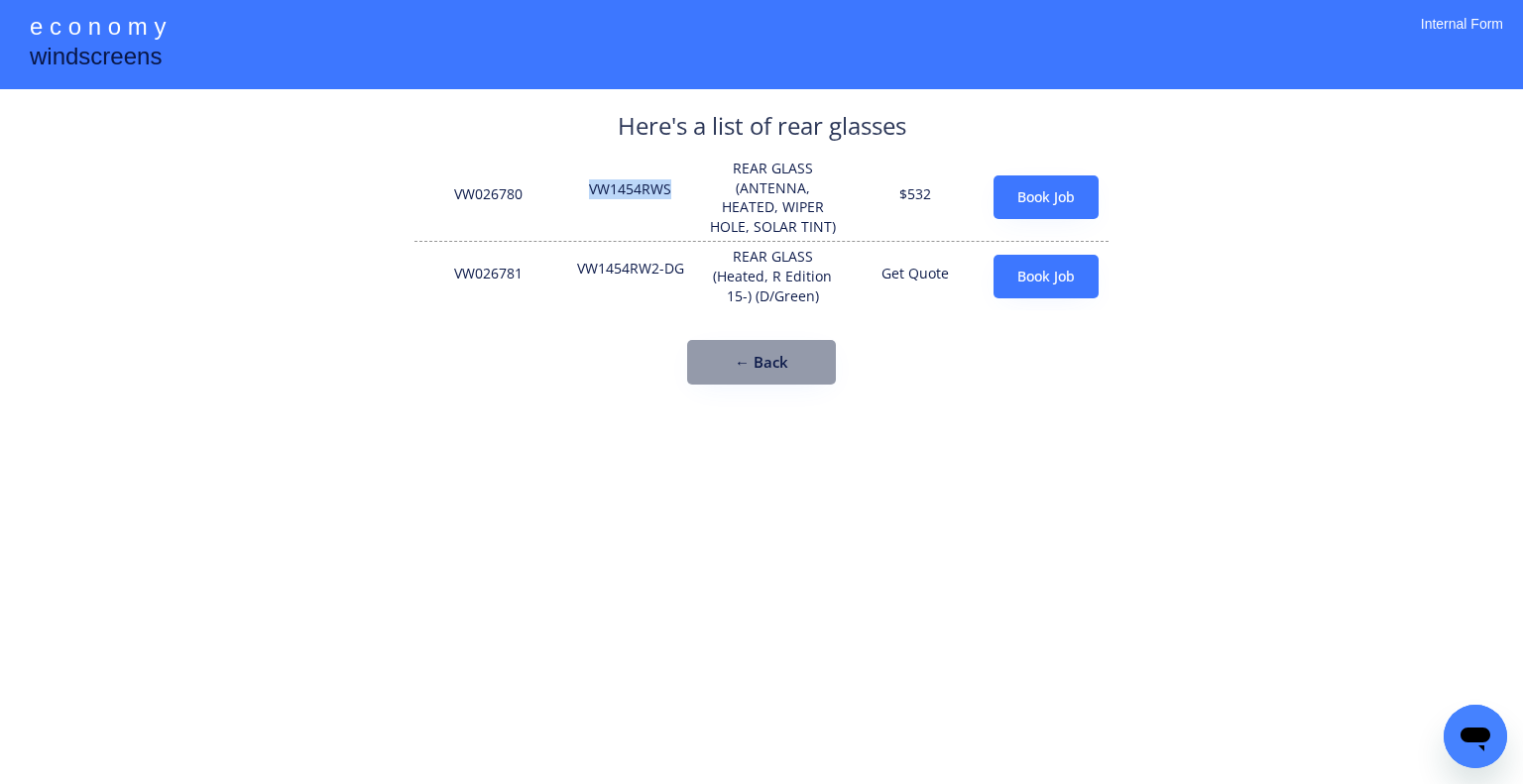 click on "VW1454RWS" at bounding box center [631, 197] 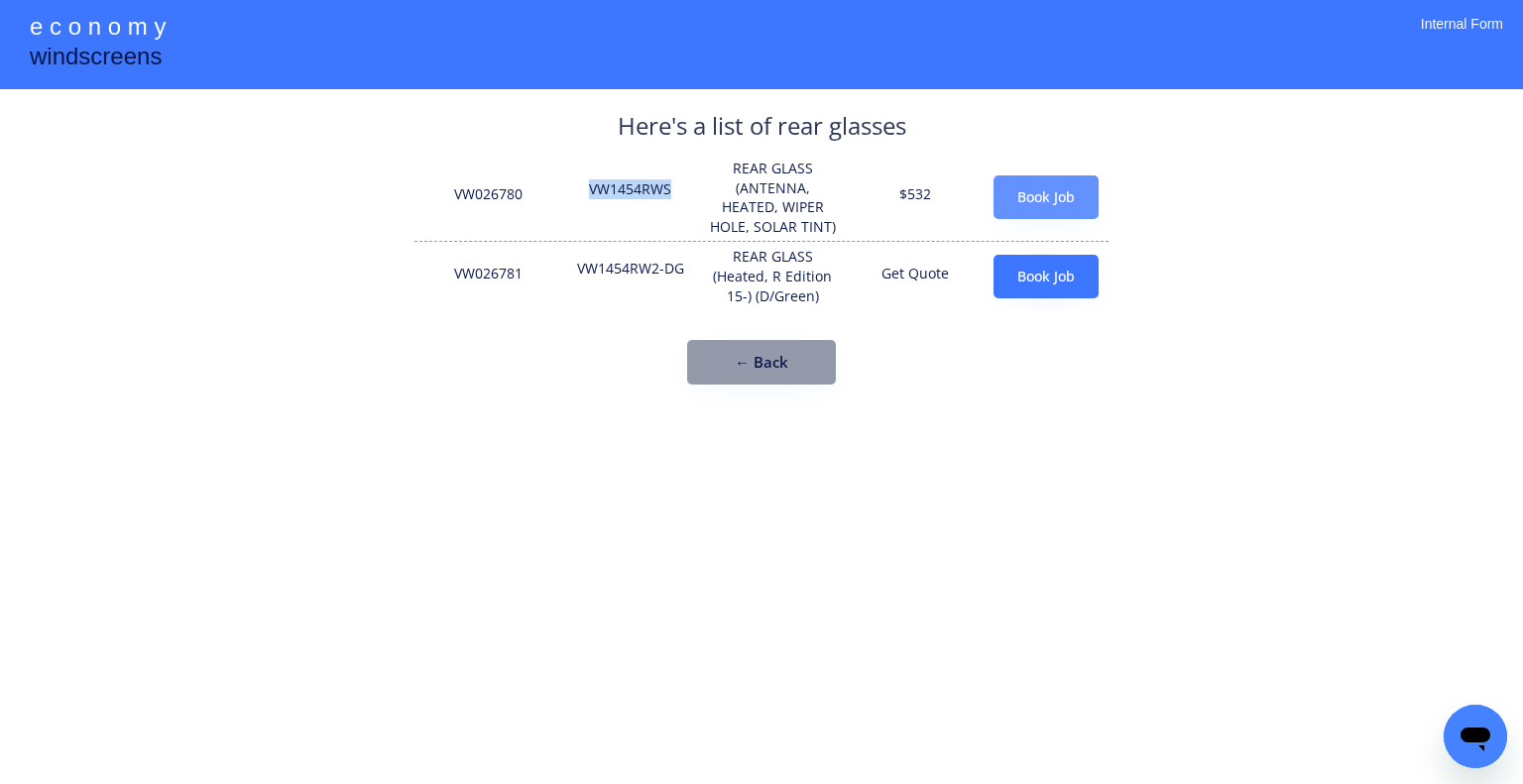click on "Book Job" at bounding box center (1046, 197) 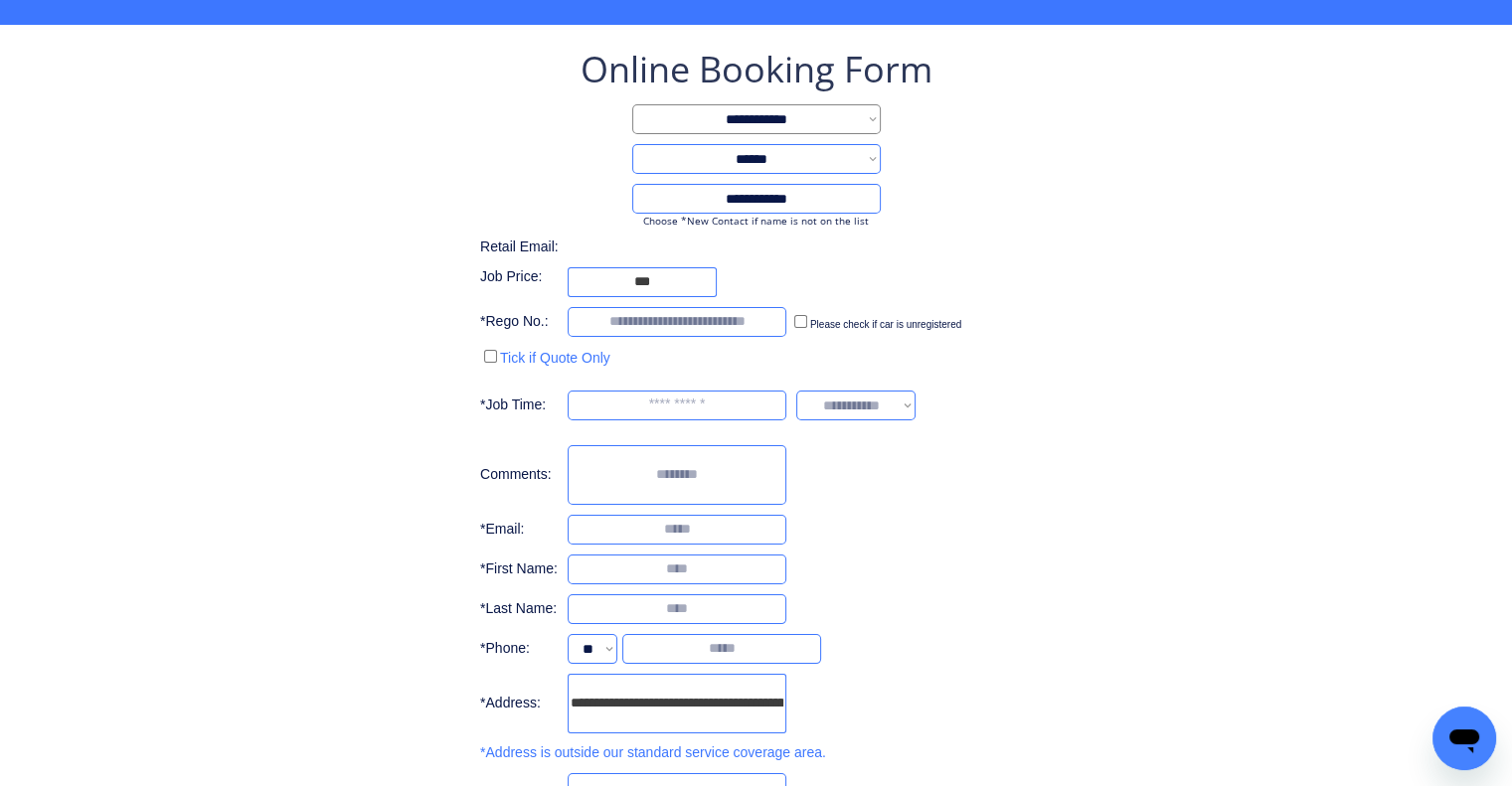 scroll, scrollTop: 99, scrollLeft: 0, axis: vertical 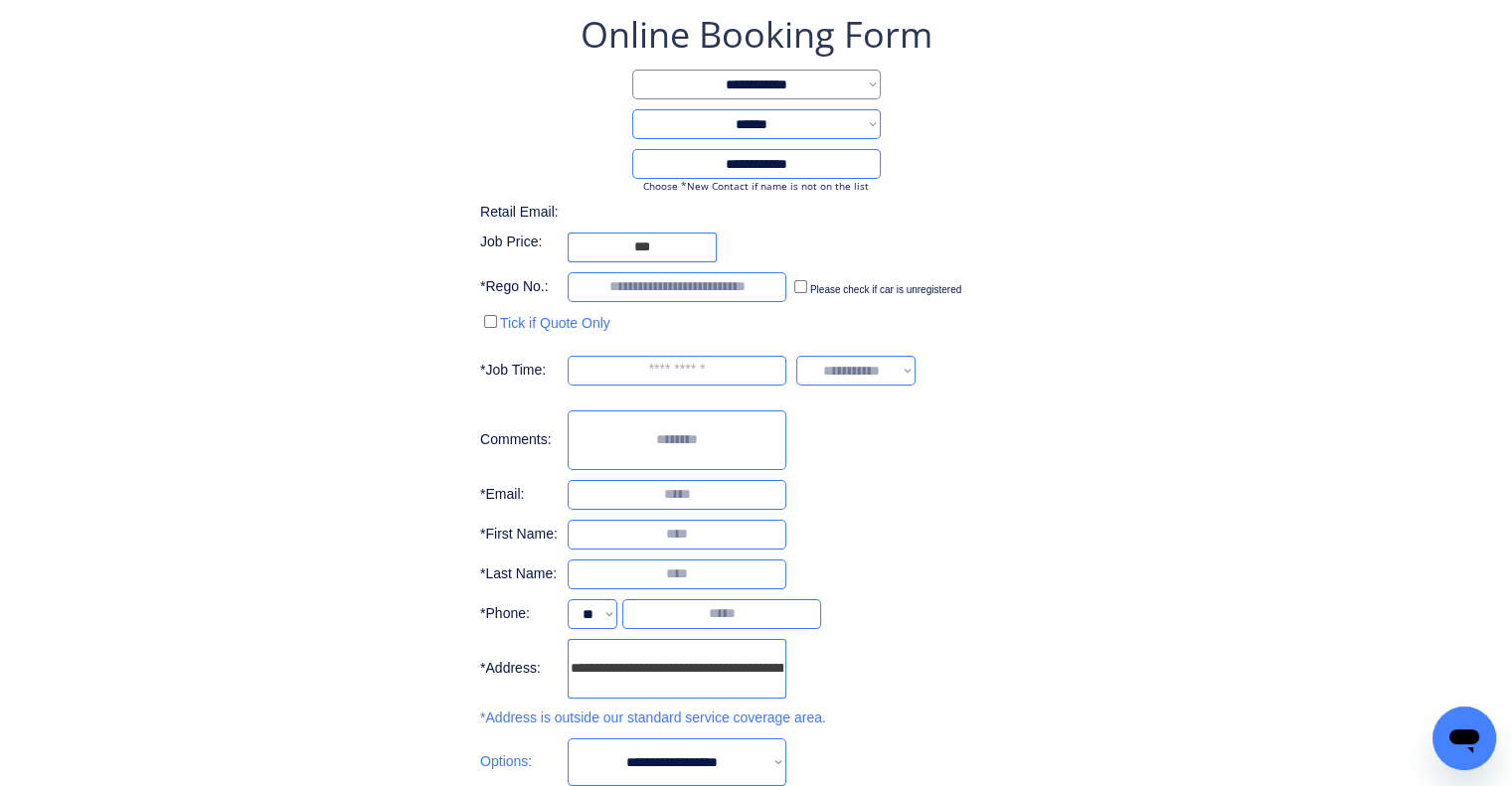 click on "**********" at bounding box center (677, 762) 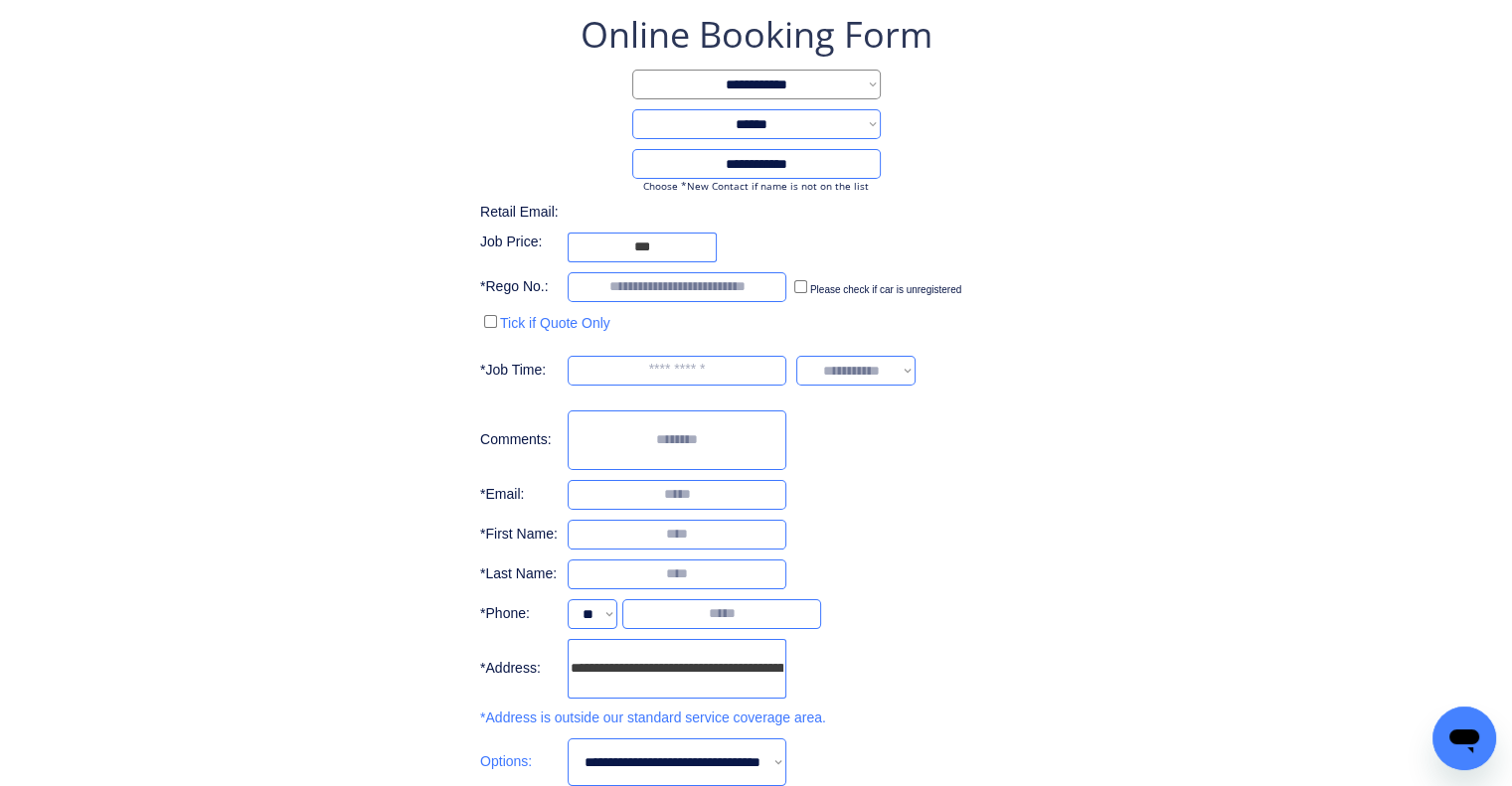 click on "**********" at bounding box center [677, 762] 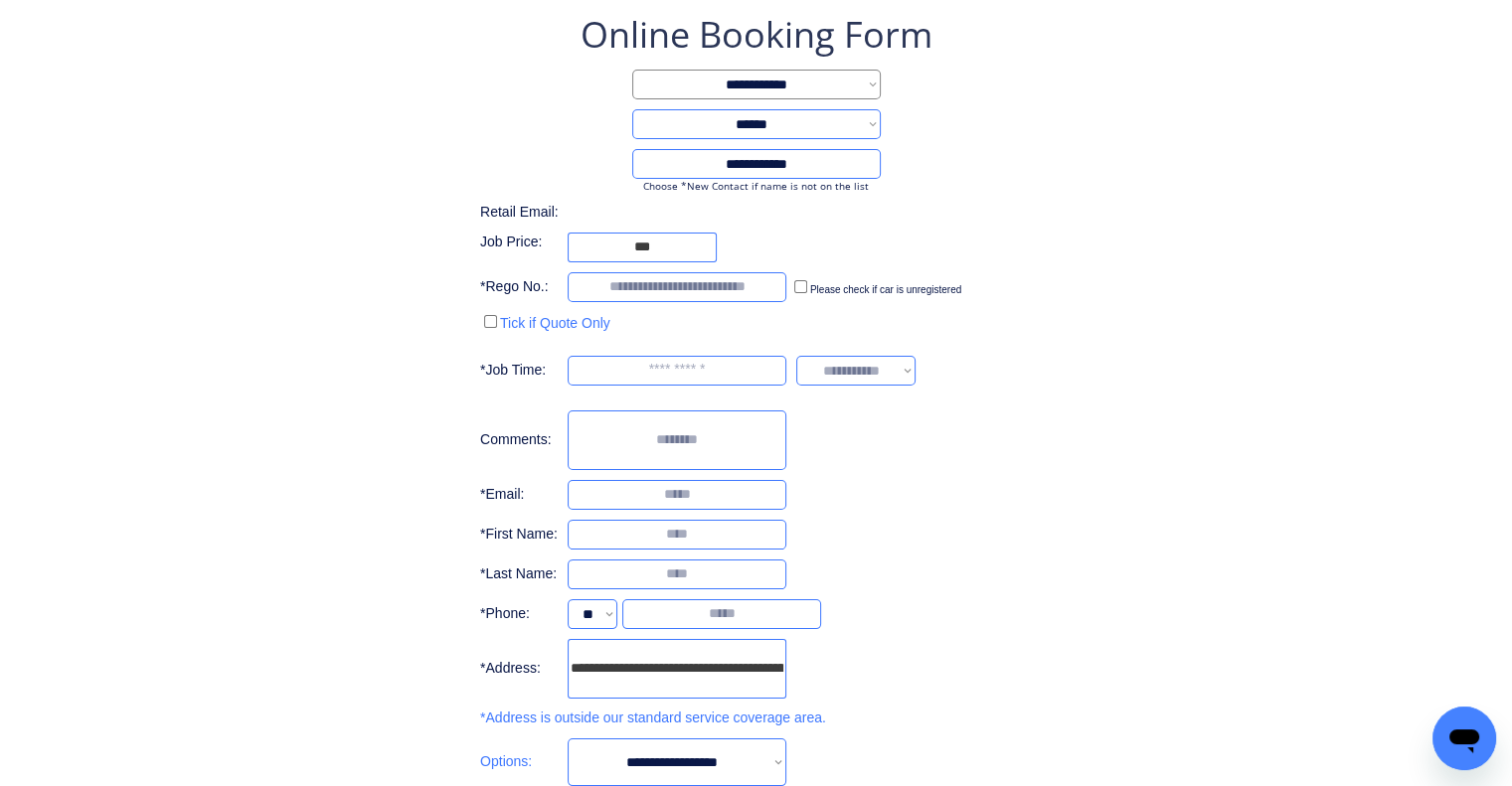 click on "**********" at bounding box center (677, 762) 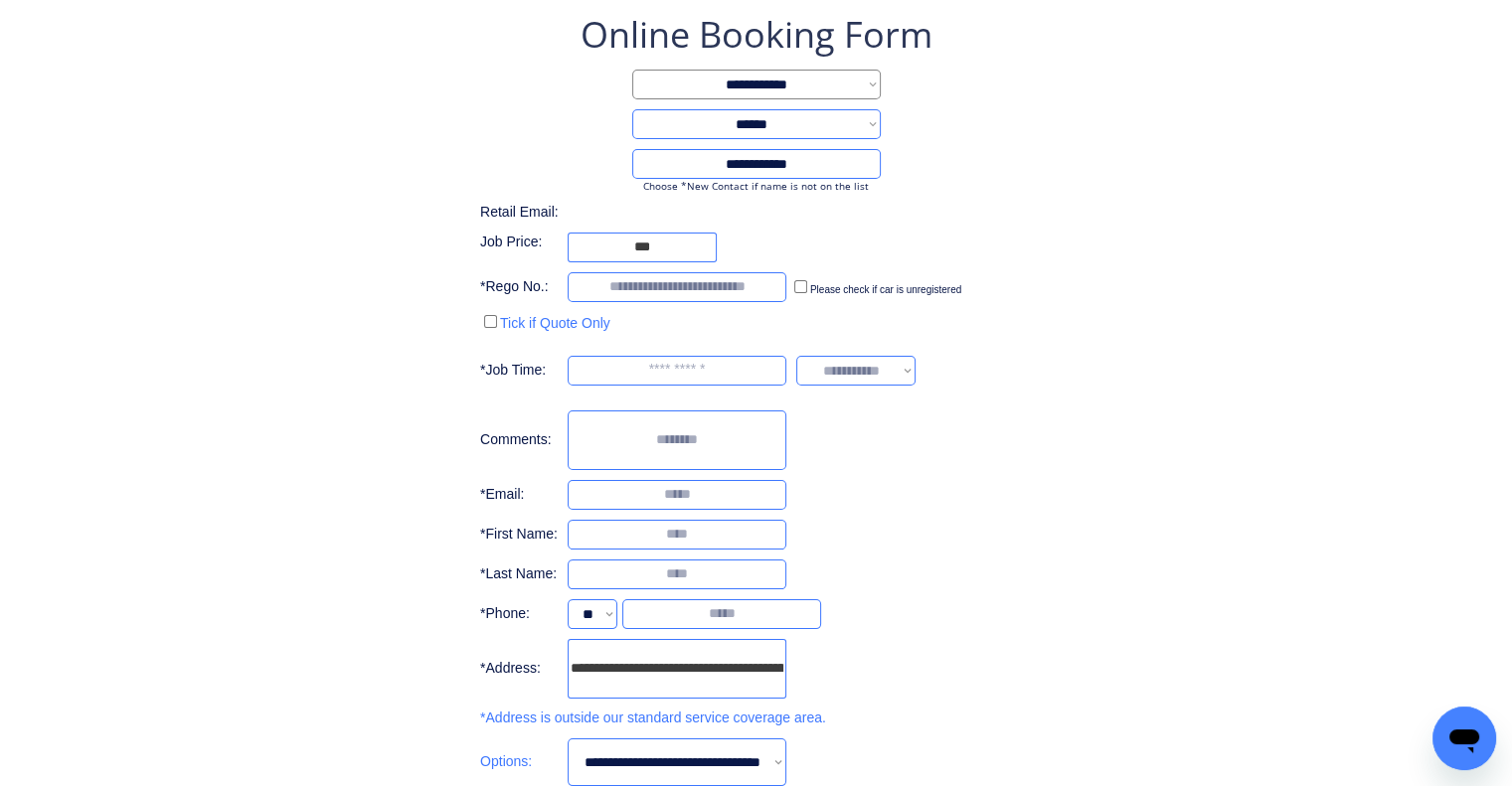 click on "**********" at bounding box center (677, 762) 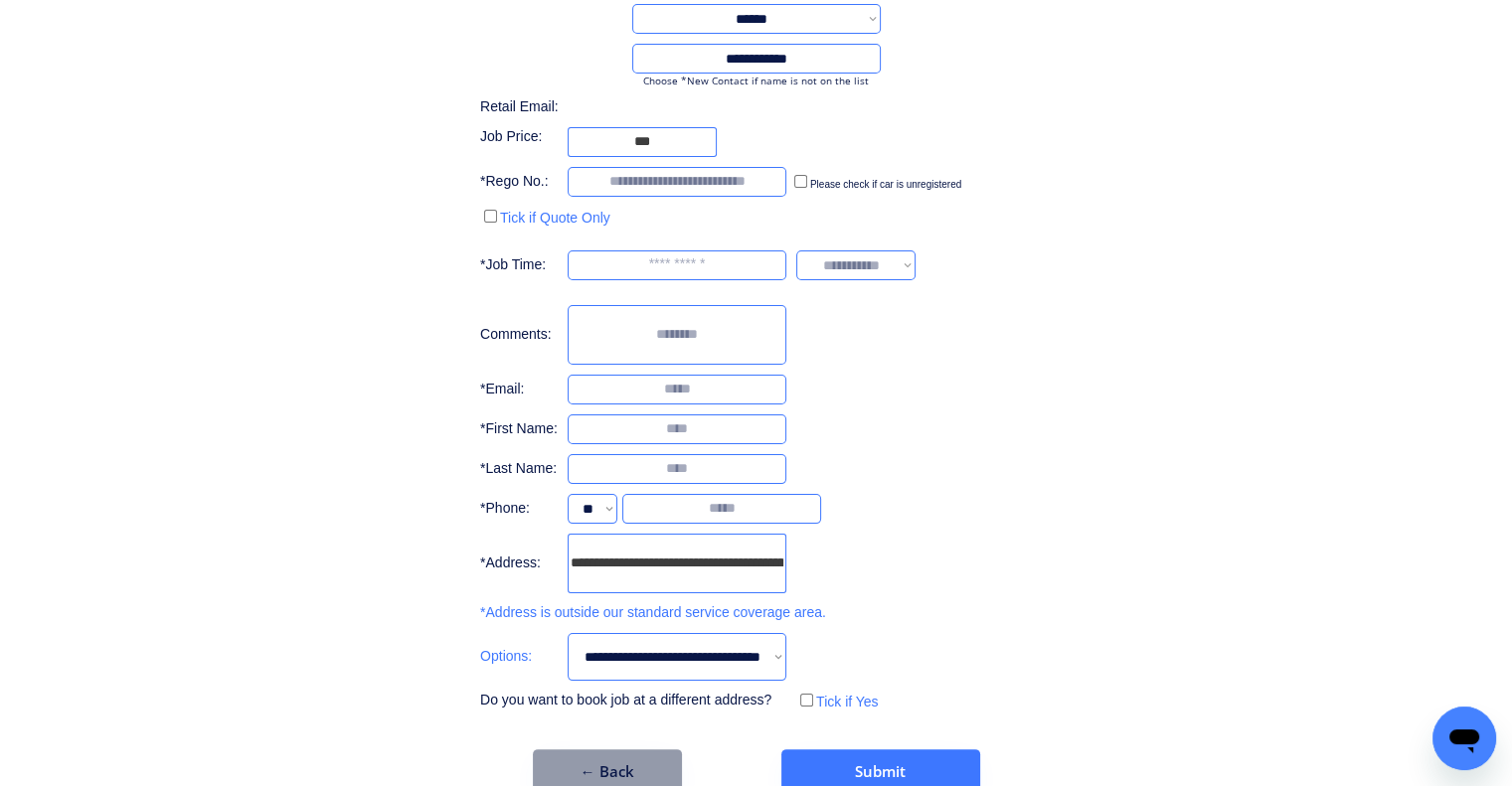 scroll, scrollTop: 242, scrollLeft: 0, axis: vertical 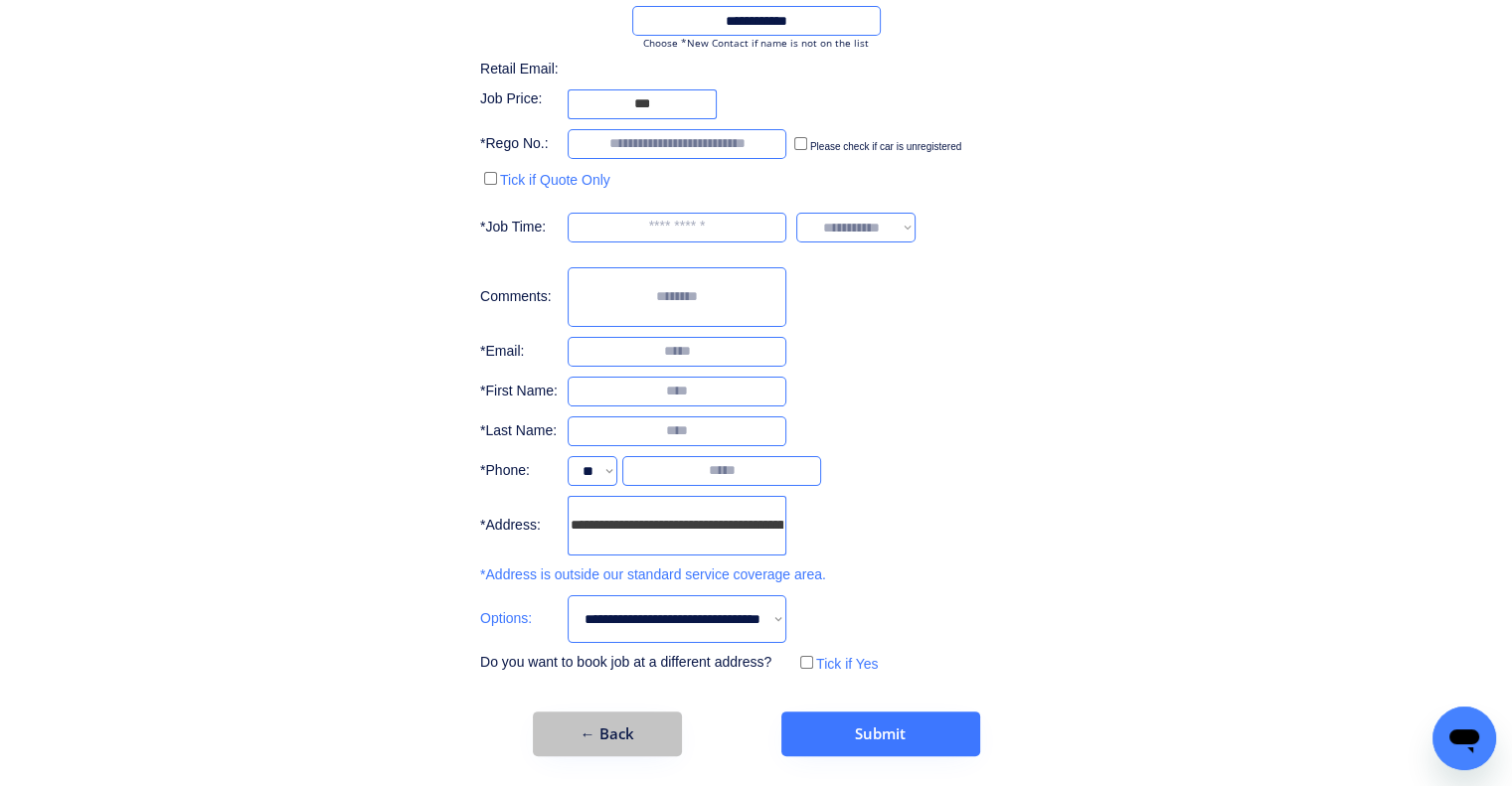 click on "←   Back" at bounding box center (607, 733) 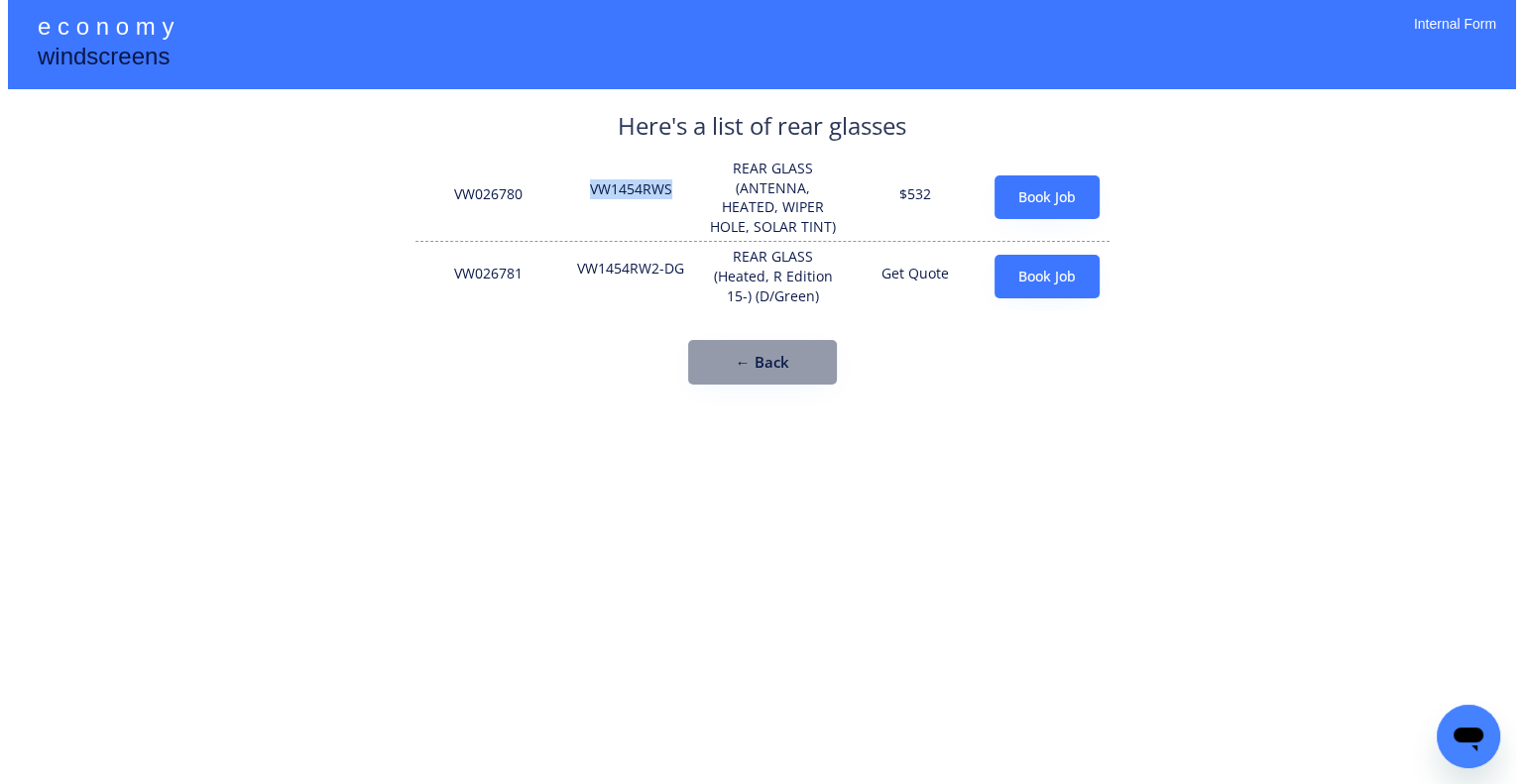 scroll, scrollTop: 0, scrollLeft: 0, axis: both 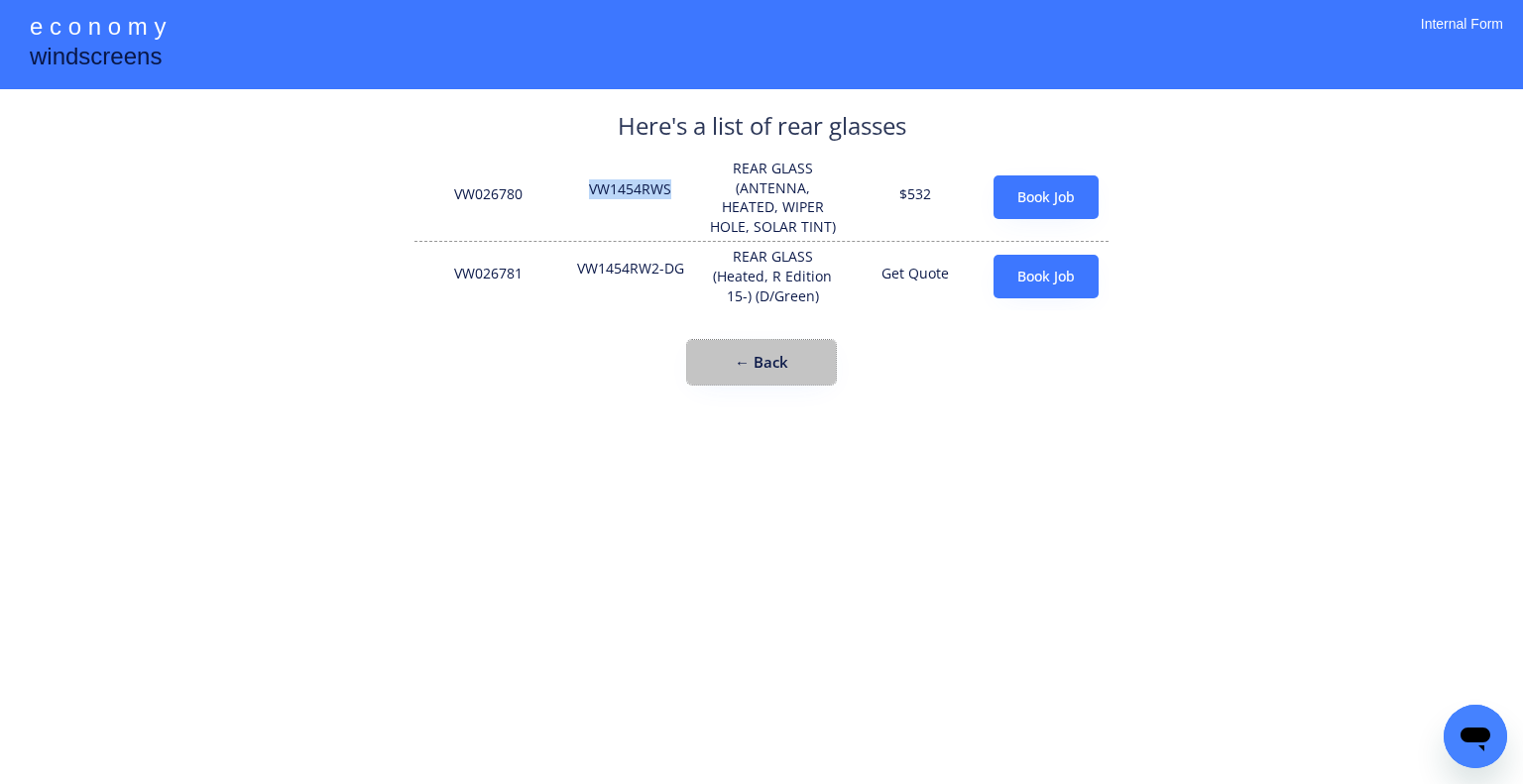 click on "←   Back" at bounding box center [762, 362] 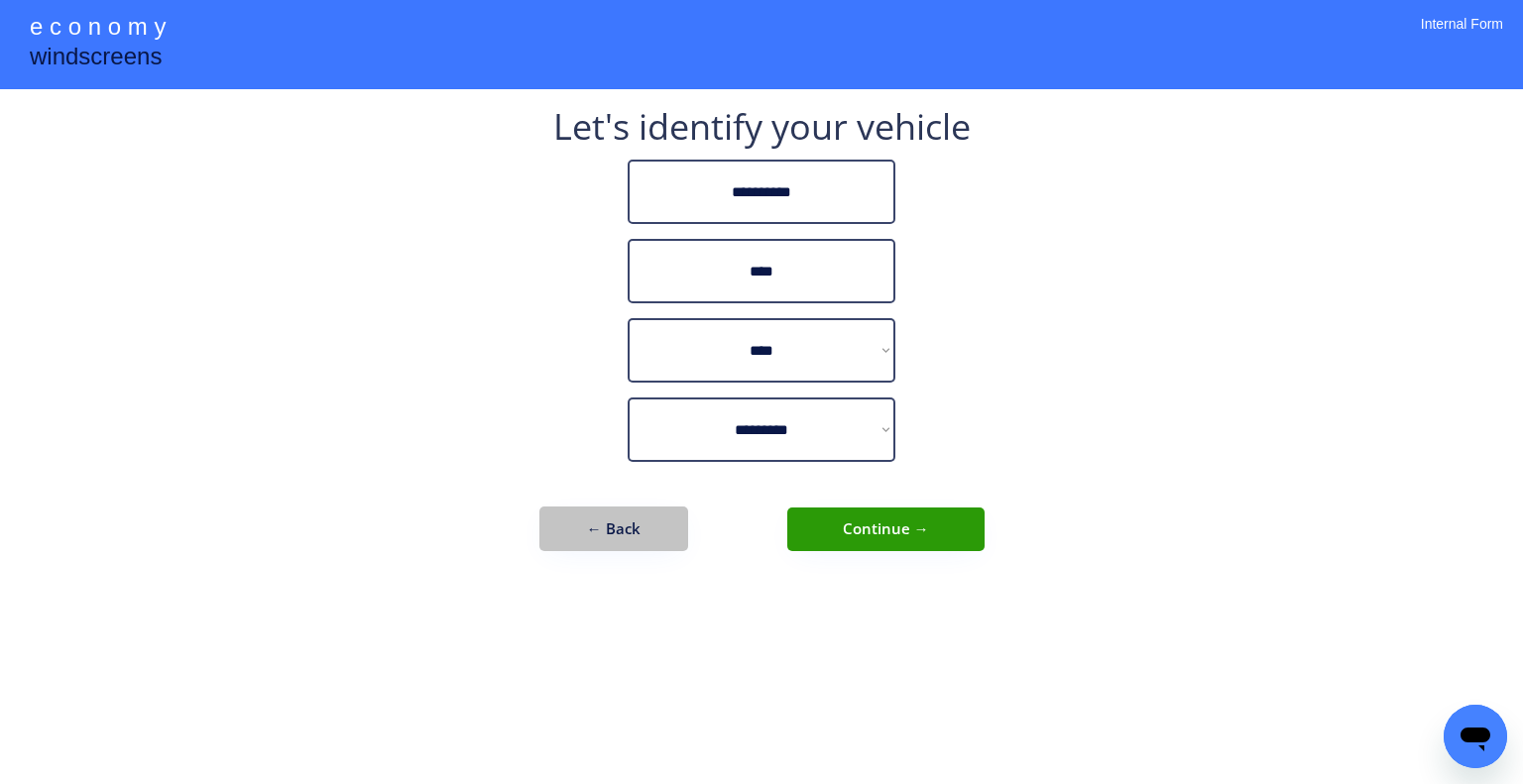 click on "←   Back" at bounding box center (614, 528) 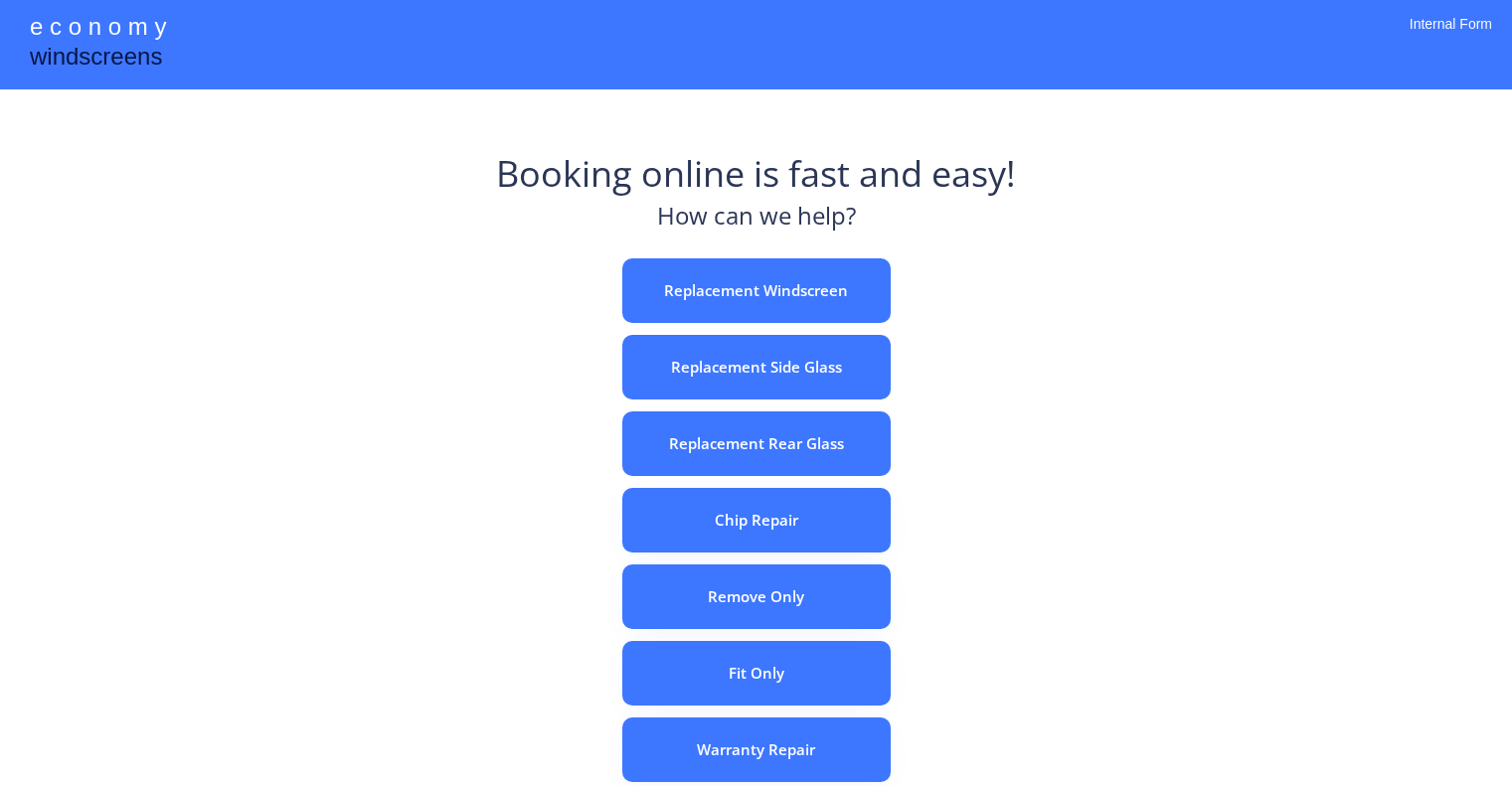 scroll, scrollTop: 0, scrollLeft: 0, axis: both 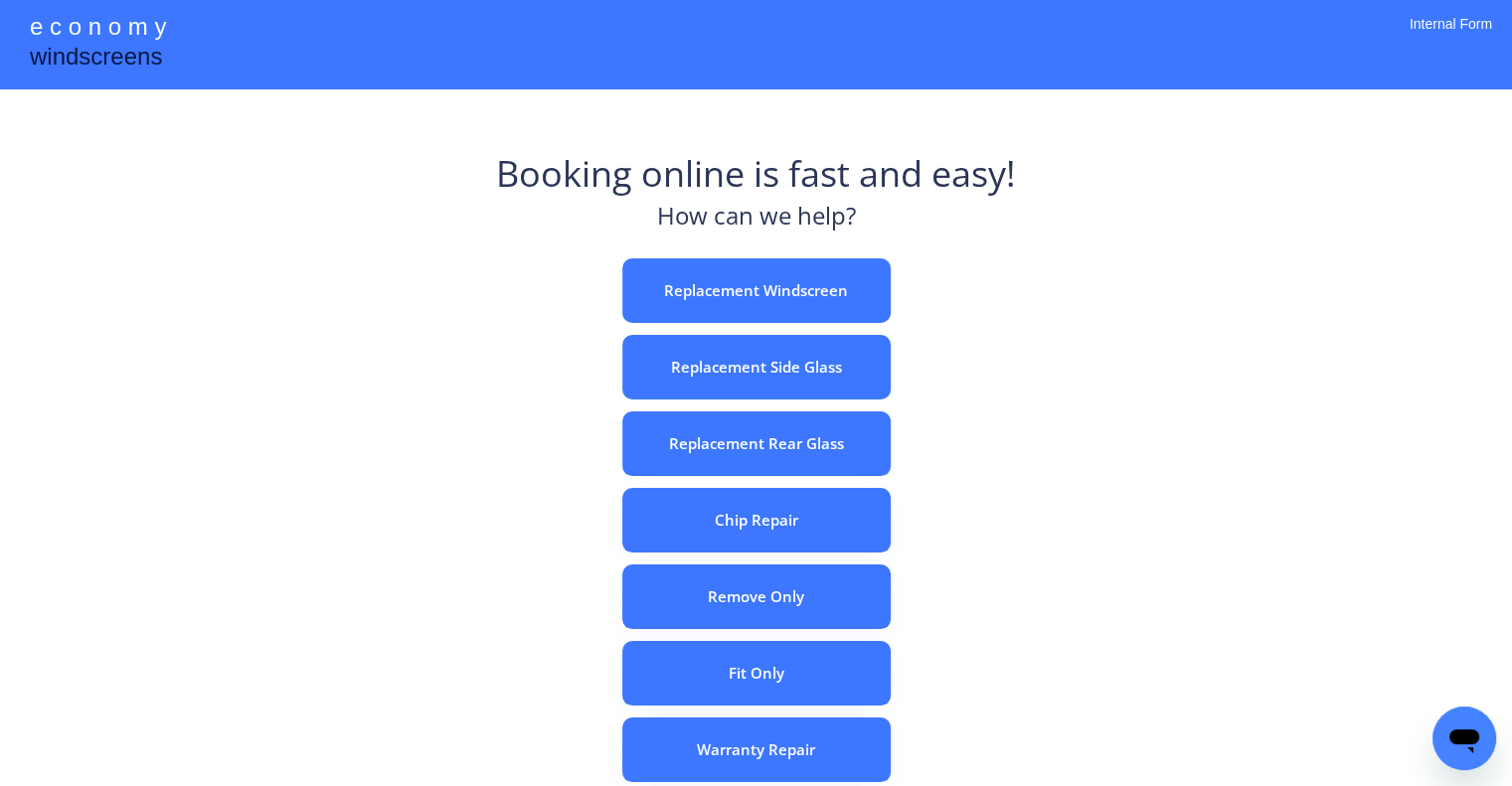 click on "e c o n o m y windscreens Booking online is fast and easy! How can we help? Replacement Windscreen Replacement Side Glass Replacement Rear Glass Chip Repair Remove Only Fit Only Warranty Repair ADAS Recalibration Only Rebook a Job Confirm Quotes Manual Booking Internal Form" at bounding box center (756, 553) 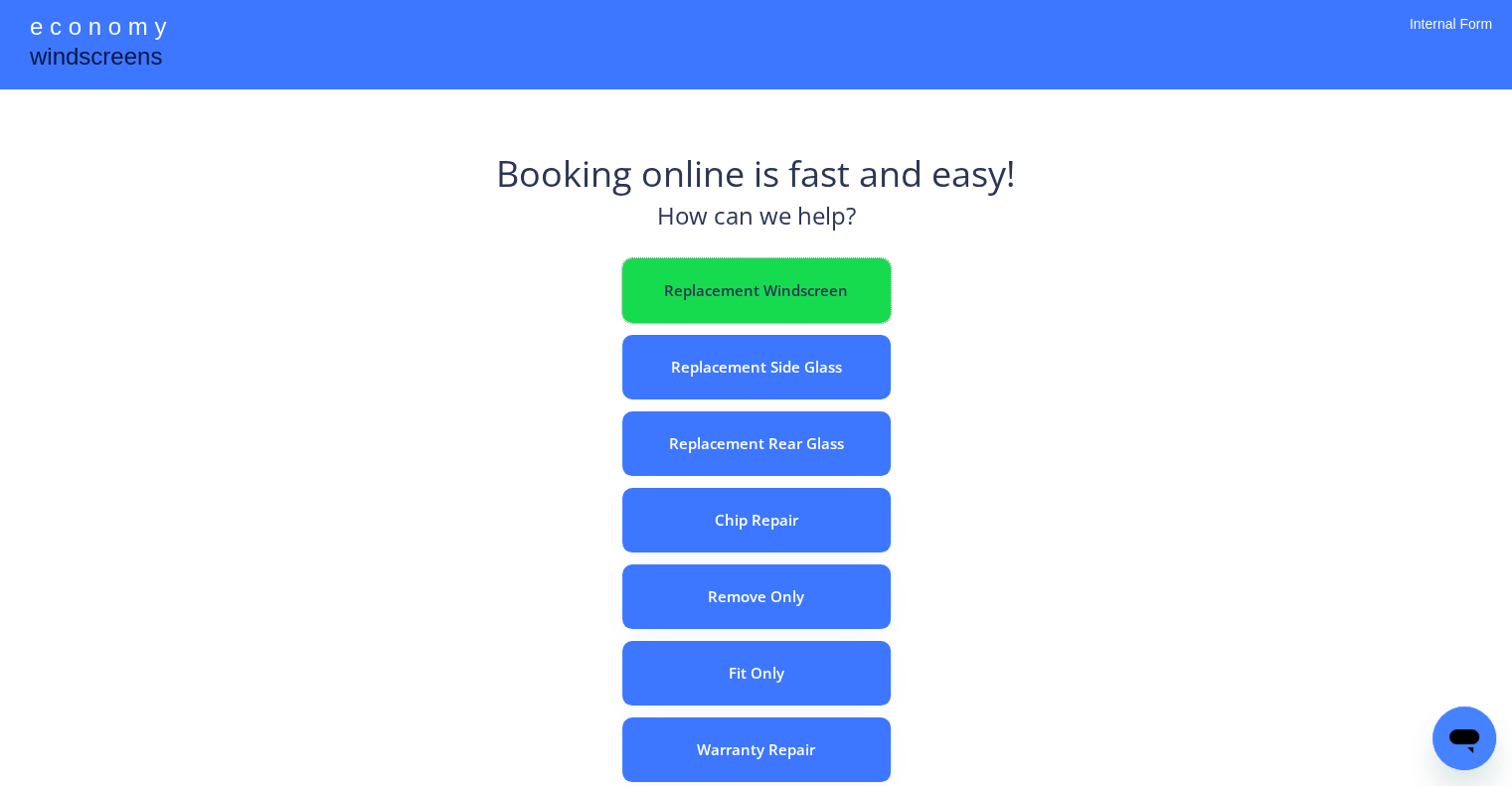click on "Replacement Windscreen" at bounding box center (756, 290) 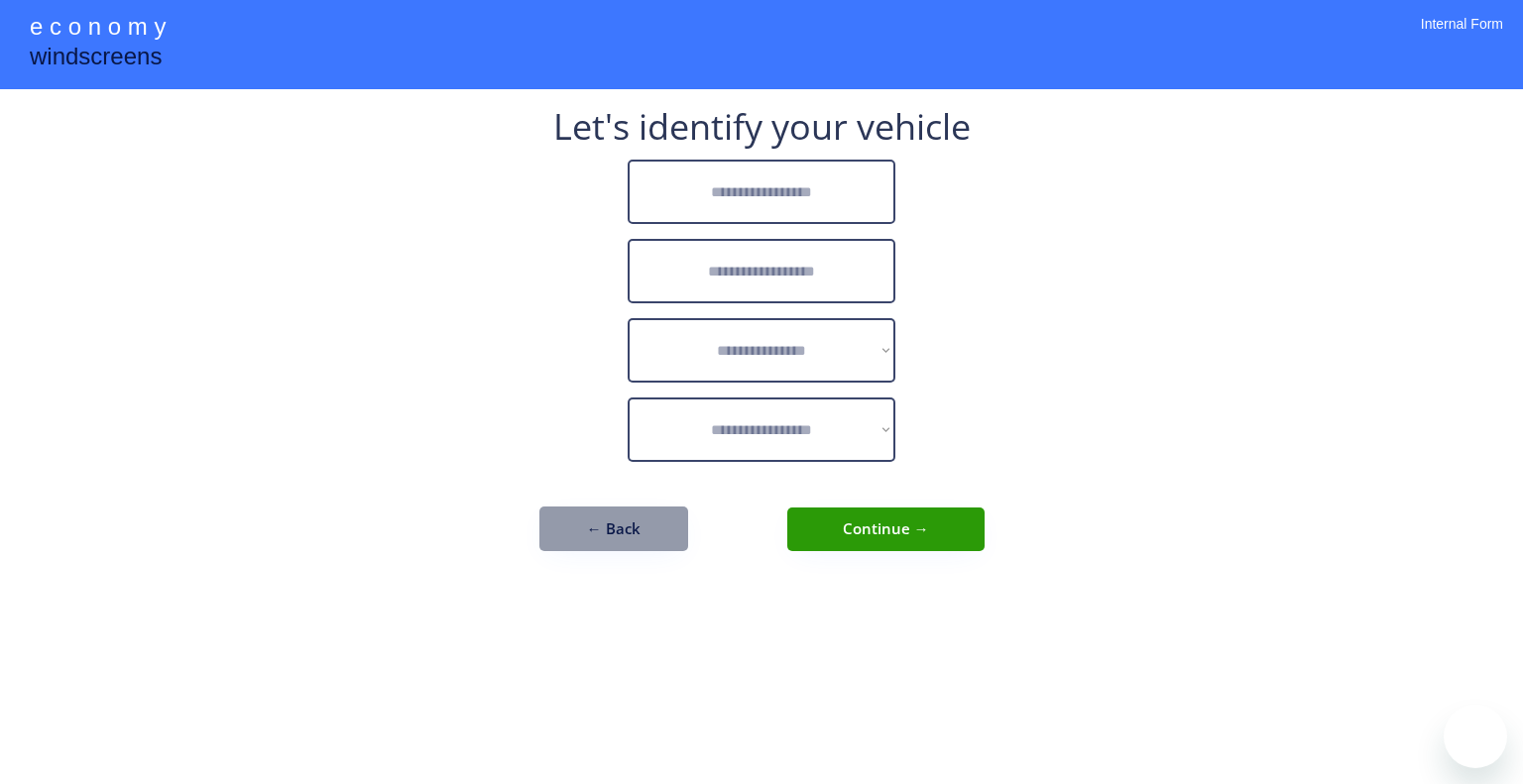 scroll, scrollTop: 0, scrollLeft: 0, axis: both 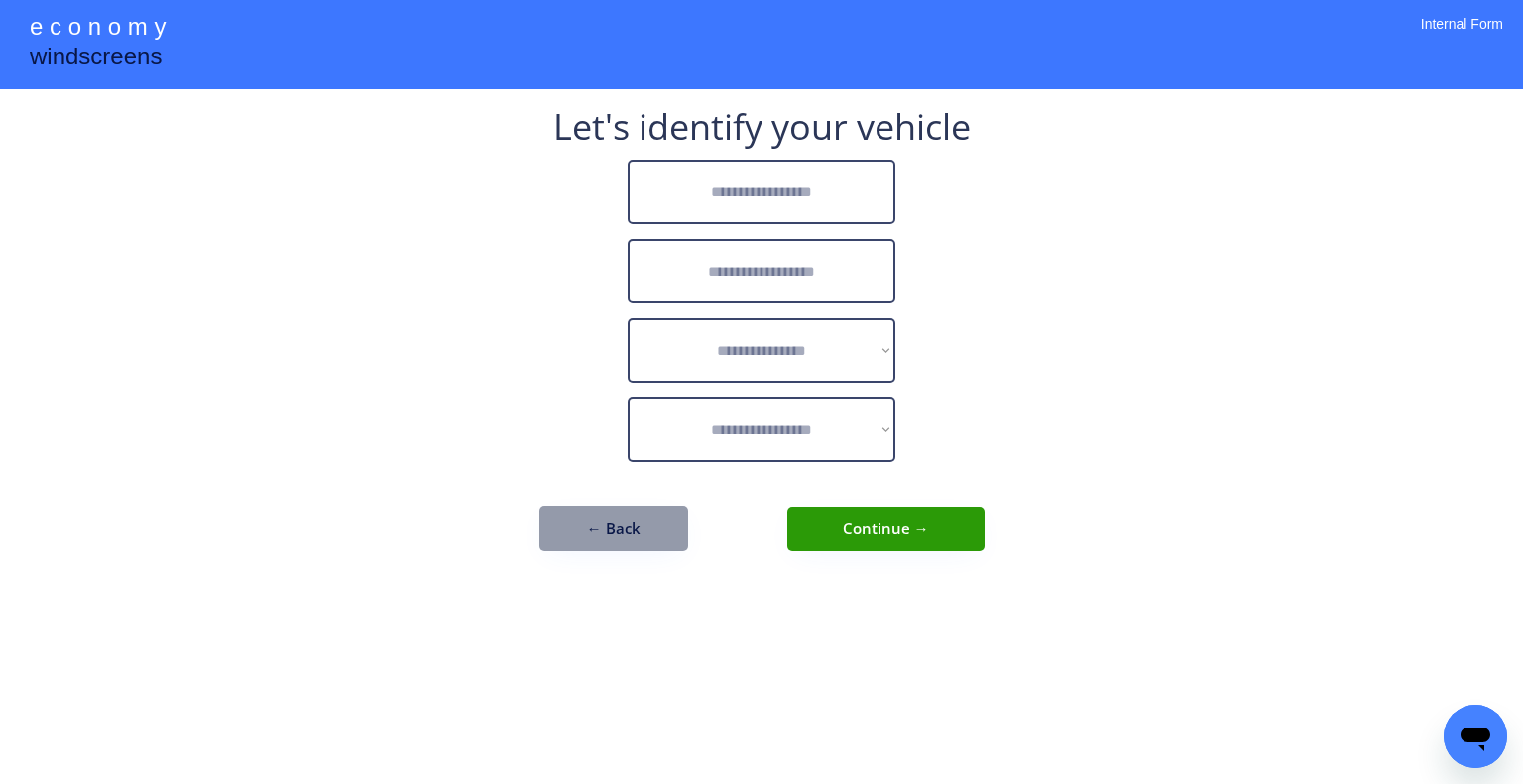 click at bounding box center (762, 191) 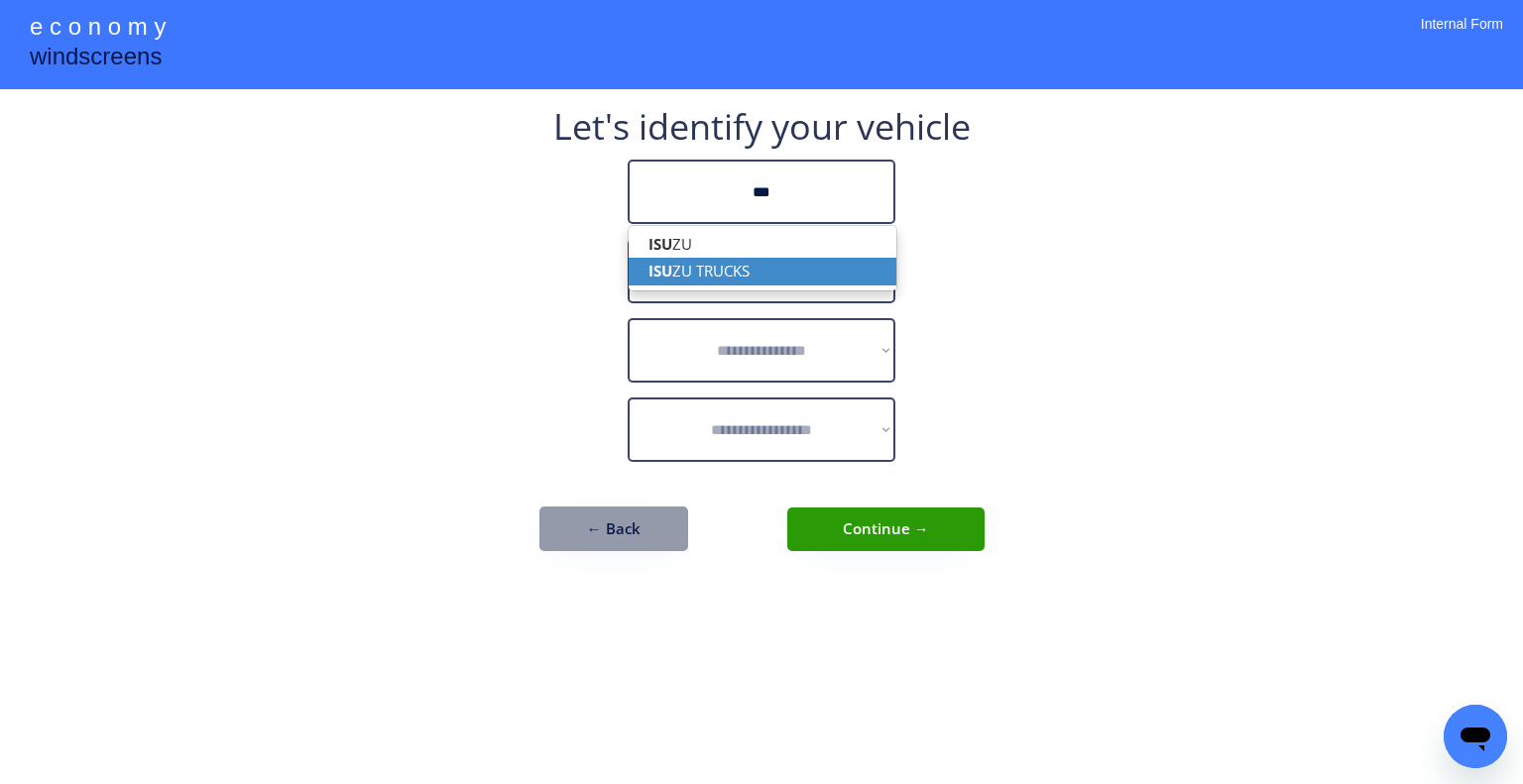 click on "ISU ZU TRUCKS" at bounding box center [762, 271] 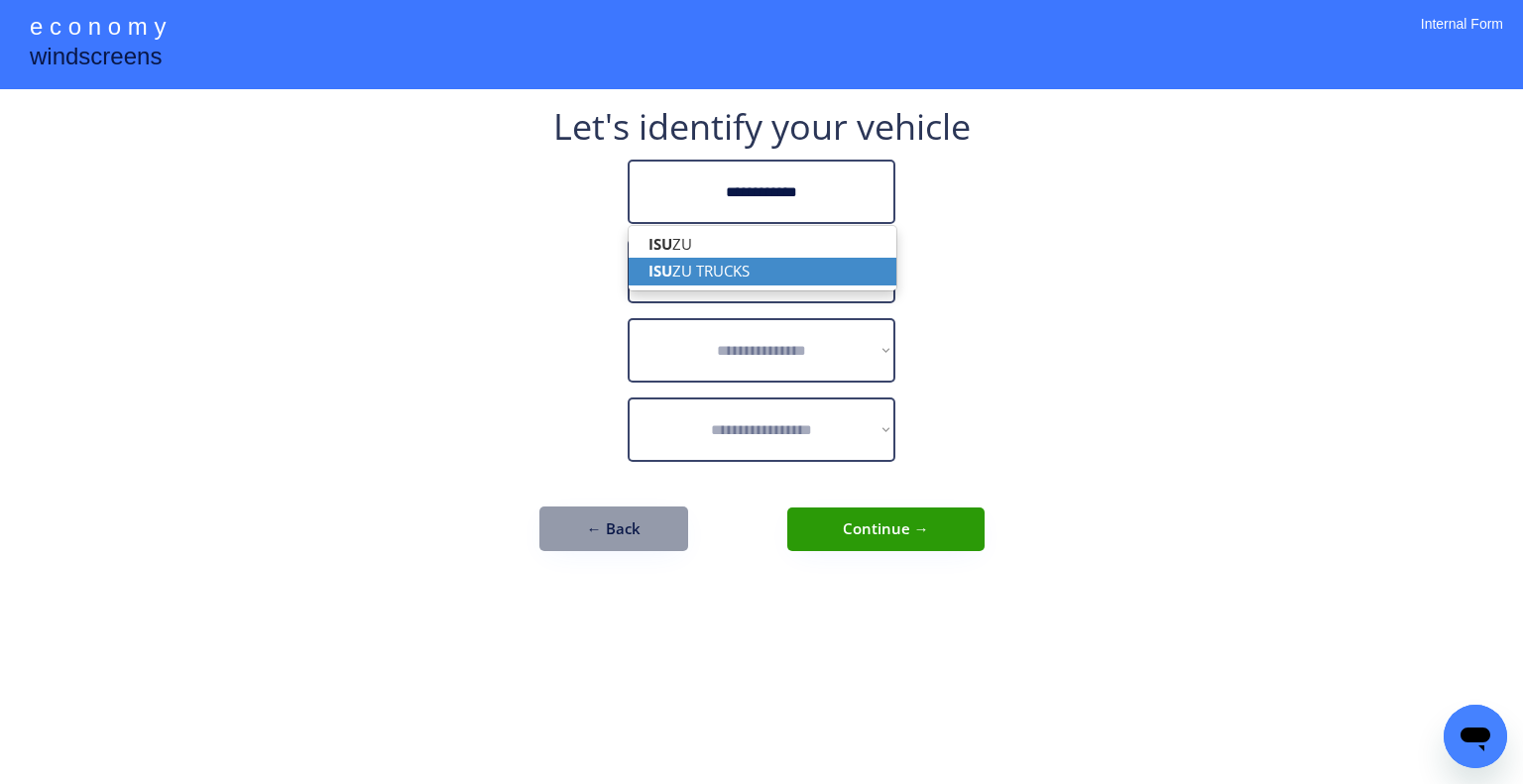 type on "**********" 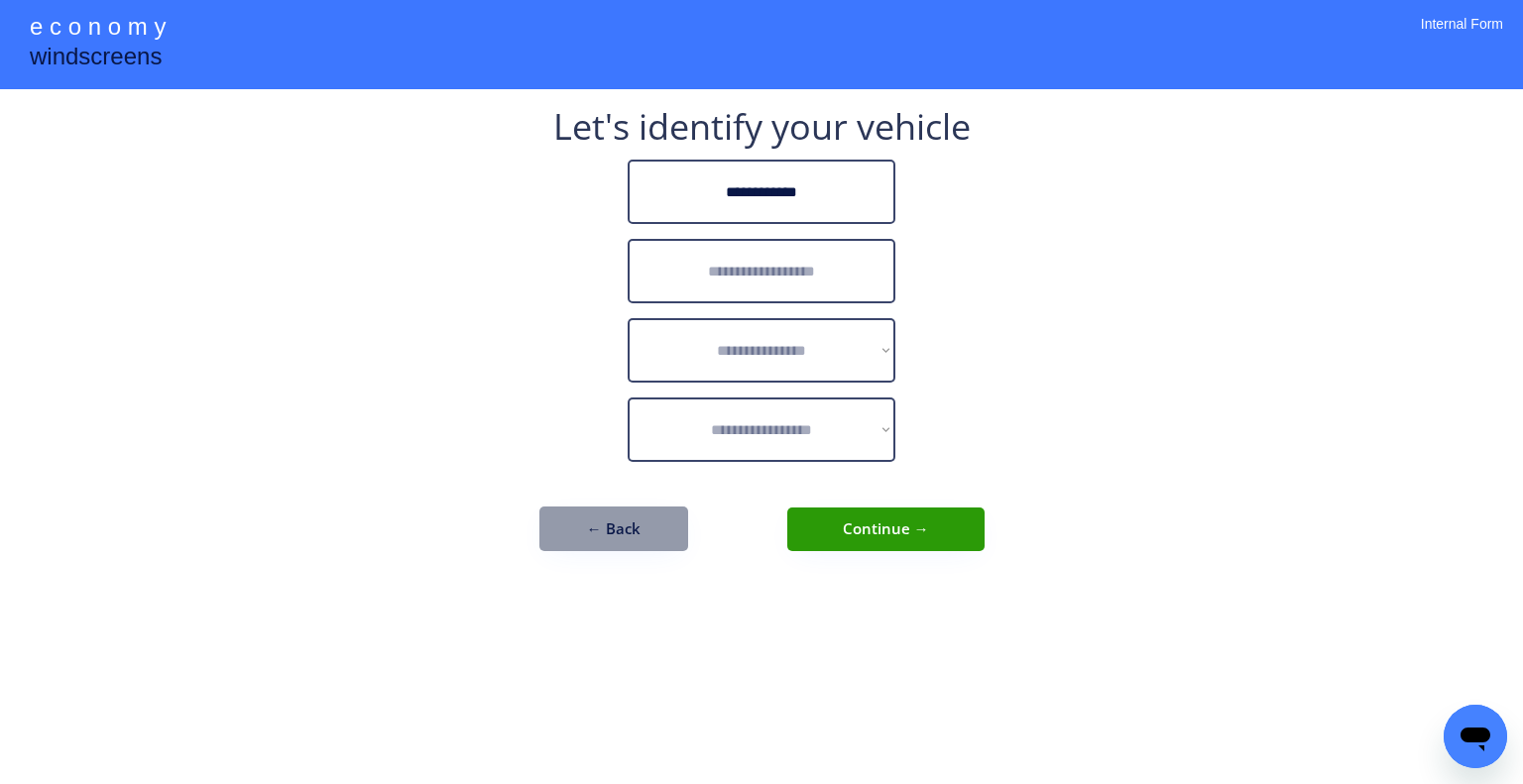 click at bounding box center (762, 271) 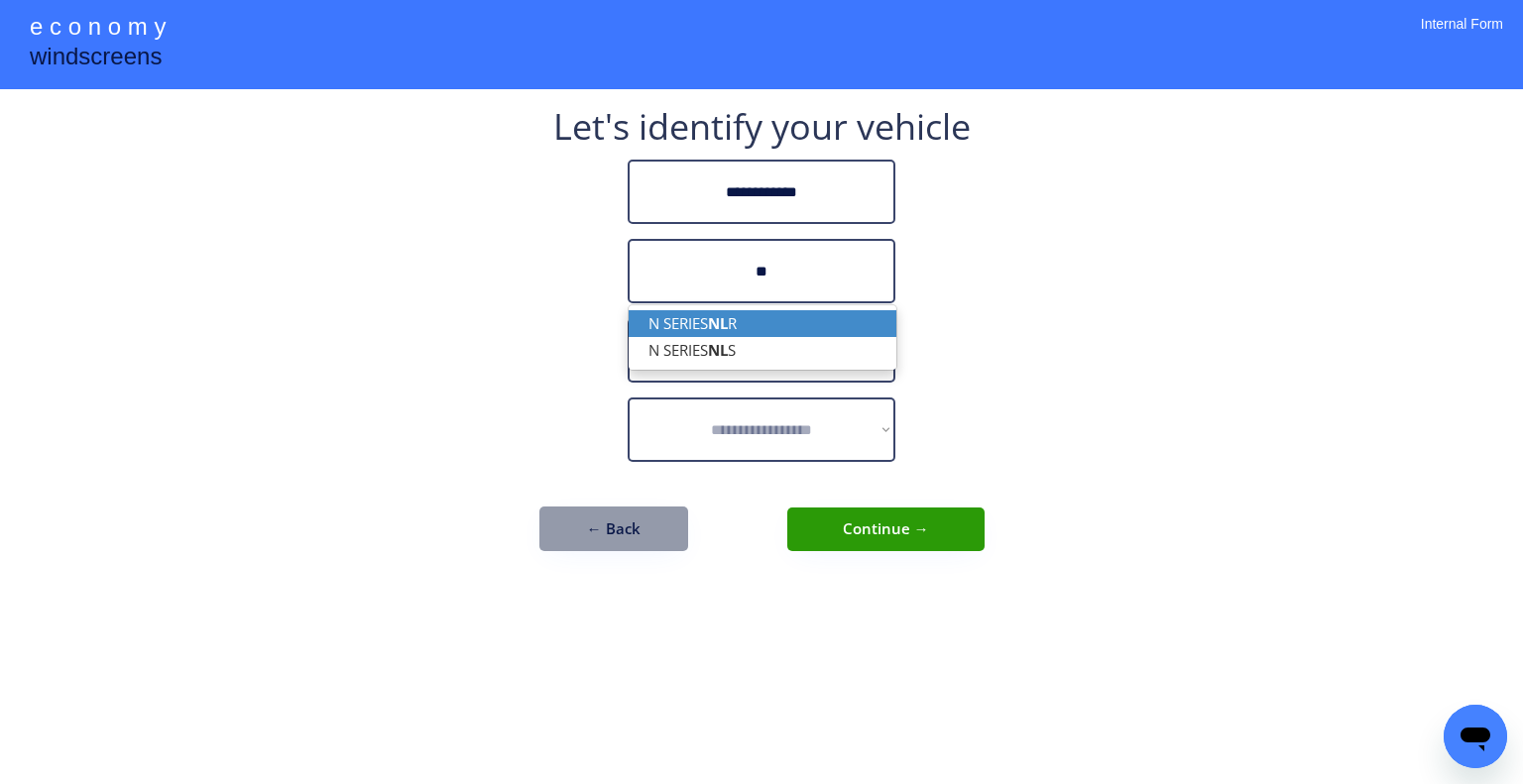 click on "N SERIES  NL R" at bounding box center (762, 323) 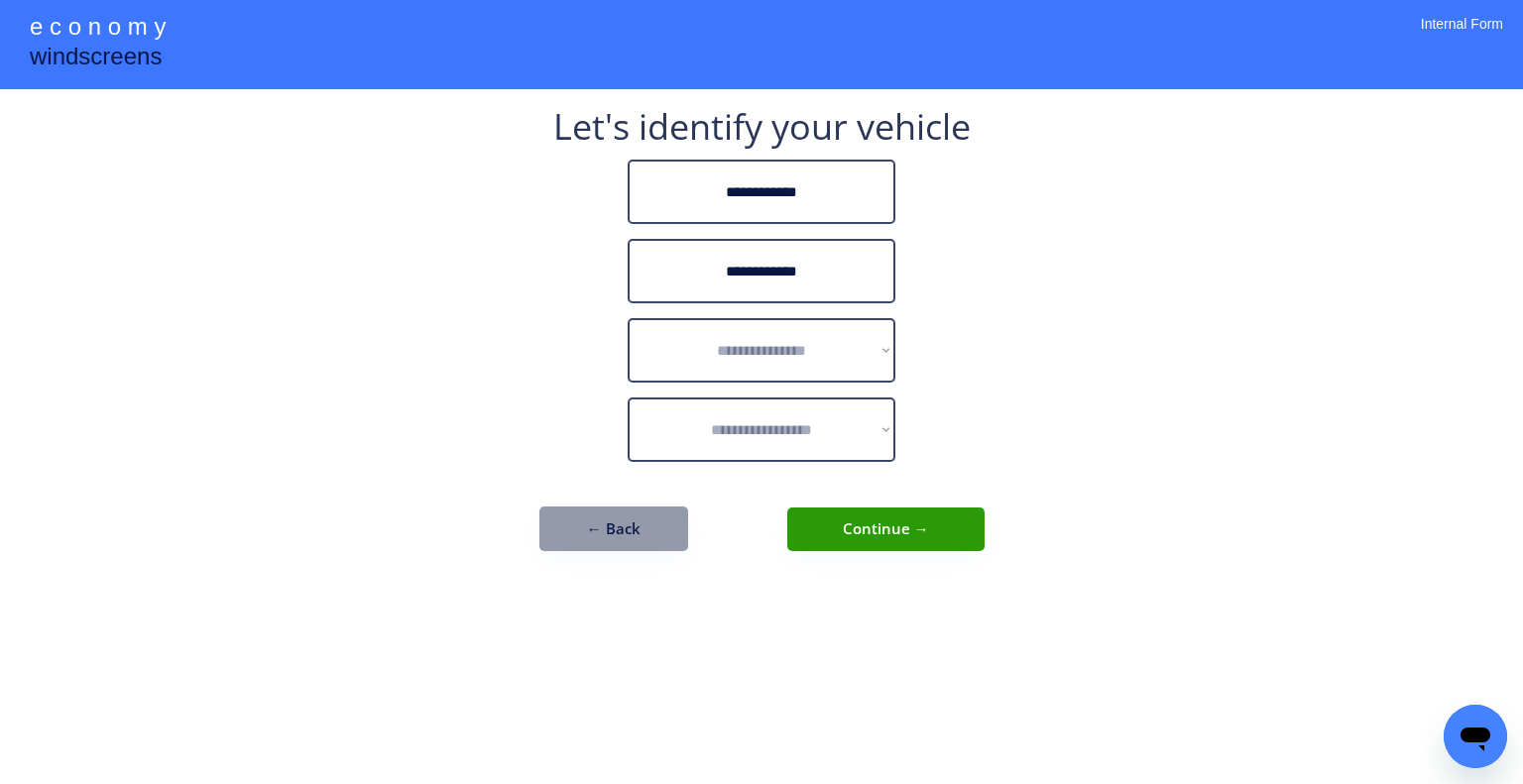 type on "**********" 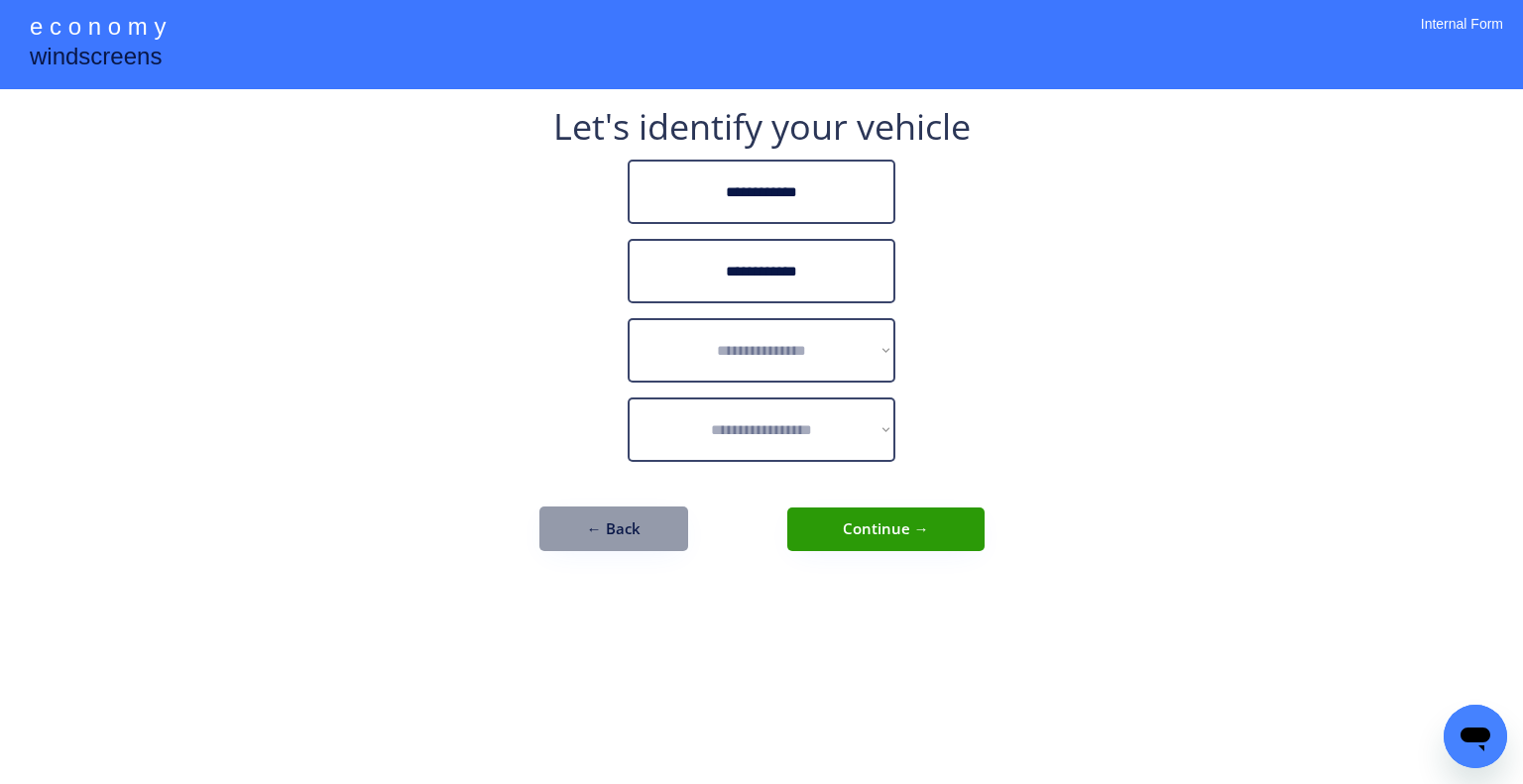 click on "**********" at bounding box center [762, 392] 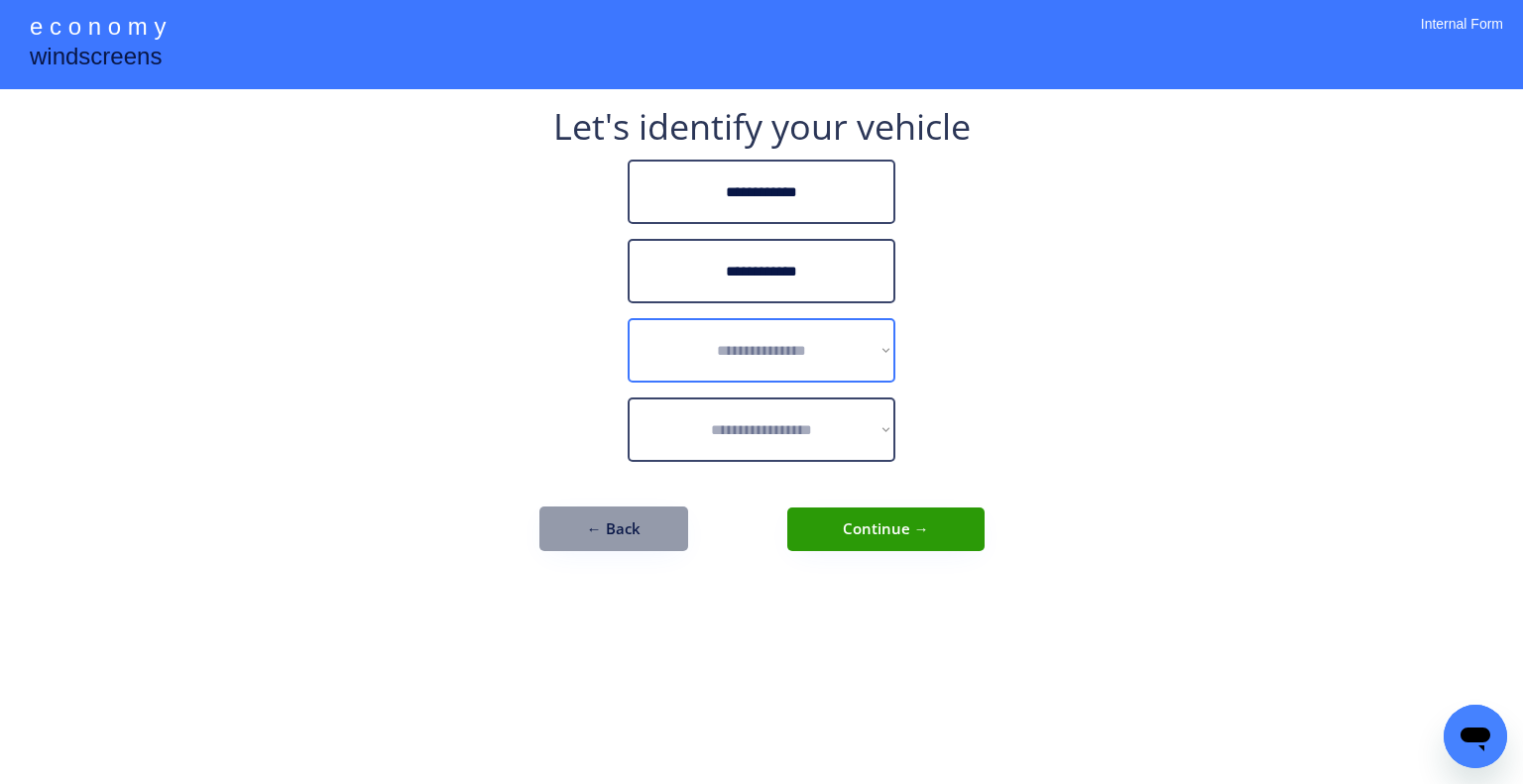 drag, startPoint x: 795, startPoint y: 350, endPoint x: 820, endPoint y: 329, distance: 32.649655 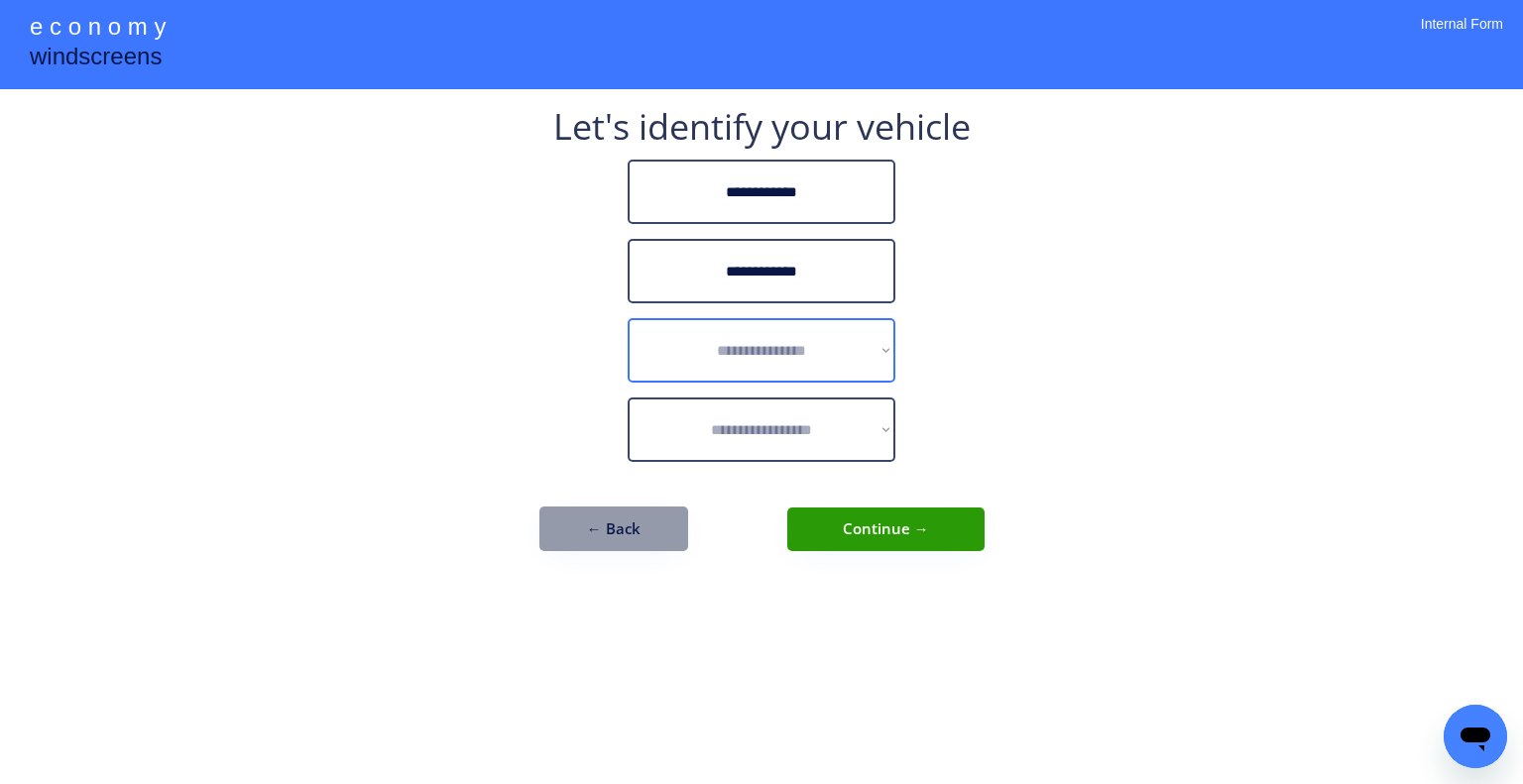 select on "******" 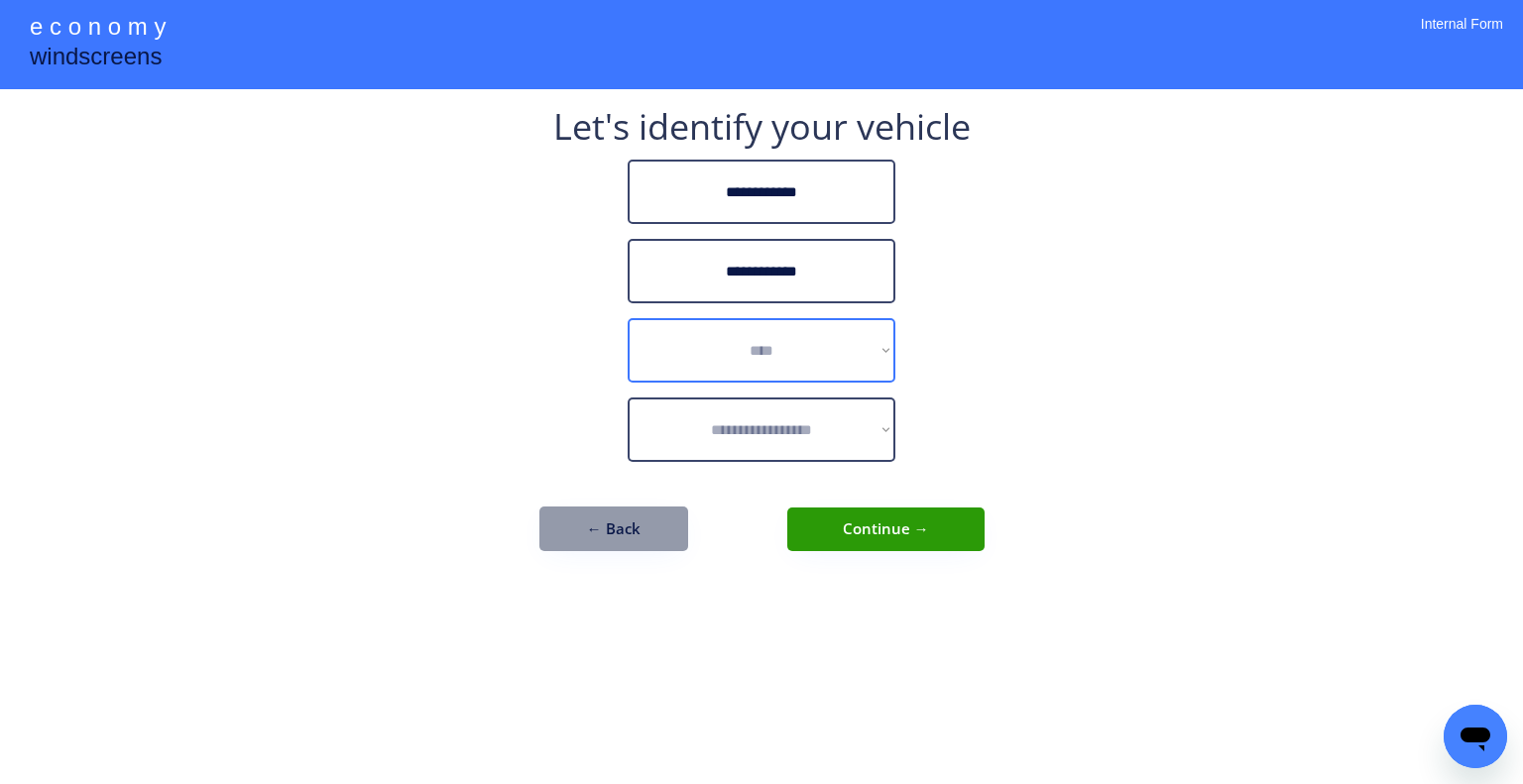 click on "**********" at bounding box center [762, 350] 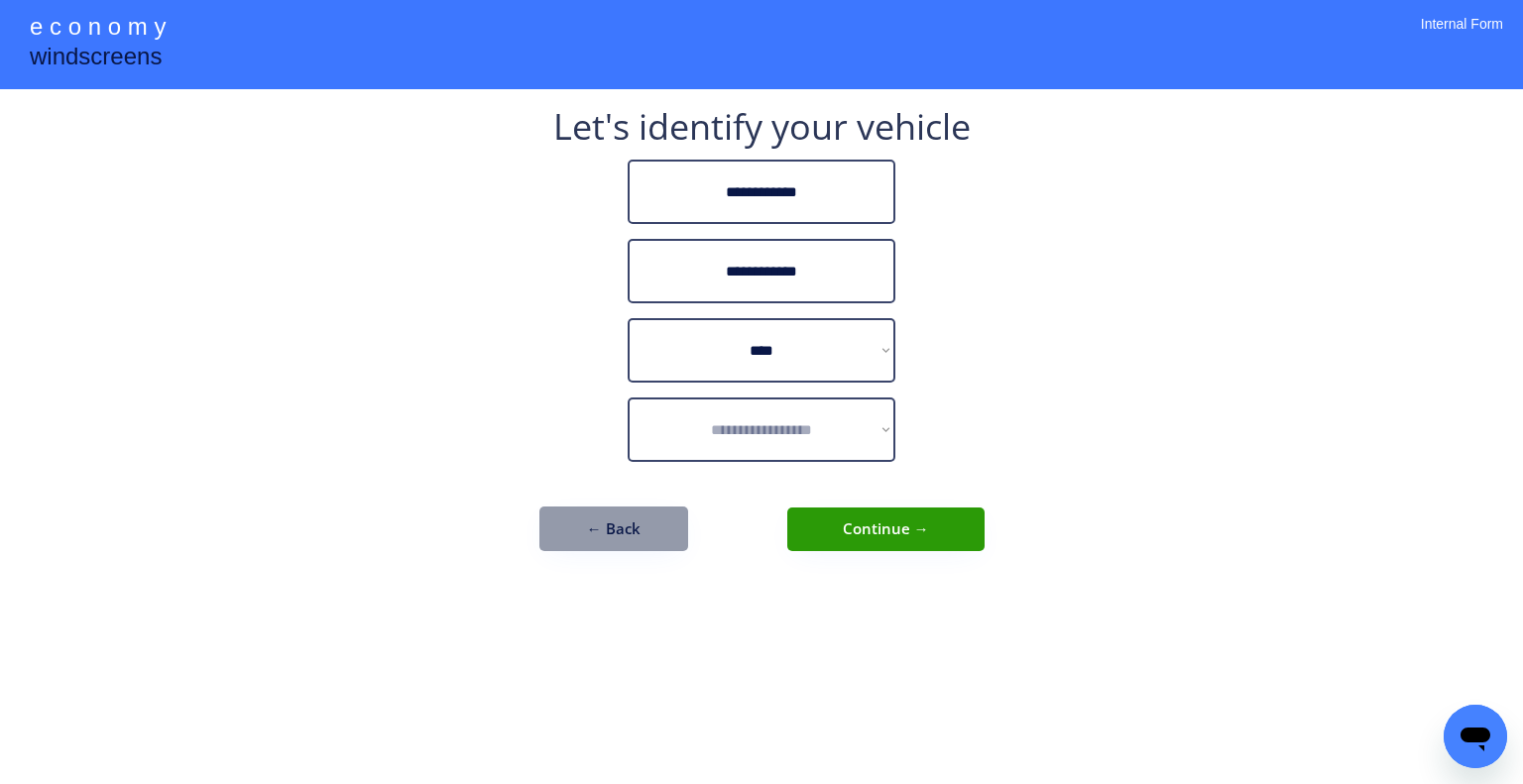 click on "**********" at bounding box center [762, 392] 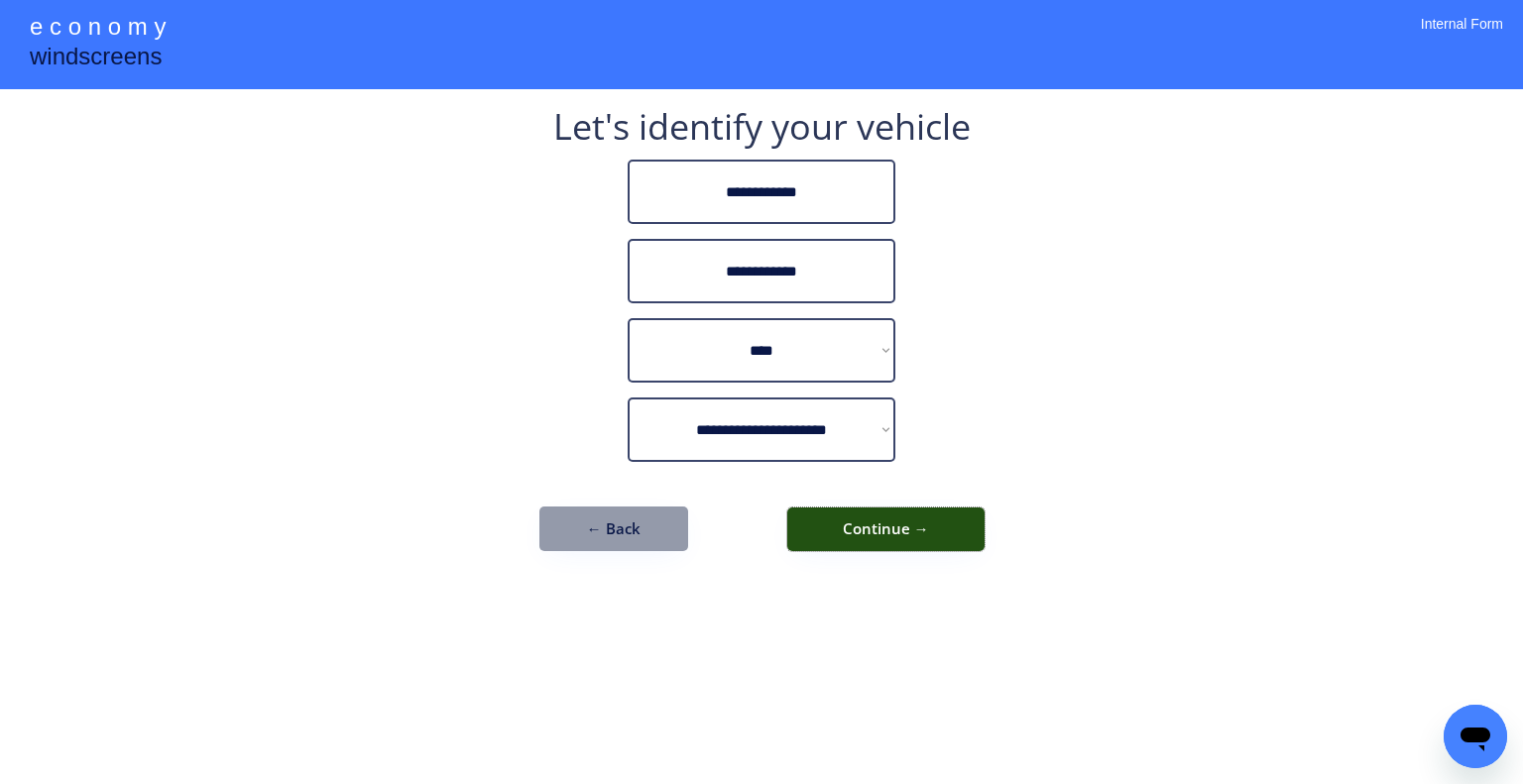 click on "Continue    →" at bounding box center (885, 529) 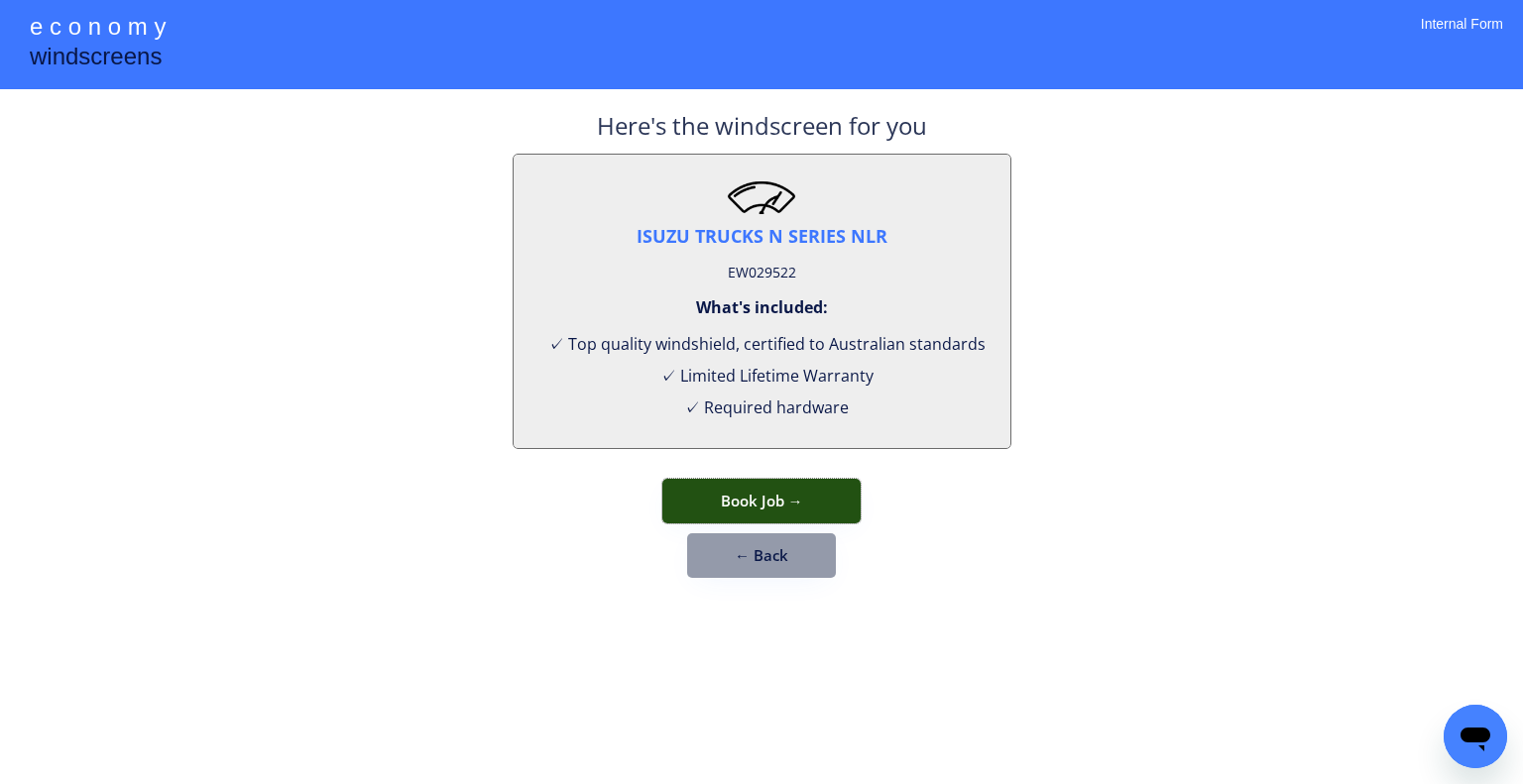 click on "Book Job    →" at bounding box center (762, 501) 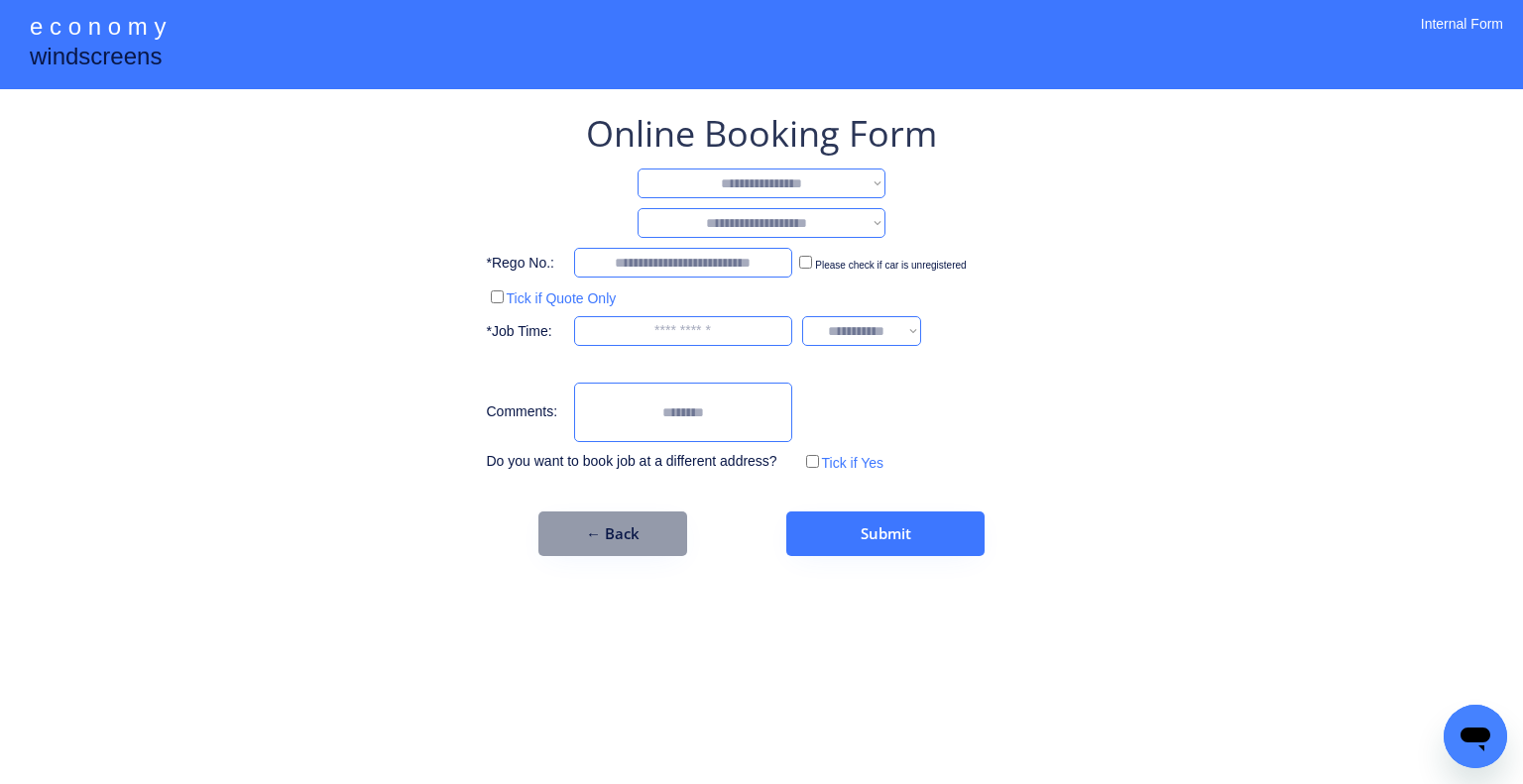 click on "**********" at bounding box center (762, 183) 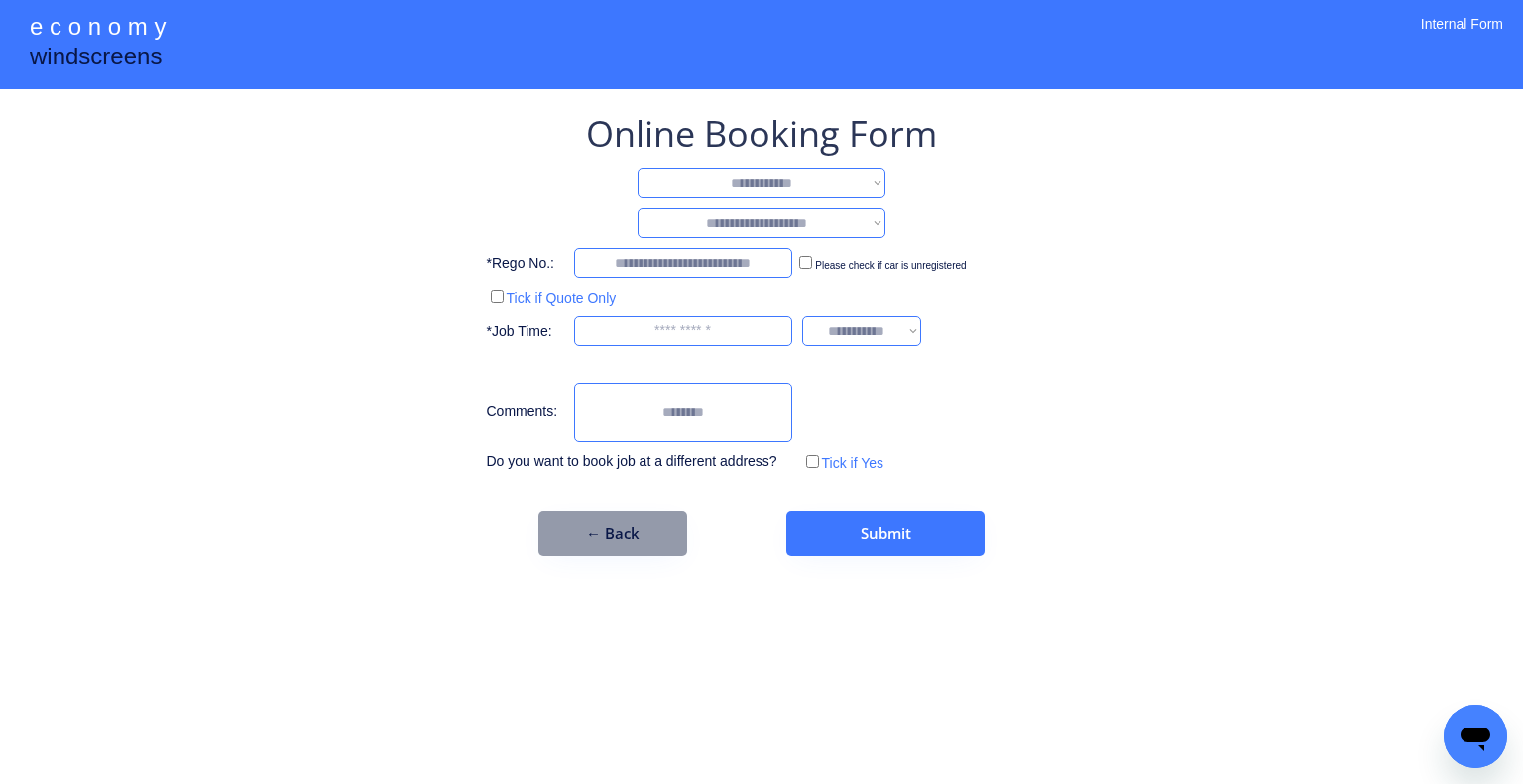 click on "**********" at bounding box center (762, 183) 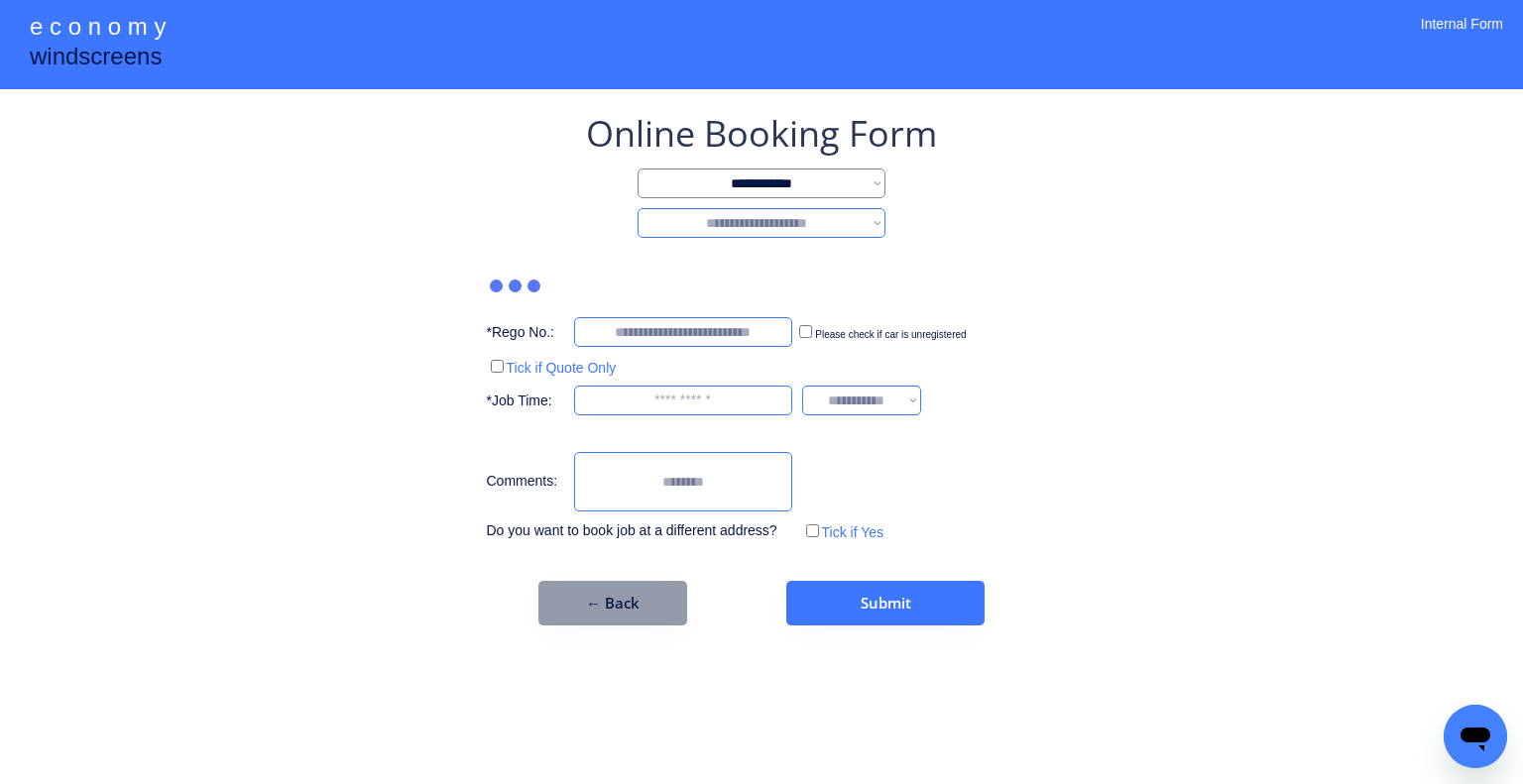 click on "**********" at bounding box center (762, 223) 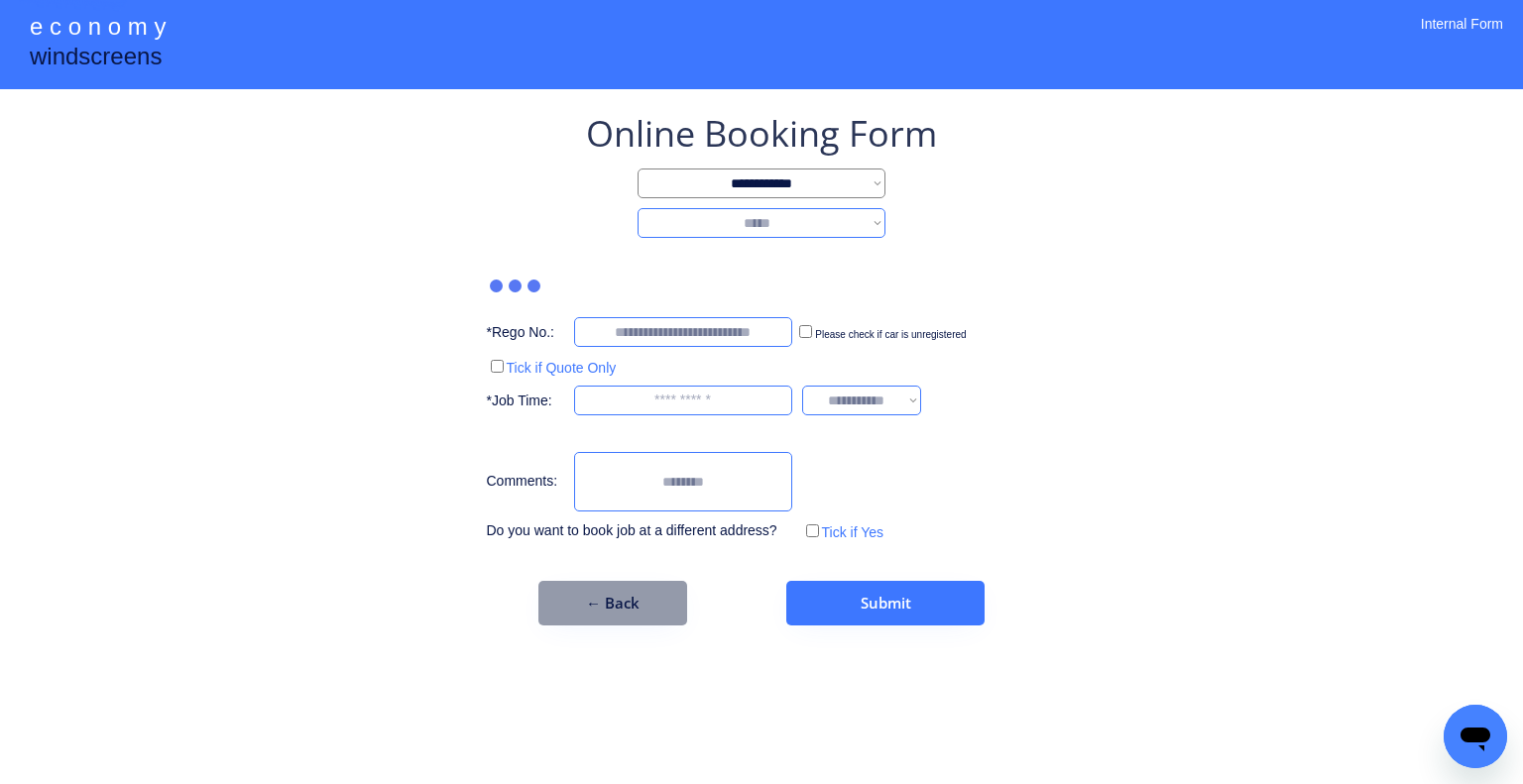 click on "**********" at bounding box center [762, 223] 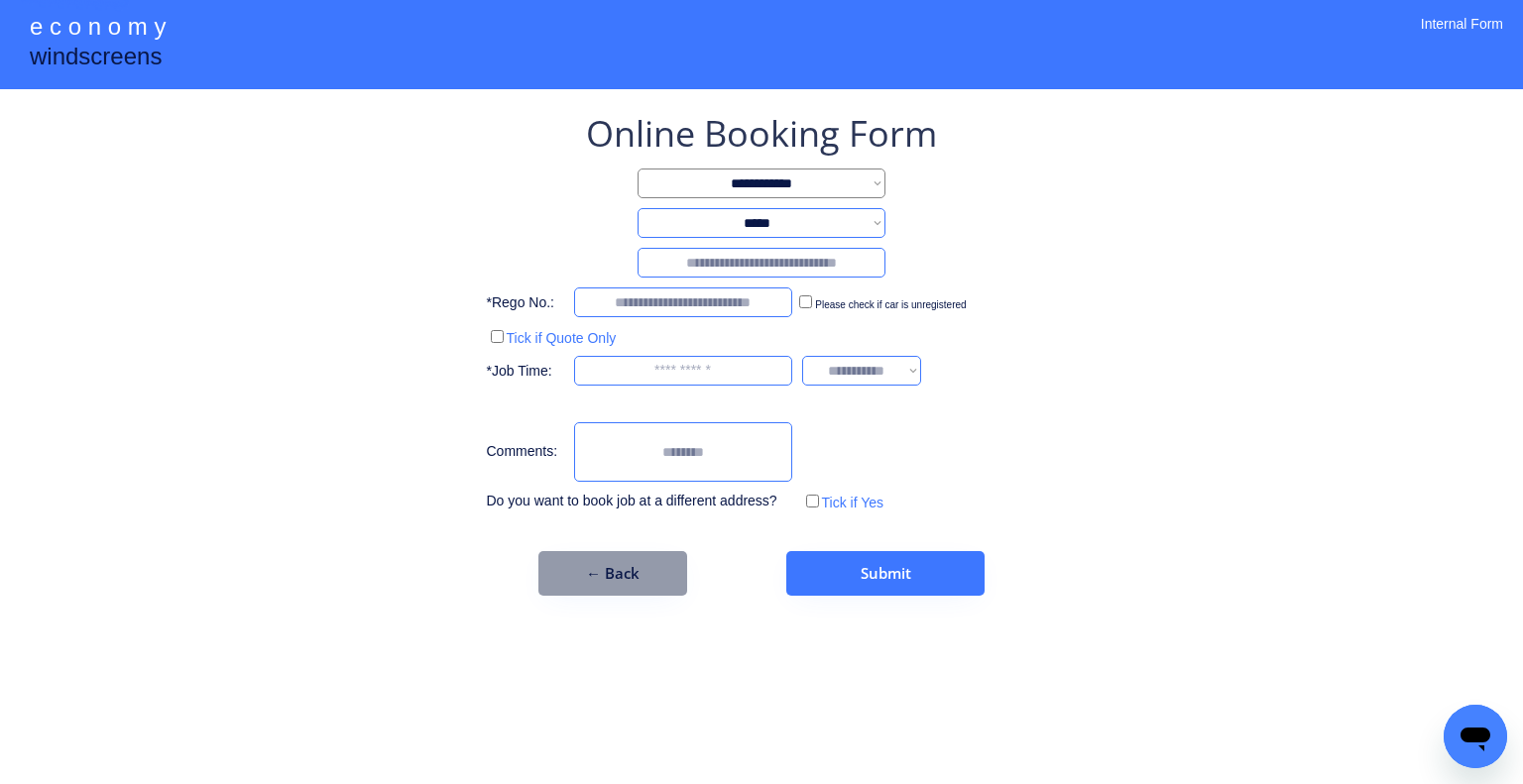 click at bounding box center (762, 263) 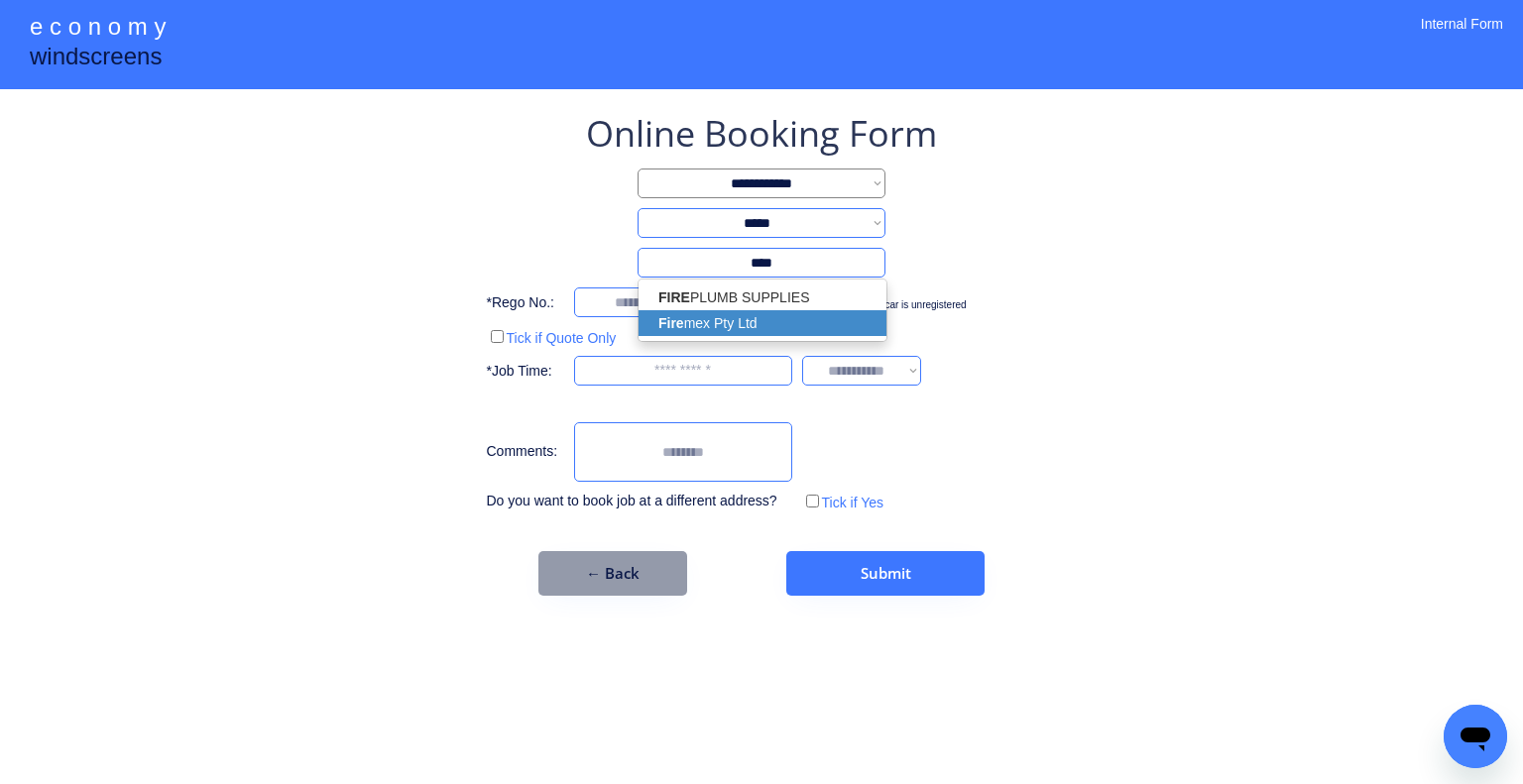 drag, startPoint x: 805, startPoint y: 313, endPoint x: 1103, endPoint y: 246, distance: 305.43903 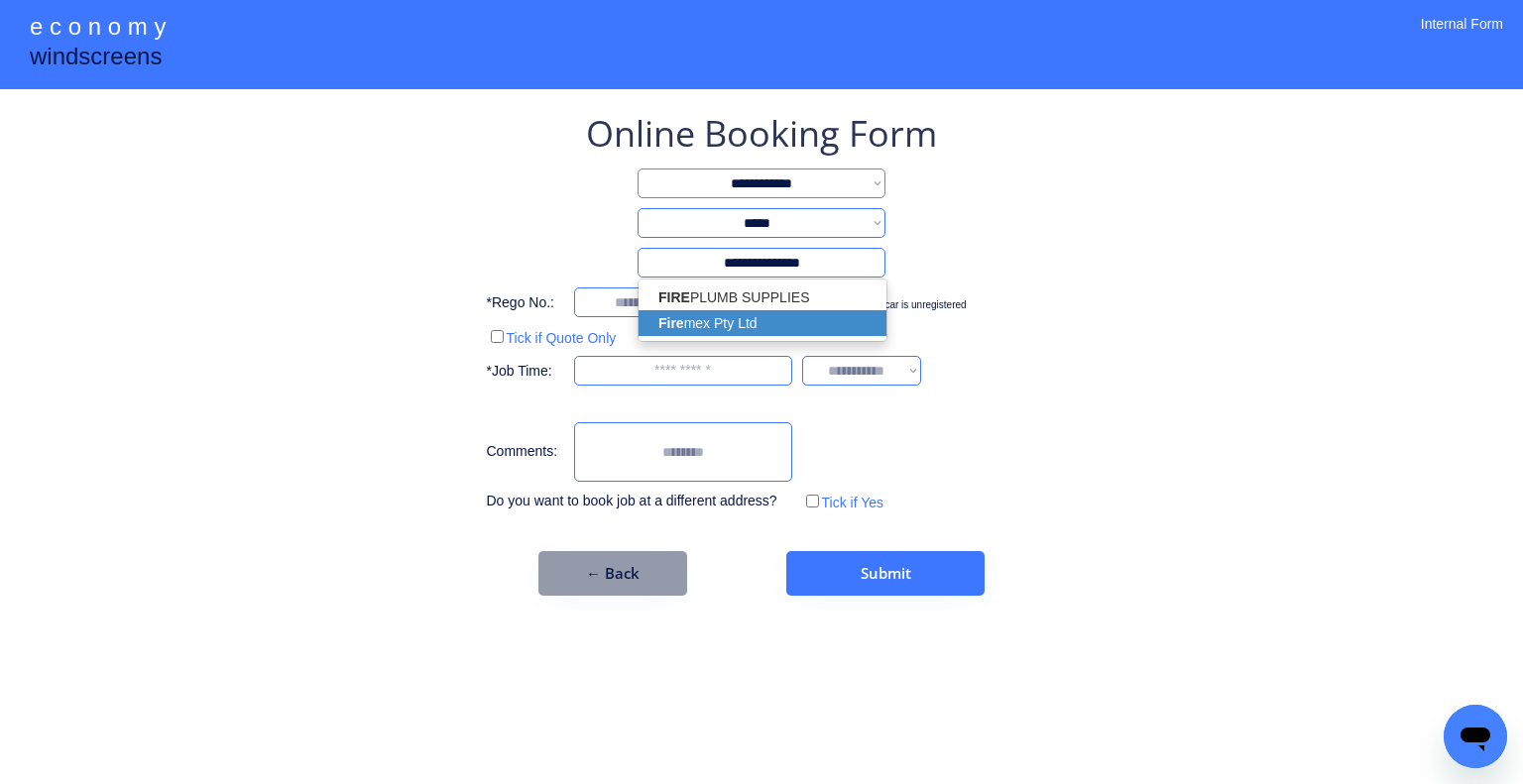 type on "**********" 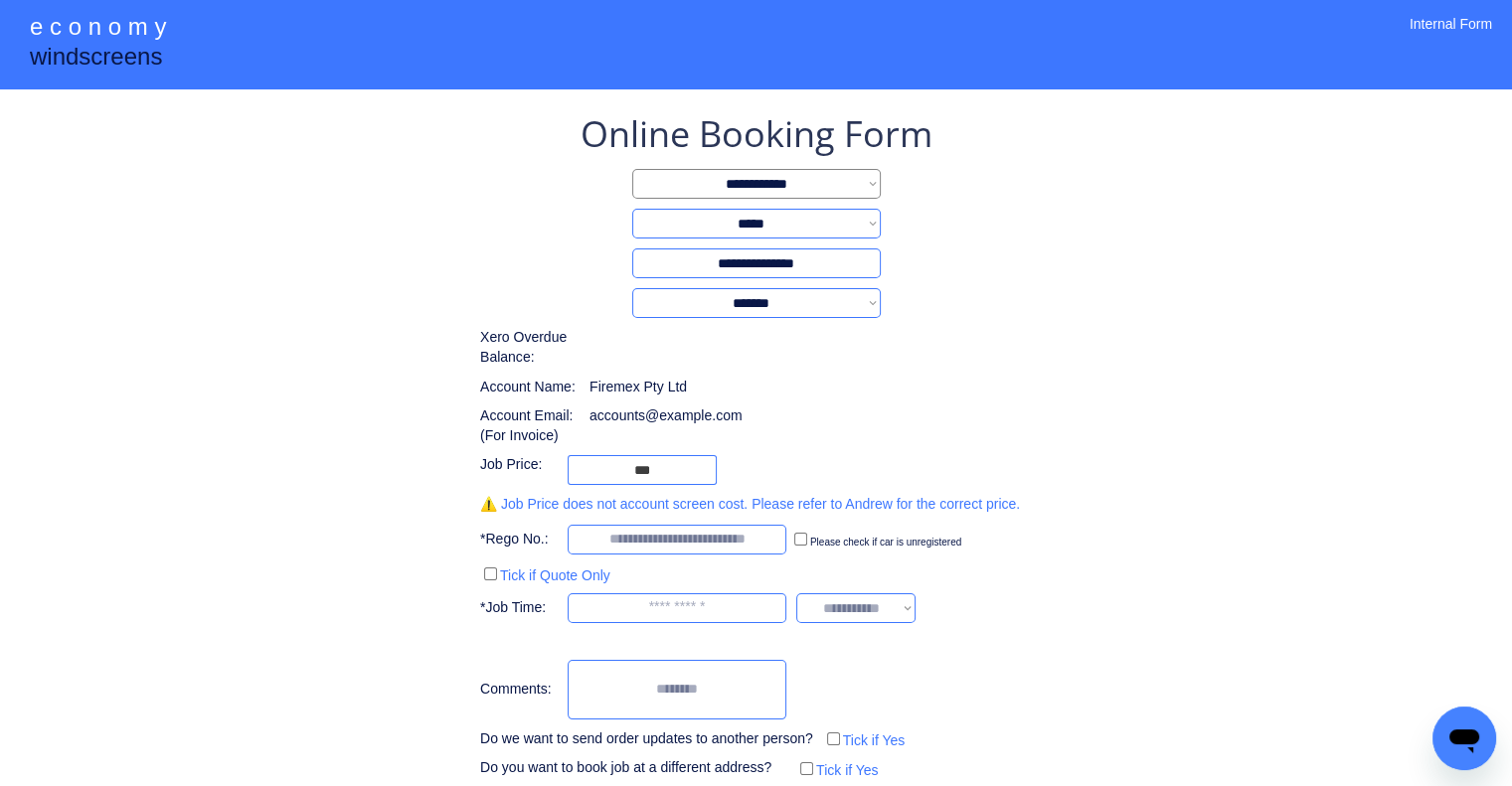 click on "**********" at bounding box center (756, 446) 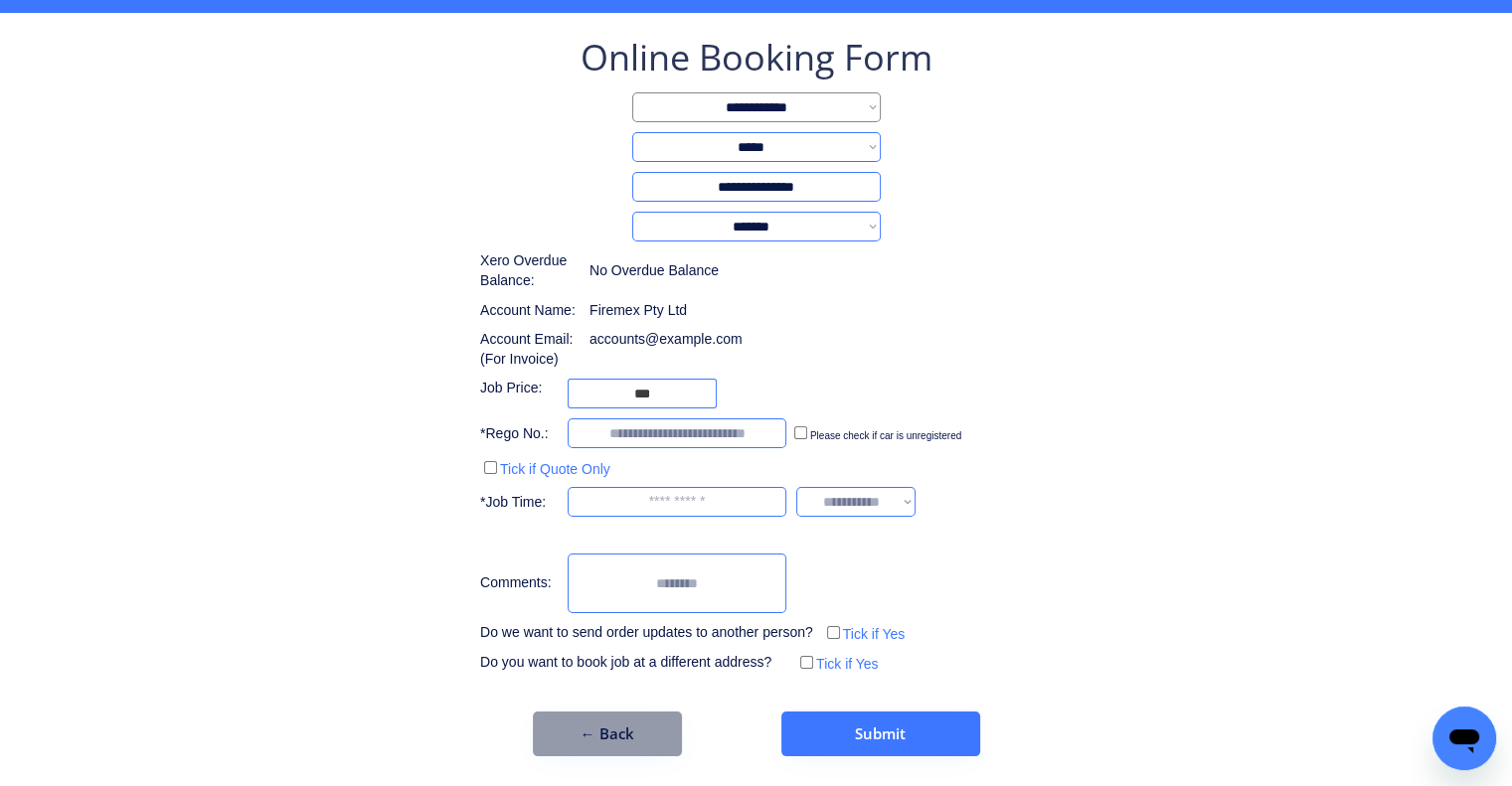 scroll, scrollTop: 77, scrollLeft: 0, axis: vertical 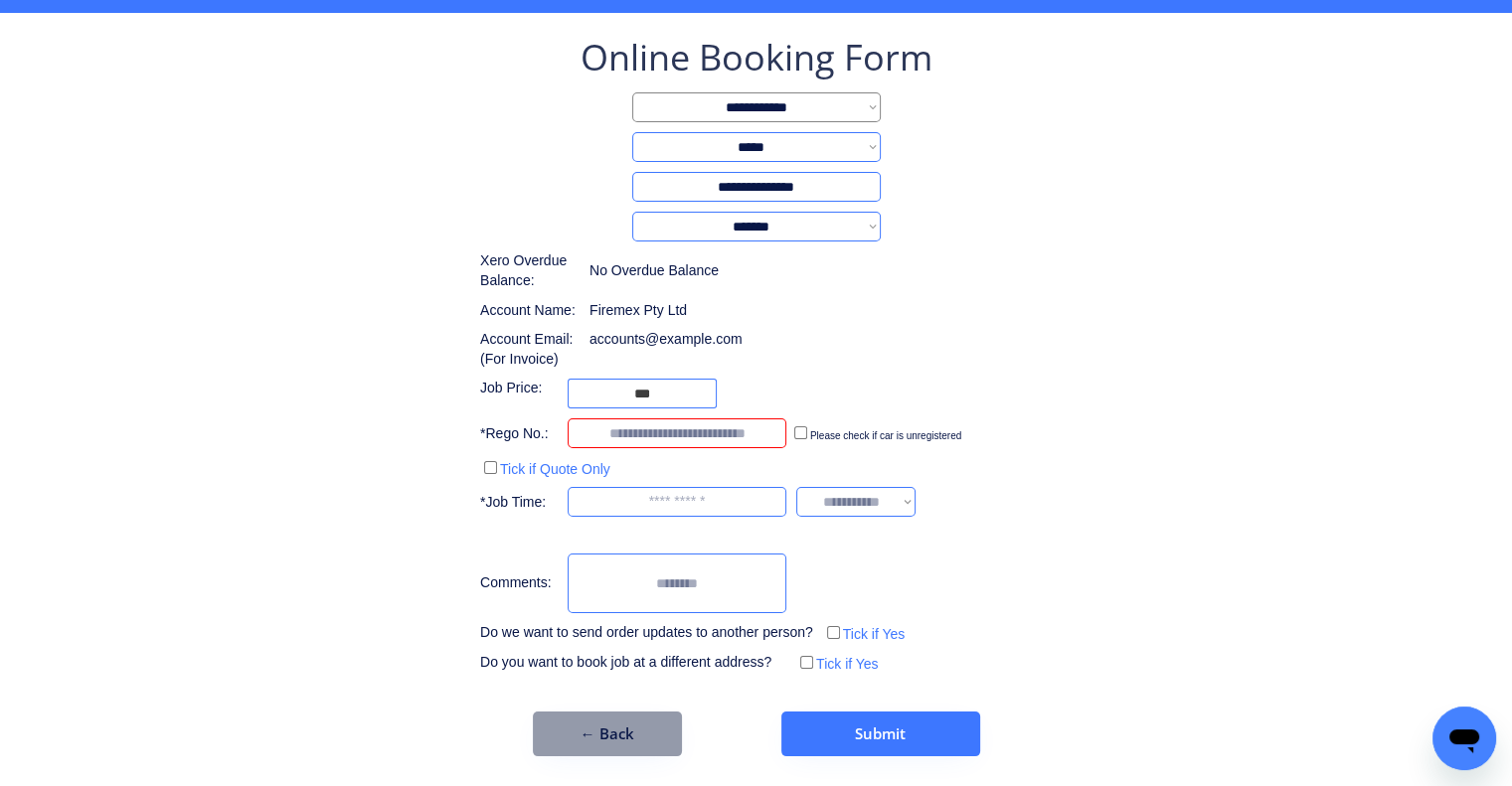 paste on "******" 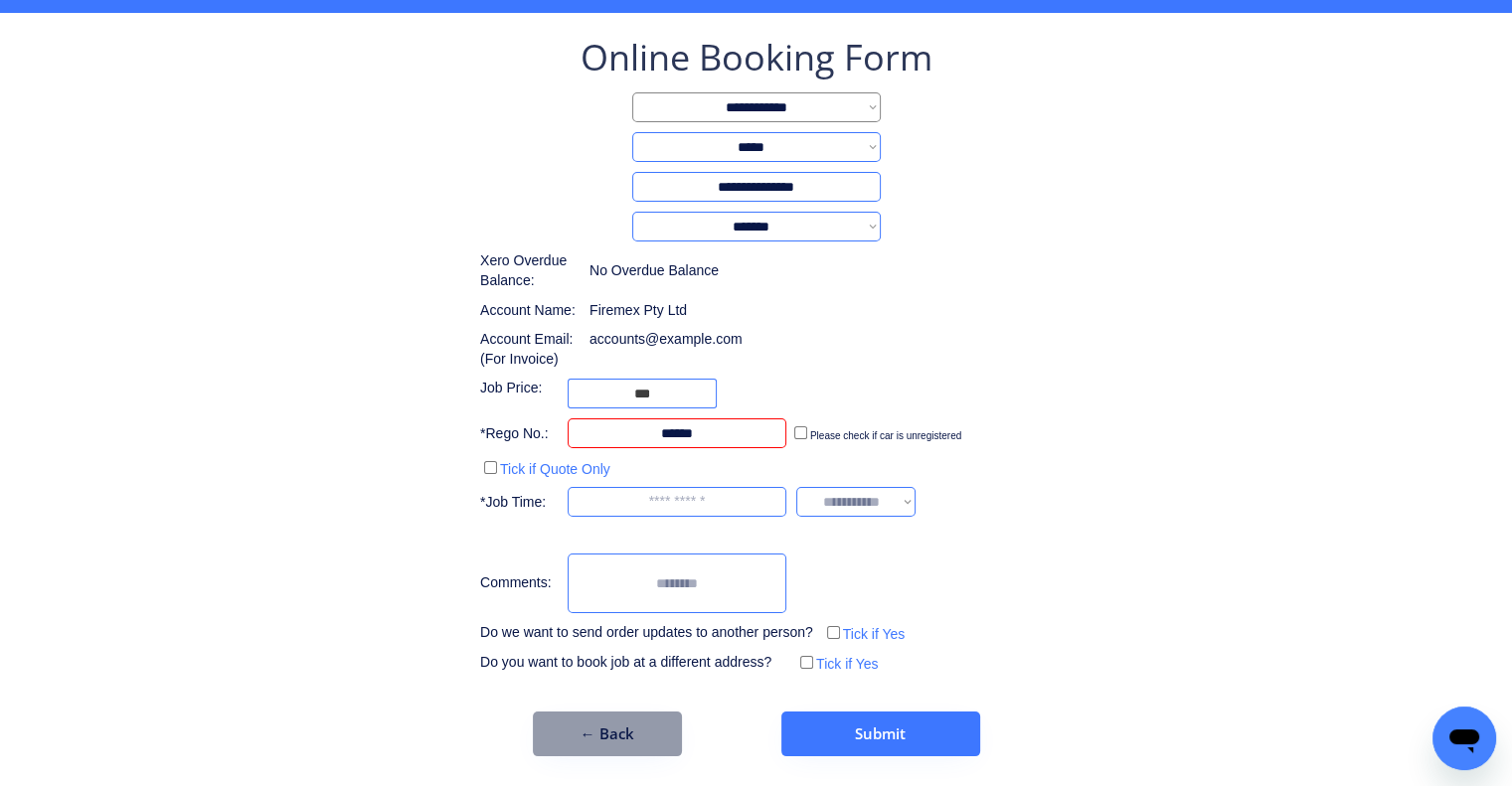 type on "******" 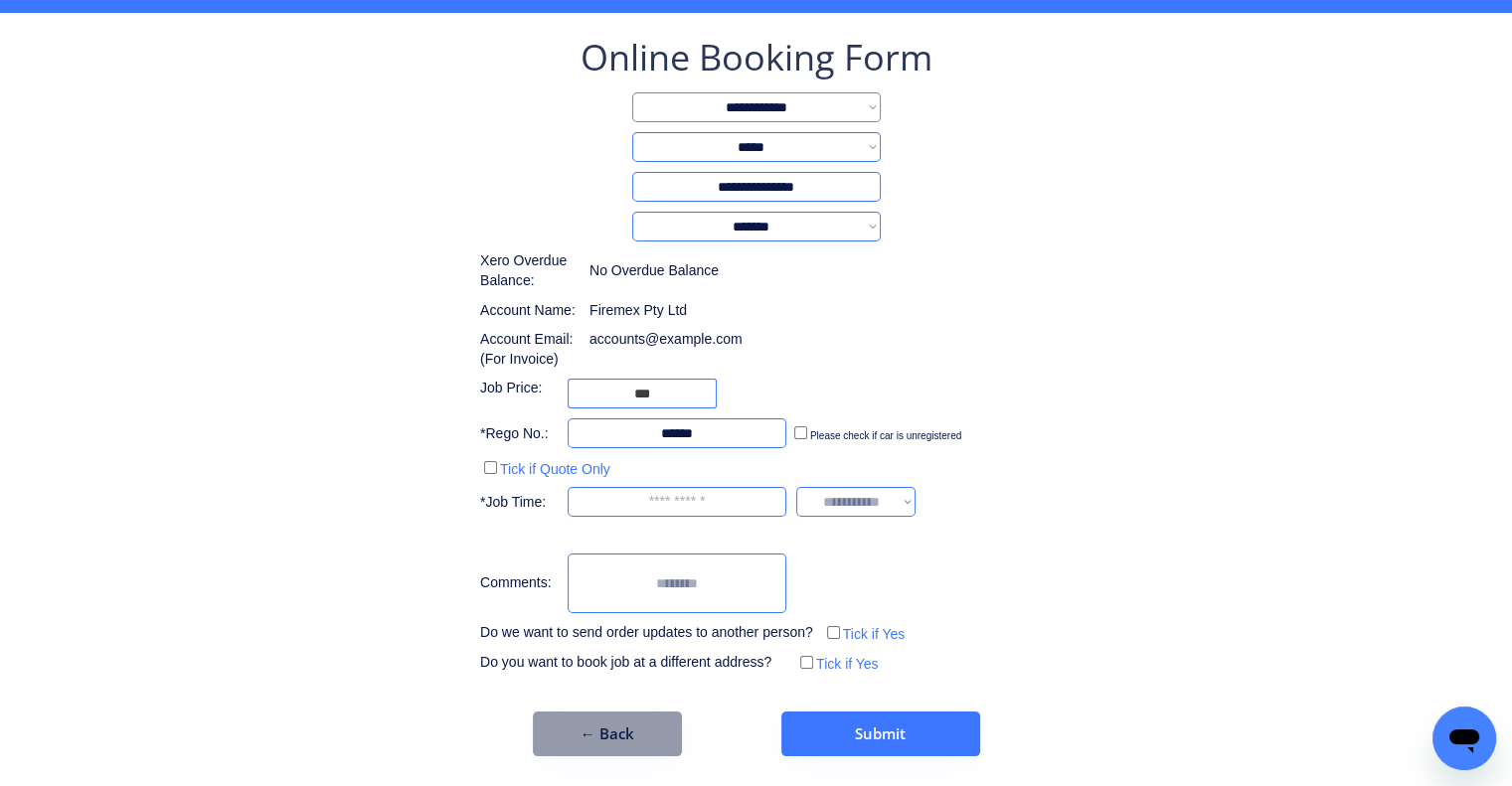 drag, startPoint x: 1149, startPoint y: 357, endPoint x: 1115, endPoint y: 371, distance: 36.769553 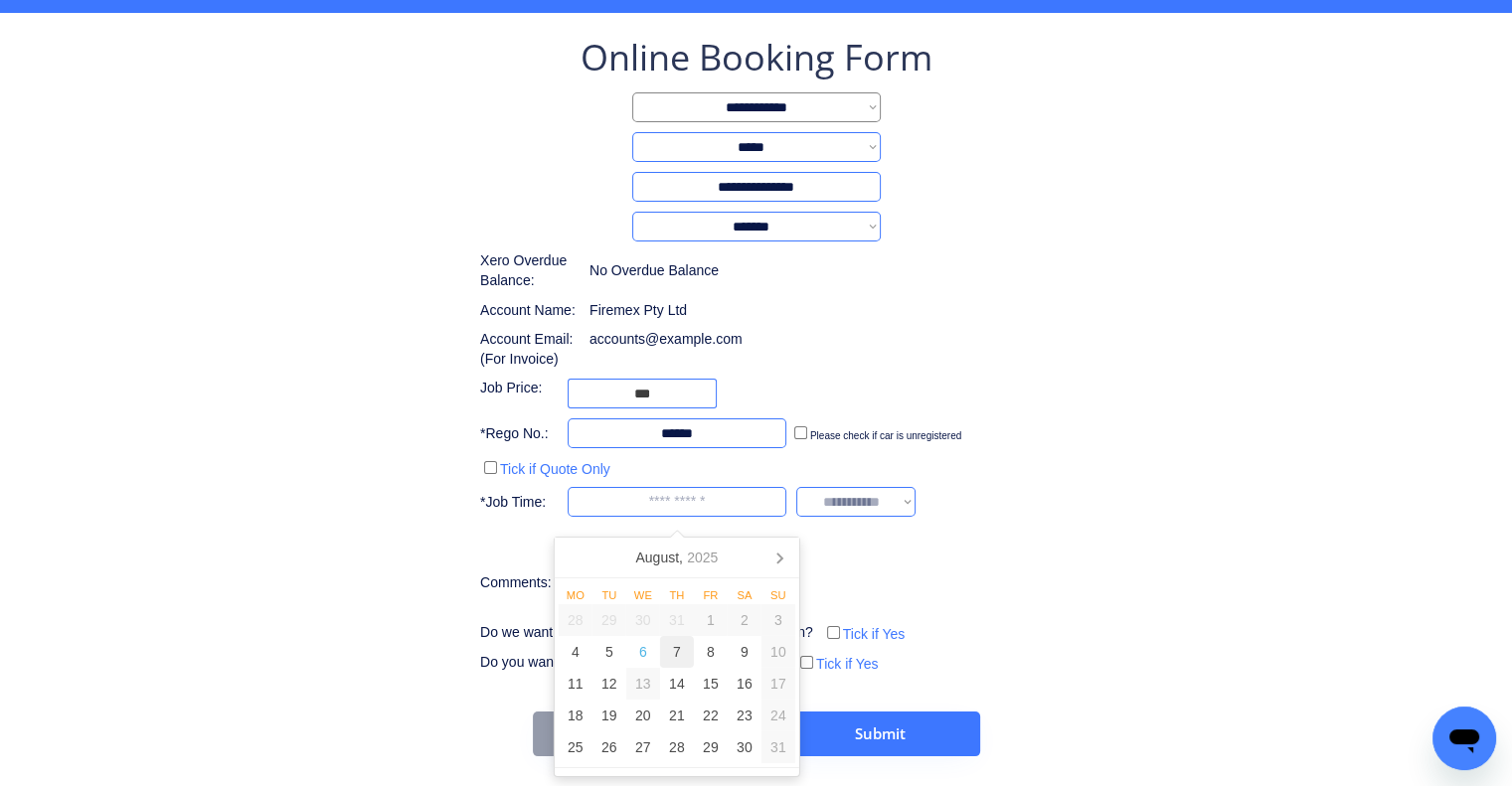 click on "7" at bounding box center [677, 652] 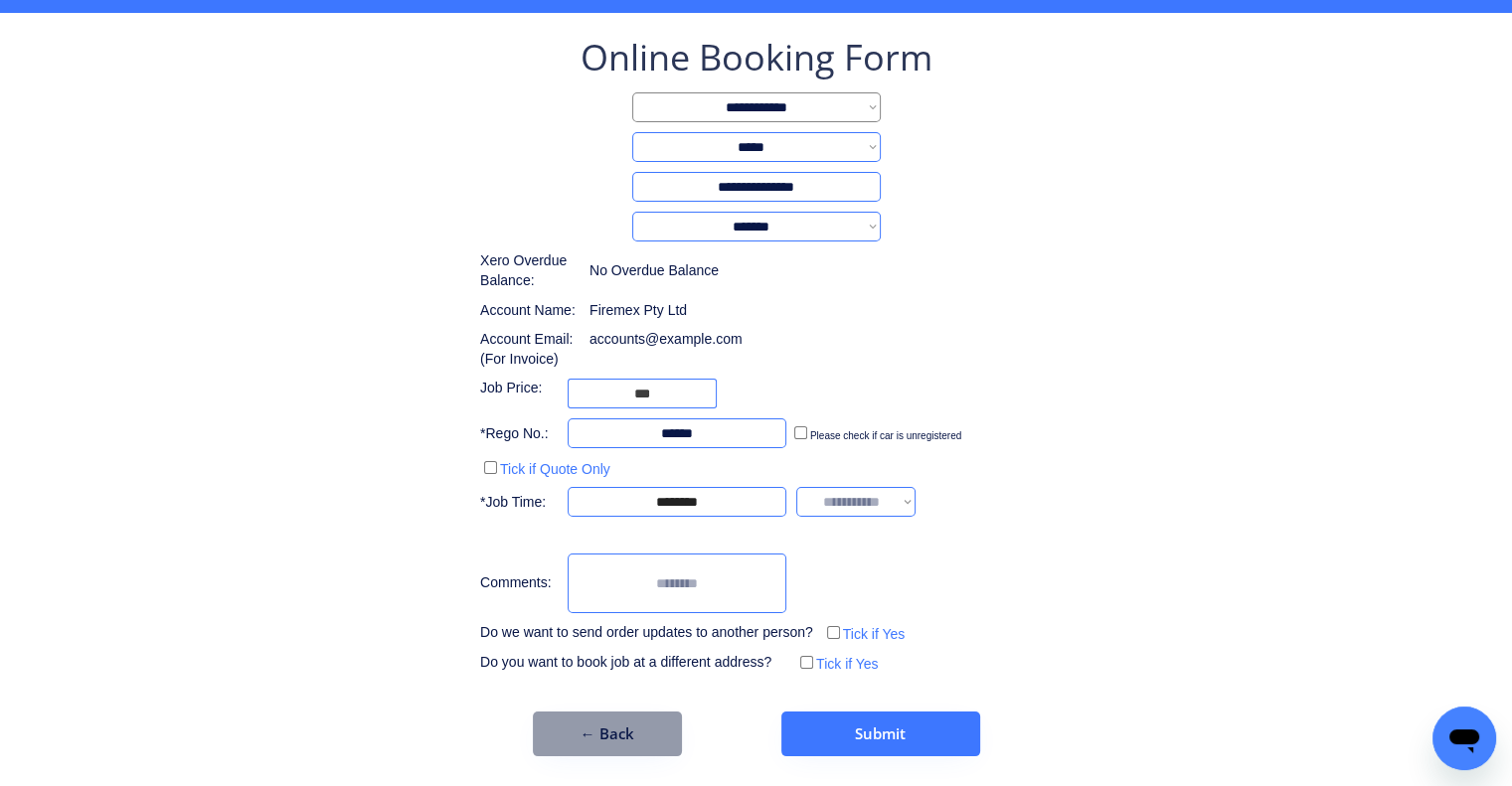 click on "**********" at bounding box center (756, 355) 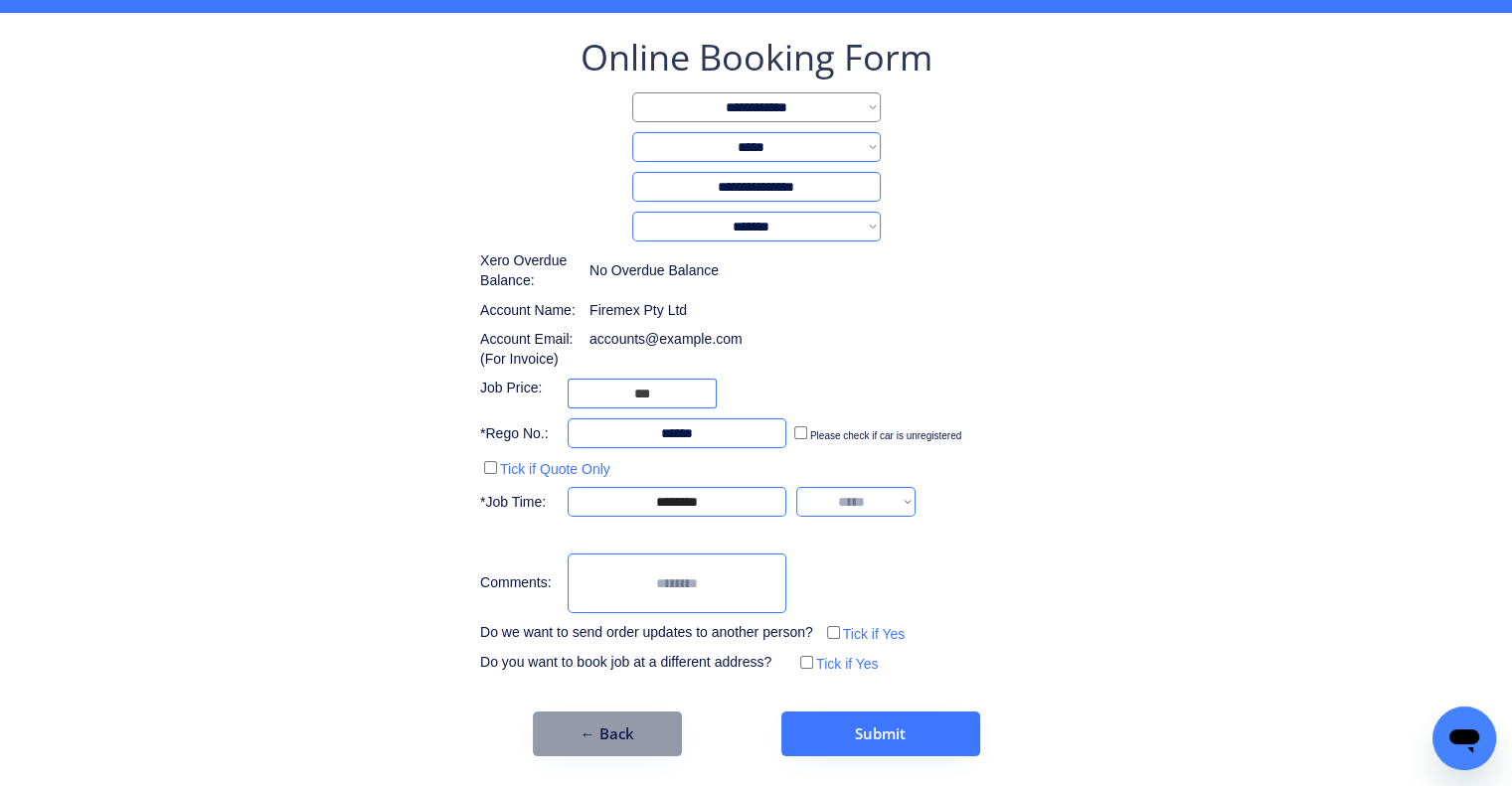 click on "**********" at bounding box center (856, 502) 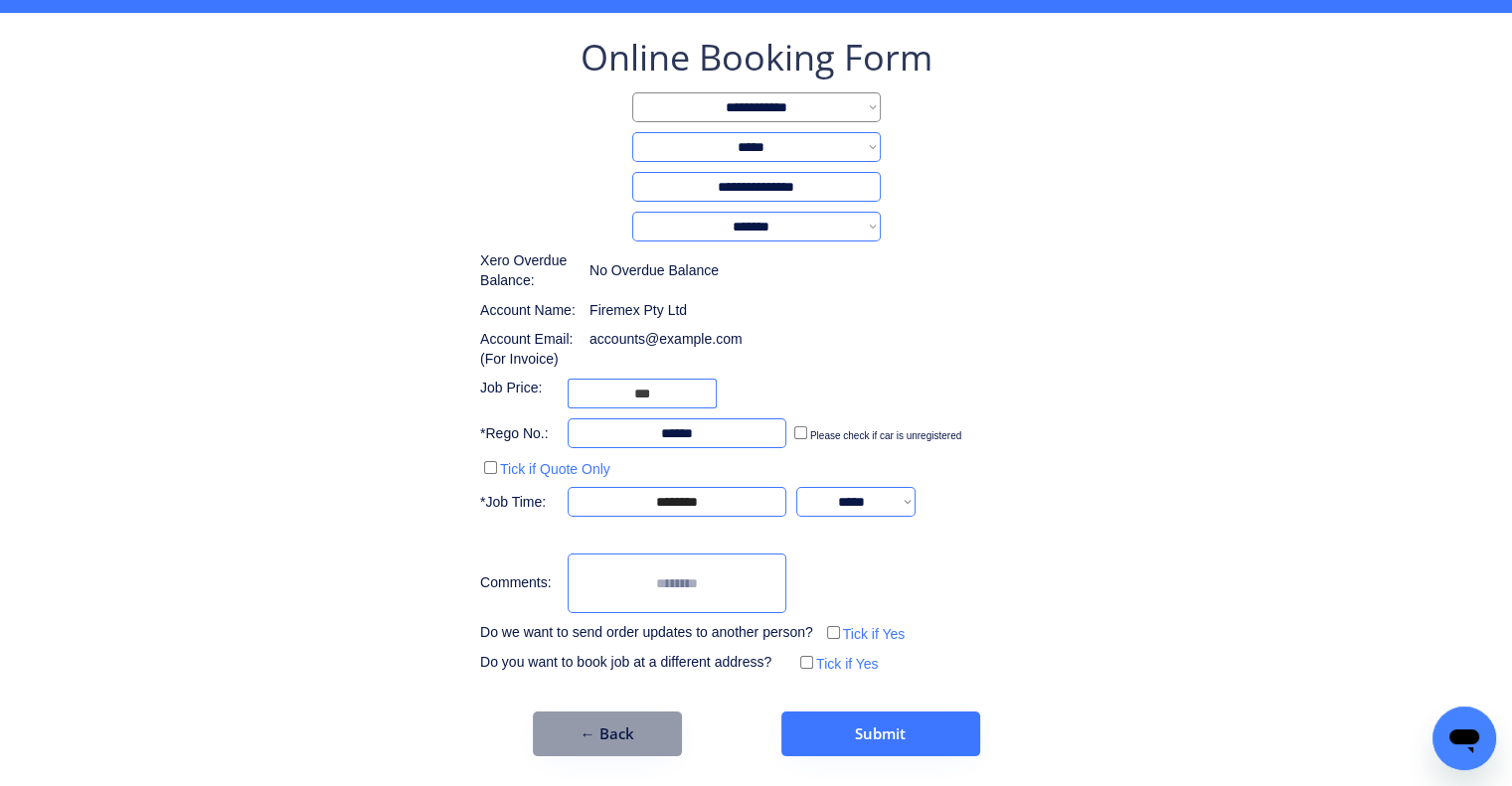 click on "**********" at bounding box center (756, 355) 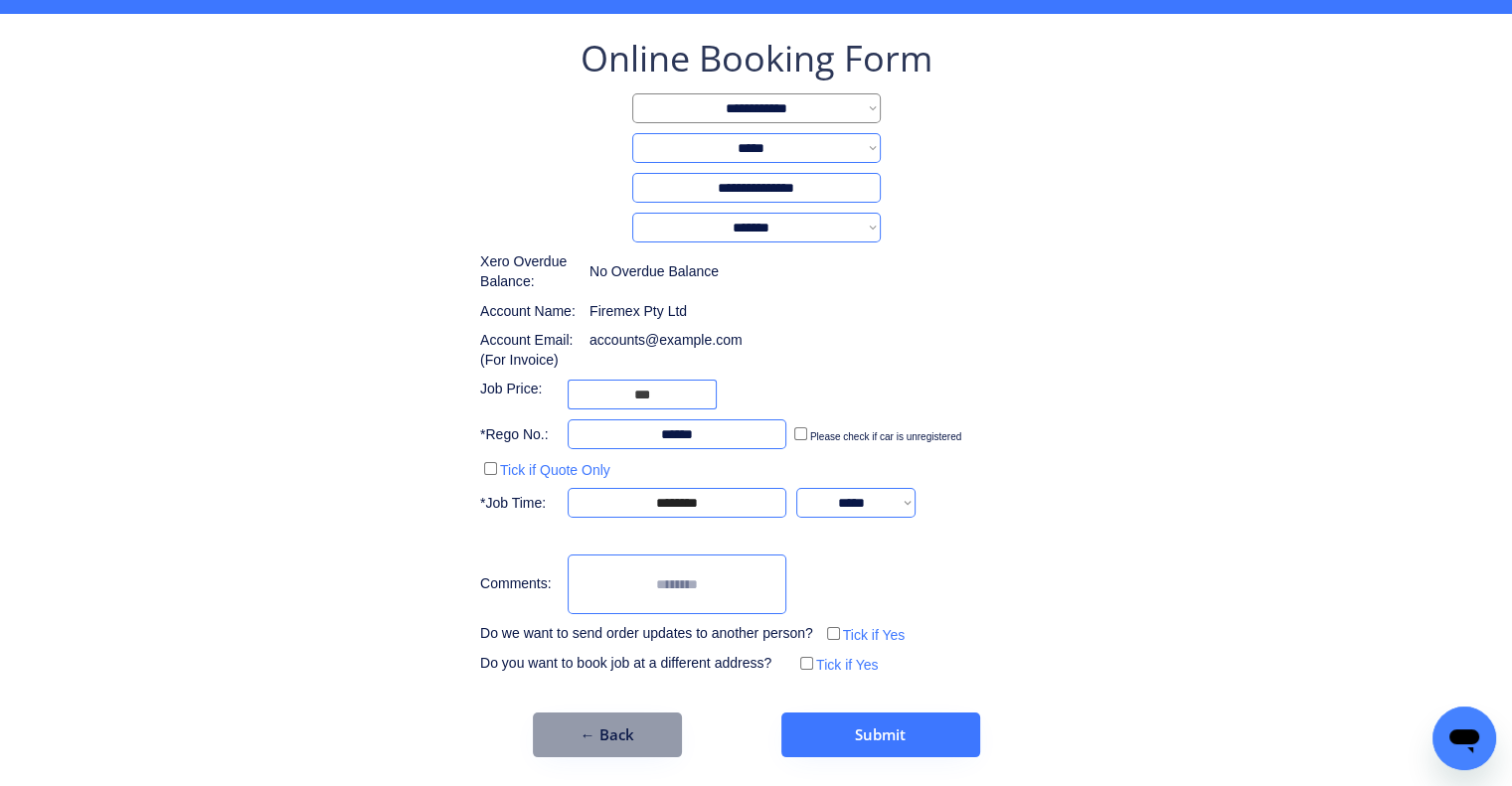 scroll, scrollTop: 77, scrollLeft: 0, axis: vertical 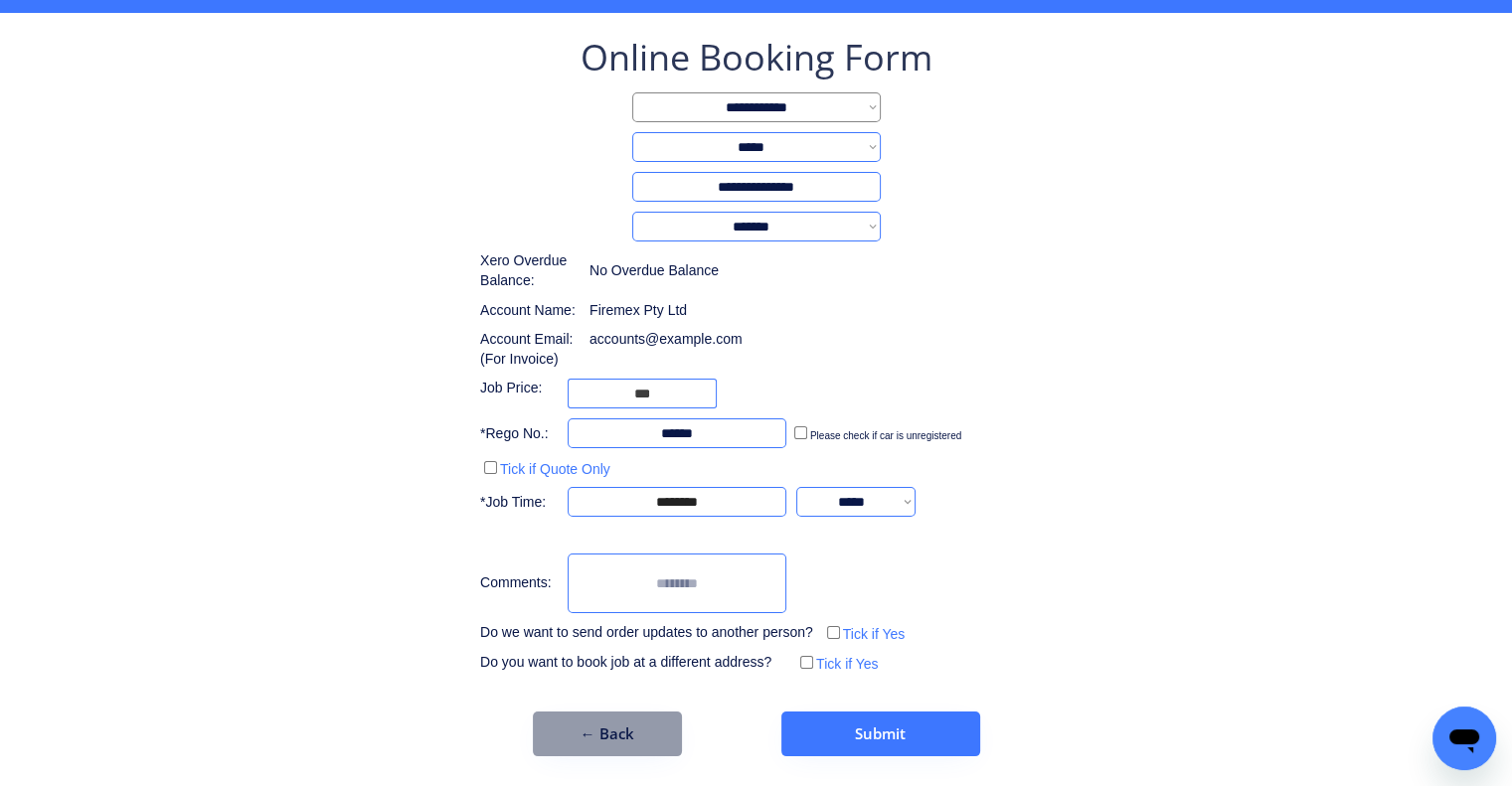 click on "**********" at bounding box center [856, 502] 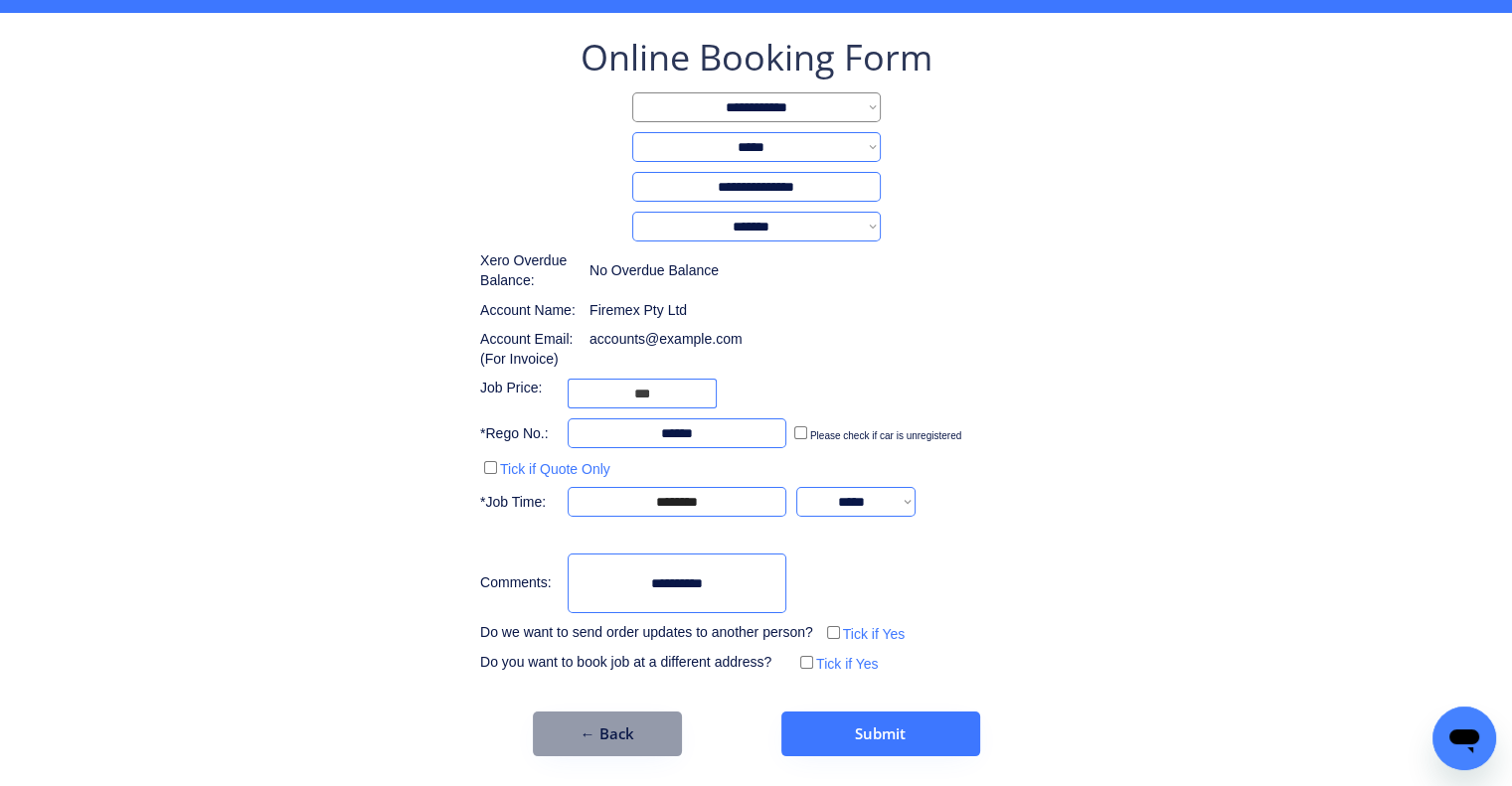 click on "**********" at bounding box center [756, 355] 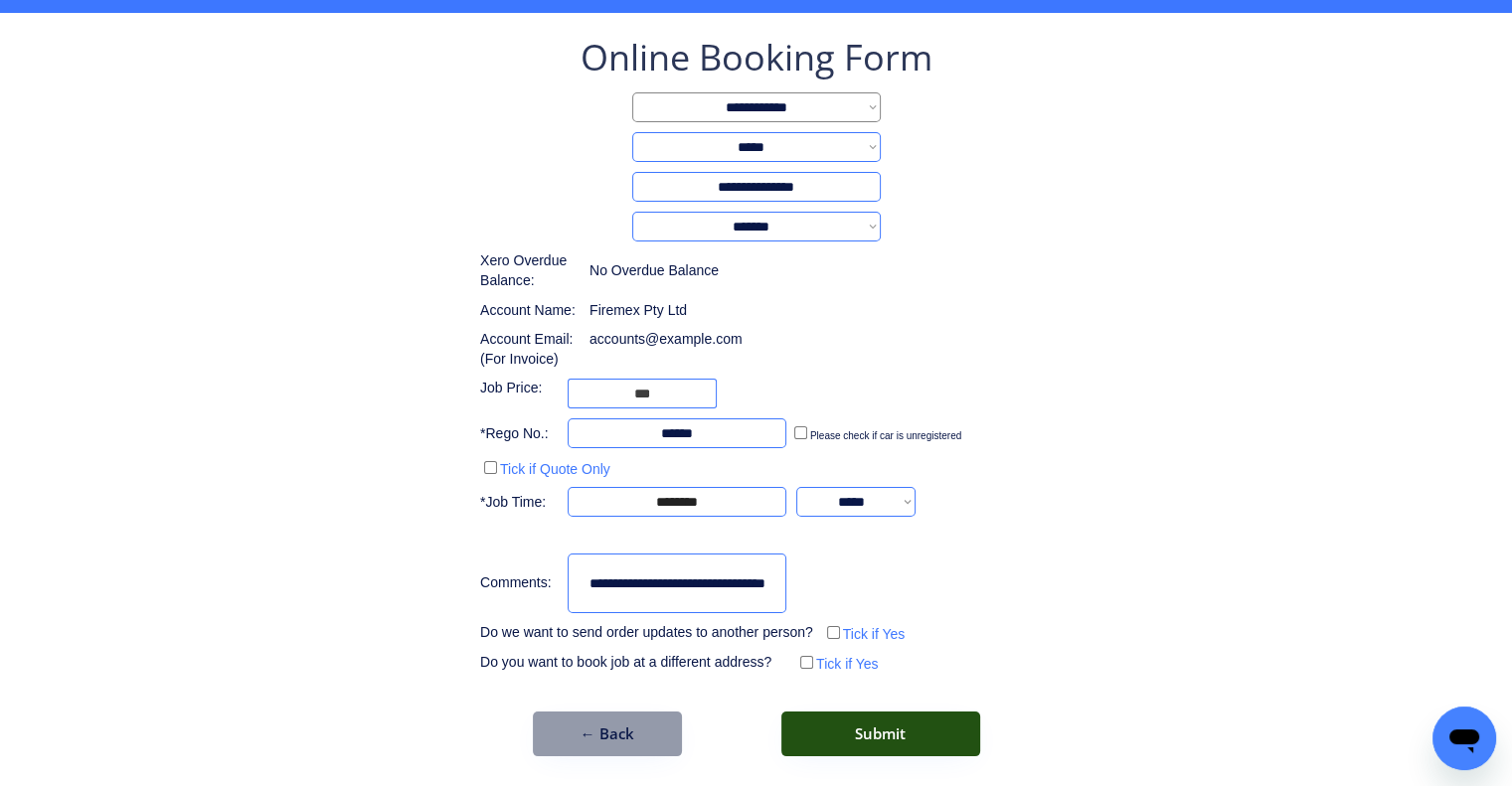 type on "**********" 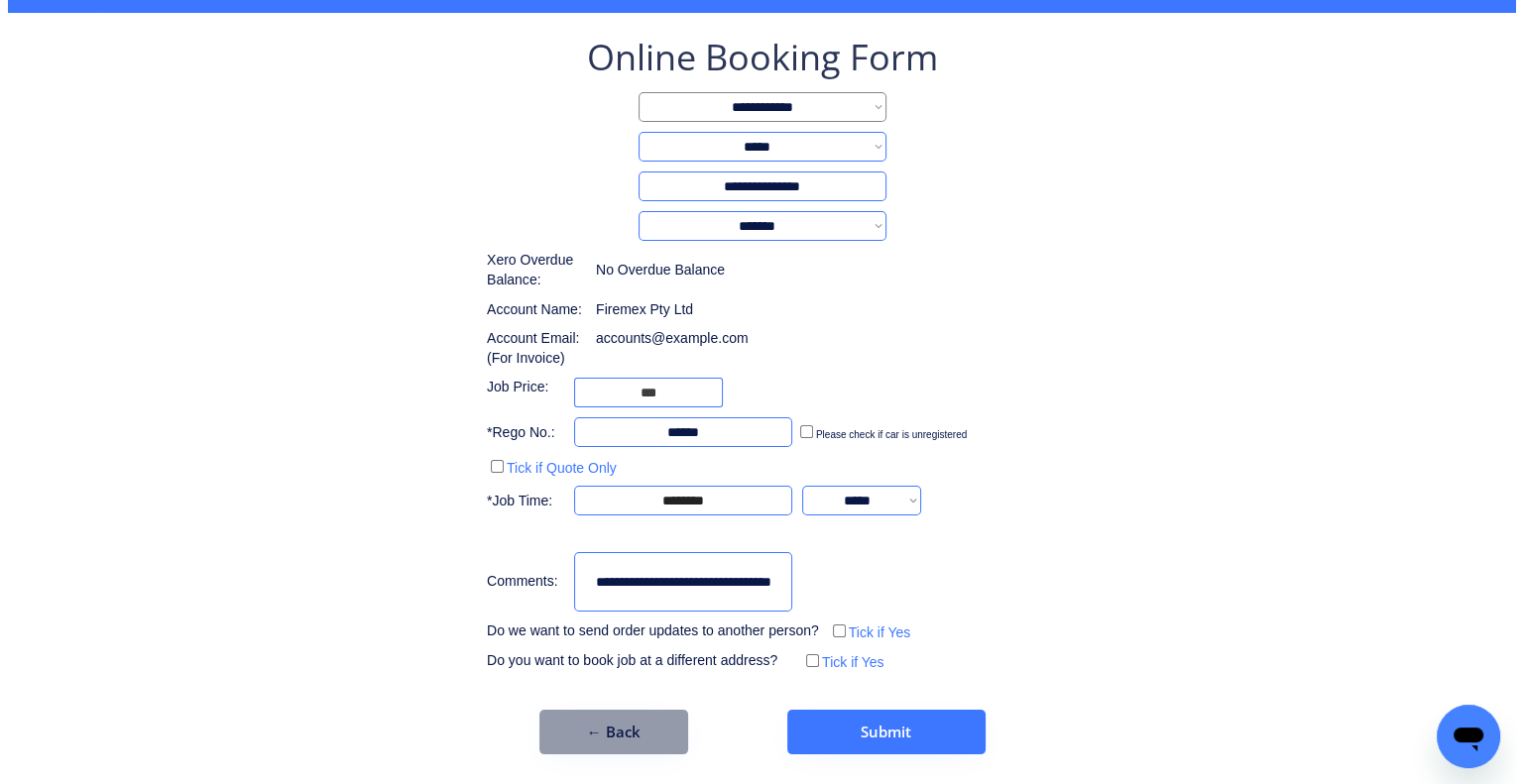scroll, scrollTop: 0, scrollLeft: 0, axis: both 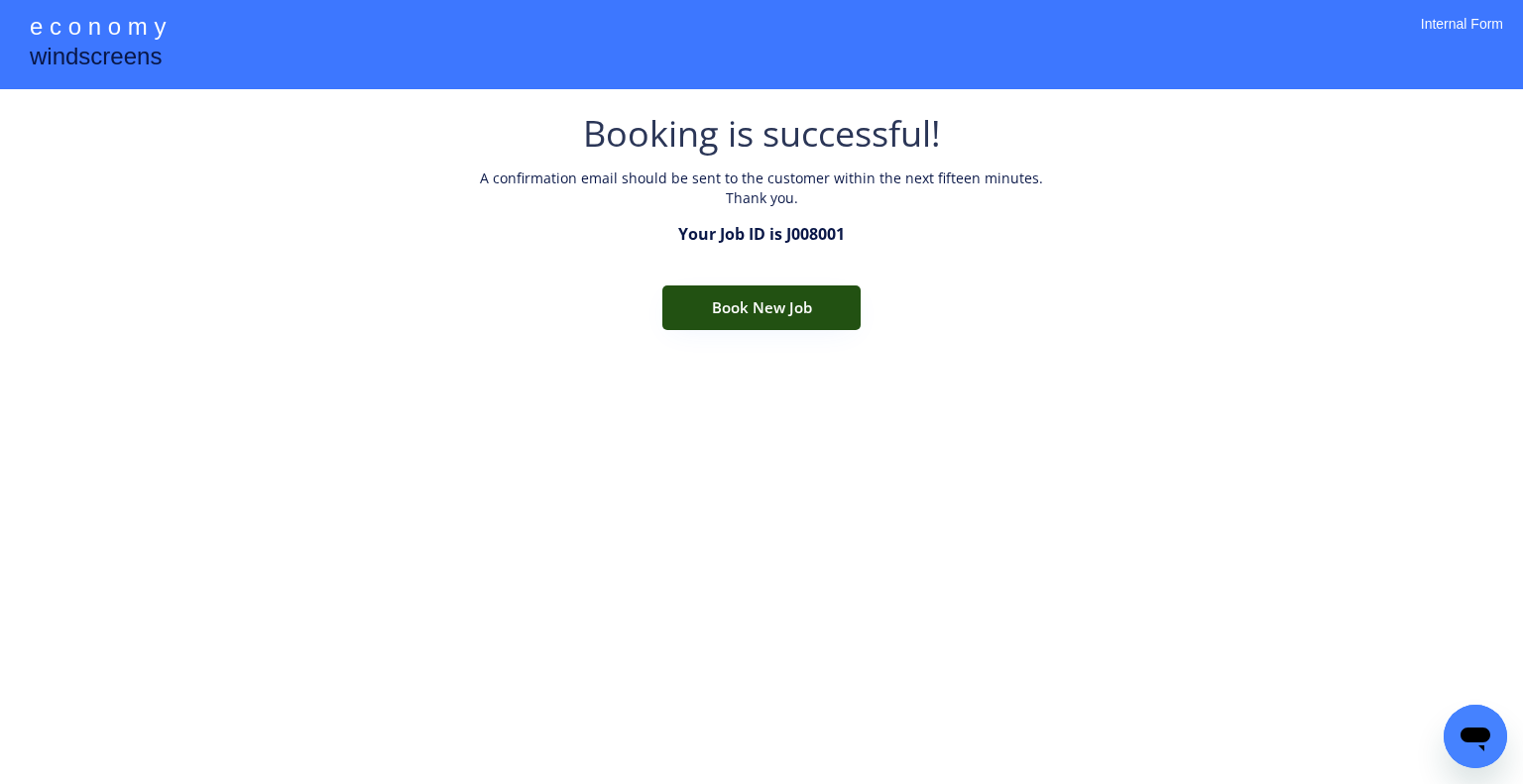 click on "Book New Job" at bounding box center [762, 307] 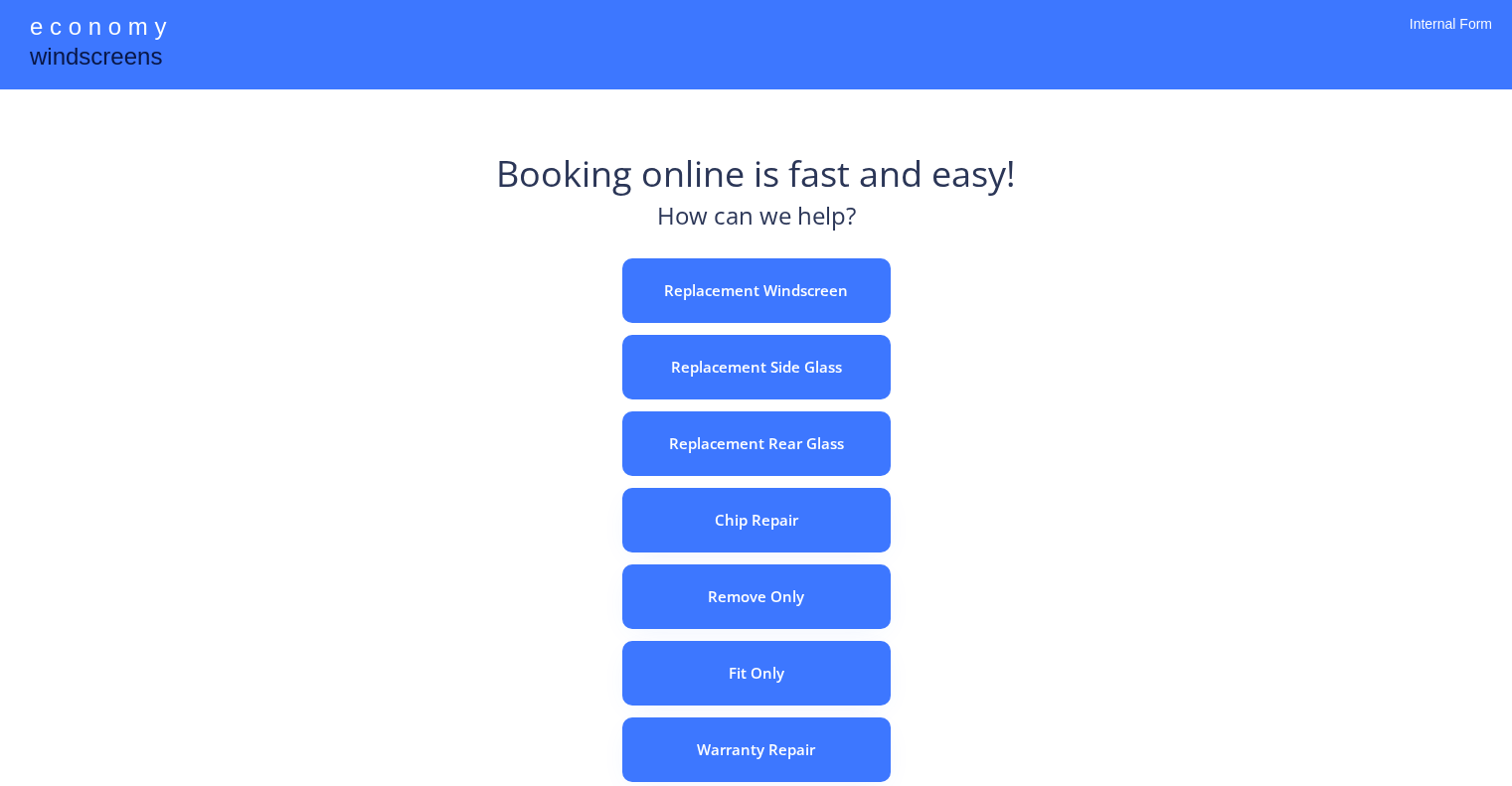 scroll, scrollTop: 0, scrollLeft: 0, axis: both 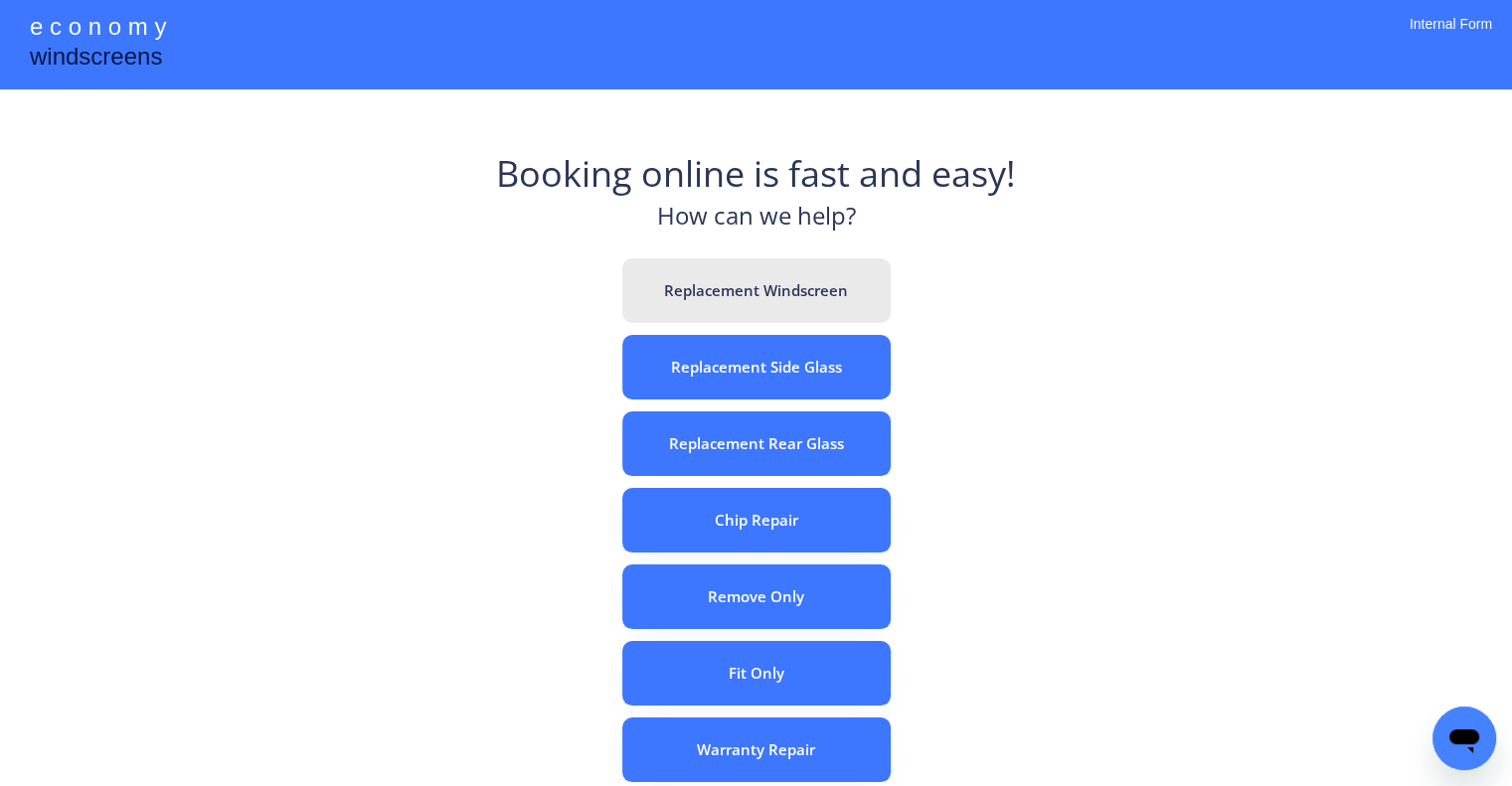 click on "Replacement Windscreen" at bounding box center [756, 290] 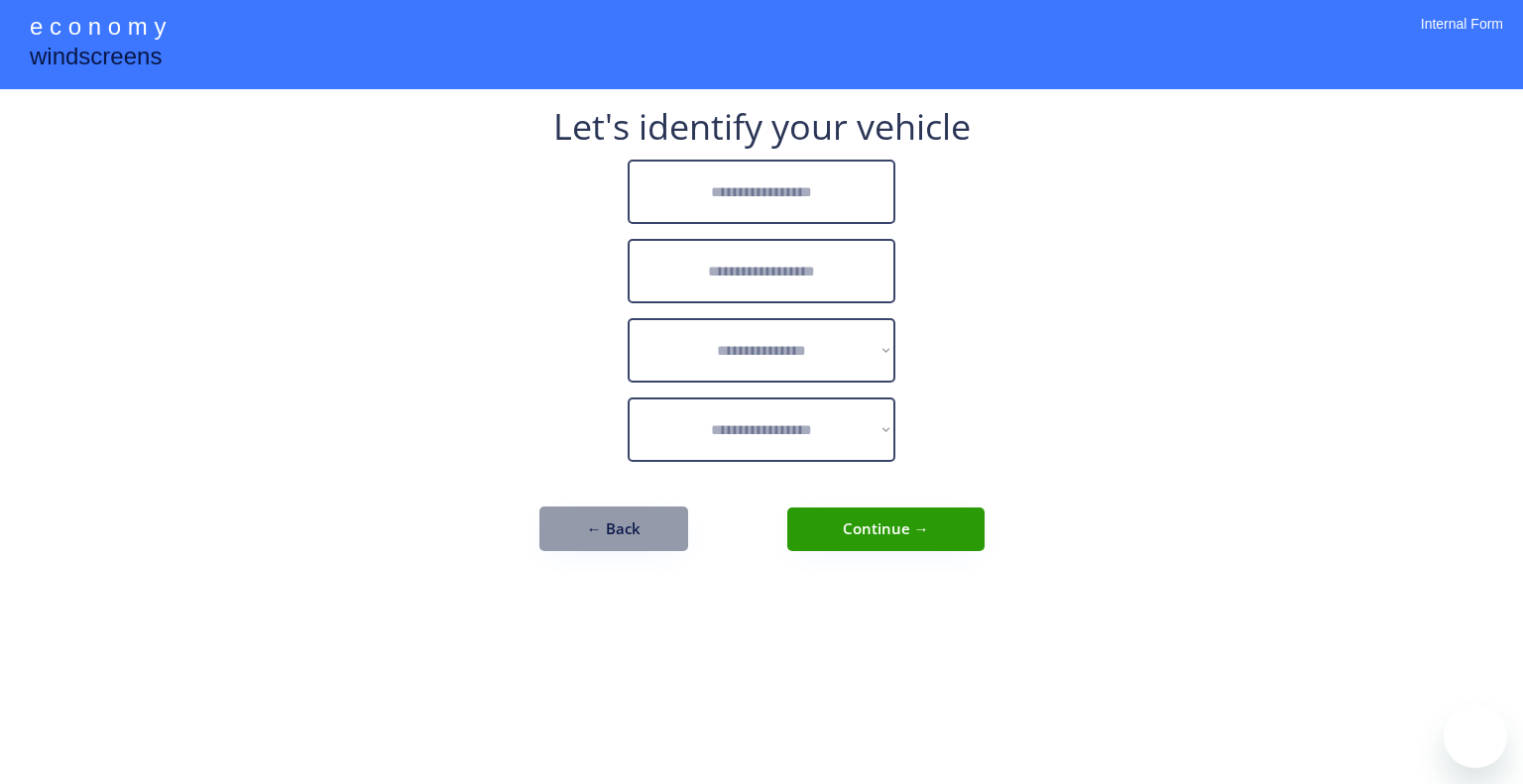 scroll, scrollTop: 0, scrollLeft: 0, axis: both 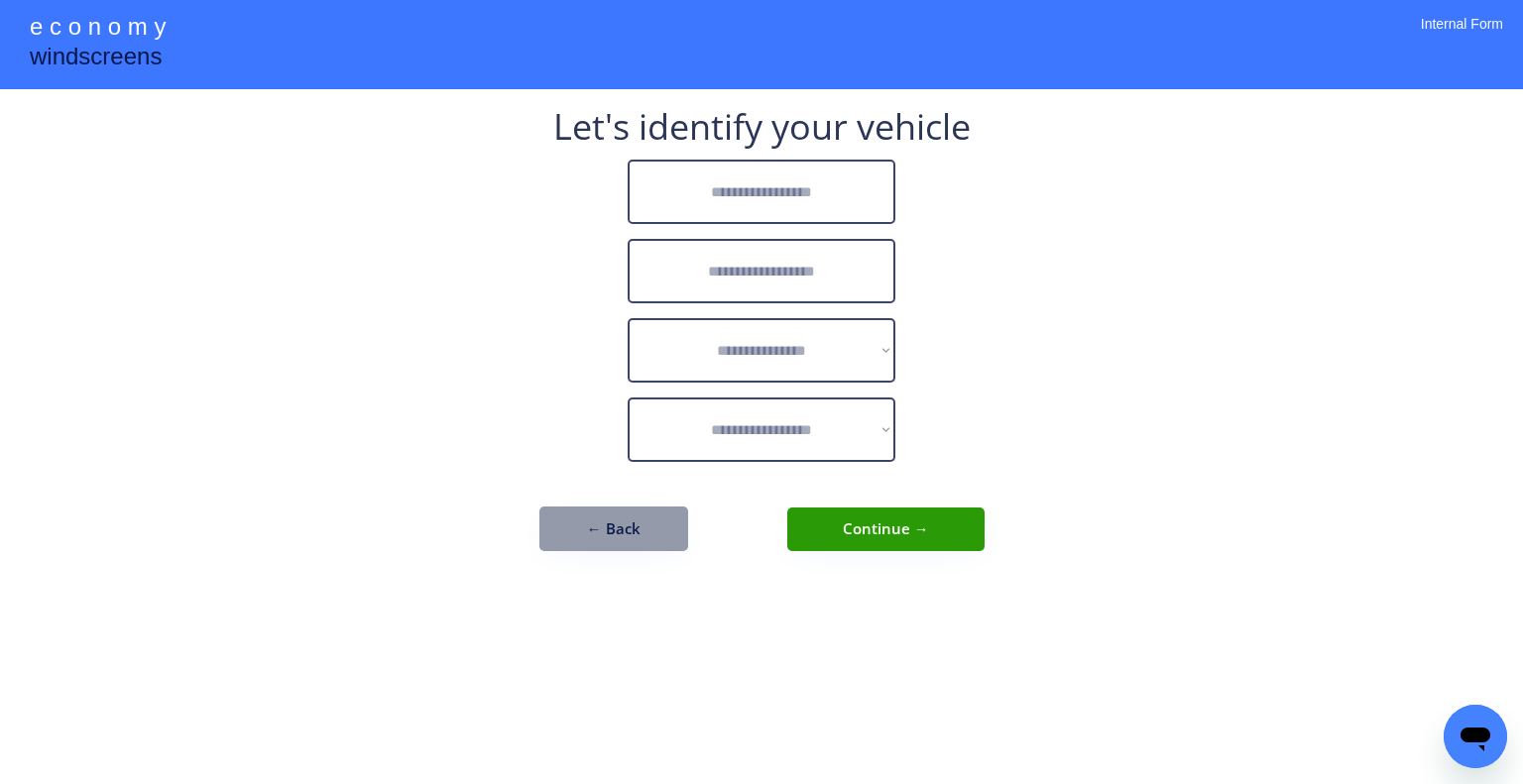 click at bounding box center [762, 191] 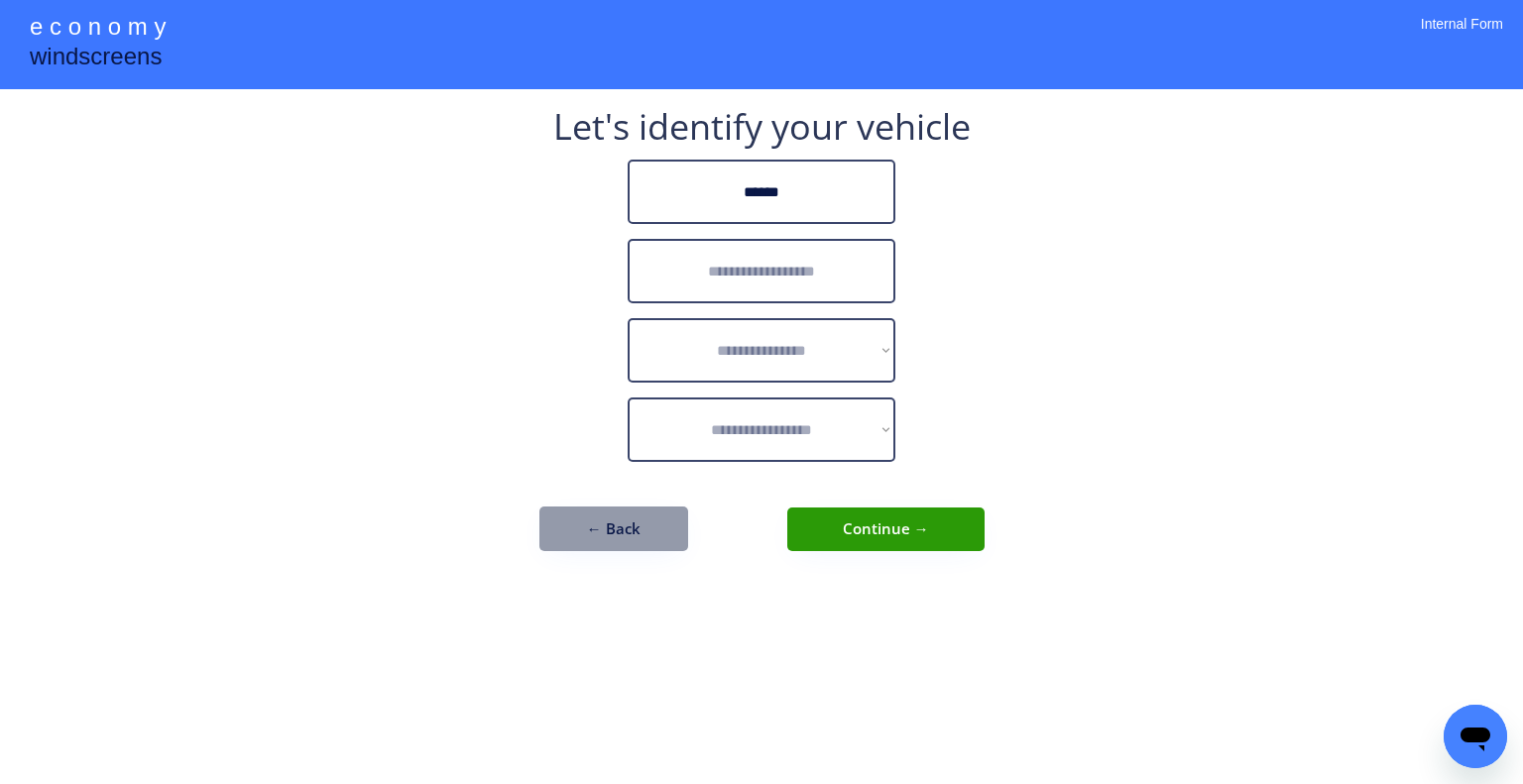 drag, startPoint x: 820, startPoint y: 206, endPoint x: 535, endPoint y: 190, distance: 285.44877 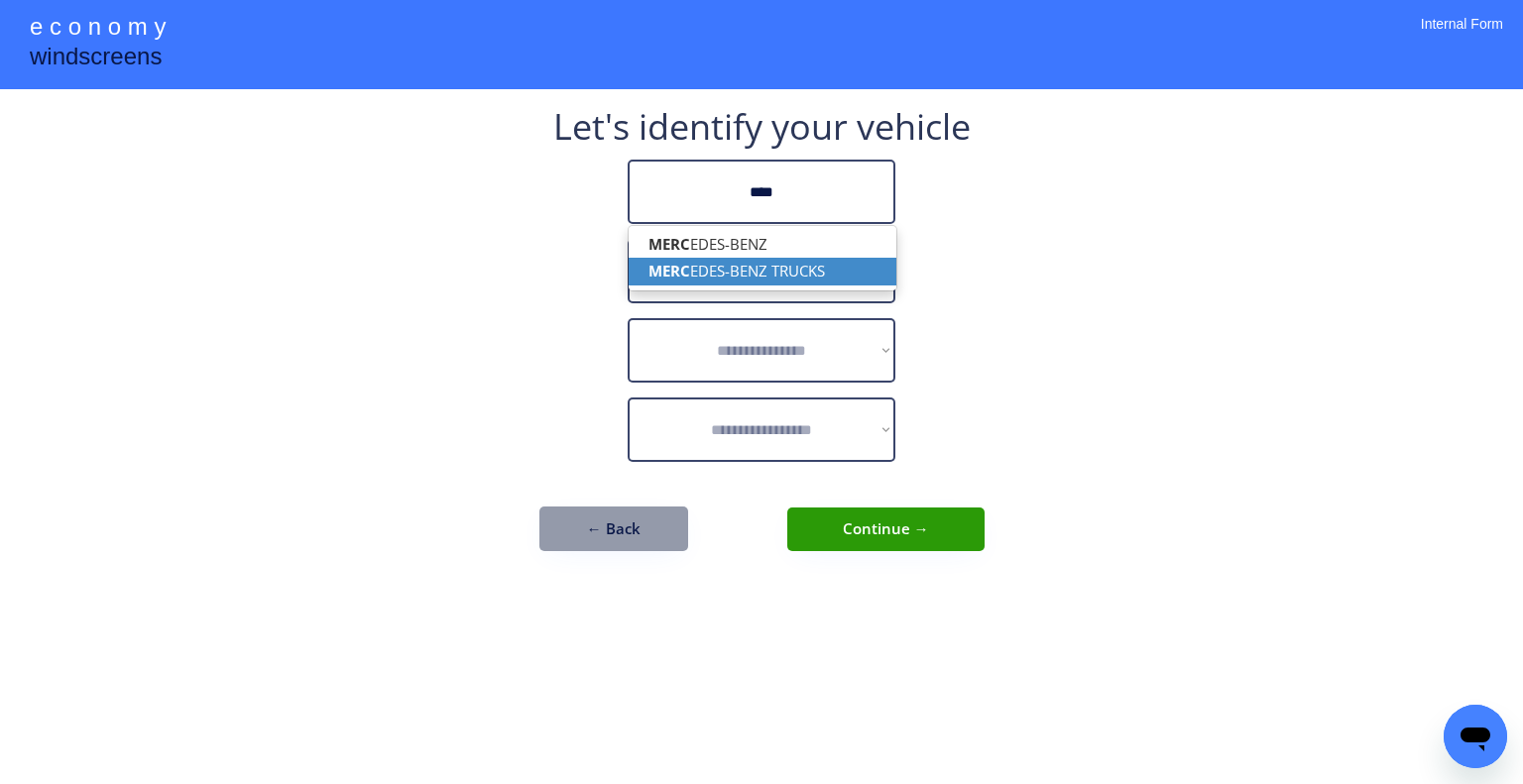 click on "MERC EDES-BENZ TRUCKS" at bounding box center (762, 271) 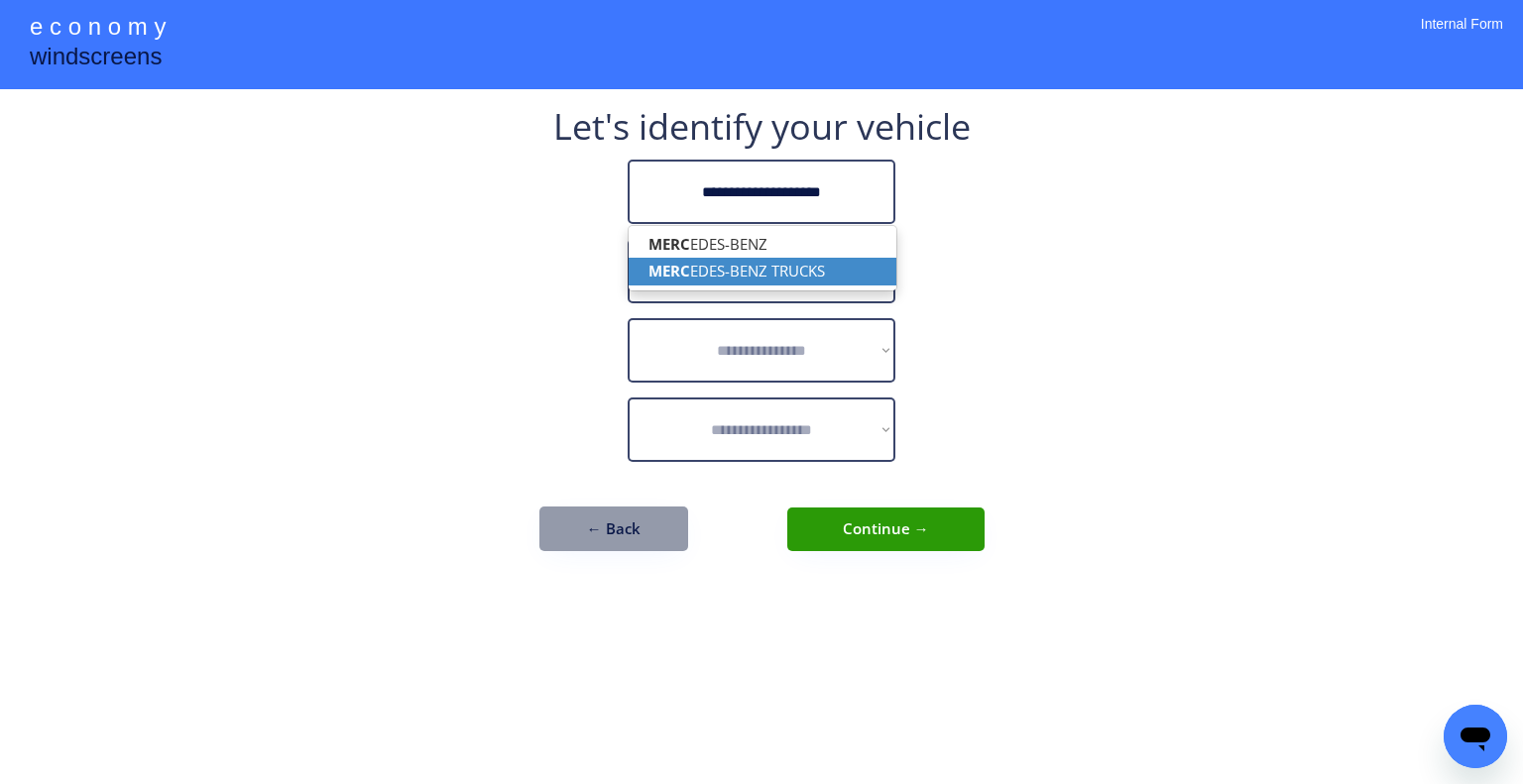 type on "**********" 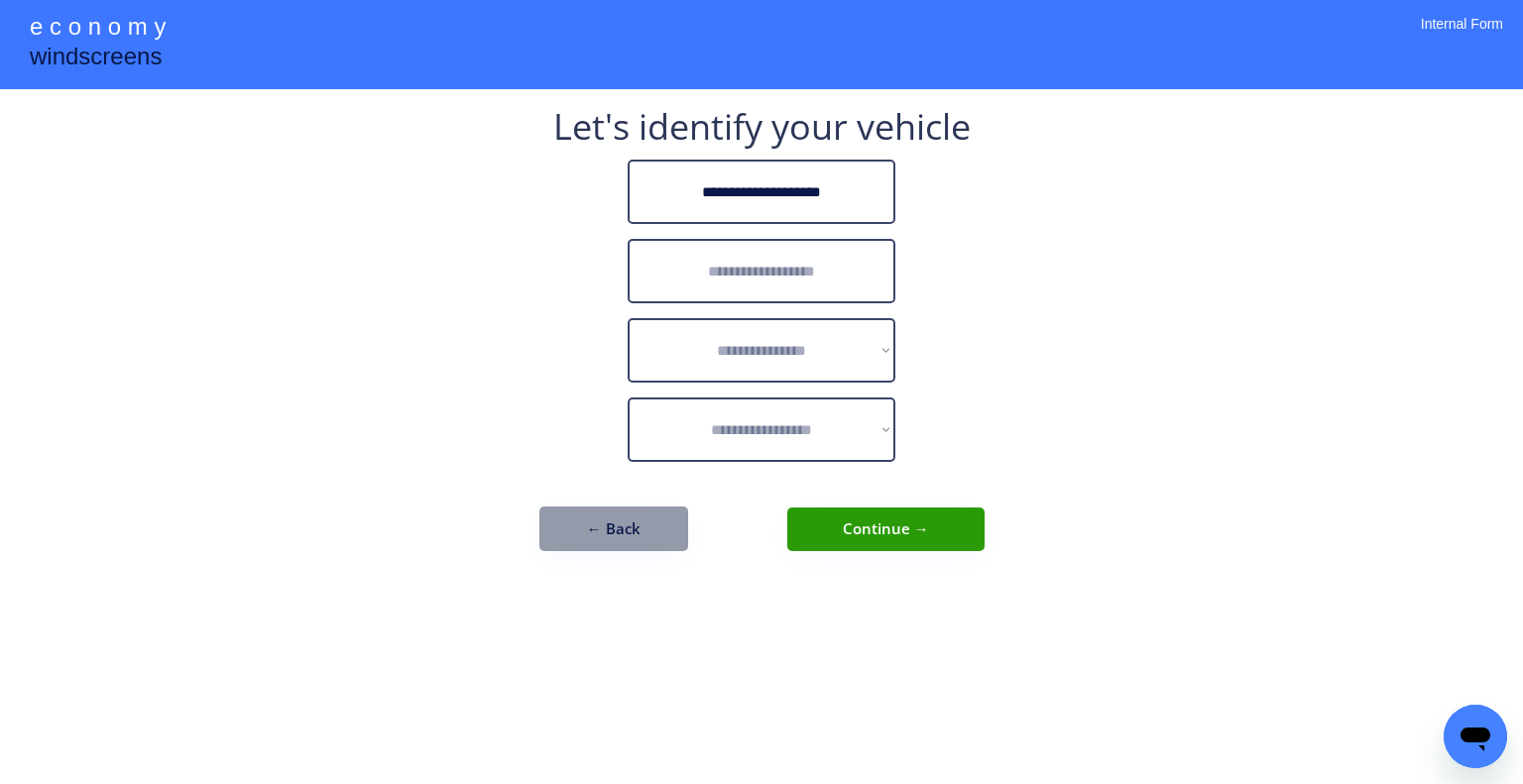 click on "**********" at bounding box center [762, 392] 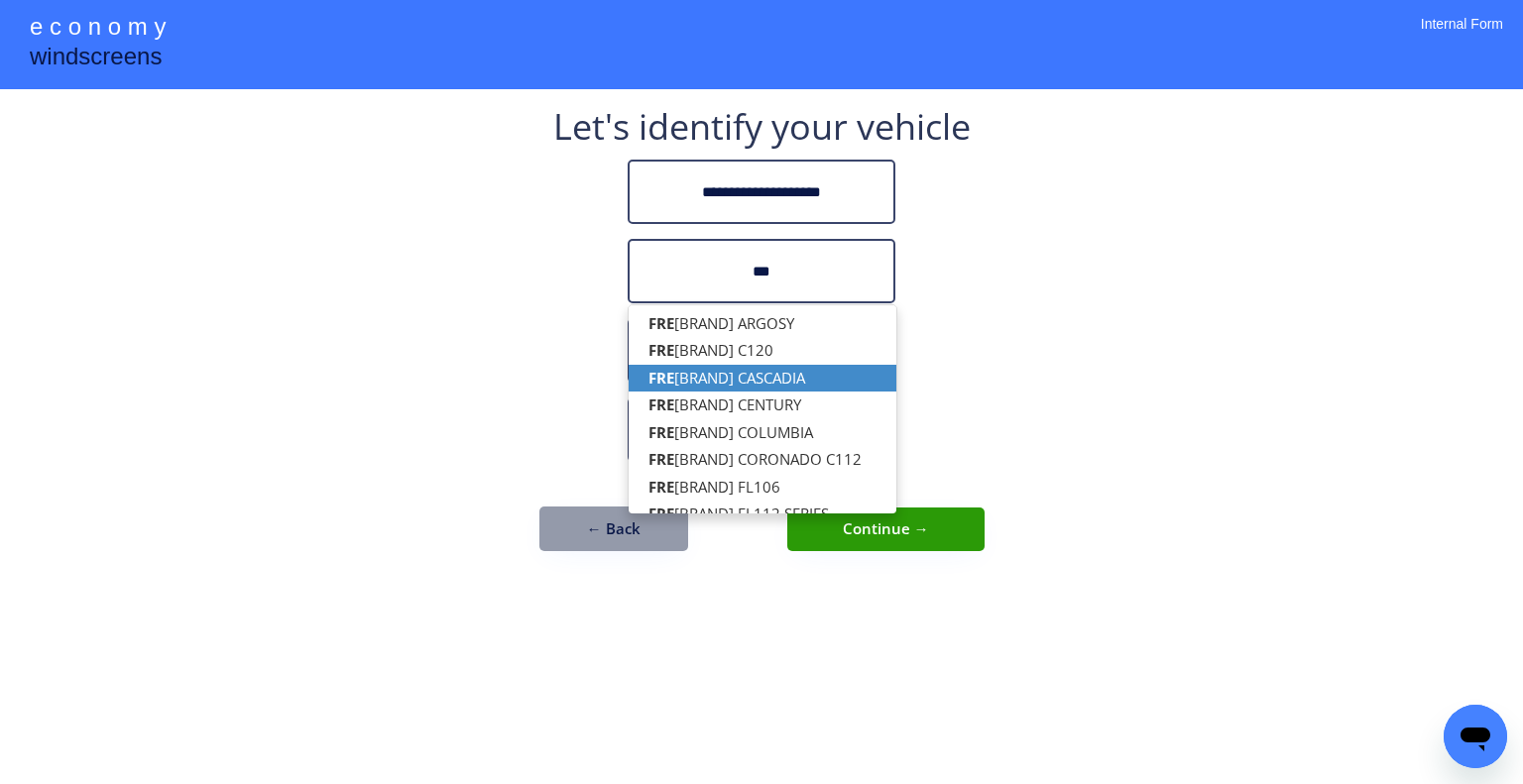 click on "FRE IGHTLINER CASCADIA" at bounding box center (762, 378) 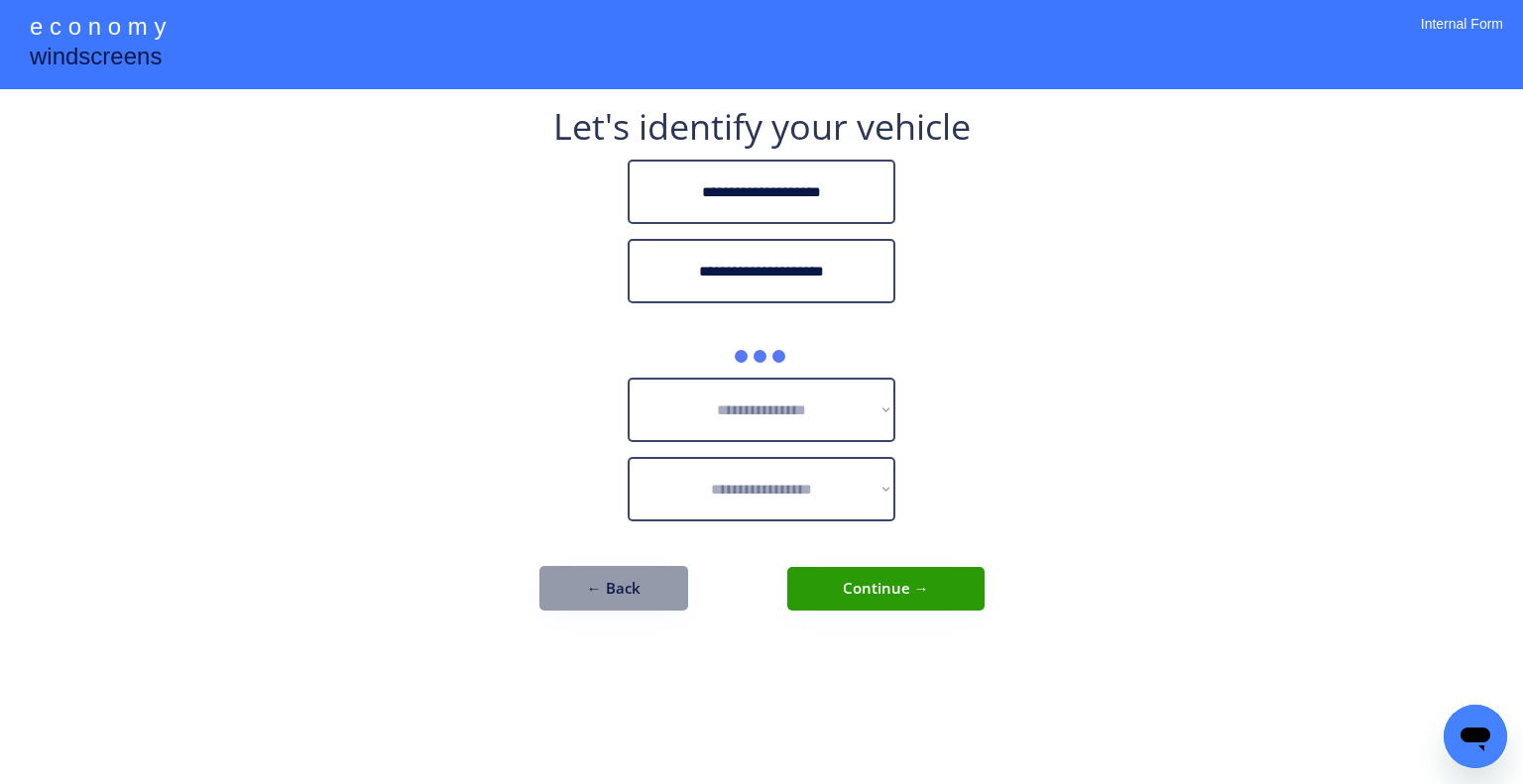 type on "**********" 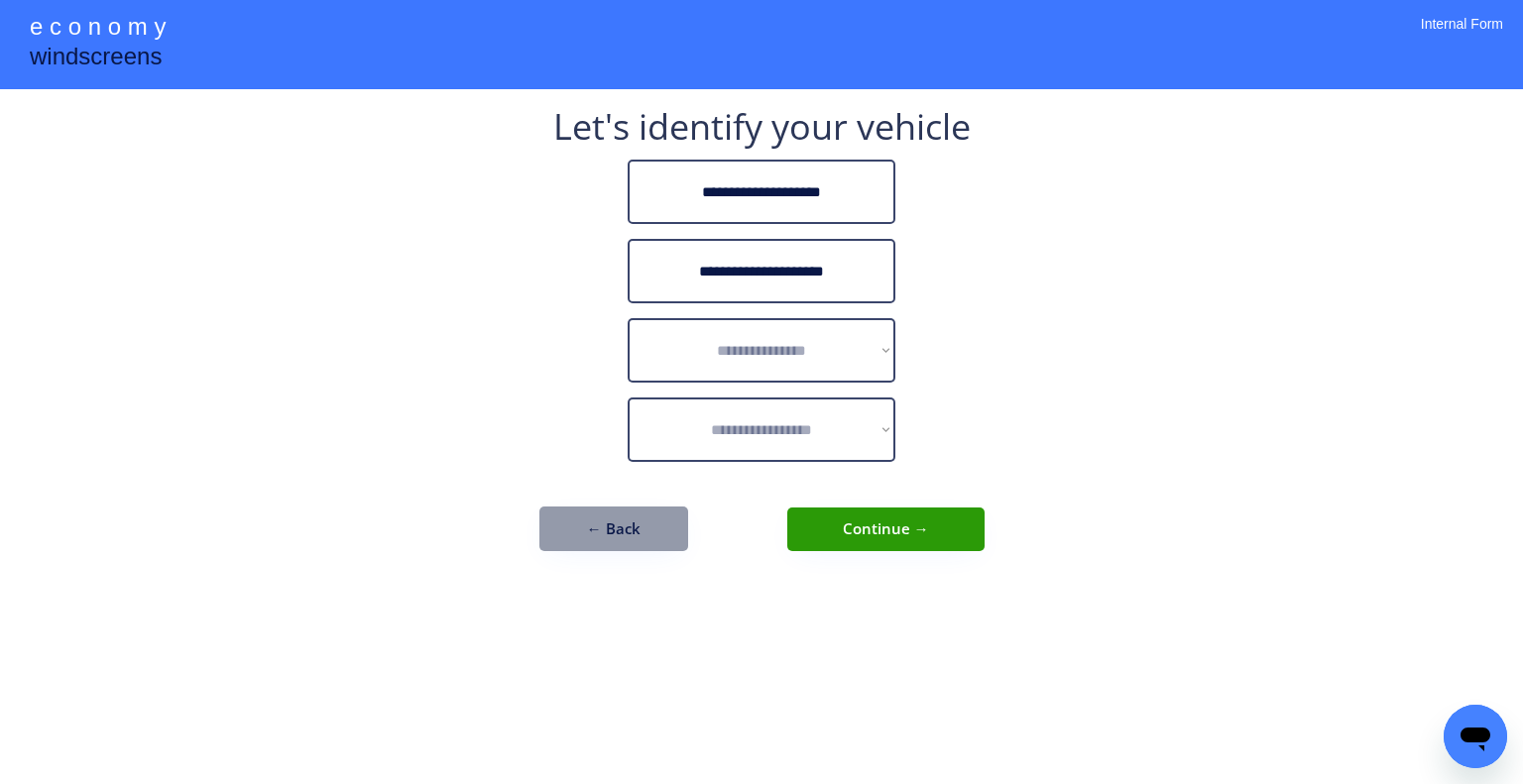 click on "**********" at bounding box center (762, 392) 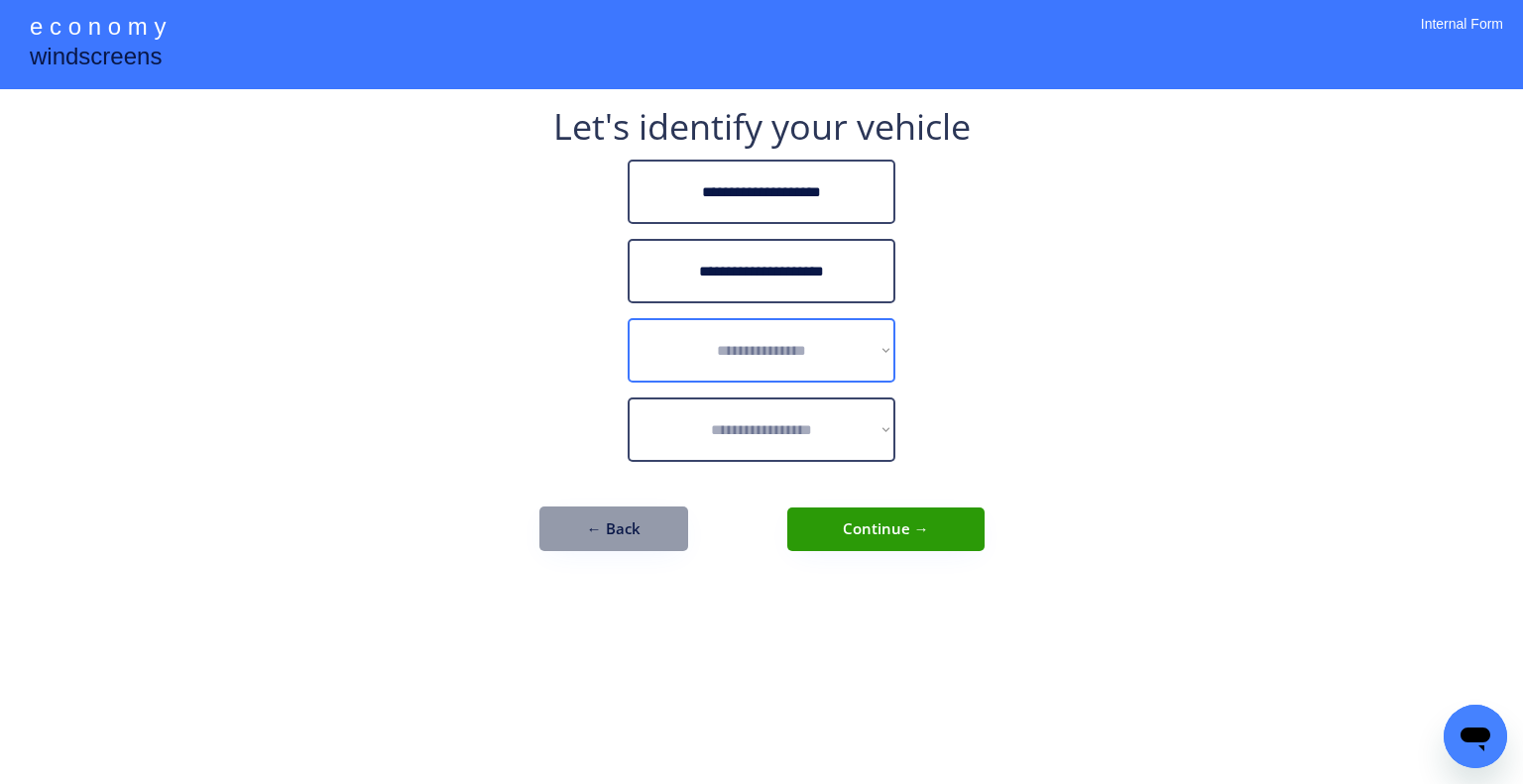 click on "**********" at bounding box center [762, 350] 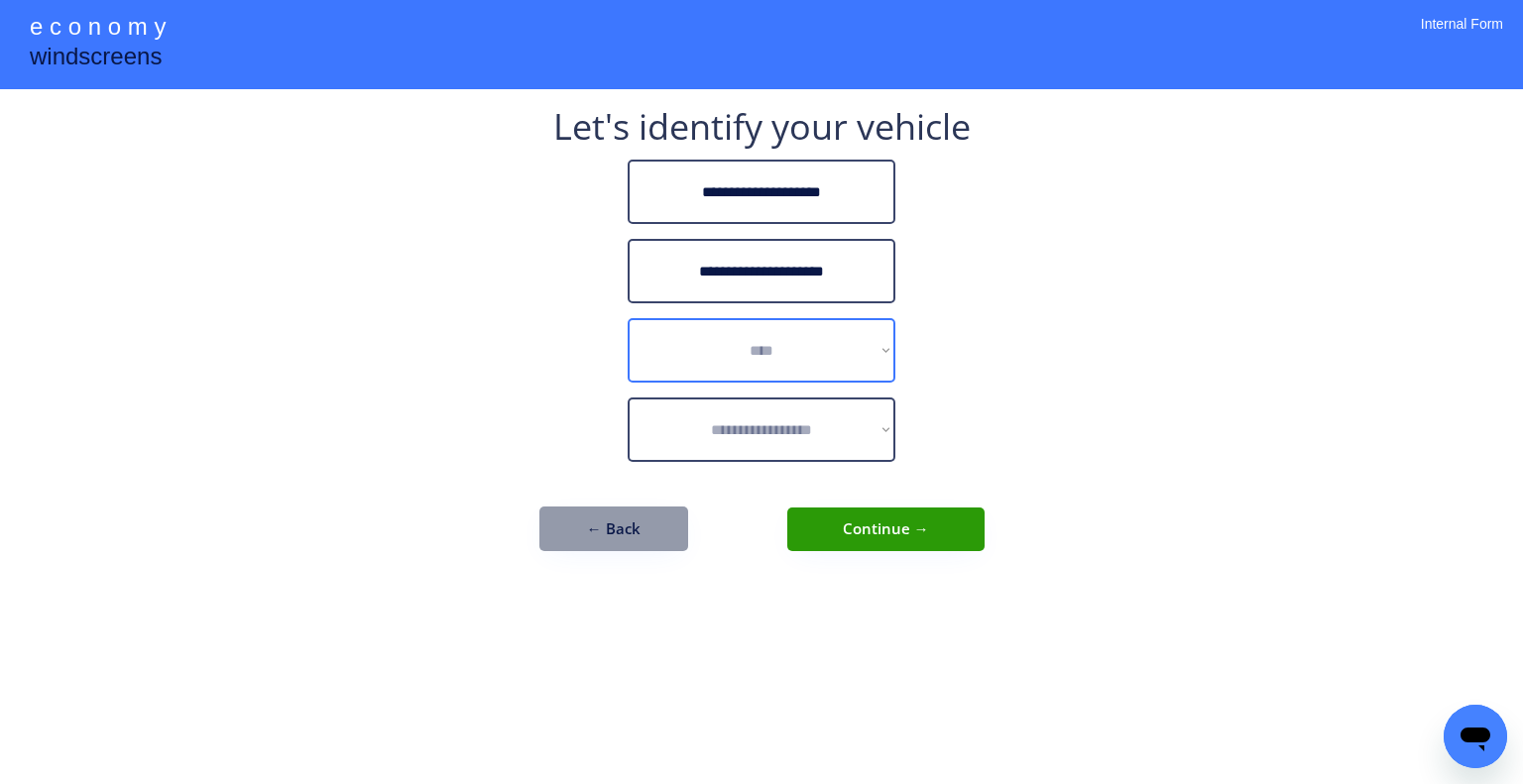 click on "**********" at bounding box center (762, 350) 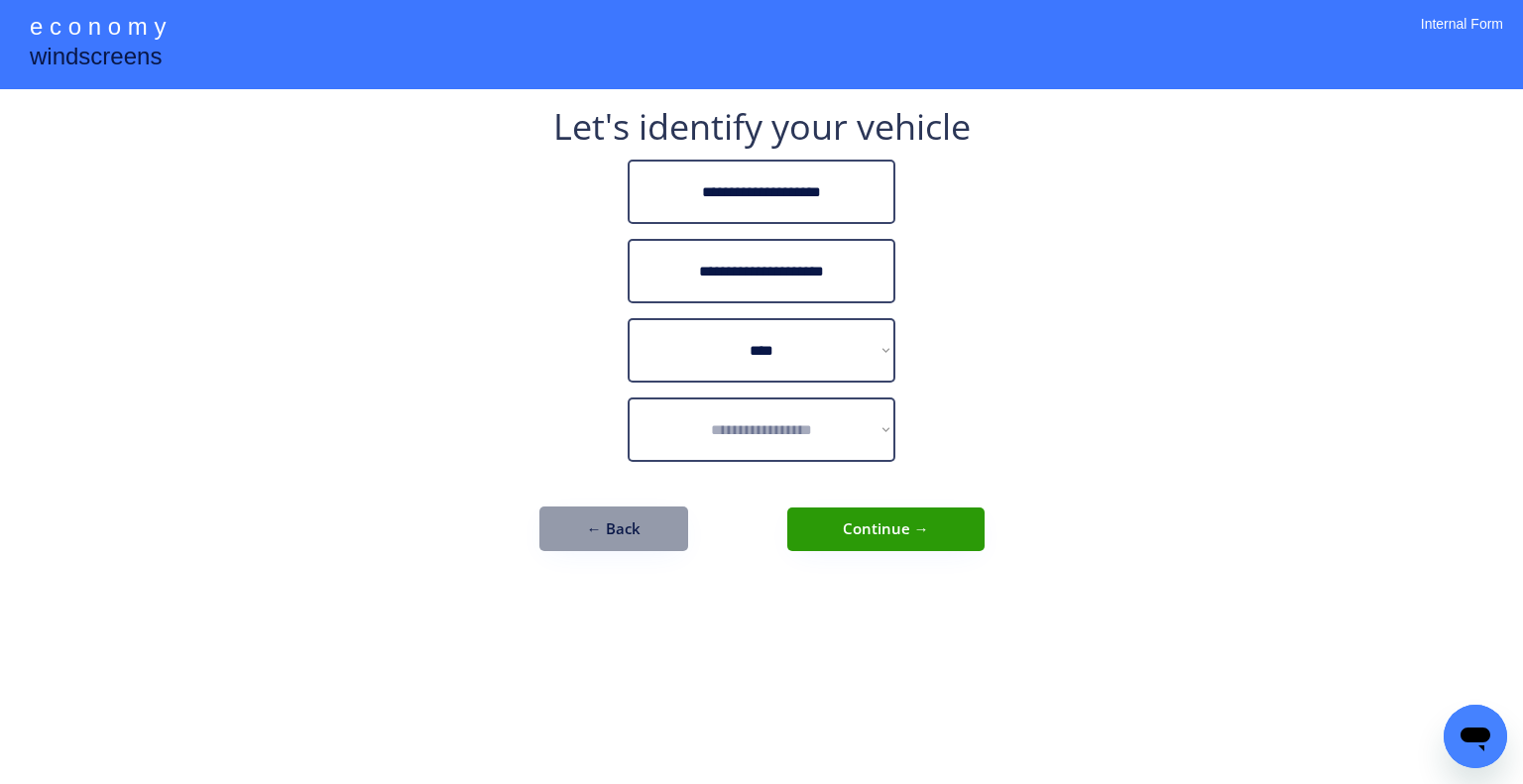select on "**********" 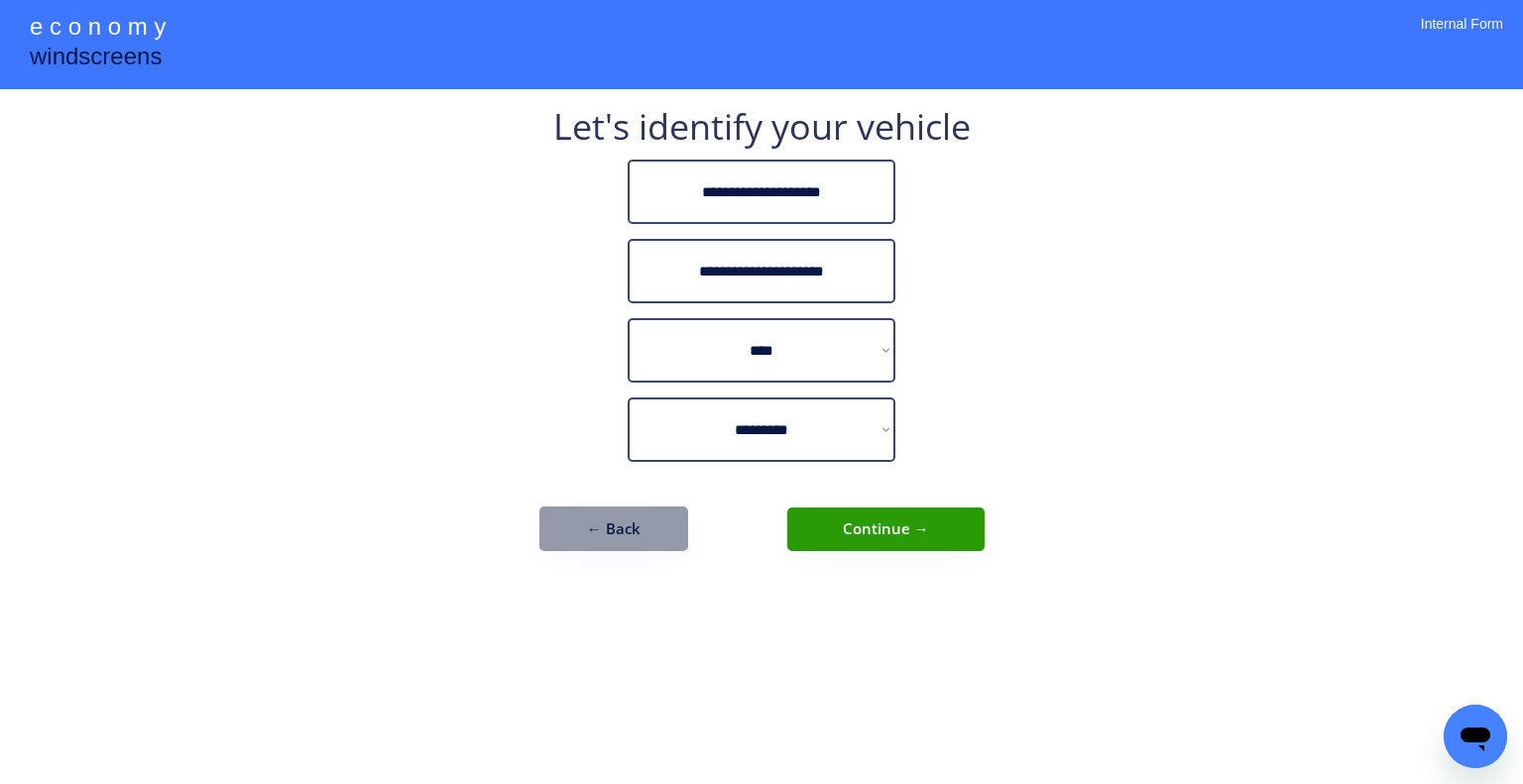 drag, startPoint x: 899, startPoint y: 558, endPoint x: 912, endPoint y: 551, distance: 14.764823 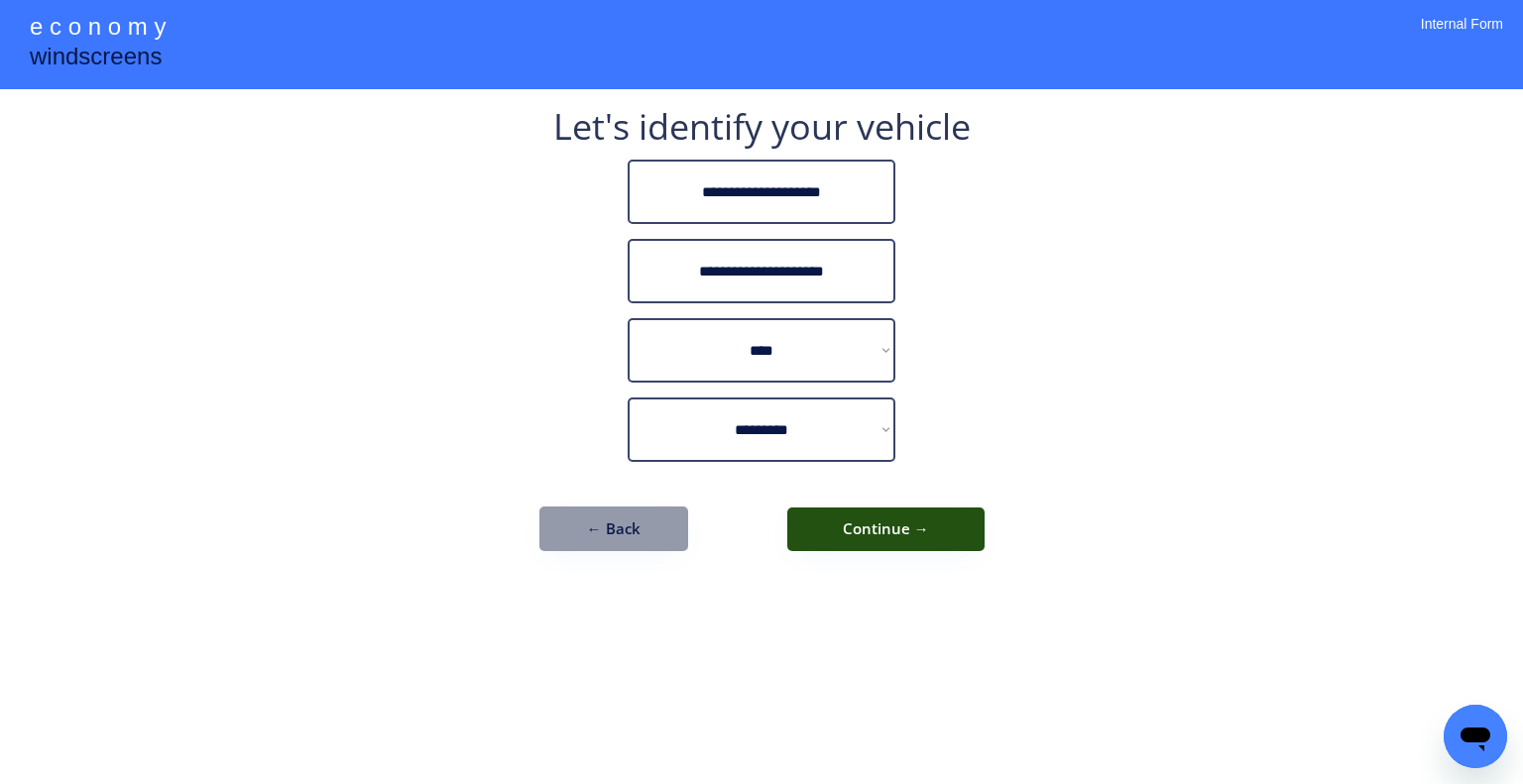 click on "Continue    →" at bounding box center (885, 529) 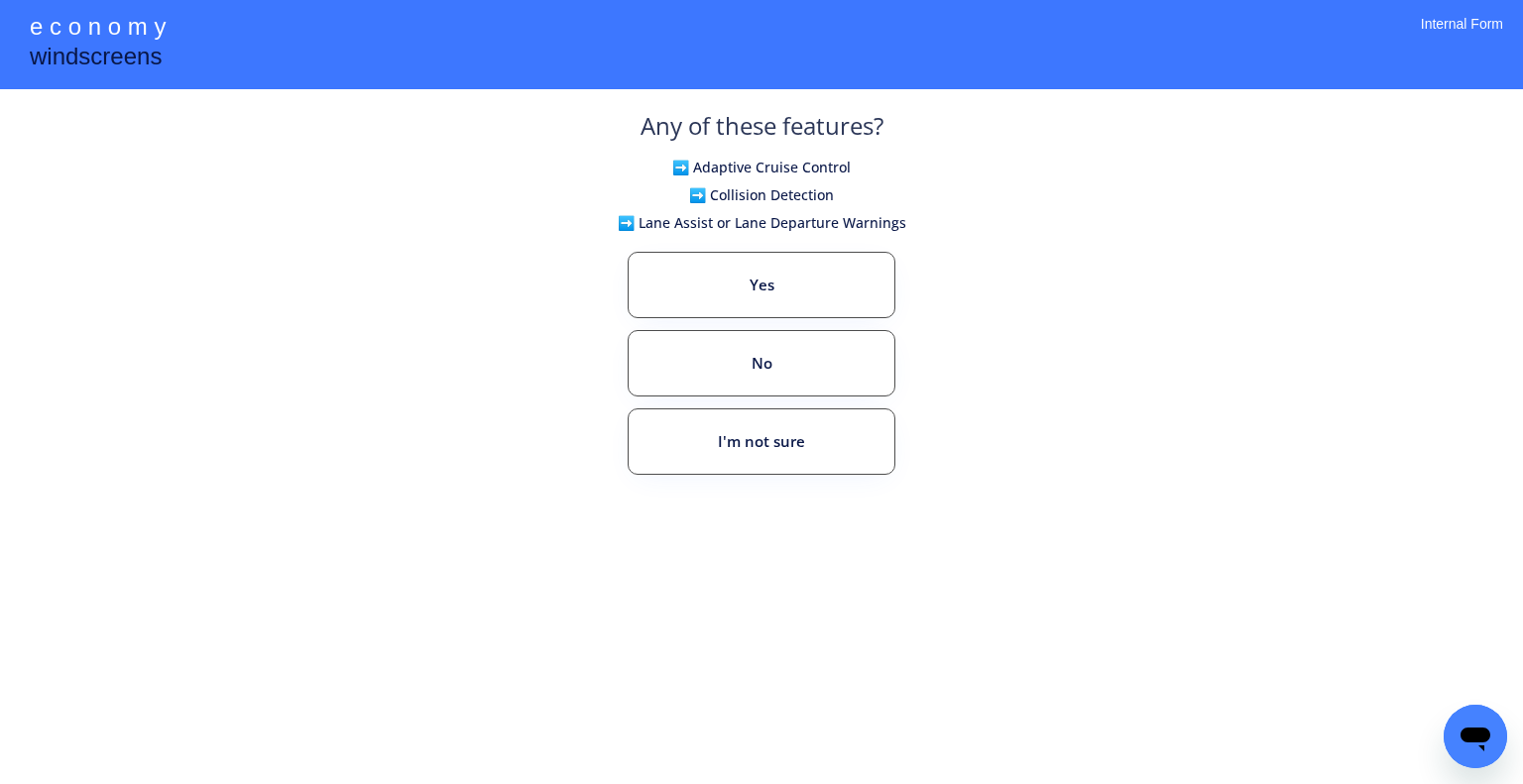 click on "**********" at bounding box center [762, 392] 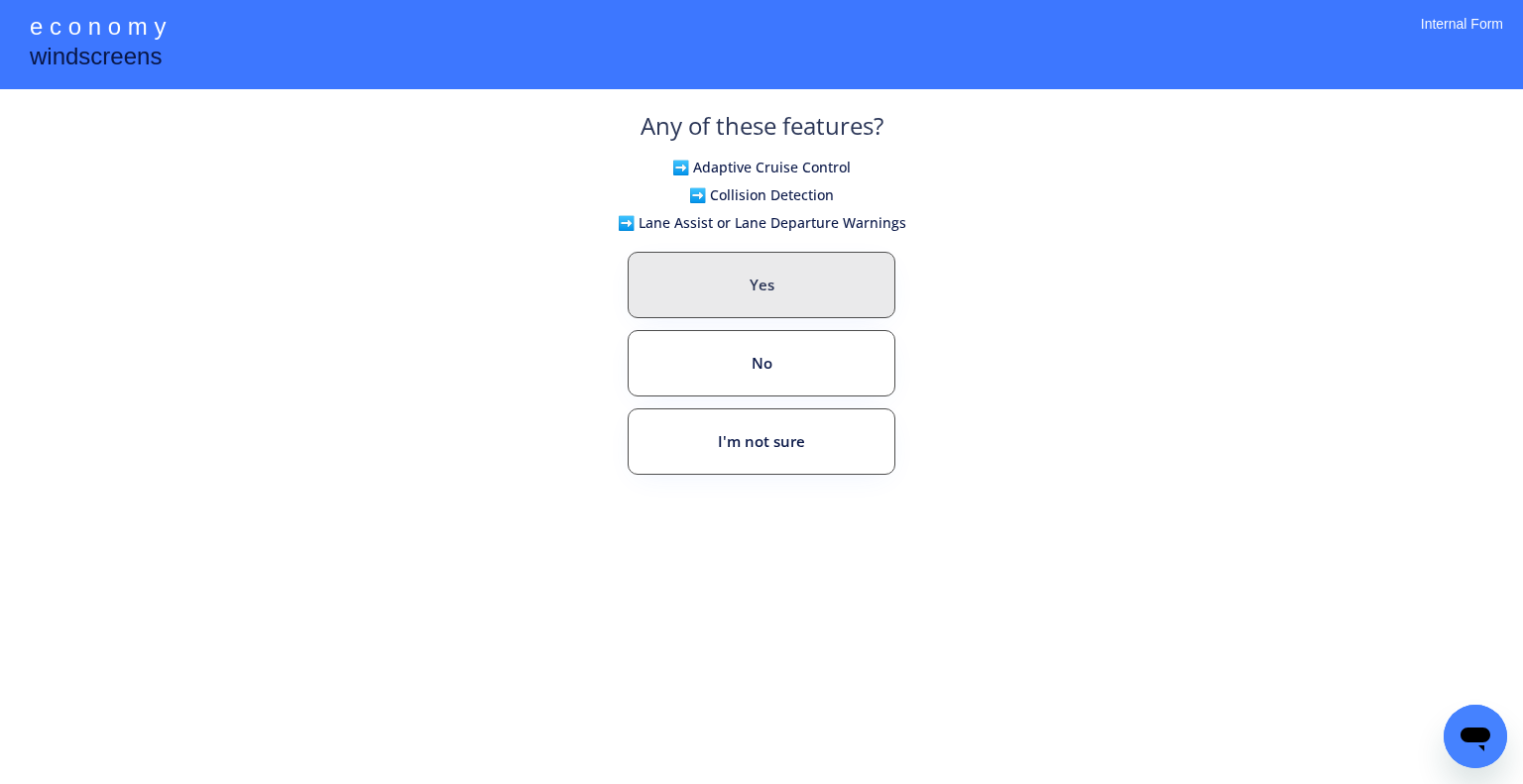 click on "Yes" at bounding box center [762, 284] 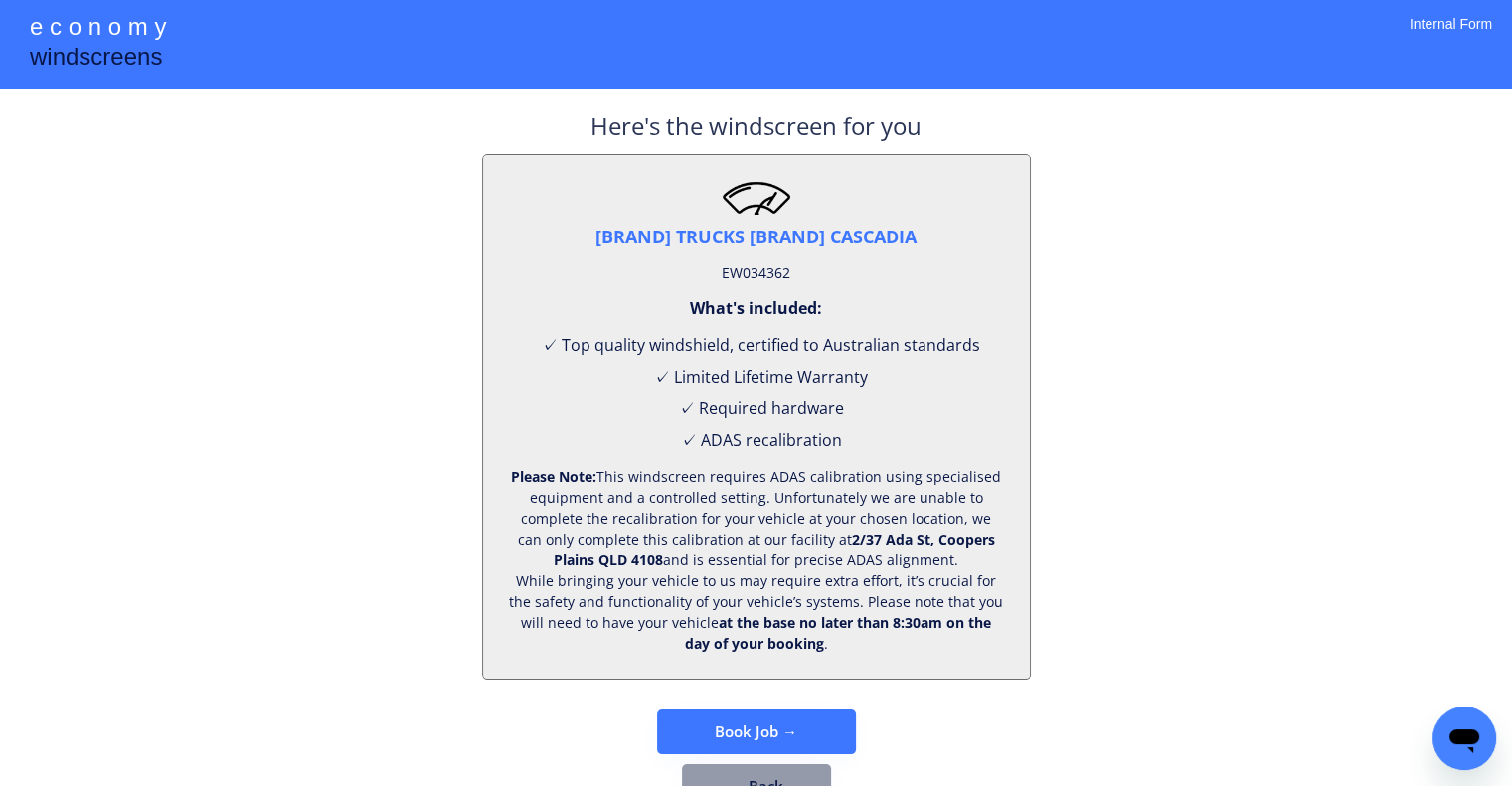 click on "EW034362" at bounding box center [756, 273] 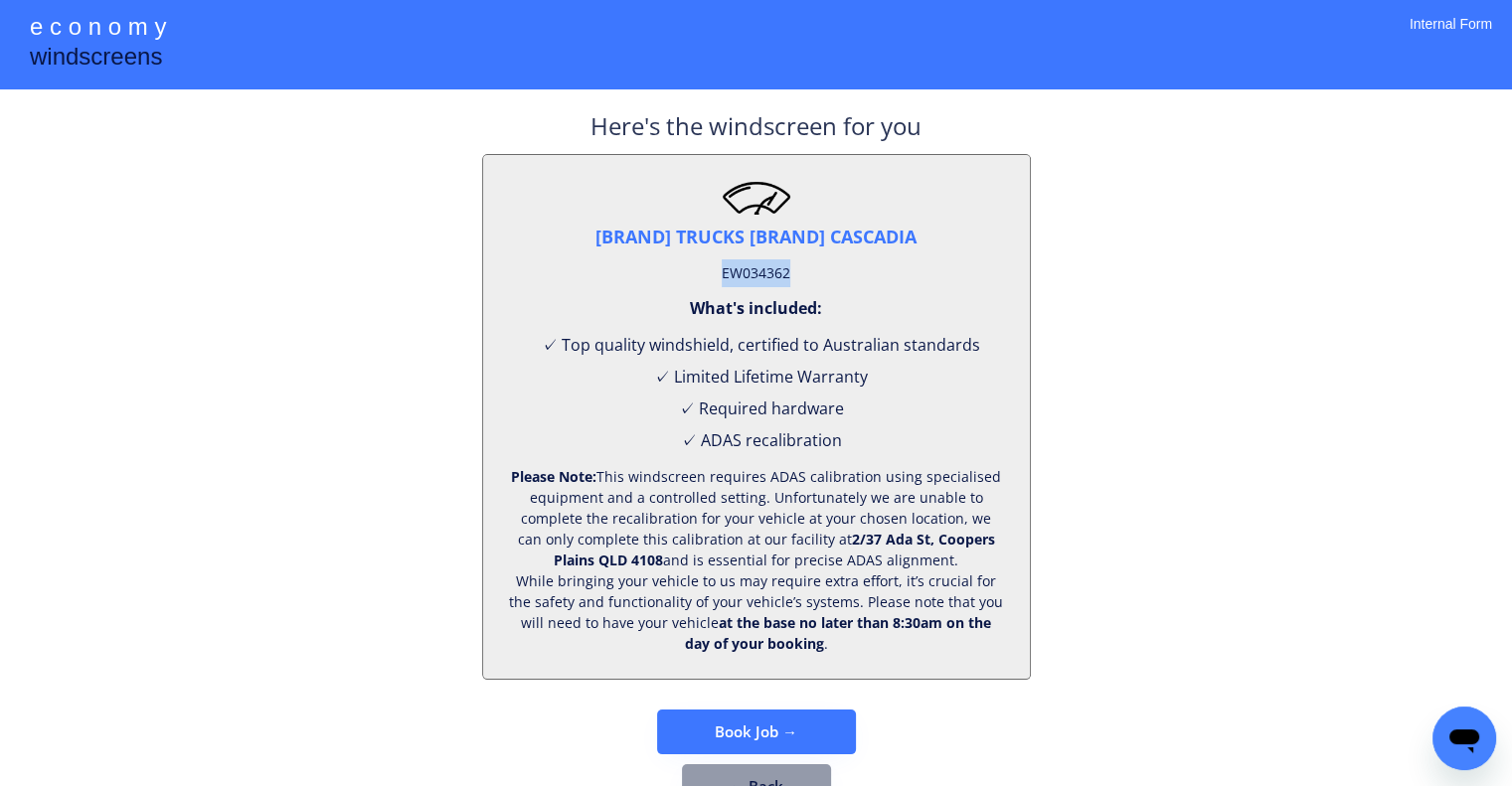 click on "EW034362" at bounding box center (756, 273) 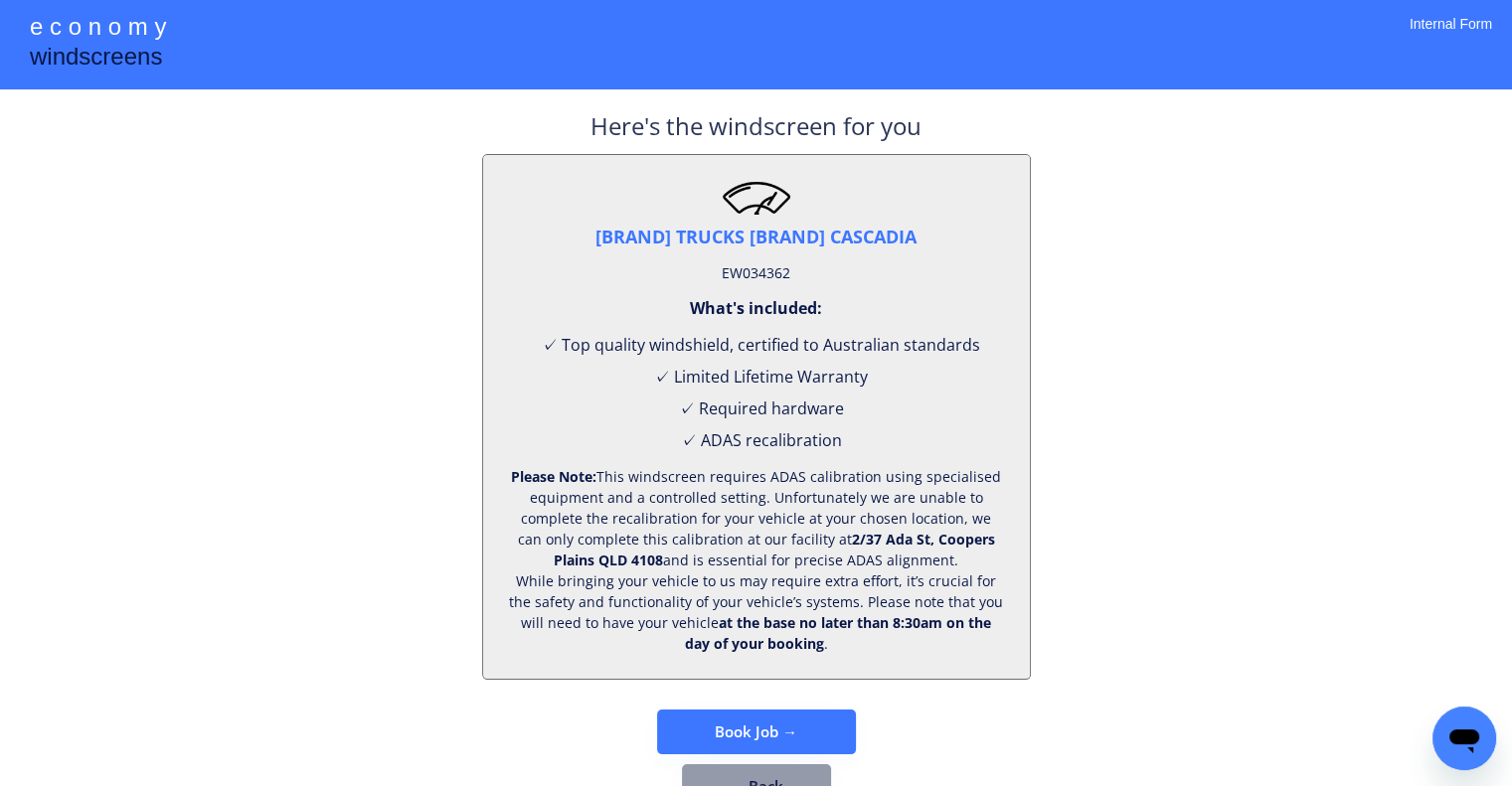 click on "**********" at bounding box center (756, 424) 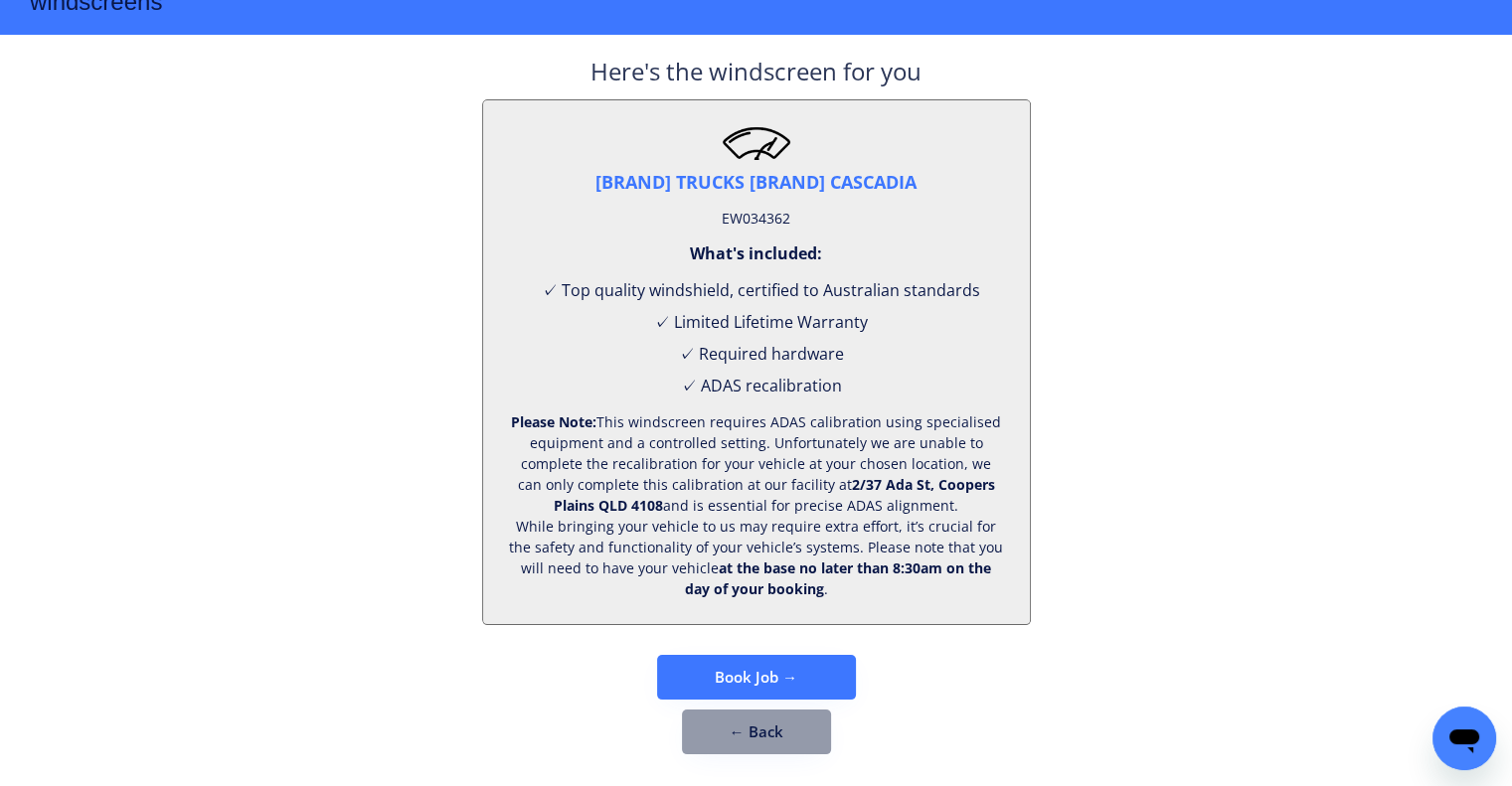 scroll, scrollTop: 82, scrollLeft: 0, axis: vertical 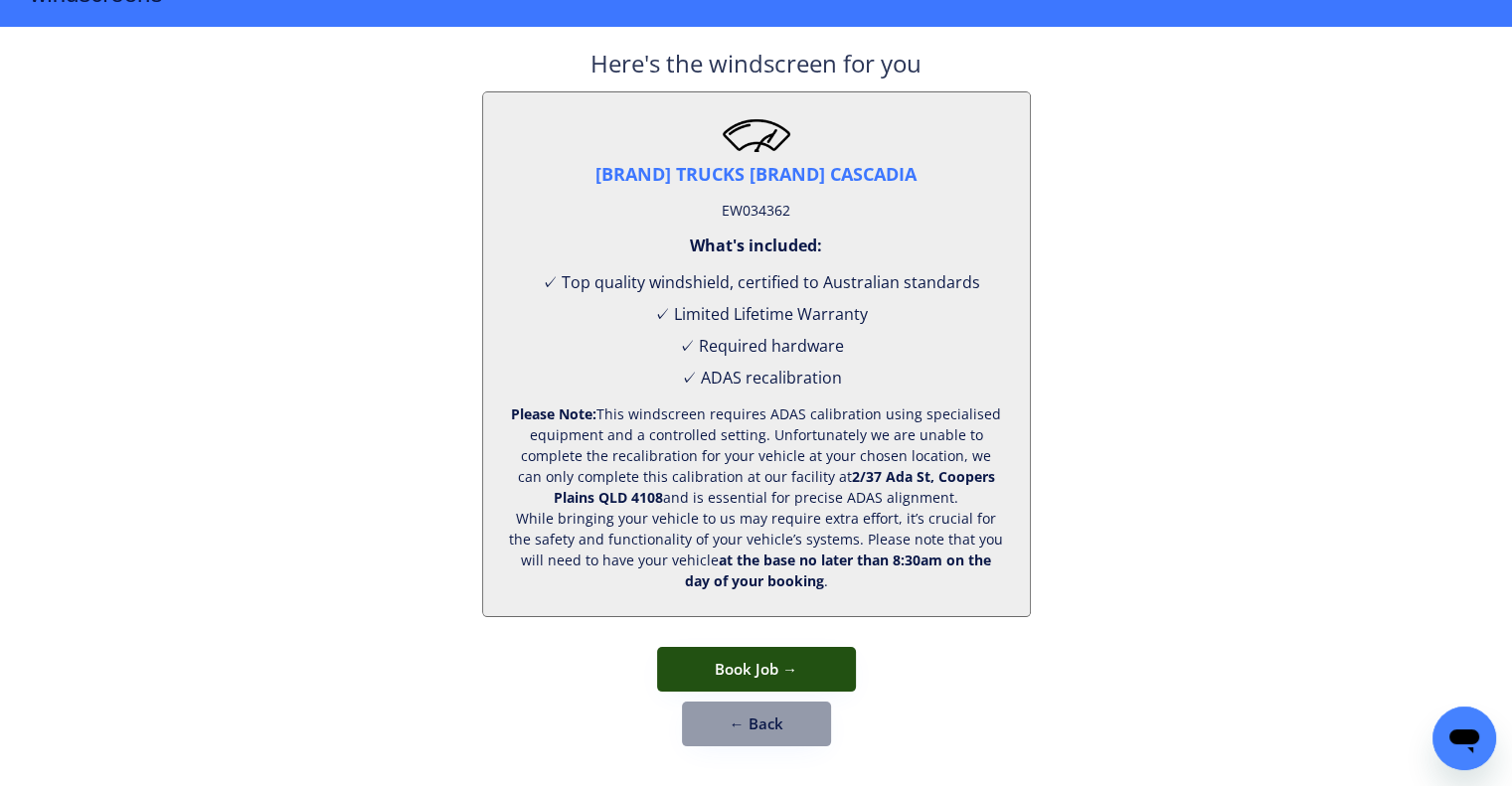click on "Book Job    →" at bounding box center (756, 669) 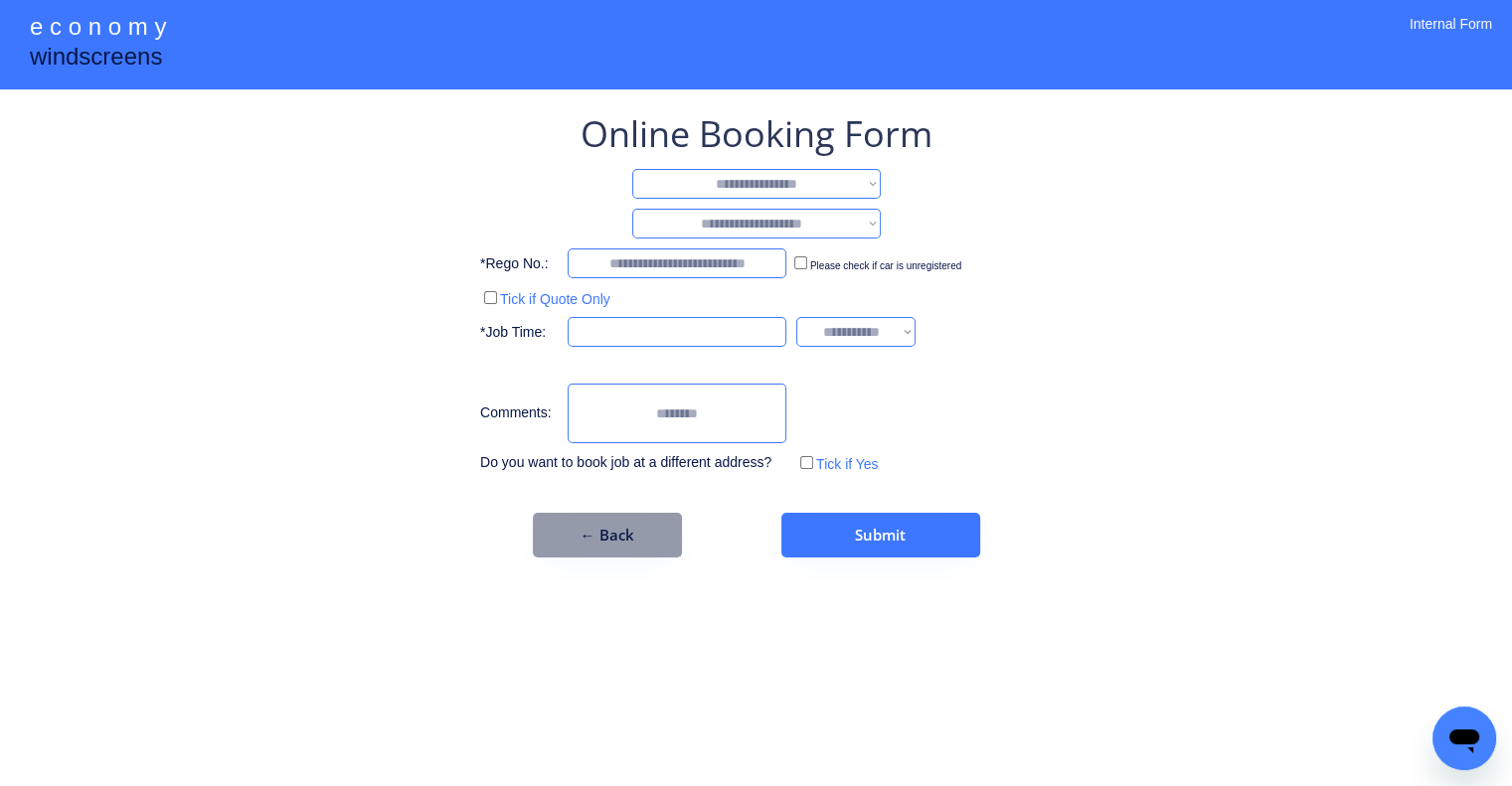 scroll, scrollTop: 0, scrollLeft: 0, axis: both 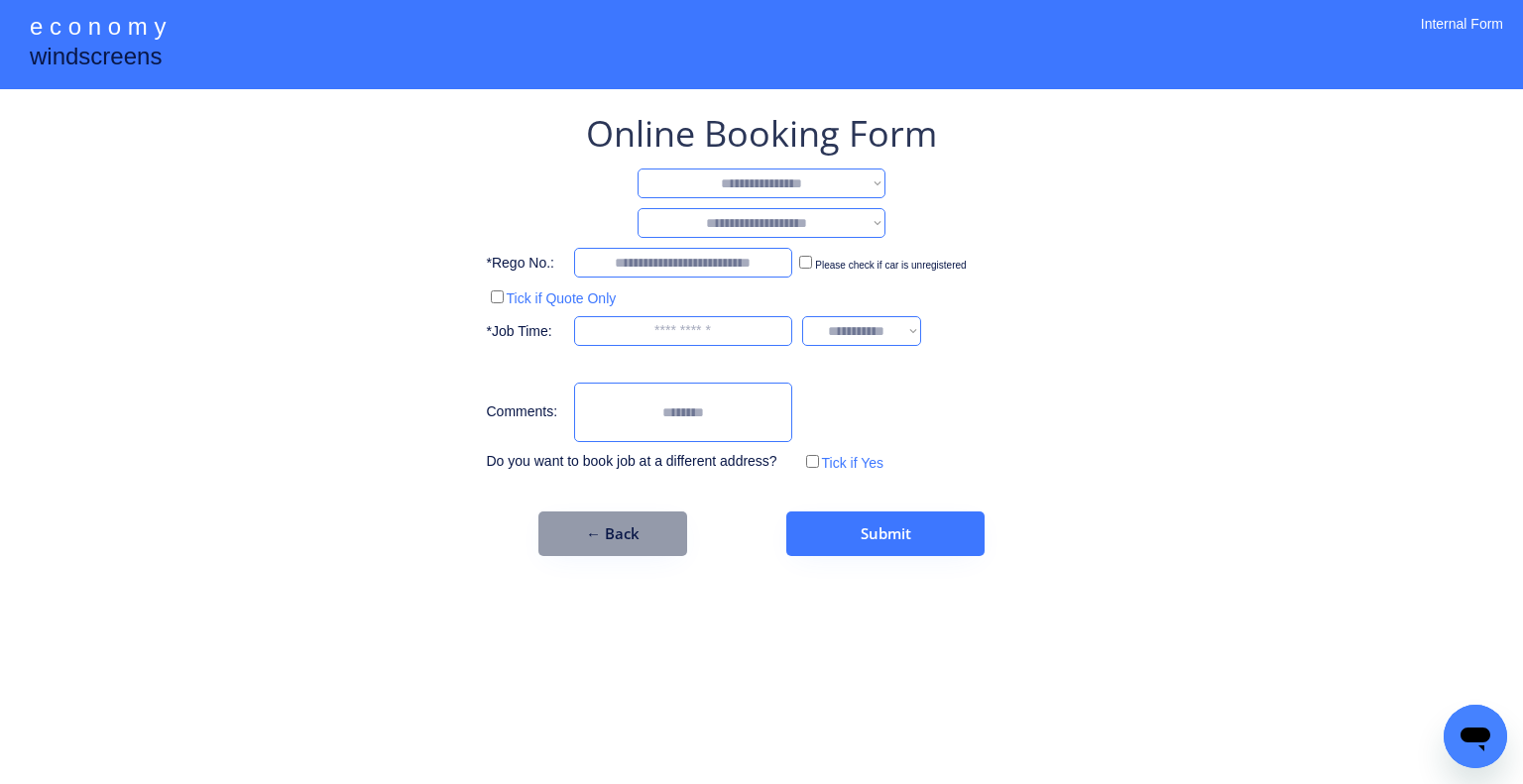 drag, startPoint x: 768, startPoint y: 181, endPoint x: 789, endPoint y: 192, distance: 23.70654 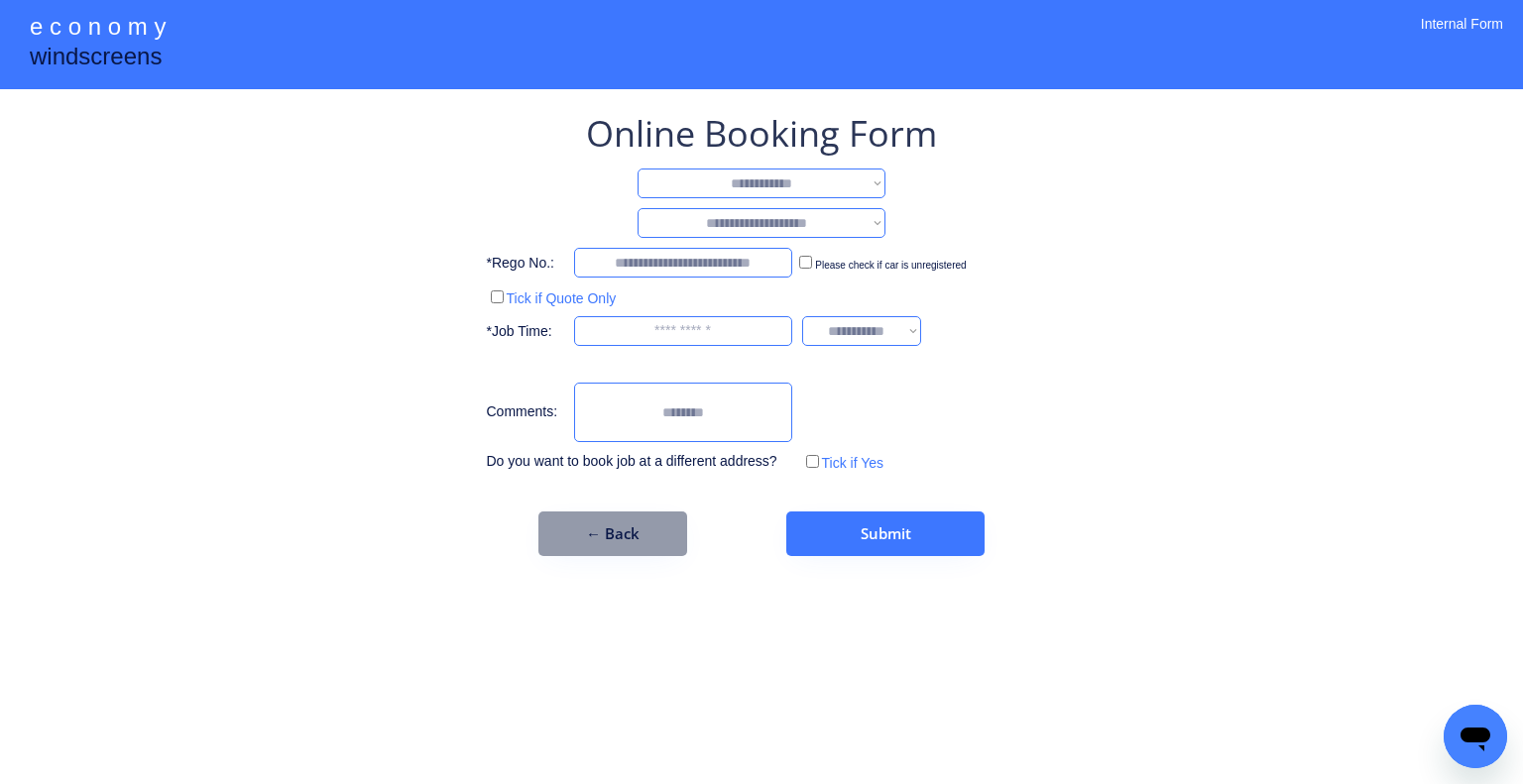 click on "**********" at bounding box center [762, 183] 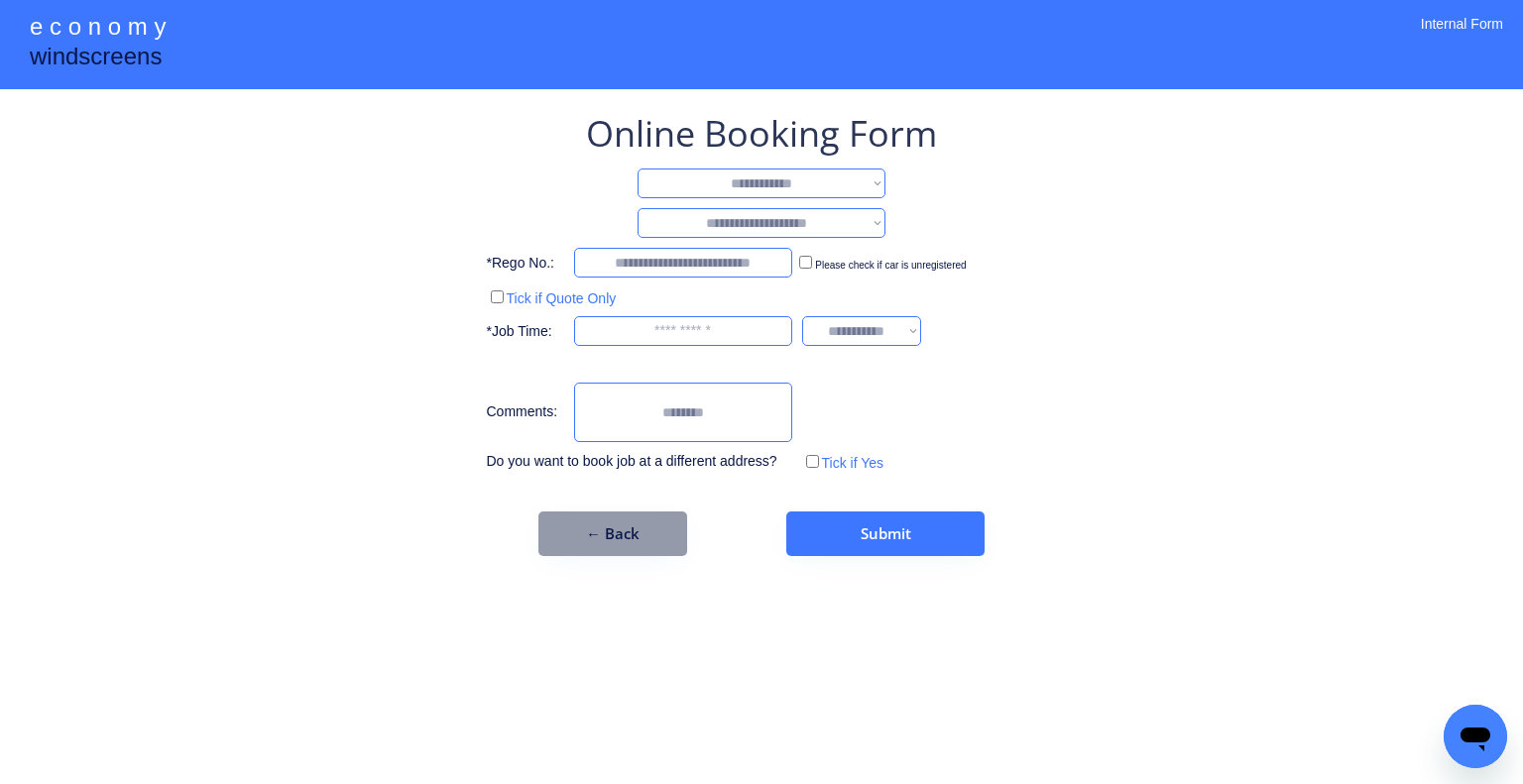 click on "**********" at bounding box center [762, 223] 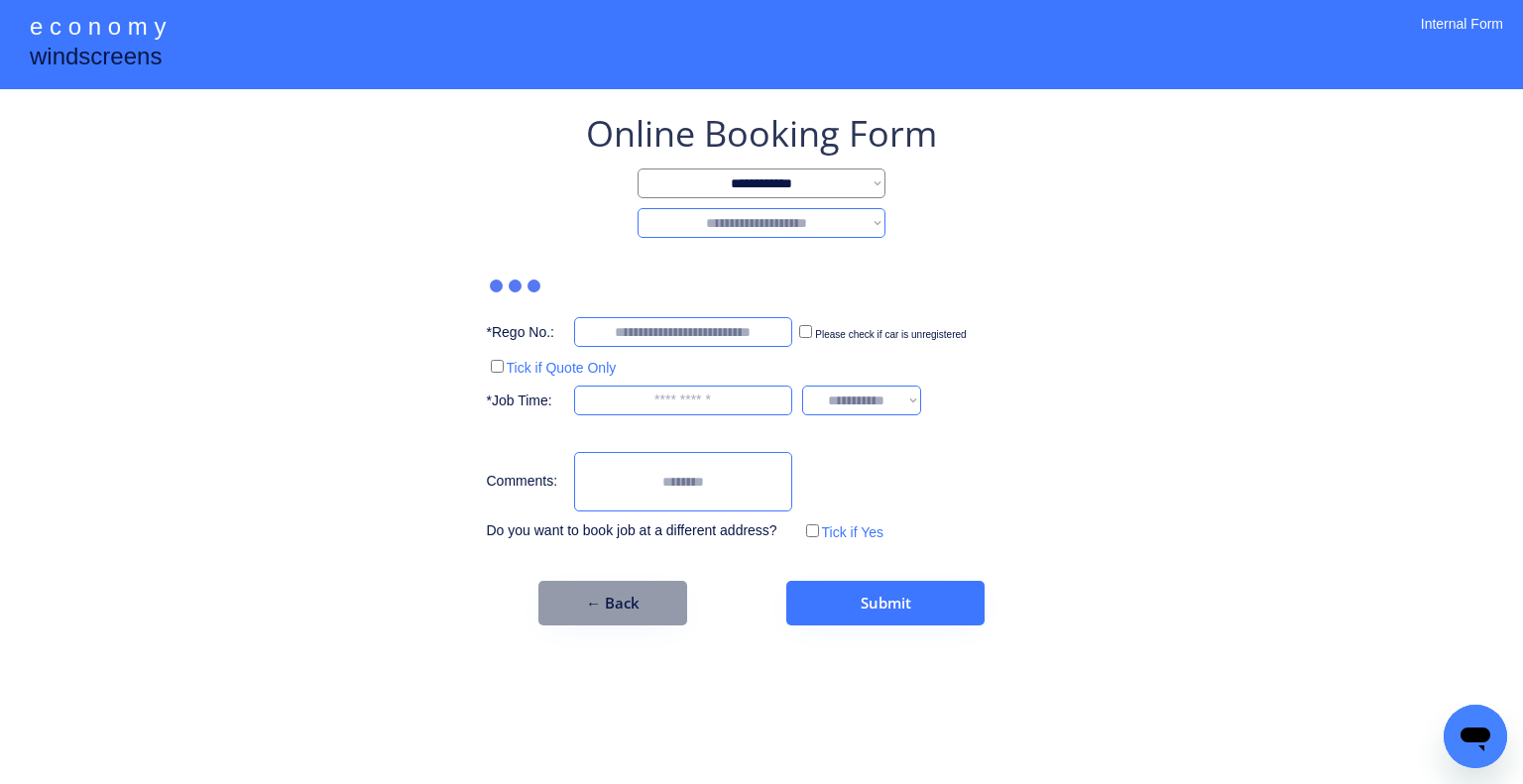 select on "*******" 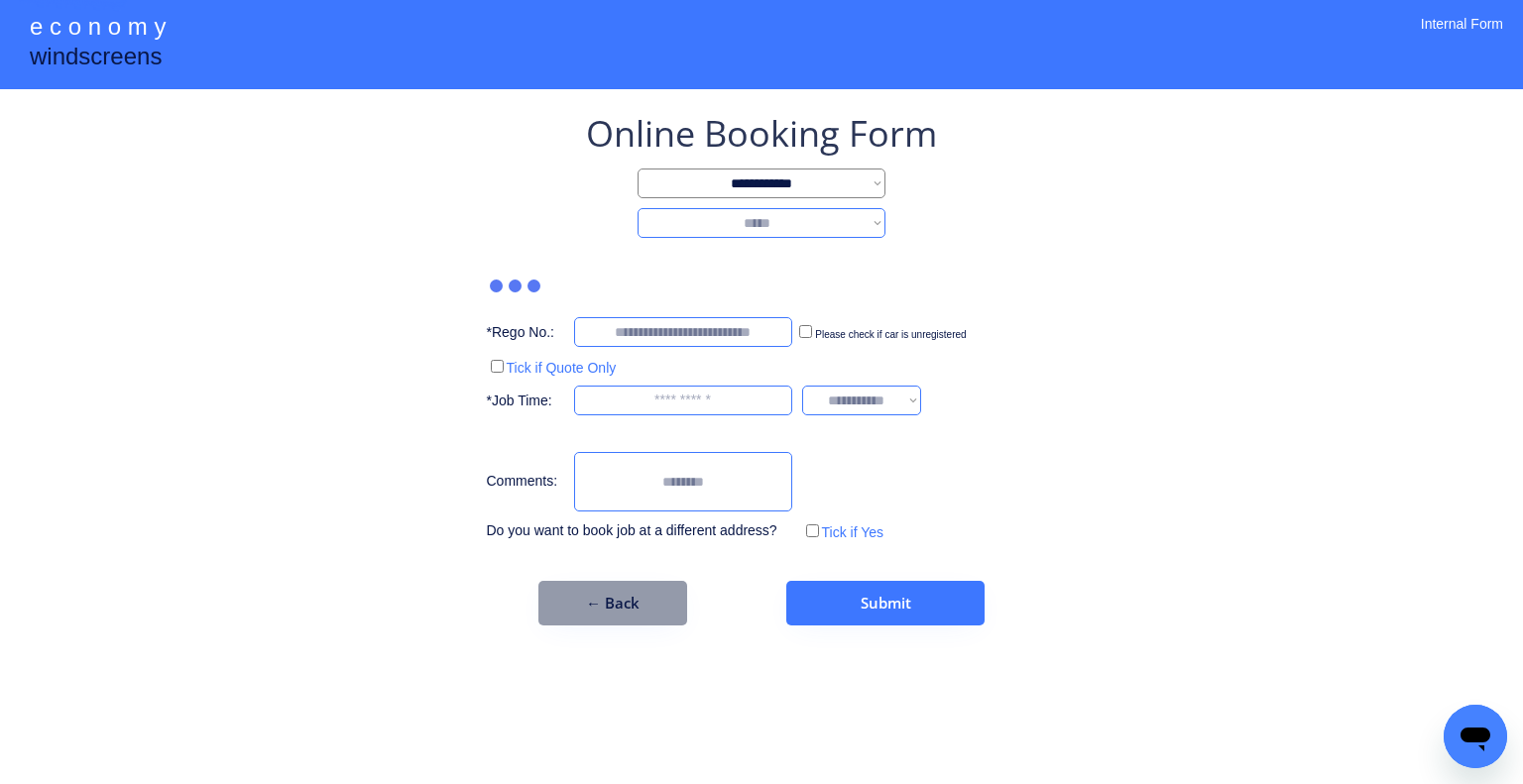 click on "**********" at bounding box center [762, 223] 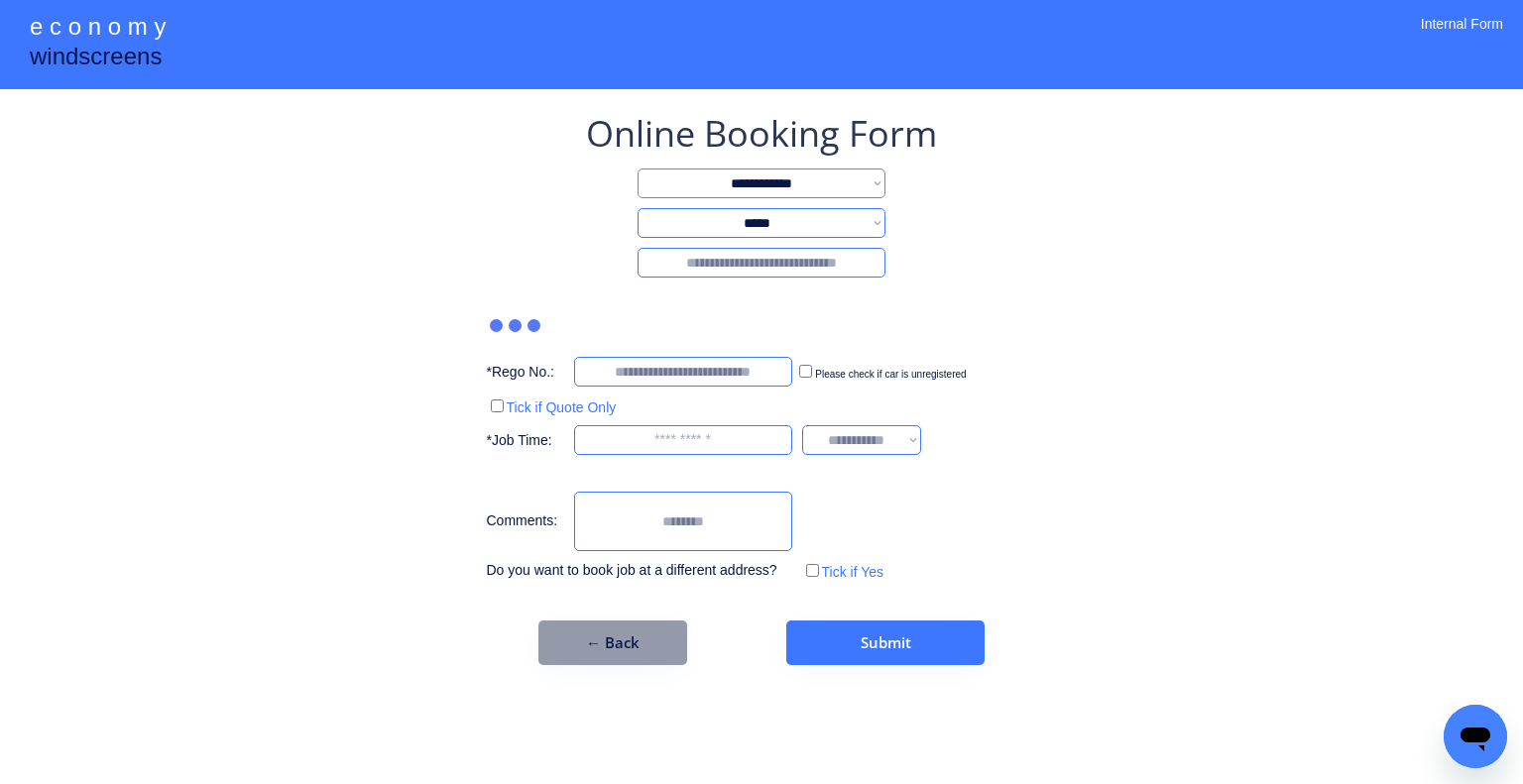 click at bounding box center [762, 263] 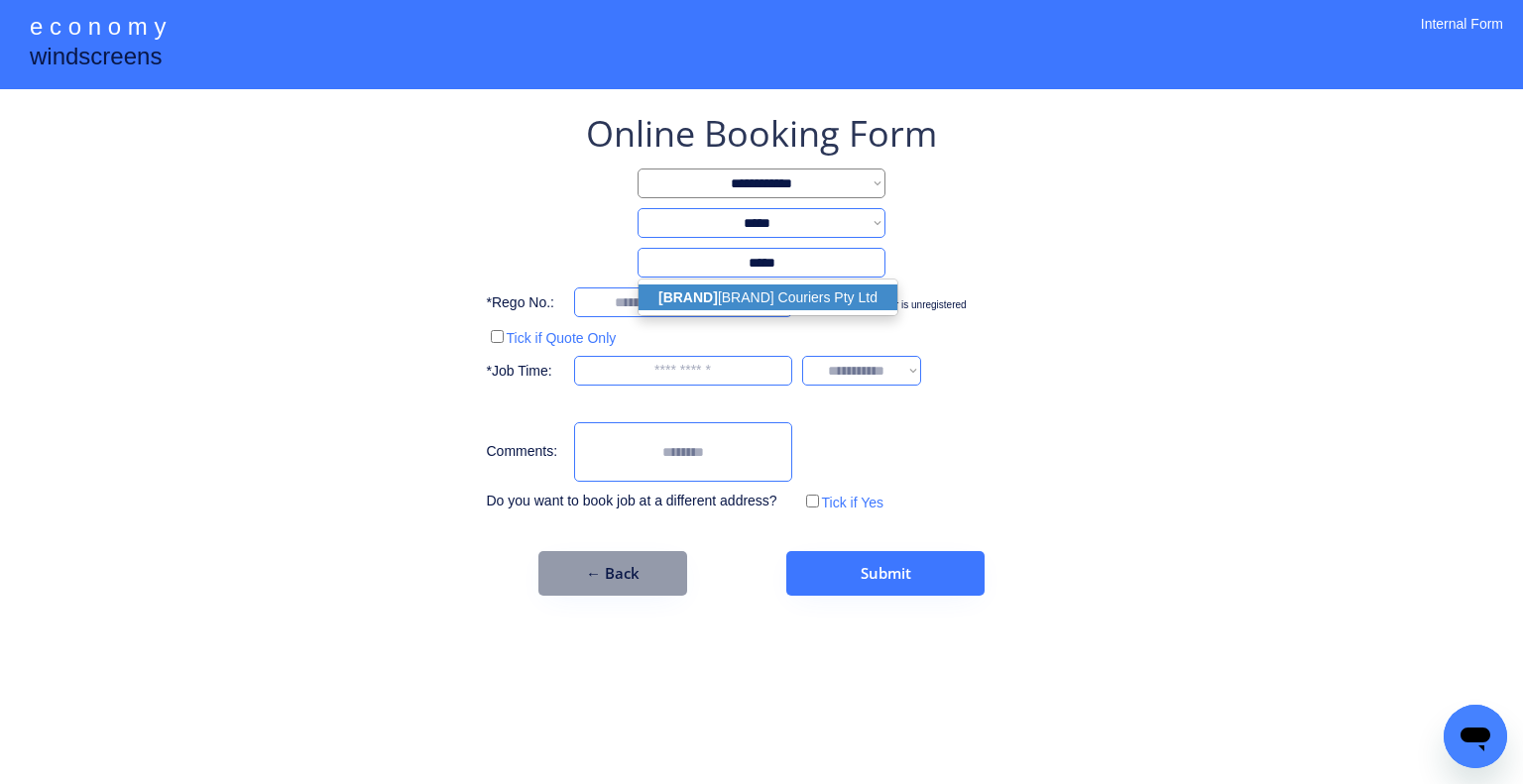 click on "Graym ore Couriers Pty Ltd" at bounding box center [767, 297] 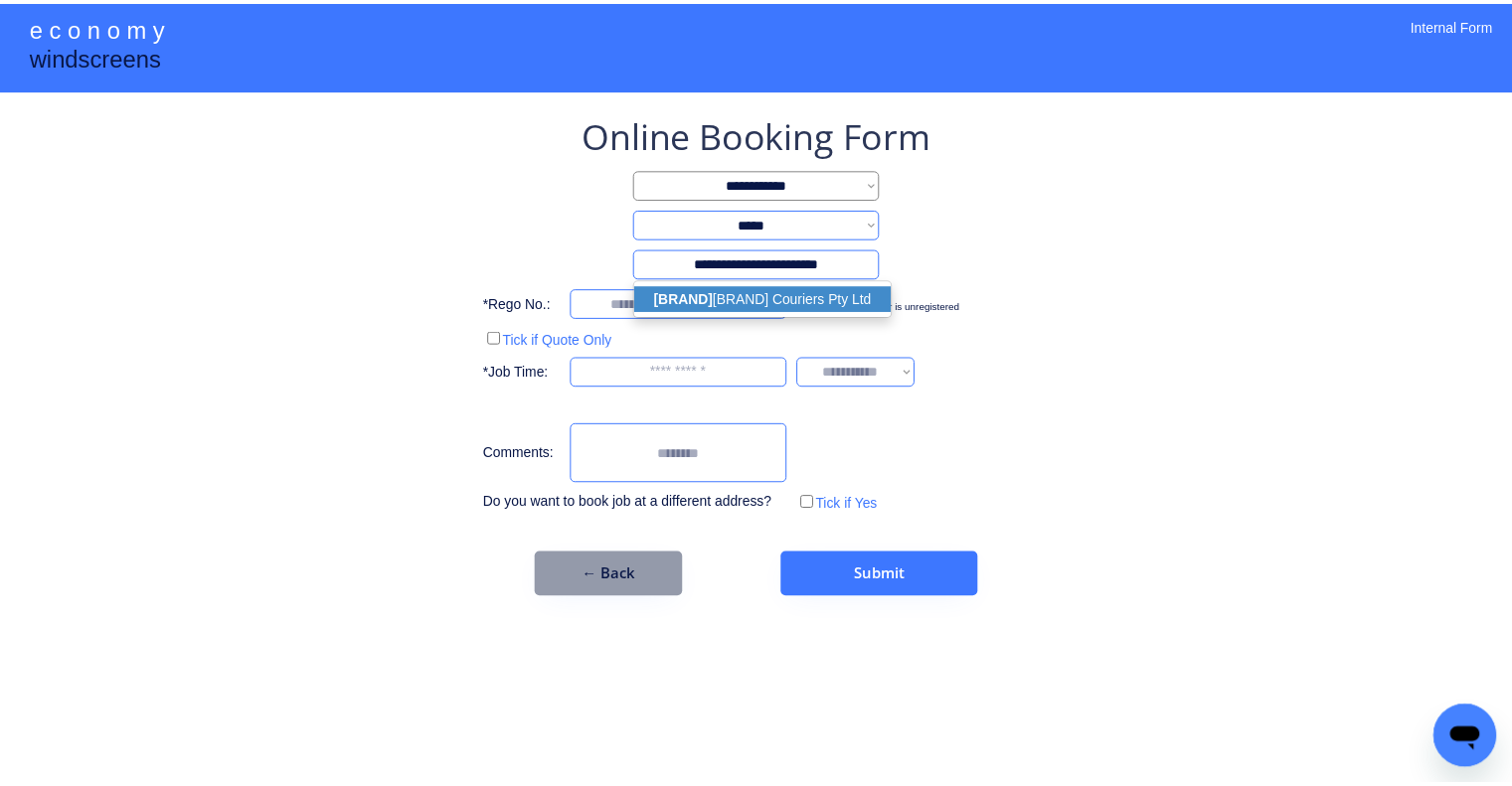 select on "*********" 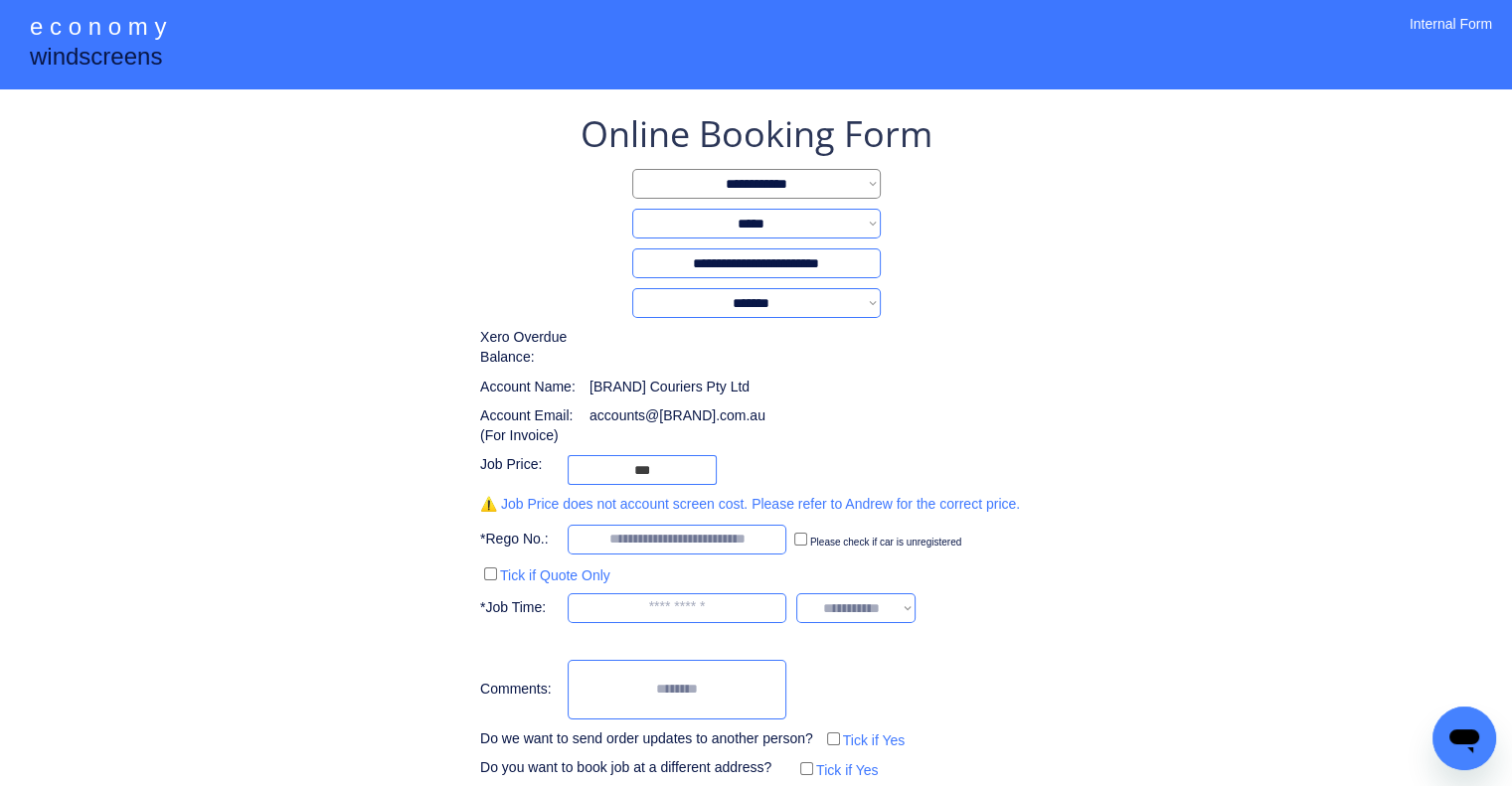 type on "**********" 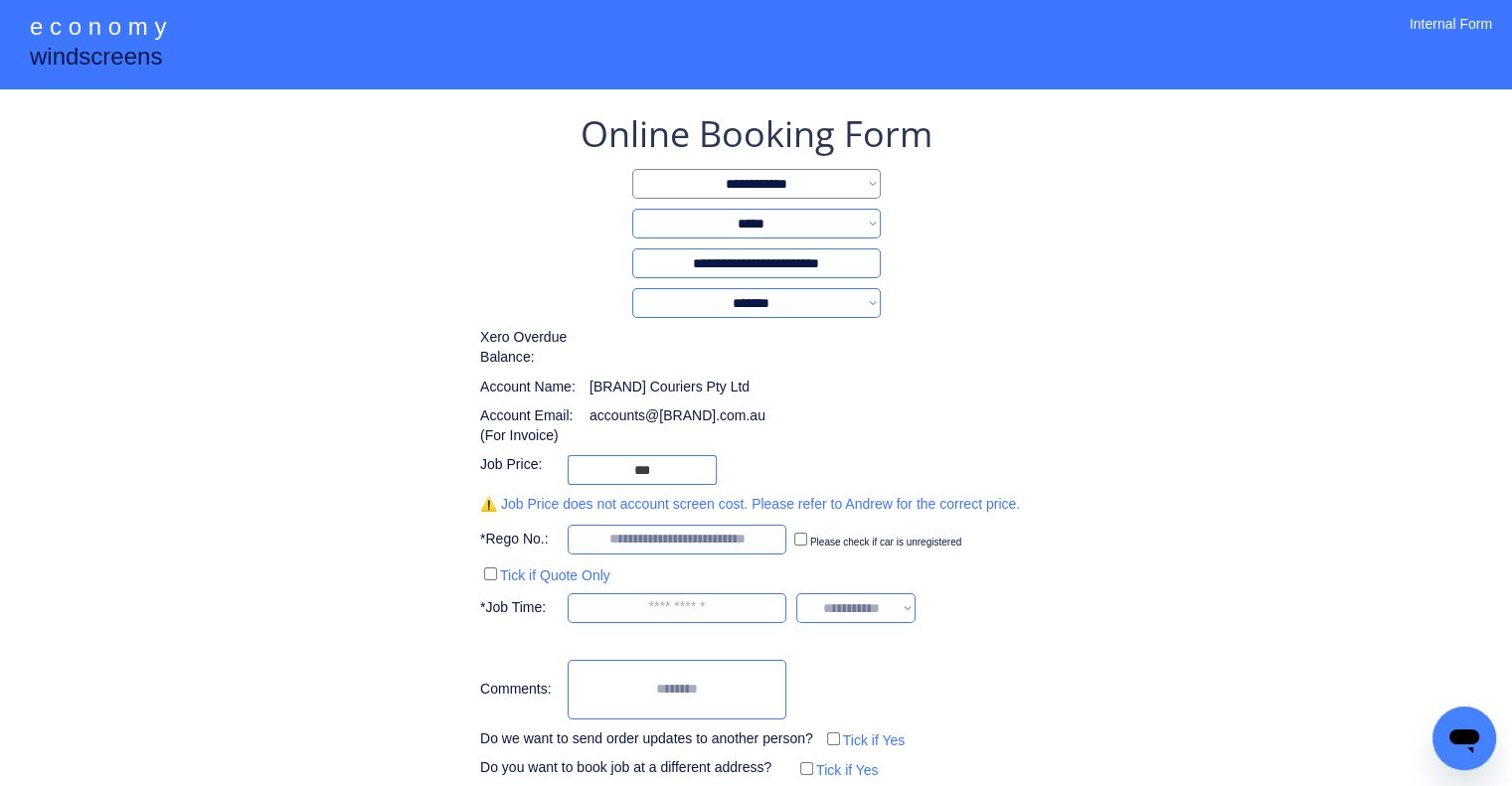 click on "**********" at bounding box center (756, 446) 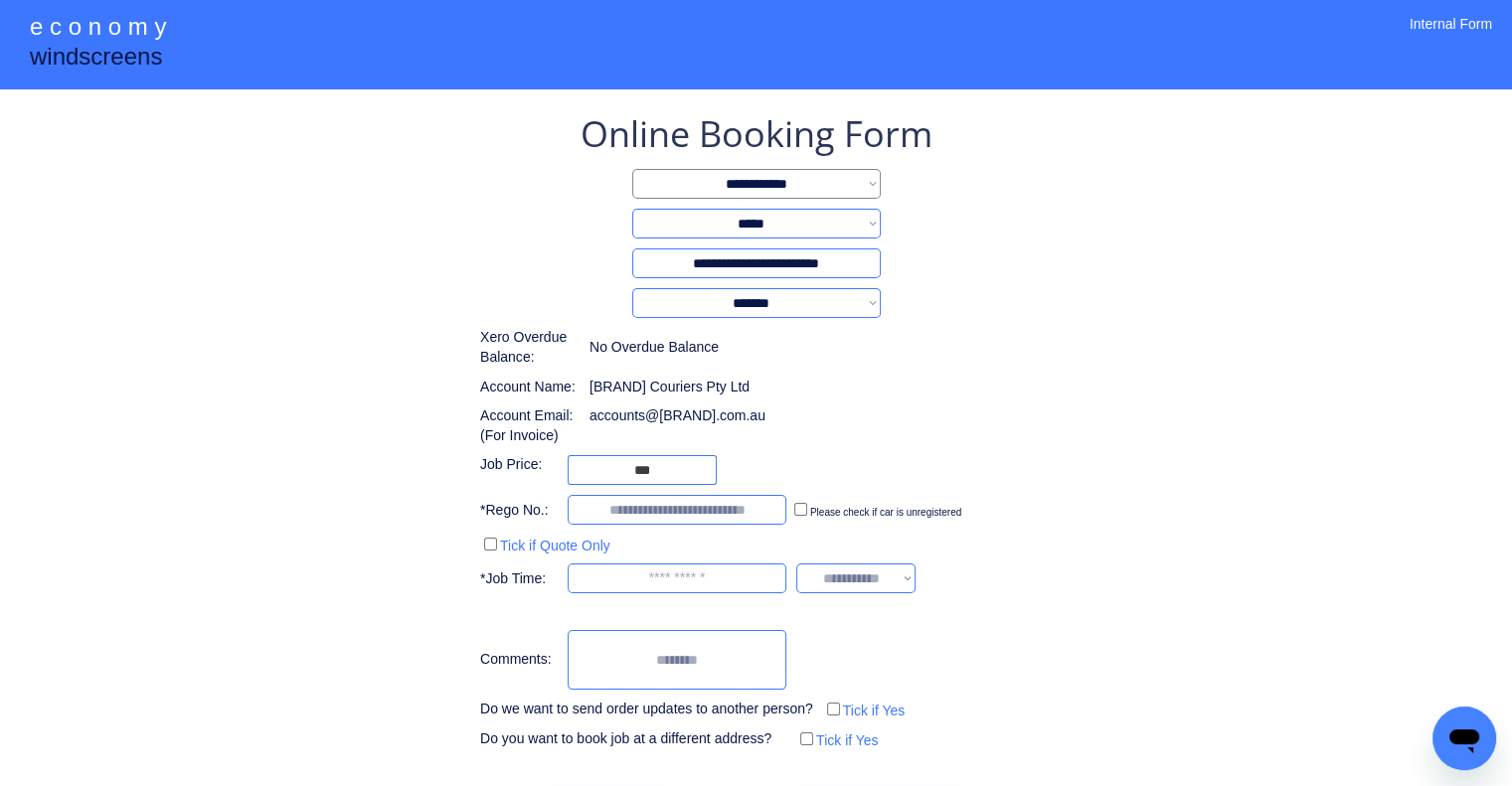 scroll, scrollTop: 77, scrollLeft: 0, axis: vertical 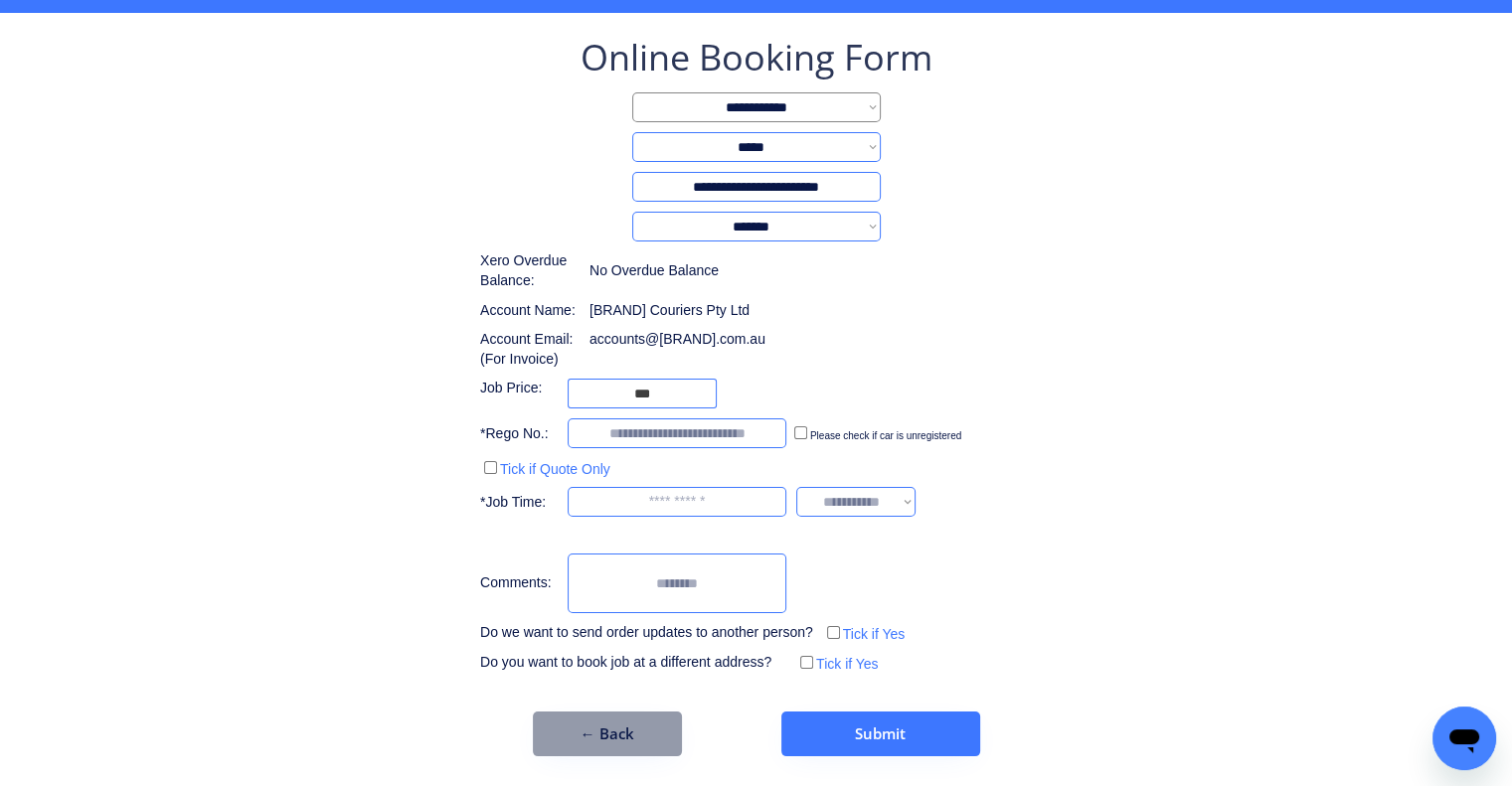 click on "**********" at bounding box center (756, 355) 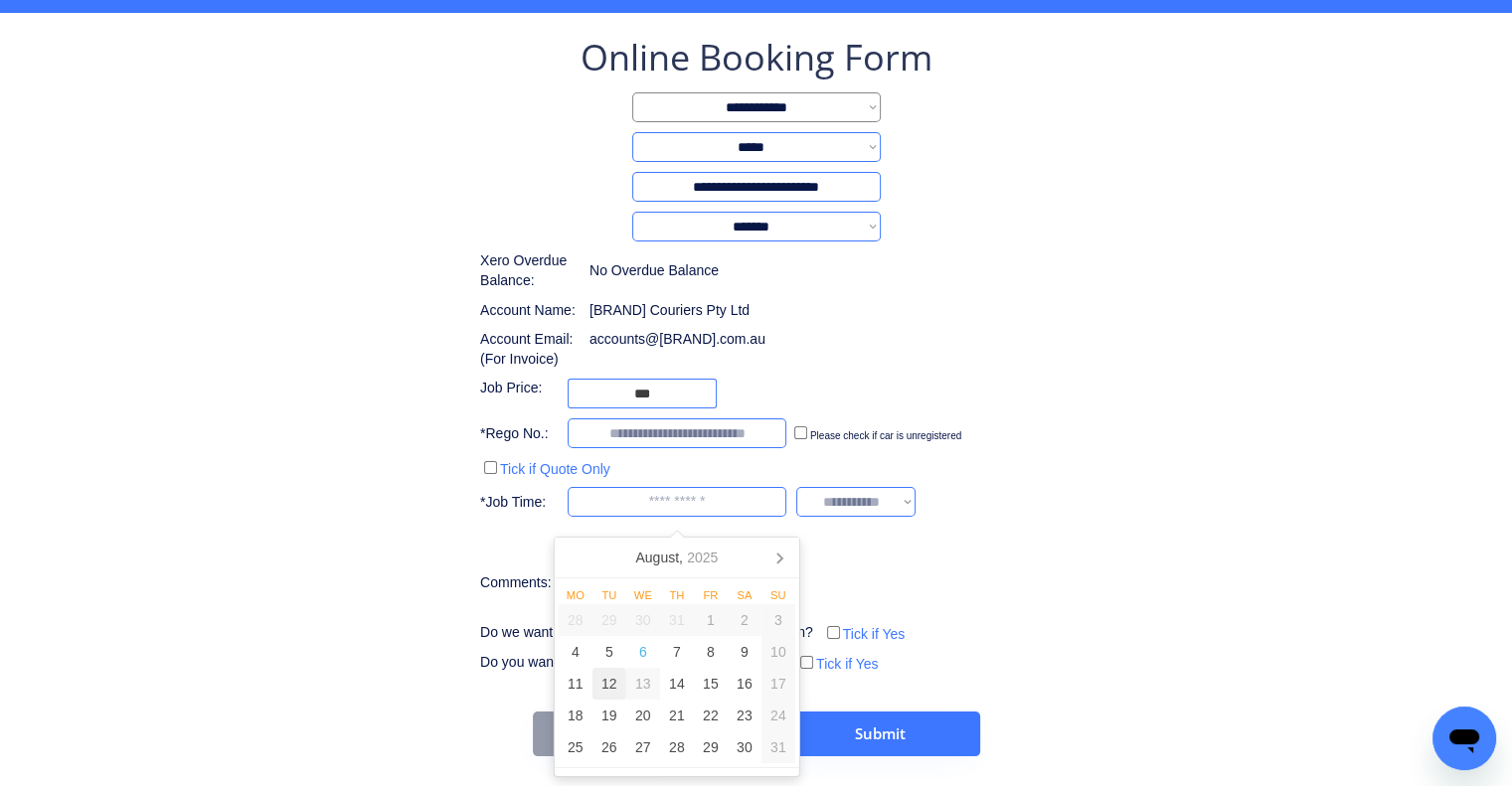 drag, startPoint x: 581, startPoint y: 687, endPoint x: 594, endPoint y: 676, distance: 17.029386 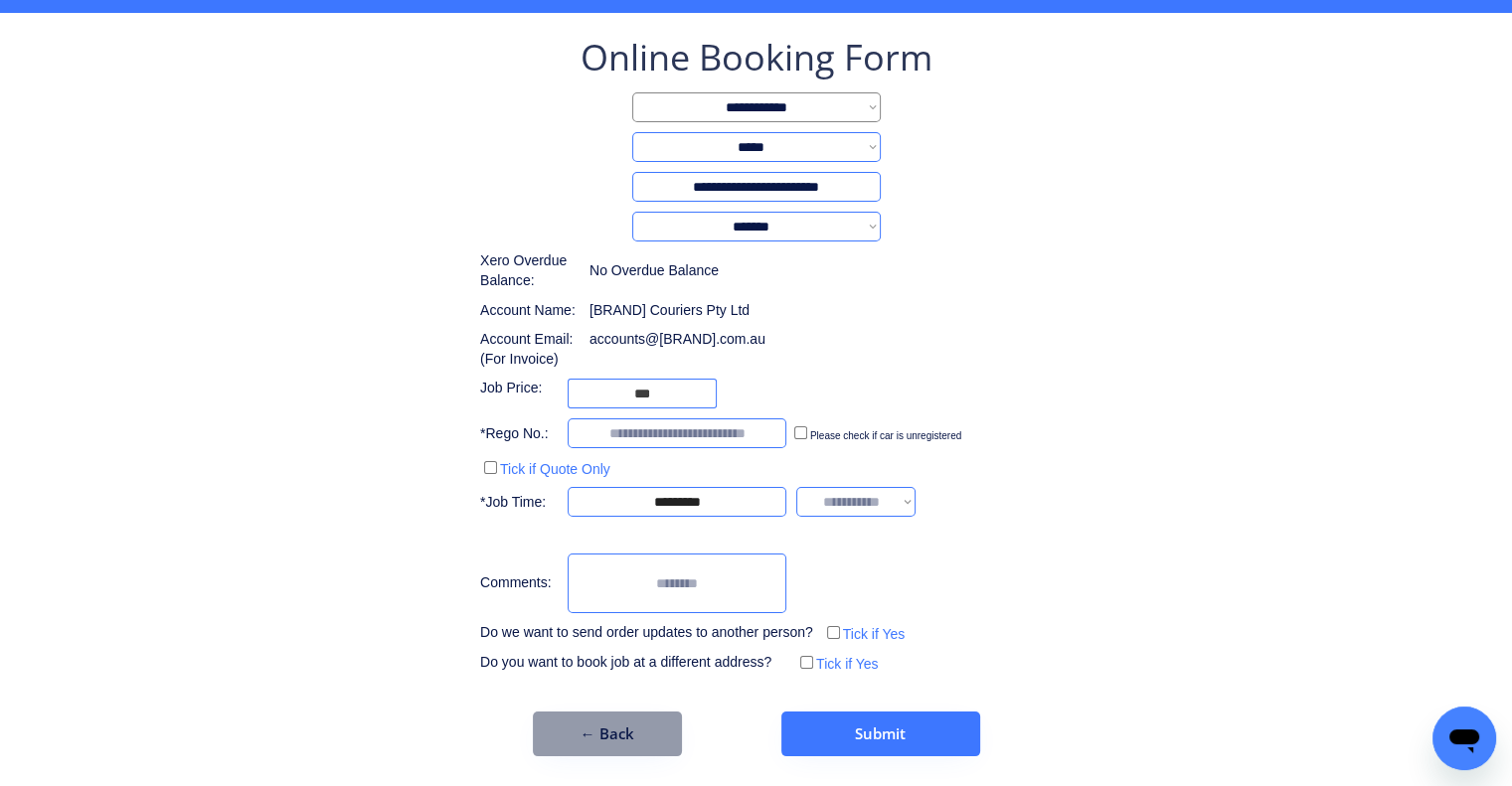 click on "**********" at bounding box center [756, 355] 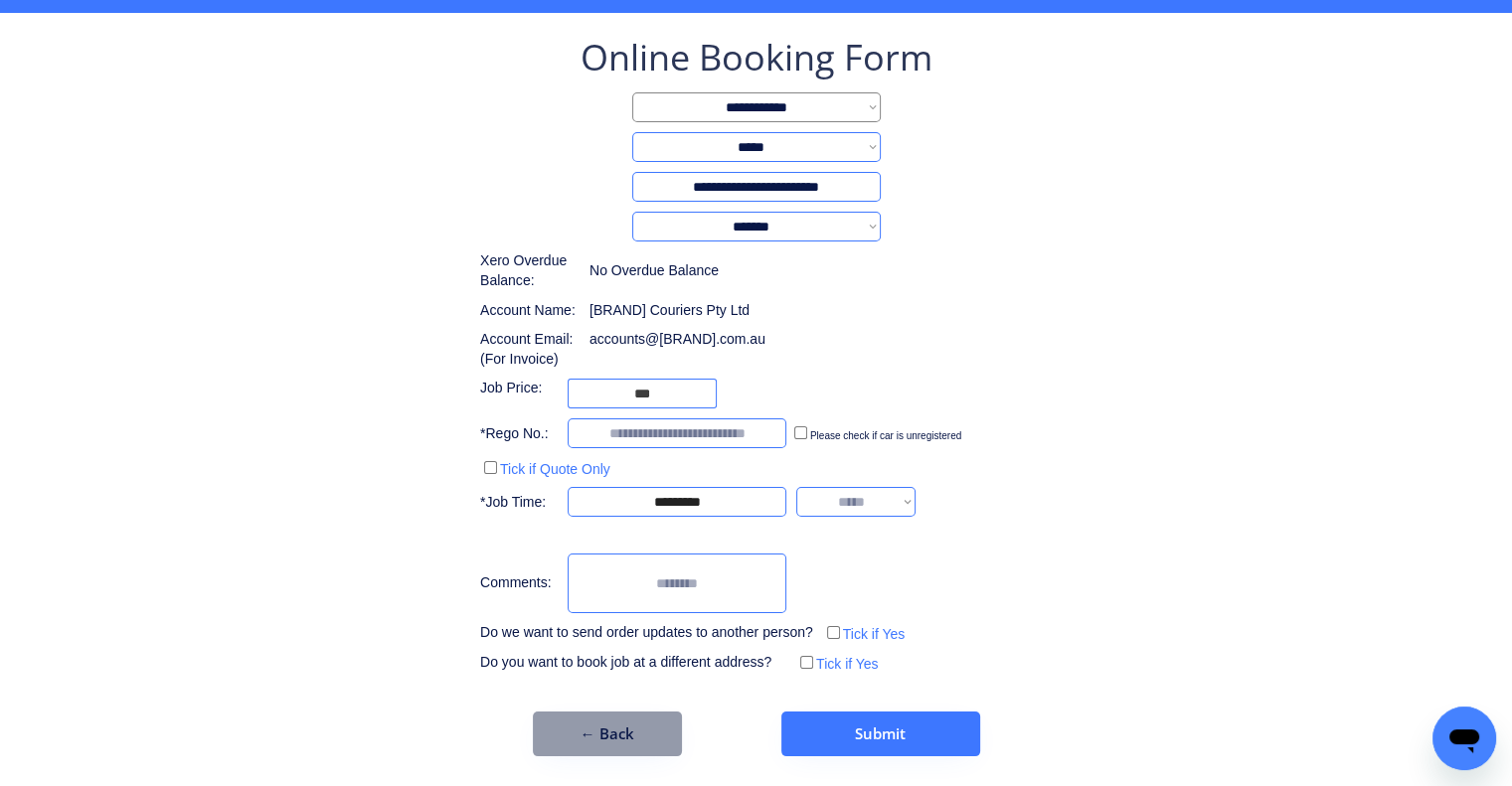 click on "**********" at bounding box center [856, 502] 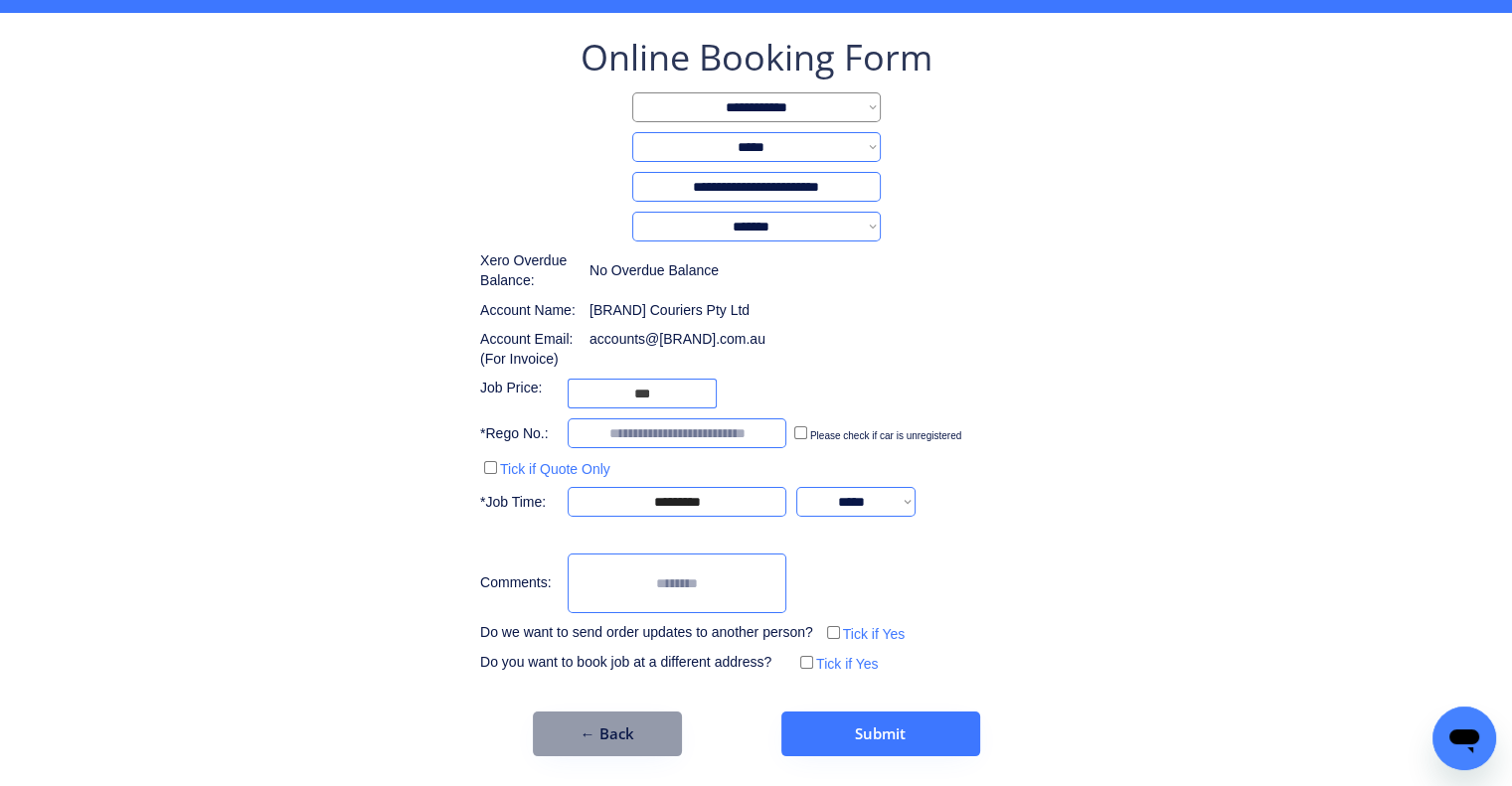 click at bounding box center (677, 433) 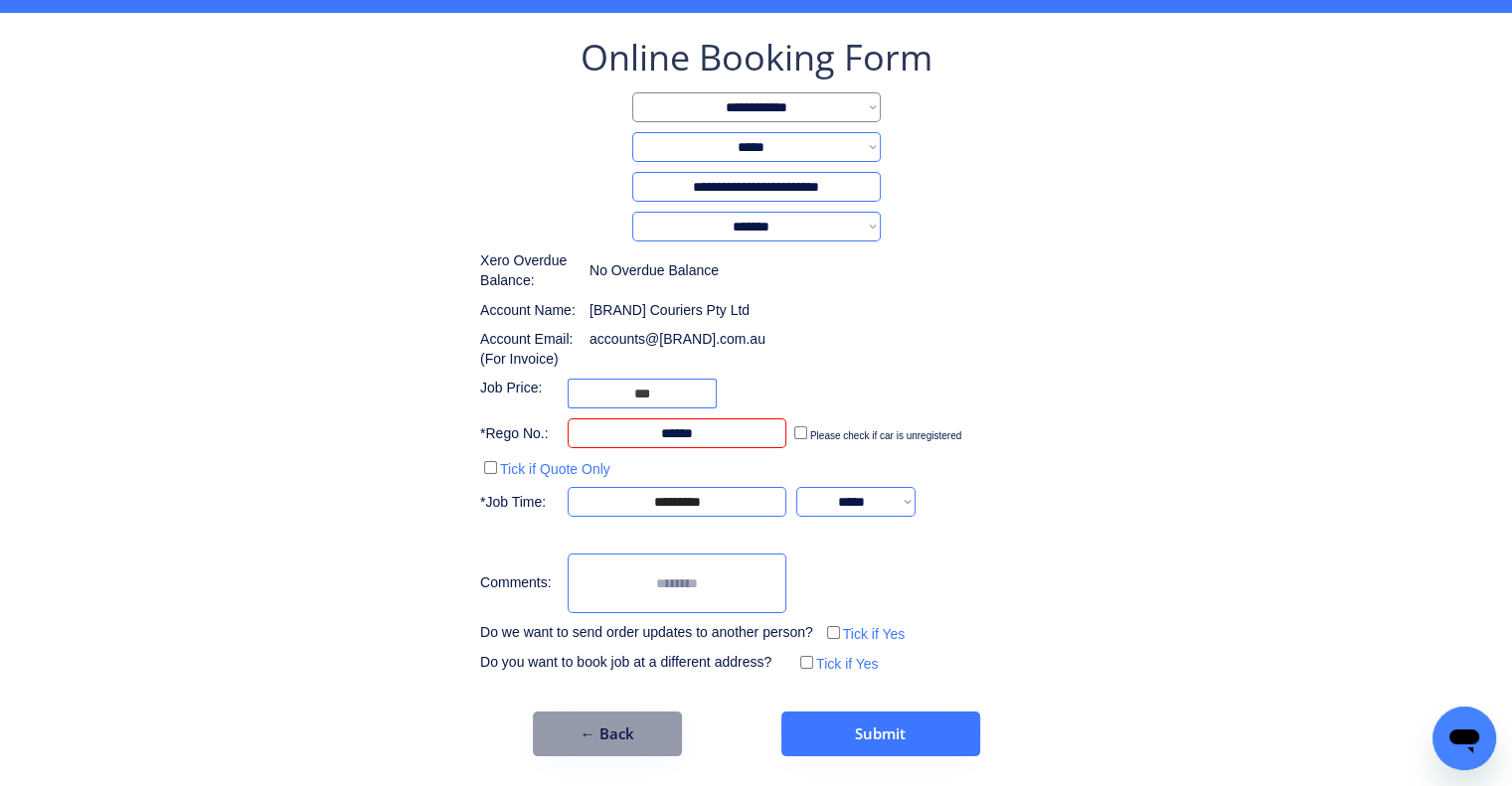 type on "******" 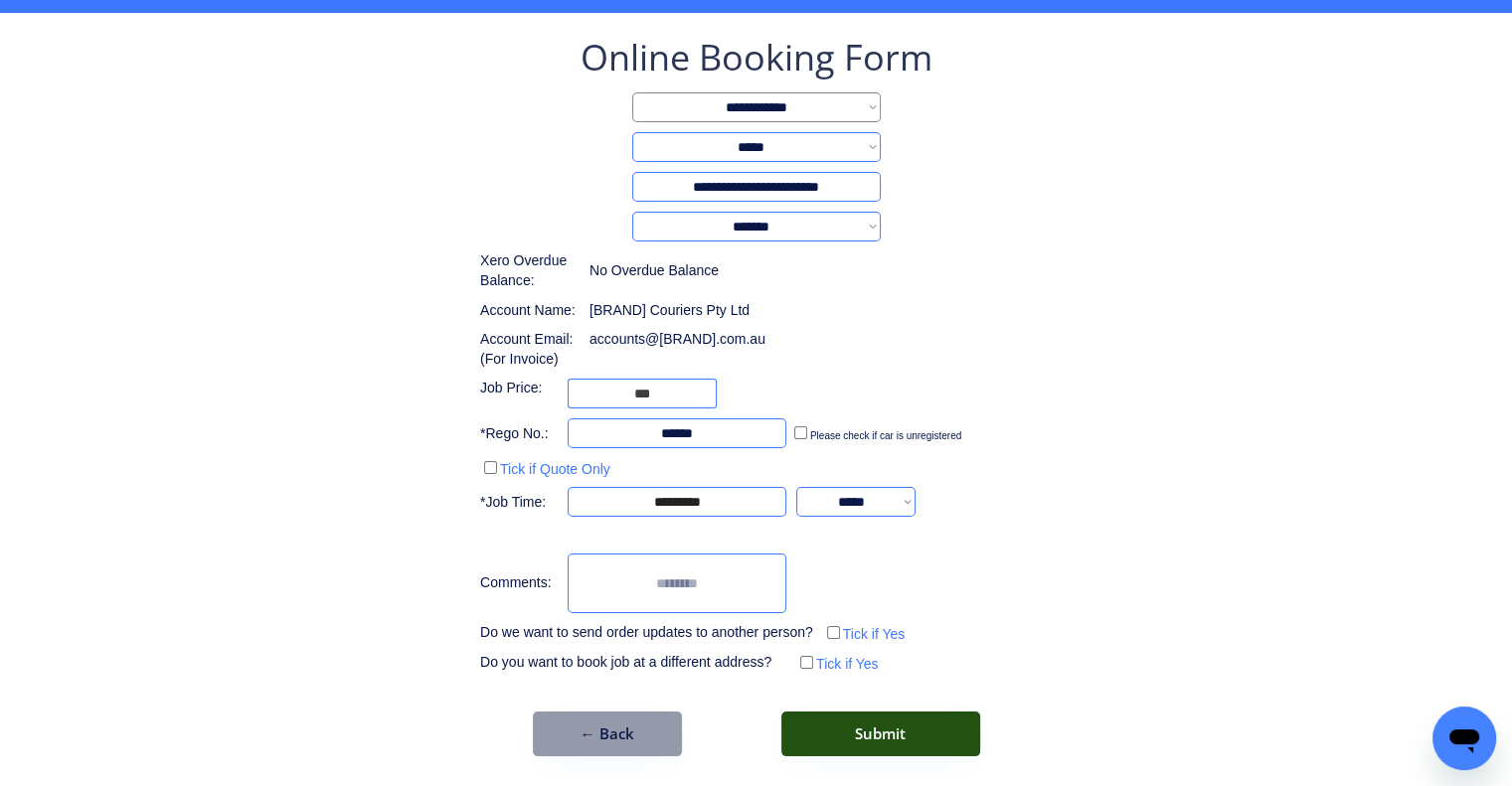 click on "Submit" at bounding box center [881, 733] 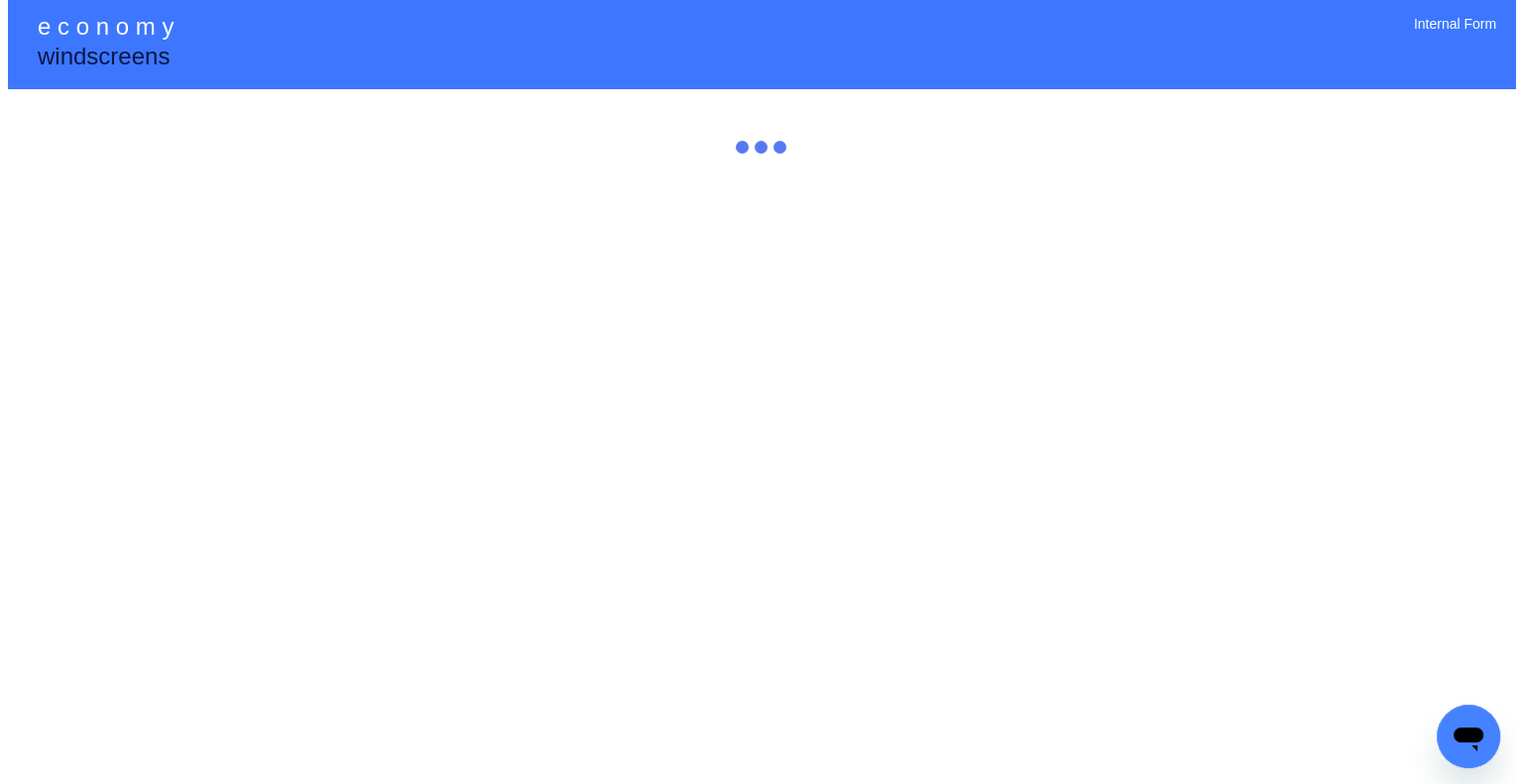 scroll, scrollTop: 0, scrollLeft: 0, axis: both 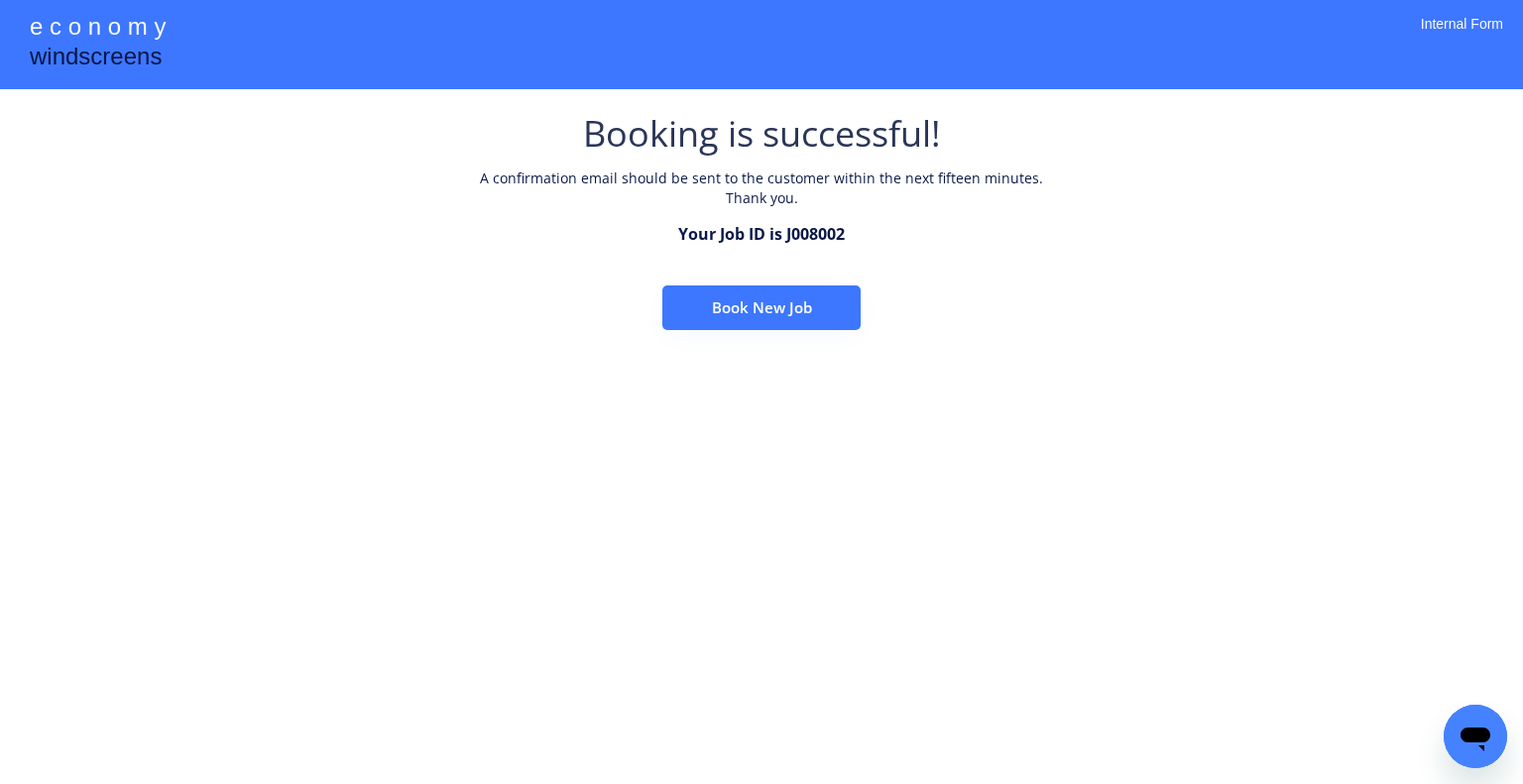 click on "Book New Job" at bounding box center (762, 307) 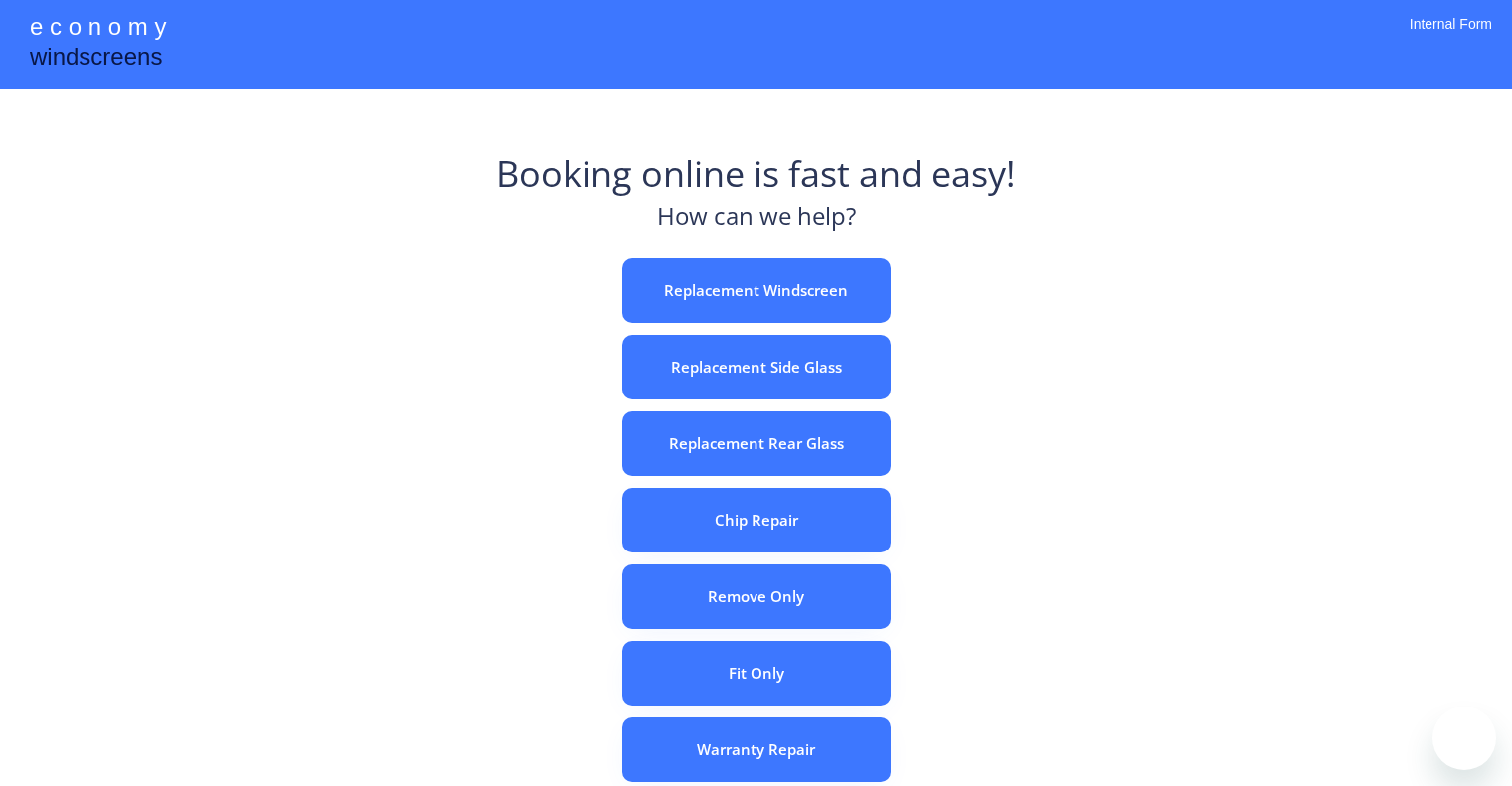 scroll, scrollTop: 0, scrollLeft: 0, axis: both 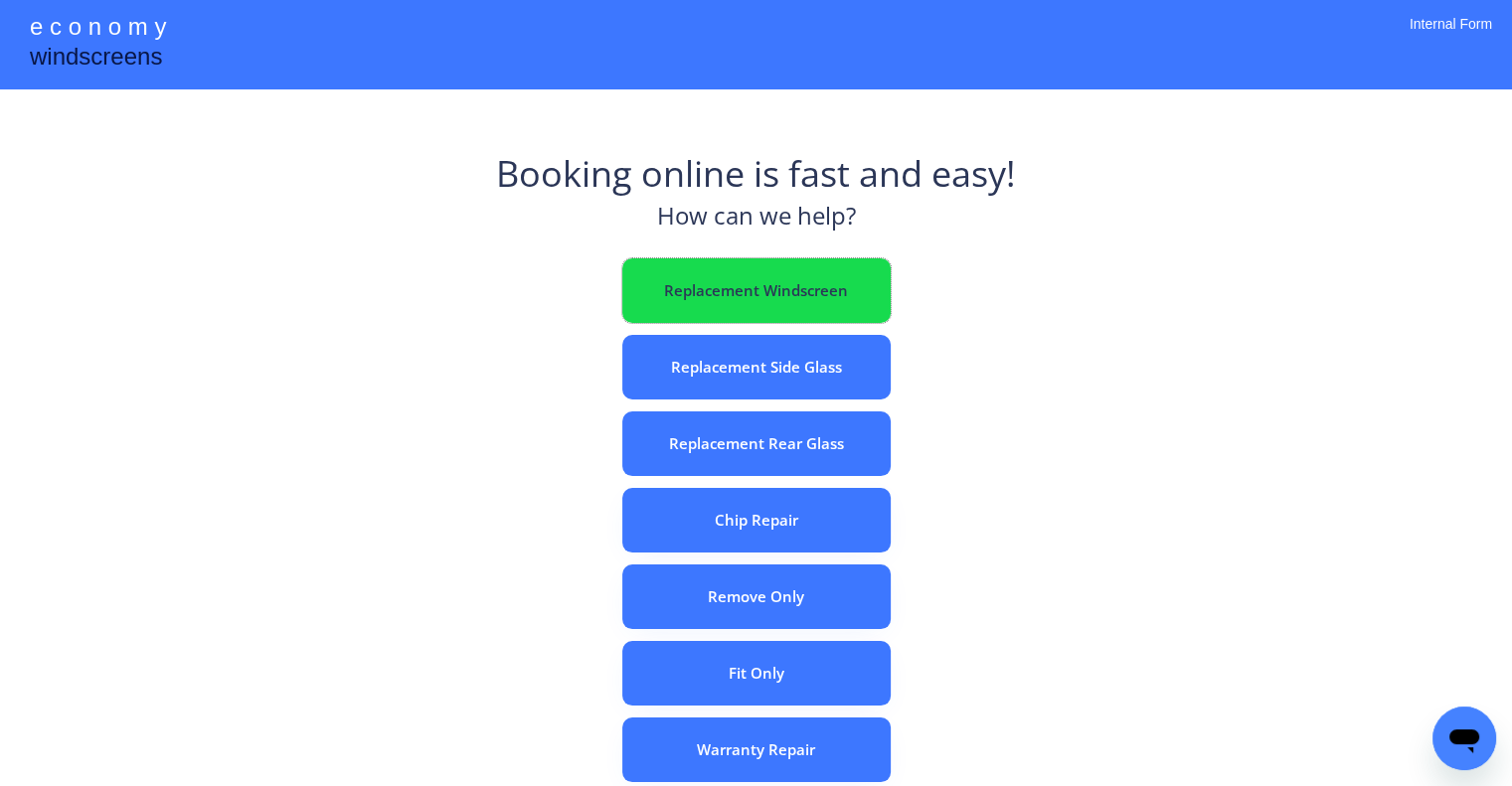 drag, startPoint x: 756, startPoint y: 282, endPoint x: 675, endPoint y: 1, distance: 292.4414 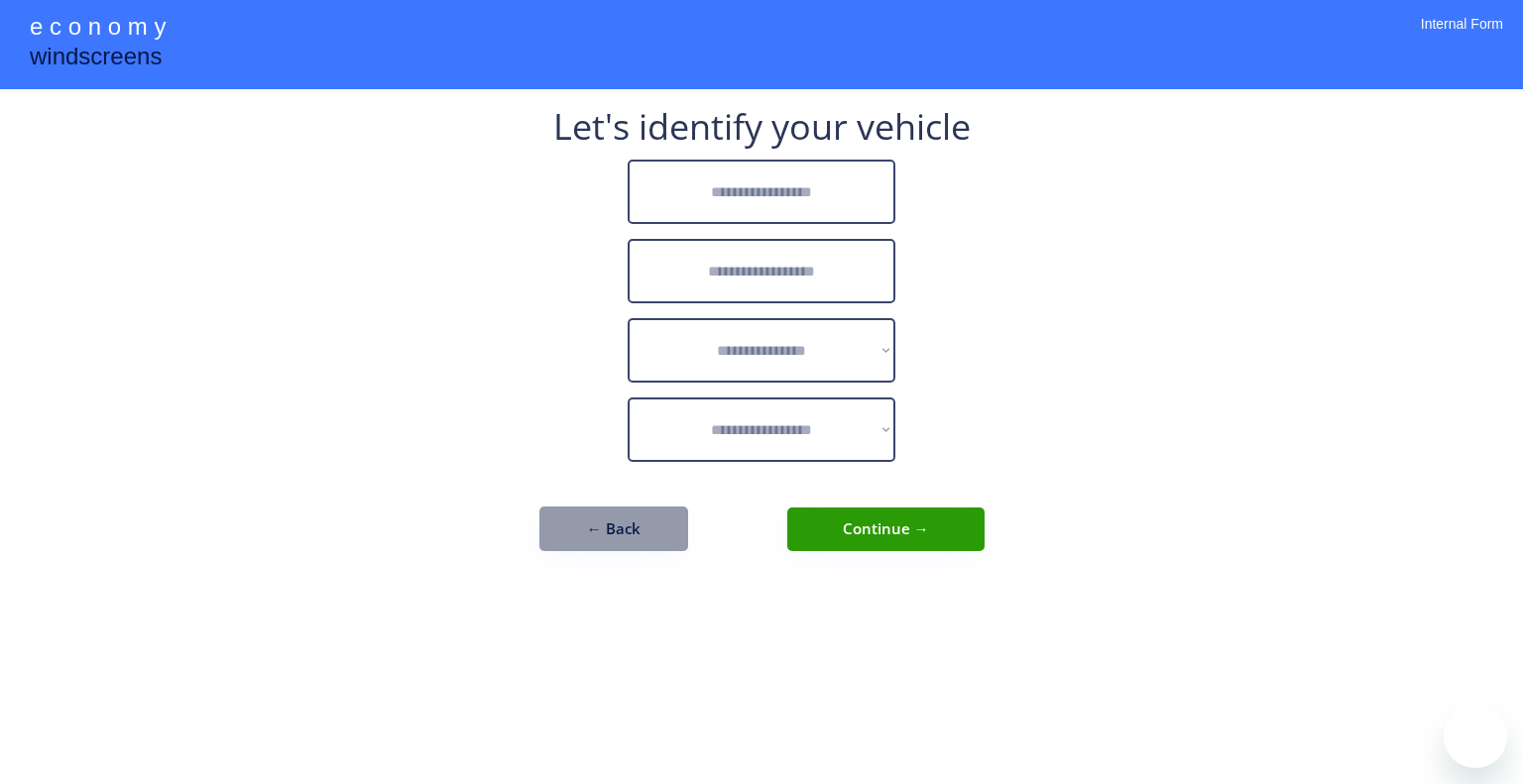 scroll, scrollTop: 0, scrollLeft: 0, axis: both 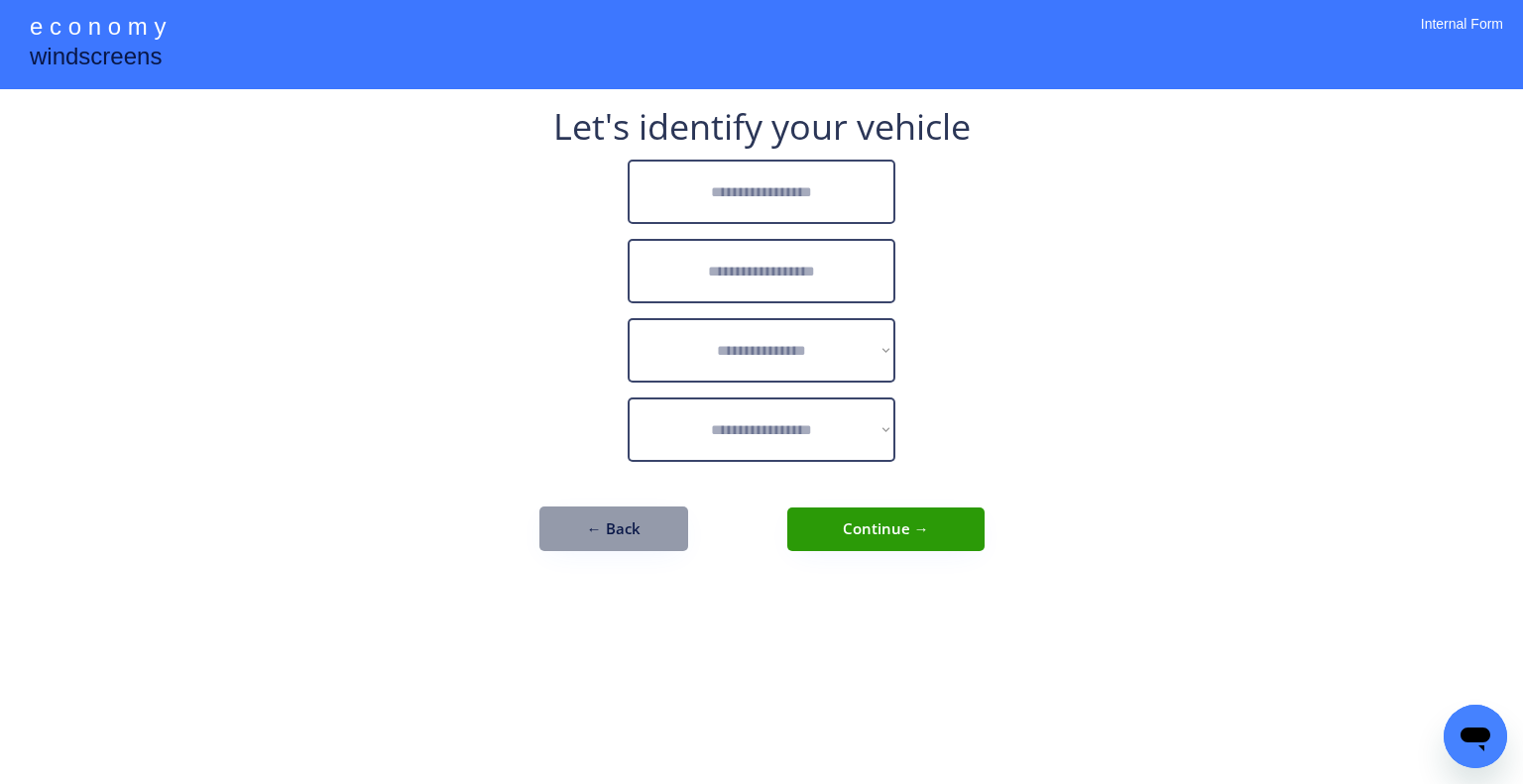 click at bounding box center [762, 191] 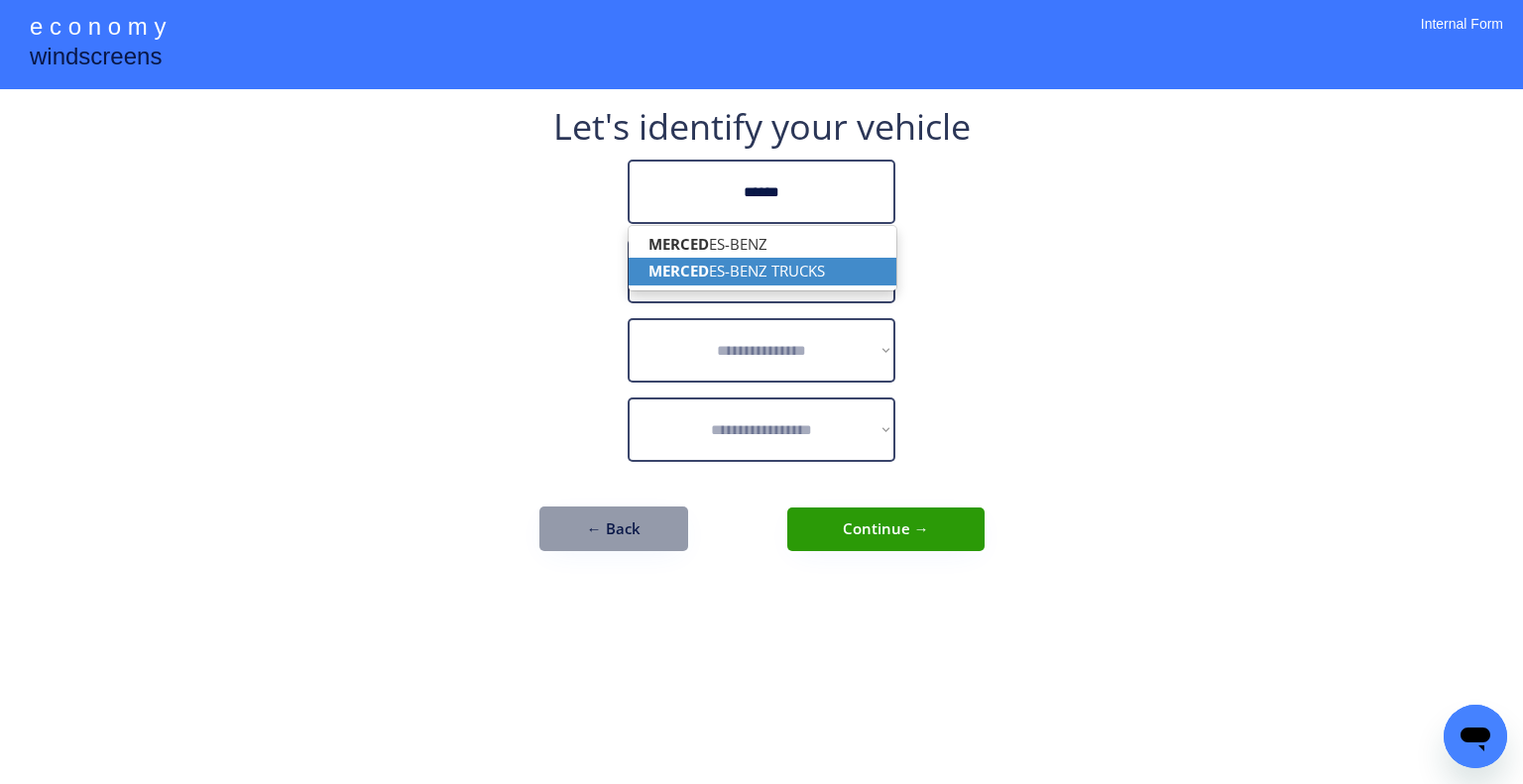 click on "MERCED ES-BENZ TRUCKS" at bounding box center [762, 271] 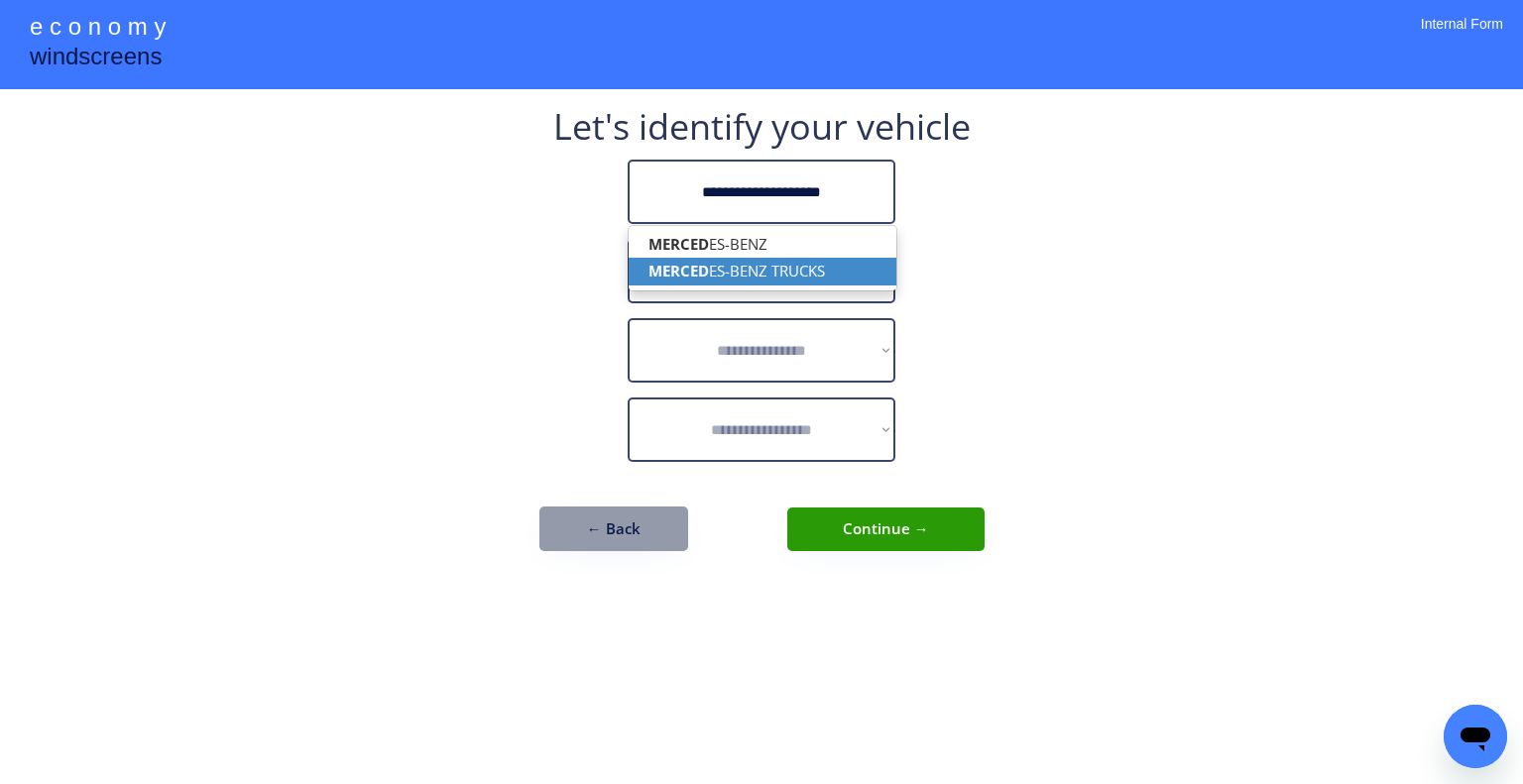 type on "**********" 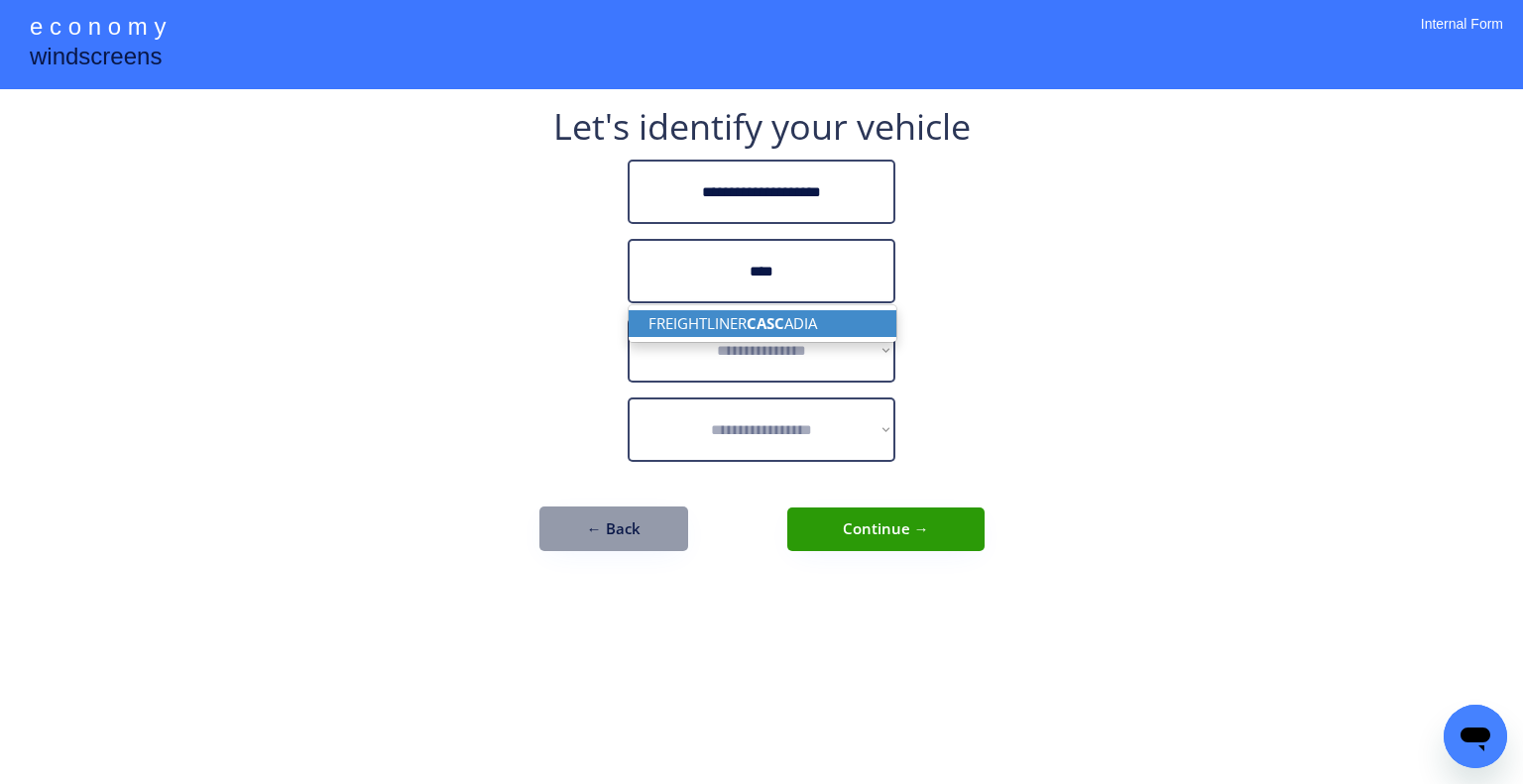 click on "CASC" at bounding box center (765, 323) 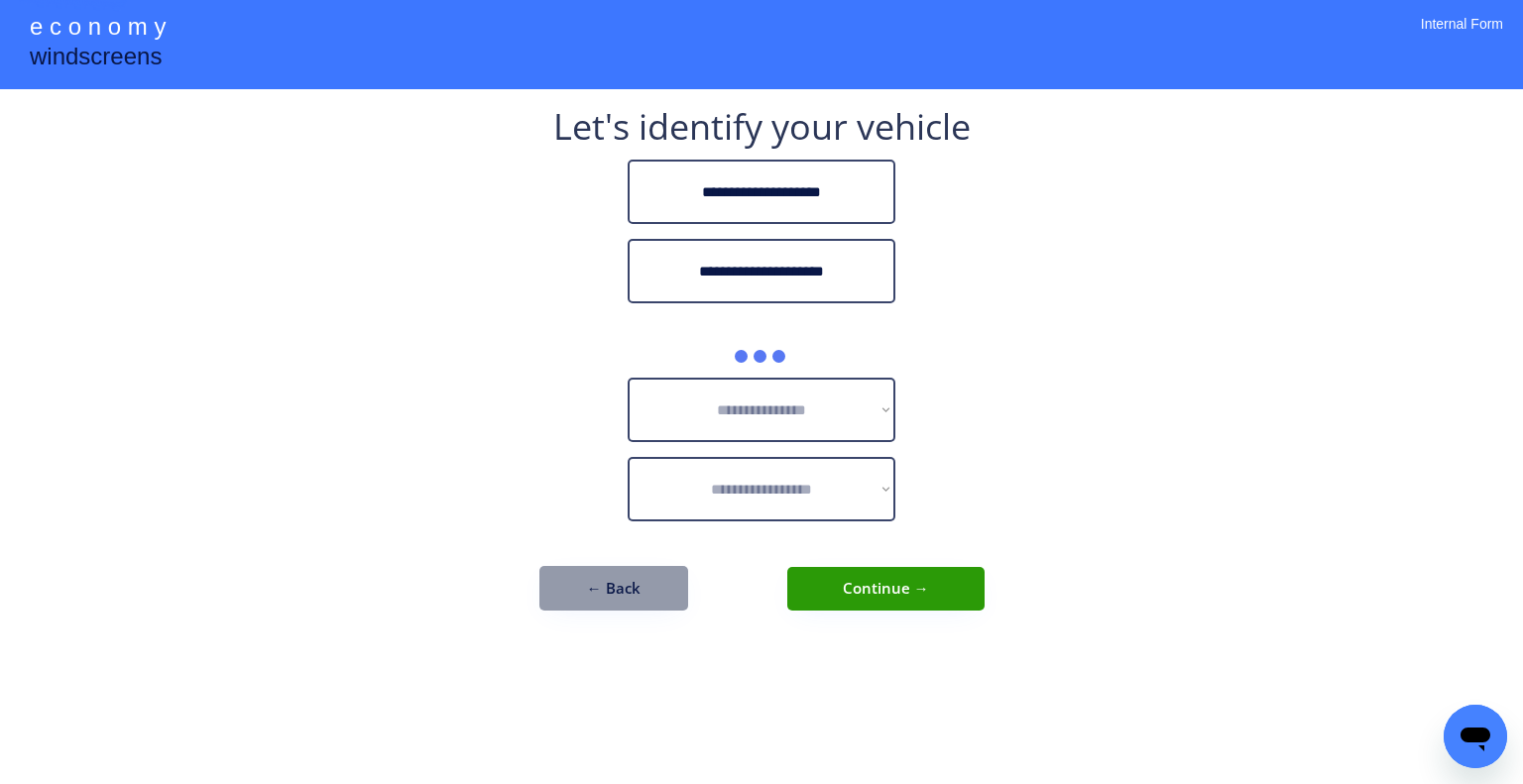 type on "**********" 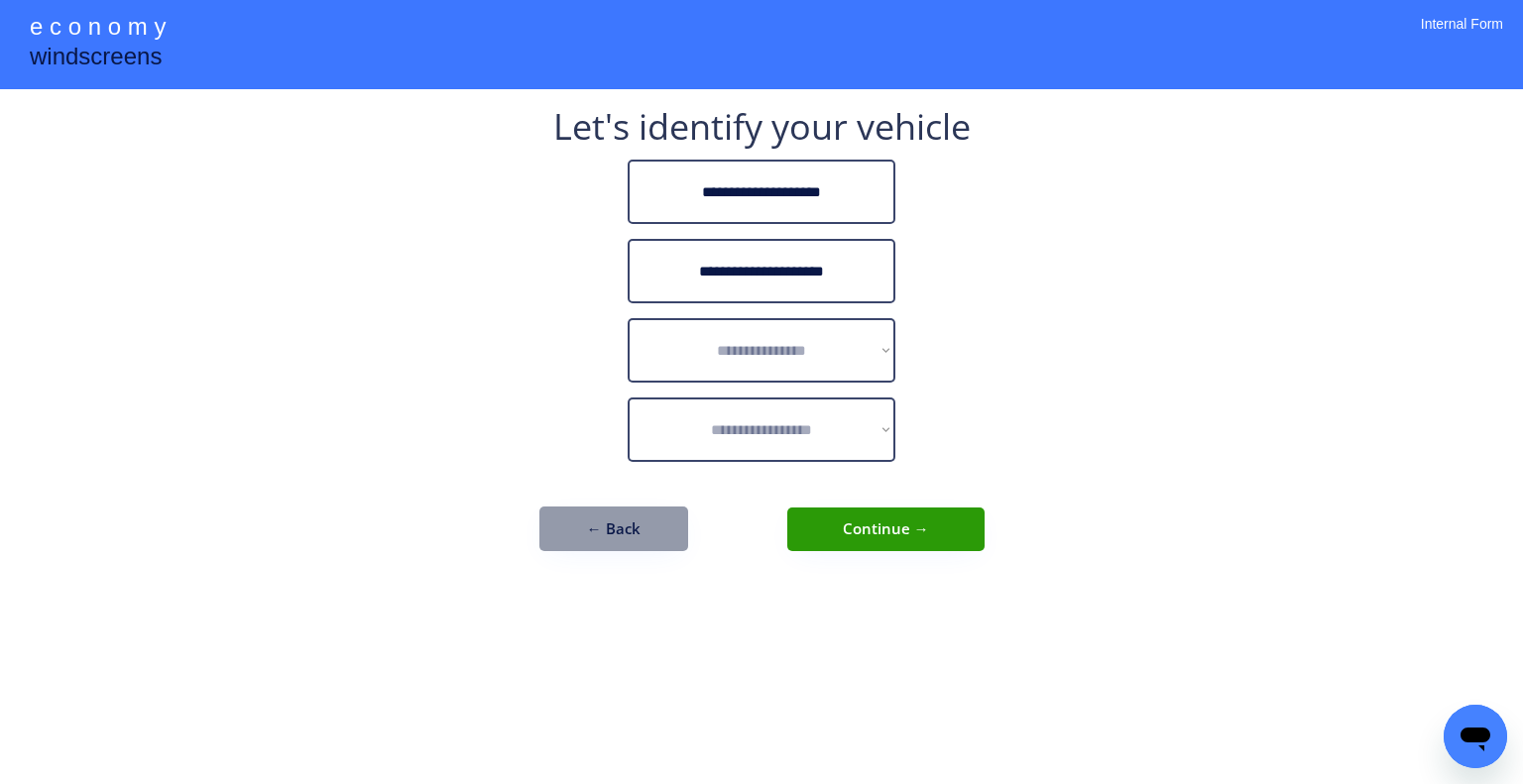 click on "**********" at bounding box center (762, 340) 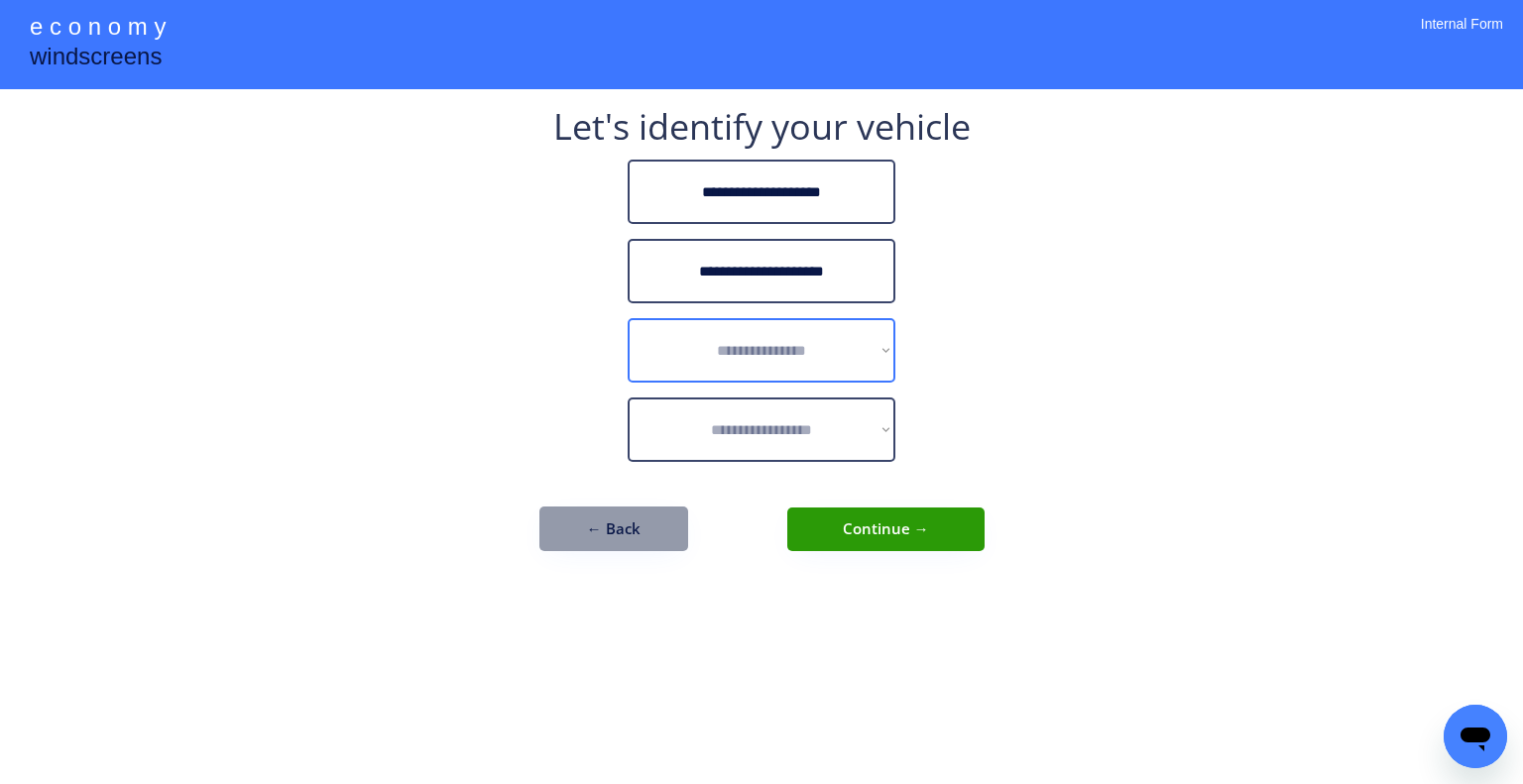 click on "**********" at bounding box center [762, 350] 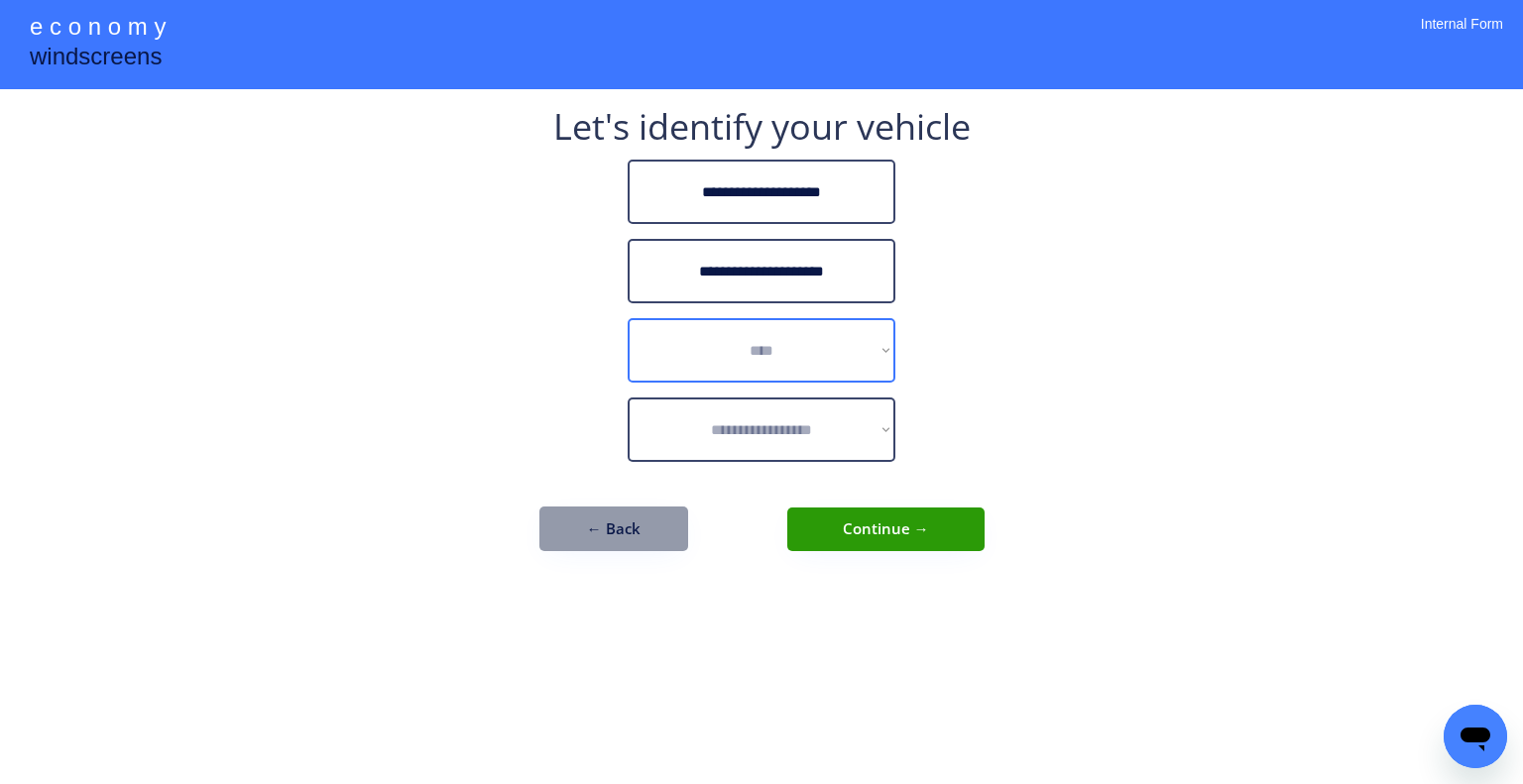 click on "**********" at bounding box center (762, 350) 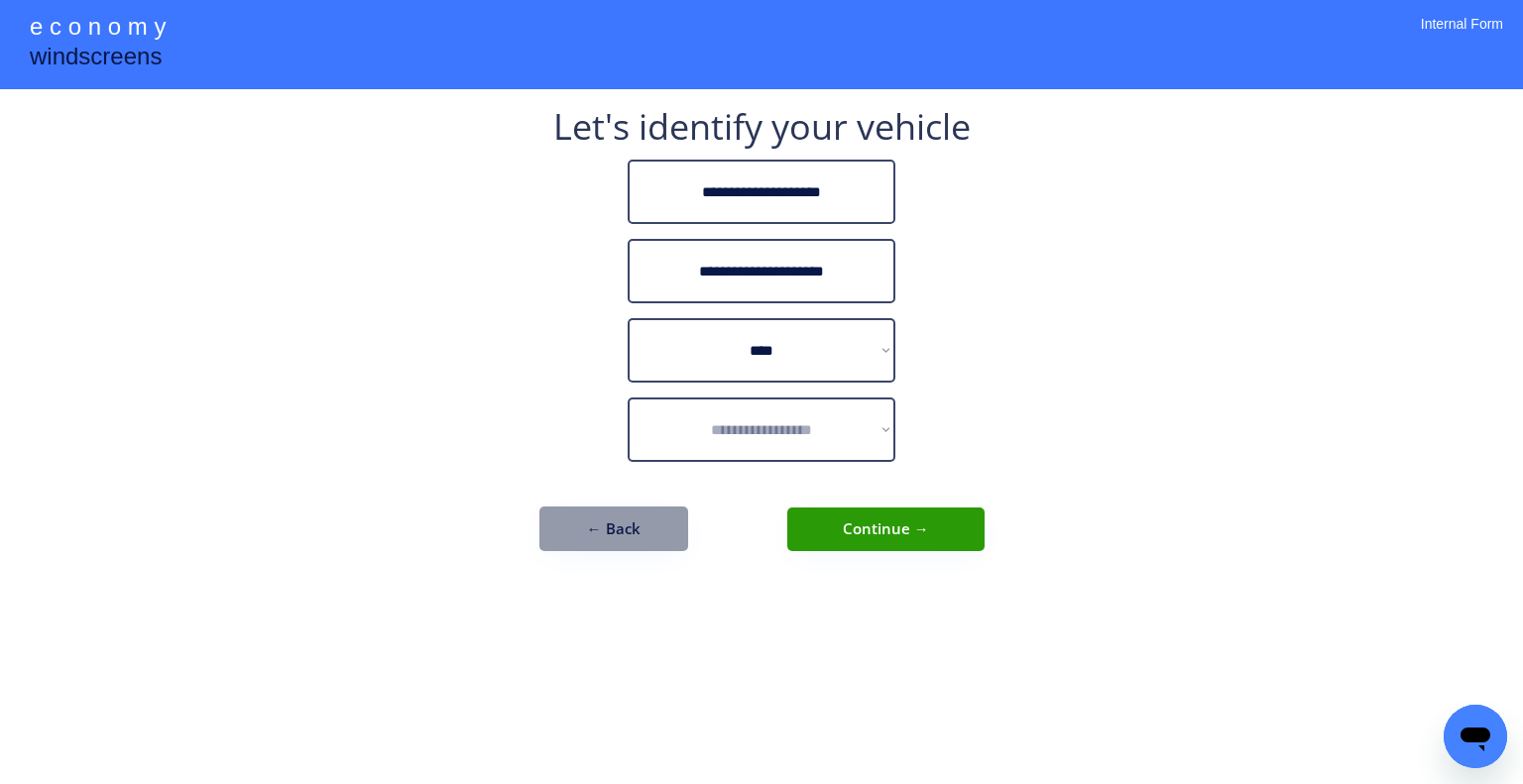 click on "**********" at bounding box center [762, 392] 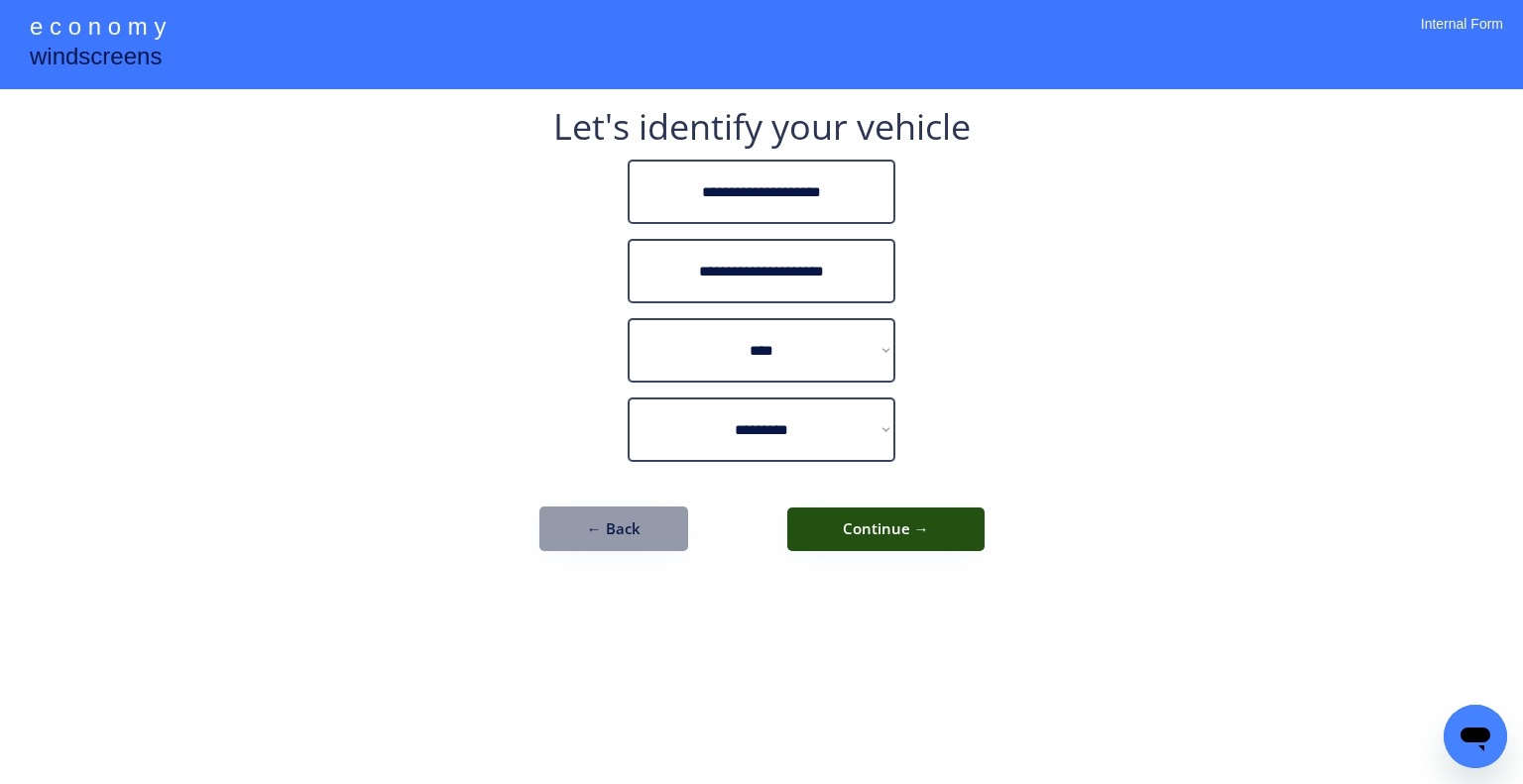 click on "Continue    →" at bounding box center [885, 529] 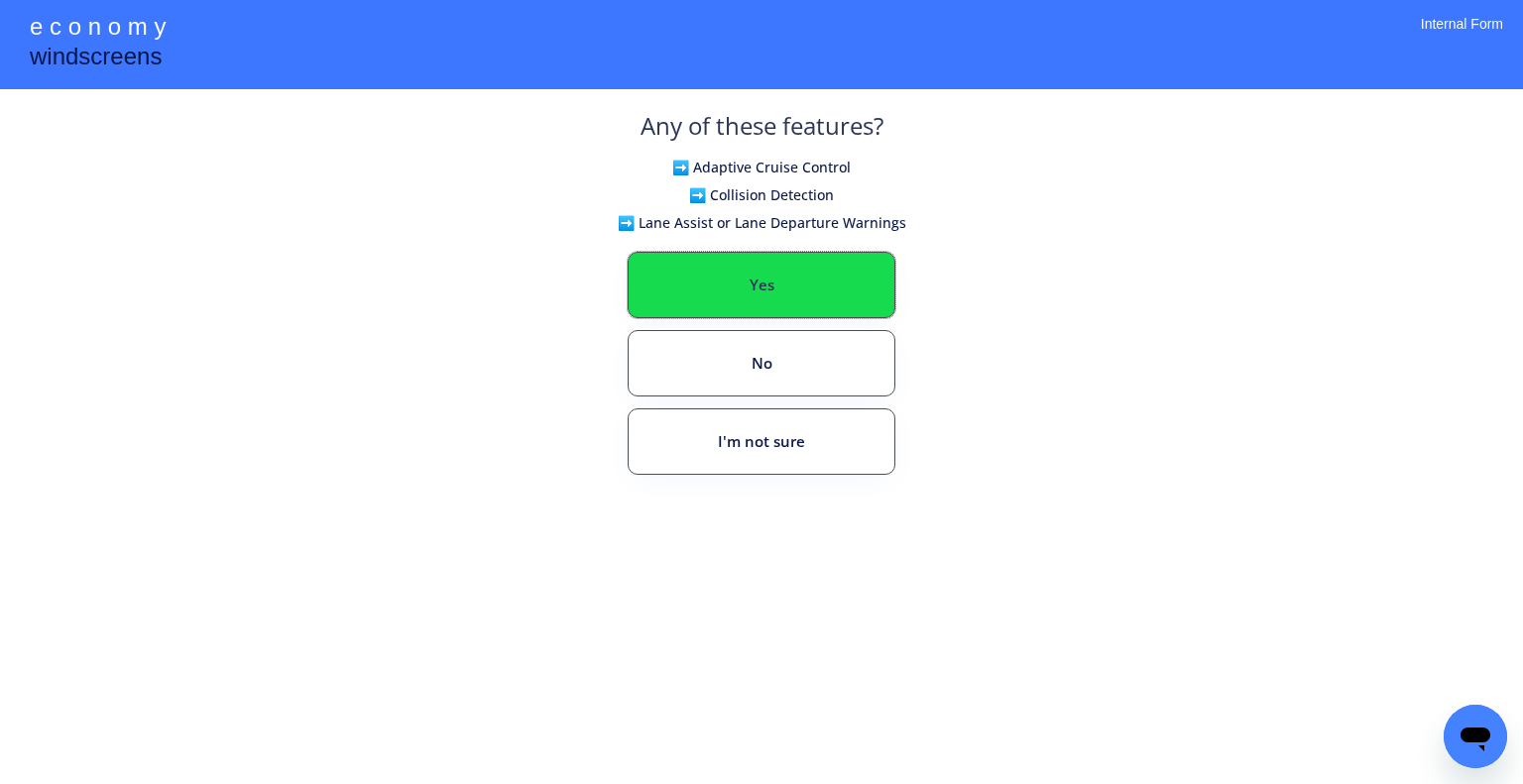 click on "Yes" at bounding box center [762, 284] 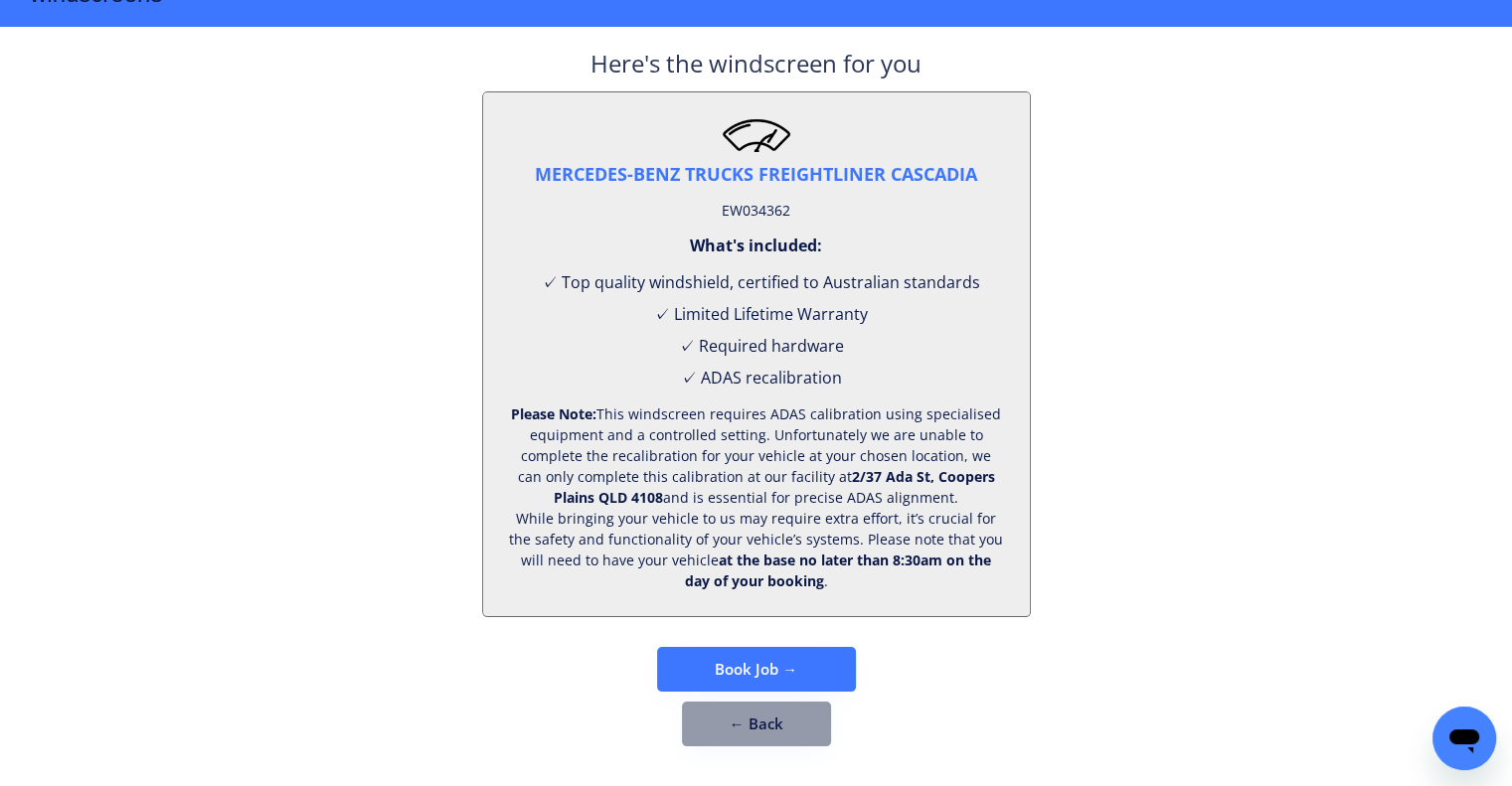 scroll, scrollTop: 82, scrollLeft: 0, axis: vertical 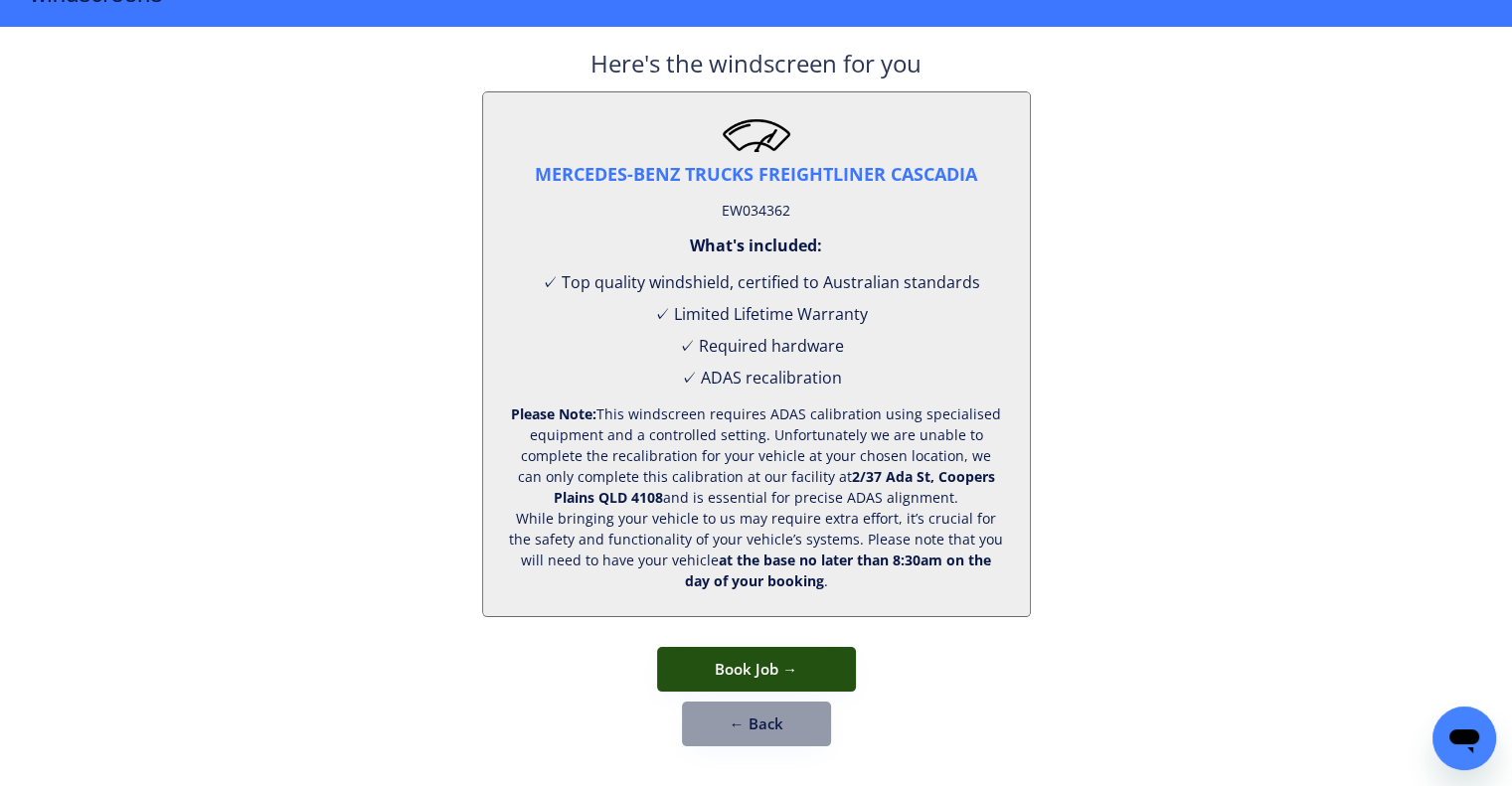 click on "Book Job    →" at bounding box center (756, 669) 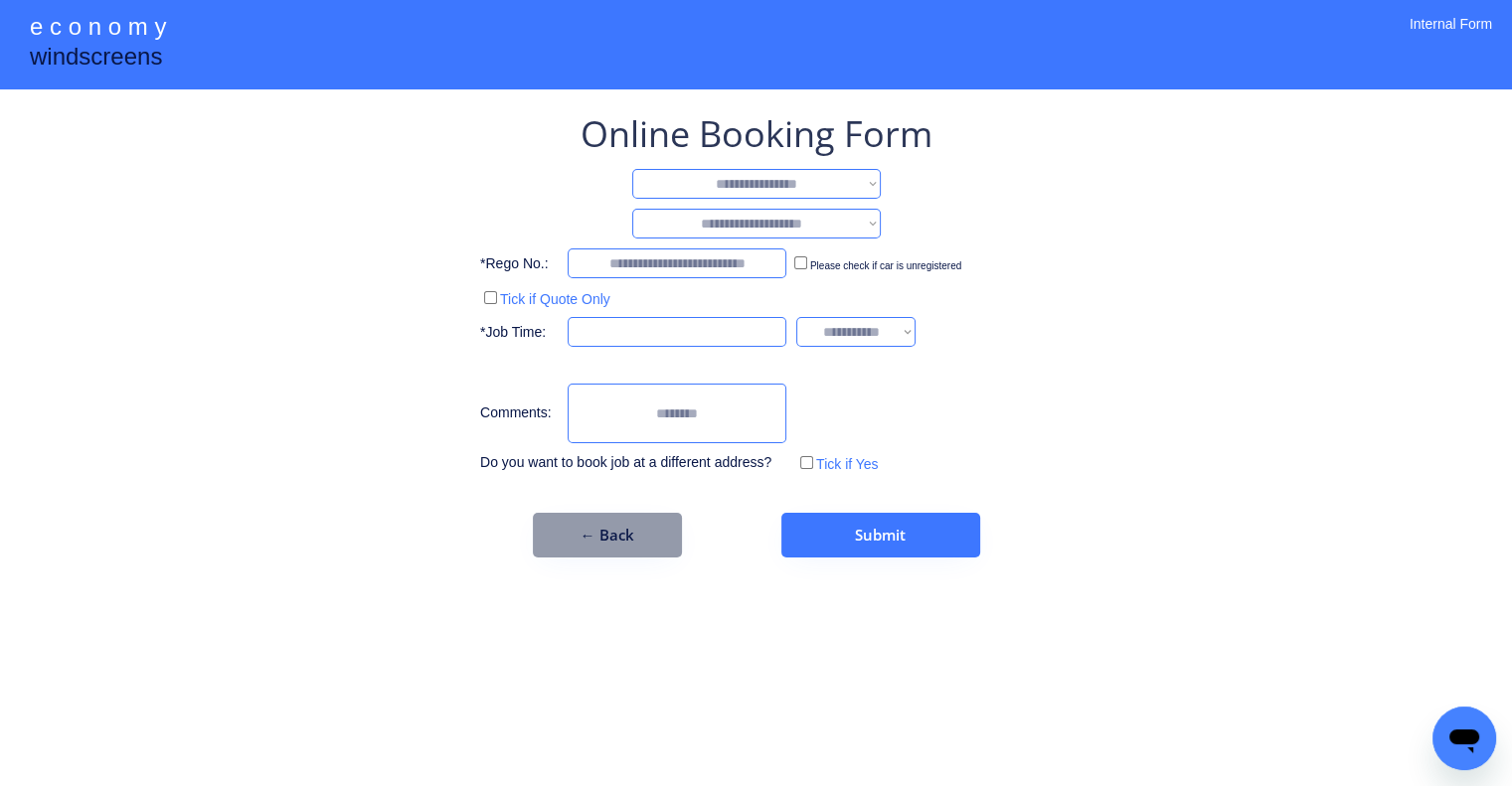 scroll, scrollTop: 0, scrollLeft: 0, axis: both 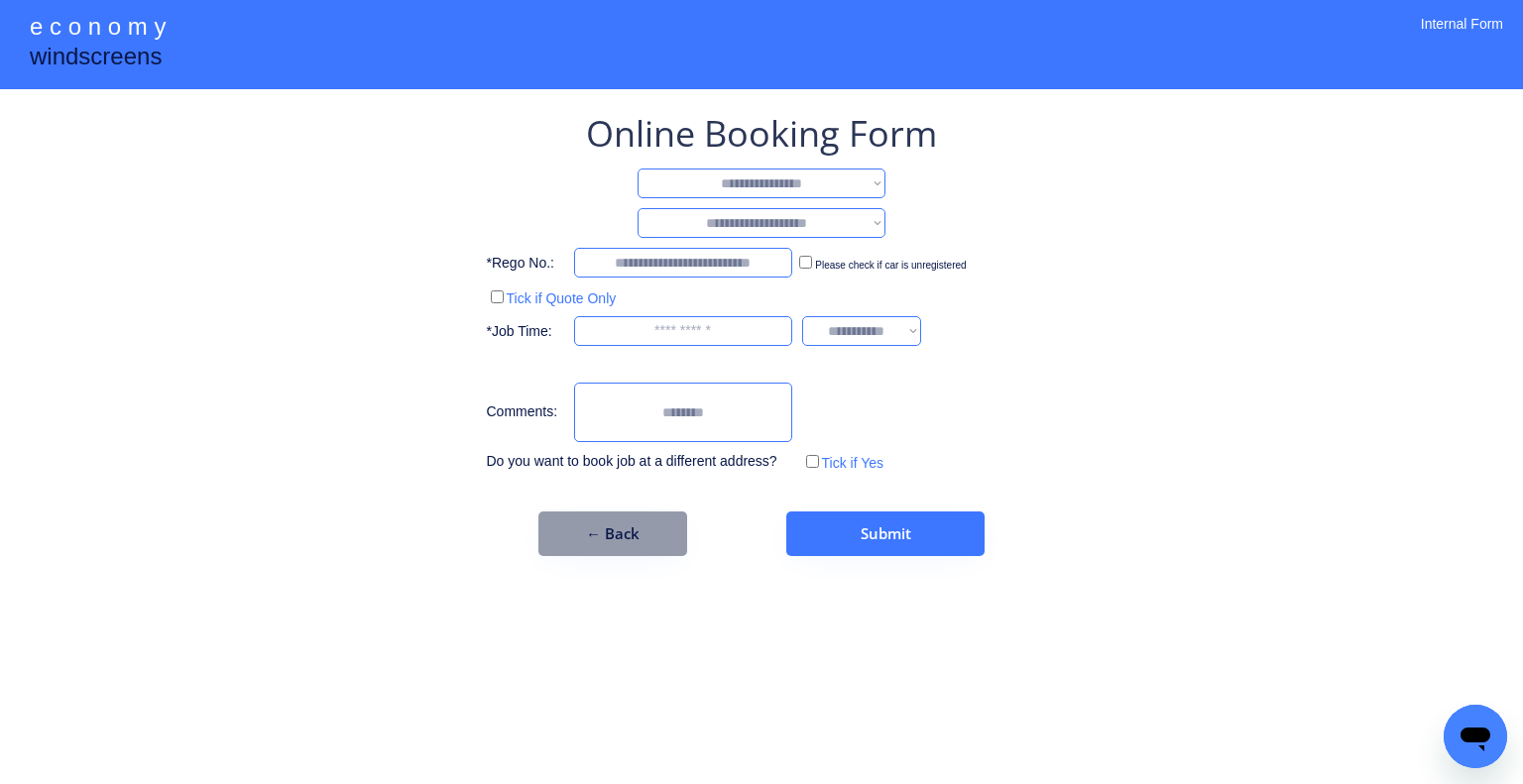 click on "**********" at bounding box center [762, 183] 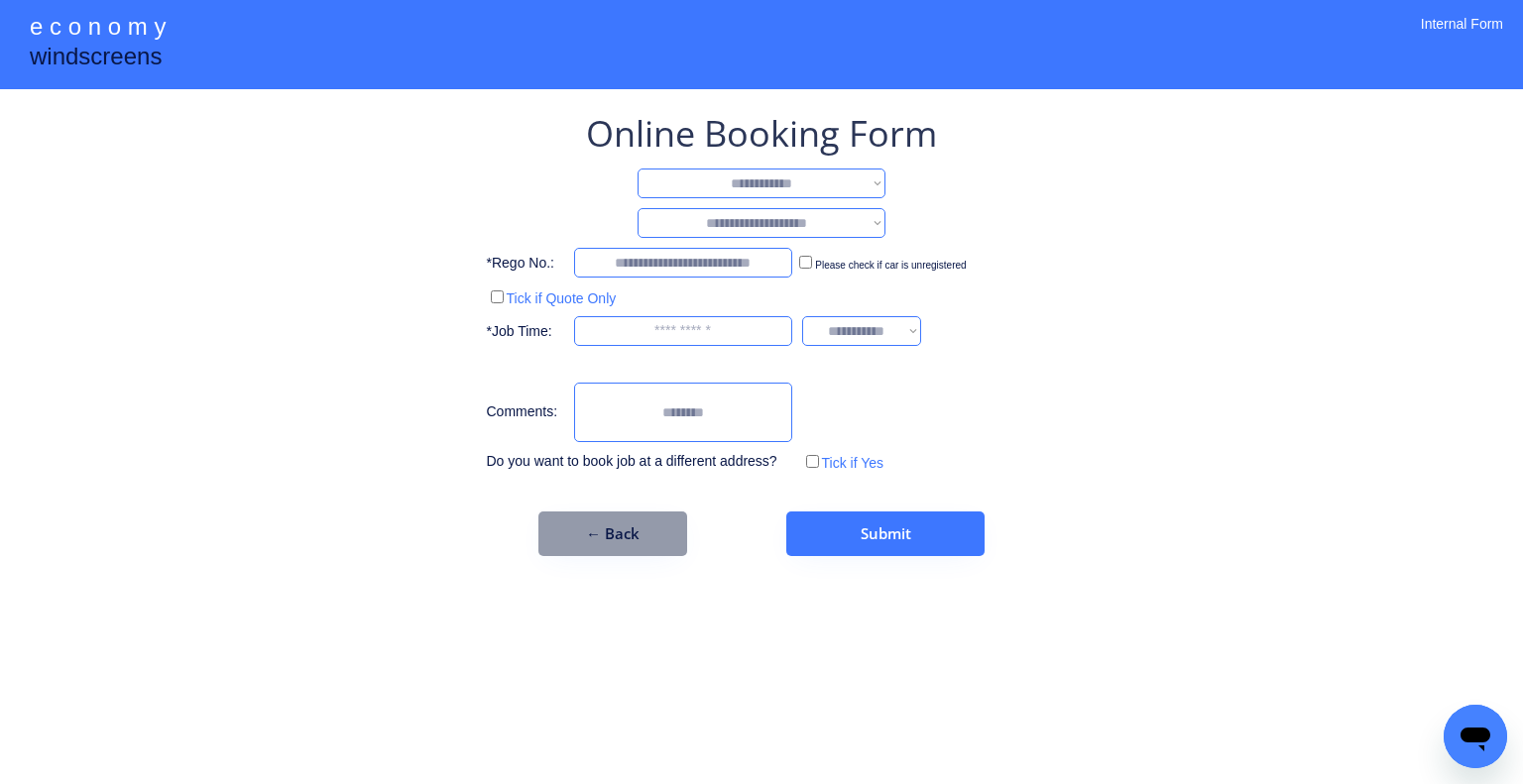 click on "**********" at bounding box center (762, 183) 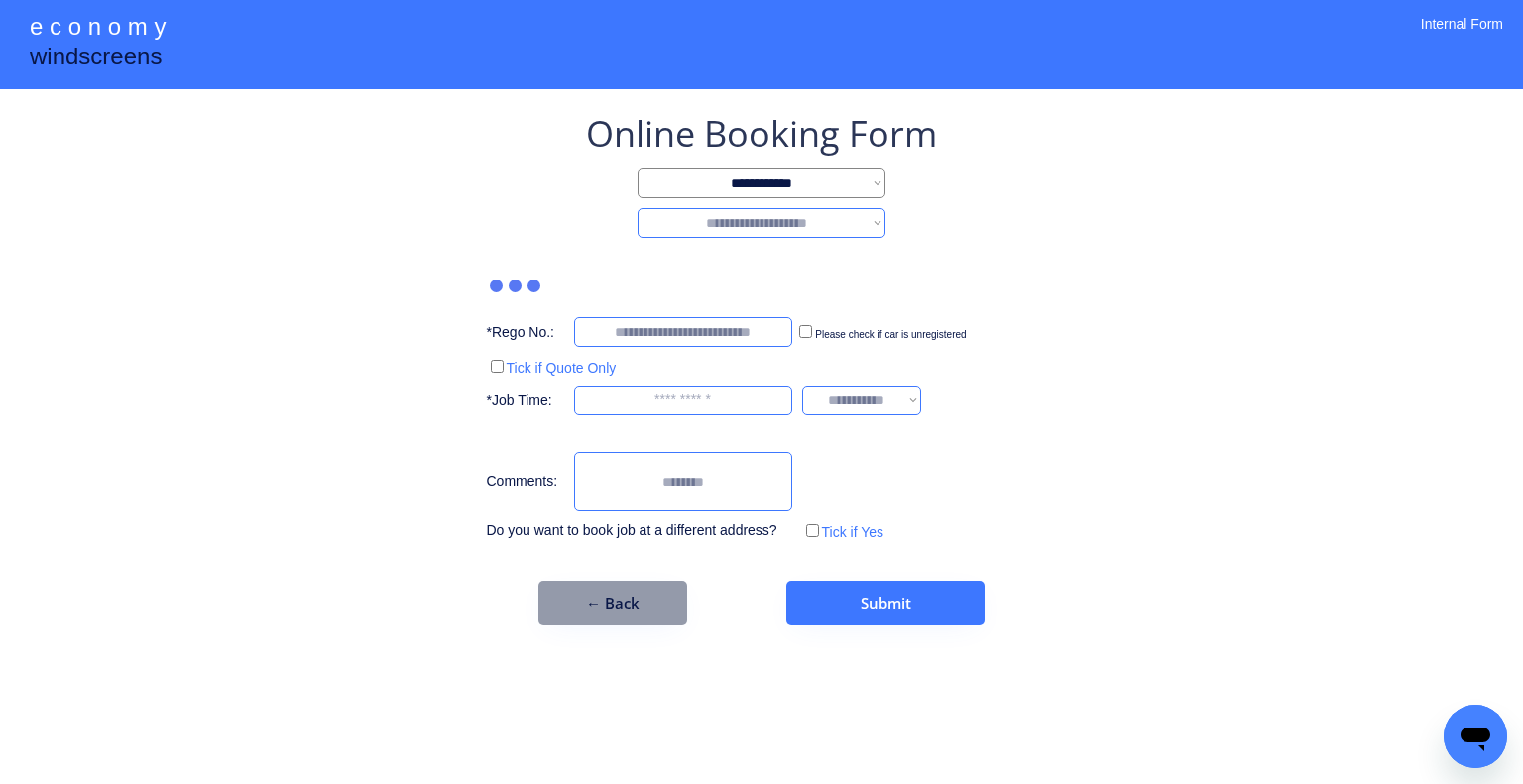 click on "**********" at bounding box center (762, 223) 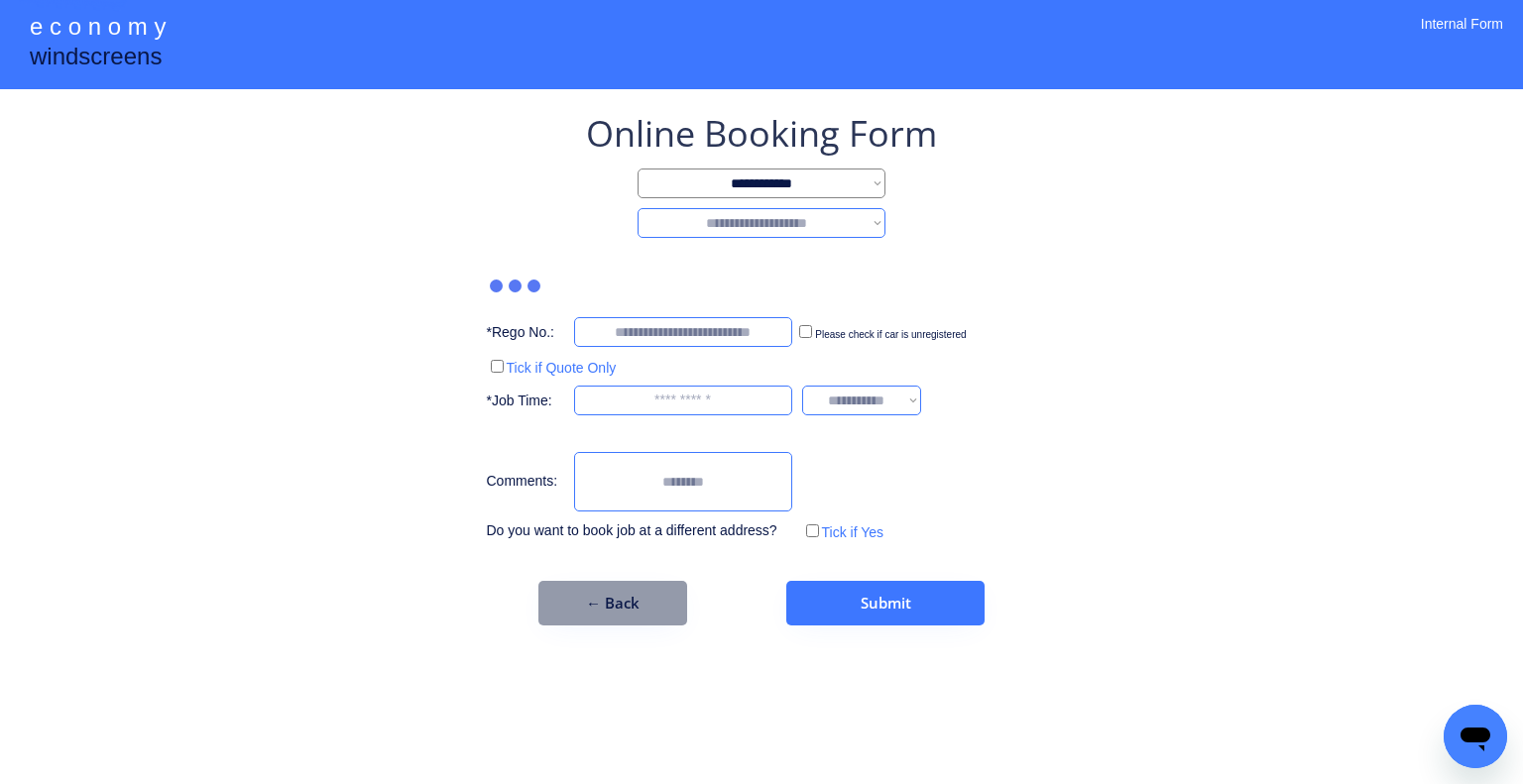 select on "*******" 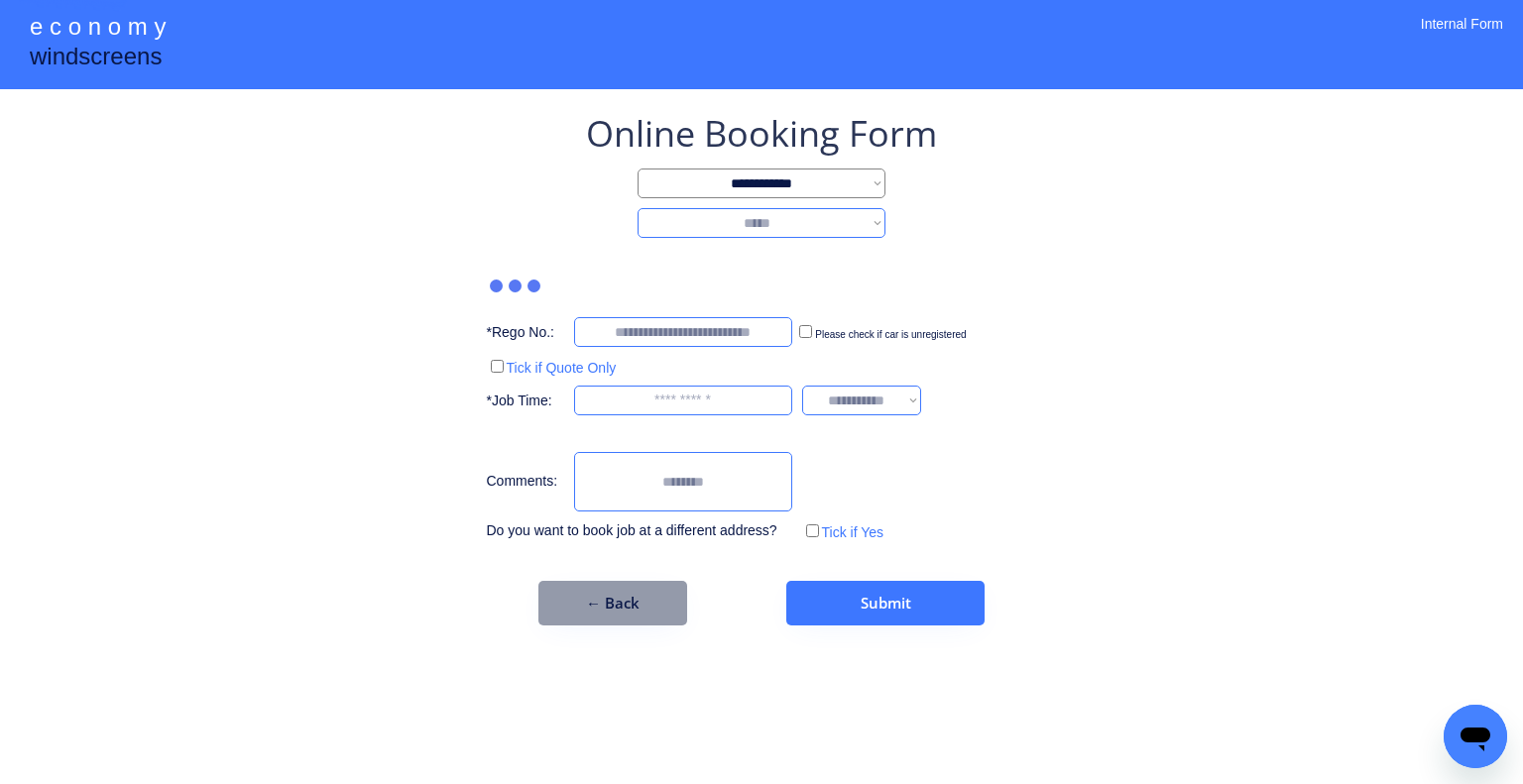 click on "**********" at bounding box center [762, 223] 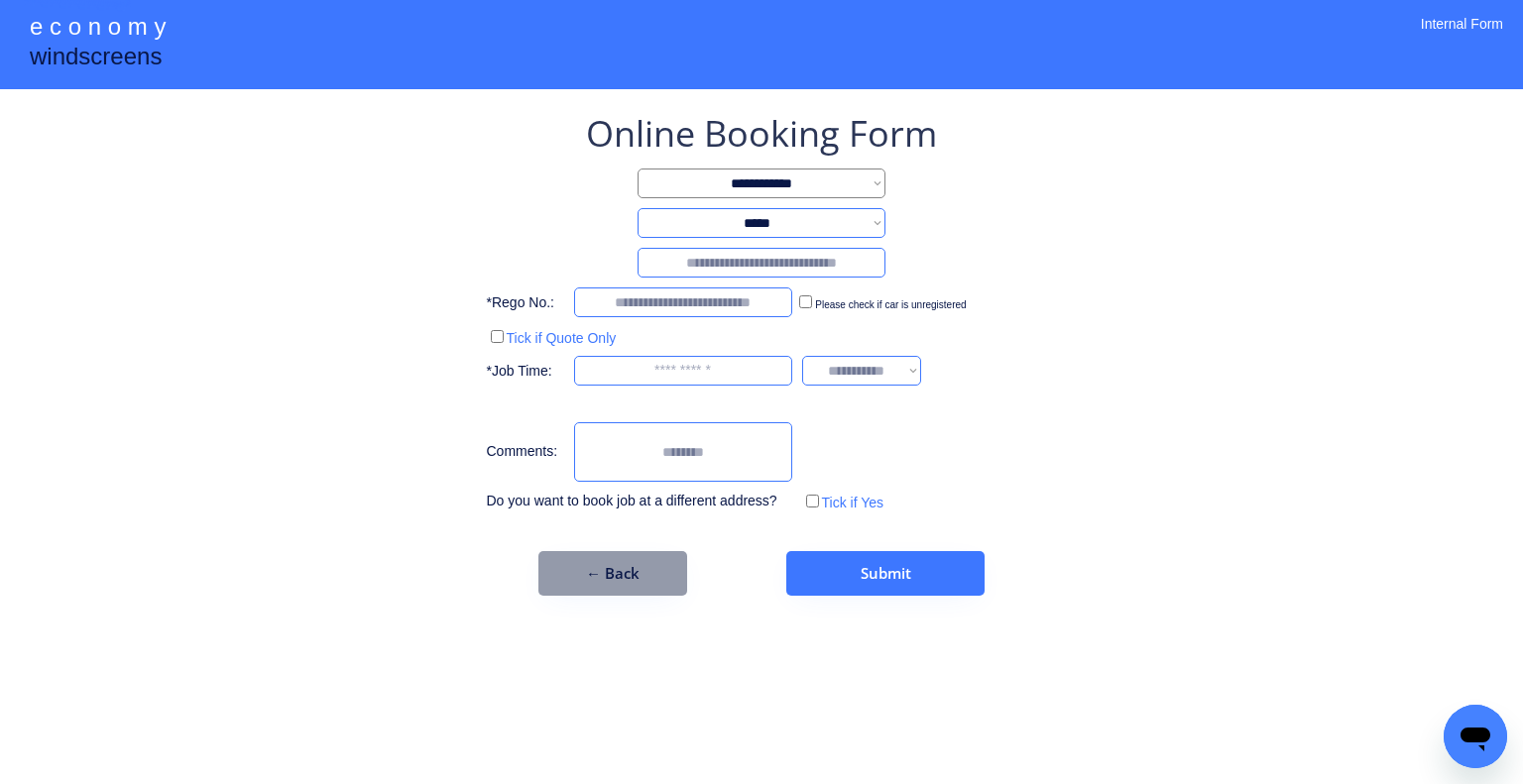 click at bounding box center [762, 263] 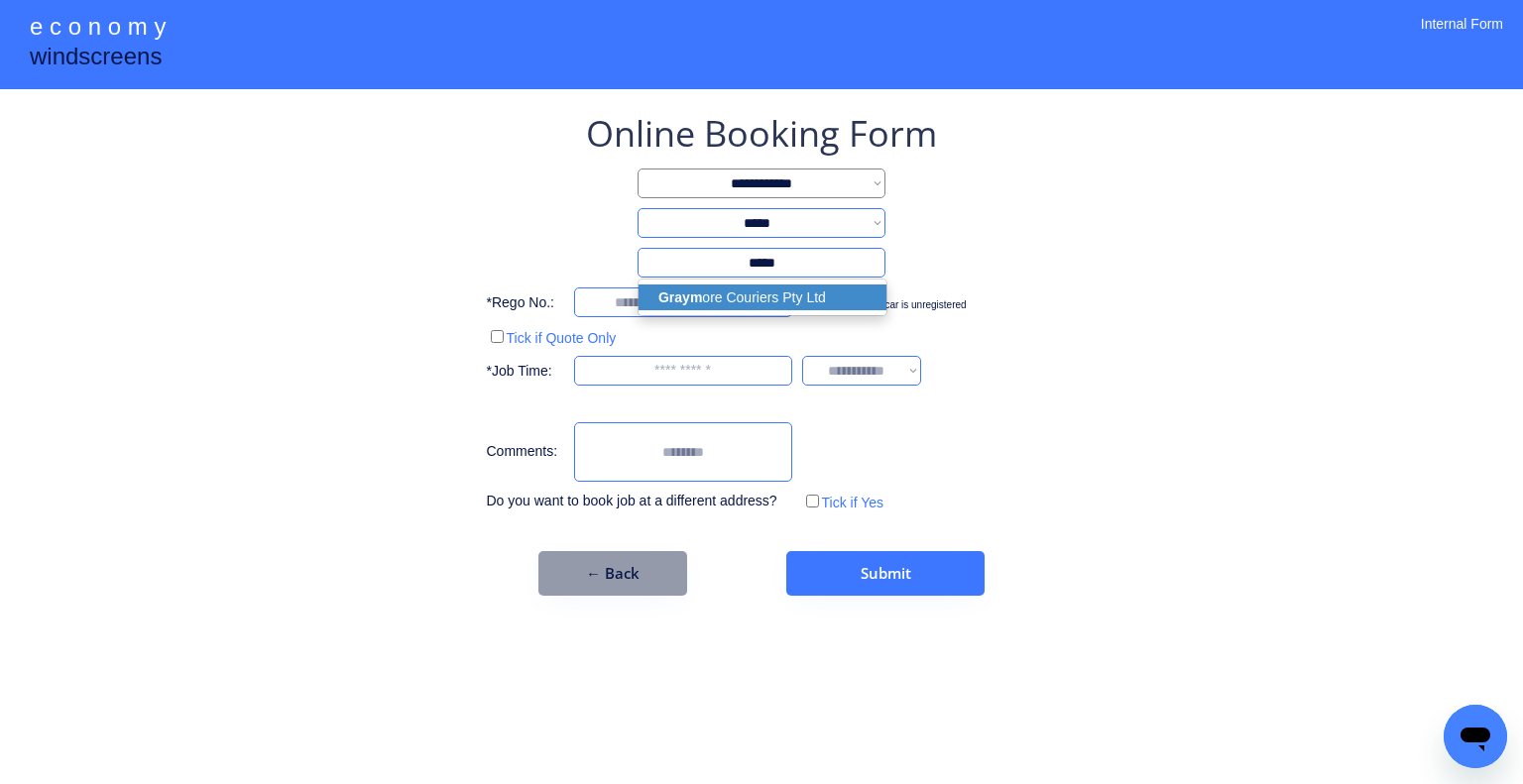 click on "Graym ore Couriers Pty Ltd" at bounding box center (762, 297) 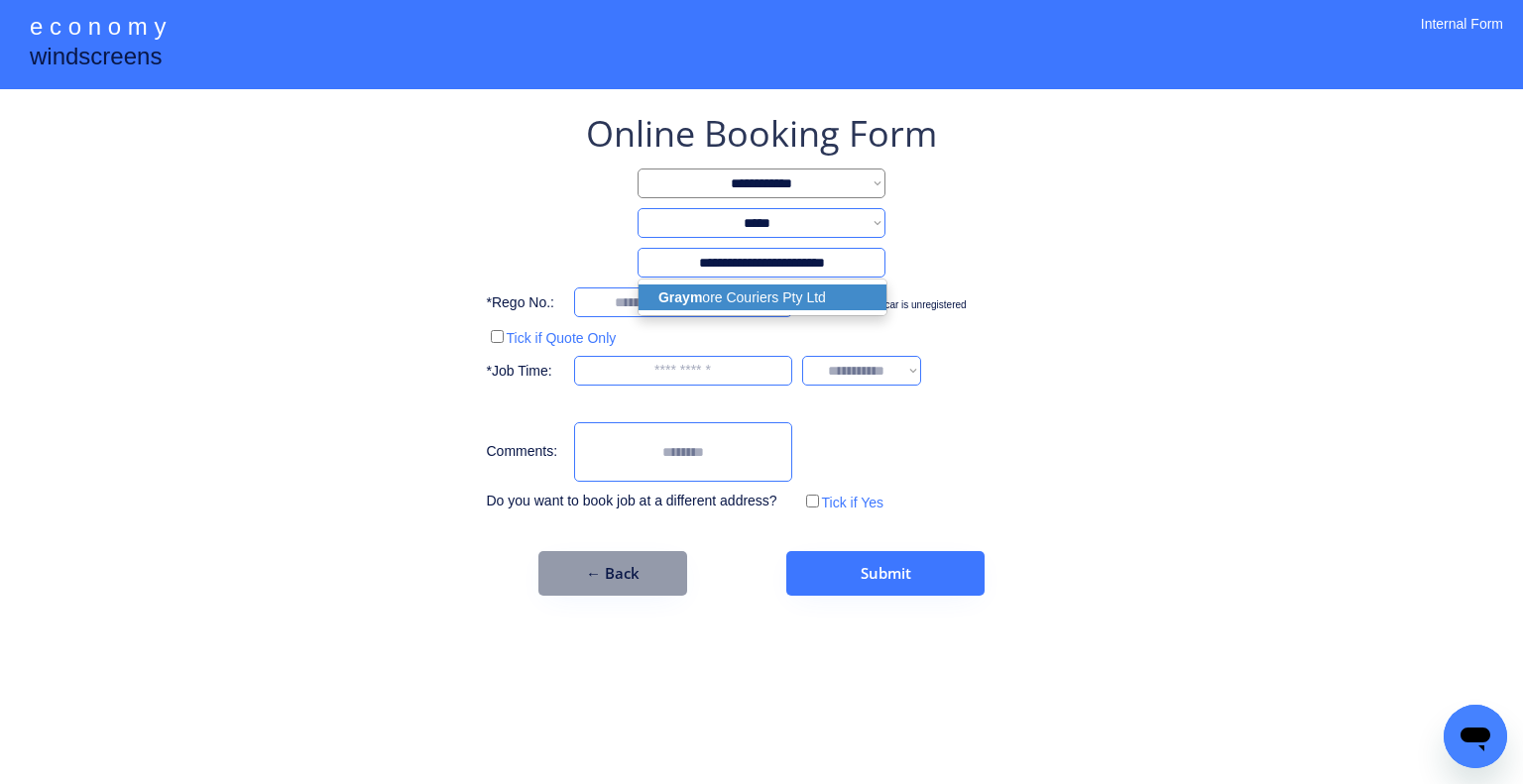 type on "**********" 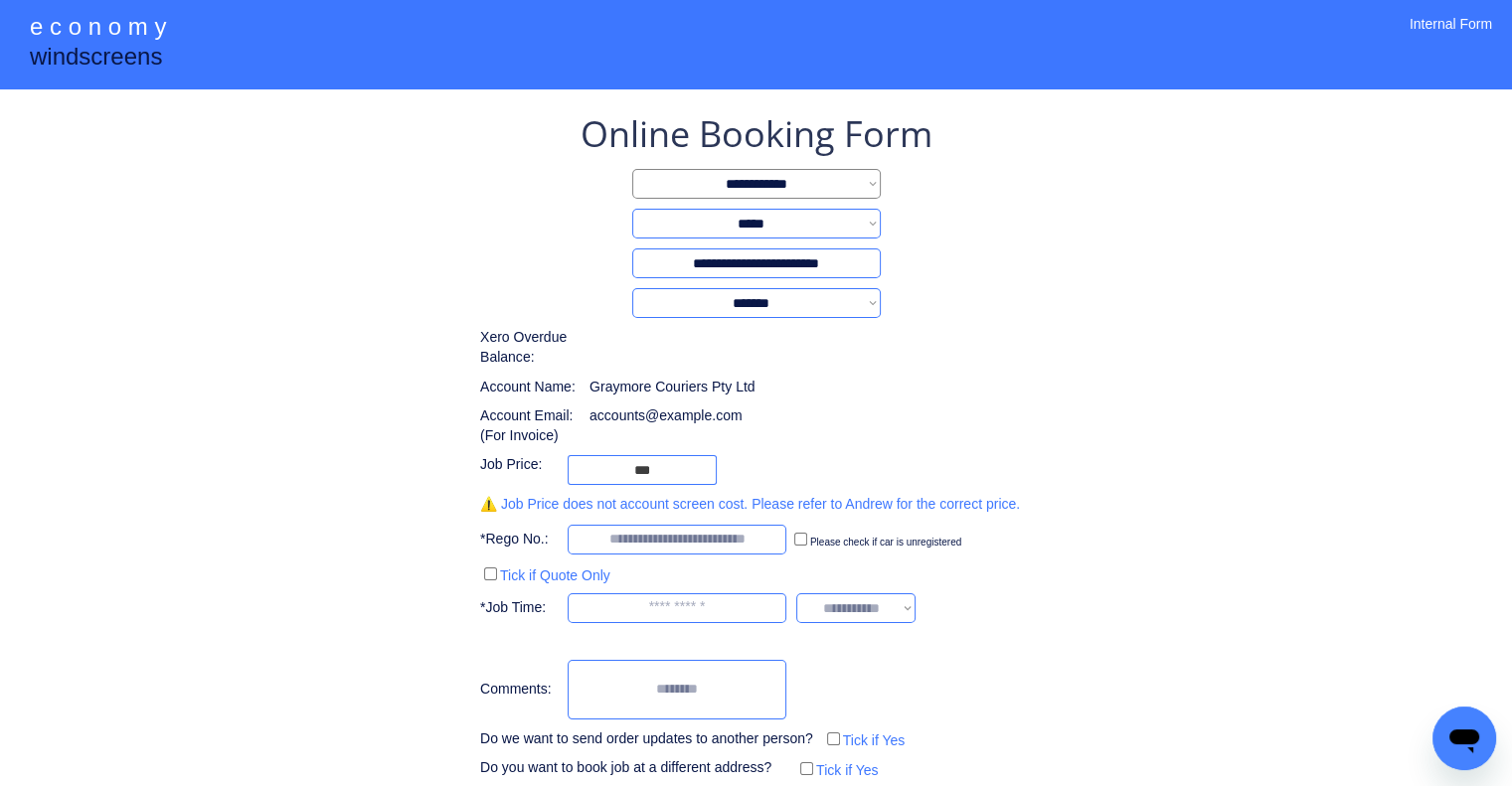 click on "**********" at bounding box center [756, 486] 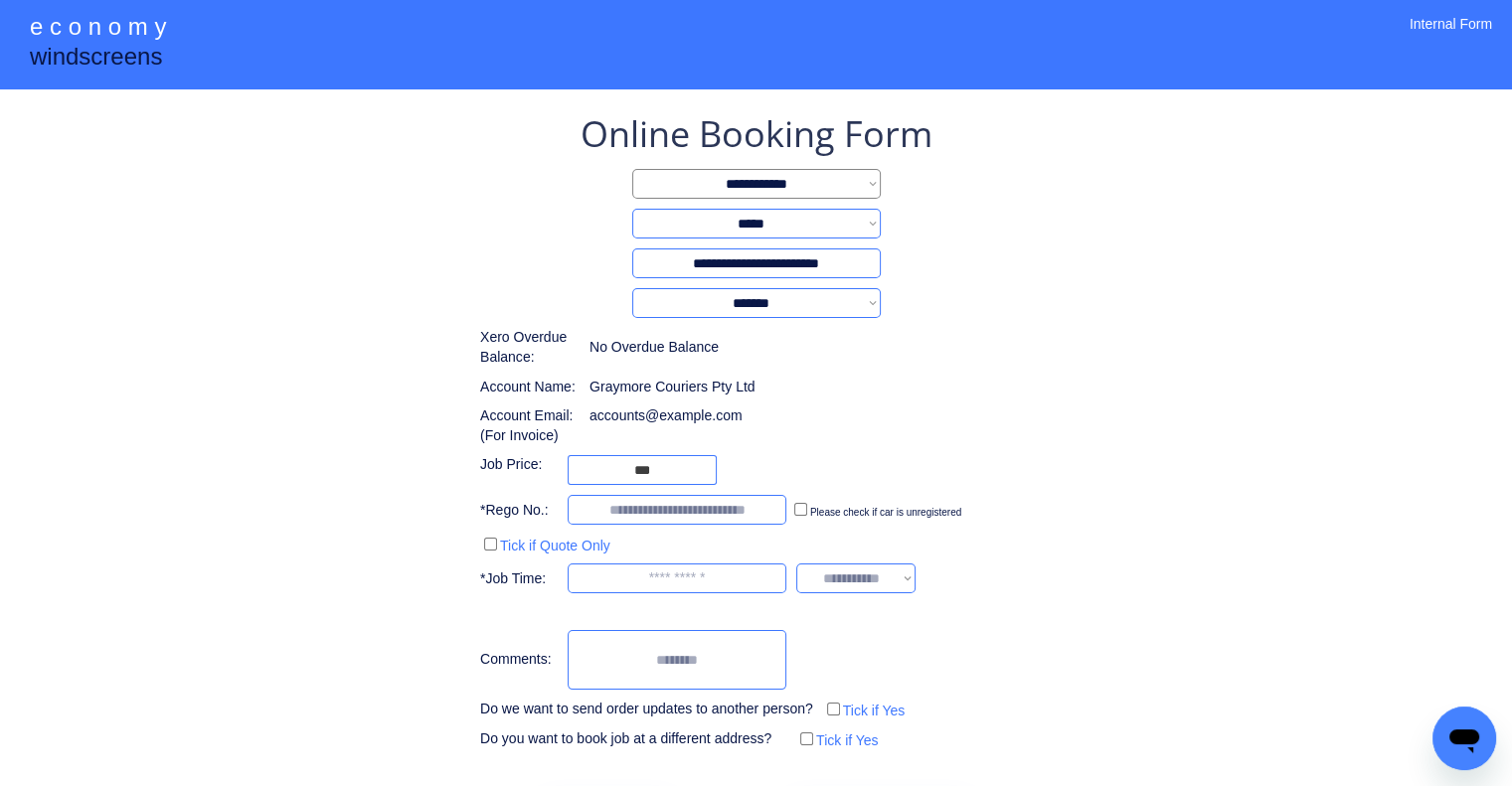 click on "**********" at bounding box center [756, 471] 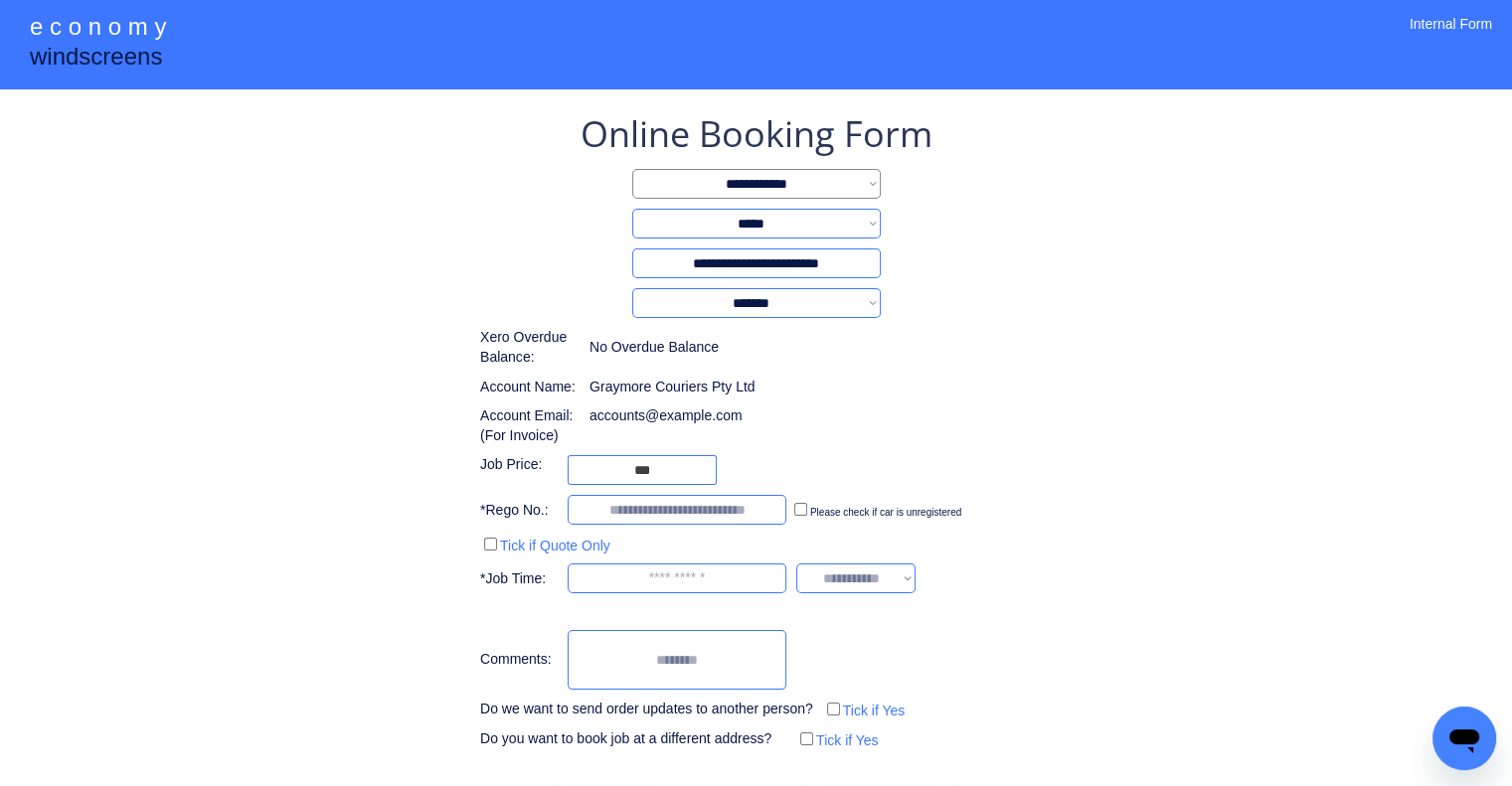 click at bounding box center (677, 510) 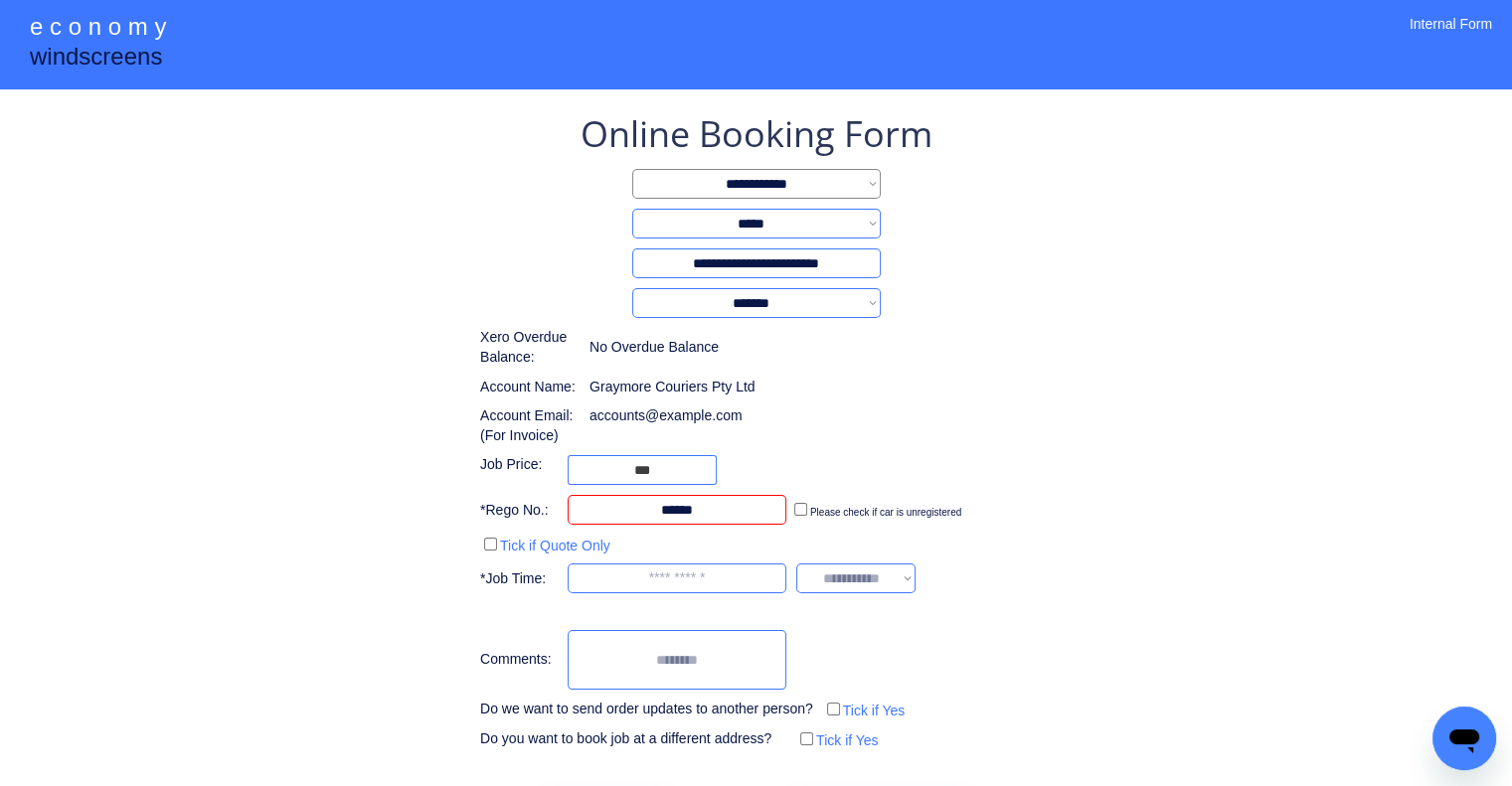 type on "******" 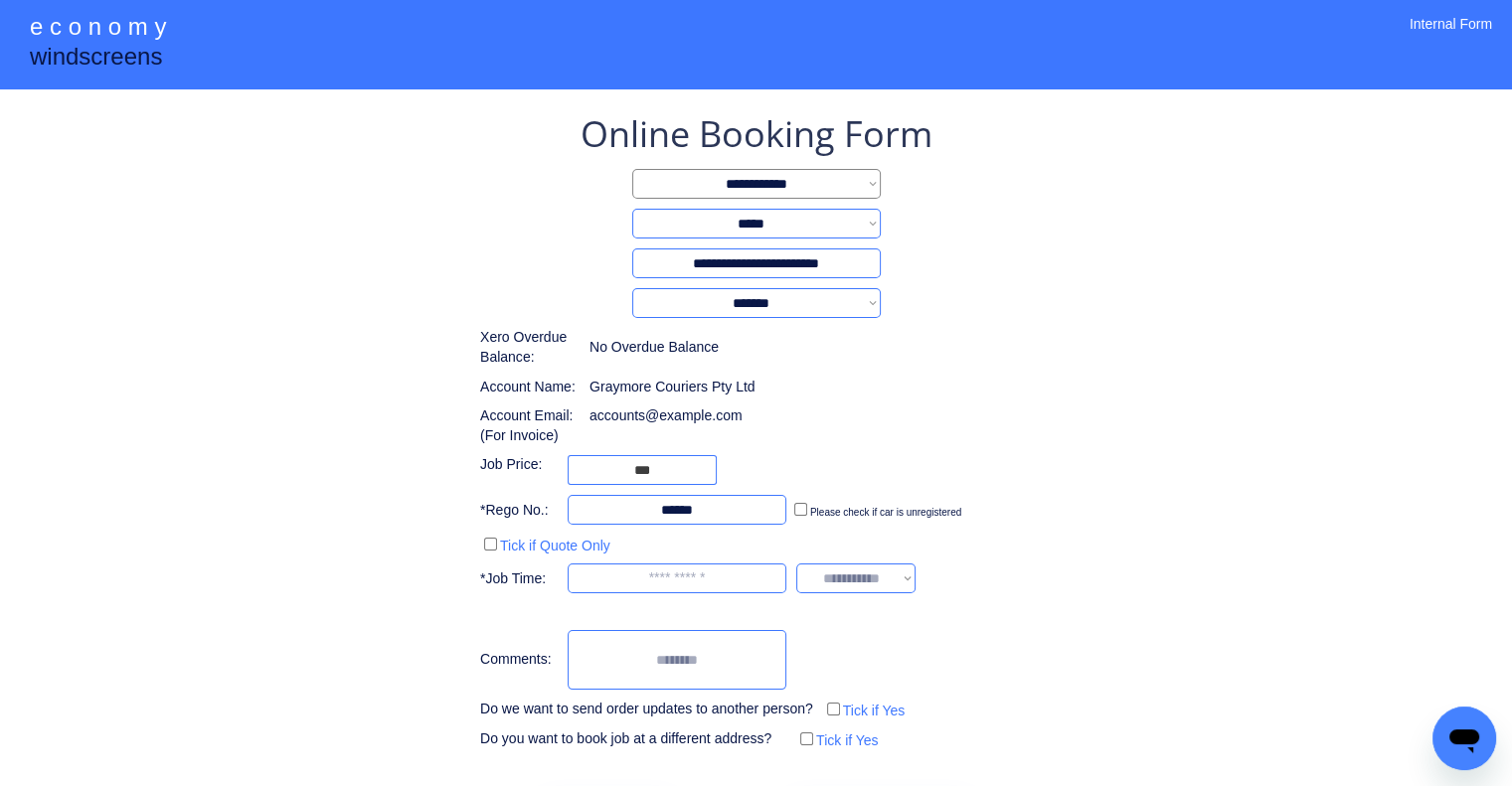 click on "**********" at bounding box center [756, 471] 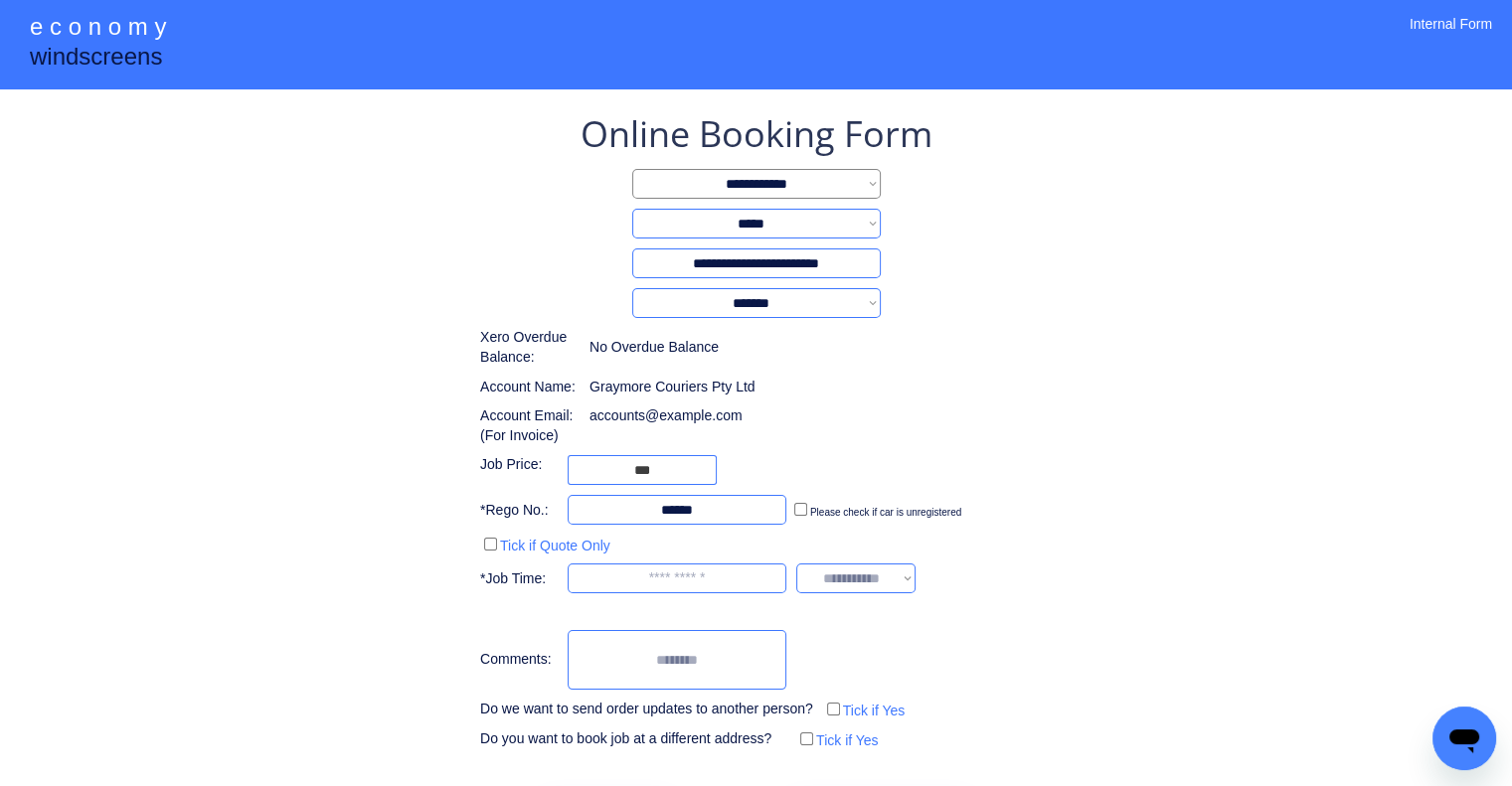 click at bounding box center [677, 578] 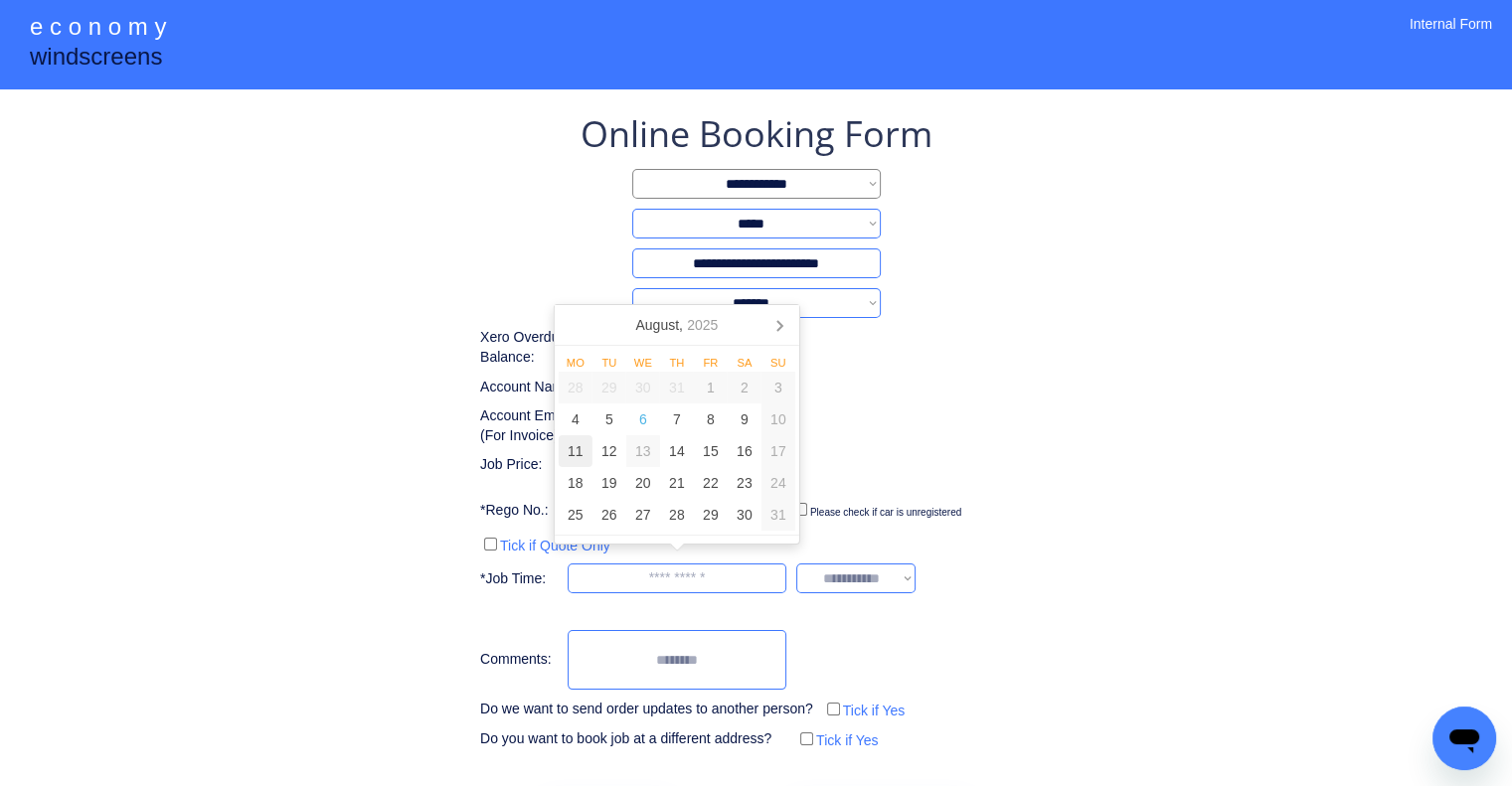 click on "11" at bounding box center (576, 451) 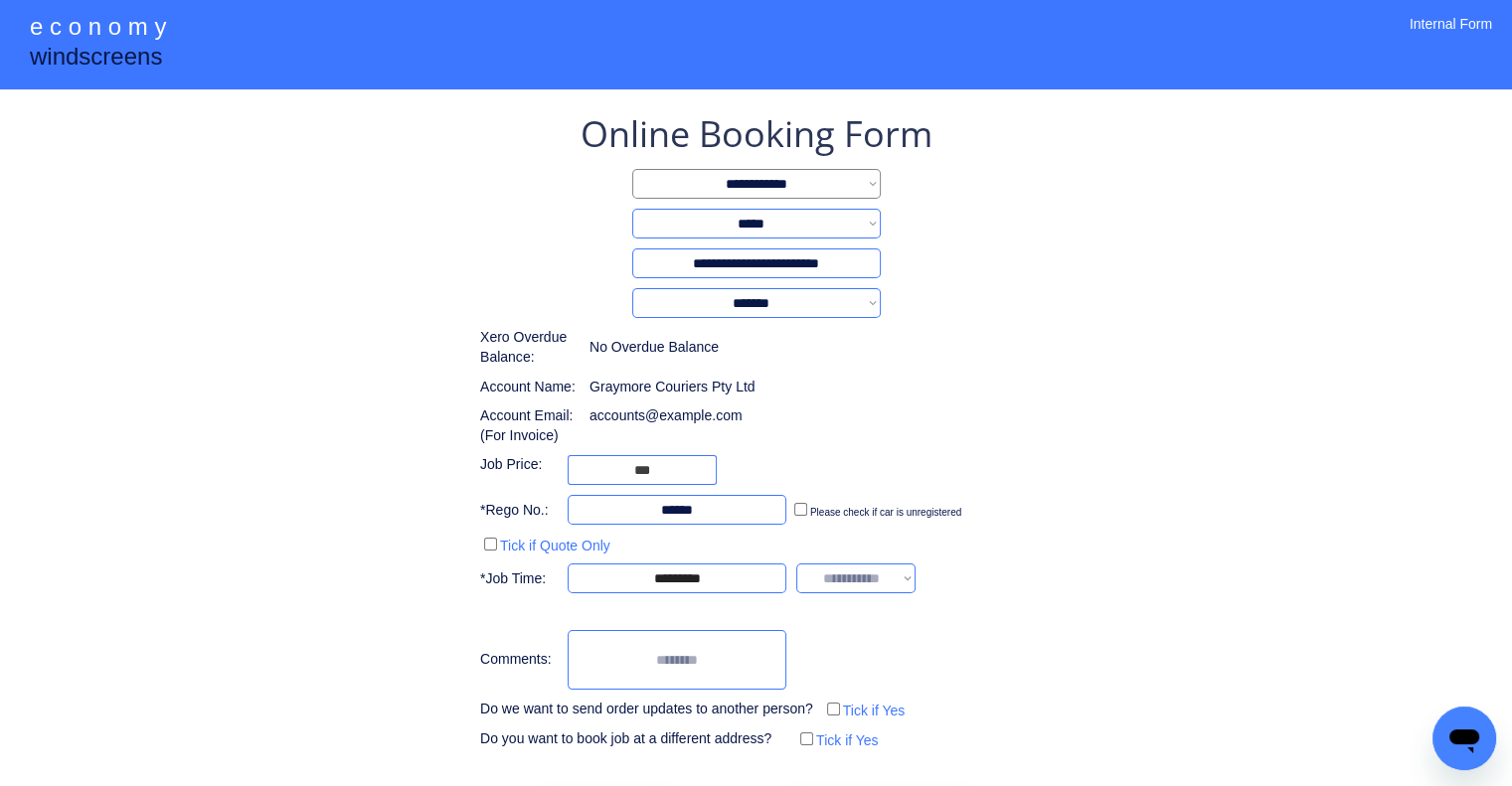 click on "Account Email: (For Invoice) accounts@graymorecouriers.com.au Edit Account Email" at bounding box center (696, 425) 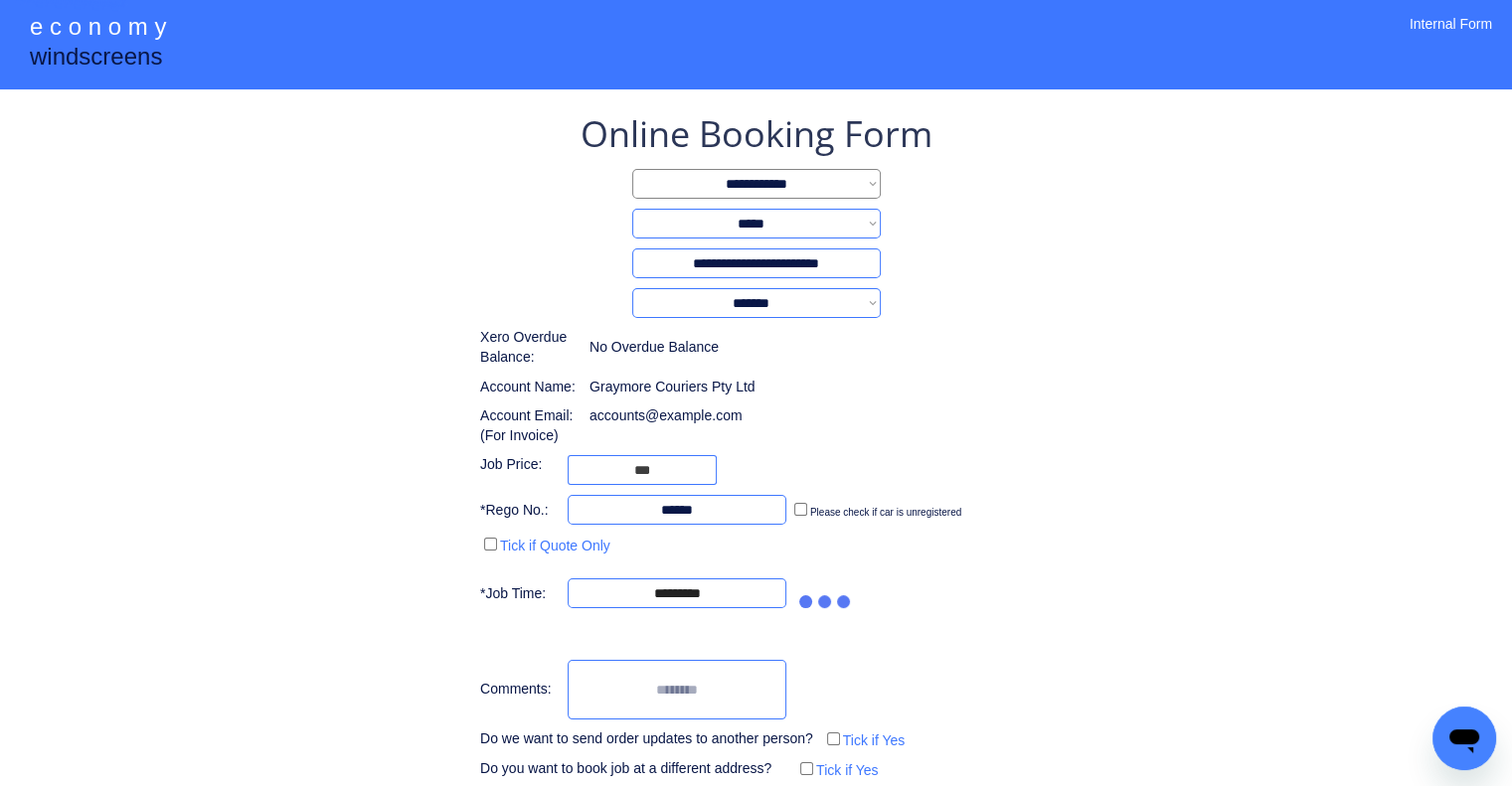 click on "**********" at bounding box center (756, 486) 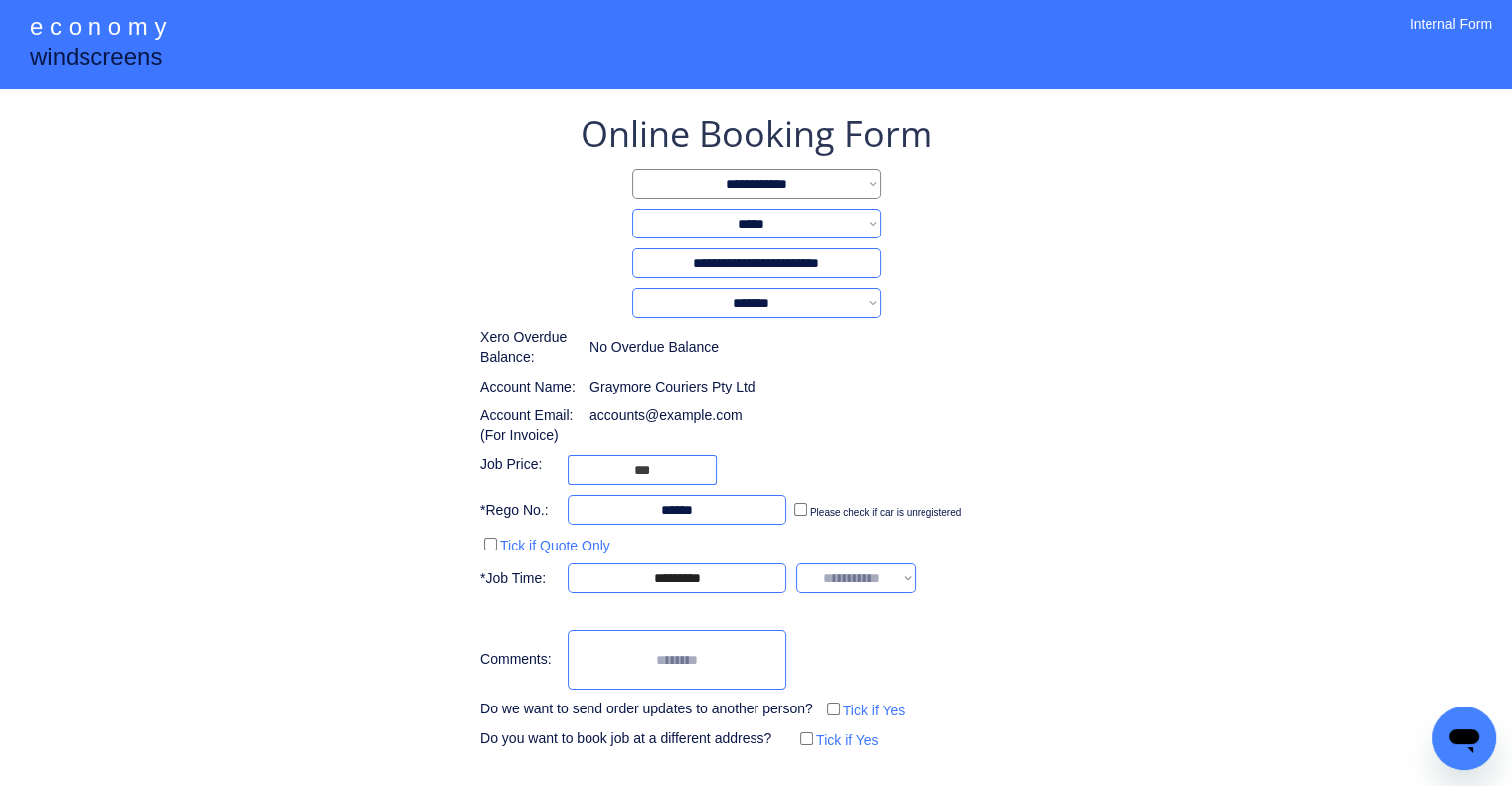 click on "**********" at bounding box center (856, 578) 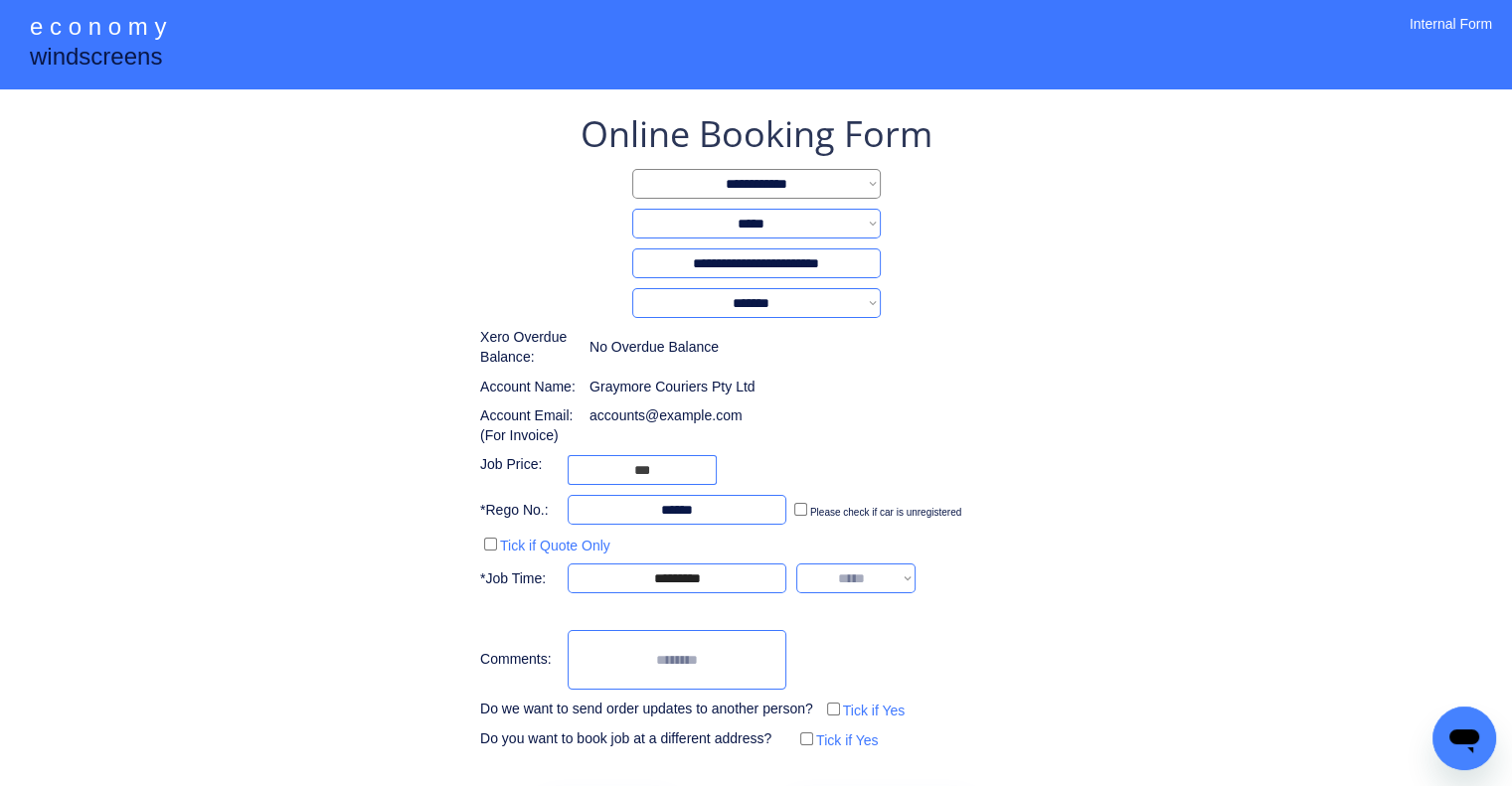 click on "**********" at bounding box center (856, 578) 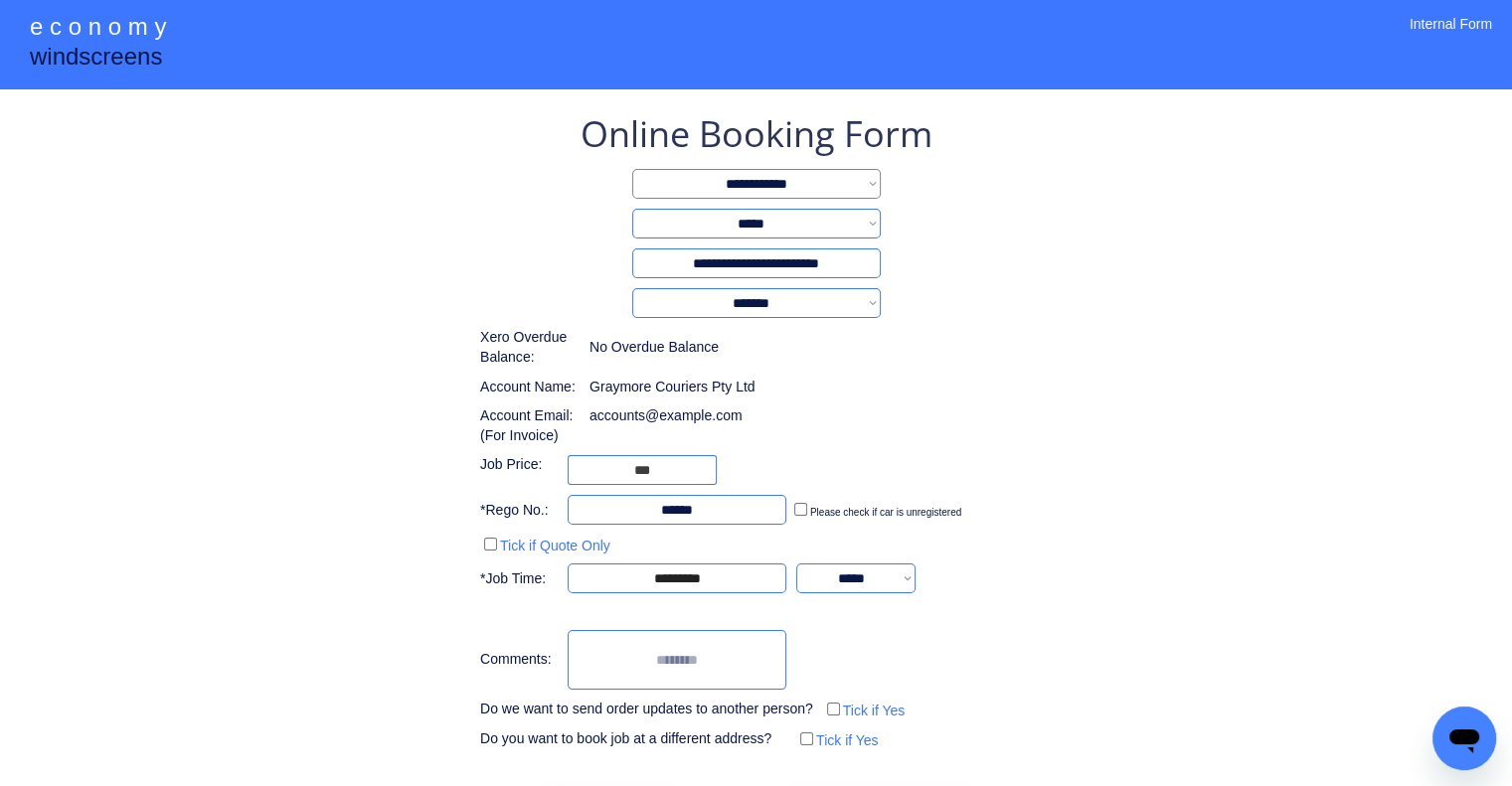 click on "**********" at bounding box center [756, 431] 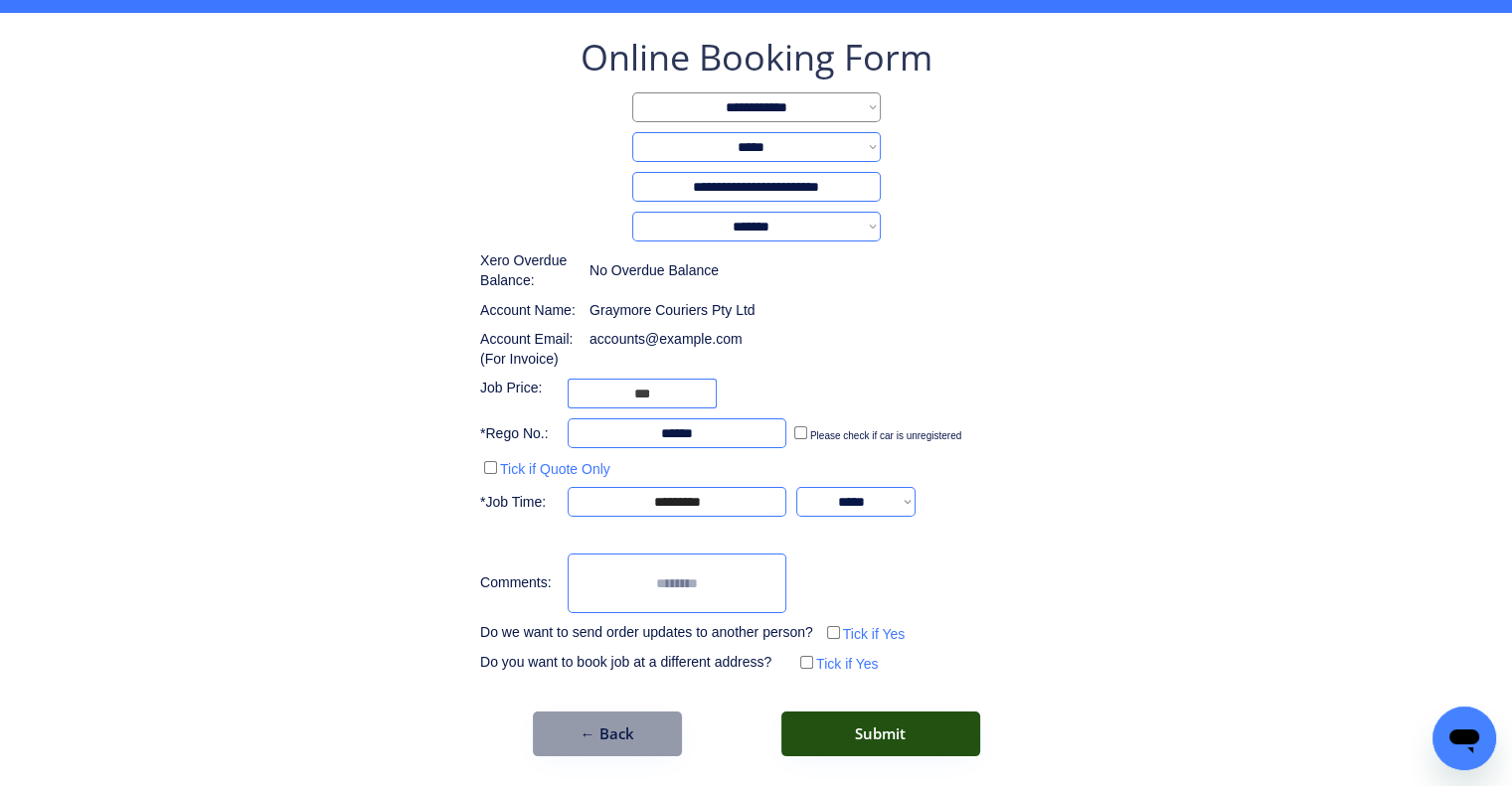 click on "**********" at bounding box center (756, 409) 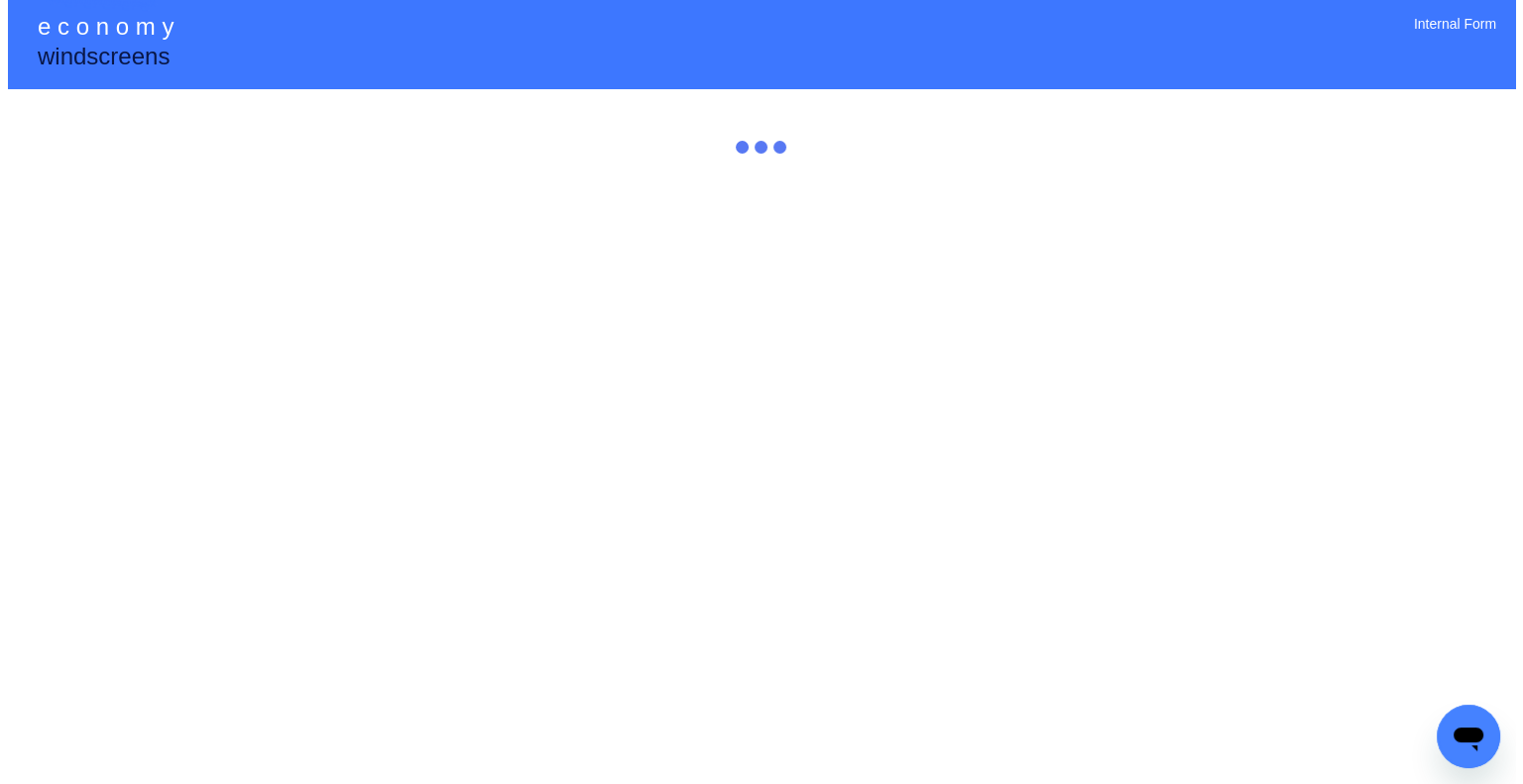 scroll, scrollTop: 0, scrollLeft: 0, axis: both 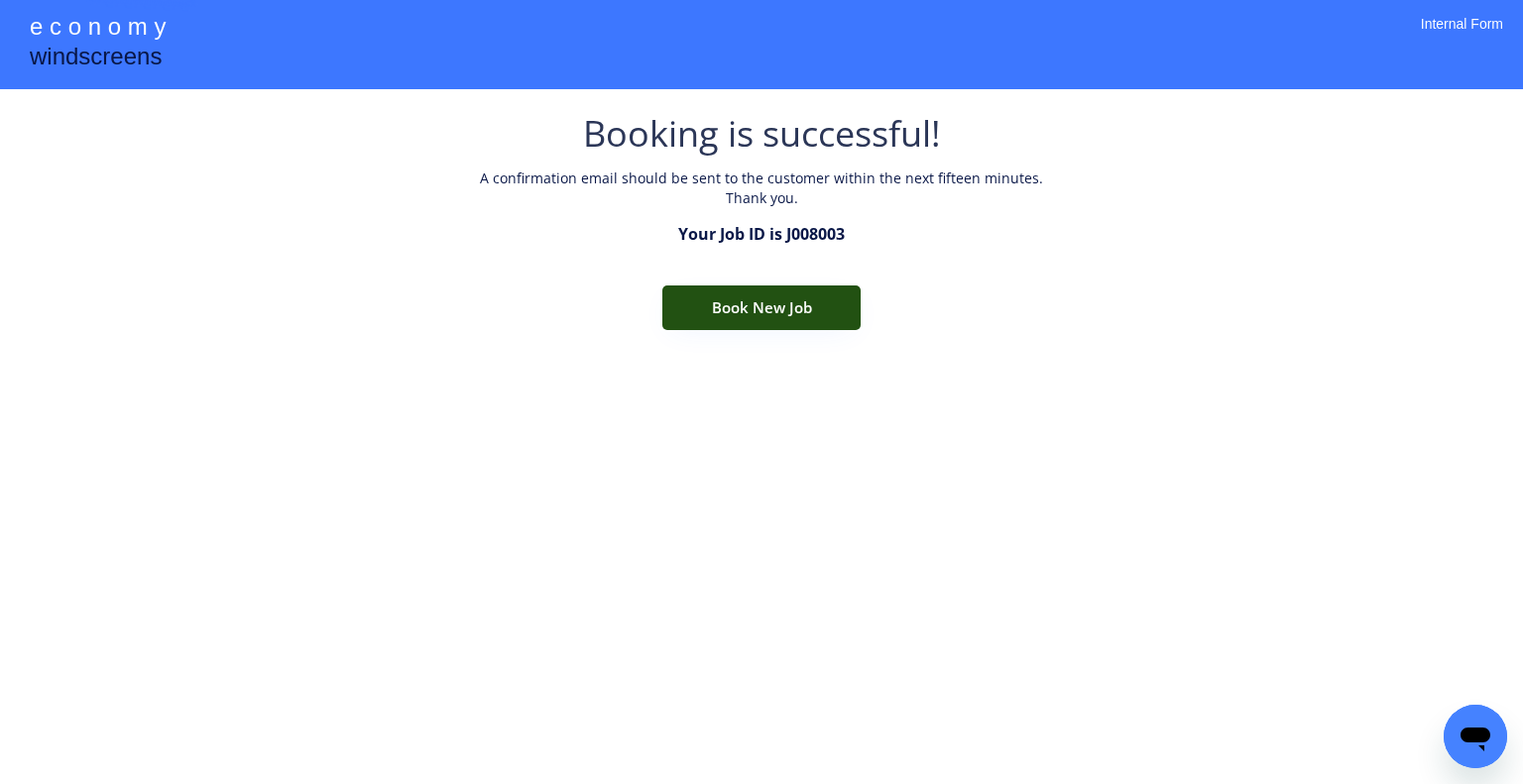 click on "Book New Job" at bounding box center (762, 307) 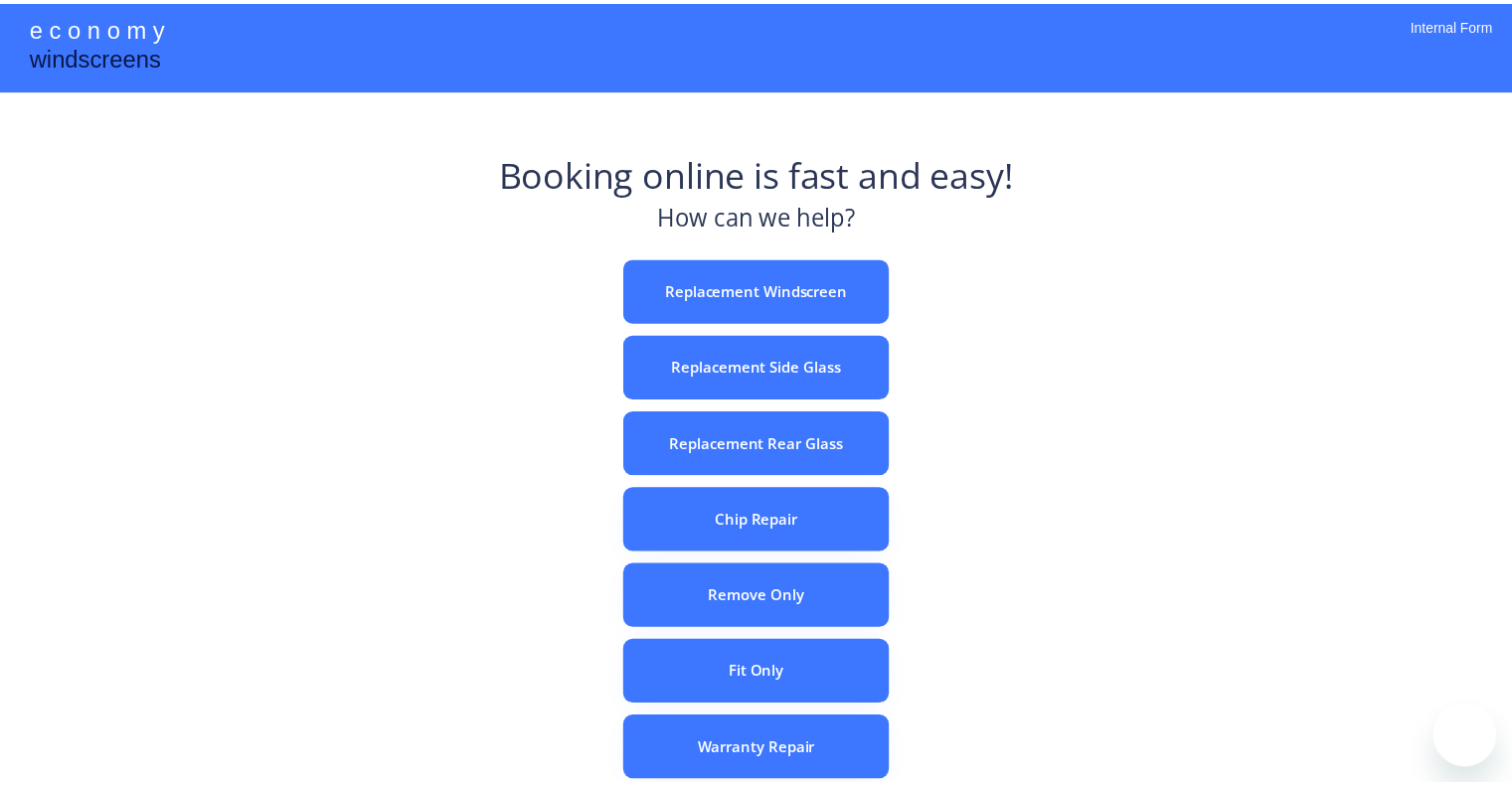 scroll, scrollTop: 0, scrollLeft: 0, axis: both 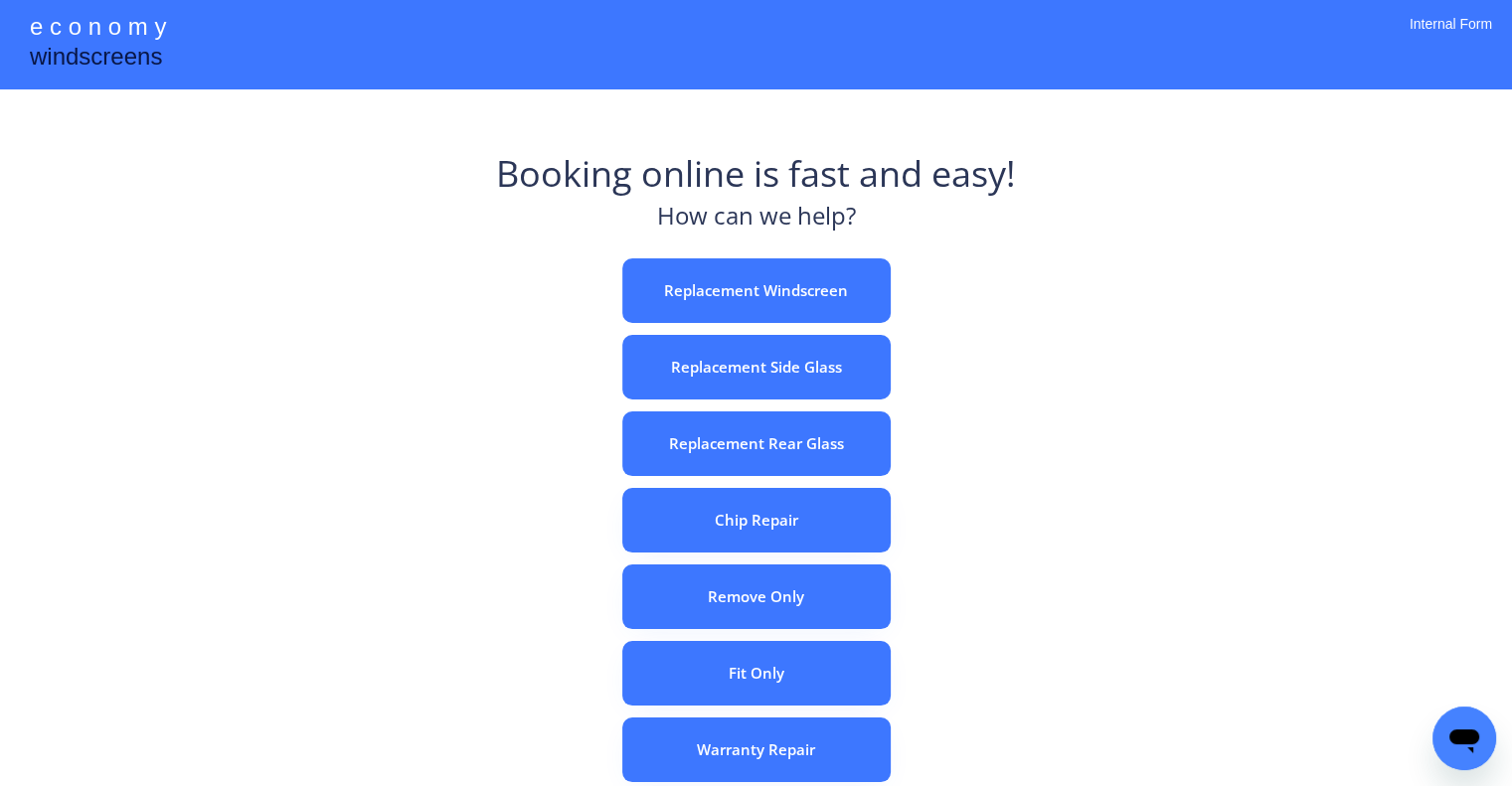 click on "e c o n o m y windscreens Booking online is fast and easy! How can we help? Replacement Windscreen Replacement Side Glass Replacement Rear Glass Chip Repair Remove Only Fit Only Warranty Repair ADAS Recalibration Only Rebook a Job Confirm Quotes Manual Booking Internal Form" at bounding box center (756, 553) 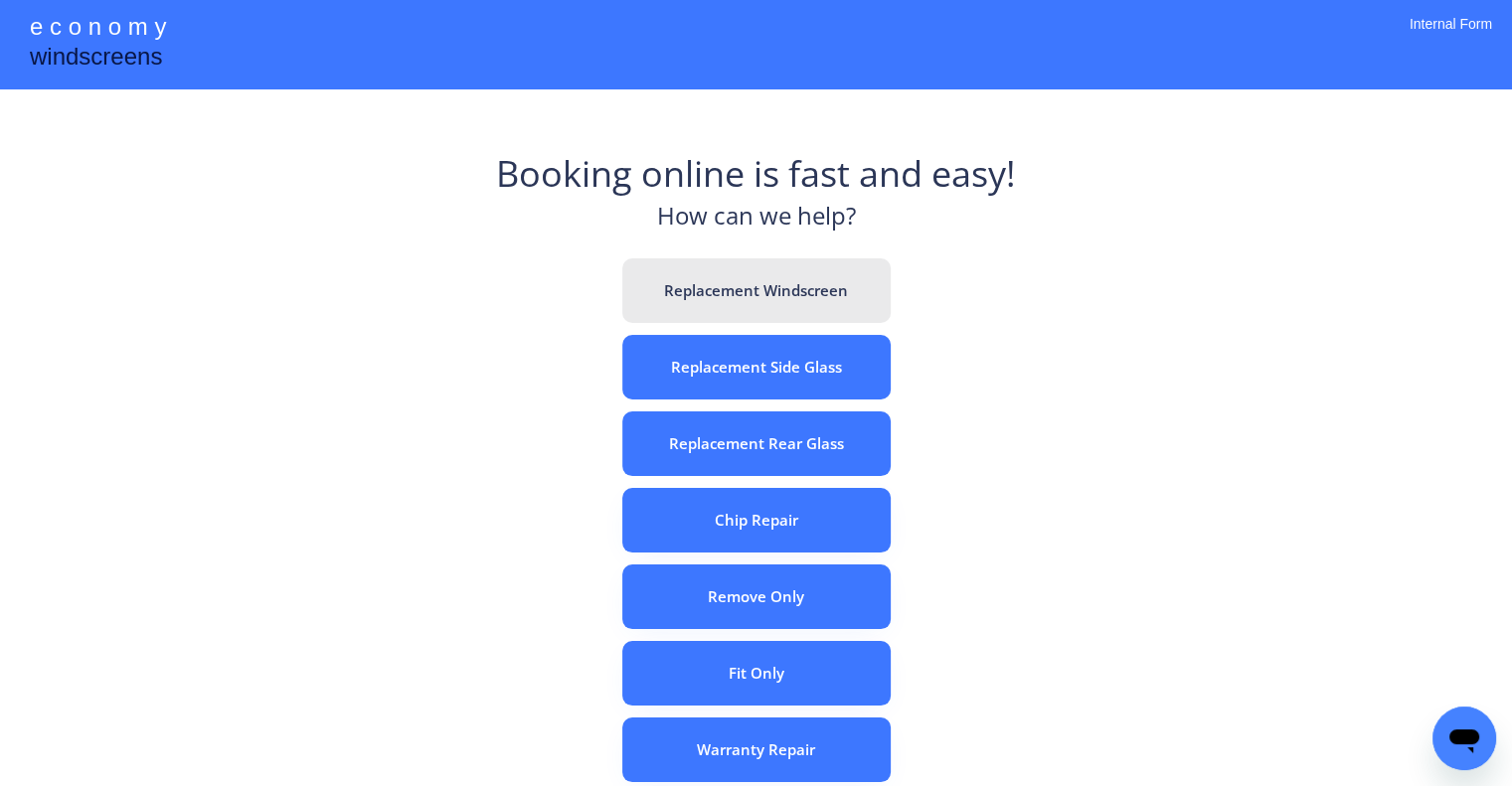 click on "Replacement Windscreen" at bounding box center [756, 290] 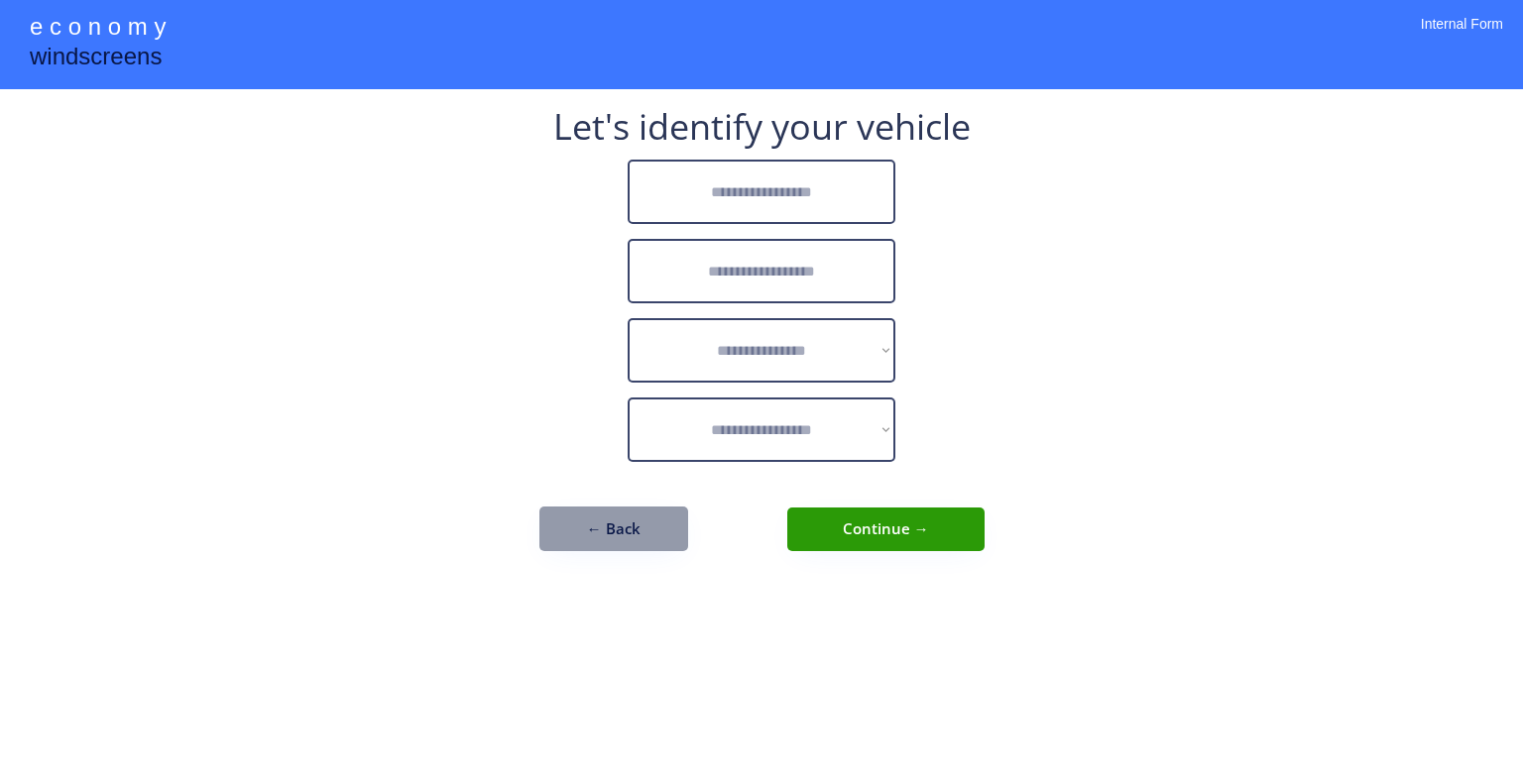 scroll, scrollTop: 0, scrollLeft: 0, axis: both 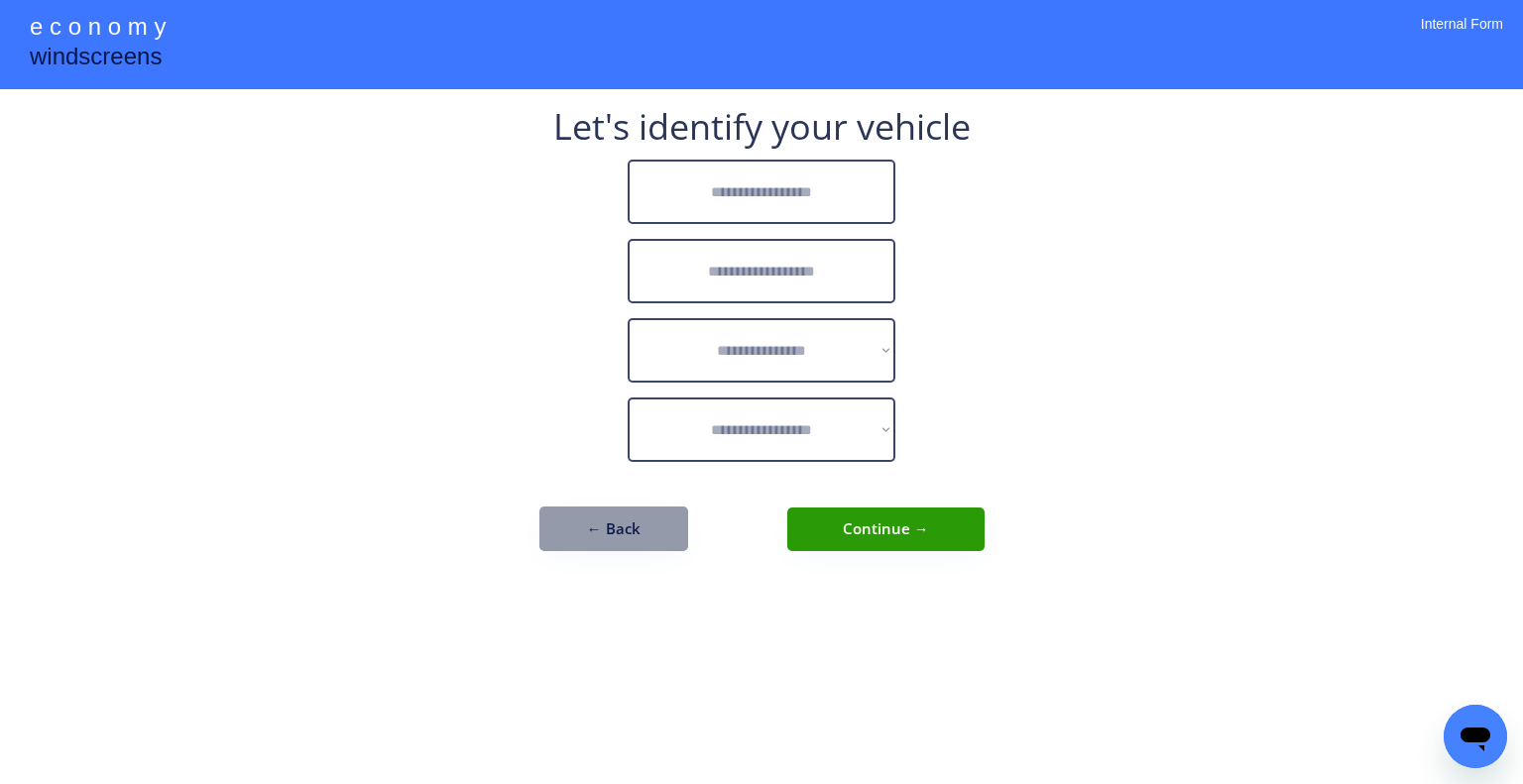 click on "**********" at bounding box center (762, 392) 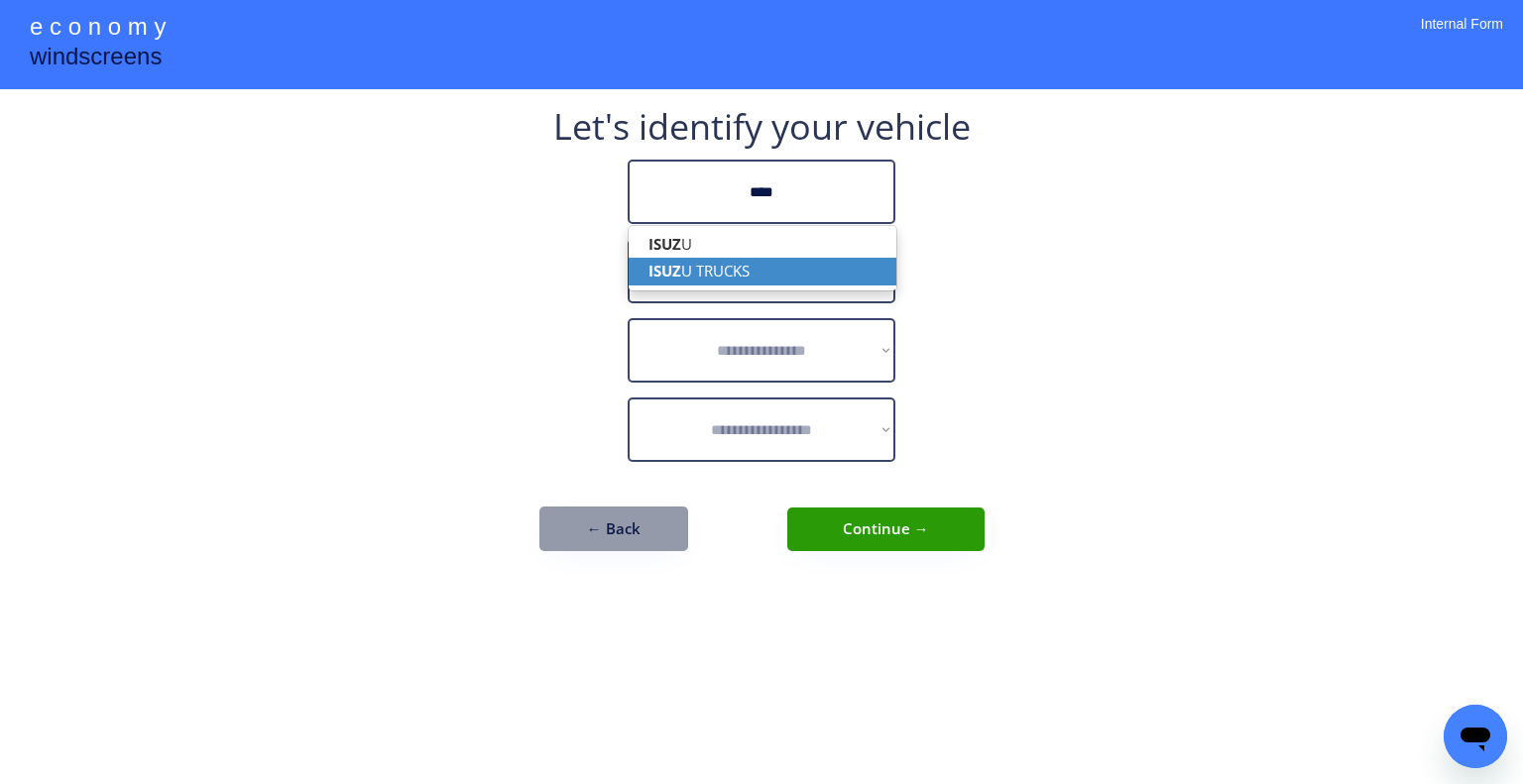 click on "ISUZ U TRUCKS" at bounding box center [762, 271] 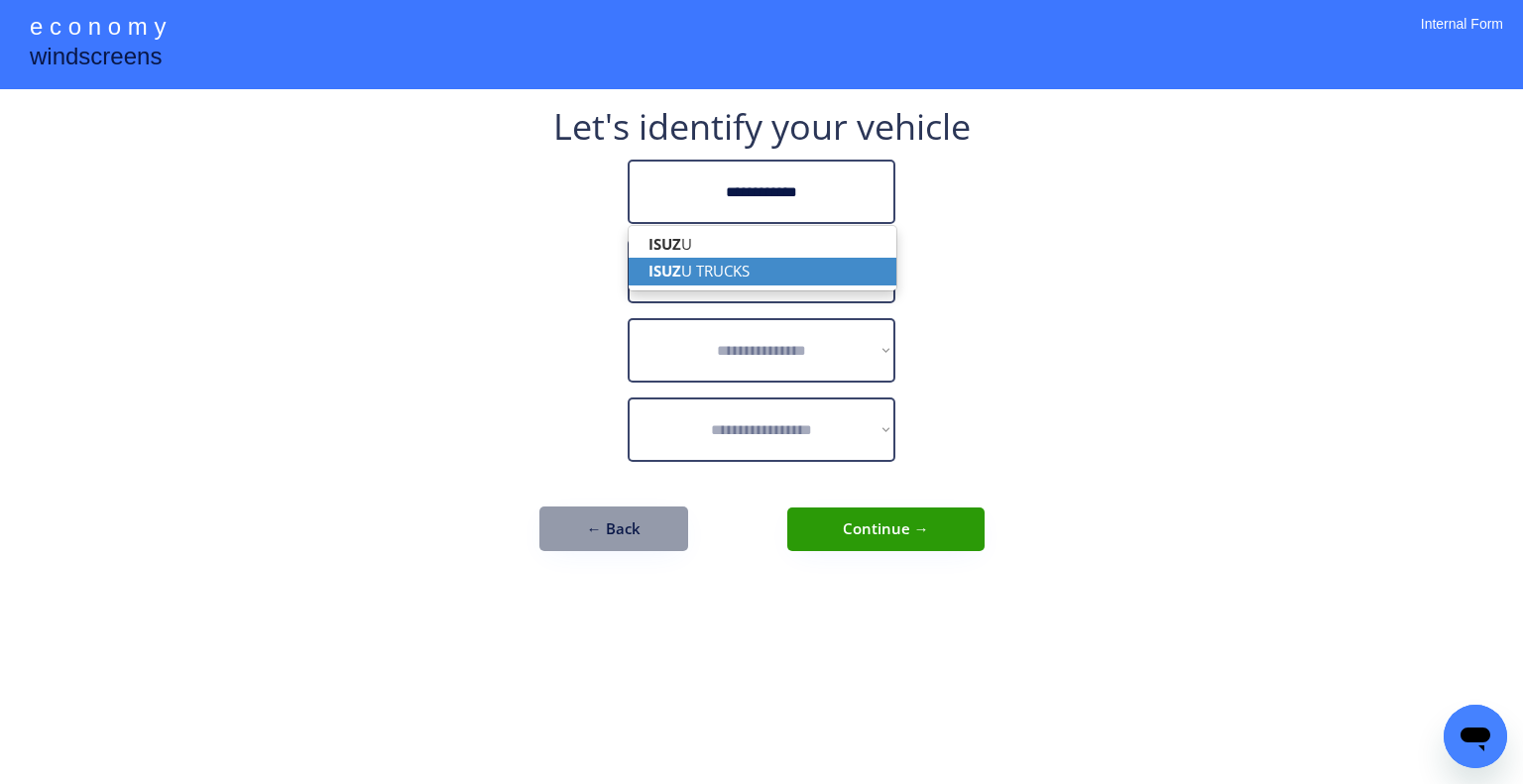 type on "**********" 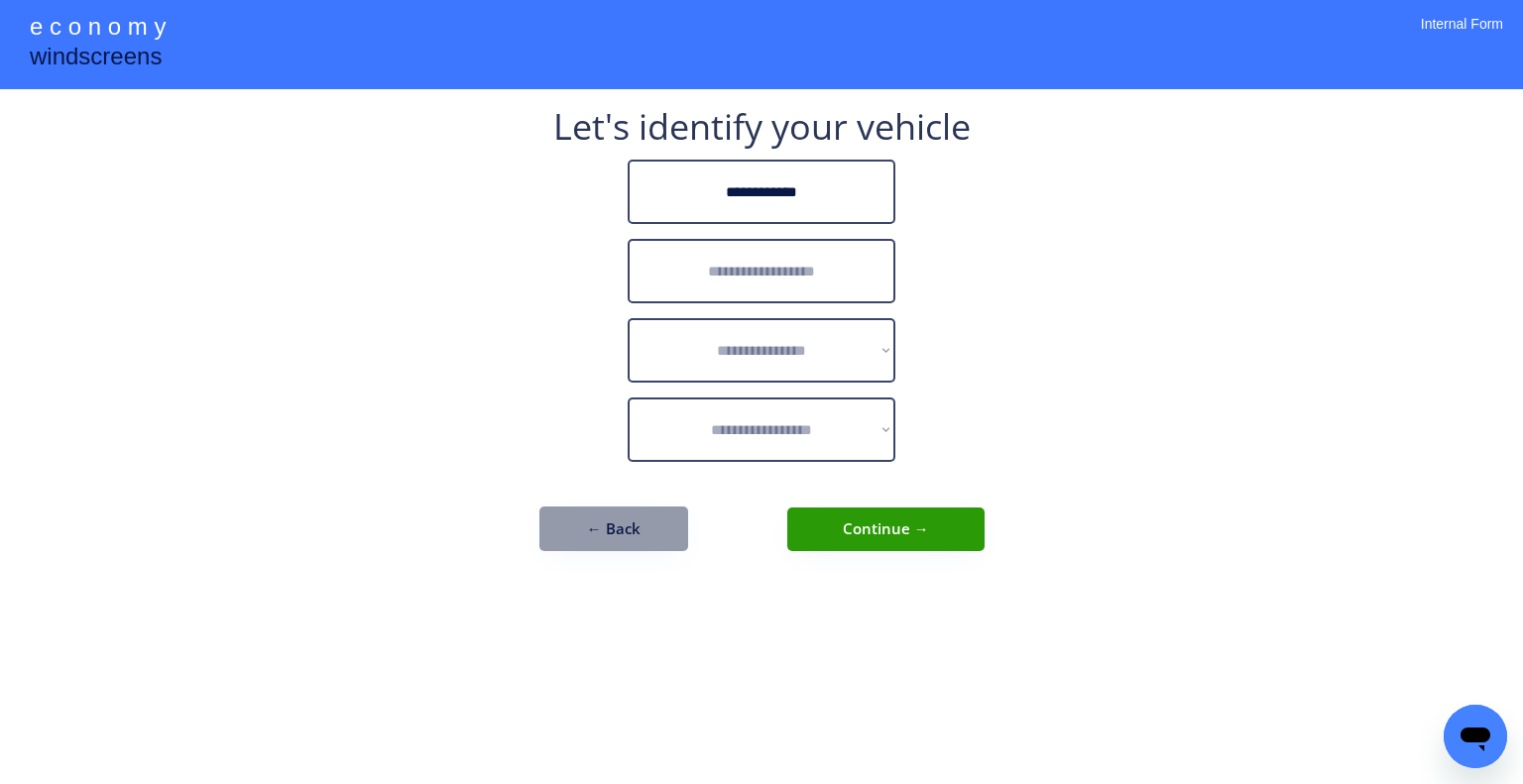click at bounding box center (762, 271) 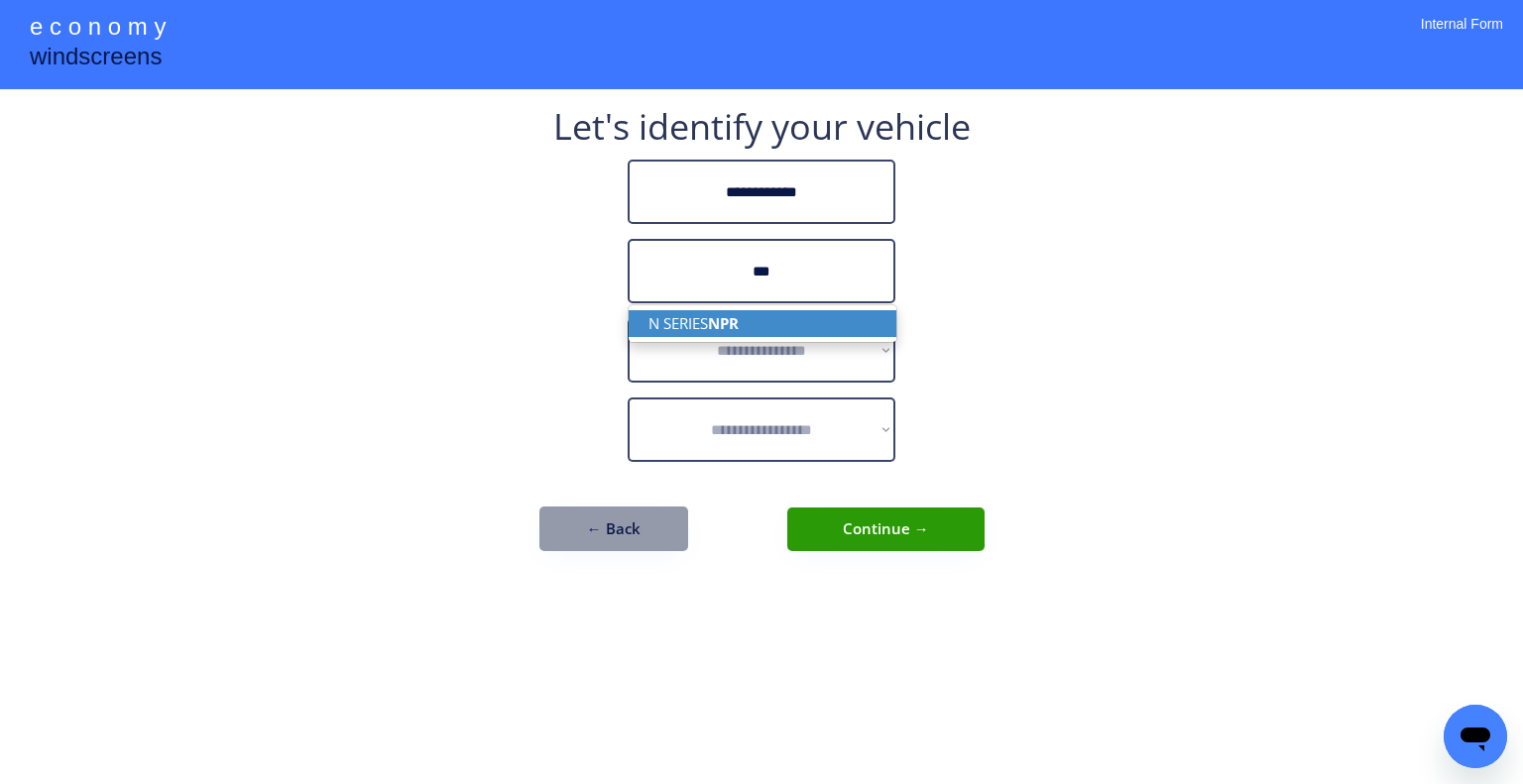 click on "N SERIES  NPR" at bounding box center [762, 323] 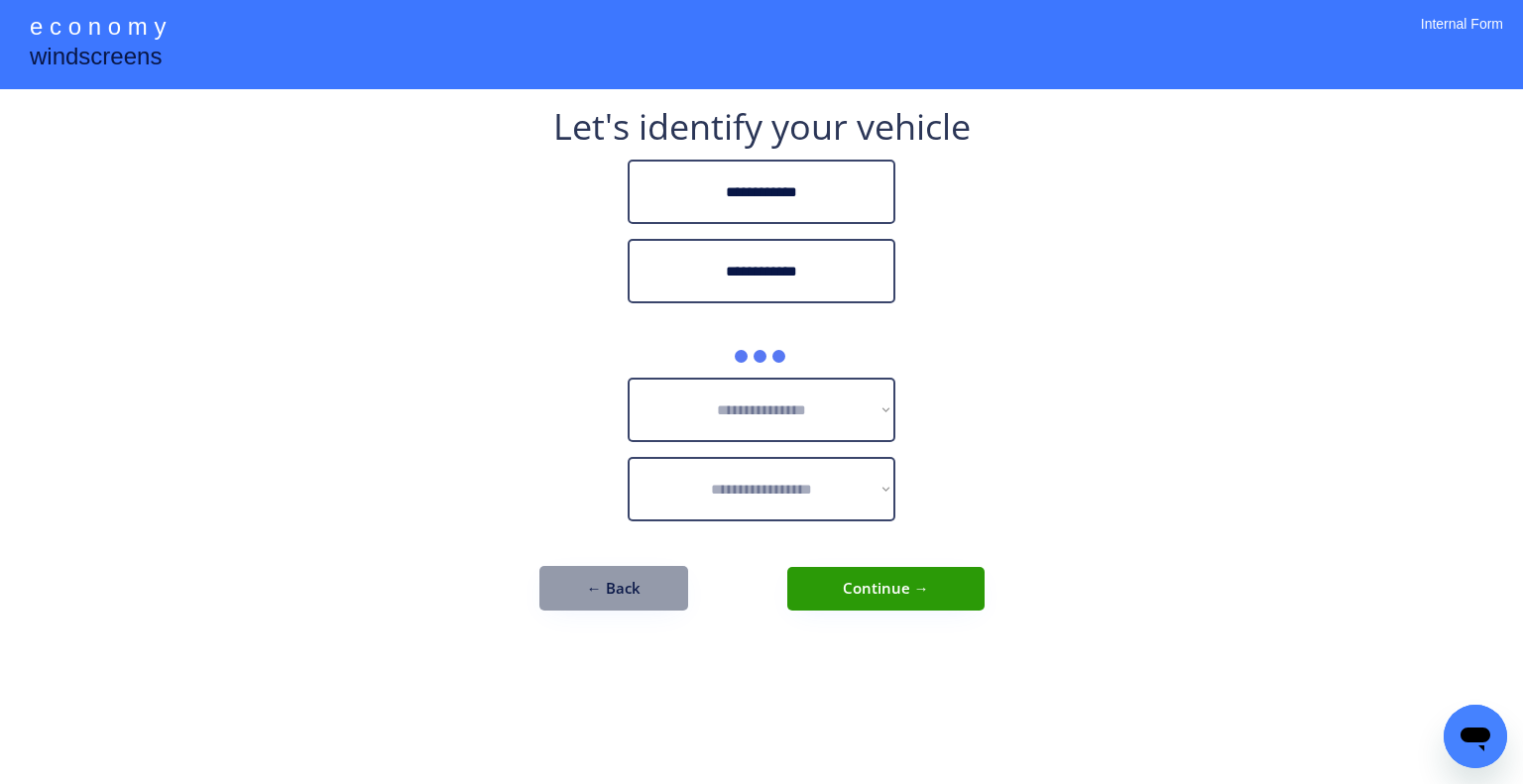 type on "**********" 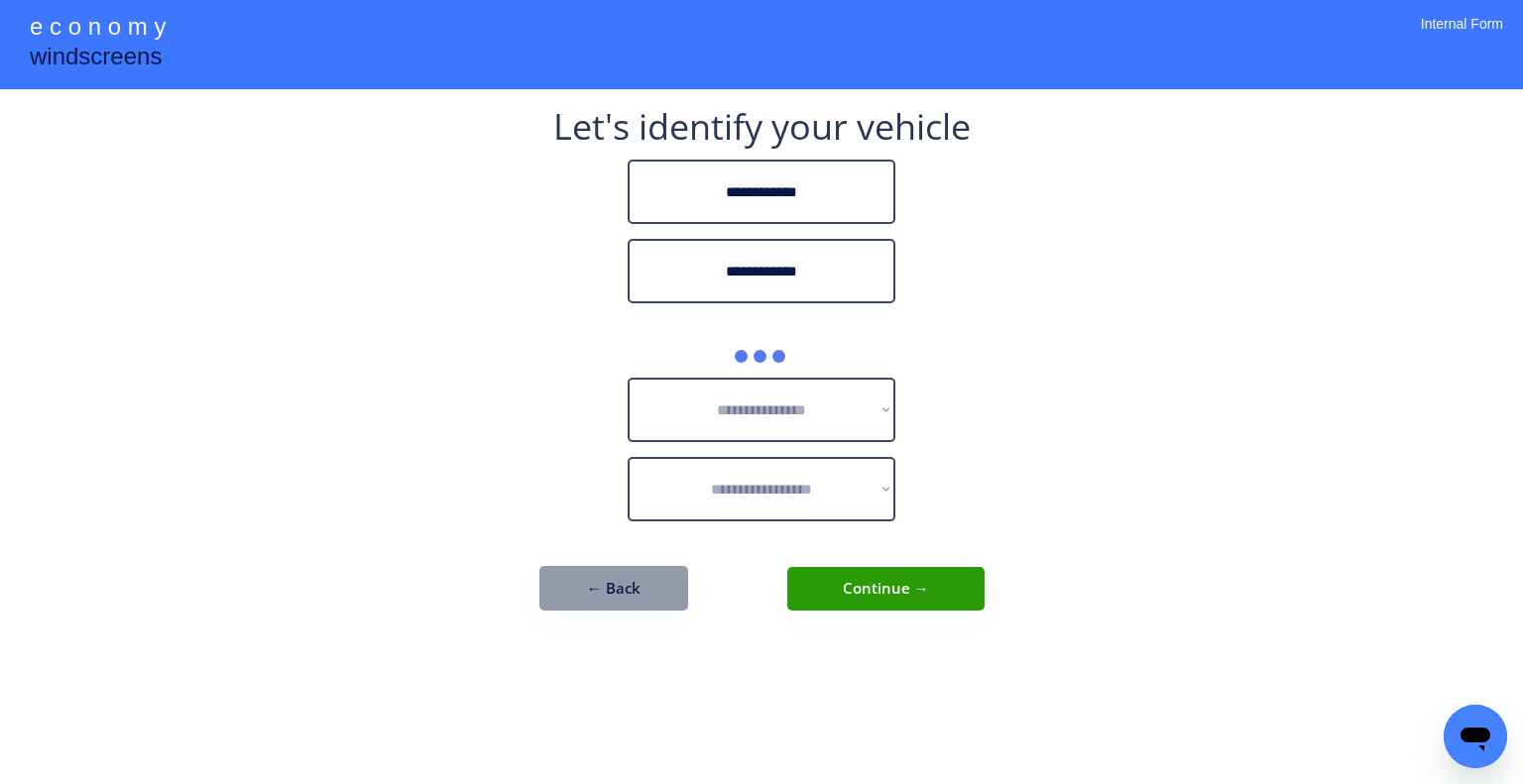 click on "**********" at bounding box center (762, 392) 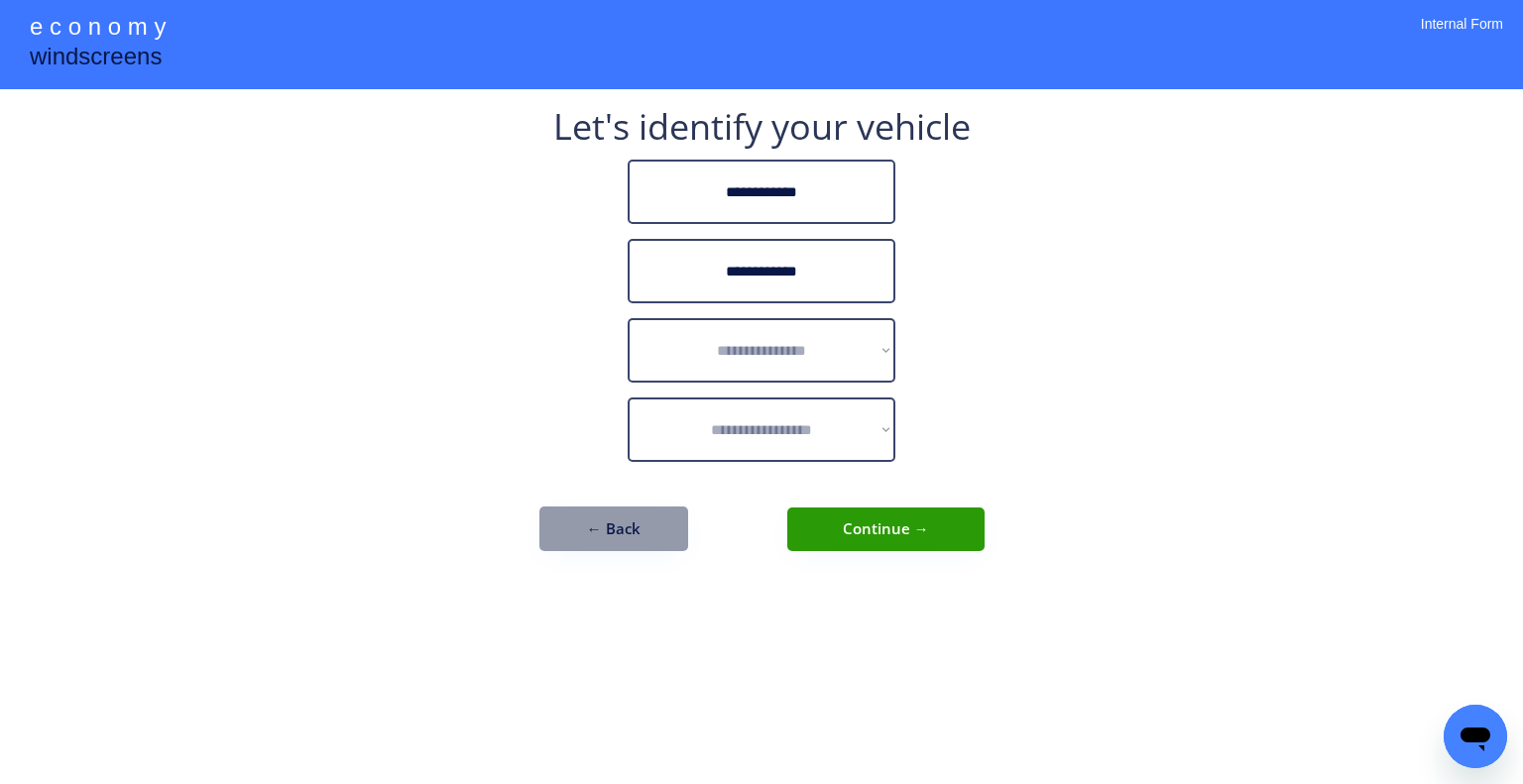click on "**********" at bounding box center (762, 392) 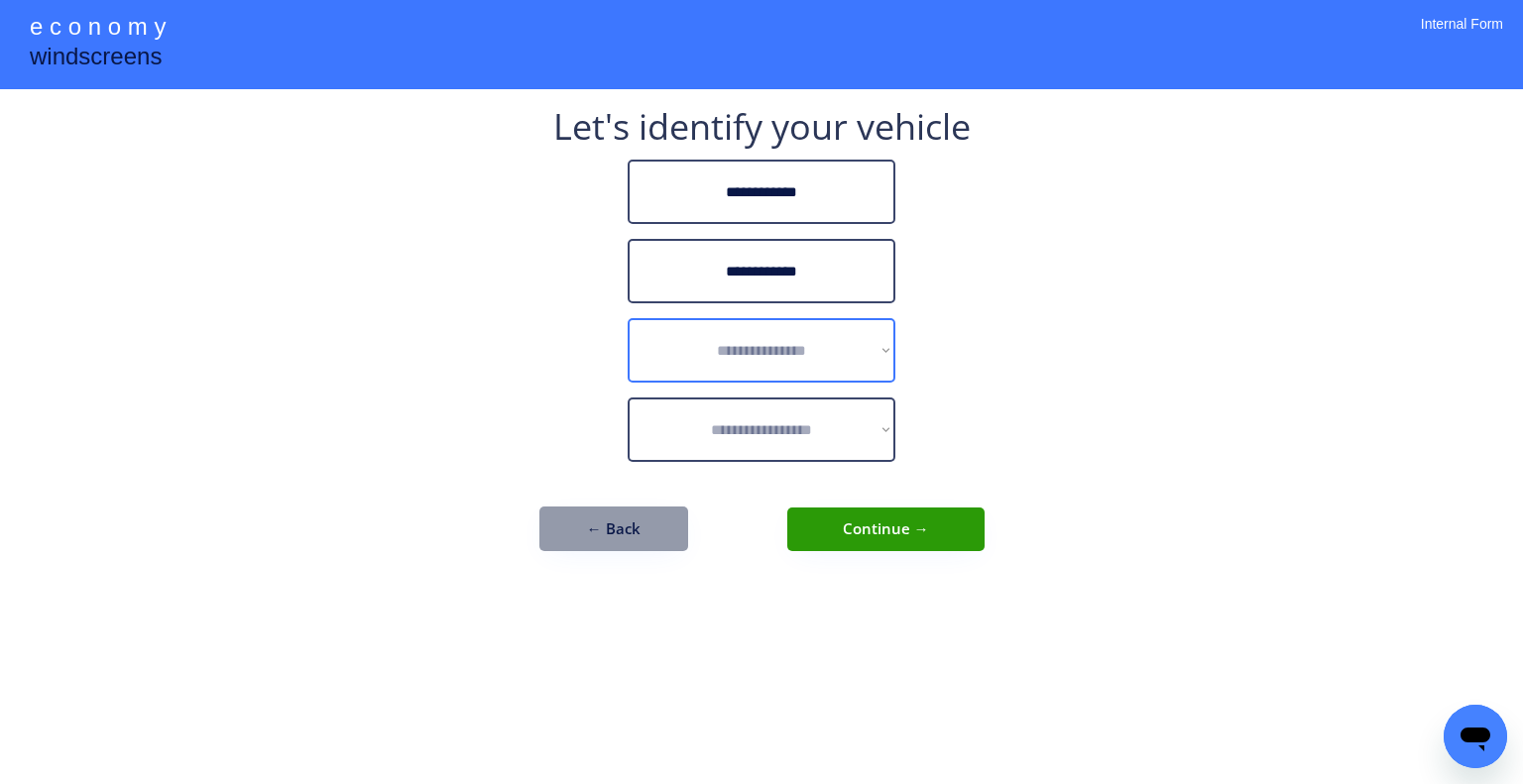 drag, startPoint x: 820, startPoint y: 350, endPoint x: 851, endPoint y: 334, distance: 34.88553 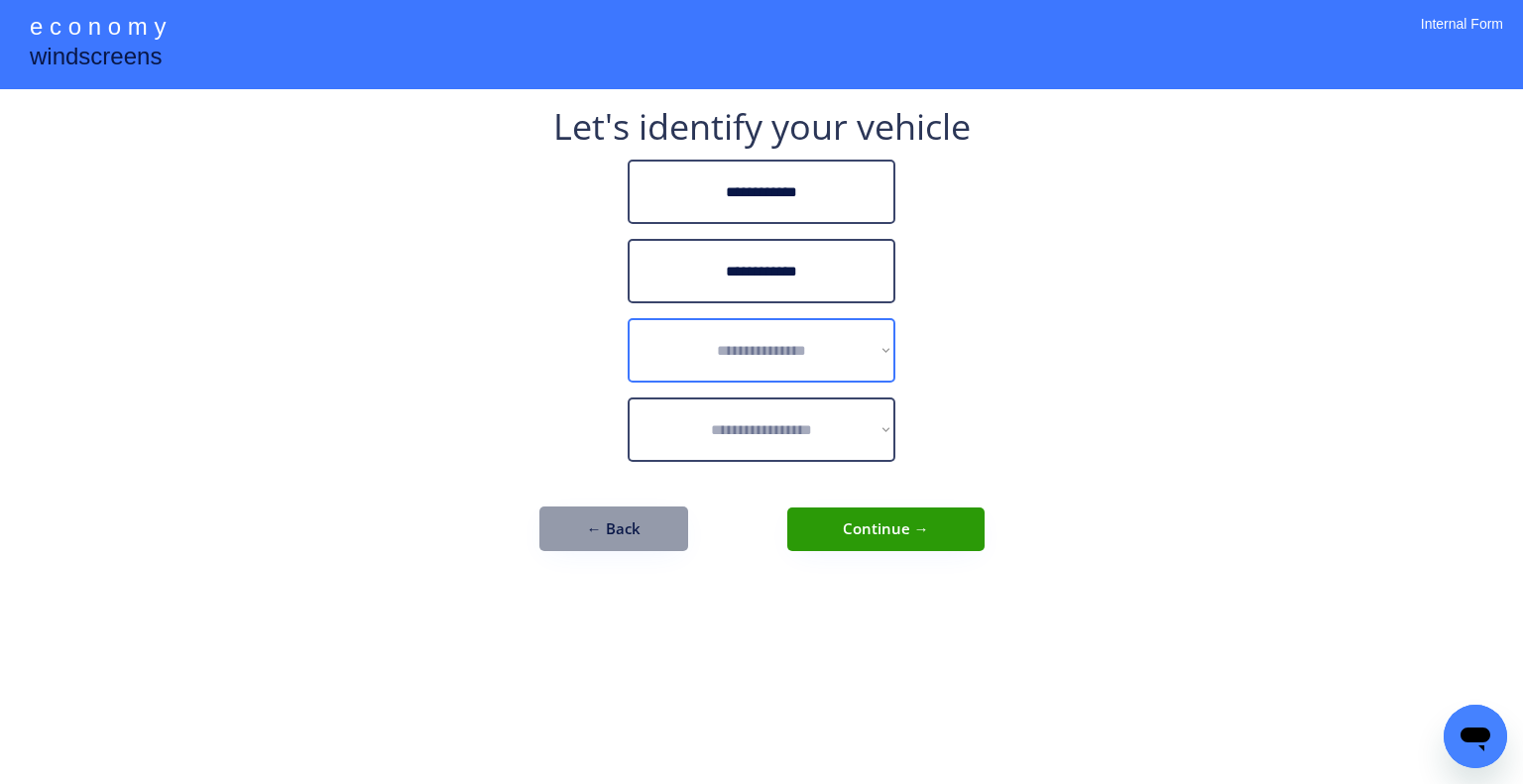 select on "******" 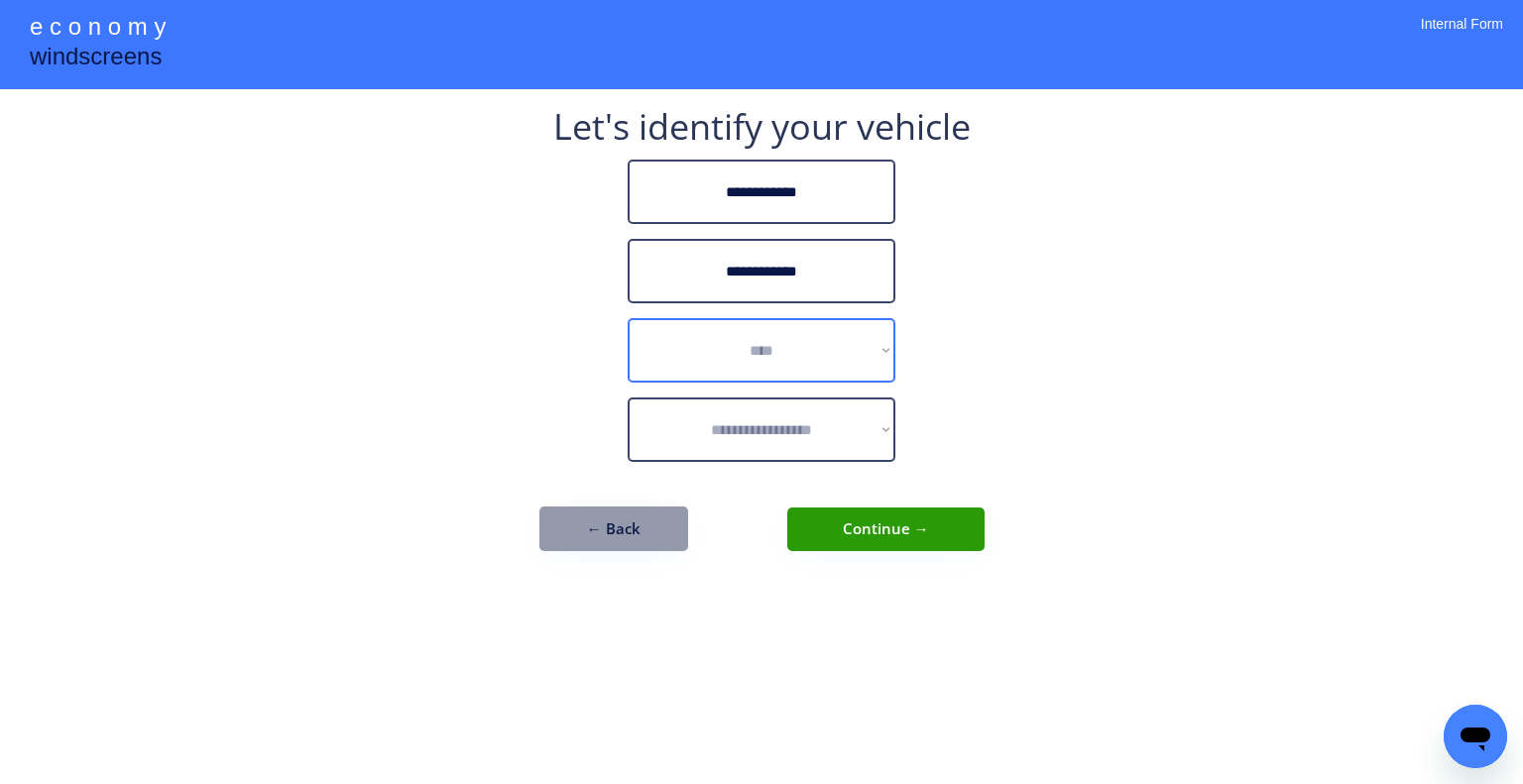 click on "**********" at bounding box center [762, 350] 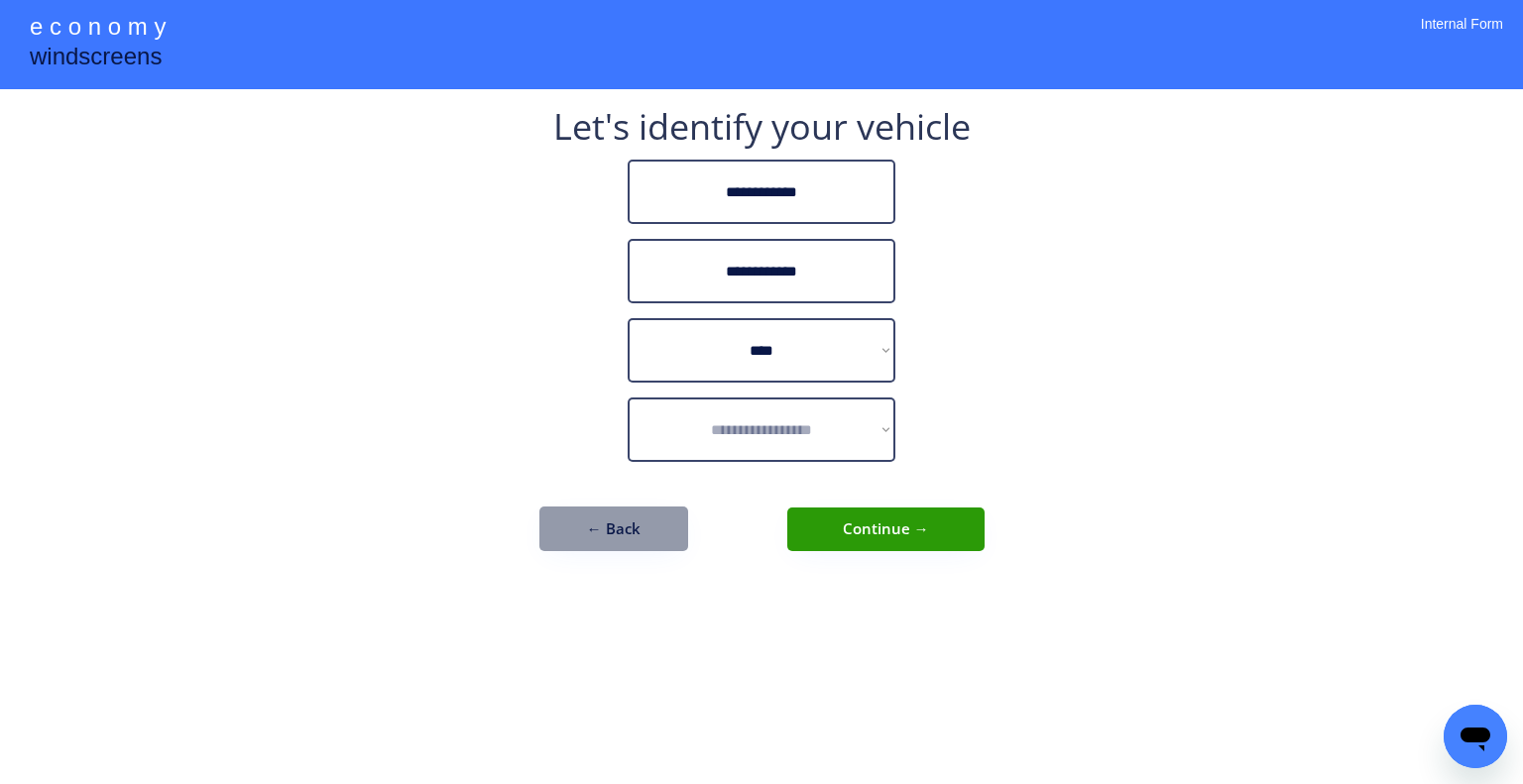 click on "**********" at bounding box center [762, 392] 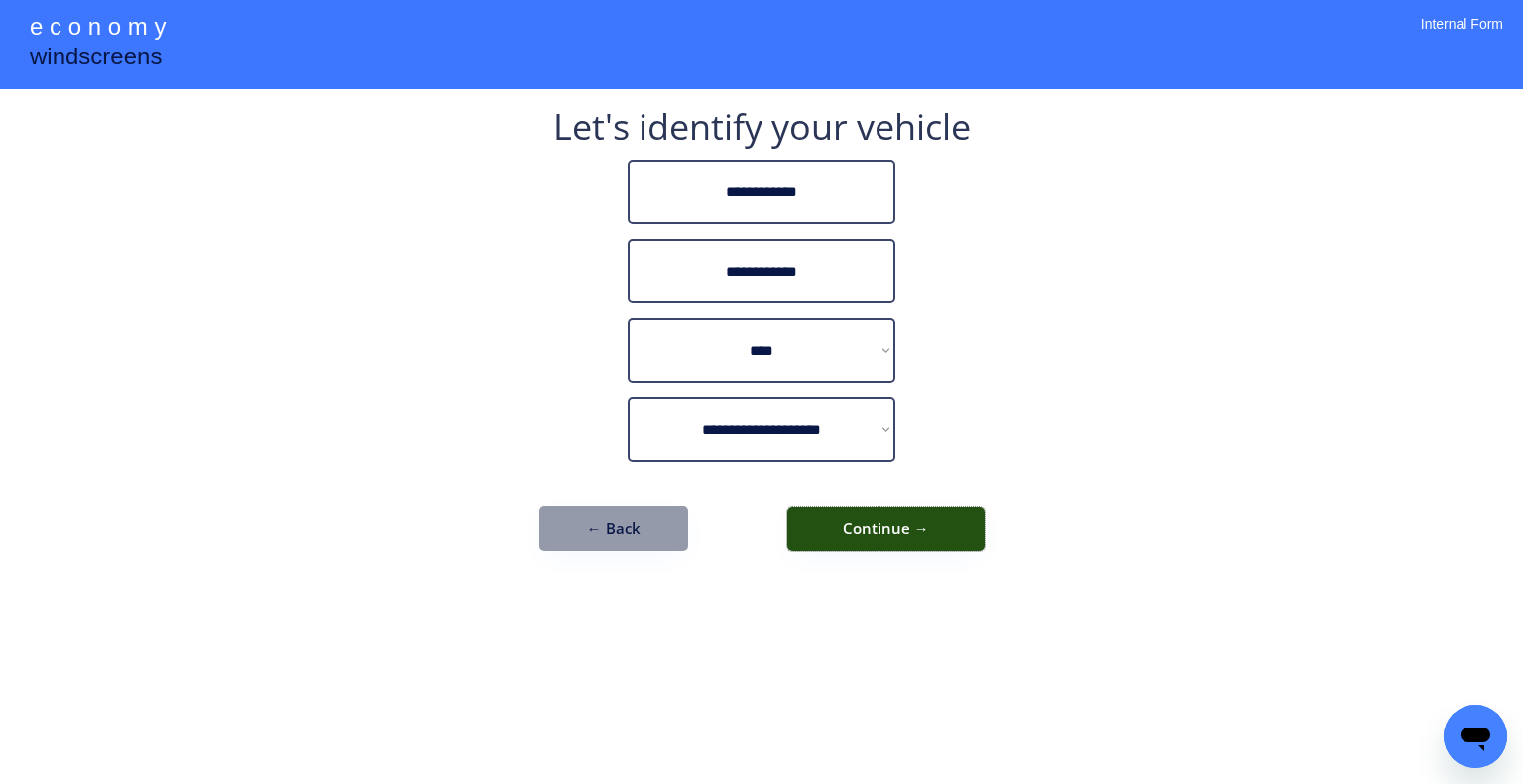click on "Continue    →" at bounding box center [885, 529] 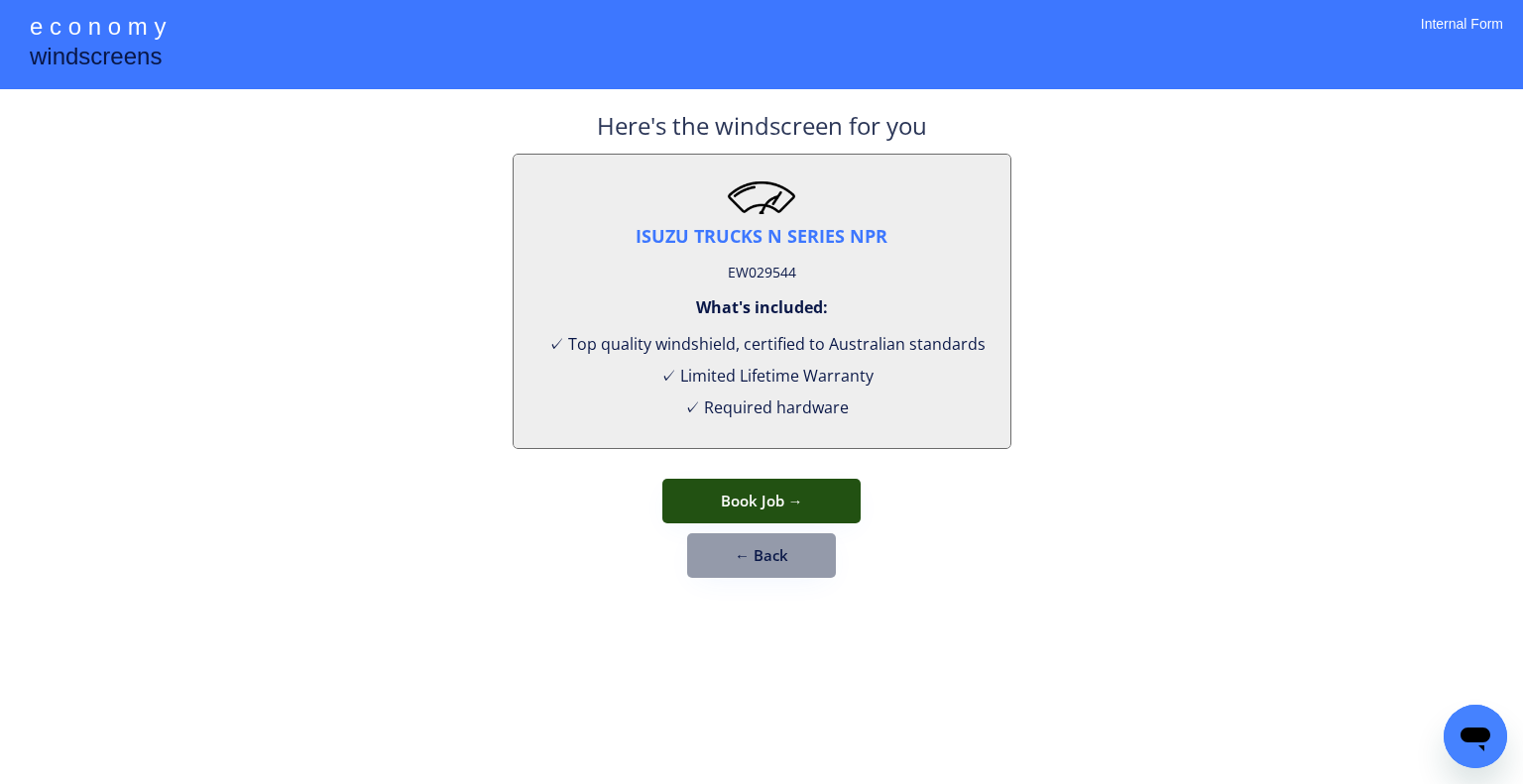 drag, startPoint x: 813, startPoint y: 487, endPoint x: 834, endPoint y: 458, distance: 35.805028 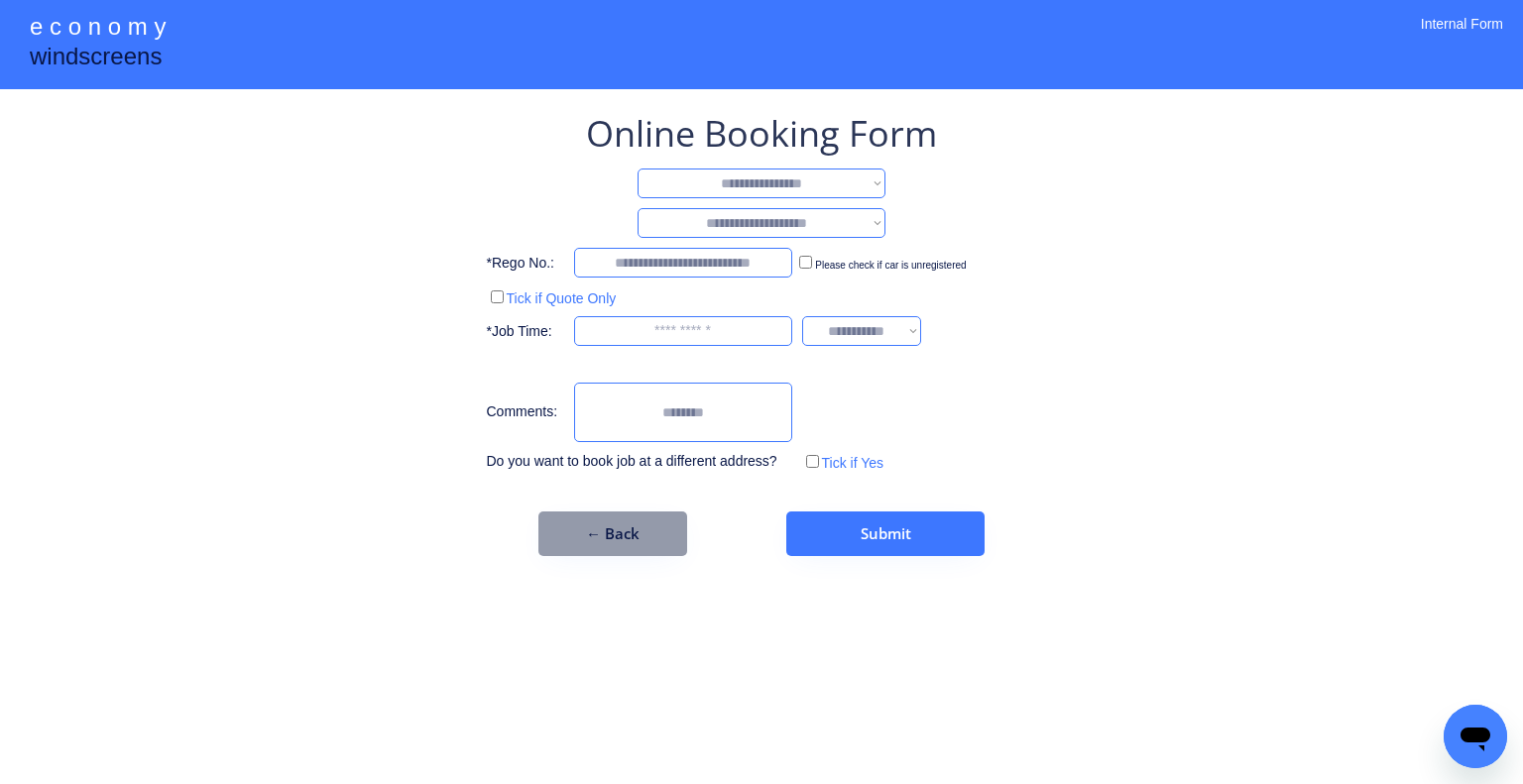 click on "**********" at bounding box center (762, 183) 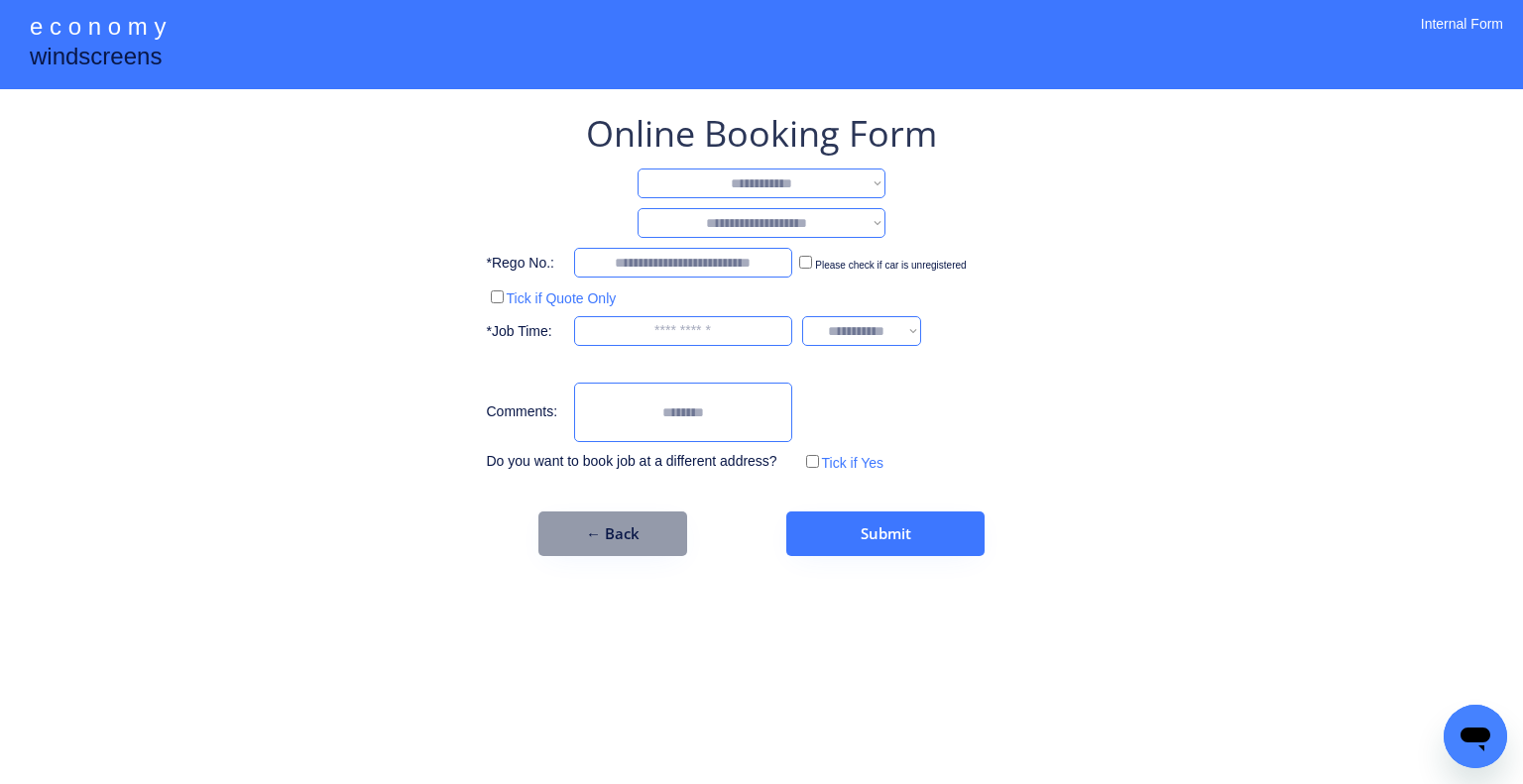 click on "**********" at bounding box center [762, 183] 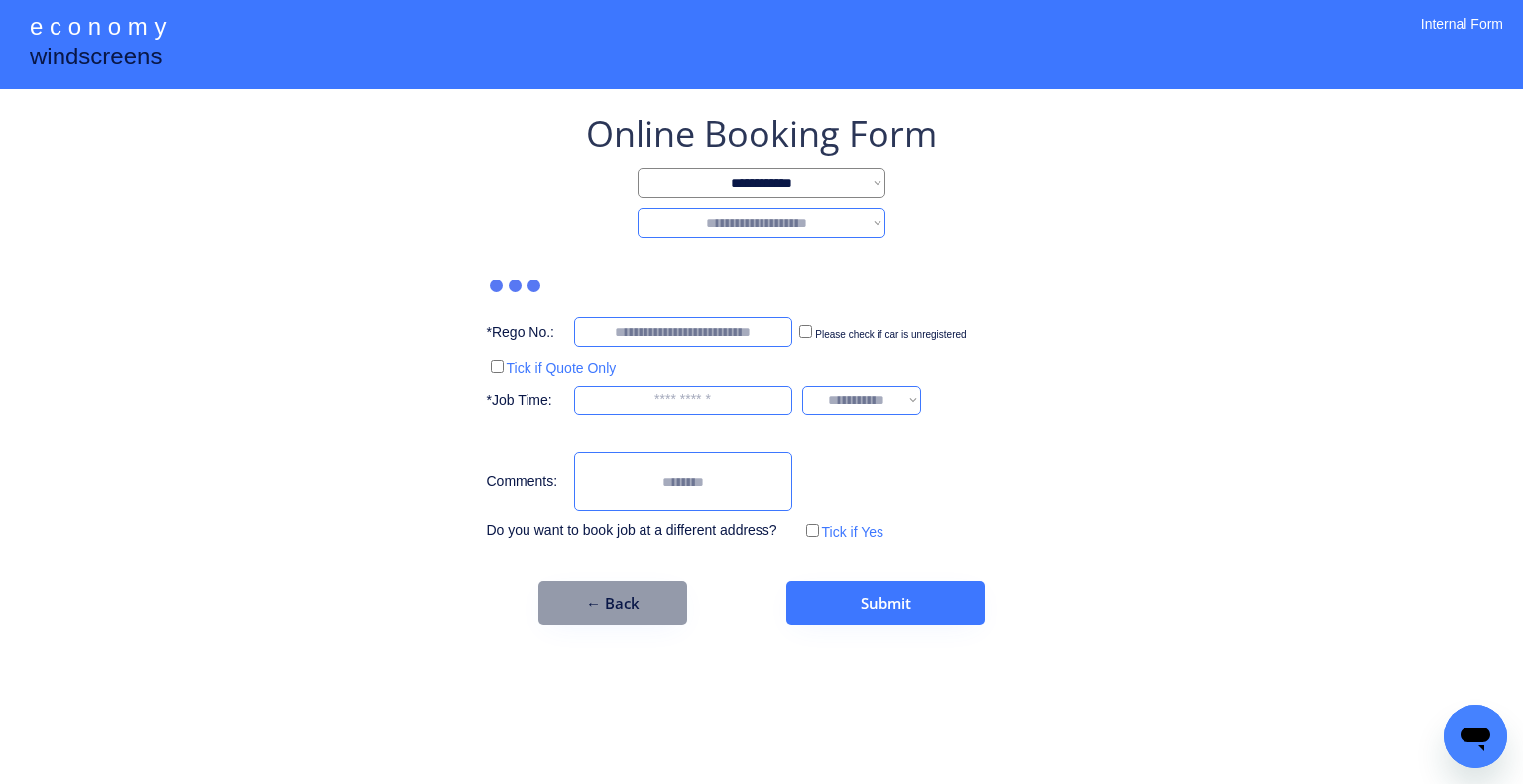 drag, startPoint x: 811, startPoint y: 221, endPoint x: 810, endPoint y: 233, distance: 12.0415946 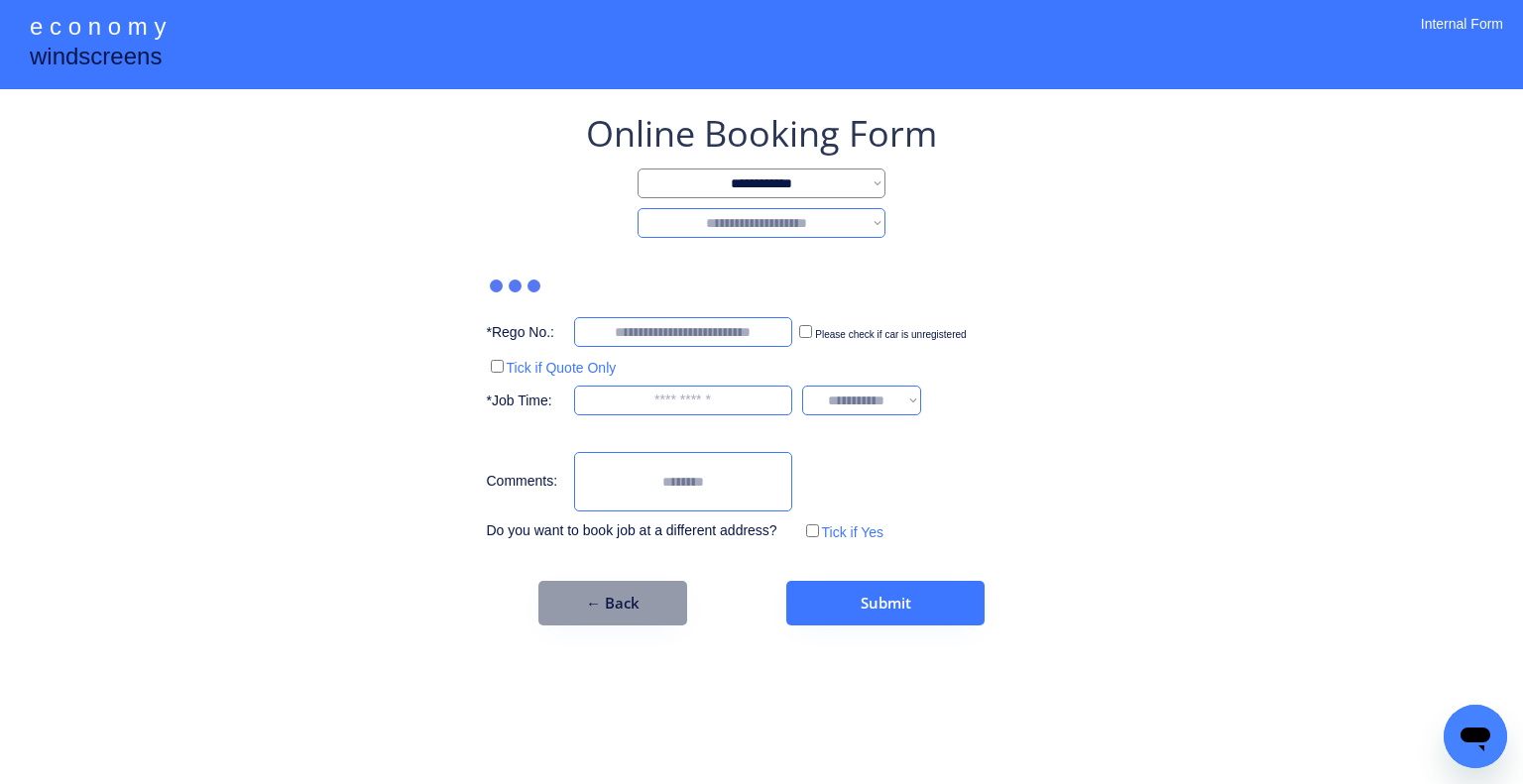 select on "*******" 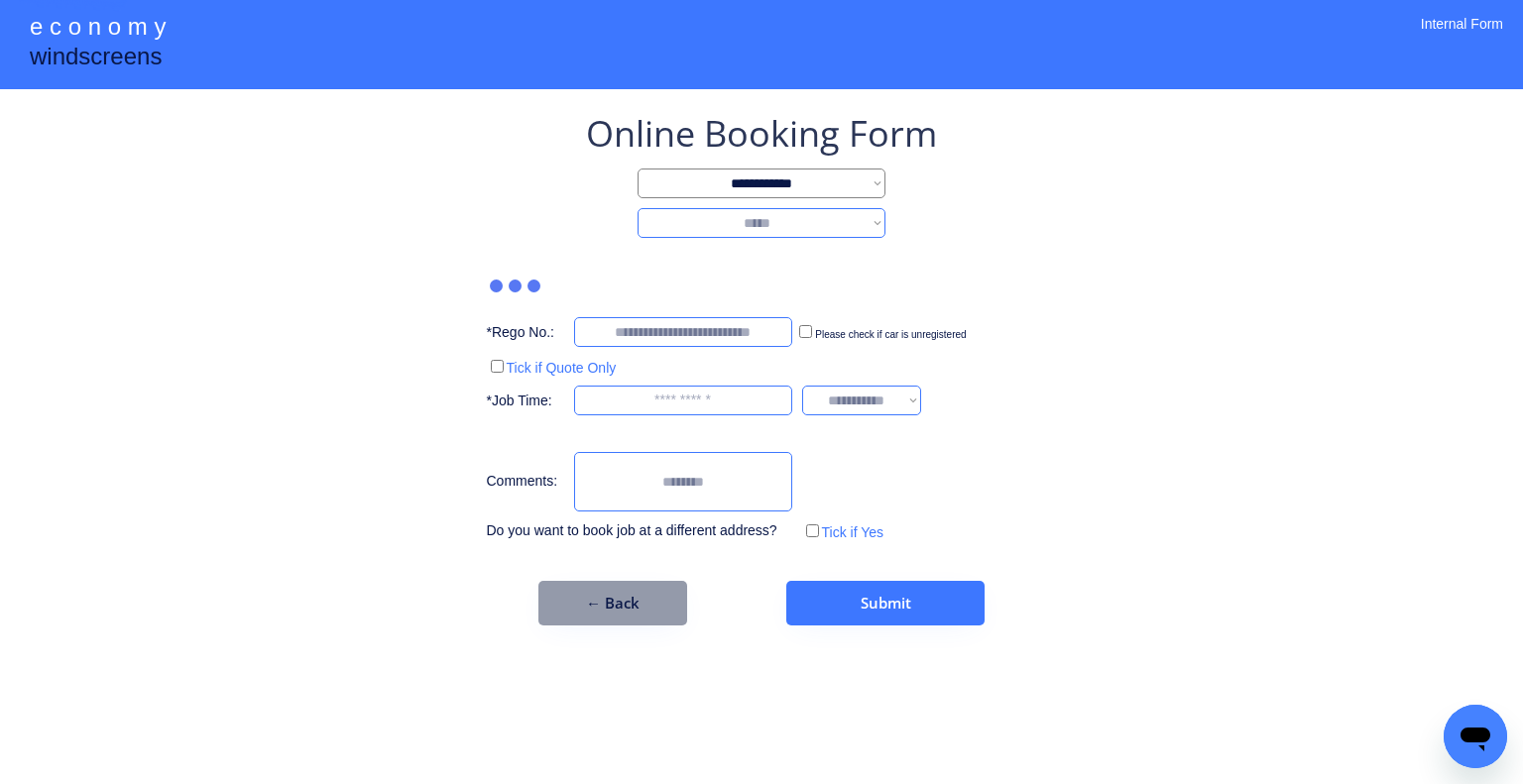 click on "**********" at bounding box center [762, 223] 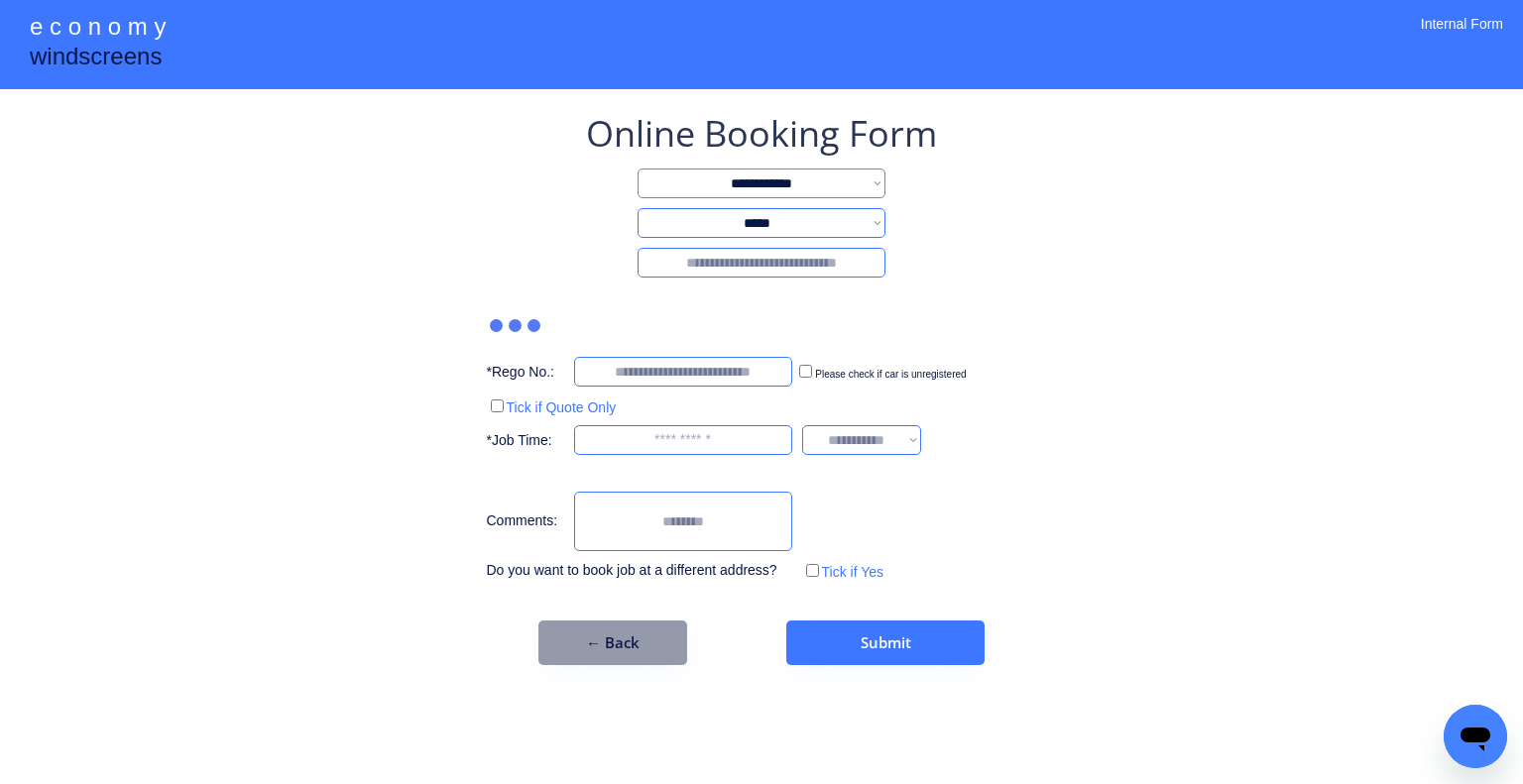 click at bounding box center (762, 263) 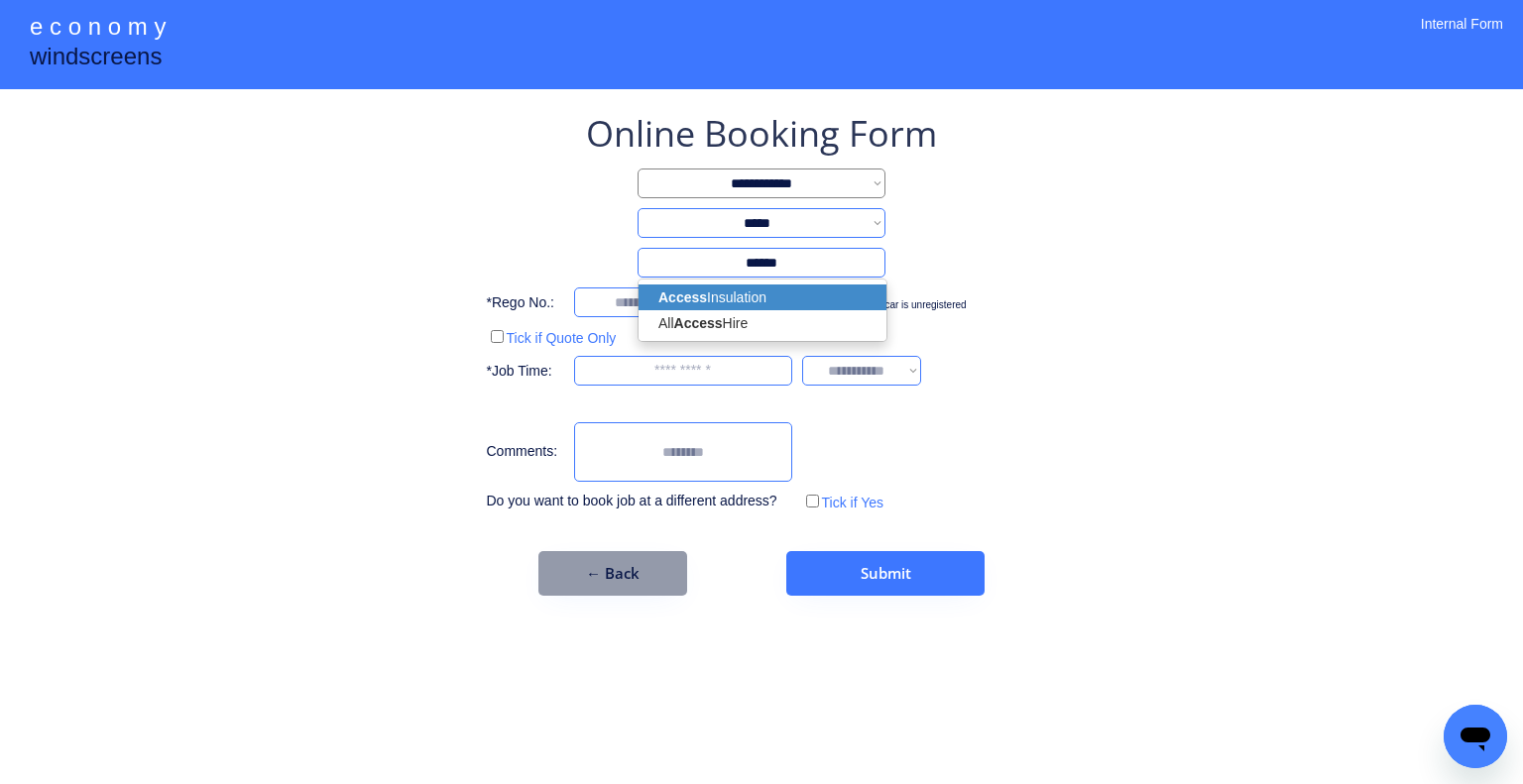 click on "Access  Insulation" at bounding box center (762, 297) 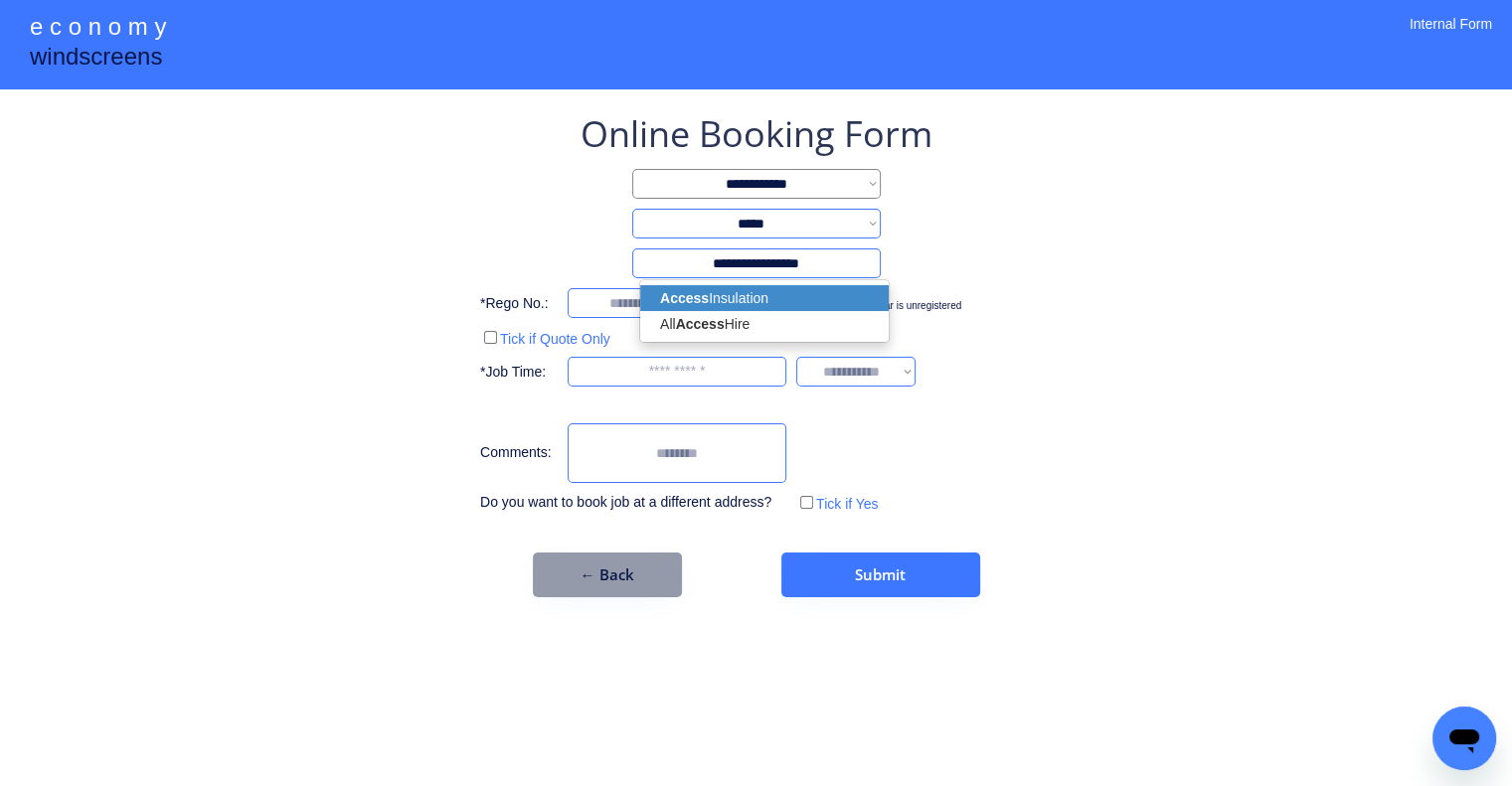 type on "**********" 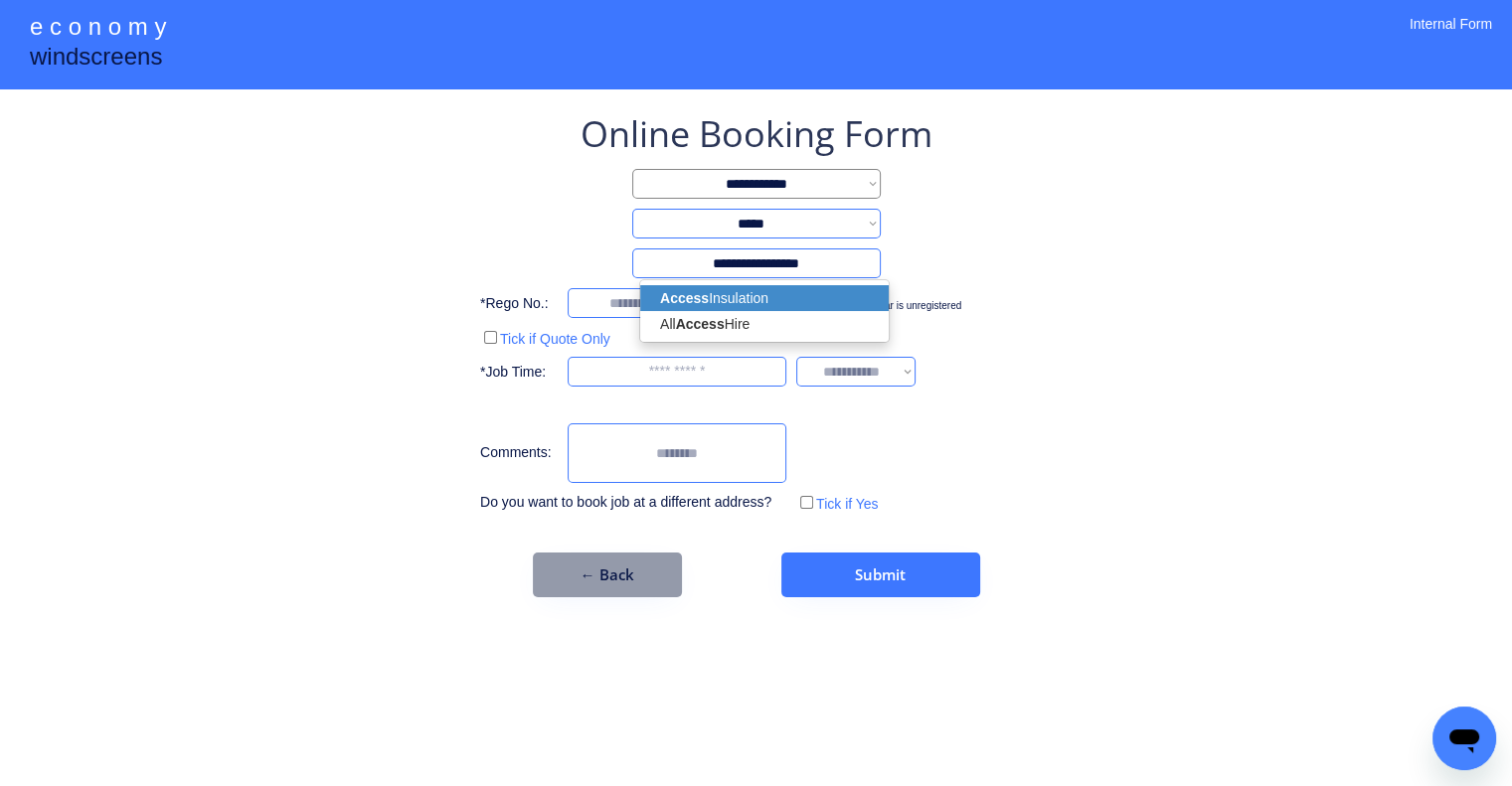 select on "*********" 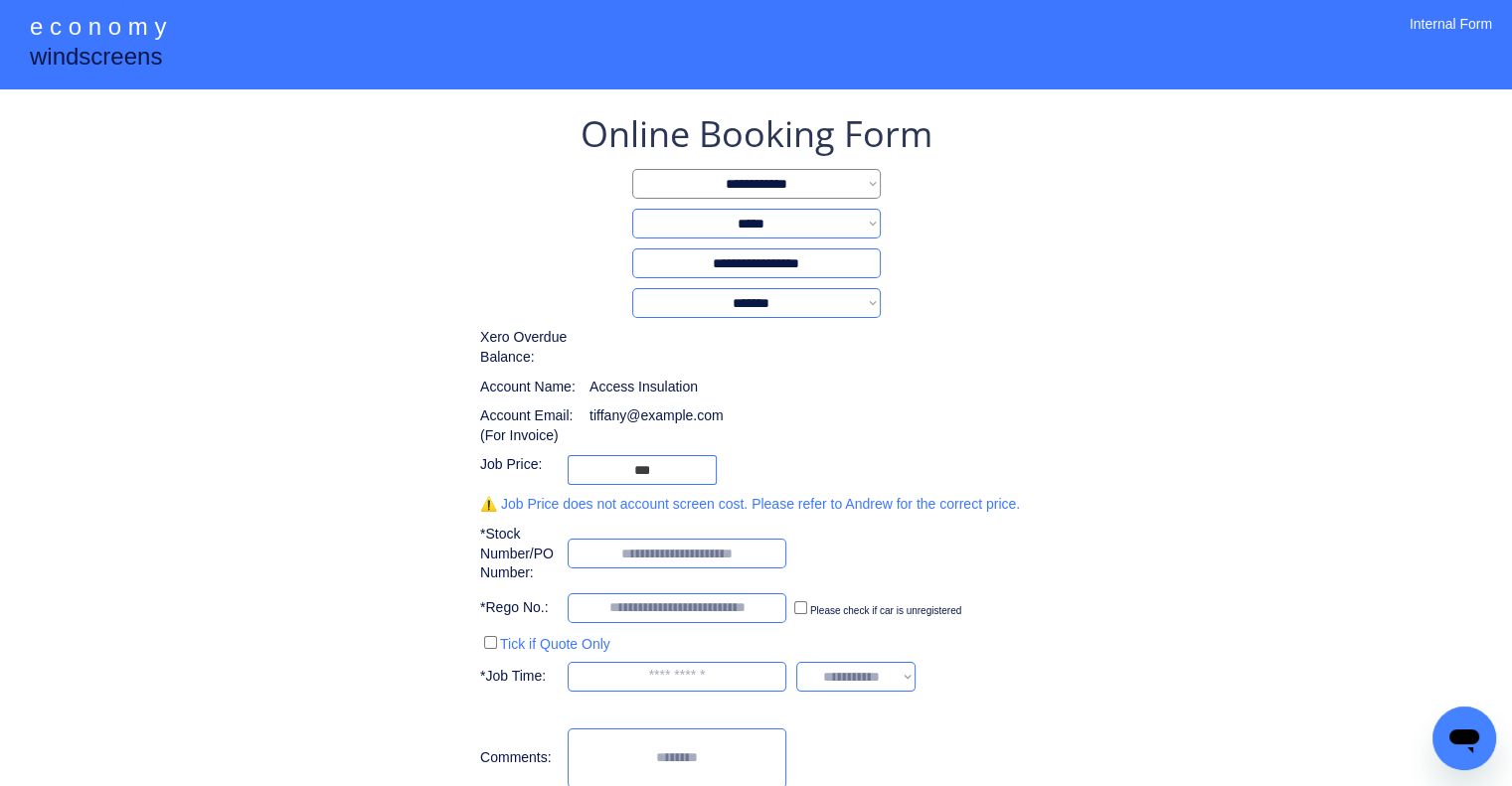 click on "**********" at bounding box center (756, 480) 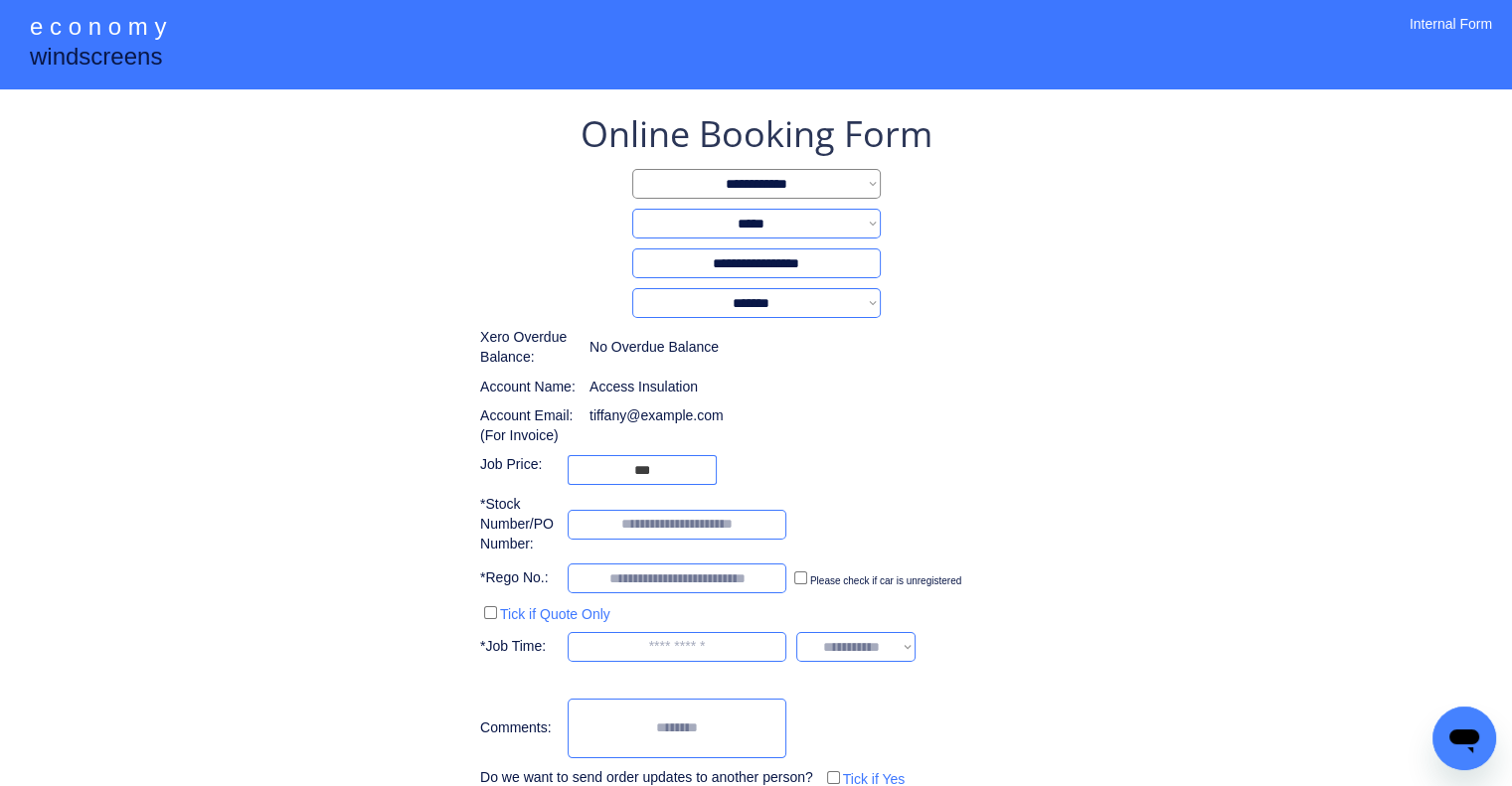 click on "**********" at bounding box center [756, 465] 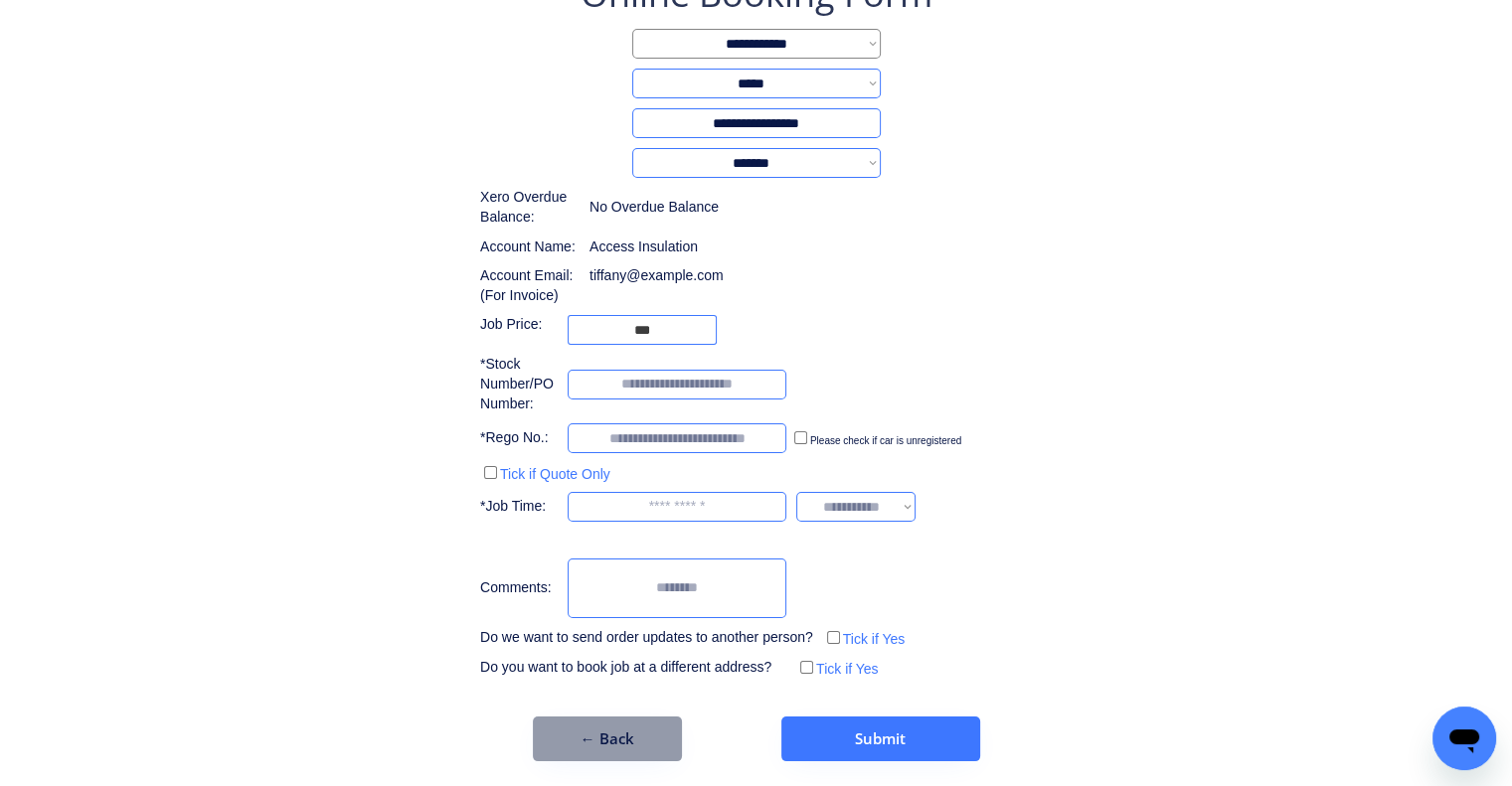 scroll, scrollTop: 145, scrollLeft: 0, axis: vertical 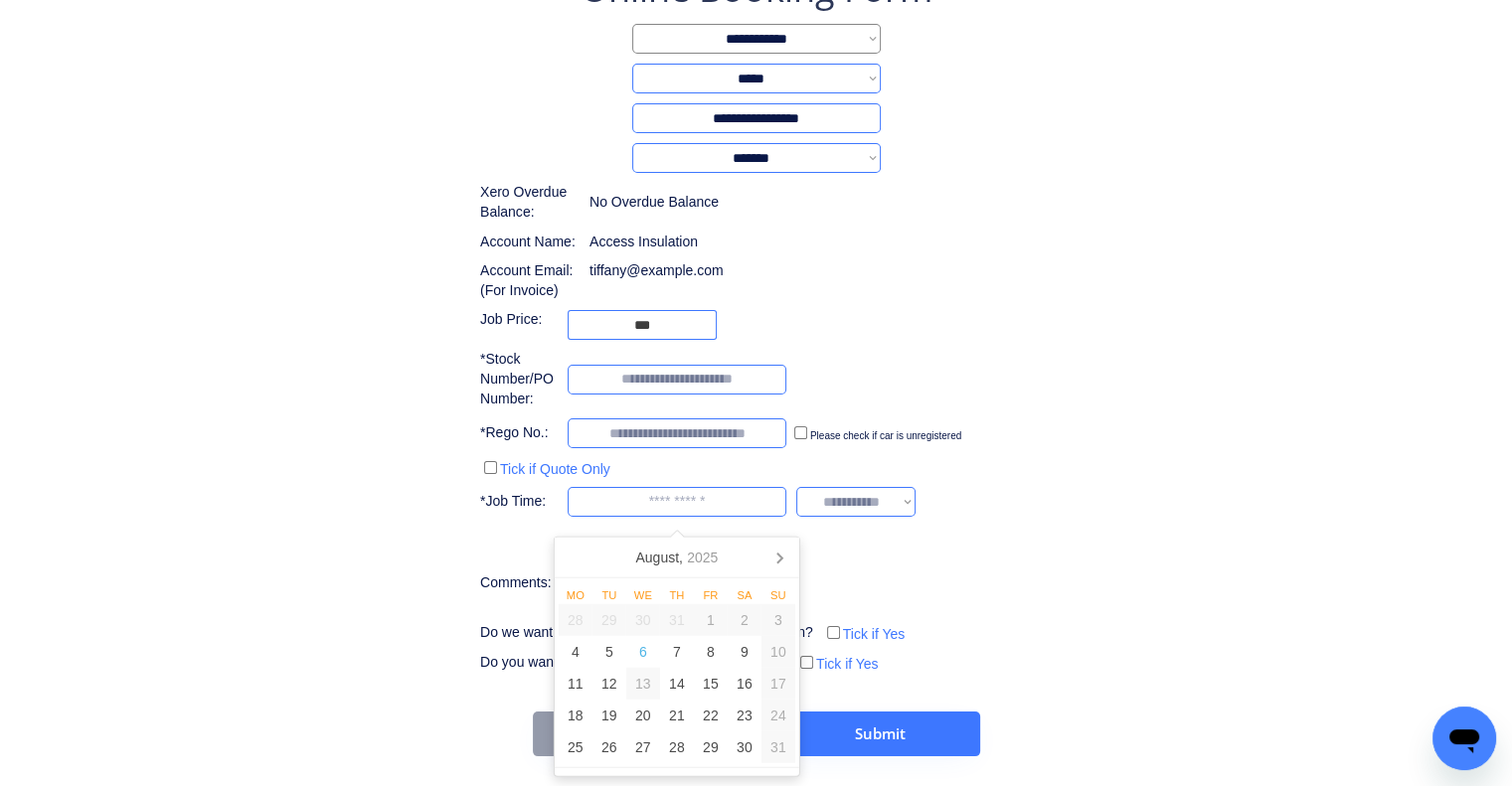 click at bounding box center (677, 502) 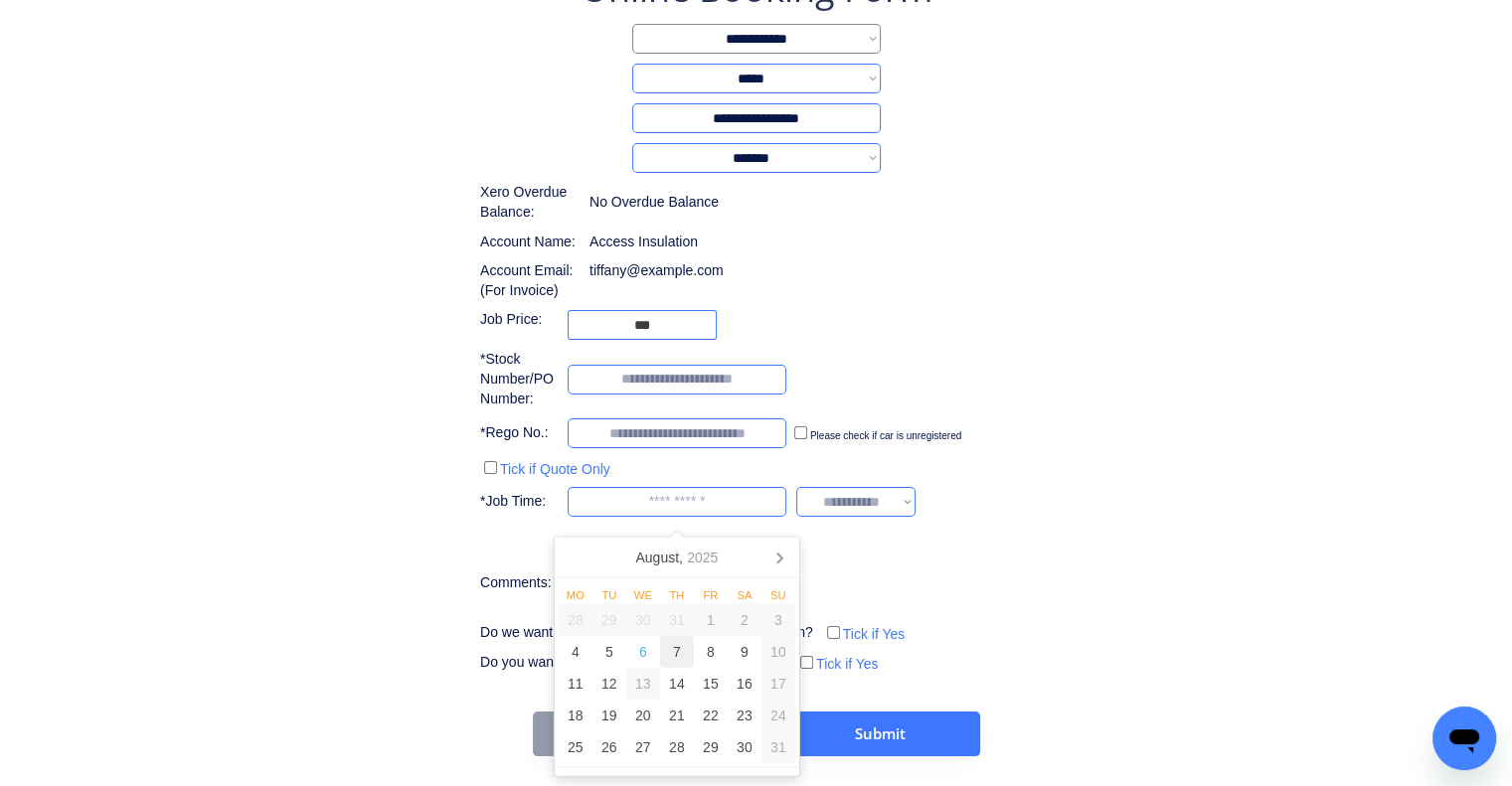click on "7" at bounding box center [677, 652] 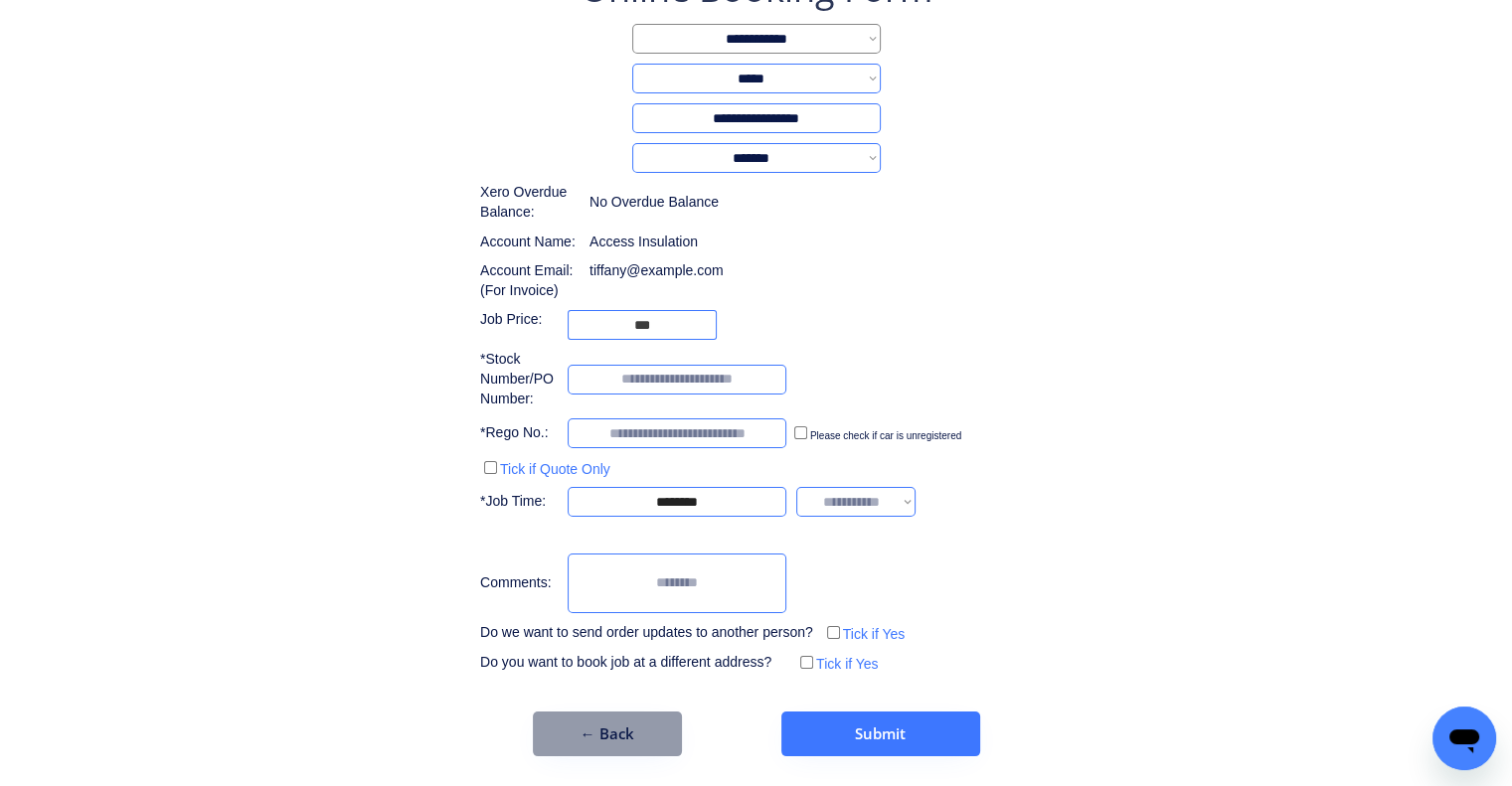 click on "**********" at bounding box center (756, 320) 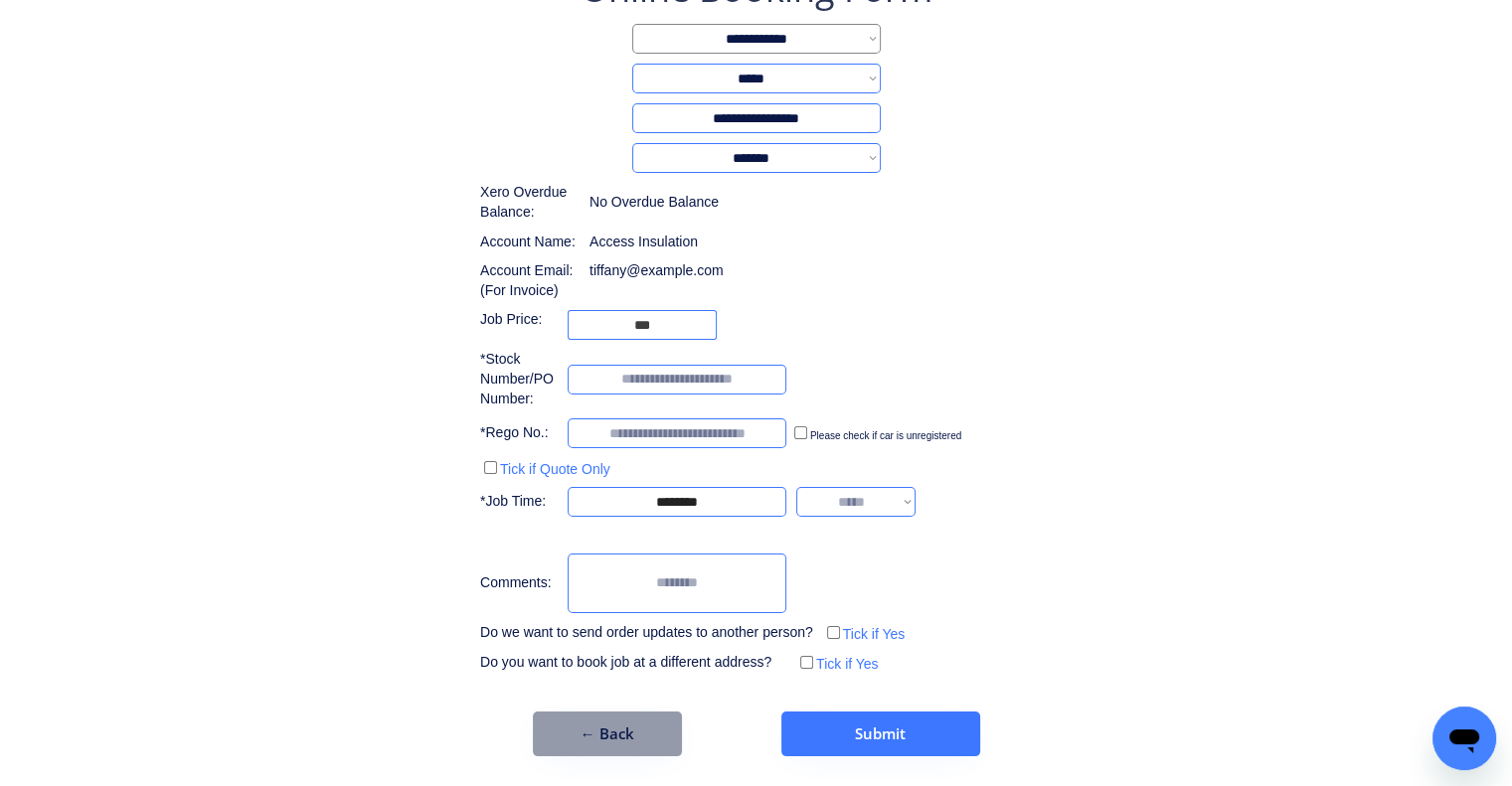 click on "**********" at bounding box center [856, 502] 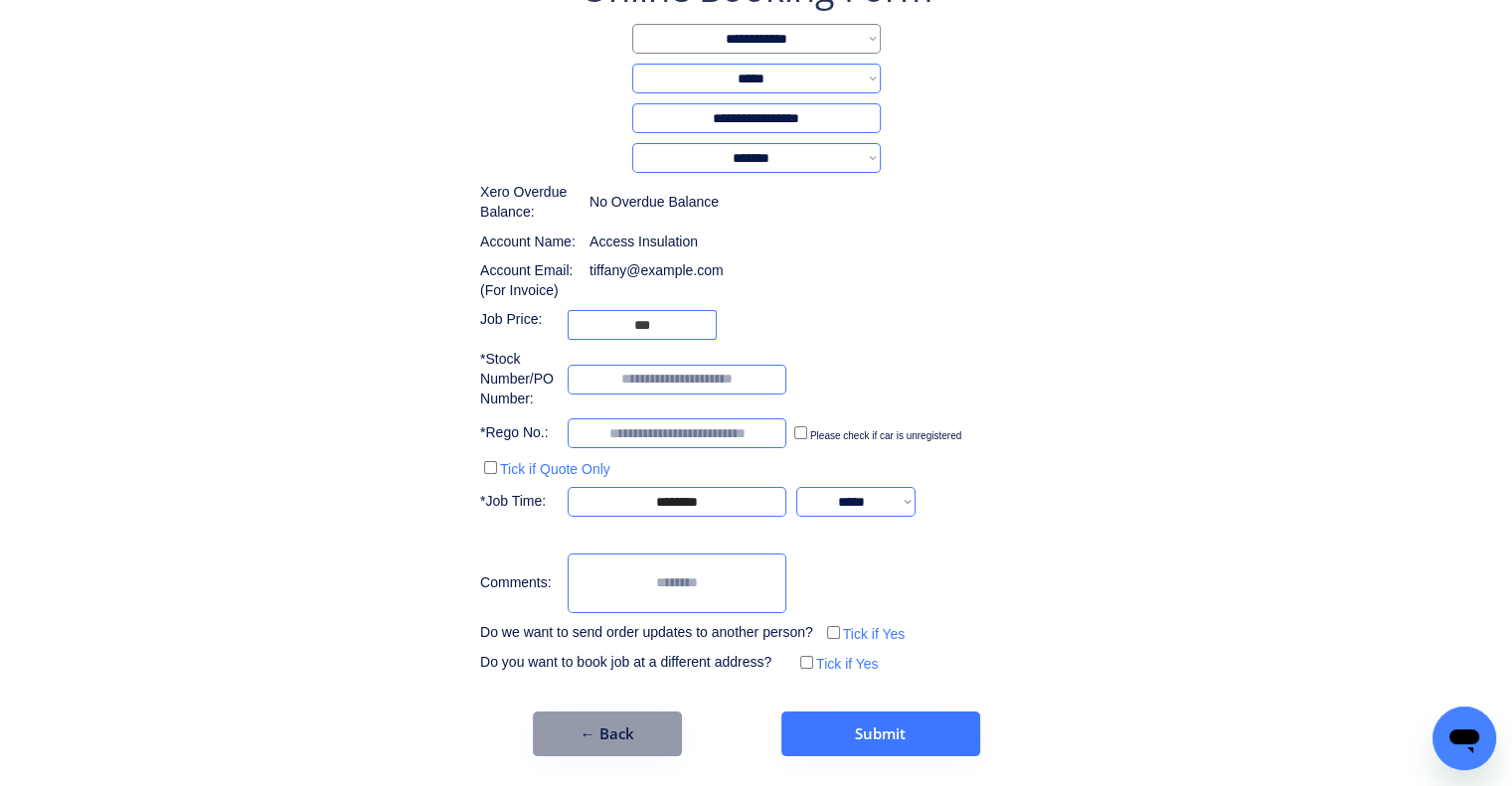 click on "**********" at bounding box center [756, 360] 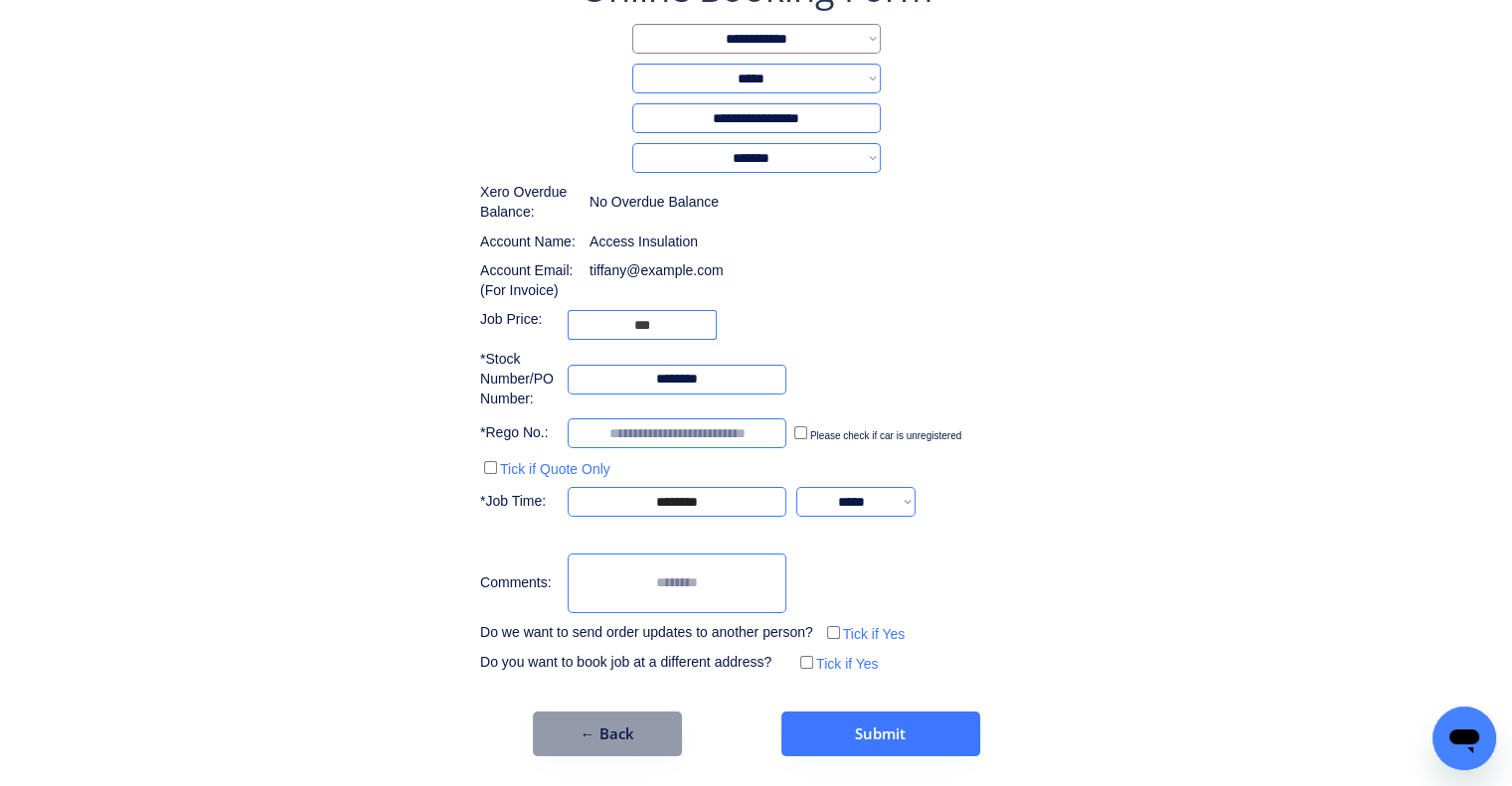 type on "********" 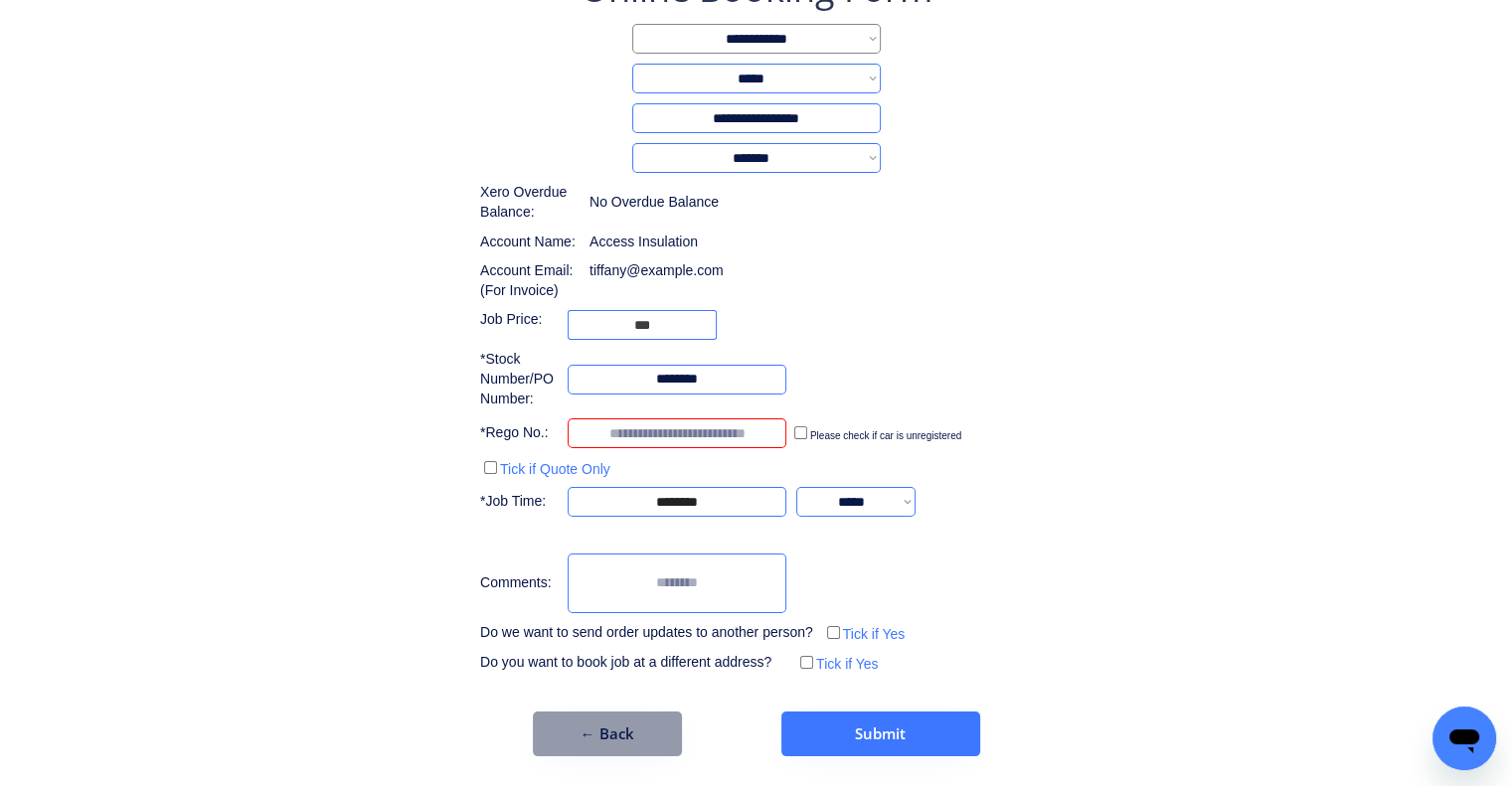 paste on "******" 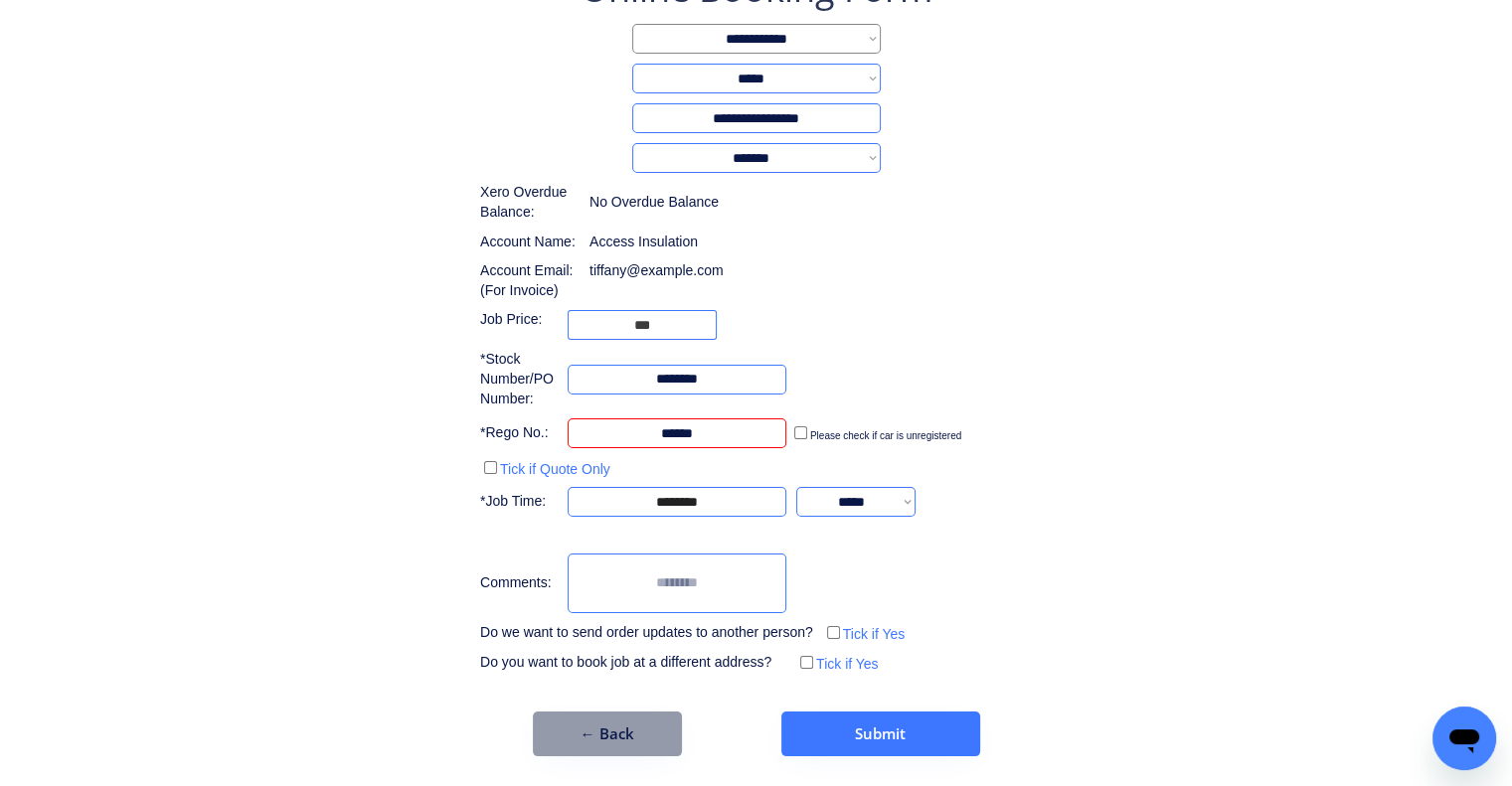 type on "******" 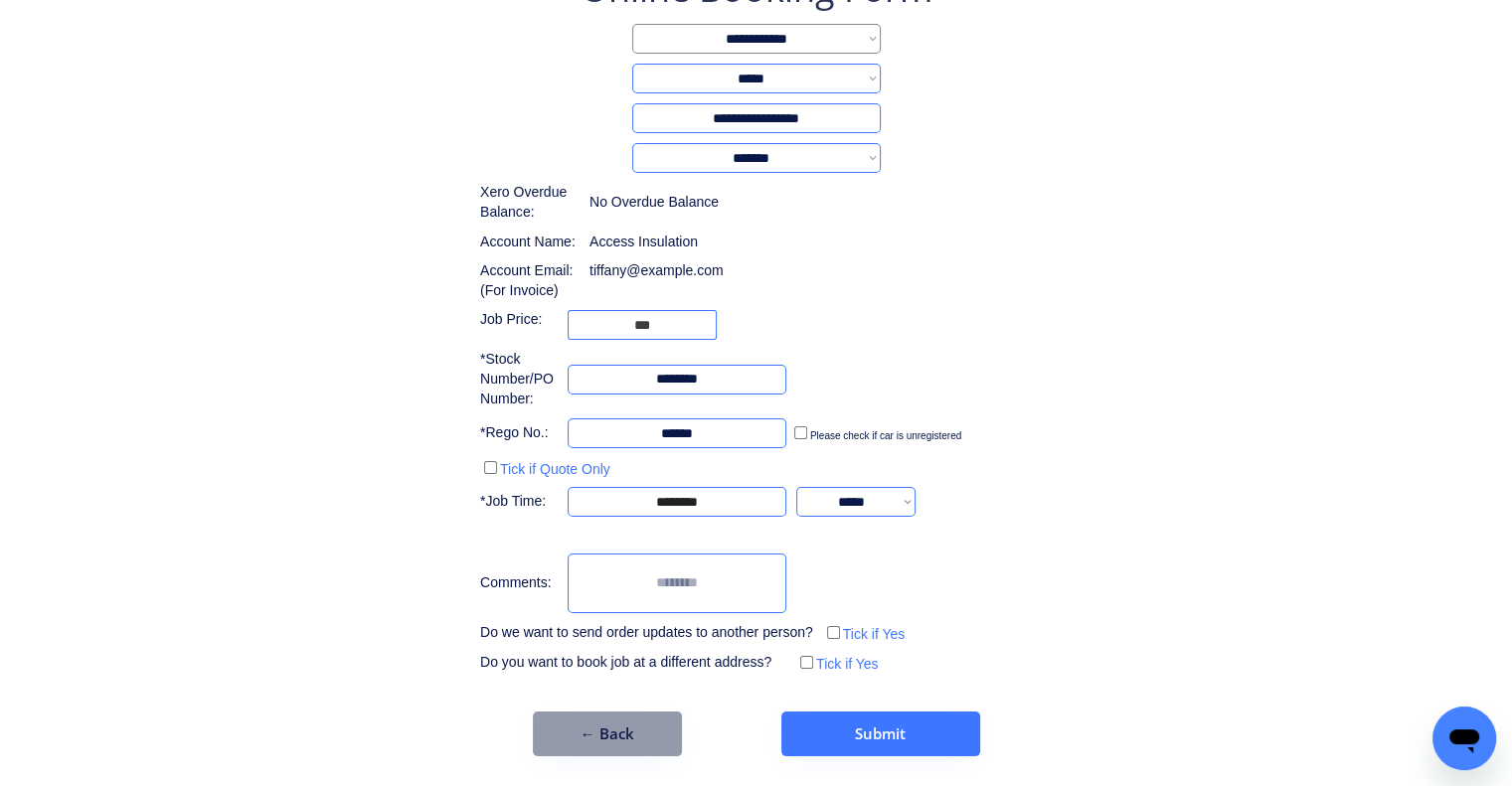 click on "**********" at bounding box center [756, 360] 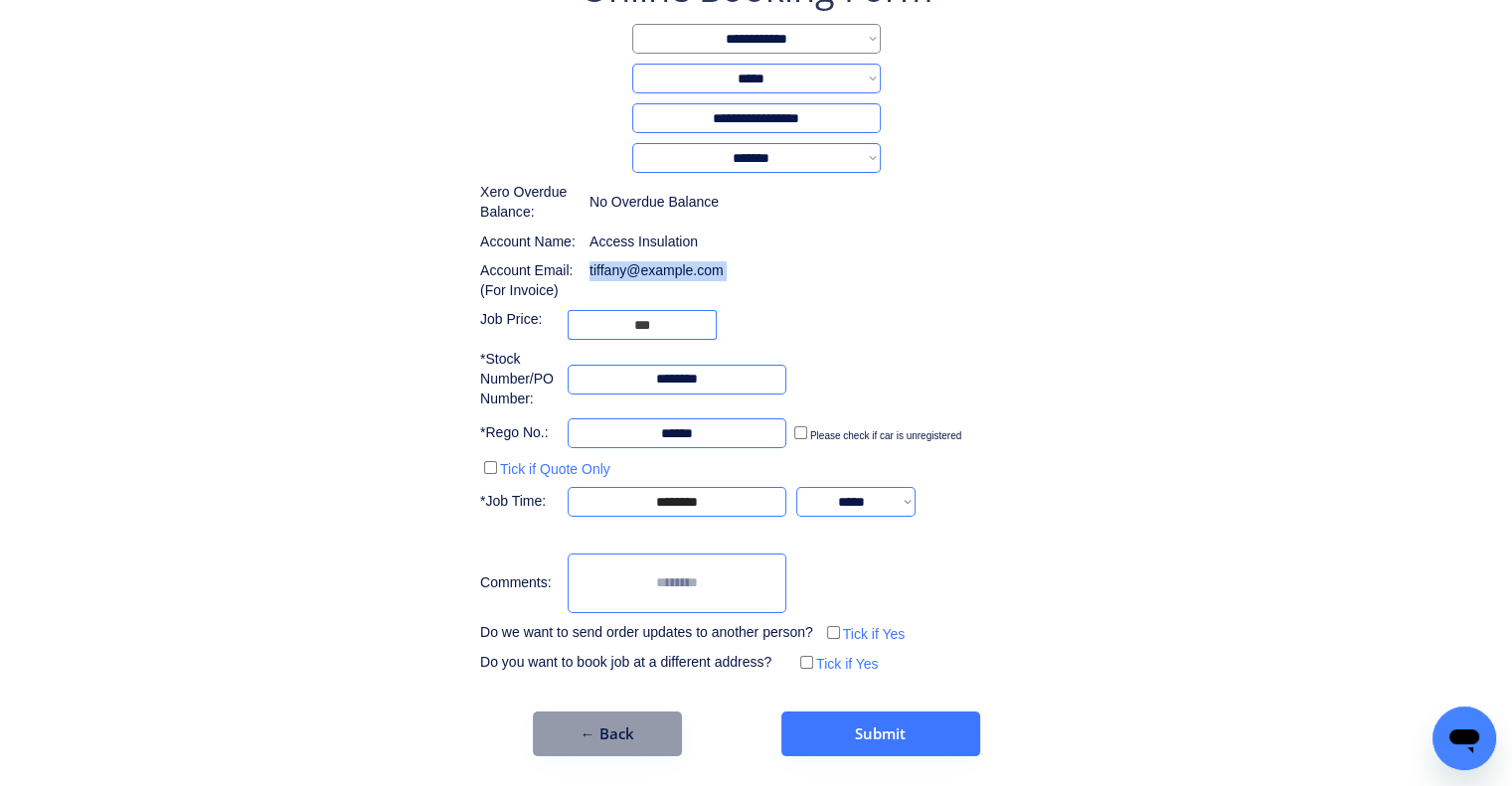 click on "**********" at bounding box center (756, 360) 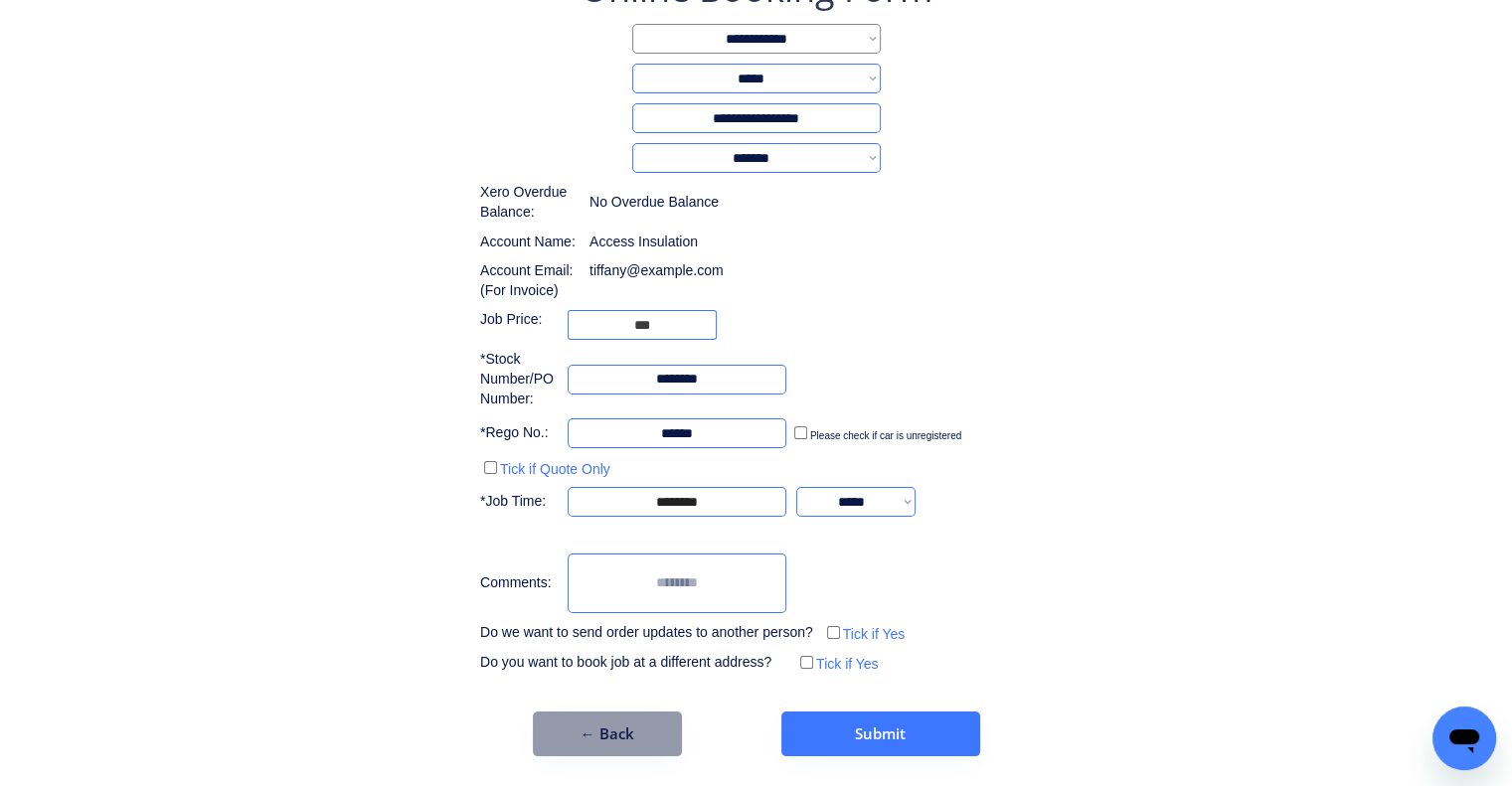 click on "**********" at bounding box center (756, 360) 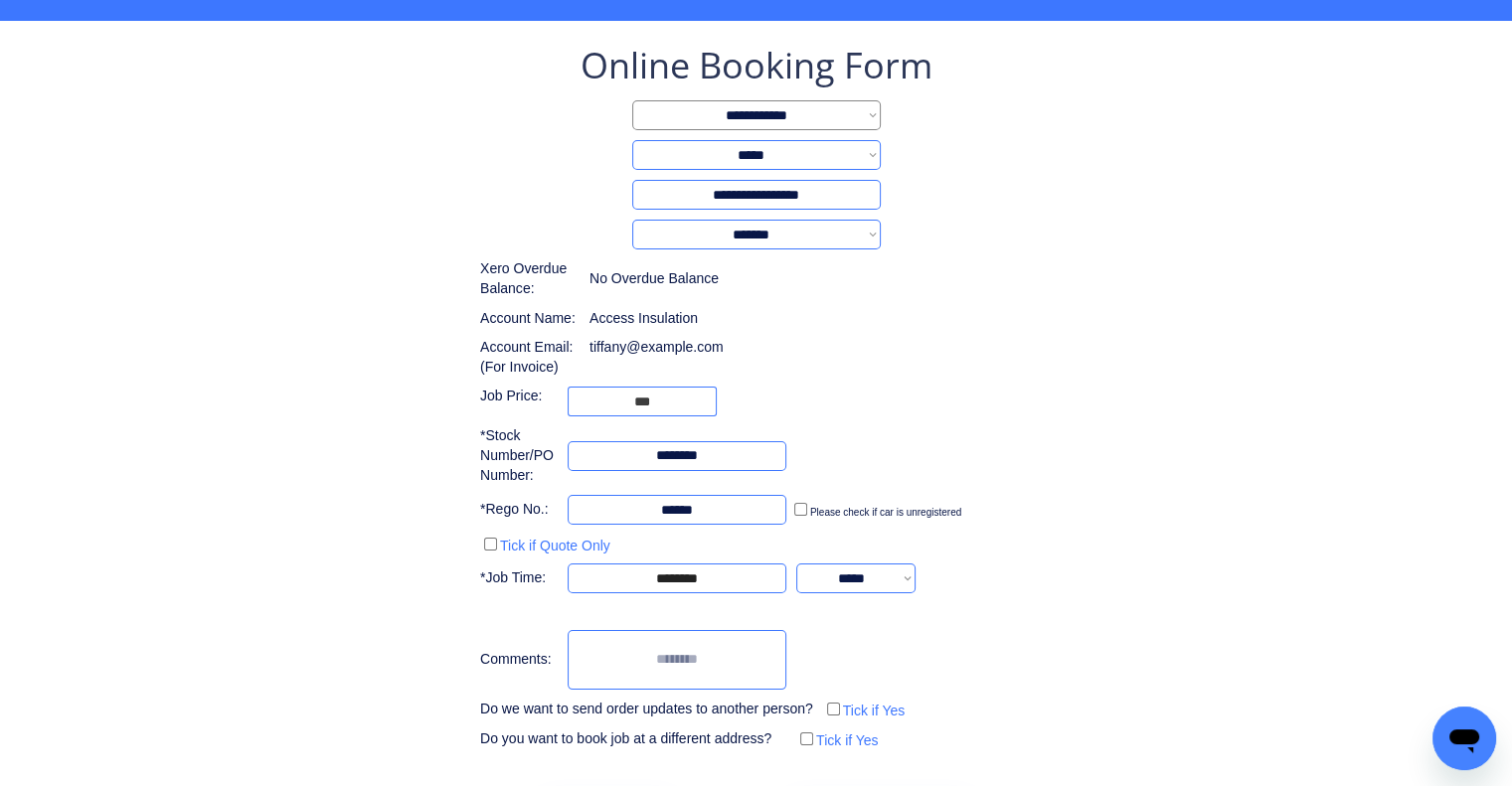 scroll, scrollTop: 145, scrollLeft: 0, axis: vertical 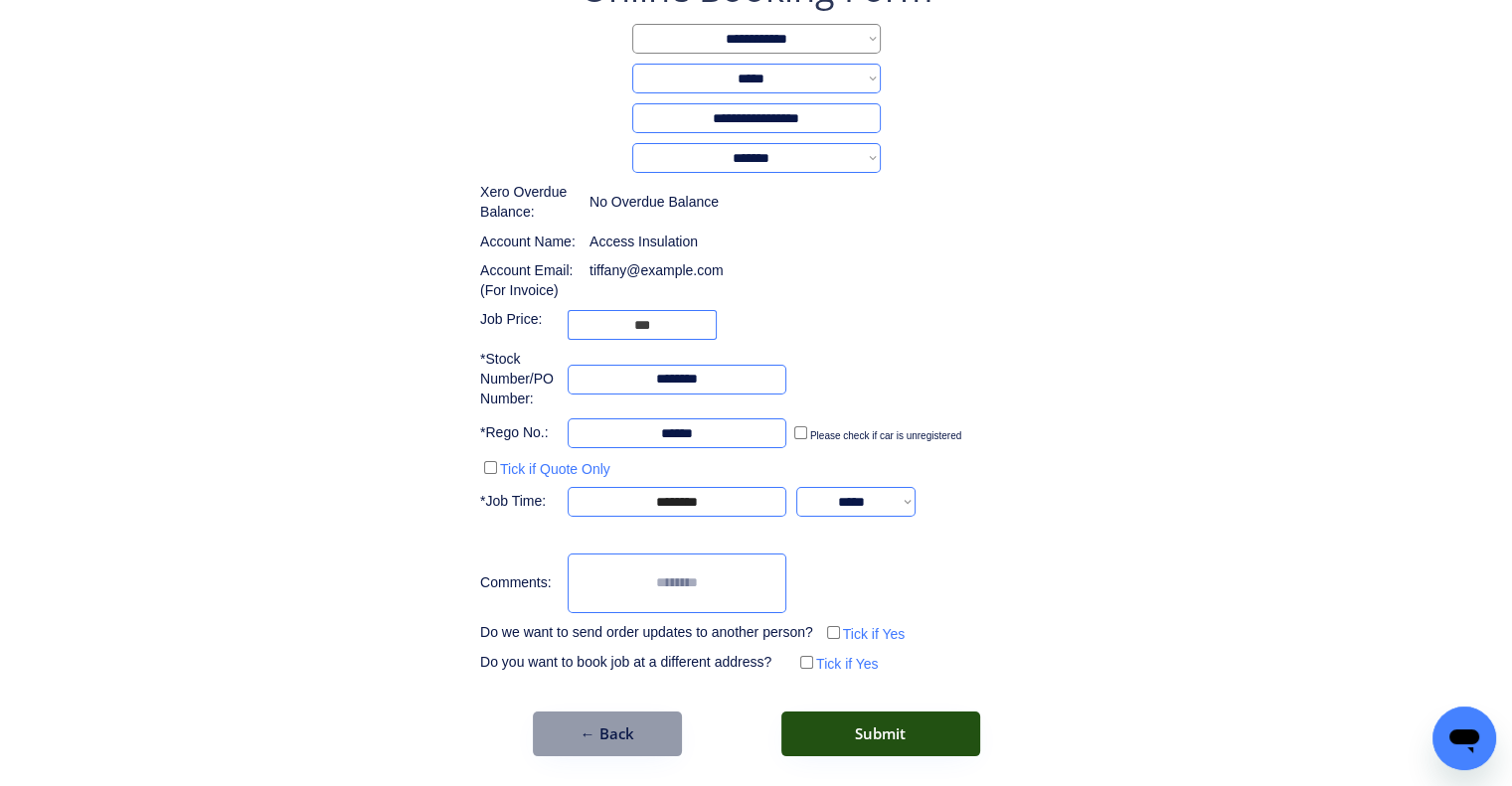 drag, startPoint x: 920, startPoint y: 722, endPoint x: 847, endPoint y: 211, distance: 516.188 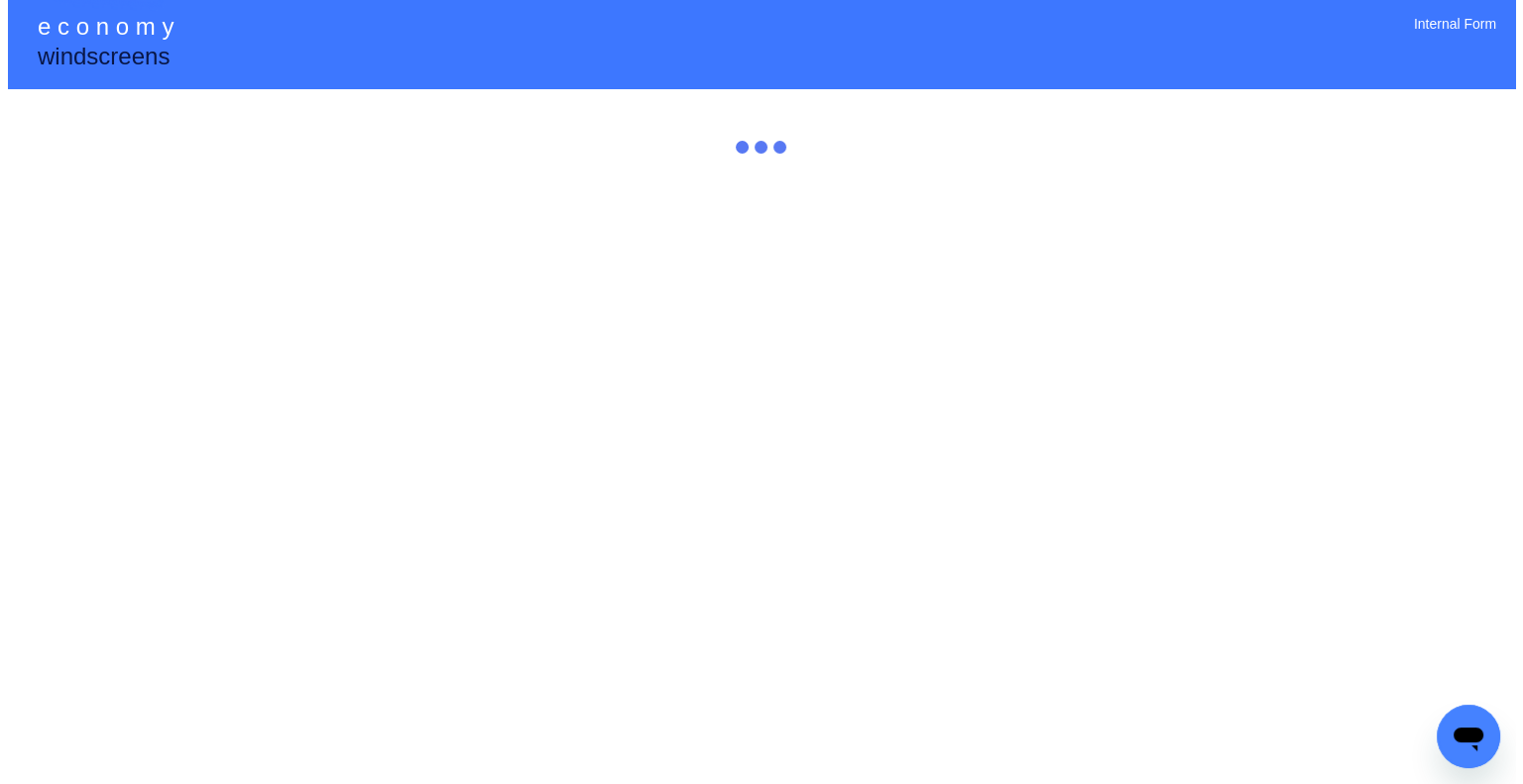 scroll, scrollTop: 0, scrollLeft: 0, axis: both 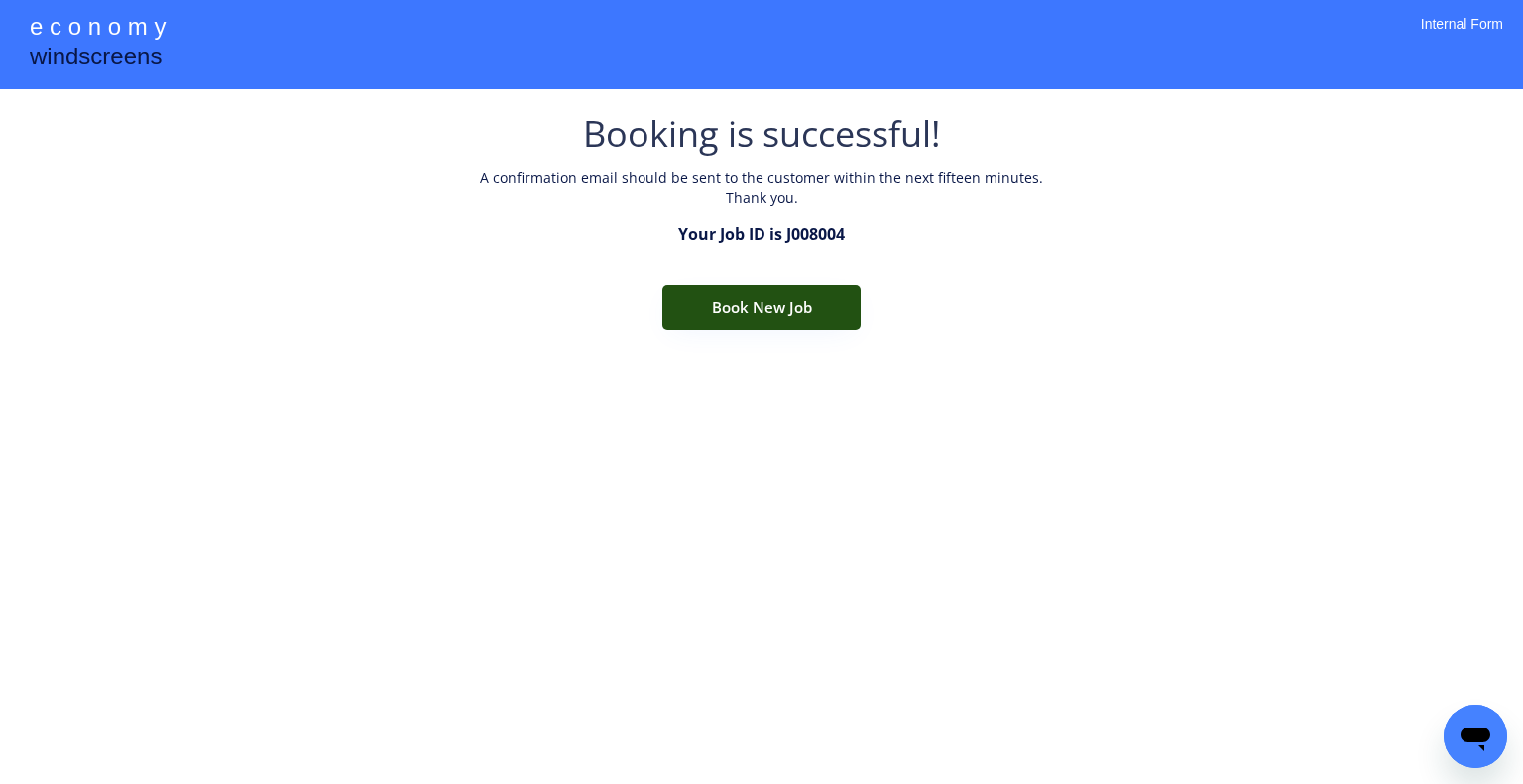 click on "Book New Job" at bounding box center (762, 307) 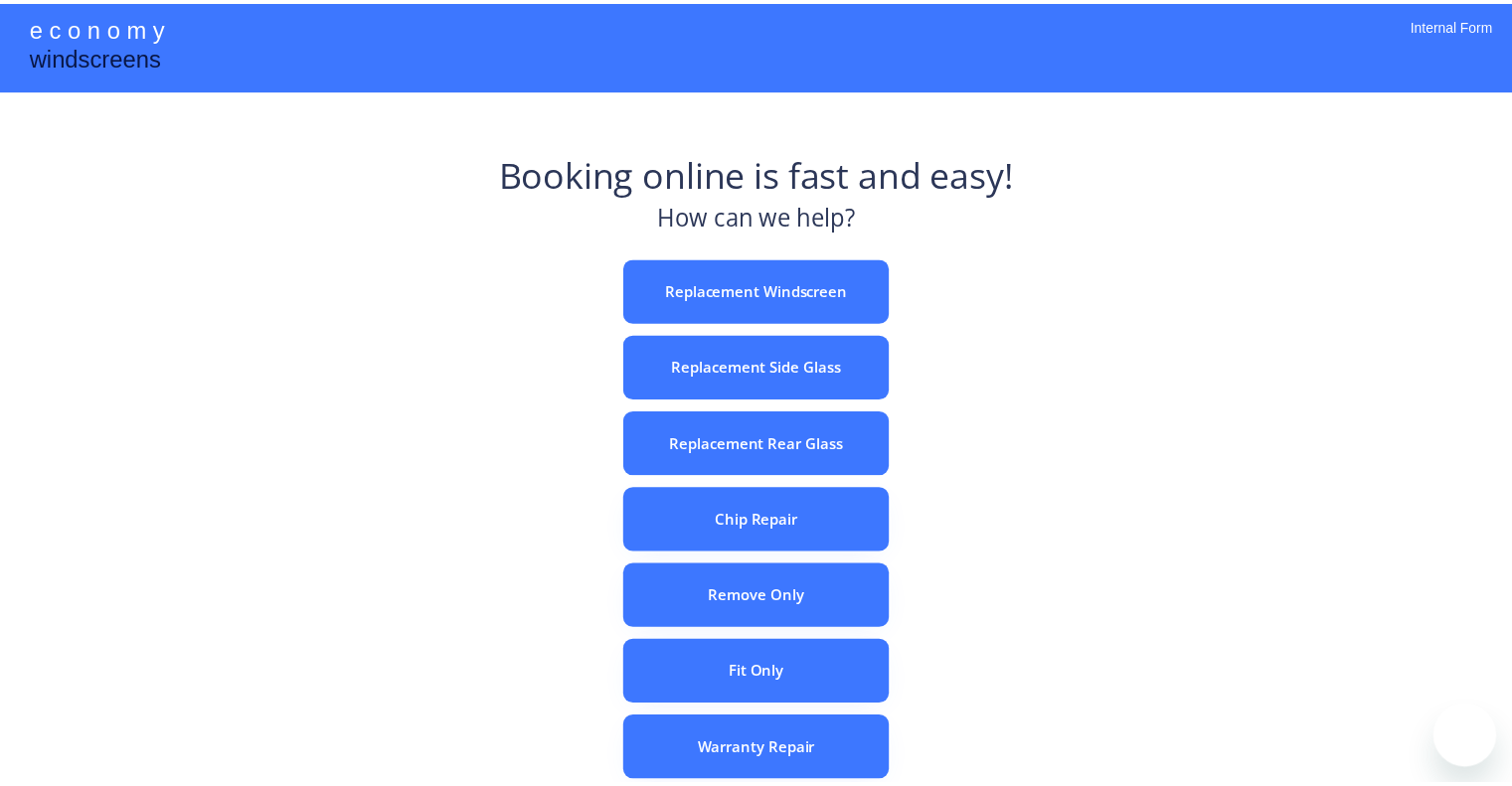 scroll, scrollTop: 0, scrollLeft: 0, axis: both 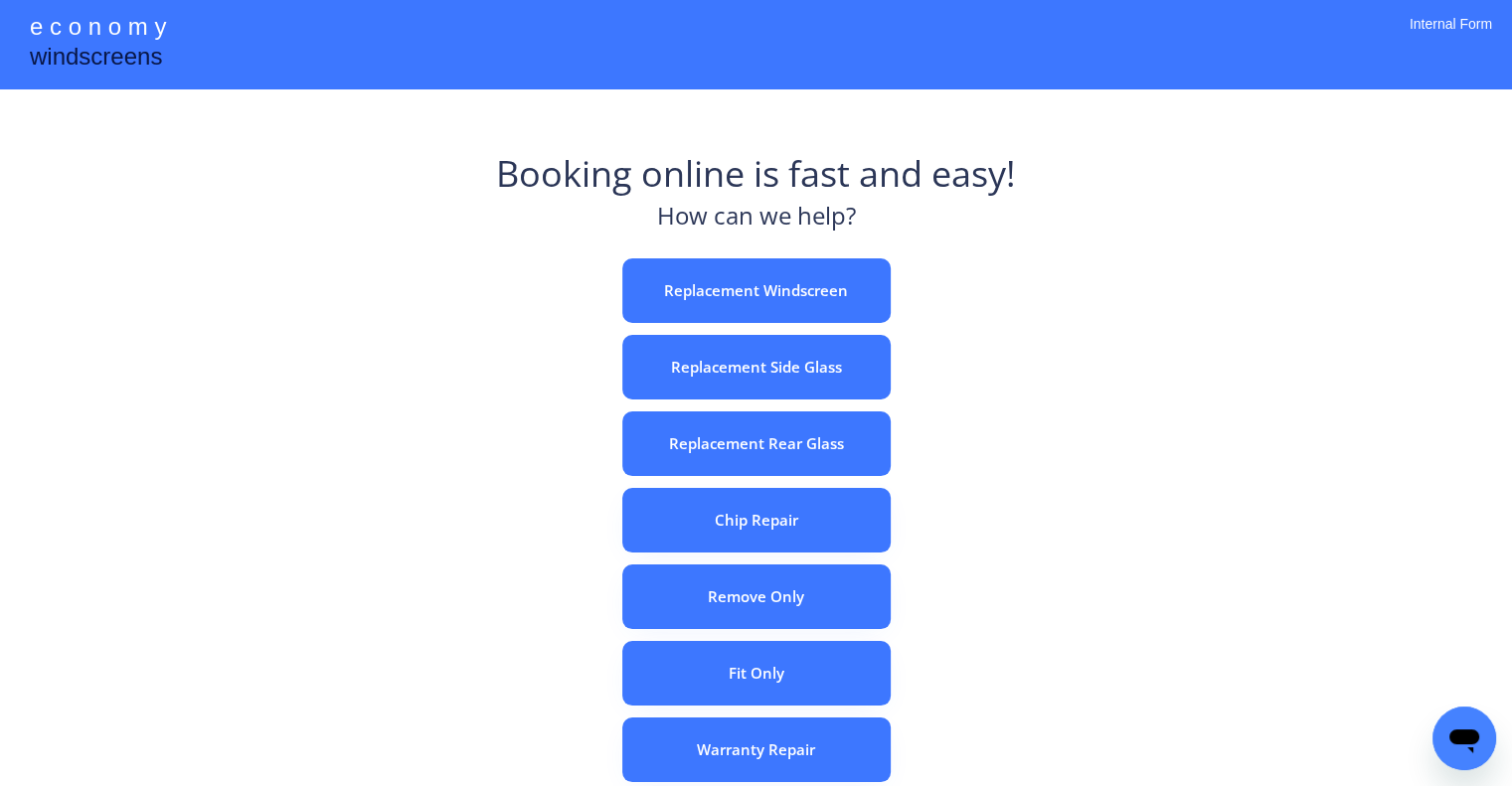 click on "Booking online is fast and easy! How can we help? Replacement Windscreen Replacement Side Glass Replacement Rear Glass Chip Repair Remove Only Fit Only Warranty Repair ADAS Recalibration Only Rebook a Job Confirm Quotes Manual Booking" at bounding box center (756, 618) 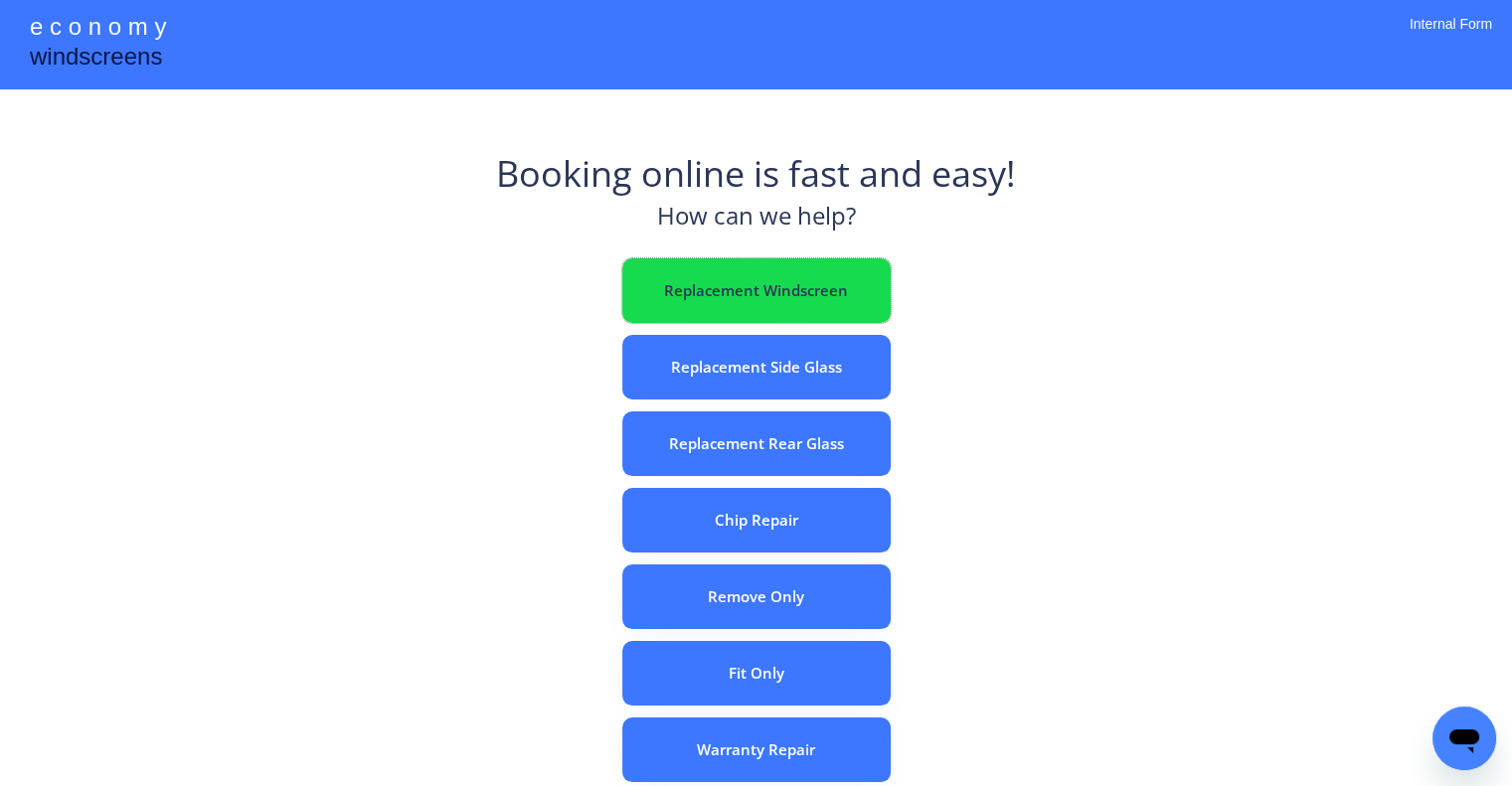 click on "Replacement Windscreen" at bounding box center [756, 290] 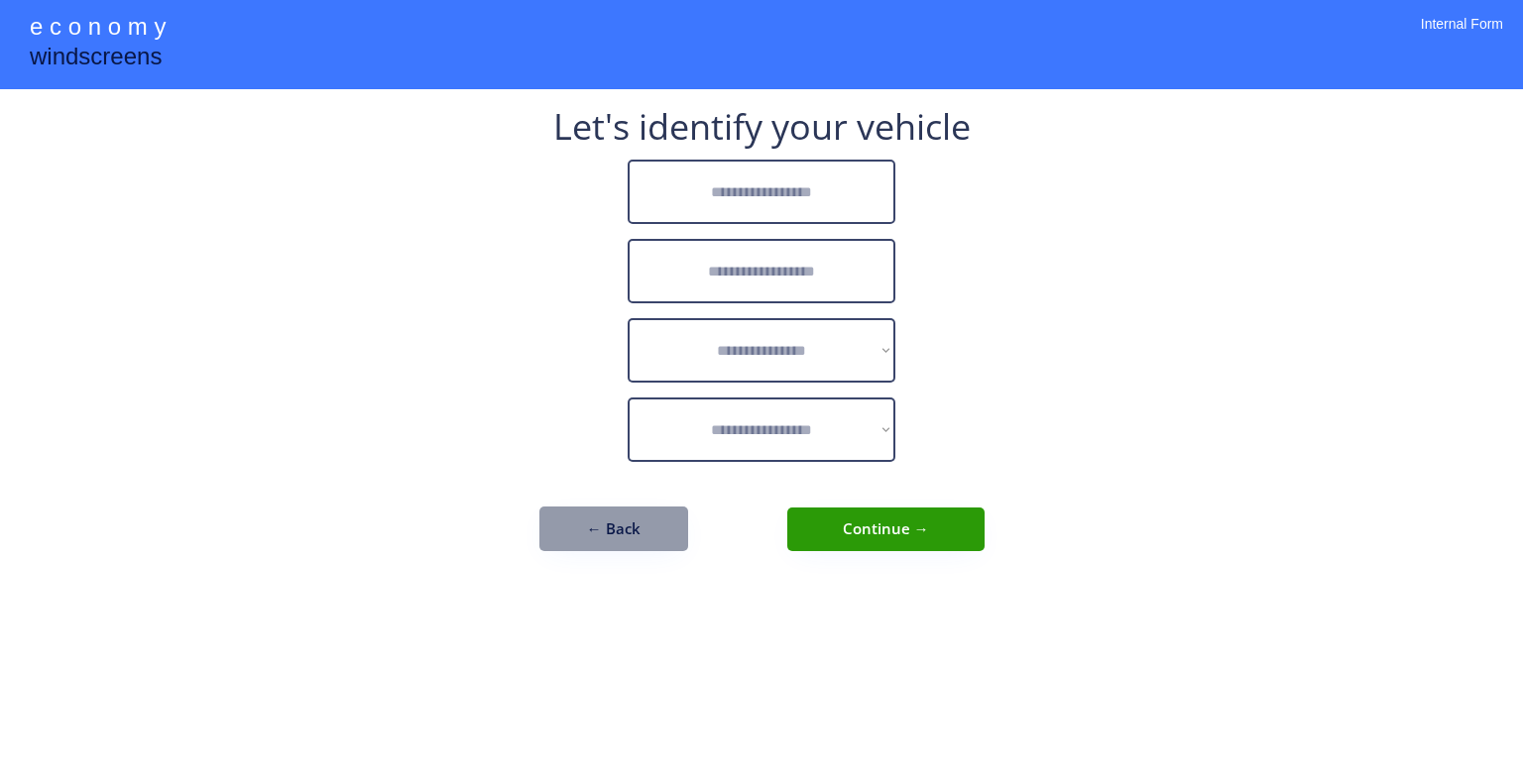scroll, scrollTop: 0, scrollLeft: 0, axis: both 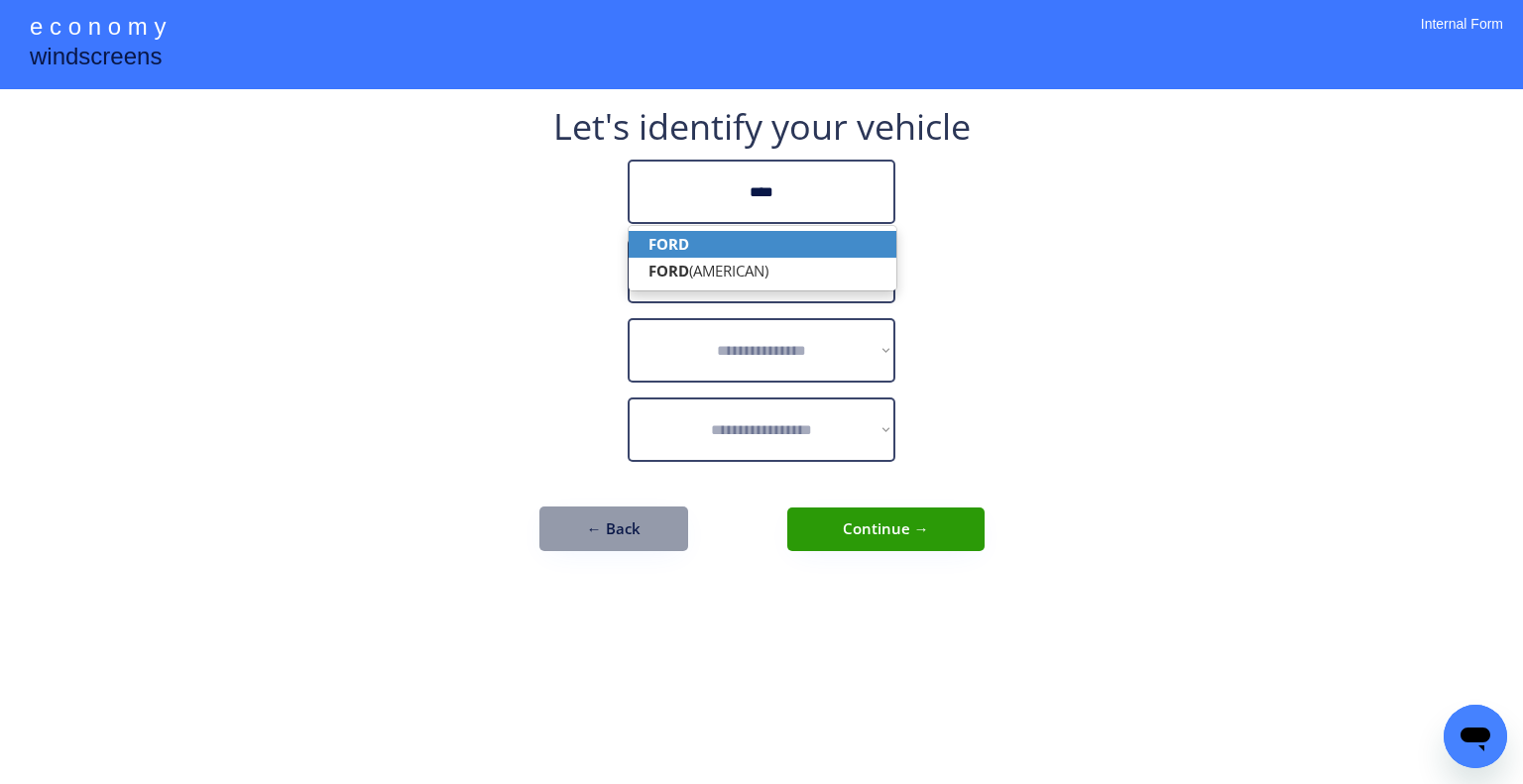 click on "FORD" at bounding box center [762, 244] 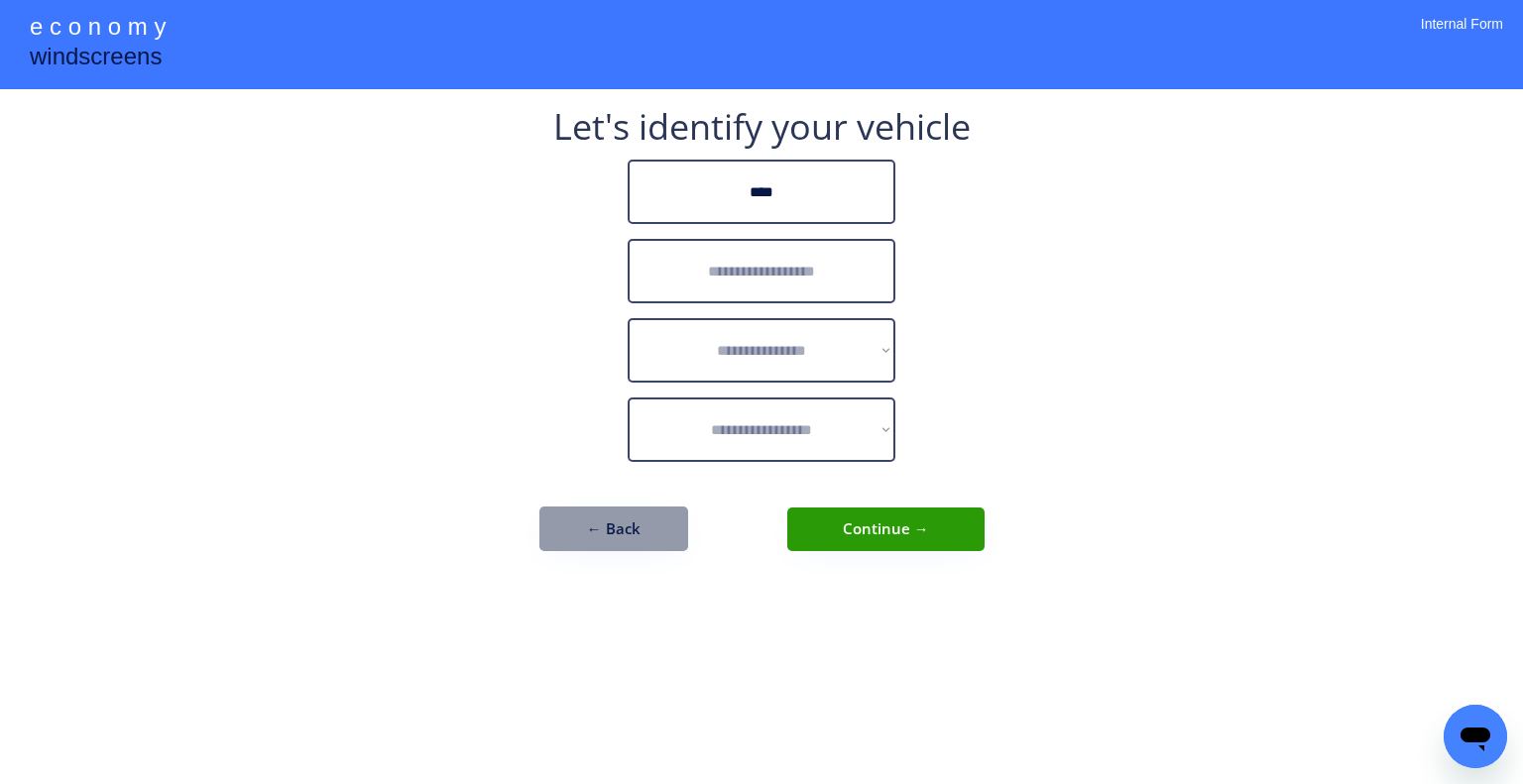 click at bounding box center (762, 271) 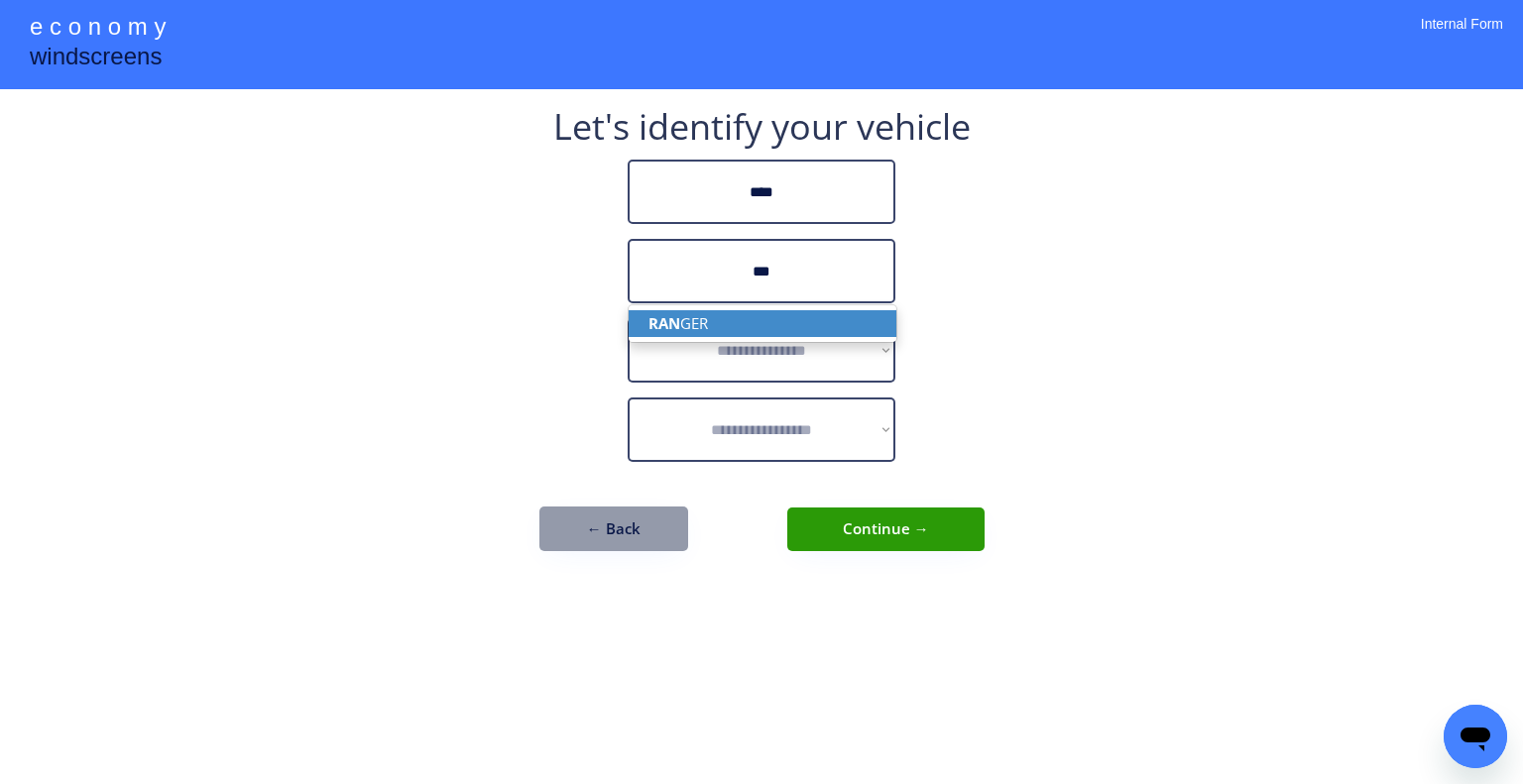 click on "RAN GER" at bounding box center [762, 323] 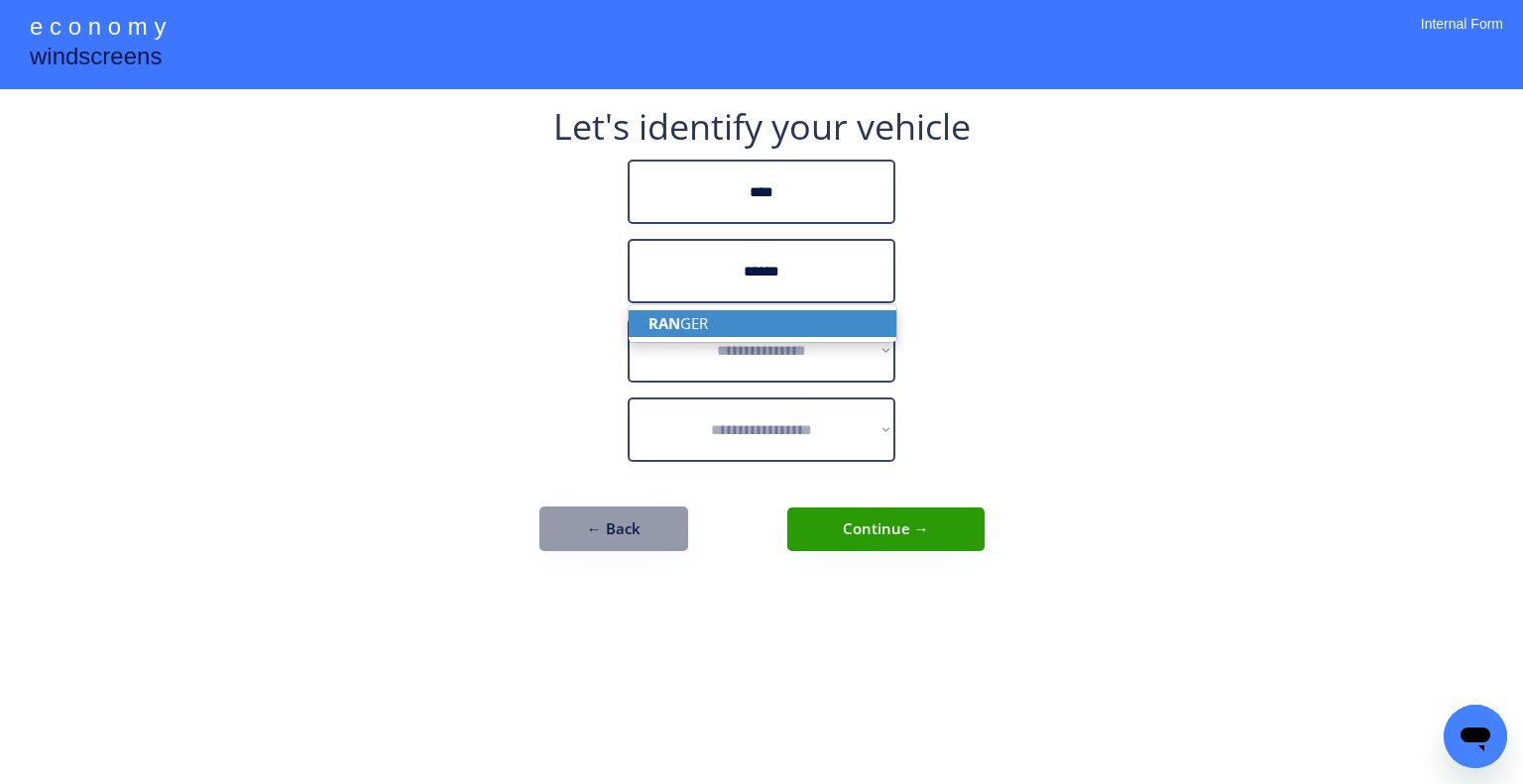type on "******" 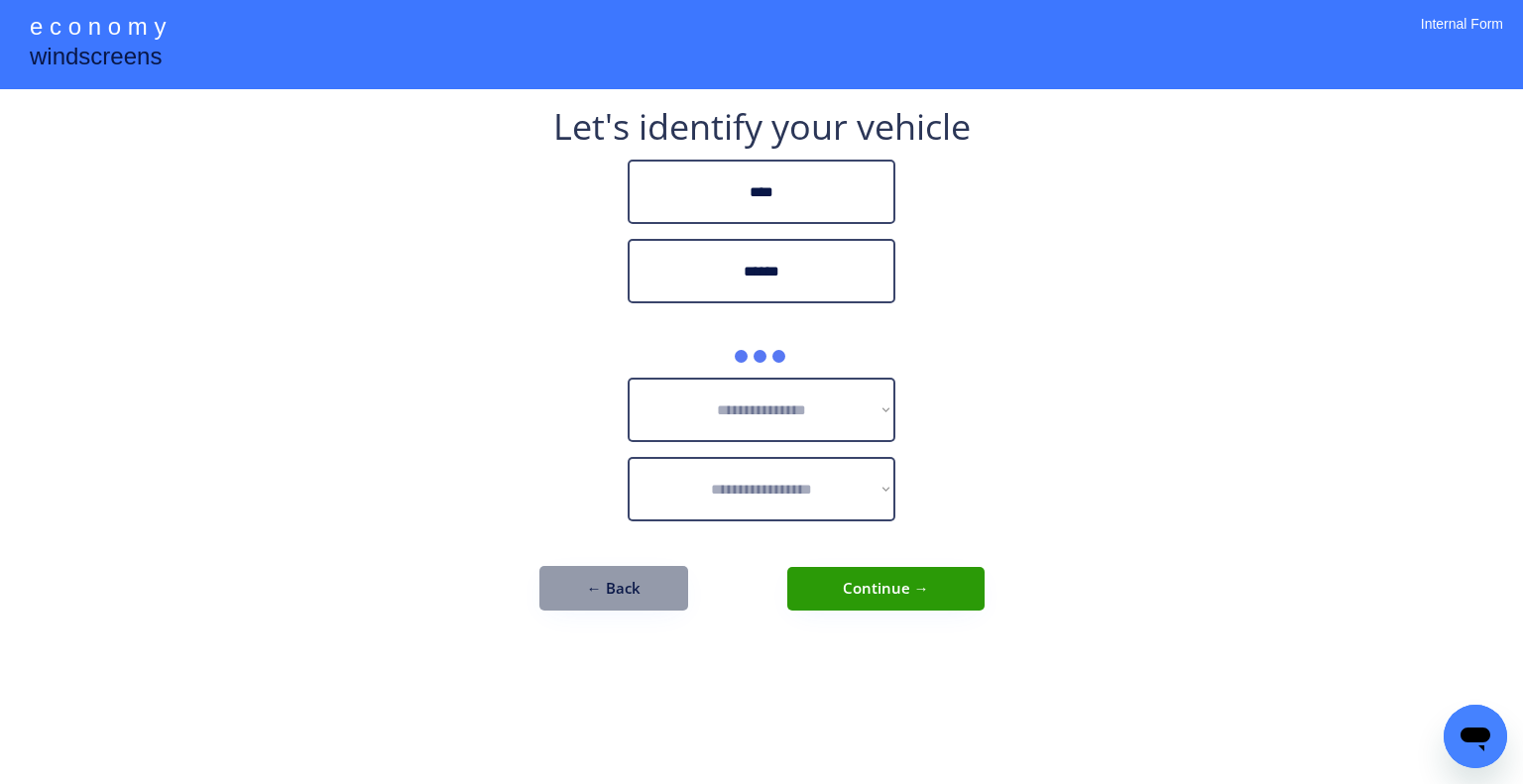 click on "**********" at bounding box center [762, 392] 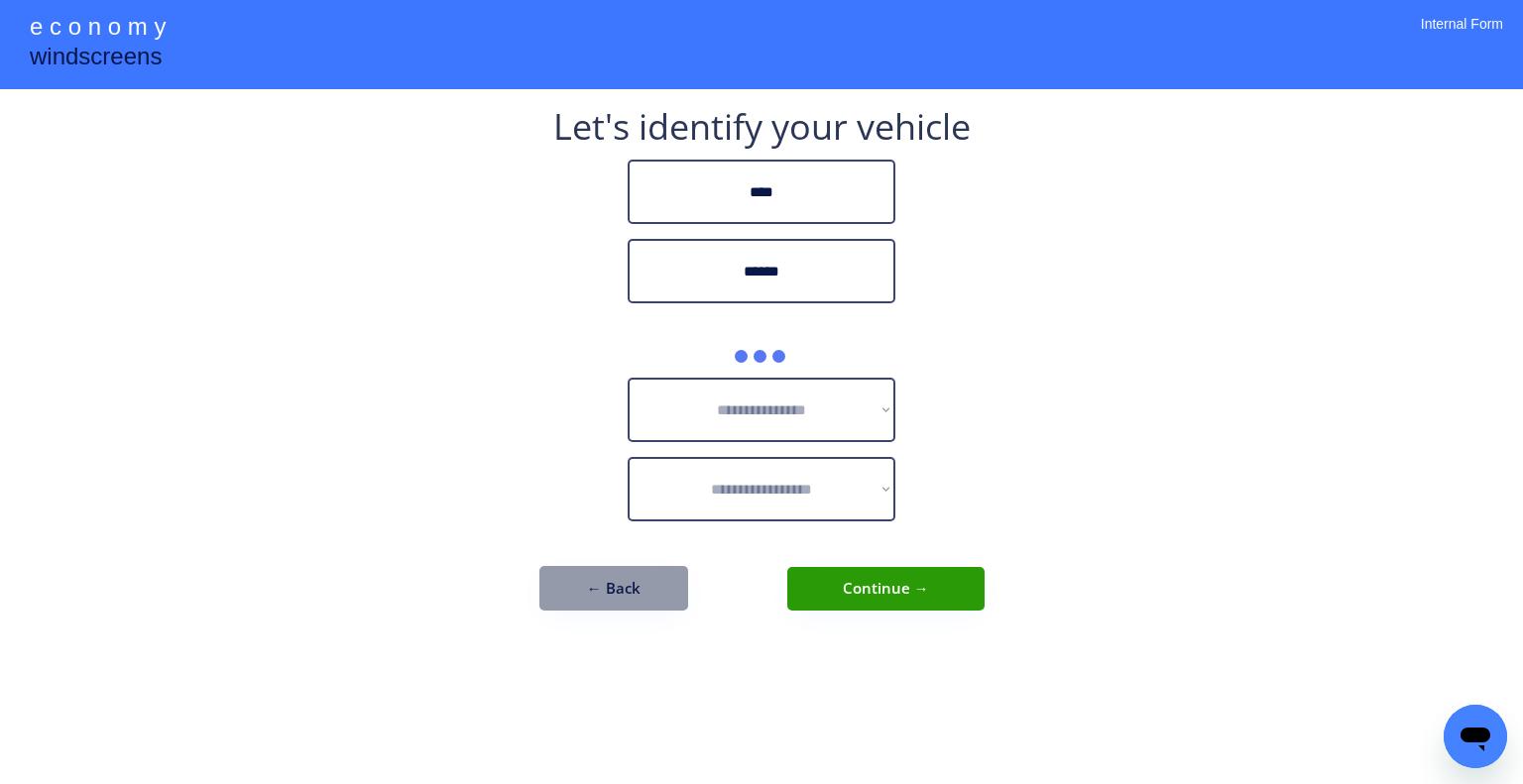 click on "**********" at bounding box center [762, 392] 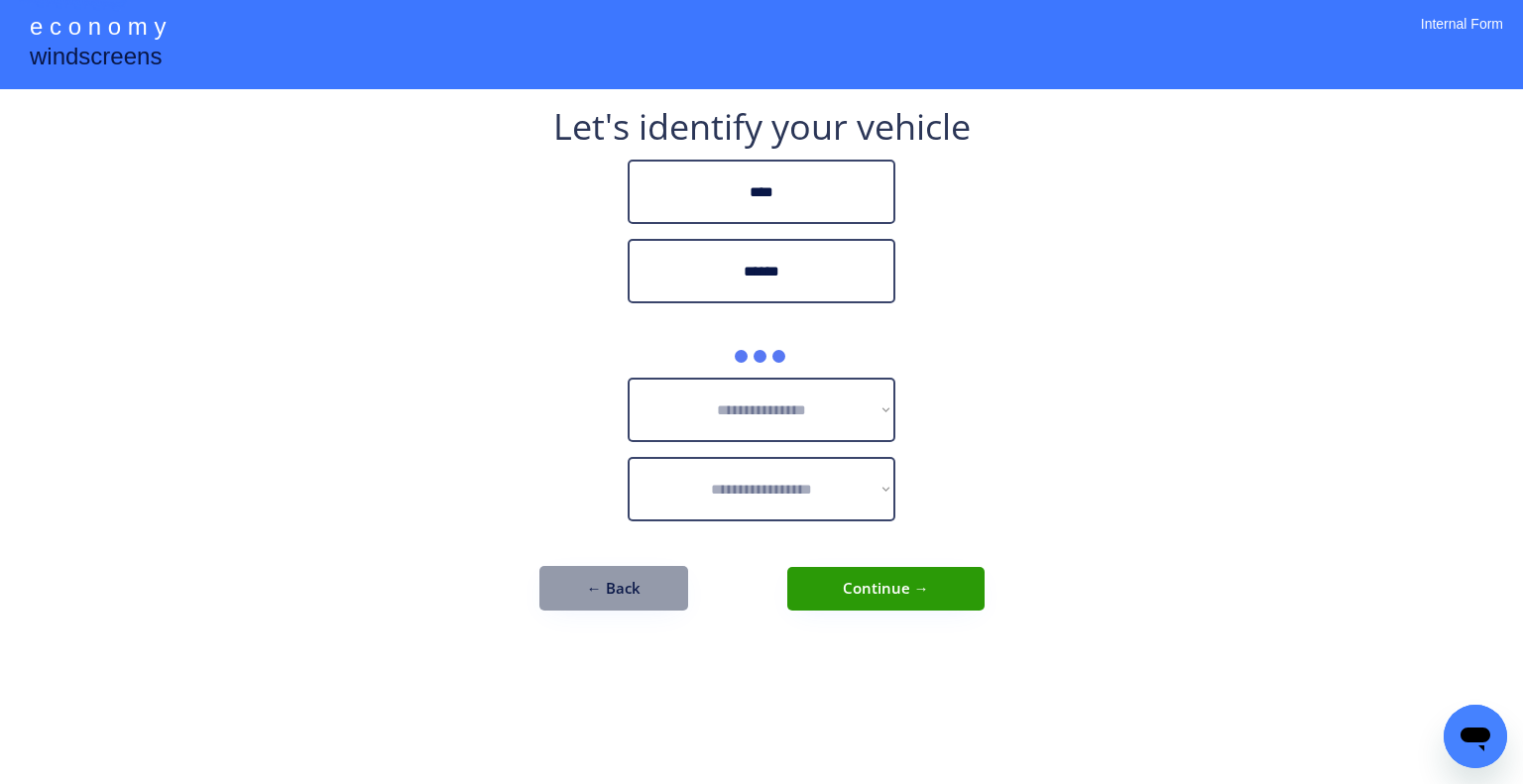 click on "**********" at bounding box center (762, 392) 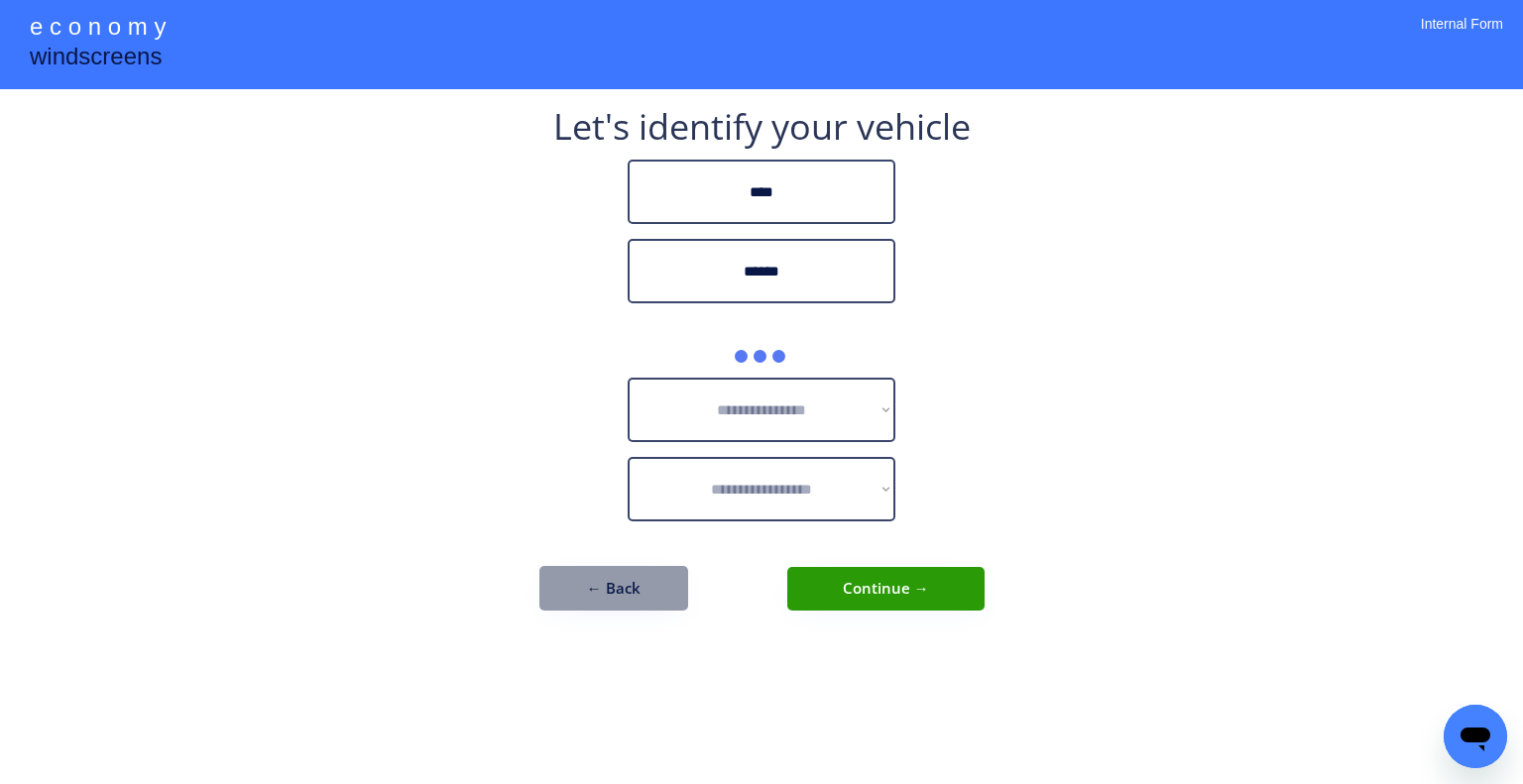 click on "**********" at bounding box center (762, 392) 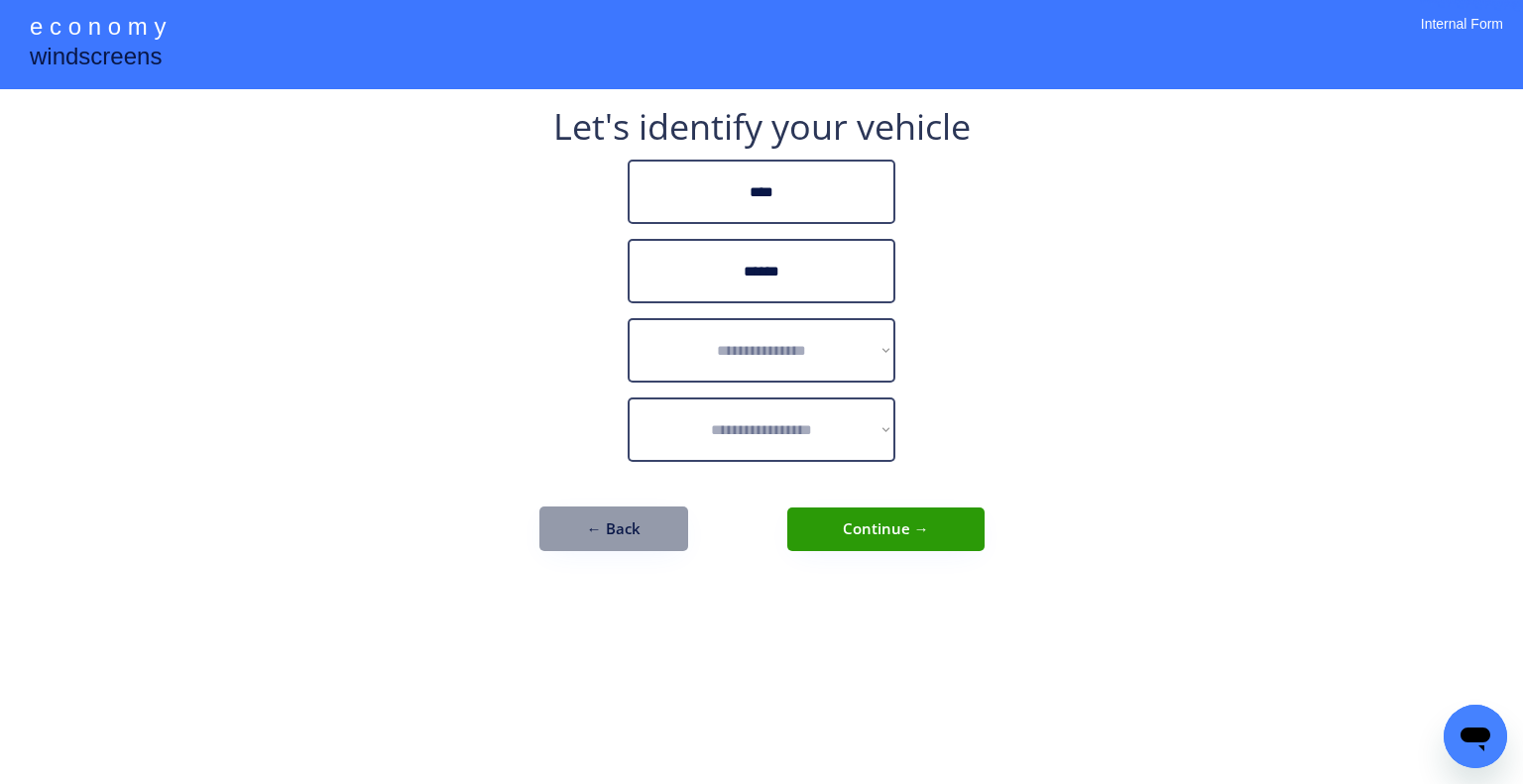 click on "**********" at bounding box center [762, 392] 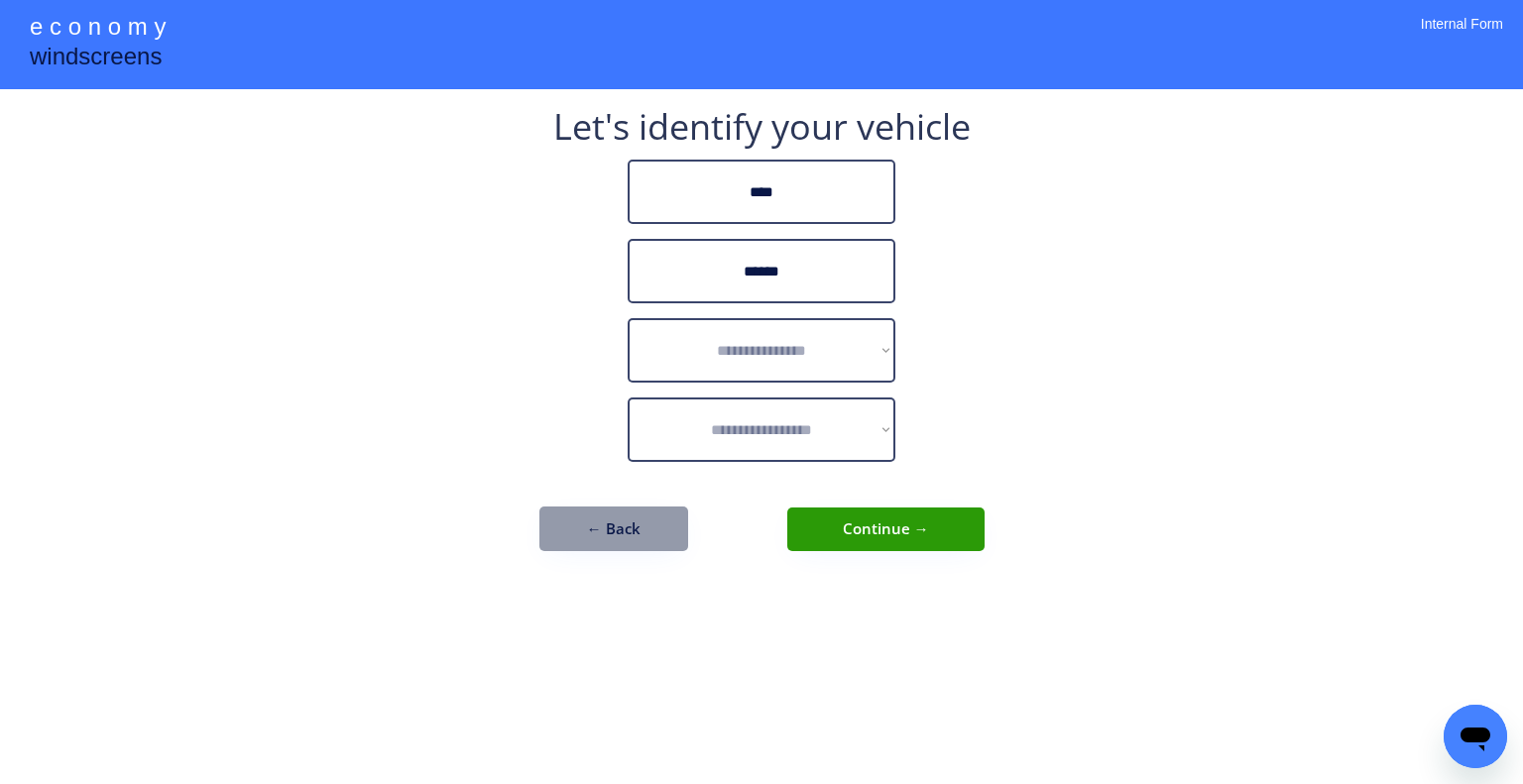 drag, startPoint x: 1195, startPoint y: 296, endPoint x: 1208, endPoint y: 300, distance: 13.601471 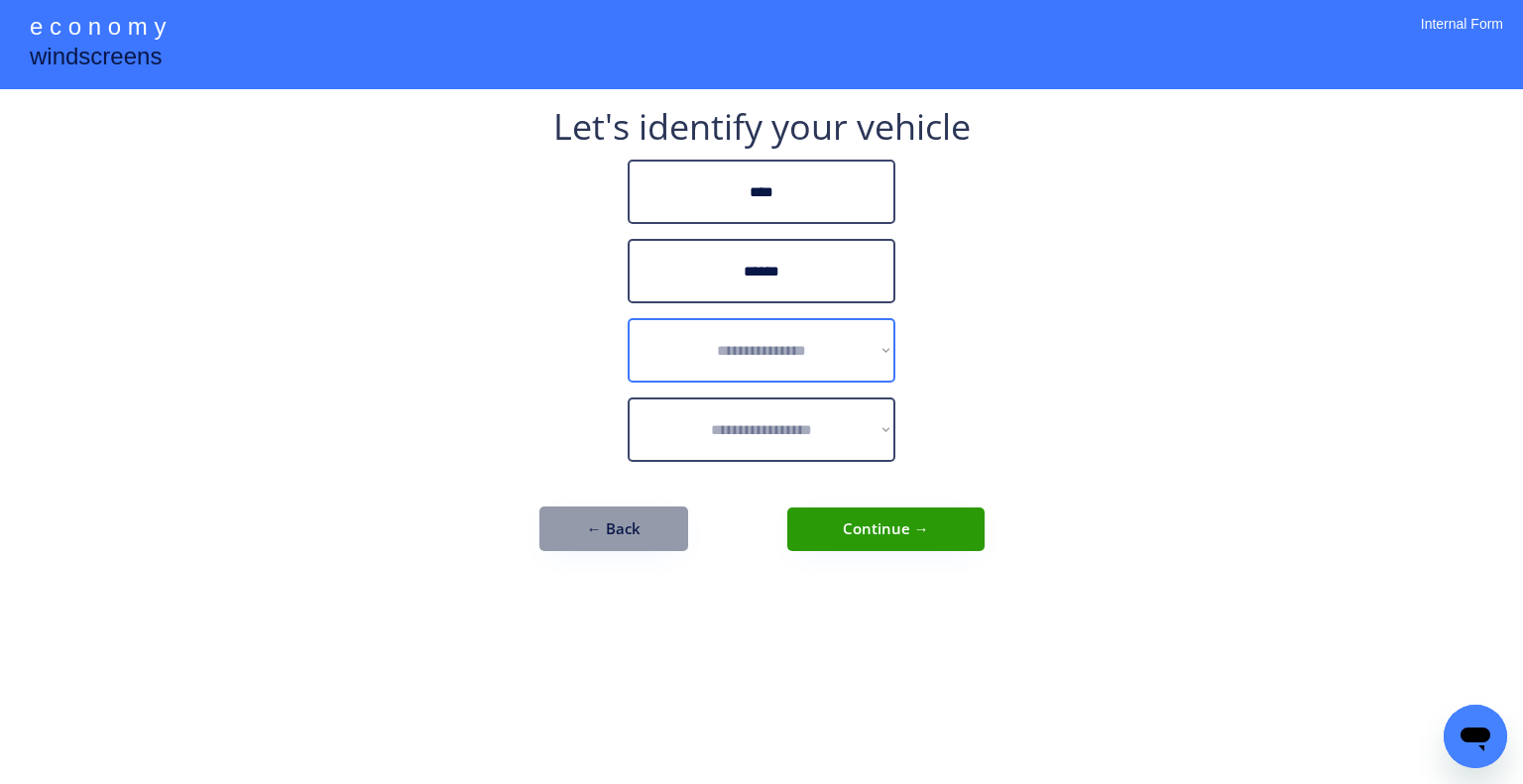 click on "**********" at bounding box center [762, 350] 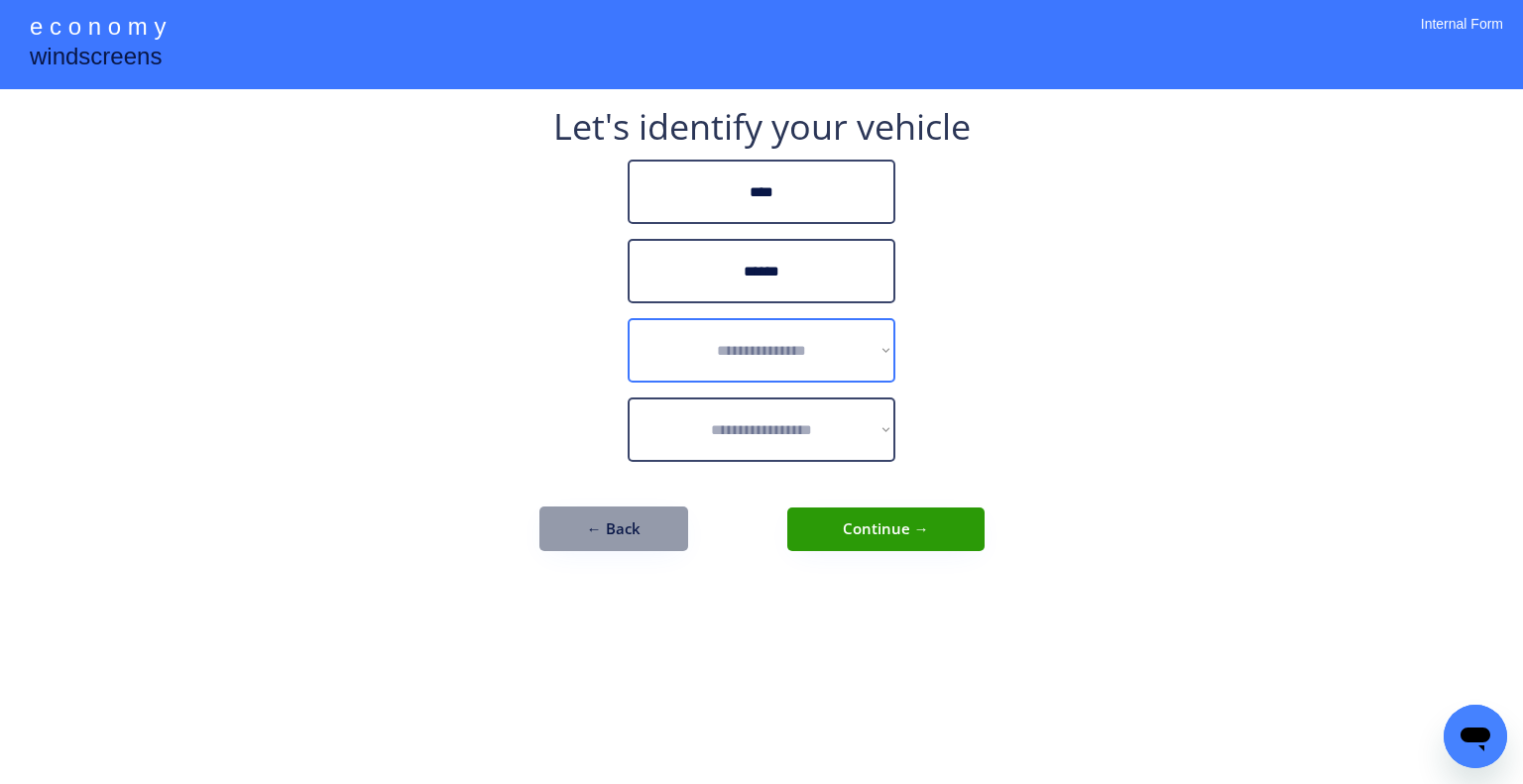 select on "******" 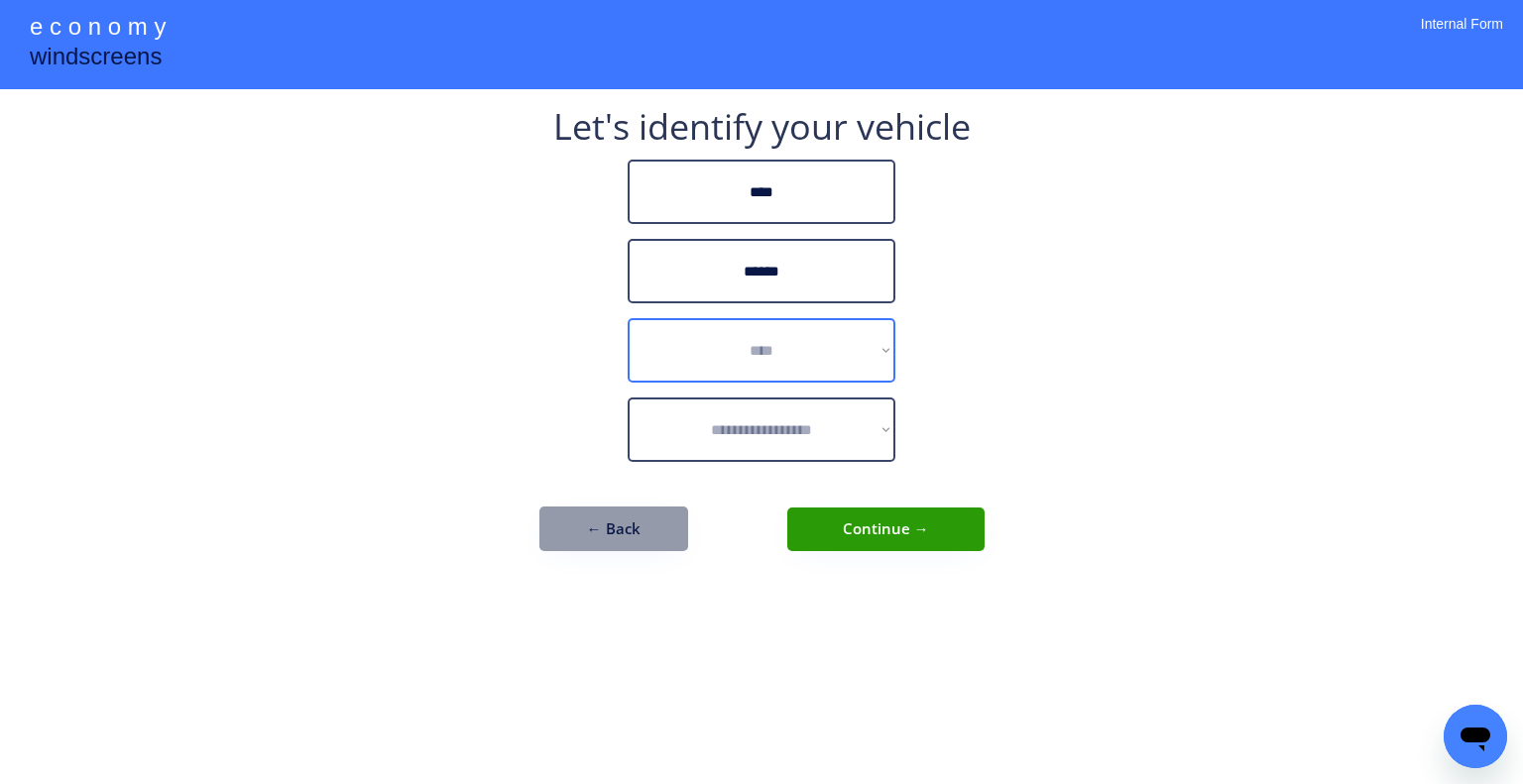 click on "**********" at bounding box center (762, 350) 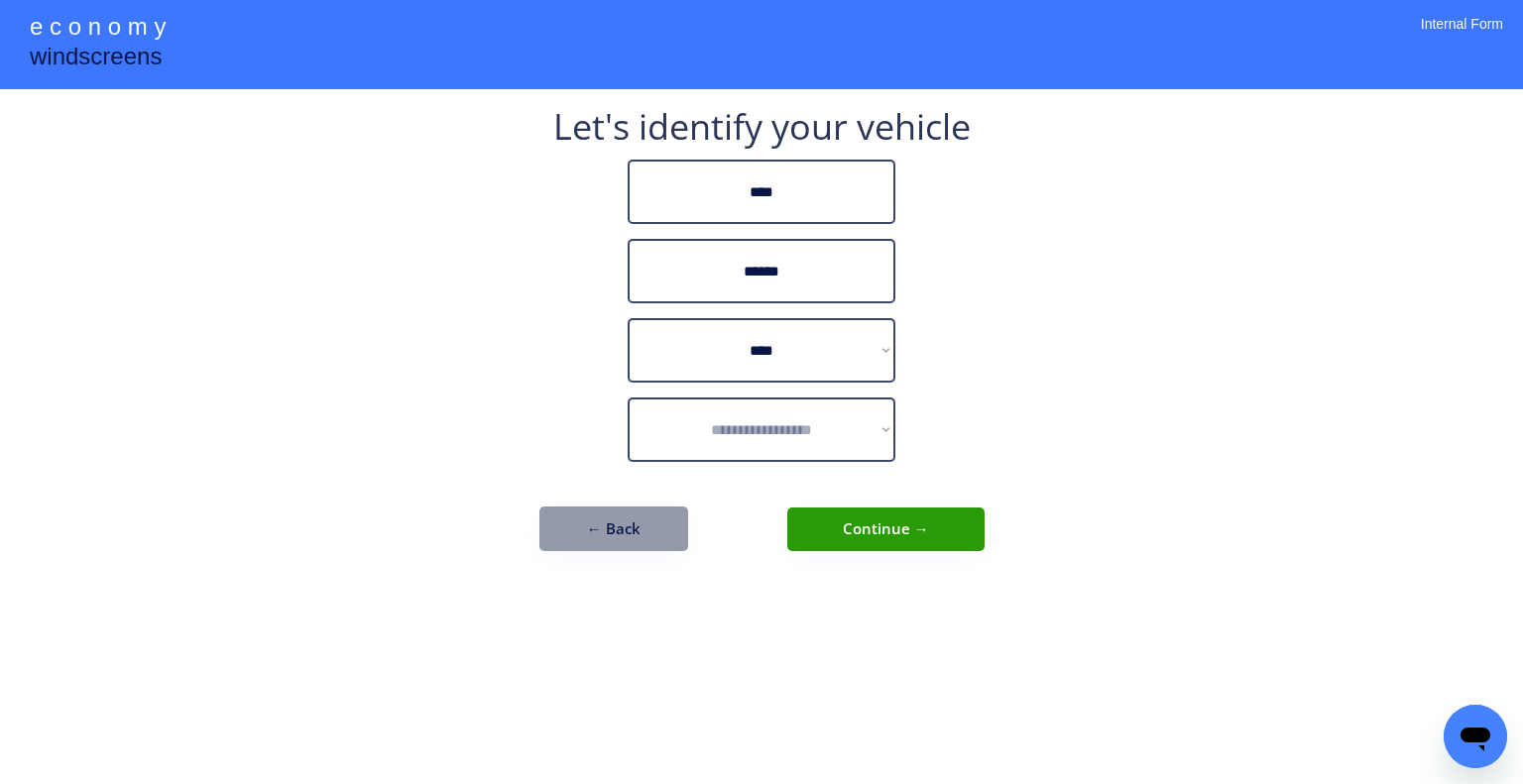 drag, startPoint x: 1199, startPoint y: 348, endPoint x: 886, endPoint y: 399, distance: 317.1277 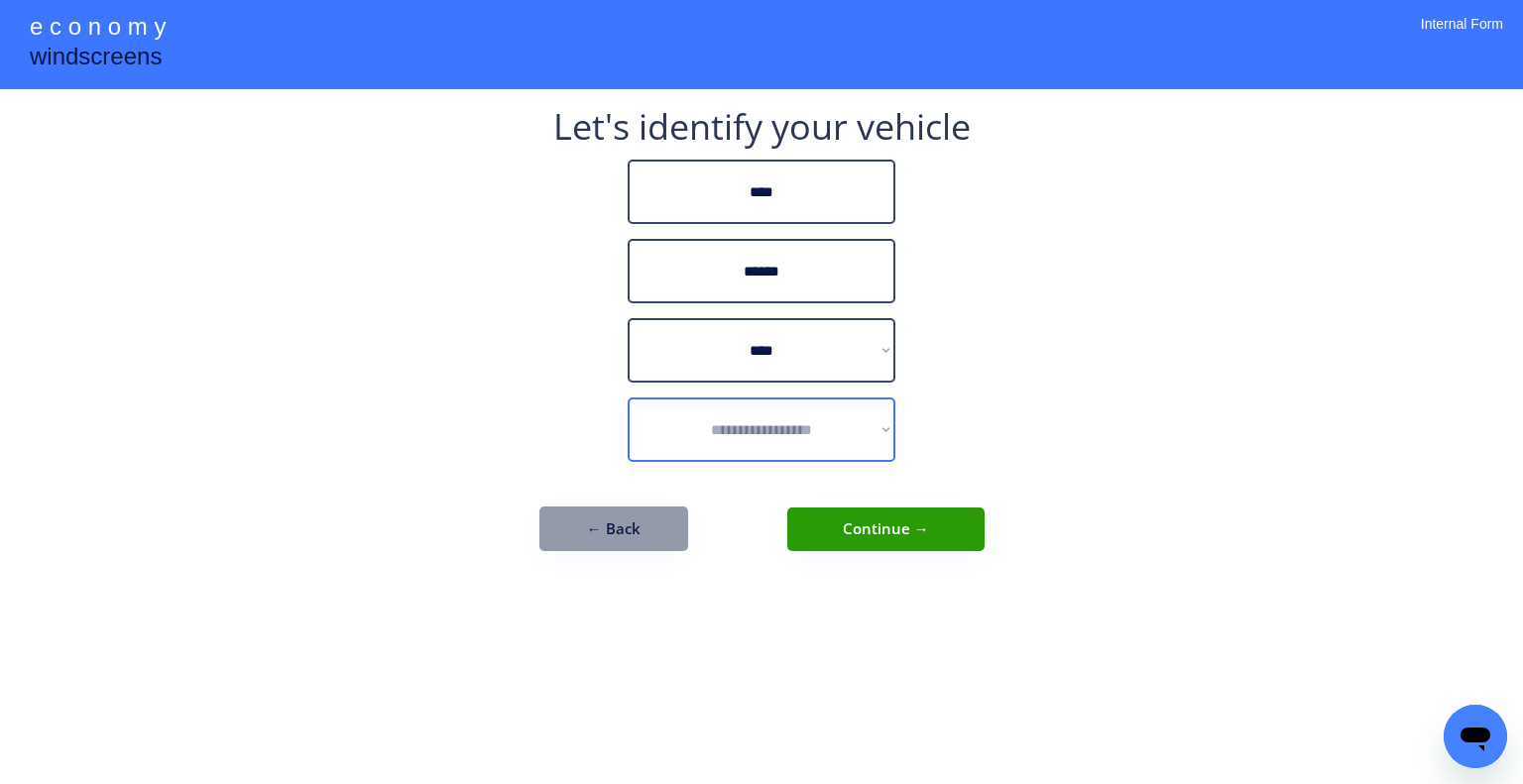click on "**********" at bounding box center (762, 429) 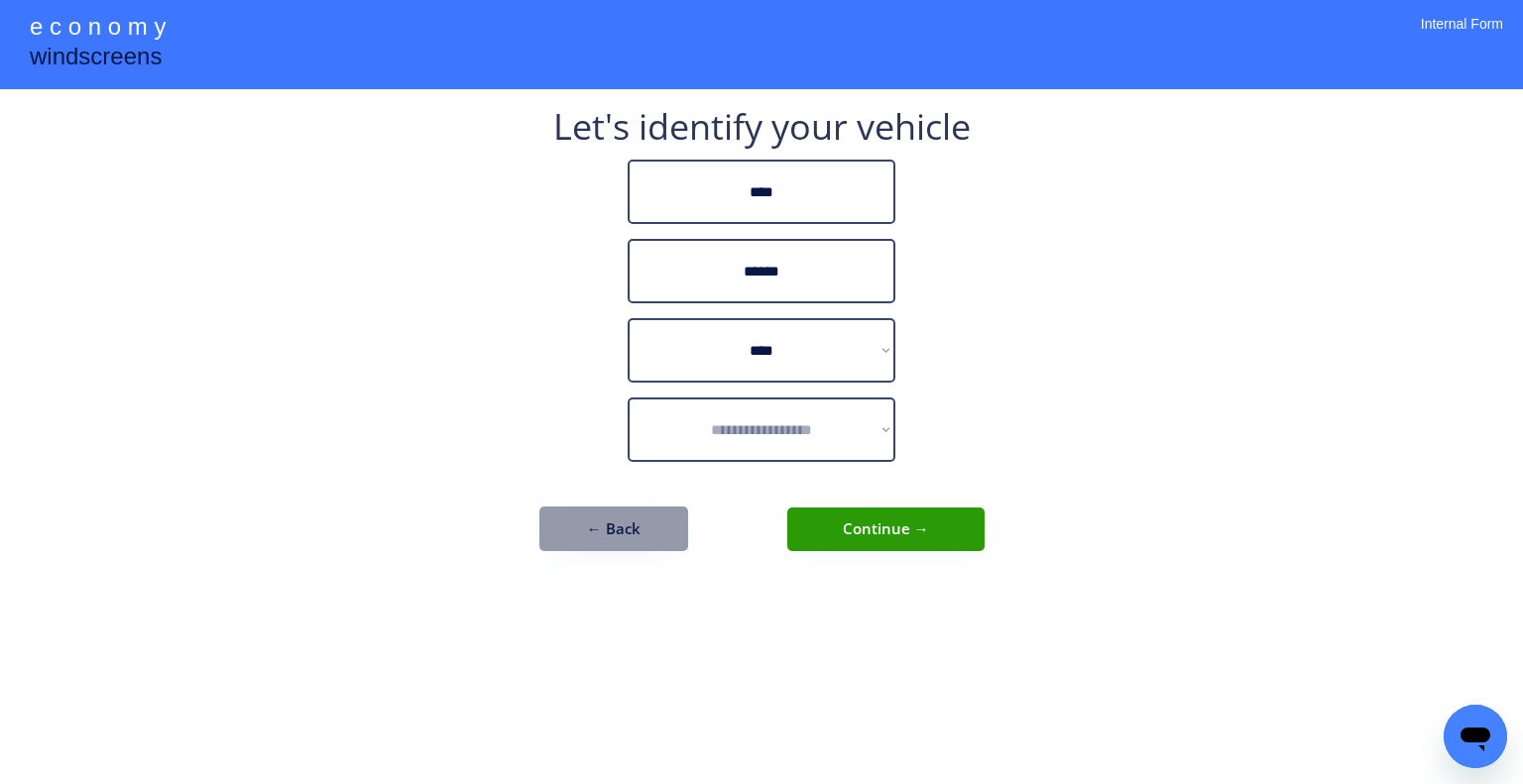 click on "**********" at bounding box center [762, 429] 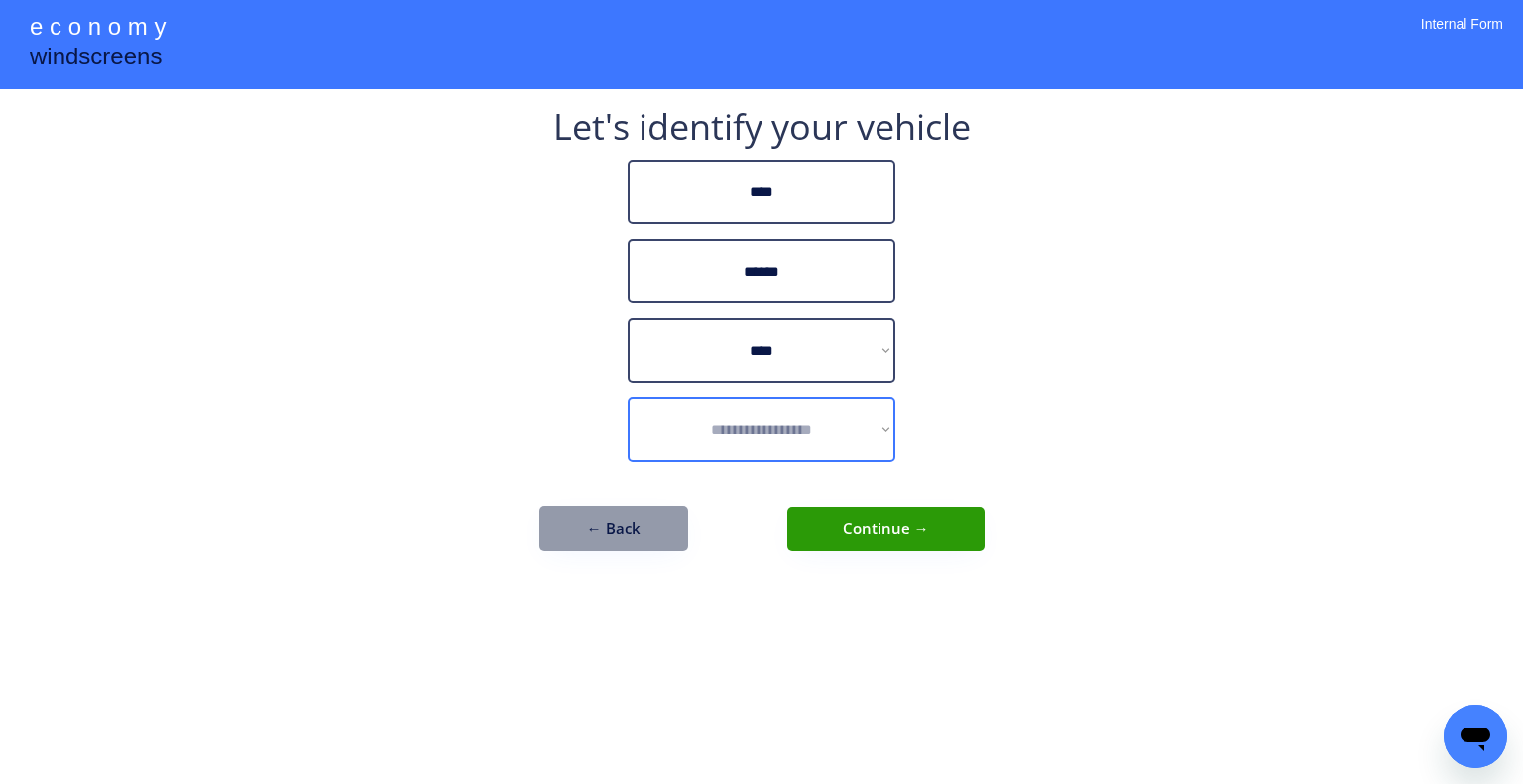 click on "**********" at bounding box center [762, 392] 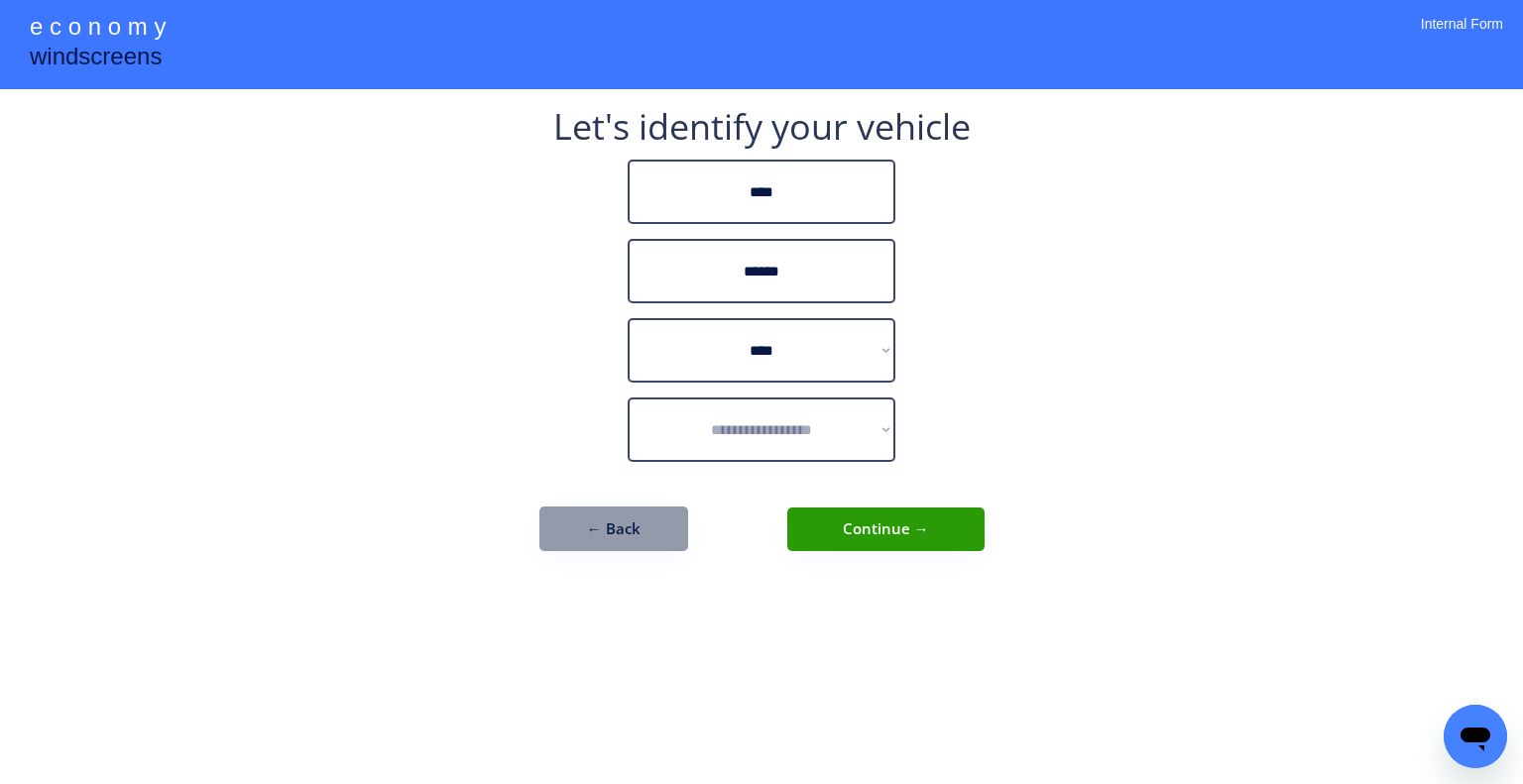 click on "**********" at bounding box center [762, 392] 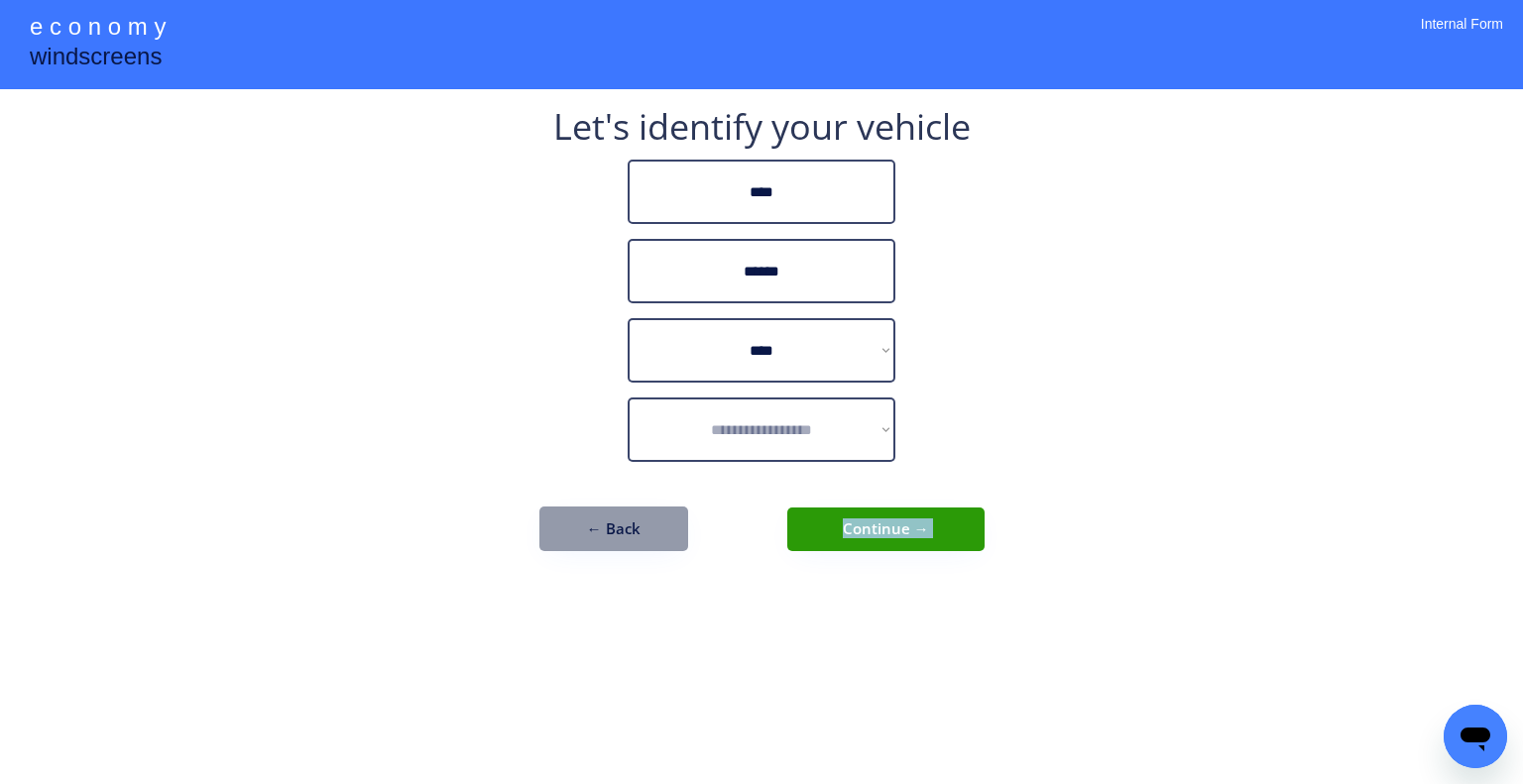click on "**********" at bounding box center [762, 392] 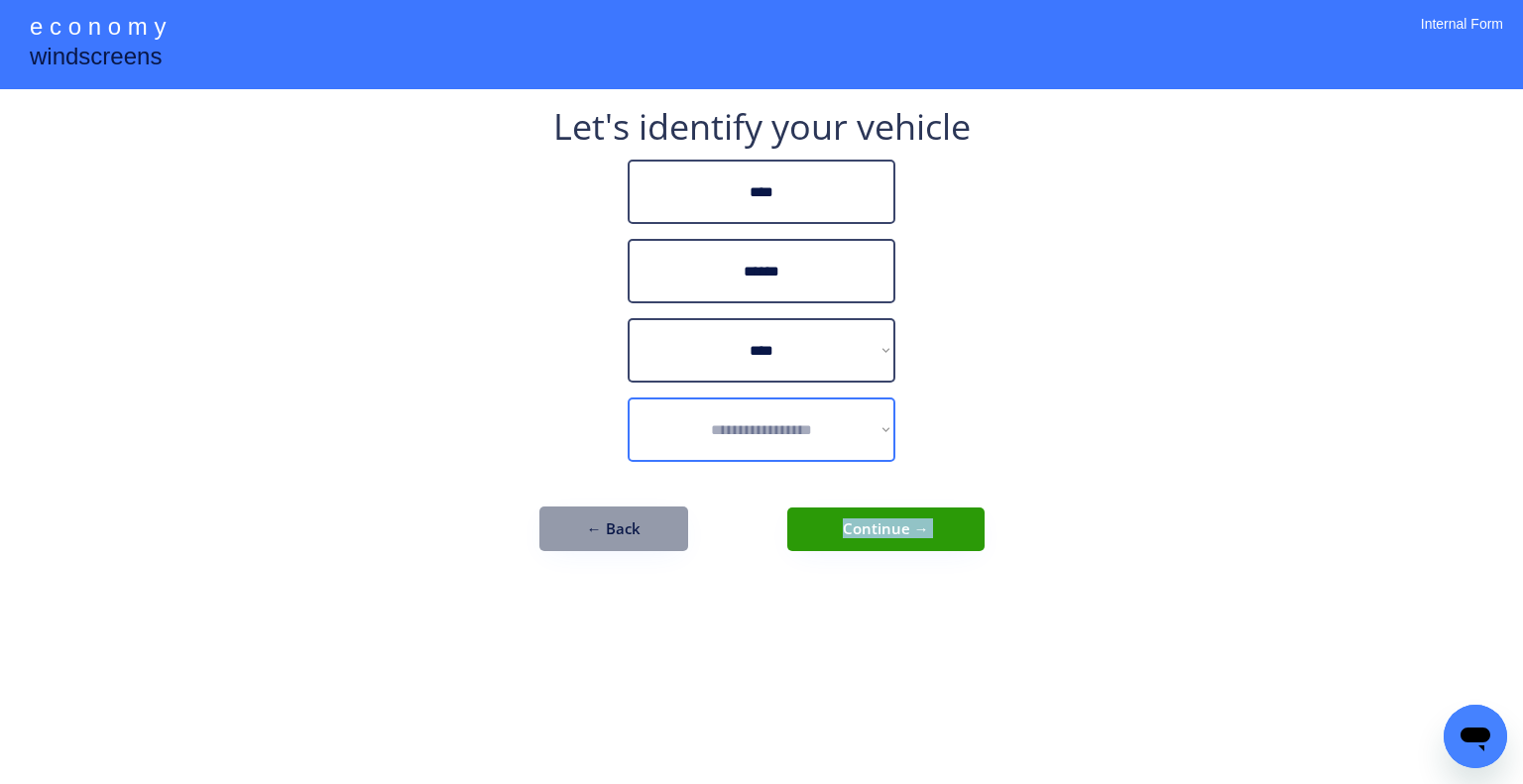 click on "**********" at bounding box center (762, 429) 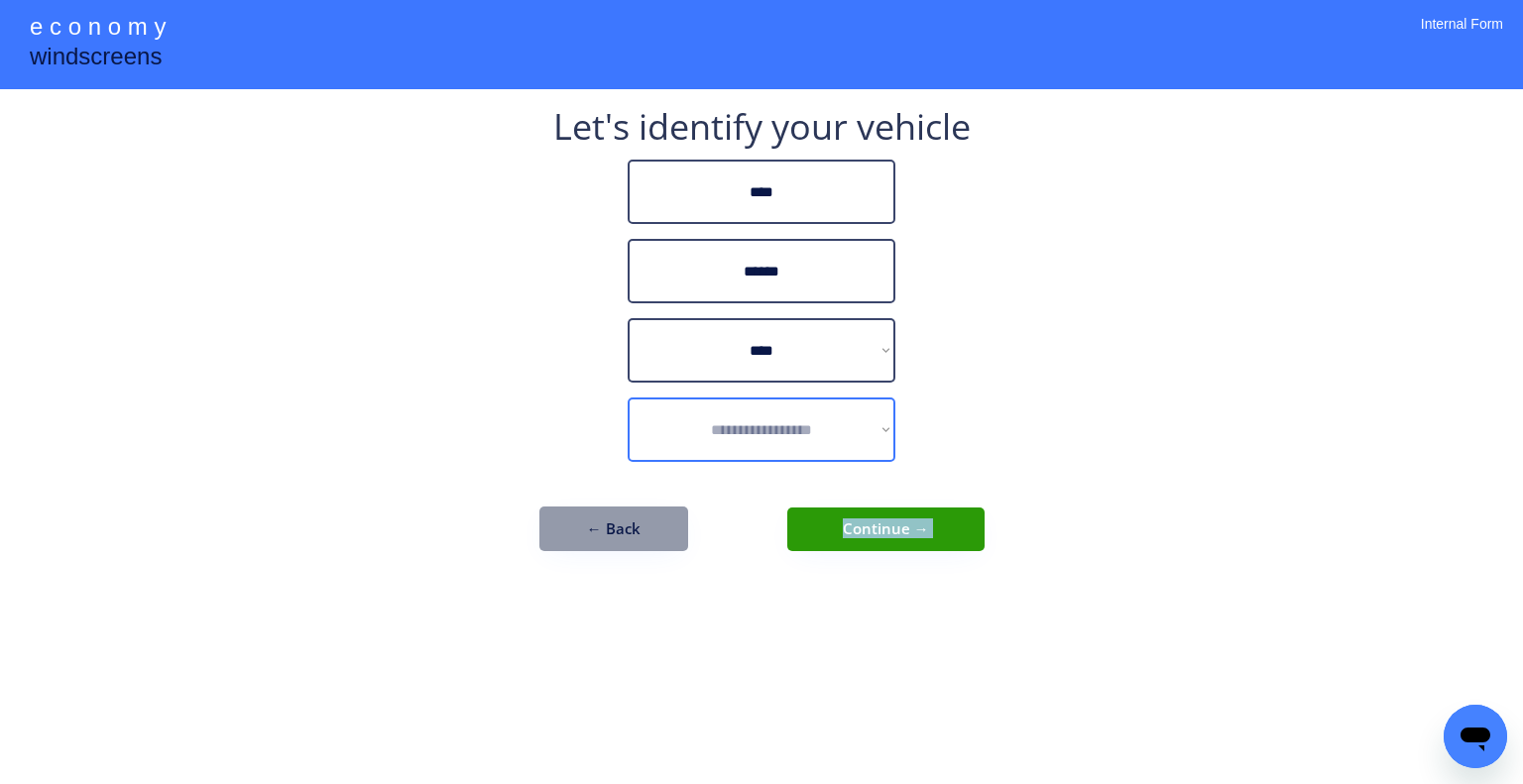 click on "**********" at bounding box center [762, 429] 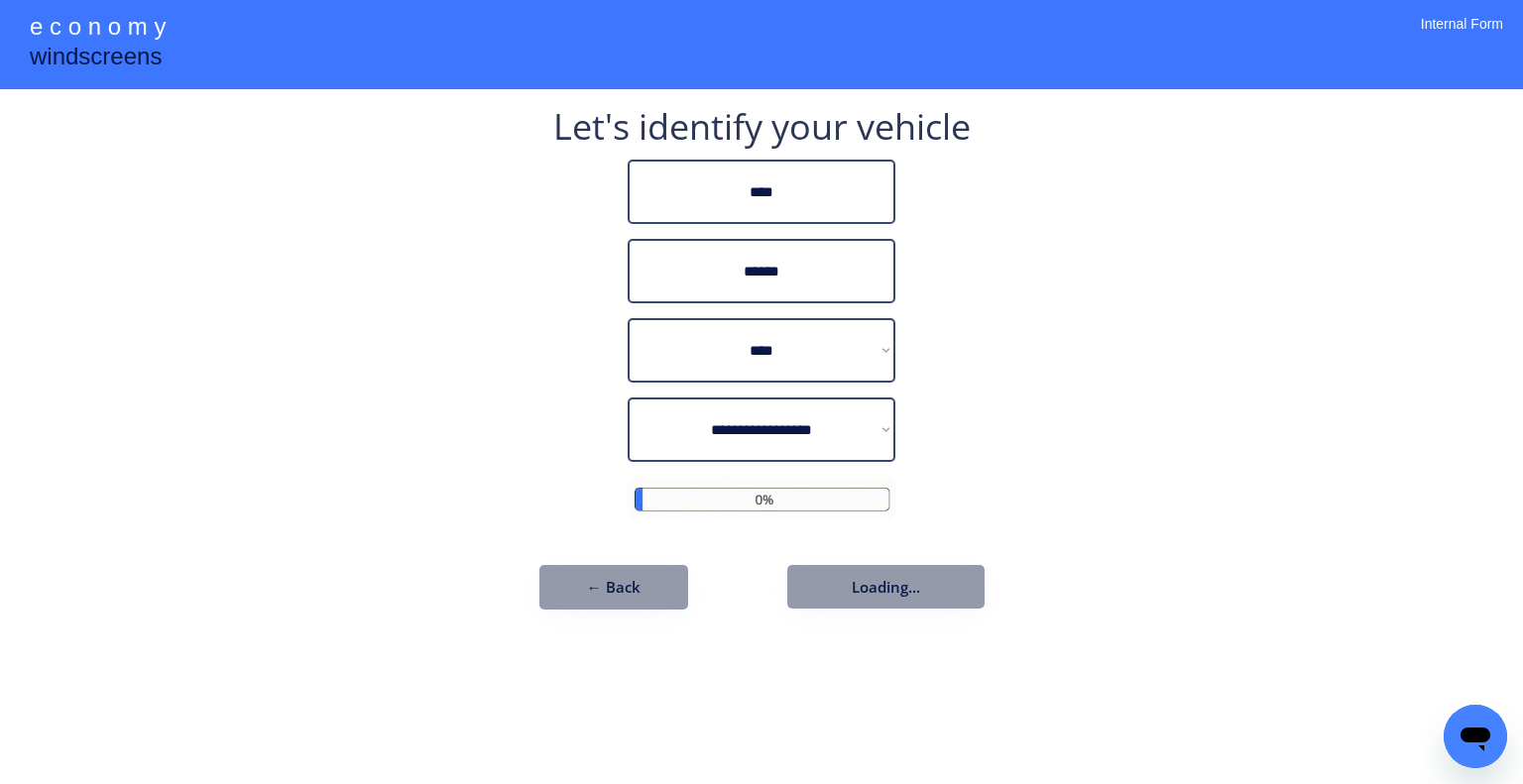 click on "**********" at bounding box center [762, 392] 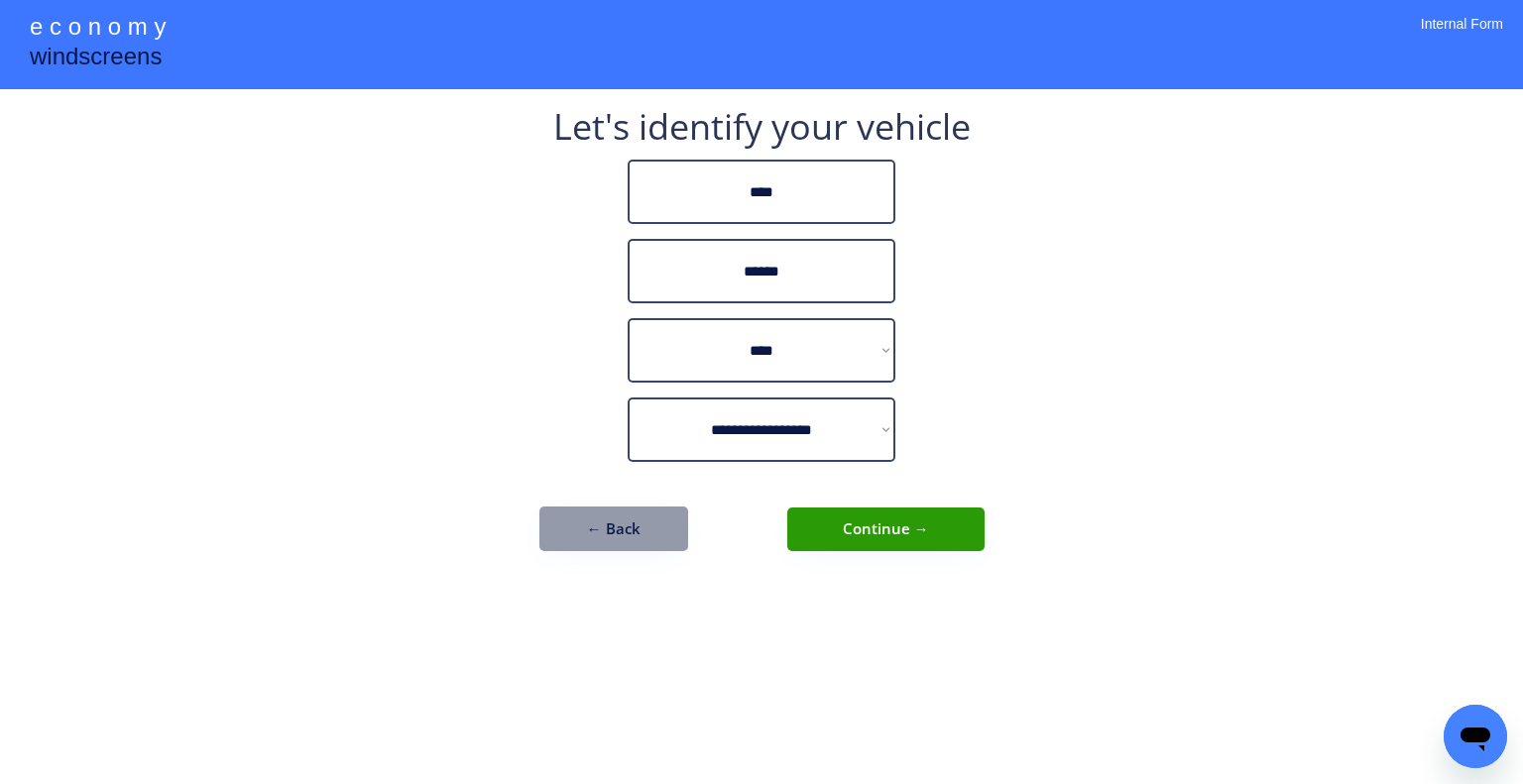 click on "Continue    →" at bounding box center (885, 529) 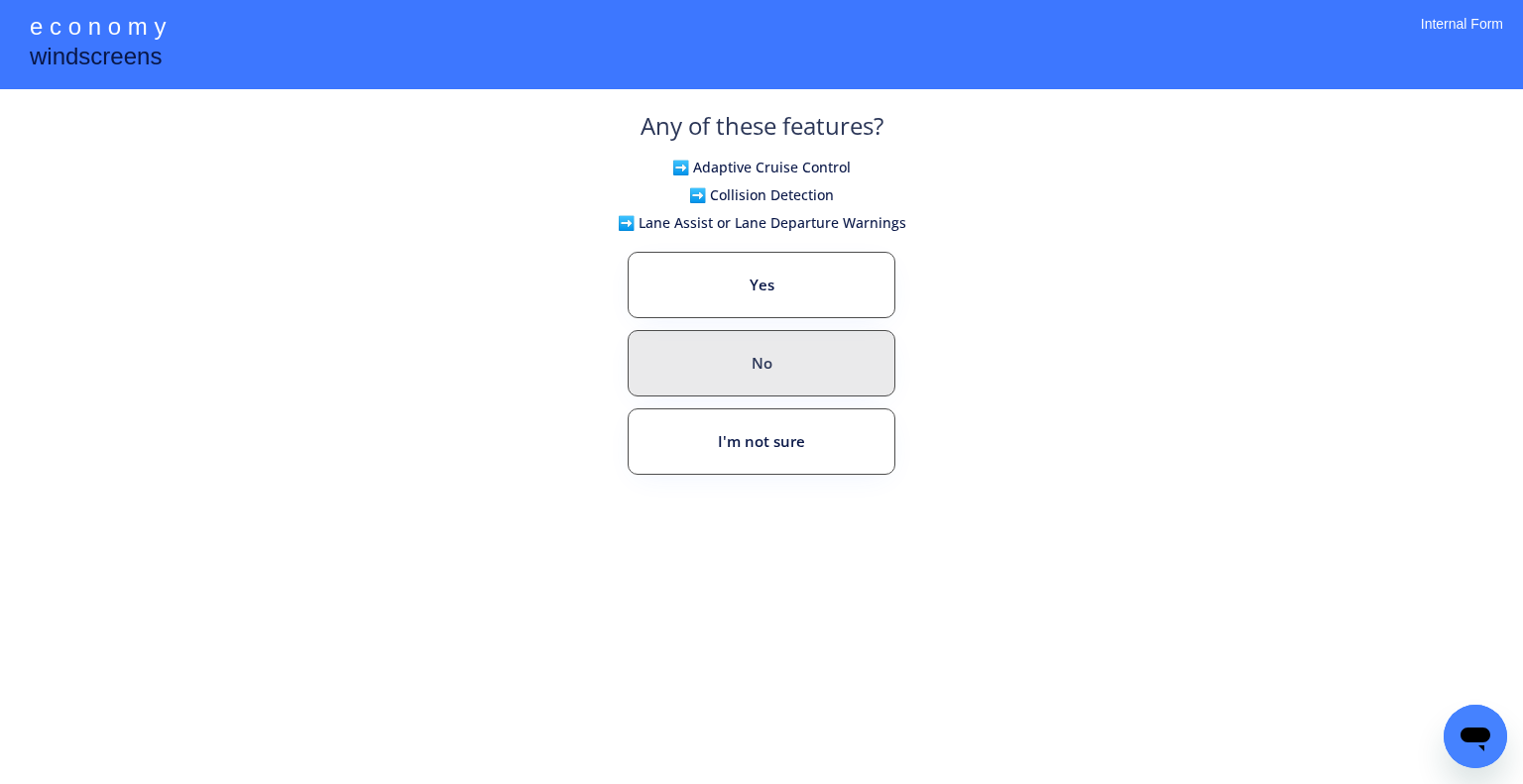 click on "No" at bounding box center (762, 363) 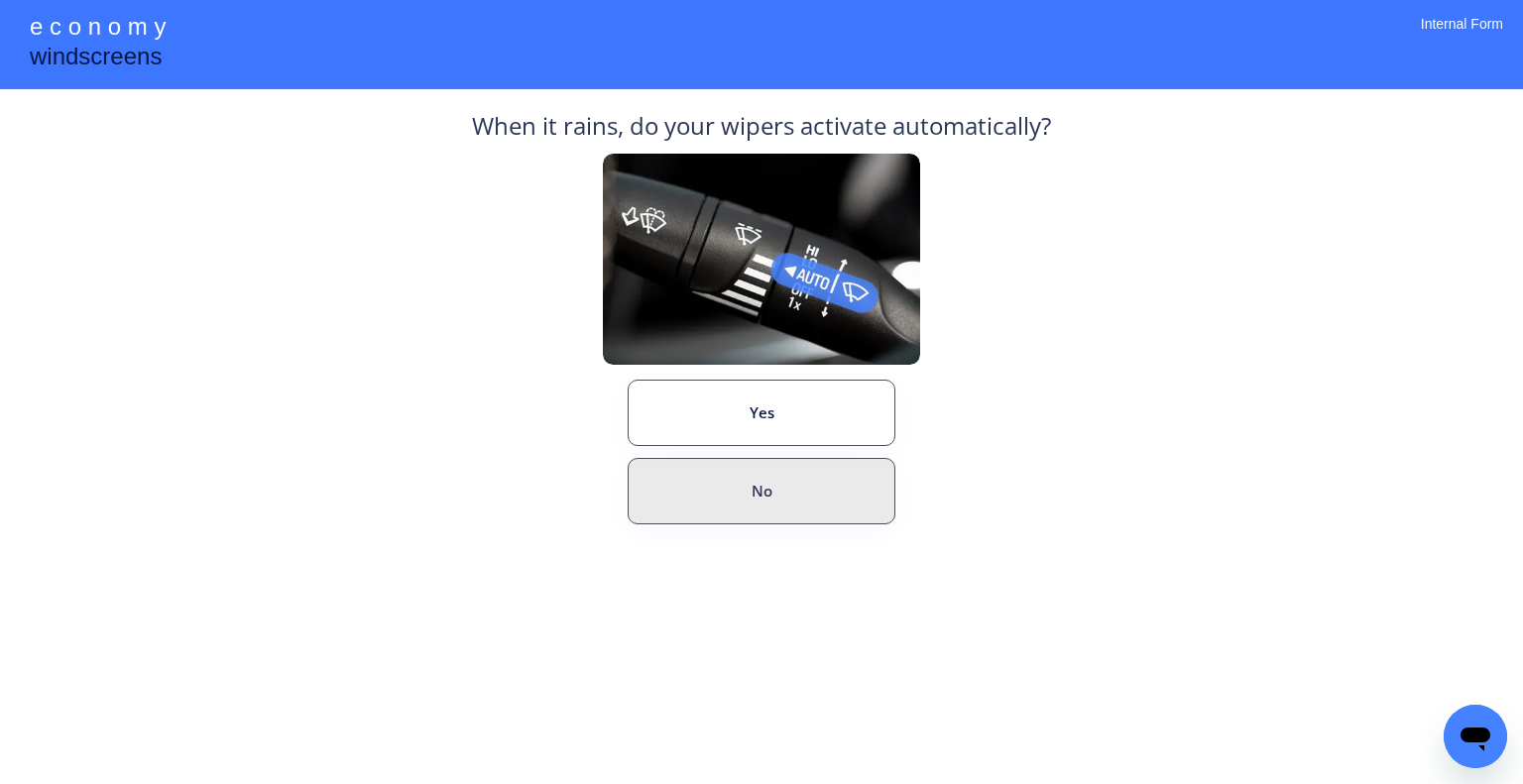 click on "No" at bounding box center (762, 491) 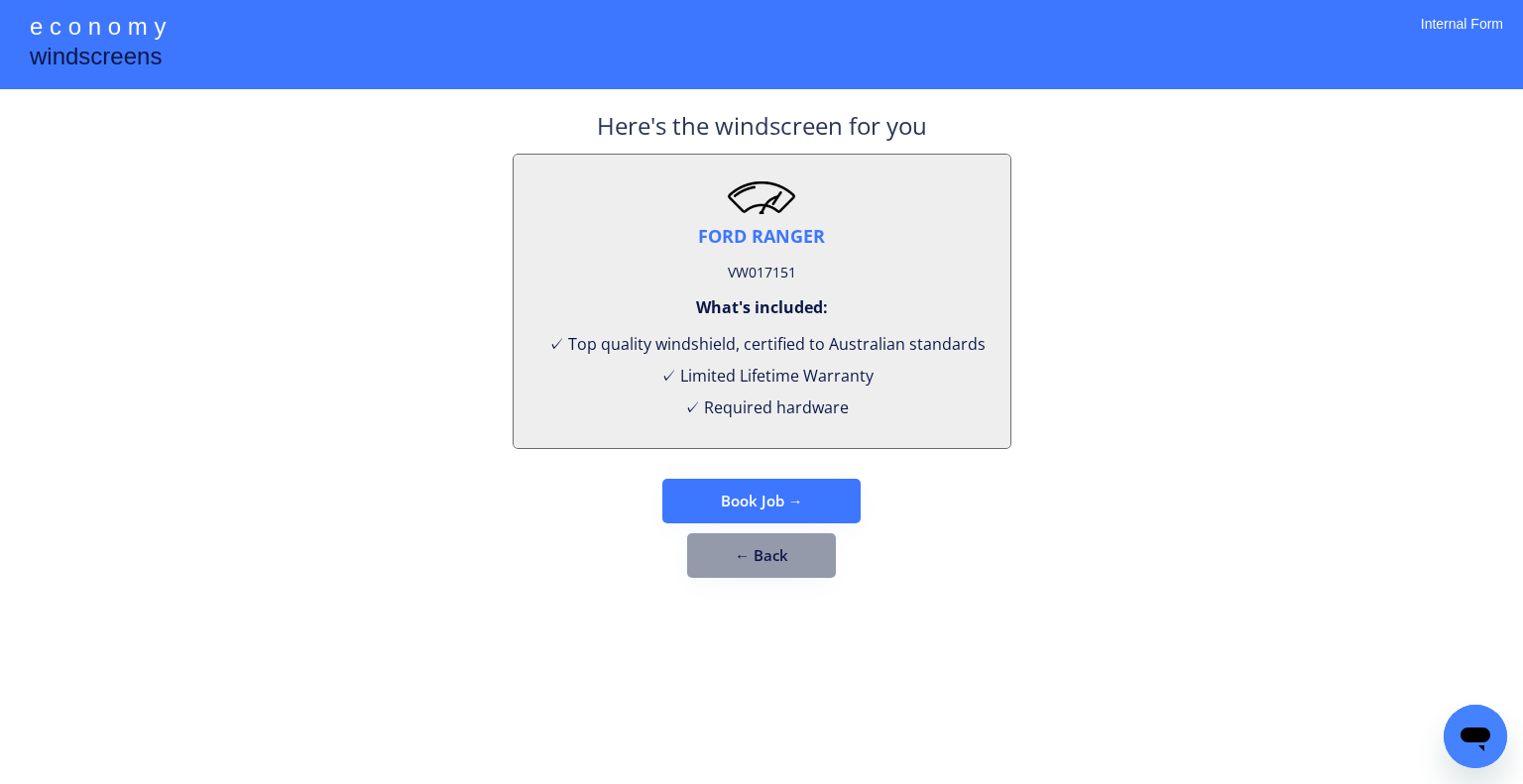 click on "←   Back" at bounding box center (762, 555) 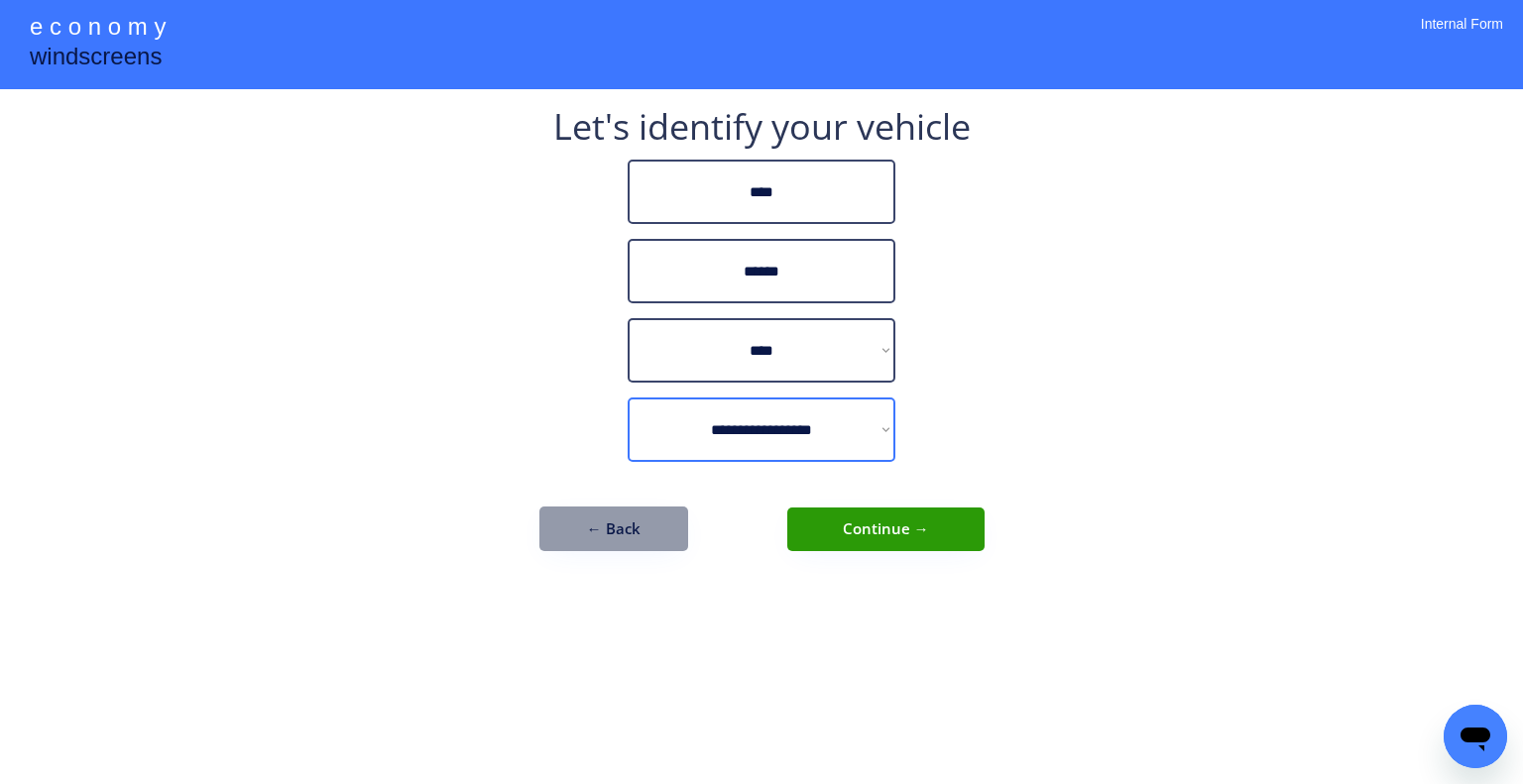 click on "**********" at bounding box center [762, 429] 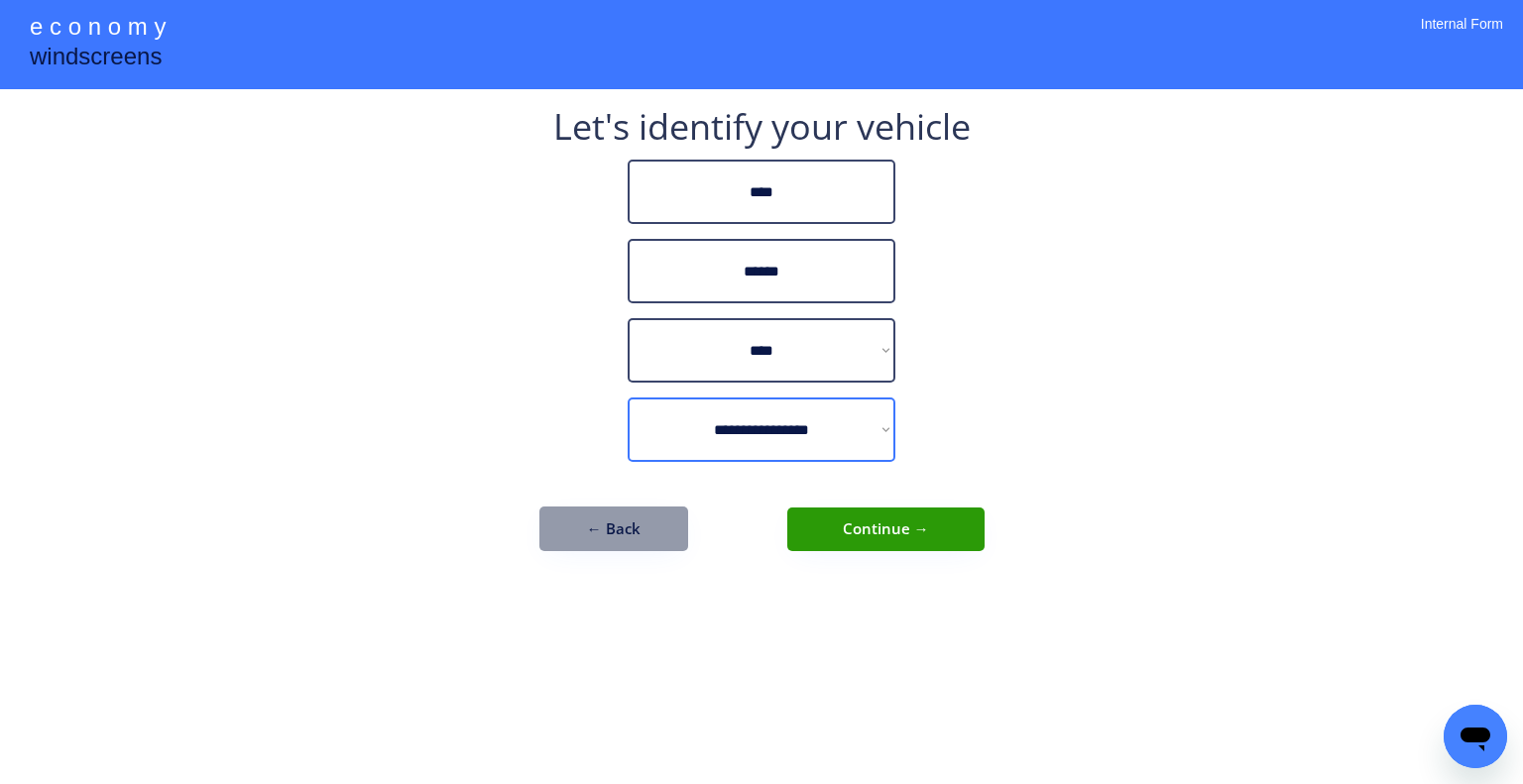 click on "**********" at bounding box center [762, 429] 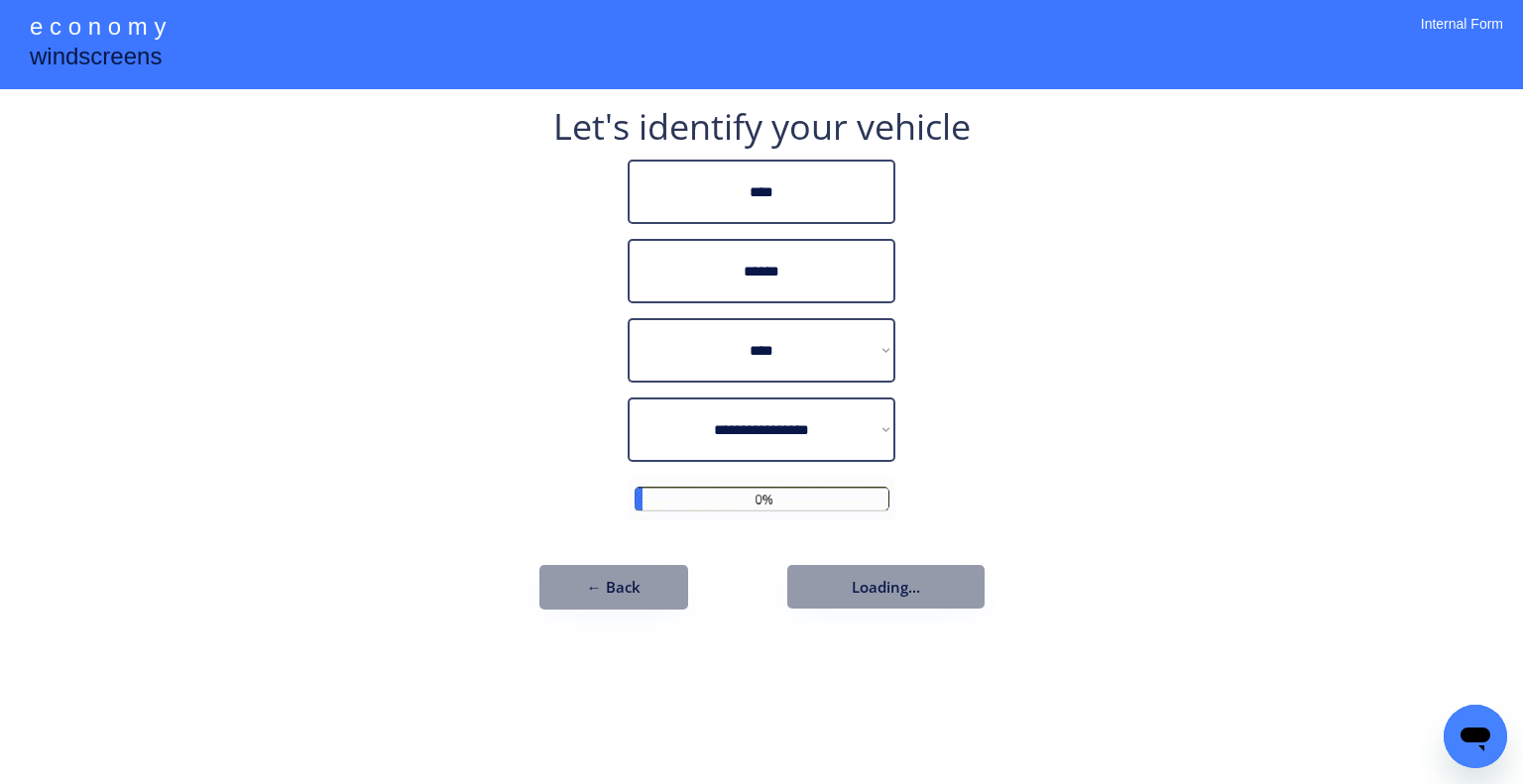 click on "**********" at bounding box center (762, 392) 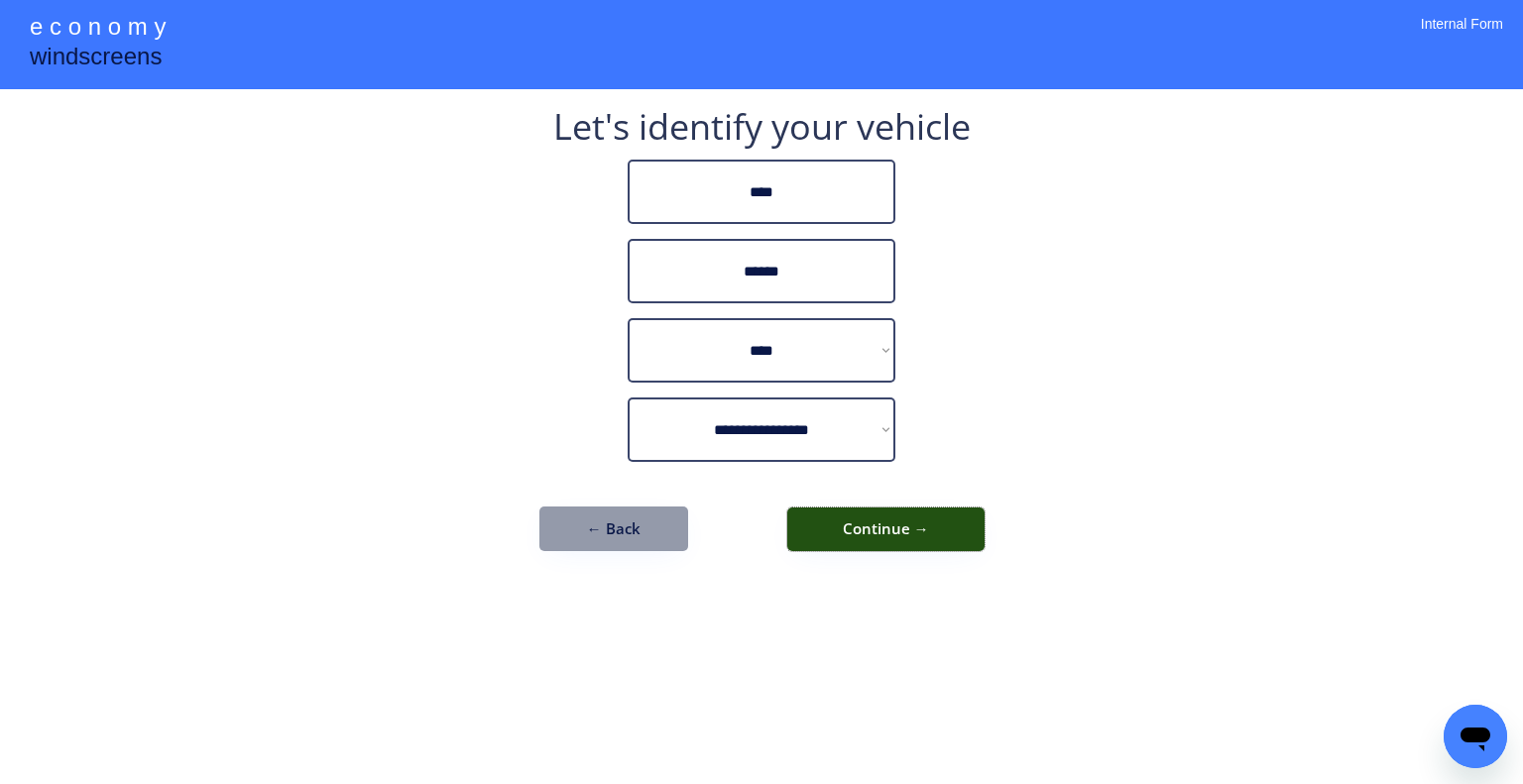 drag, startPoint x: 911, startPoint y: 518, endPoint x: 922, endPoint y: 499, distance: 21.954498 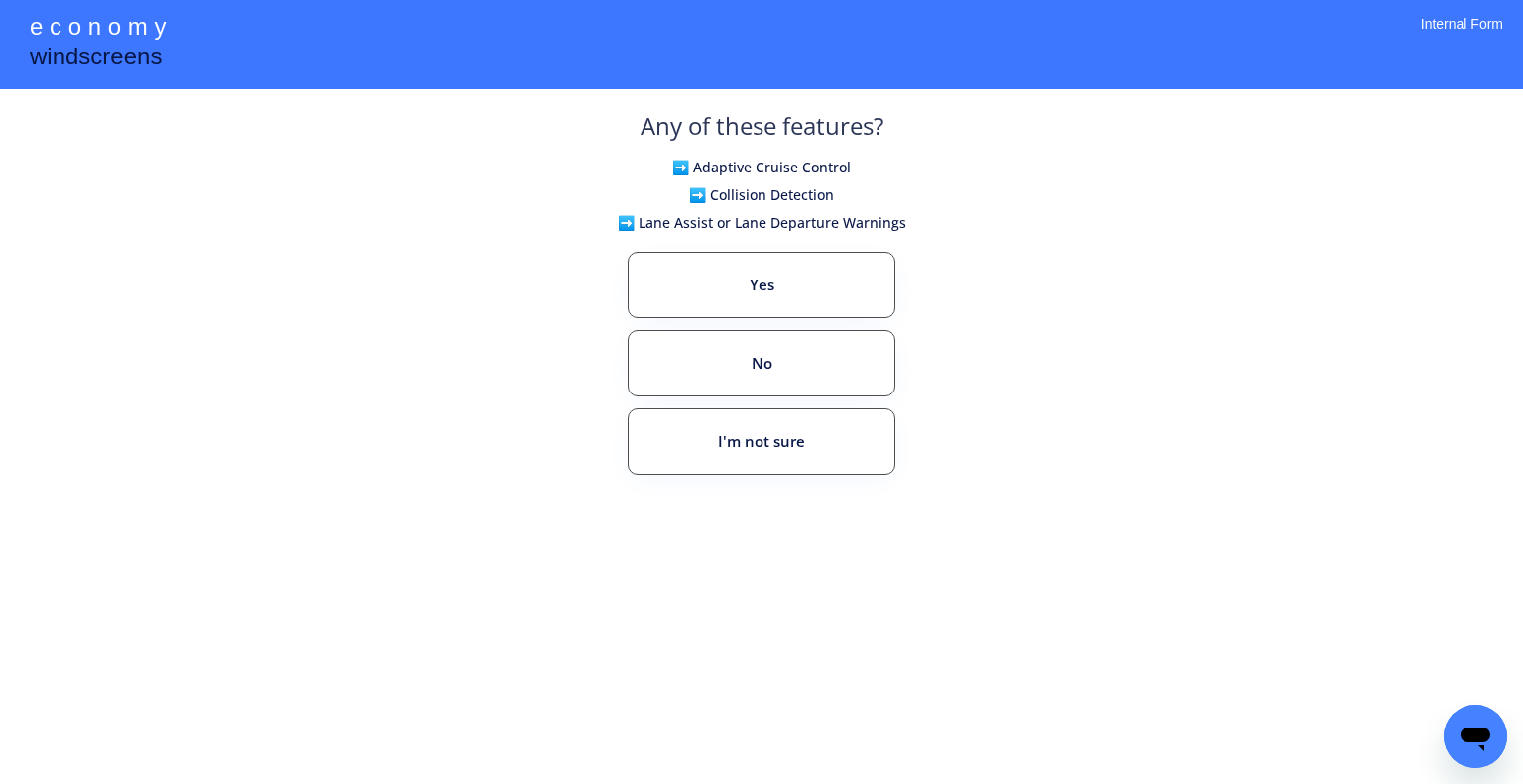 click on "**********" at bounding box center (762, 392) 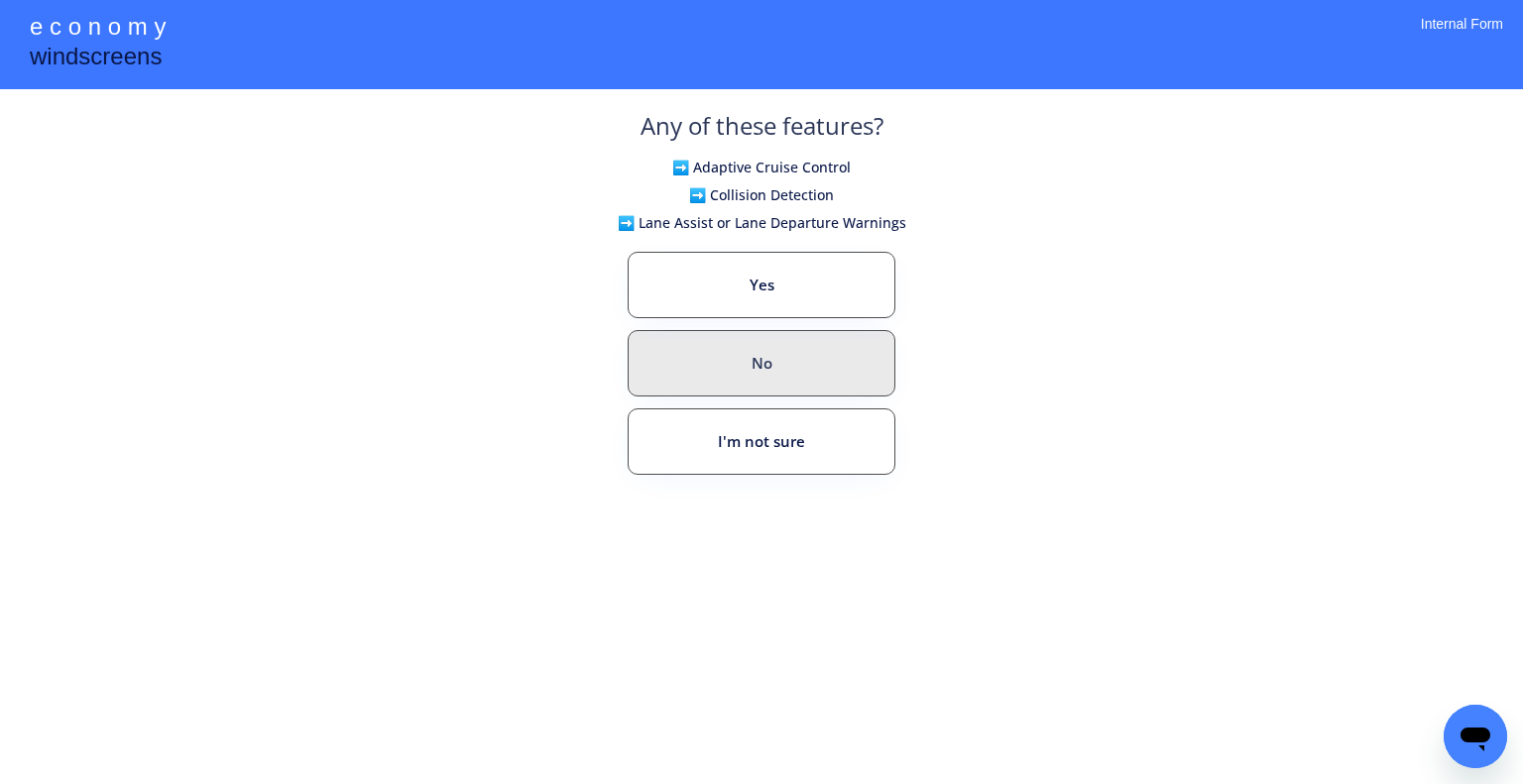 click on "No" at bounding box center (762, 363) 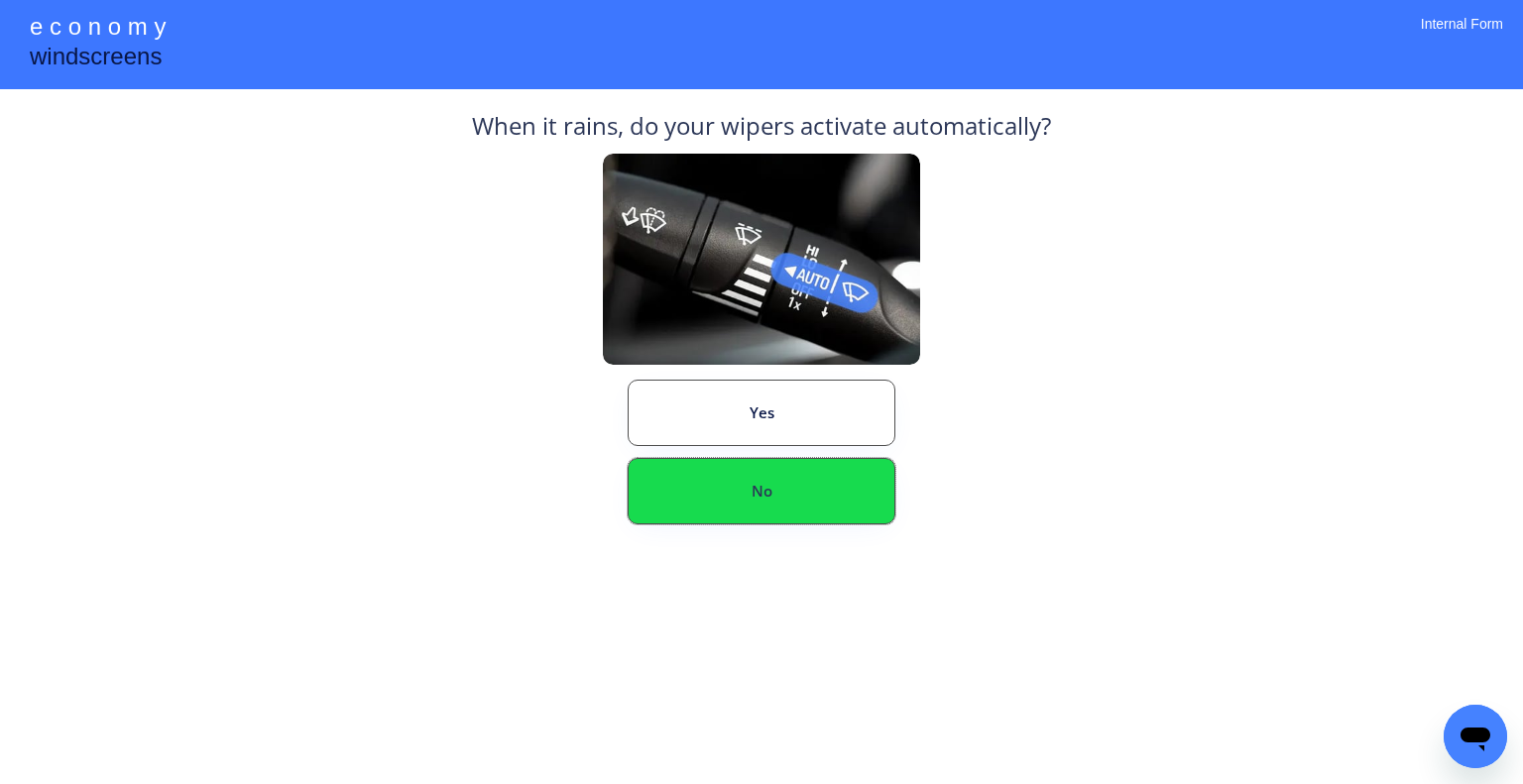 click on "No" at bounding box center [762, 491] 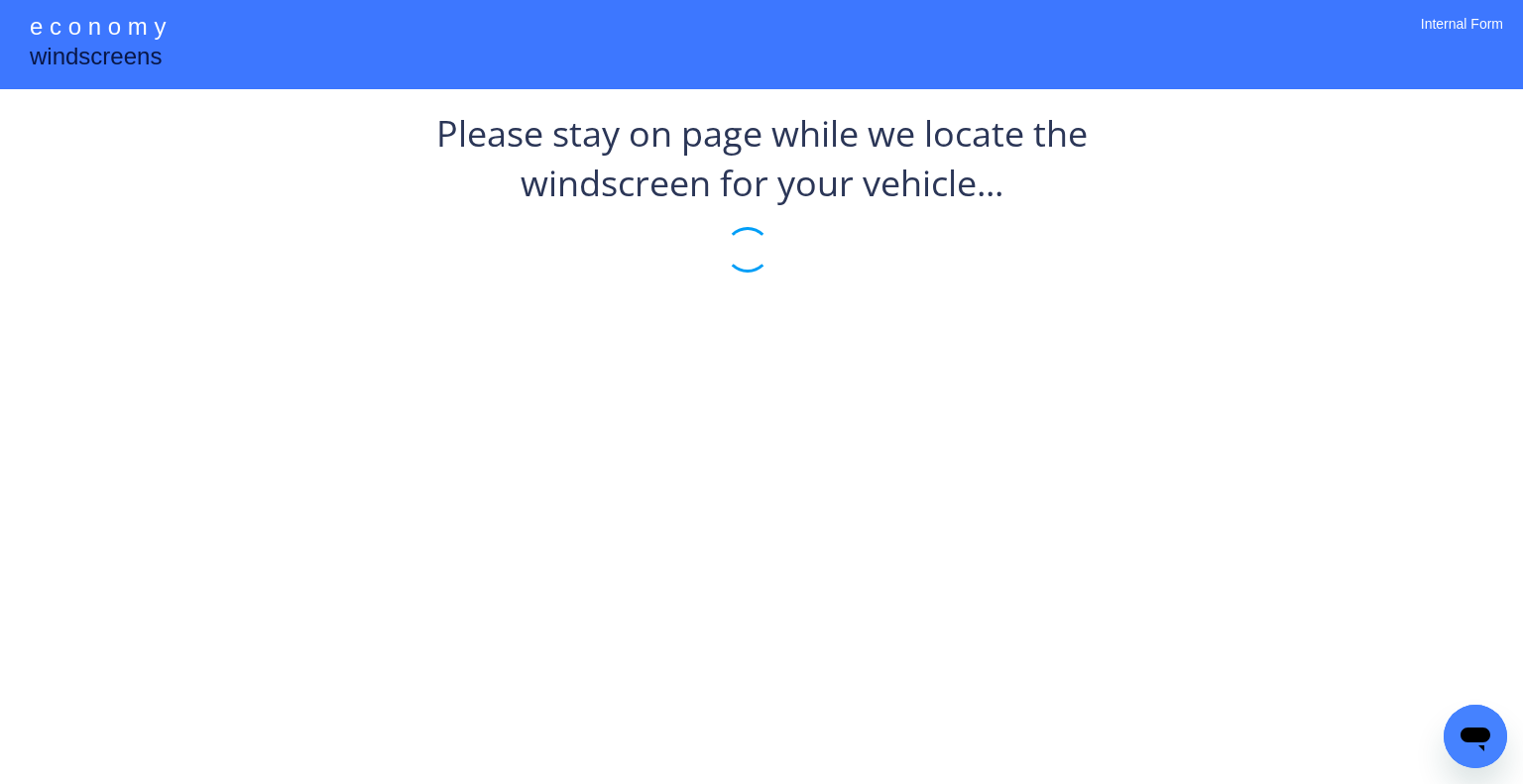 click on "**********" at bounding box center (762, 392) 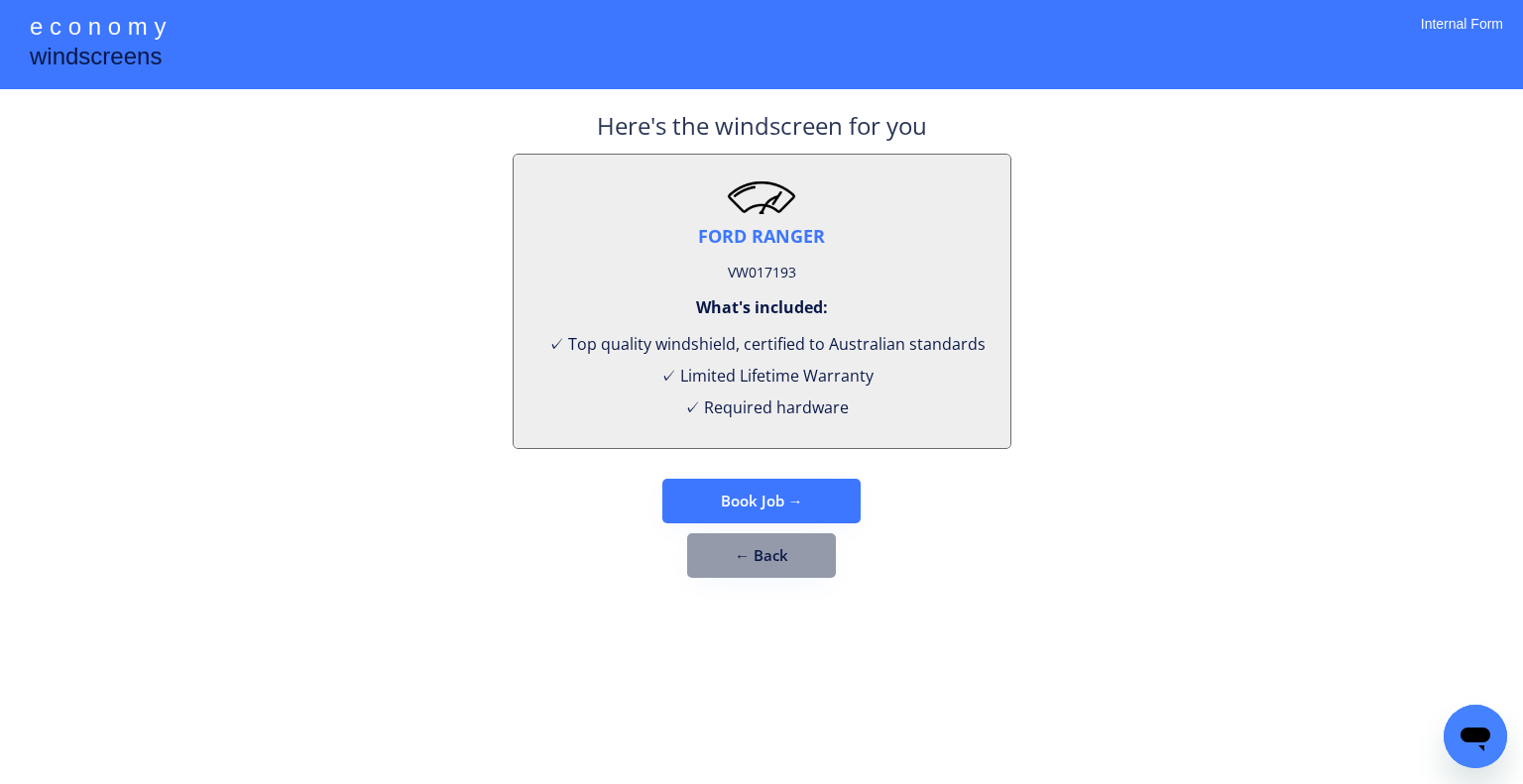 click on "VW017193" at bounding box center [762, 273] 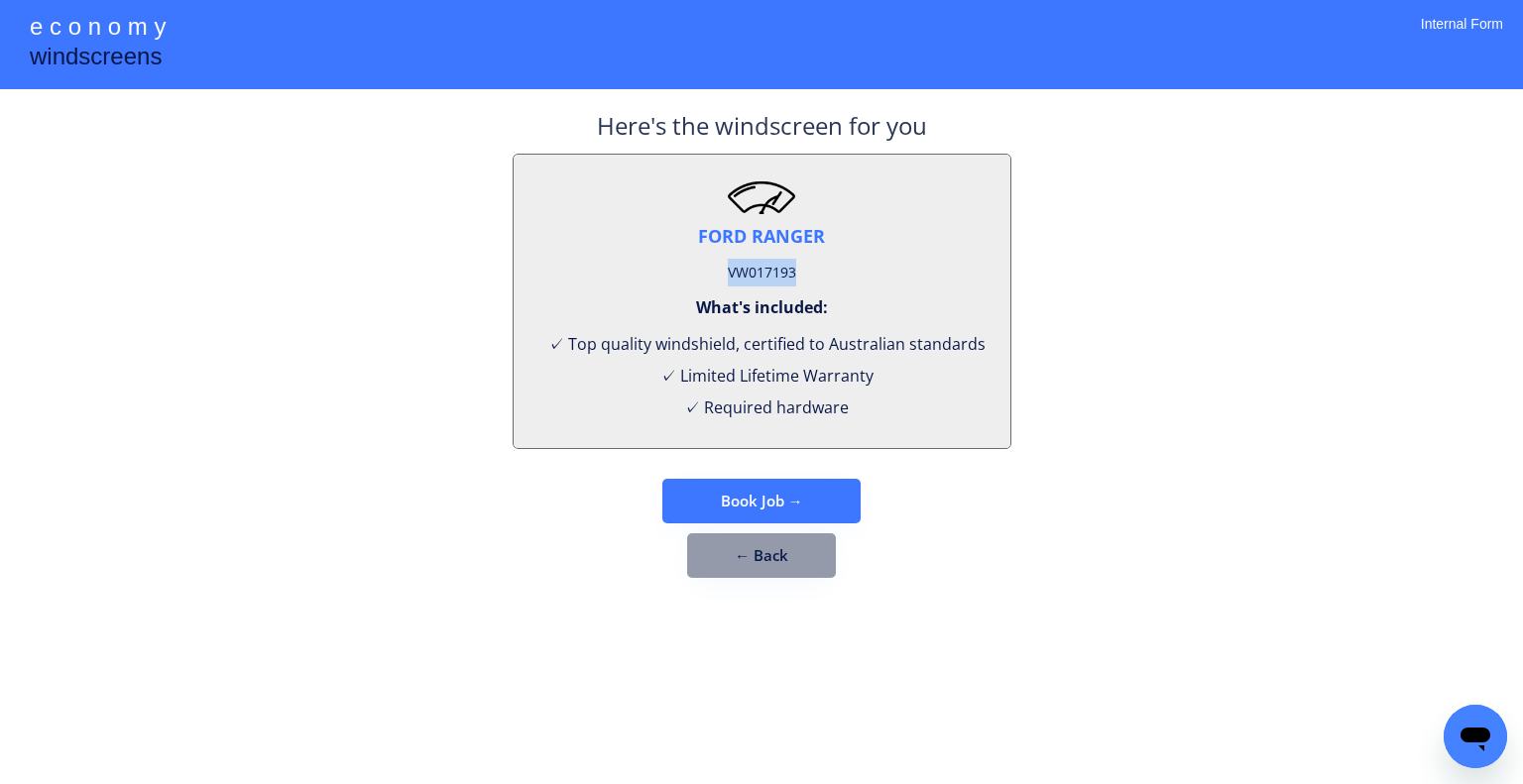 click on "VW017193" at bounding box center (762, 273) 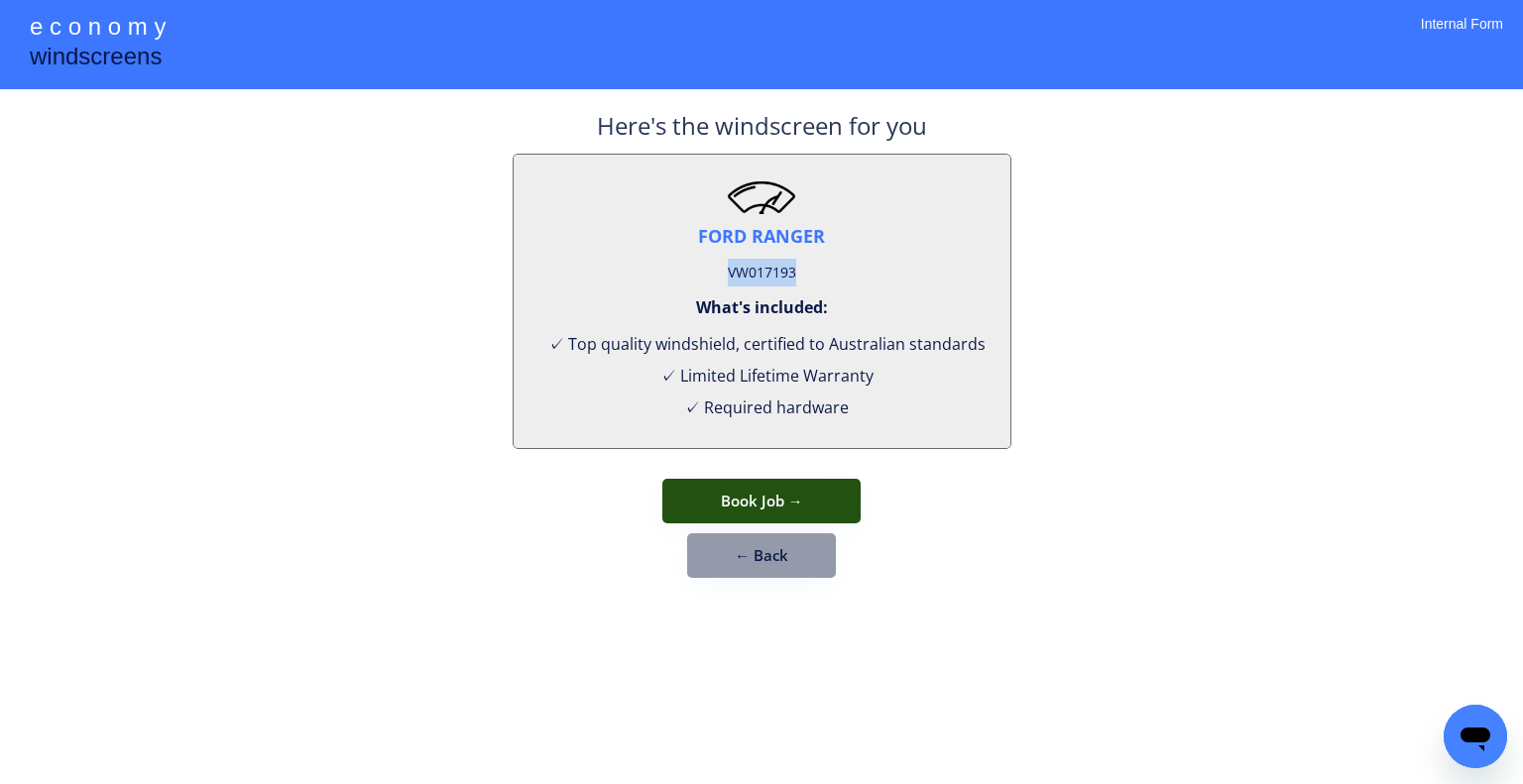 click on "Book Job    →" at bounding box center [762, 501] 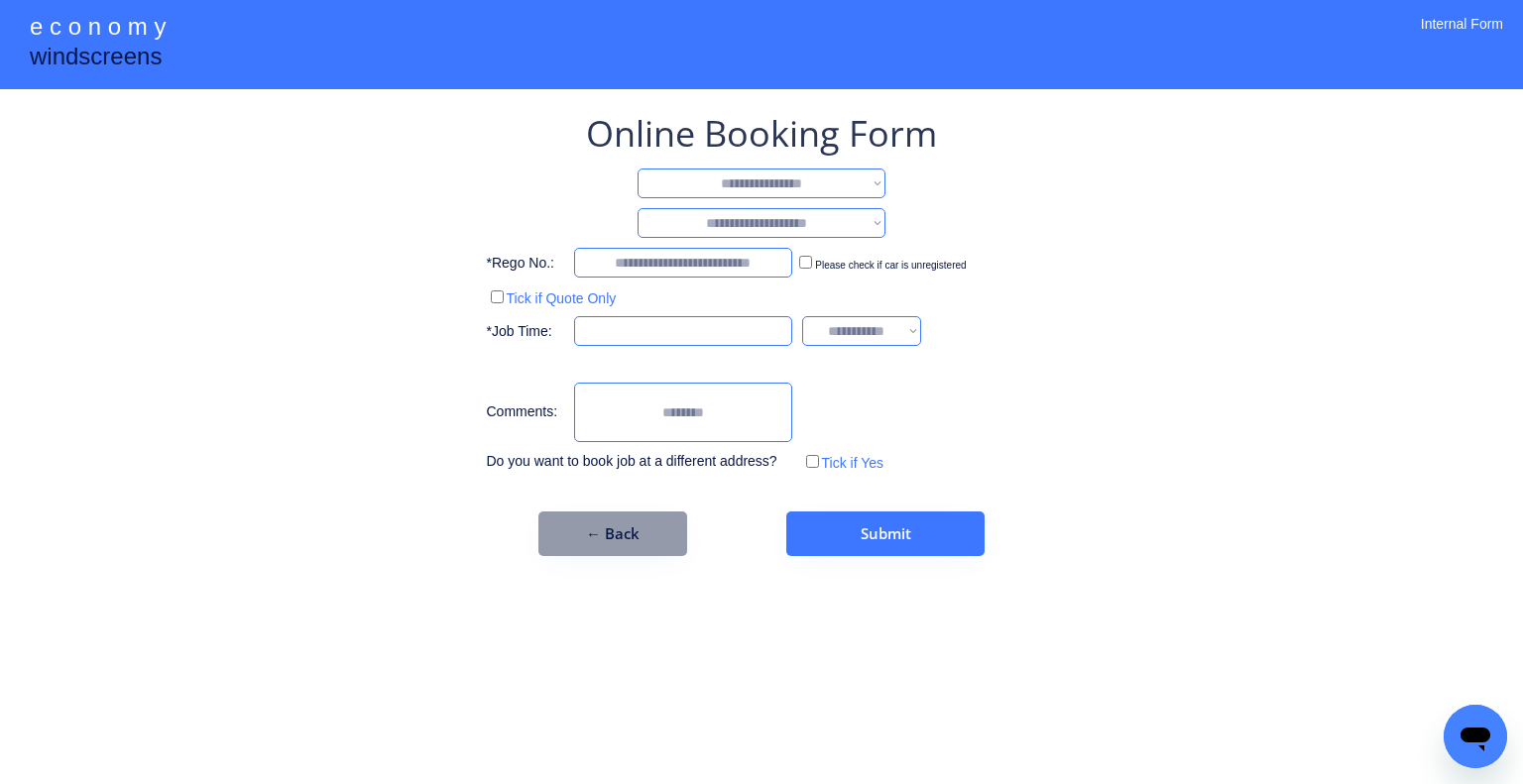 click on "**********" at bounding box center (762, 392) 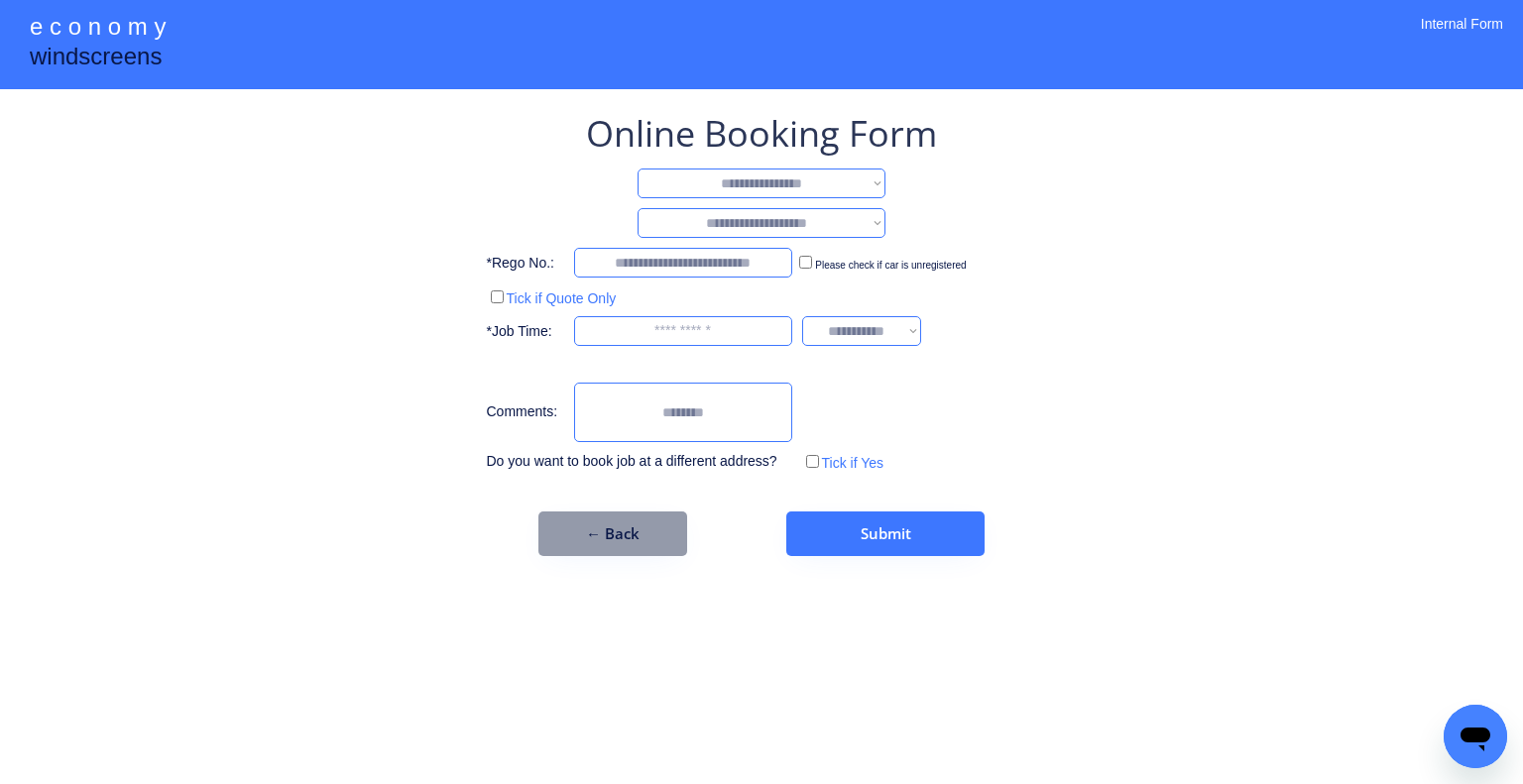 click on "**********" at bounding box center (762, 183) 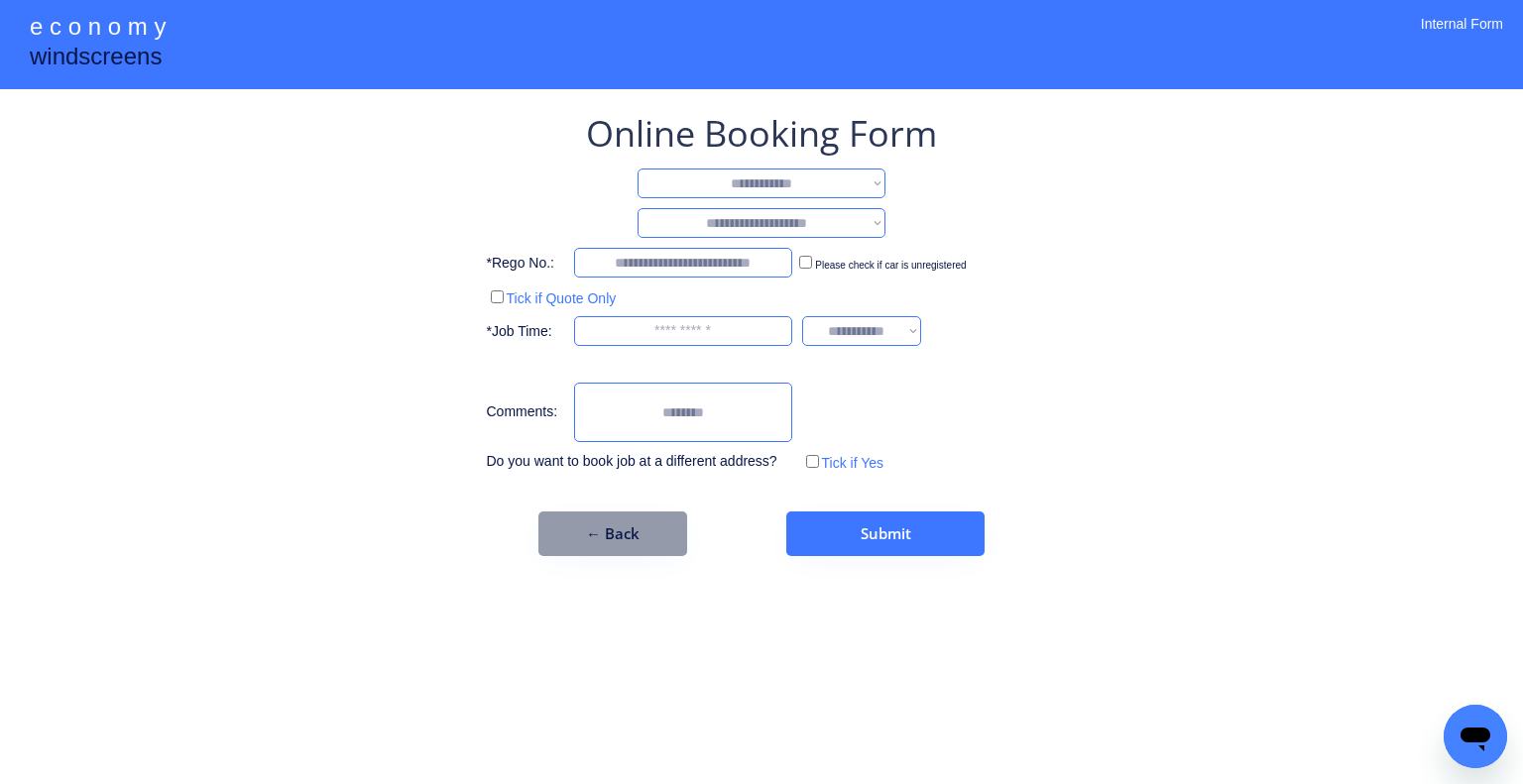 click on "**********" at bounding box center [762, 183] 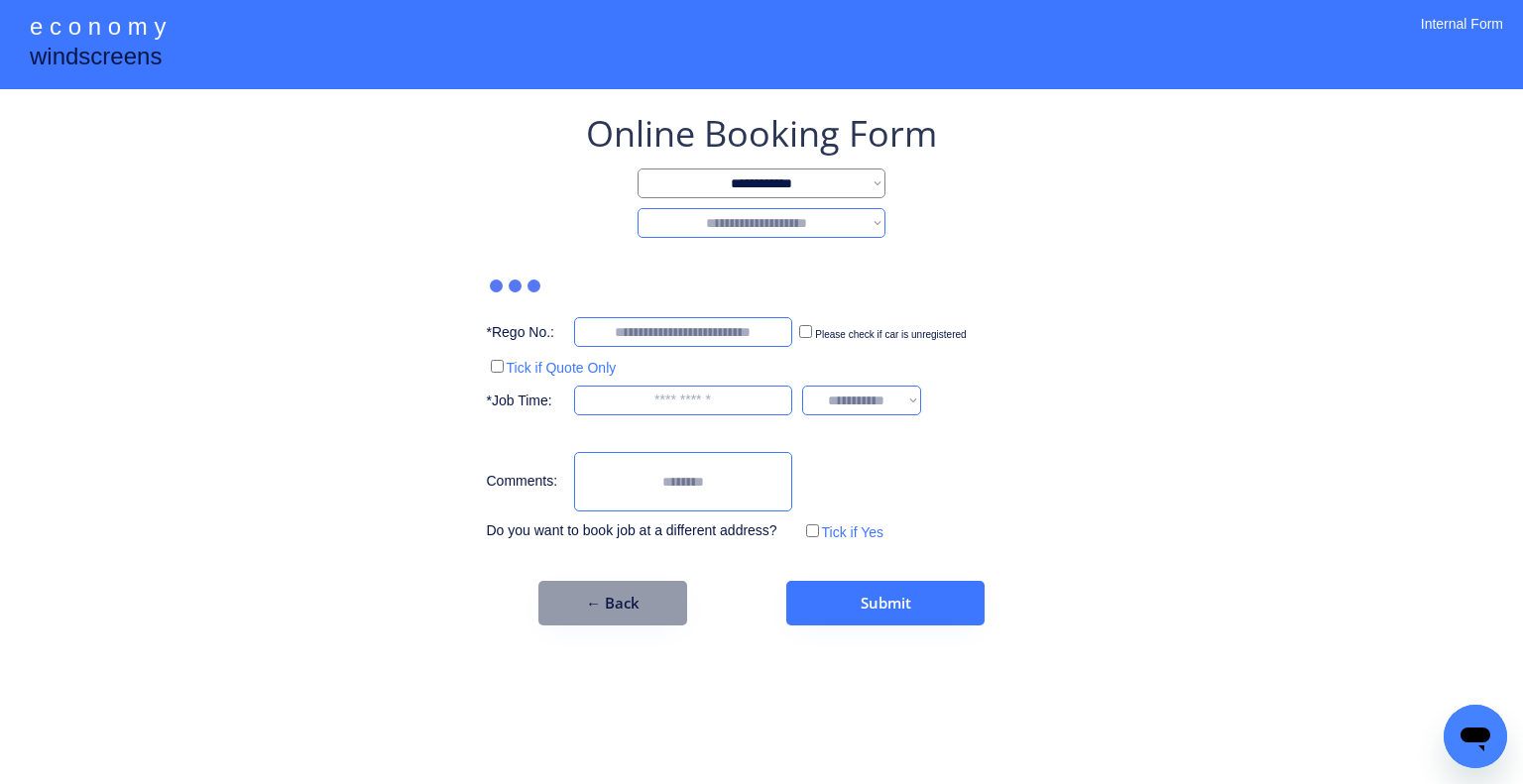 click on "**********" at bounding box center (762, 223) 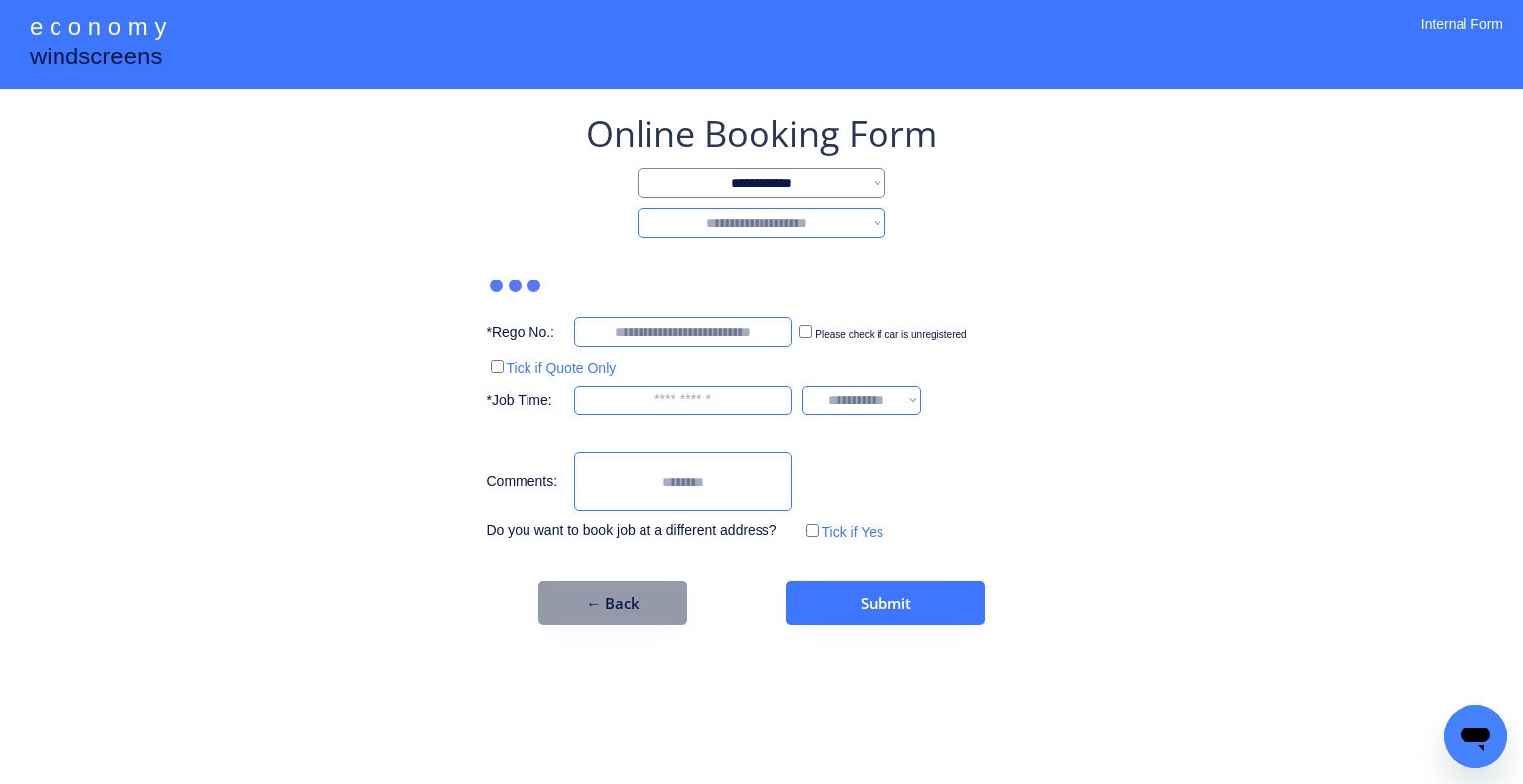 select on "********" 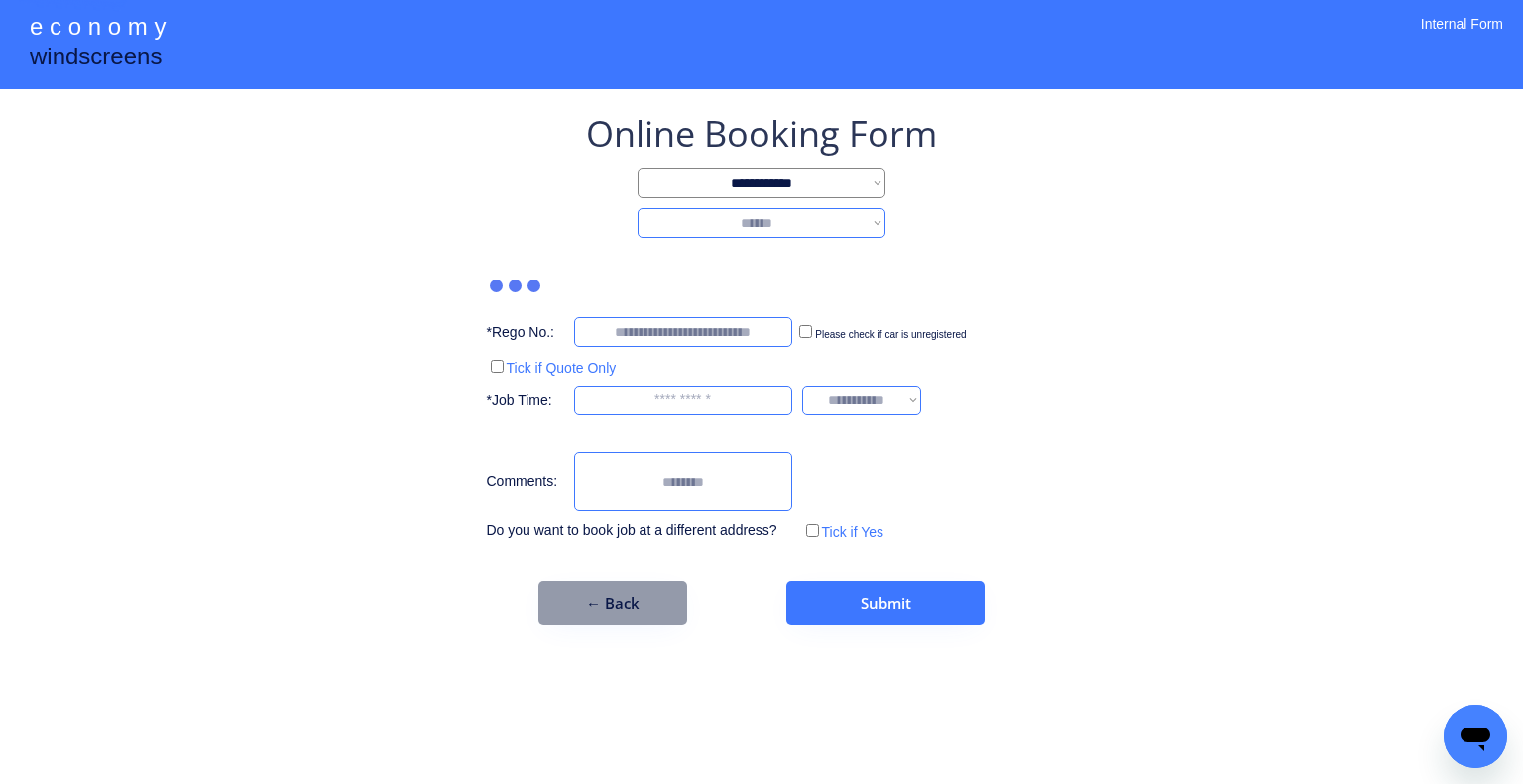 click on "**********" at bounding box center [762, 223] 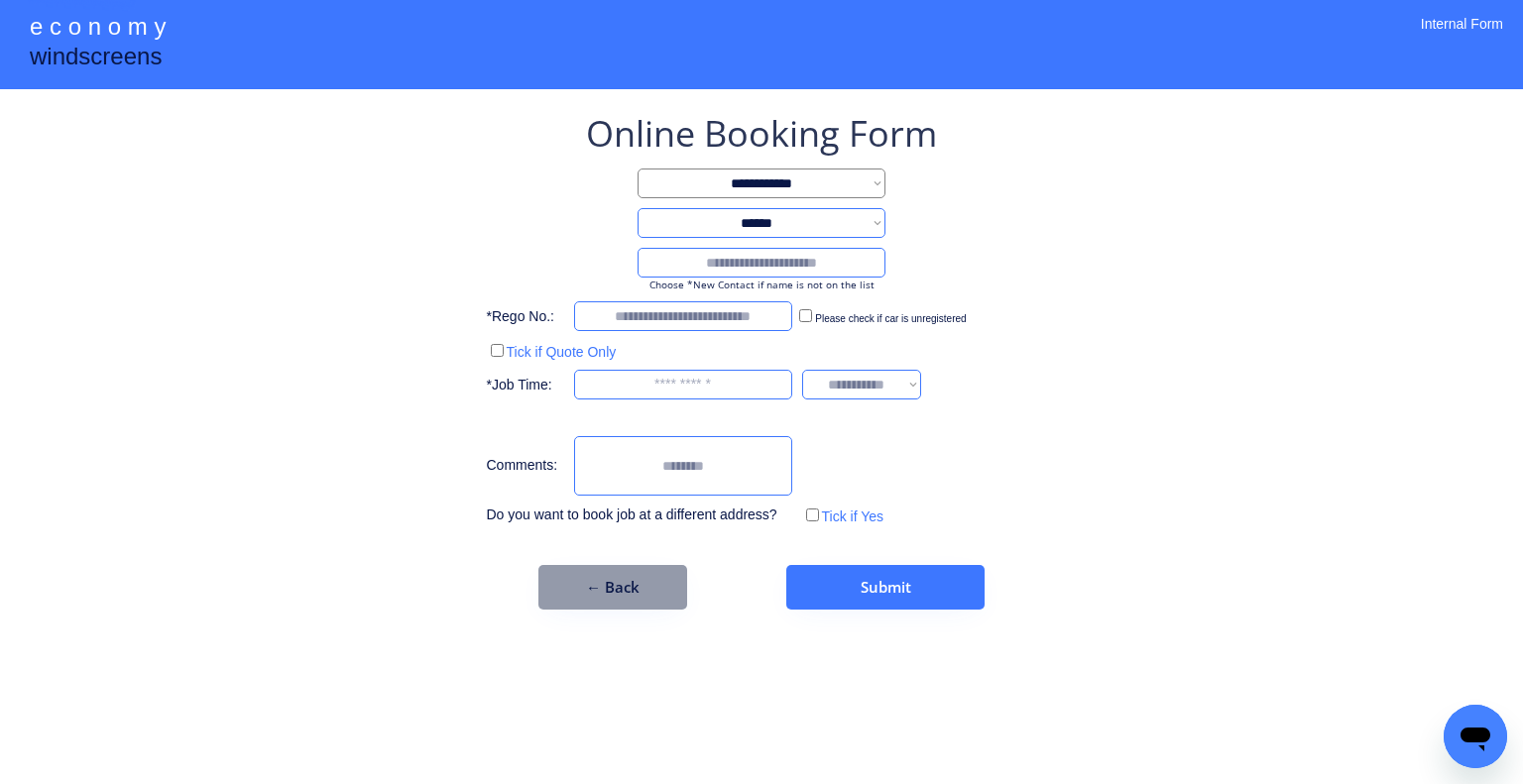 click at bounding box center [762, 263] 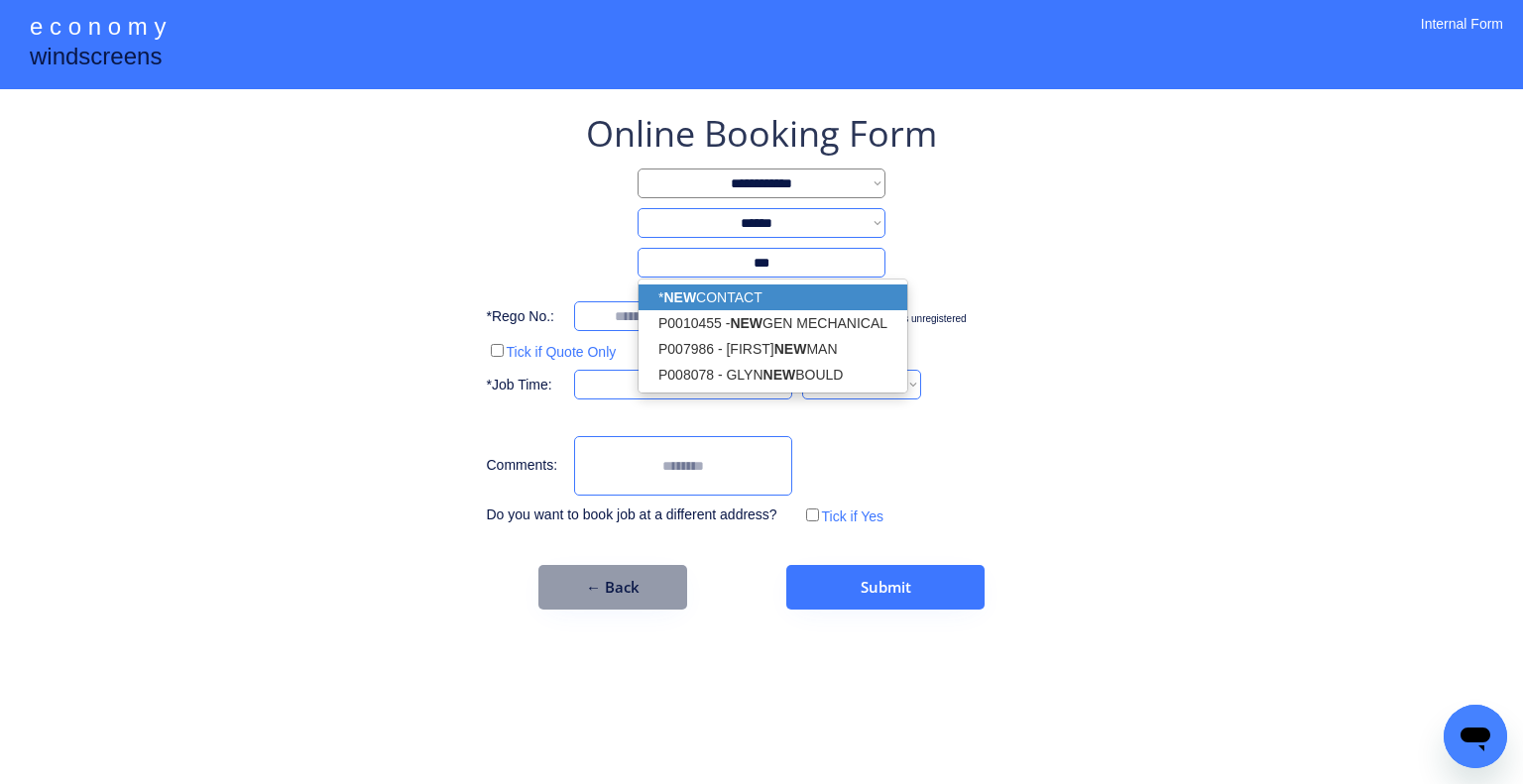 click on "* NEW  CONTACT" at bounding box center (772, 297) 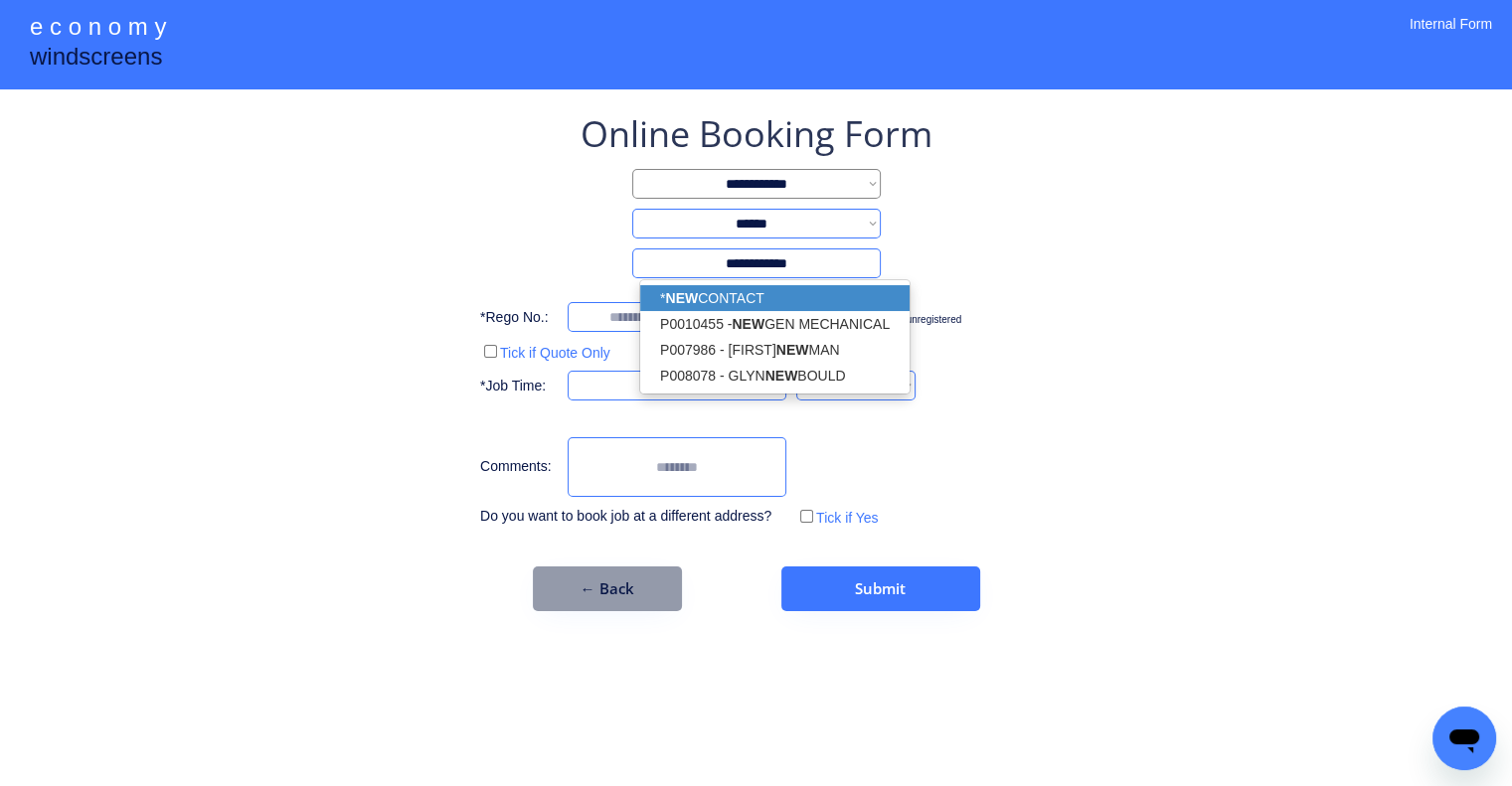 type on "**********" 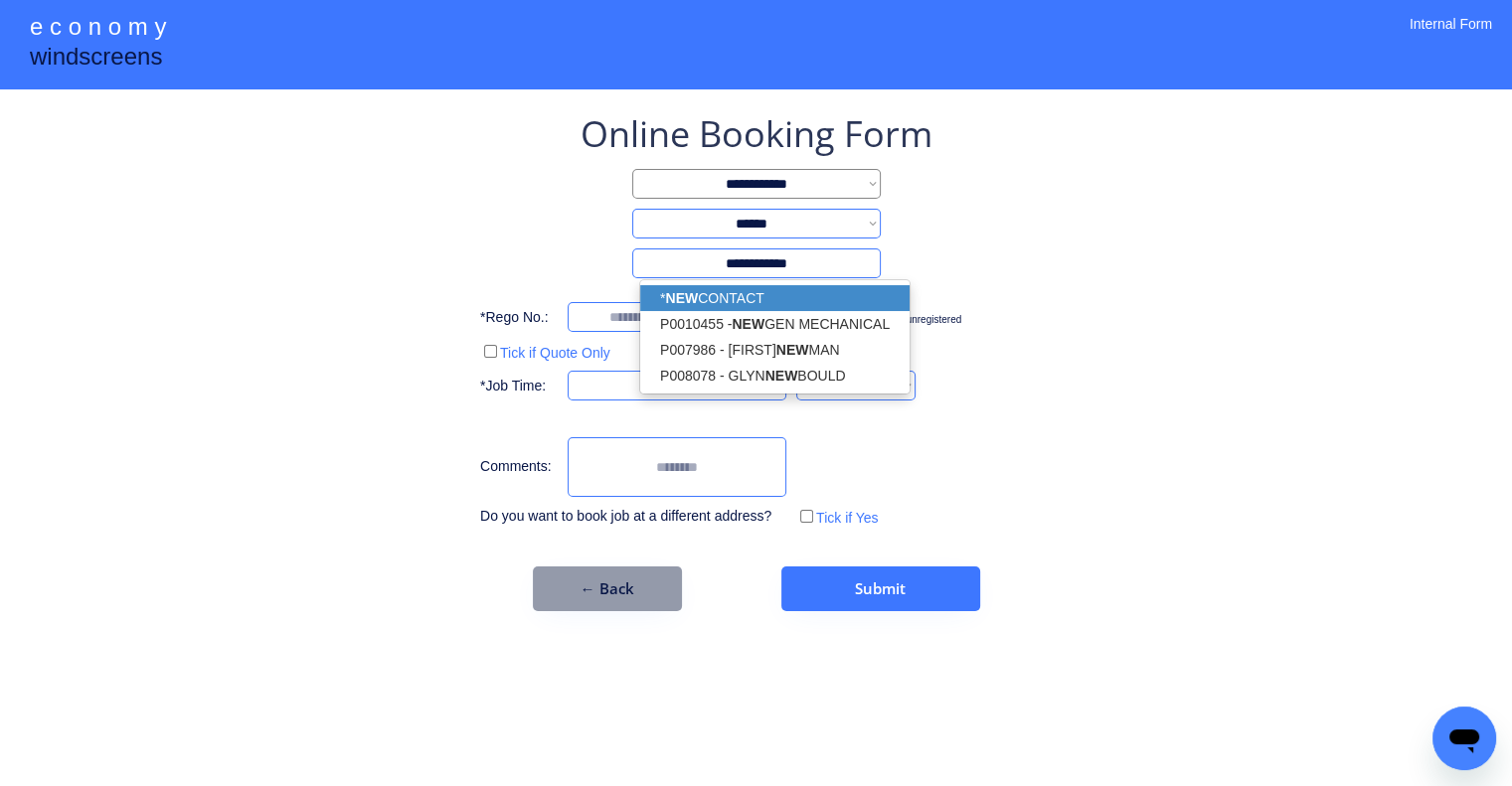 click on "**********" at bounding box center (756, 393) 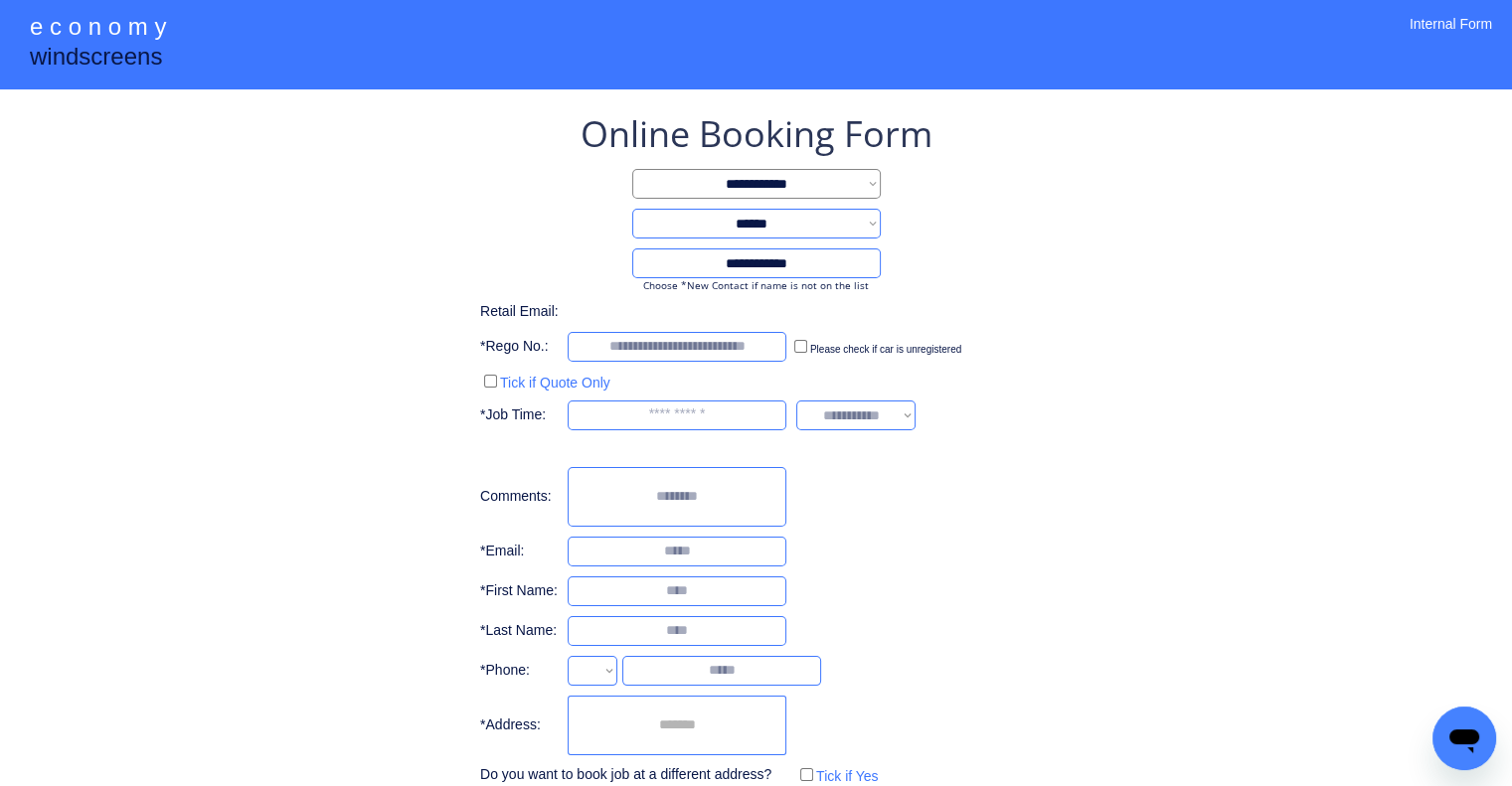 select on "**********" 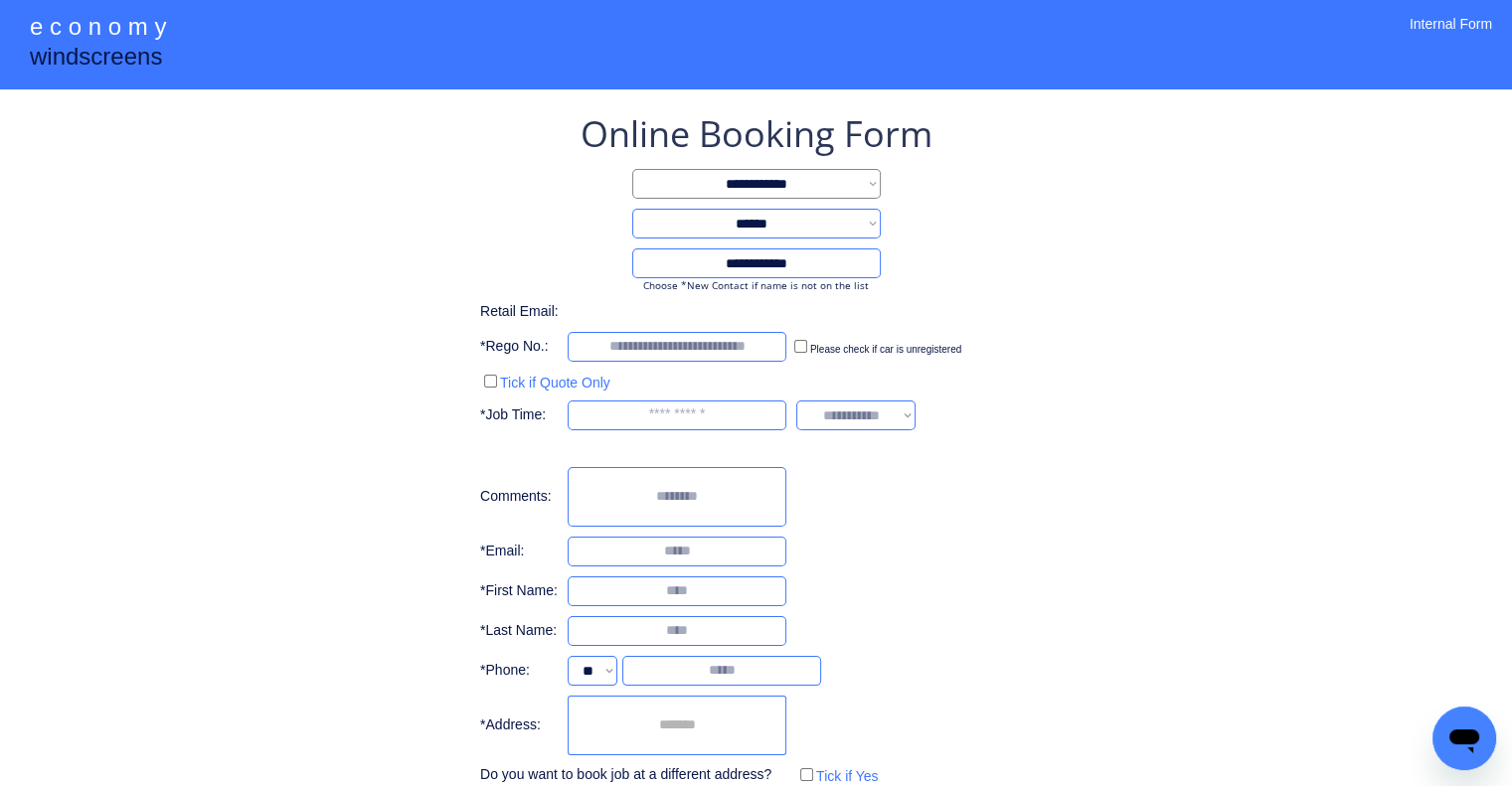 click on "**********" at bounding box center [756, 449] 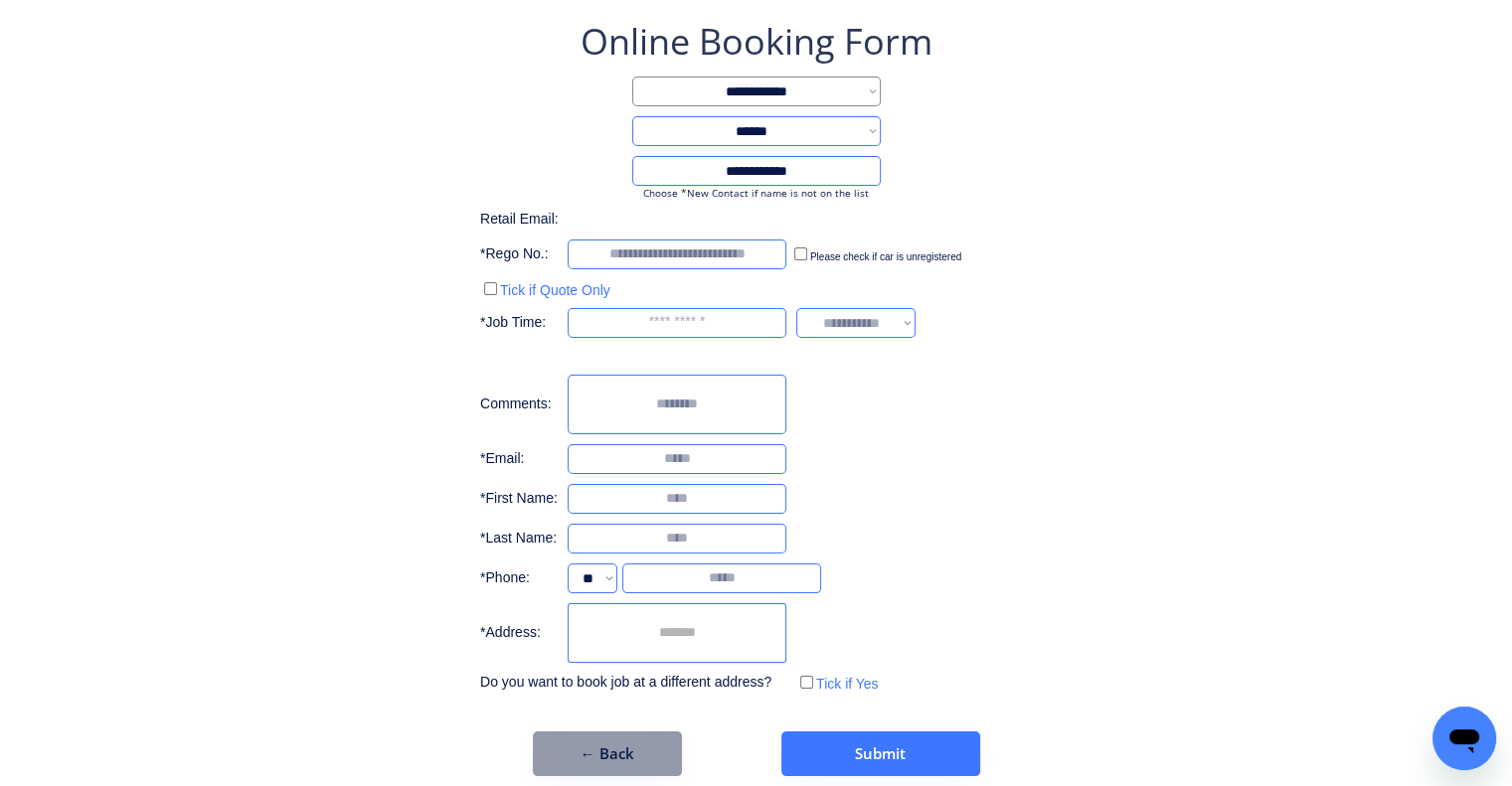 scroll, scrollTop: 112, scrollLeft: 0, axis: vertical 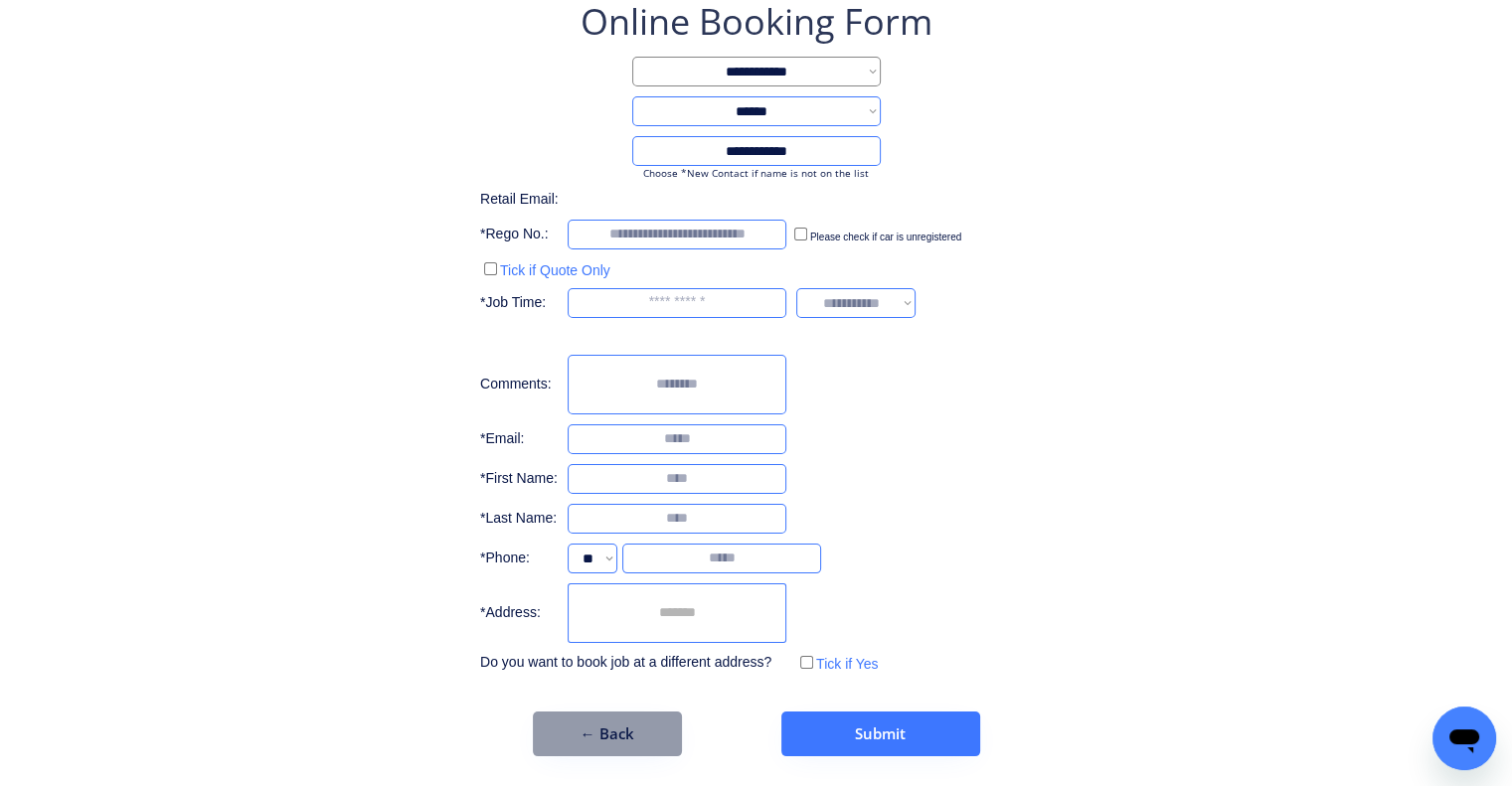 click at bounding box center (677, 613) 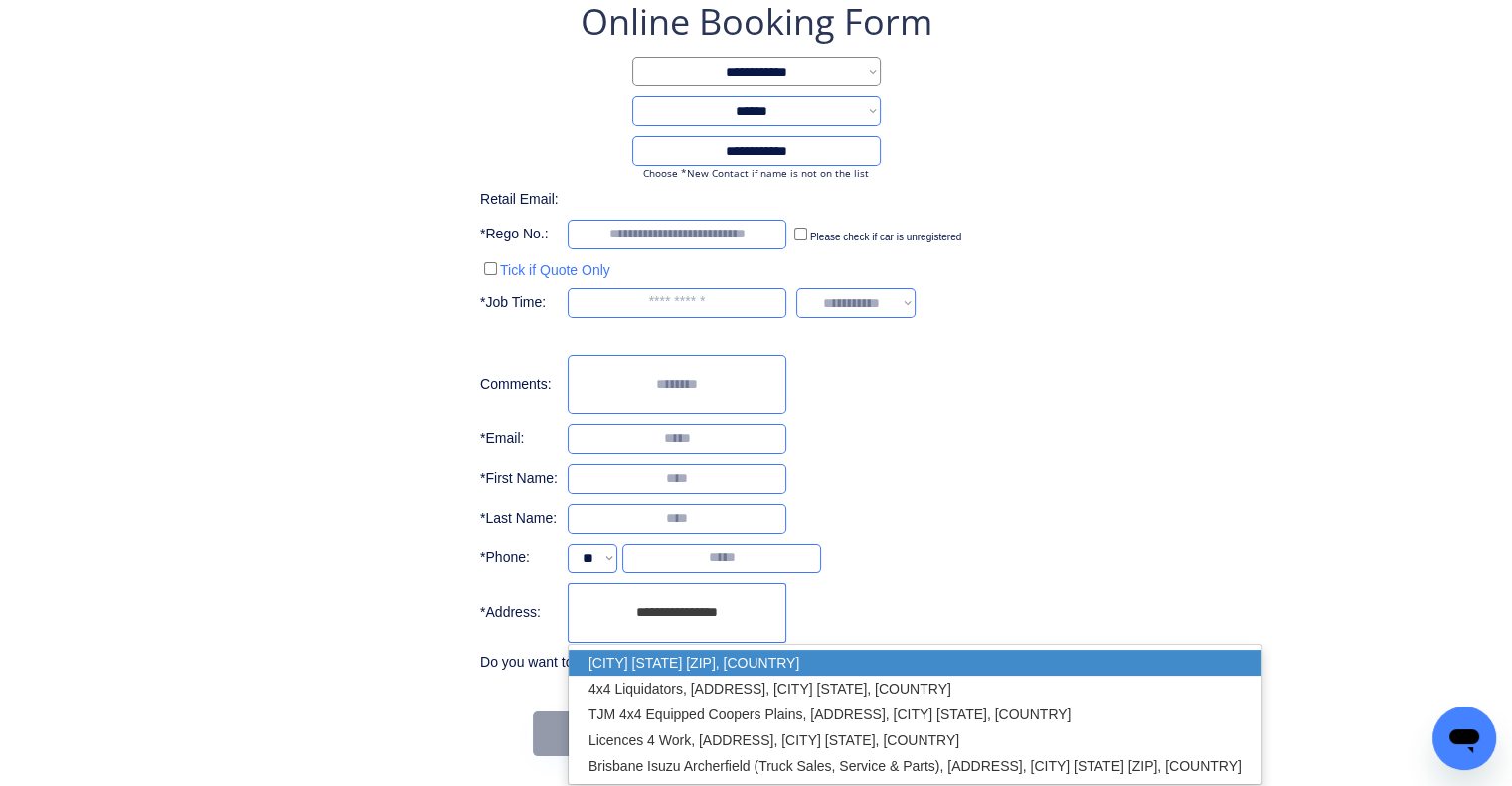 click on "Coopers Plains QLD 4108, Australia" at bounding box center [915, 663] 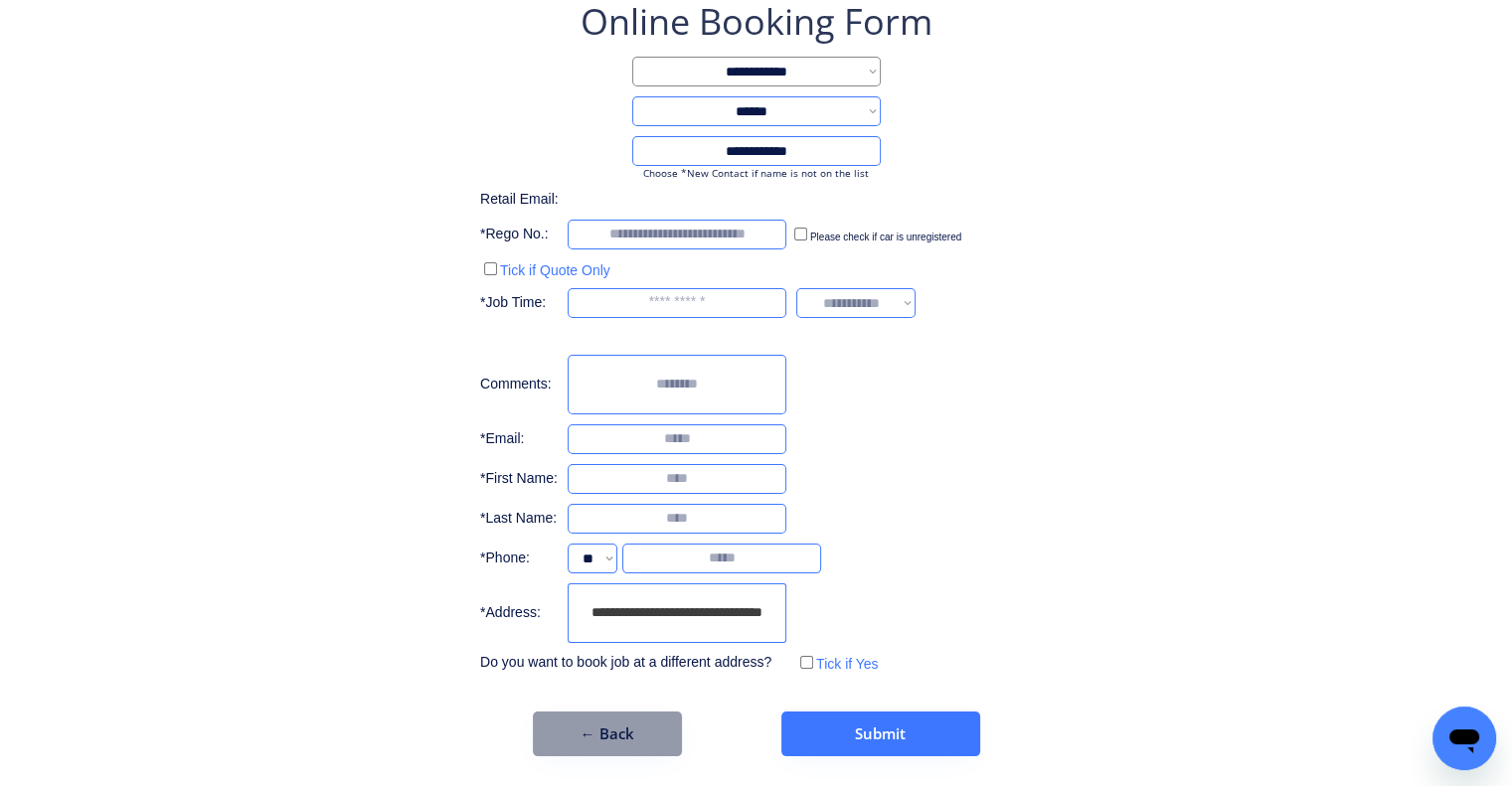 type on "**********" 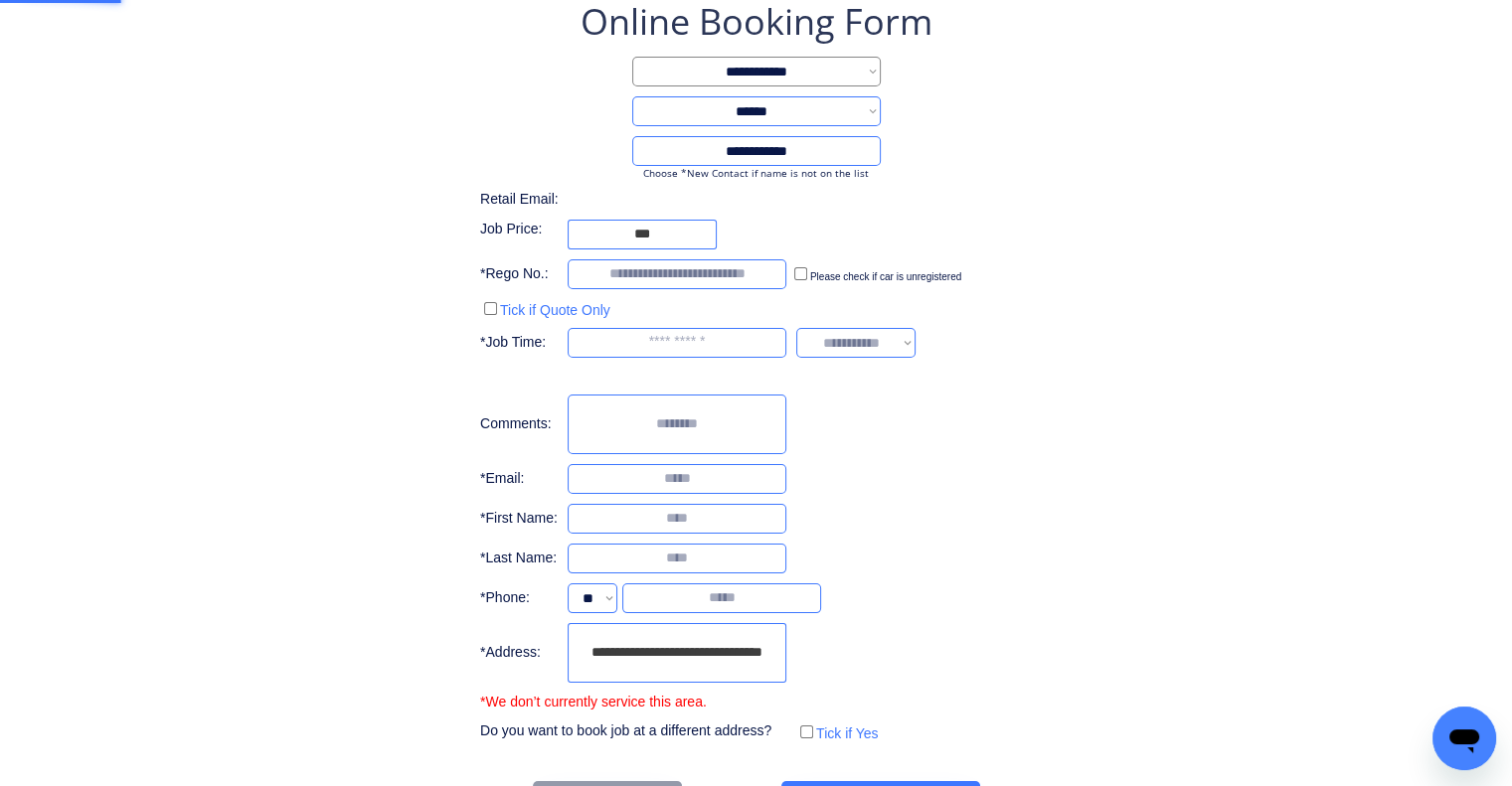 click on "**********" at bounding box center (756, 372) 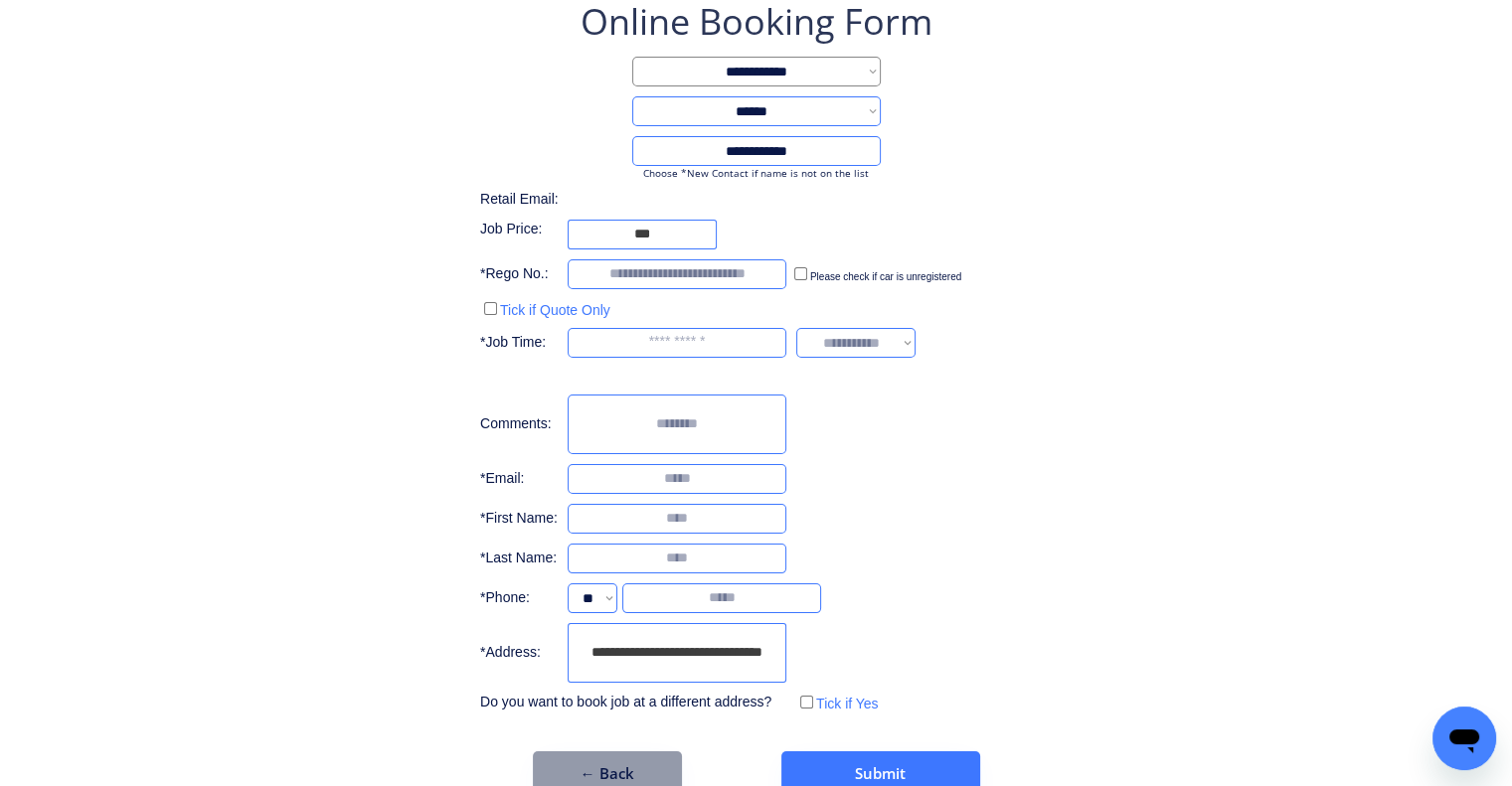 click on "**********" at bounding box center [756, 396] 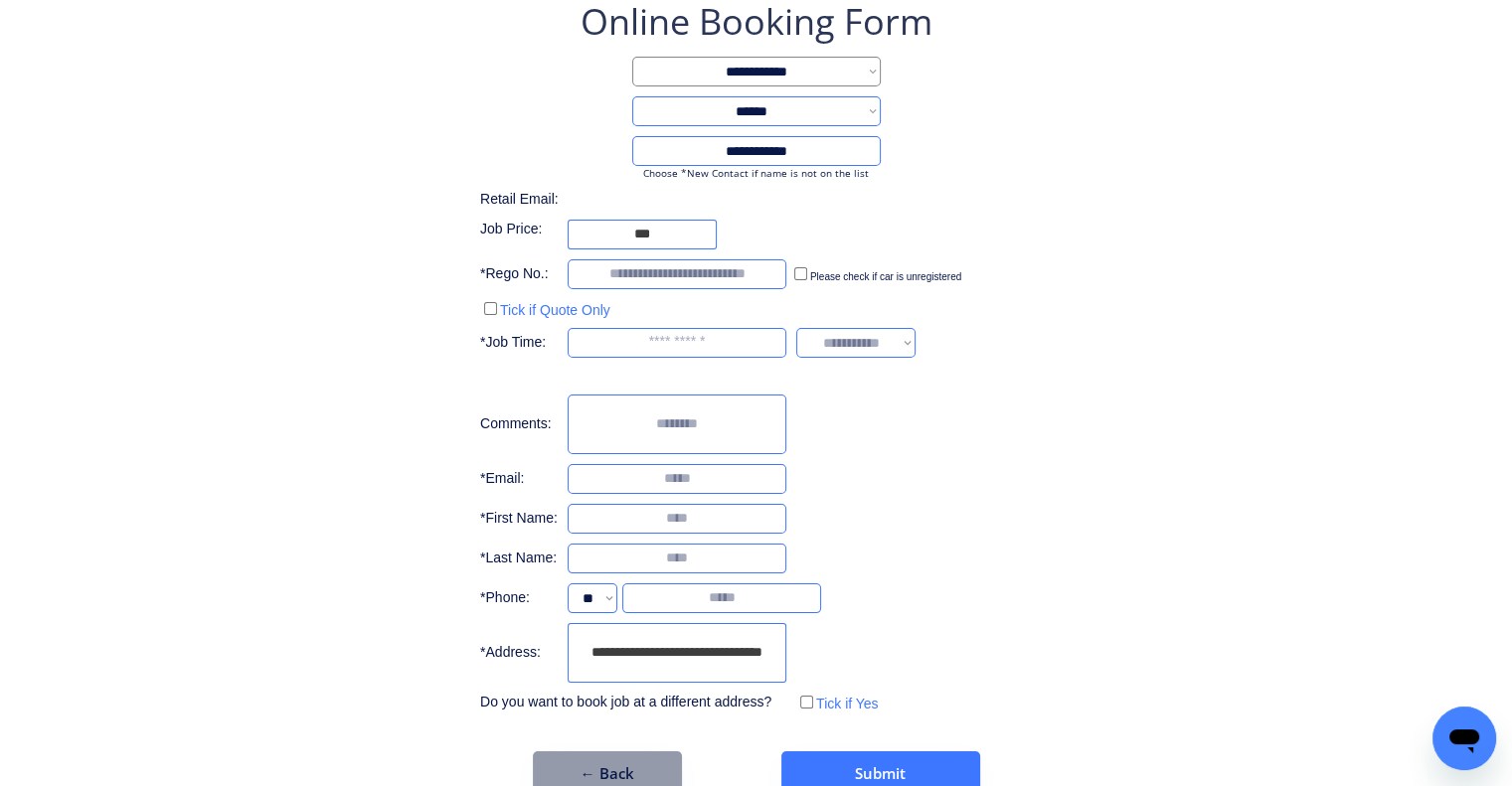 click at bounding box center (642, 235) 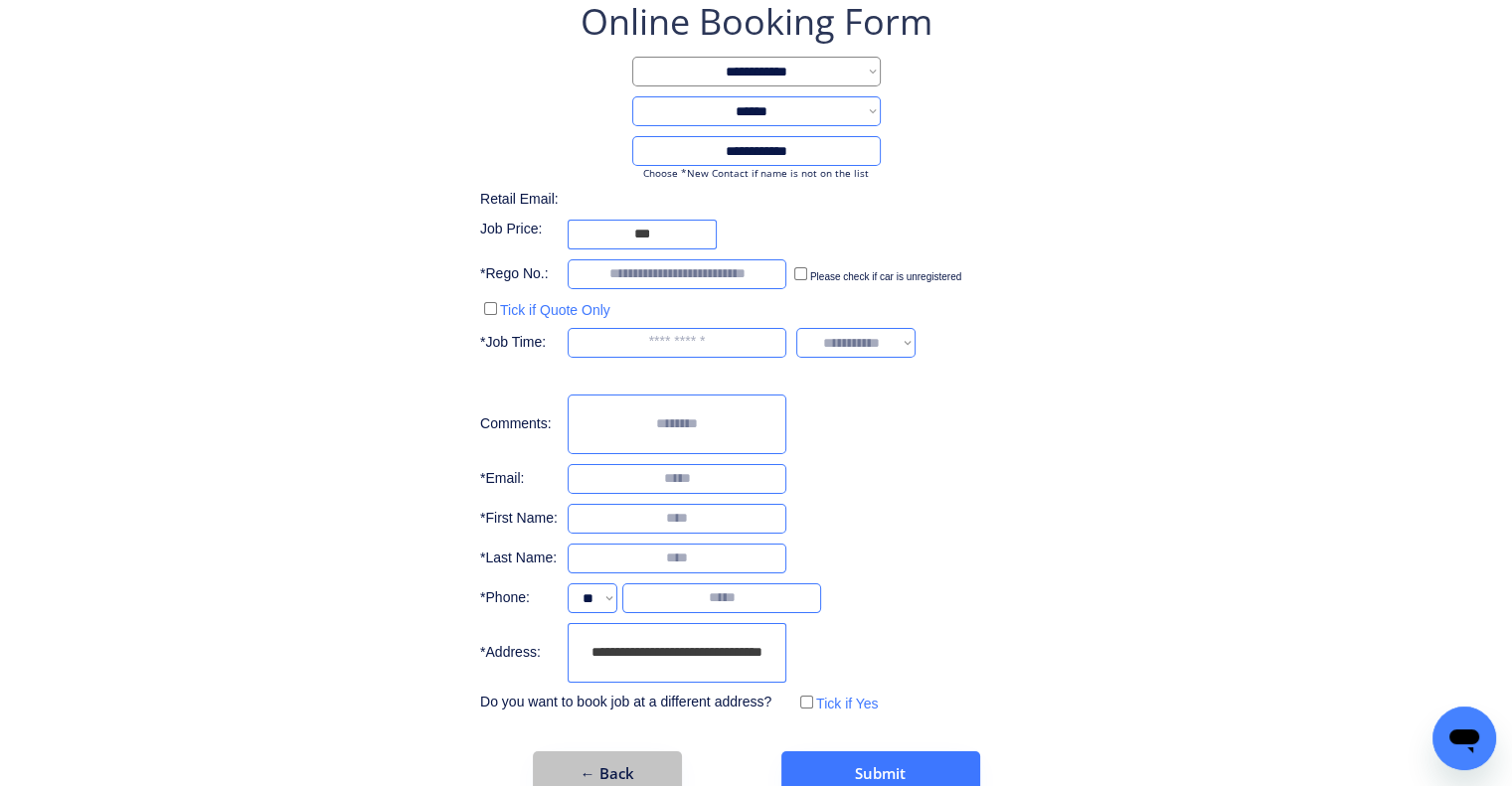 click on "←   Back" at bounding box center [607, 773] 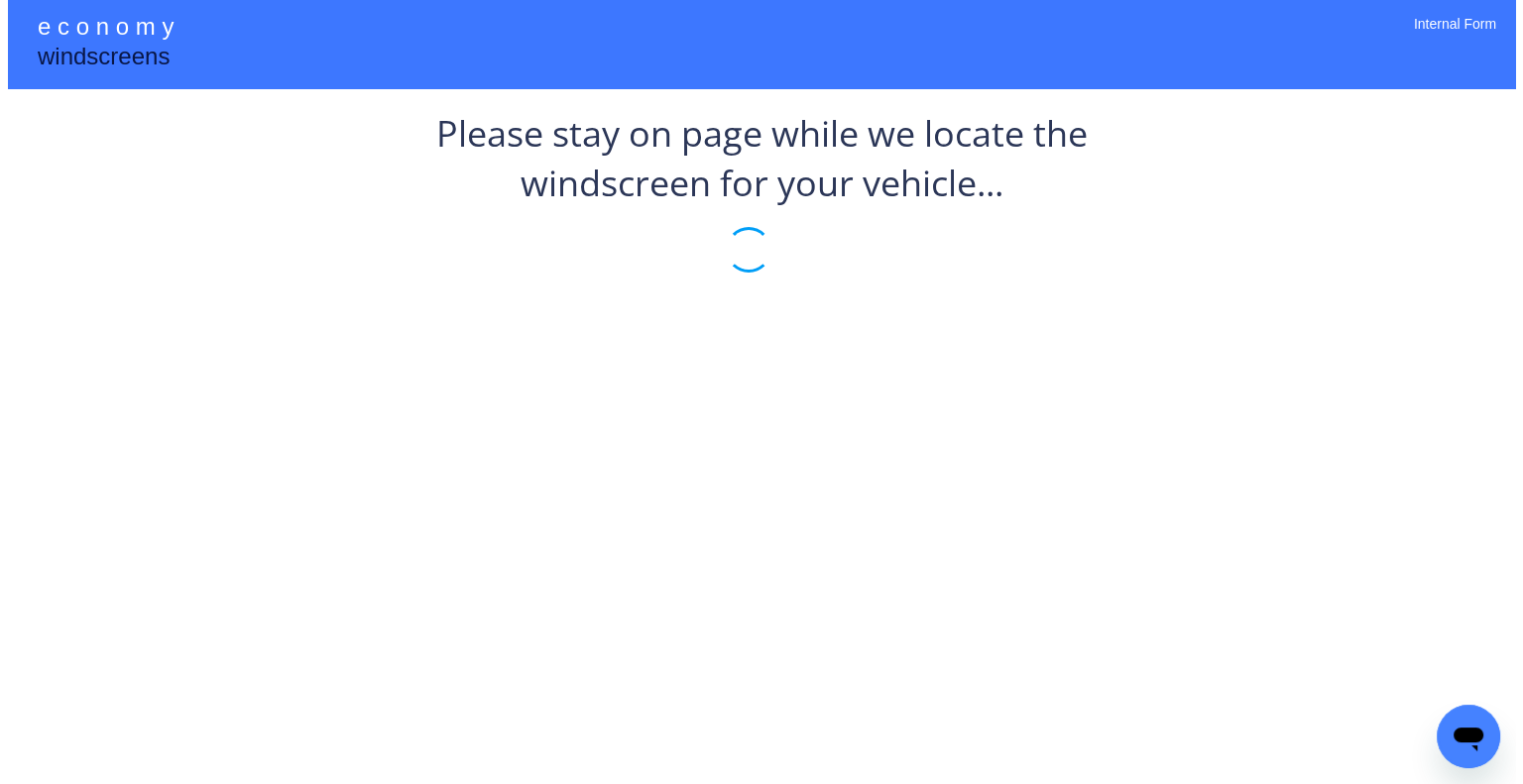 scroll, scrollTop: 0, scrollLeft: 0, axis: both 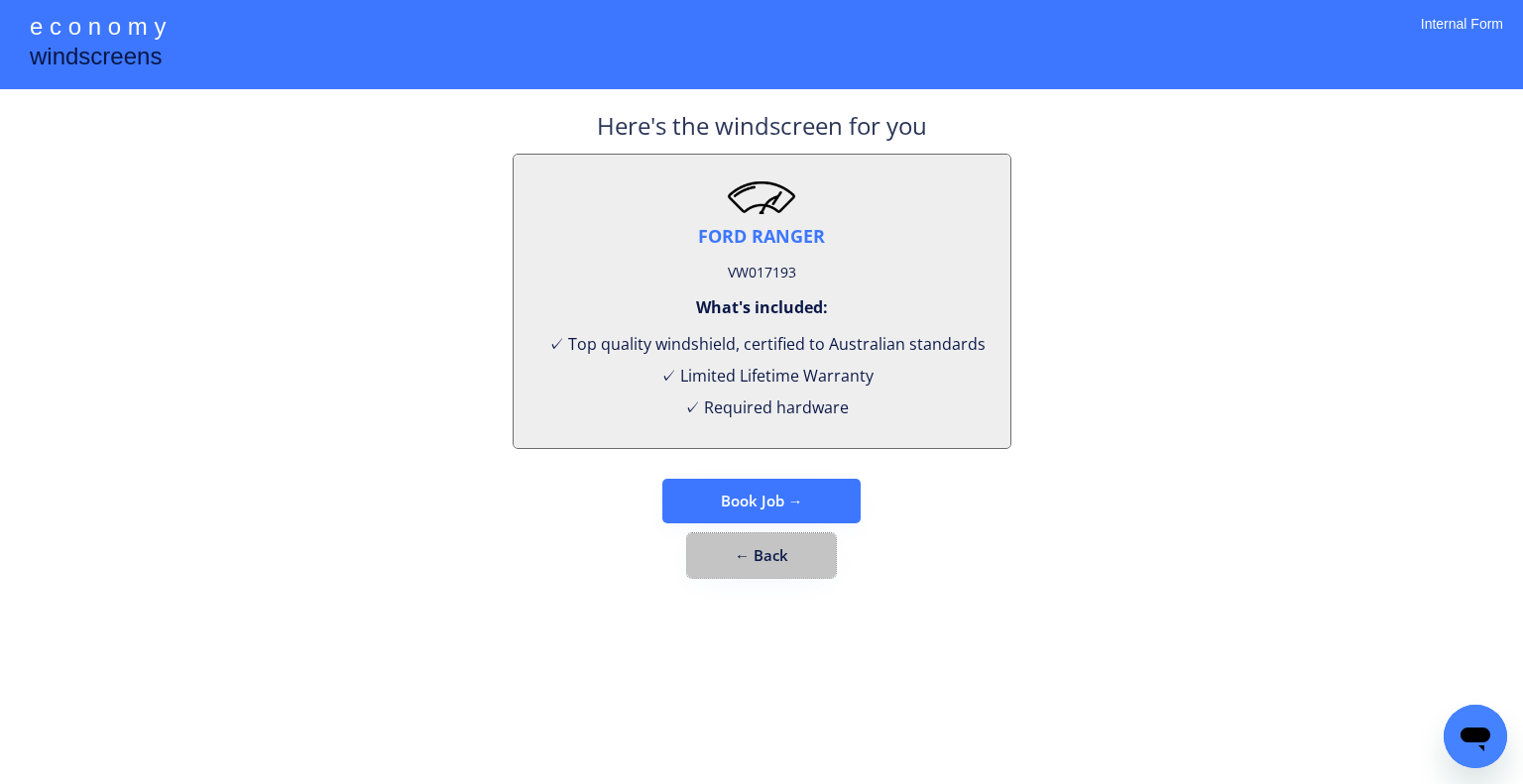 click on "←   Back" at bounding box center (762, 555) 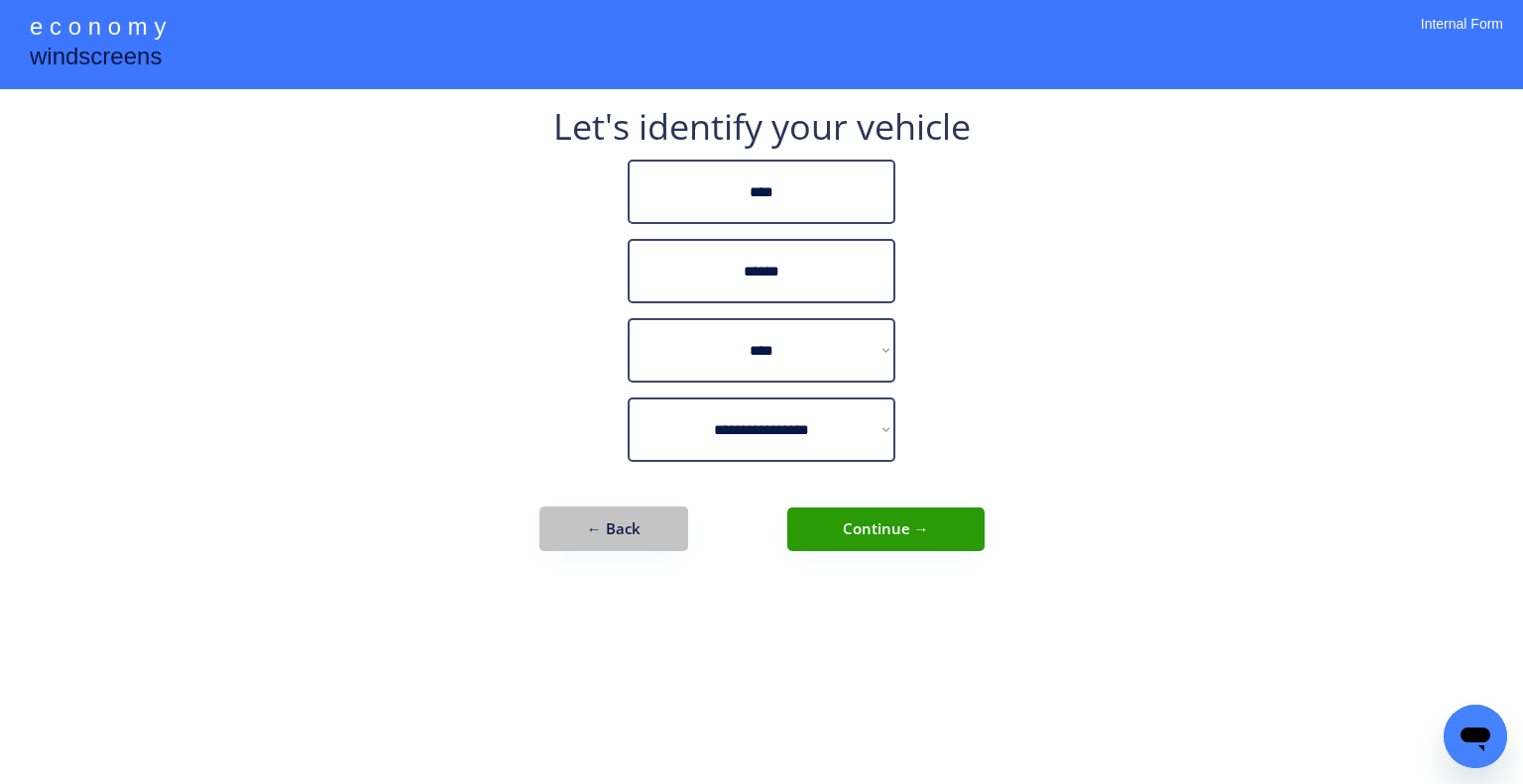click on "←   Back" at bounding box center (614, 528) 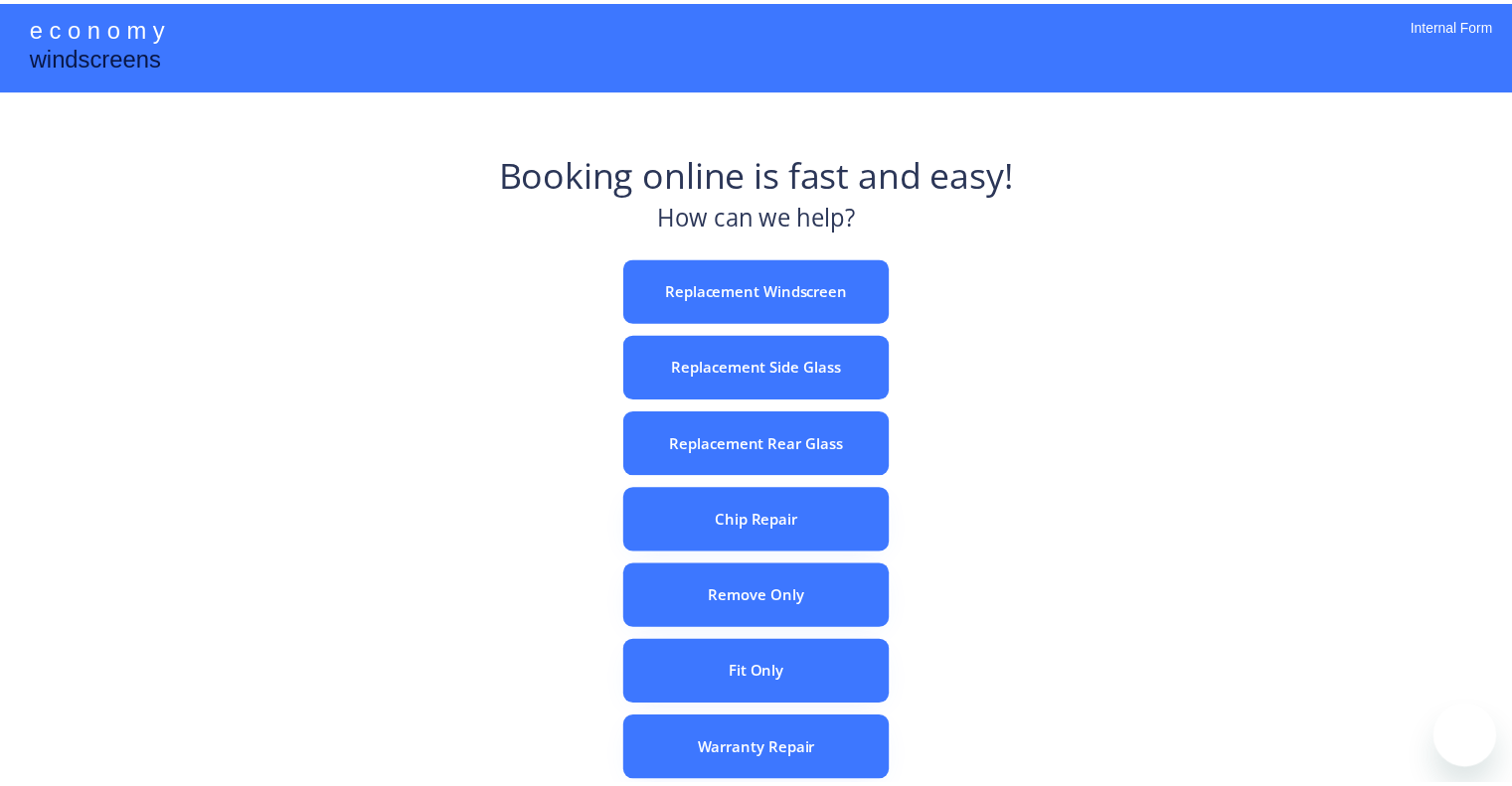 scroll, scrollTop: 0, scrollLeft: 0, axis: both 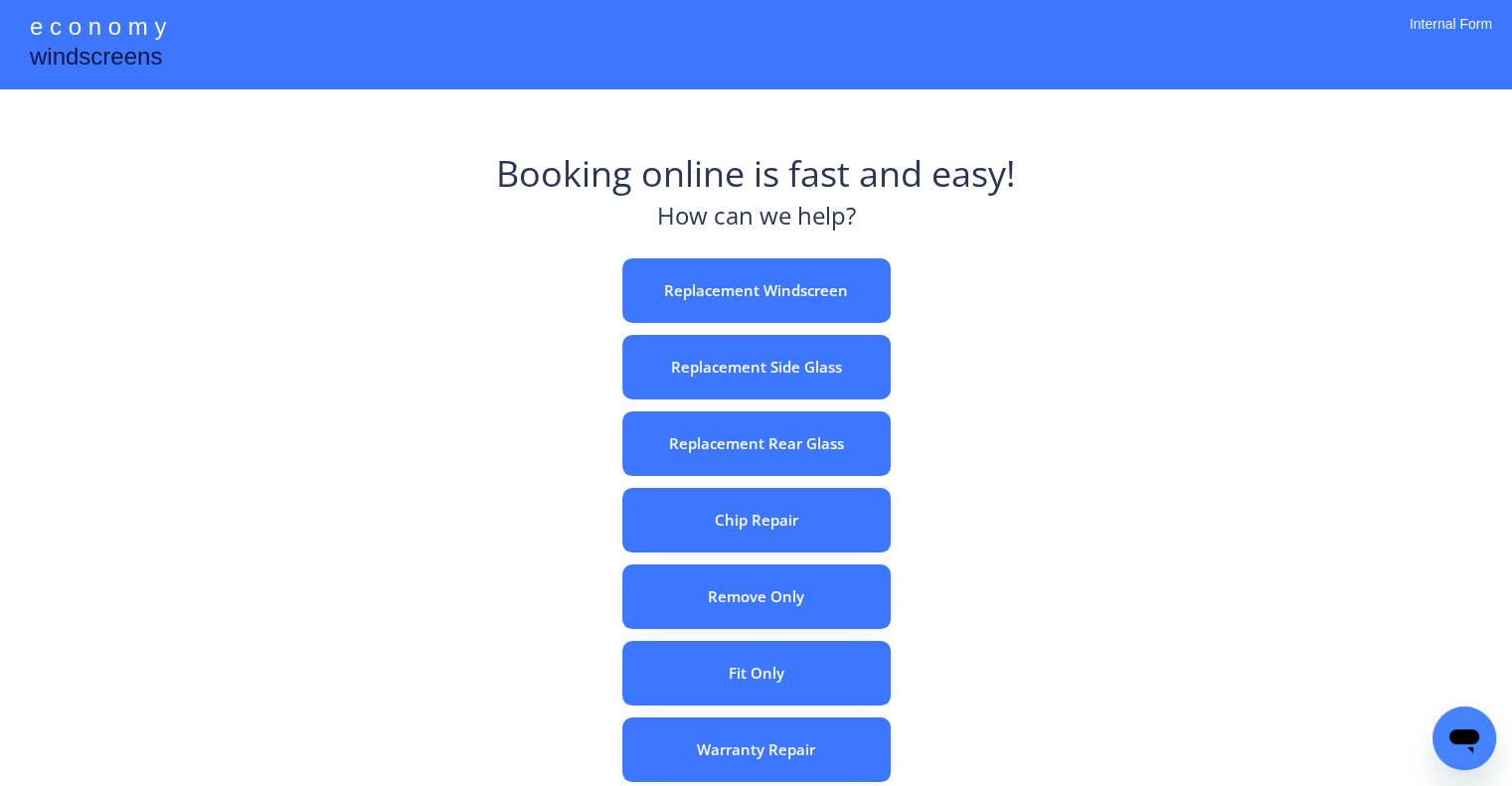click on "e c o n o m y windscreens Booking online is fast and easy! How can we help? Replacement Windscreen Replacement Side Glass Replacement Rear Glass Chip Repair Remove Only Fit Only Warranty Repair ADAS Recalibration Only Rebook a Job Confirm Quotes Manual Booking Internal Form" at bounding box center (756, 553) 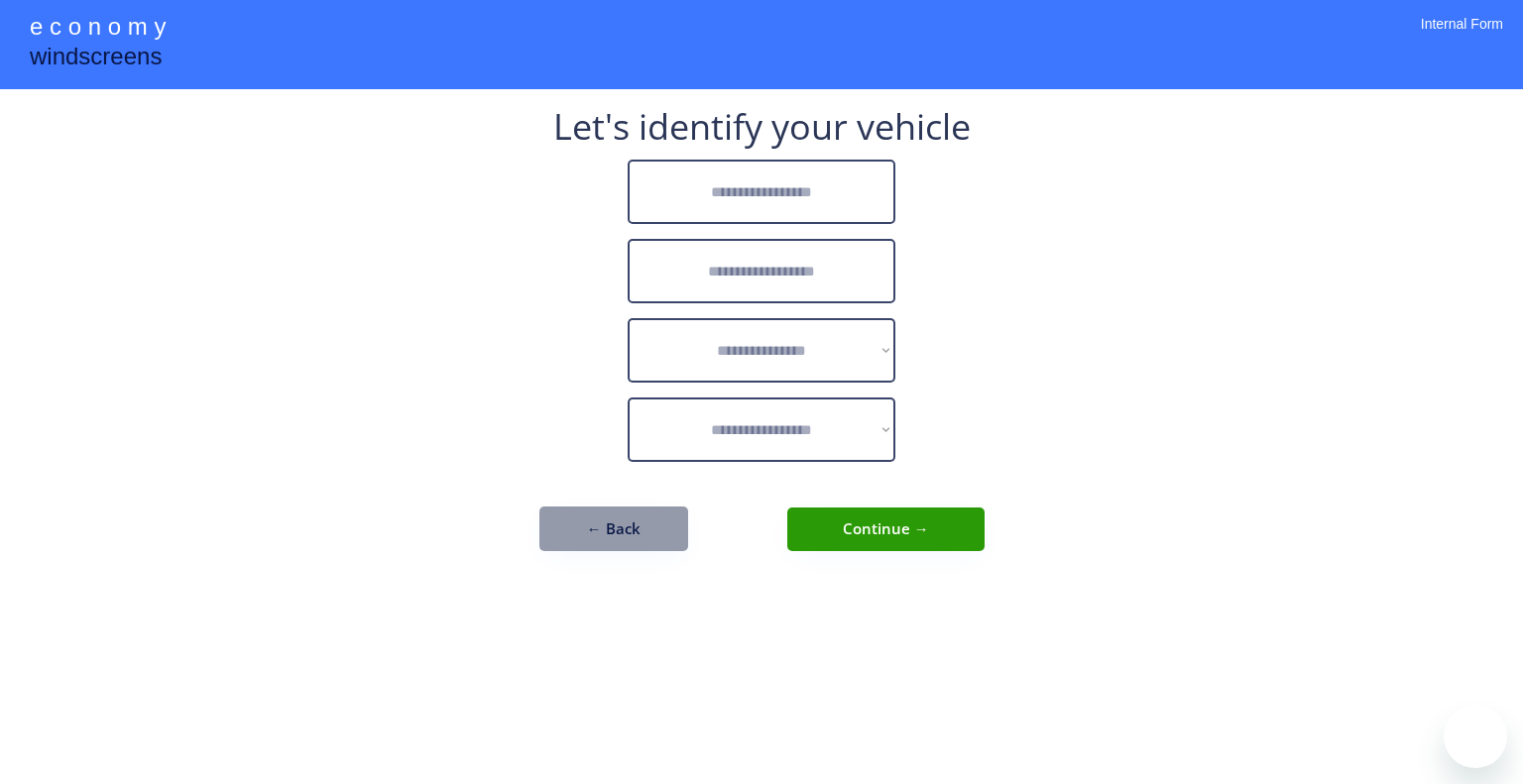 scroll, scrollTop: 0, scrollLeft: 0, axis: both 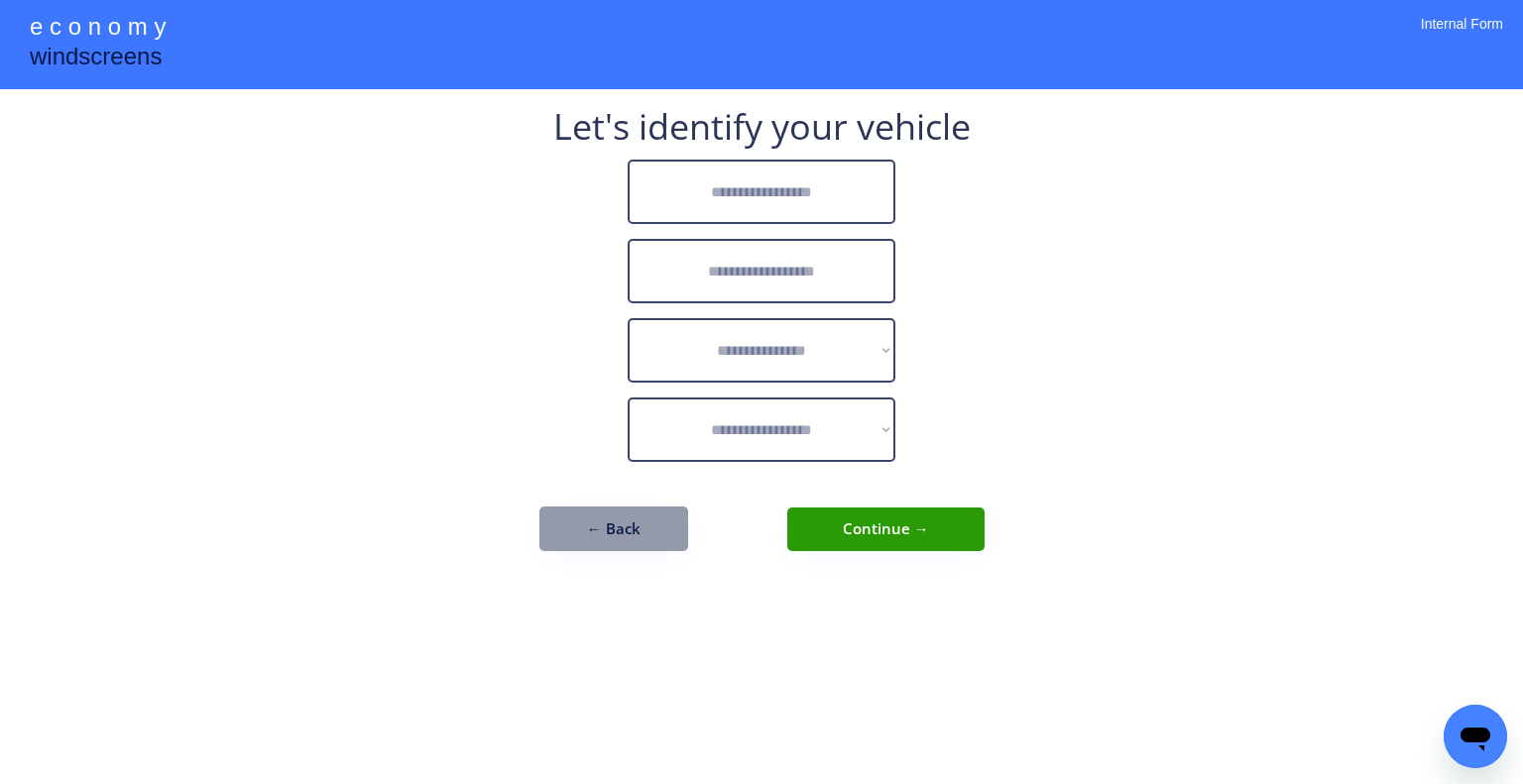 click at bounding box center (762, 191) 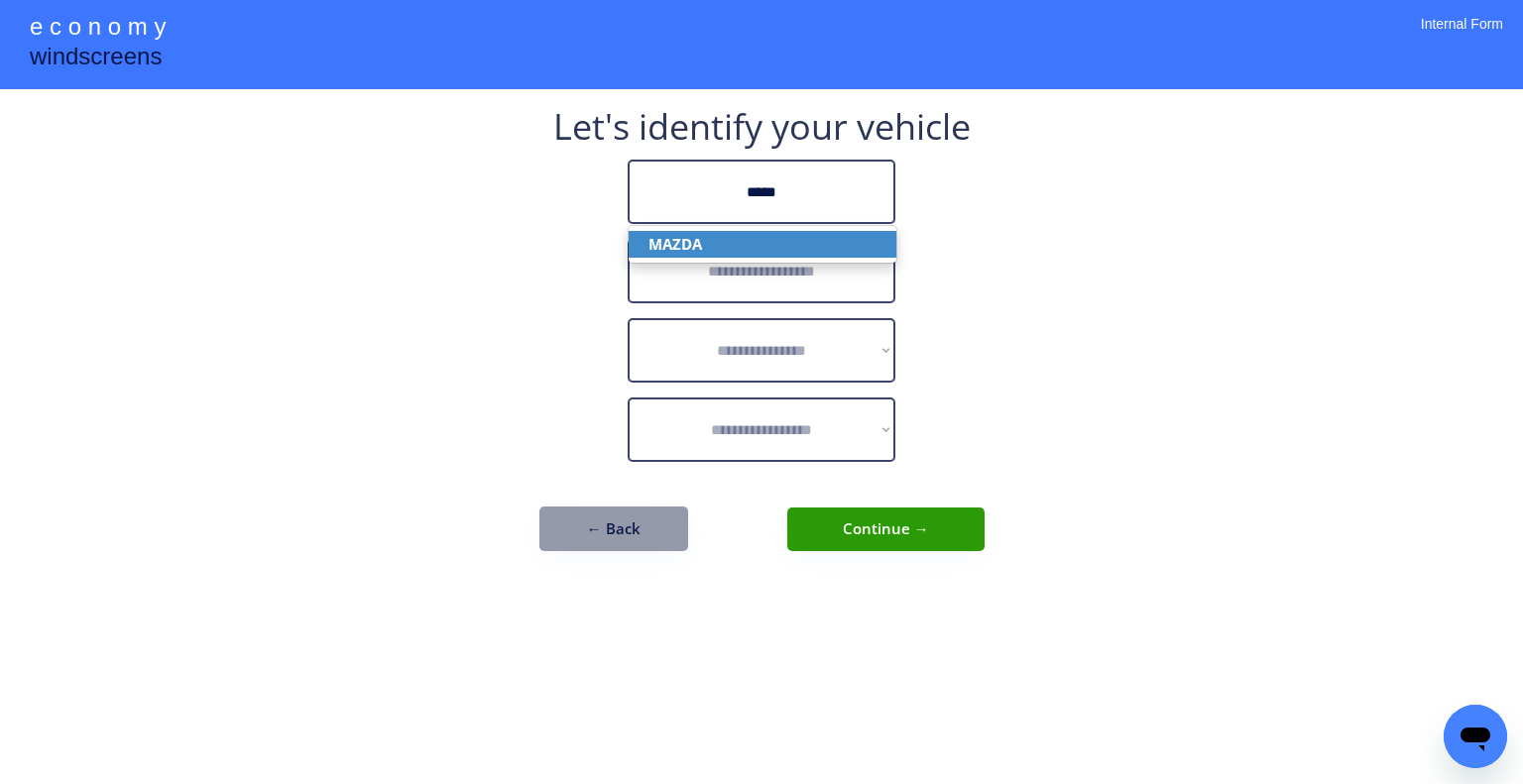 click on "MAZDA" at bounding box center [762, 244] 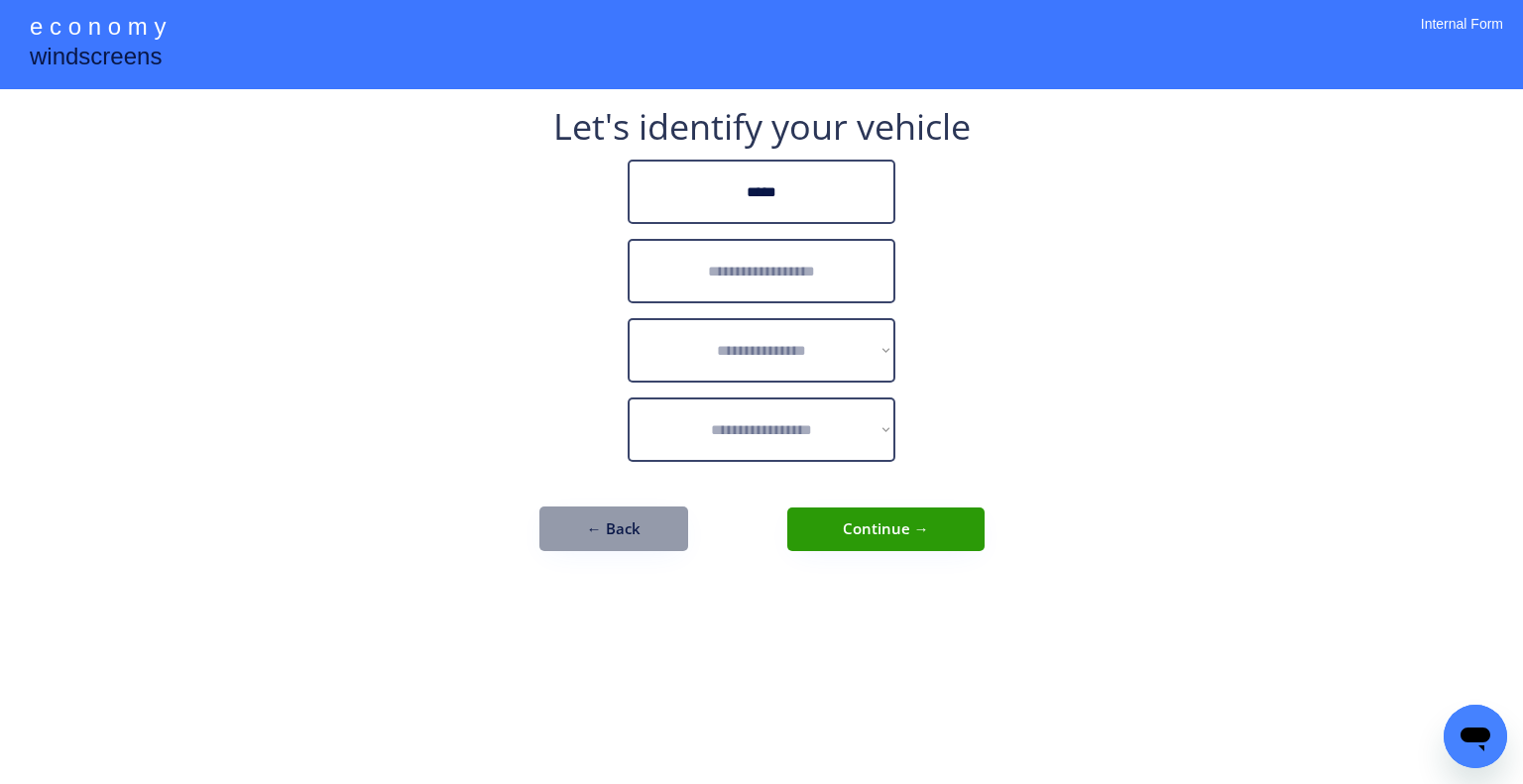 click at bounding box center [762, 271] 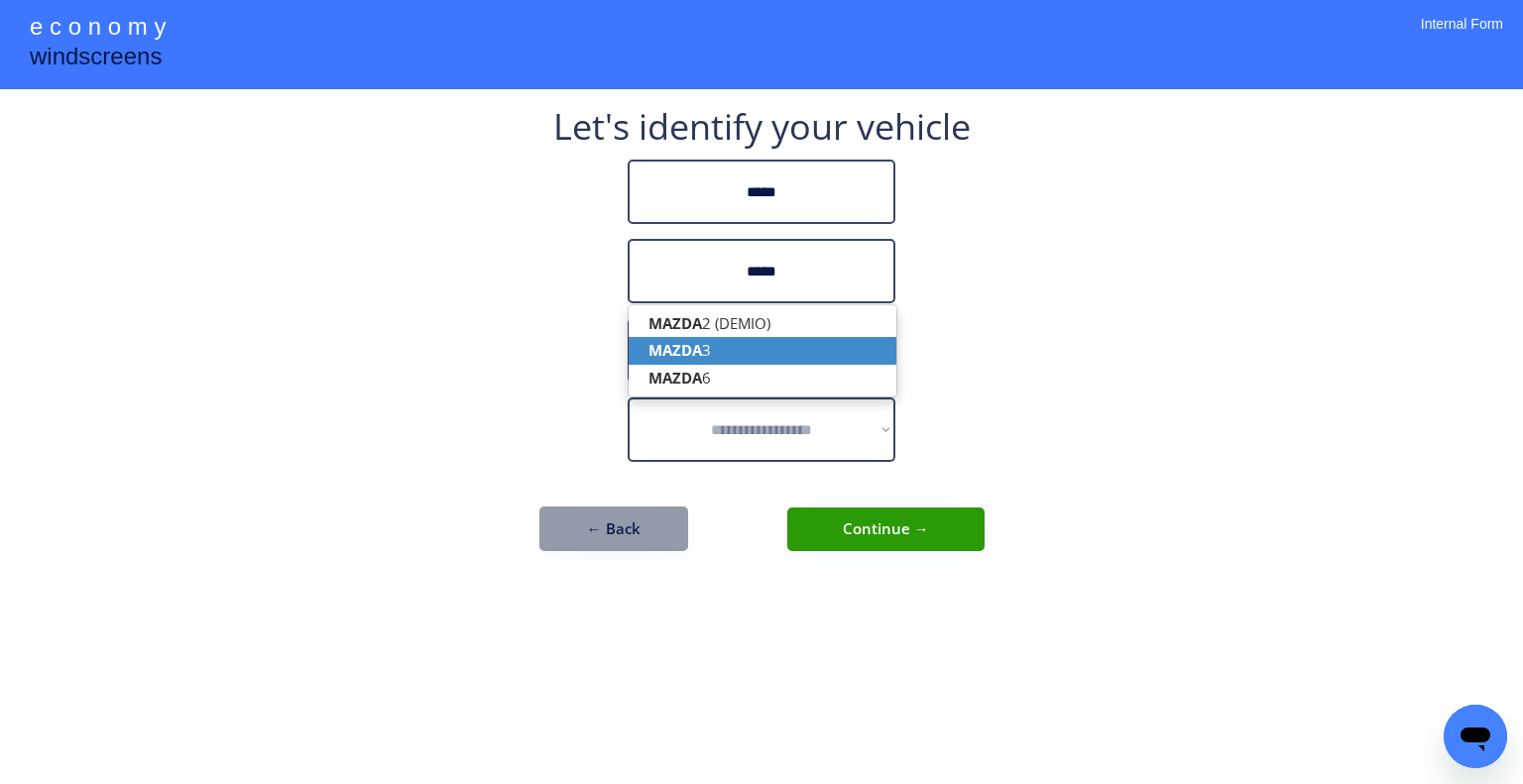 click on "MAZDA 3" at bounding box center [762, 350] 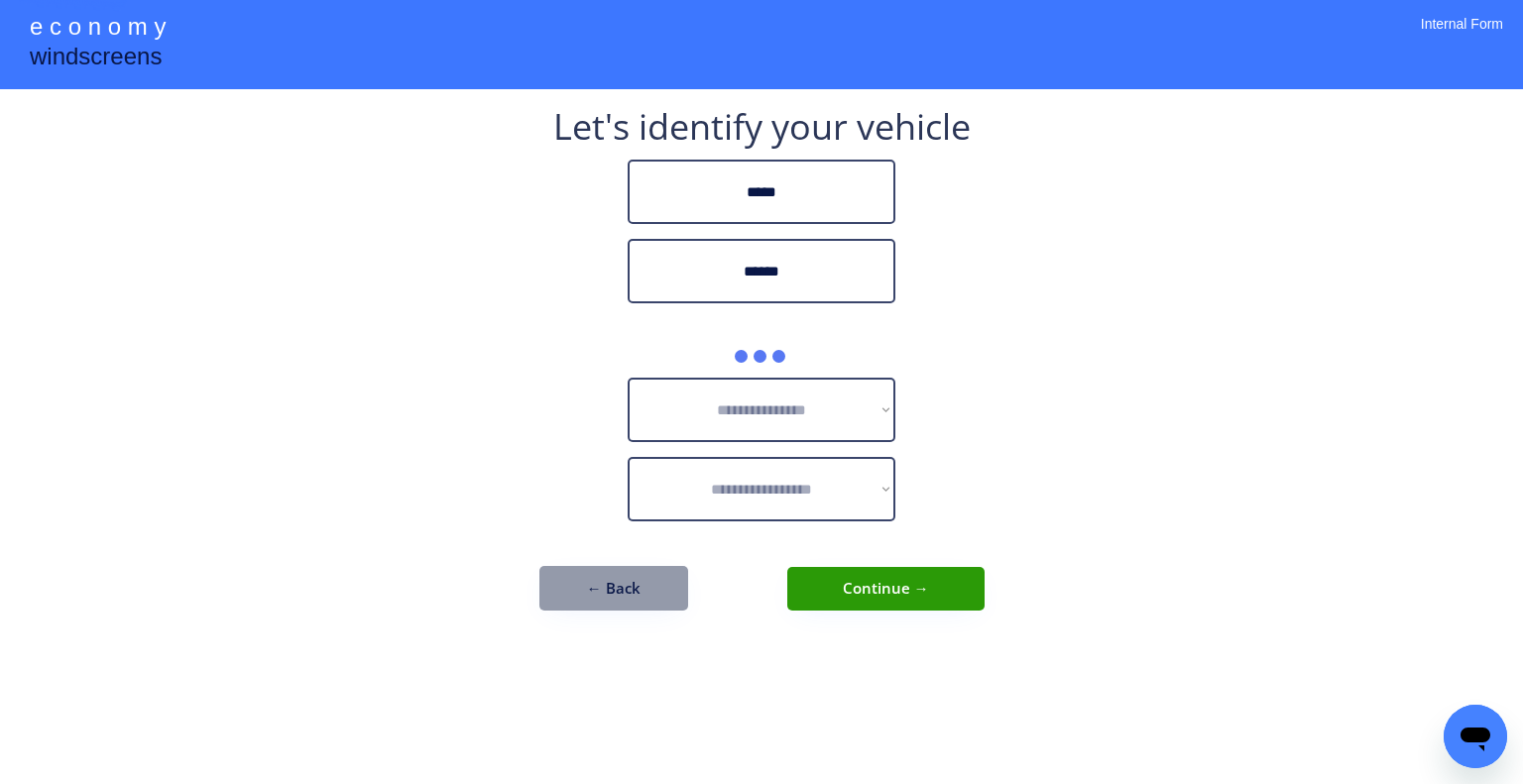 type on "******" 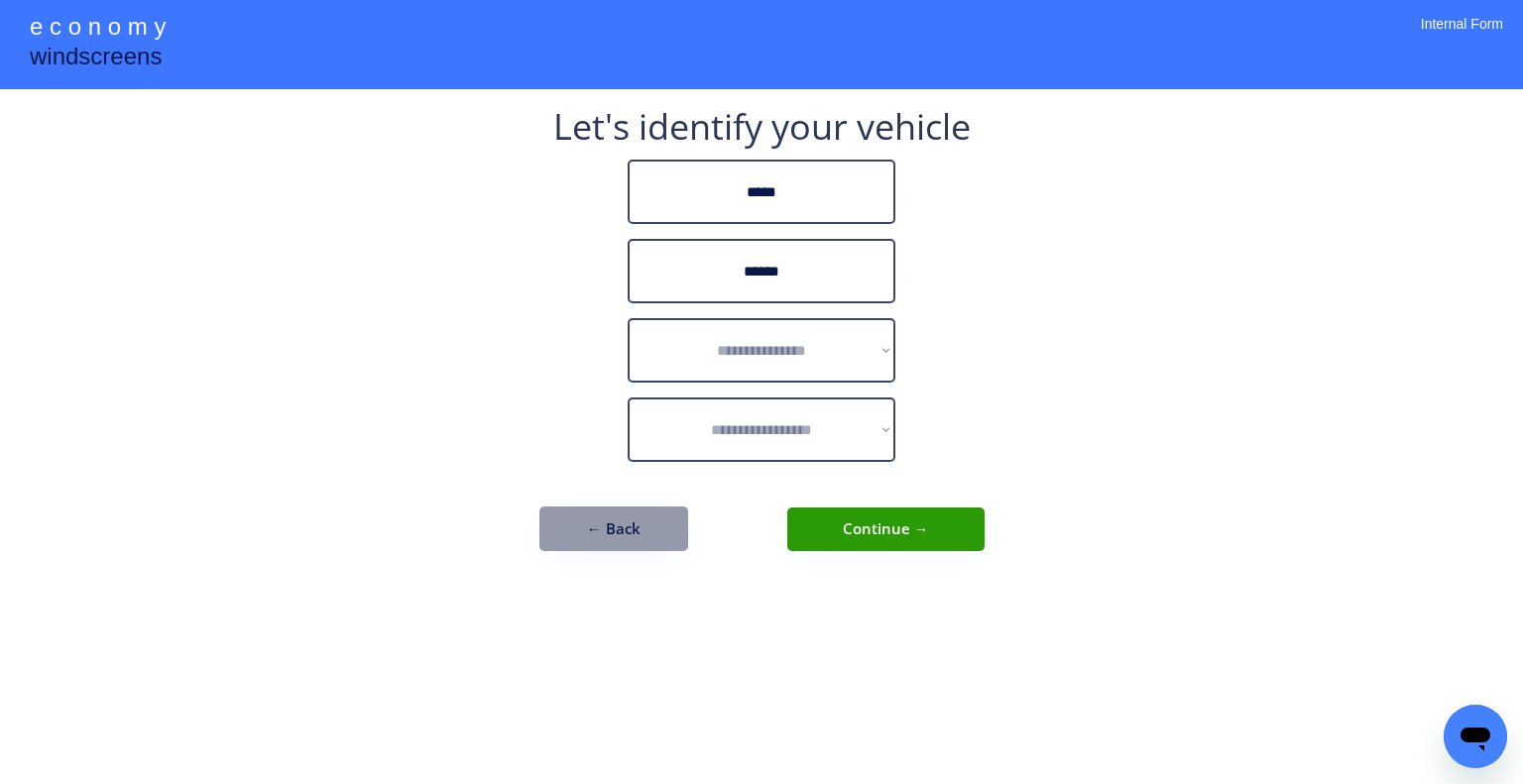 click on "**********" at bounding box center (762, 392) 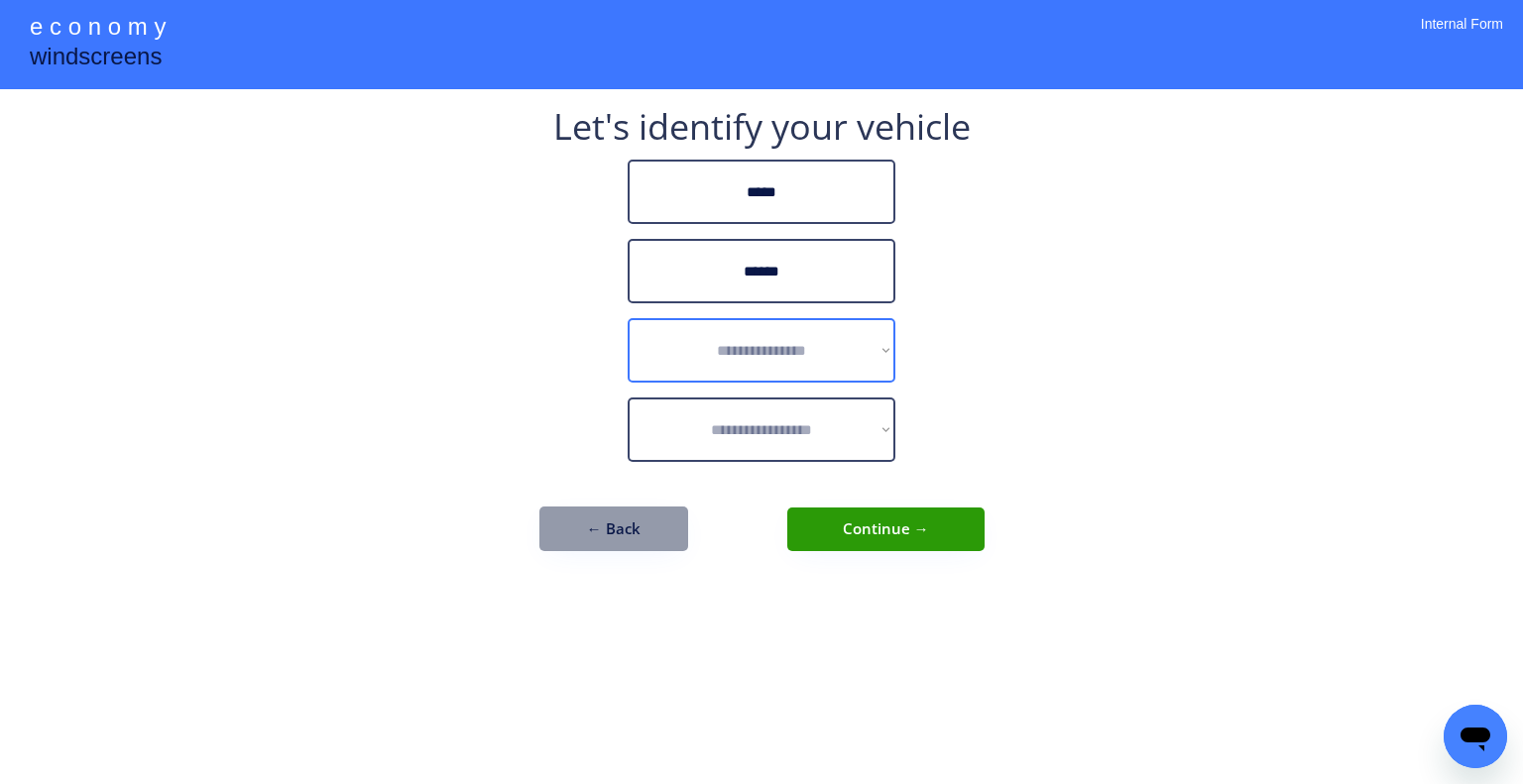 drag, startPoint x: 763, startPoint y: 345, endPoint x: 795, endPoint y: 384, distance: 50.447993 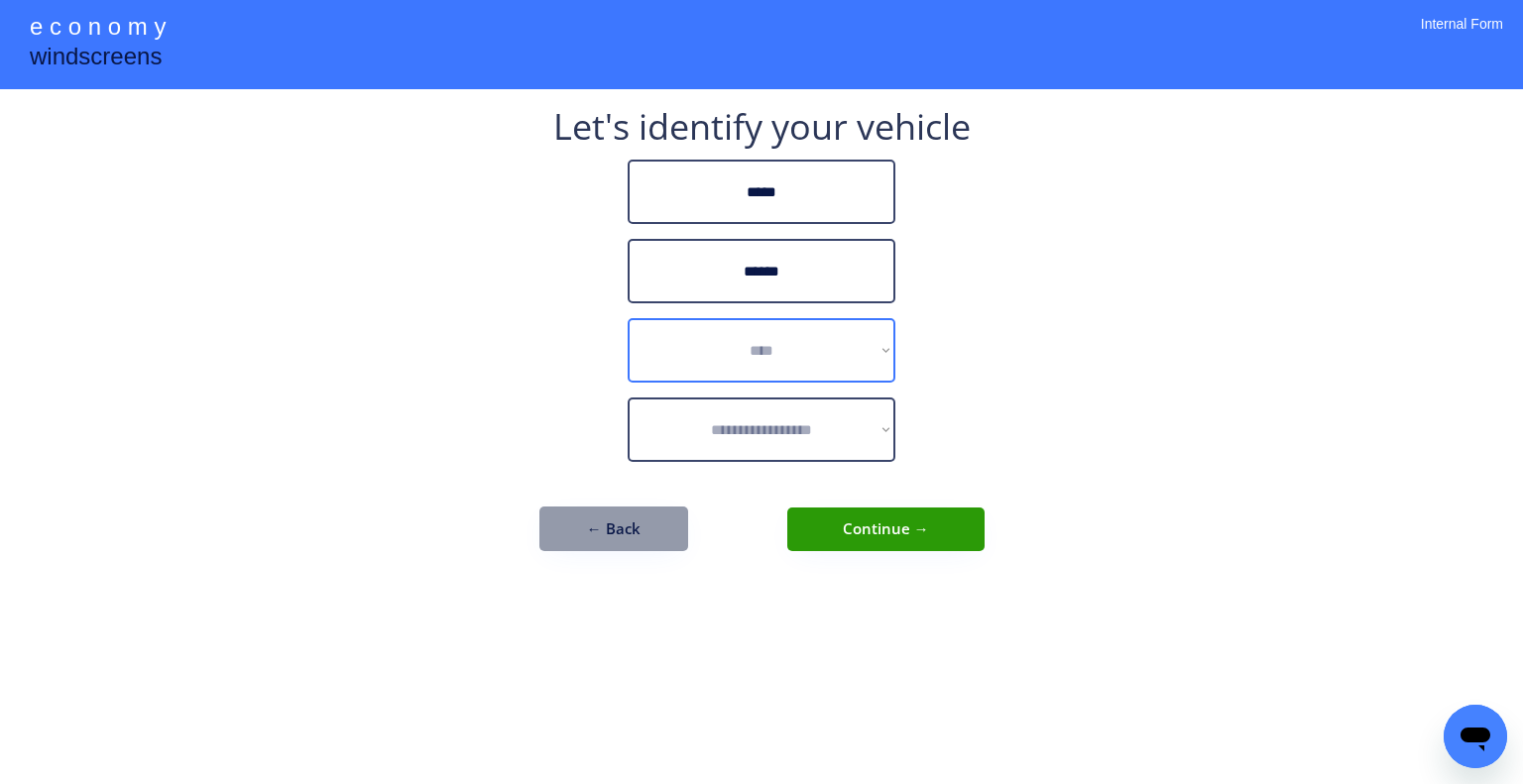 click on "**********" at bounding box center [762, 350] 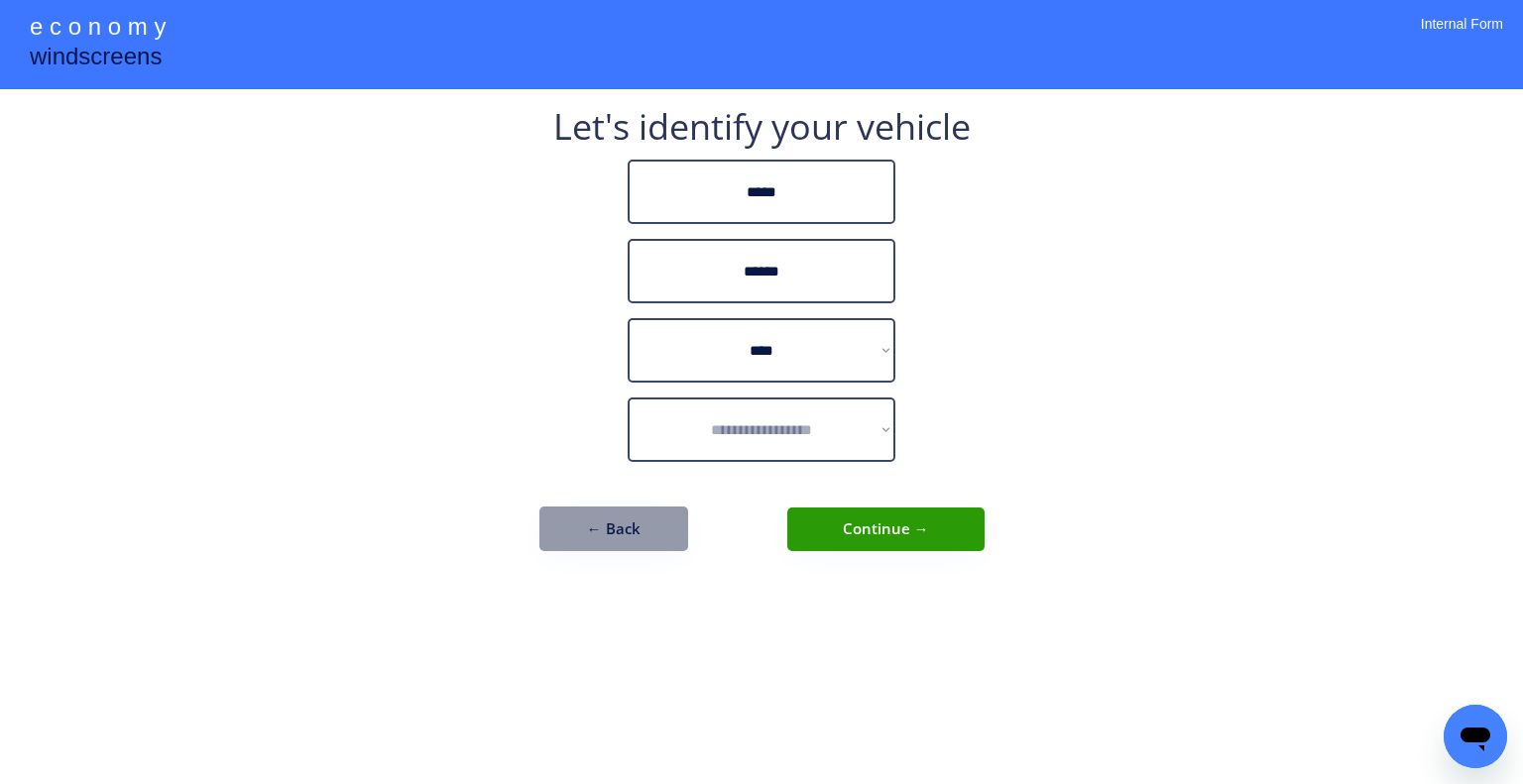 click on "**********" at bounding box center [762, 392] 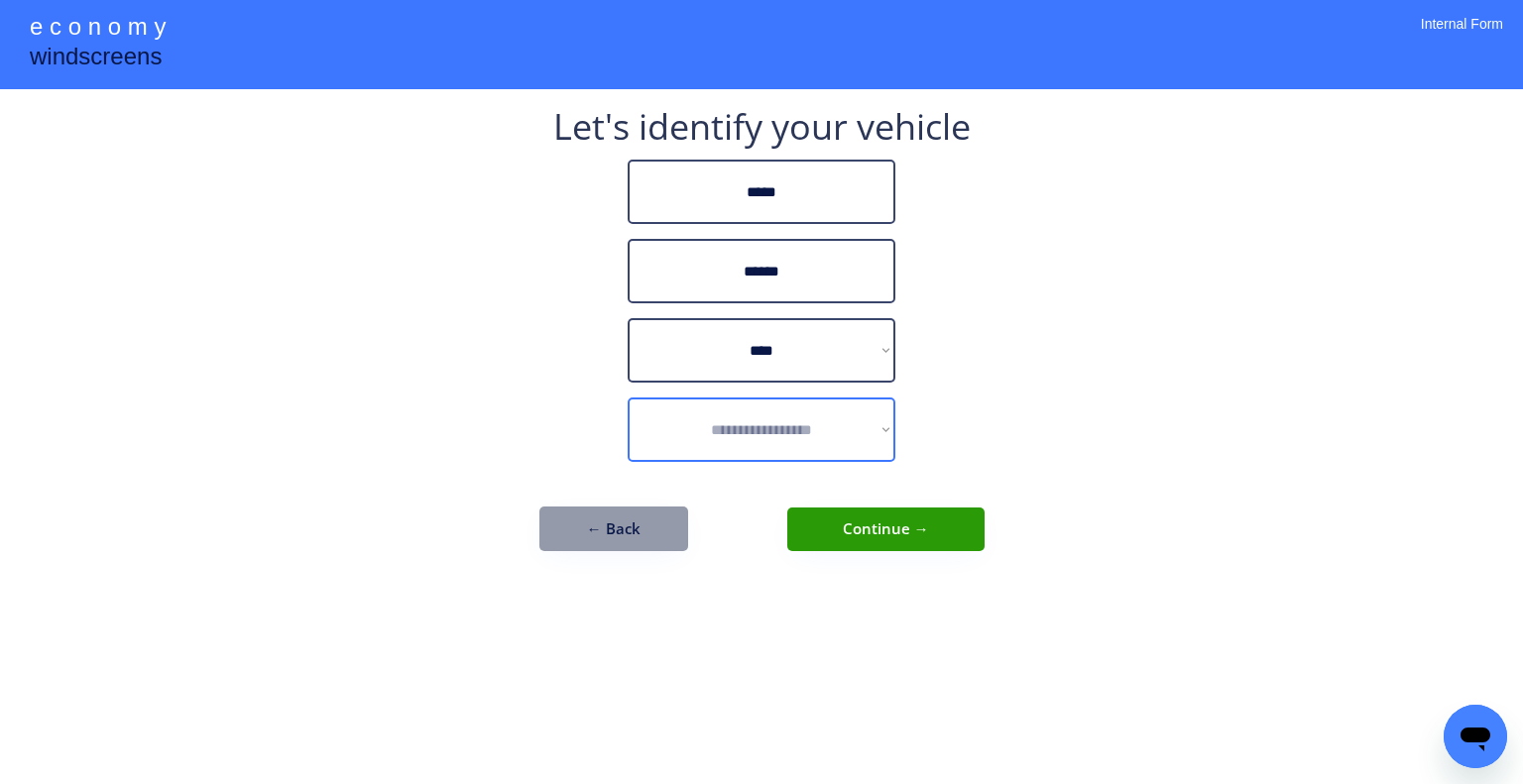 click on "**********" at bounding box center (762, 429) 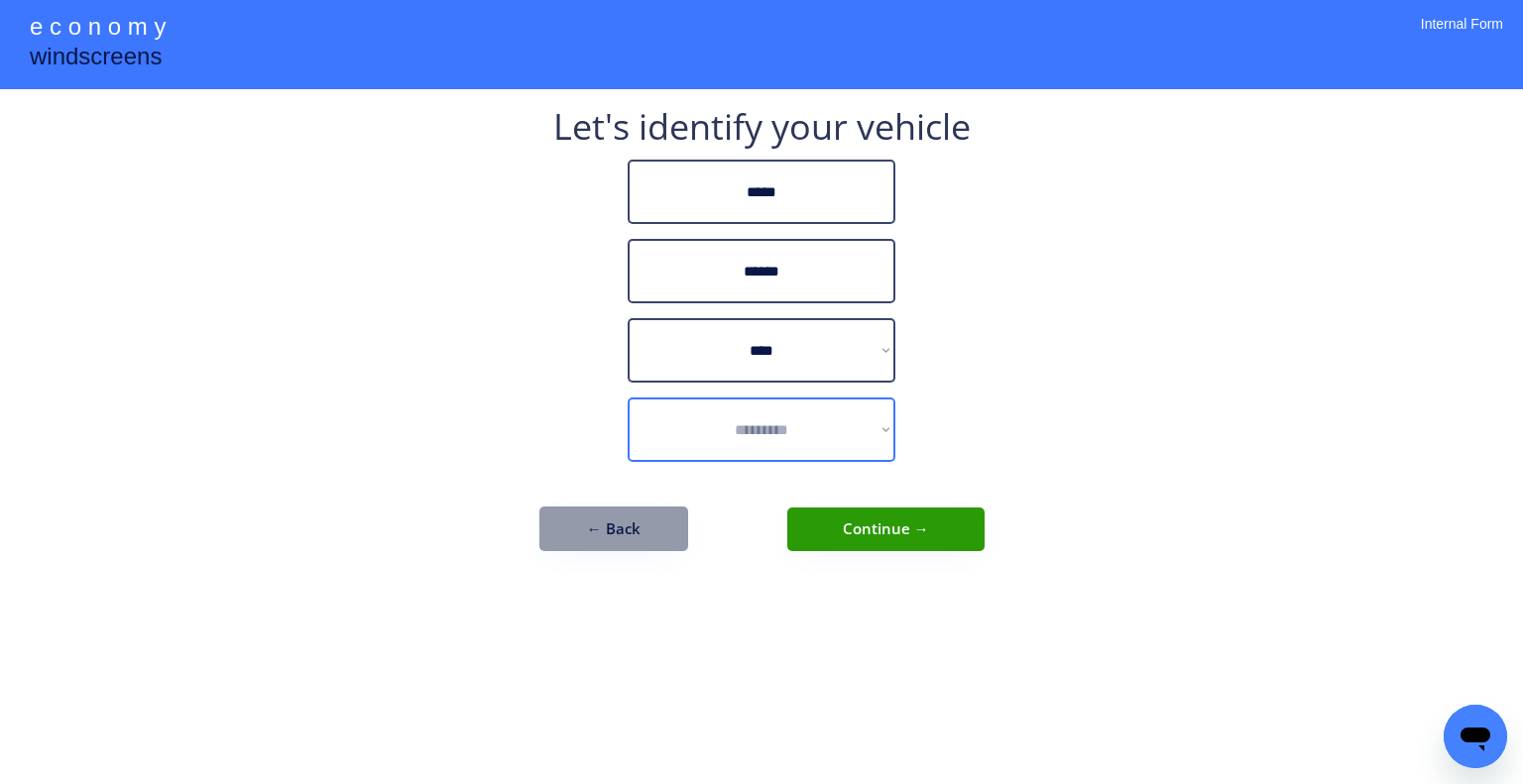 click on "**********" at bounding box center [762, 429] 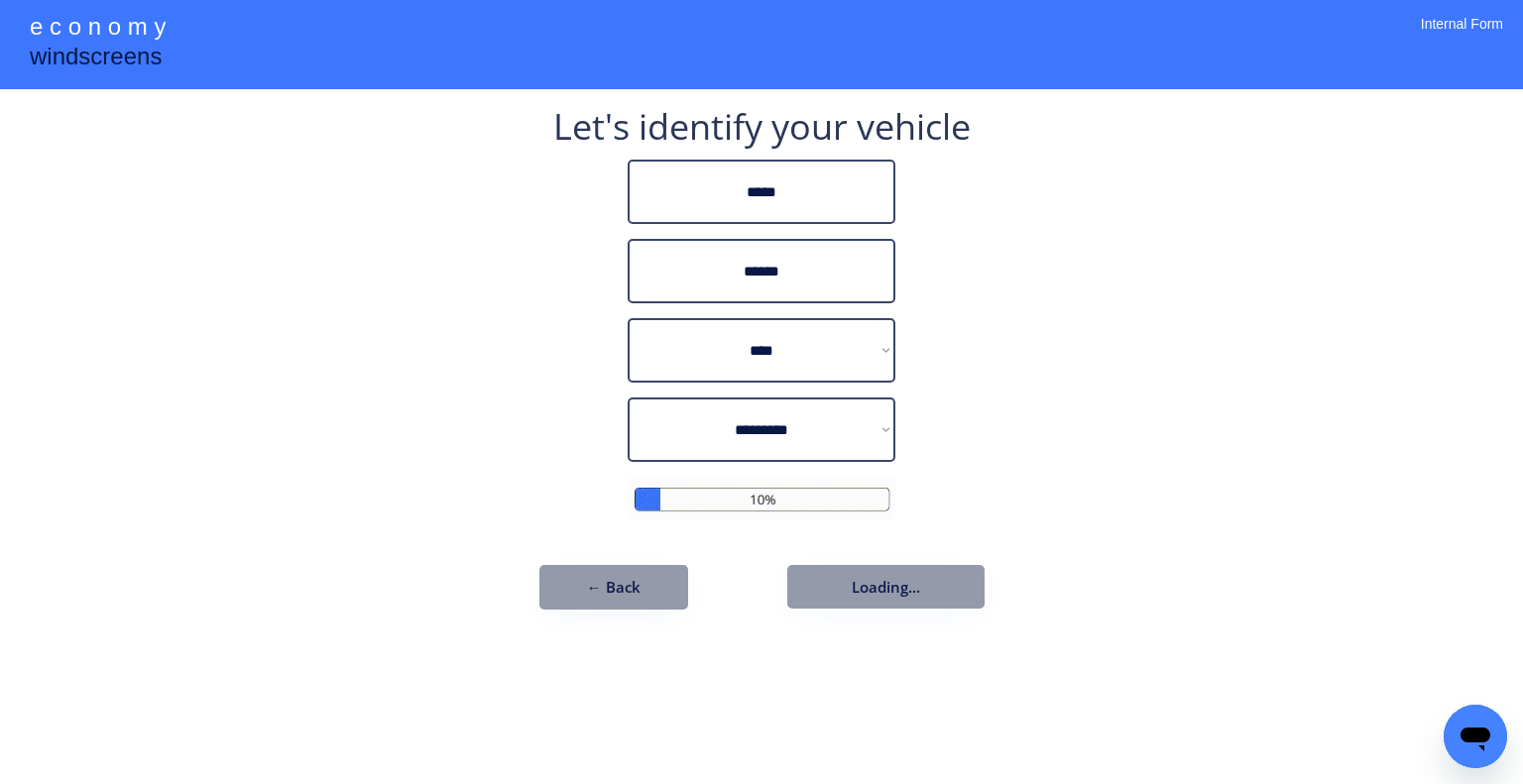 click on "**********" at bounding box center [762, 392] 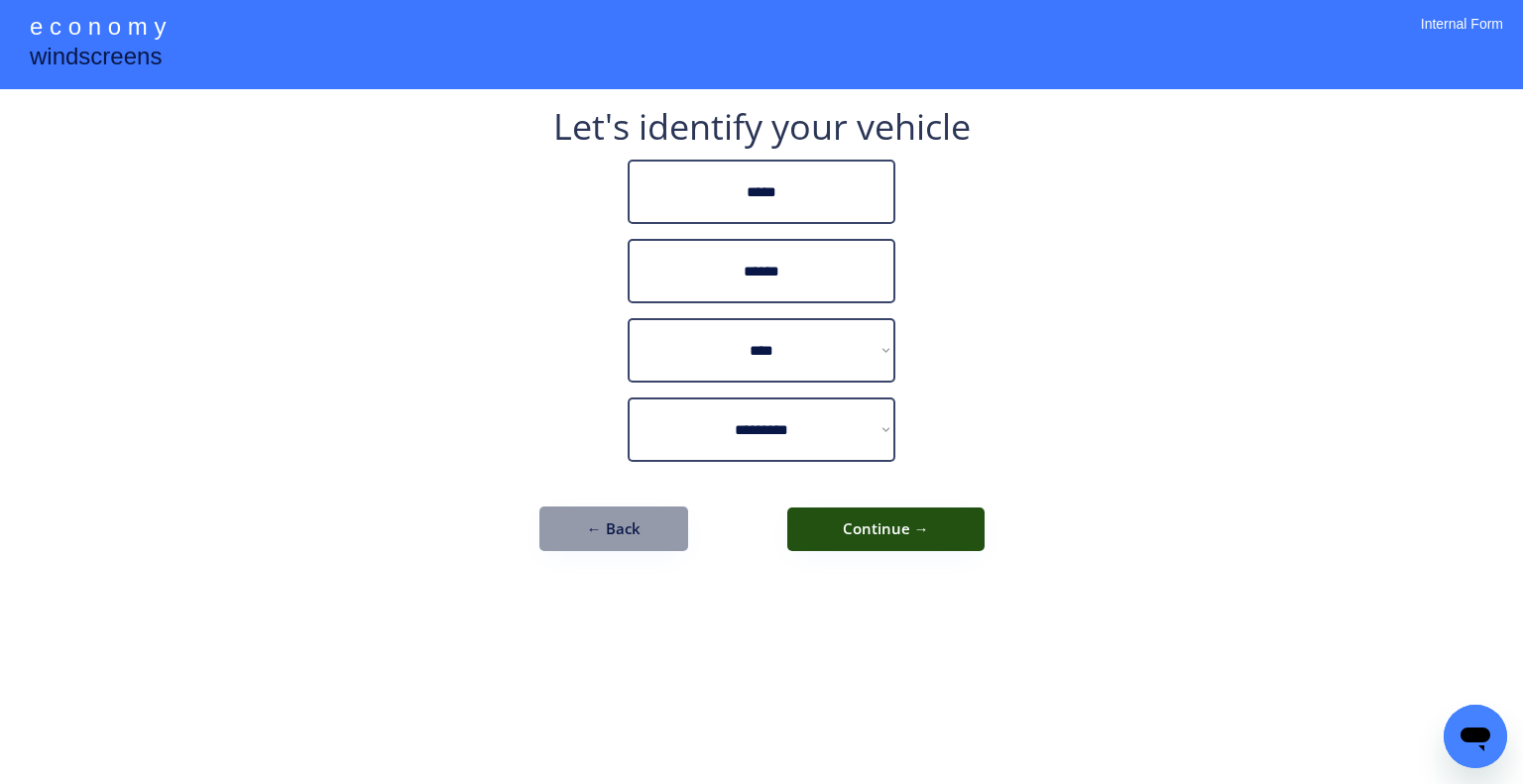 drag, startPoint x: 921, startPoint y: 527, endPoint x: 976, endPoint y: 503, distance: 60.00833 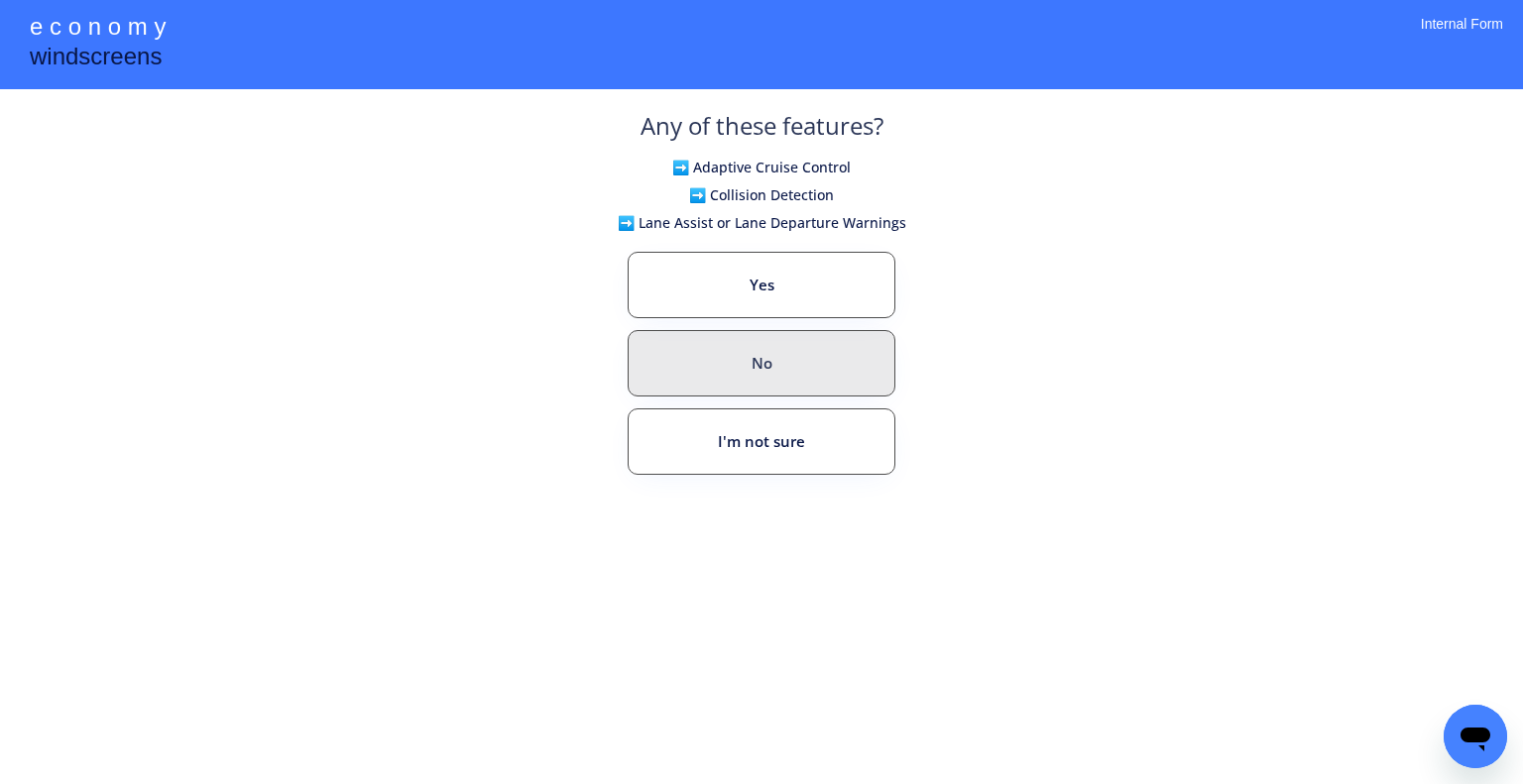 click on "Yes" at bounding box center [762, 284] 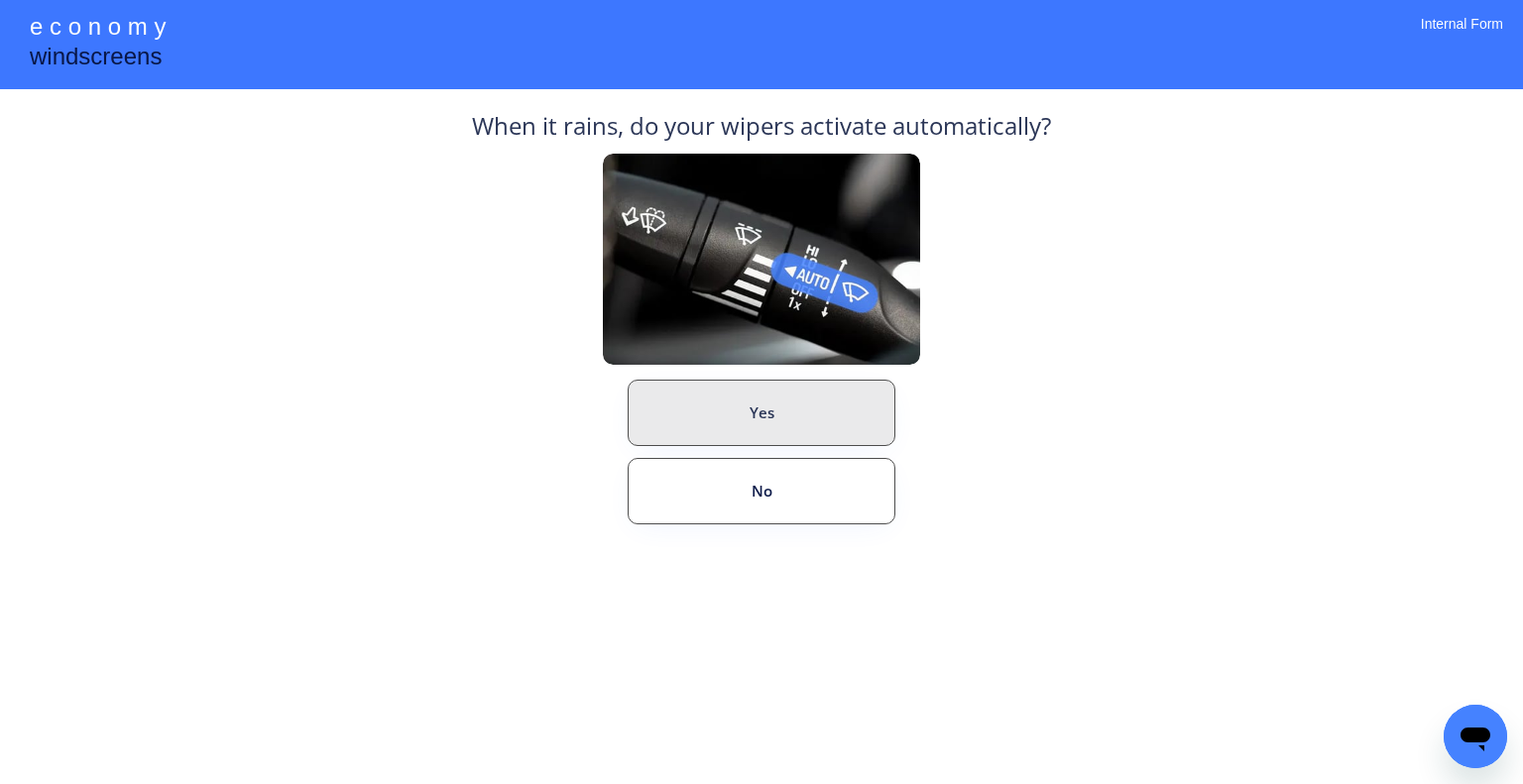click on "Yes" at bounding box center (762, 412) 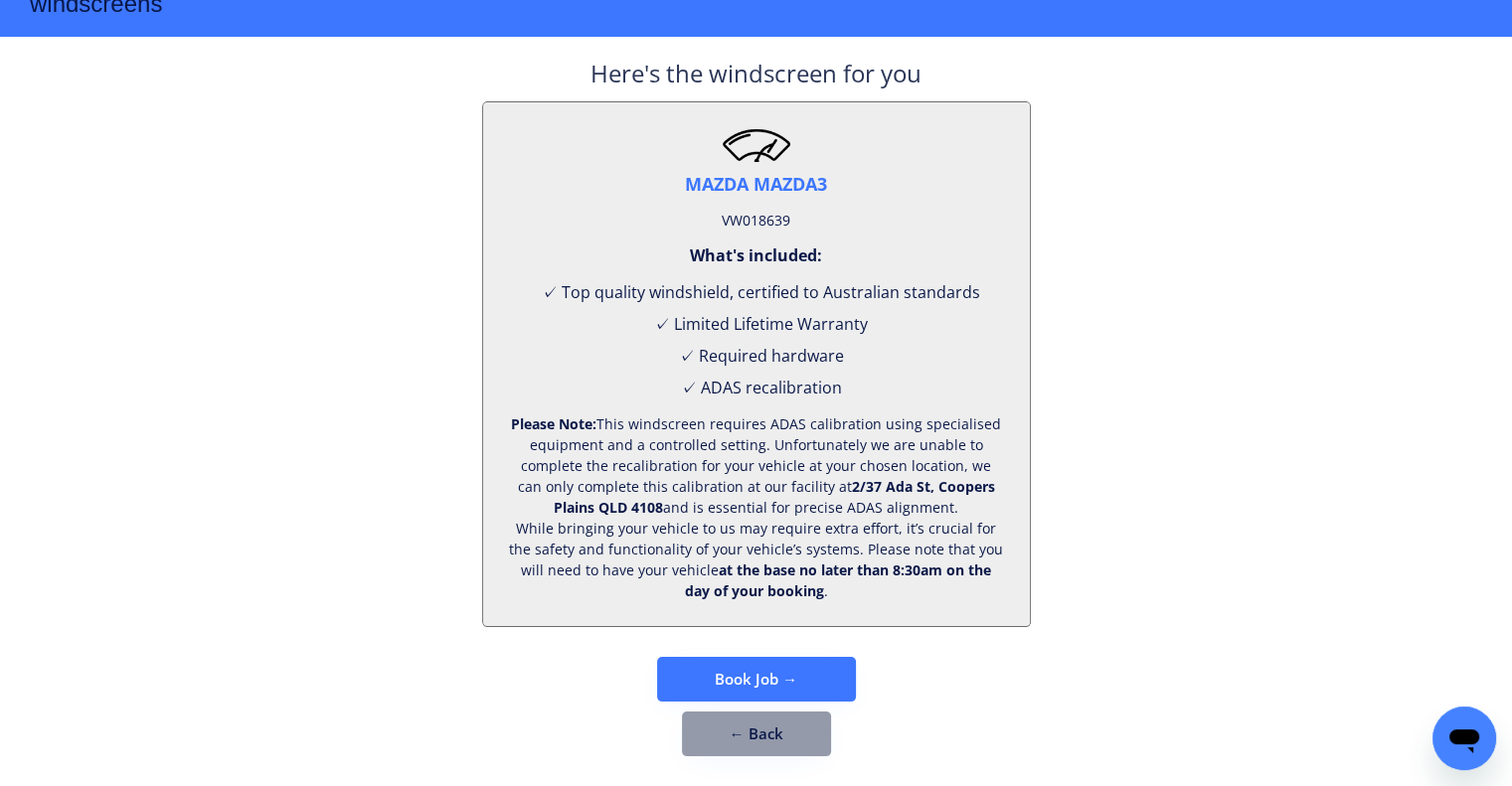 scroll, scrollTop: 82, scrollLeft: 0, axis: vertical 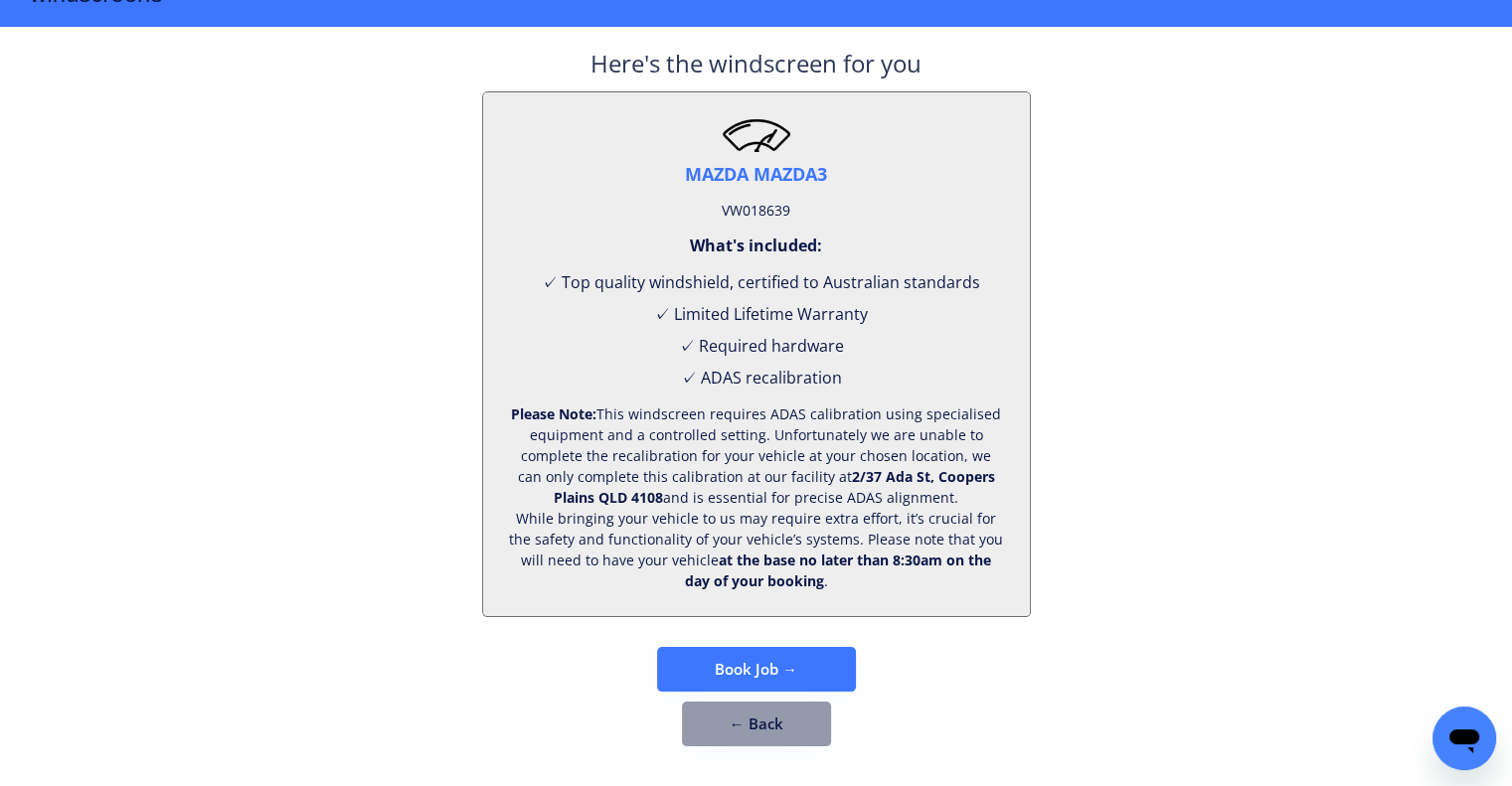 click on "VW018639" at bounding box center [756, 211] 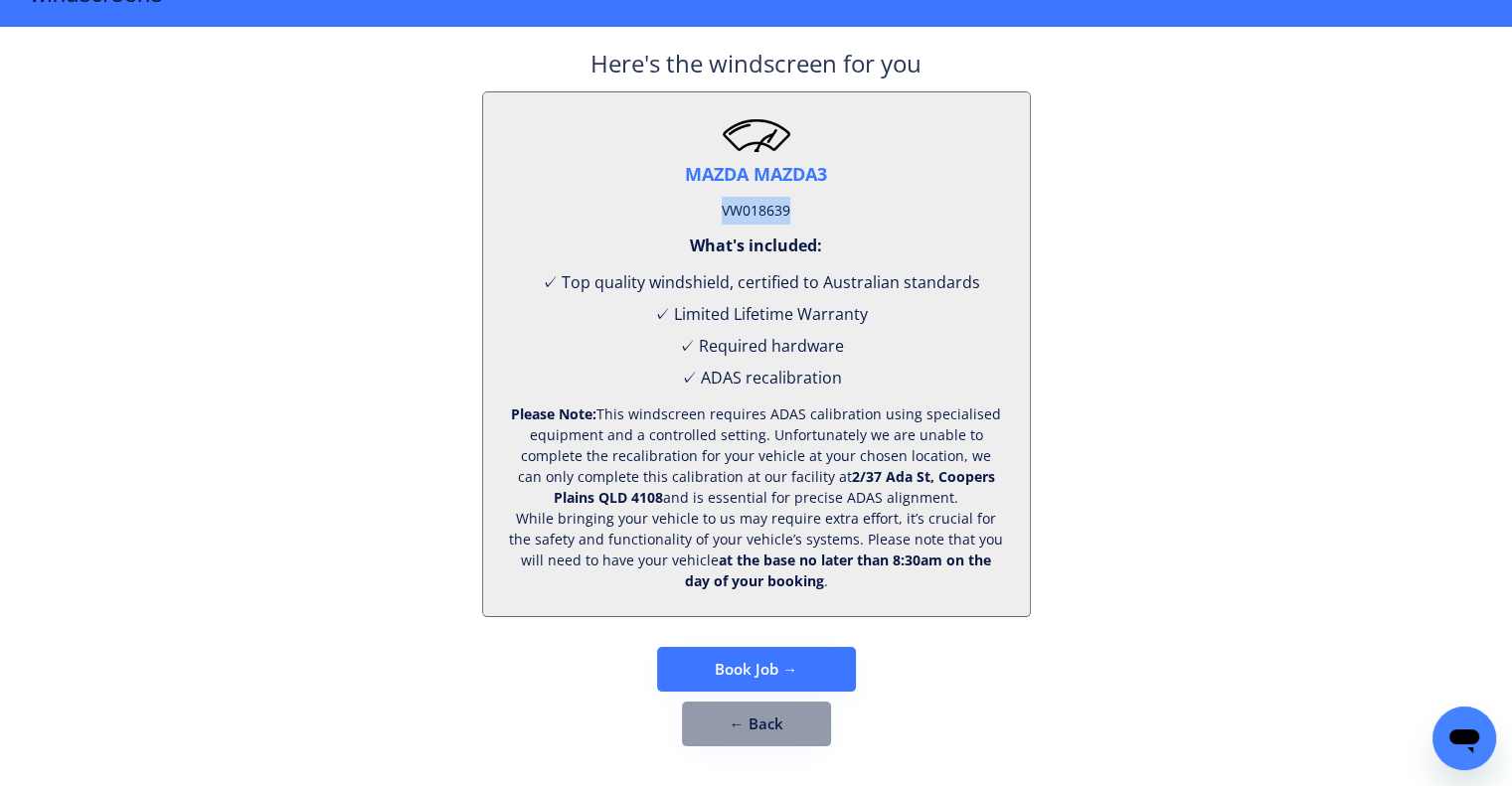copy on "VW018639" 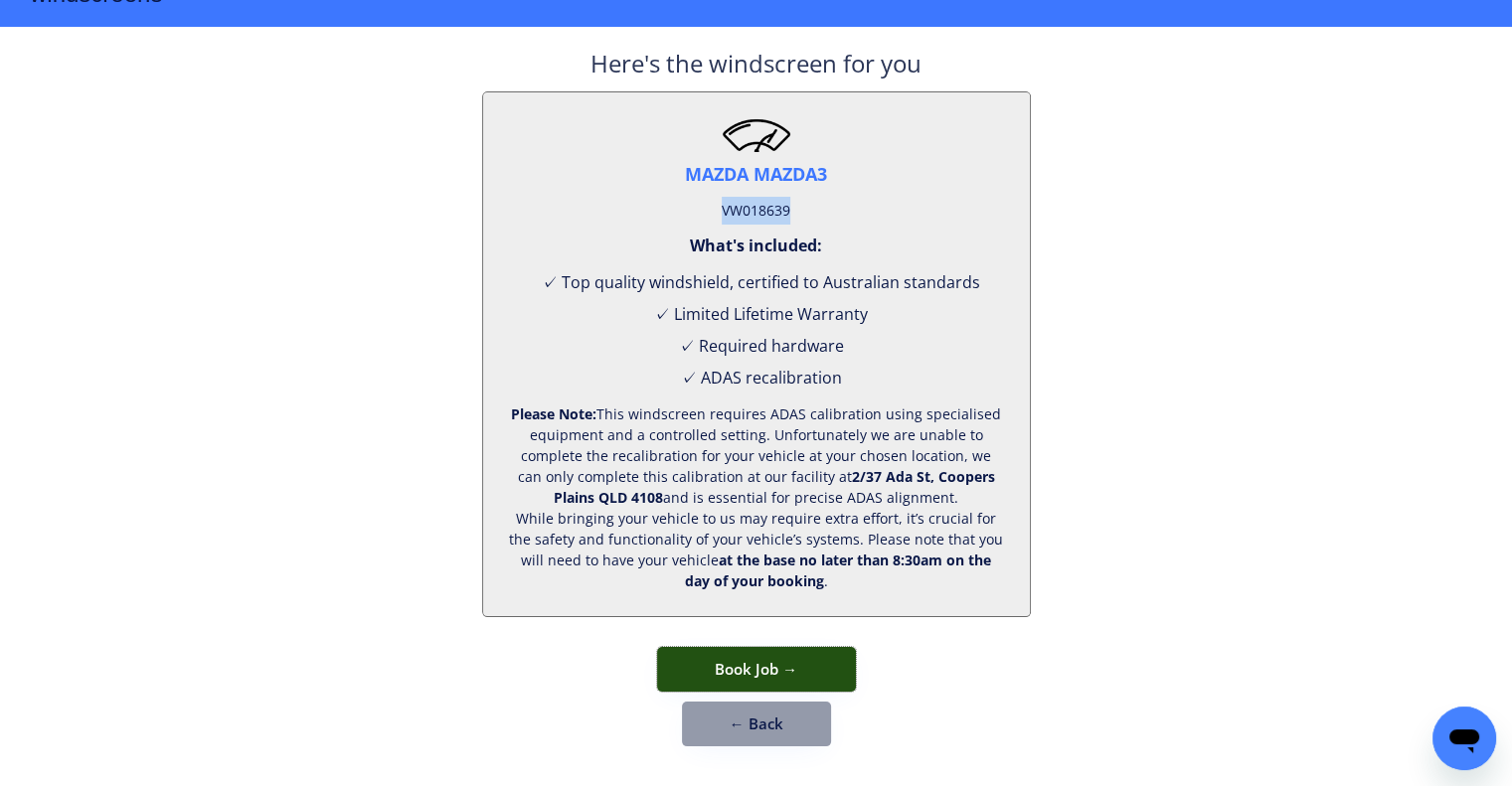 drag, startPoint x: 821, startPoint y: 657, endPoint x: 1159, endPoint y: 233, distance: 542.23611 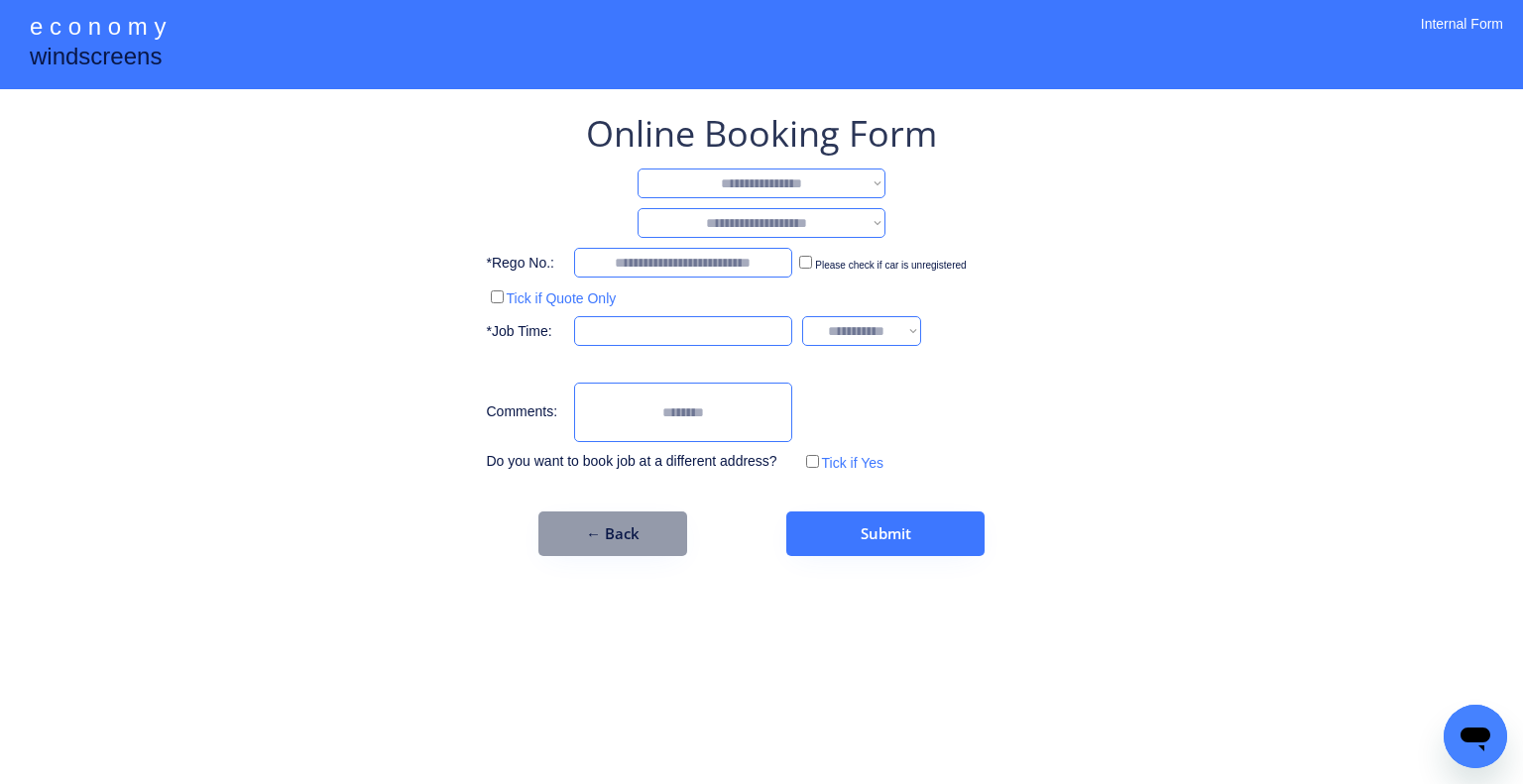 drag, startPoint x: 1181, startPoint y: 186, endPoint x: 1168, endPoint y: 147, distance: 41.10961 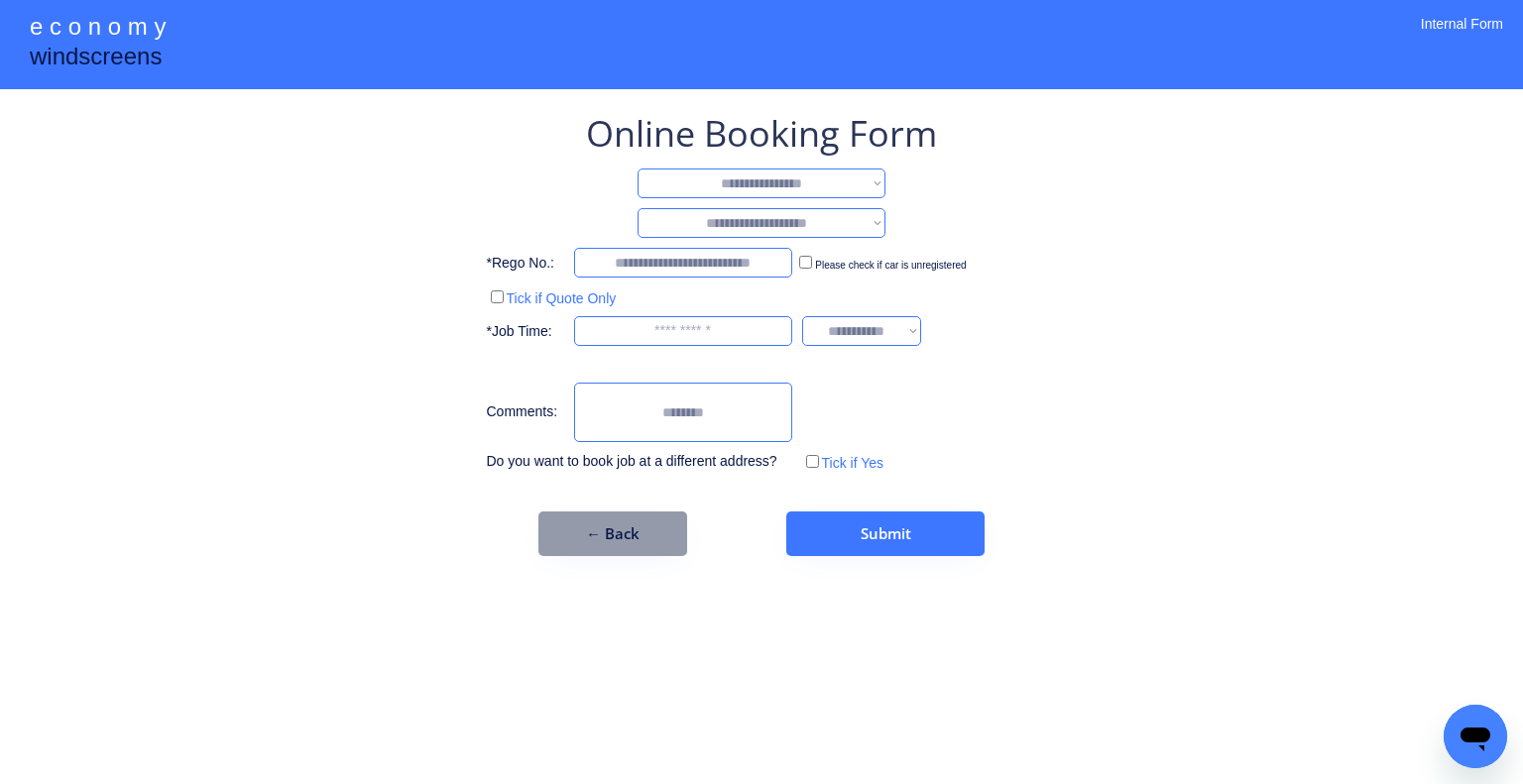 click on "**********" at bounding box center [762, 183] 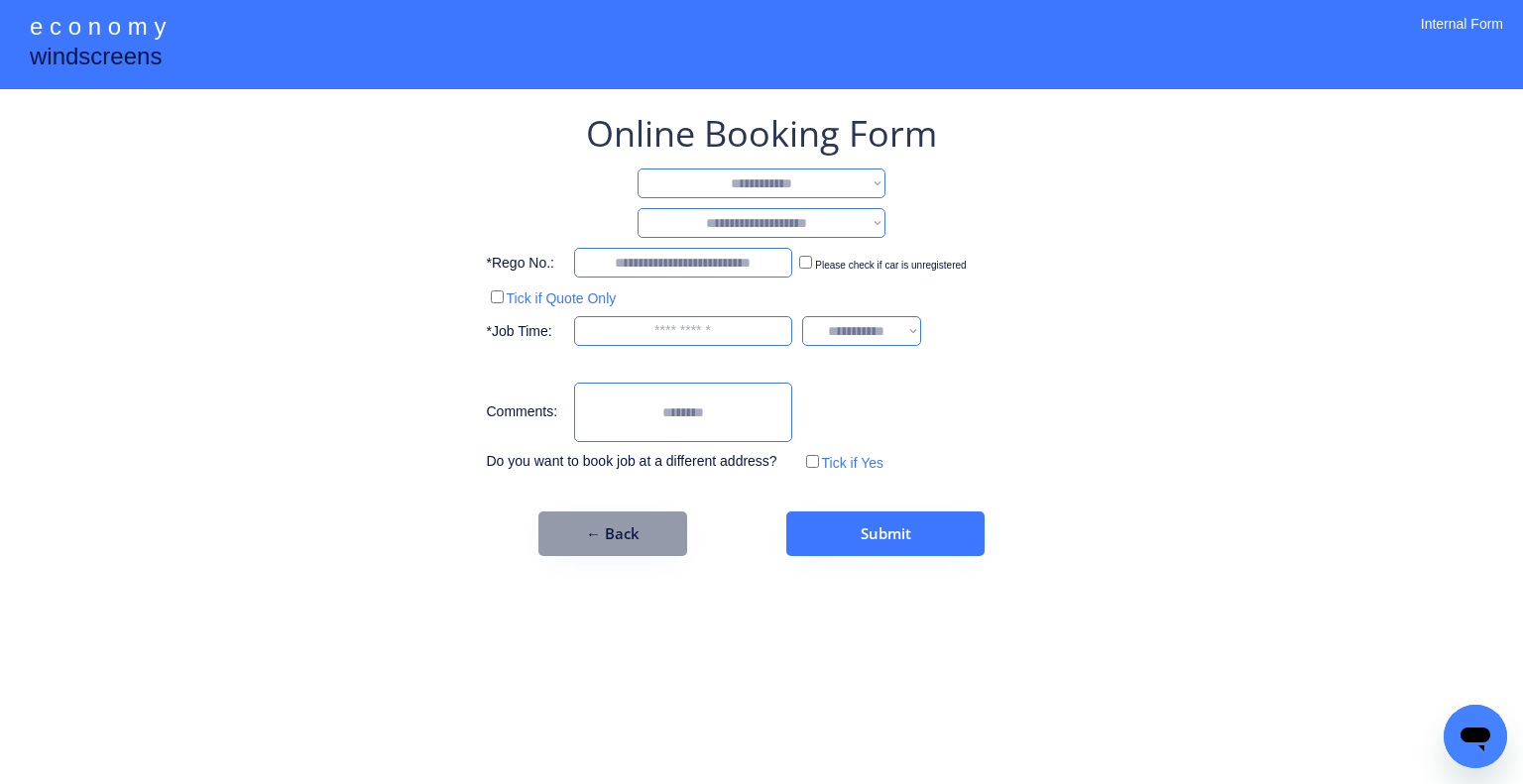 click on "**********" at bounding box center [762, 183] 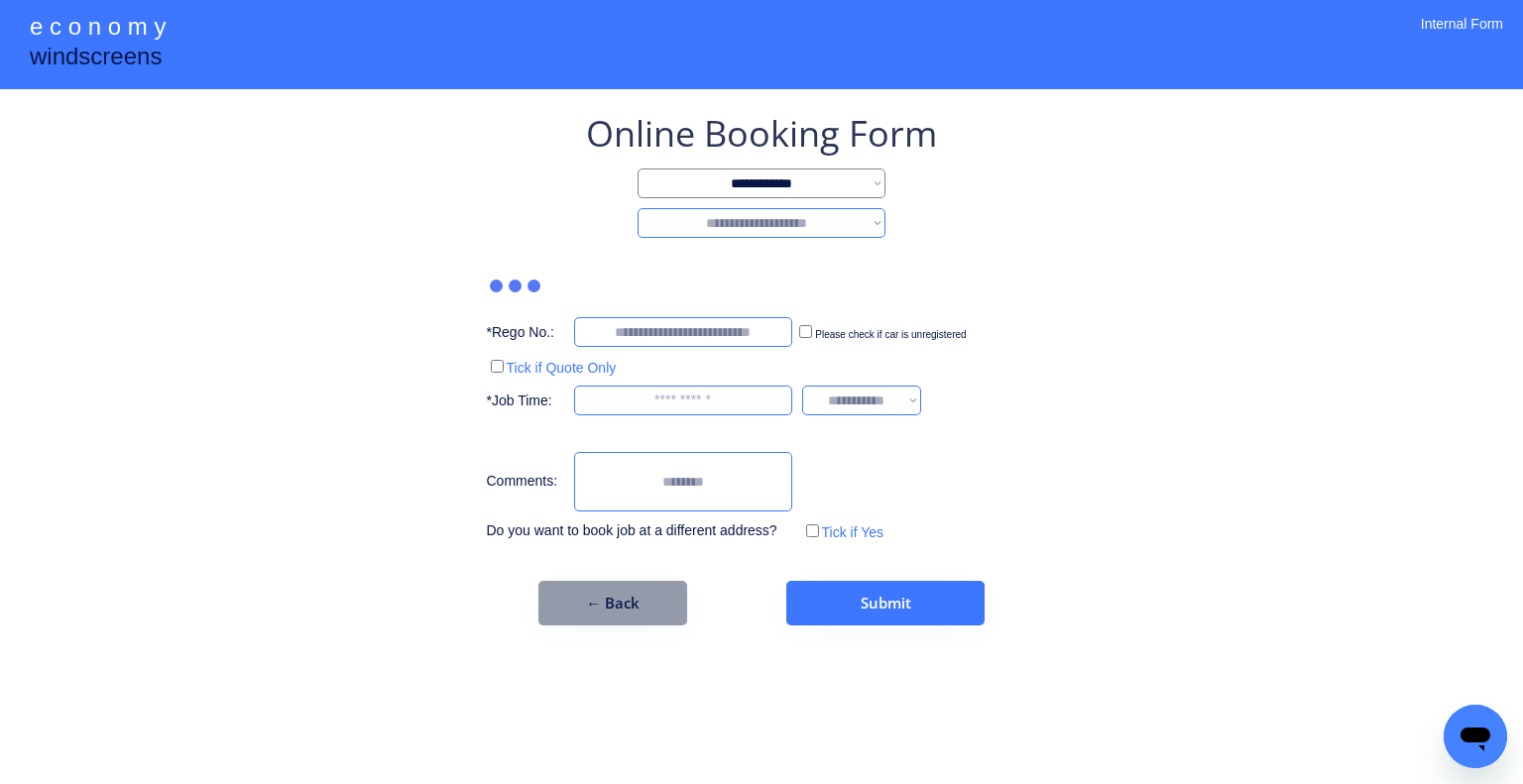 click on "**********" at bounding box center (762, 223) 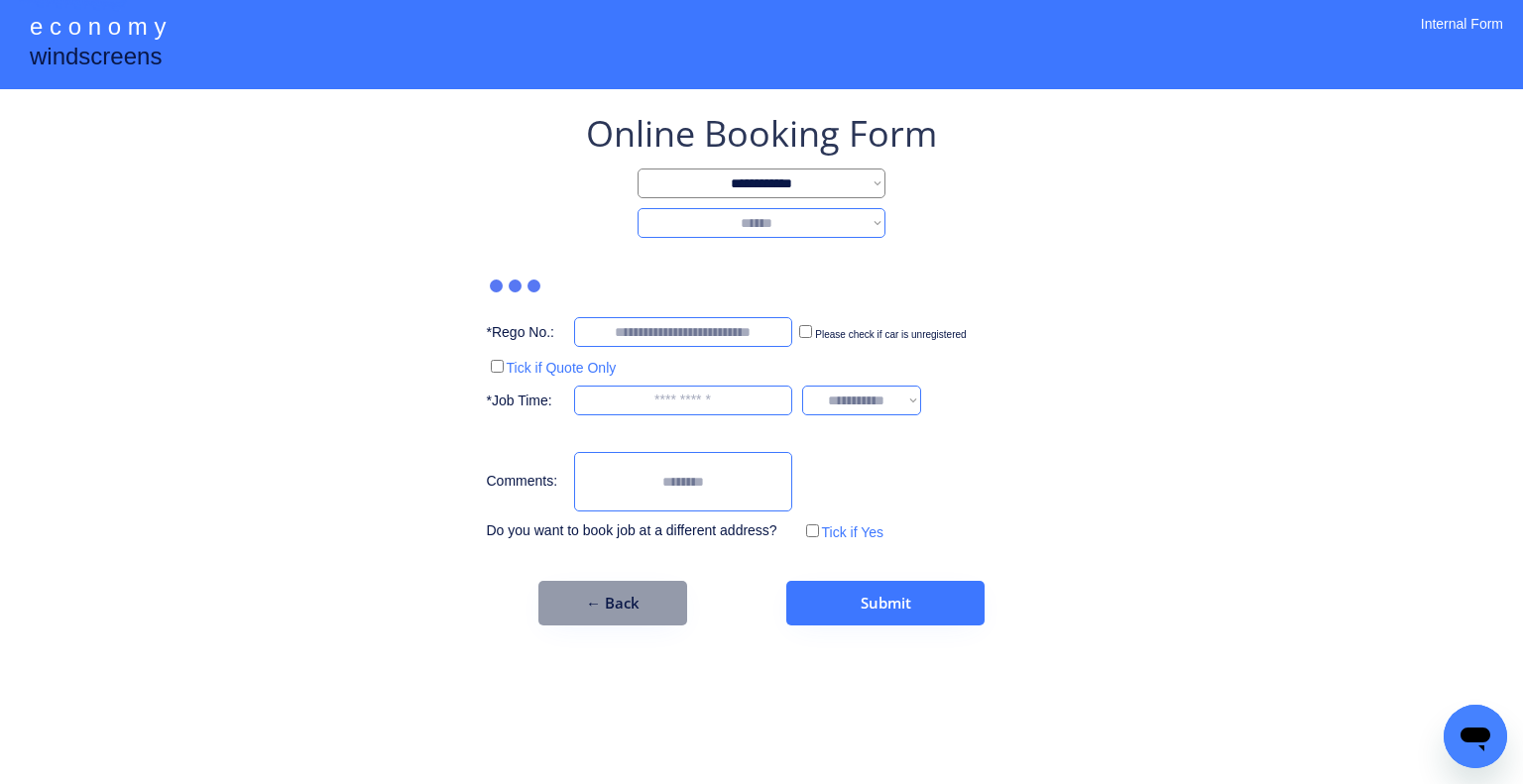 click on "**********" at bounding box center (762, 223) 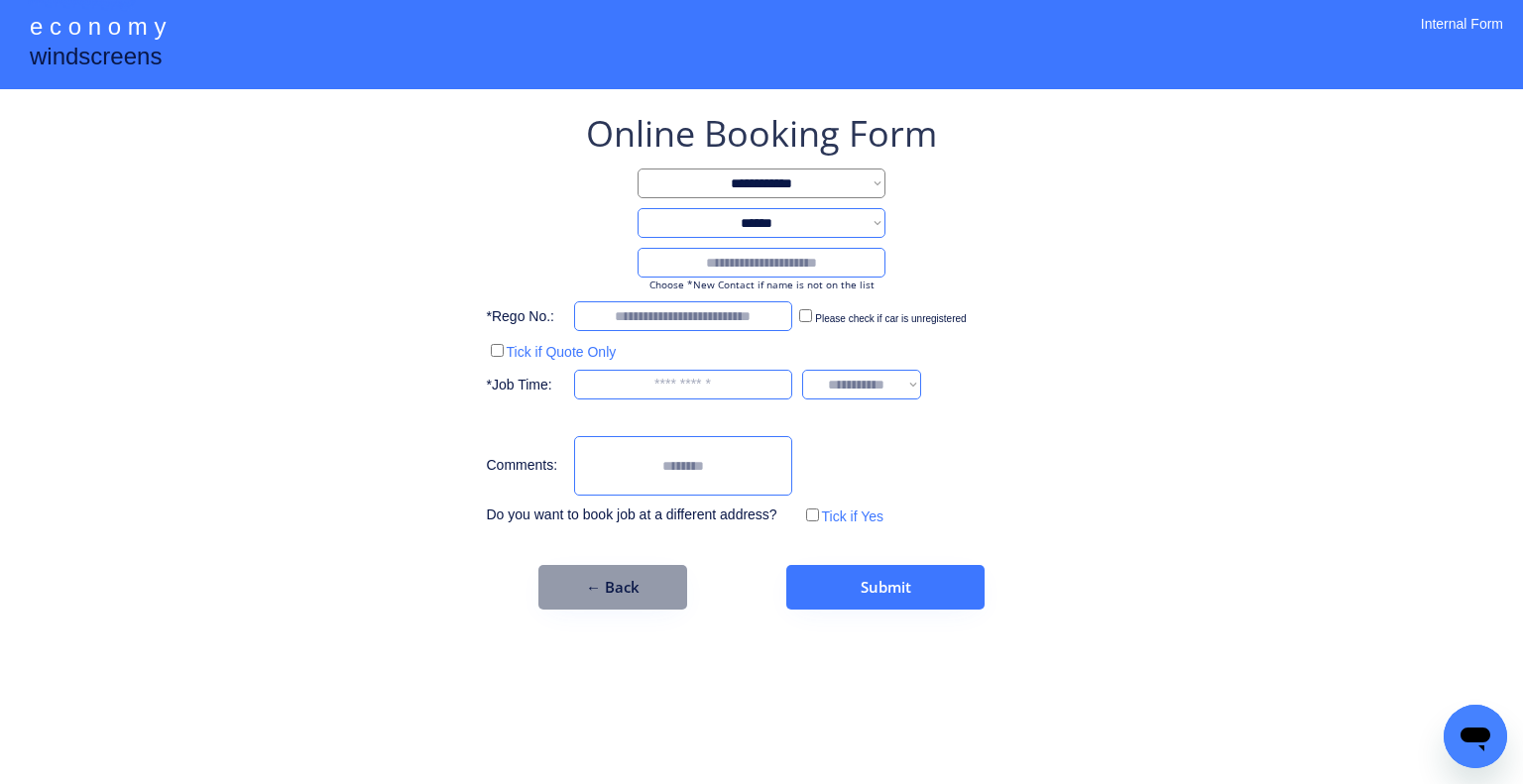 click on "**********" at bounding box center (762, 359) 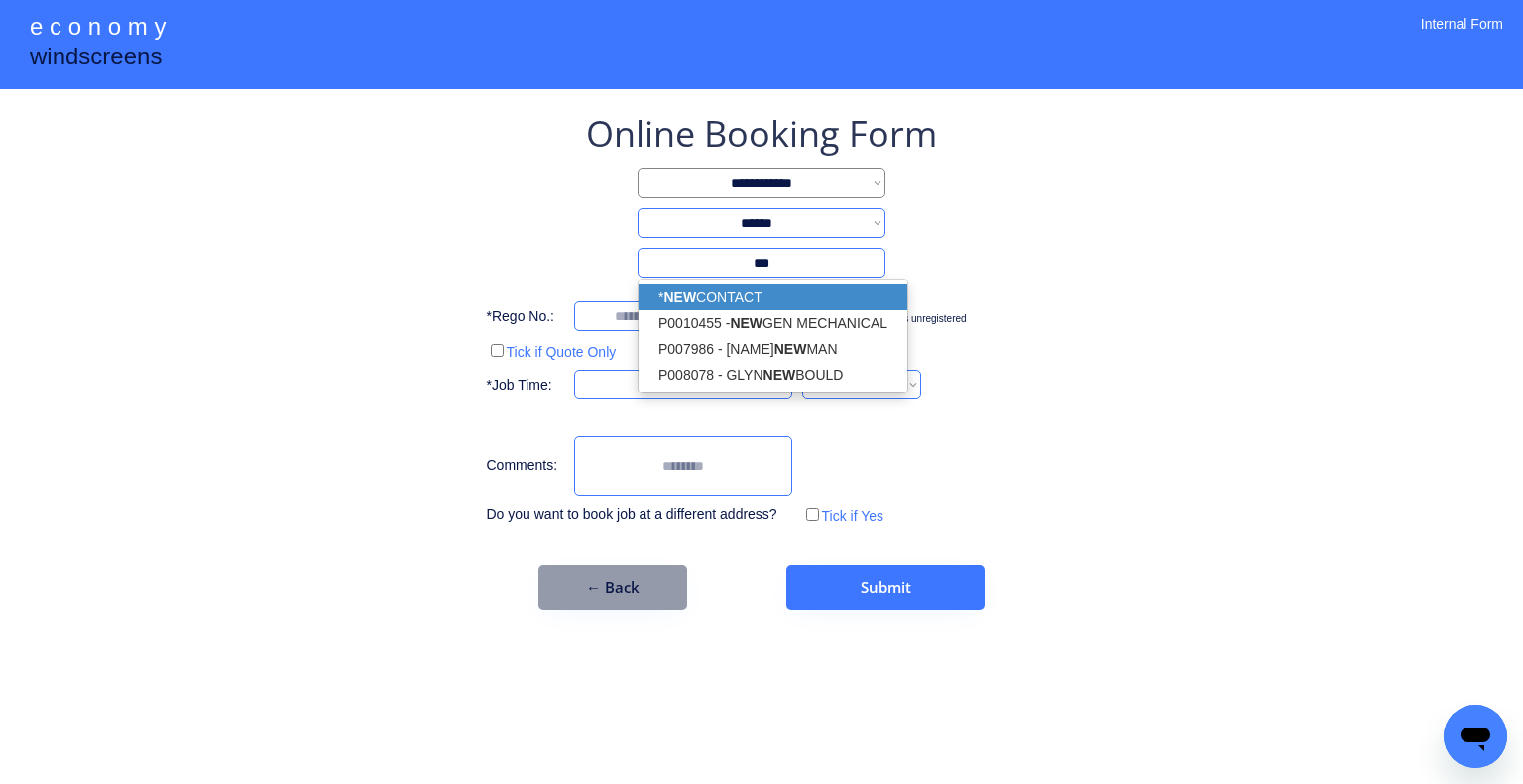 drag, startPoint x: 807, startPoint y: 291, endPoint x: 1161, endPoint y: 270, distance: 354.62233 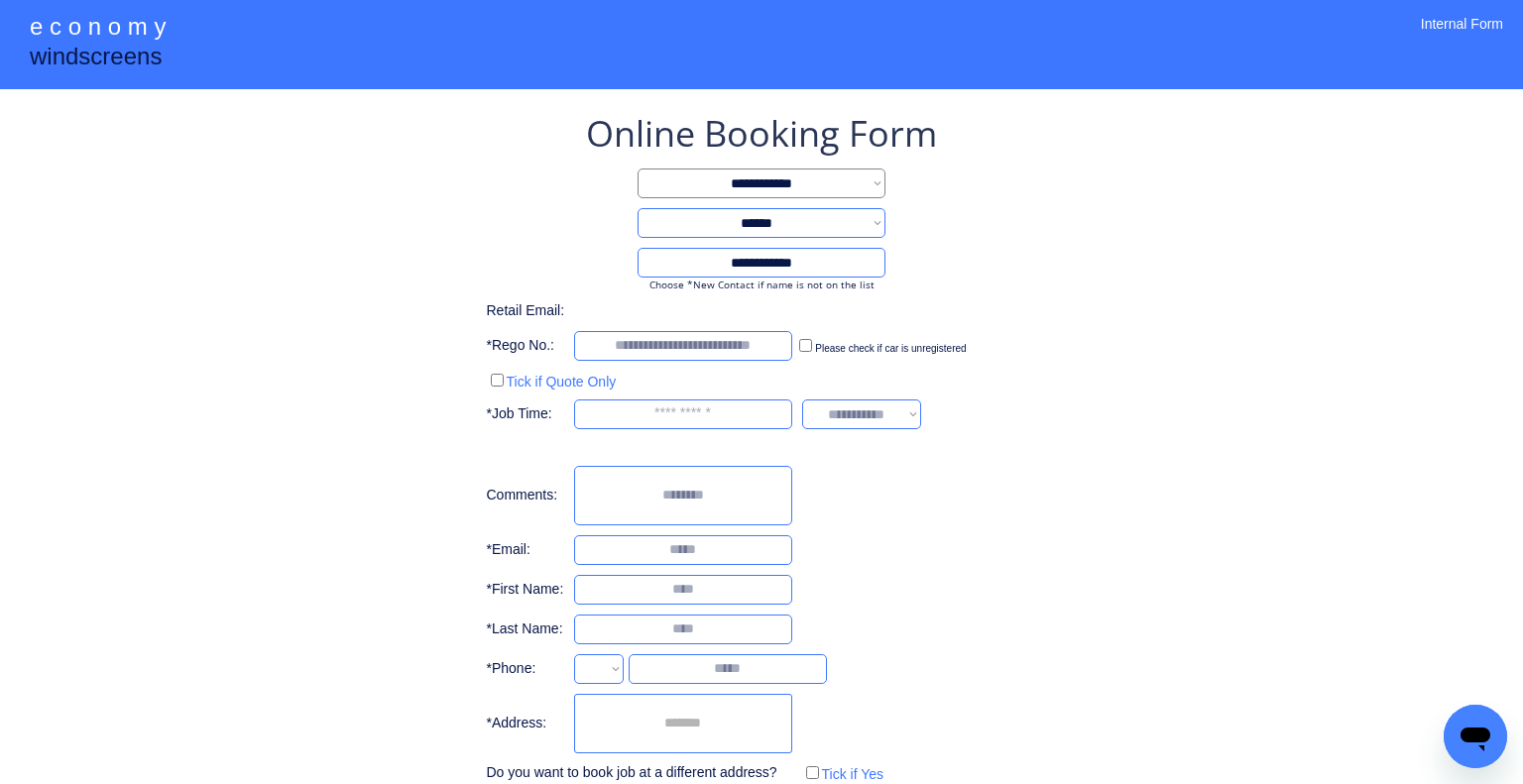 type on "**********" 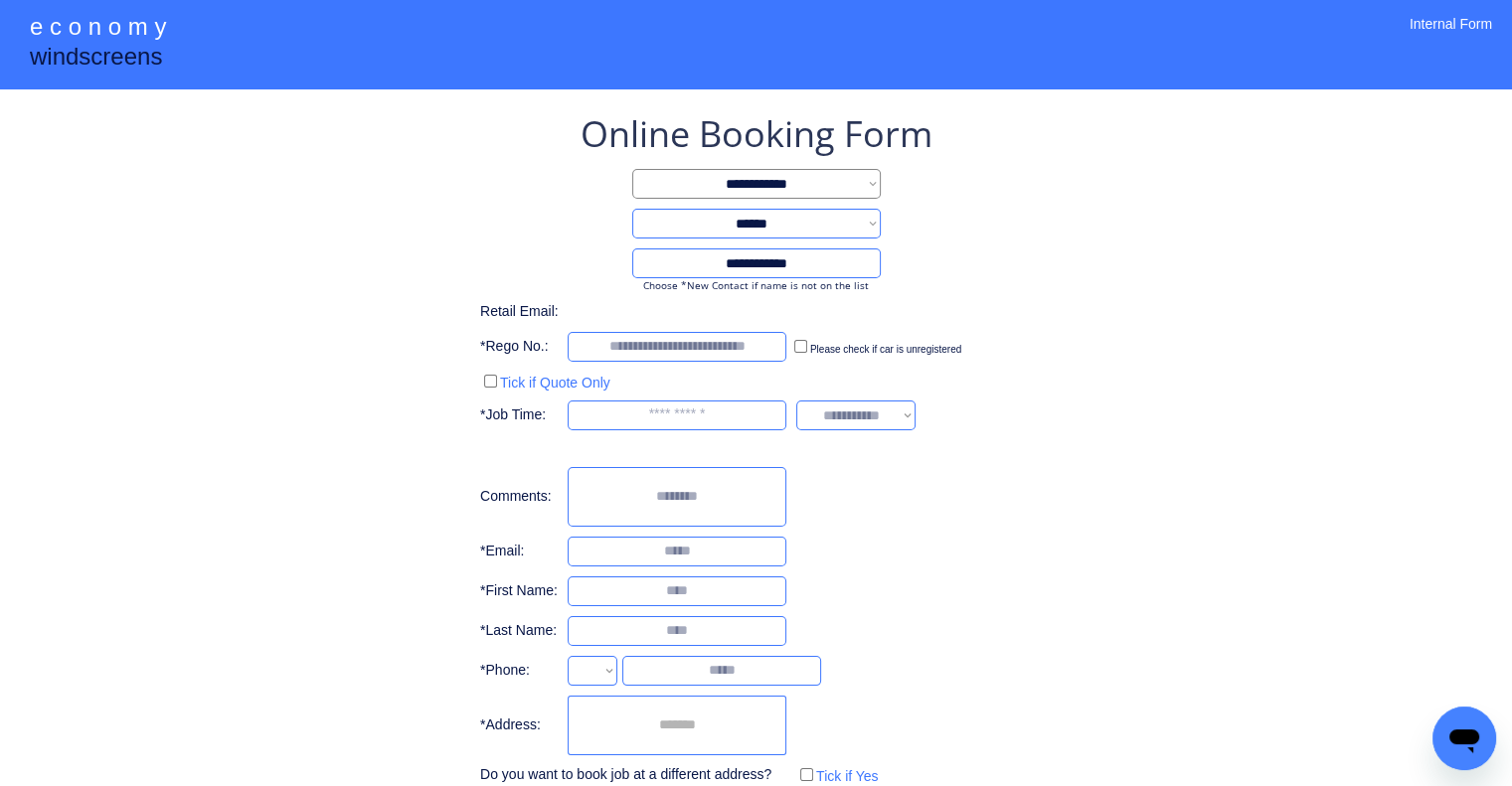 drag, startPoint x: 1239, startPoint y: 277, endPoint x: 957, endPoint y: 48, distance: 363.26987 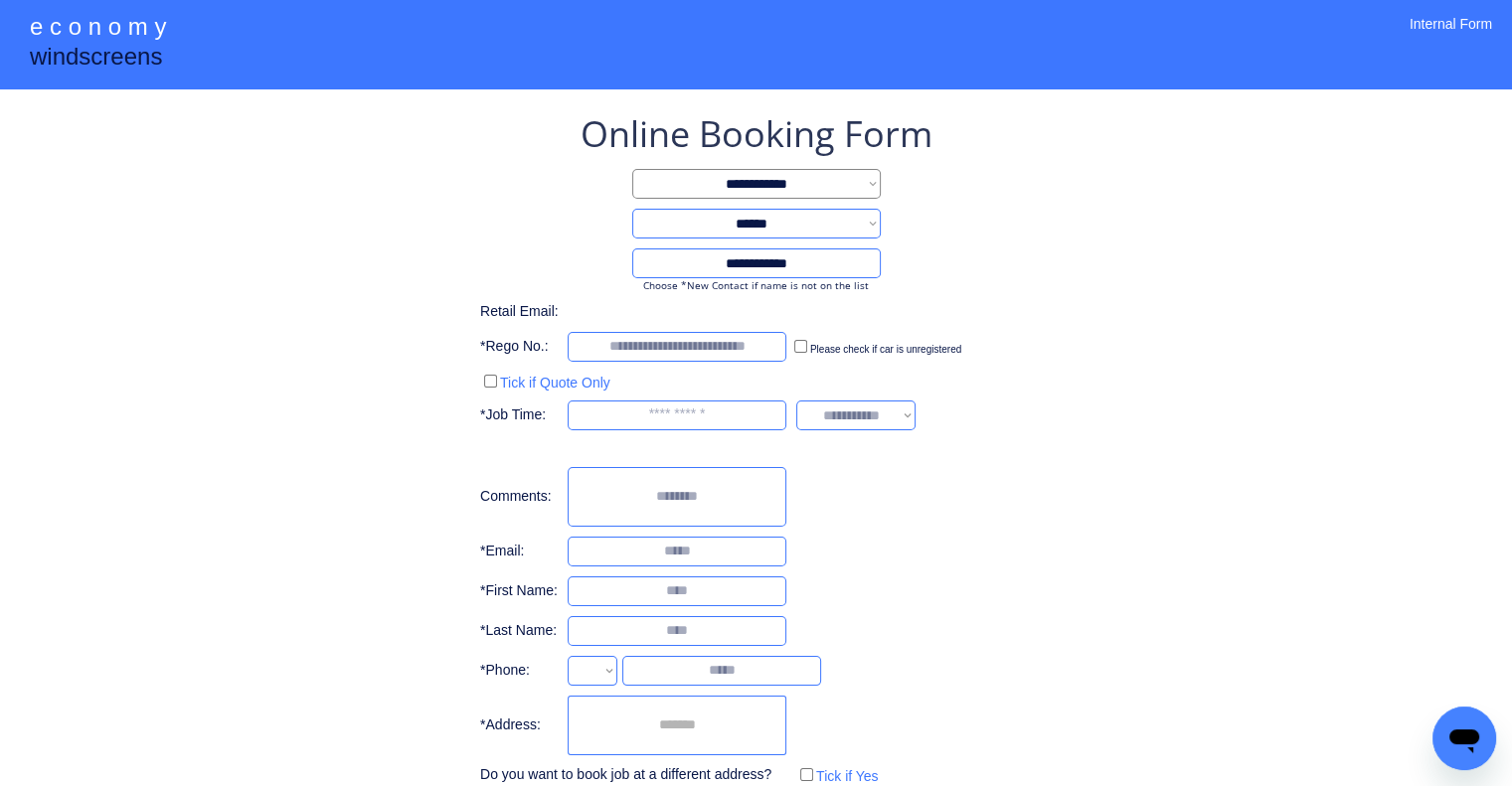 click on "**********" at bounding box center [756, 449] 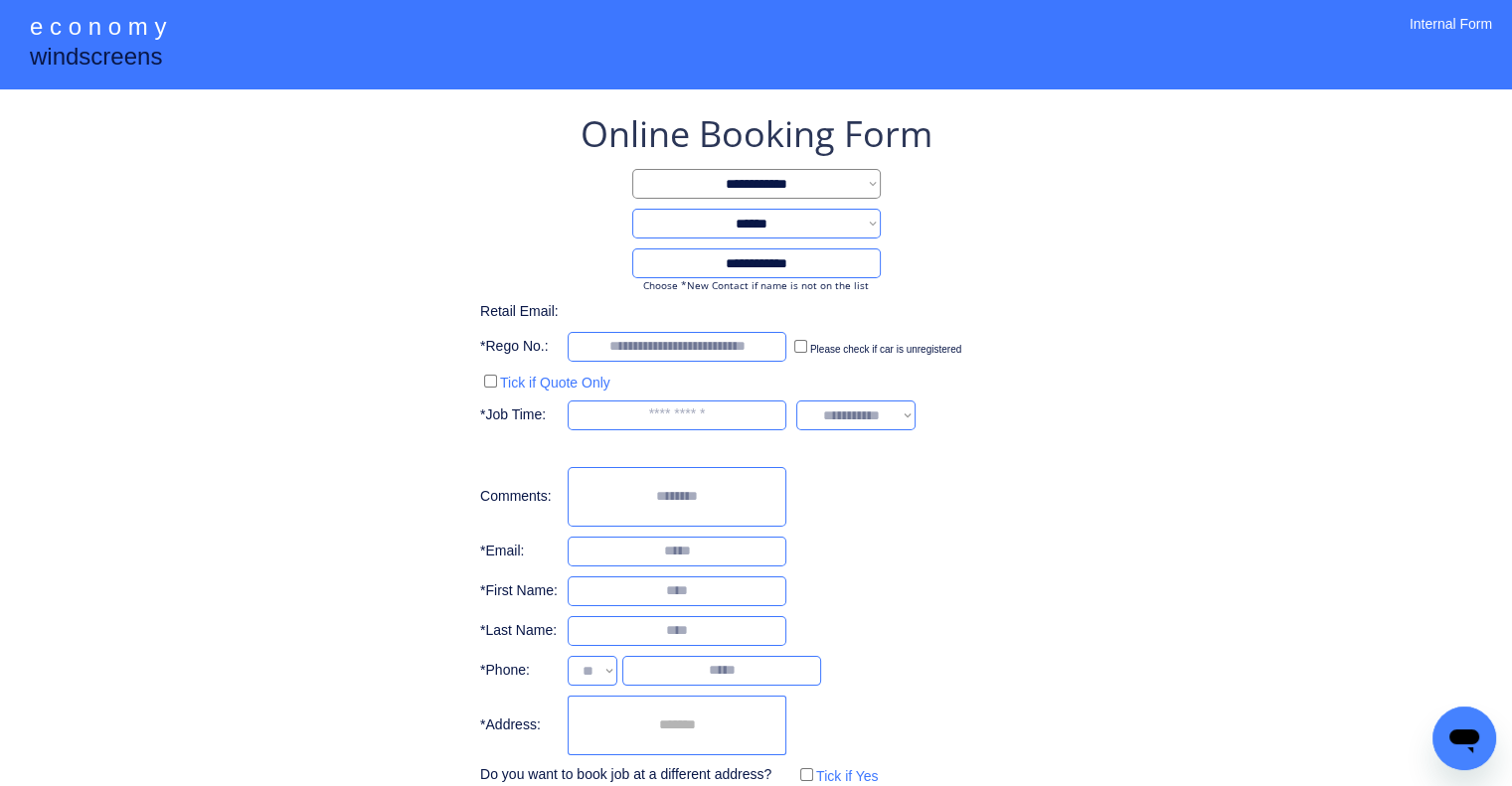 select on "**********" 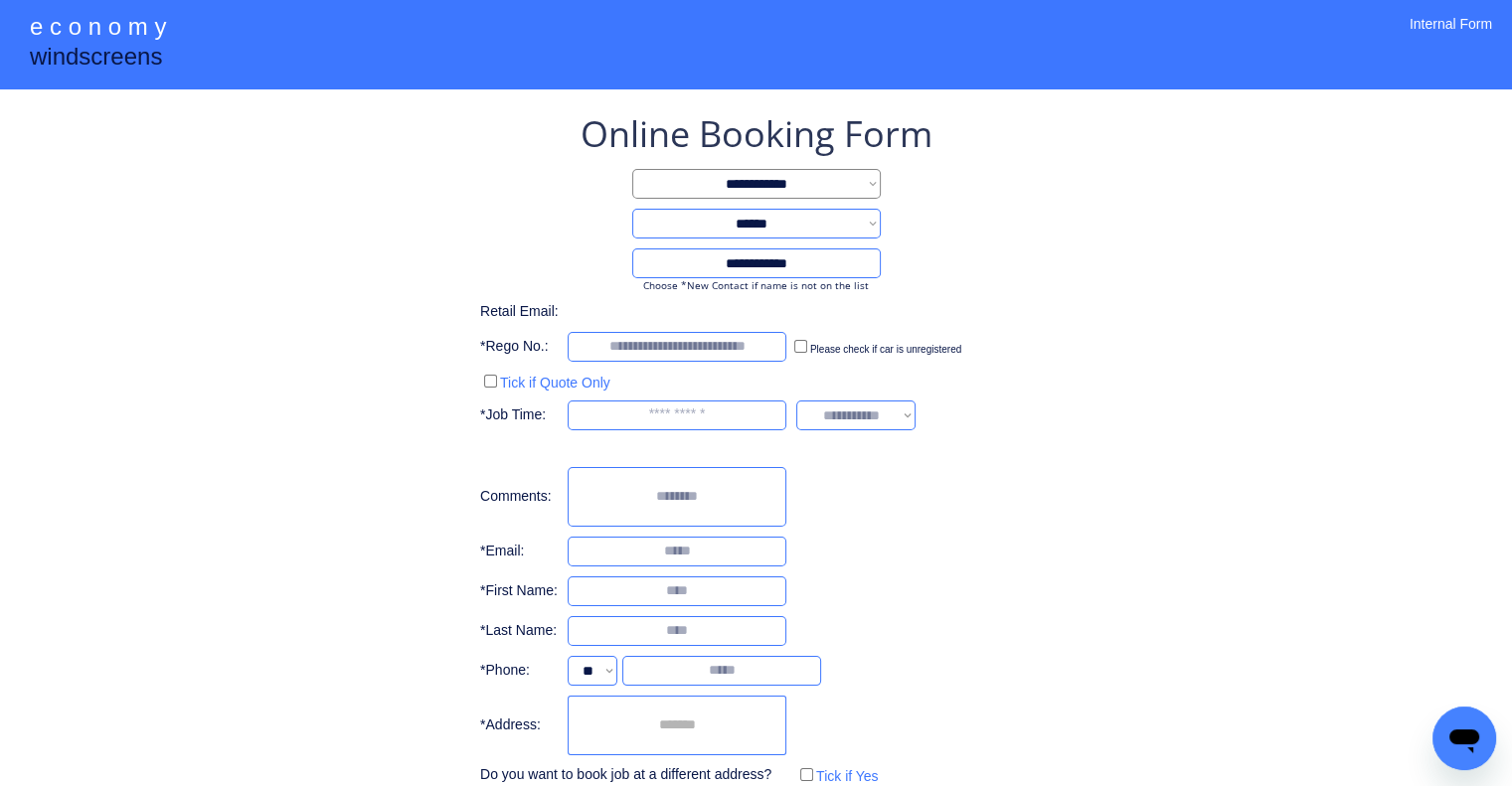 drag, startPoint x: 1091, startPoint y: 335, endPoint x: 911, endPoint y: 505, distance: 247.58837 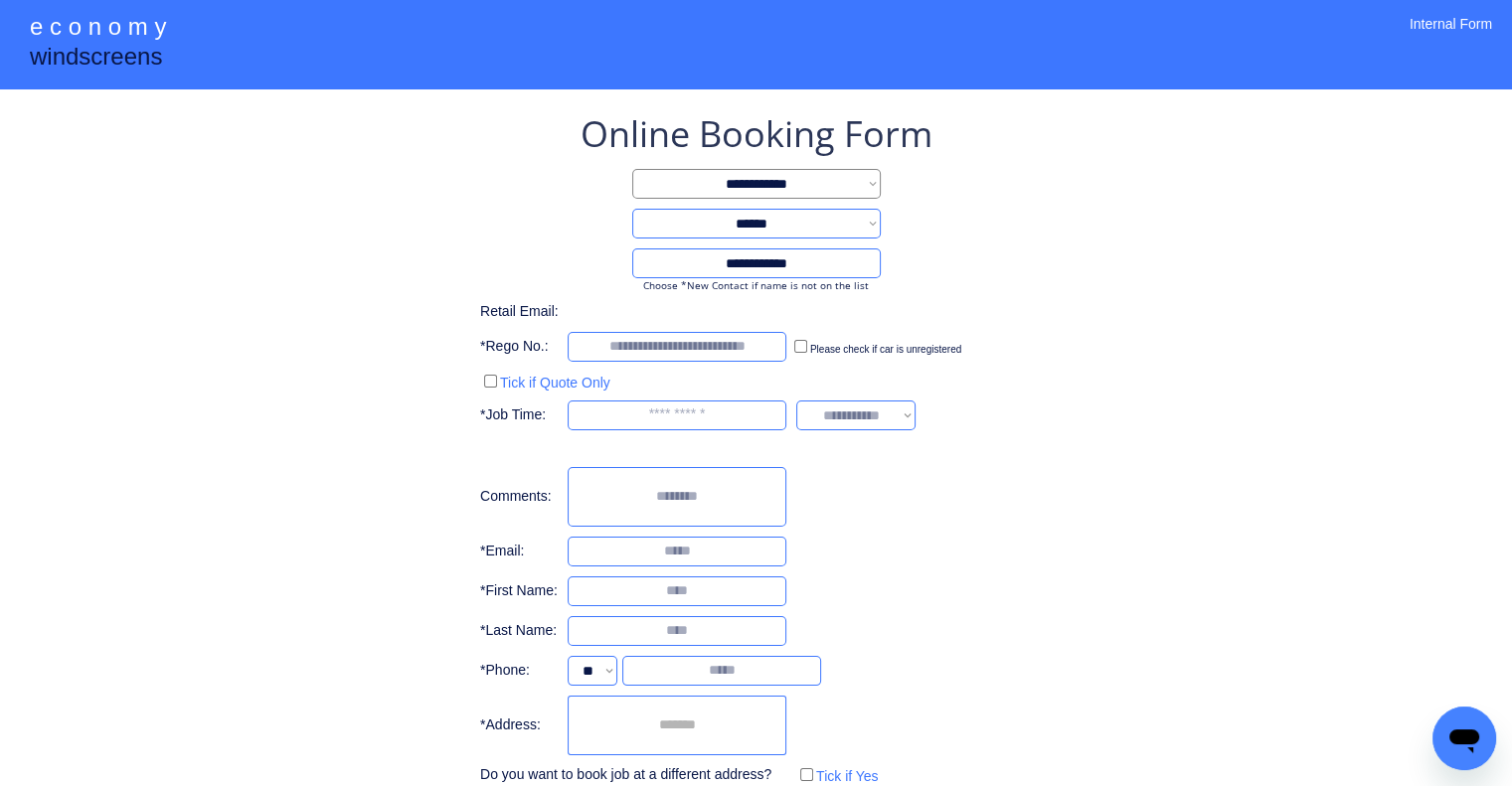 click on "**********" at bounding box center (756, 449) 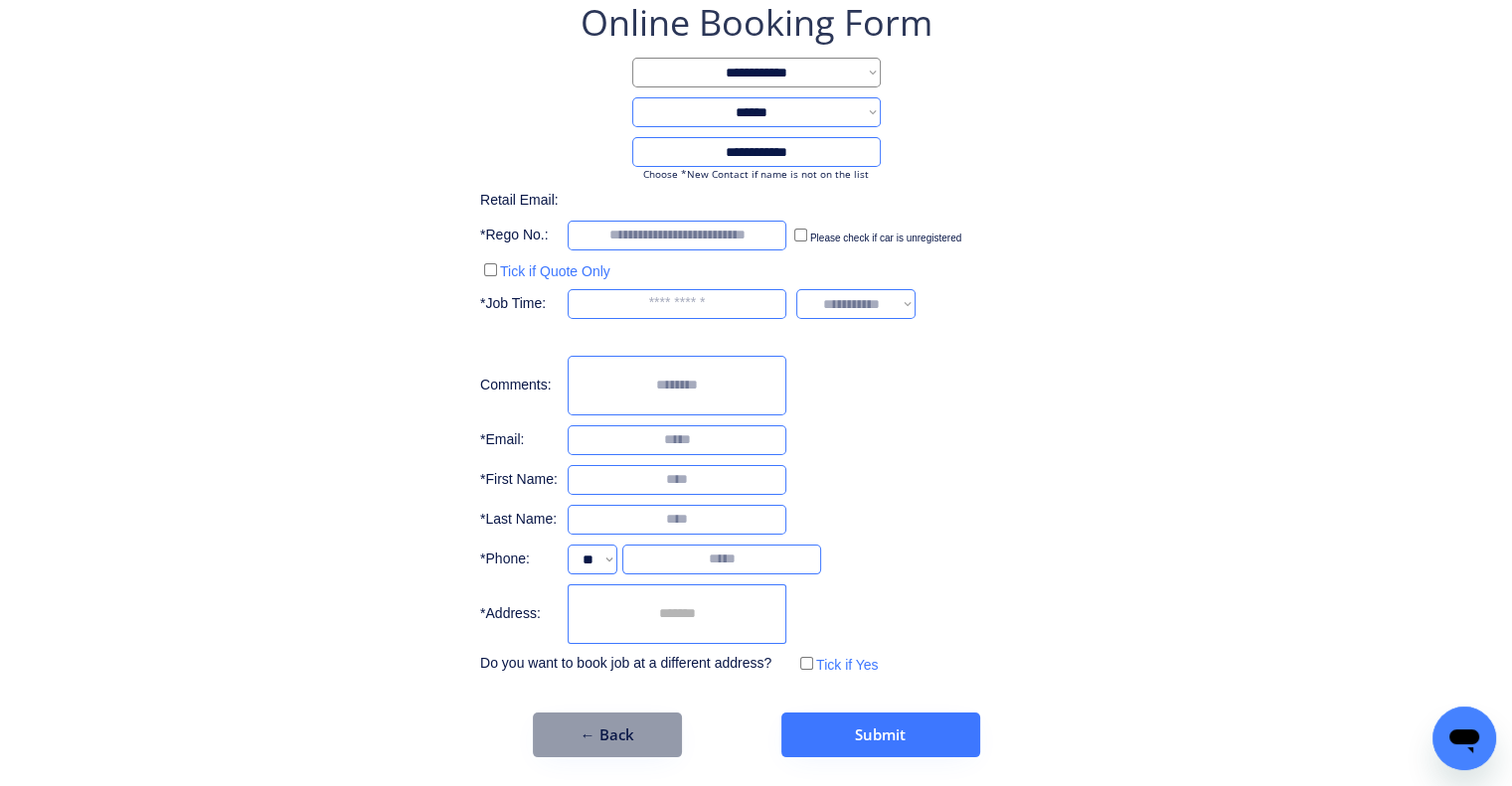 scroll, scrollTop: 112, scrollLeft: 0, axis: vertical 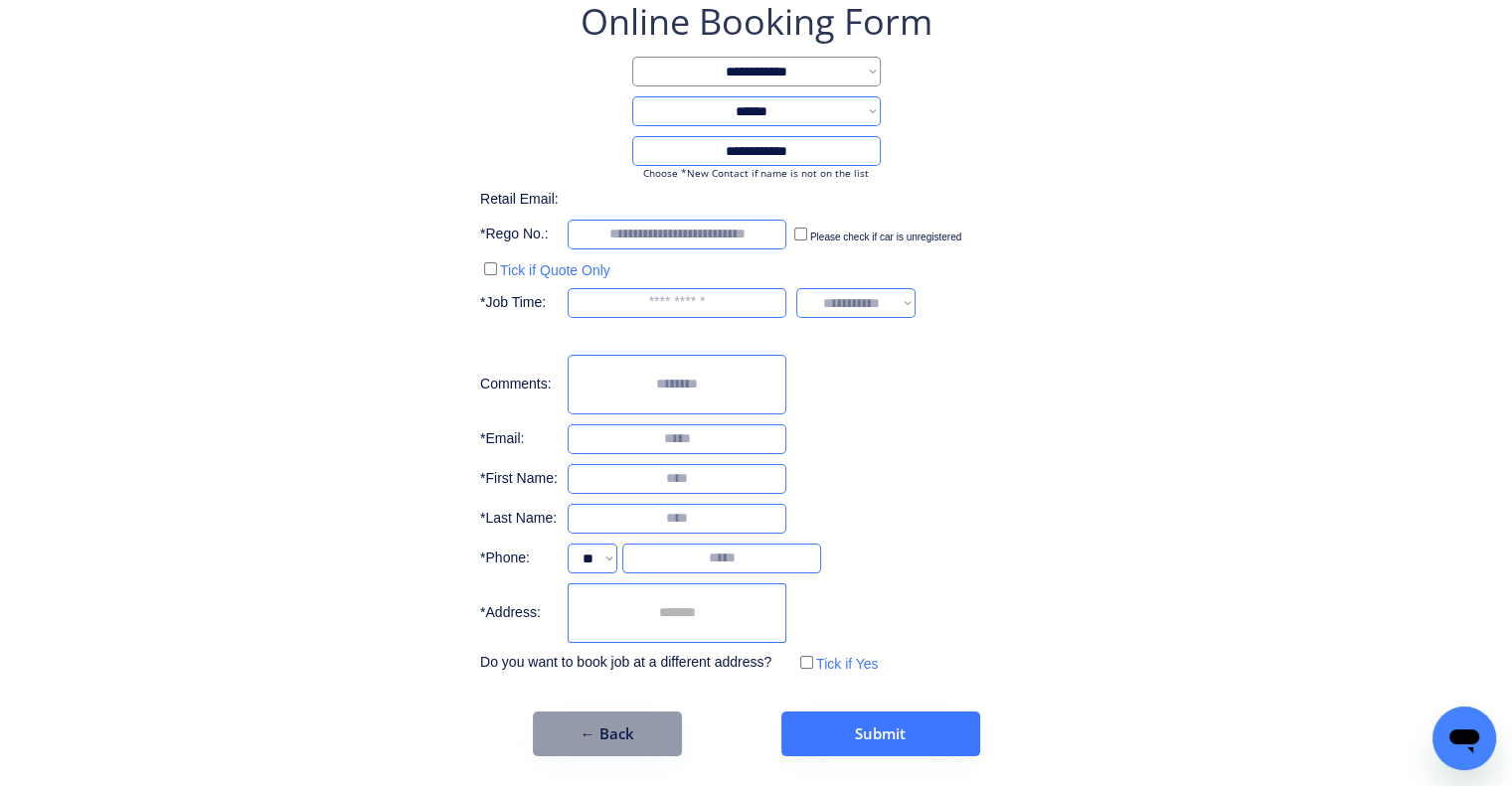 click at bounding box center (677, 613) 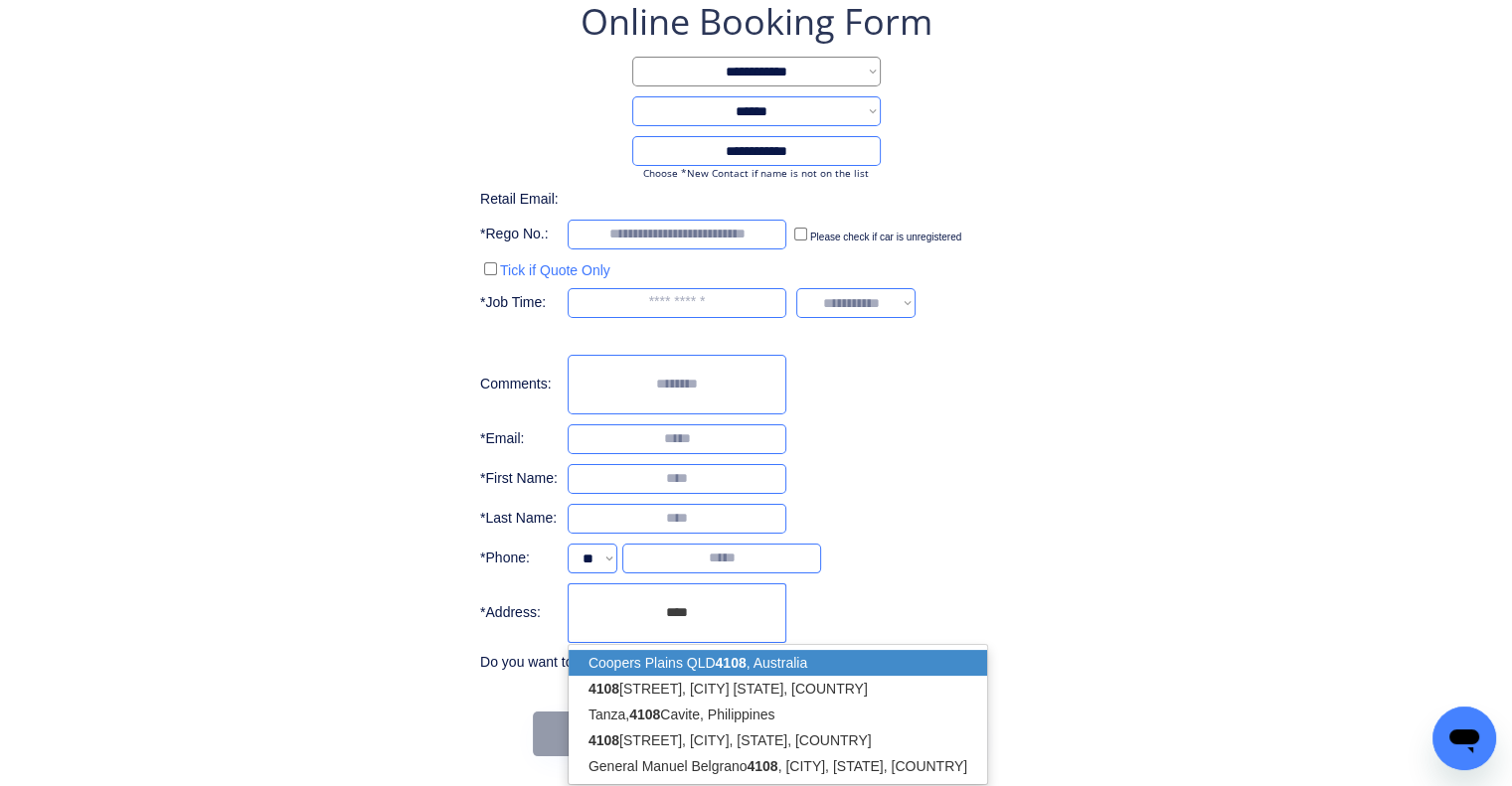 drag, startPoint x: 721, startPoint y: 662, endPoint x: 995, endPoint y: 473, distance: 332.8618 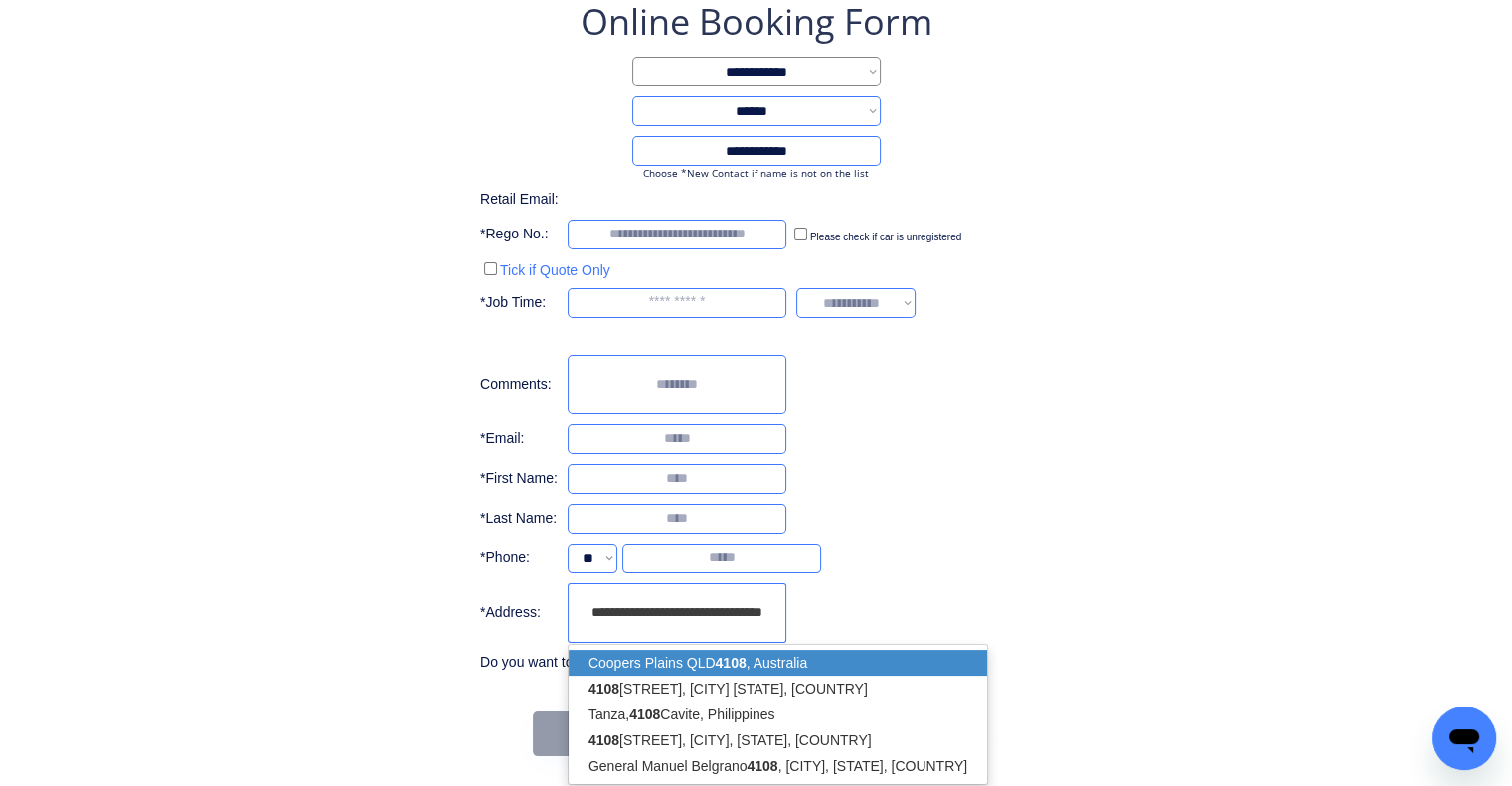 type on "**********" 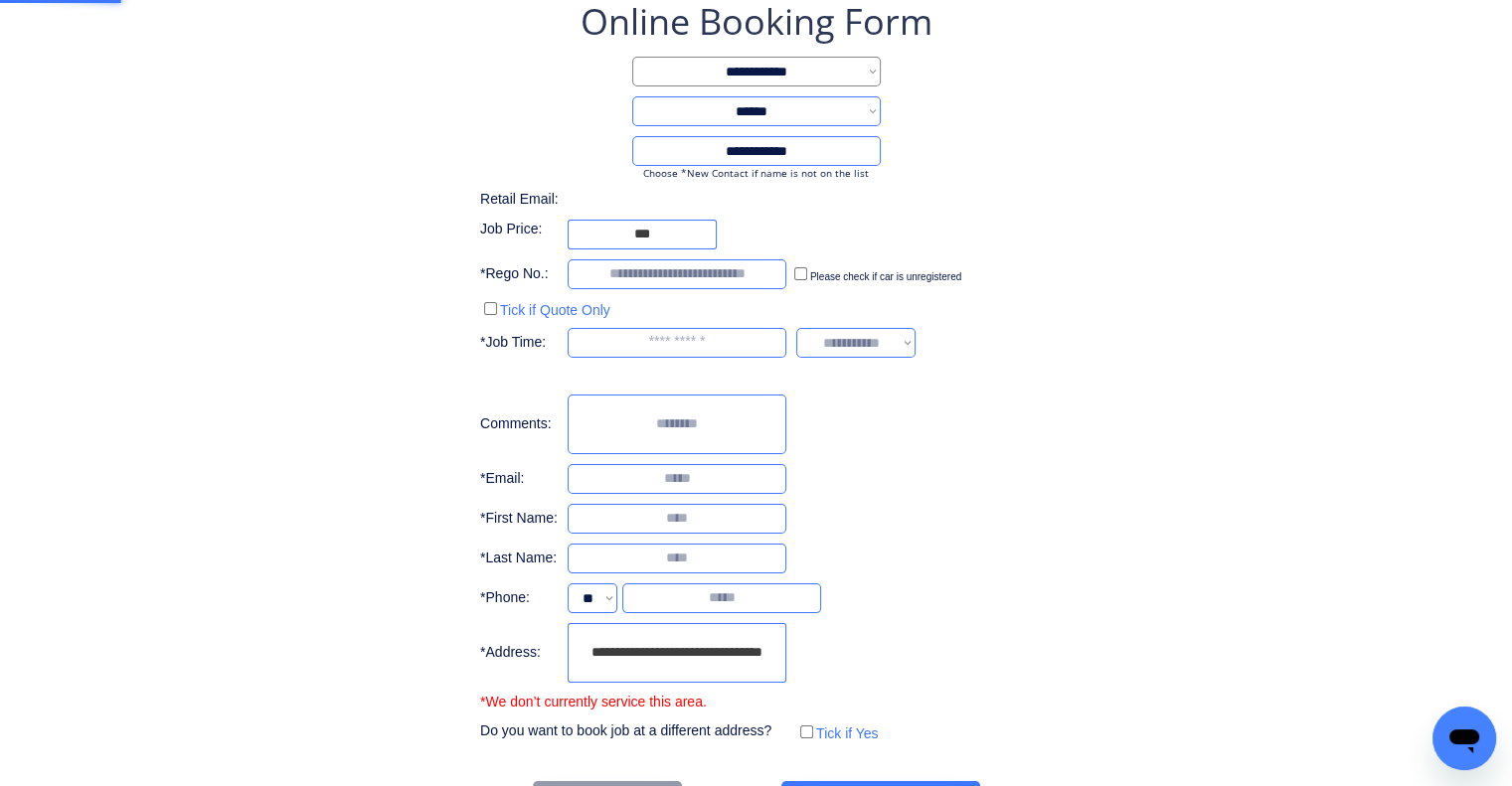 click on "**********" at bounding box center (756, 411) 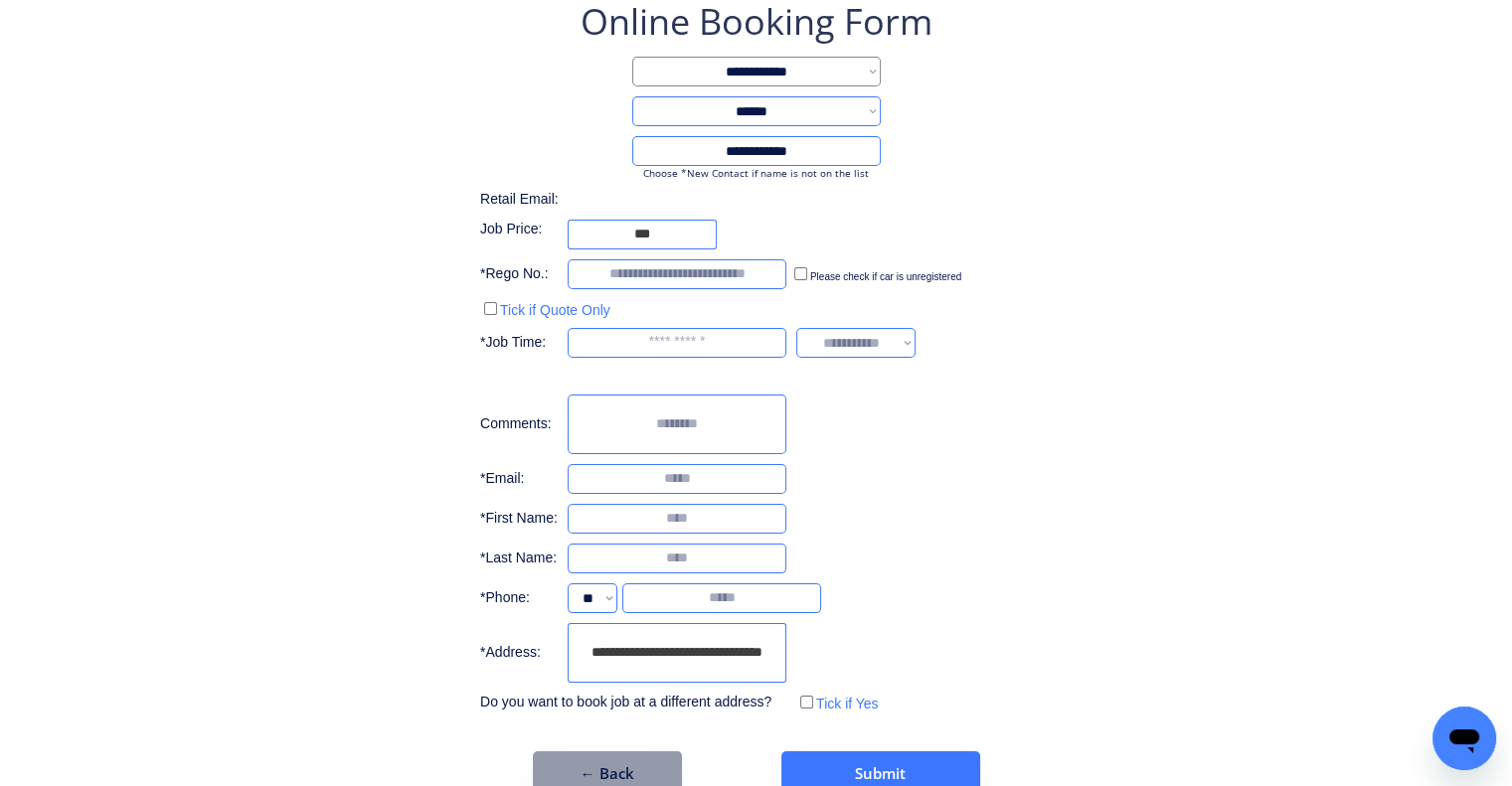 click on "**********" at bounding box center (756, 357) 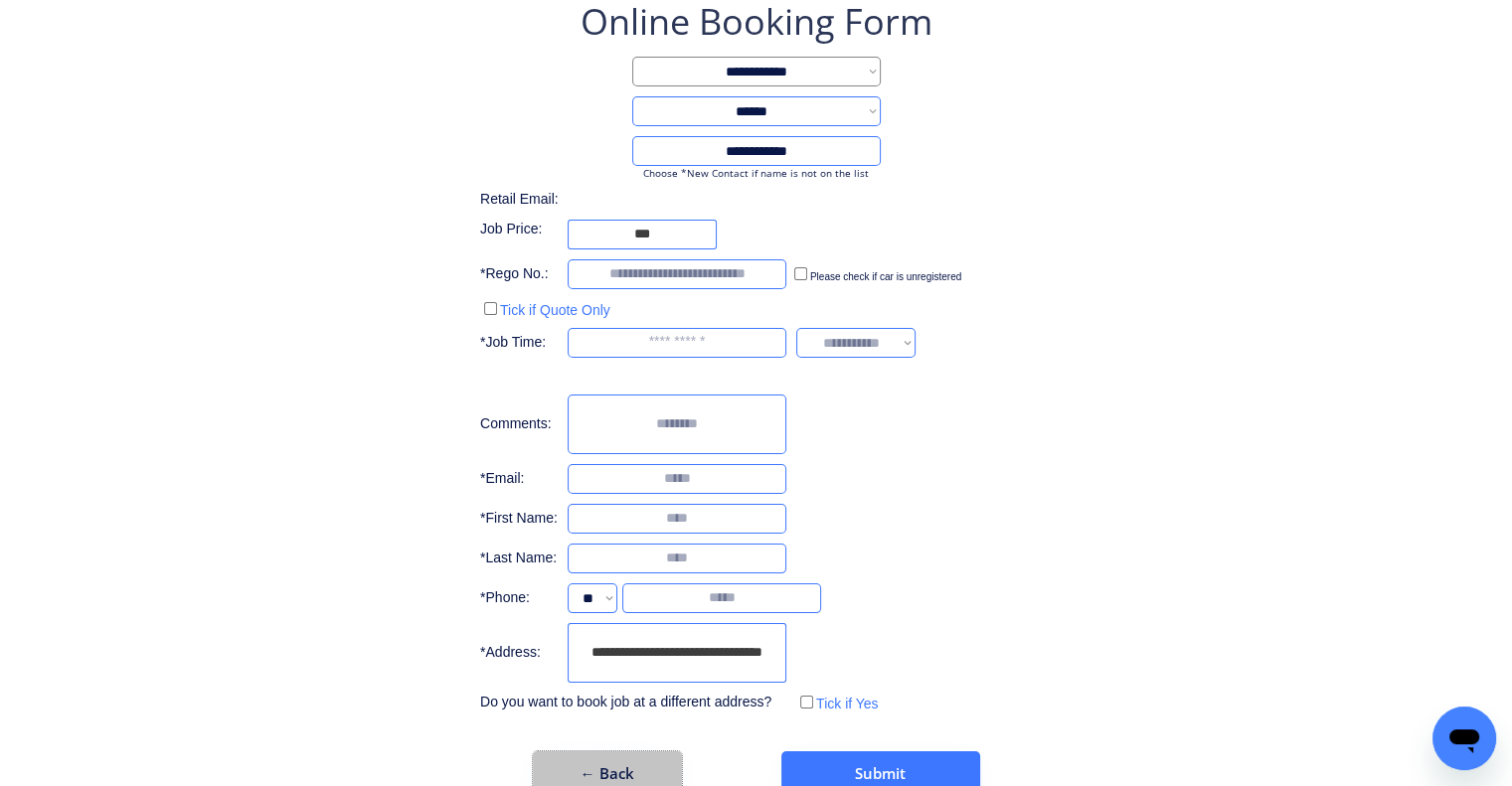 click on "←   Back" at bounding box center (607, 773) 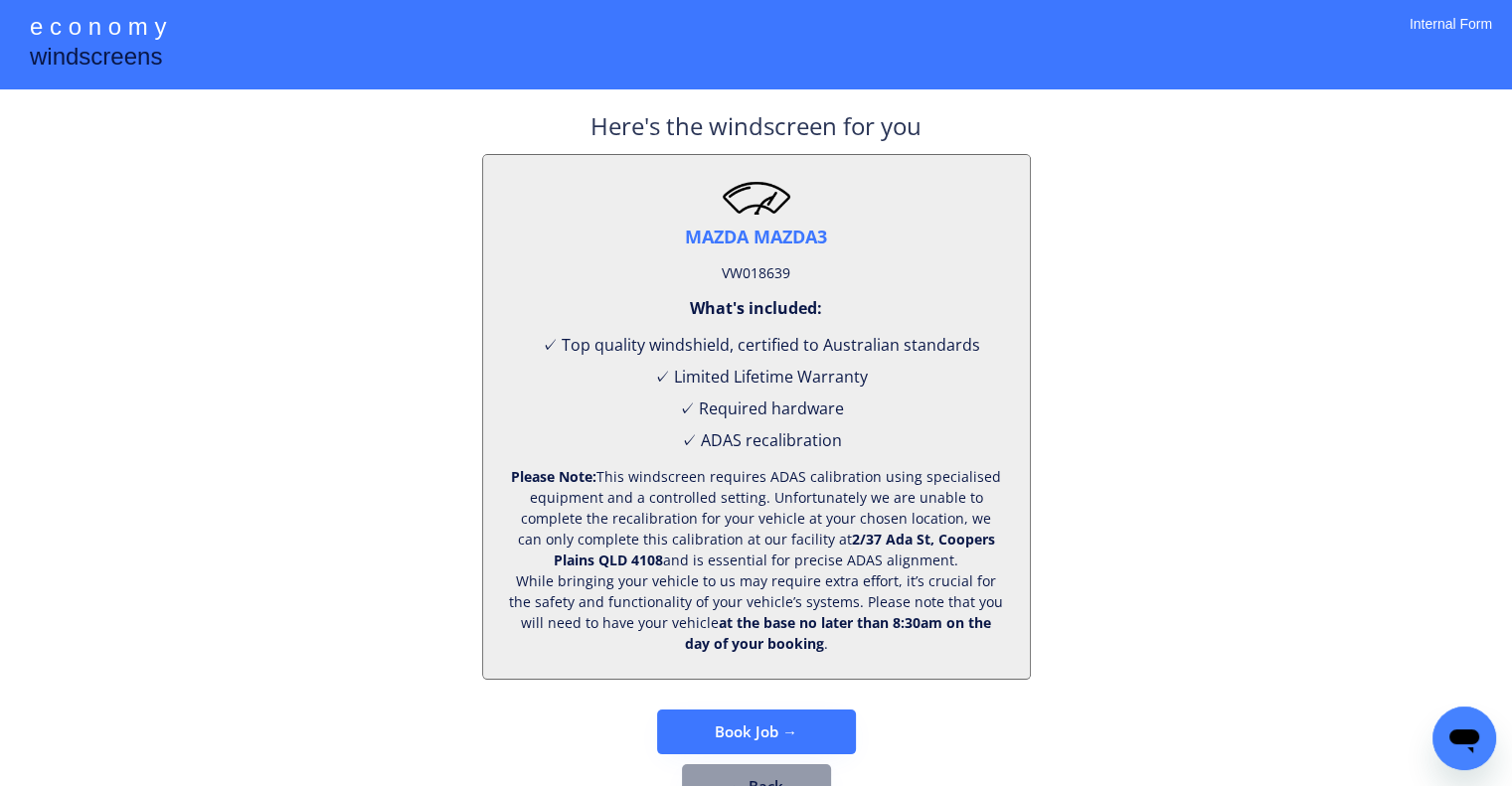 scroll, scrollTop: 82, scrollLeft: 0, axis: vertical 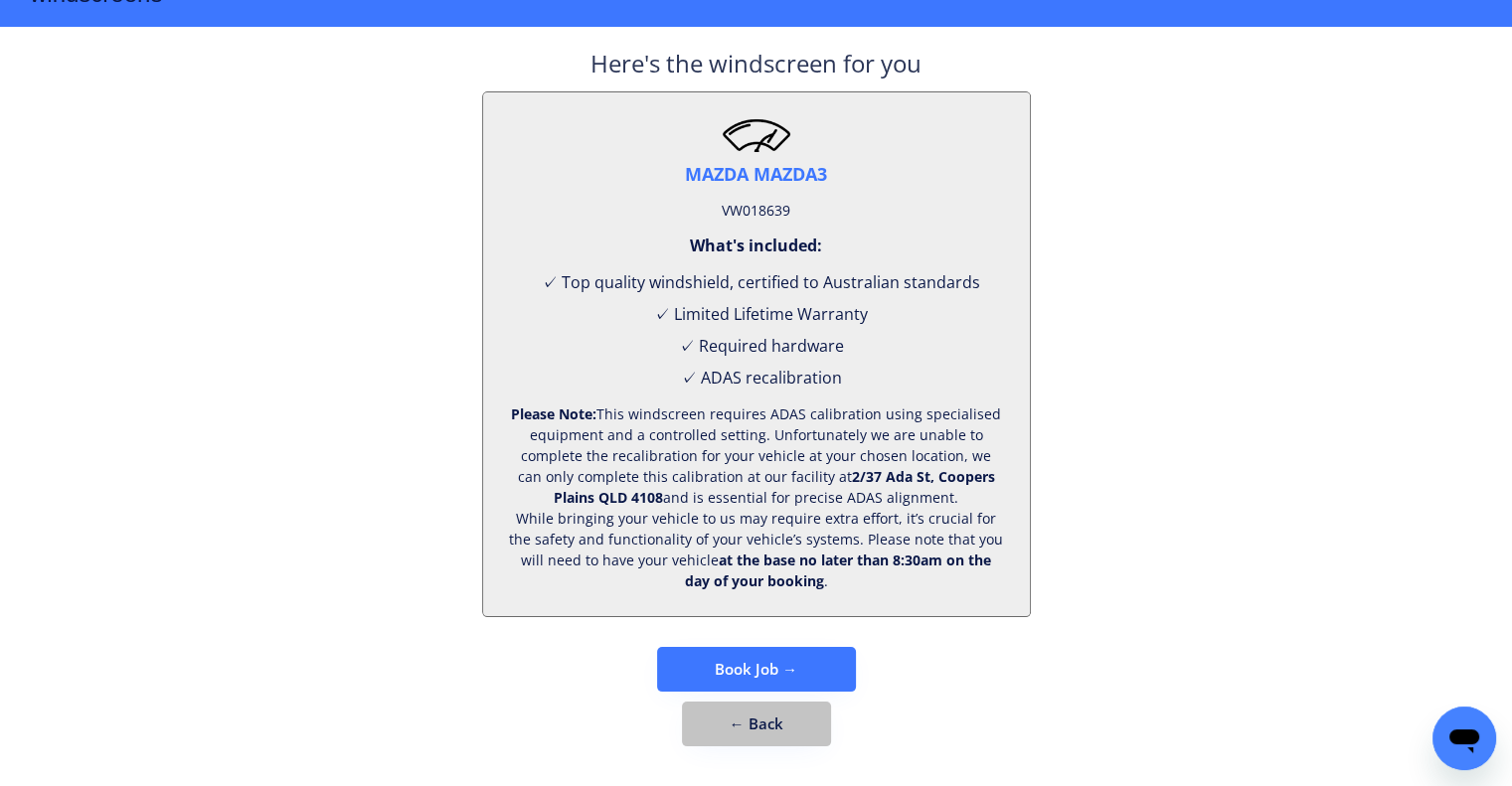 click on "←   Back" at bounding box center [756, 723] 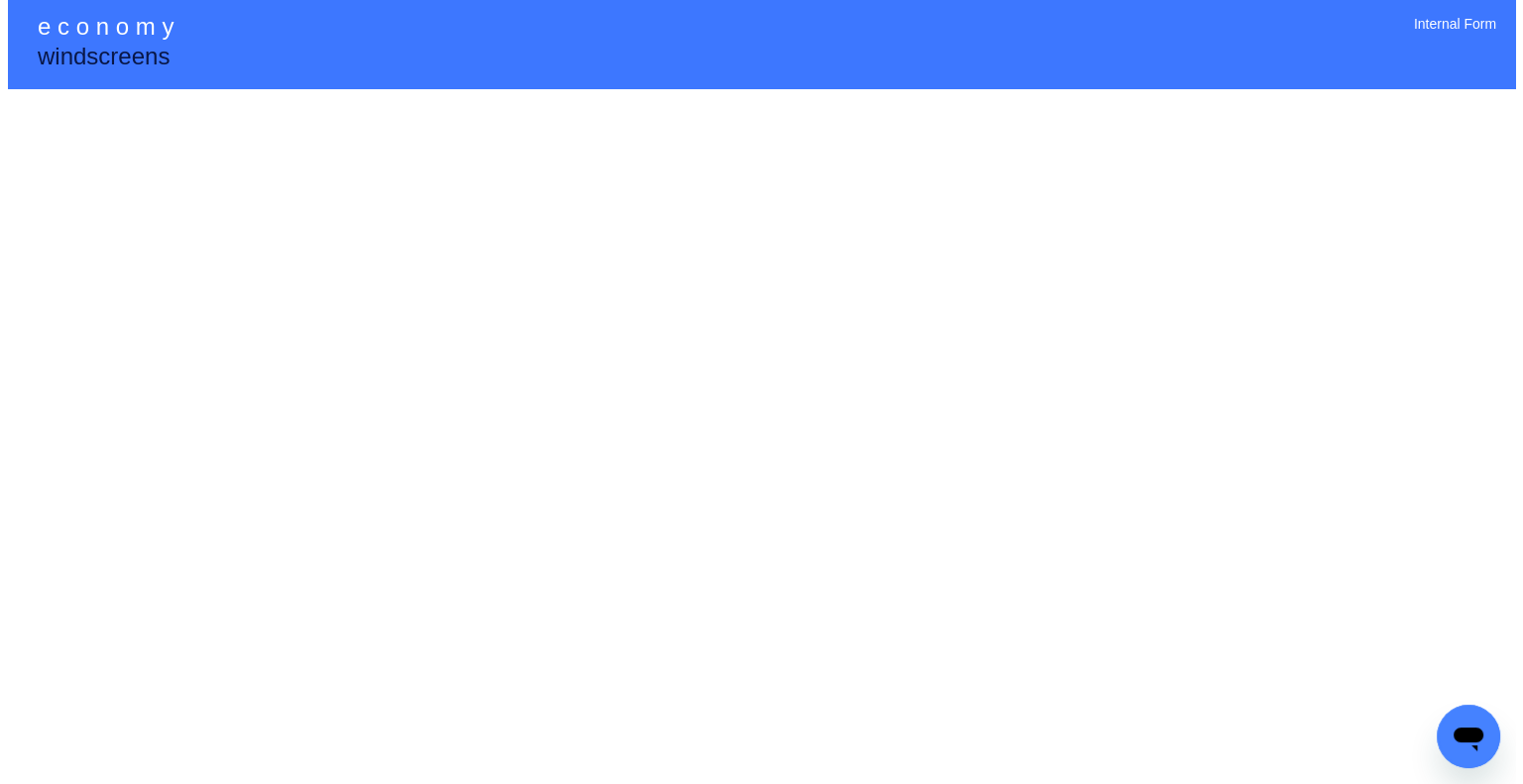 scroll, scrollTop: 0, scrollLeft: 0, axis: both 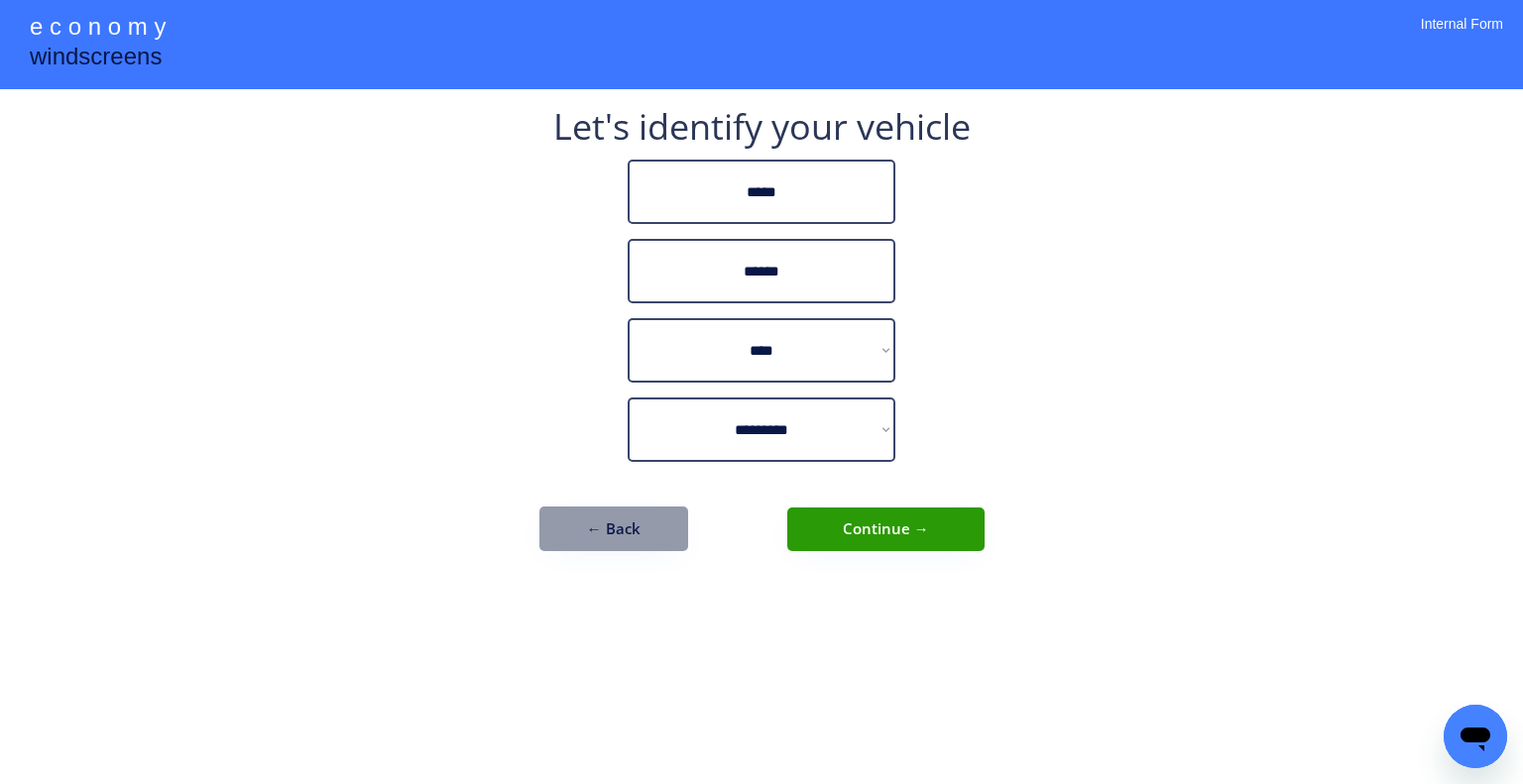click on "←   Back" at bounding box center (614, 528) 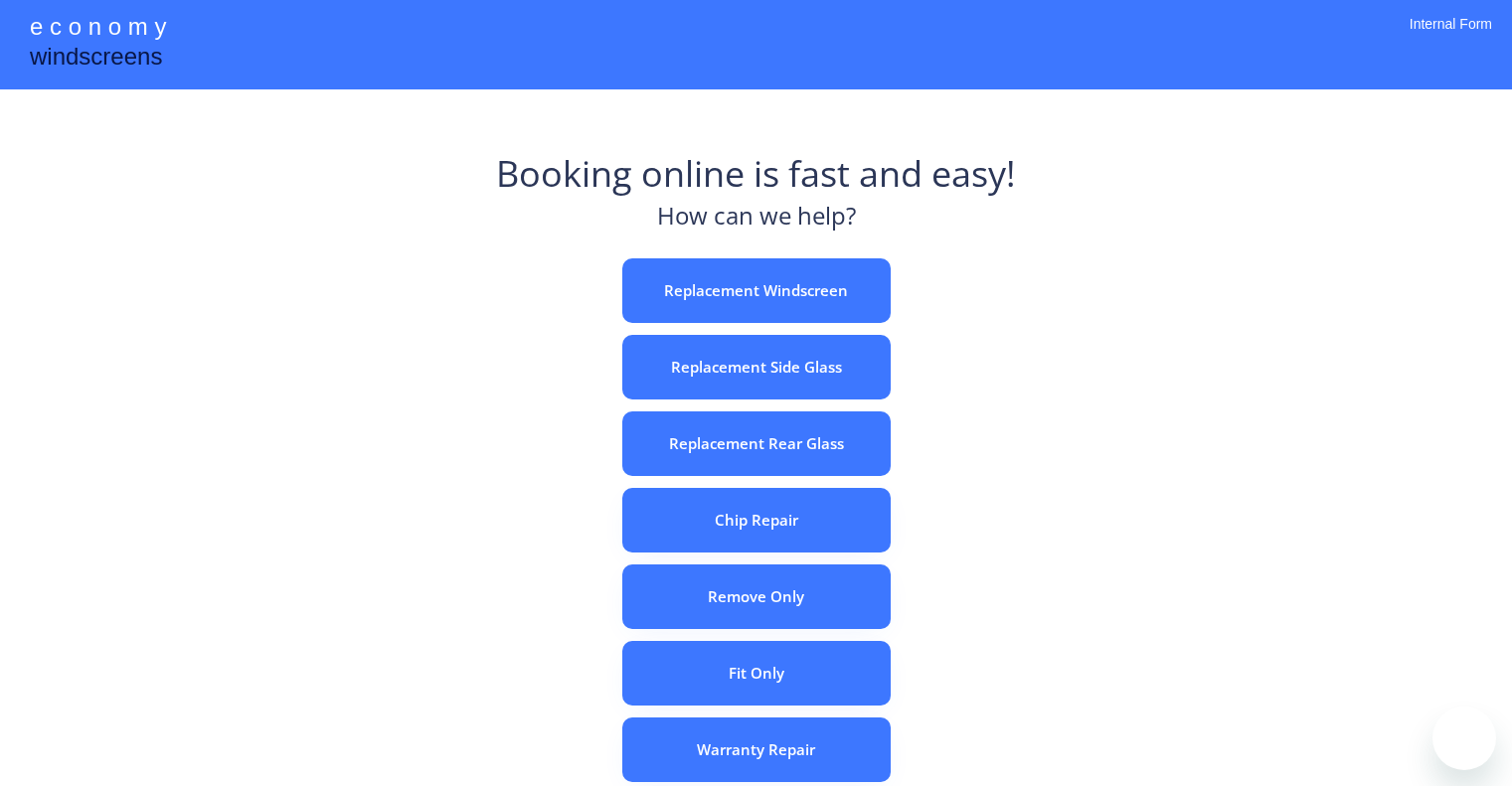 scroll, scrollTop: 0, scrollLeft: 0, axis: both 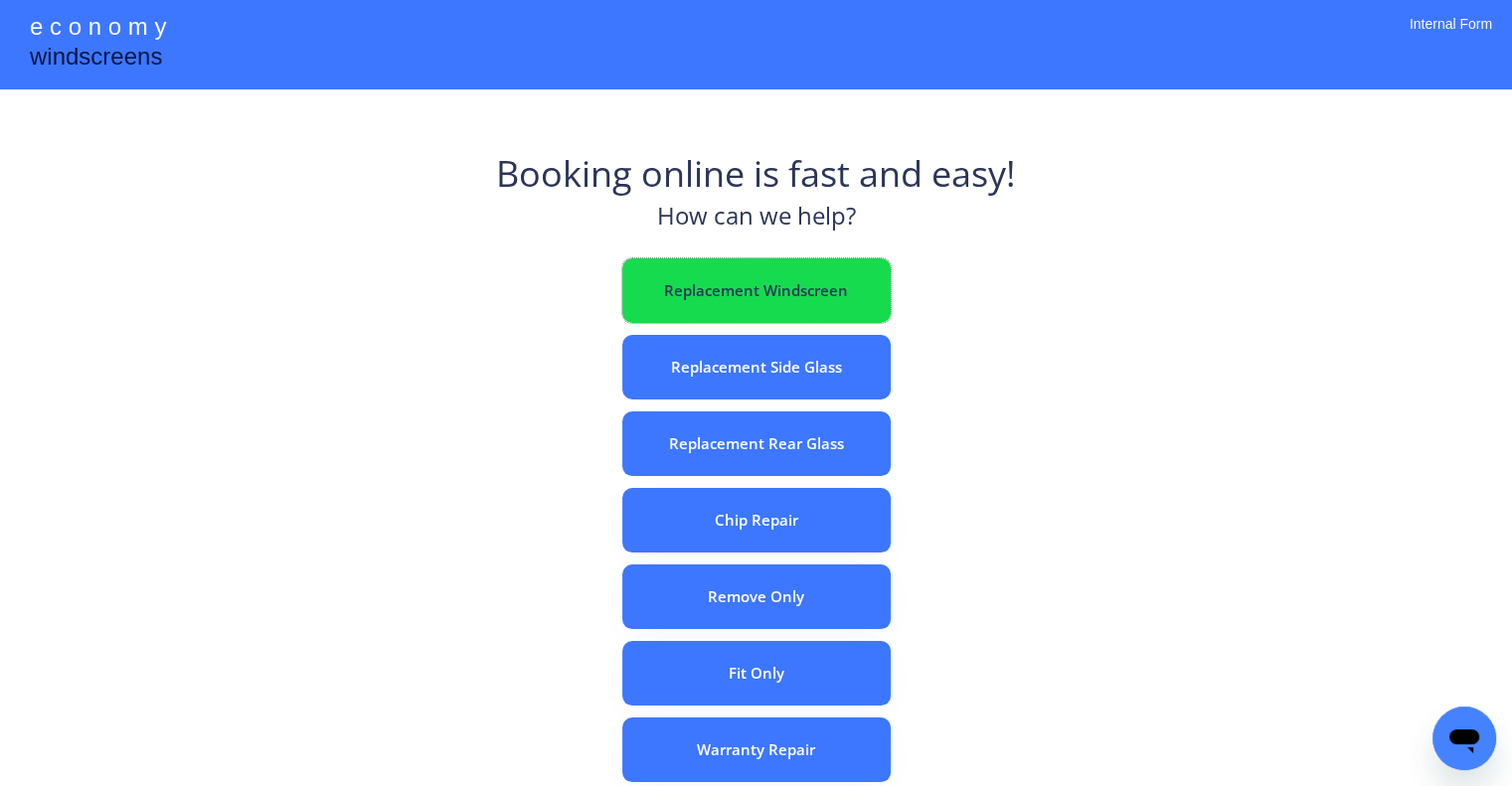 click on "Replacement Windscreen" at bounding box center (756, 290) 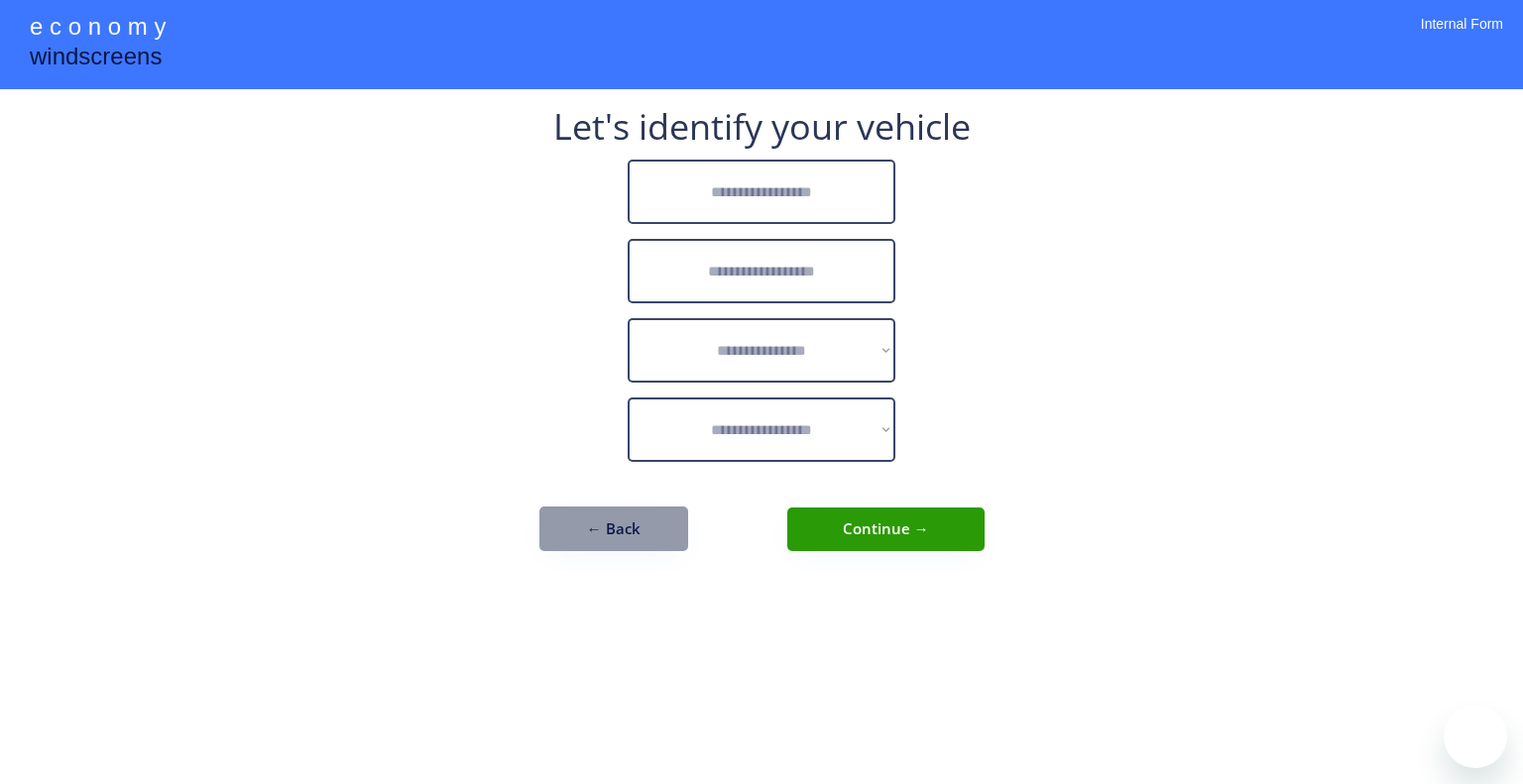 scroll, scrollTop: 0, scrollLeft: 0, axis: both 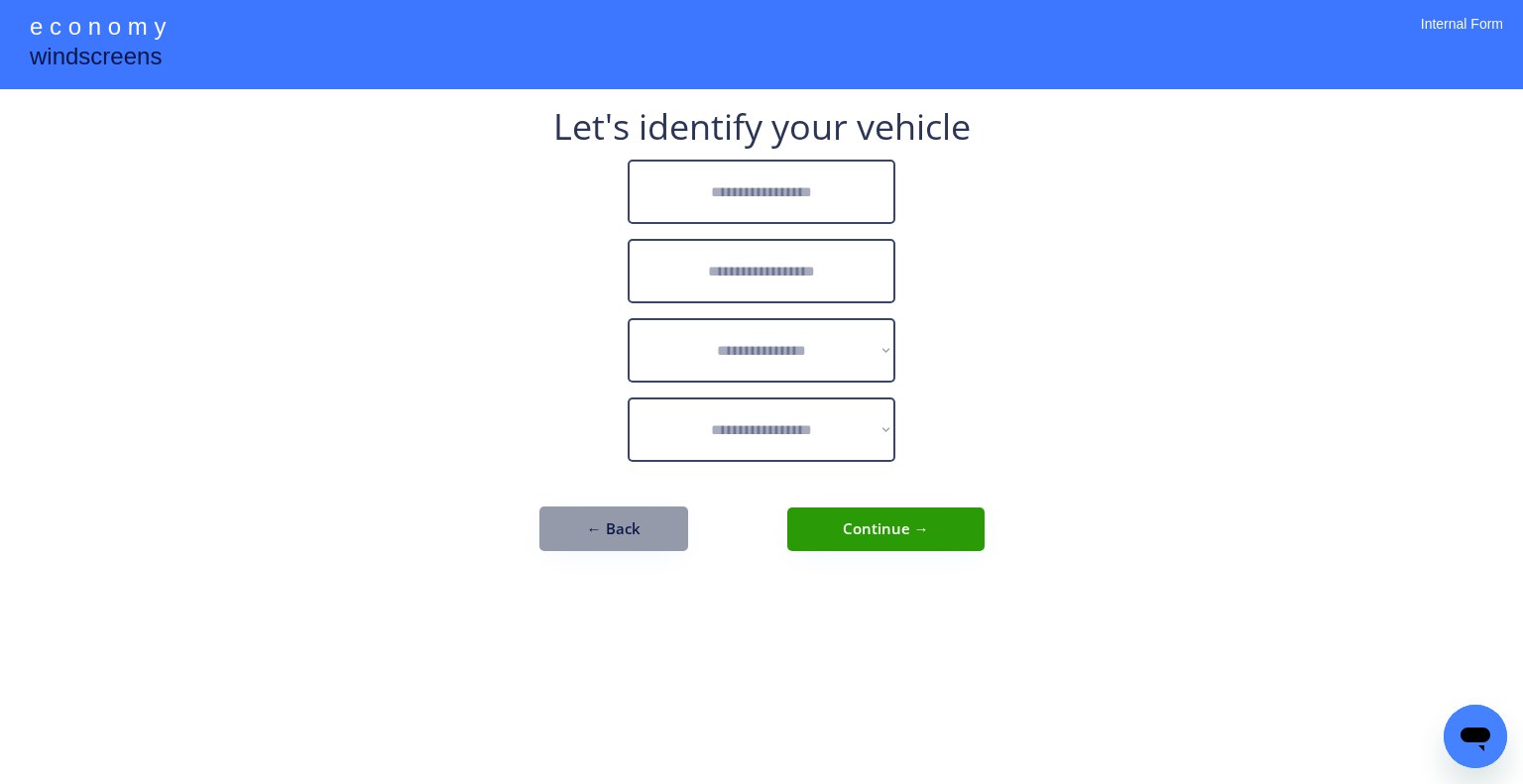 click at bounding box center [762, 191] 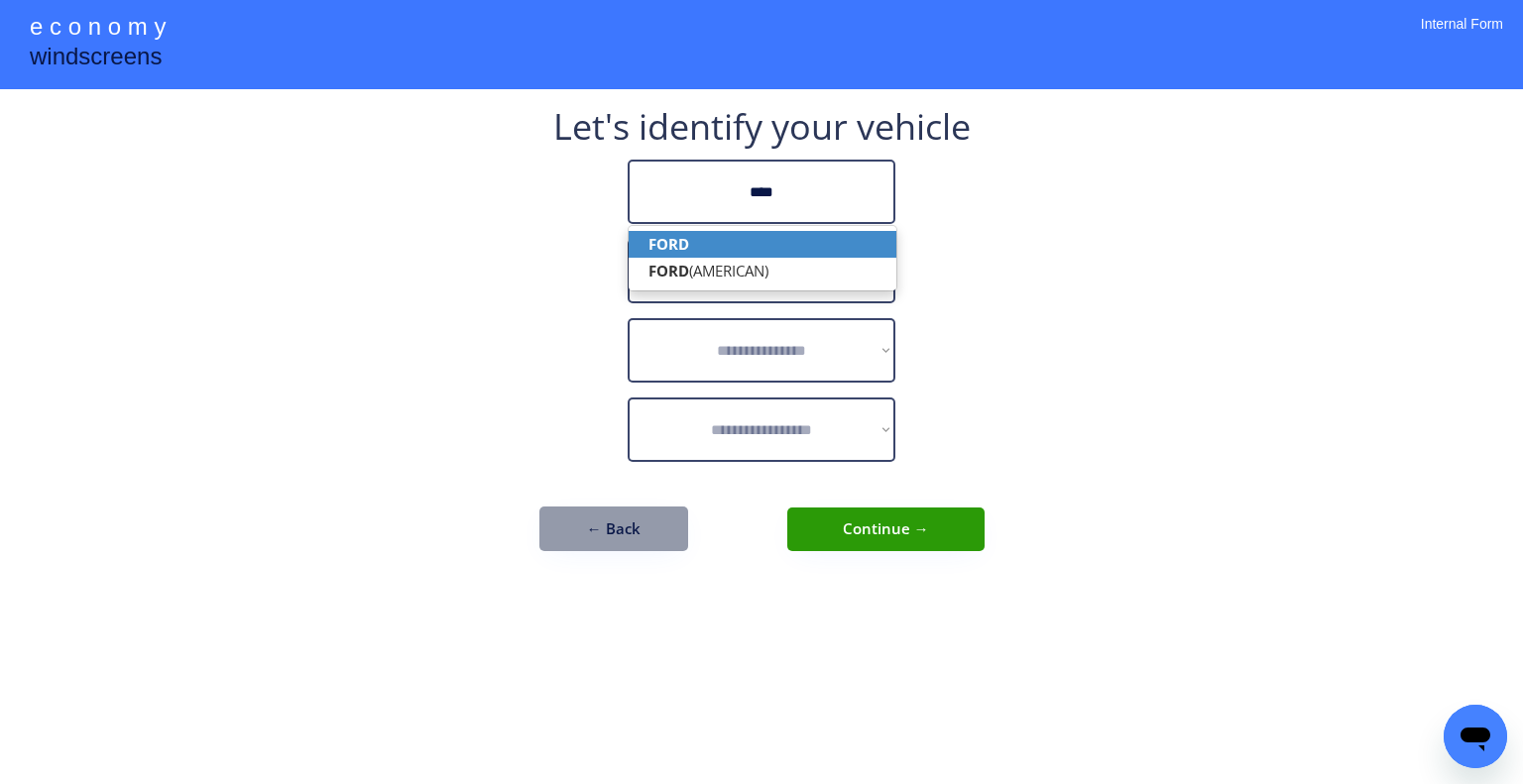 click on "FORD" at bounding box center [762, 244] 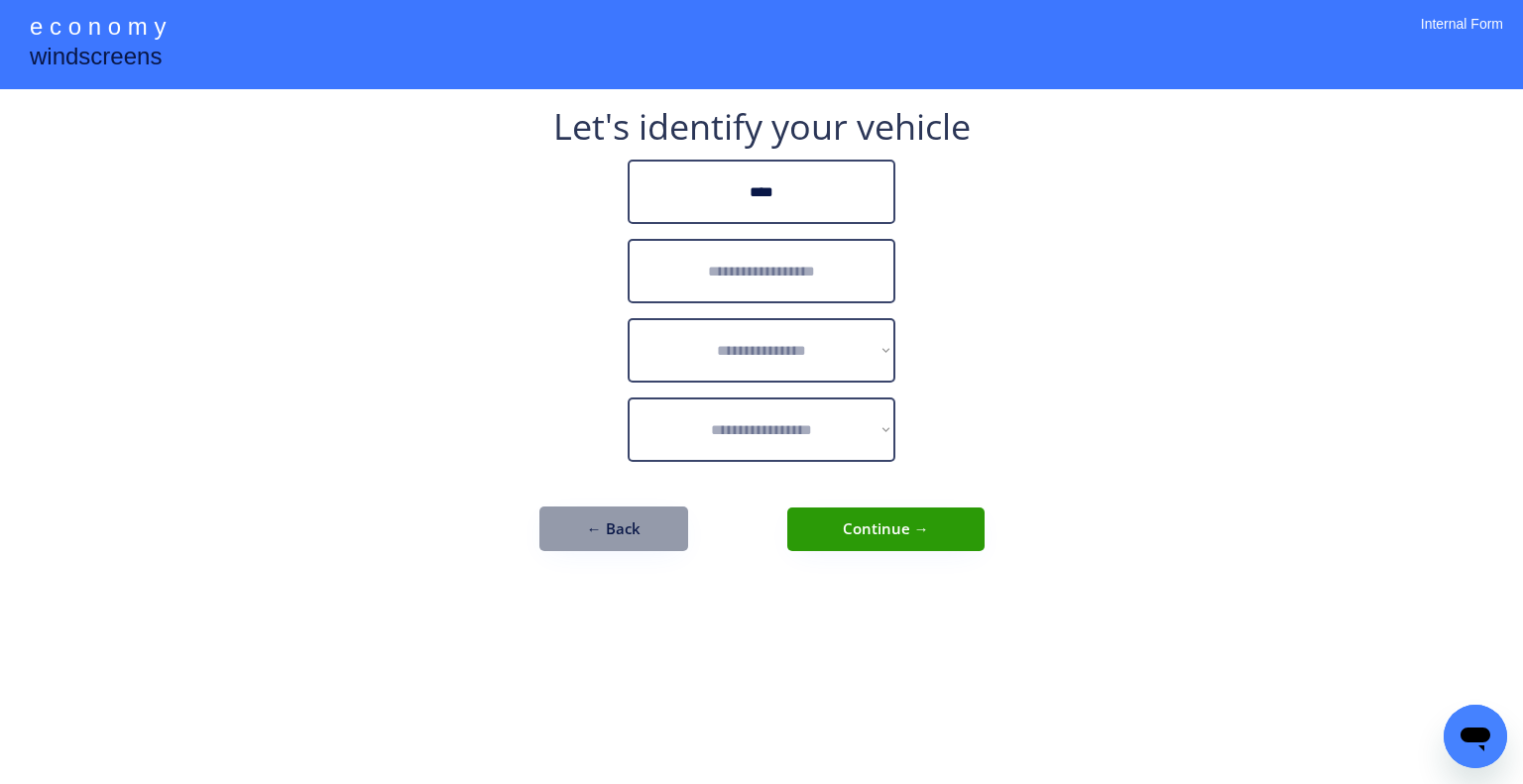 click at bounding box center (762, 271) 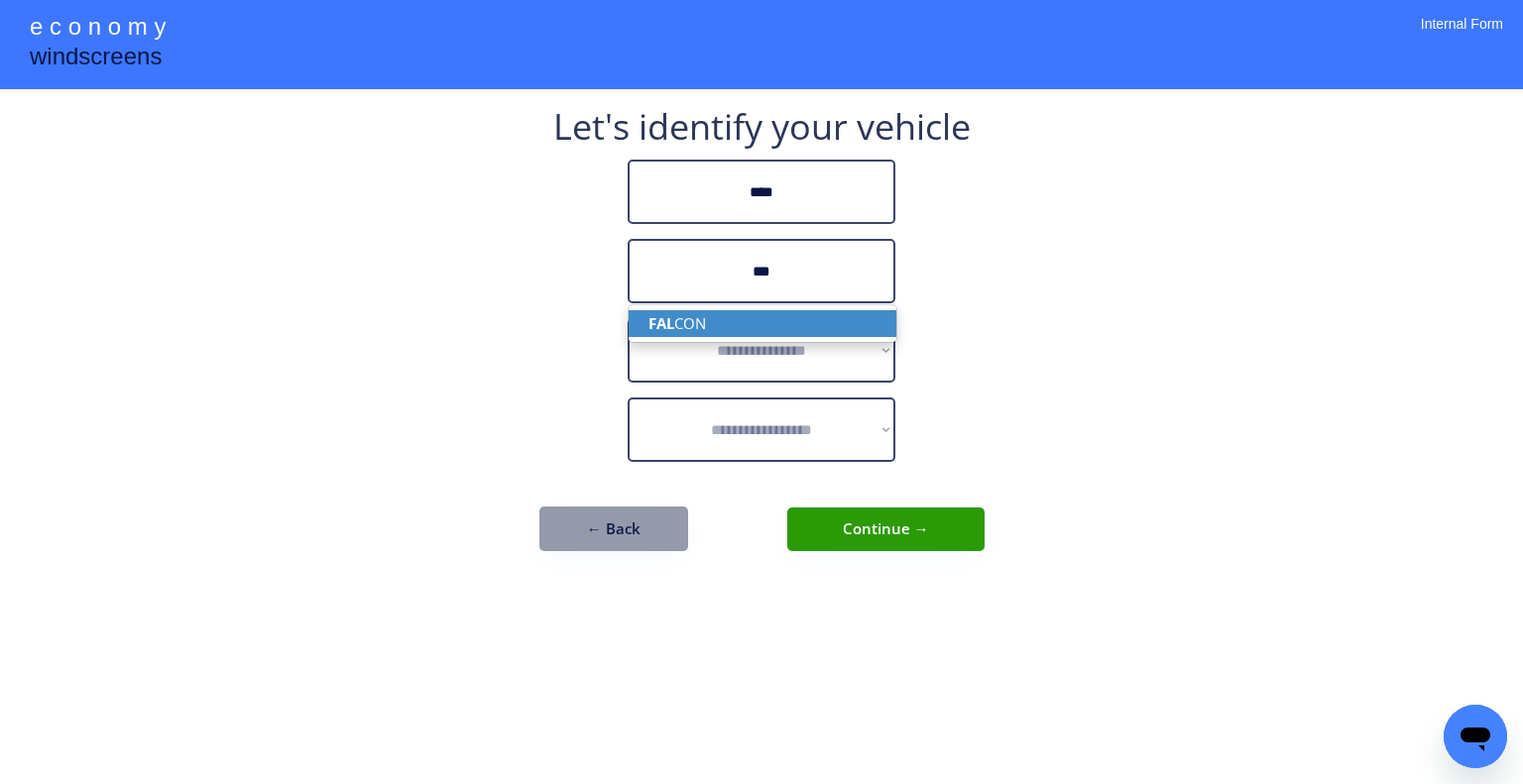 drag, startPoint x: 818, startPoint y: 320, endPoint x: 1175, endPoint y: 224, distance: 369.6823 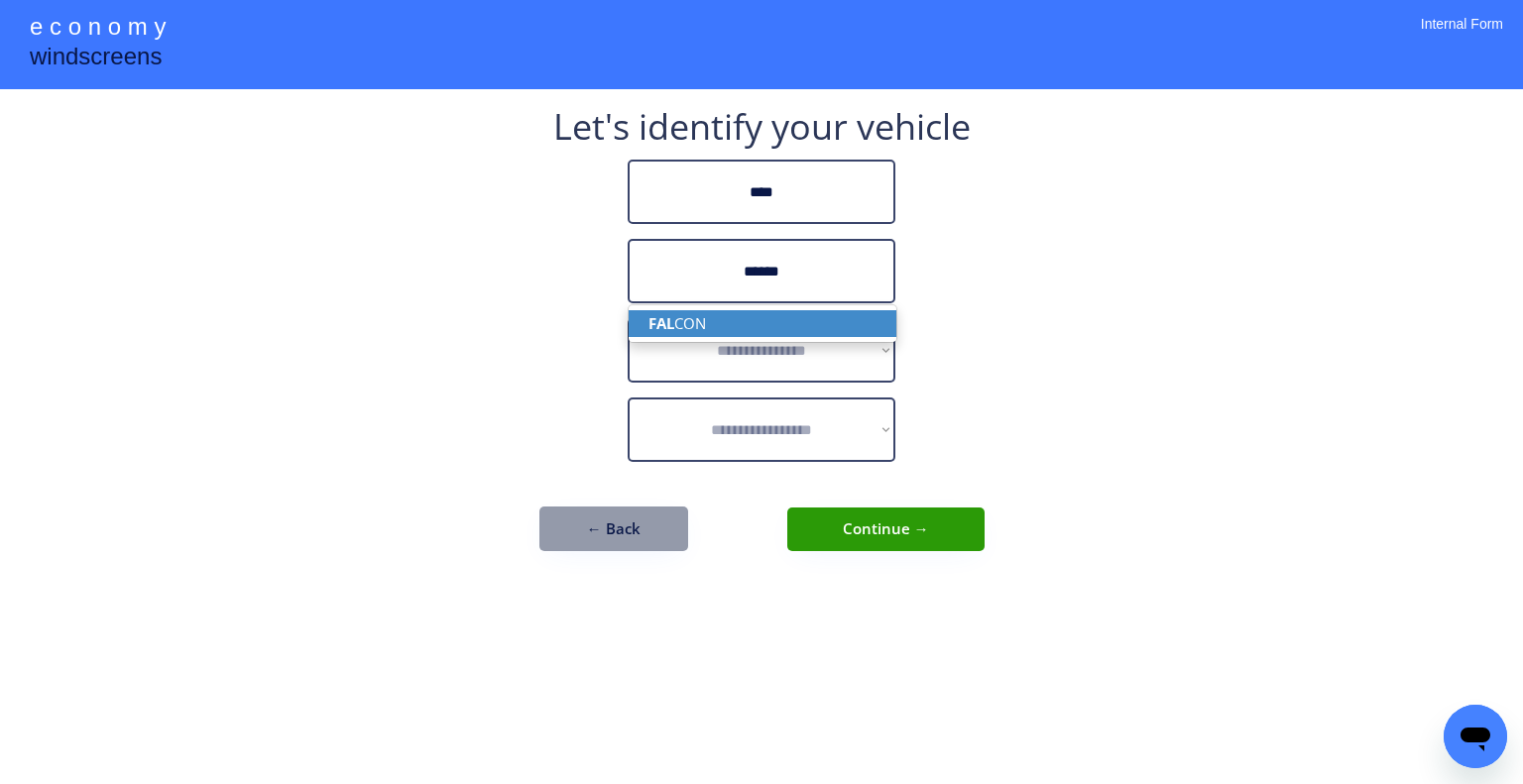 type on "******" 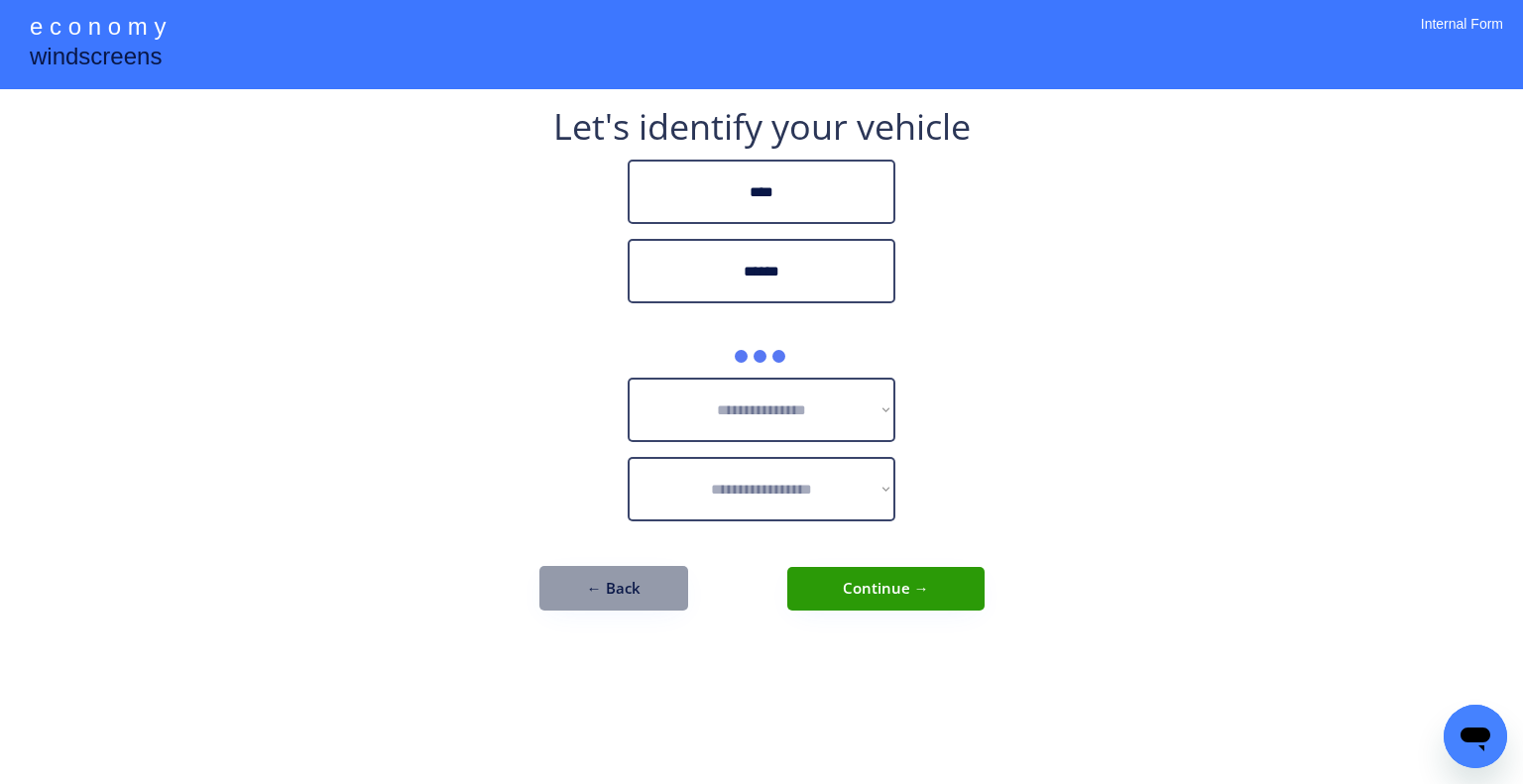 click on "**********" at bounding box center (762, 392) 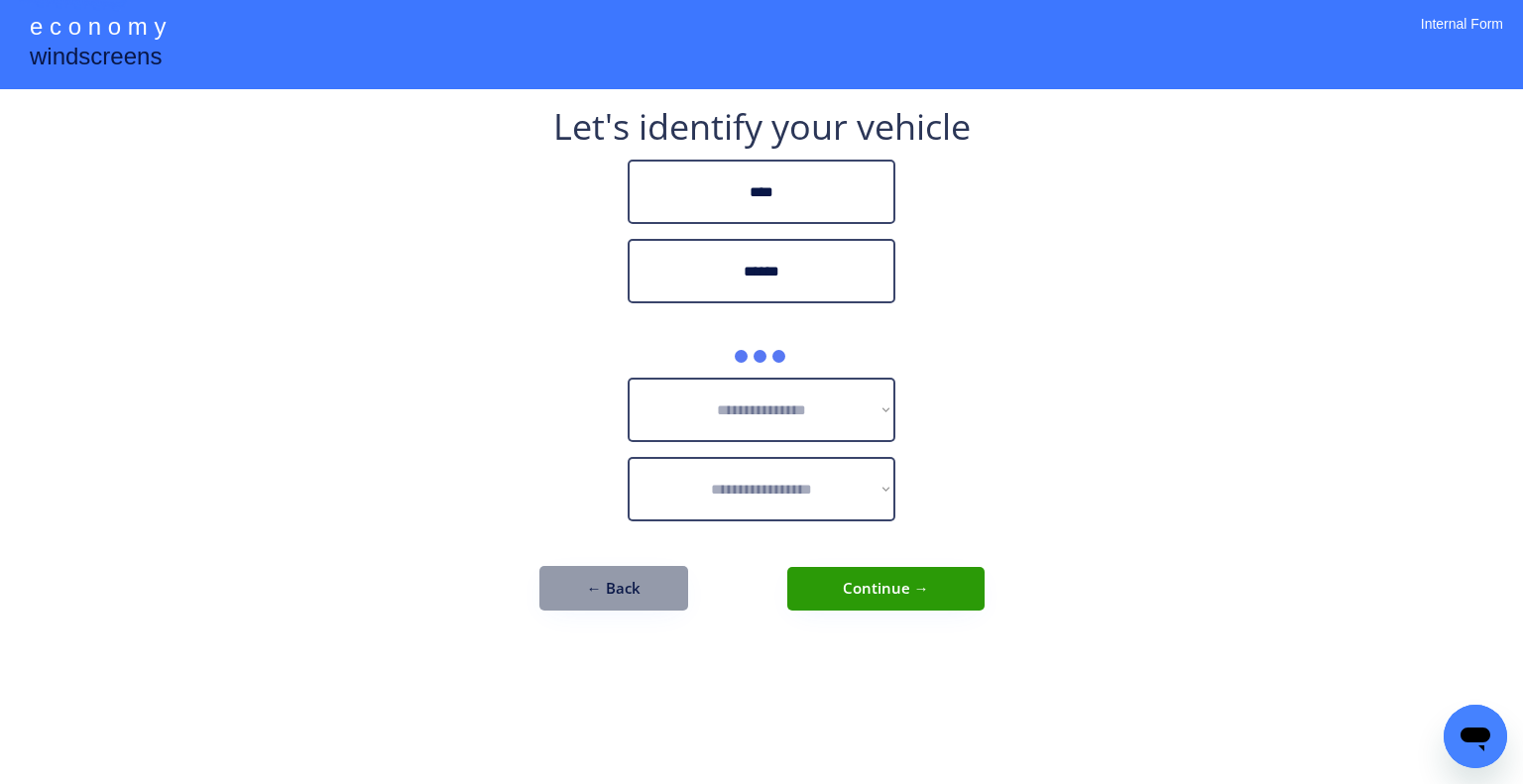 click on "**********" at bounding box center (762, 392) 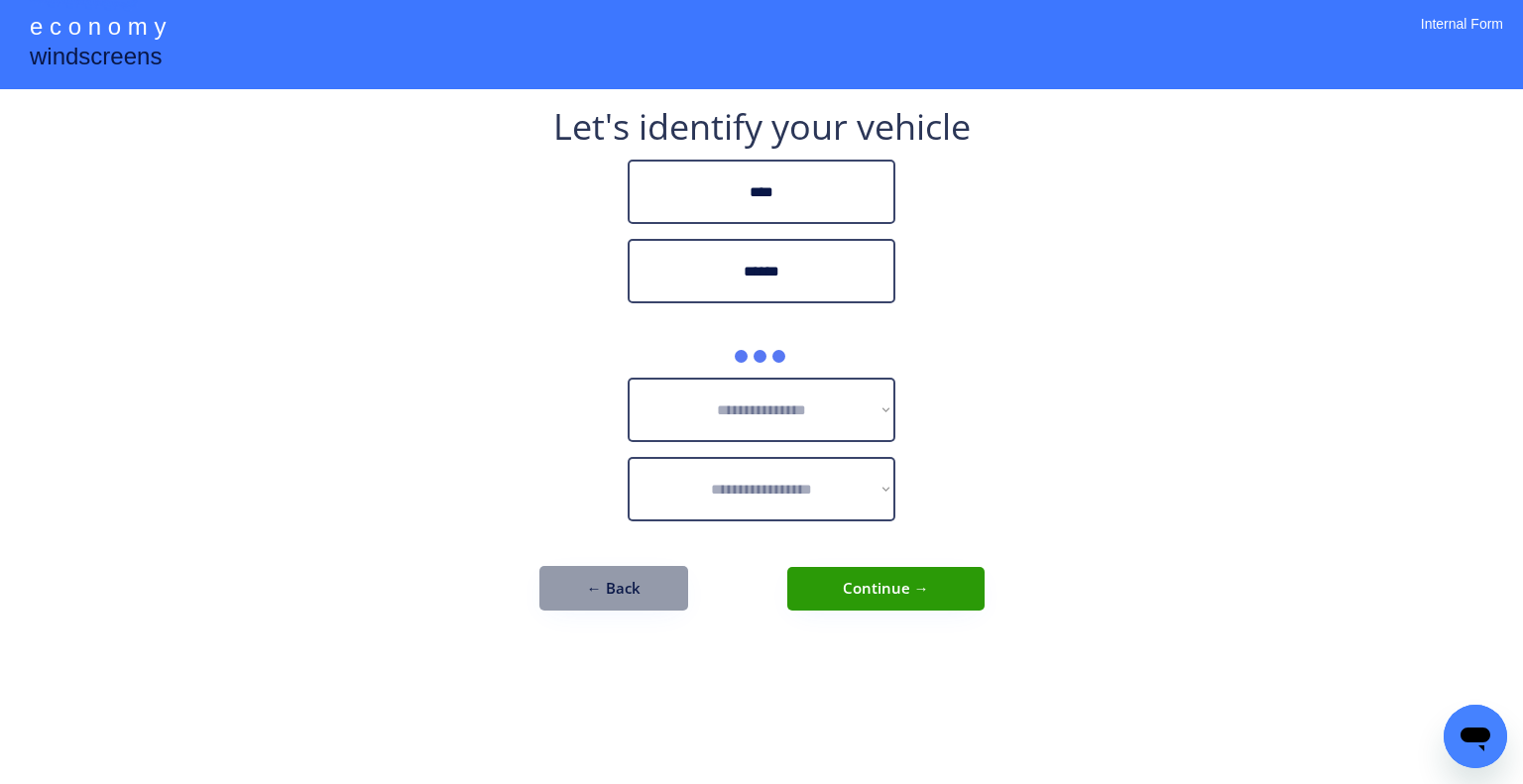 click on "**********" at bounding box center (762, 392) 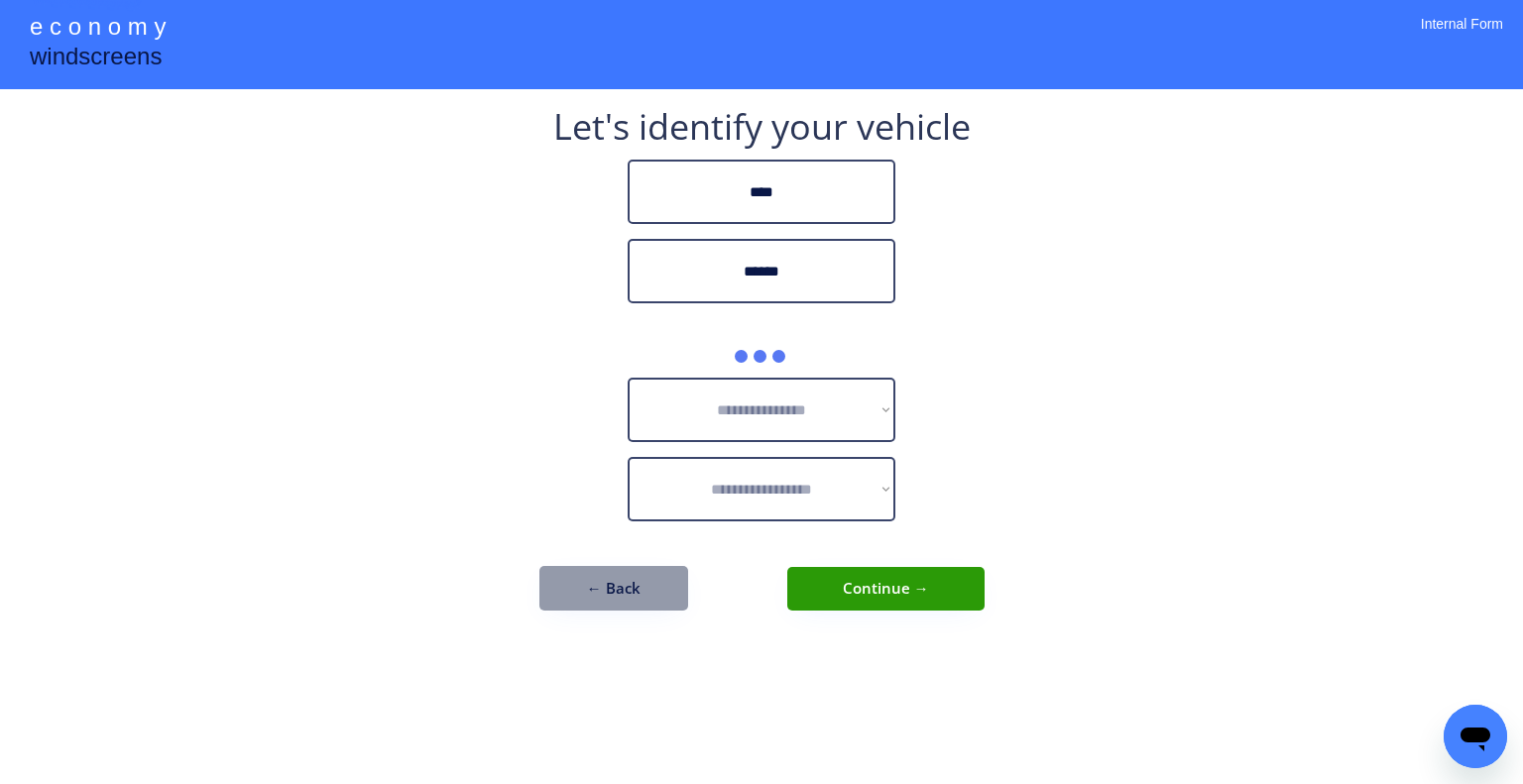 click on "**********" at bounding box center [762, 370] 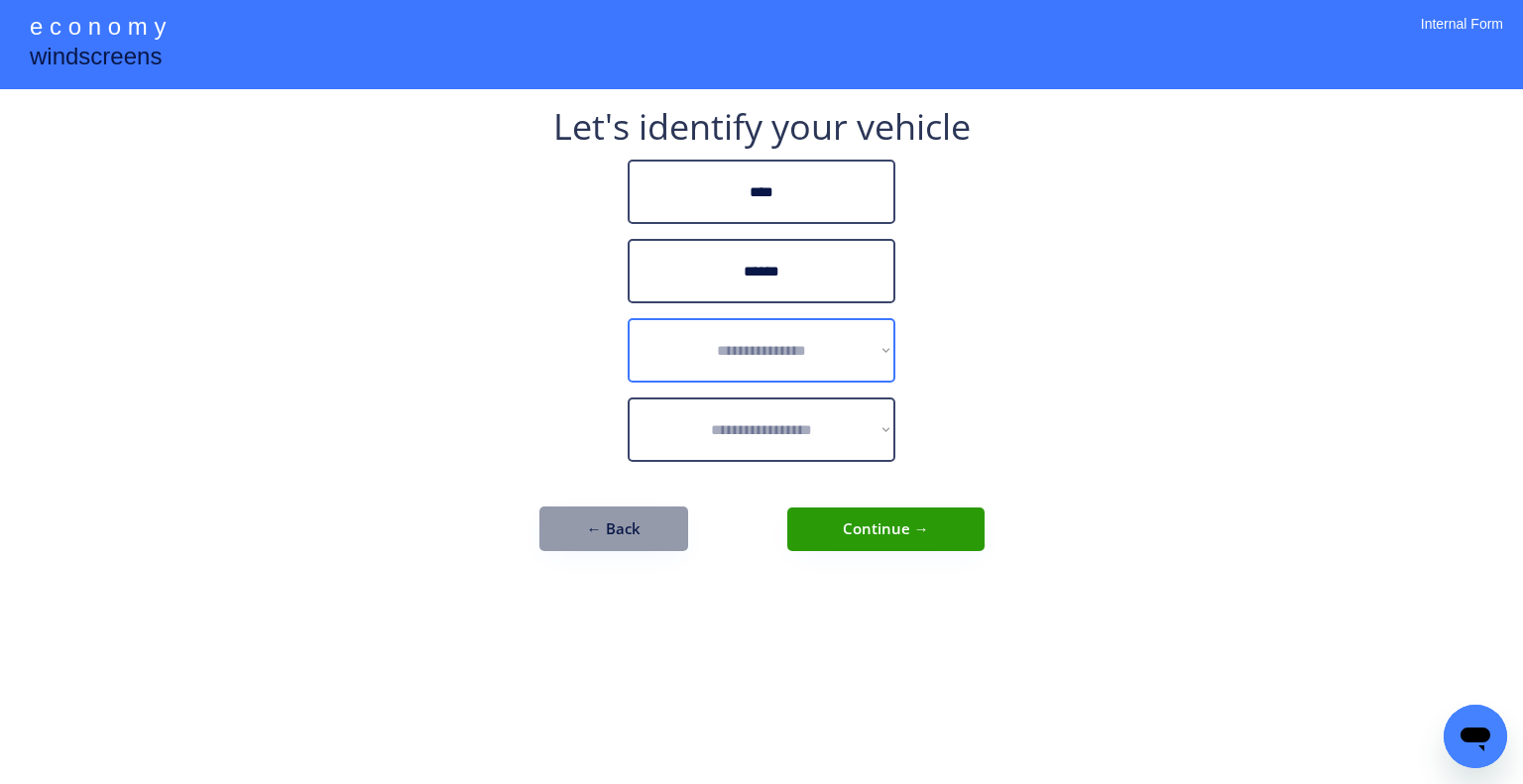 click on "**********" at bounding box center (762, 350) 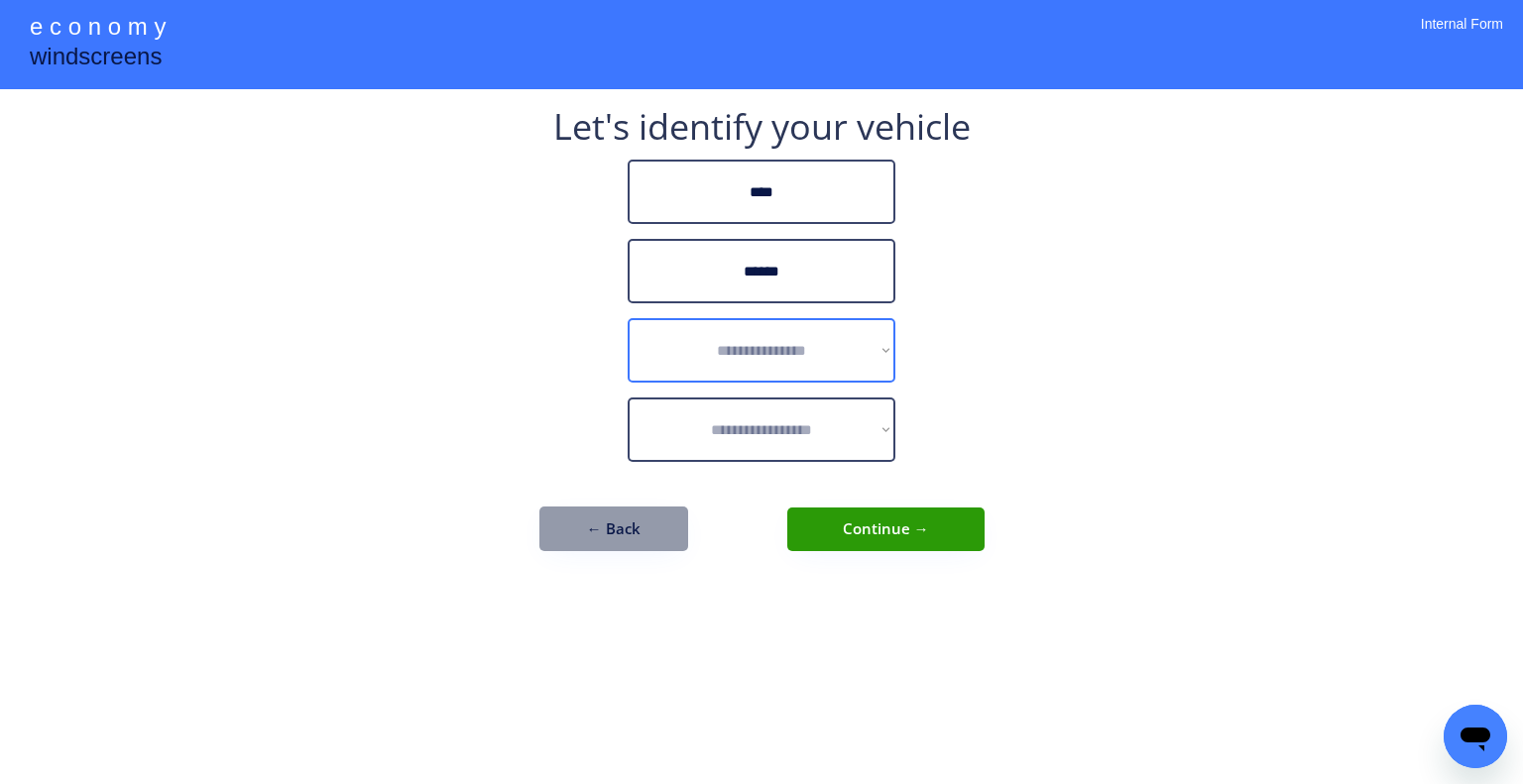 select on "******" 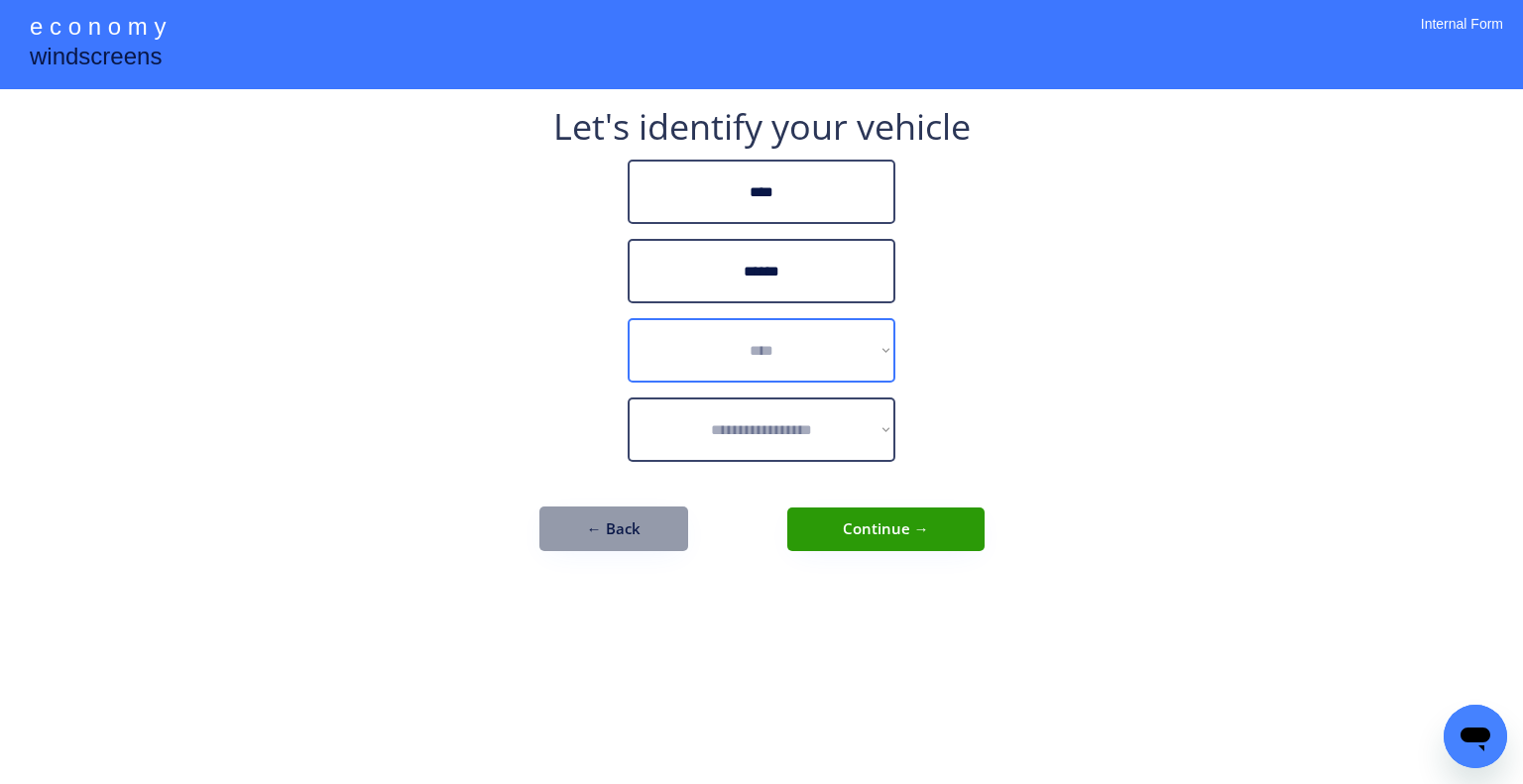 click on "**********" at bounding box center (762, 350) 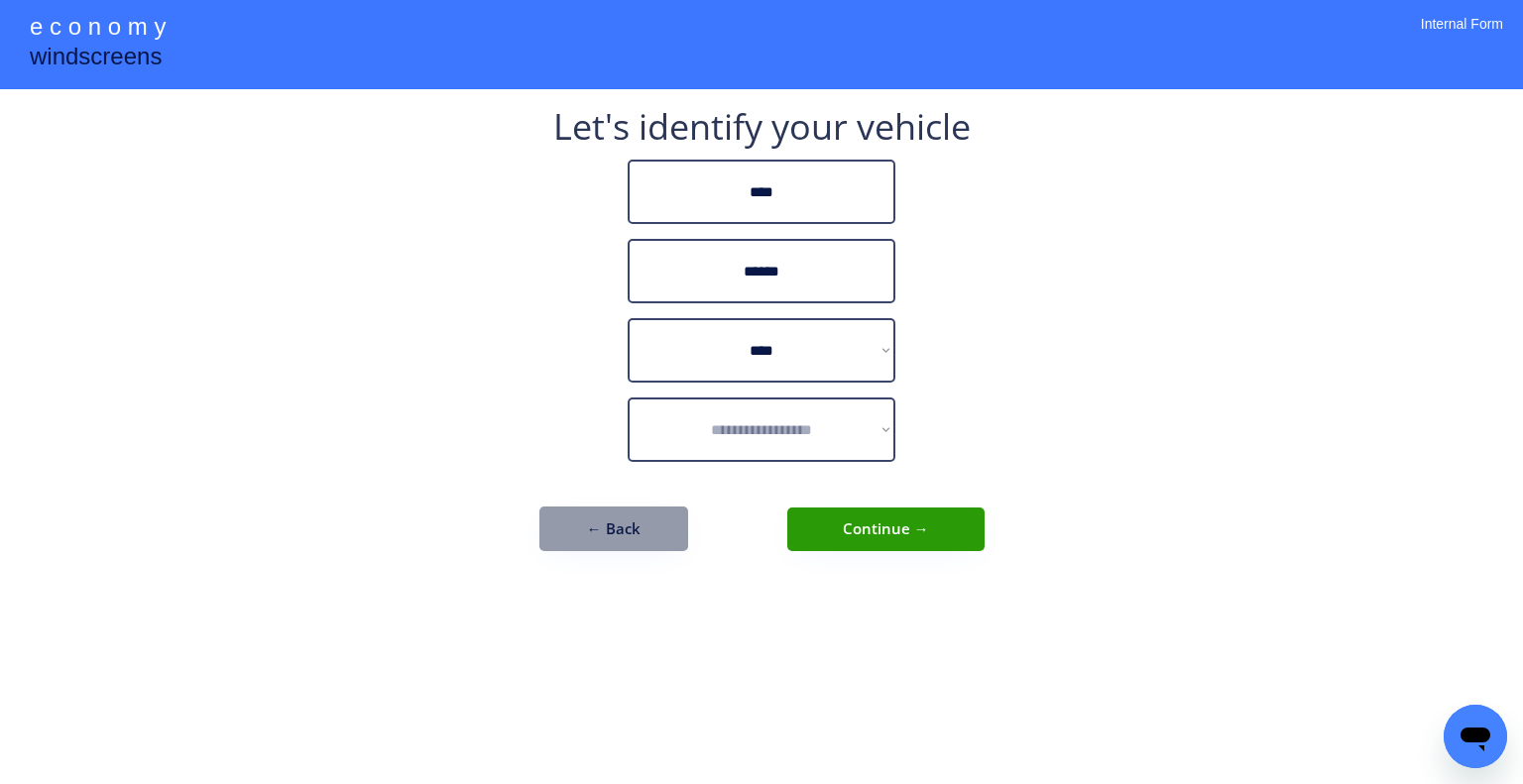 click on "**********" at bounding box center [762, 392] 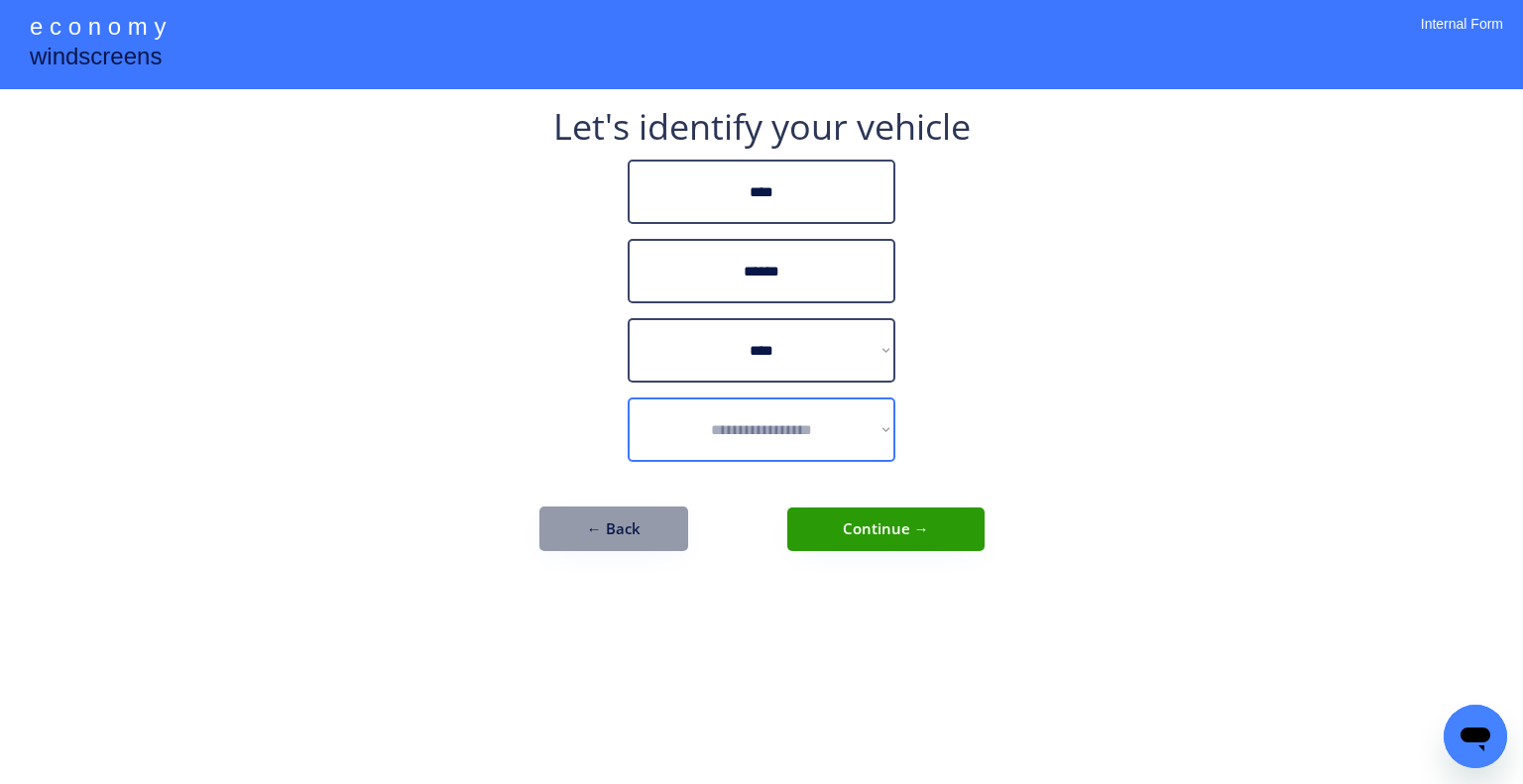 click on "**********" at bounding box center (762, 429) 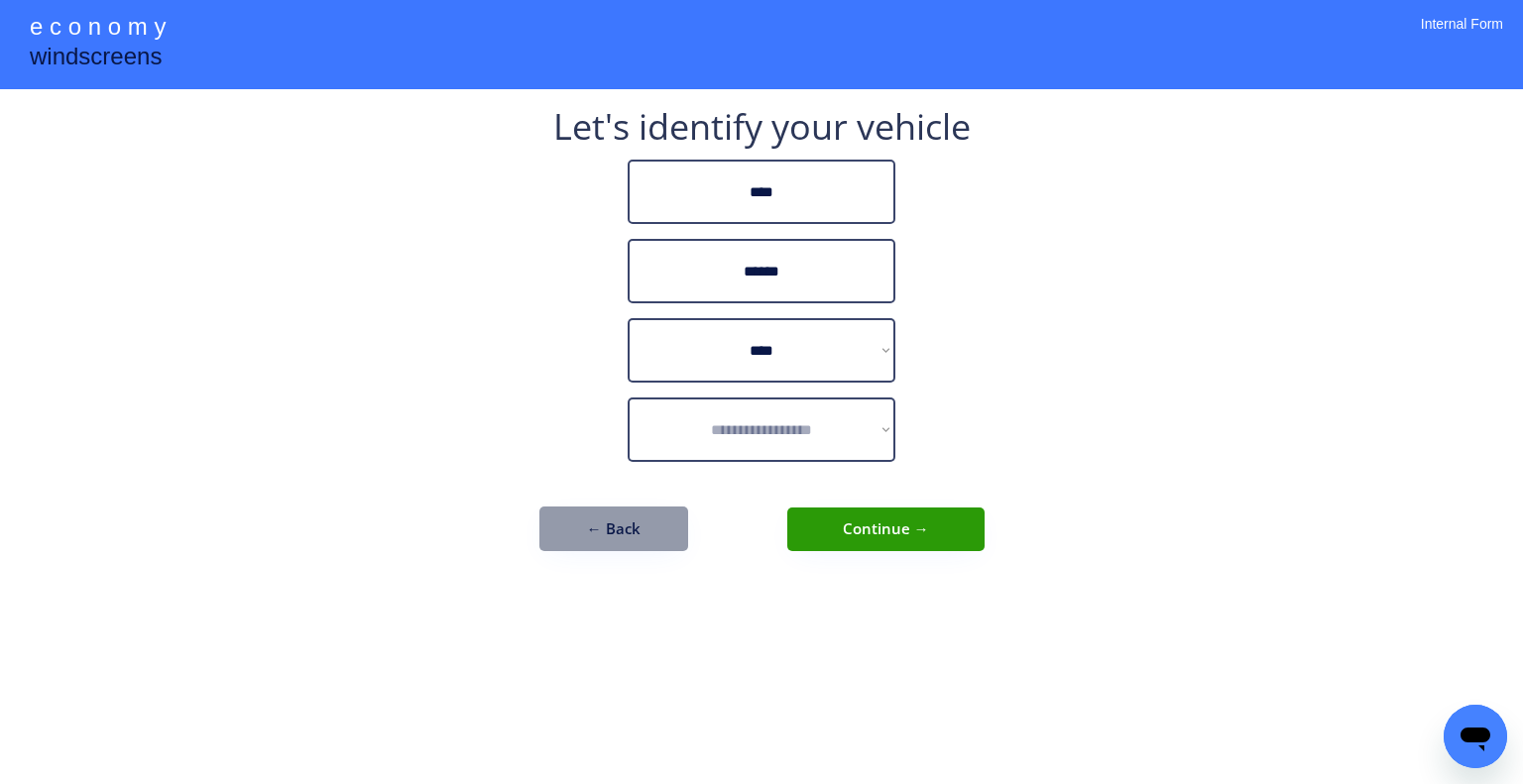 click on "**********" at bounding box center (762, 392) 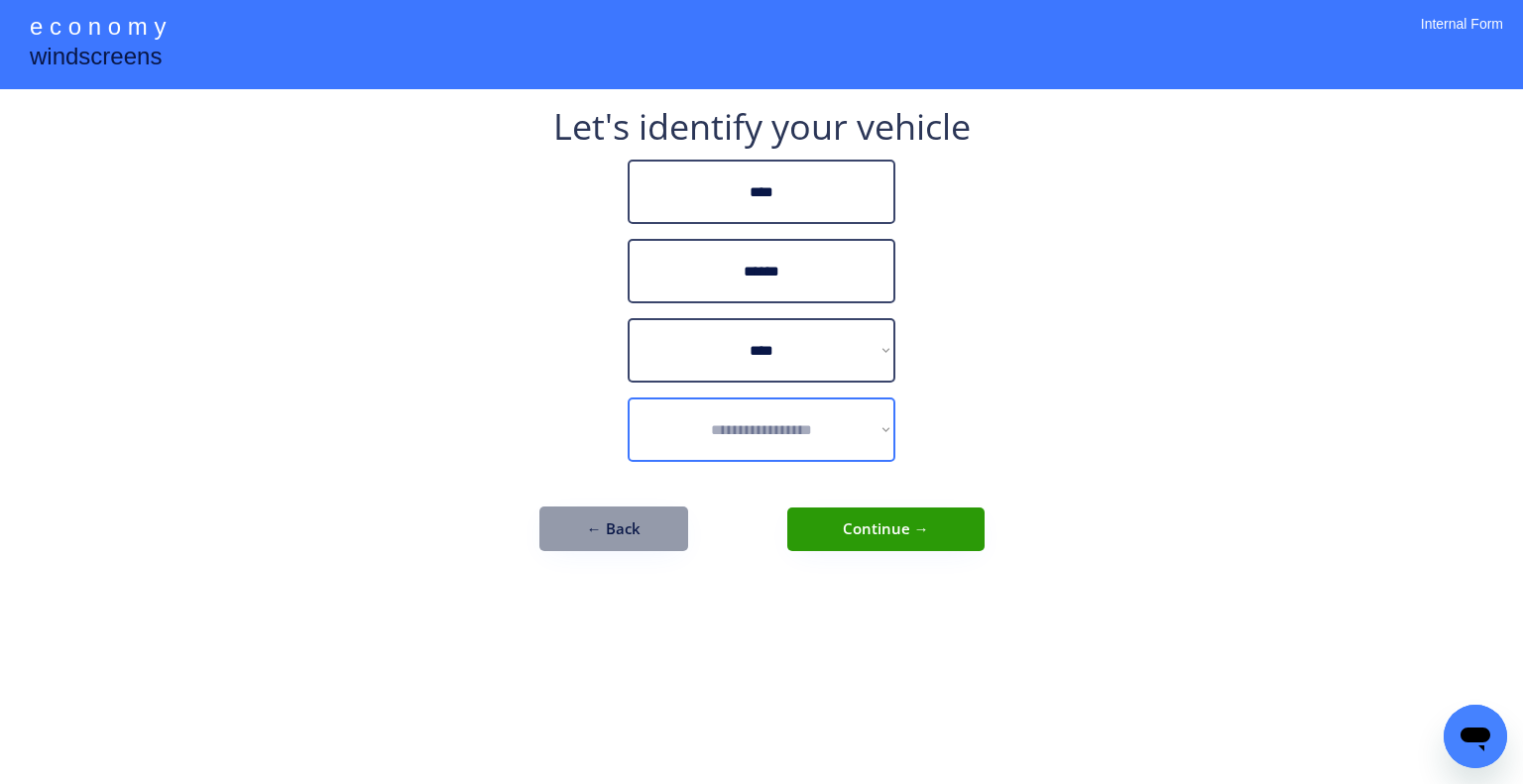 click on "**********" at bounding box center [762, 429] 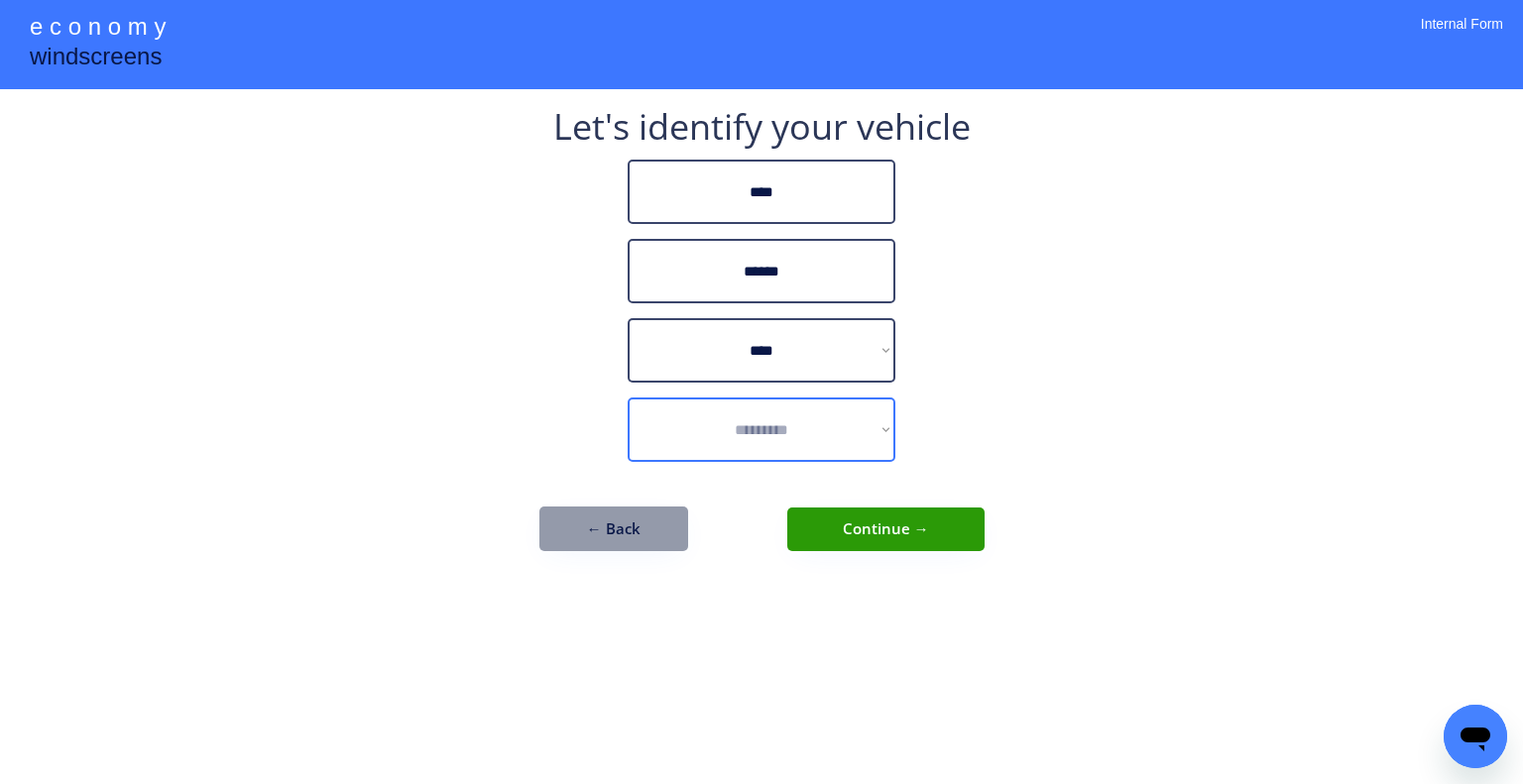 click on "**********" at bounding box center (762, 429) 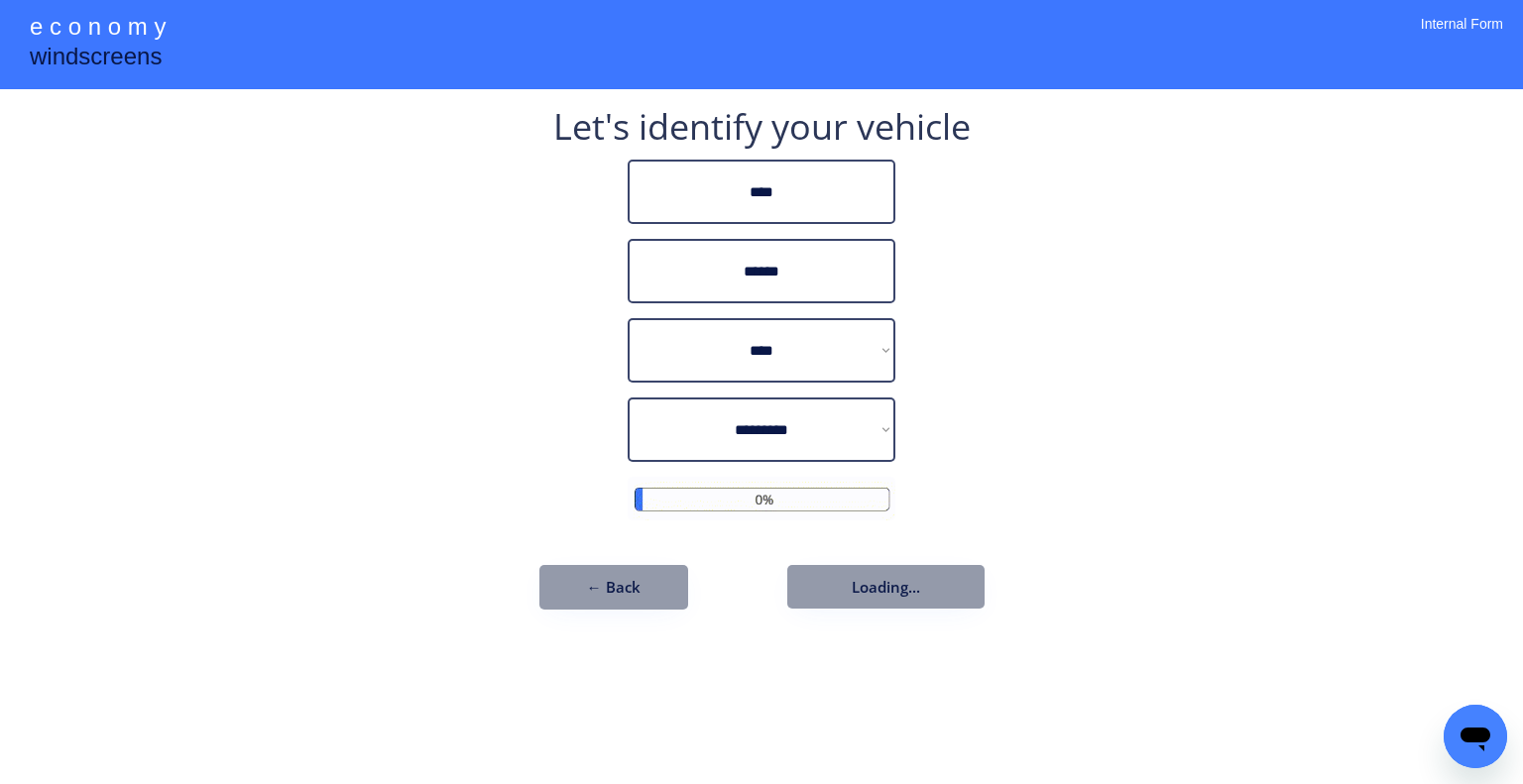 click on "**********" at bounding box center (762, 392) 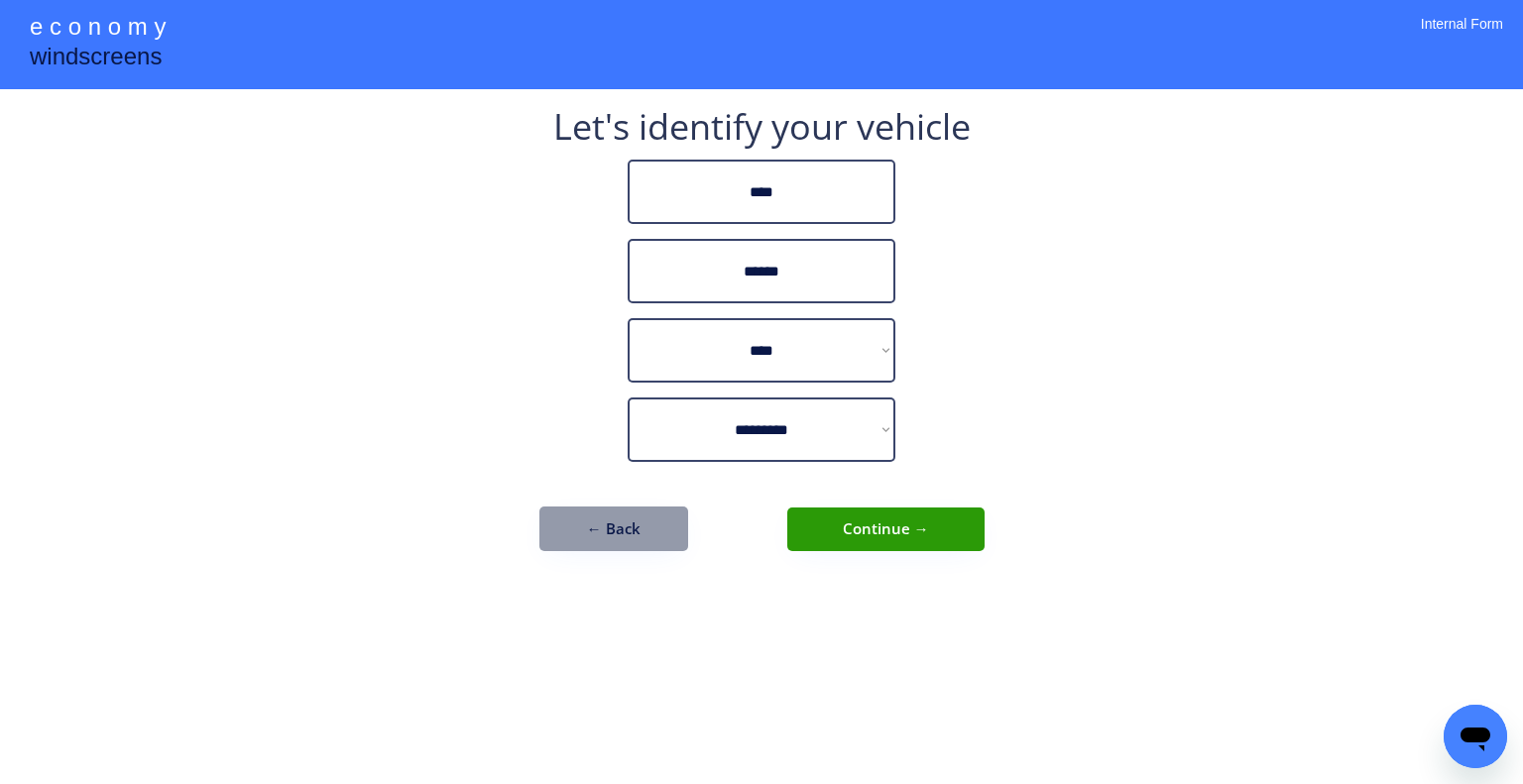 click on "**********" at bounding box center [762, 340] 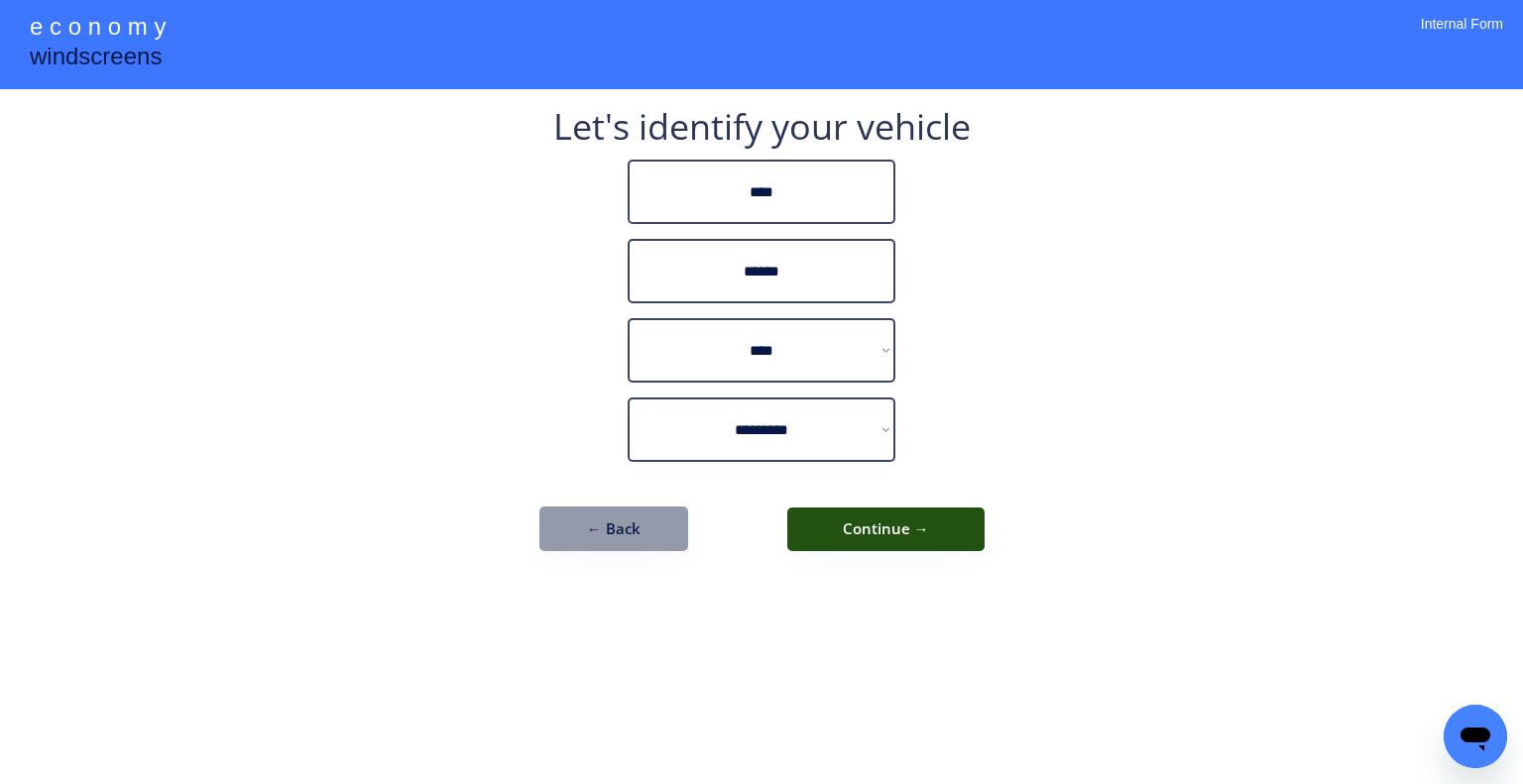click on "Continue    →" at bounding box center (885, 529) 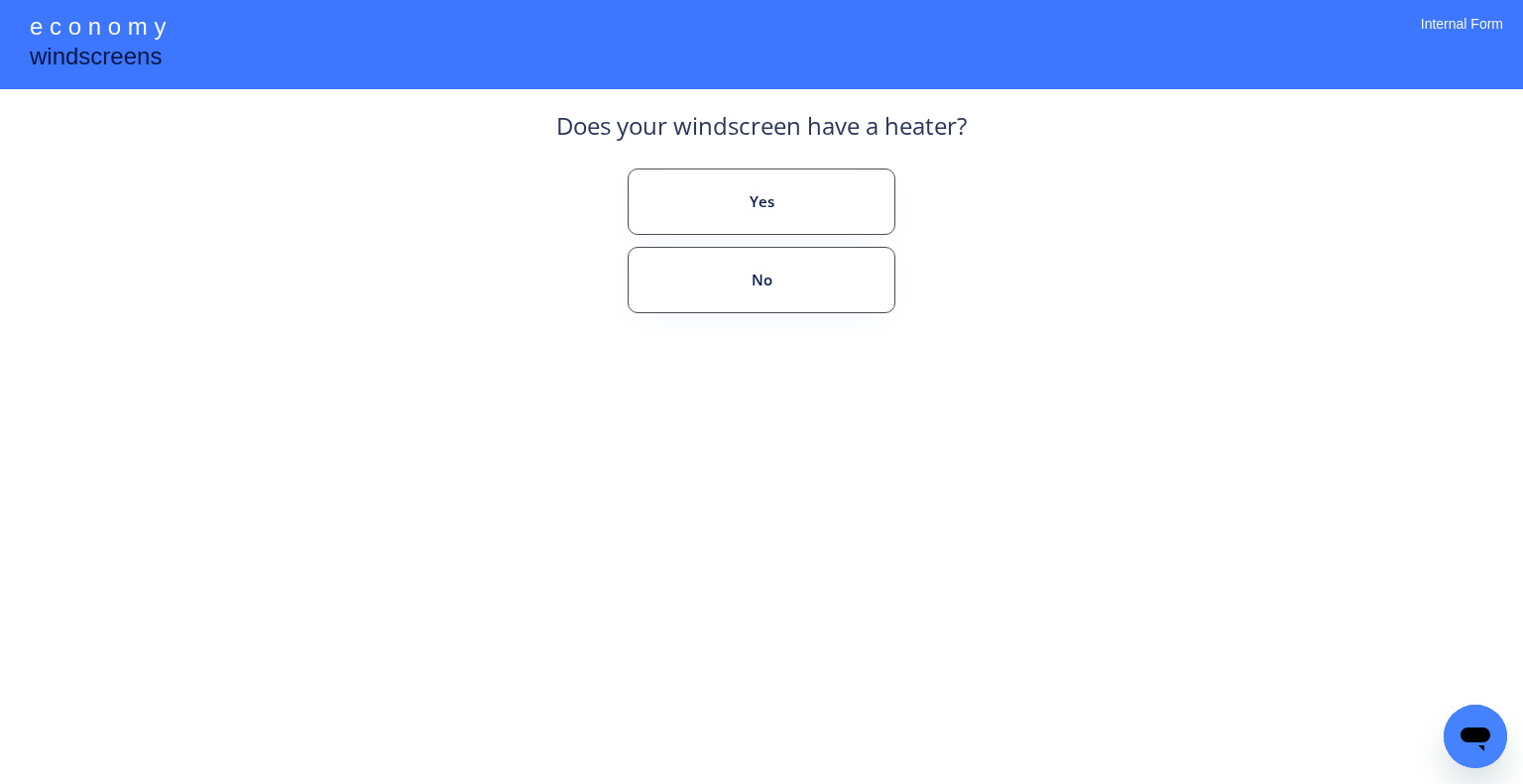 click on "**********" at bounding box center (762, 392) 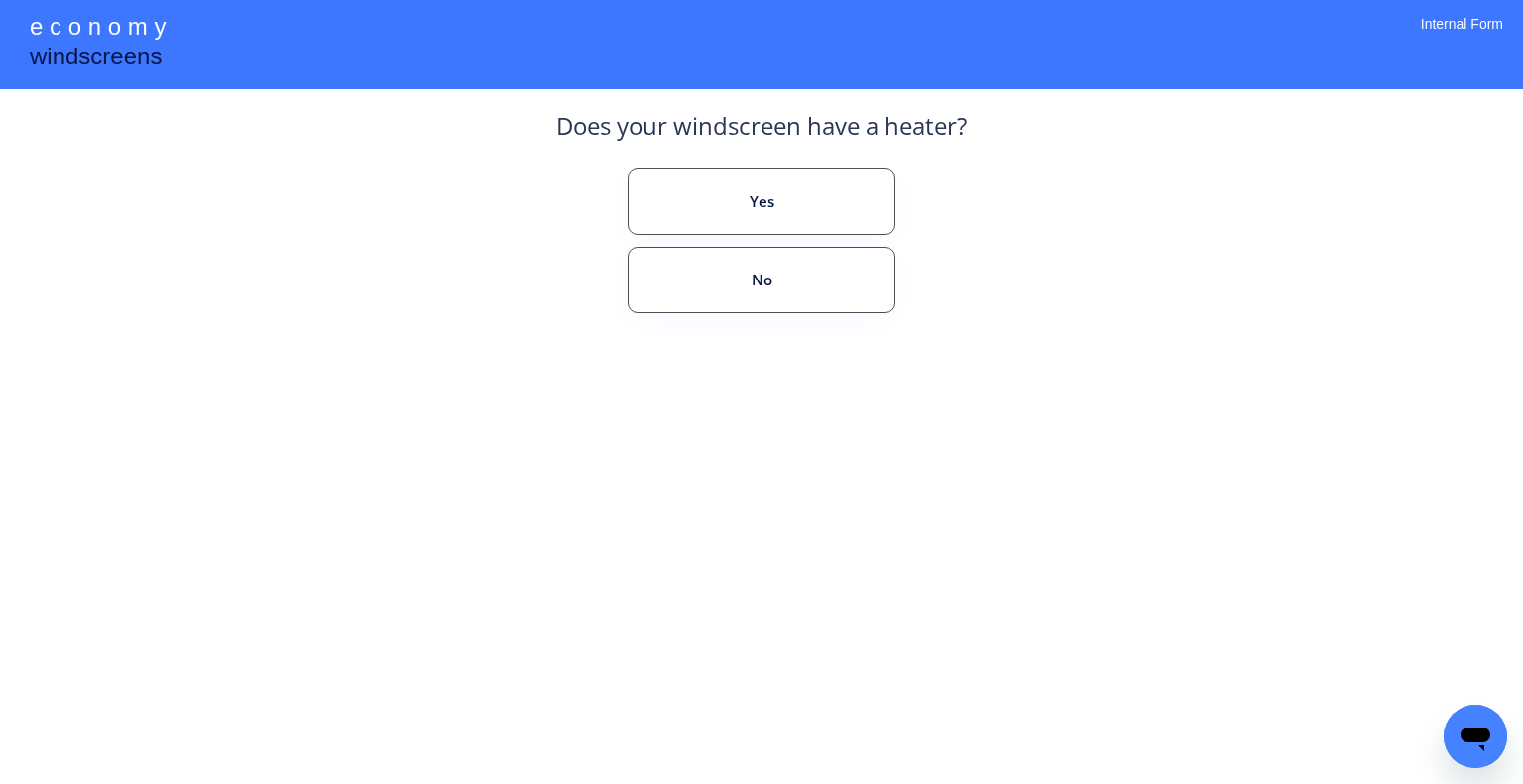 click on "**********" at bounding box center [762, 392] 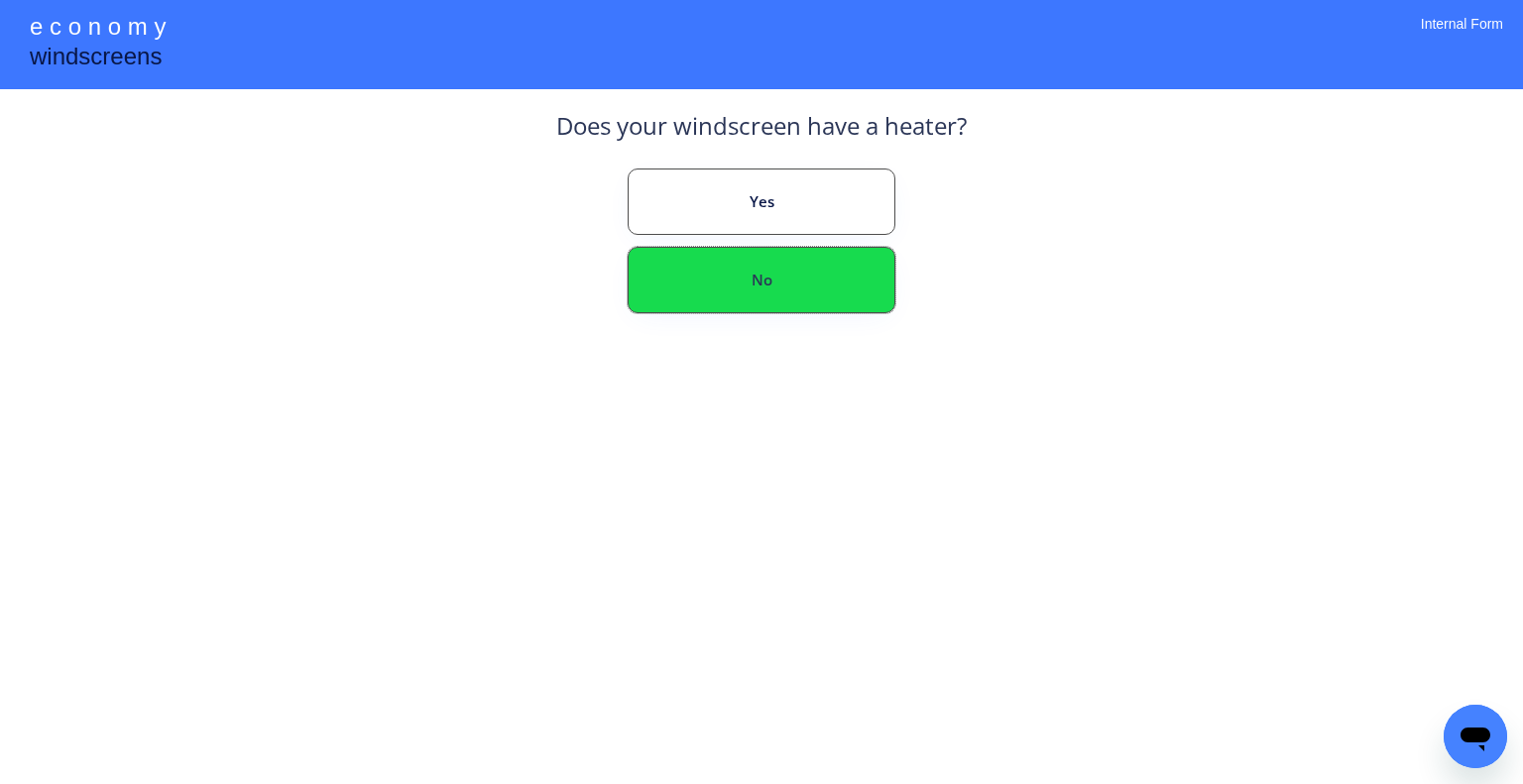 click on "No" at bounding box center [762, 280] 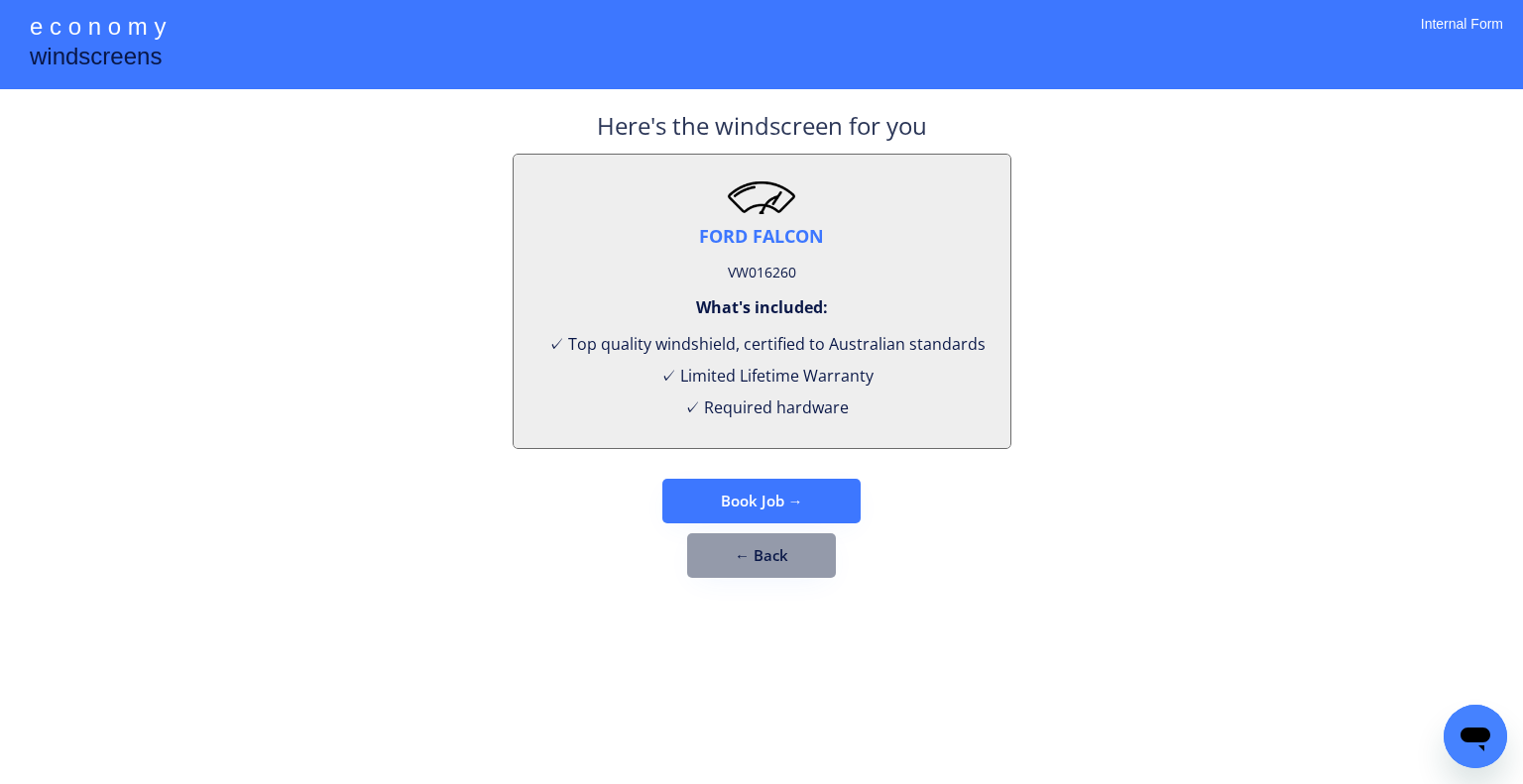 click on "VW016260" at bounding box center [762, 273] 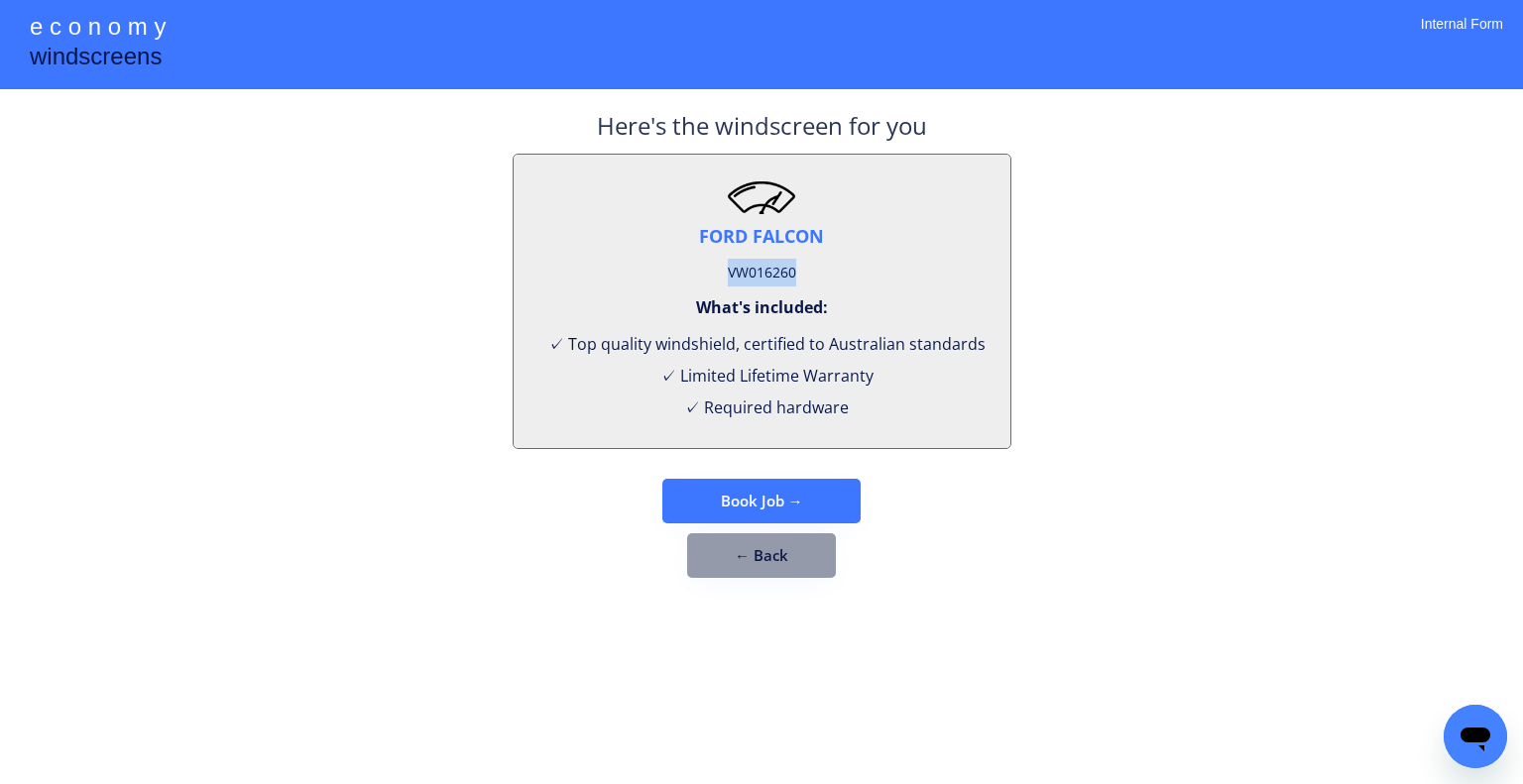 click on "VW016260" at bounding box center (762, 273) 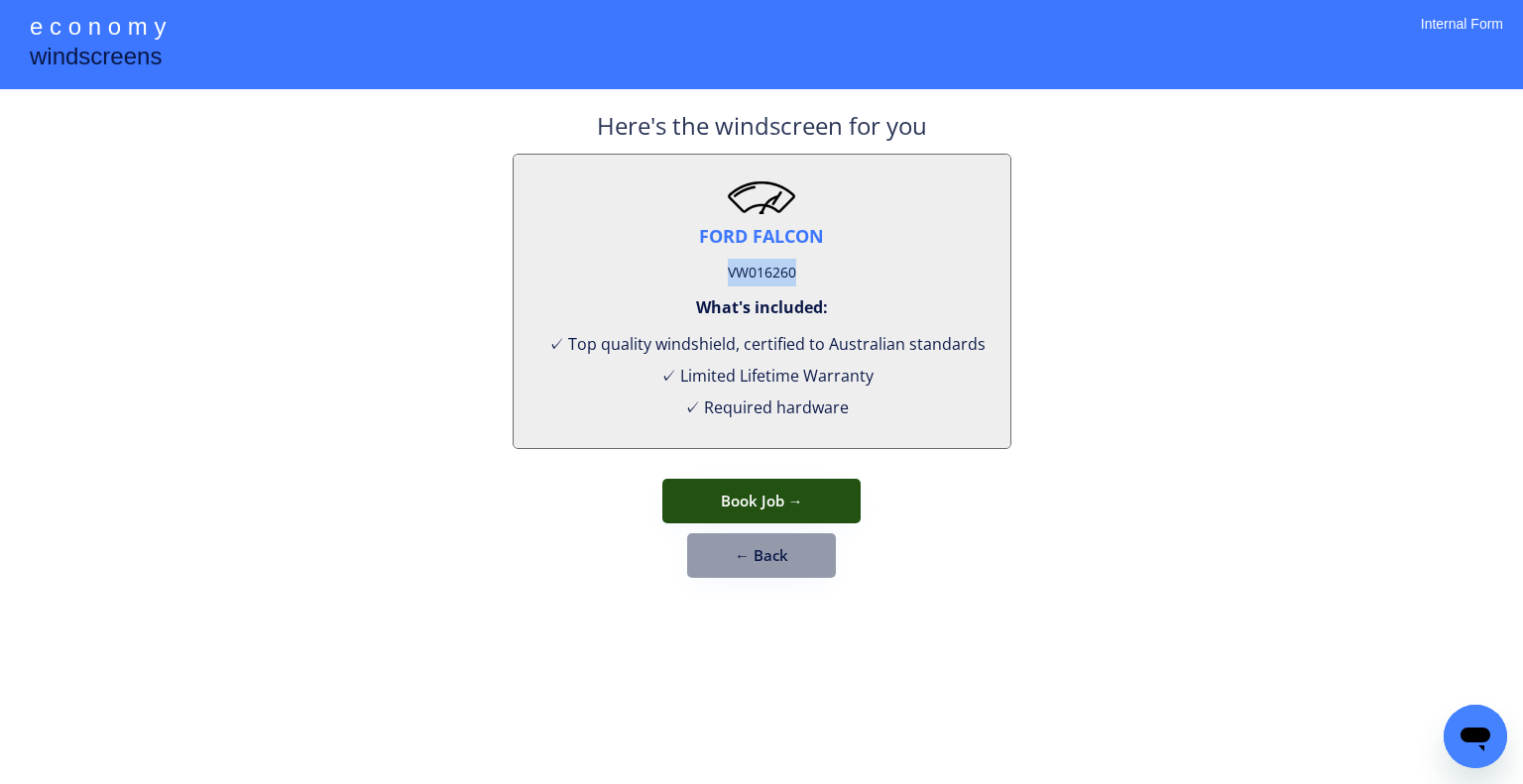 drag, startPoint x: 814, startPoint y: 507, endPoint x: 945, endPoint y: 439, distance: 147.5974 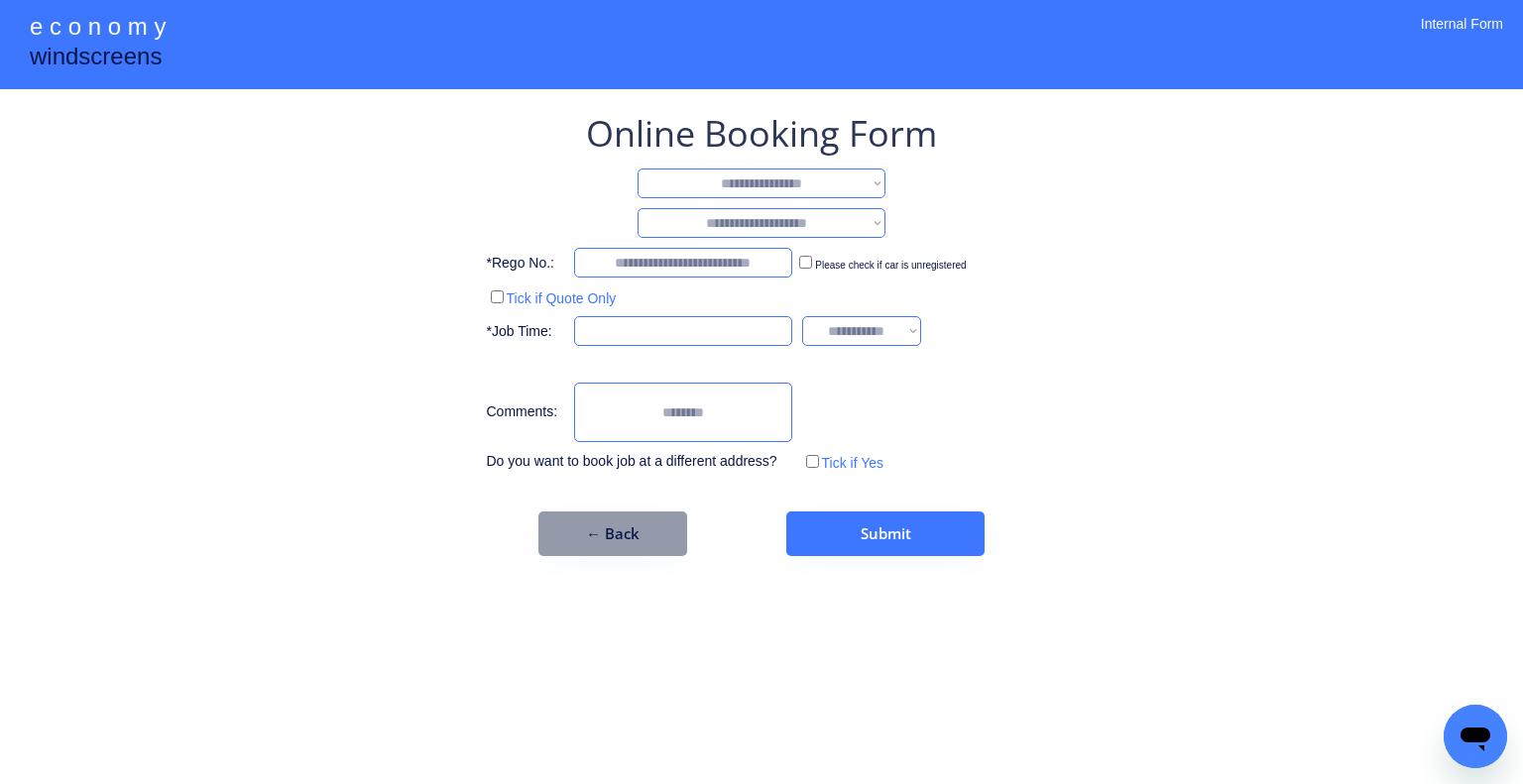 click on "**********" at bounding box center [762, 392] 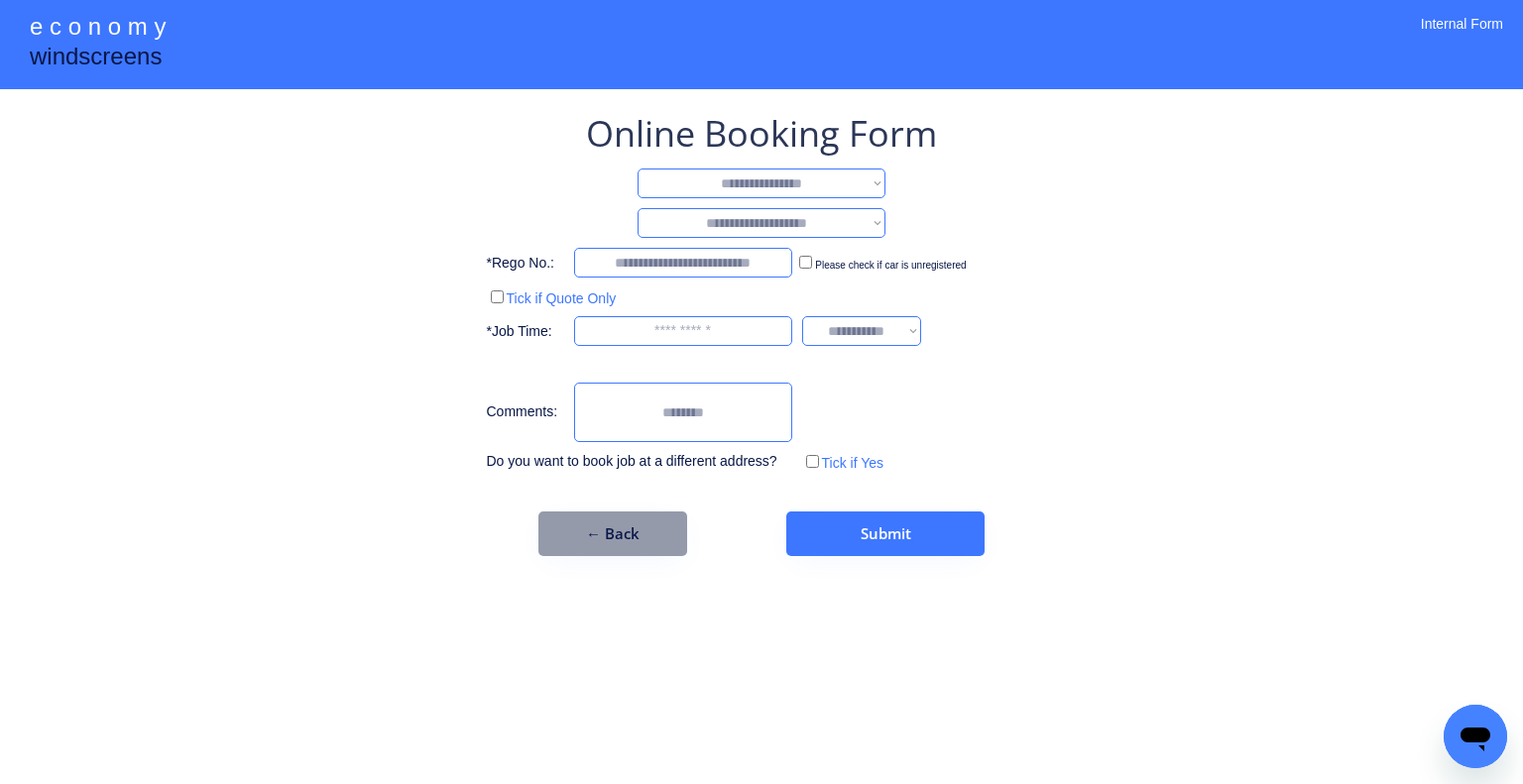 click on "**********" at bounding box center [762, 332] 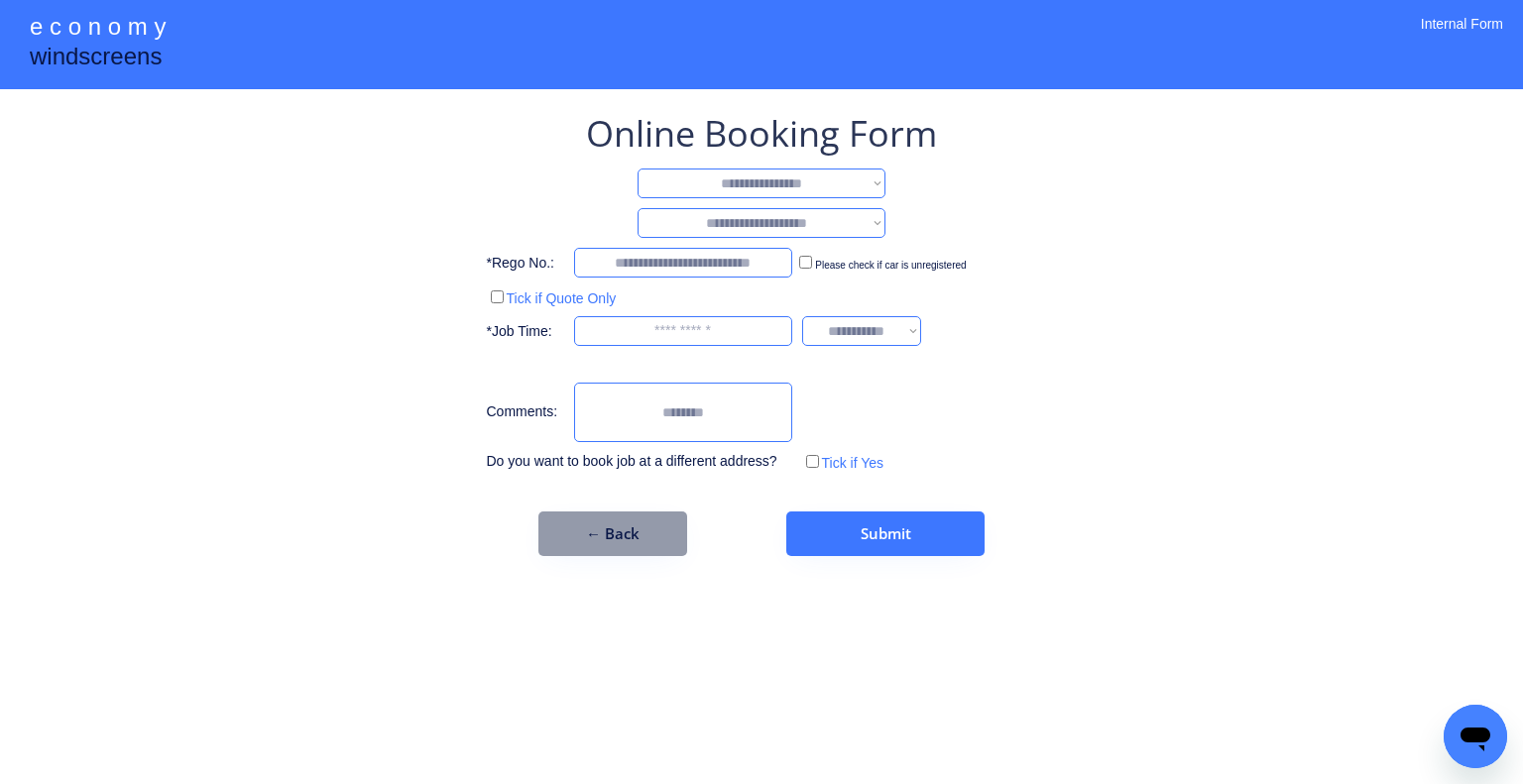 click on "**********" at bounding box center (762, 183) 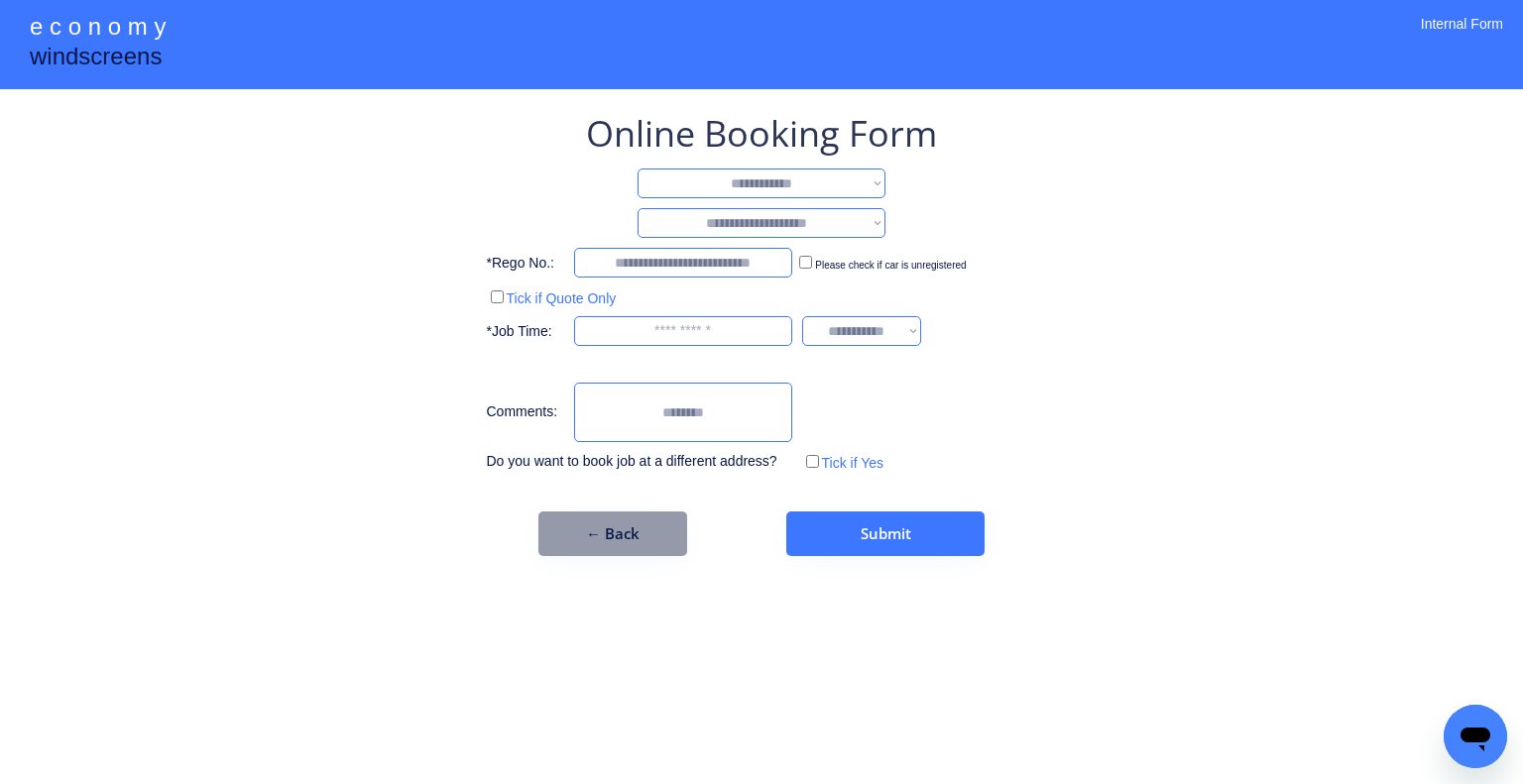 click on "**********" at bounding box center [762, 183] 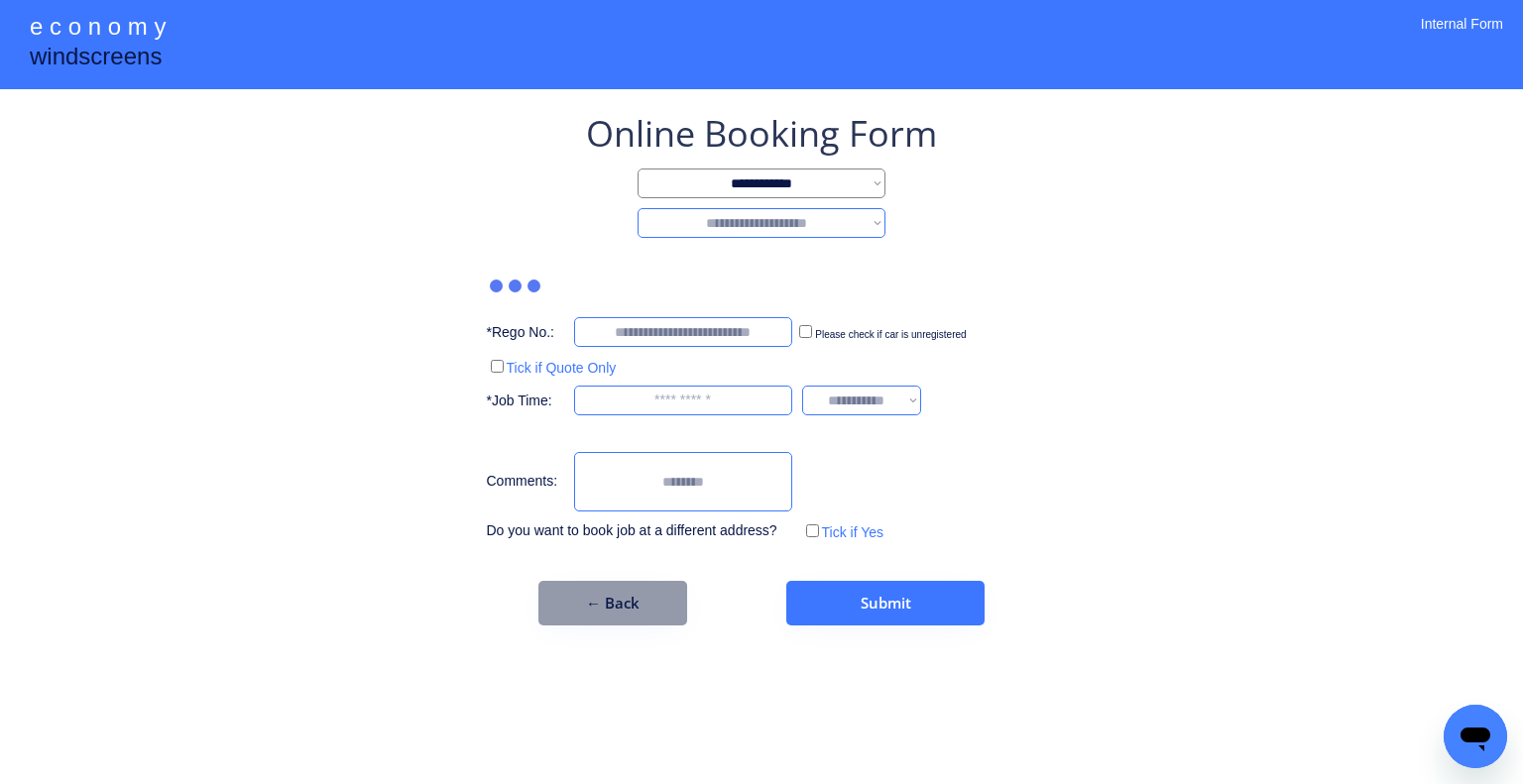 click on "**********" at bounding box center [762, 223] 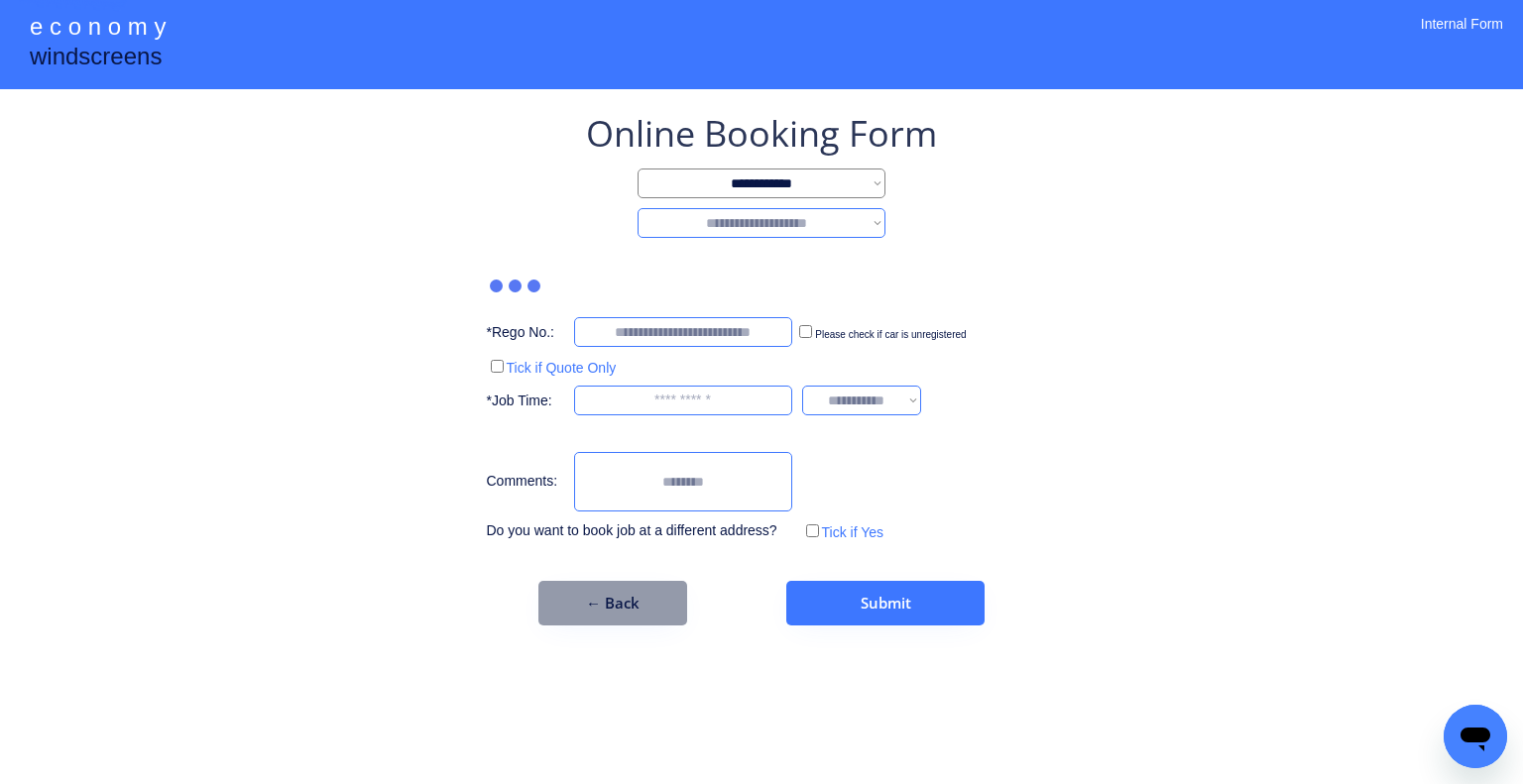 select on "********" 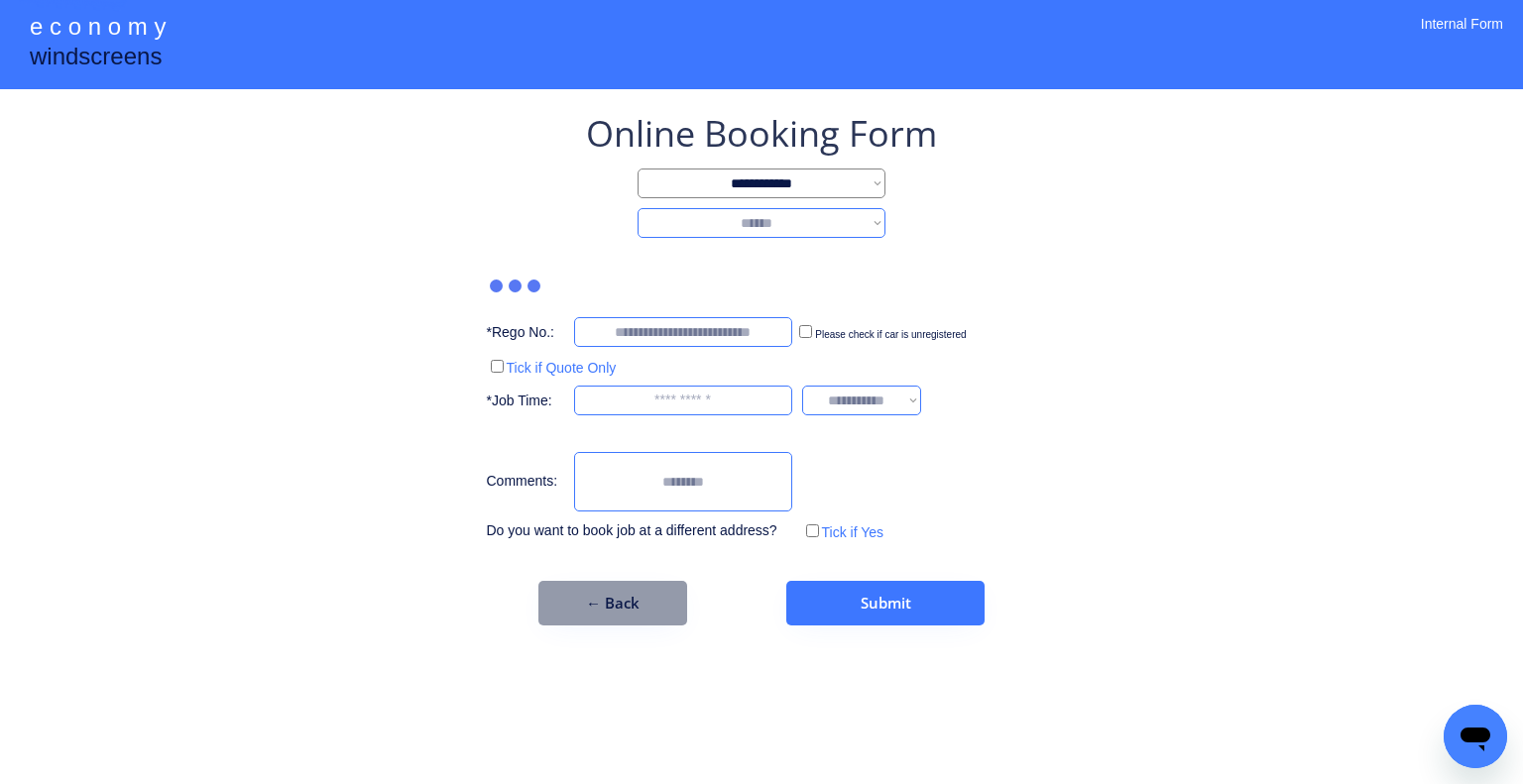 click on "**********" at bounding box center [762, 223] 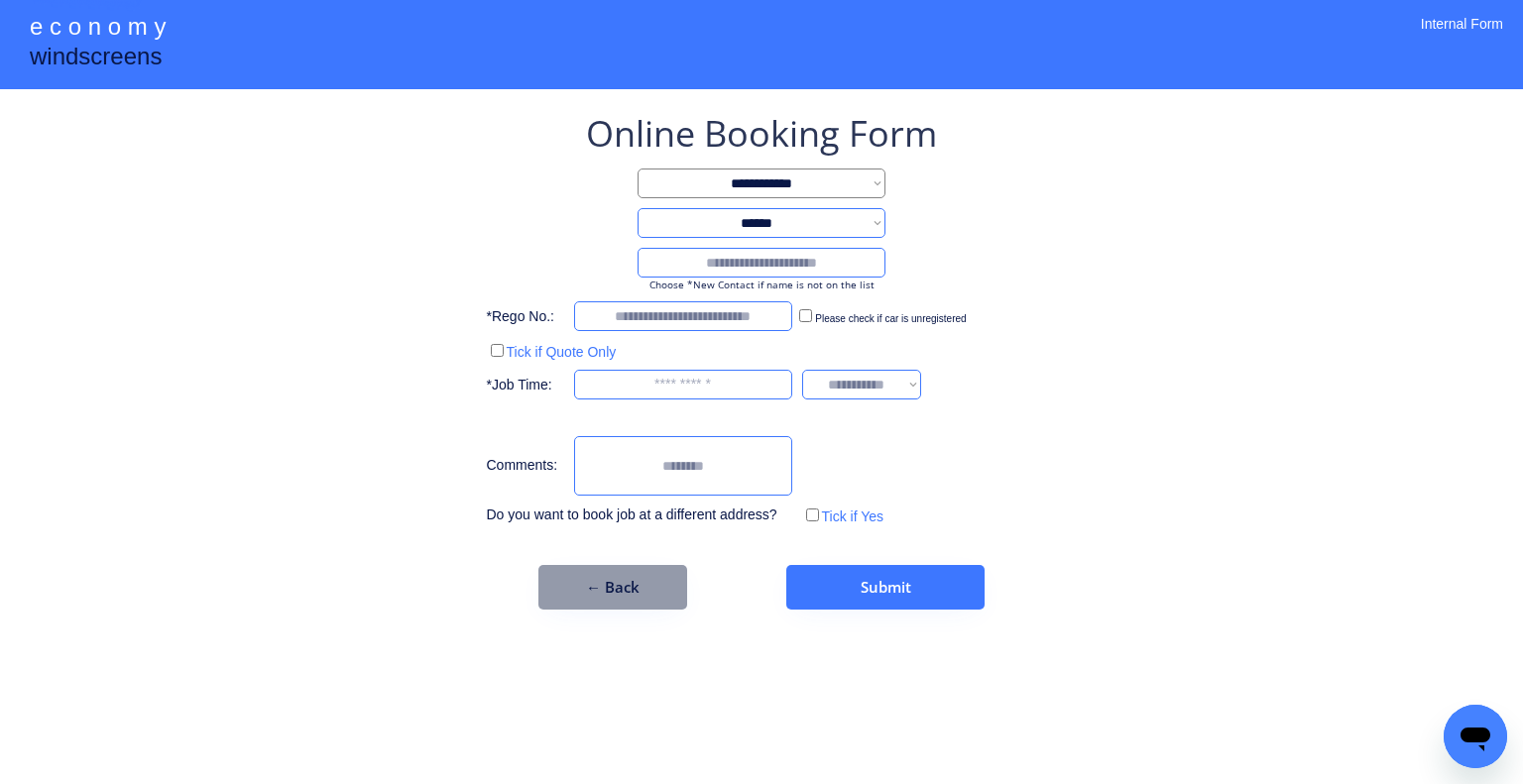 click at bounding box center [762, 263] 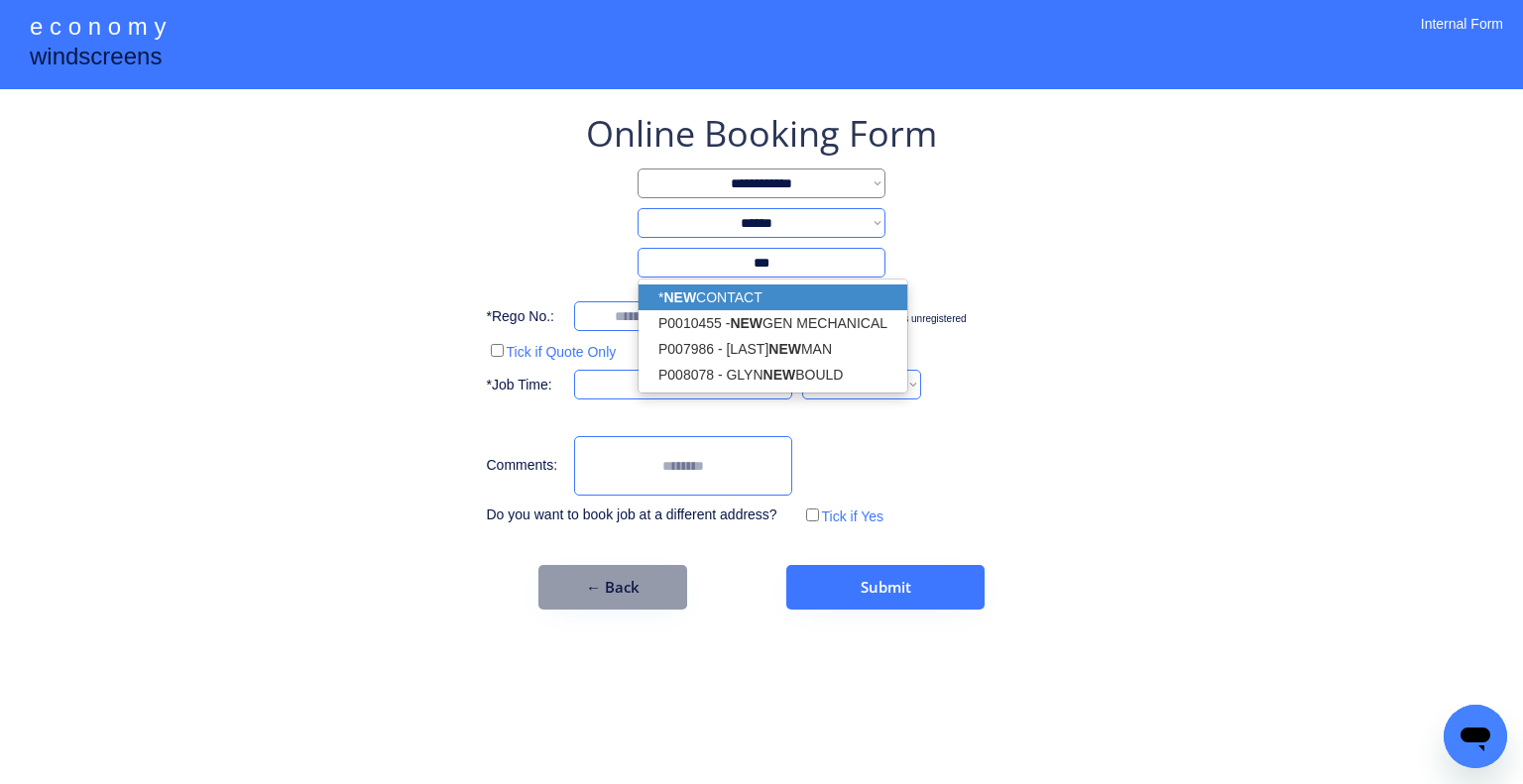 click on "* NEW  CONTACT" at bounding box center [772, 297] 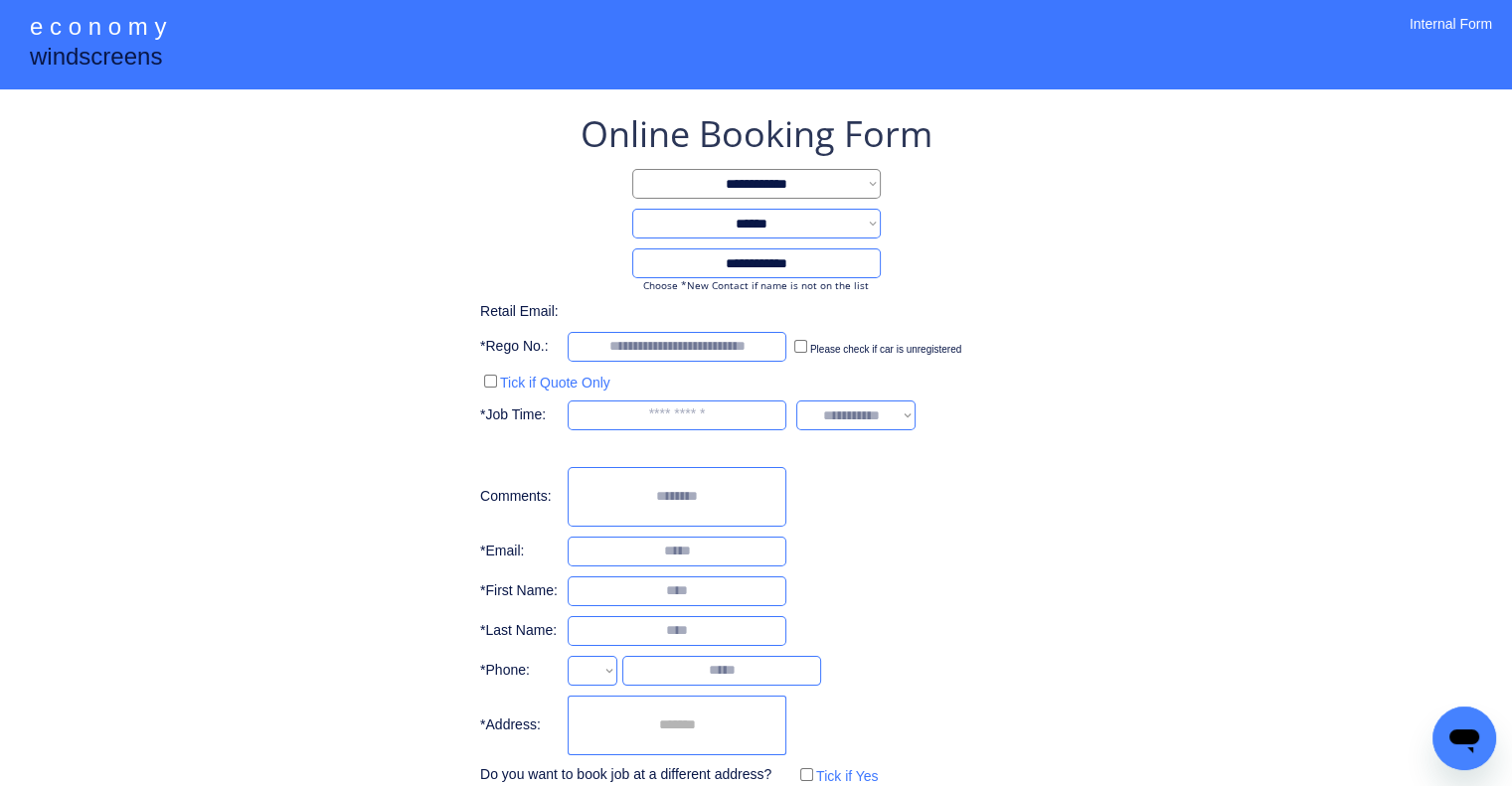 type on "**********" 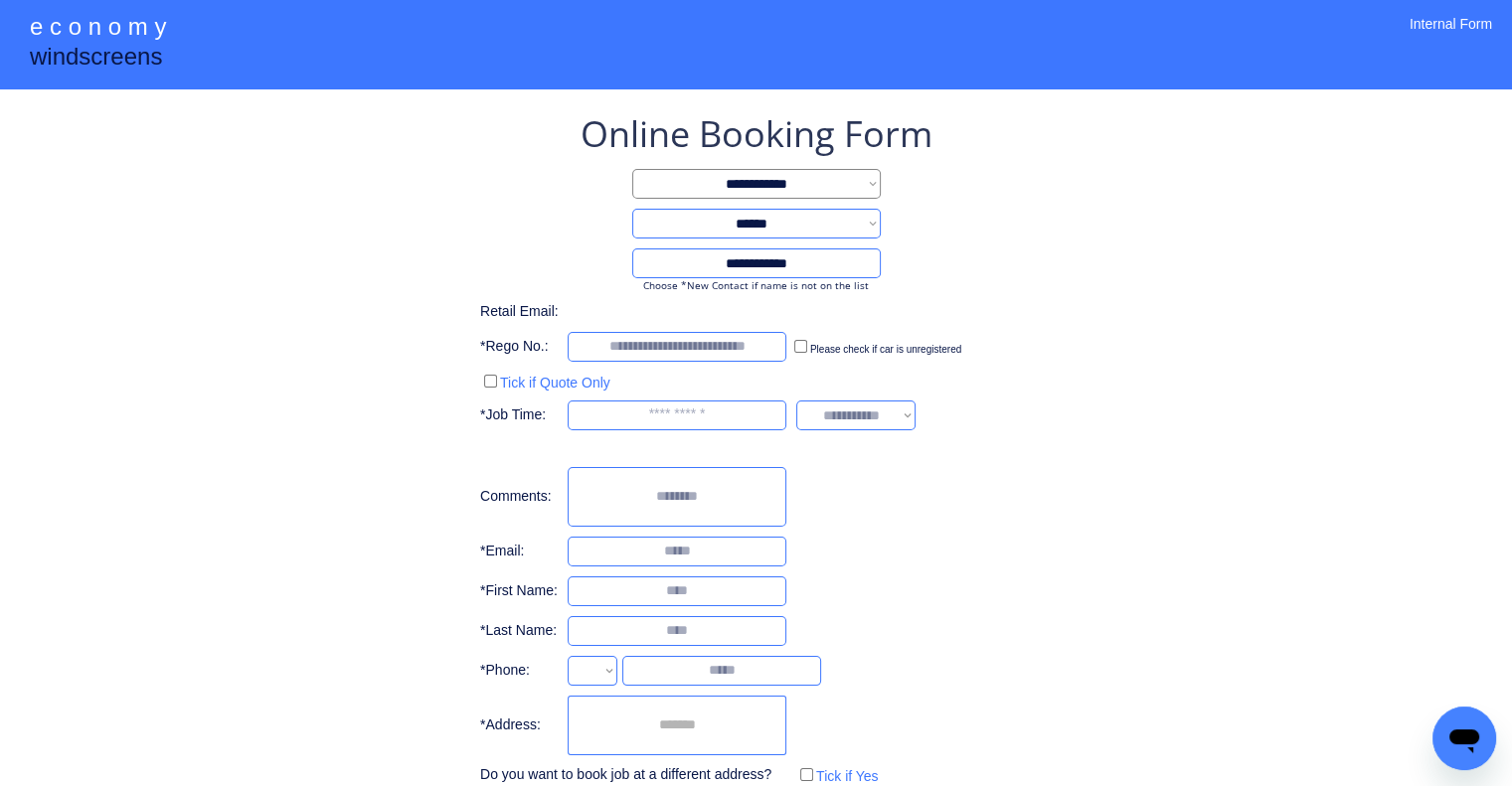 click on "**********" at bounding box center [756, 449] 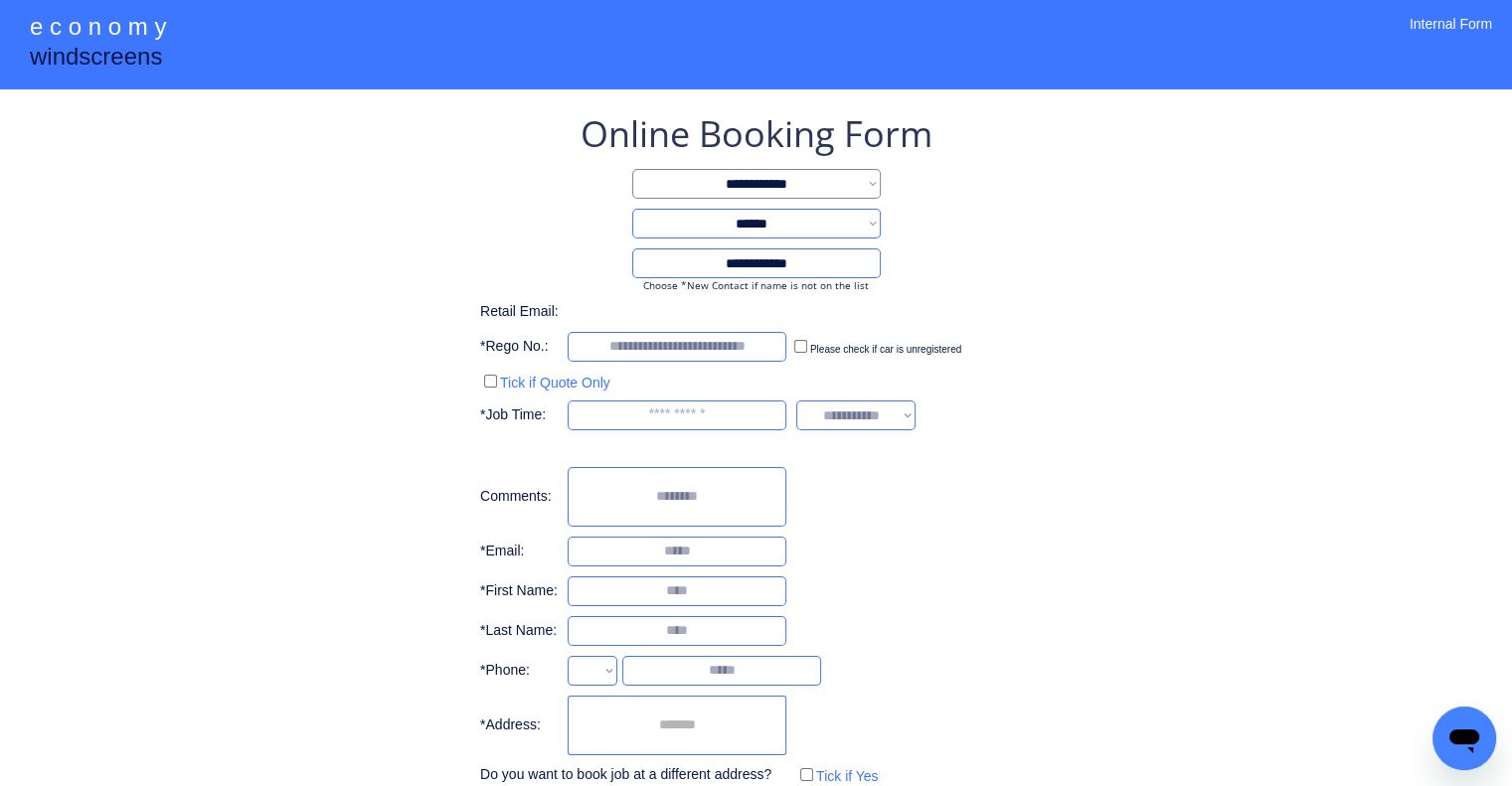 select on "**********" 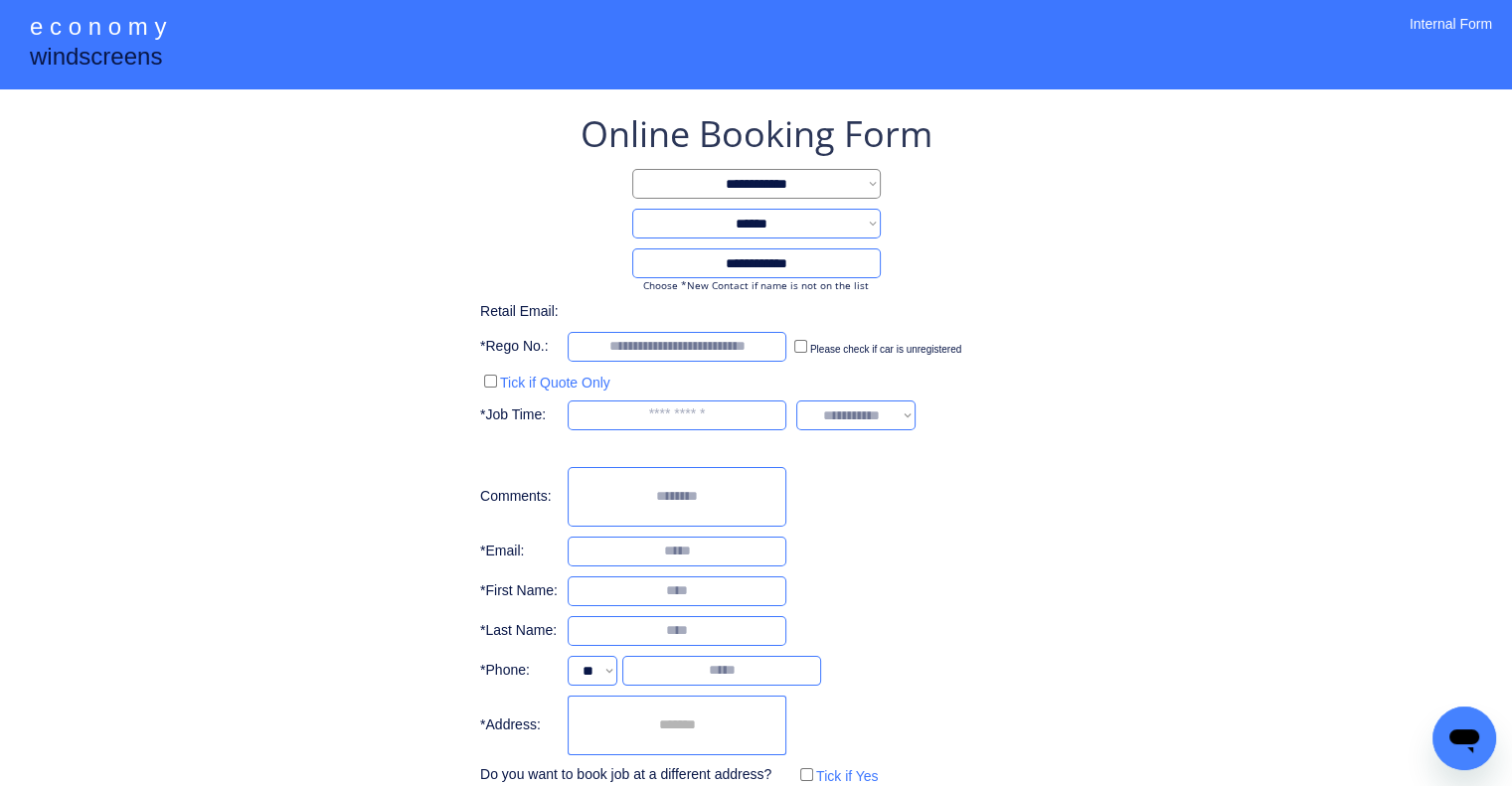 click at bounding box center [677, 725] 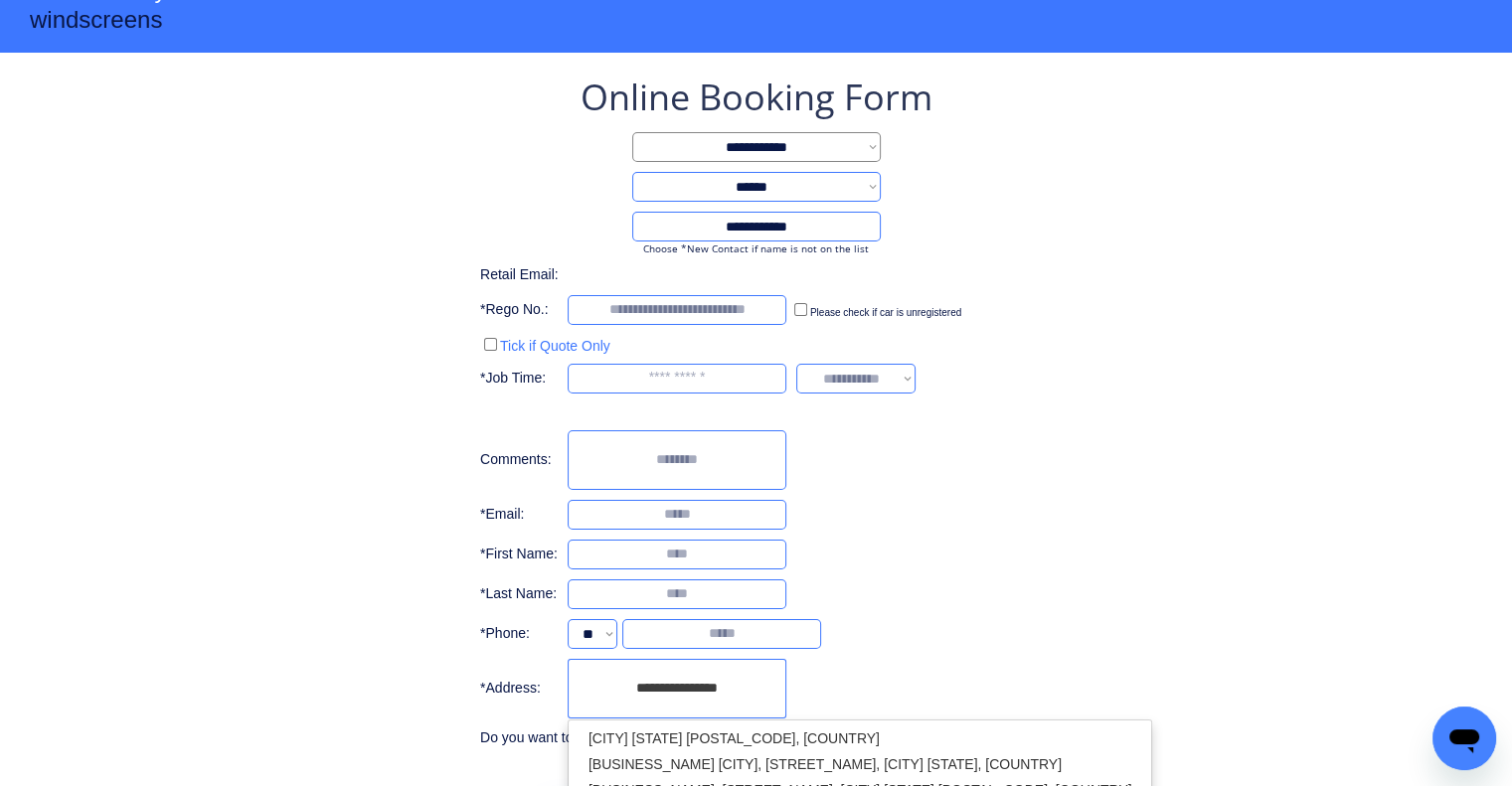 scroll, scrollTop: 99, scrollLeft: 0, axis: vertical 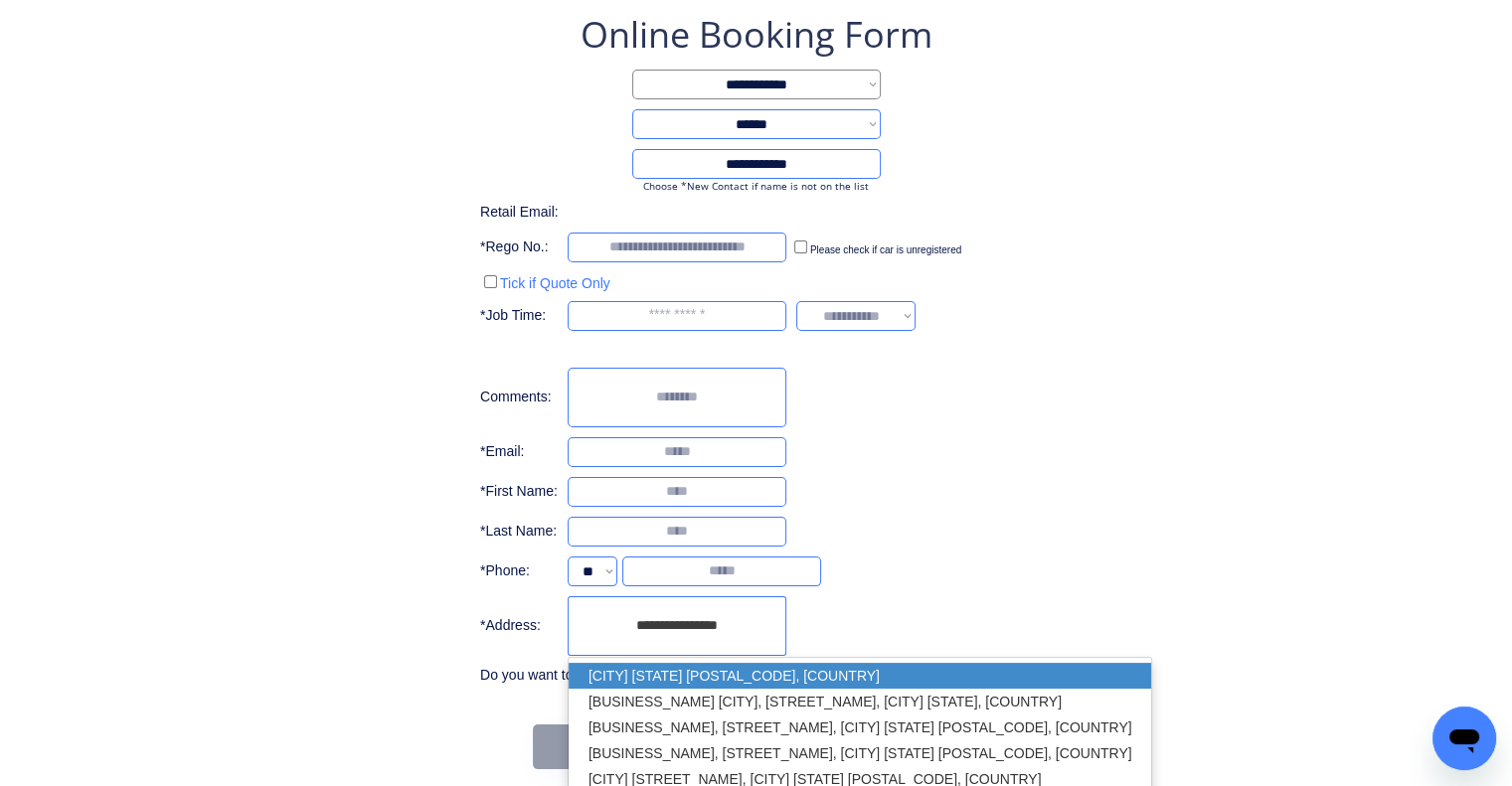 drag, startPoint x: 834, startPoint y: 672, endPoint x: 1108, endPoint y: 520, distance: 313.33688 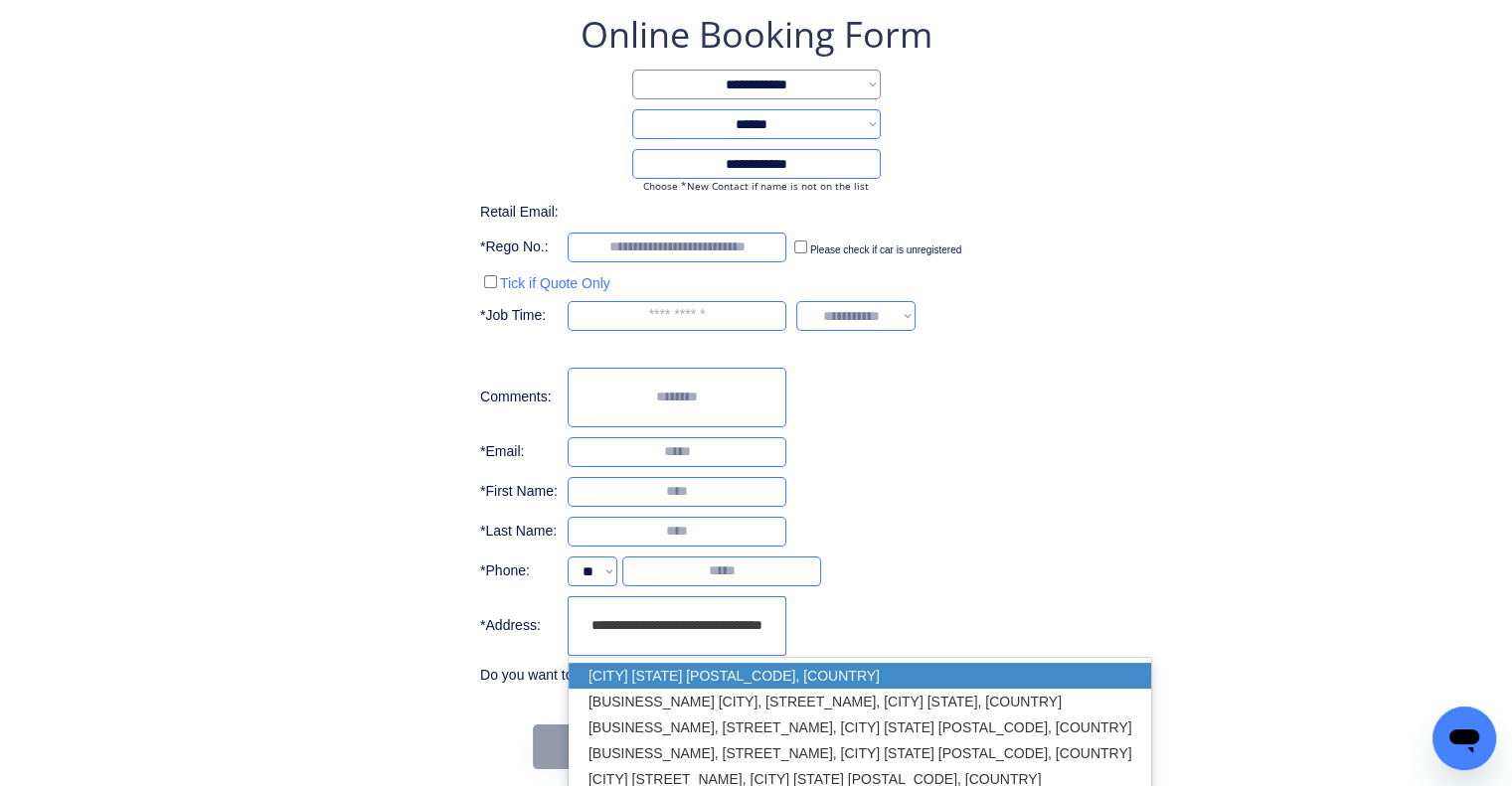 type on "**********" 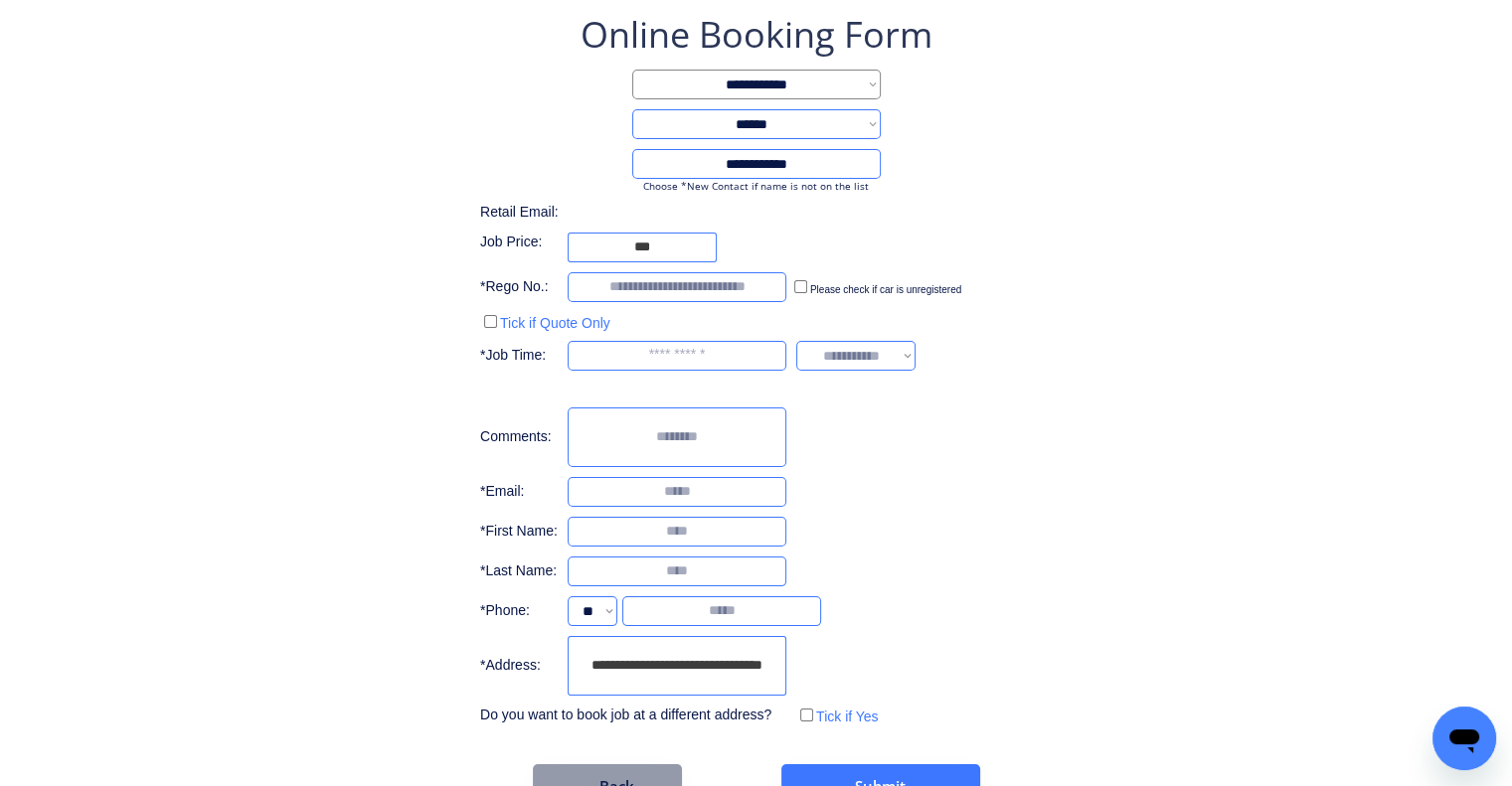 drag, startPoint x: 1072, startPoint y: 433, endPoint x: 1018, endPoint y: 412, distance: 57.939624 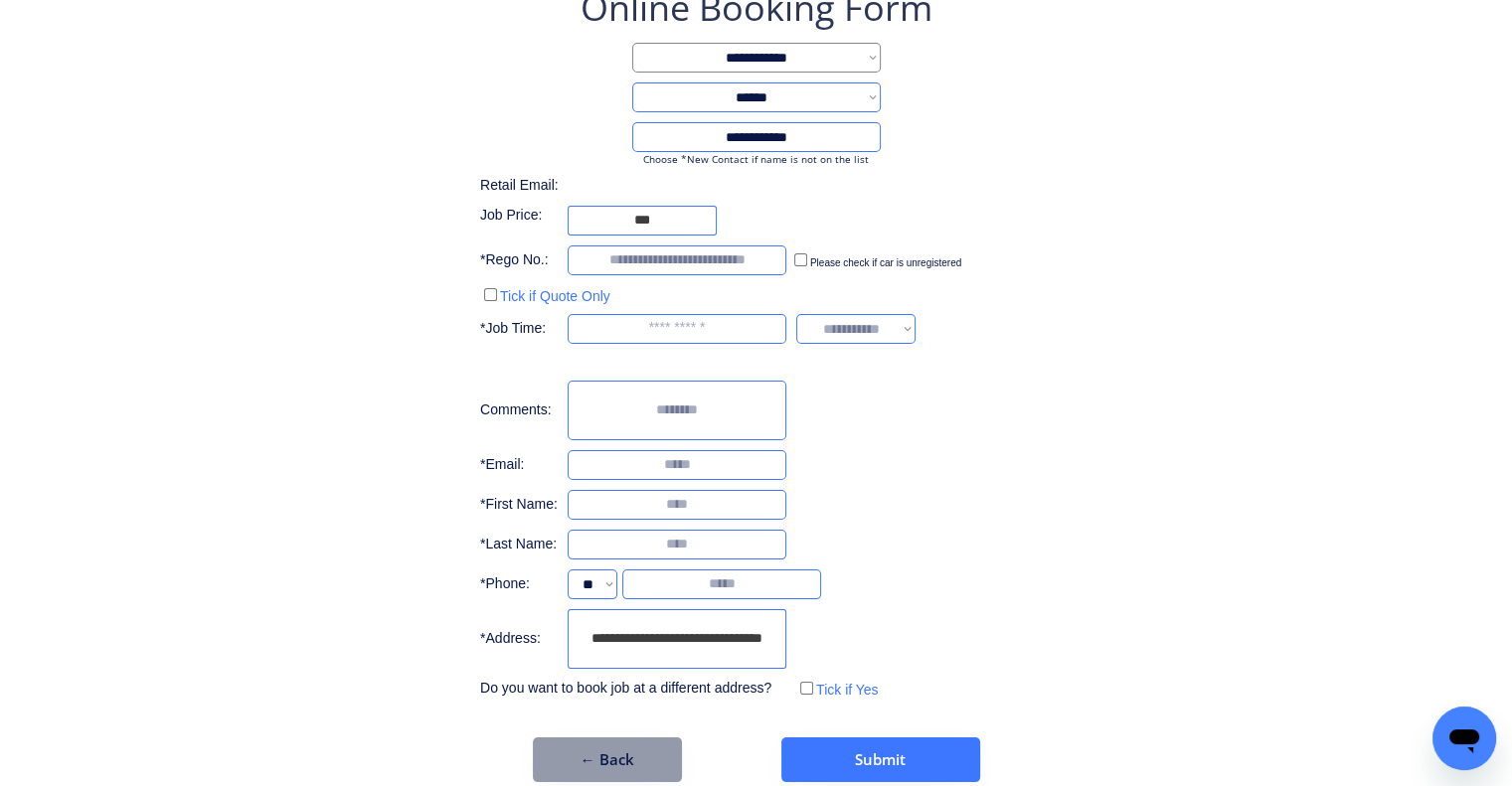 scroll, scrollTop: 152, scrollLeft: 0, axis: vertical 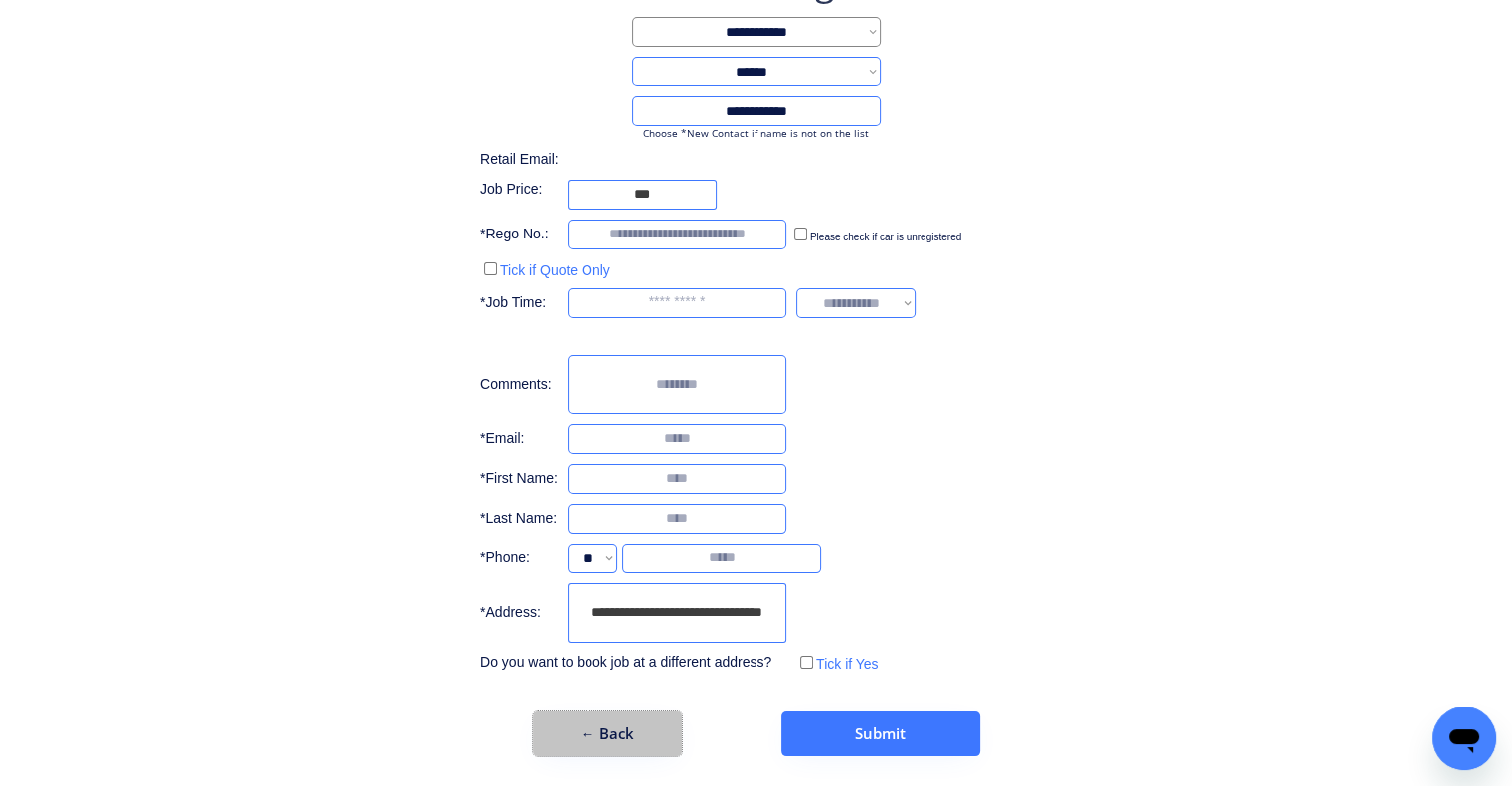 click on "←   Back" at bounding box center (607, 733) 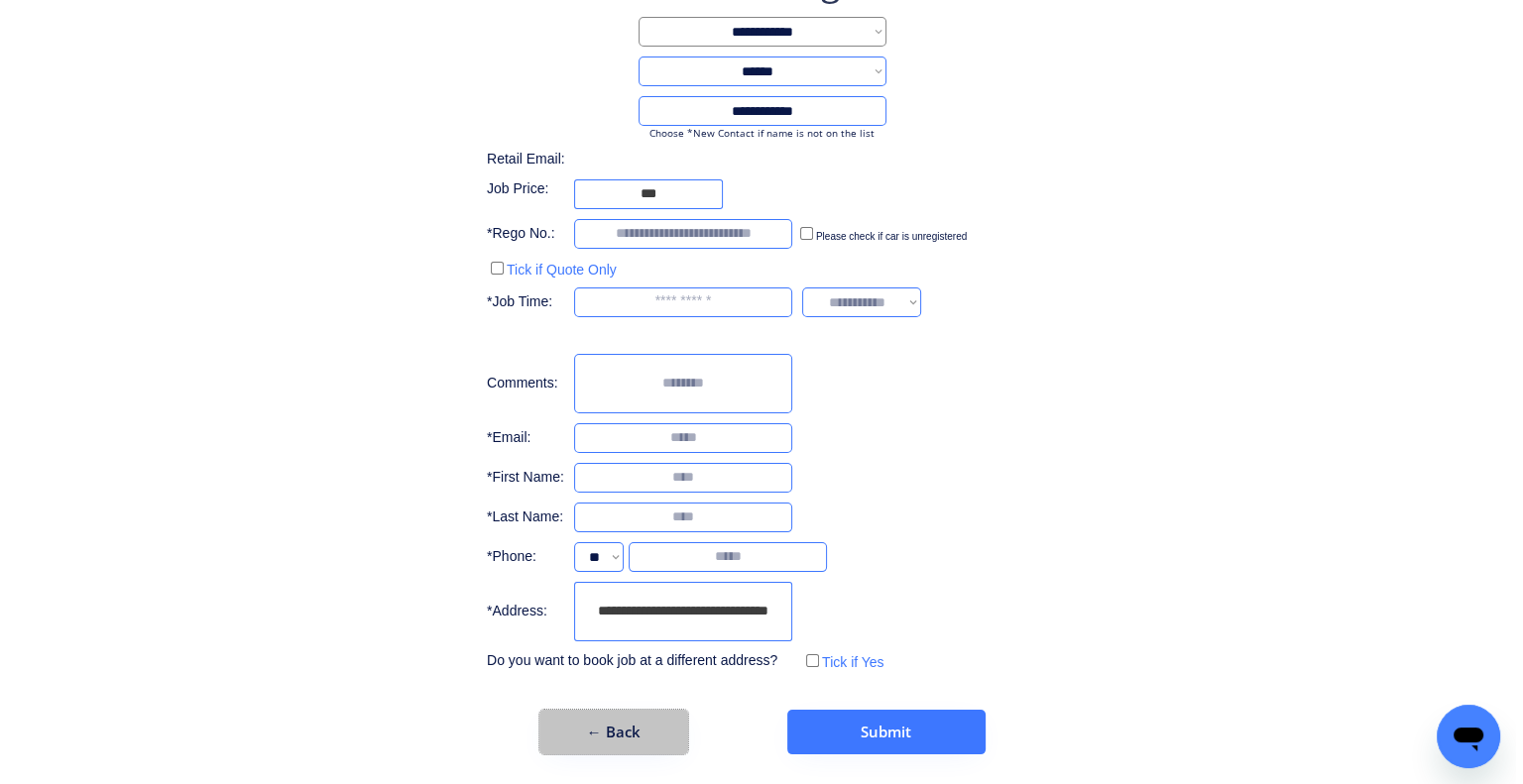 scroll, scrollTop: 0, scrollLeft: 0, axis: both 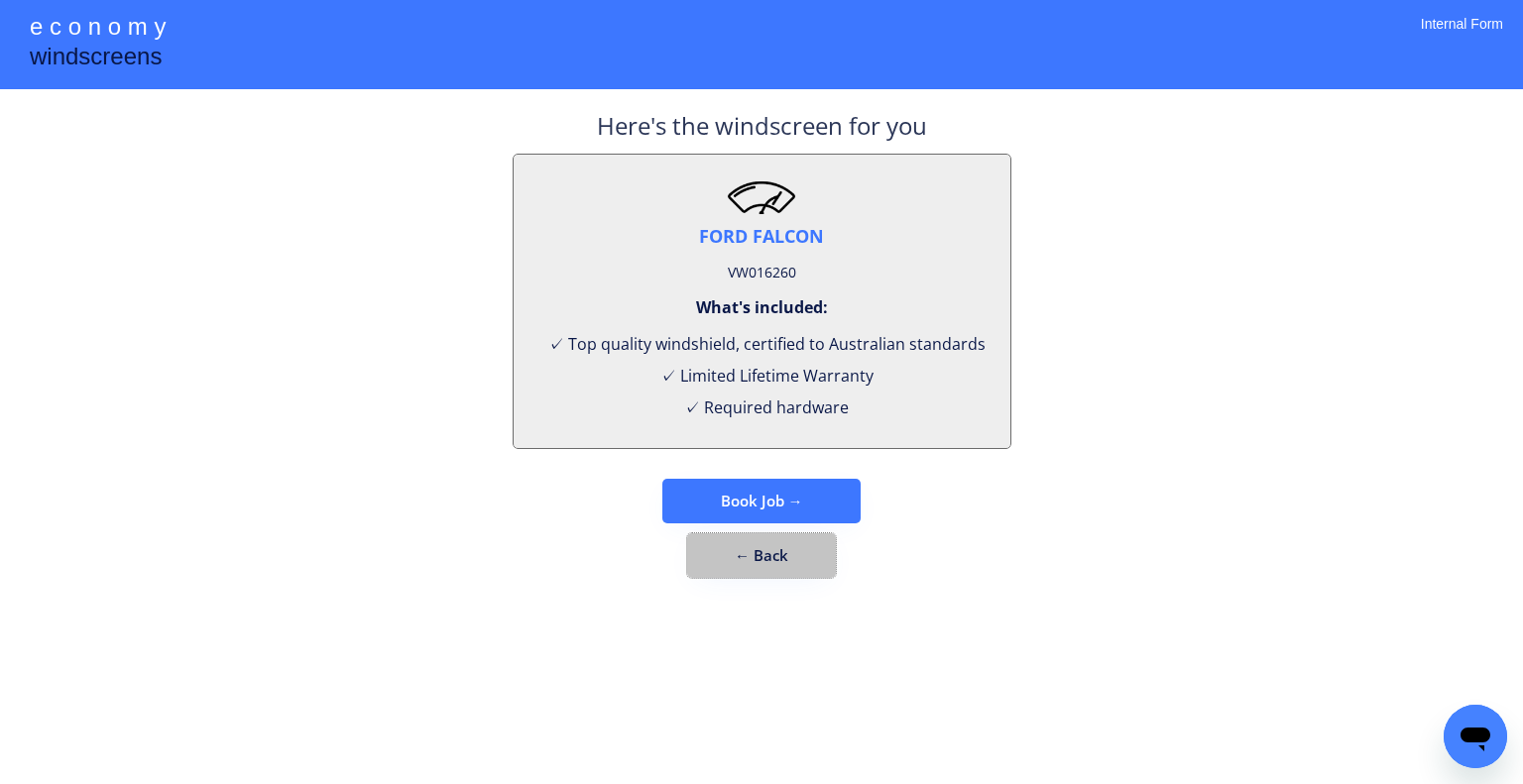 click on "←   Back" at bounding box center (762, 555) 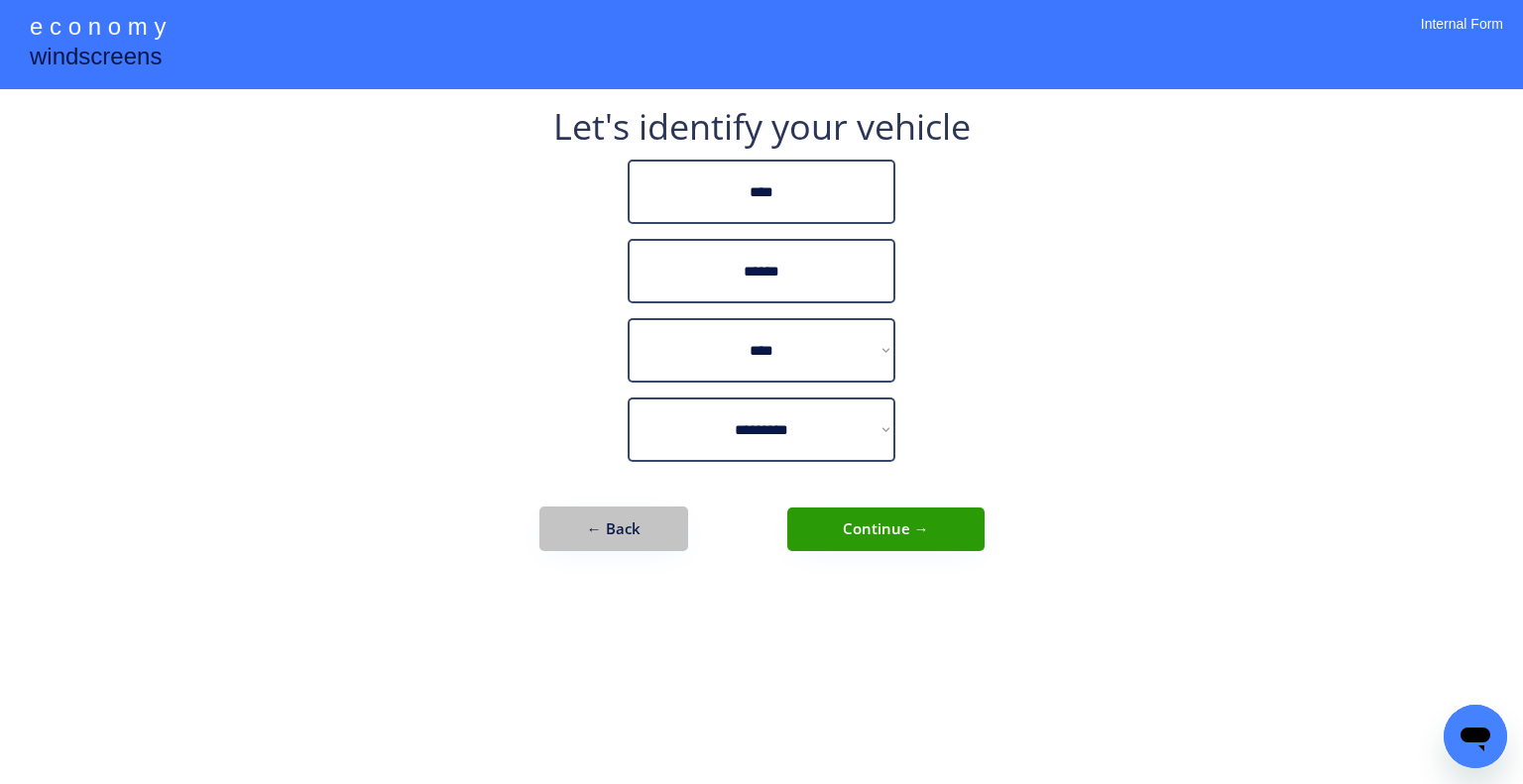 click on "←   Back" at bounding box center (614, 528) 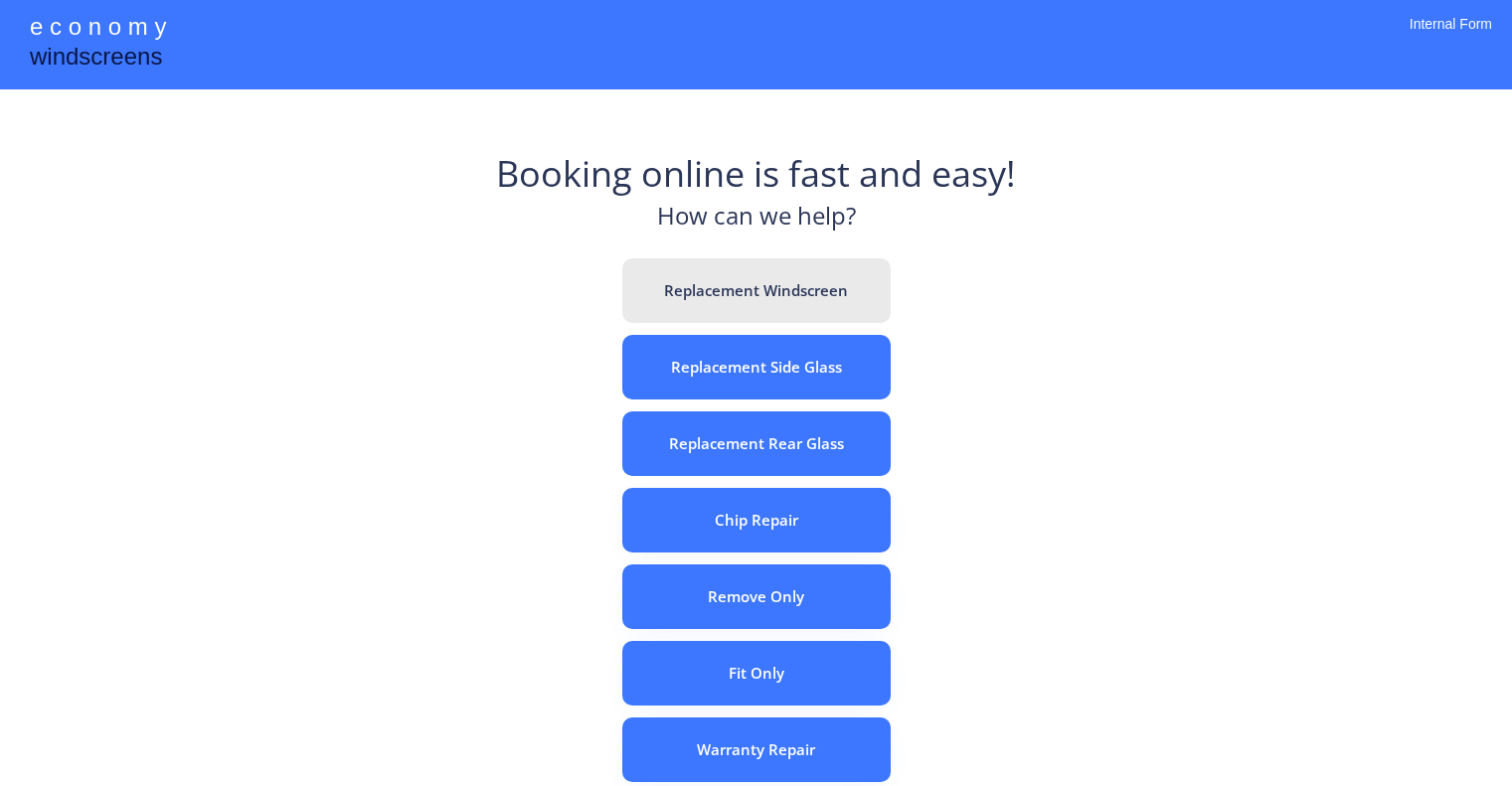 scroll, scrollTop: 0, scrollLeft: 0, axis: both 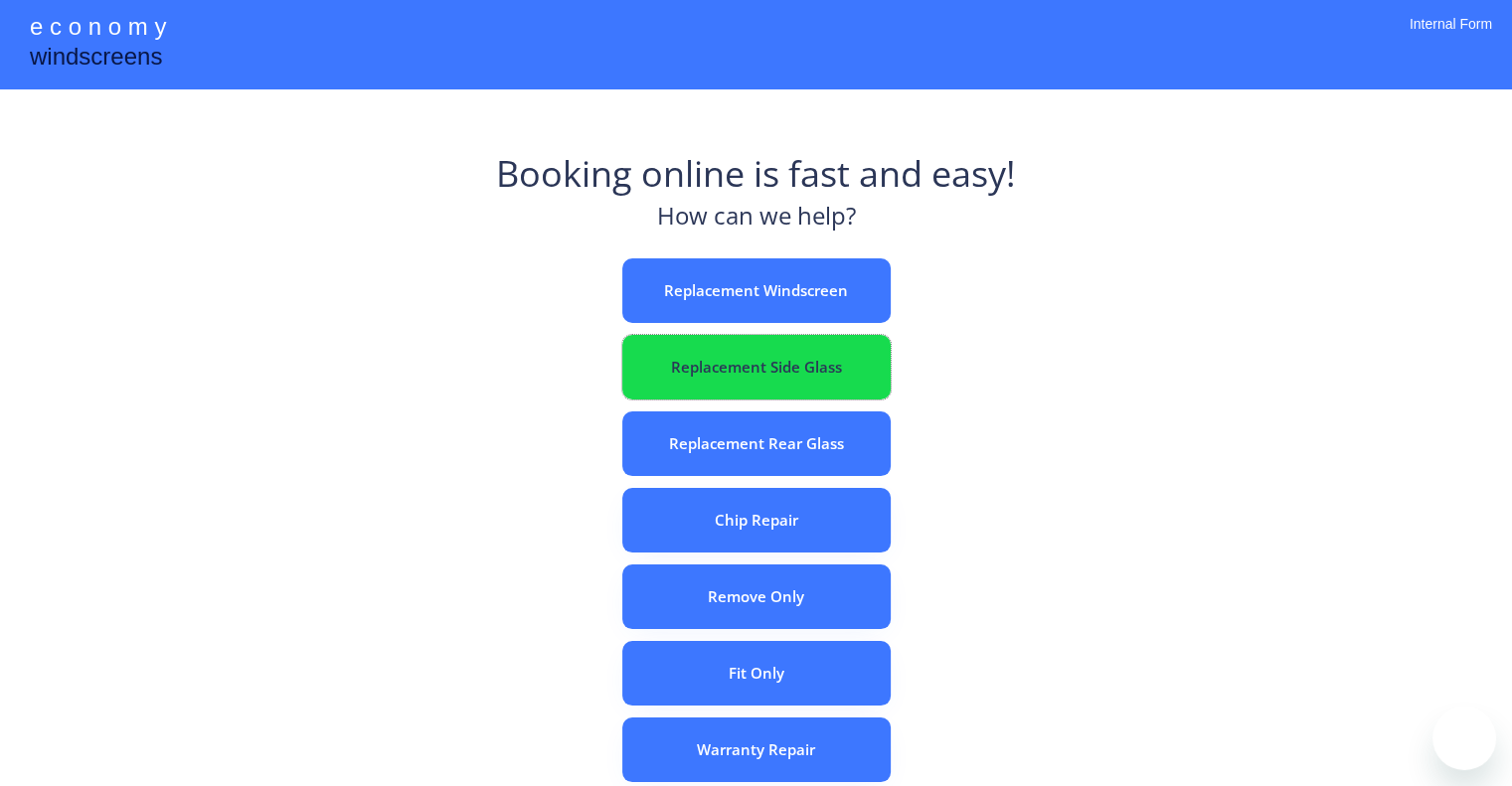 click on "Replacement Side Glass" at bounding box center [756, 367] 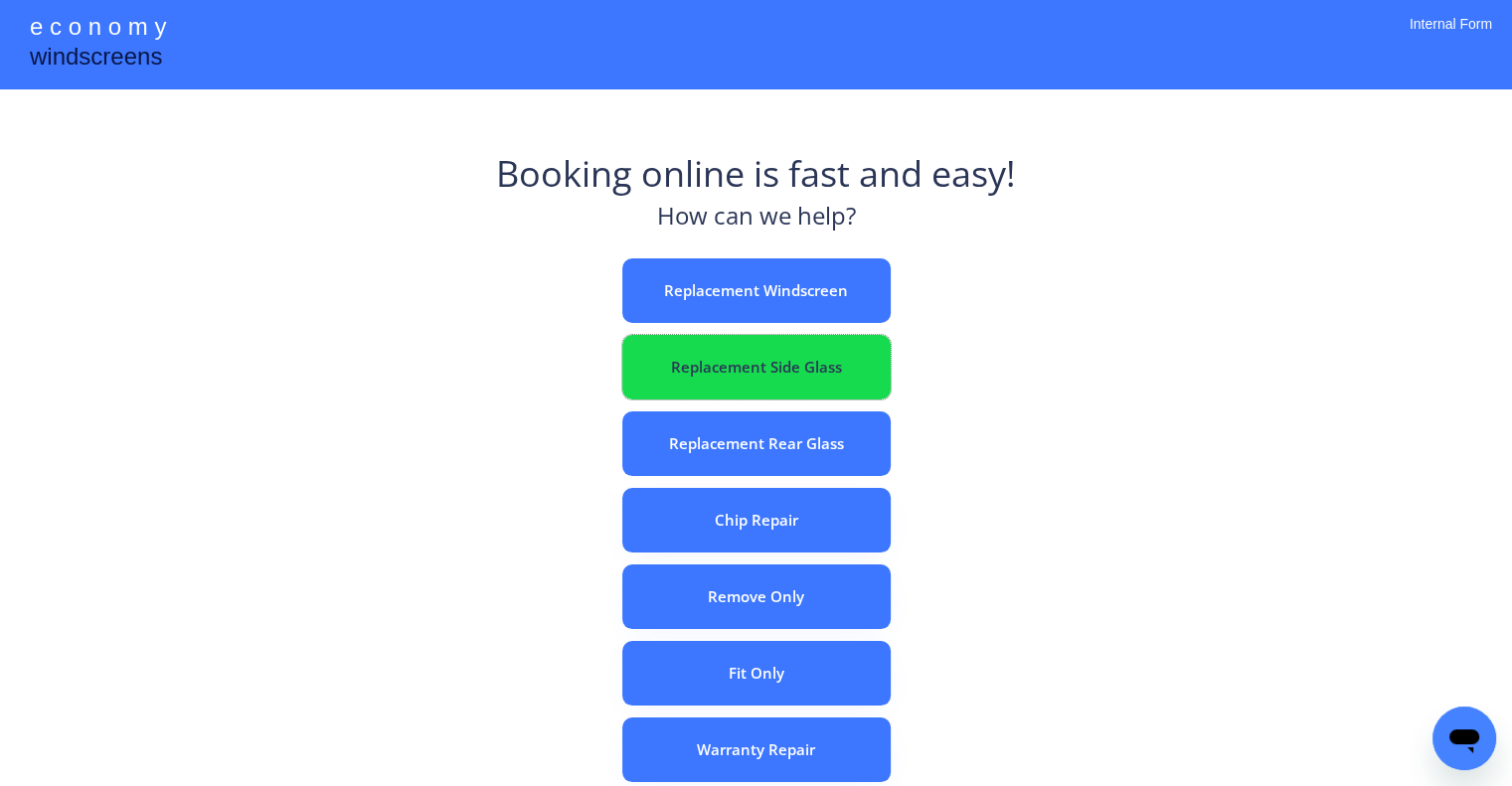 scroll, scrollTop: 0, scrollLeft: 0, axis: both 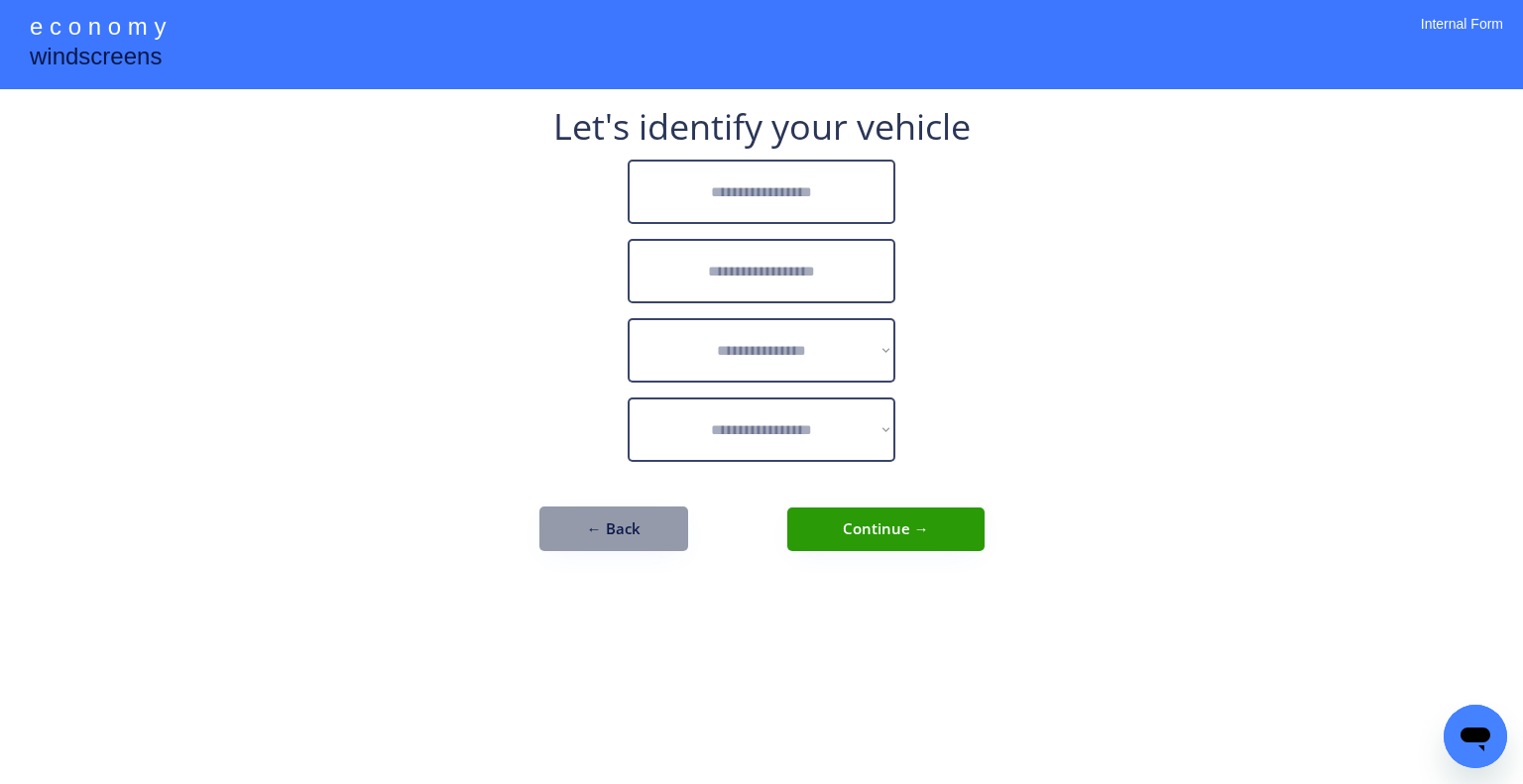 click at bounding box center (762, 191) 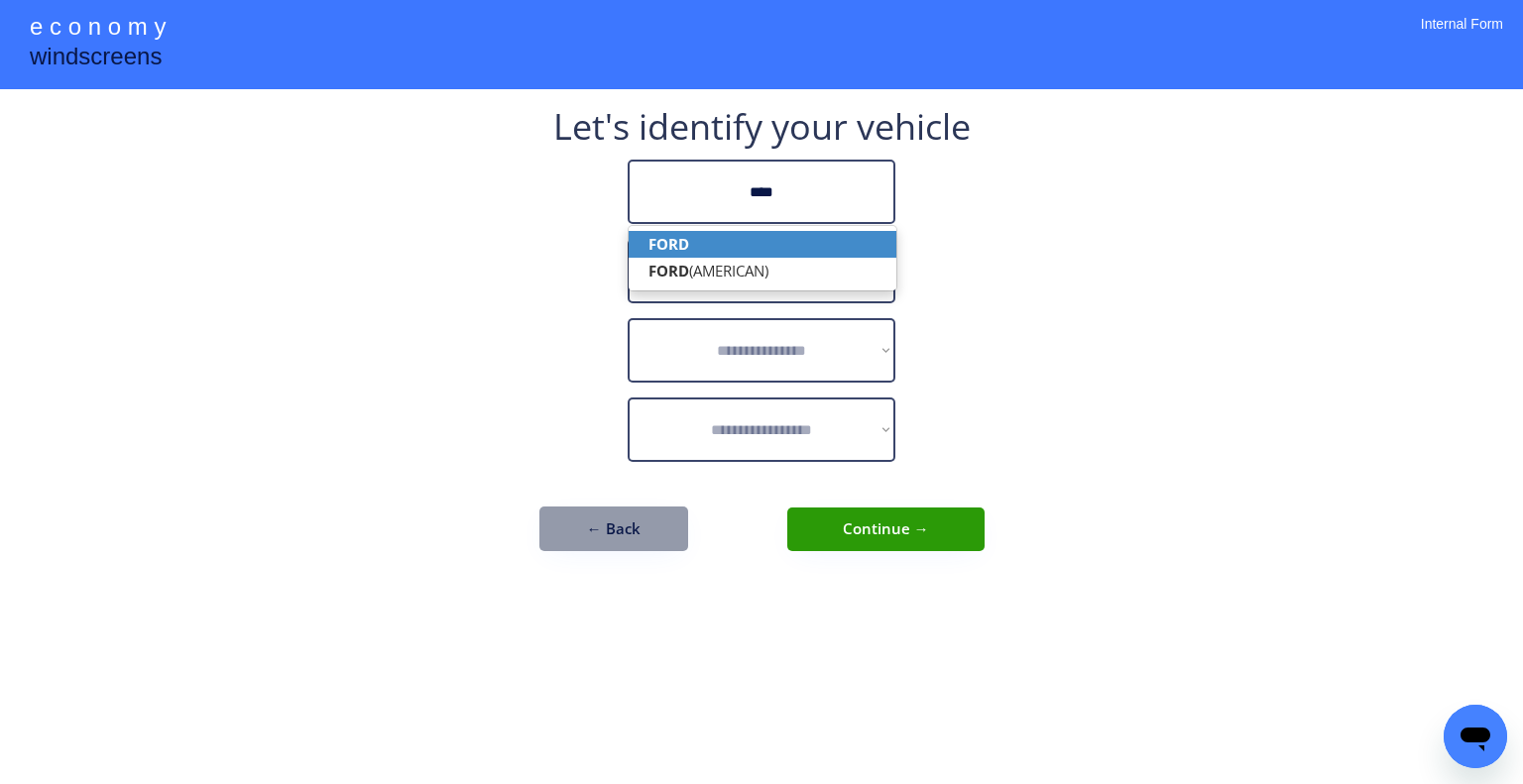 click on "FORD" at bounding box center [762, 244] 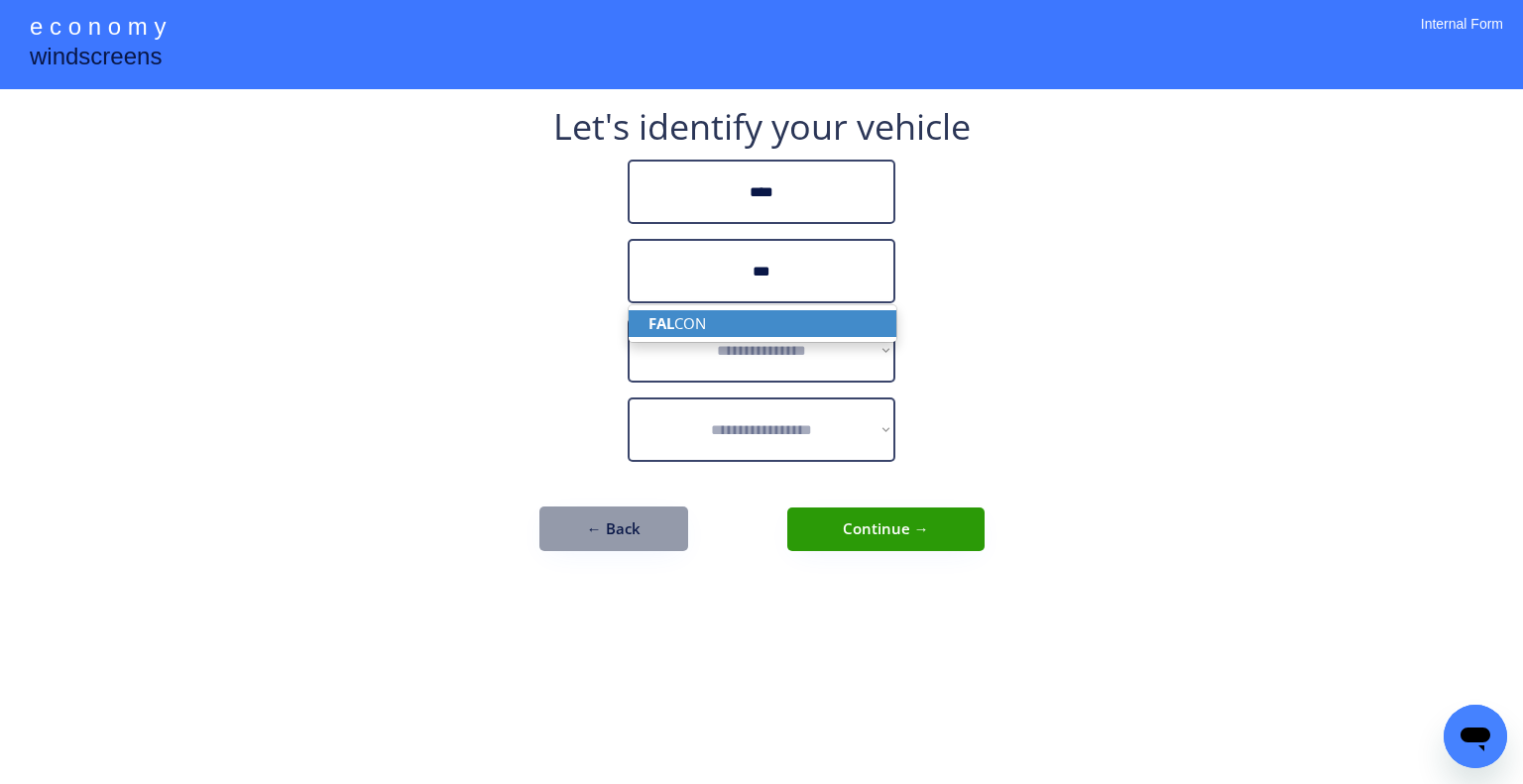 click on "FAL CON" at bounding box center [762, 323] 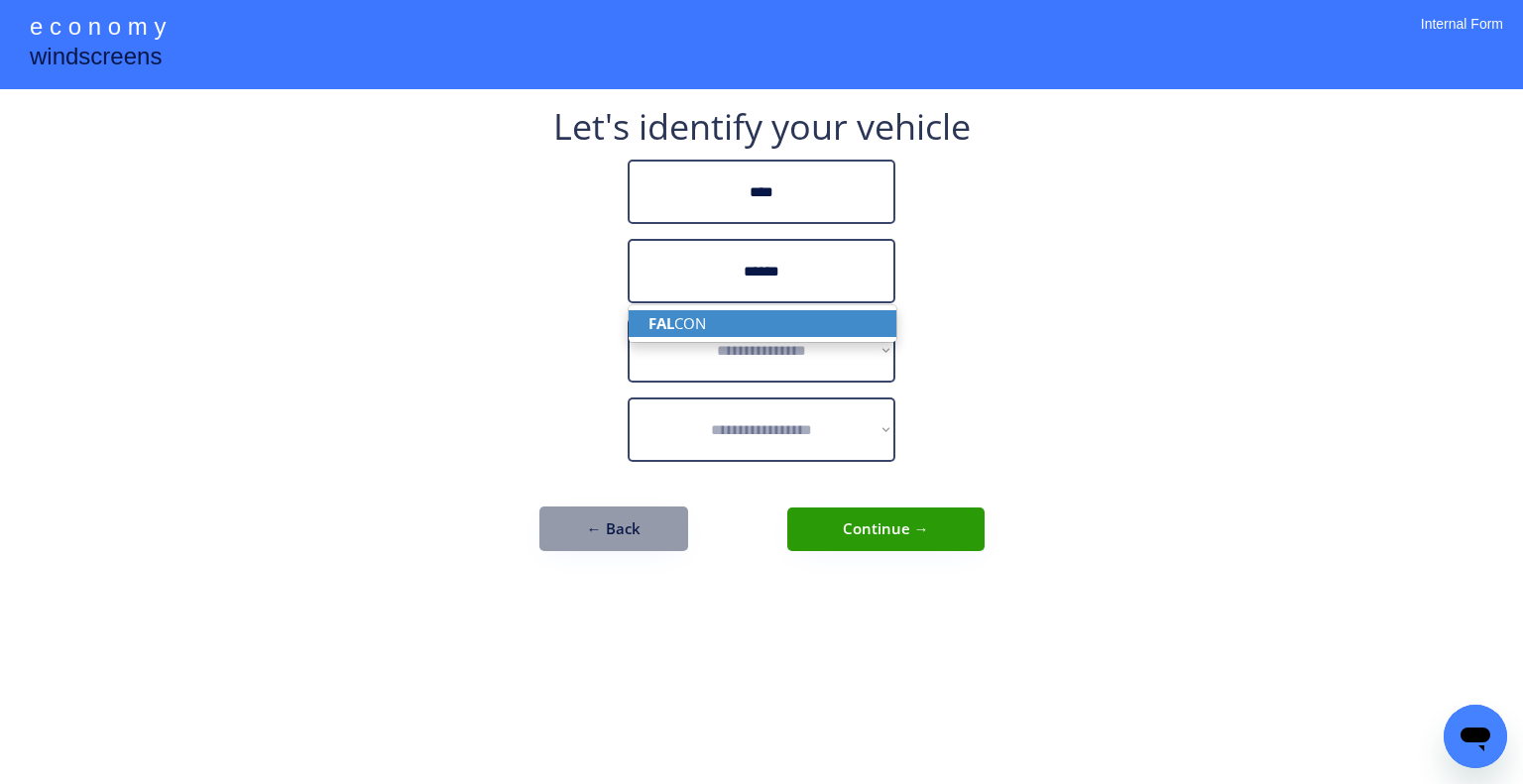 type on "******" 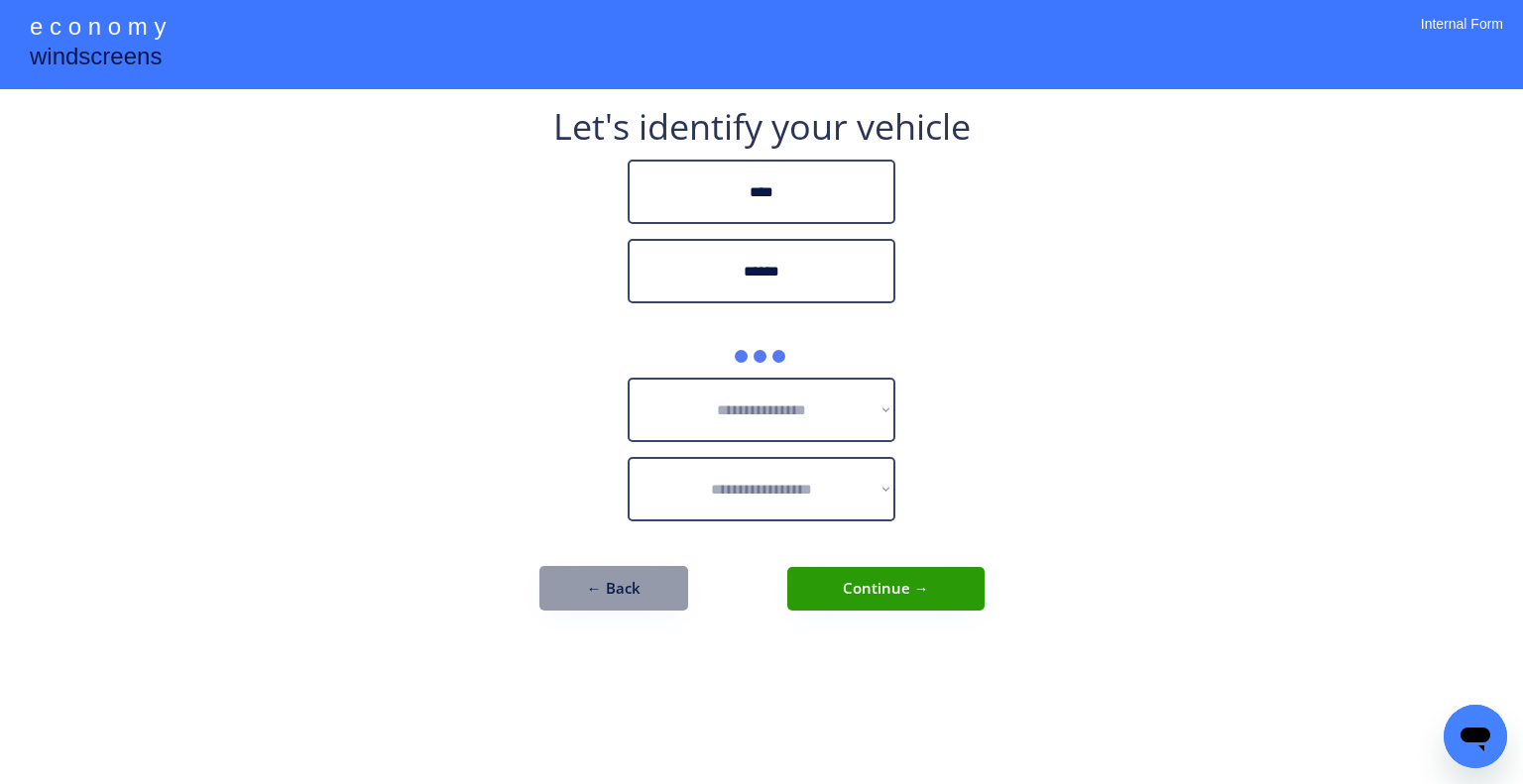 click on "**********" at bounding box center (762, 392) 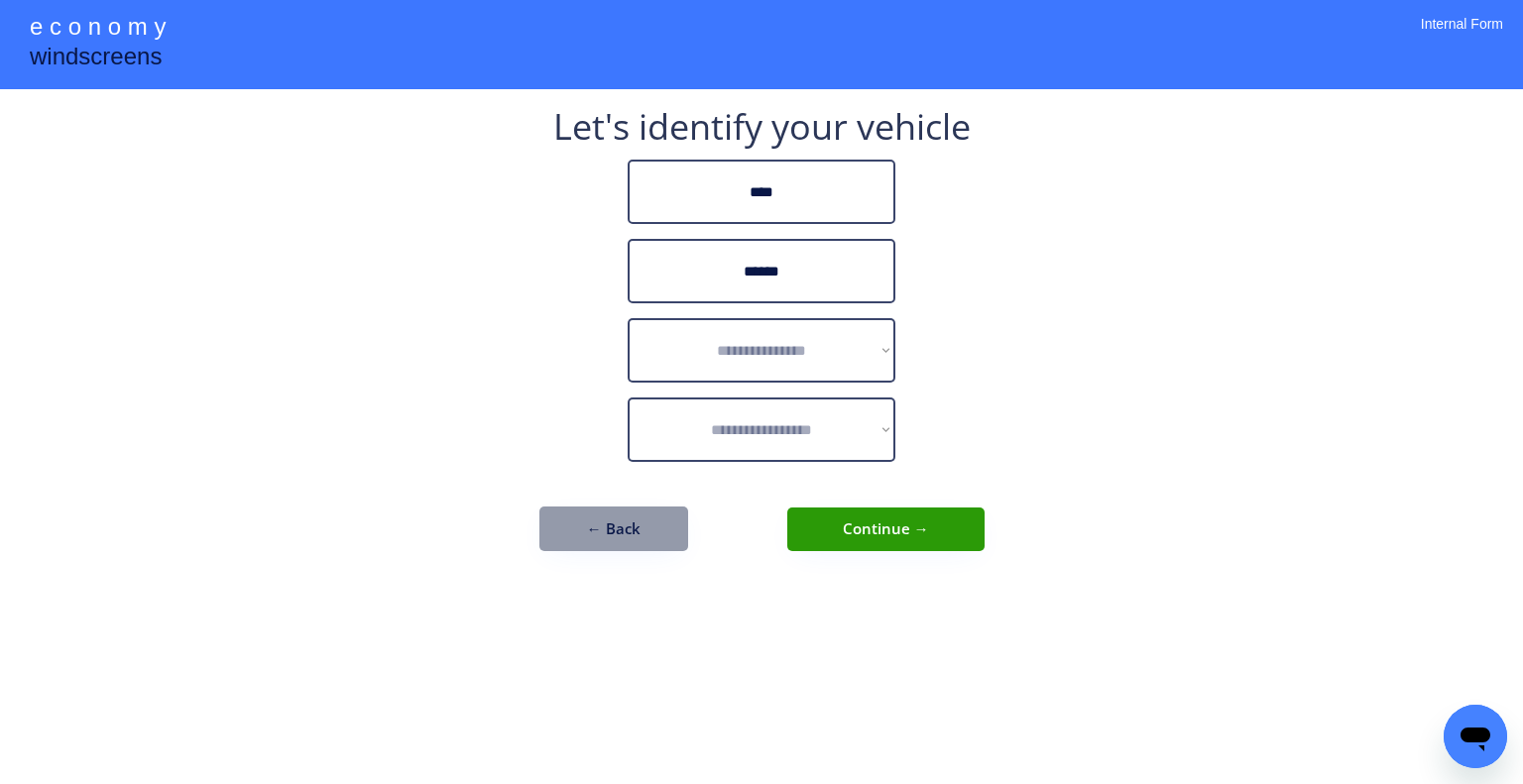 drag, startPoint x: 841, startPoint y: 352, endPoint x: 897, endPoint y: 383, distance: 64.007812 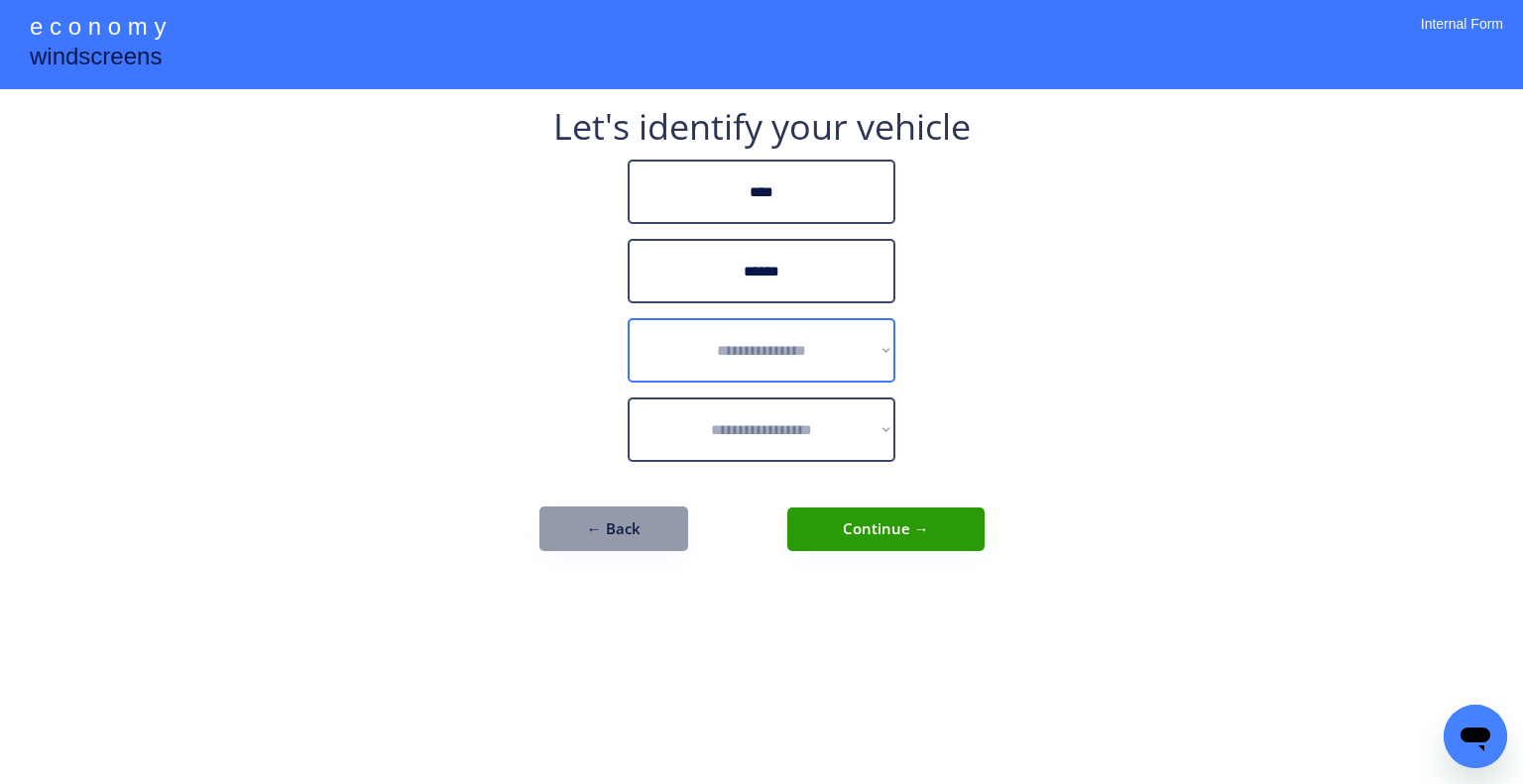 select on "******" 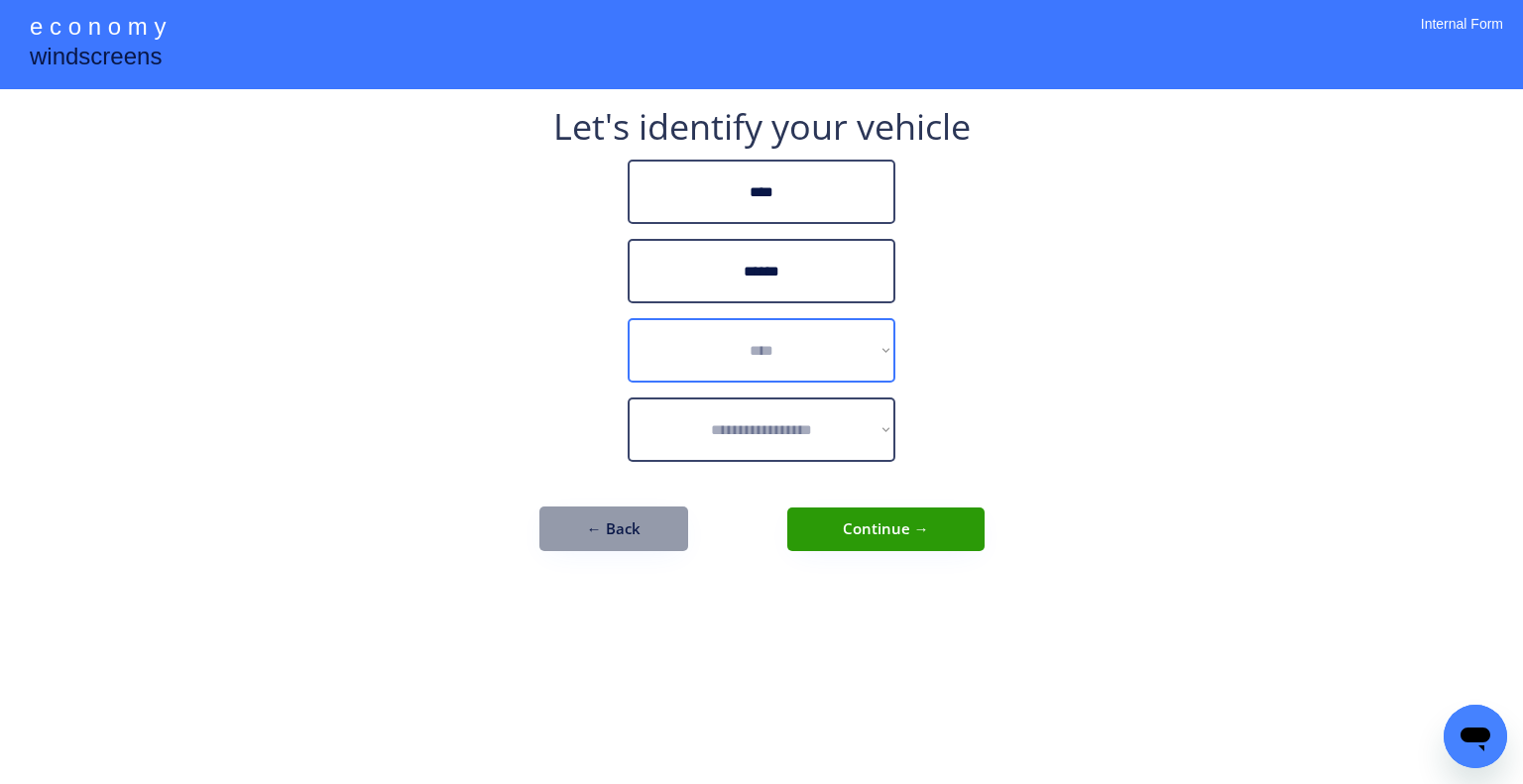 click on "**********" at bounding box center [762, 350] 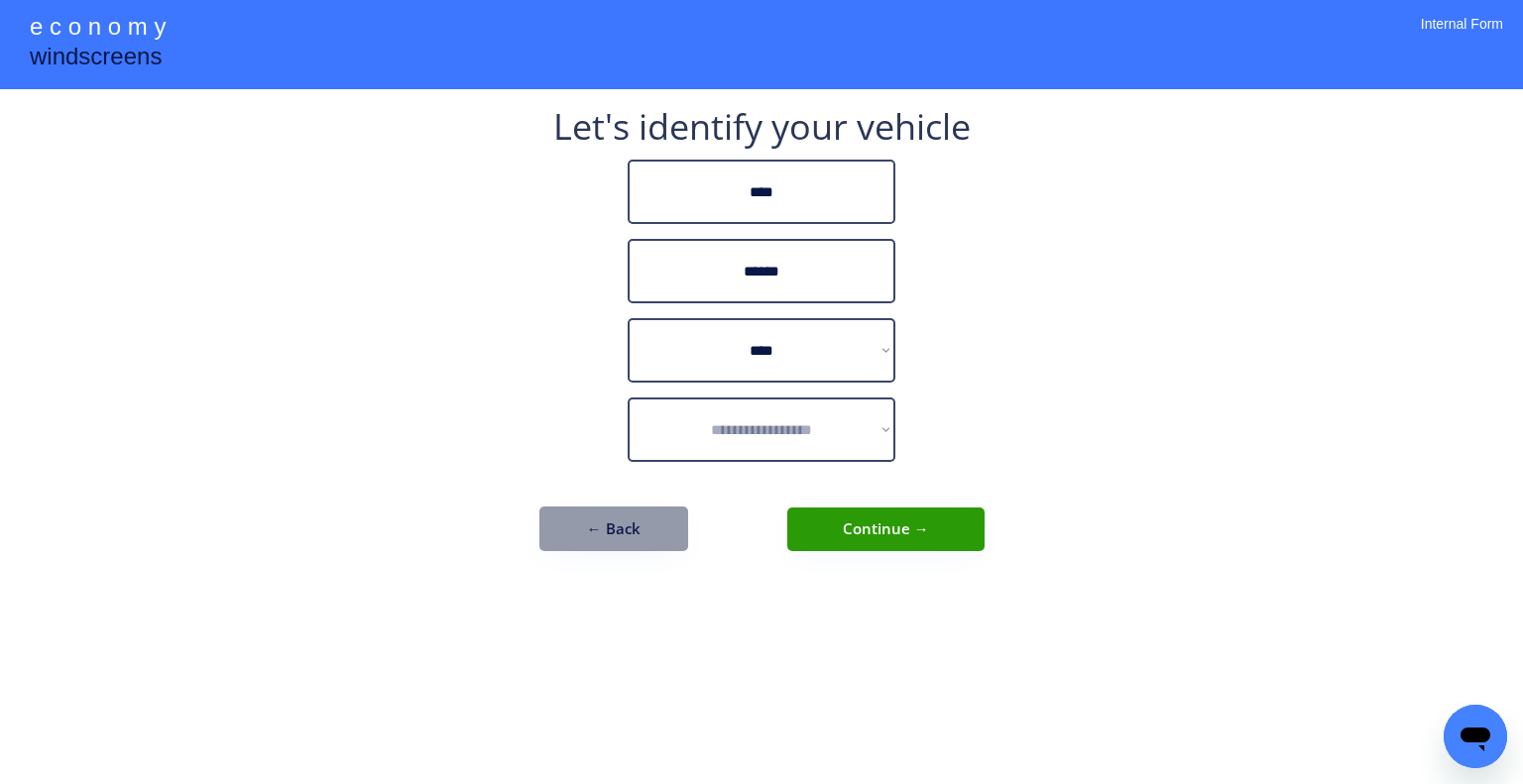 click on "**********" at bounding box center (762, 392) 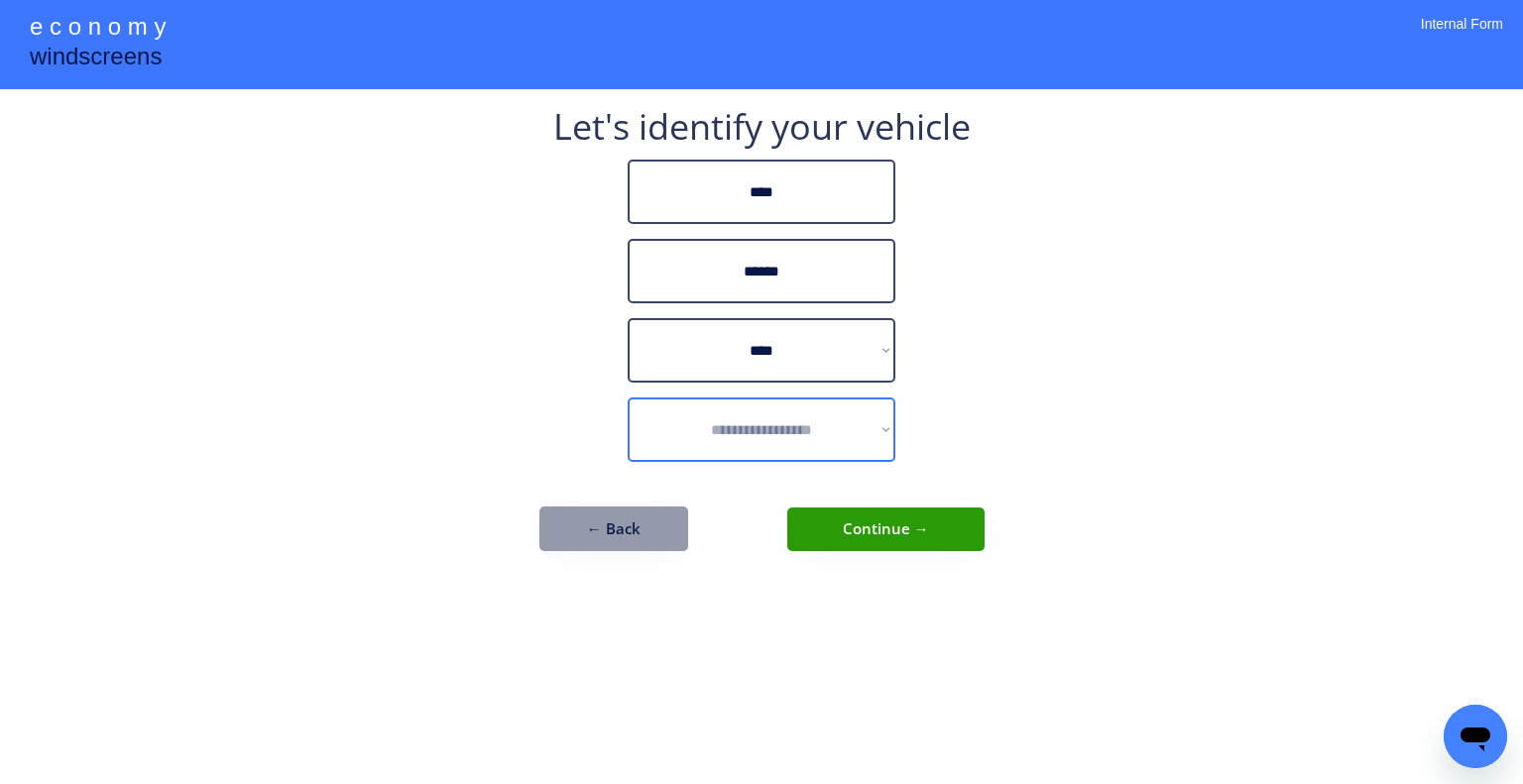 click on "**********" at bounding box center (762, 429) 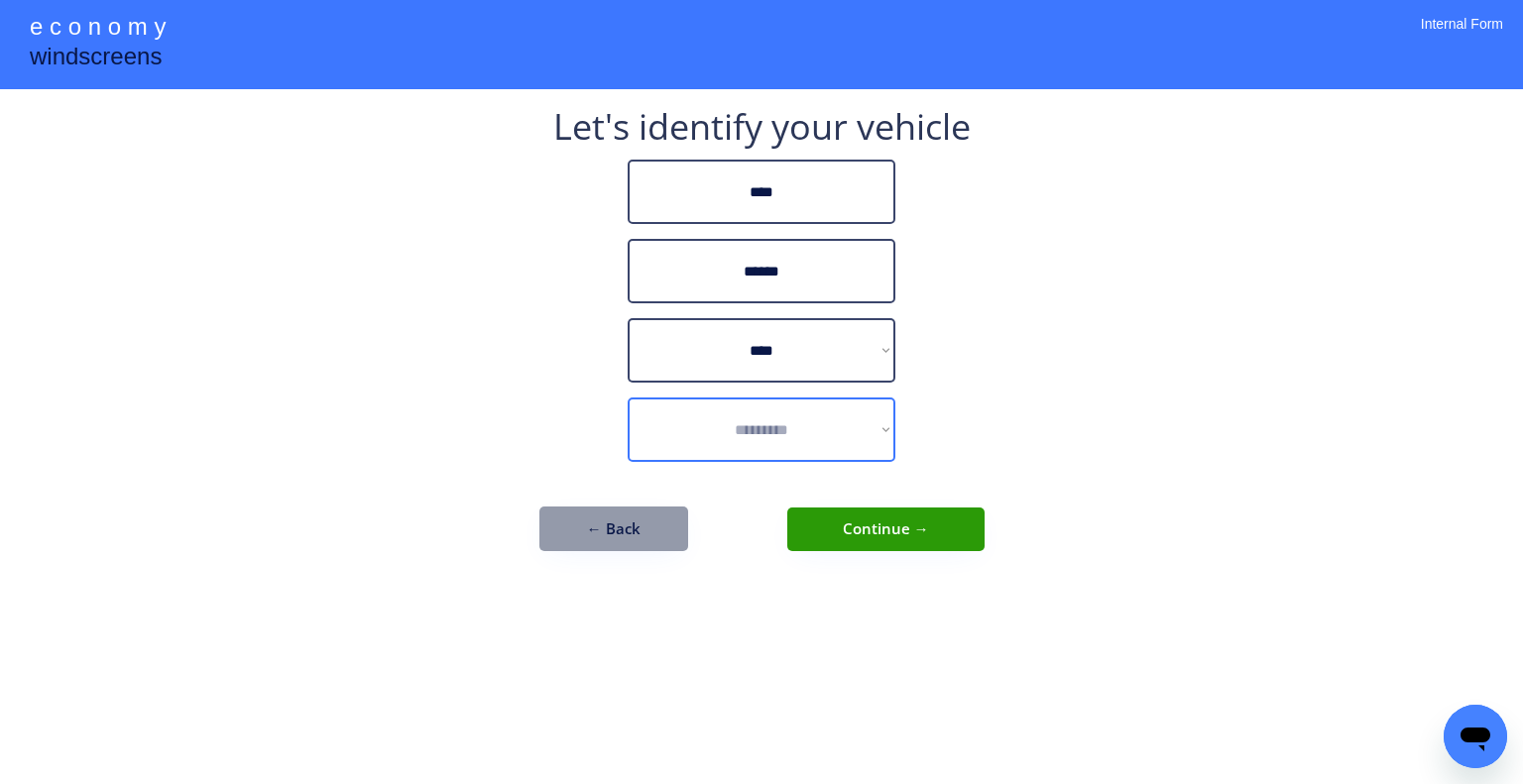 click on "**********" at bounding box center [762, 429] 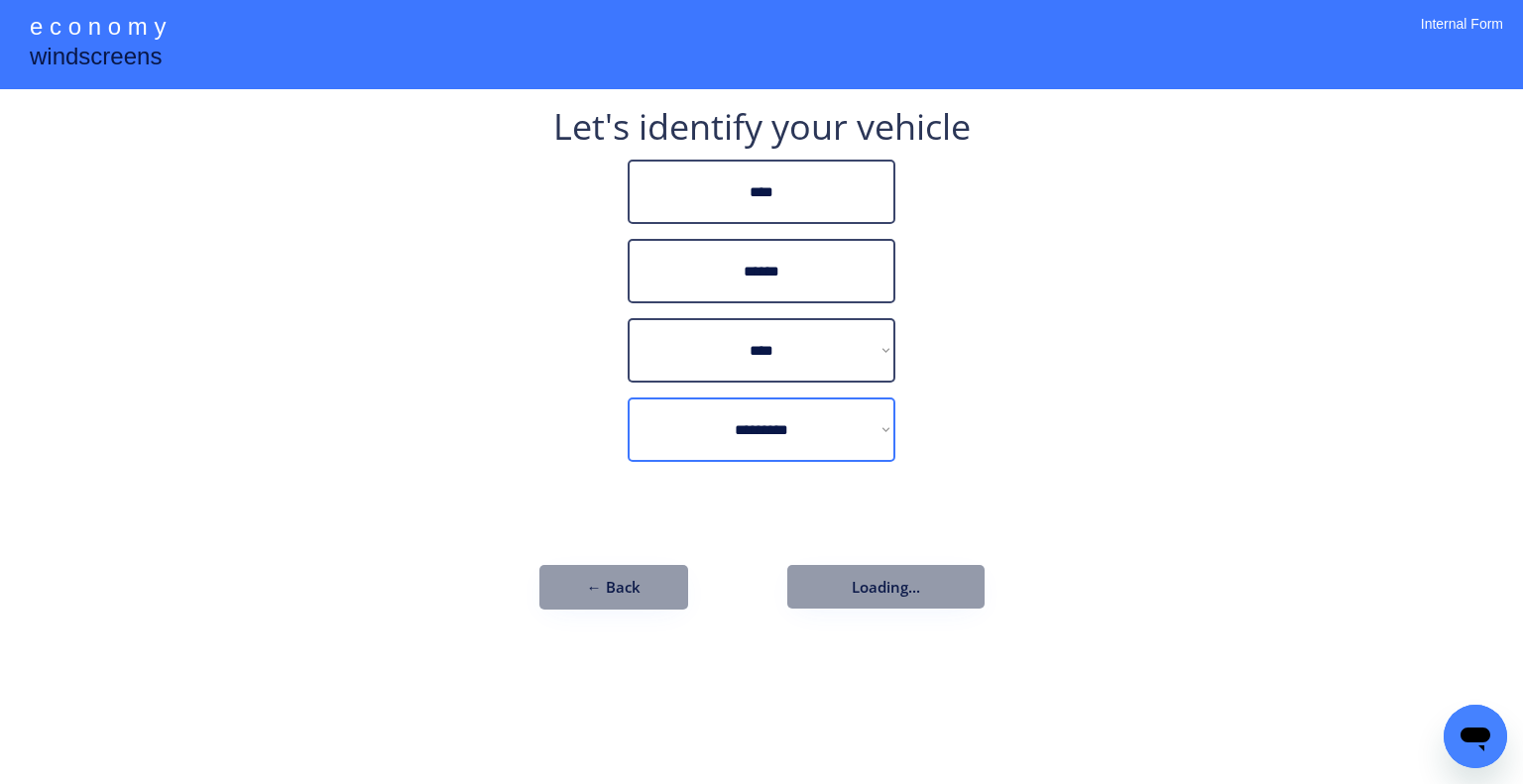 click on "**********" at bounding box center (762, 392) 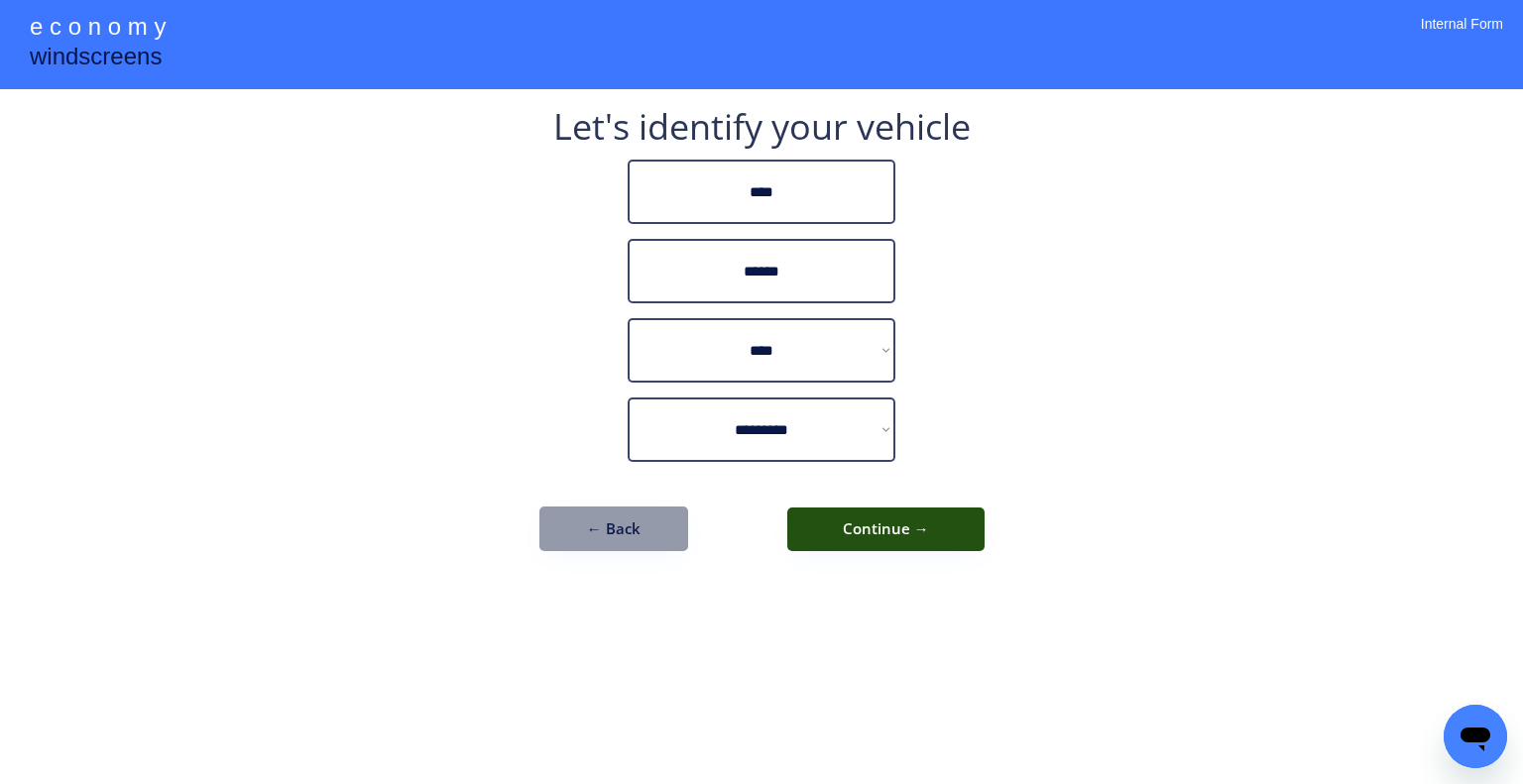 click on "Continue    →" at bounding box center (885, 529) 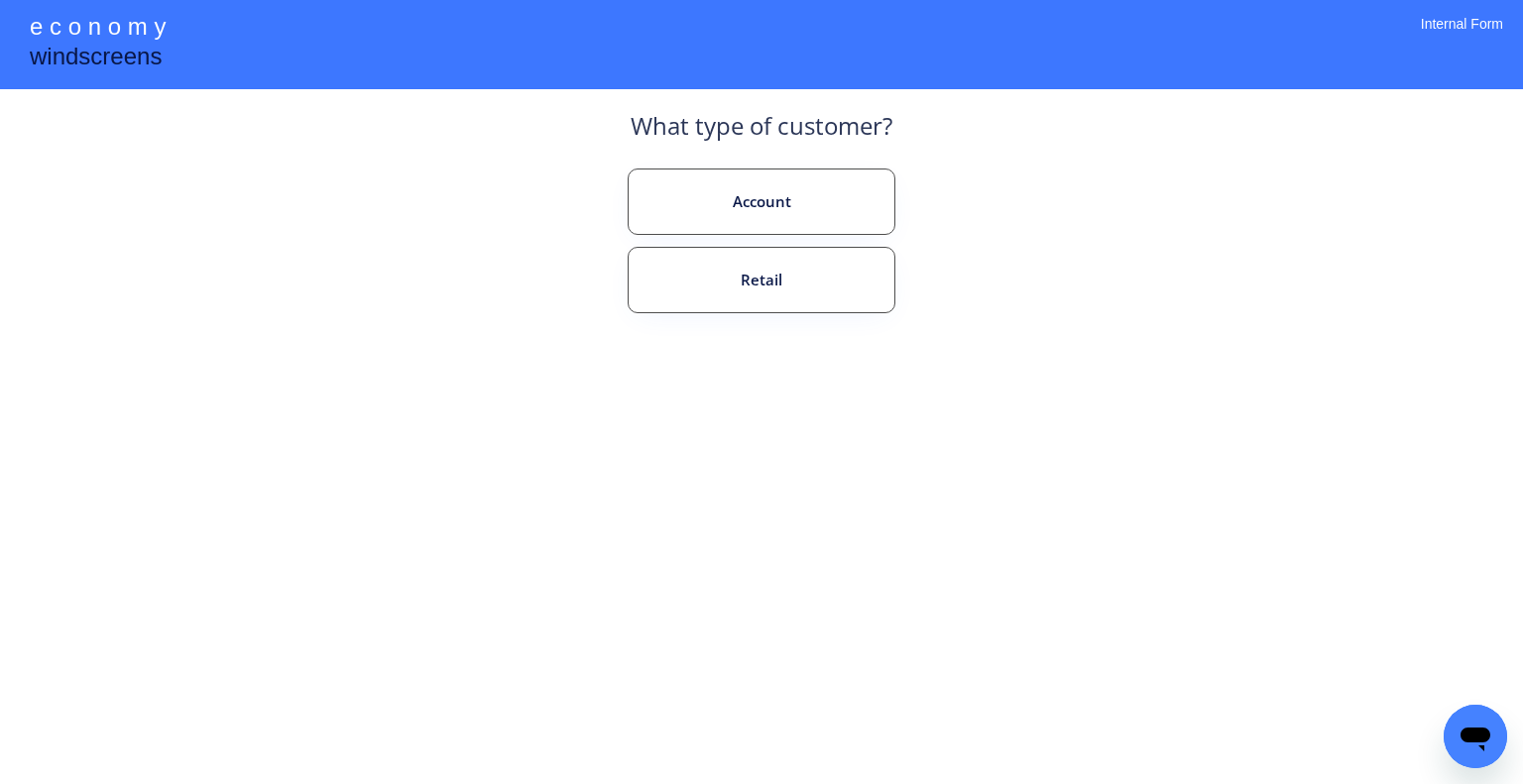 click on "Retail" at bounding box center (762, 280) 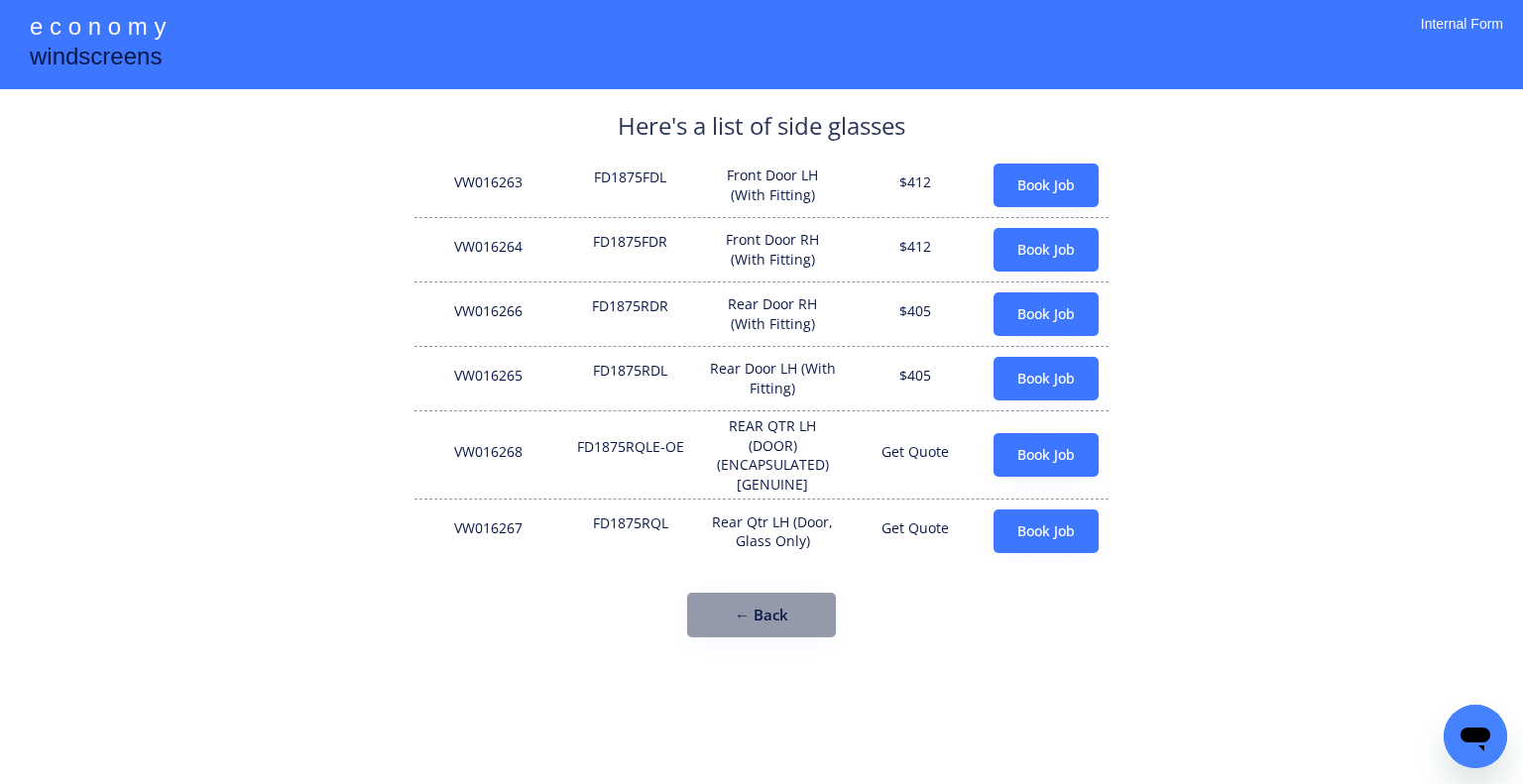 click on "Rear Door LH (With Fitting)" at bounding box center (772, 378) 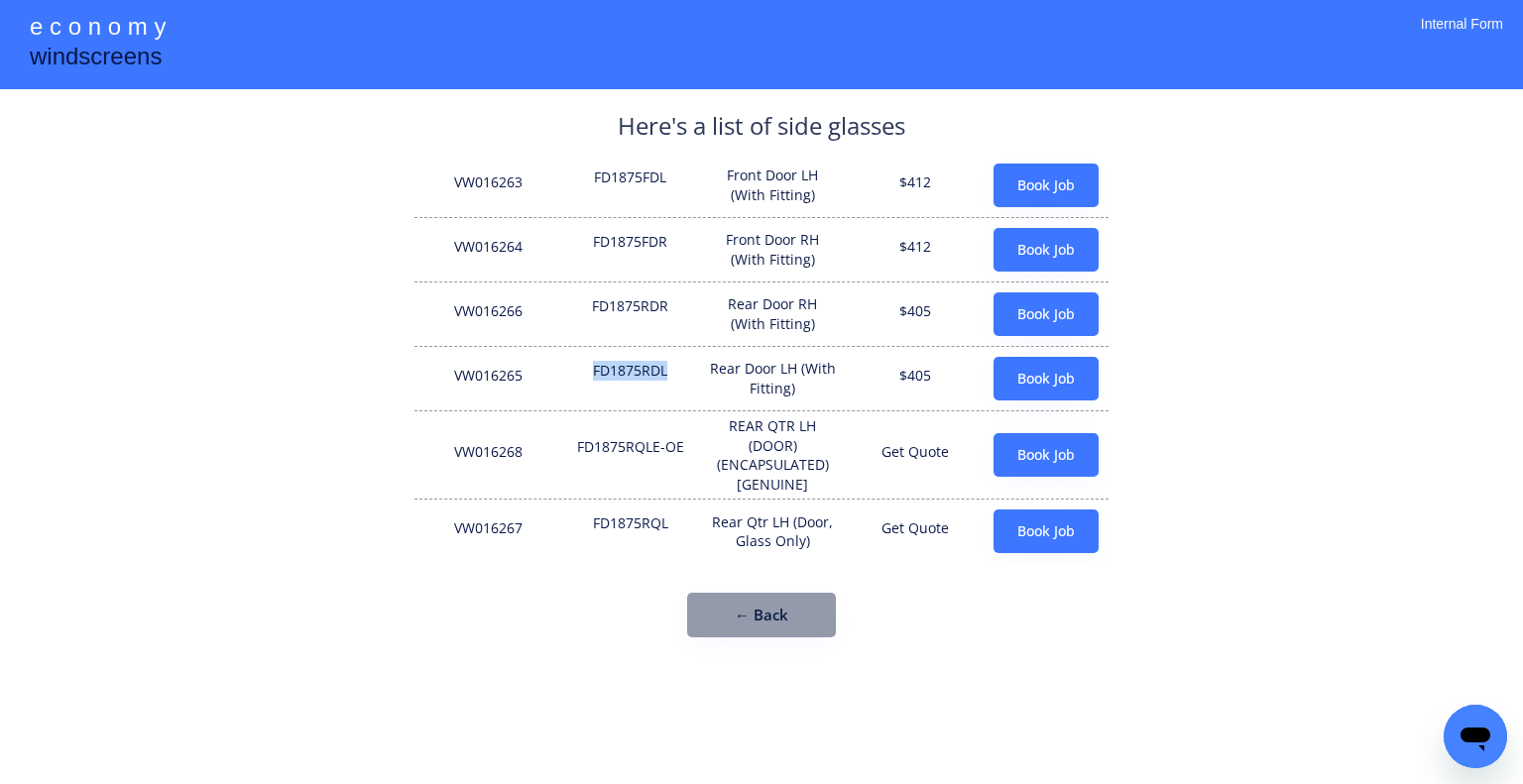 drag, startPoint x: 656, startPoint y: 374, endPoint x: 668, endPoint y: 382, distance: 14.422205 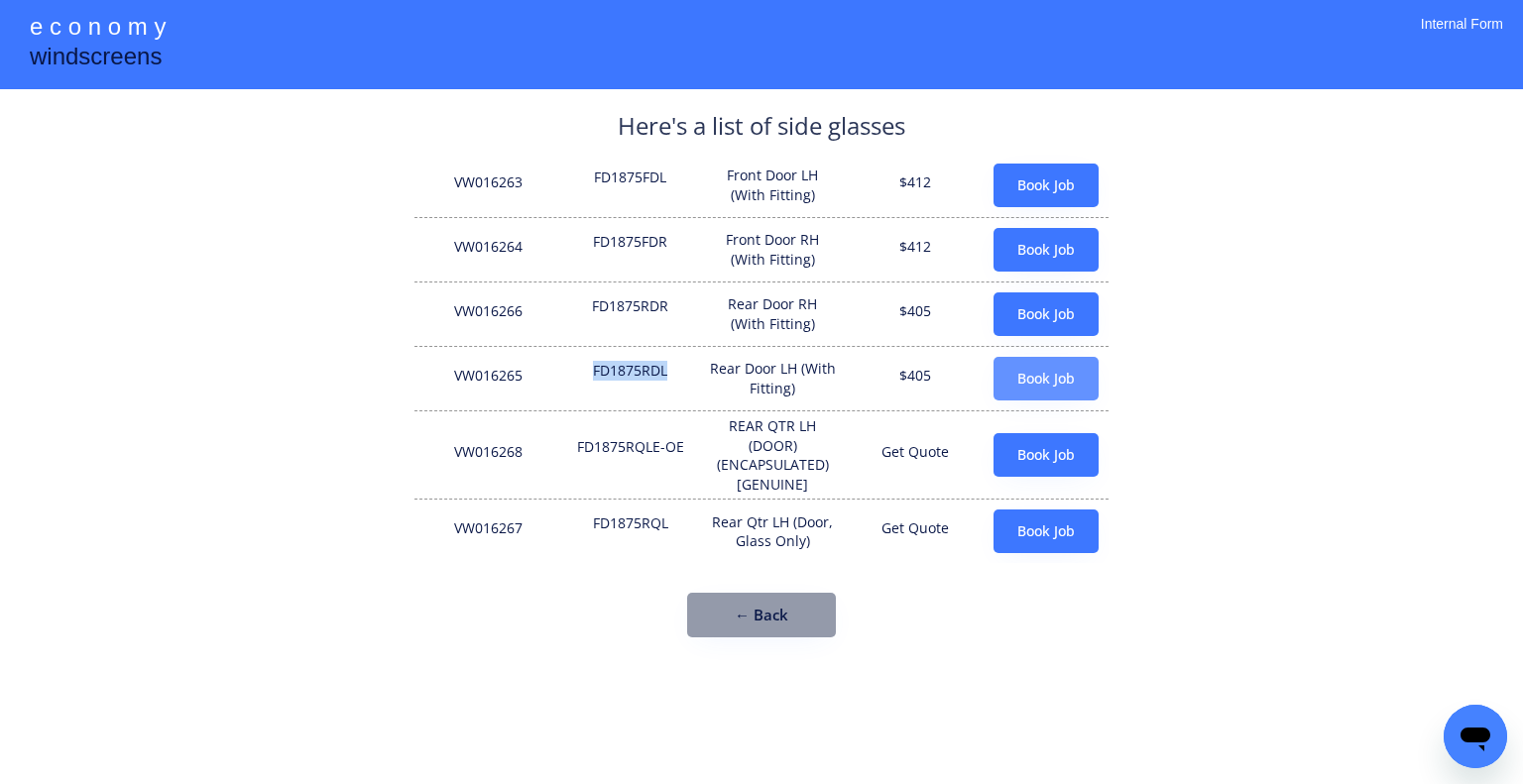 click on "Book Job" at bounding box center [1046, 379] 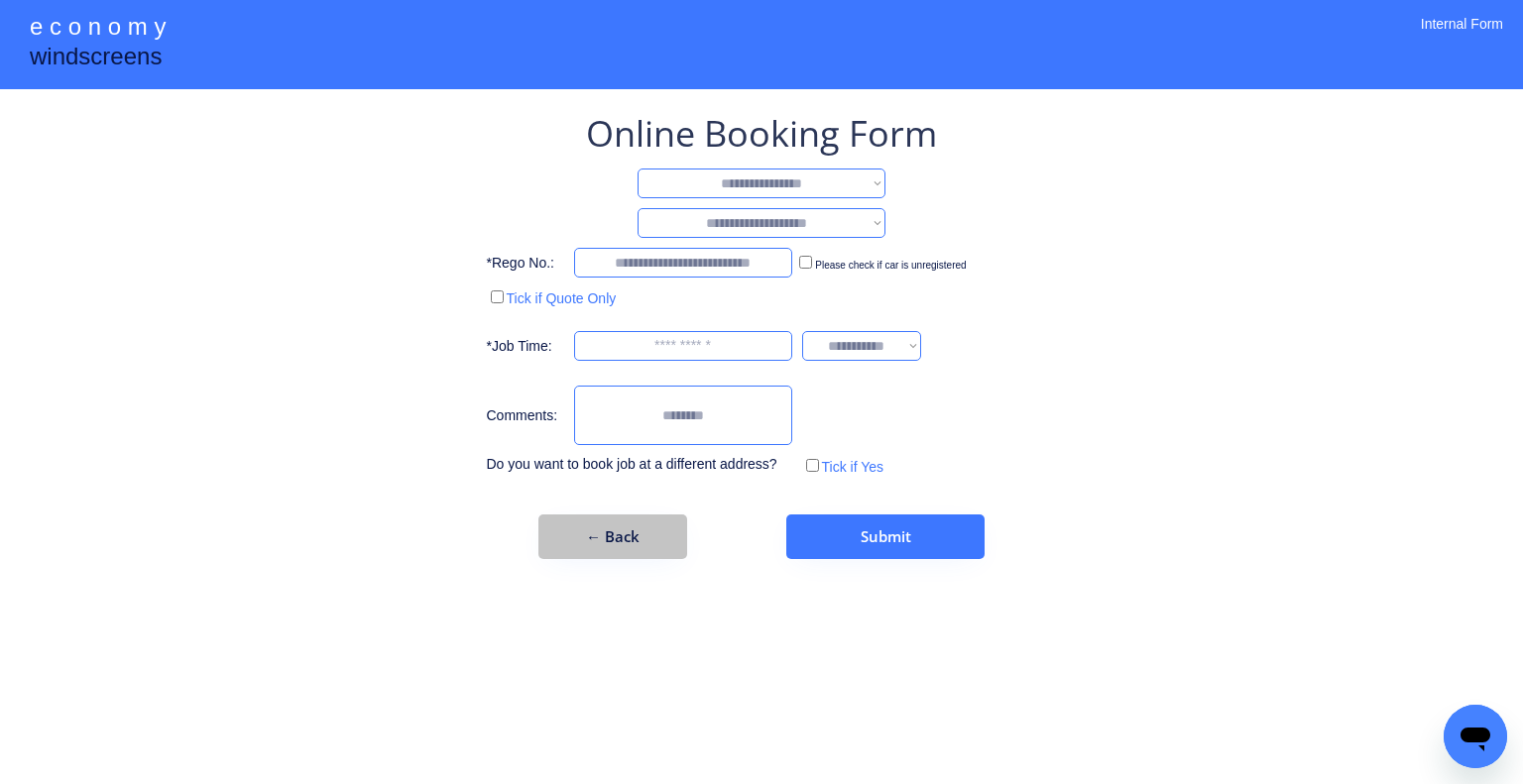 click on "←   Back" at bounding box center [613, 536] 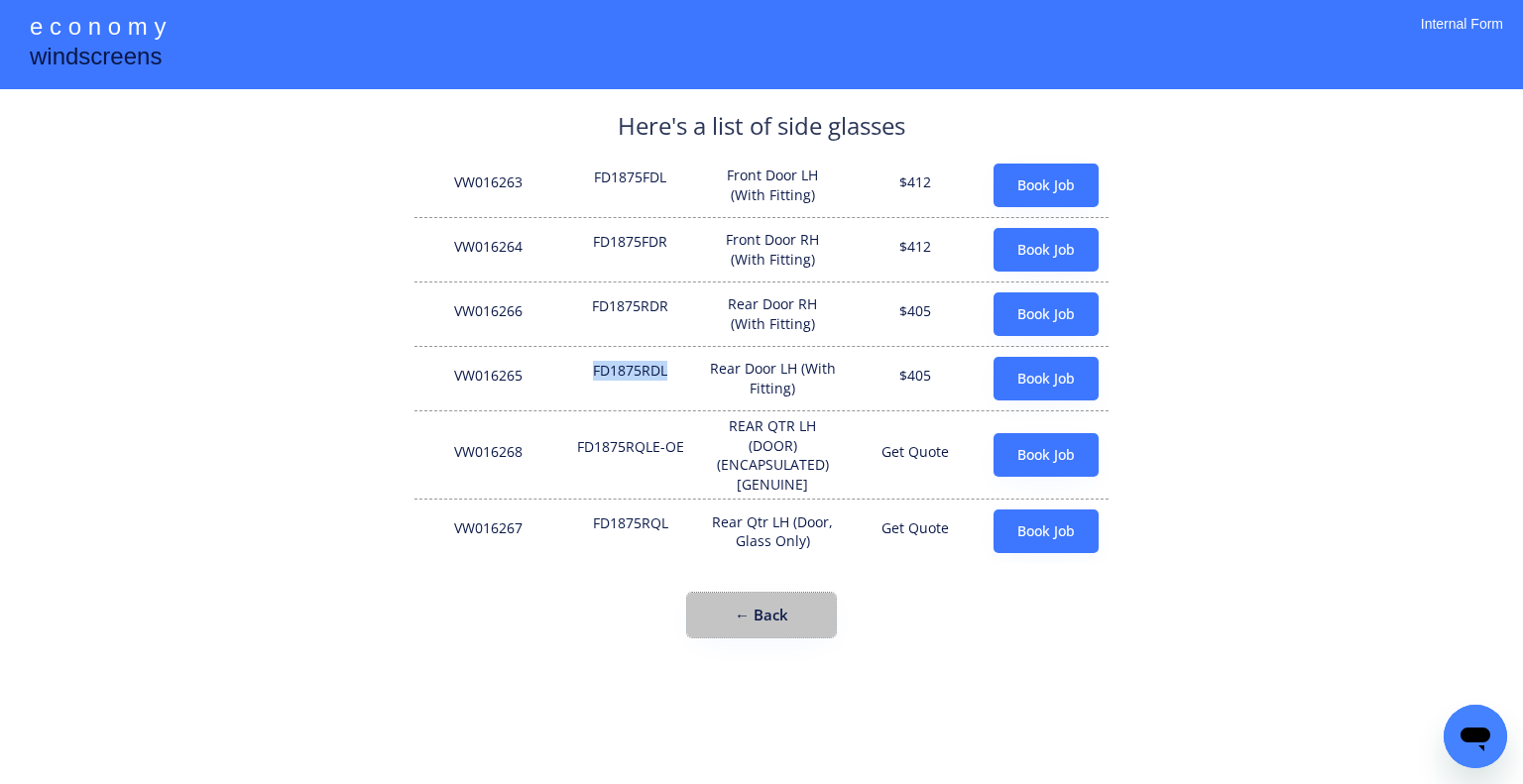 click on "←   Back" at bounding box center [762, 615] 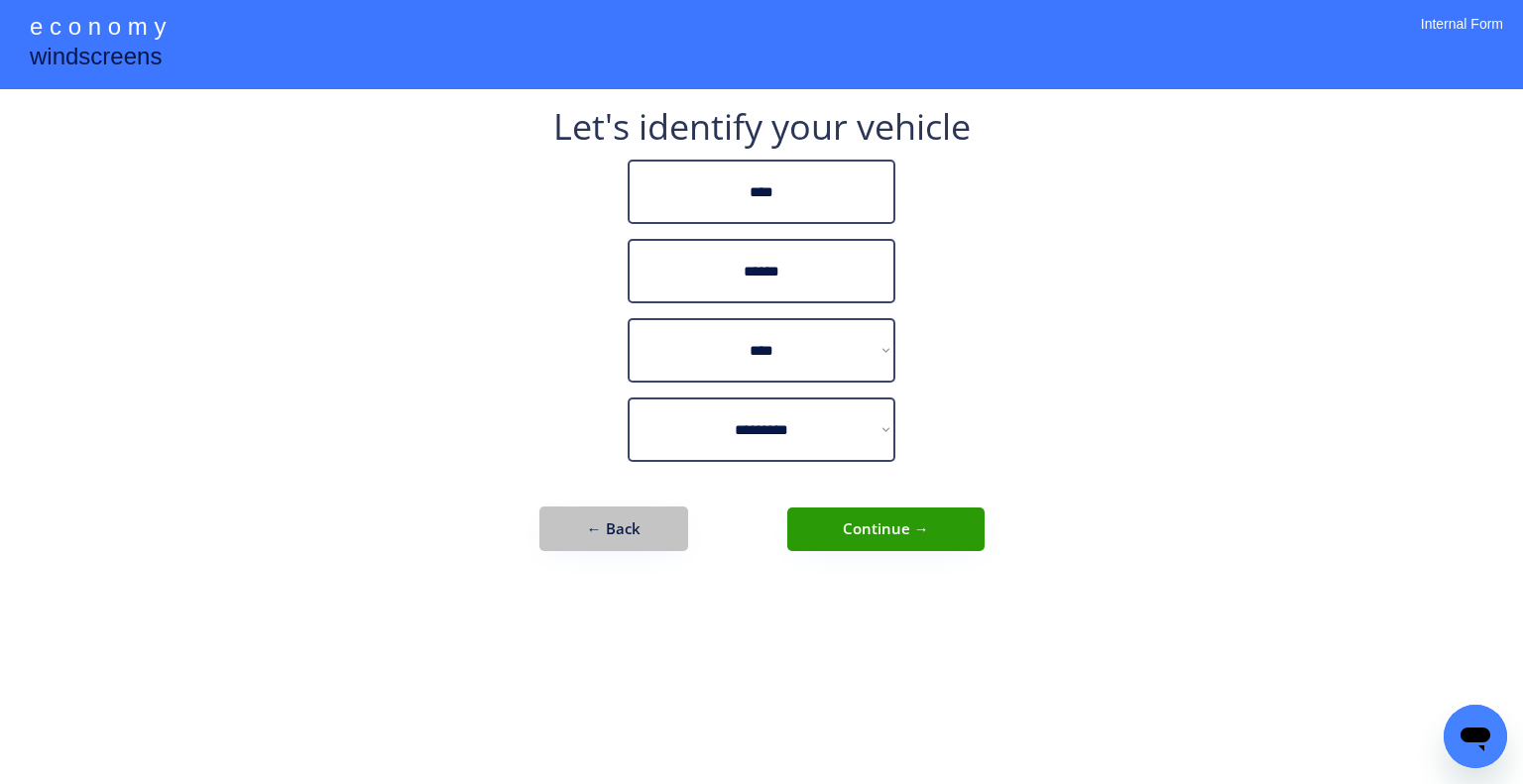 click on "←   Back" at bounding box center (614, 528) 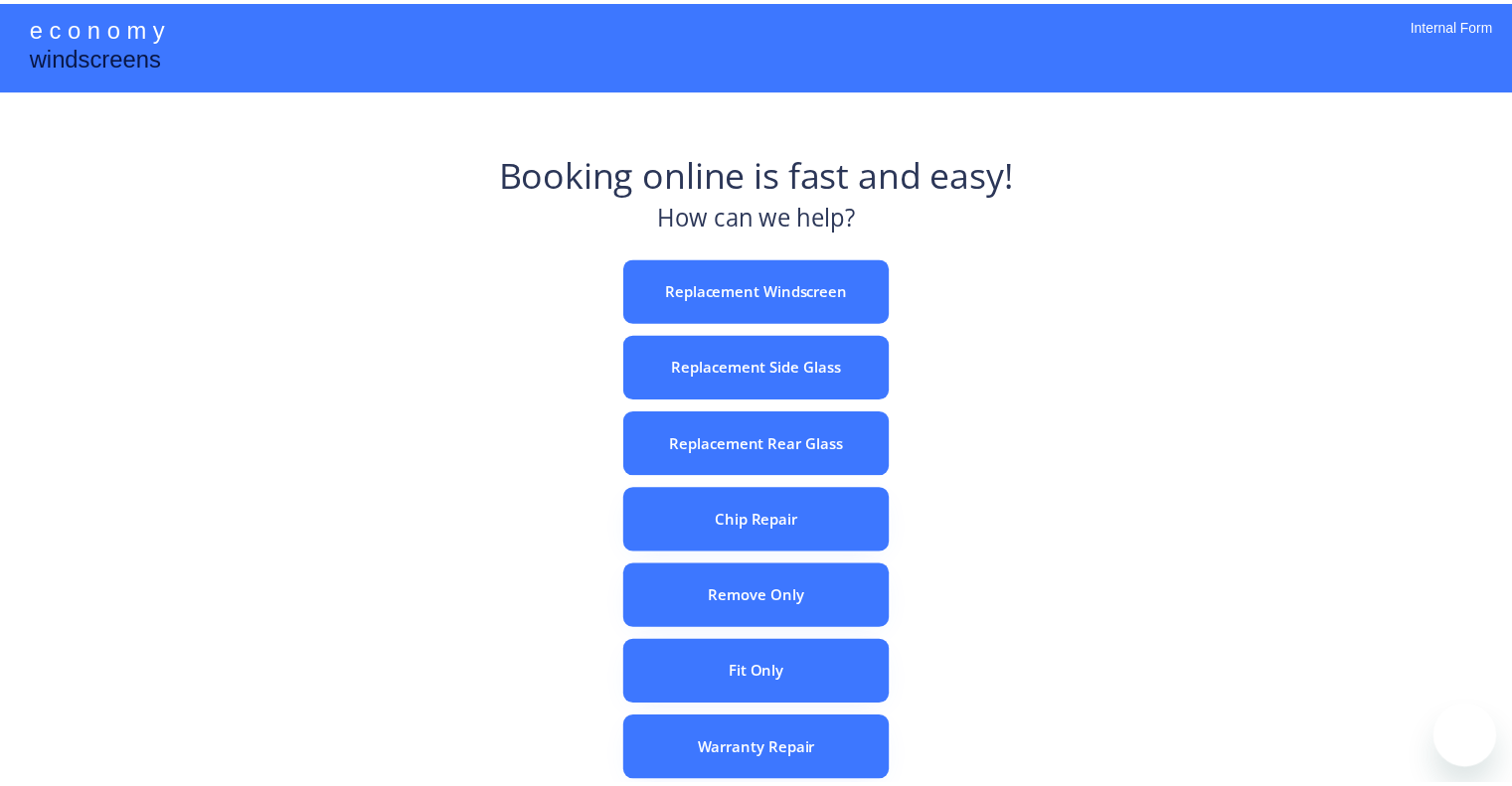 scroll, scrollTop: 0, scrollLeft: 0, axis: both 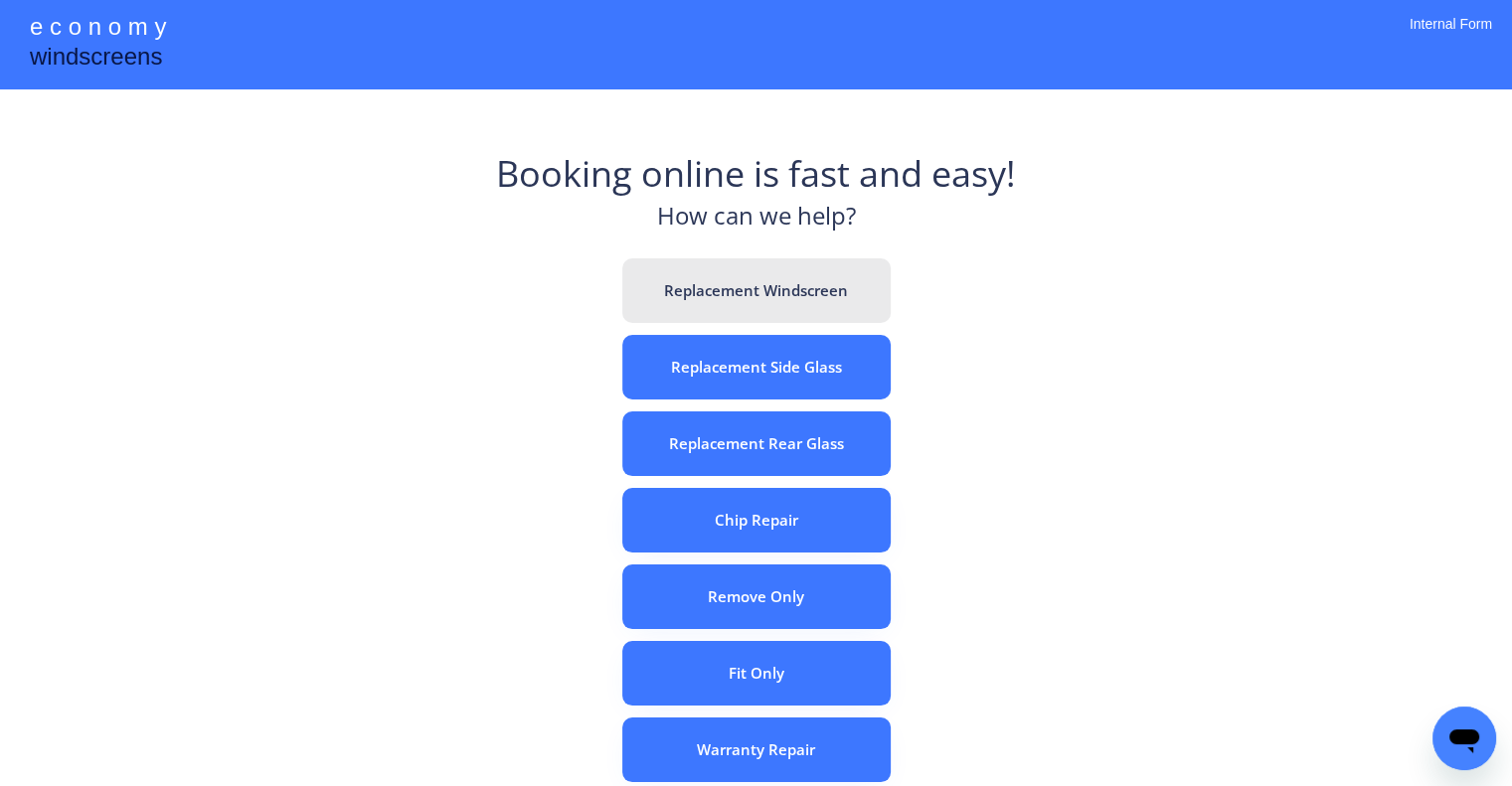 click on "Replacement Windscreen" at bounding box center (756, 290) 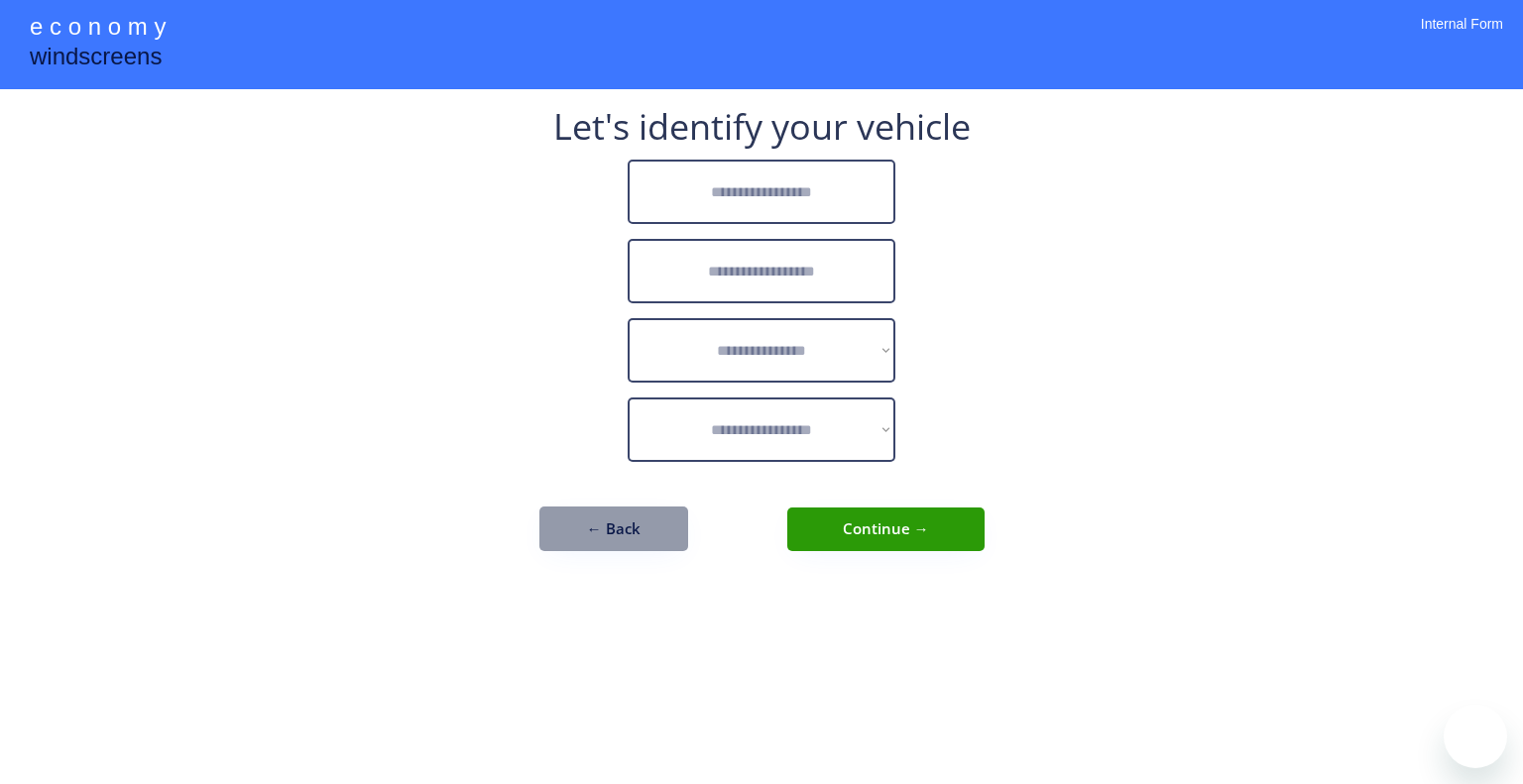 scroll, scrollTop: 0, scrollLeft: 0, axis: both 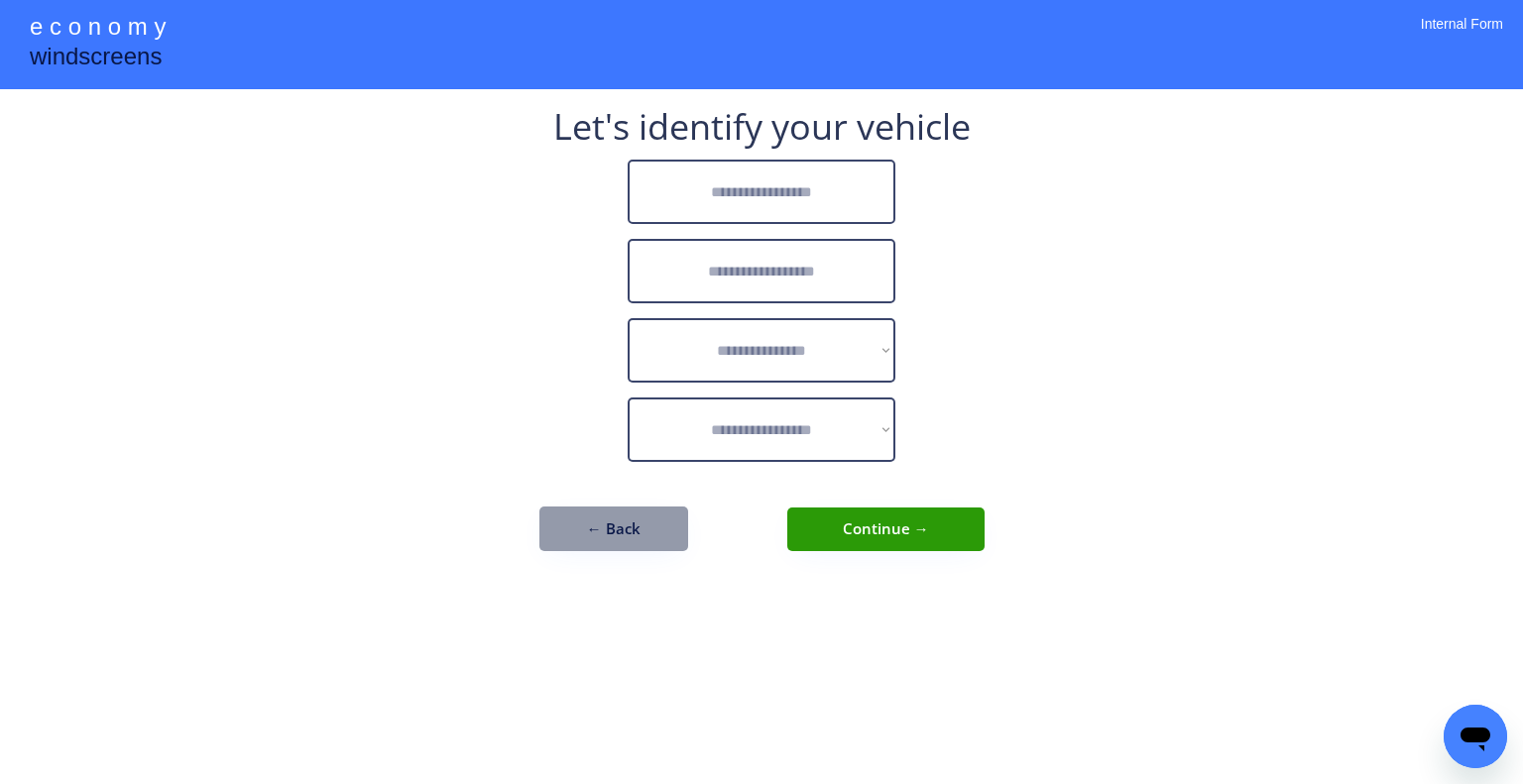 click on "**********" at bounding box center (762, 392) 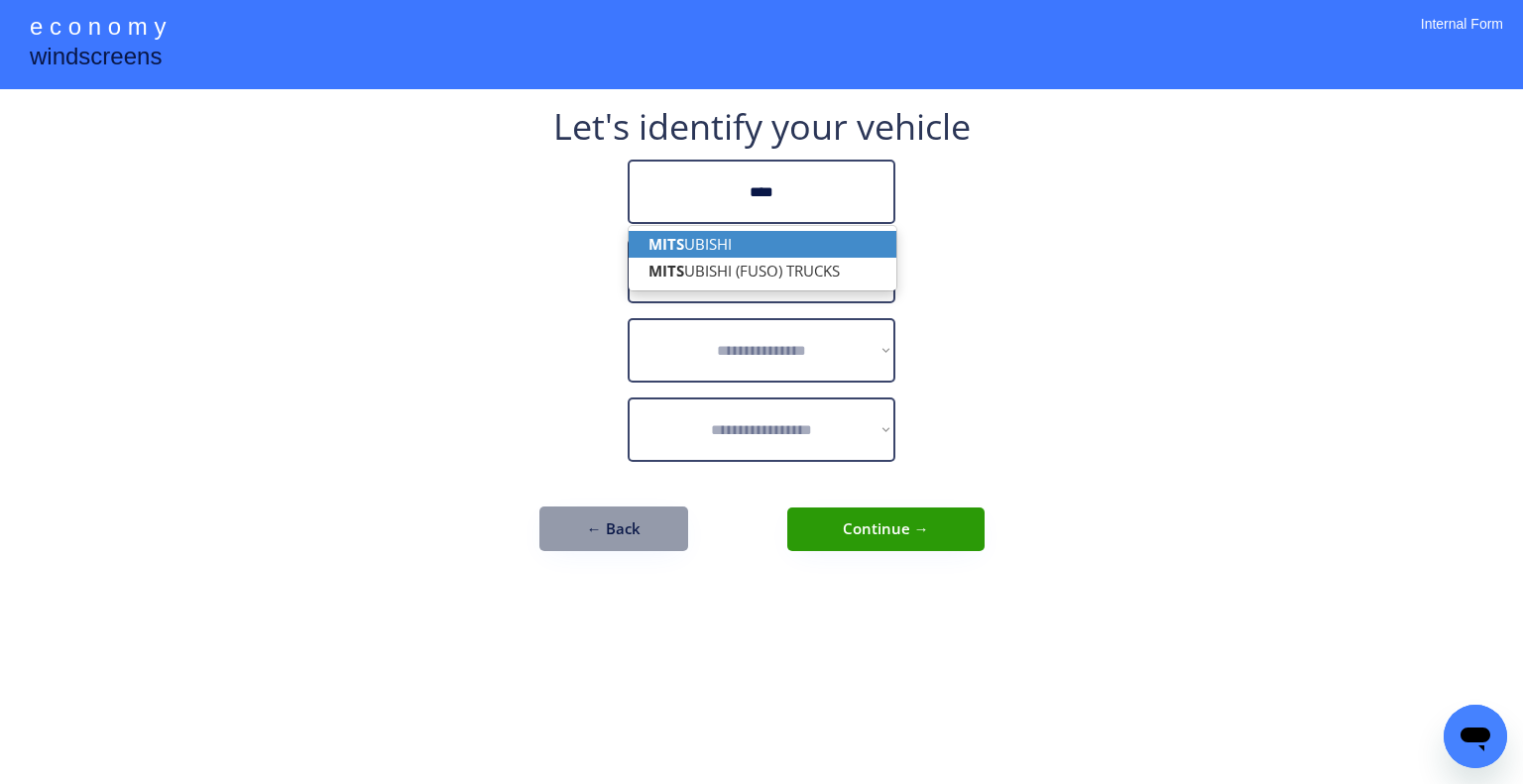 click on "MITS UBISHI" at bounding box center [762, 244] 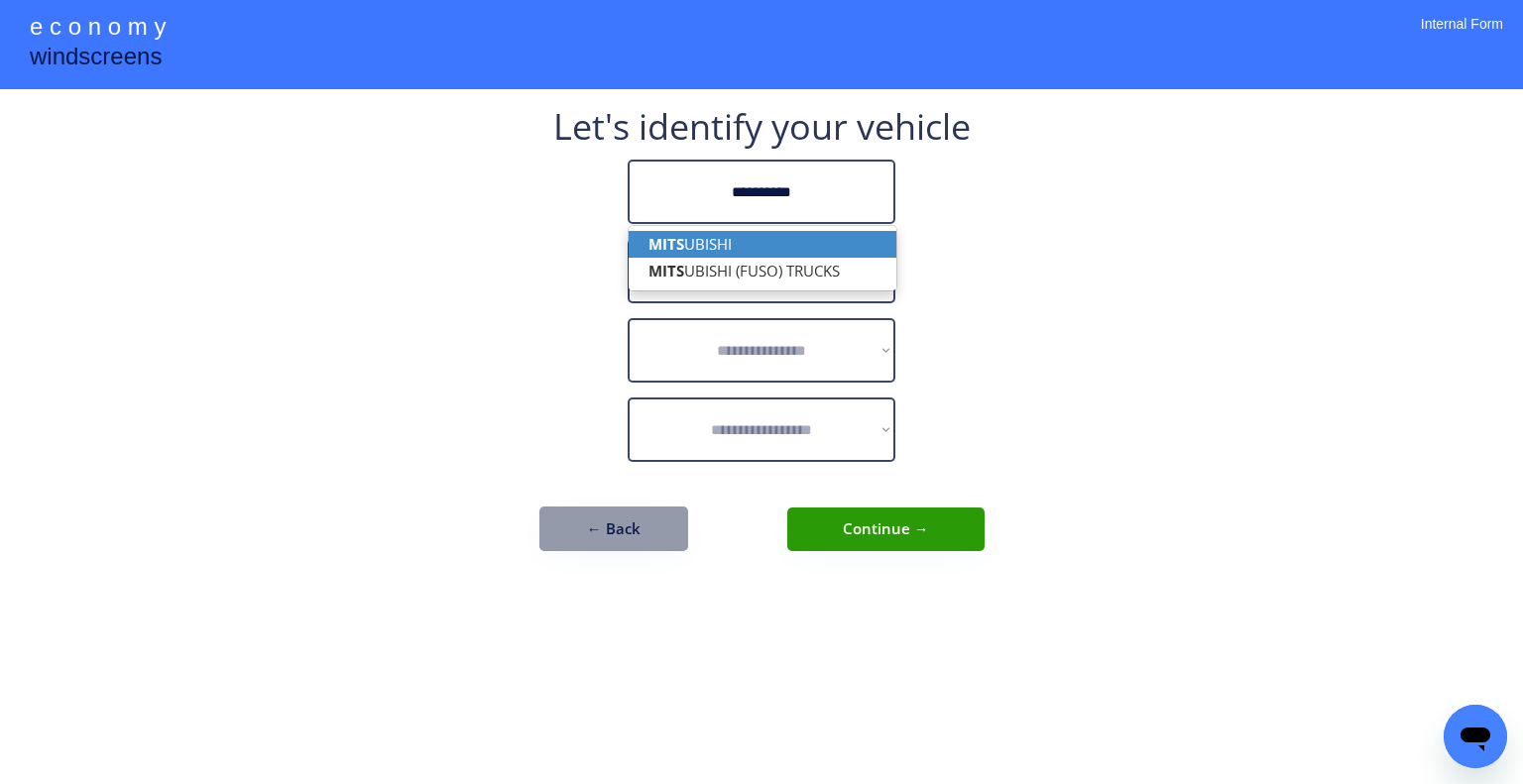 type on "**********" 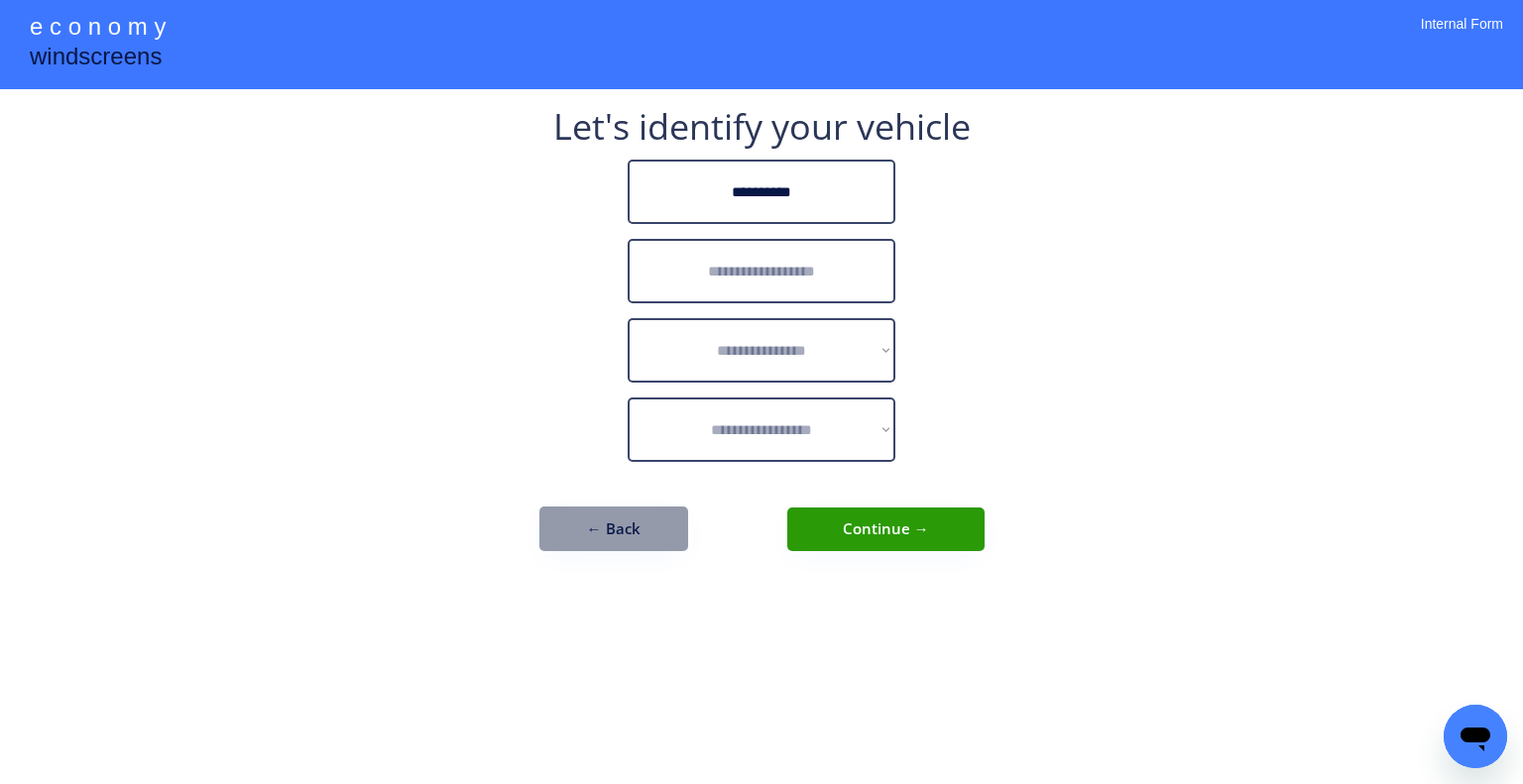 click at bounding box center (762, 271) 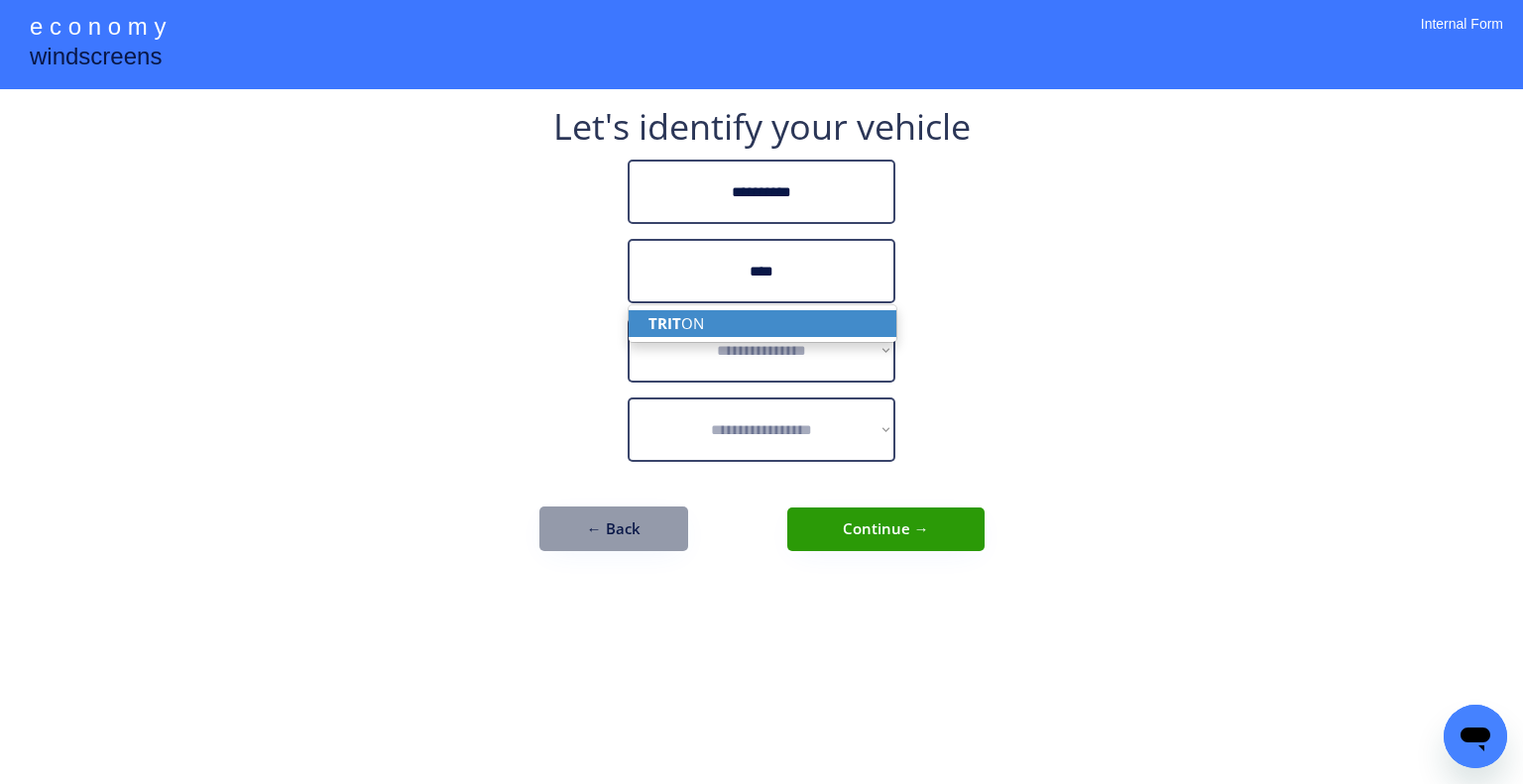 click on "TRIT ON" at bounding box center [762, 323] 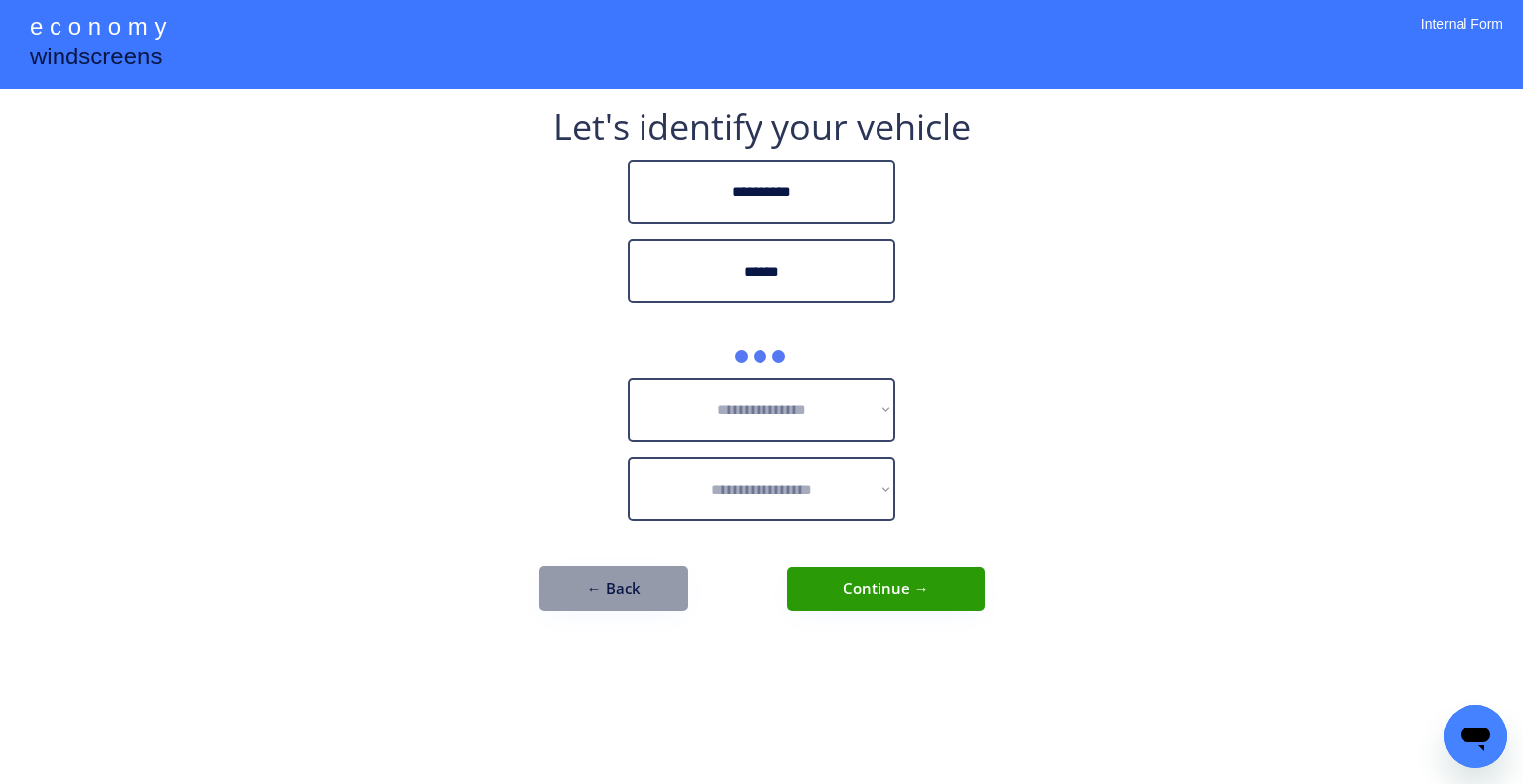 type on "******" 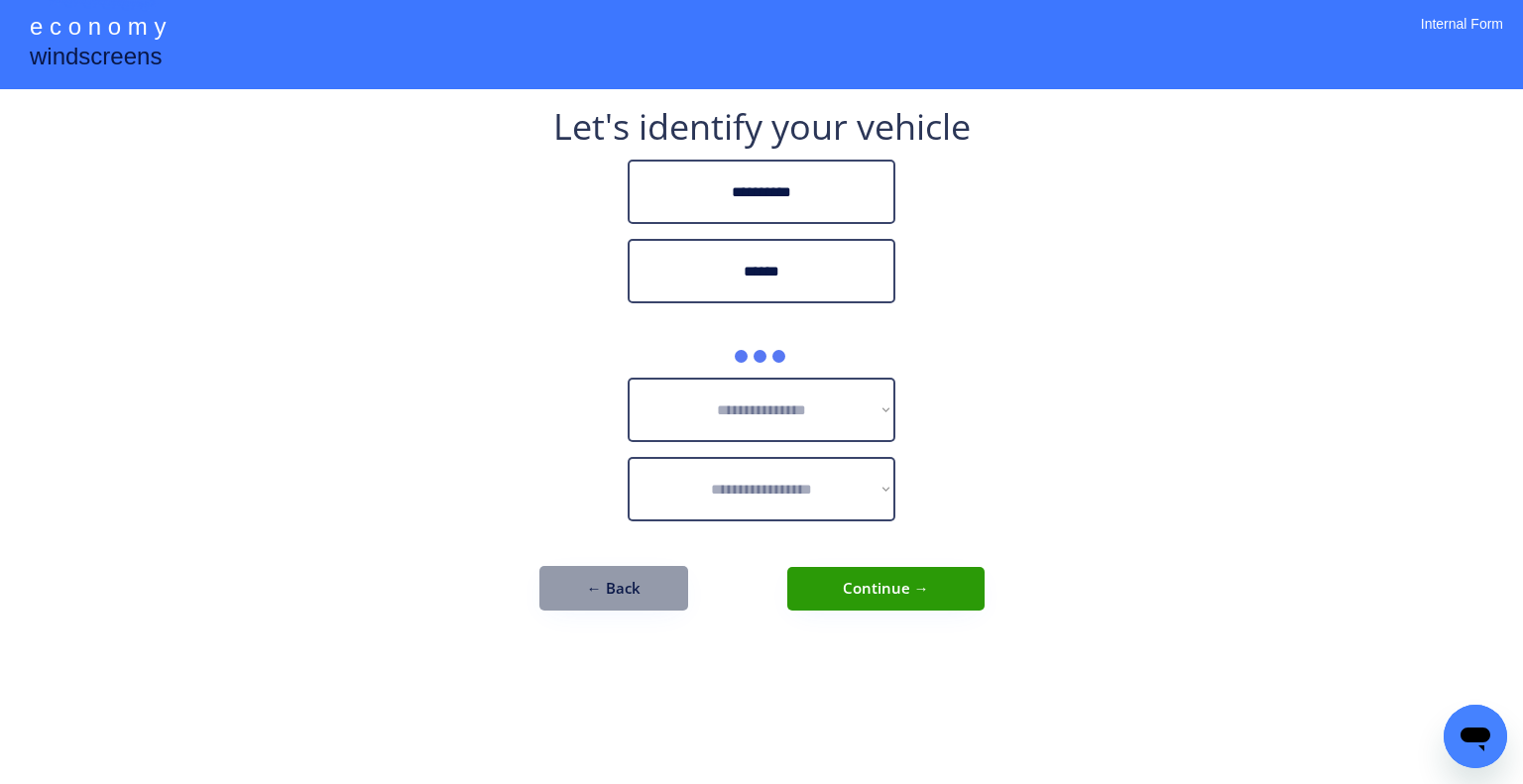 click on "**********" at bounding box center [762, 392] 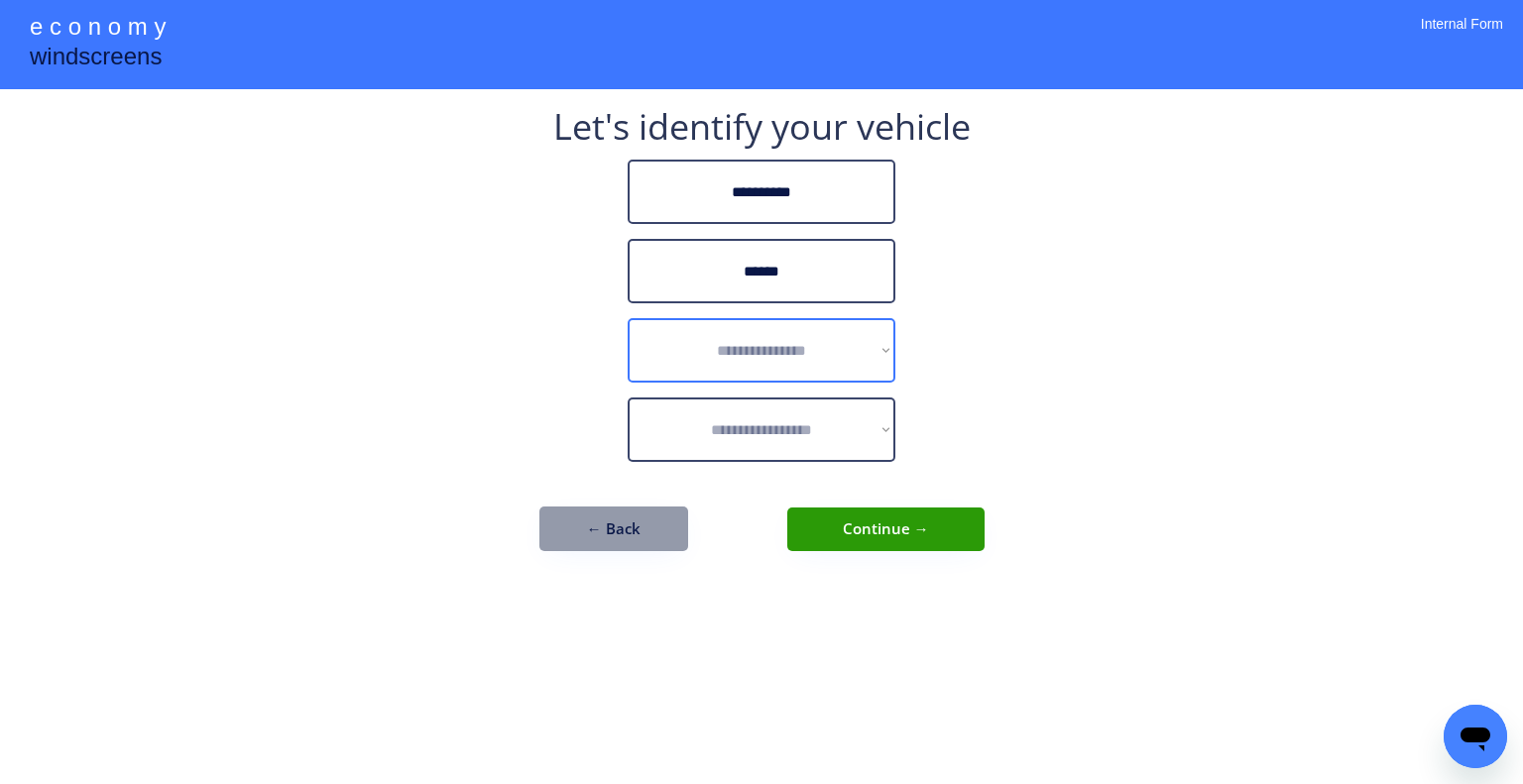 click on "**********" at bounding box center (762, 350) 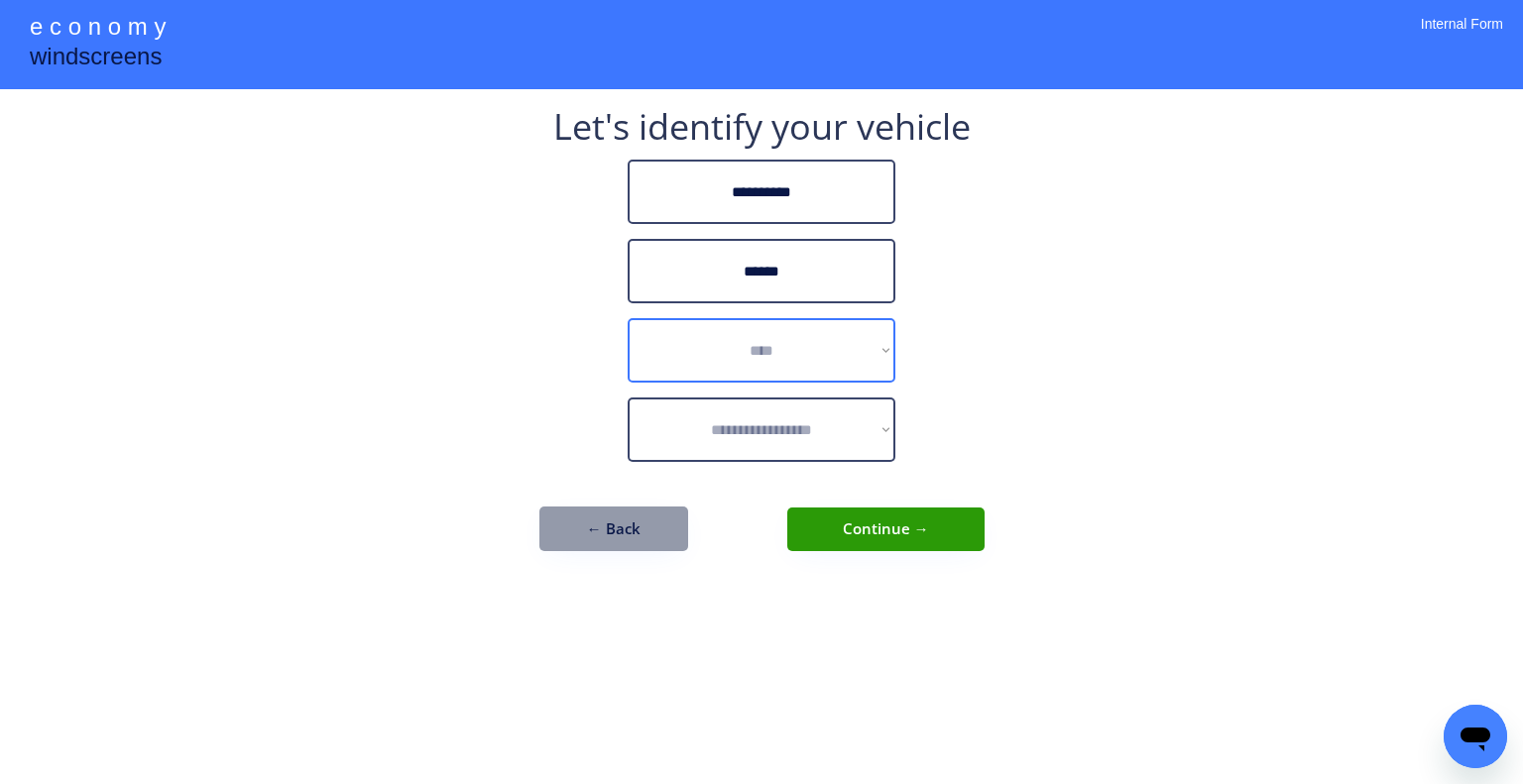 click on "**********" at bounding box center (762, 350) 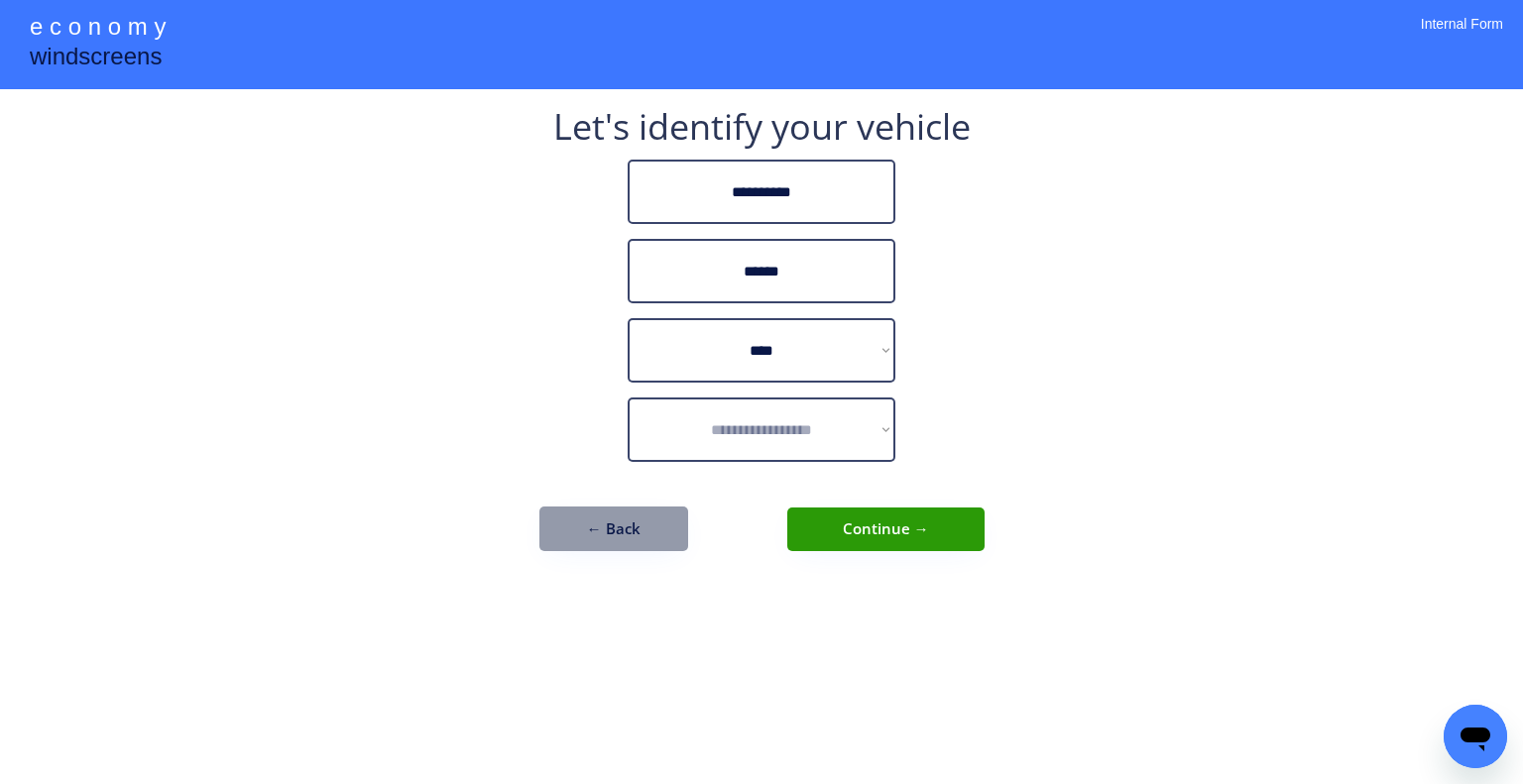 click on "**********" at bounding box center [762, 392] 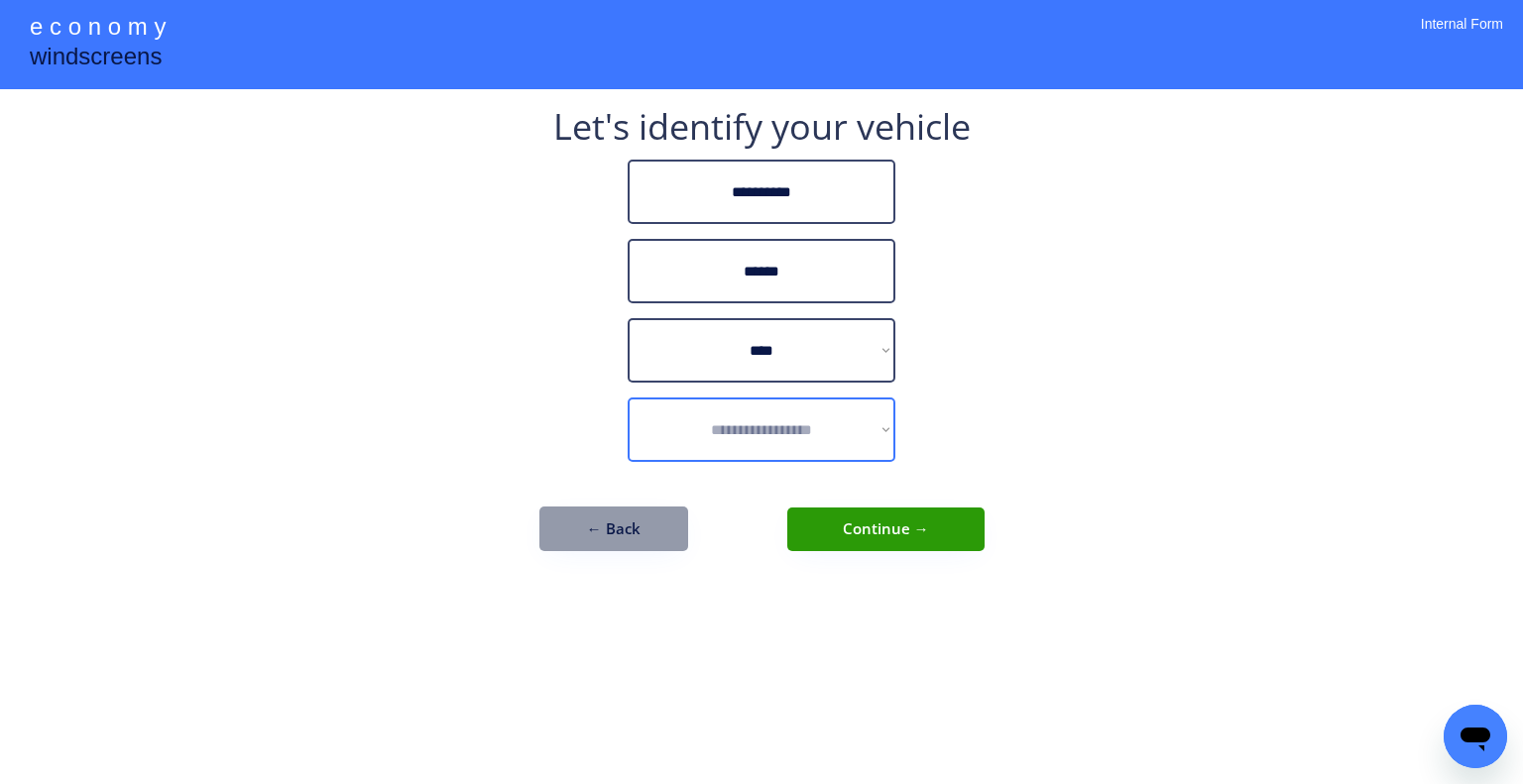 click on "**********" at bounding box center (762, 429) 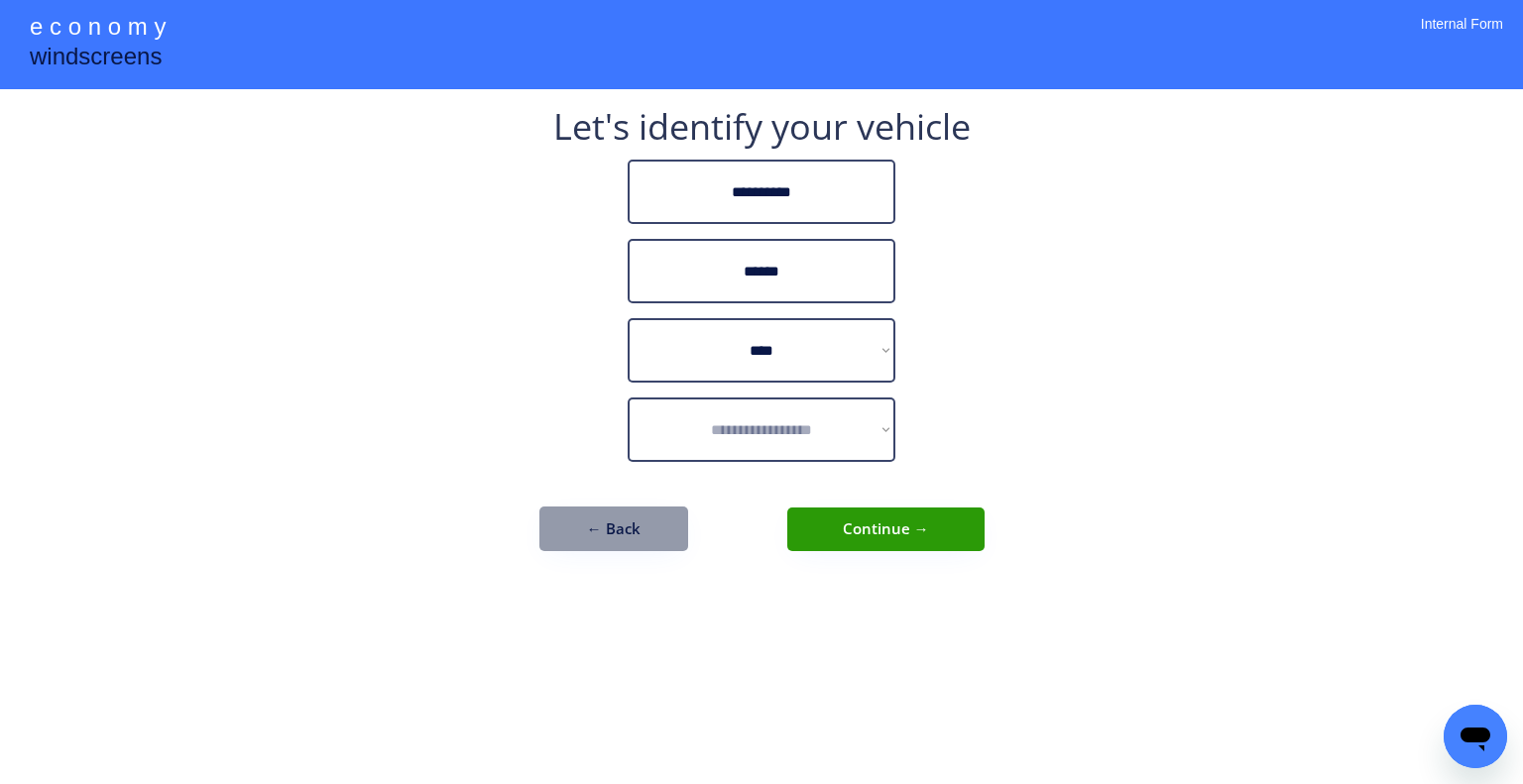 click on "**********" at bounding box center (762, 429) 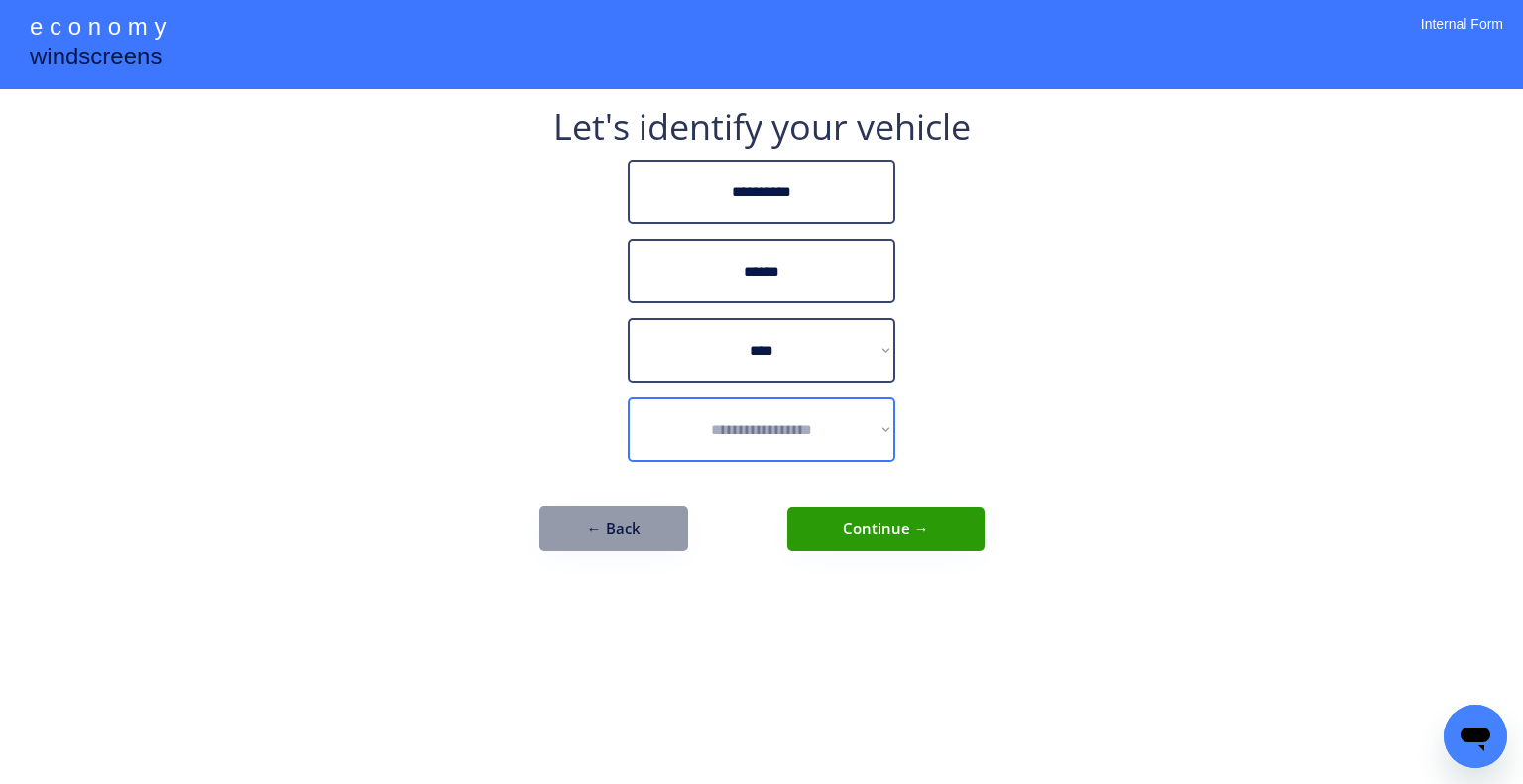 select on "**********" 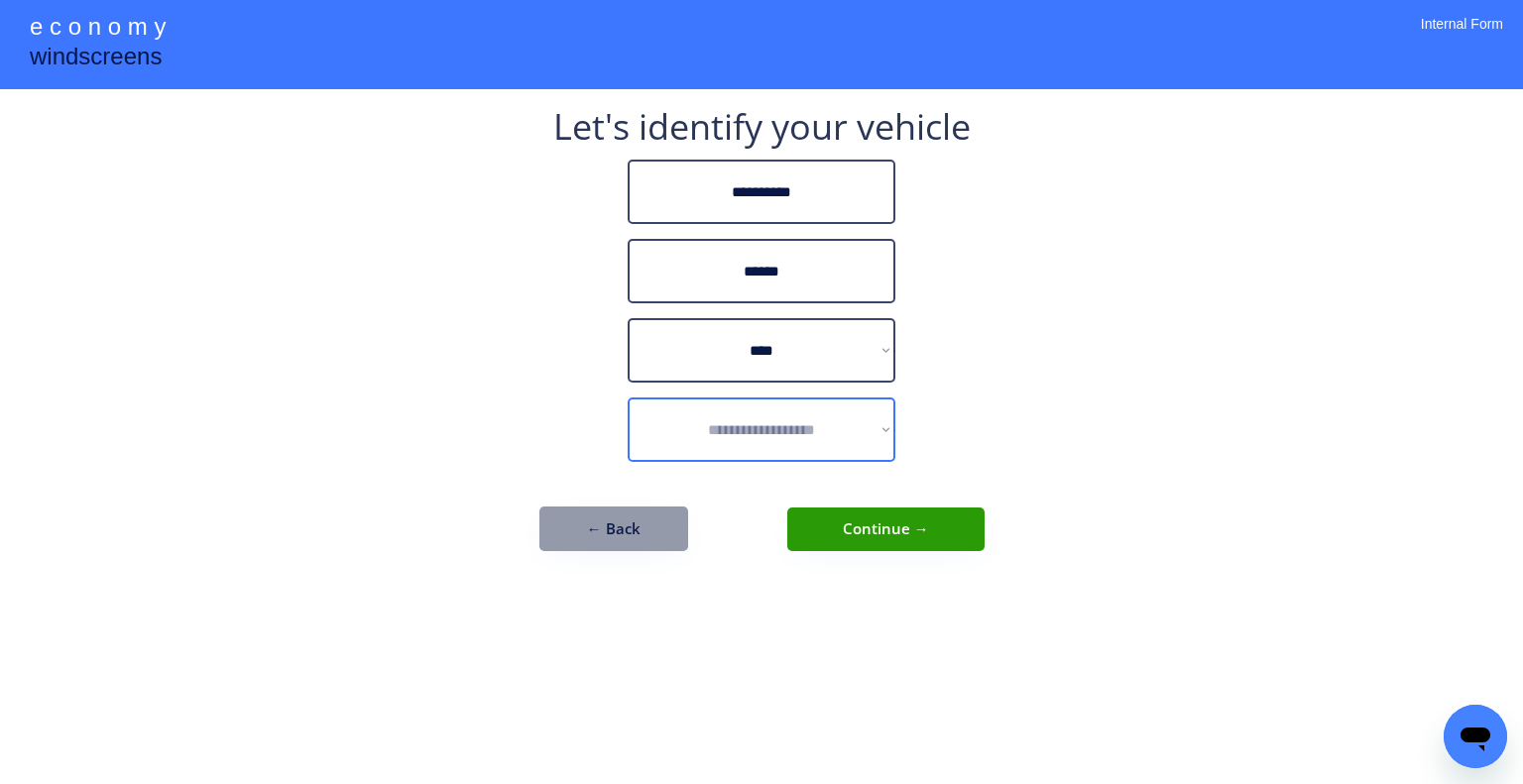click on "**********" at bounding box center [762, 429] 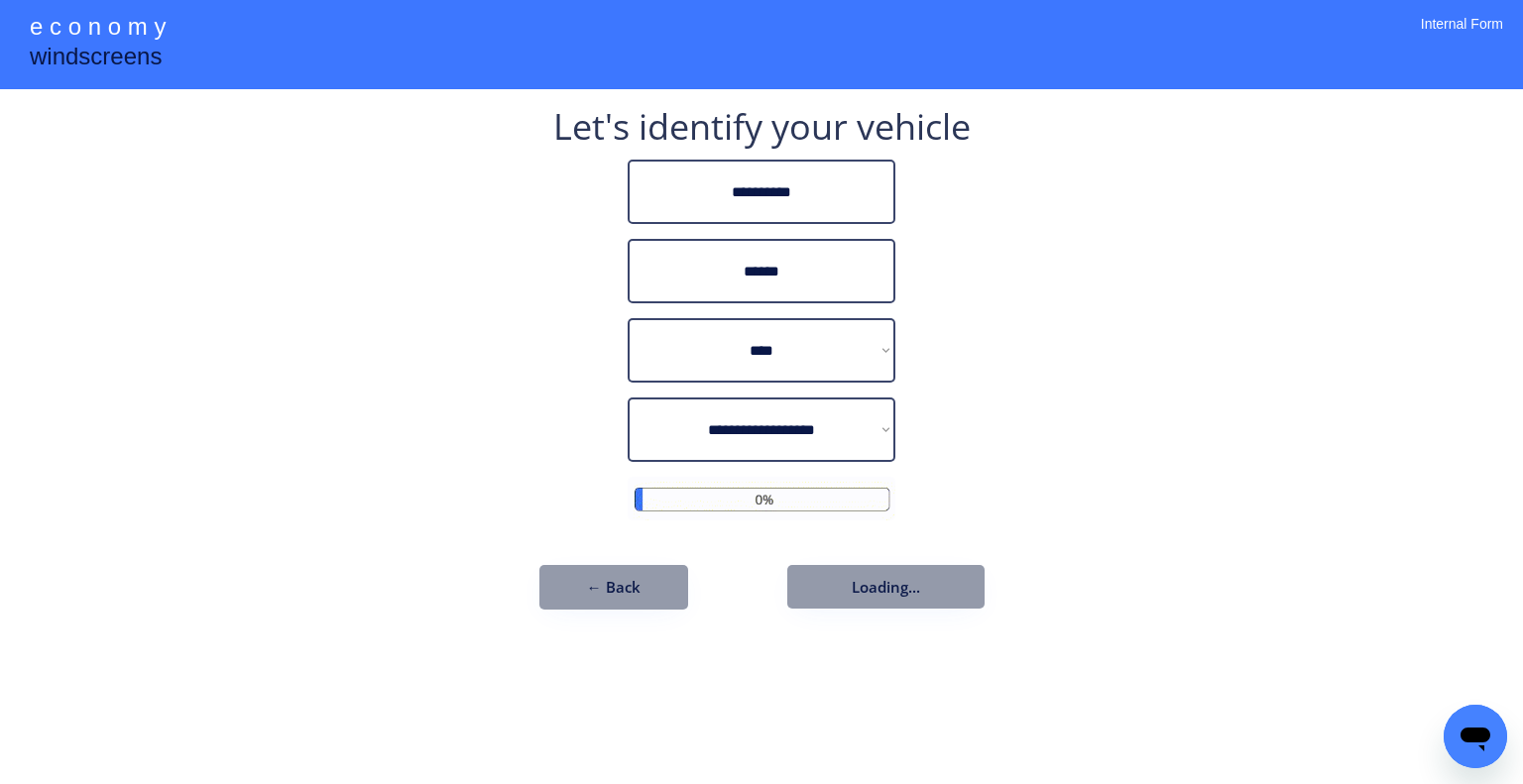 click on "**********" at bounding box center (762, 392) 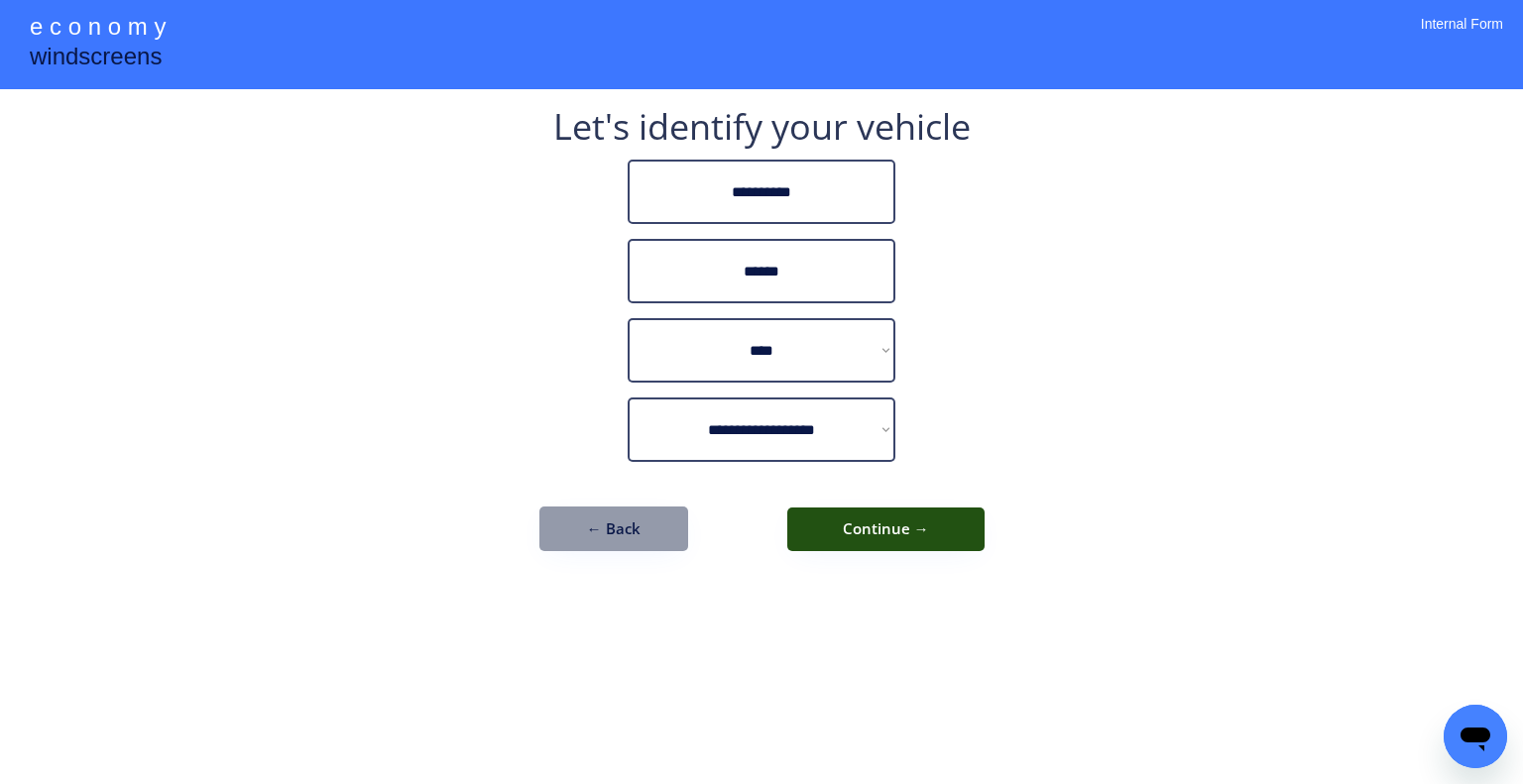click on "Continue    →" at bounding box center [885, 529] 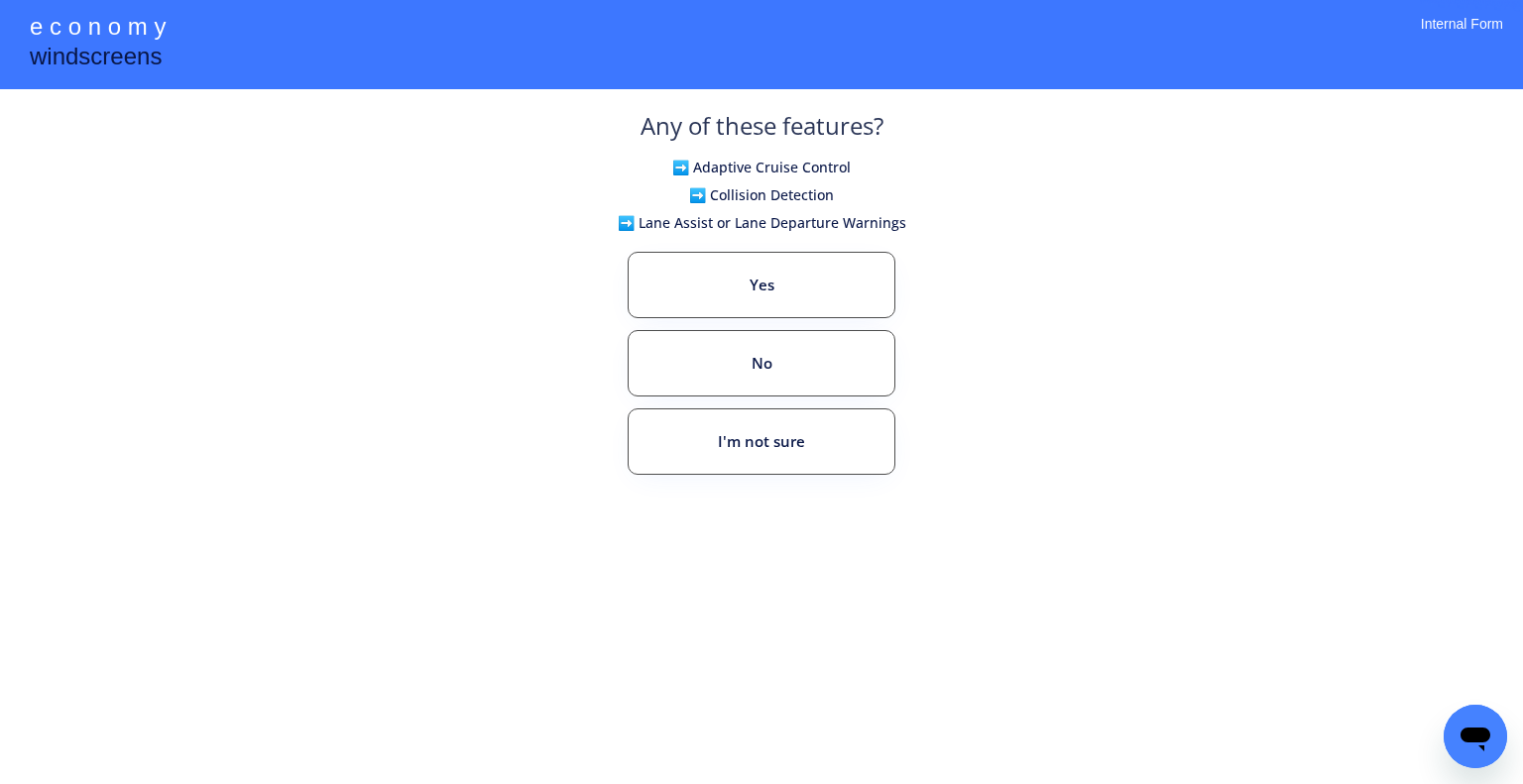 click on "**********" at bounding box center (762, 392) 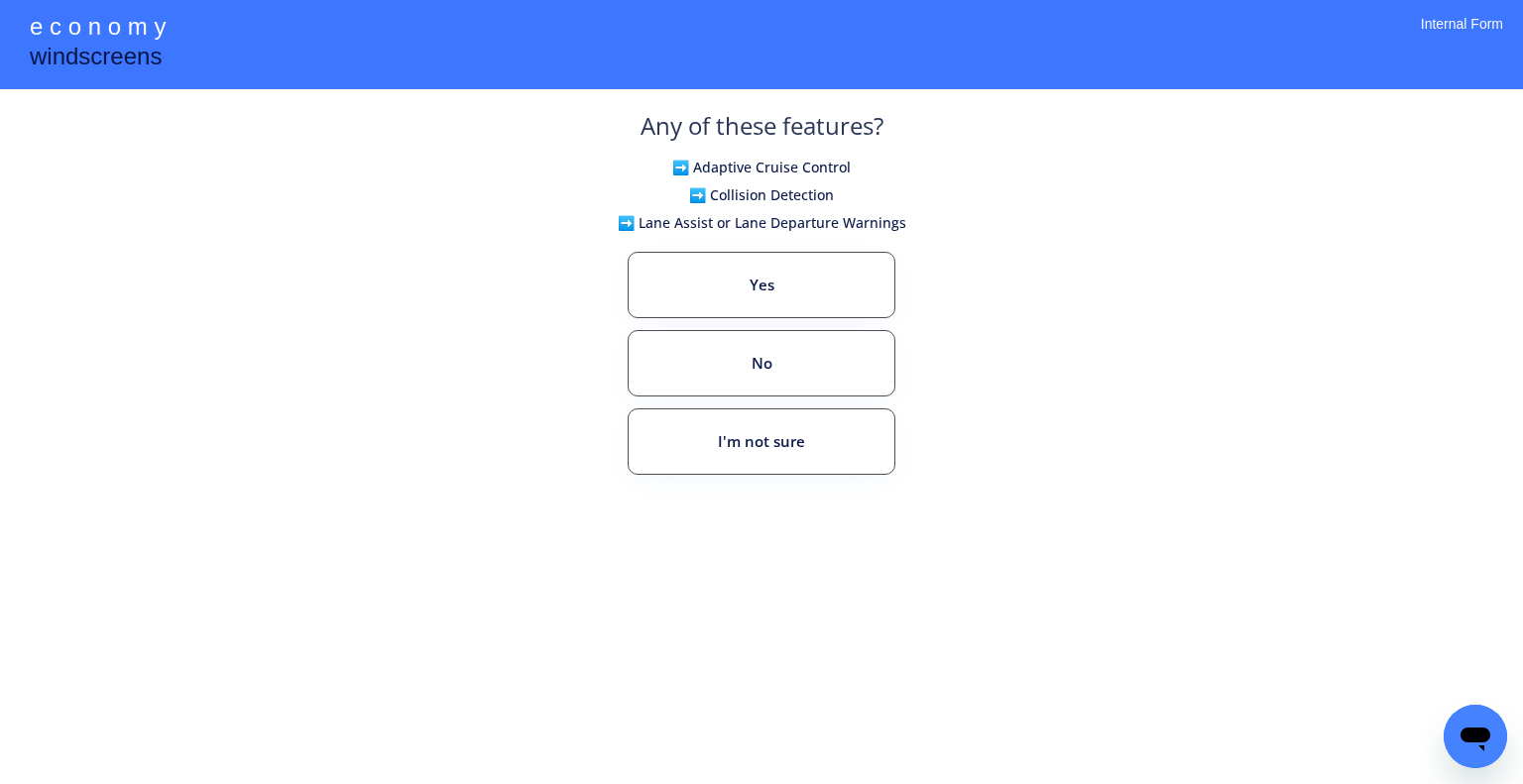 click on "**********" at bounding box center (762, 392) 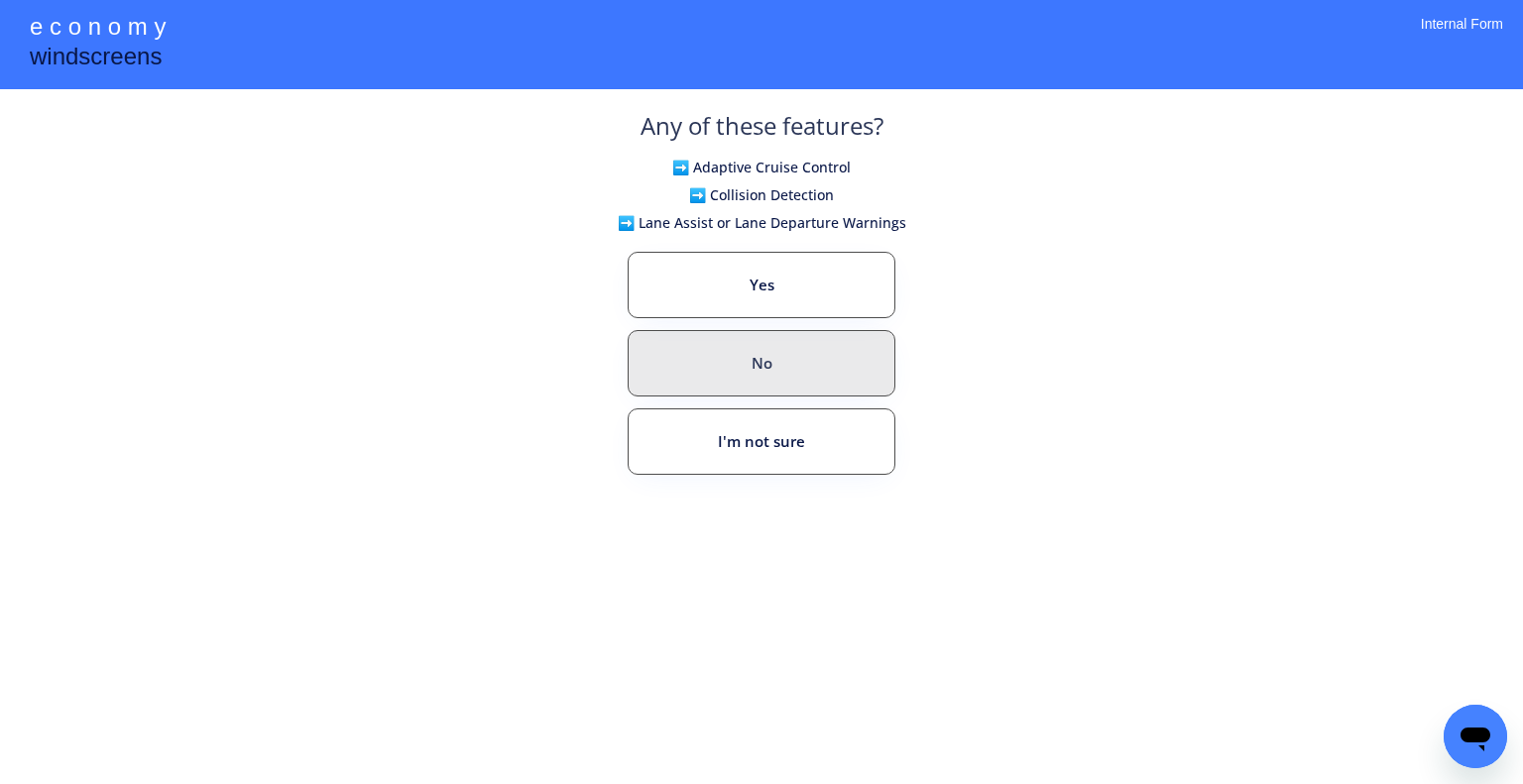 click on "No" at bounding box center (762, 363) 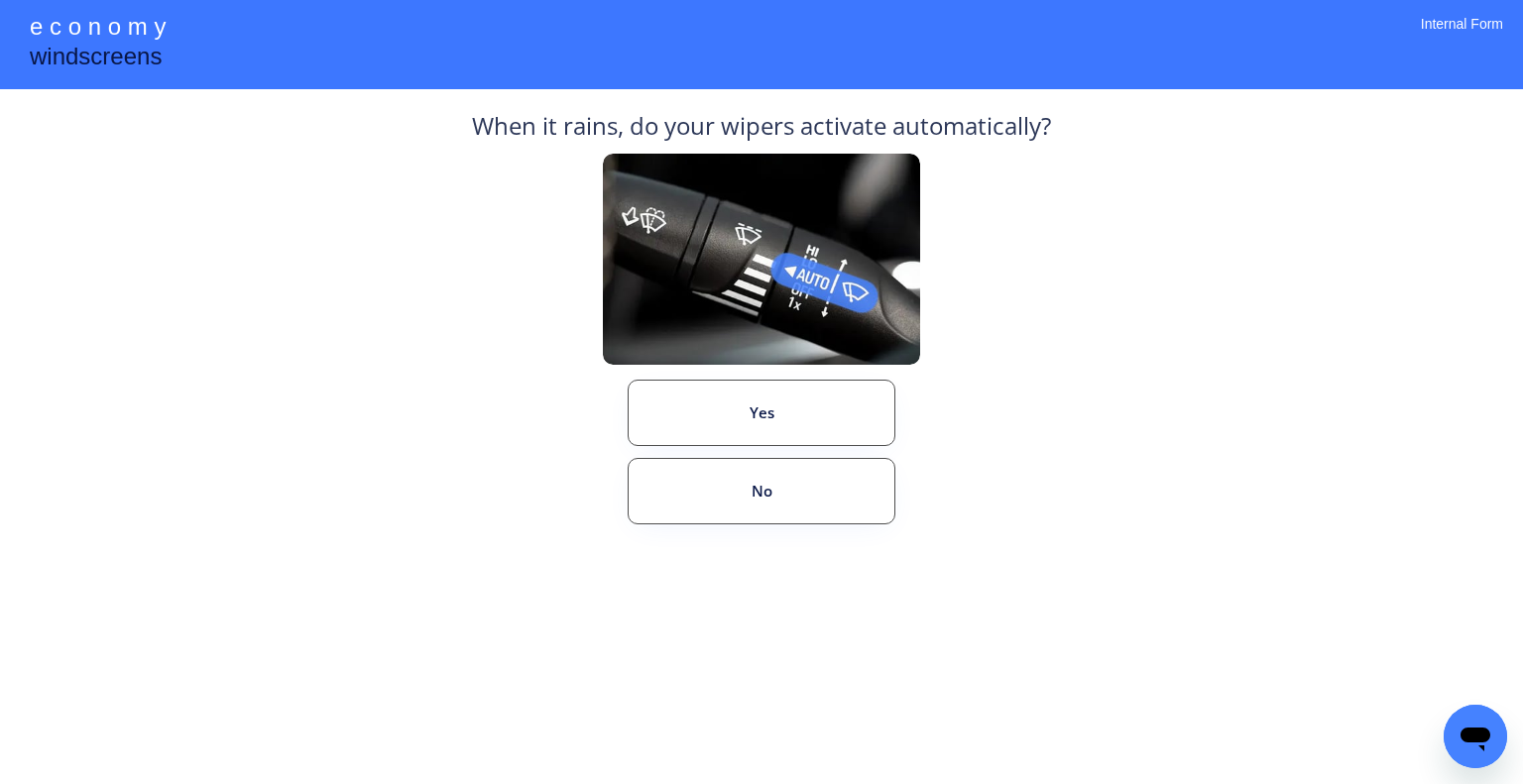 click on "**********" at bounding box center (762, 392) 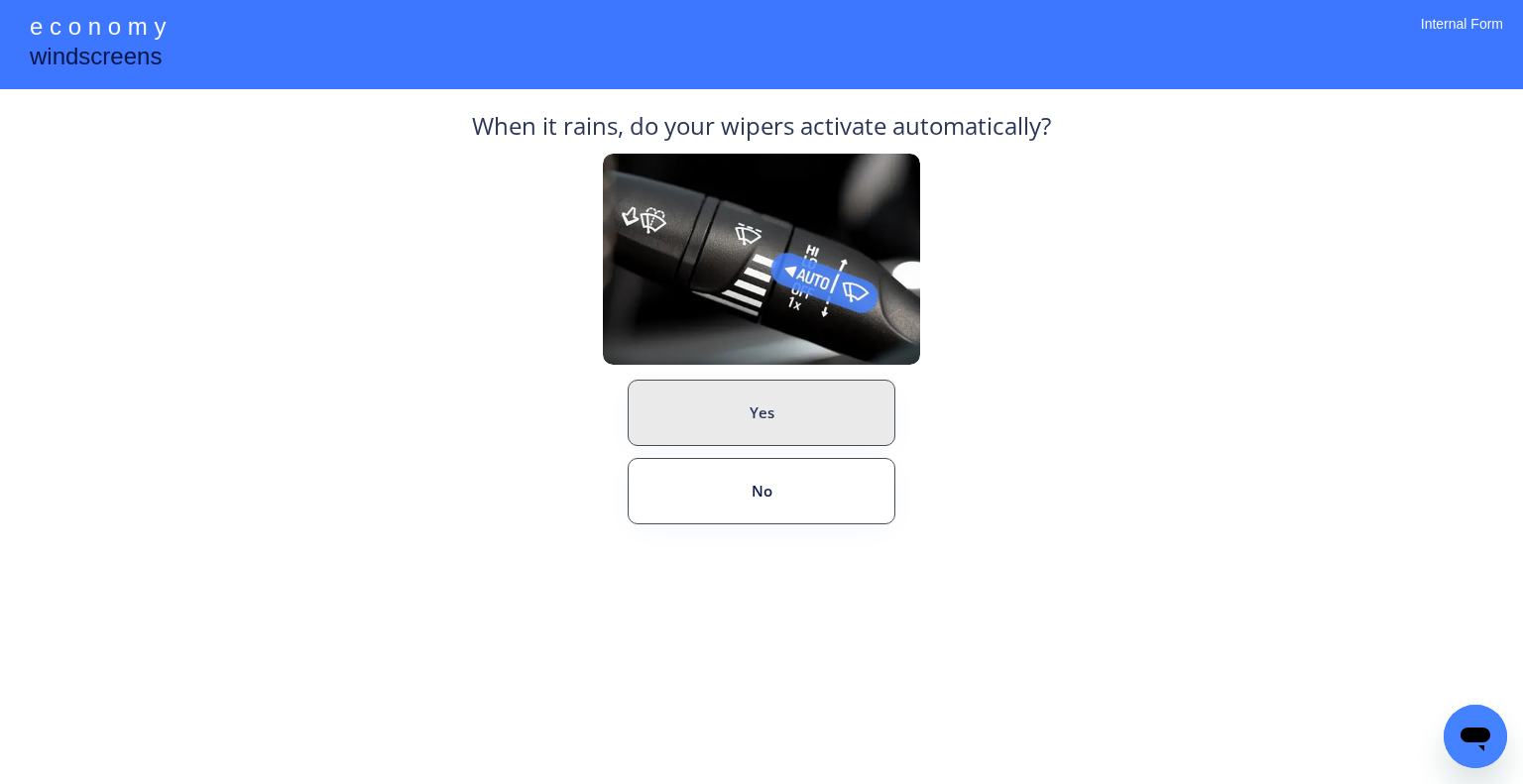 click on "Yes" at bounding box center [762, 412] 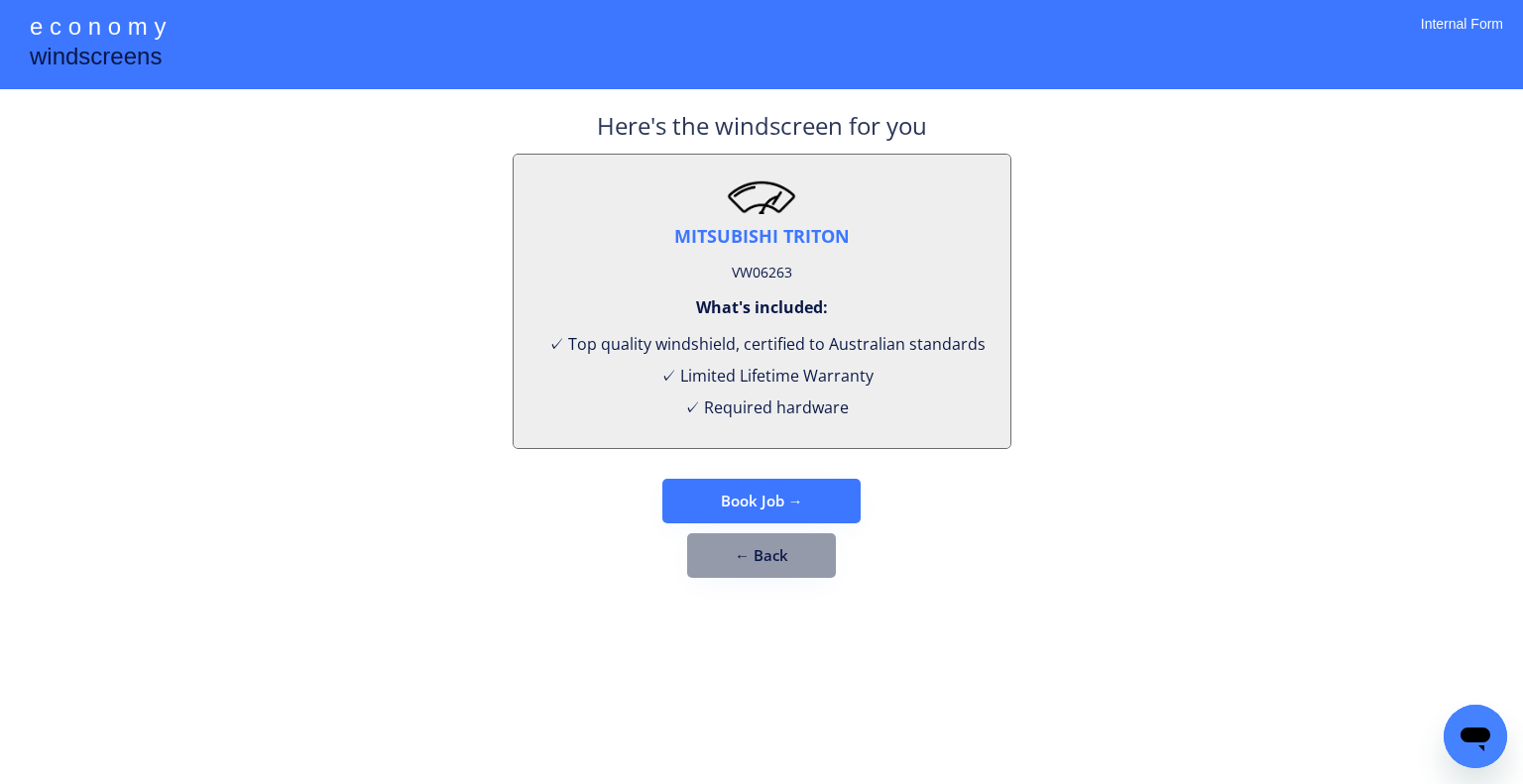 click on "**********" at bounding box center [762, 392] 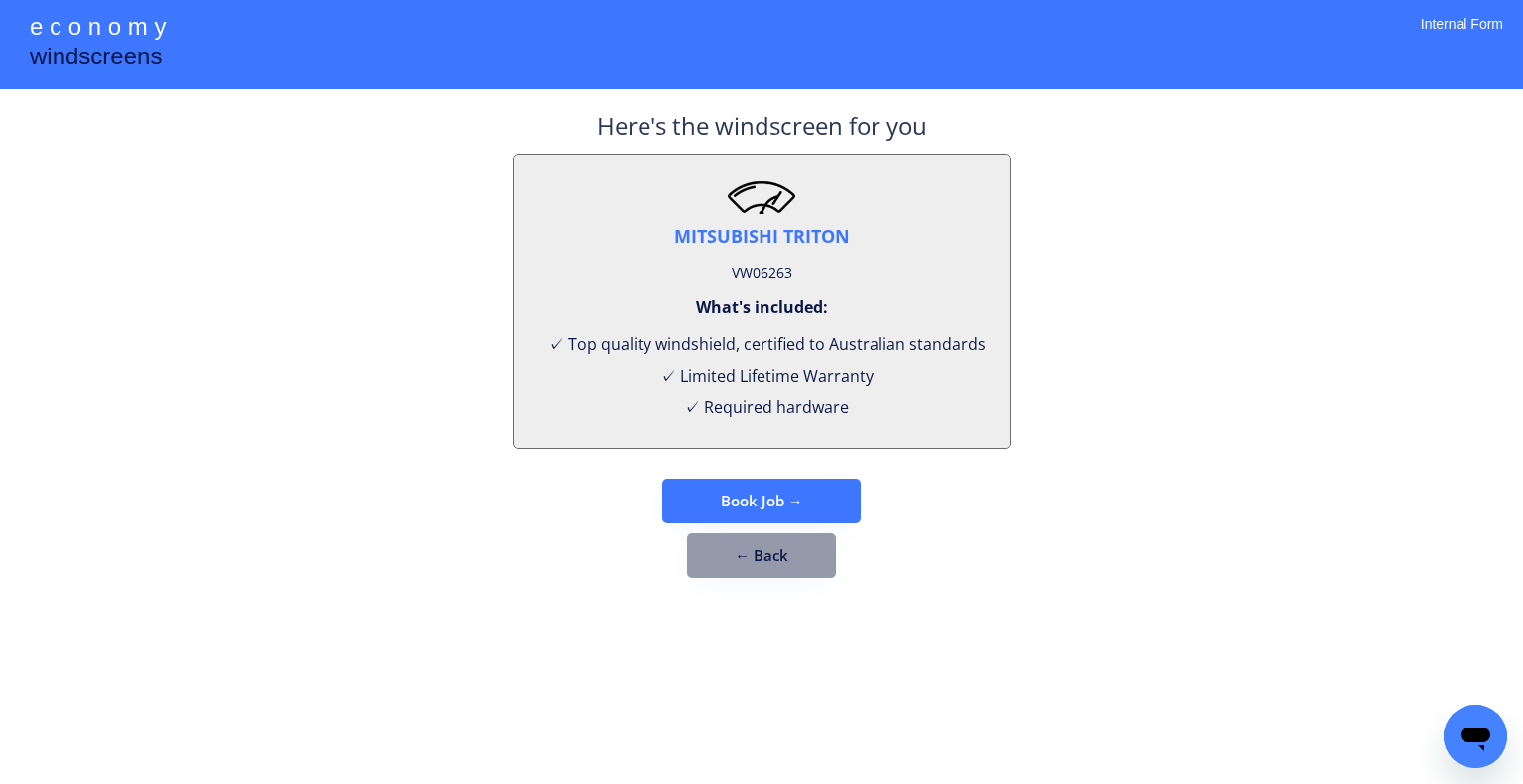 click on "VW06263" at bounding box center (762, 273) 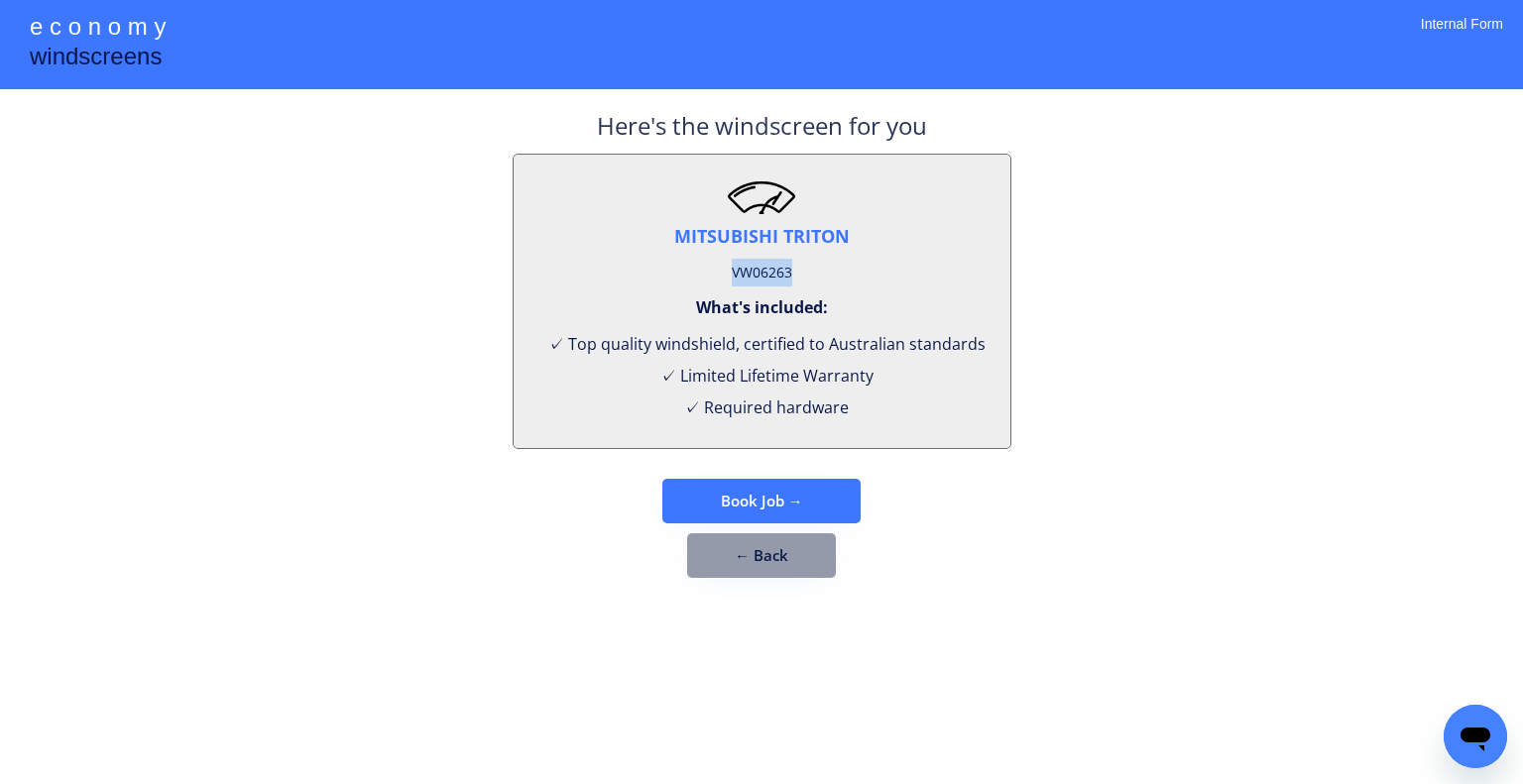 click on "VW06263" at bounding box center (762, 273) 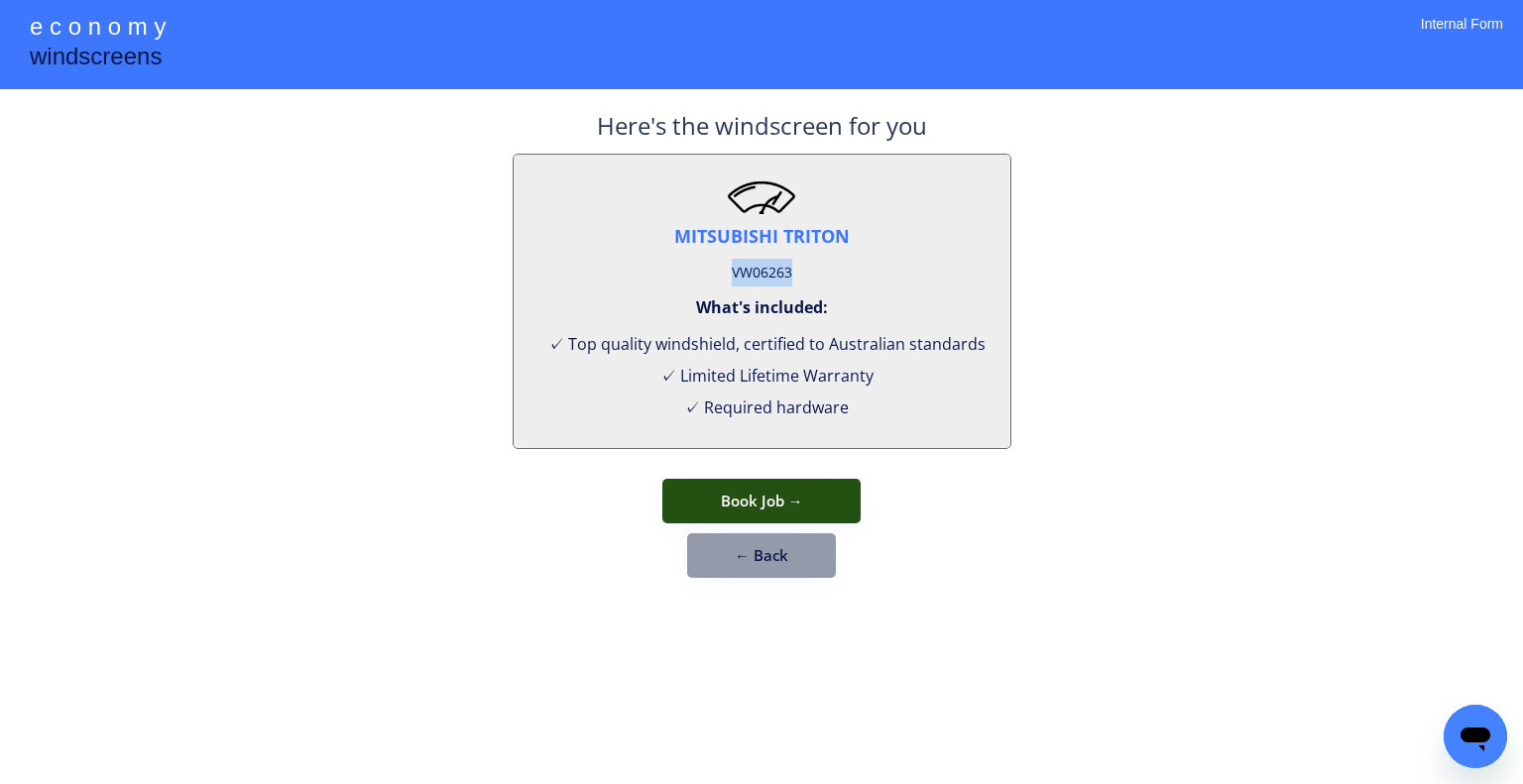 click on "Book Job    →" at bounding box center (762, 501) 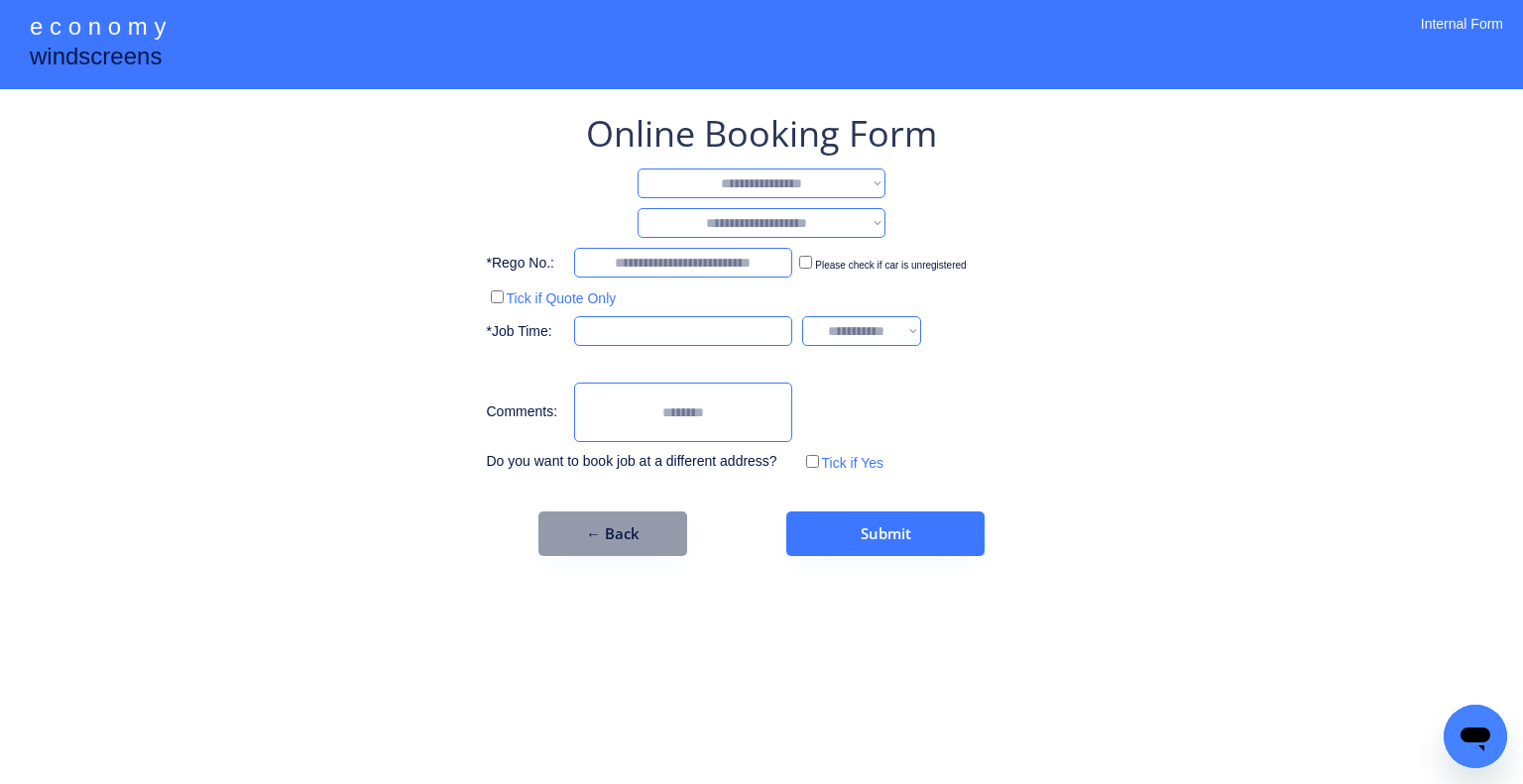click on "**********" at bounding box center [762, 183] 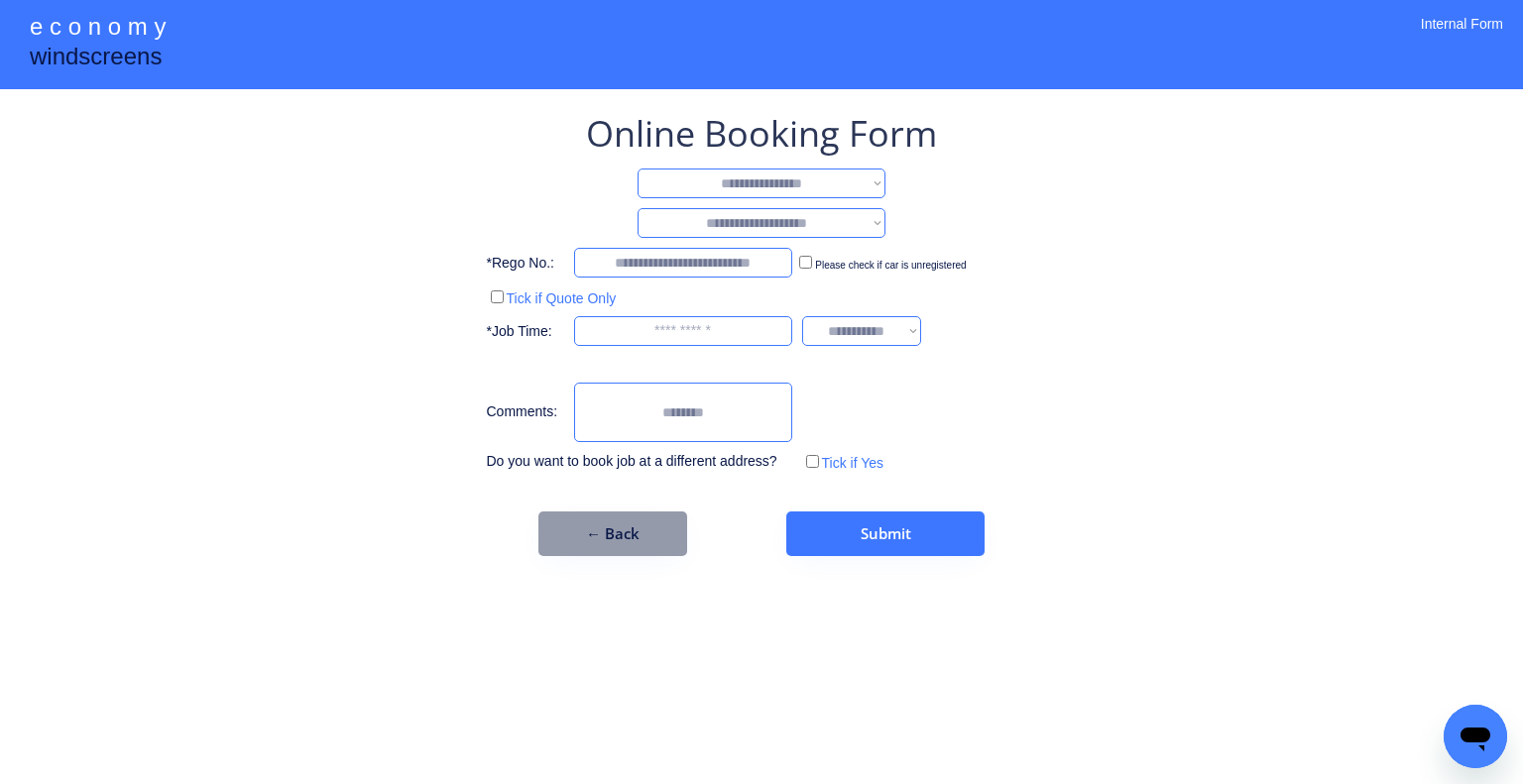 select on "**********" 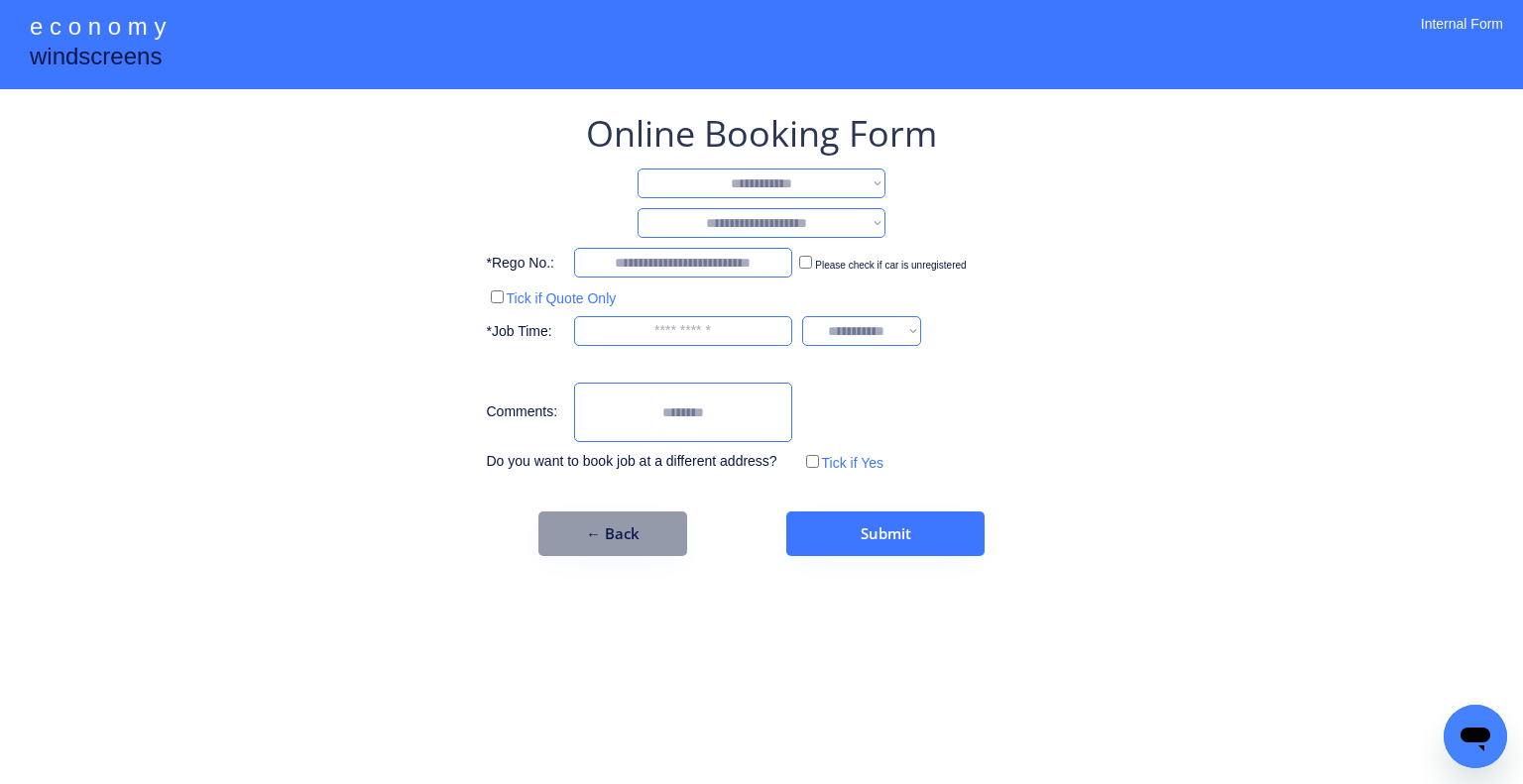 click on "**********" at bounding box center [762, 183] 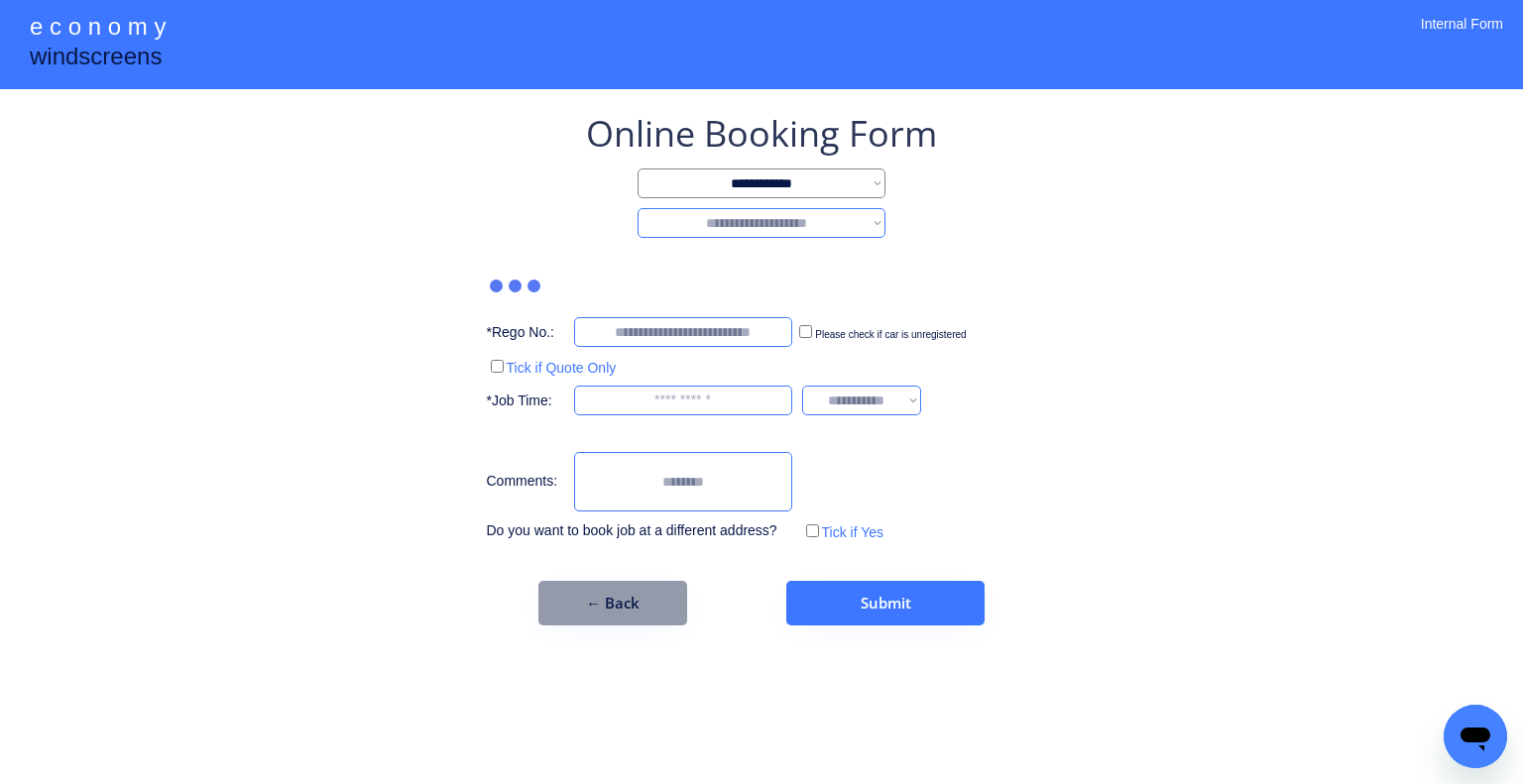 click on "**********" at bounding box center (762, 223) 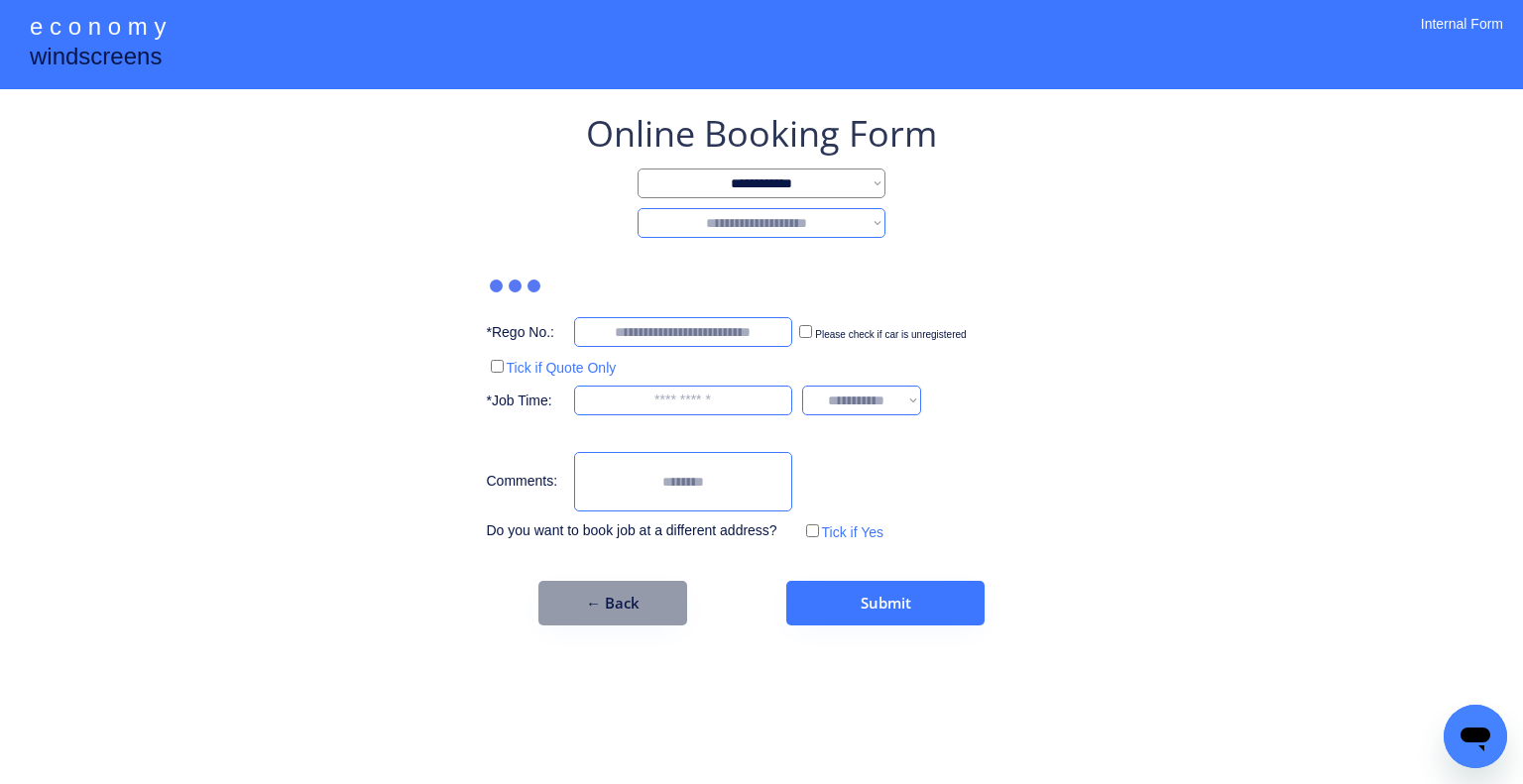 select on "*******" 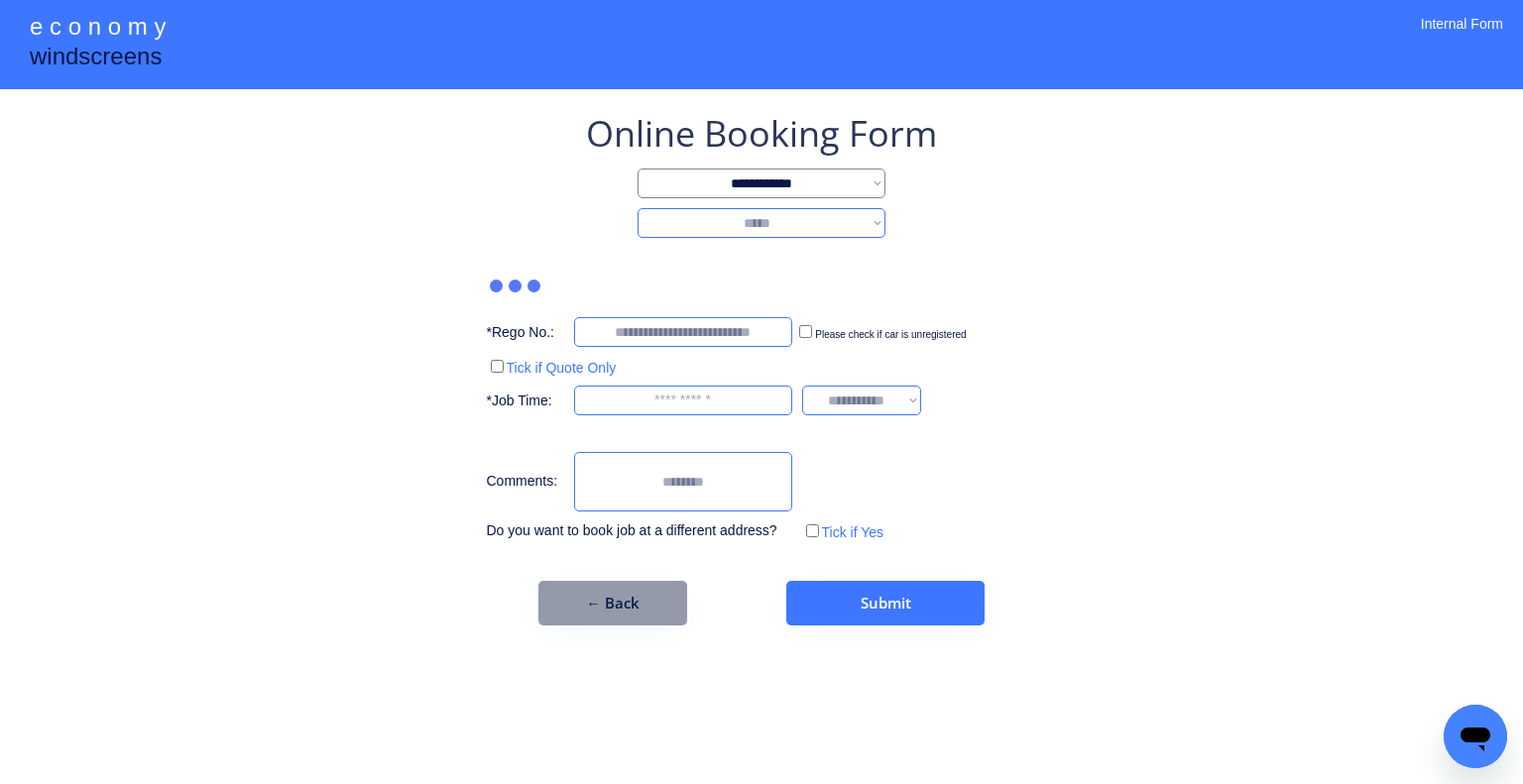 click on "**********" at bounding box center [762, 223] 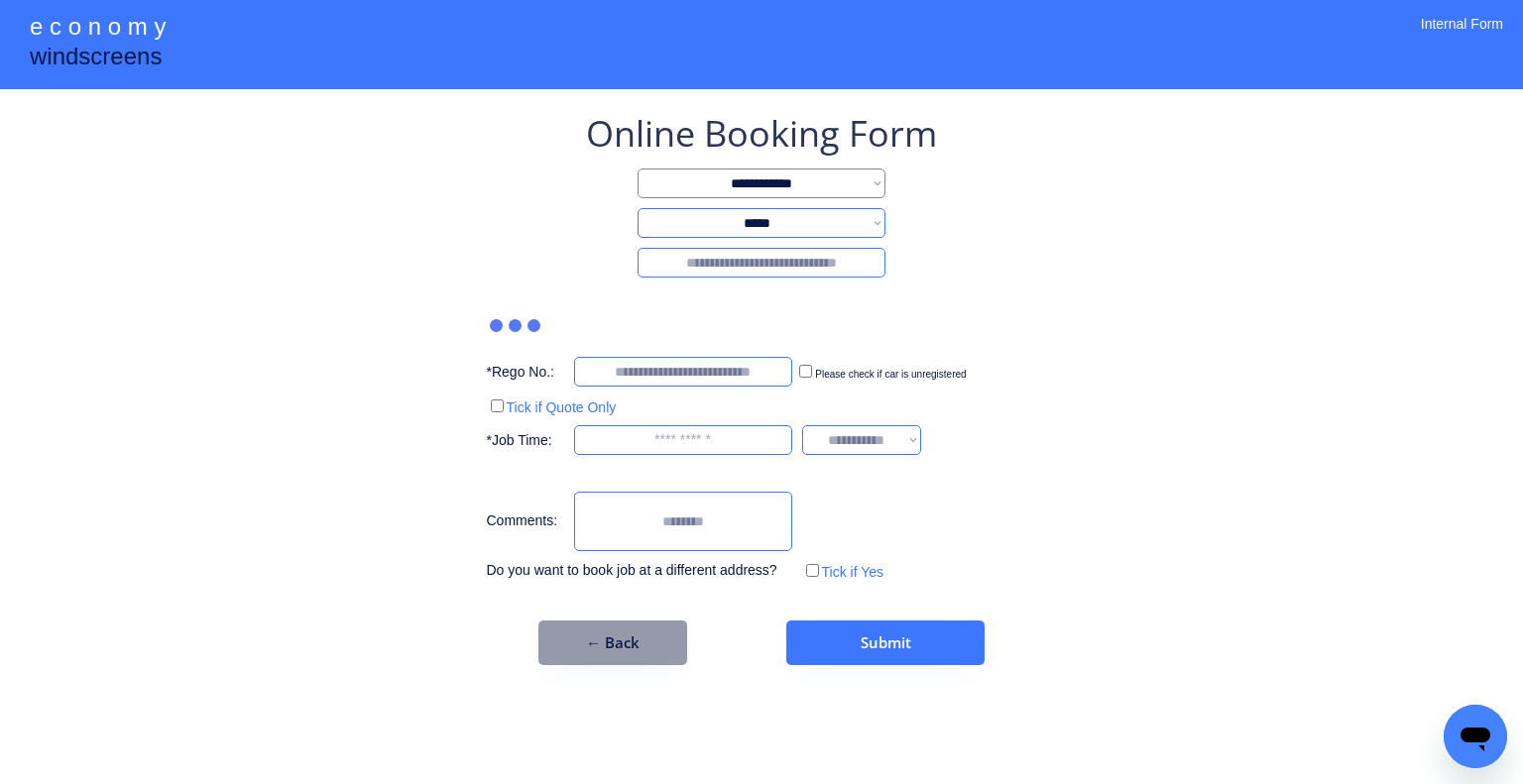 click on "**********" at bounding box center (762, 387) 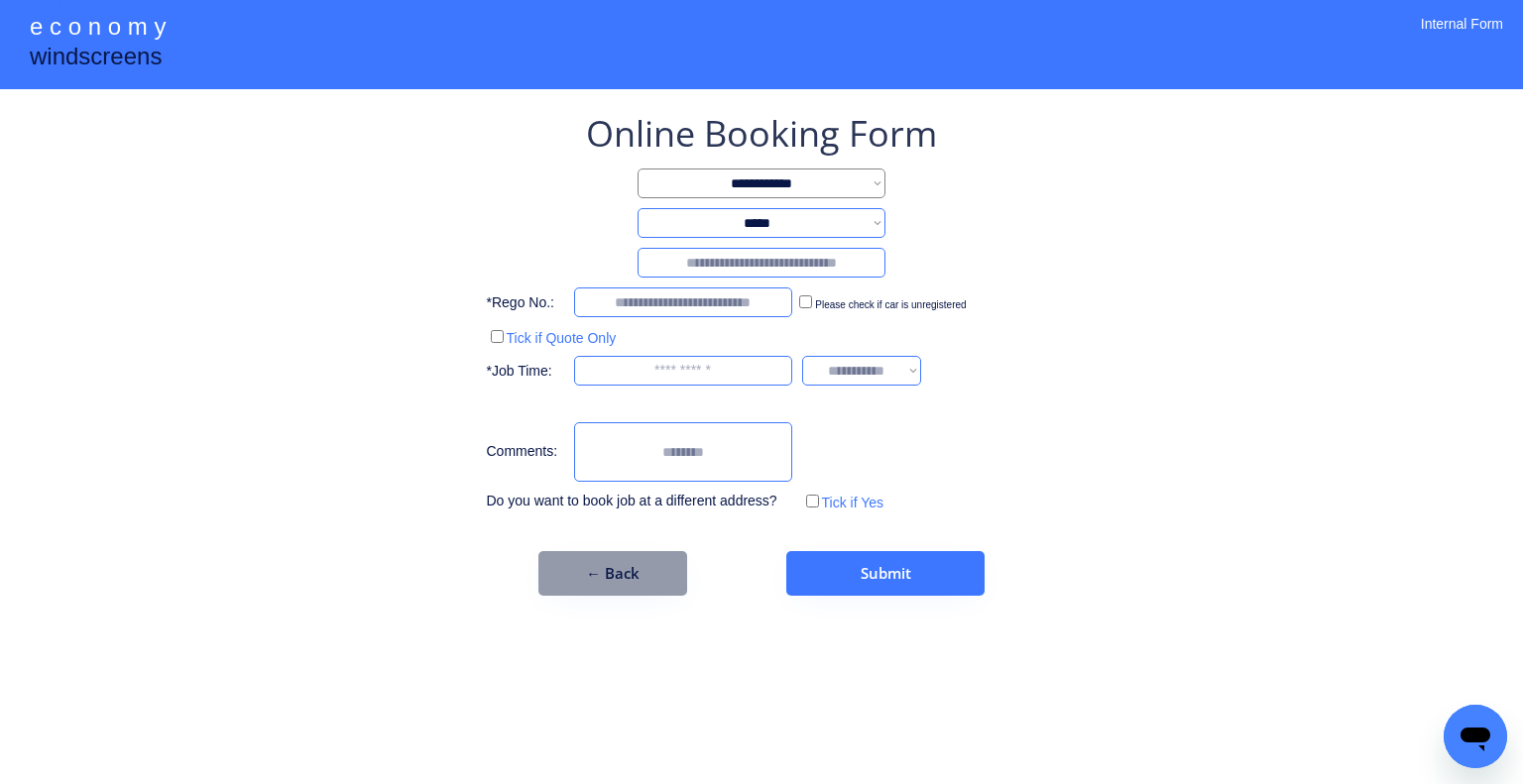 click at bounding box center [762, 263] 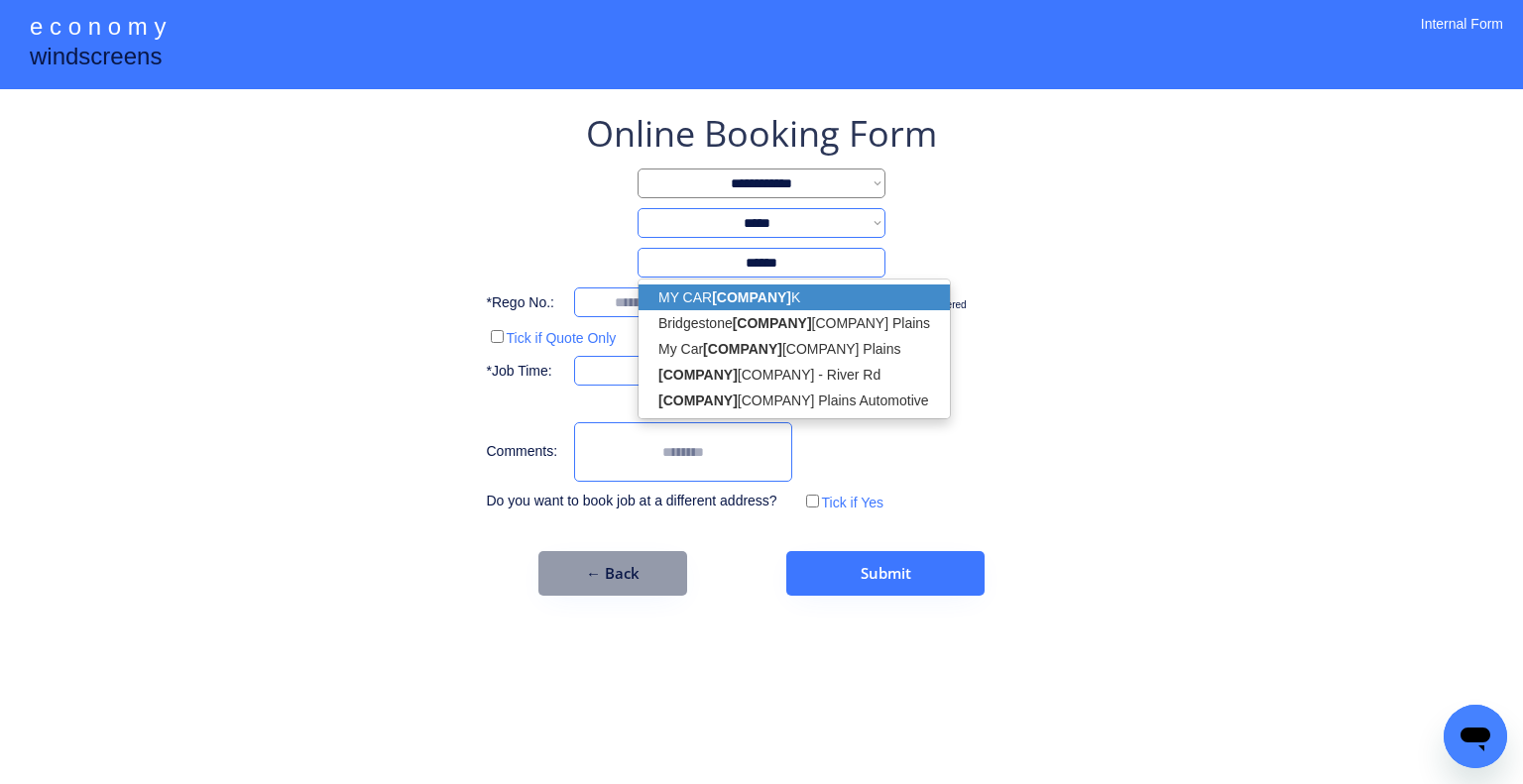 click on "MY CAR  REDBAN K" at bounding box center [794, 297] 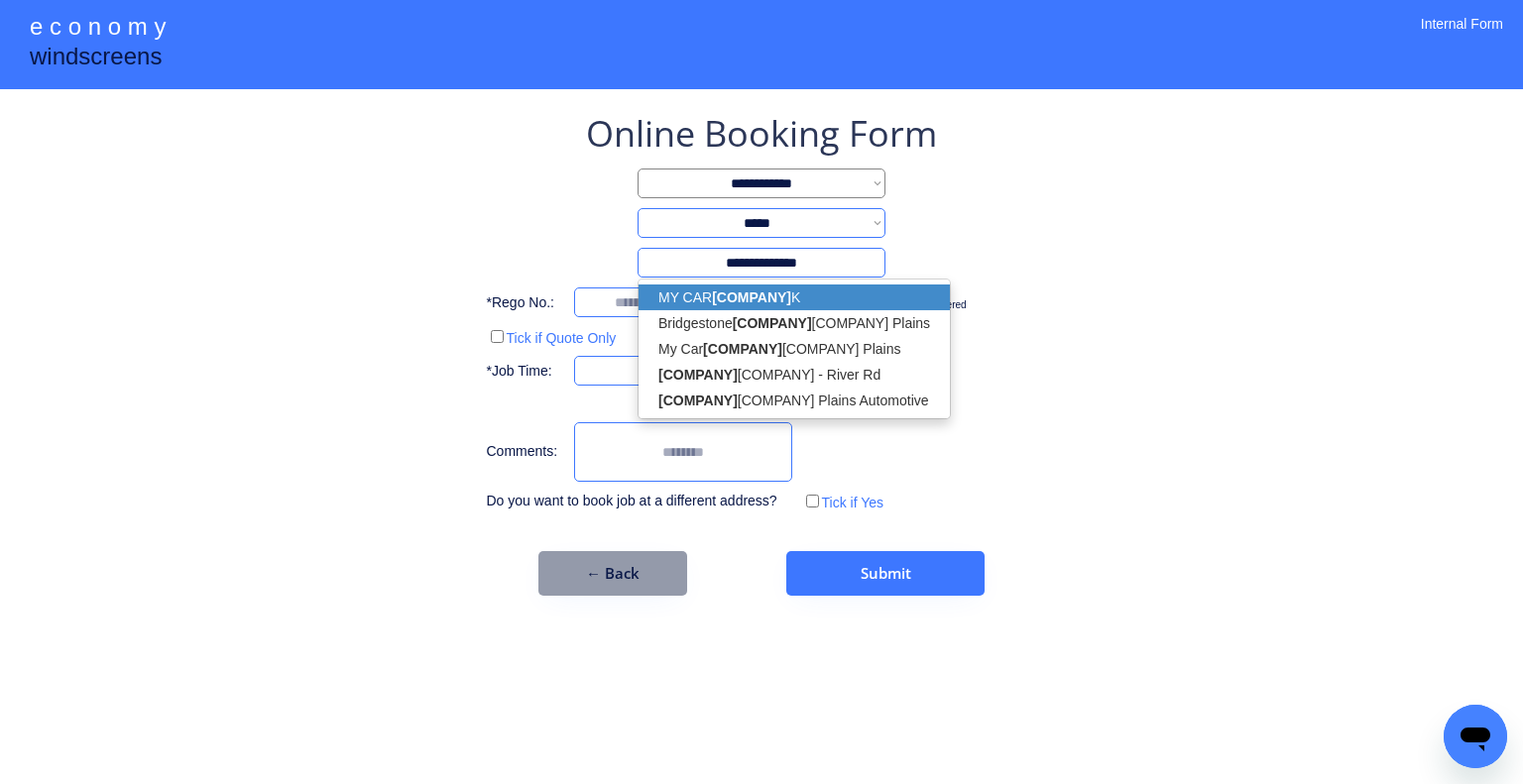 type on "**********" 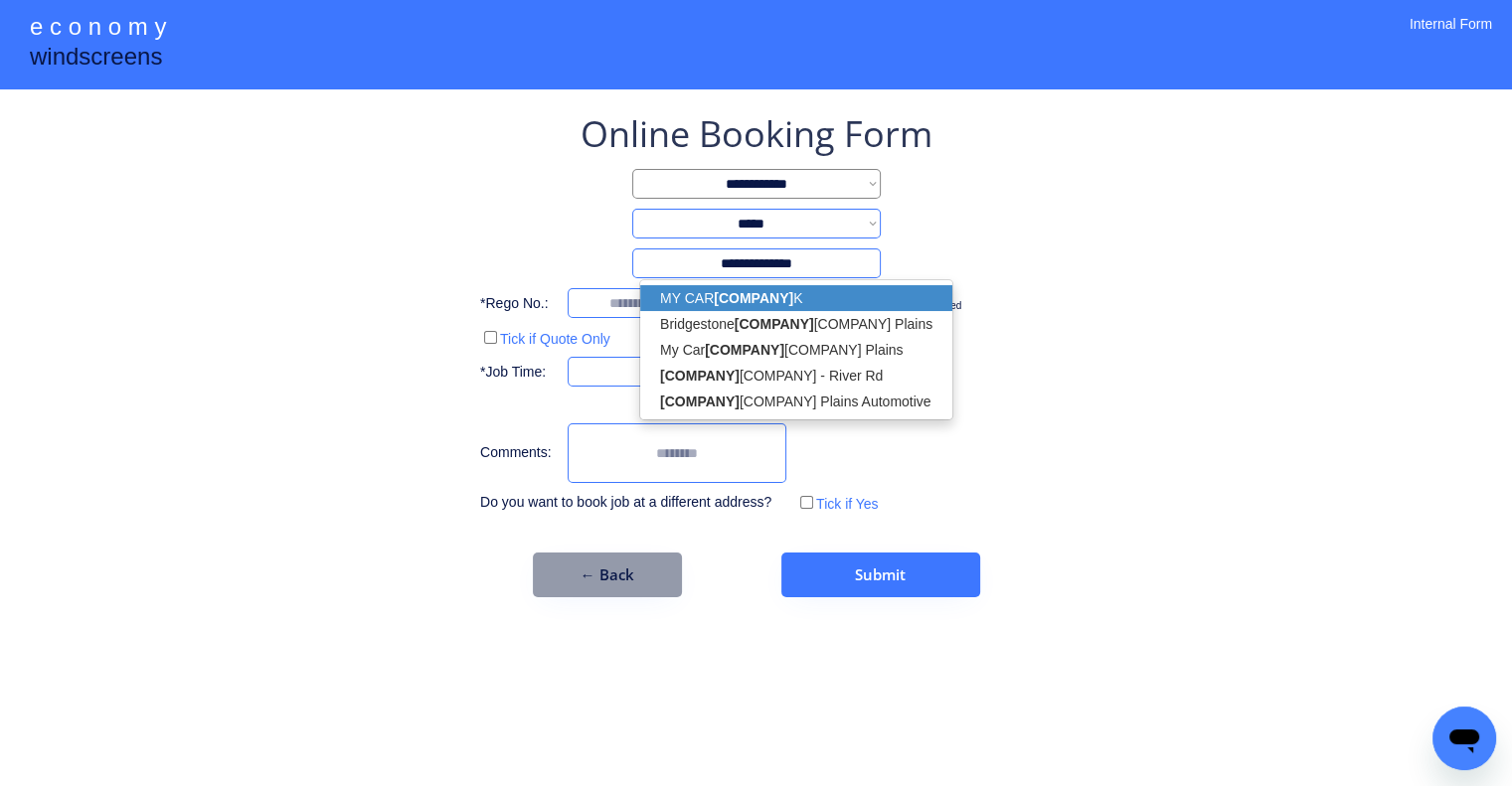 click on "**********" at bounding box center (756, 393) 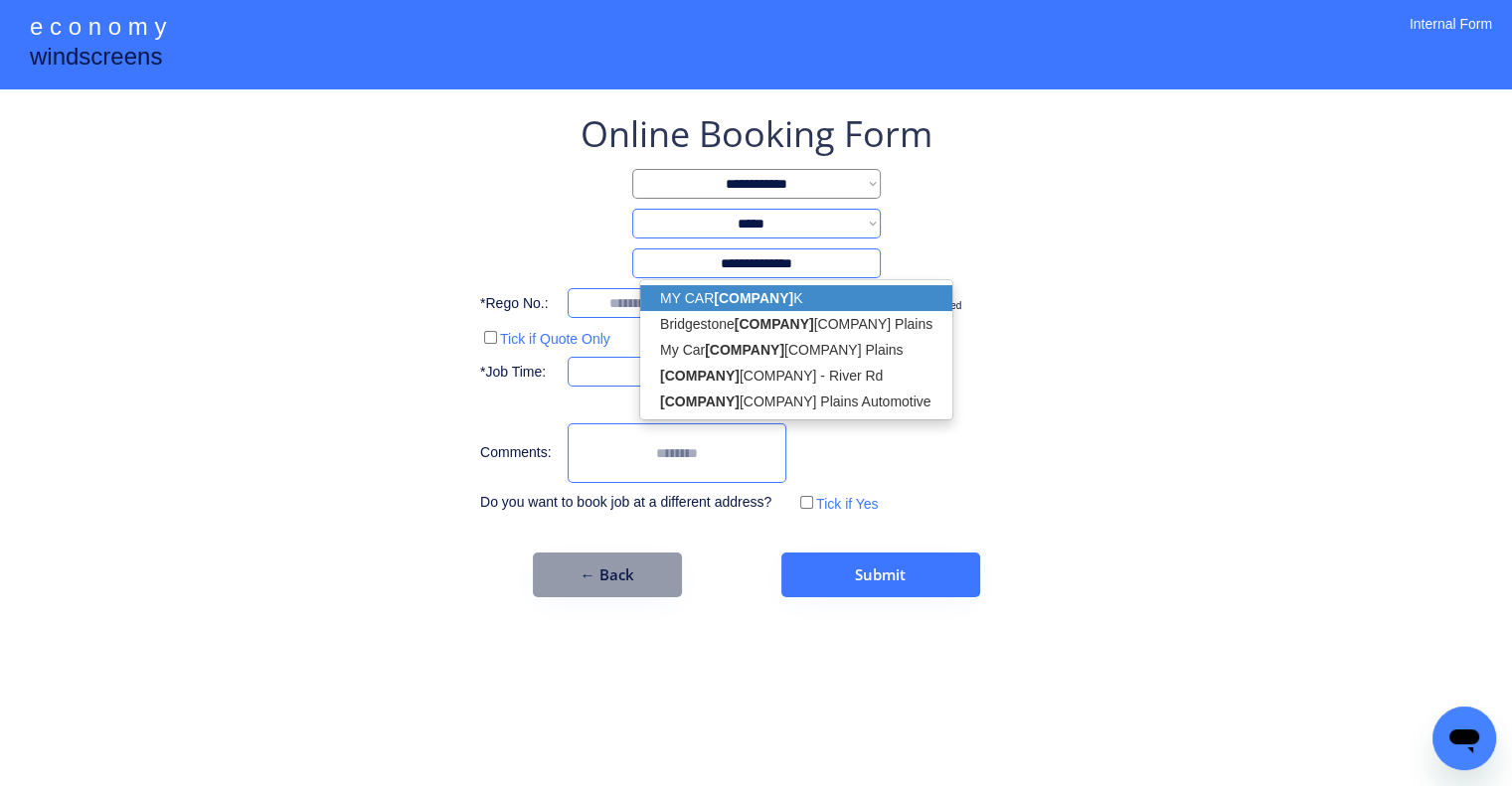 select on "*********" 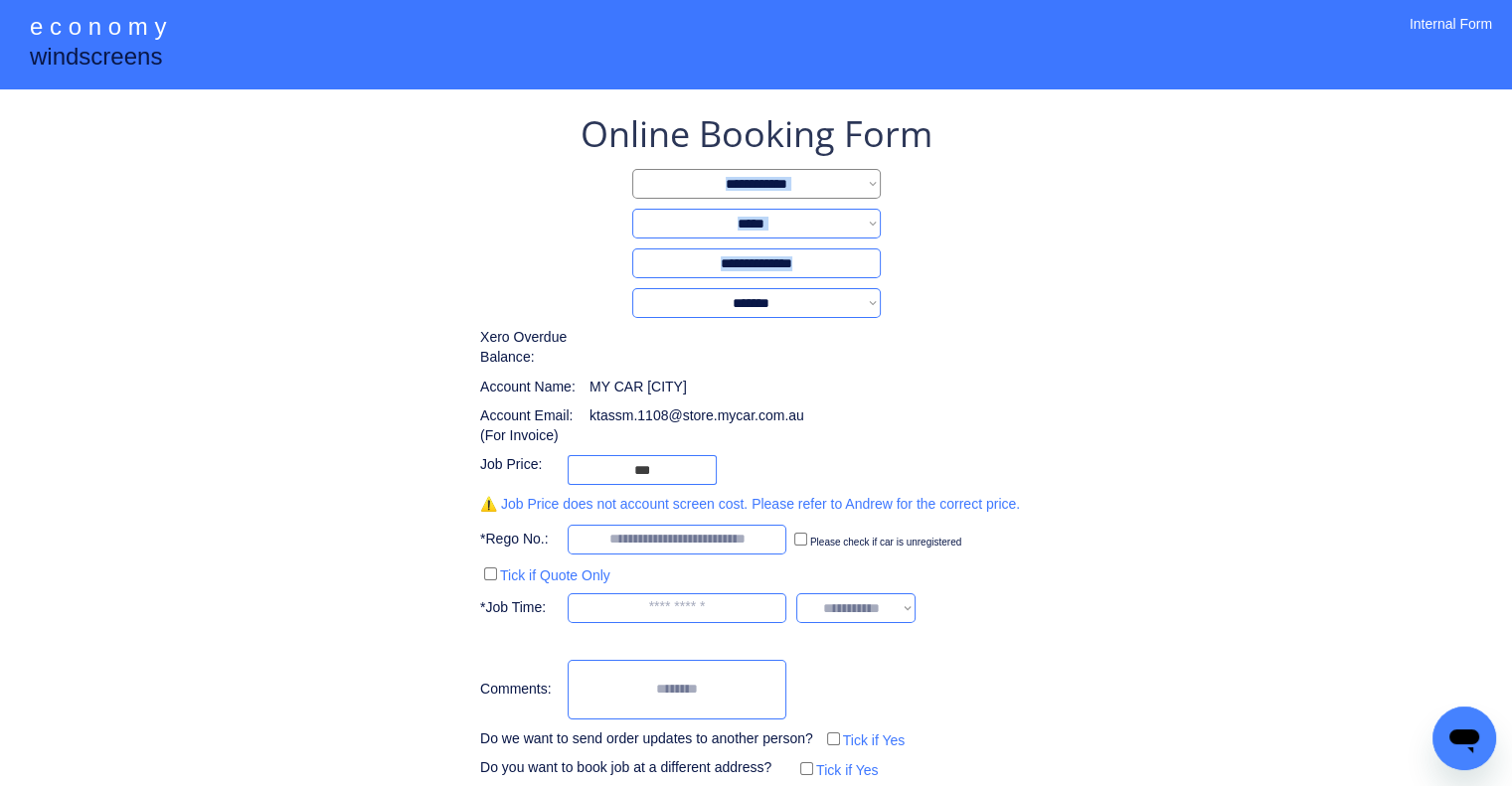 click on "**********" at bounding box center [756, 446] 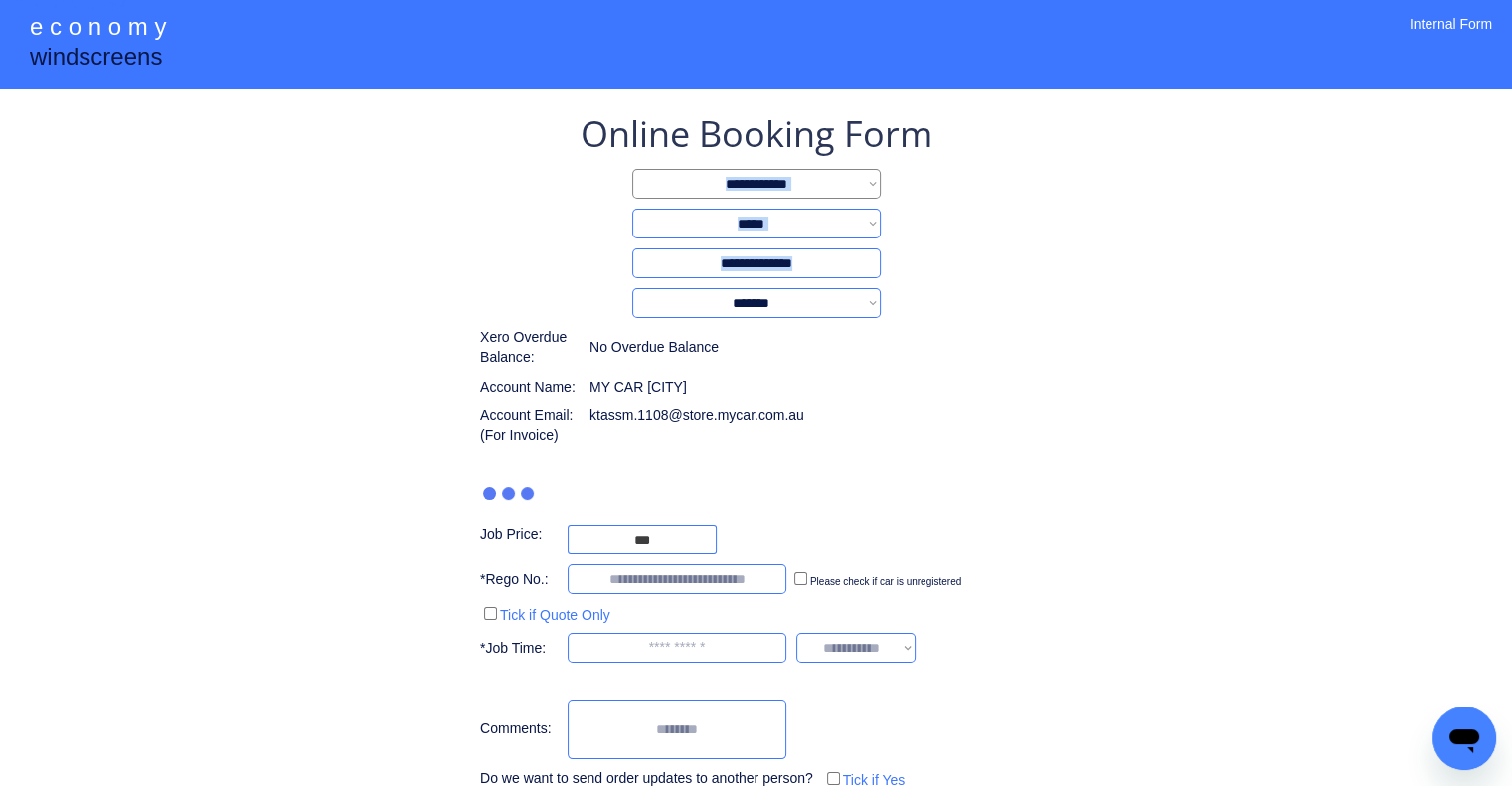 type on "***" 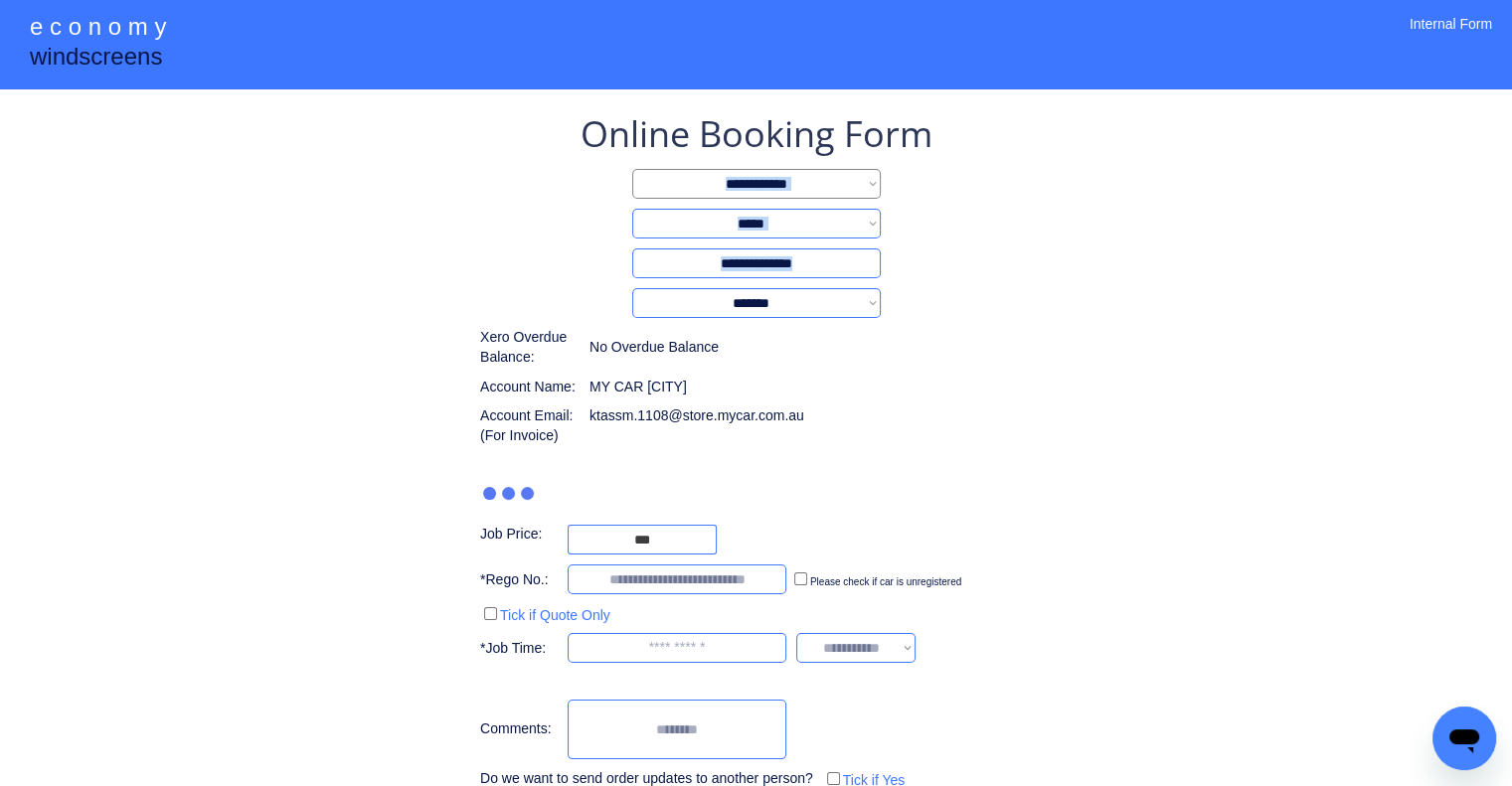 click on "**********" at bounding box center (756, 466) 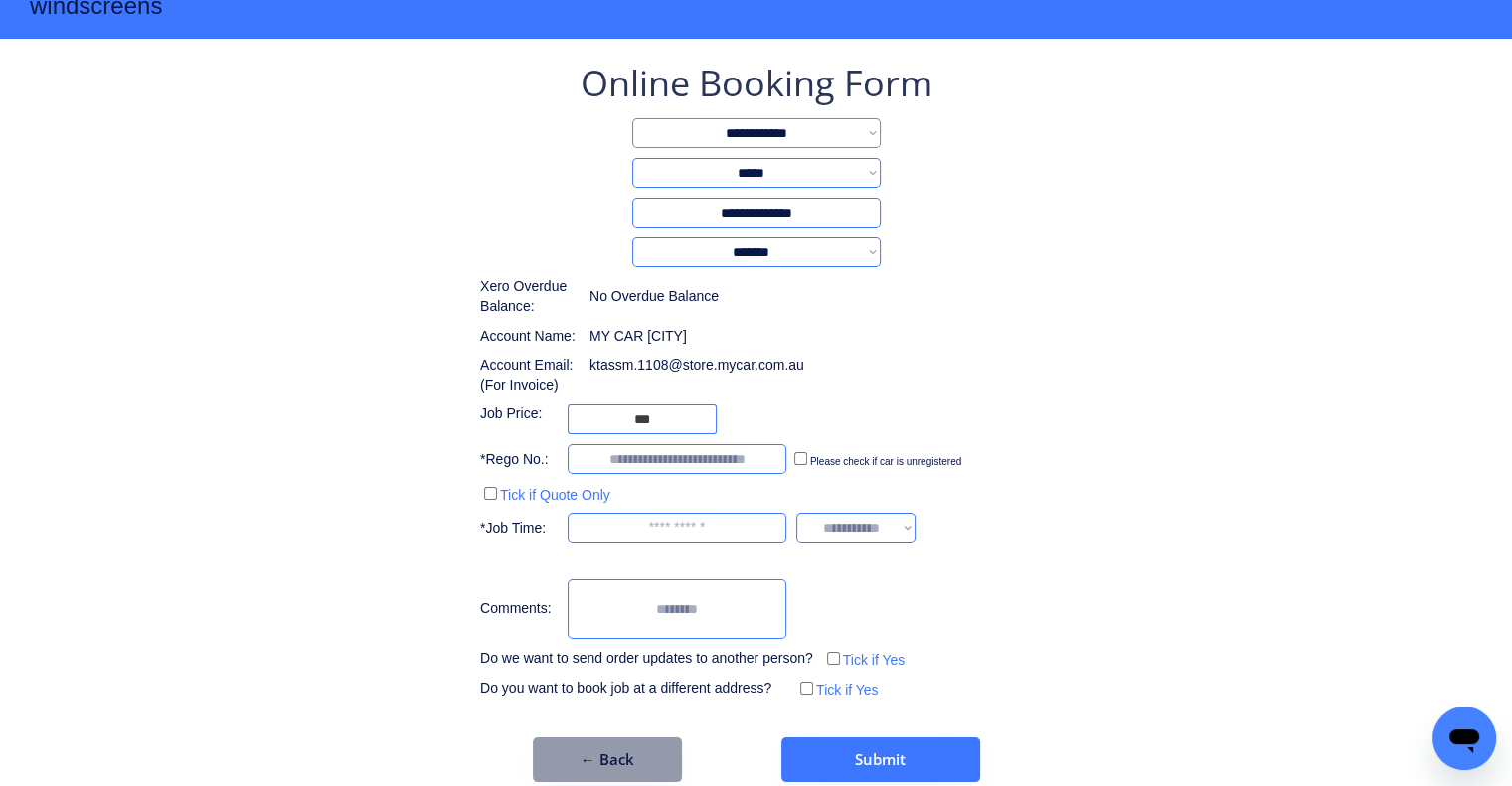 scroll, scrollTop: 77, scrollLeft: 0, axis: vertical 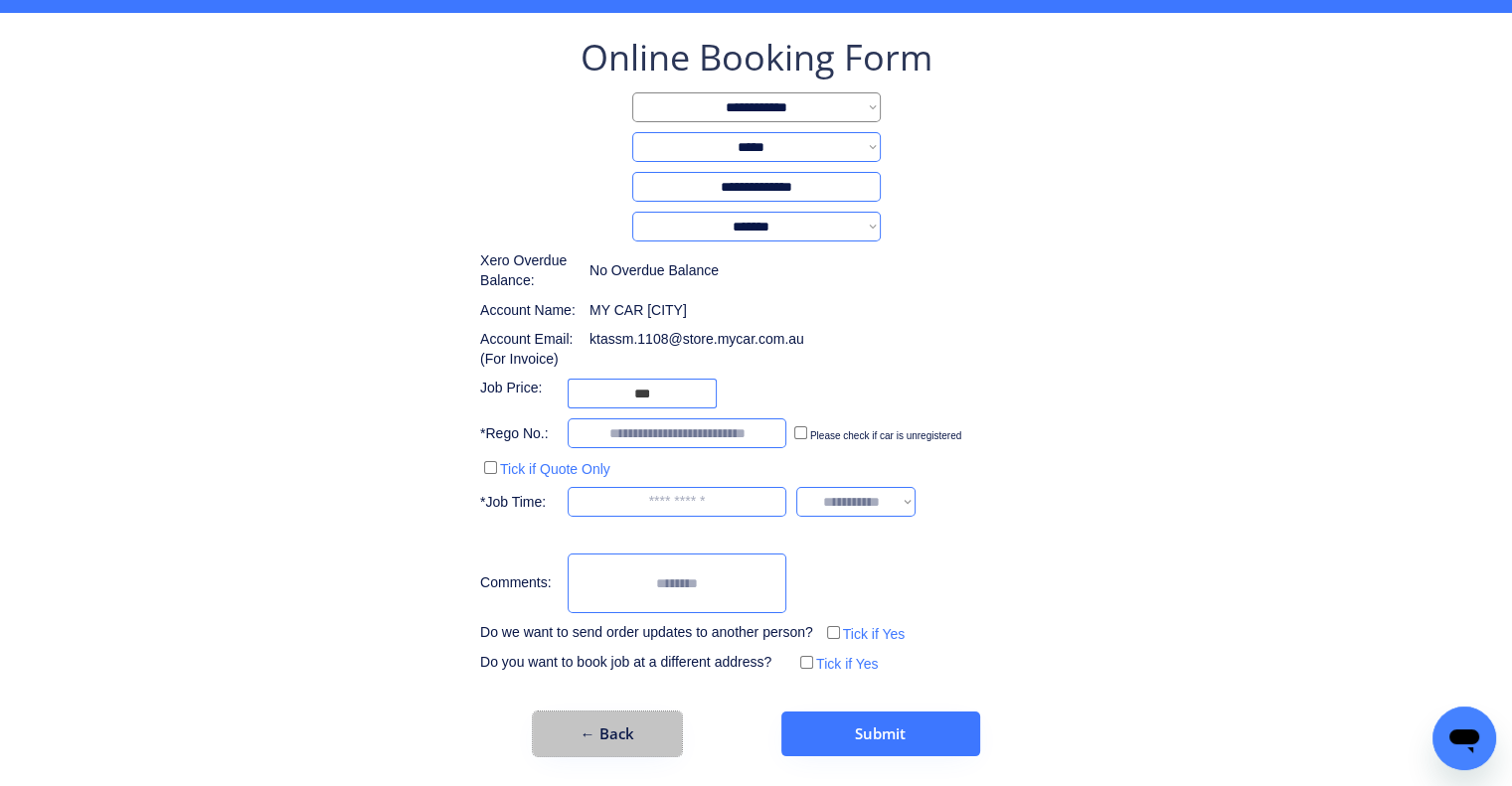 click on "←   Back" at bounding box center (607, 733) 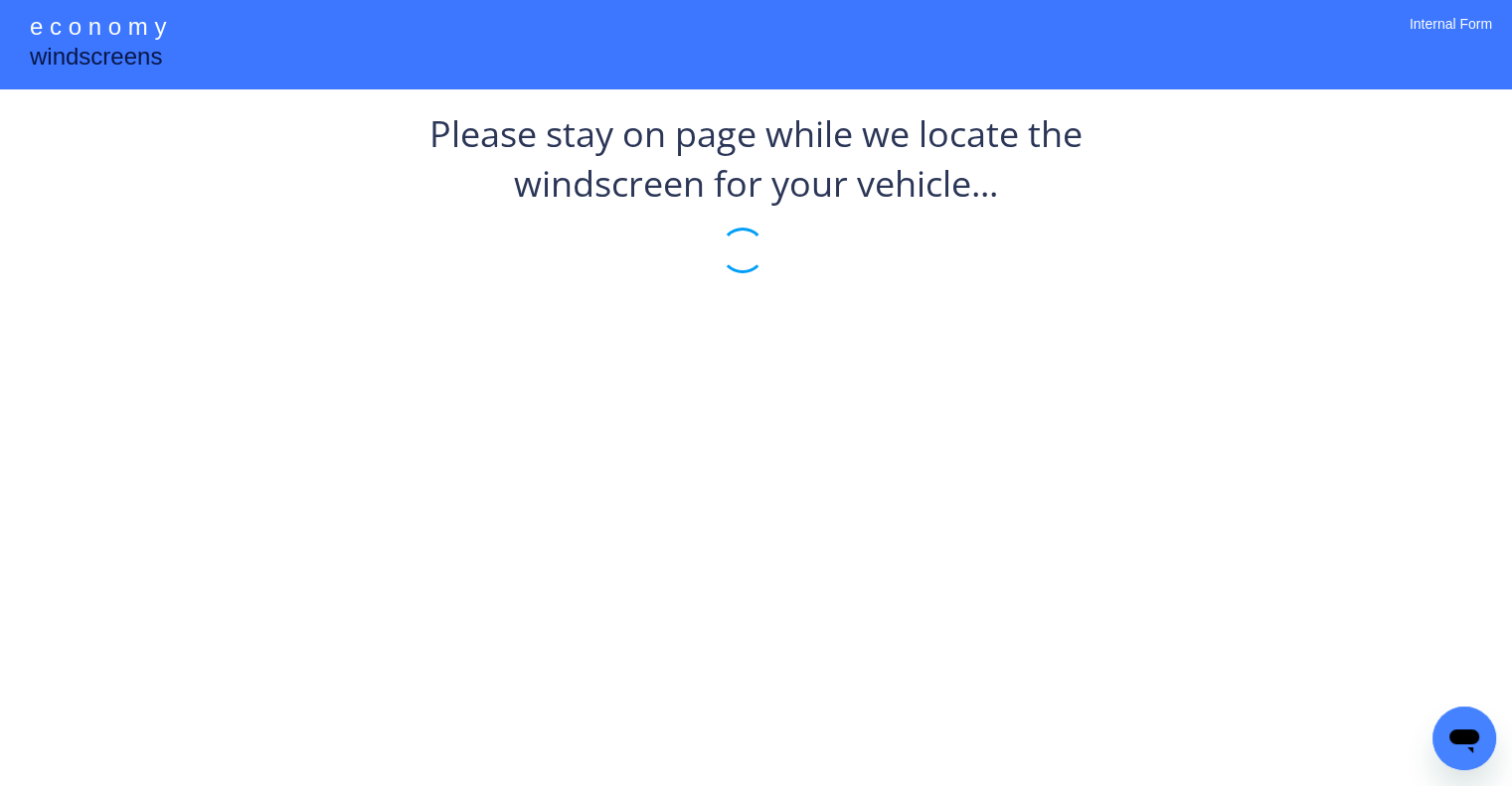scroll, scrollTop: 0, scrollLeft: 0, axis: both 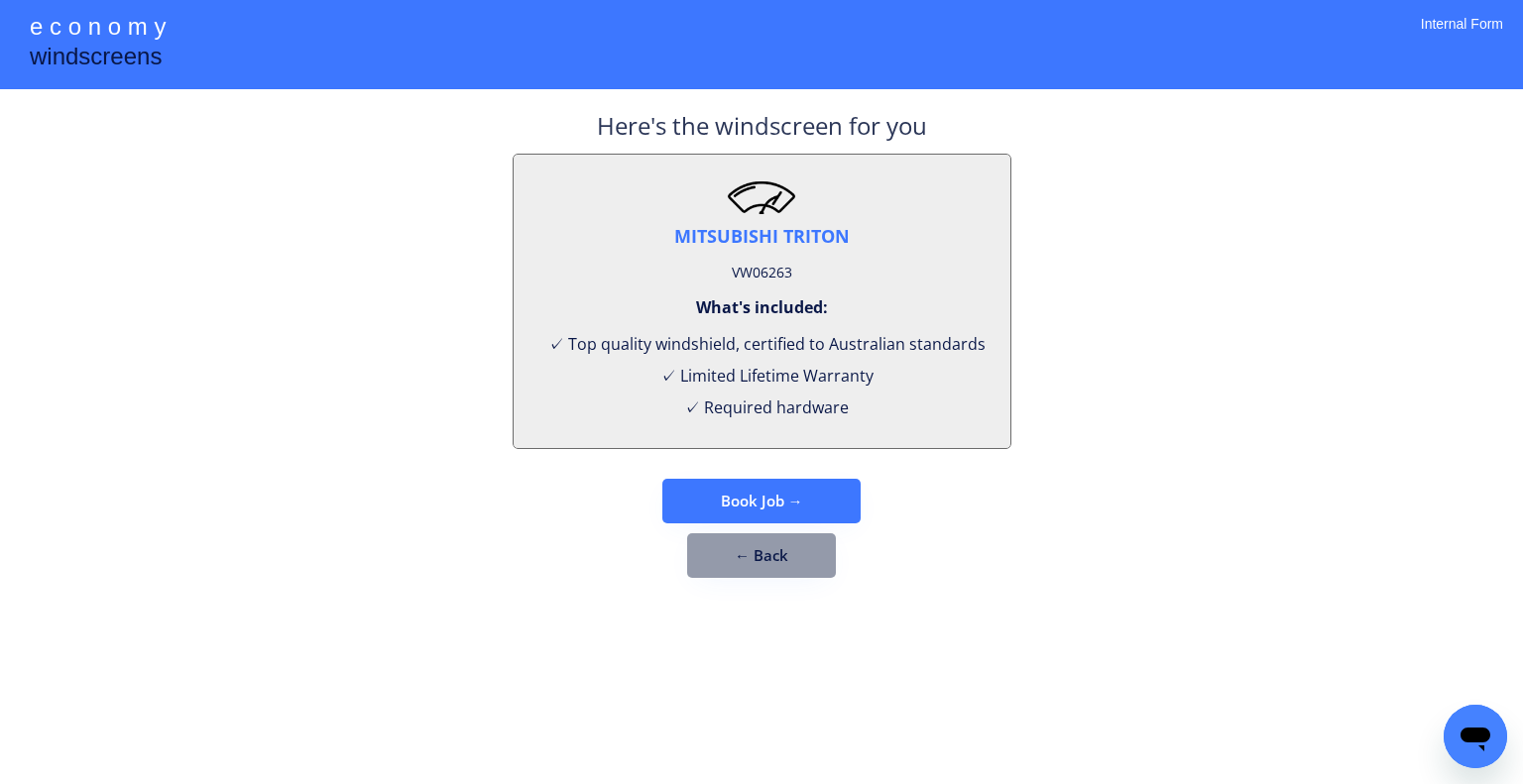 click on "**********" at bounding box center (762, 392) 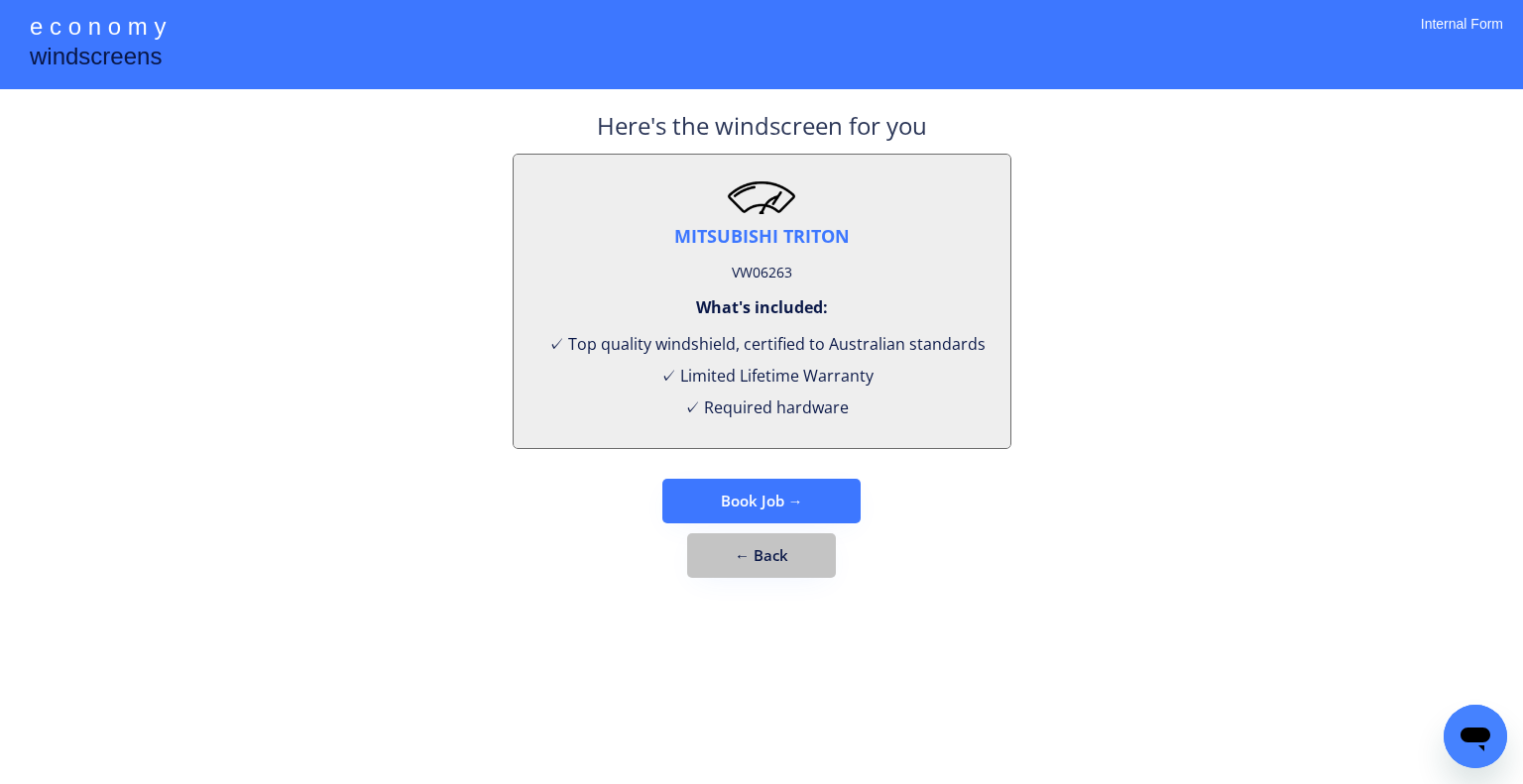 click on "←   Back" at bounding box center [762, 555] 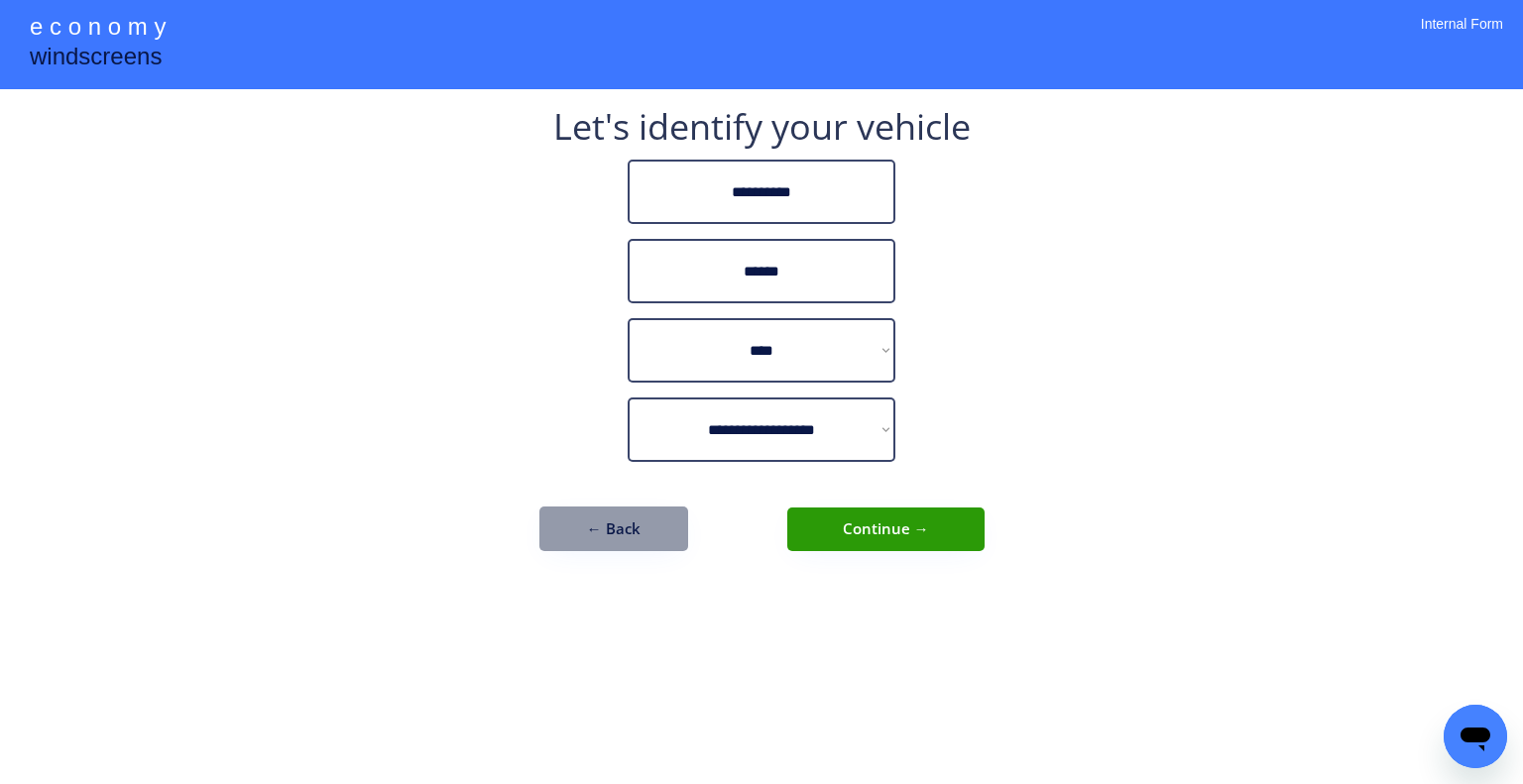 click on "**********" at bounding box center [762, 392] 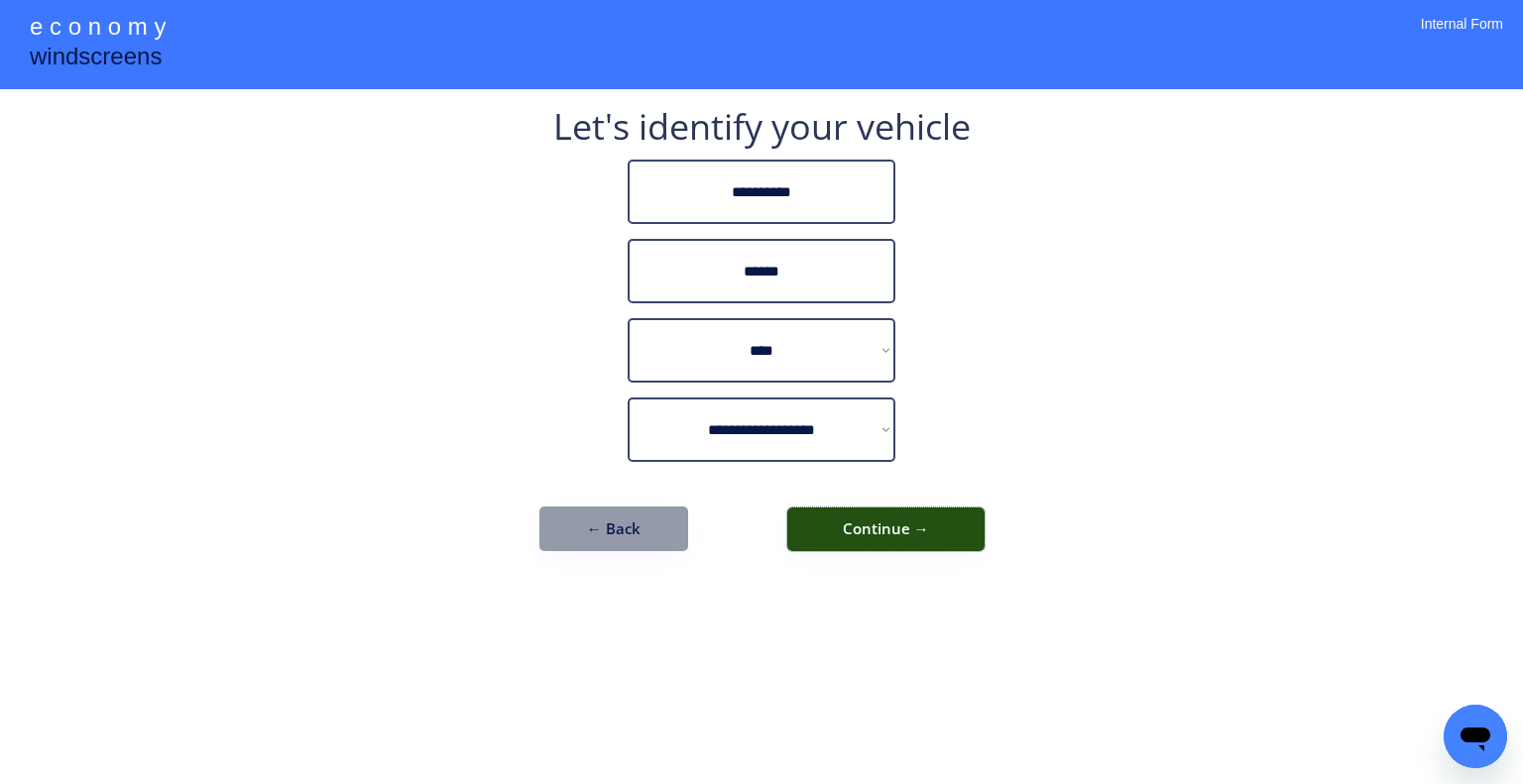 click on "Continue    →" at bounding box center [885, 529] 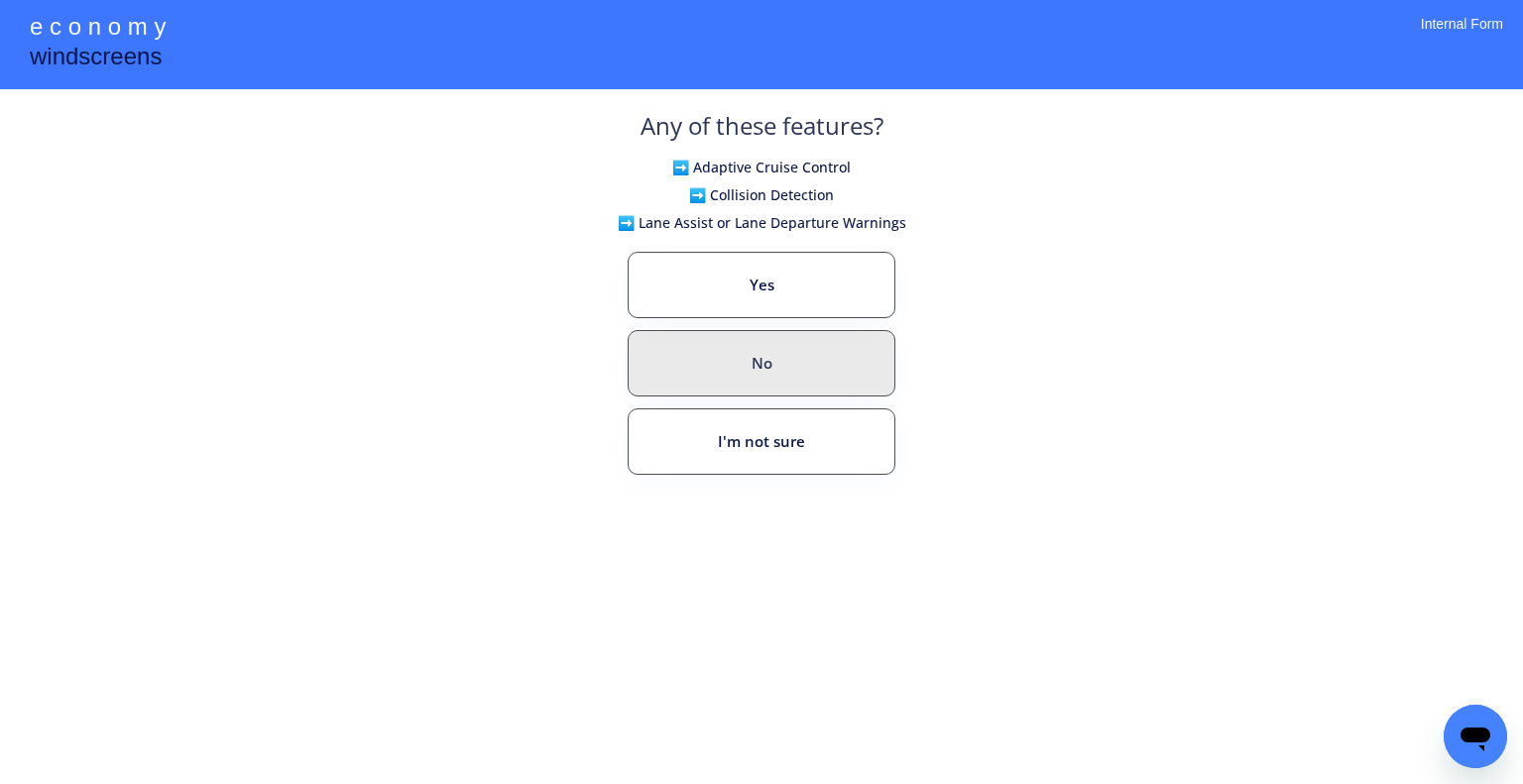 click on "Yes" at bounding box center (762, 284) 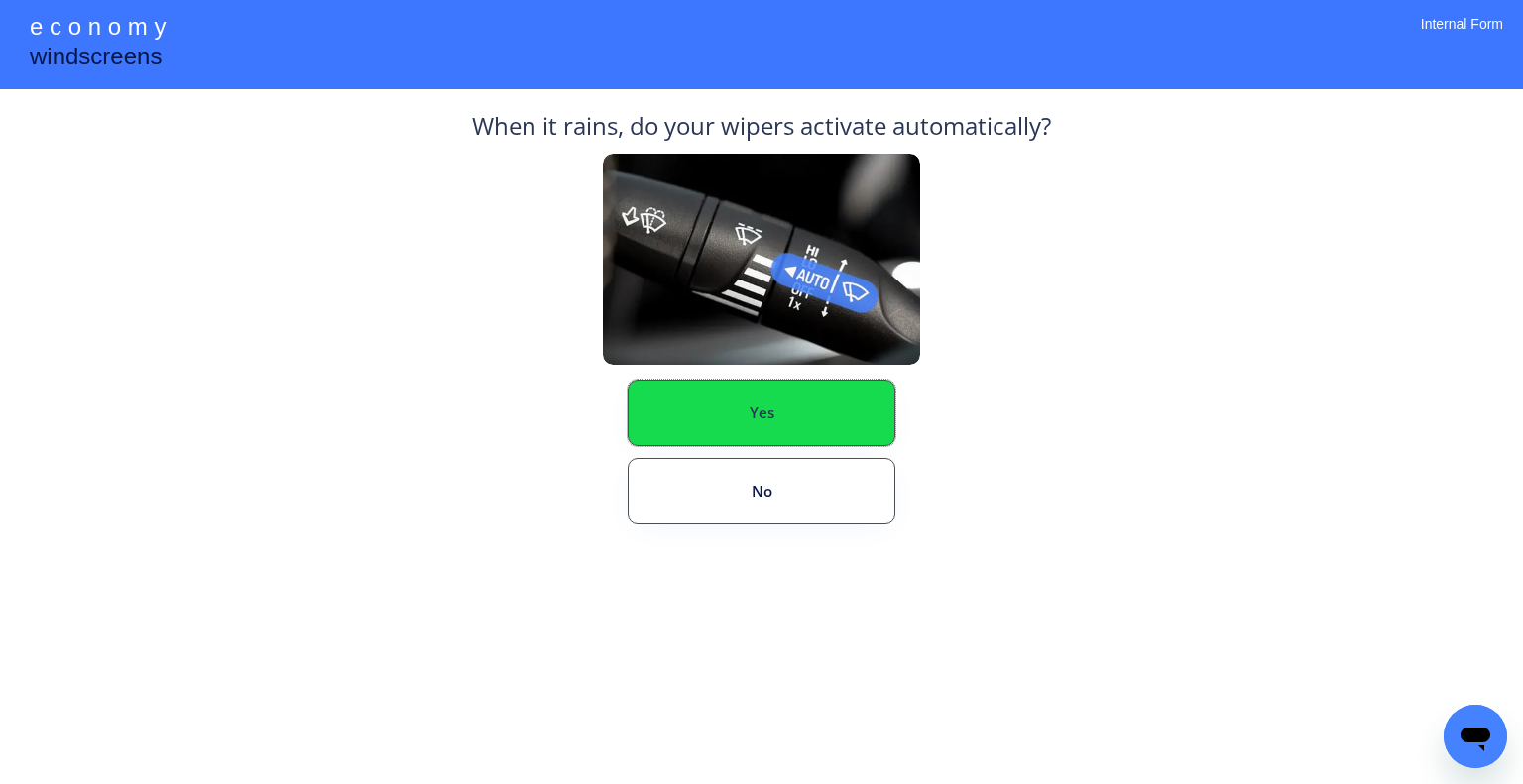 drag, startPoint x: 878, startPoint y: 412, endPoint x: 1368, endPoint y: 452, distance: 491.62994 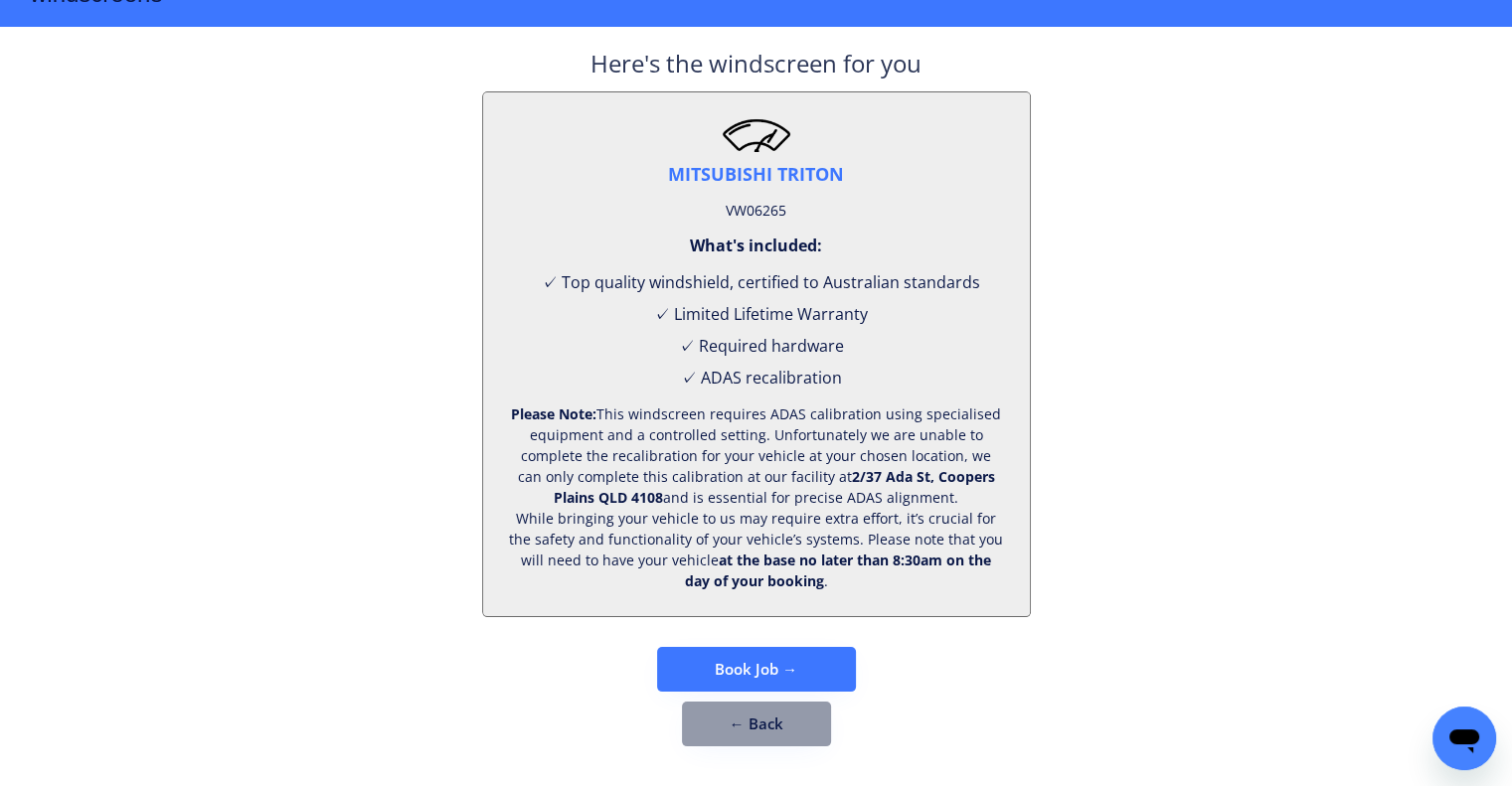 scroll, scrollTop: 82, scrollLeft: 0, axis: vertical 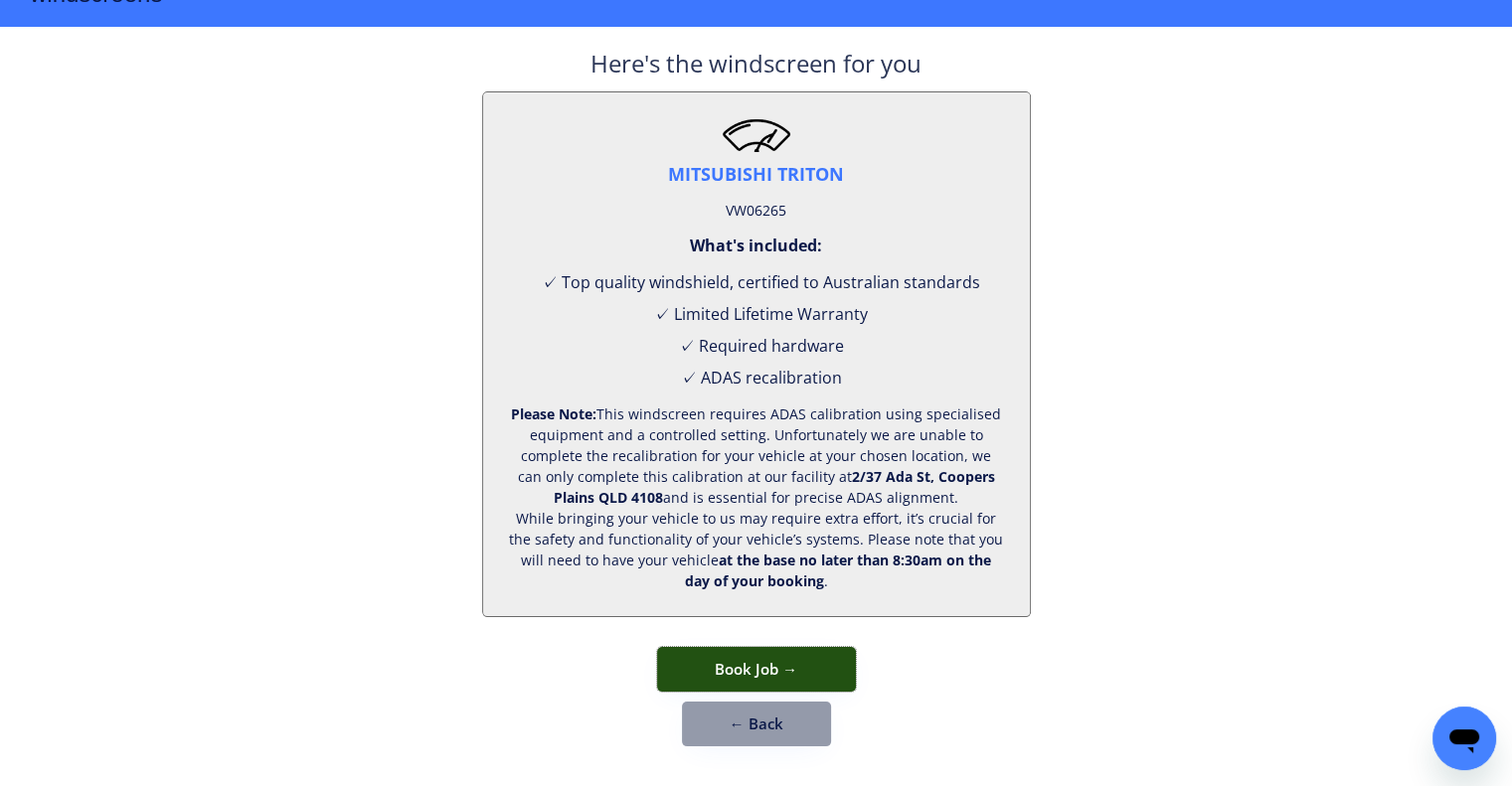 click on "Book Job    →" at bounding box center (756, 669) 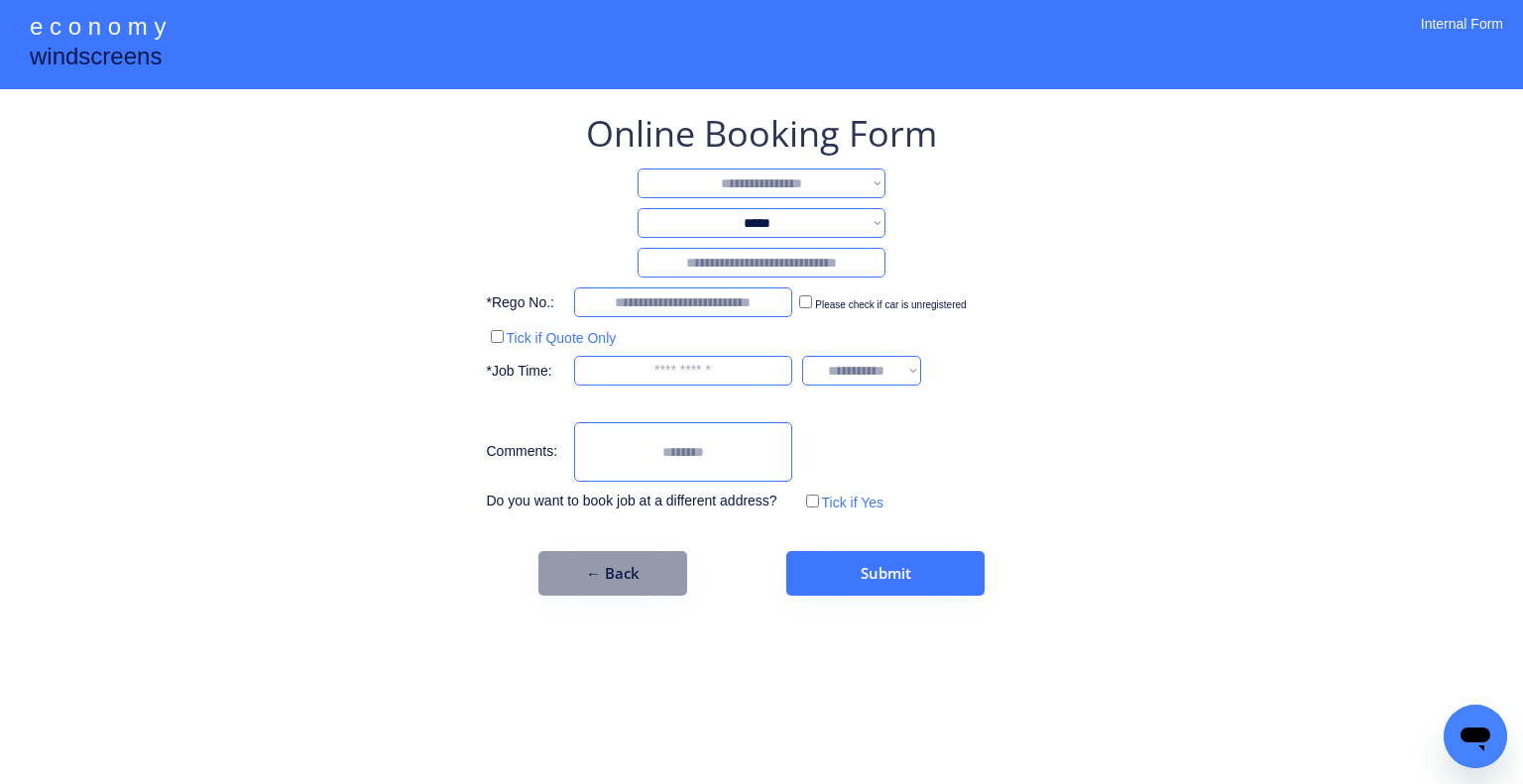 drag, startPoint x: 1031, startPoint y: 261, endPoint x: 948, endPoint y: 236, distance: 86.68333 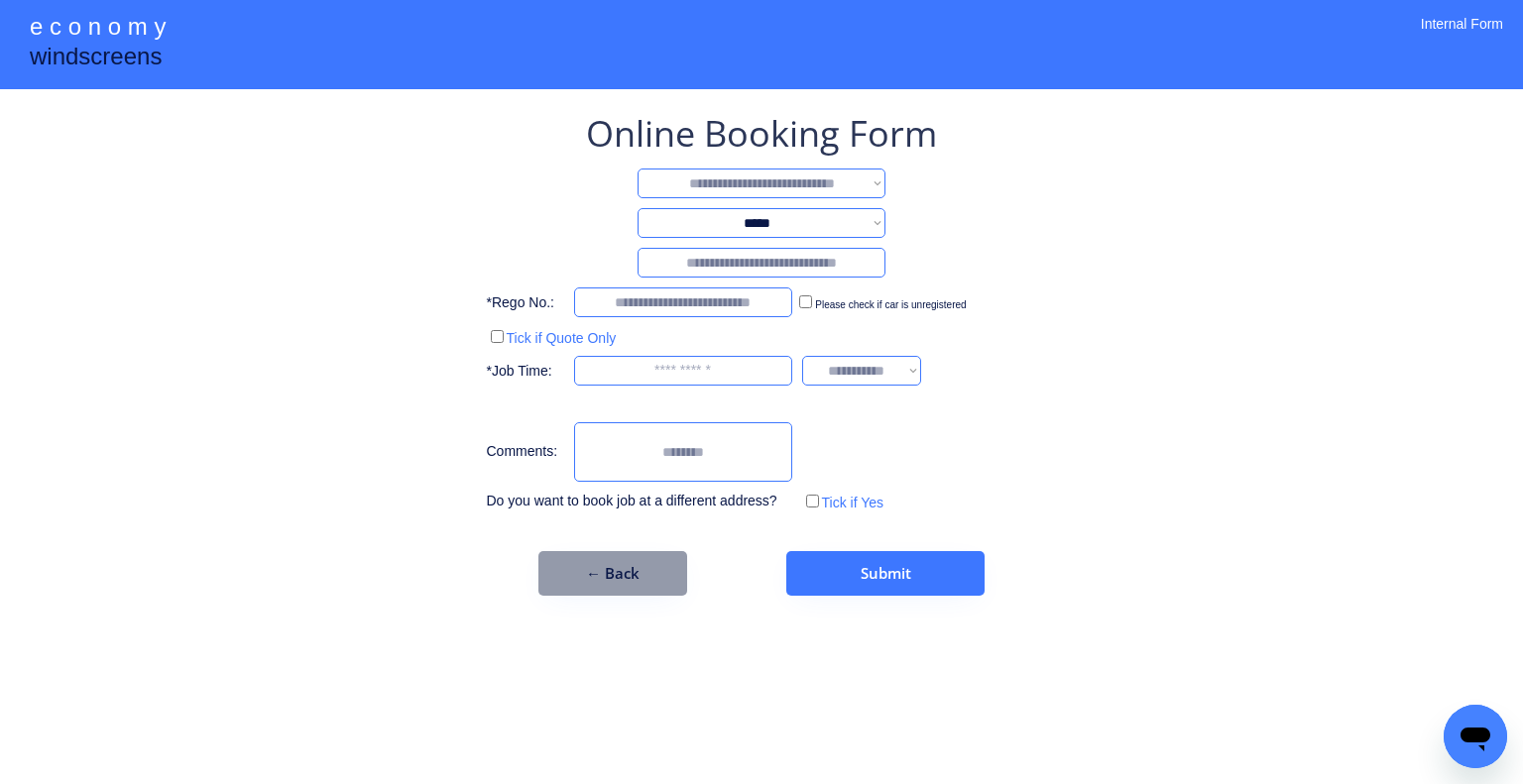 click on "**********" at bounding box center [762, 183] 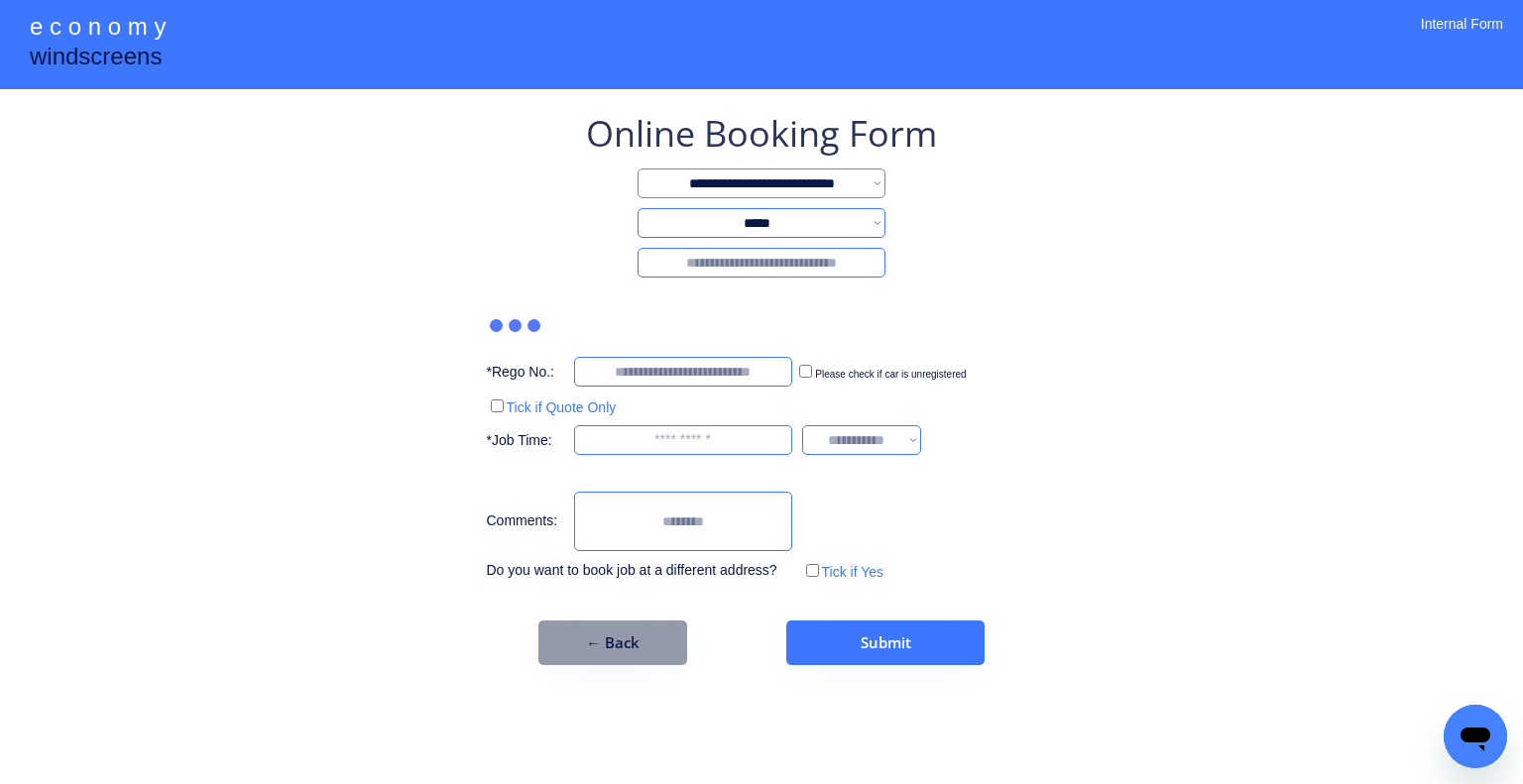 click on "**********" at bounding box center (762, 392) 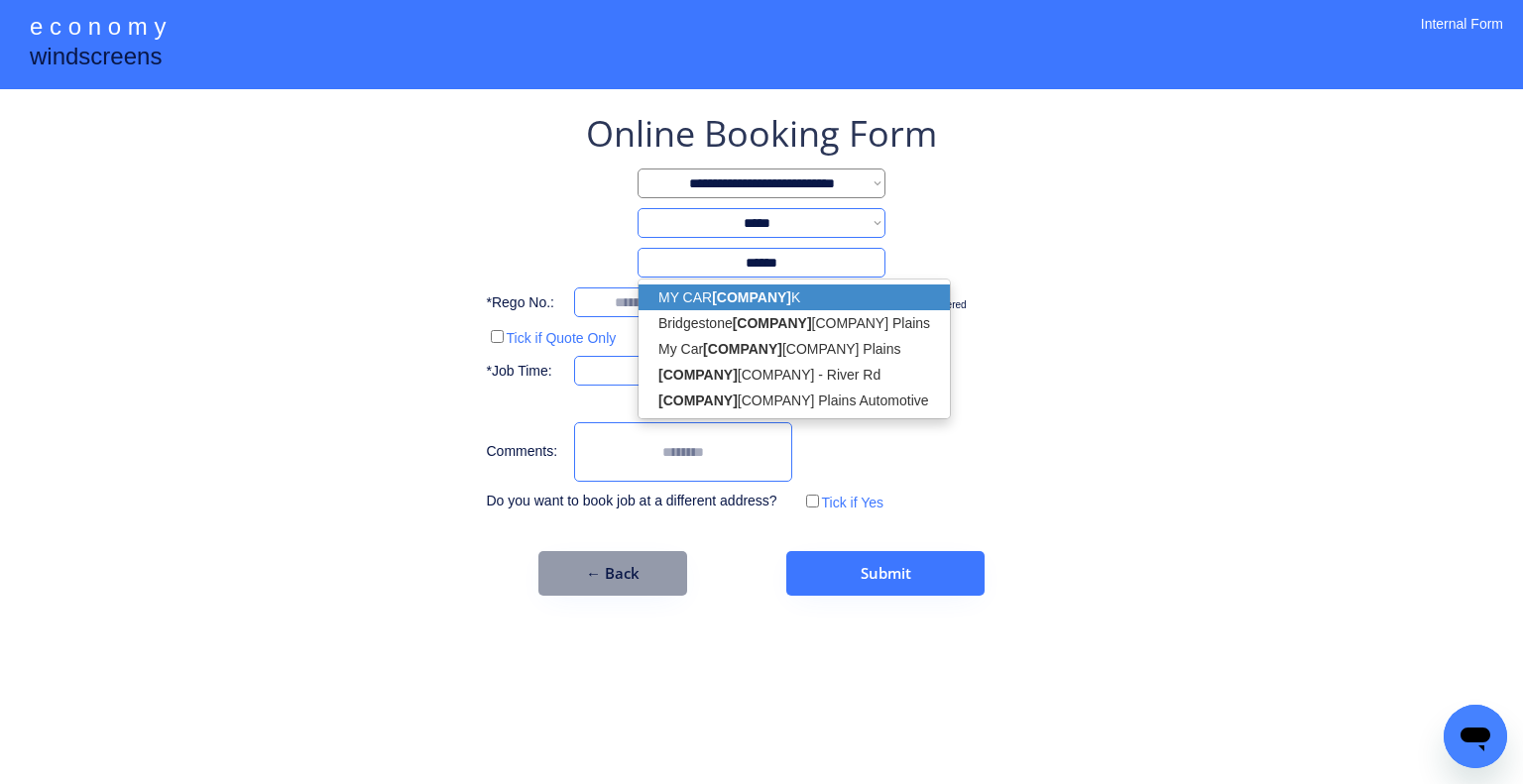click on "MY CAR  REDBAN K" at bounding box center [794, 297] 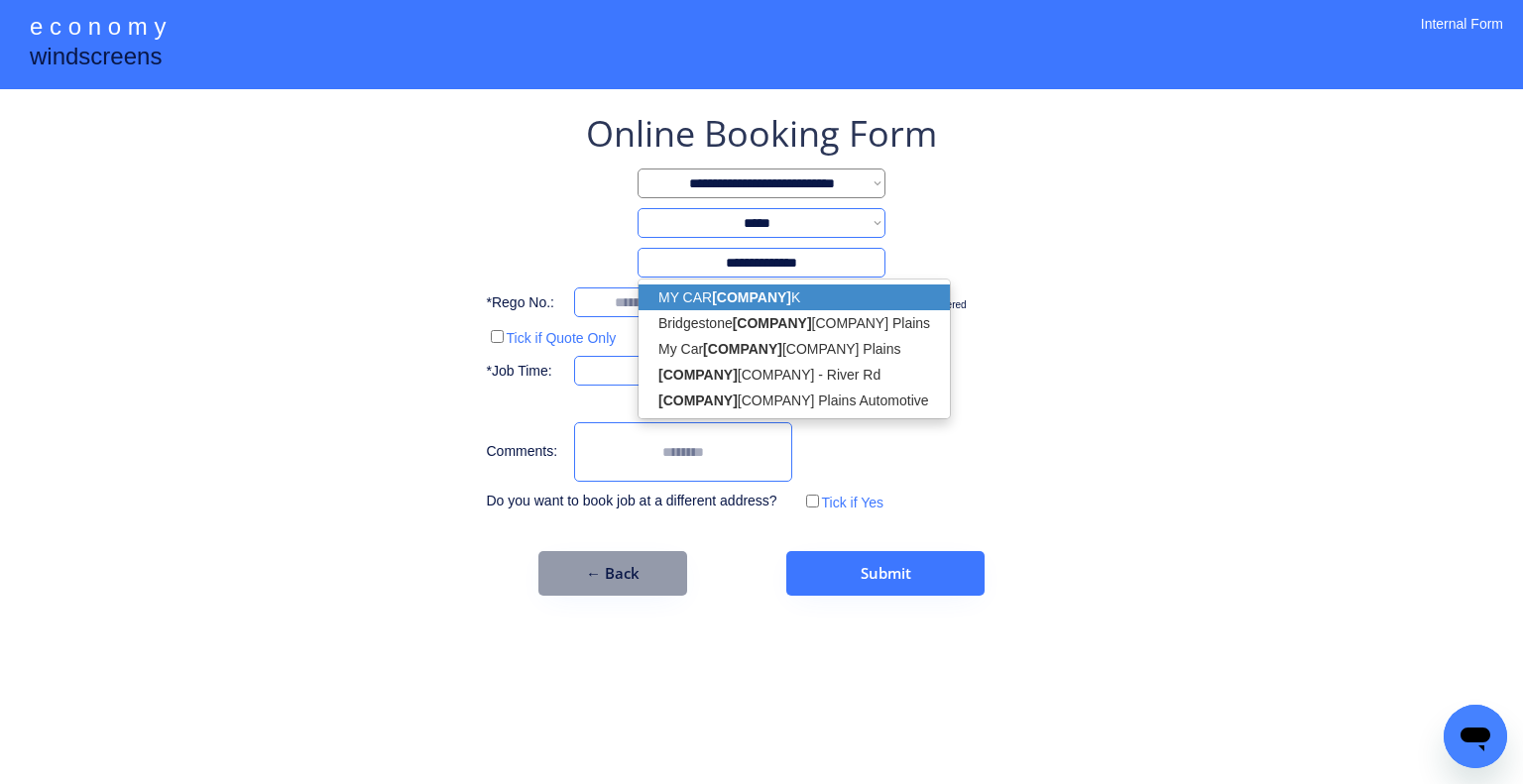 select on "*********" 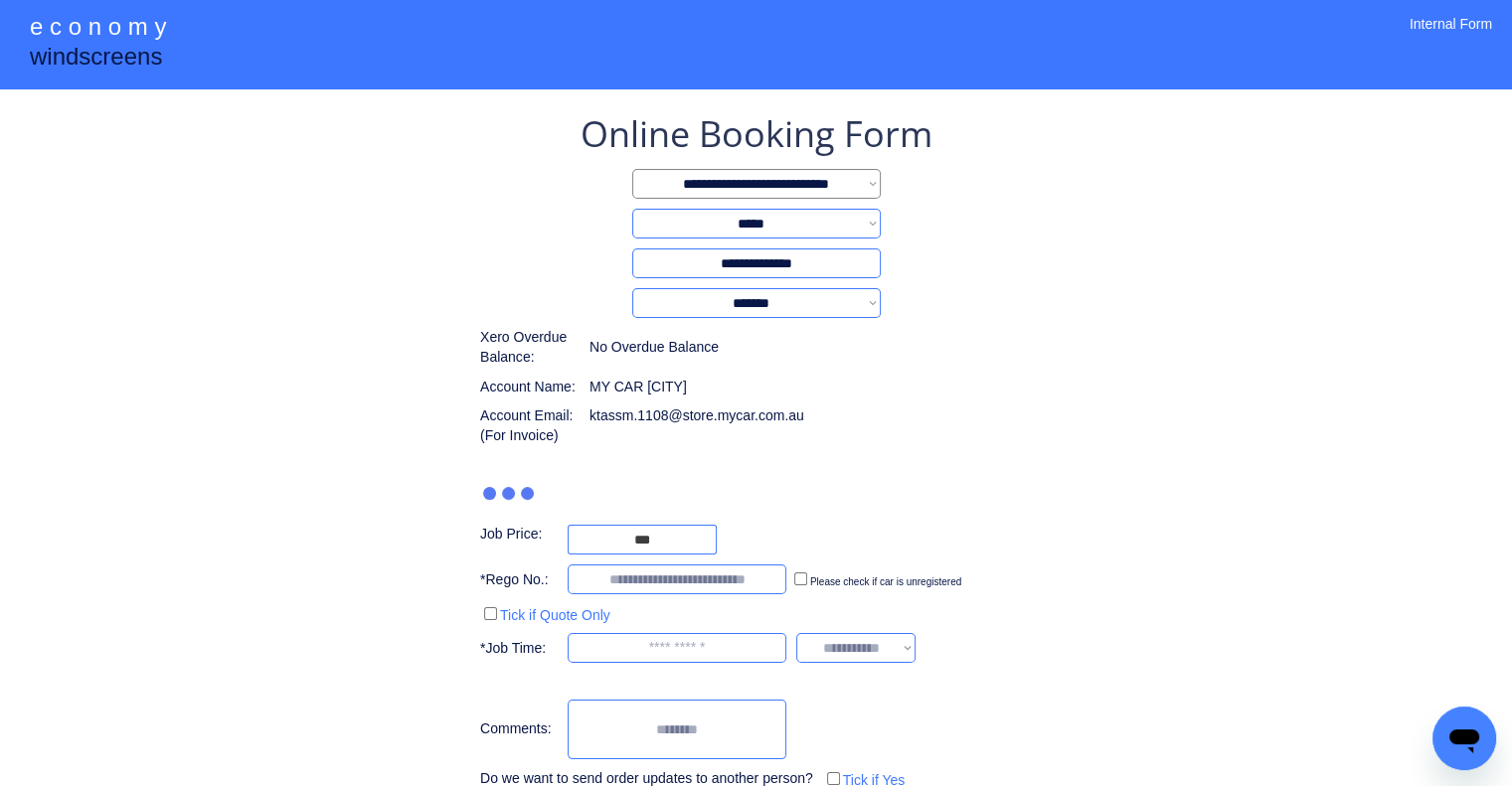 type on "**********" 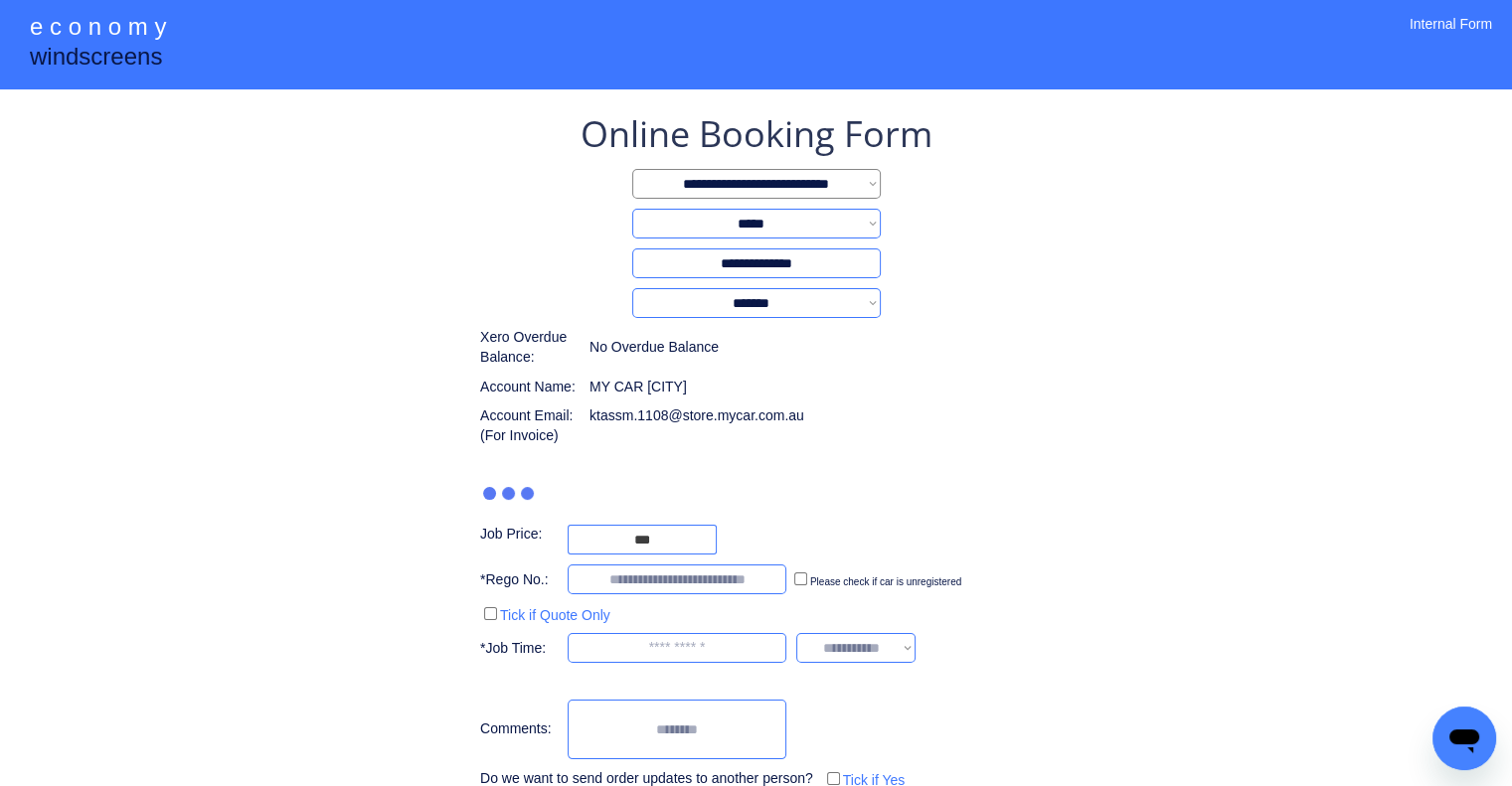 click on "**********" at bounding box center (756, 466) 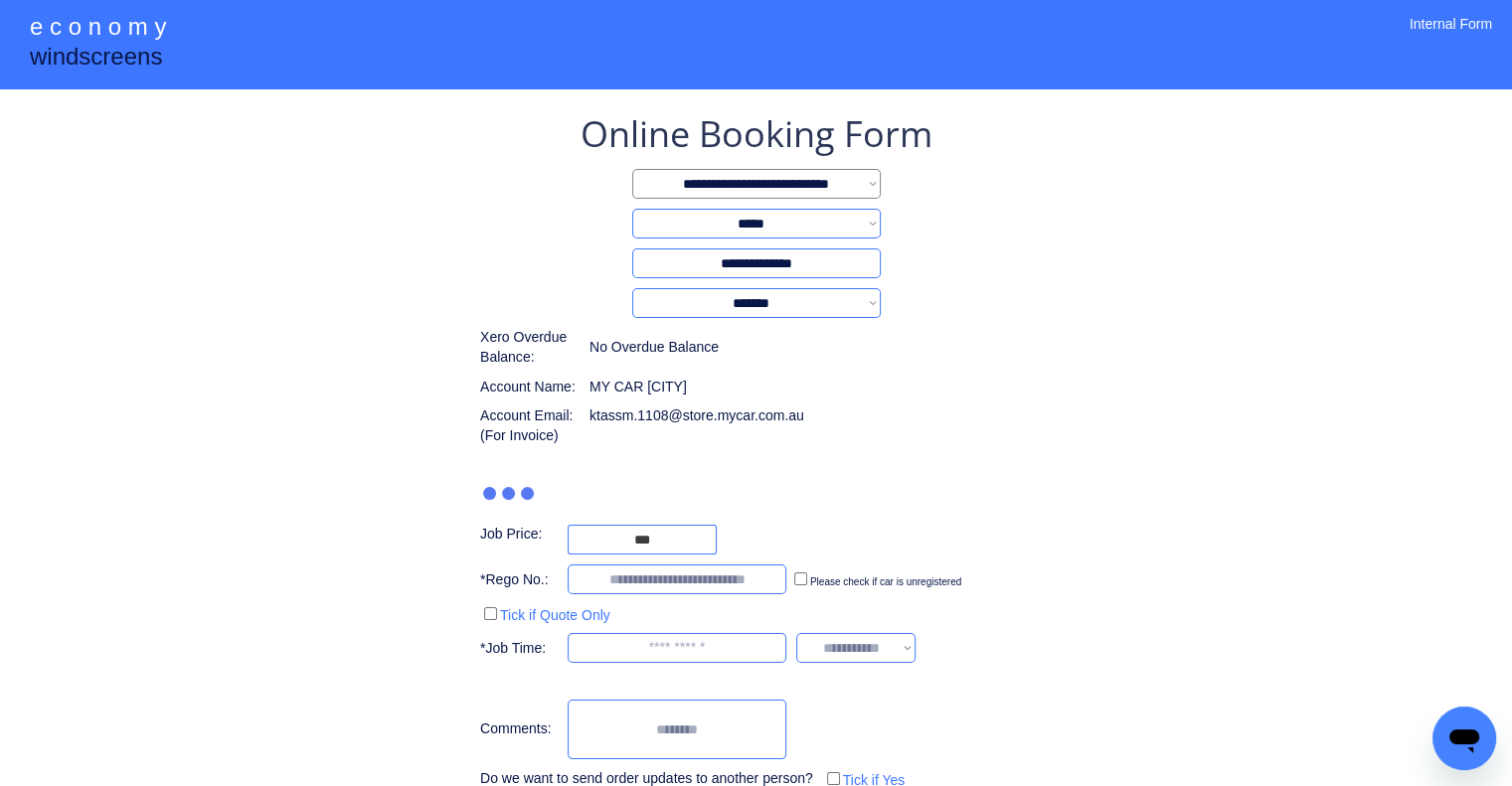 type on "***" 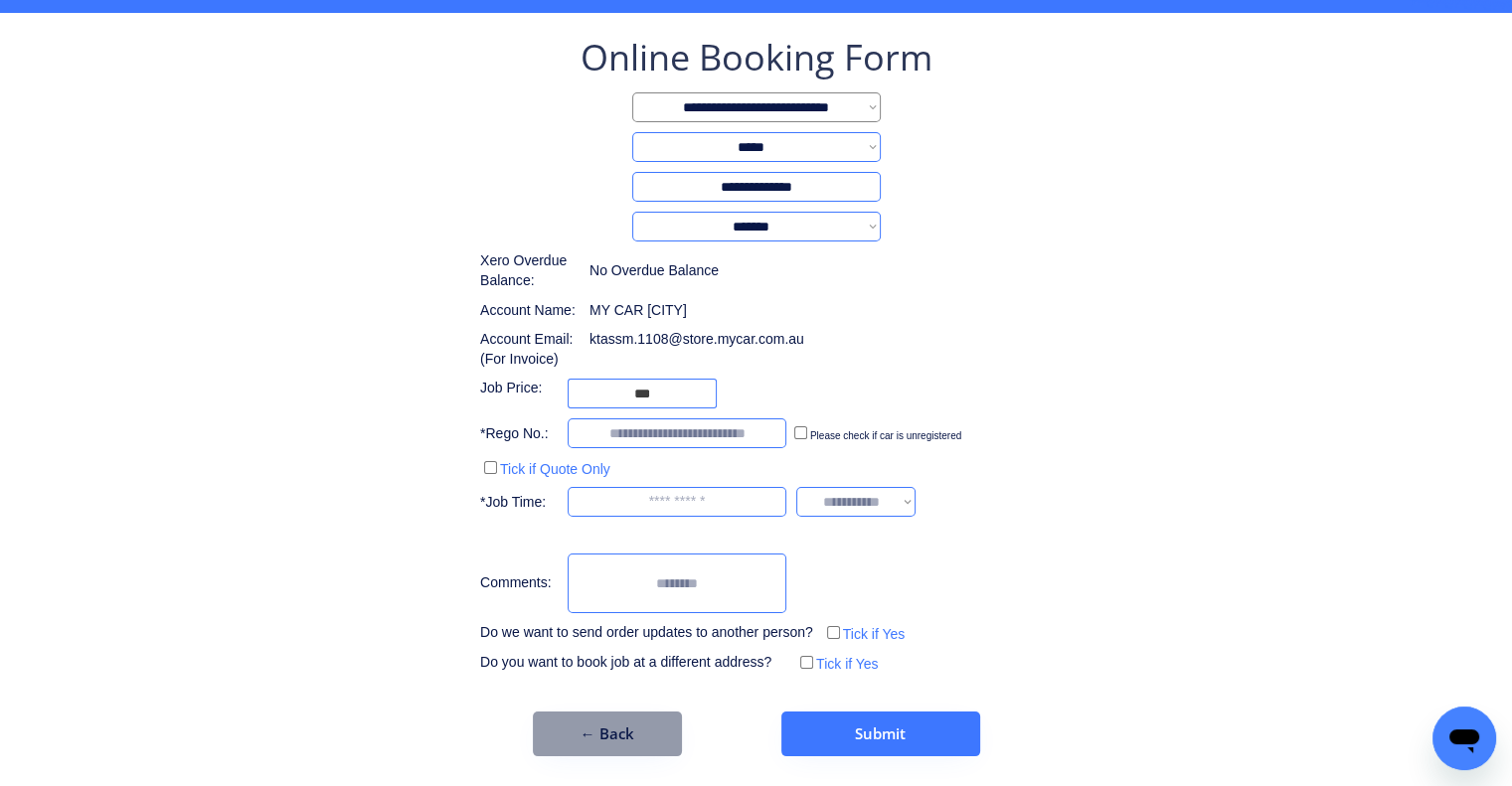 scroll, scrollTop: 77, scrollLeft: 0, axis: vertical 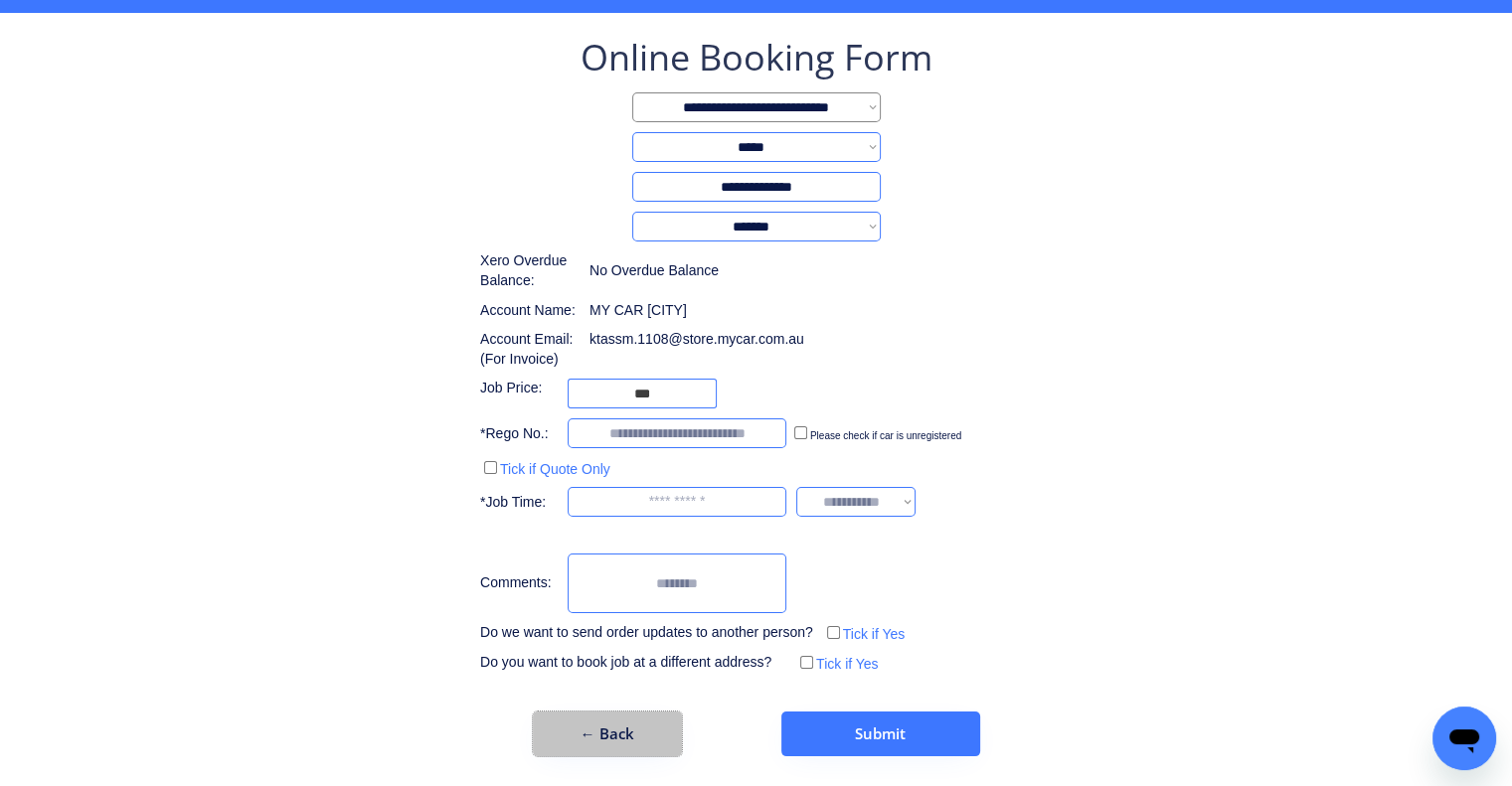 click on "←   Back" at bounding box center (607, 733) 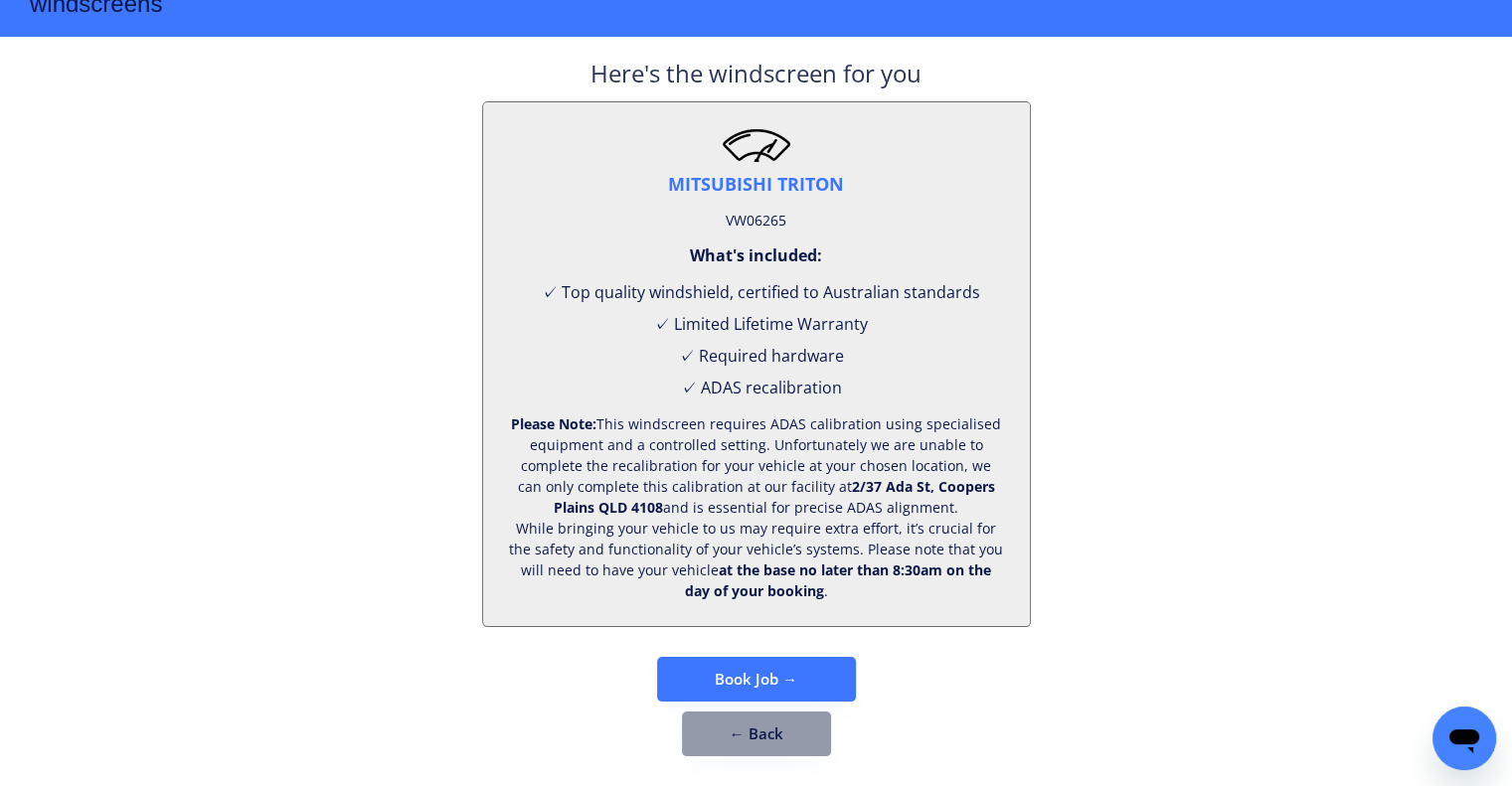 scroll, scrollTop: 82, scrollLeft: 0, axis: vertical 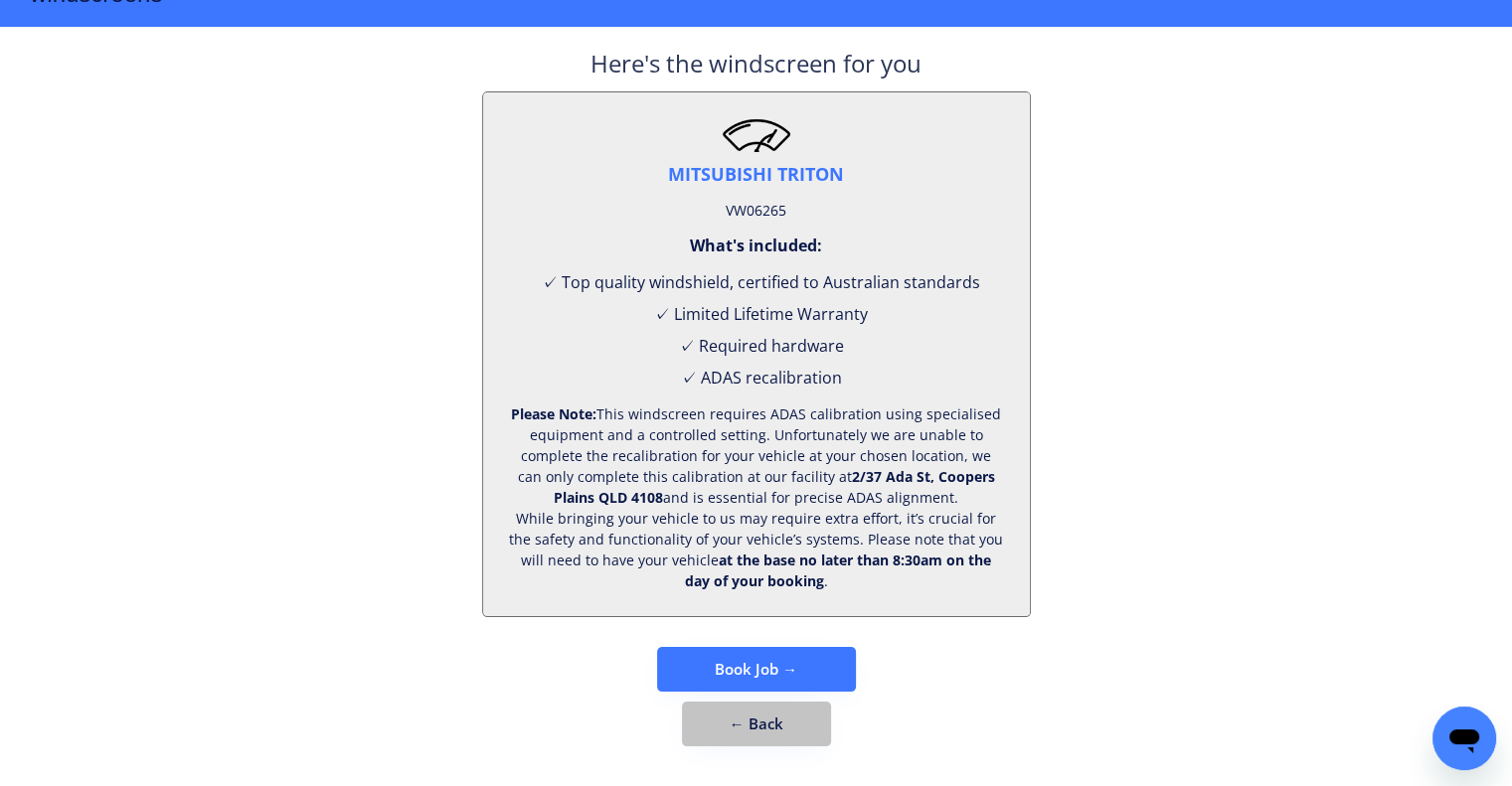 drag, startPoint x: 774, startPoint y: 707, endPoint x: 775, endPoint y: 696, distance: 11.045361 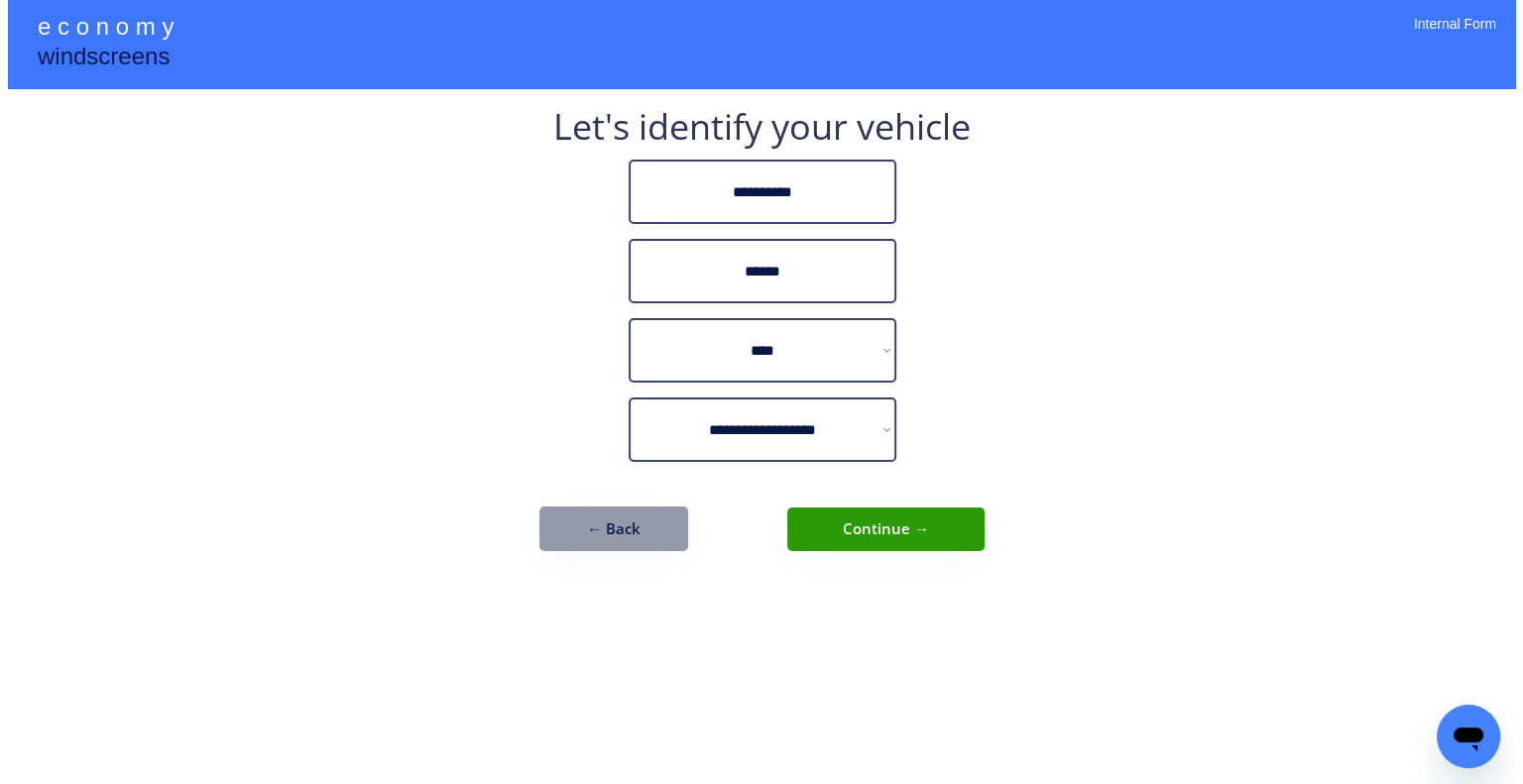 scroll, scrollTop: 0, scrollLeft: 0, axis: both 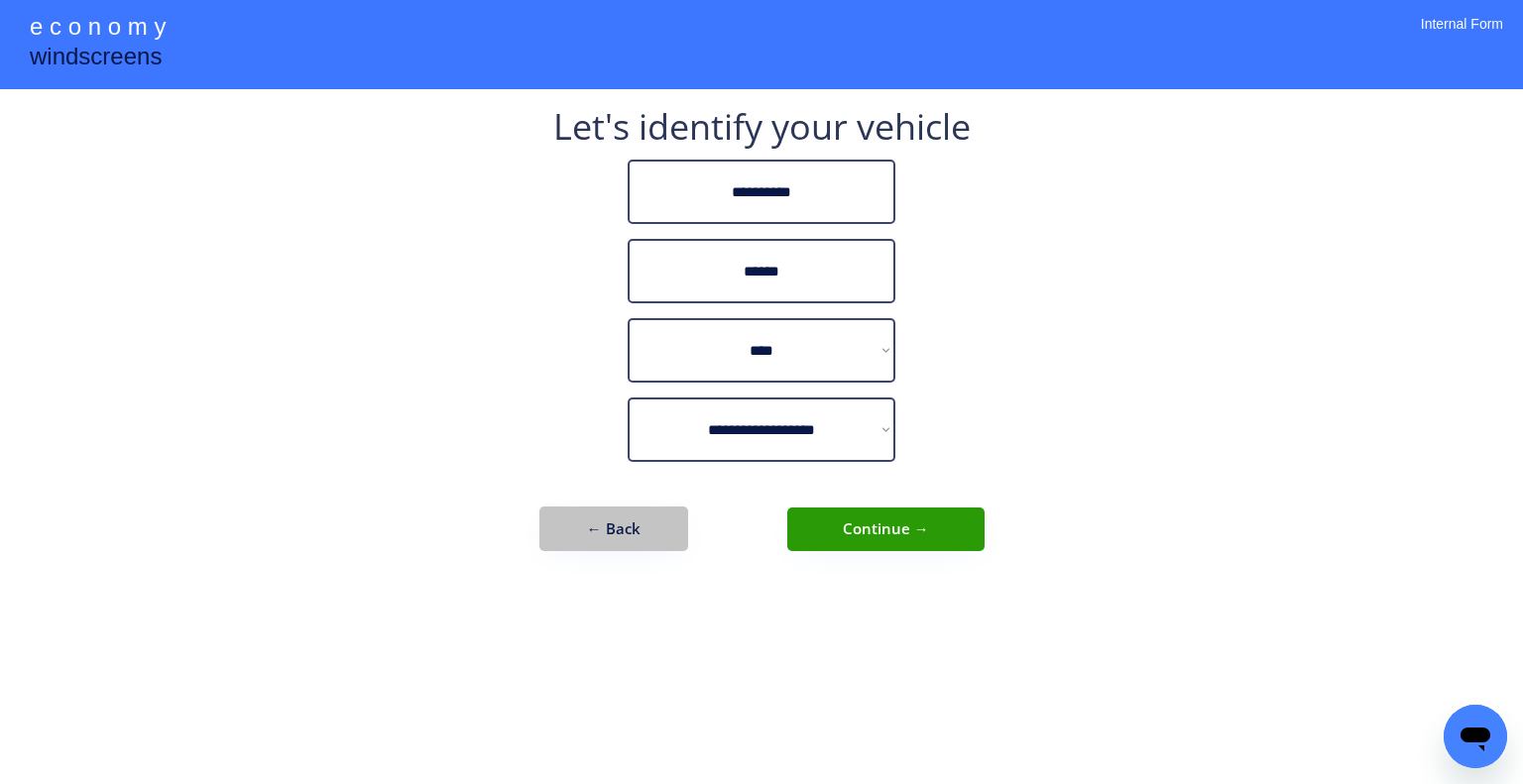 click on "←   Back" at bounding box center (614, 528) 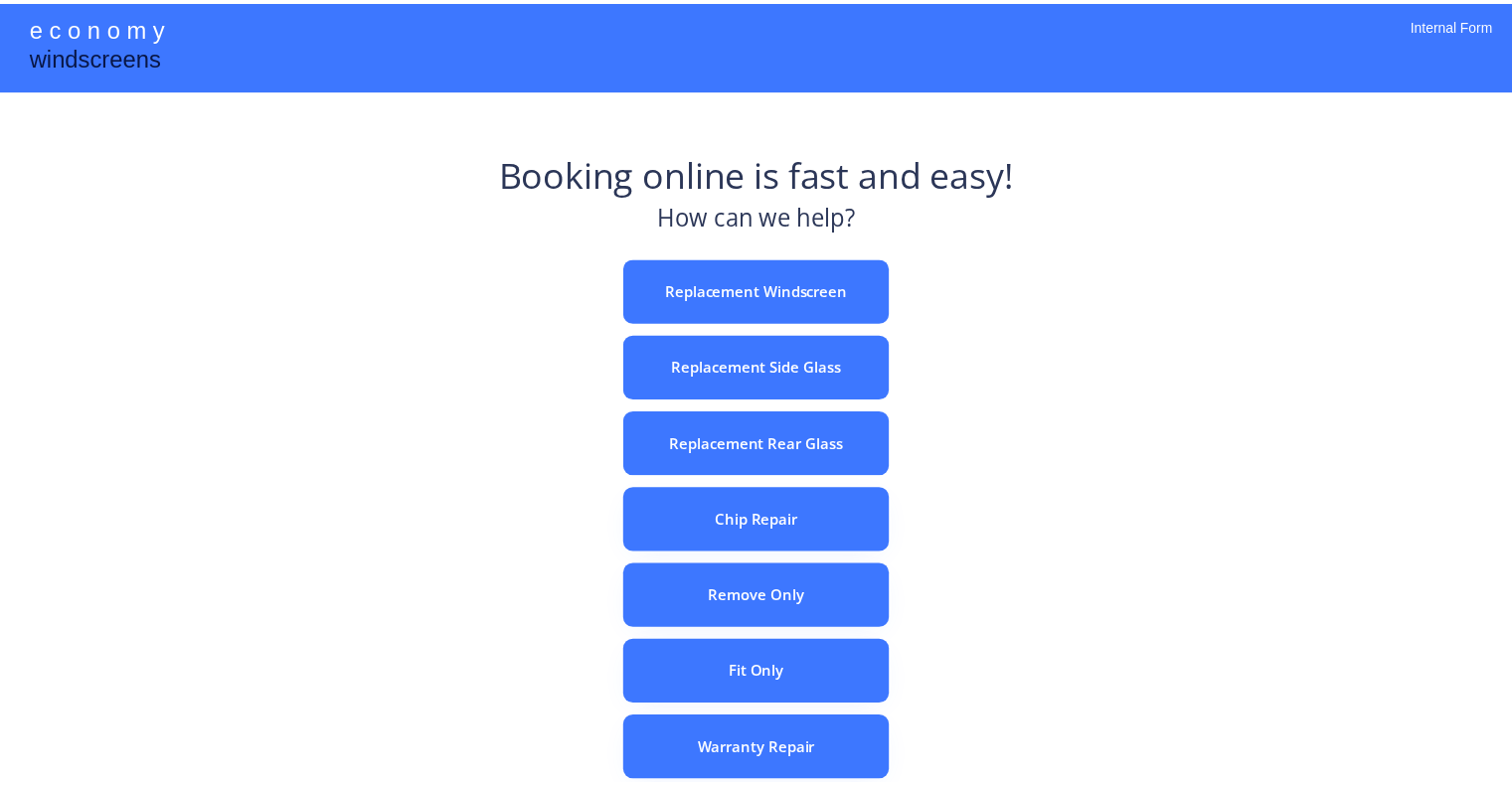 scroll, scrollTop: 0, scrollLeft: 0, axis: both 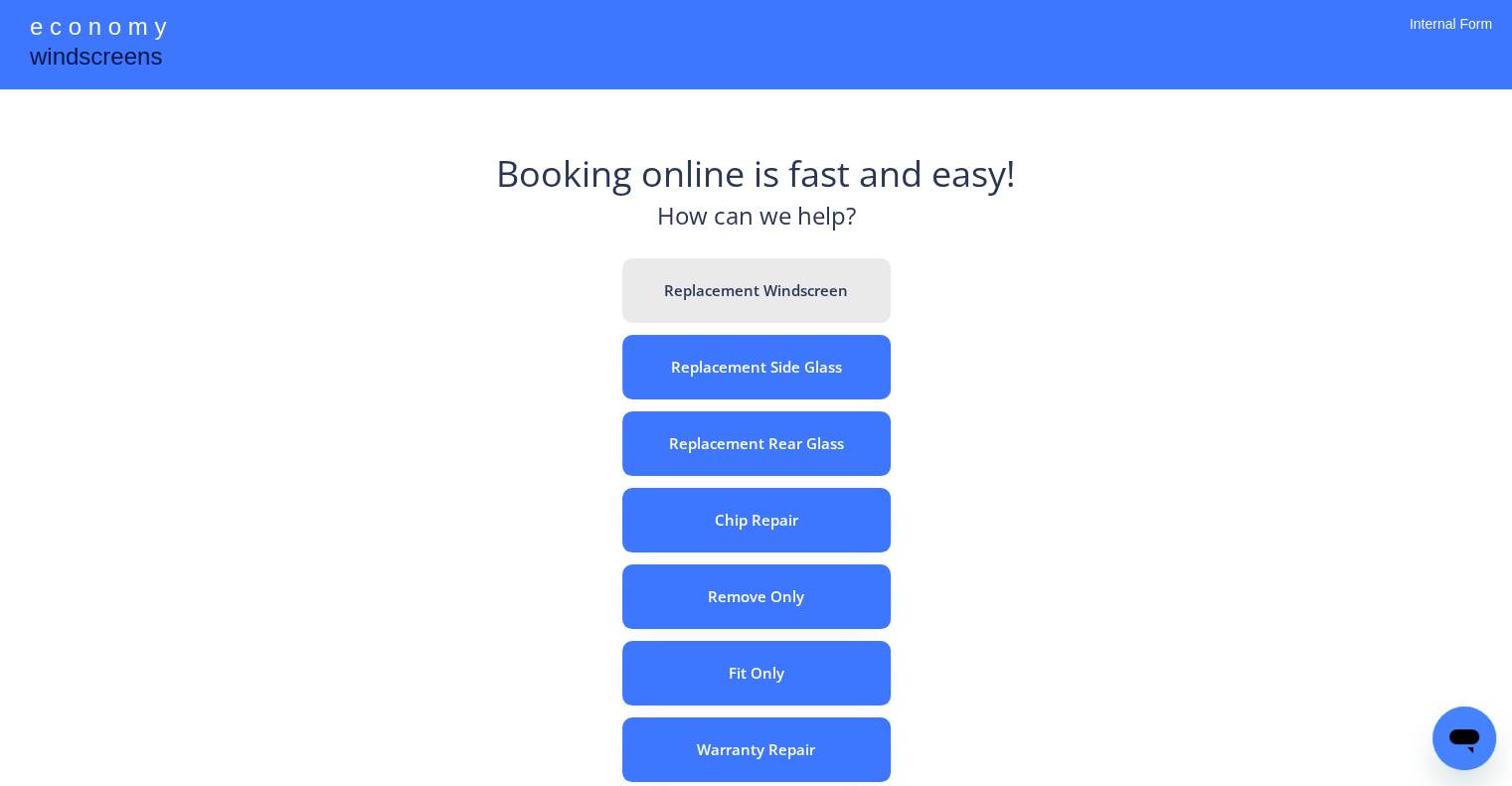 click on "Replacement Windscreen" at bounding box center (756, 290) 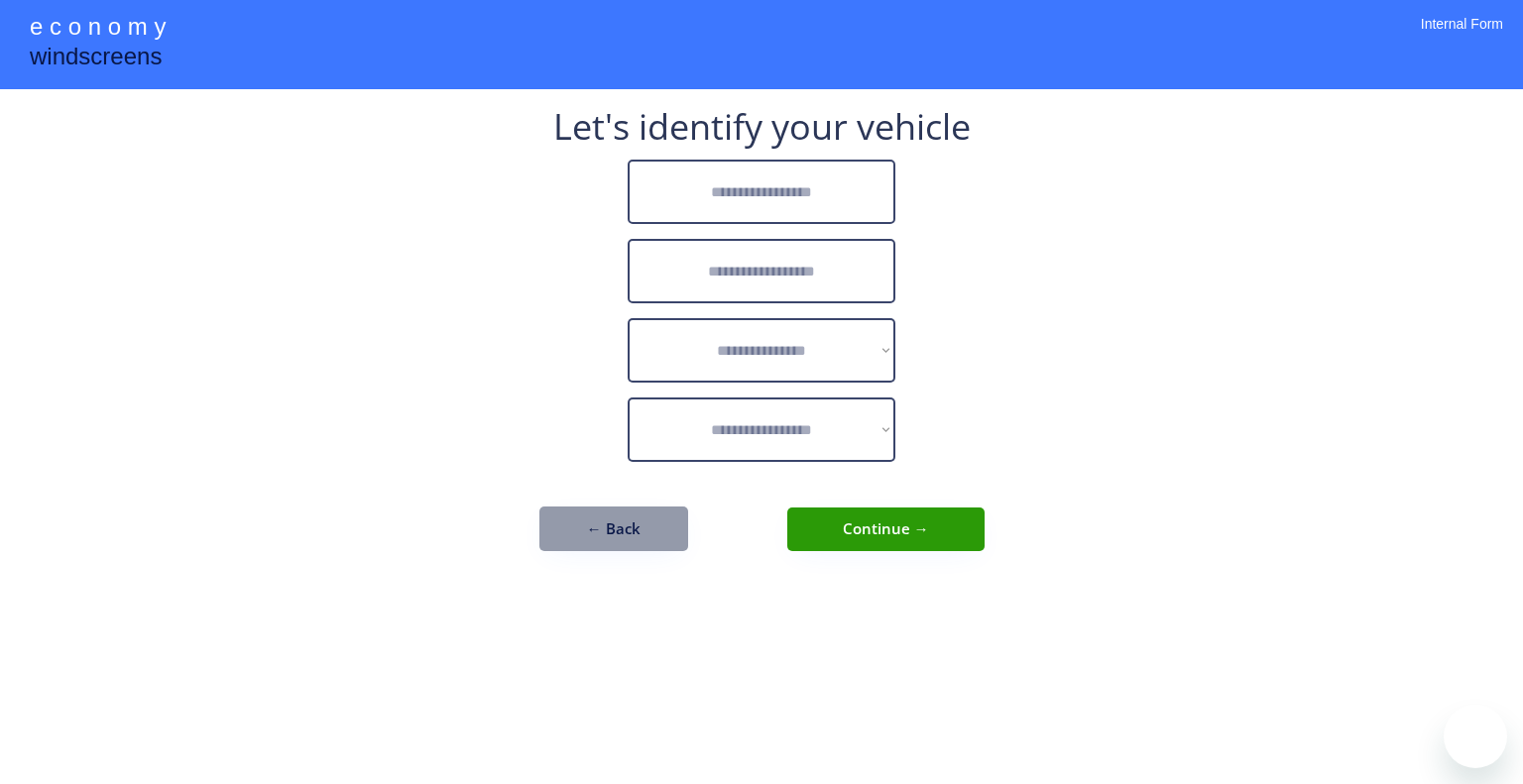 scroll, scrollTop: 0, scrollLeft: 0, axis: both 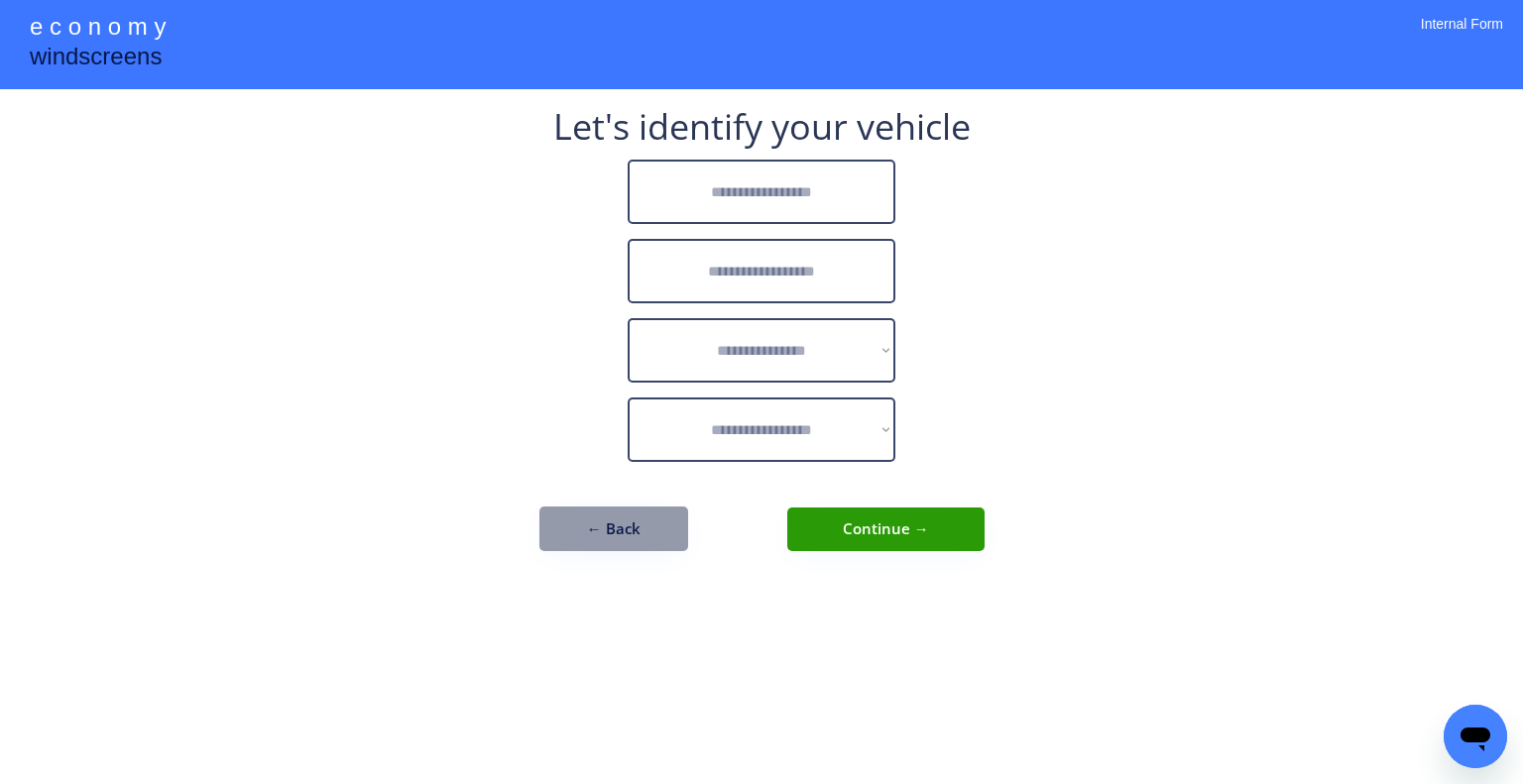 click at bounding box center [762, 191] 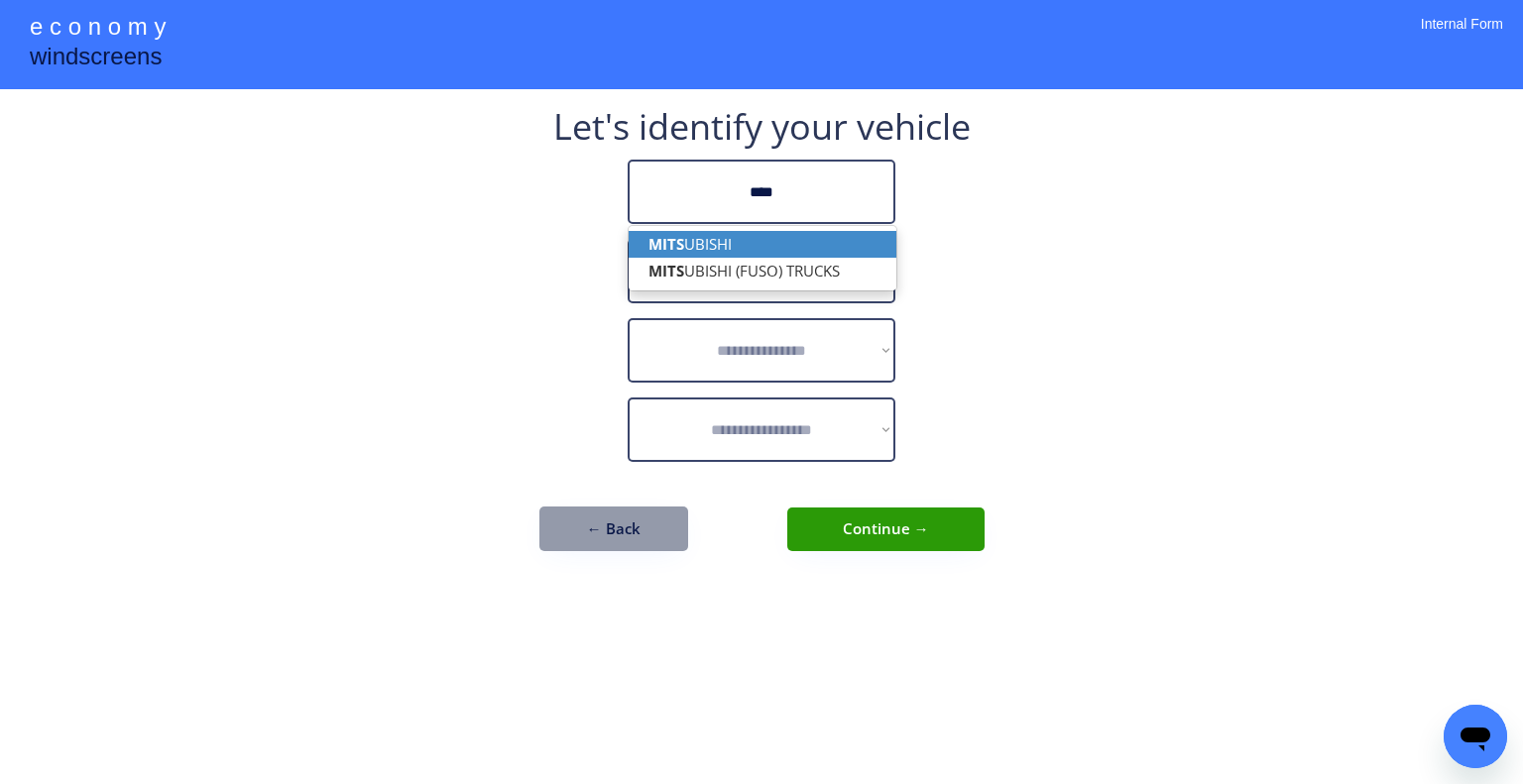 click on "MITS UBISHI" at bounding box center [762, 244] 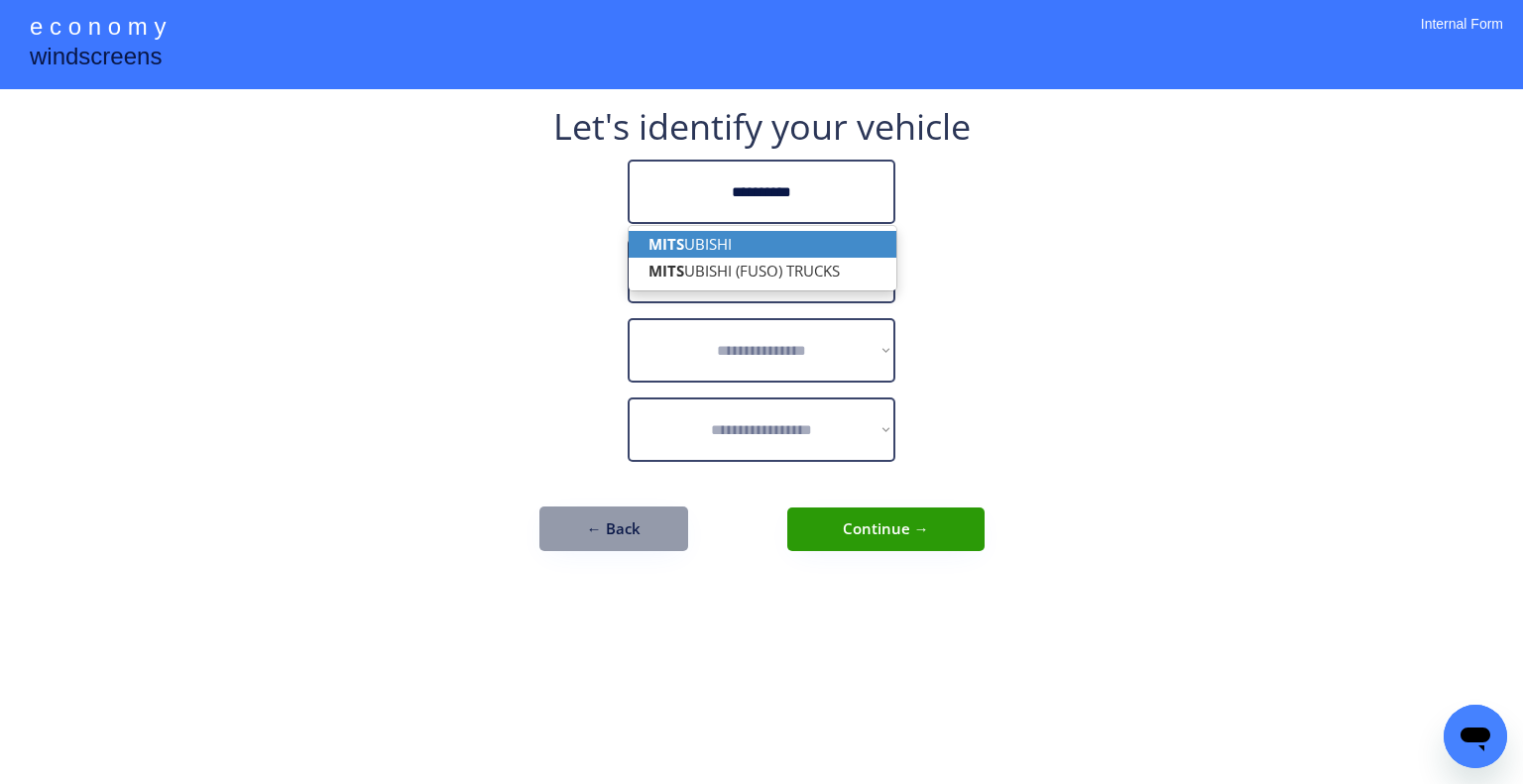 type on "**********" 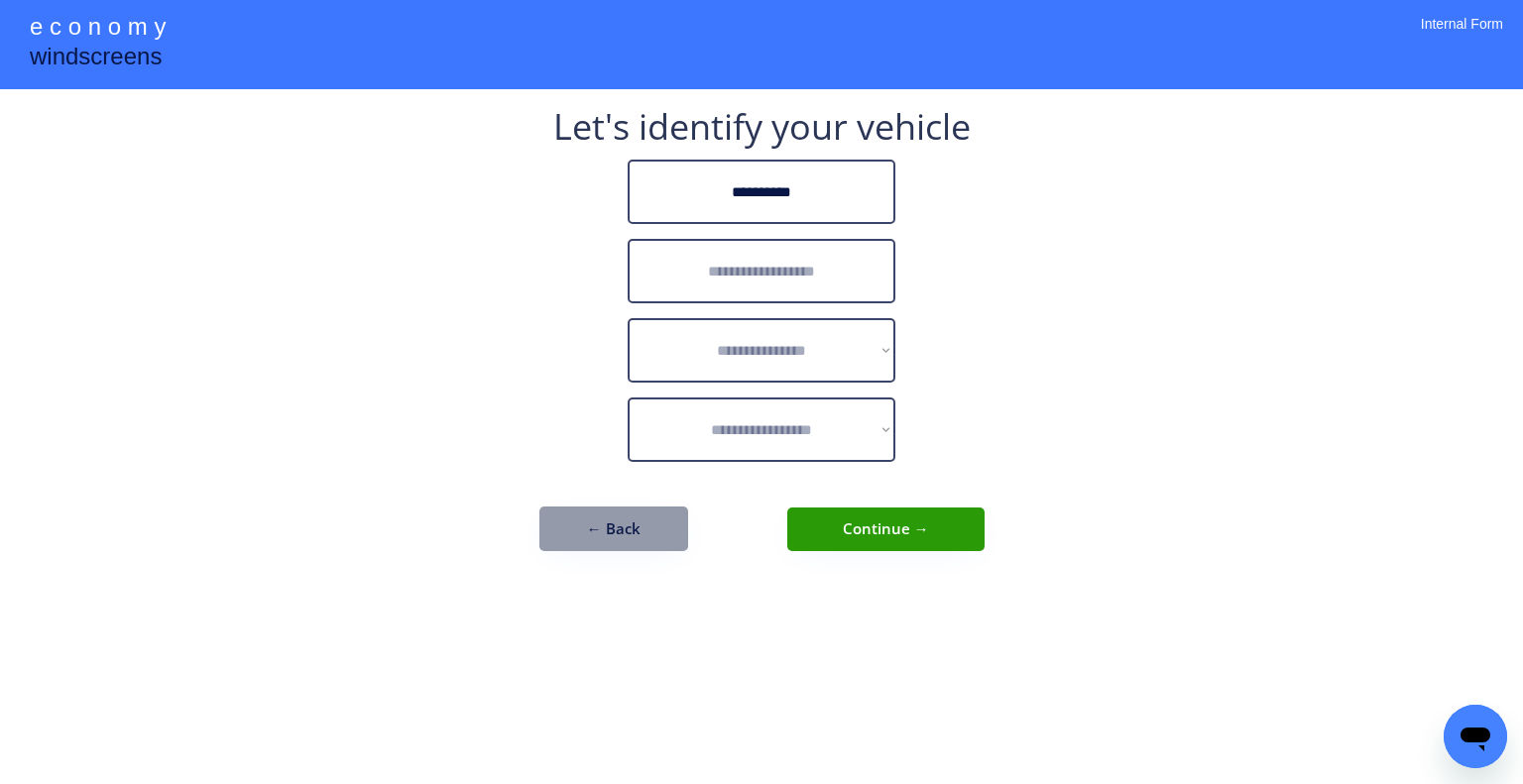click at bounding box center (762, 271) 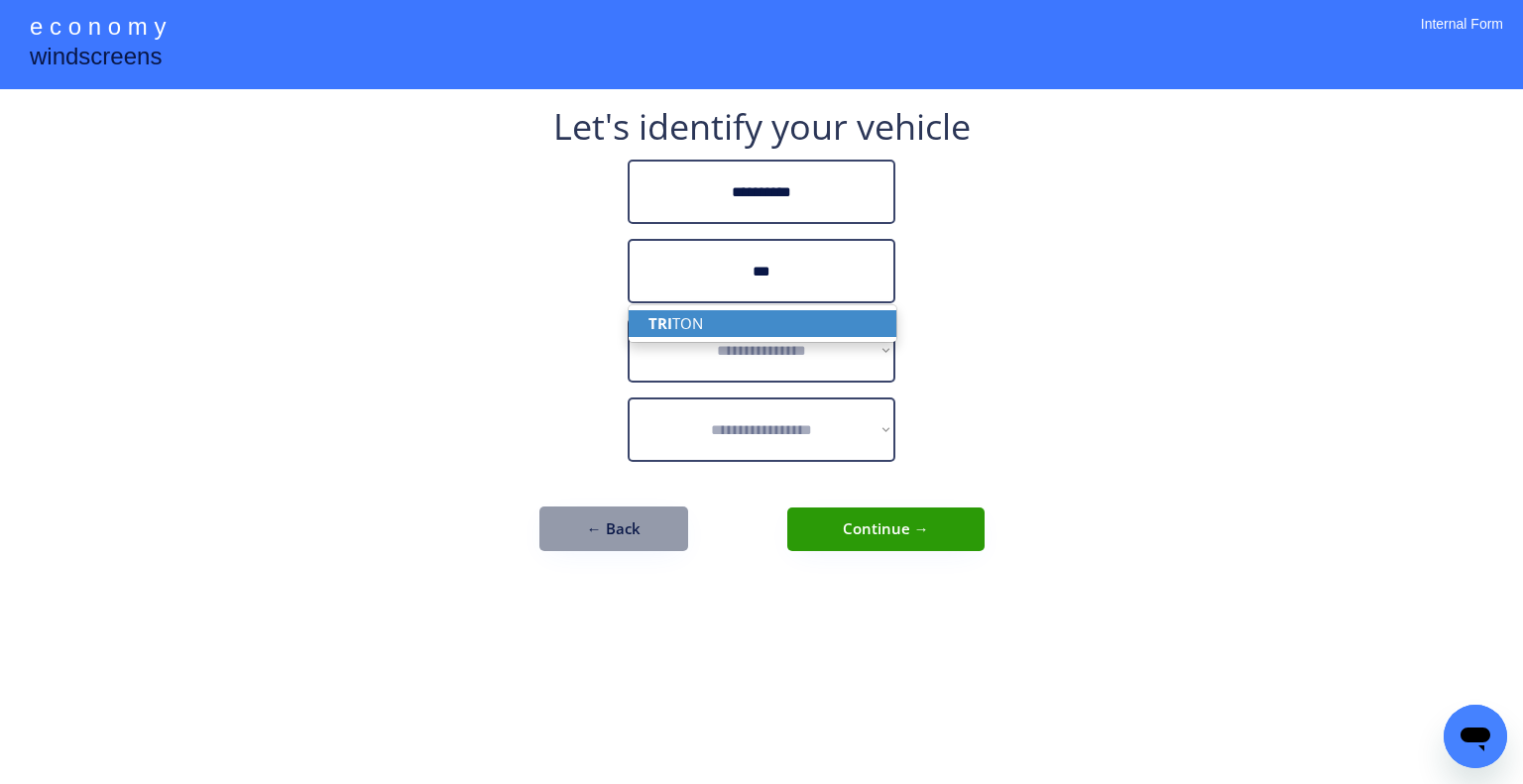 click on "TRI TON" at bounding box center (762, 323) 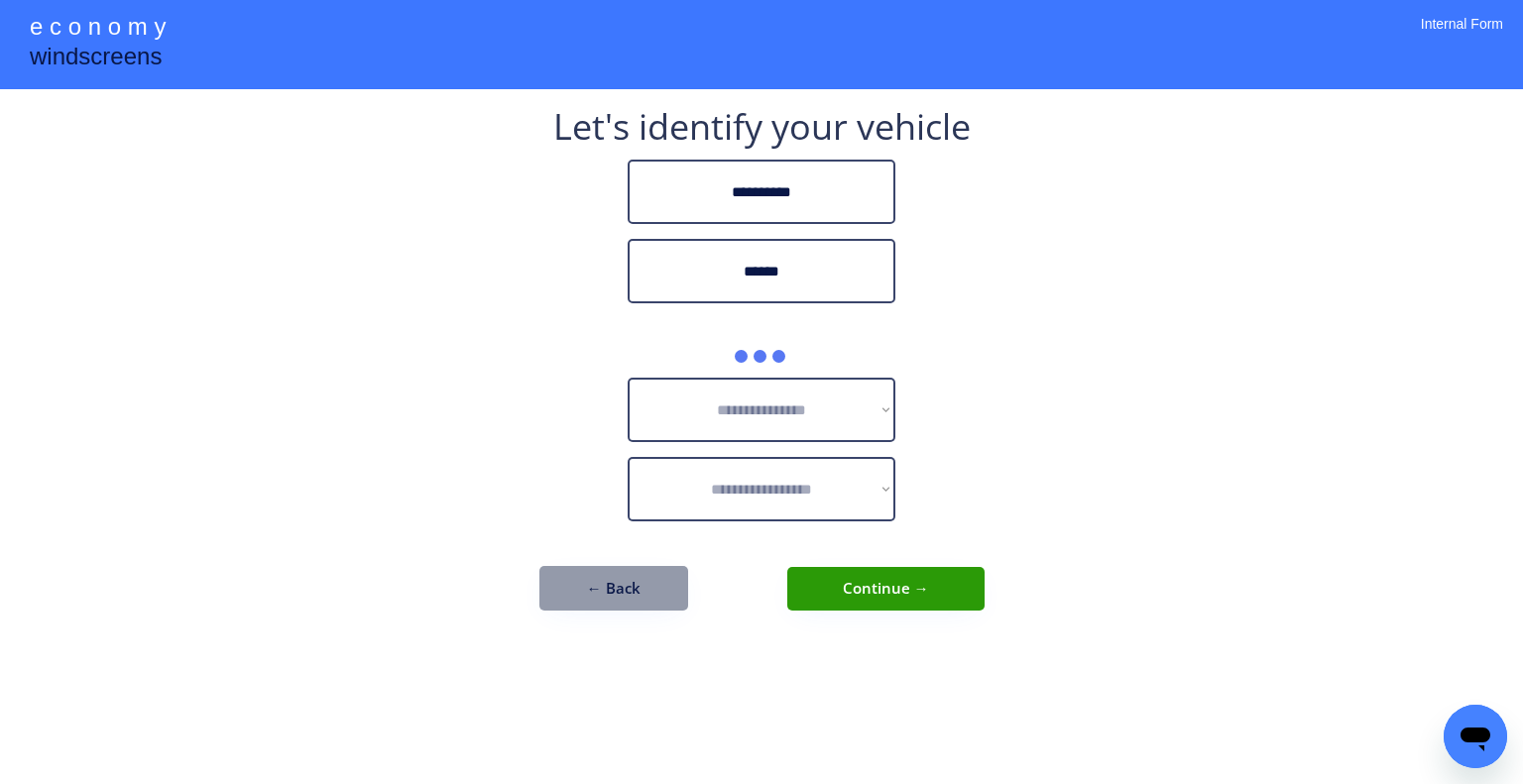 type on "******" 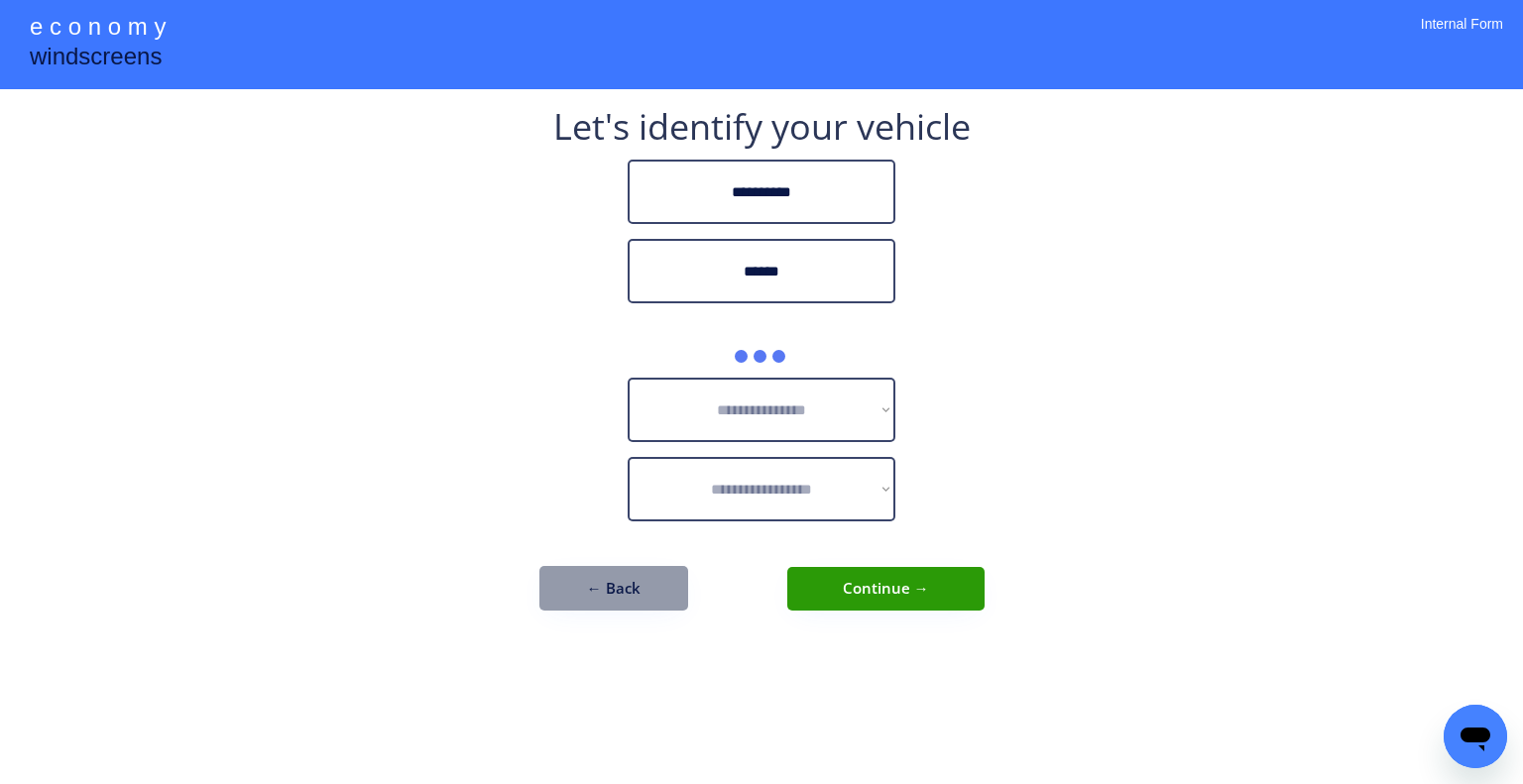 click on "**********" at bounding box center (762, 392) 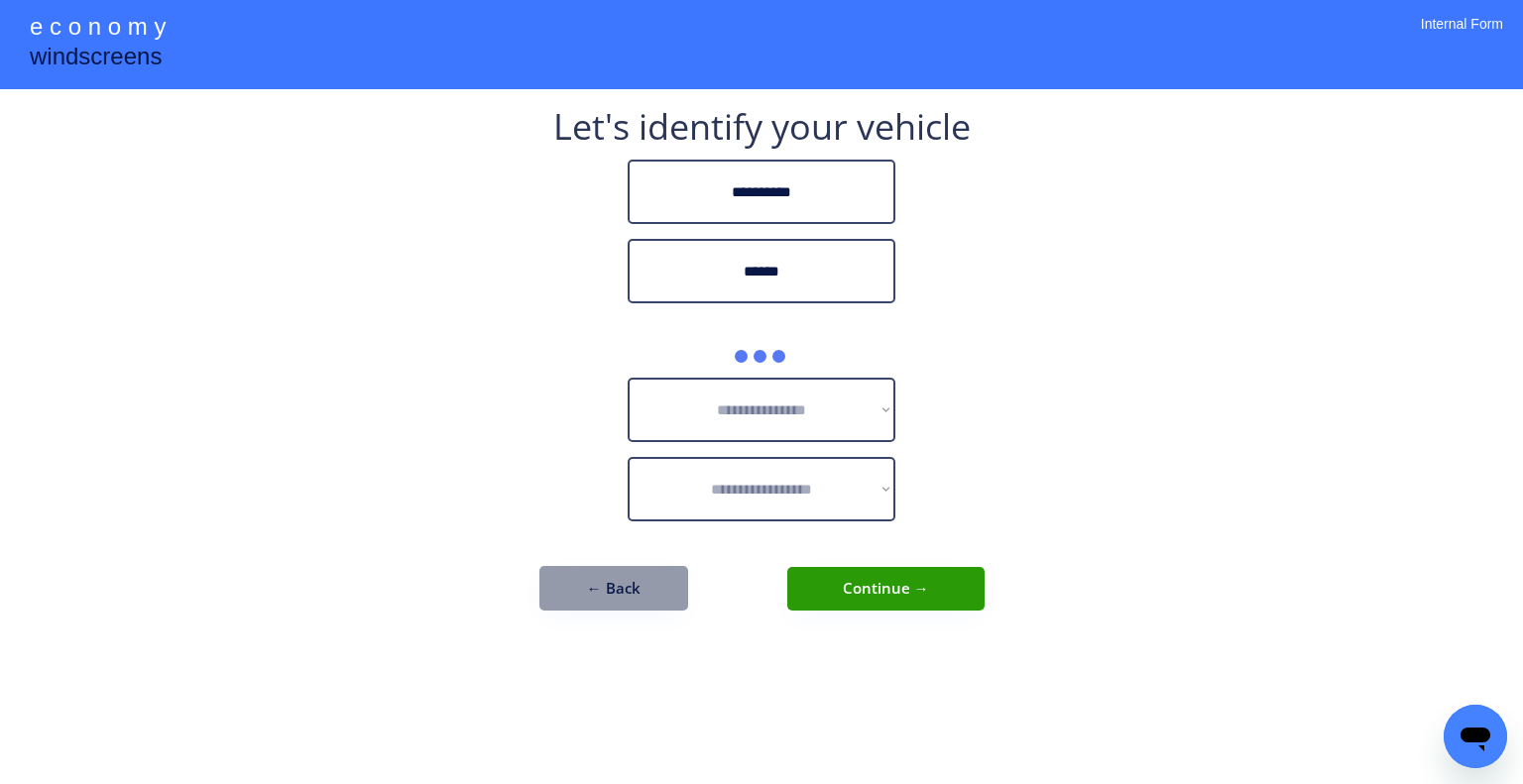 click on "**********" at bounding box center [762, 370] 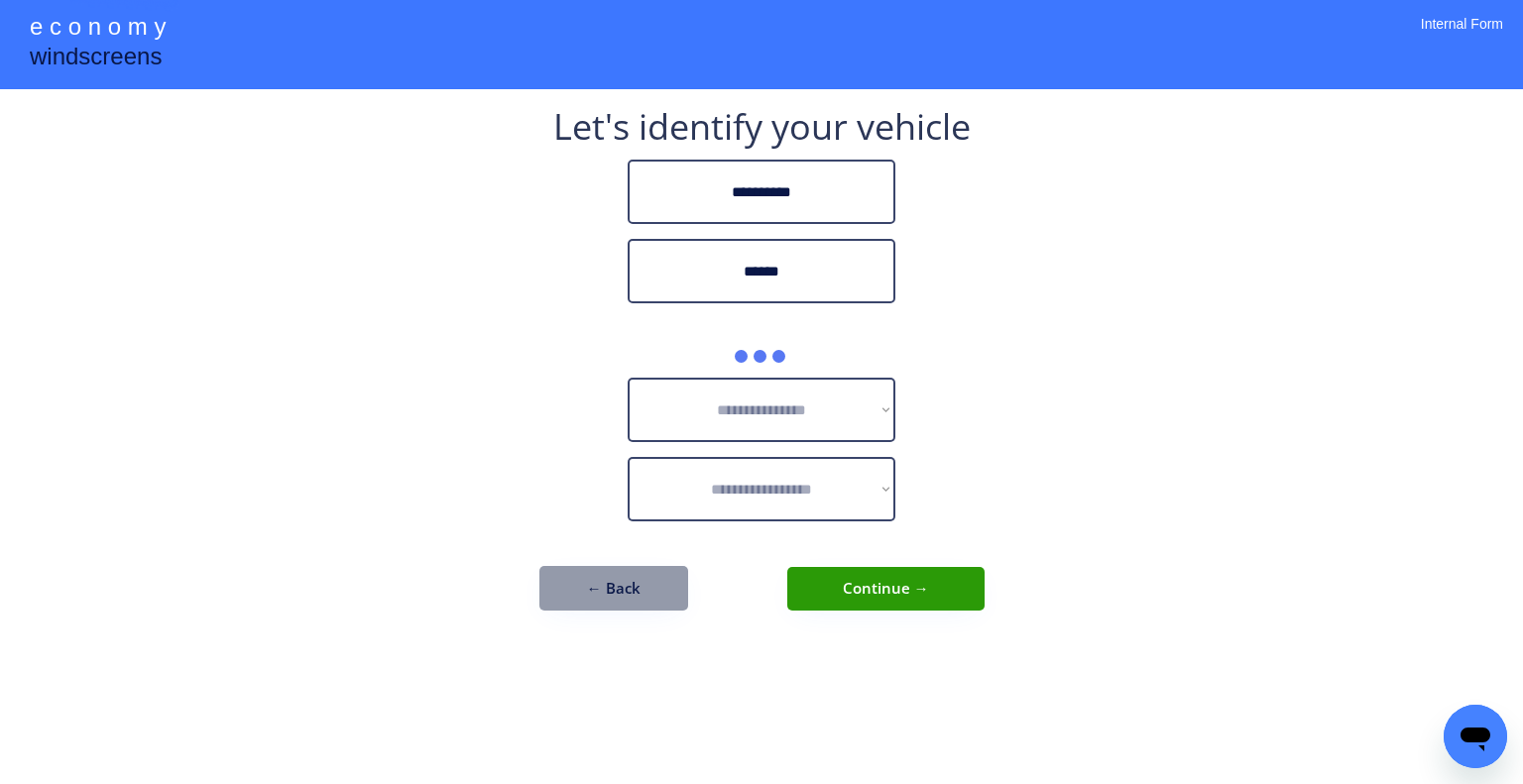 click on "**********" at bounding box center (762, 370) 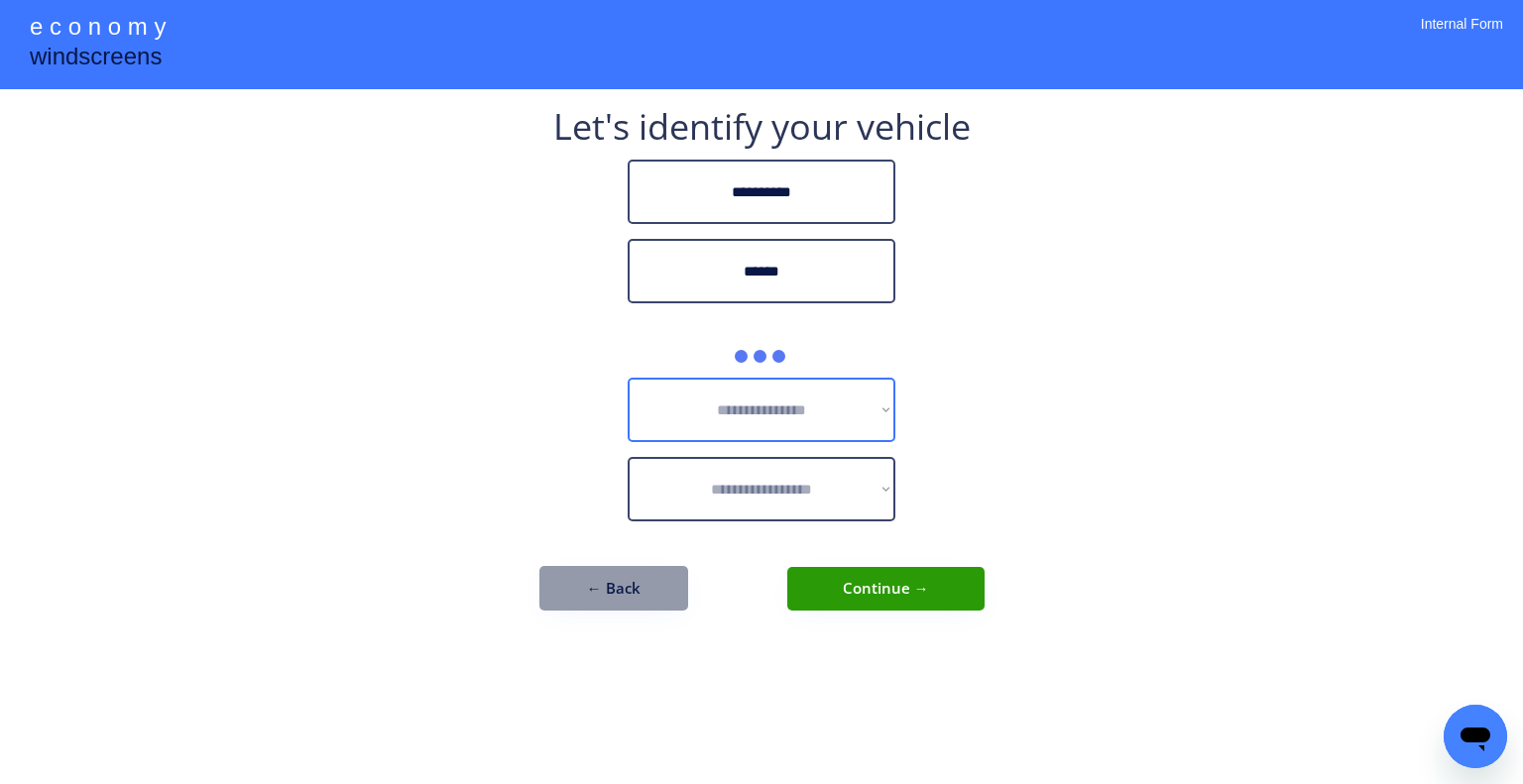click on "**********" at bounding box center (762, 392) 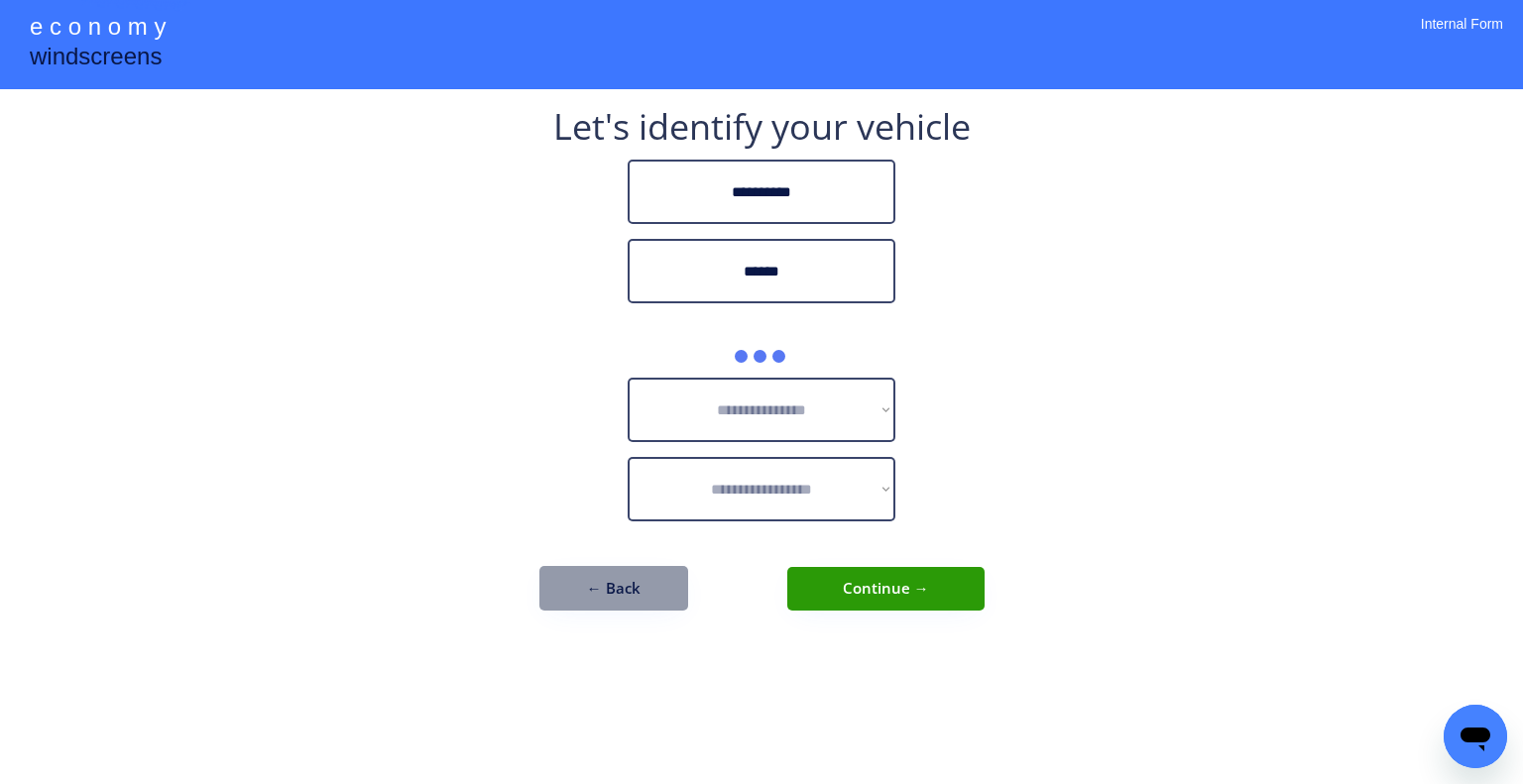 click on "**********" at bounding box center [762, 370] 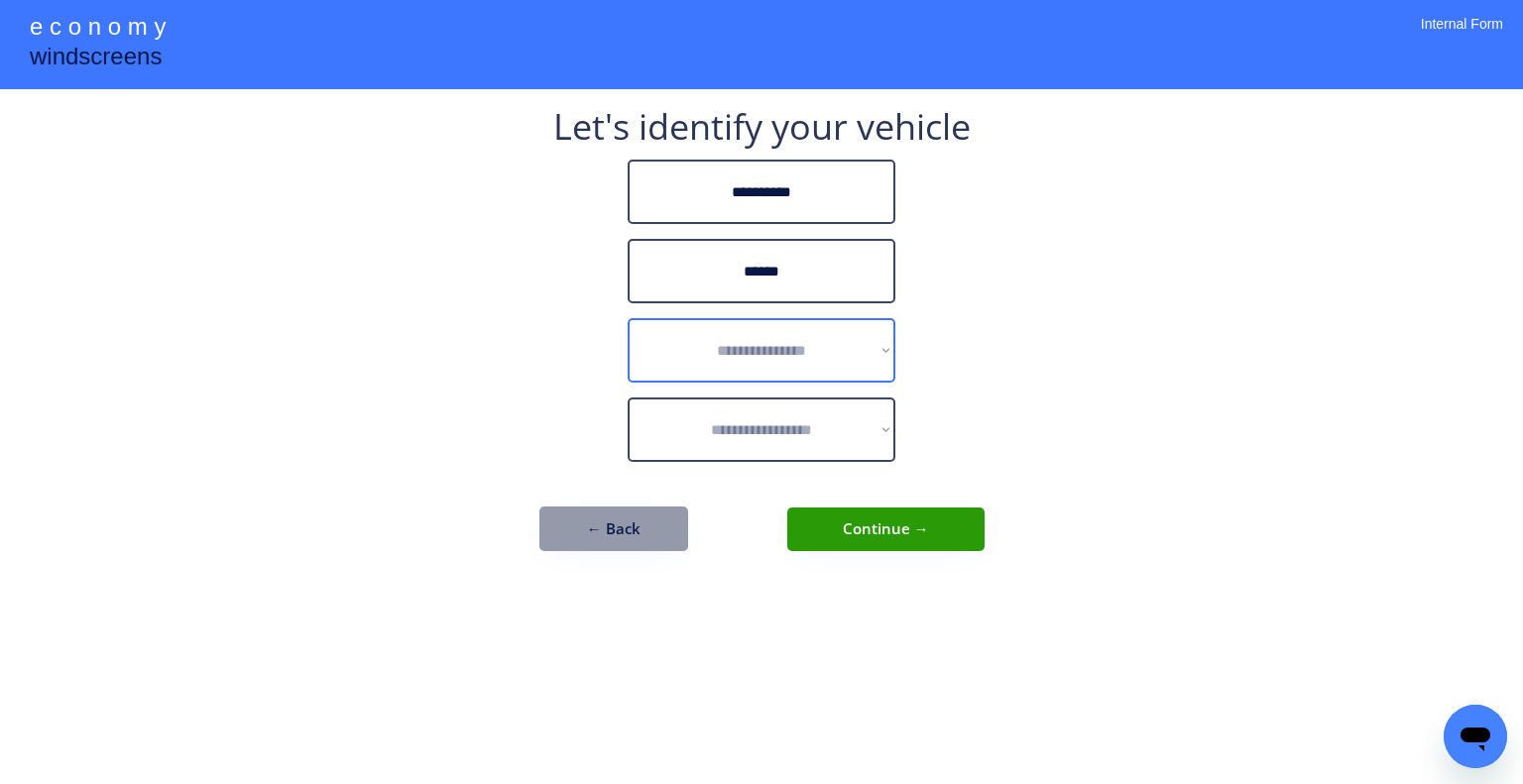 drag, startPoint x: 881, startPoint y: 334, endPoint x: 841, endPoint y: 369, distance: 53.15073 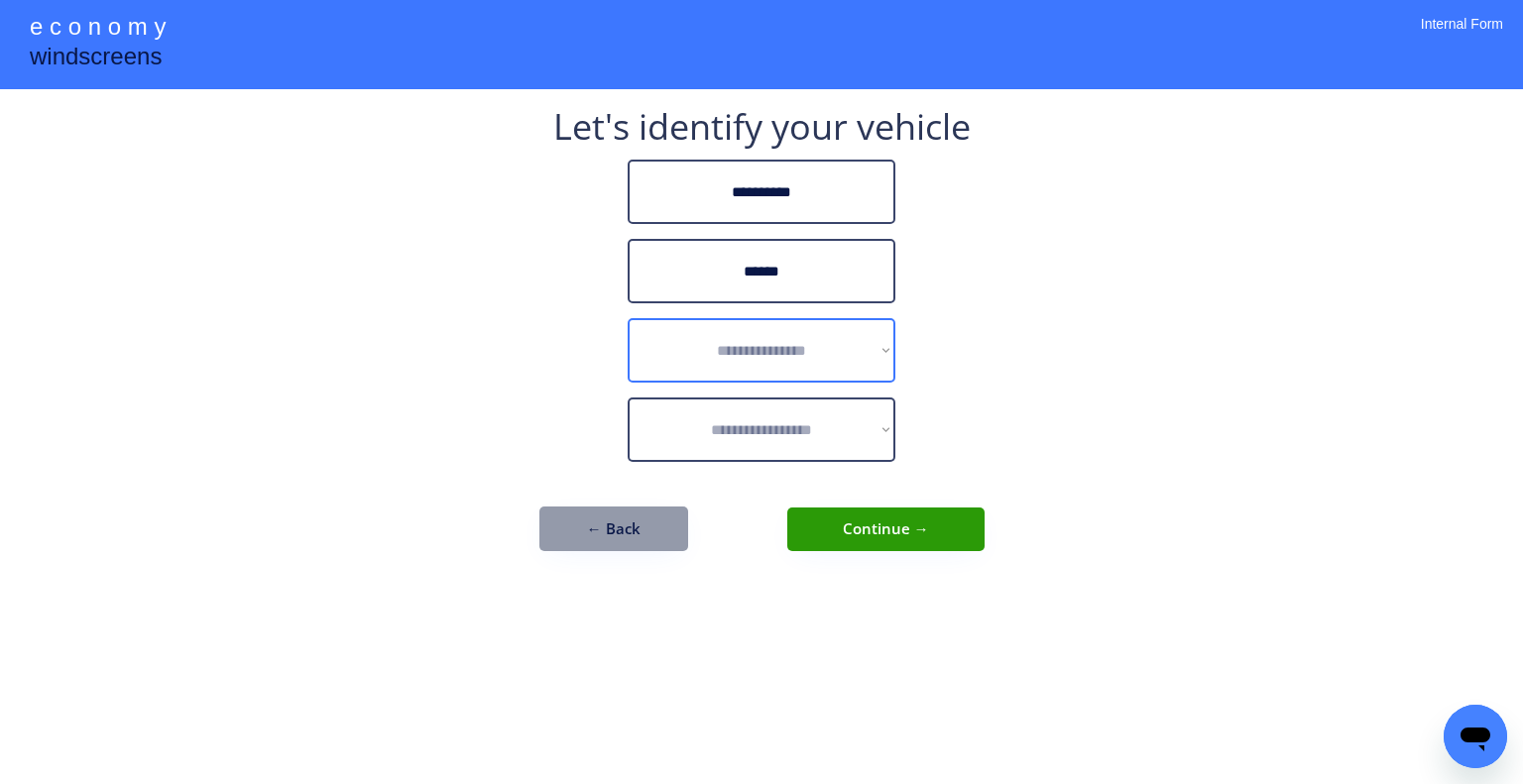 click on "**********" at bounding box center [762, 350] 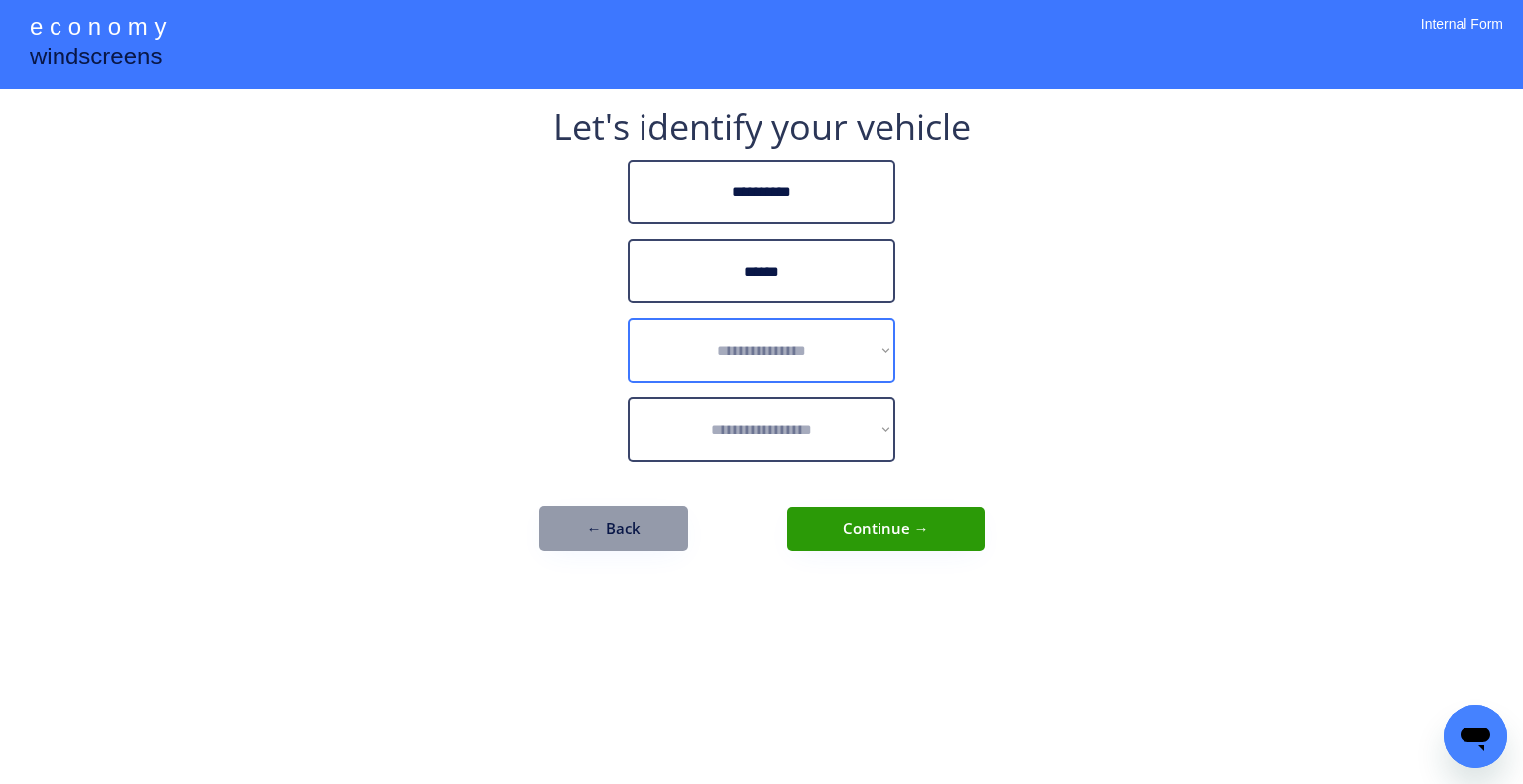 select on "******" 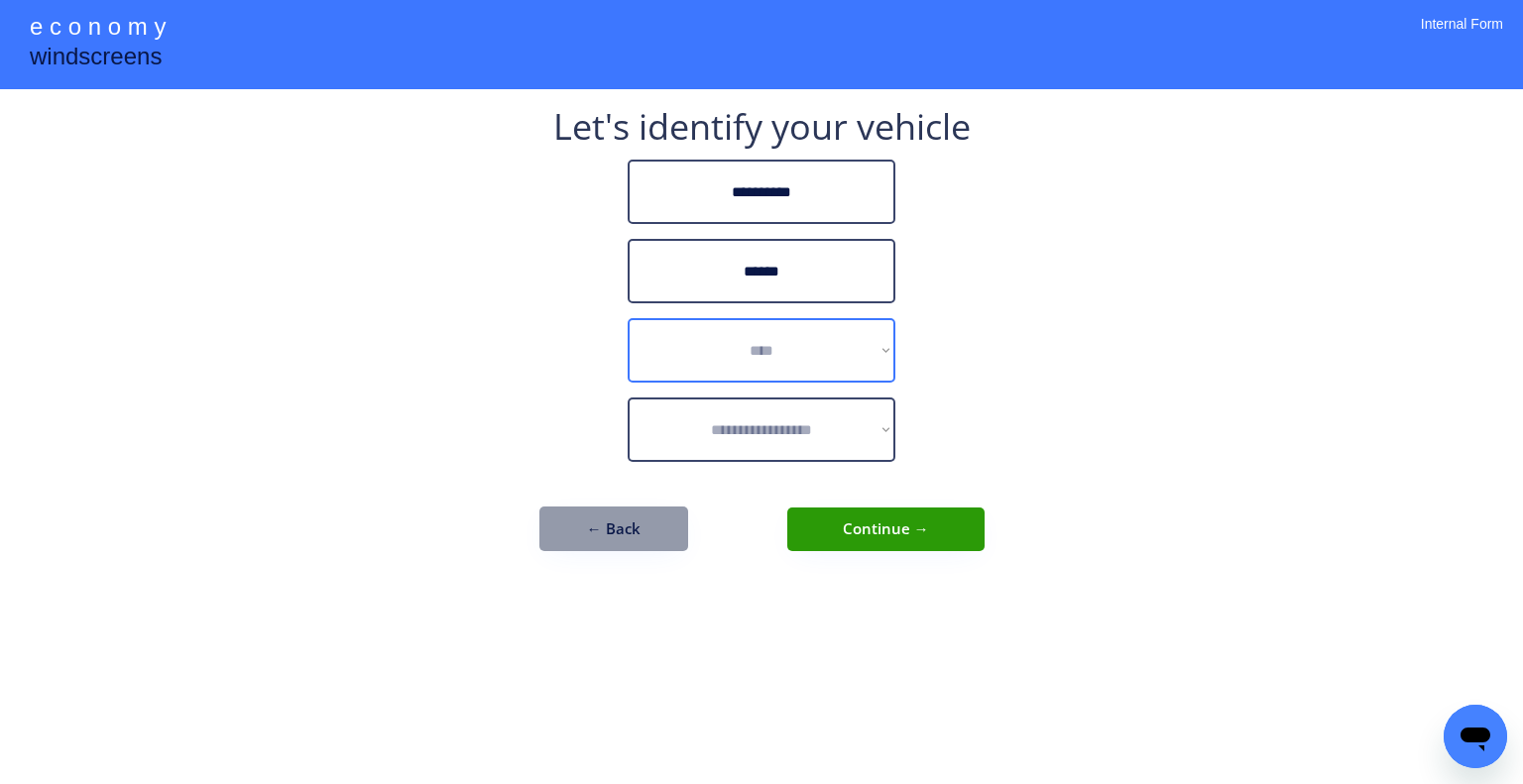 click on "**********" at bounding box center [762, 350] 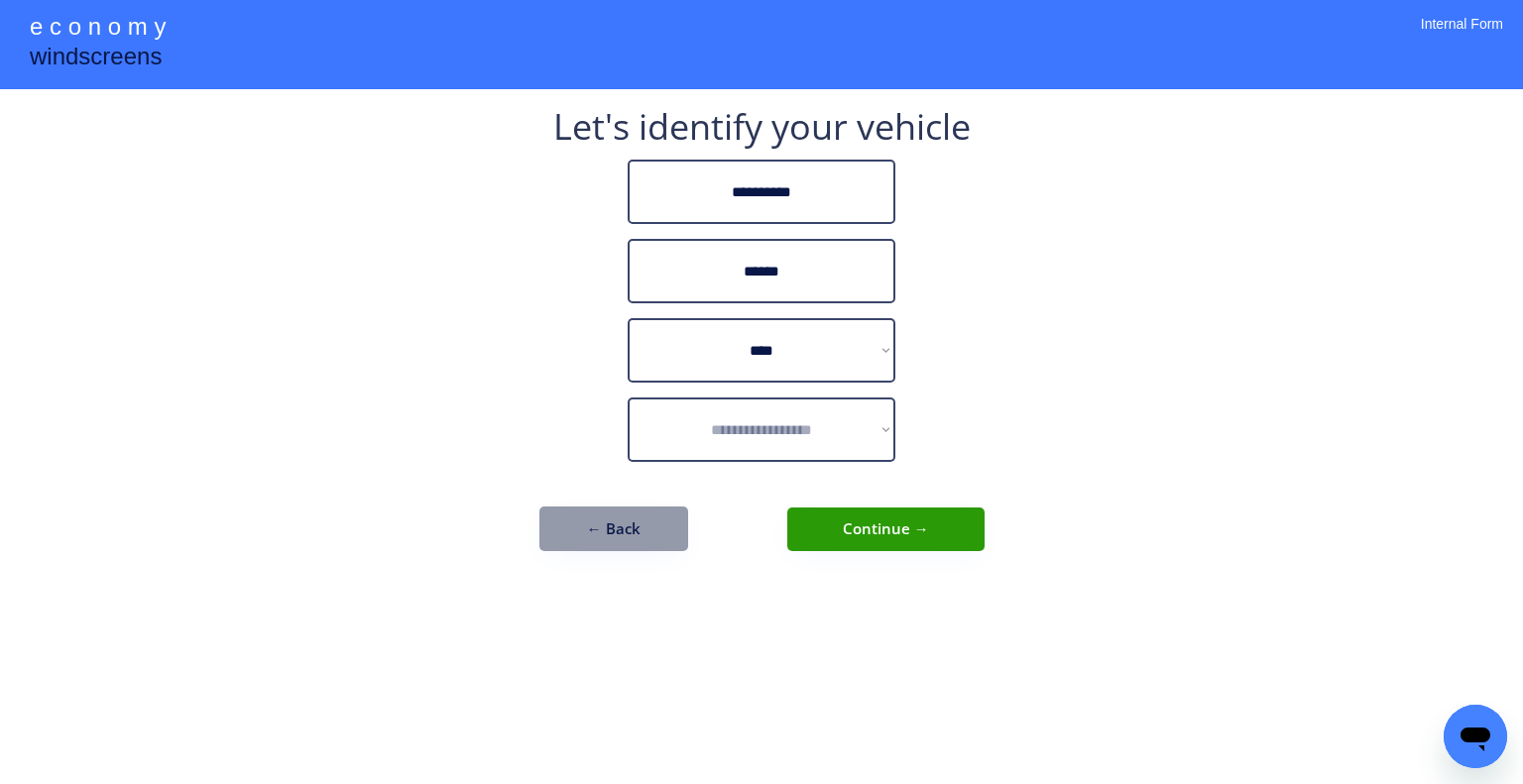 click on "**********" at bounding box center [762, 392] 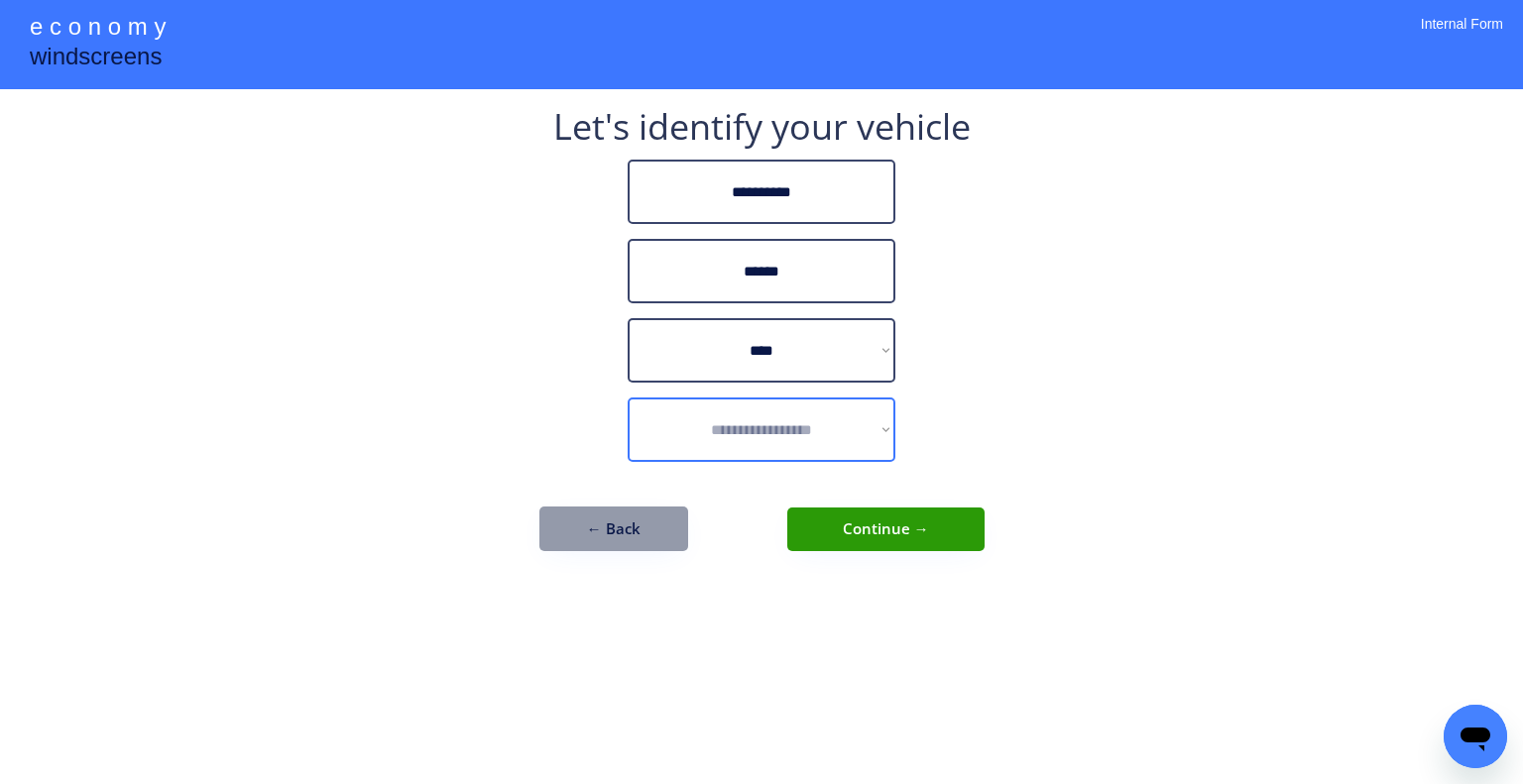 click on "**********" at bounding box center [762, 429] 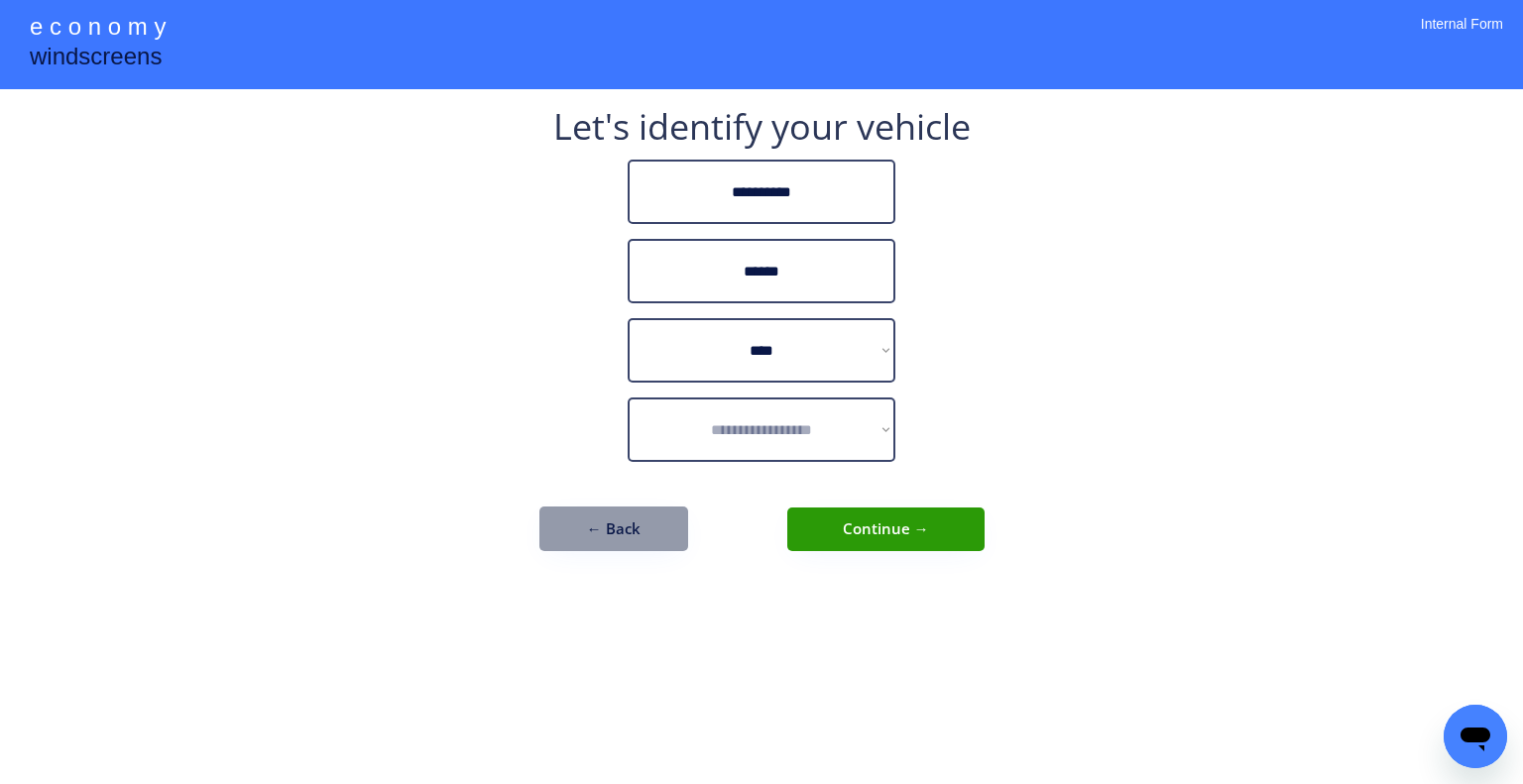 click on "**********" at bounding box center (762, 392) 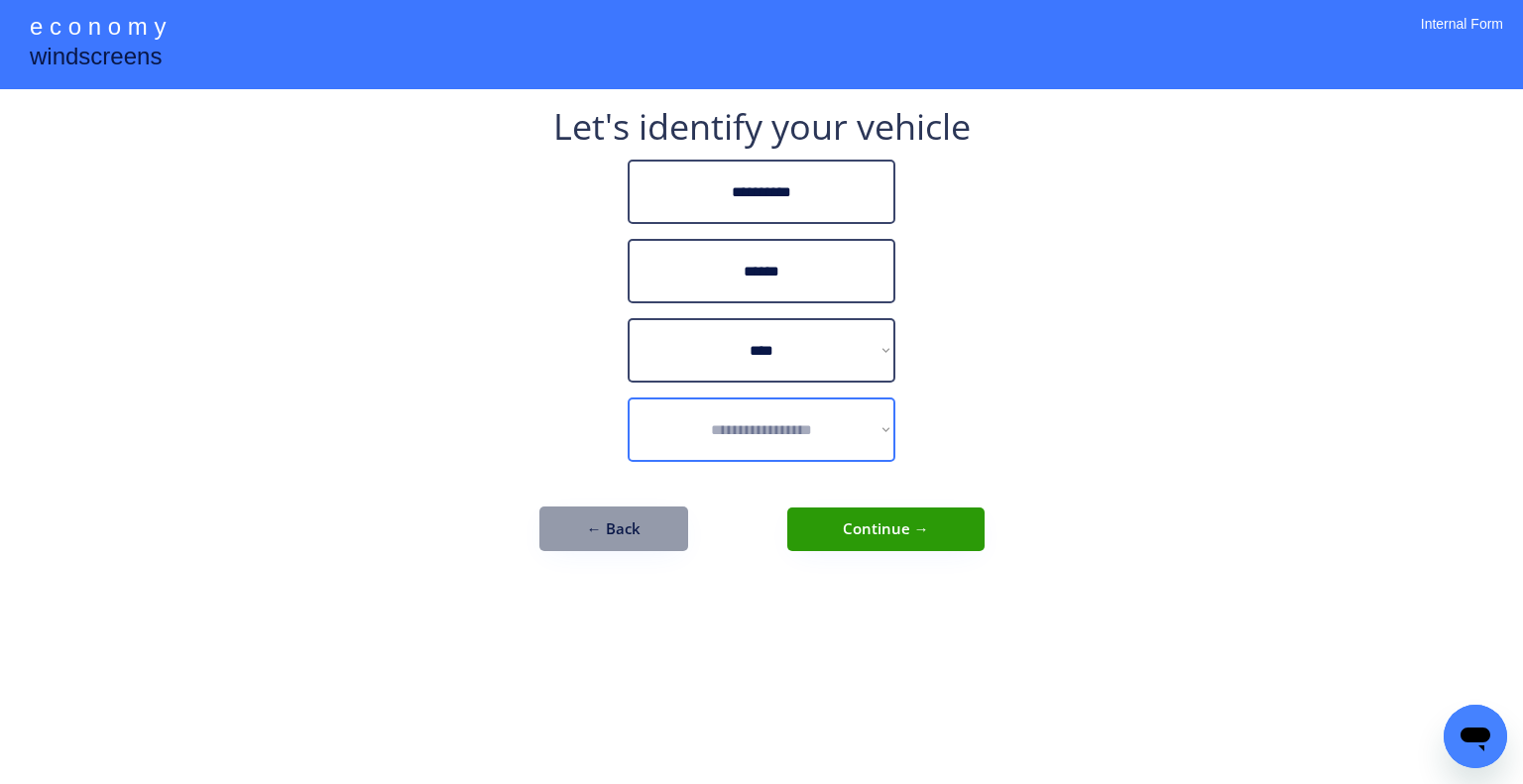 click on "**********" at bounding box center [762, 429] 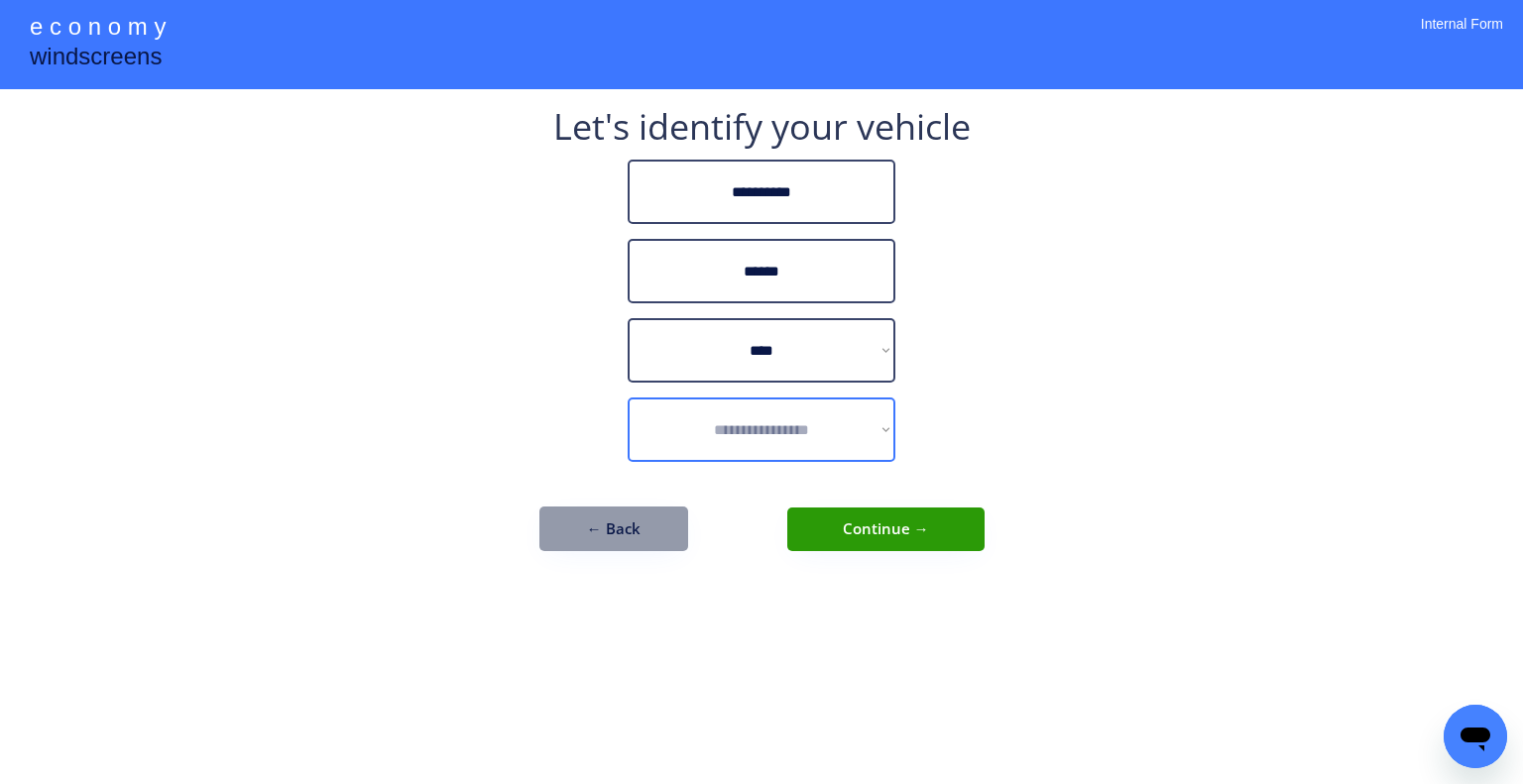 click on "**********" at bounding box center [762, 429] 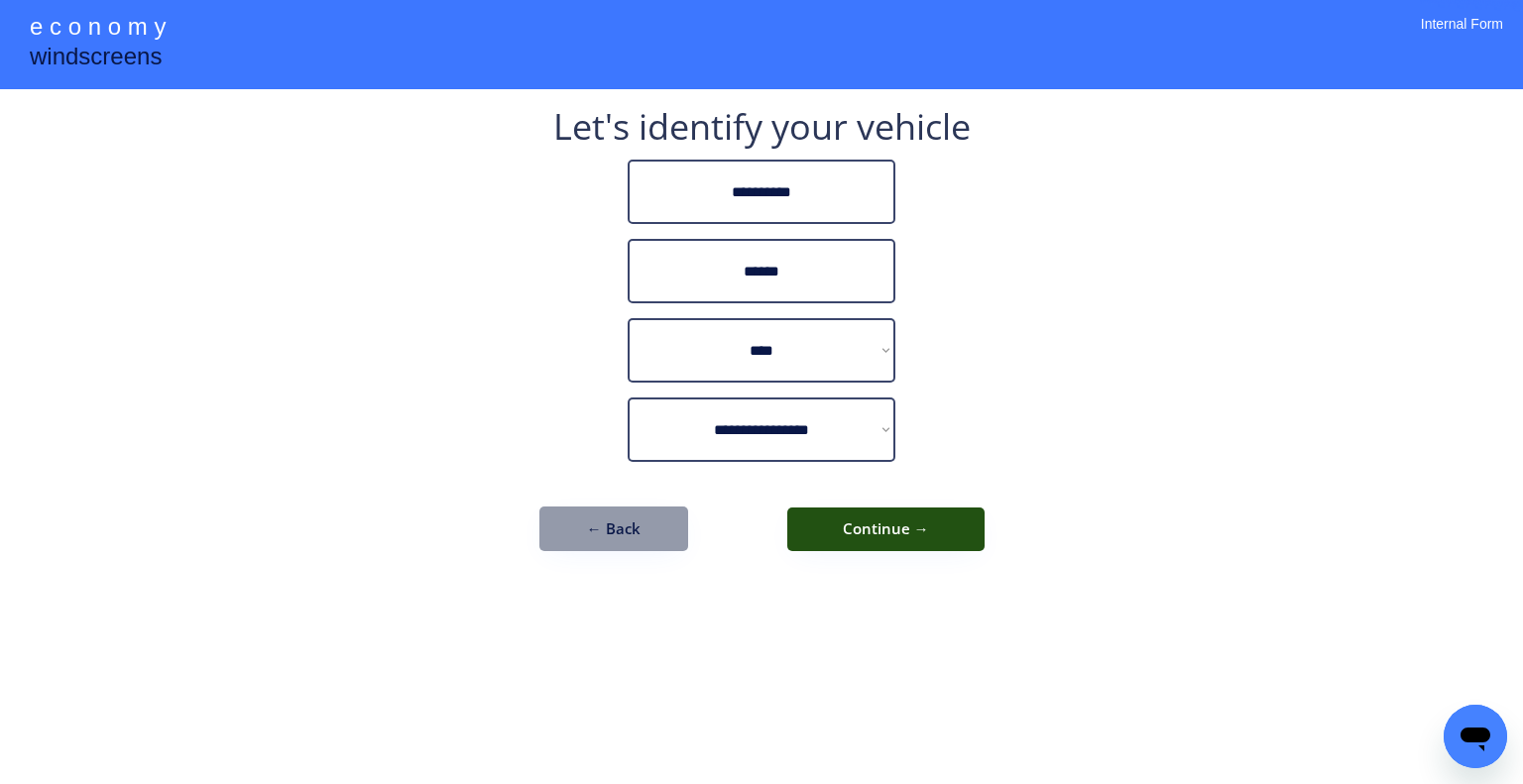 drag, startPoint x: 946, startPoint y: 530, endPoint x: 1025, endPoint y: 532, distance: 79.025312 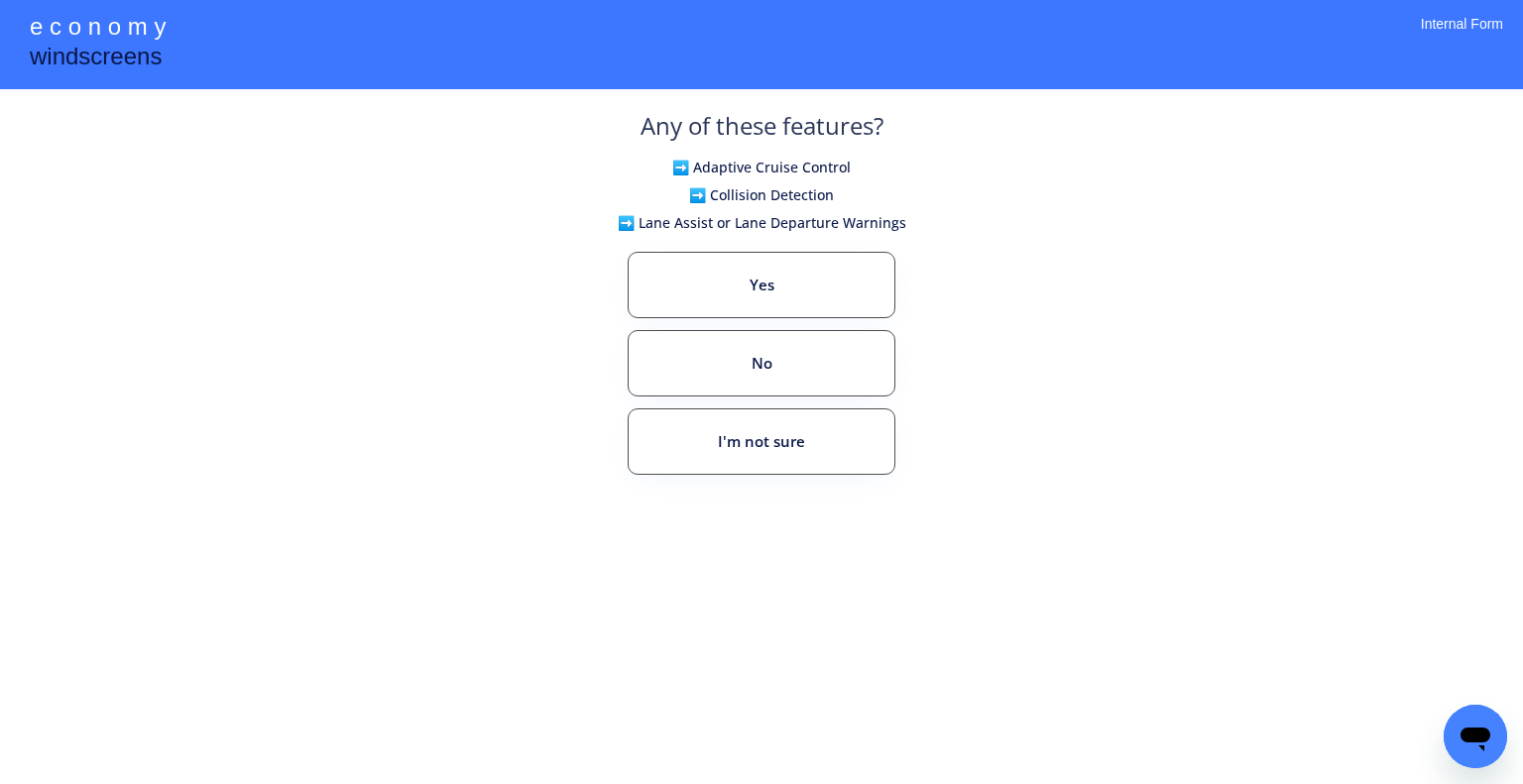 click on "**********" at bounding box center [762, 392] 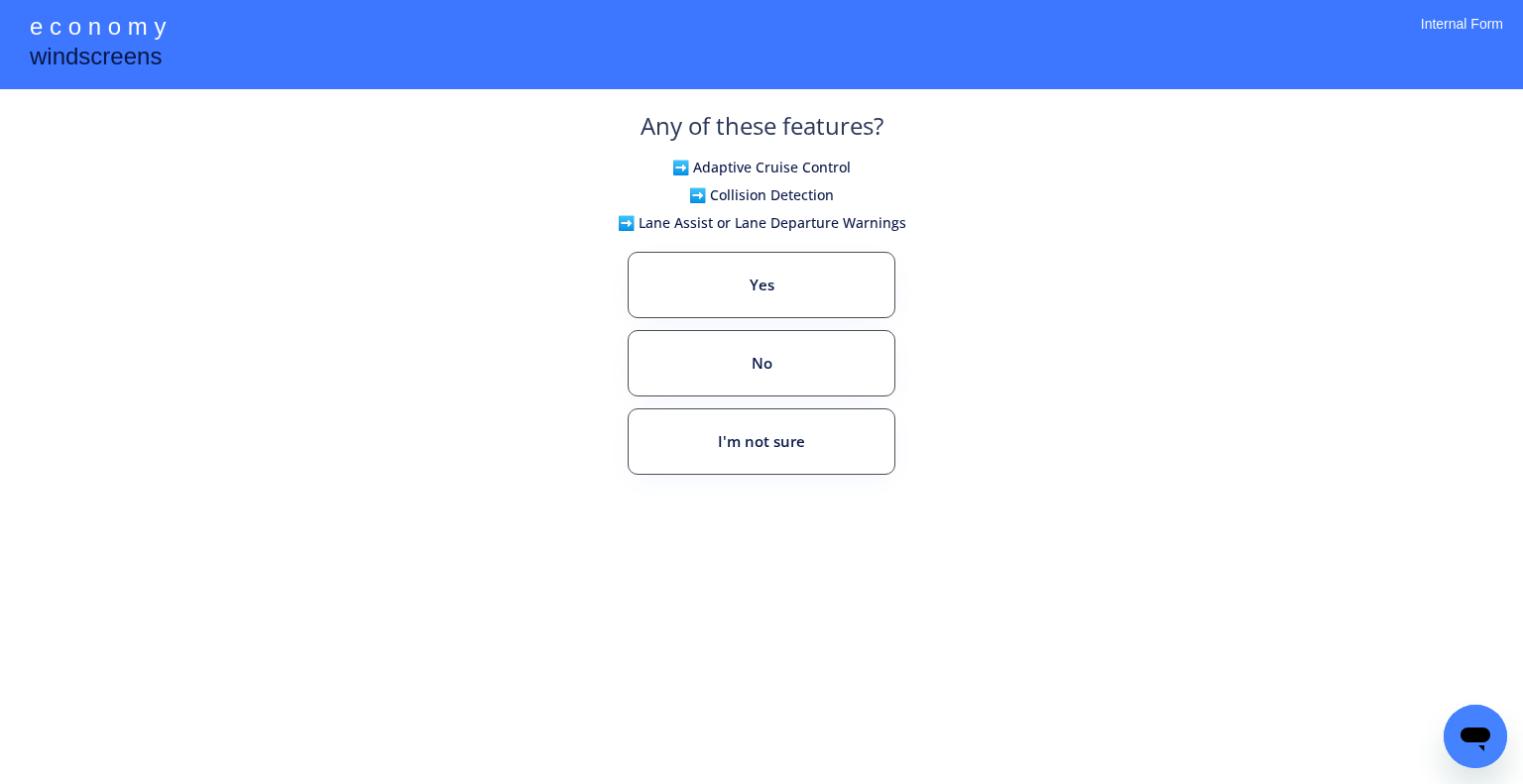 click on "**********" at bounding box center (762, 392) 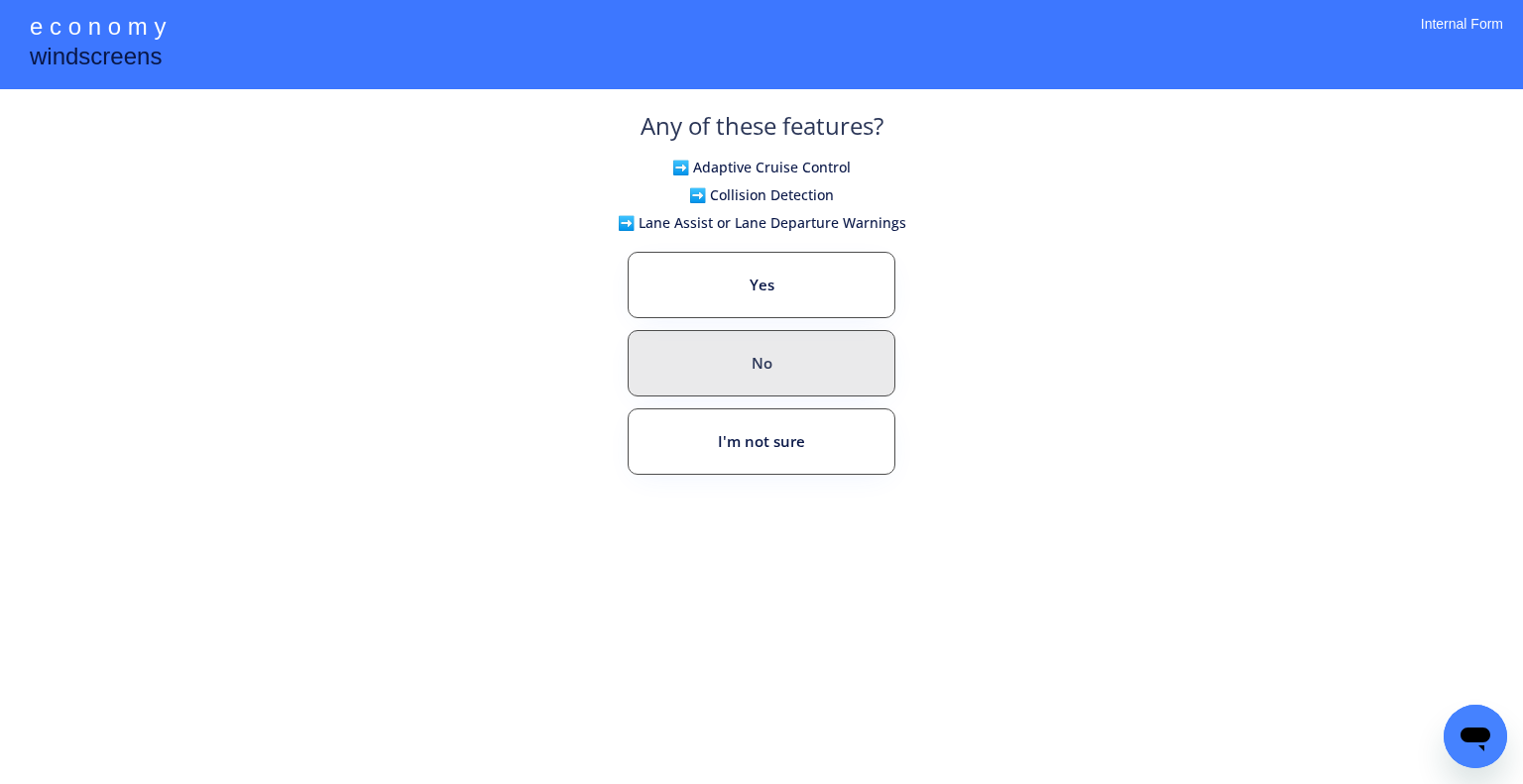 click on "No" at bounding box center [762, 363] 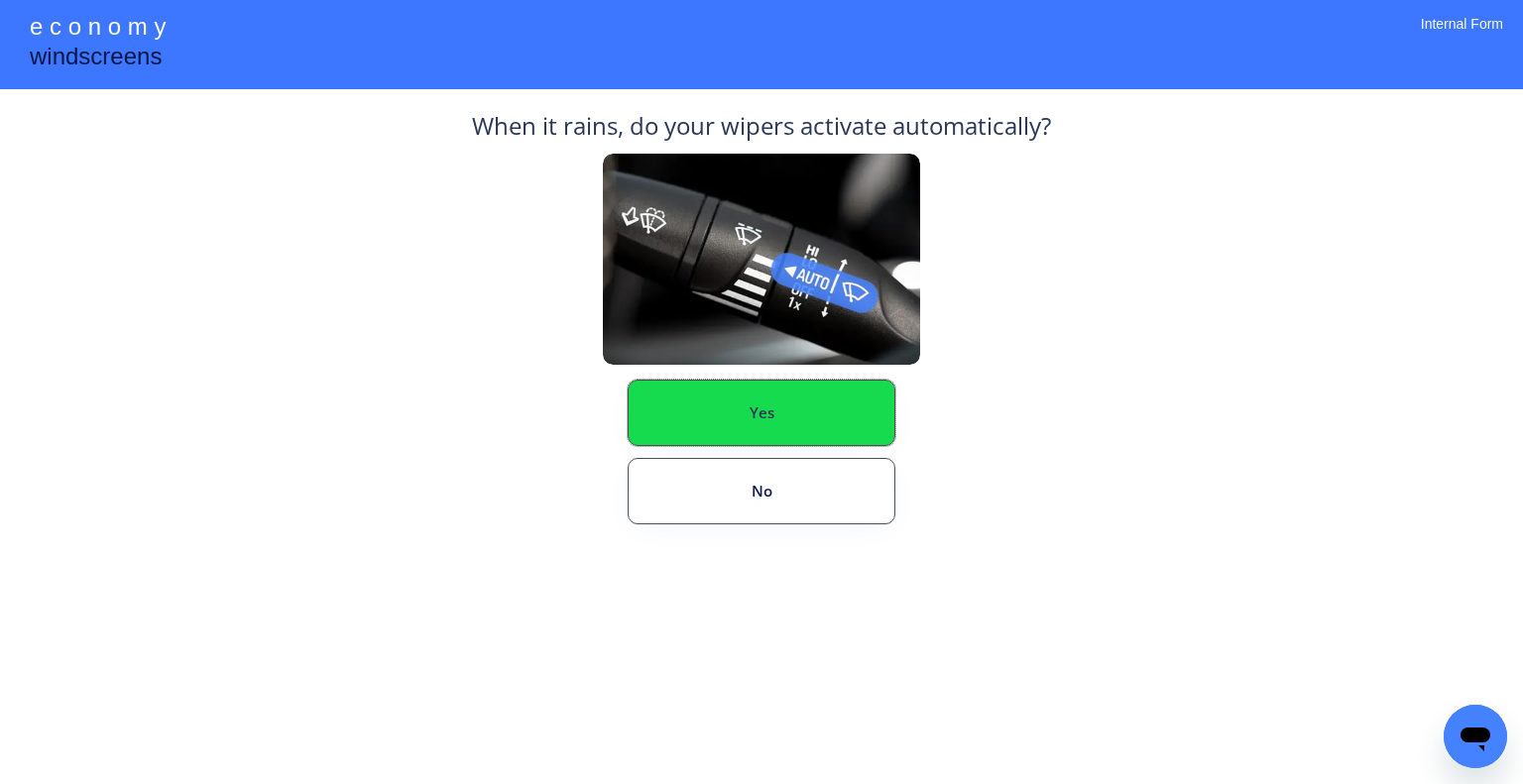 click on "Yes" at bounding box center [762, 412] 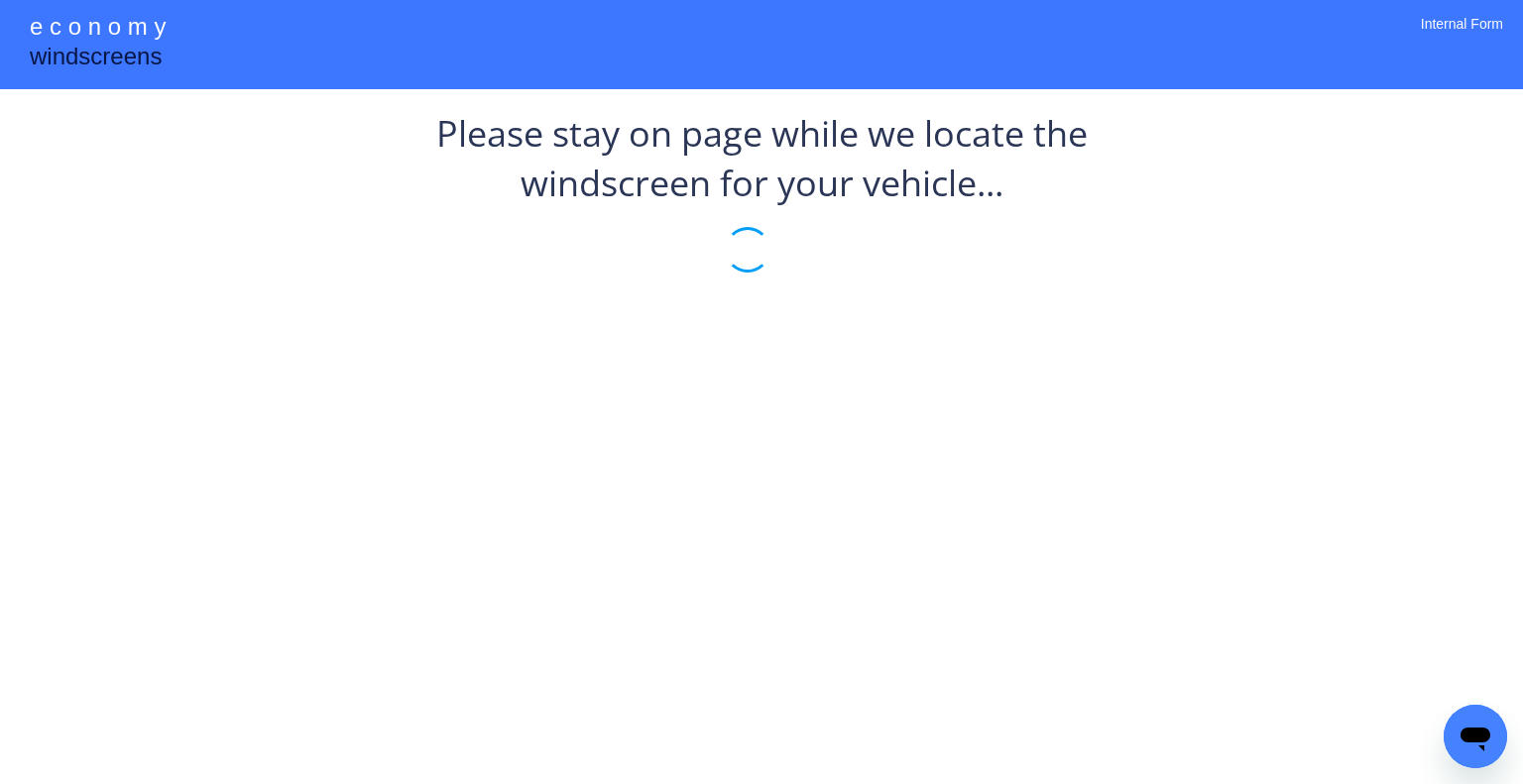 click on "**********" at bounding box center (762, 223) 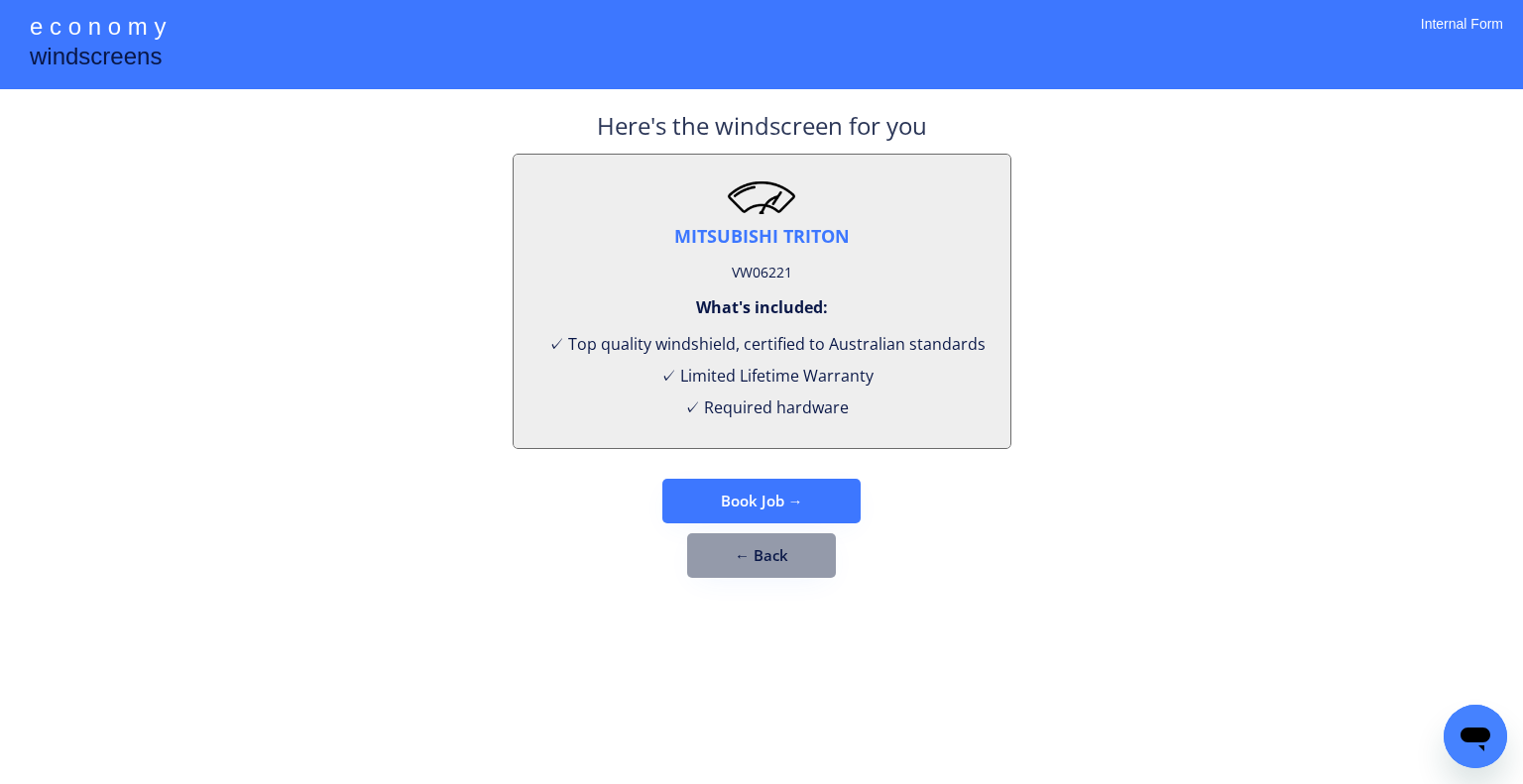 click on "VW06221" at bounding box center [762, 273] 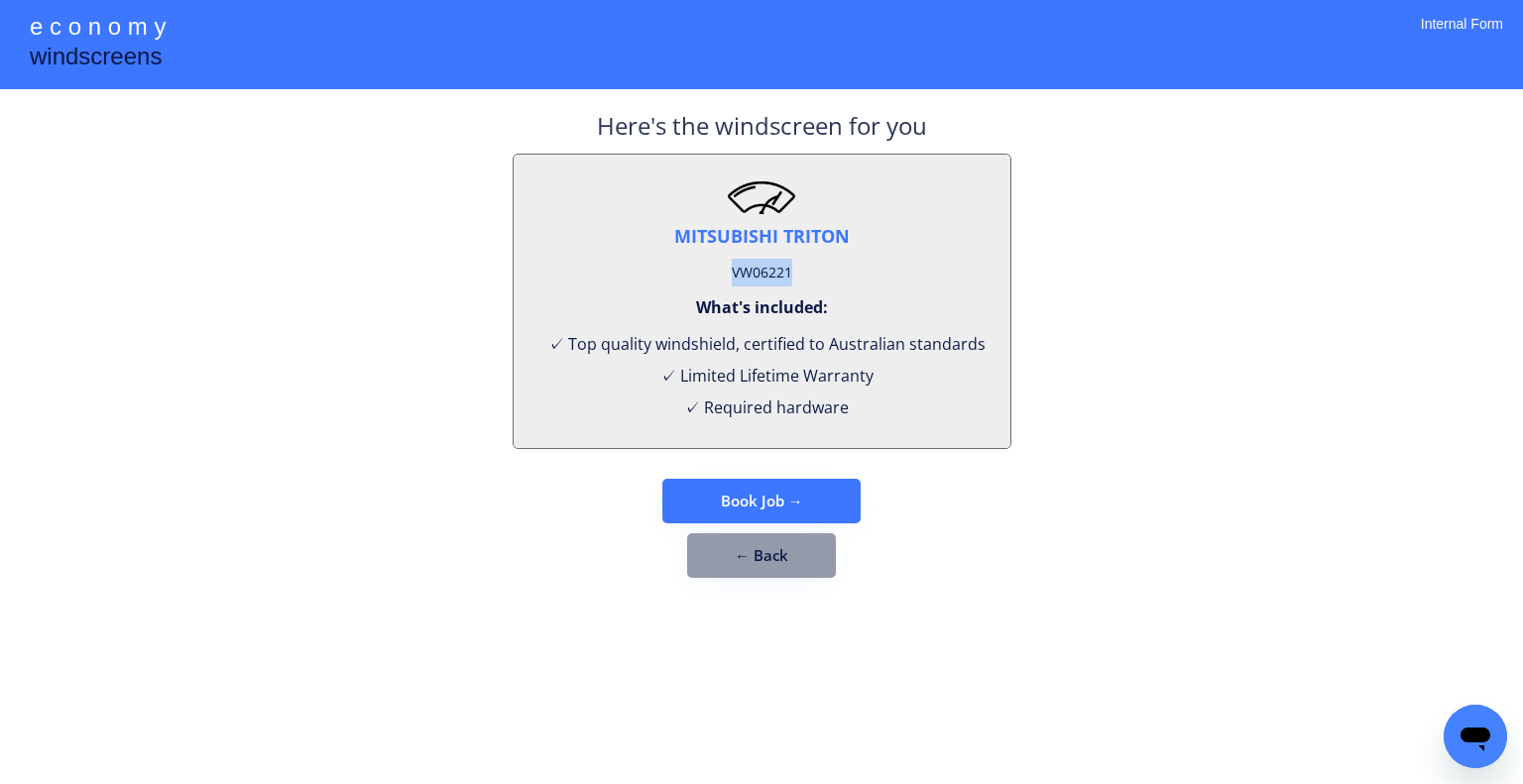 click on "VW06221" at bounding box center [762, 273] 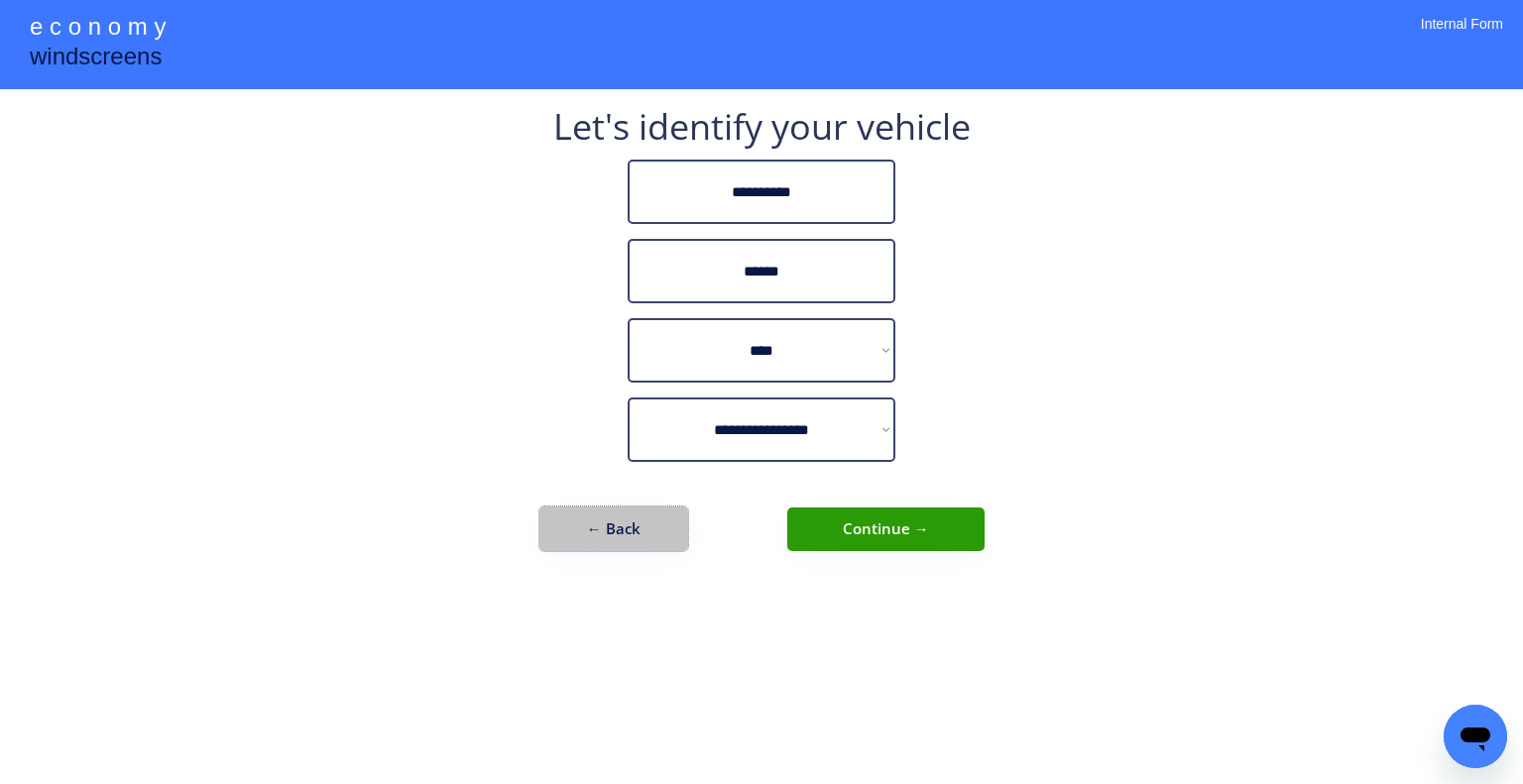 click on "←   Back" at bounding box center (614, 528) 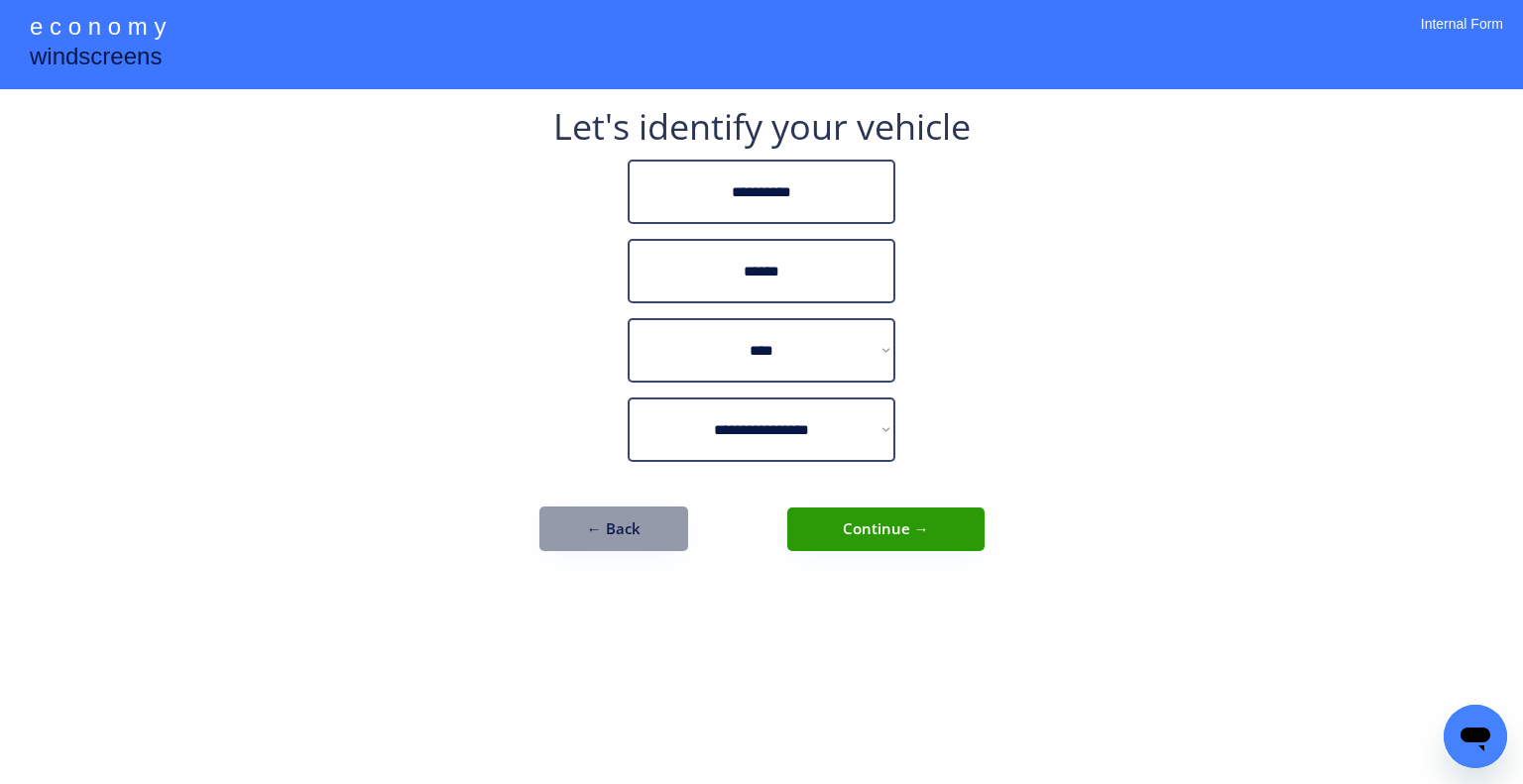 click on "**********" at bounding box center (762, 392) 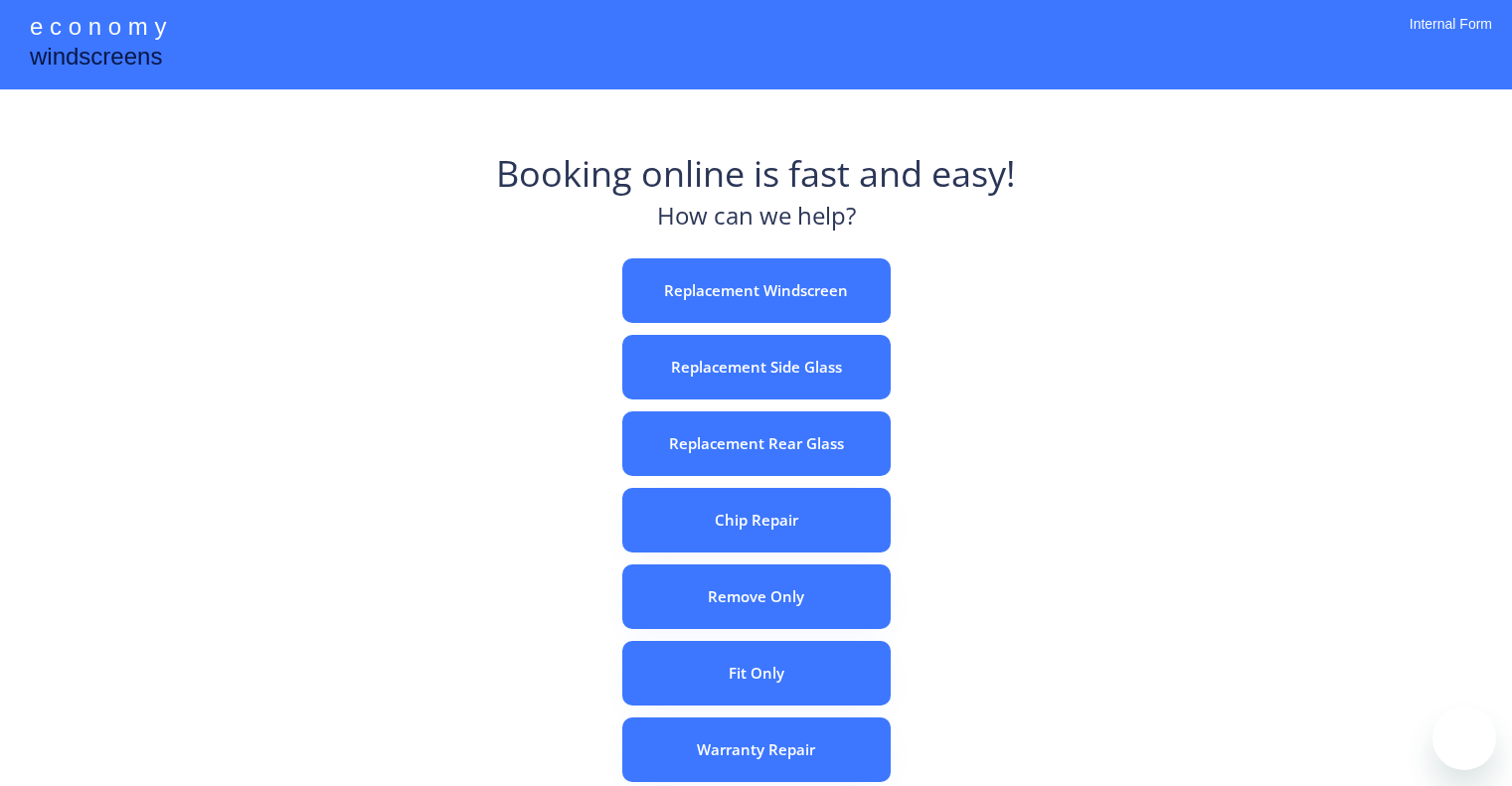 scroll, scrollTop: 0, scrollLeft: 0, axis: both 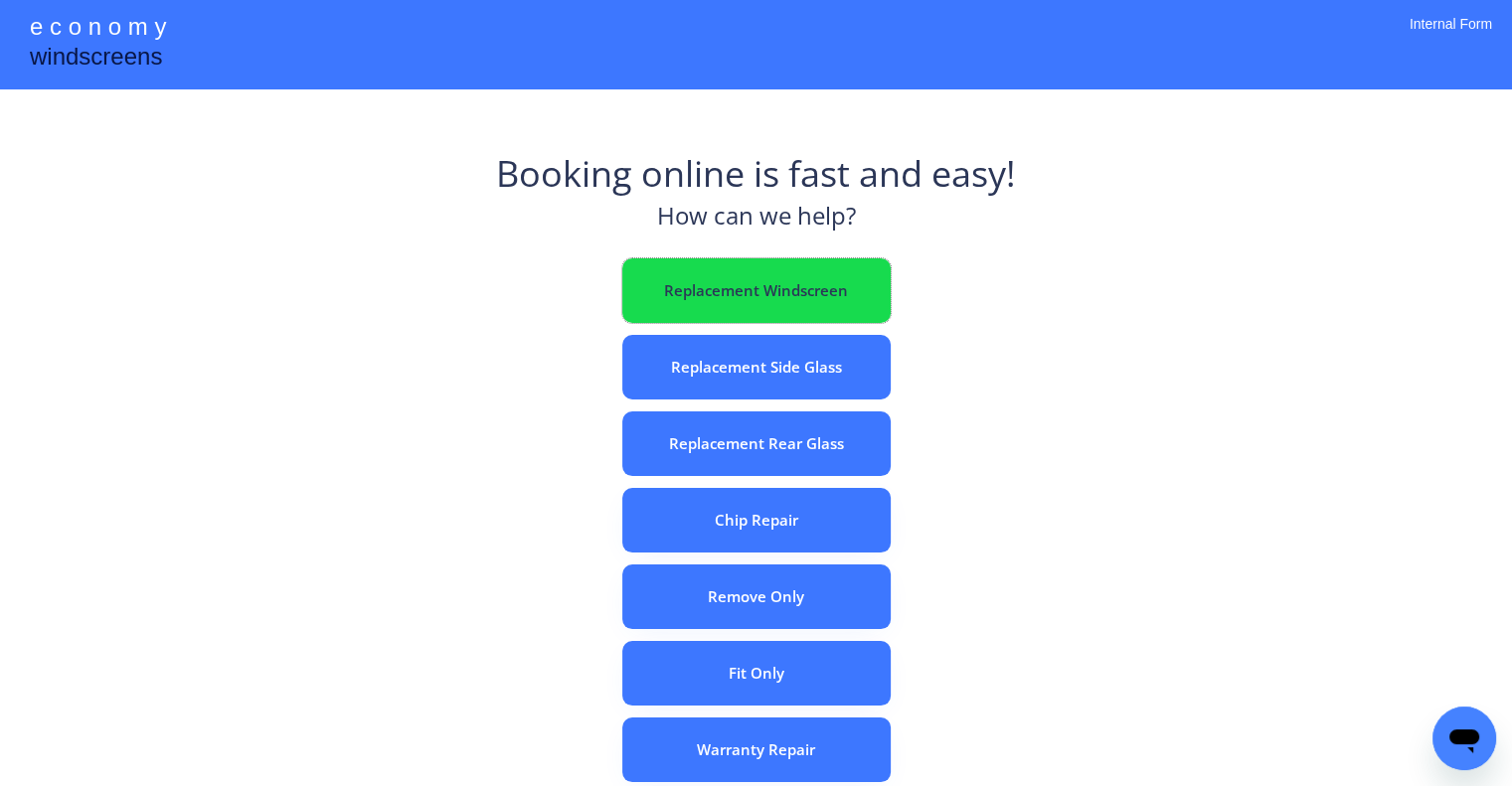 click on "Replacement Windscreen" at bounding box center [756, 290] 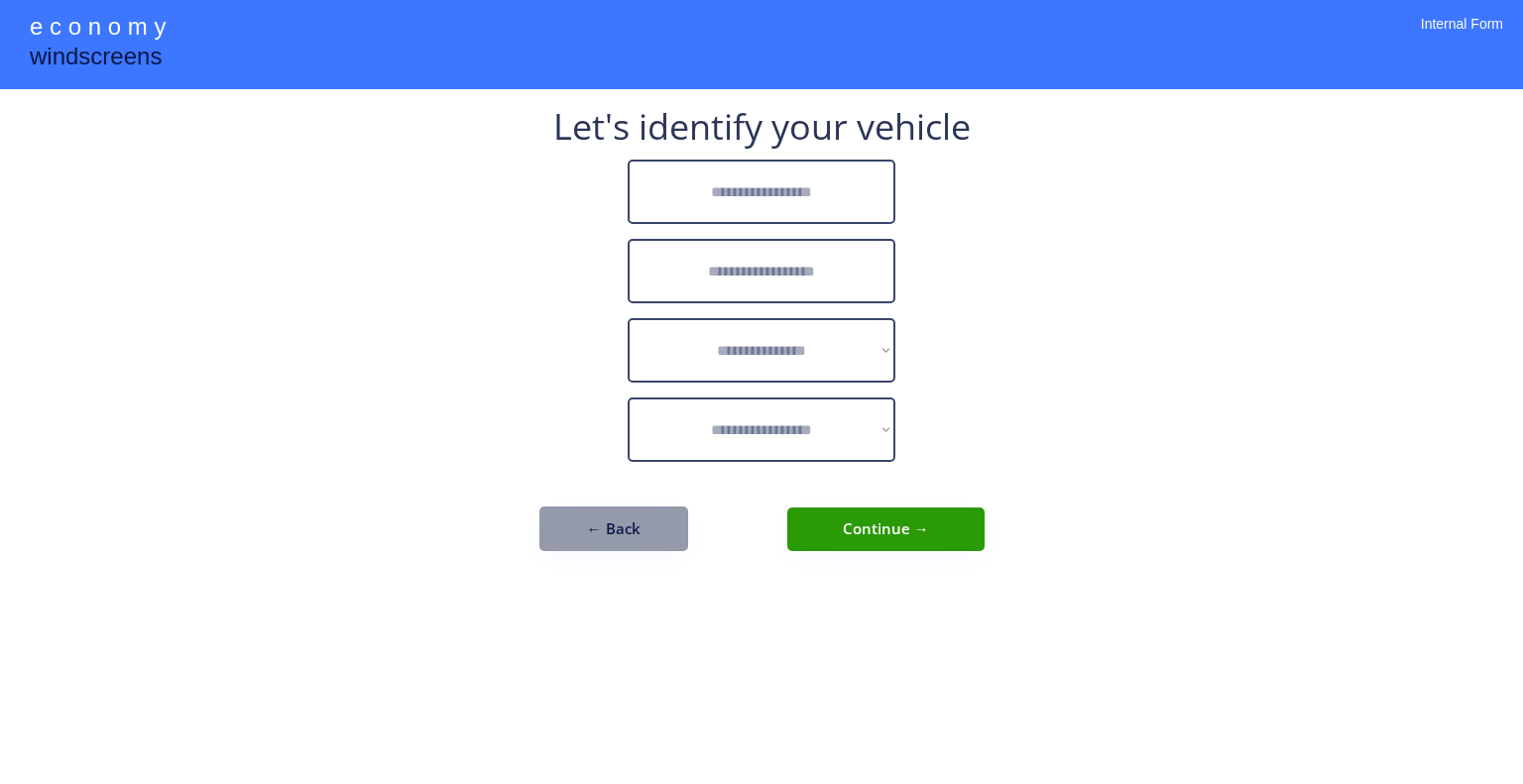 scroll, scrollTop: 0, scrollLeft: 0, axis: both 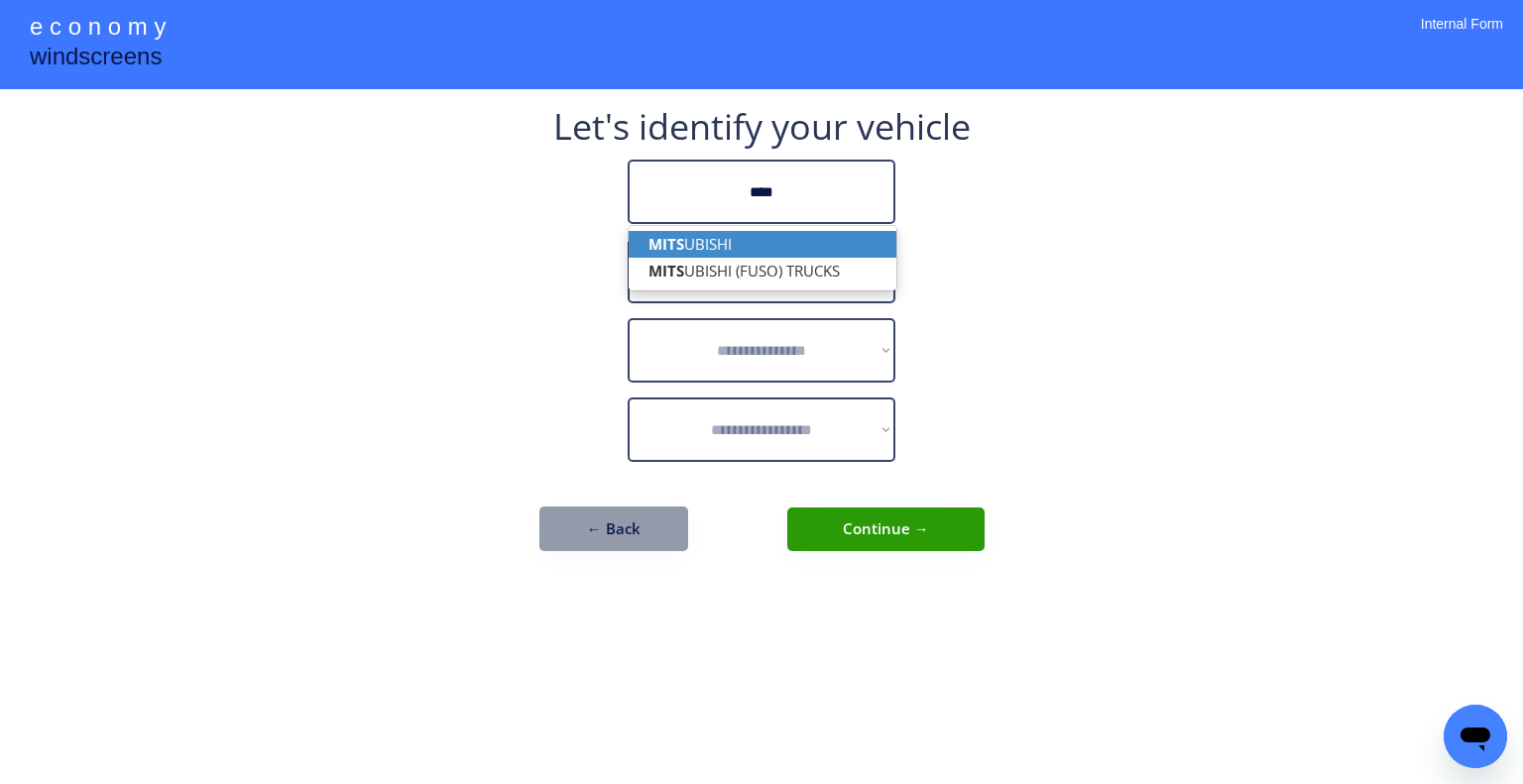 click on "MITS UBISHI" at bounding box center (762, 244) 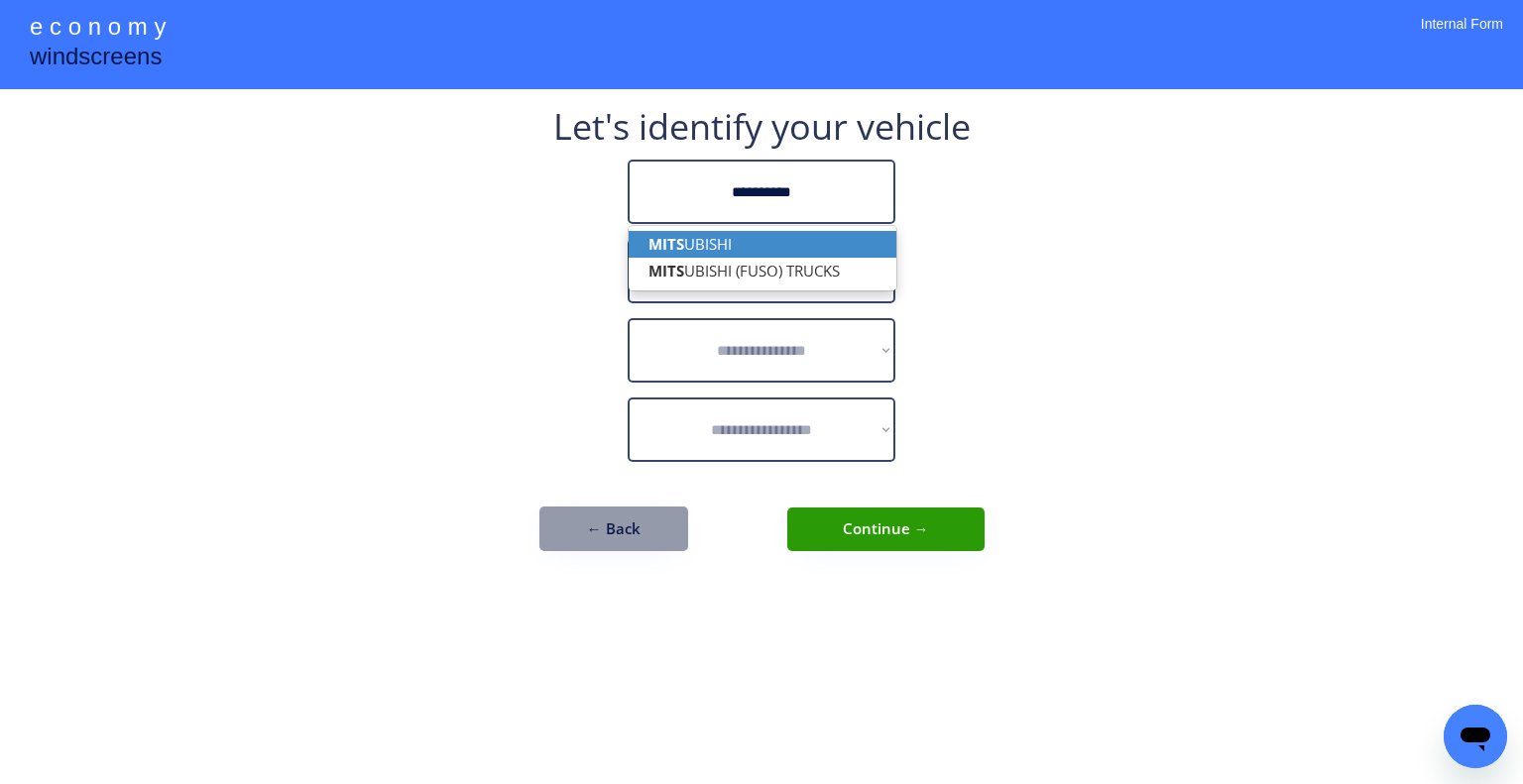 type on "**********" 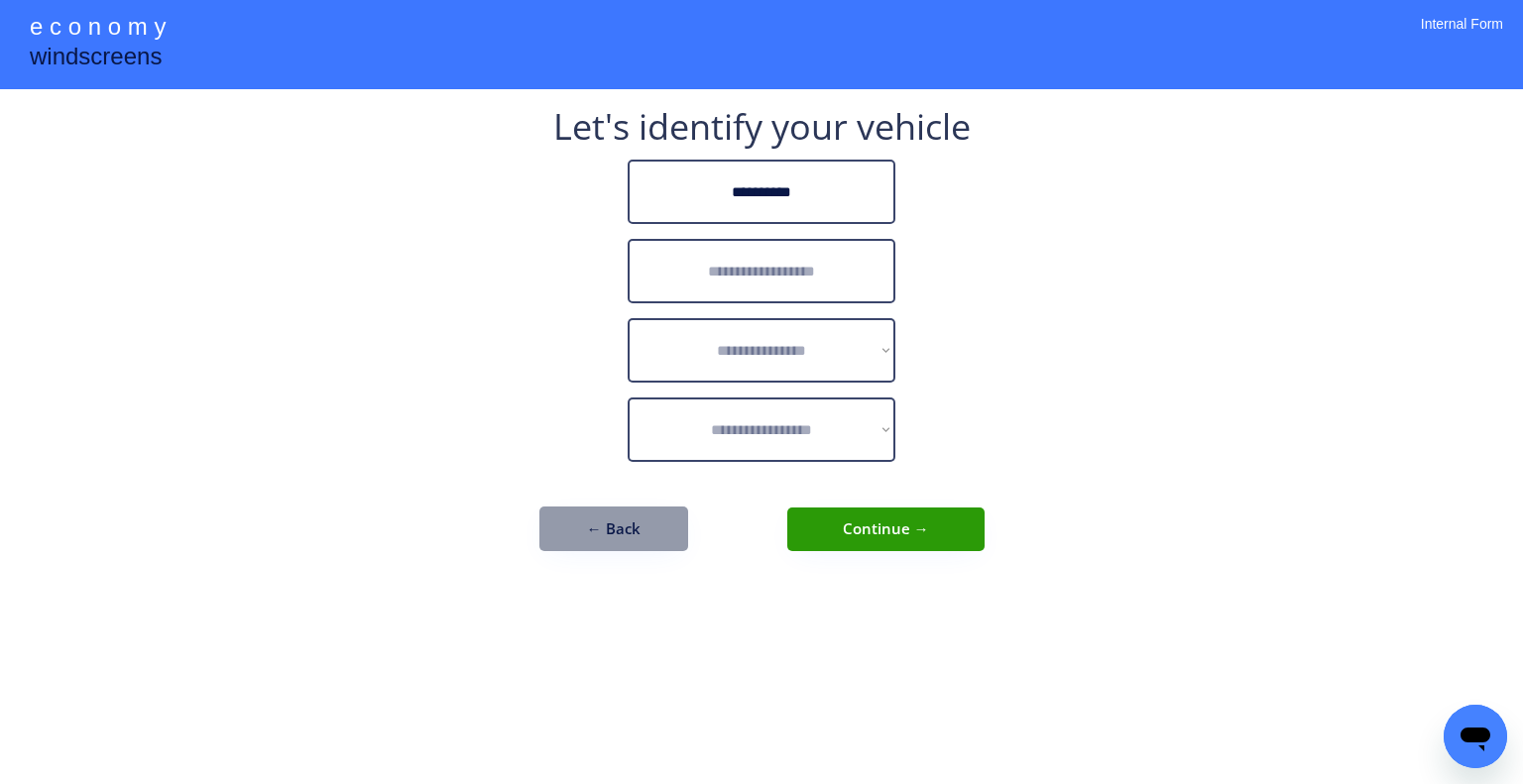 click at bounding box center [762, 271] 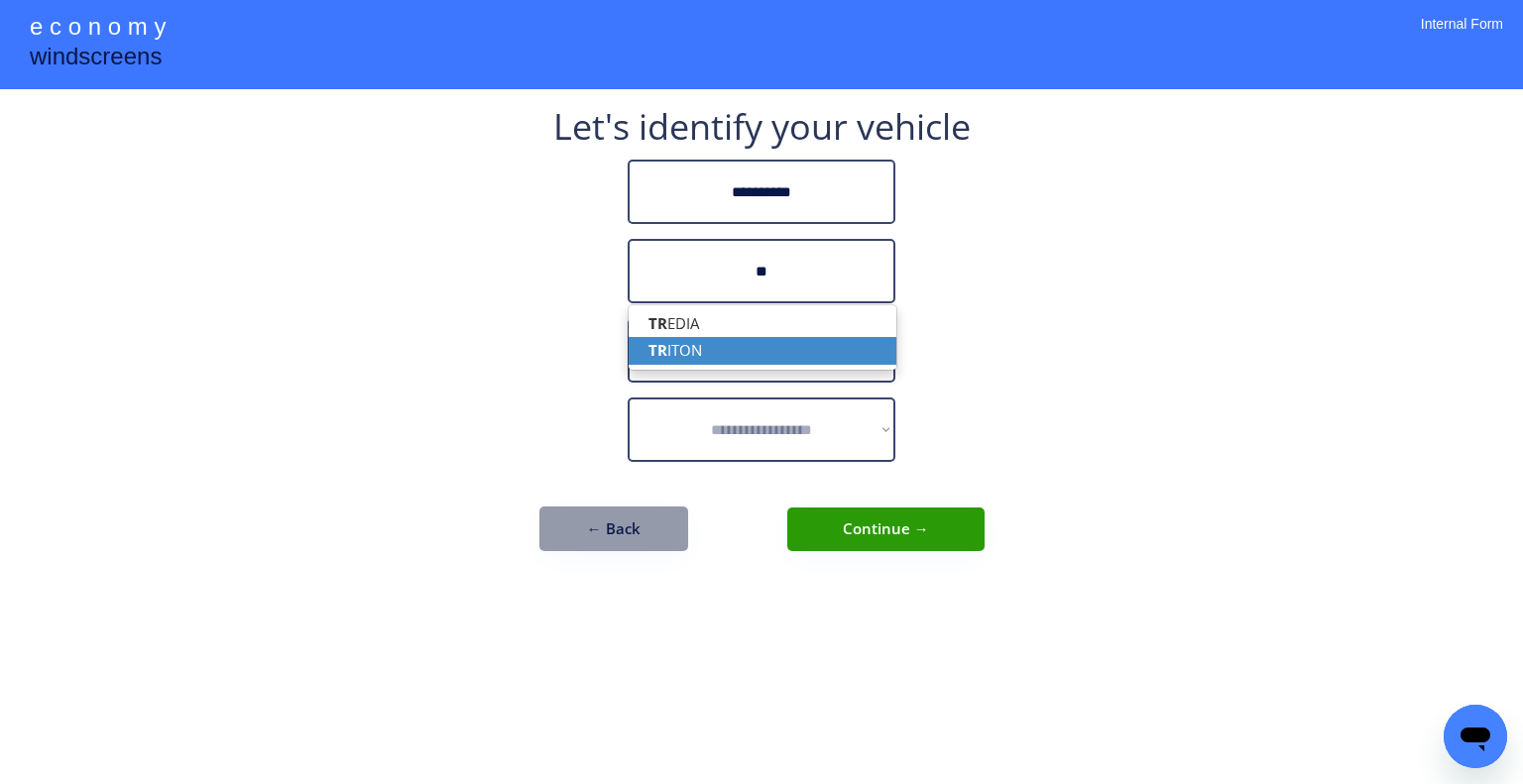 click on "TR ITON" at bounding box center [762, 350] 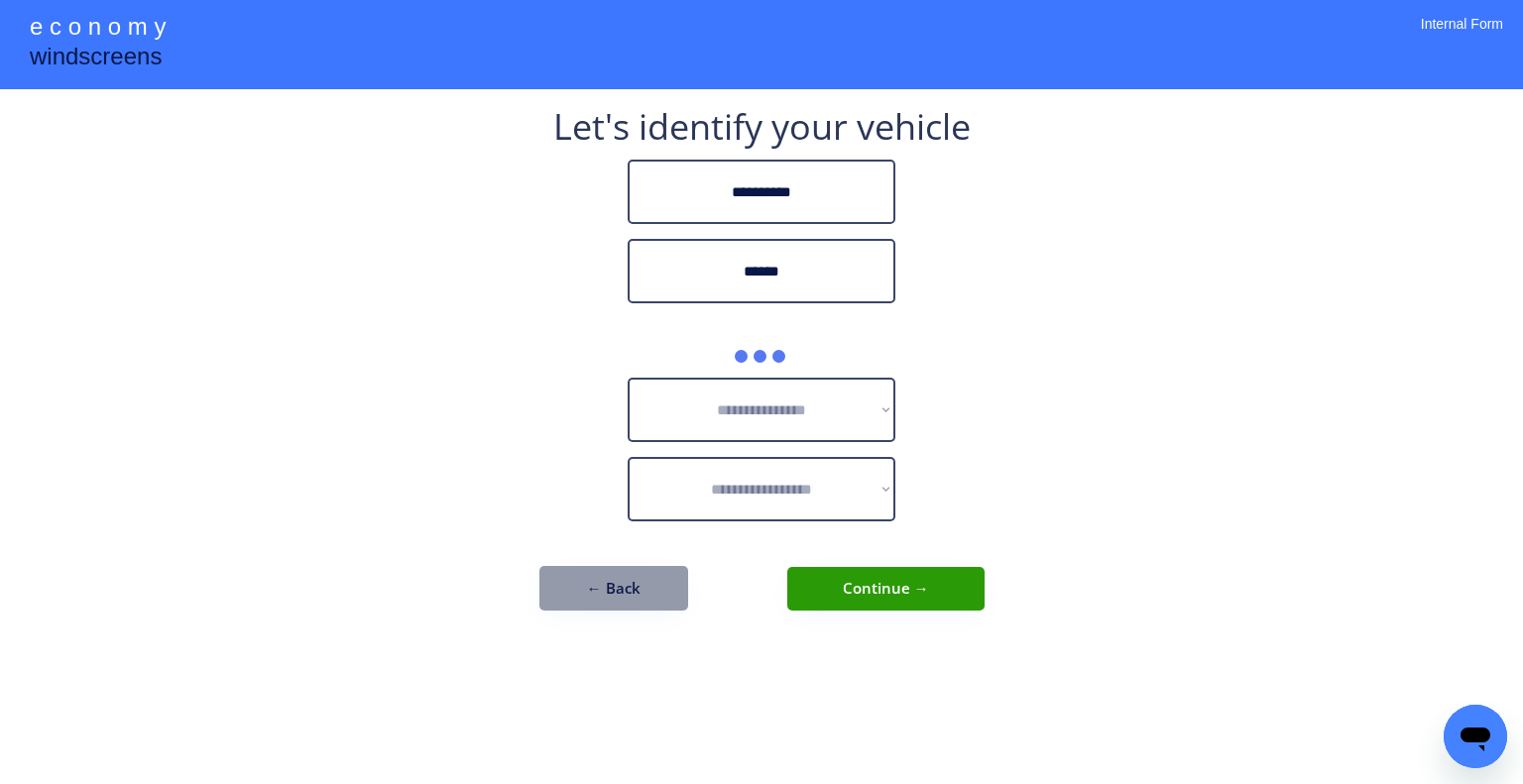 type on "******" 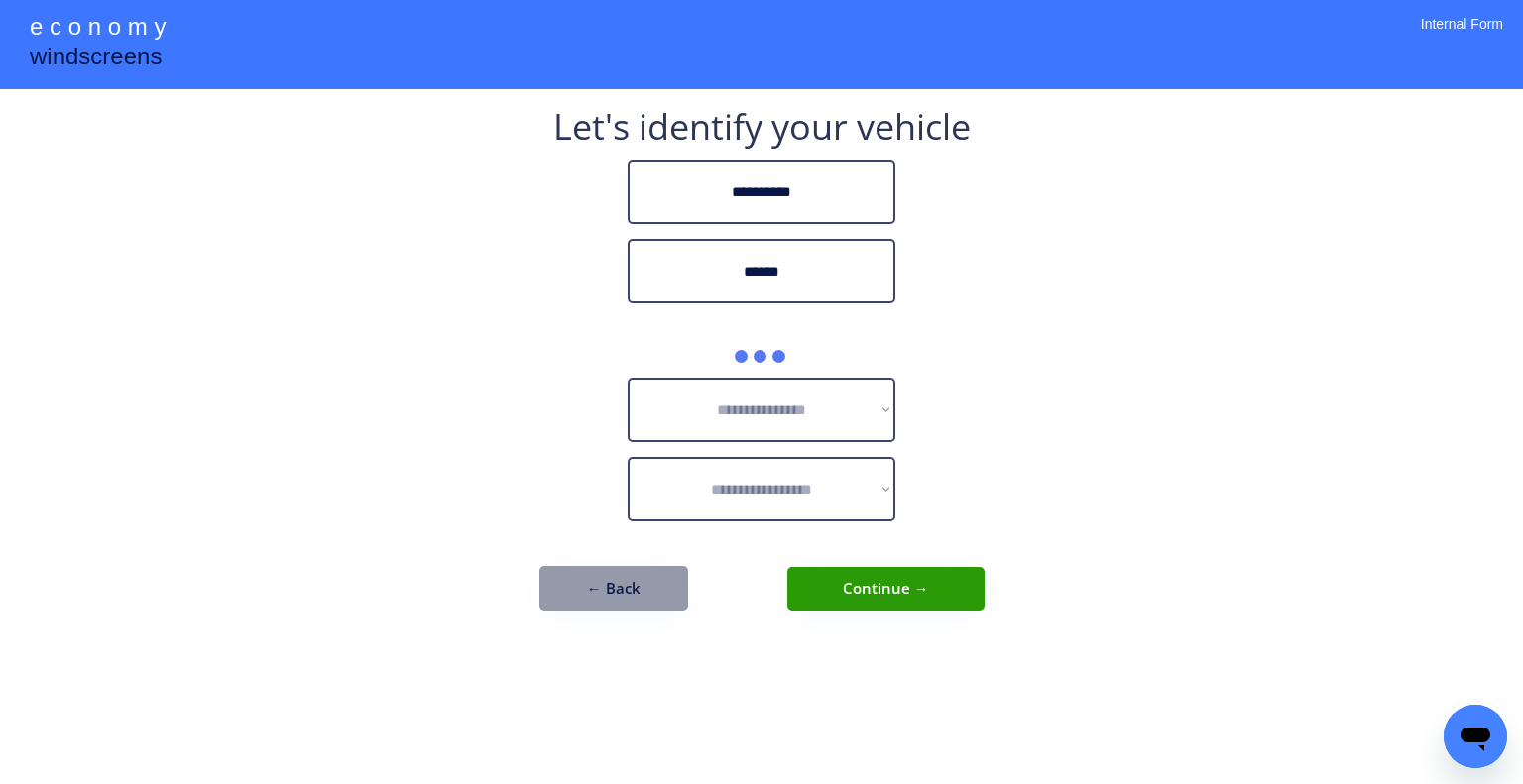 click on "**********" at bounding box center (762, 392) 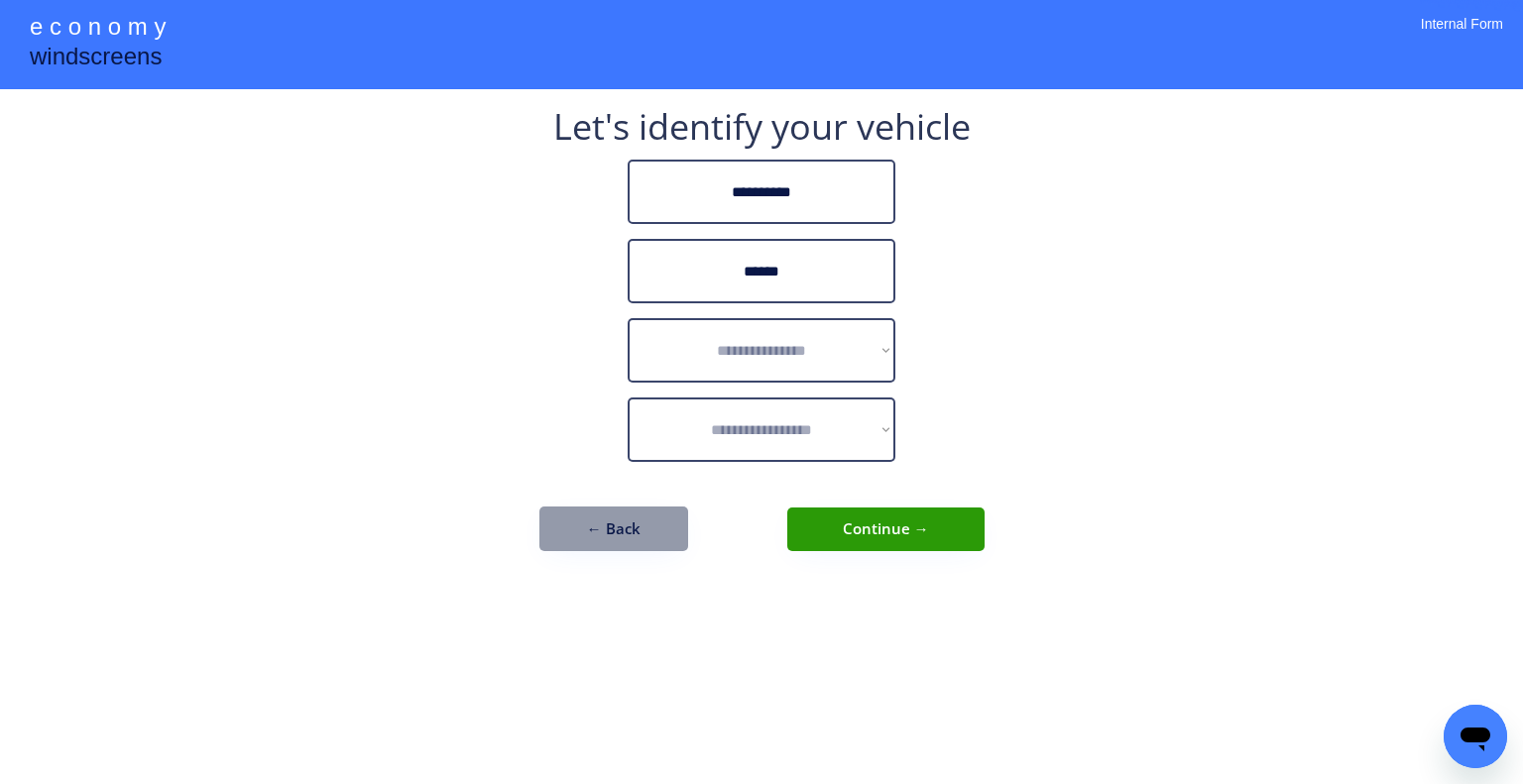 click on "**********" at bounding box center (762, 392) 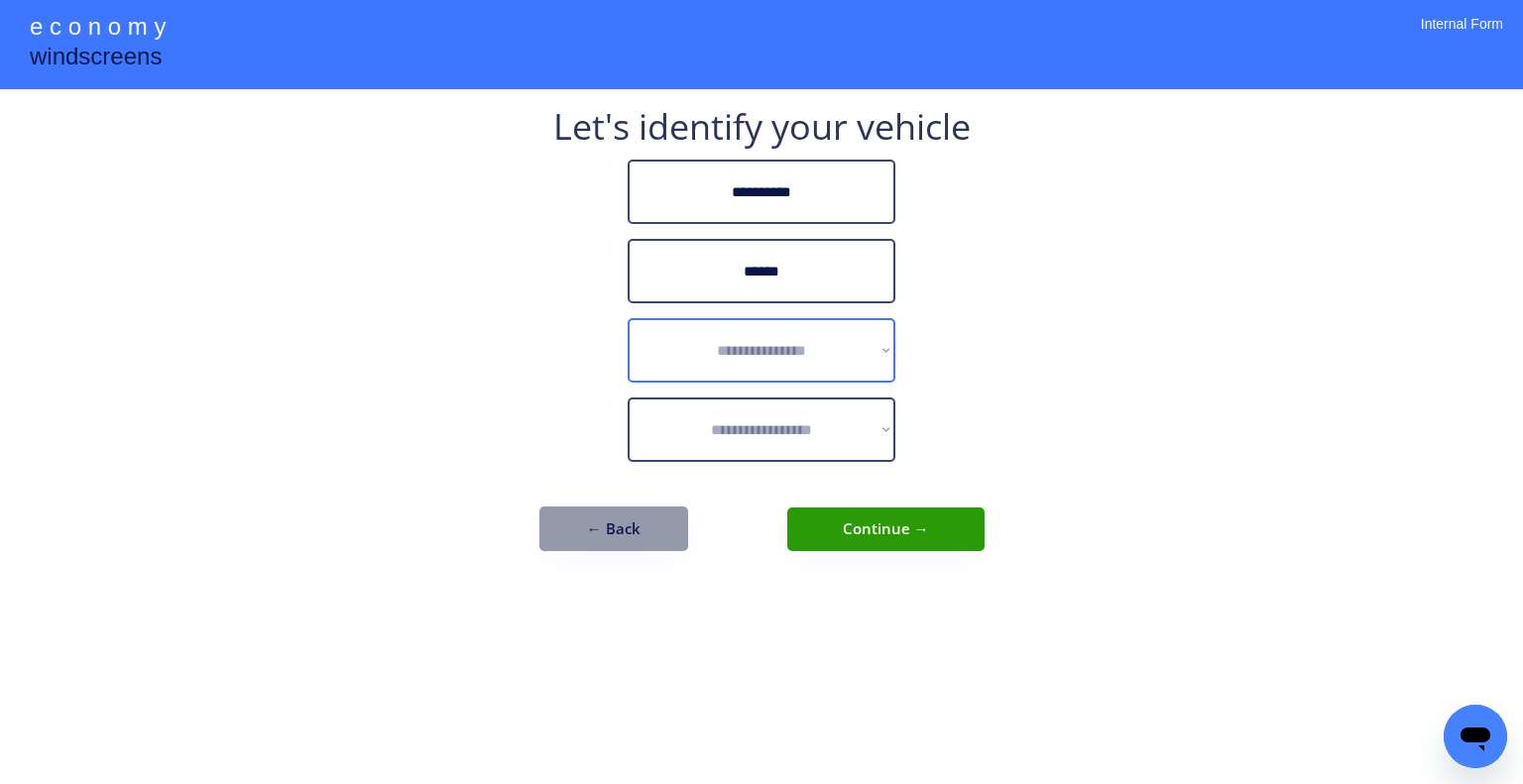 click on "**********" at bounding box center (762, 350) 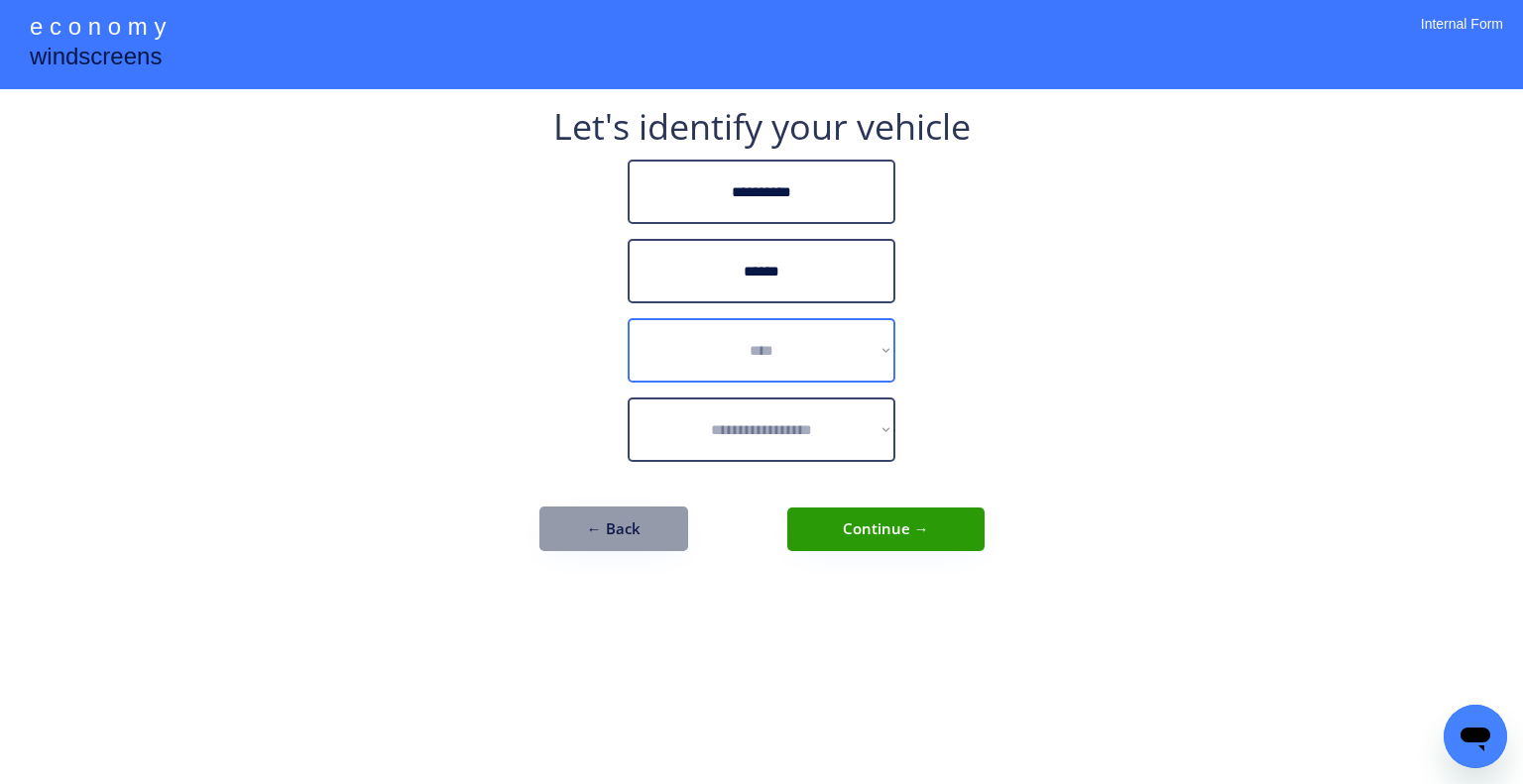 click on "**********" at bounding box center [762, 350] 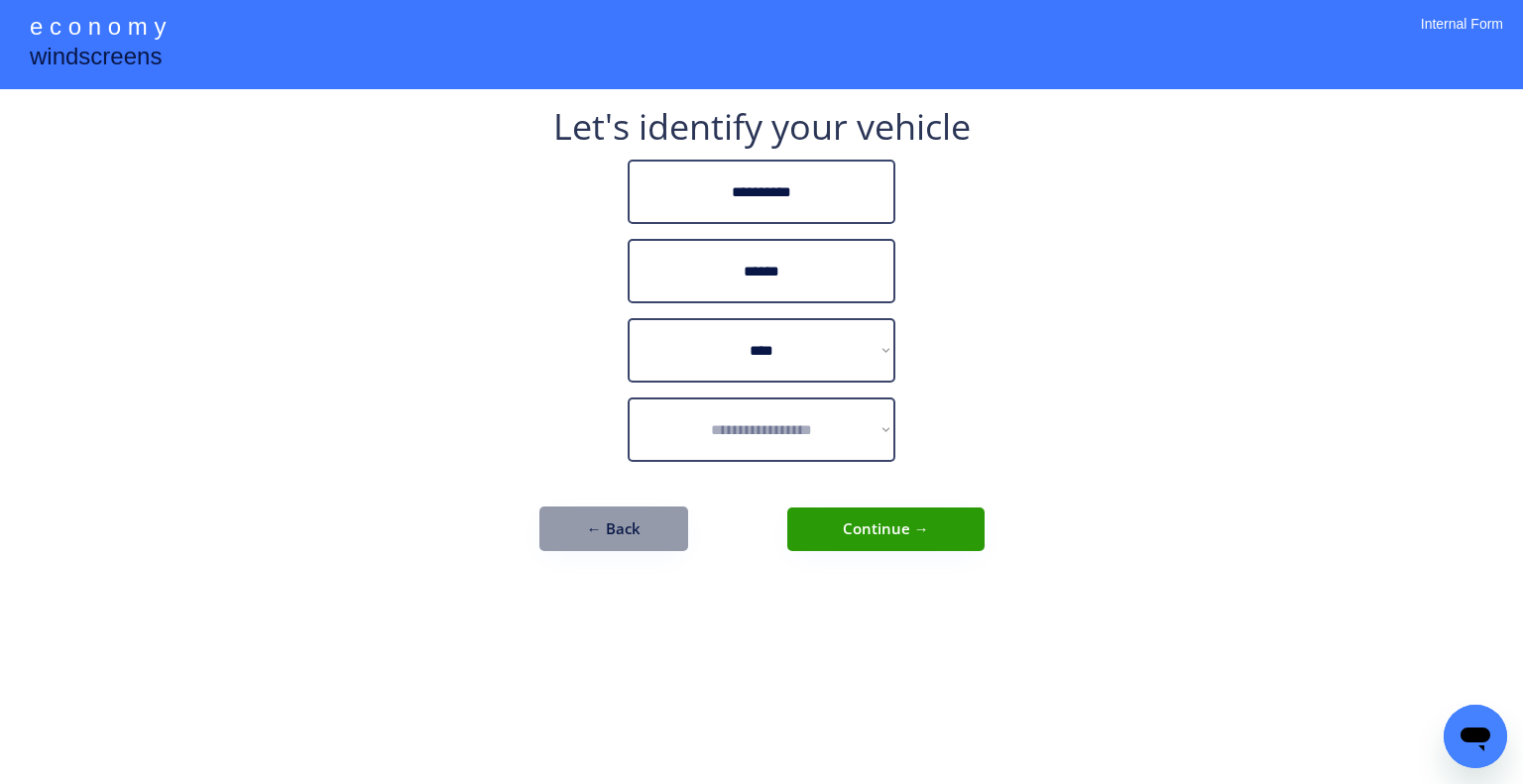 drag, startPoint x: 1190, startPoint y: 492, endPoint x: 1108, endPoint y: 528, distance: 89.554453 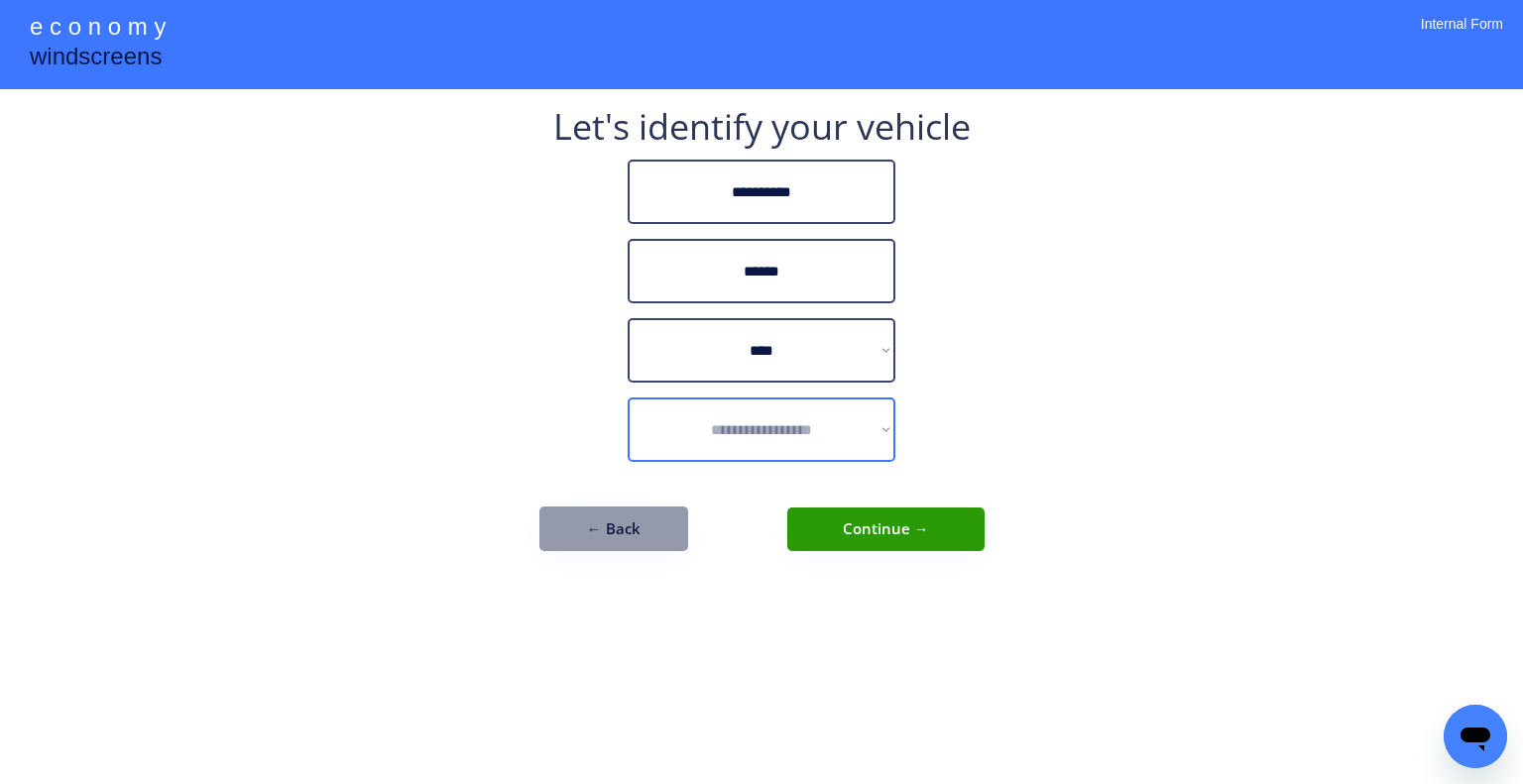 select on "**********" 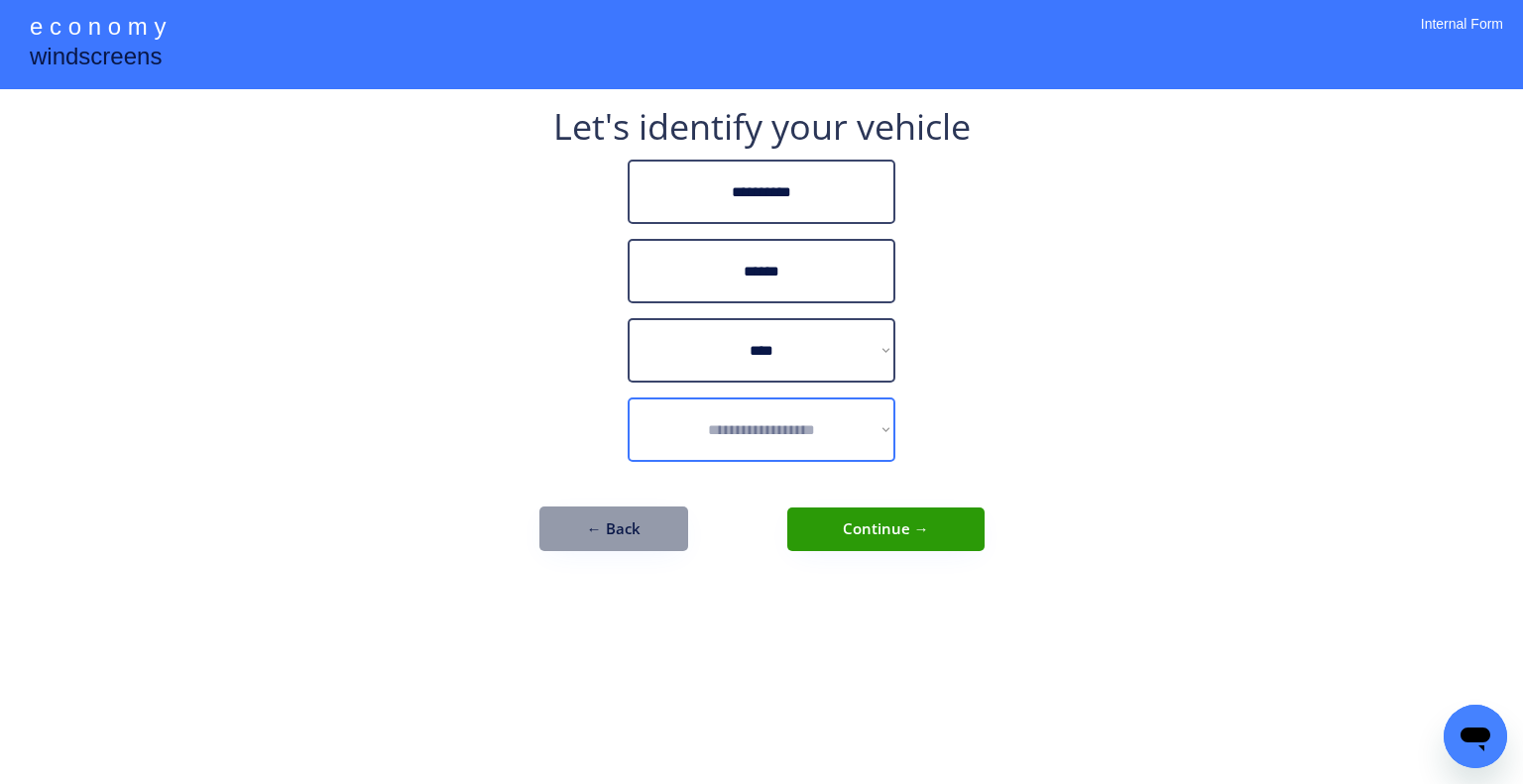 click on "**********" at bounding box center (762, 429) 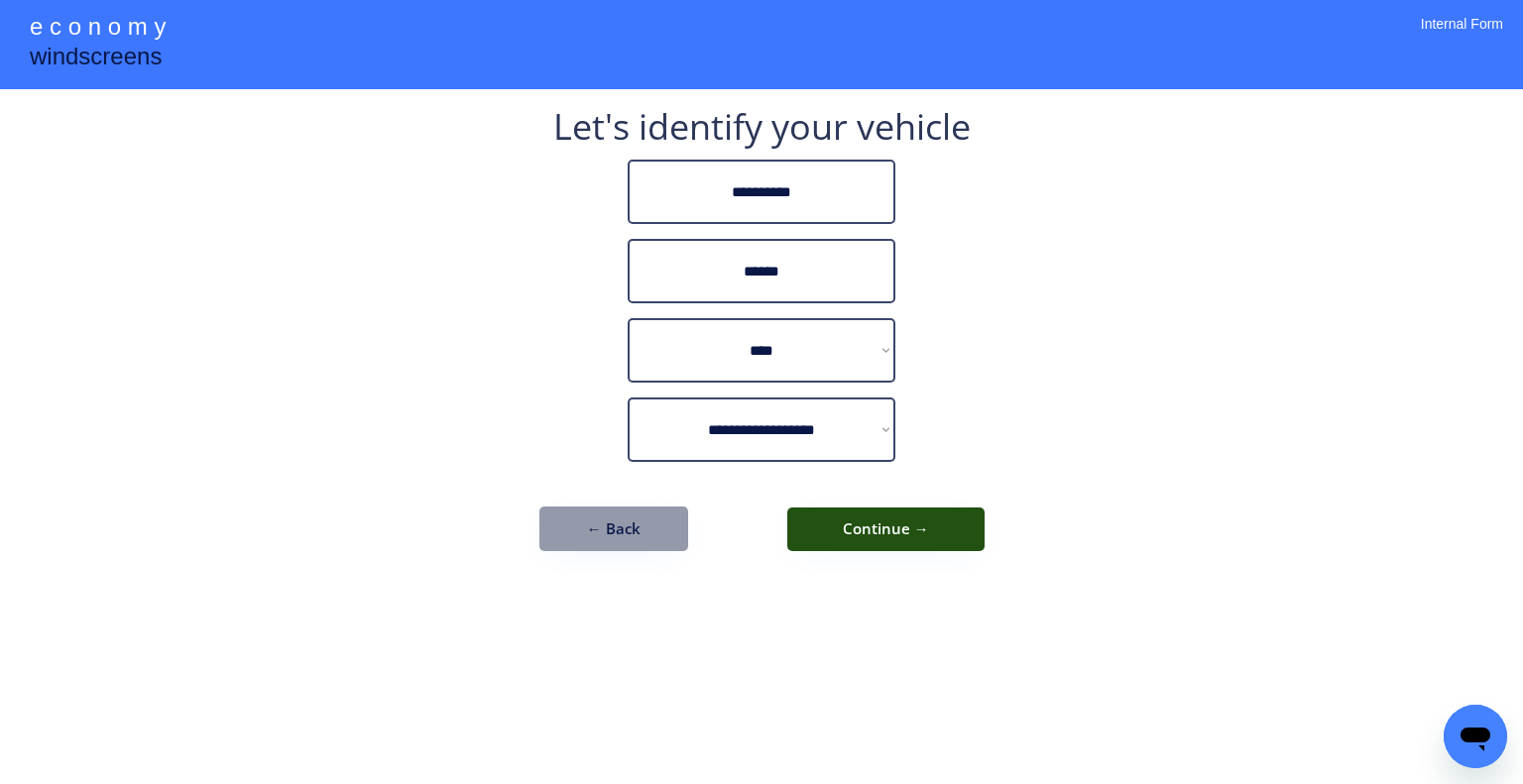 drag, startPoint x: 940, startPoint y: 518, endPoint x: 1043, endPoint y: 499, distance: 104.73777 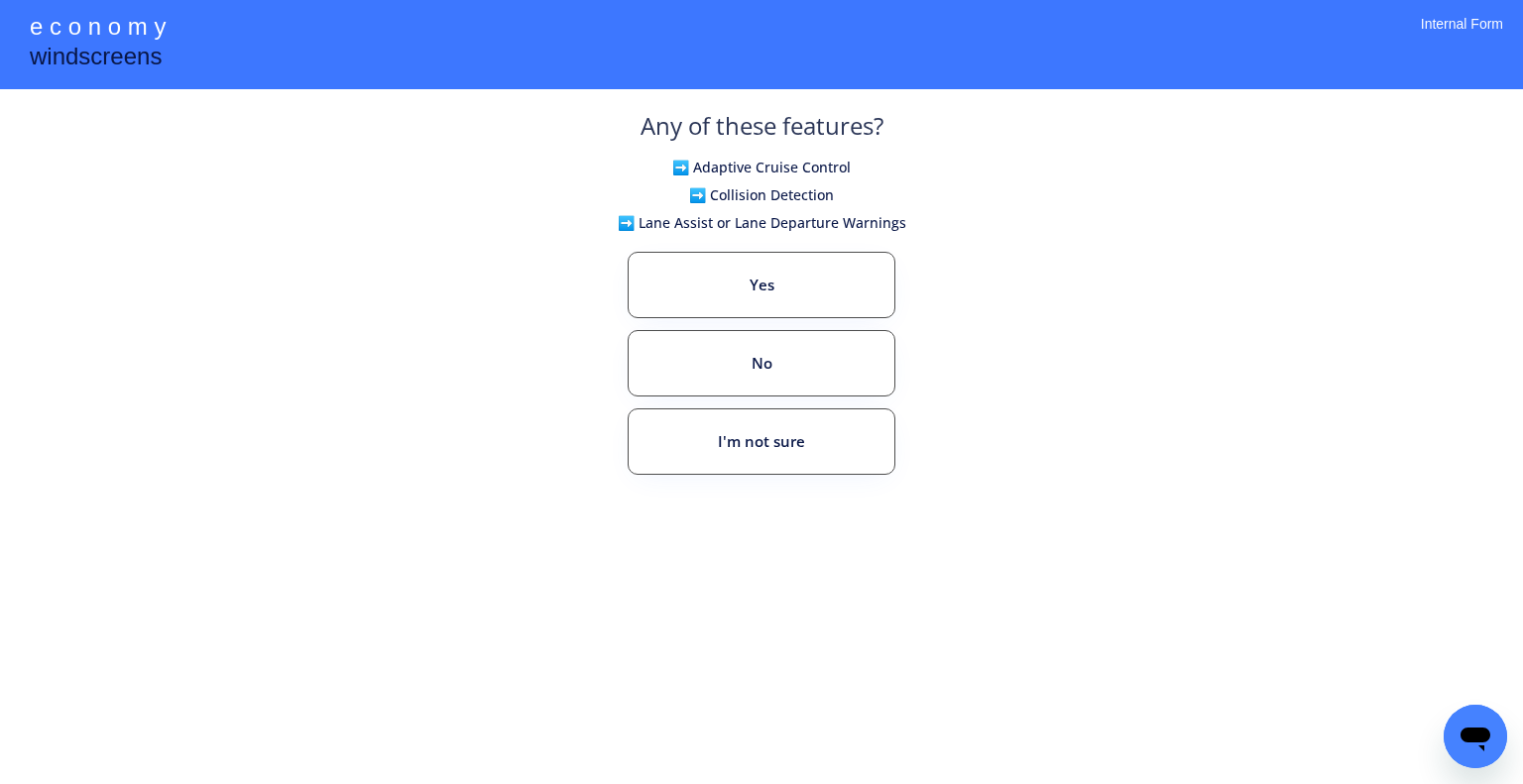 click on "**********" at bounding box center [762, 392] 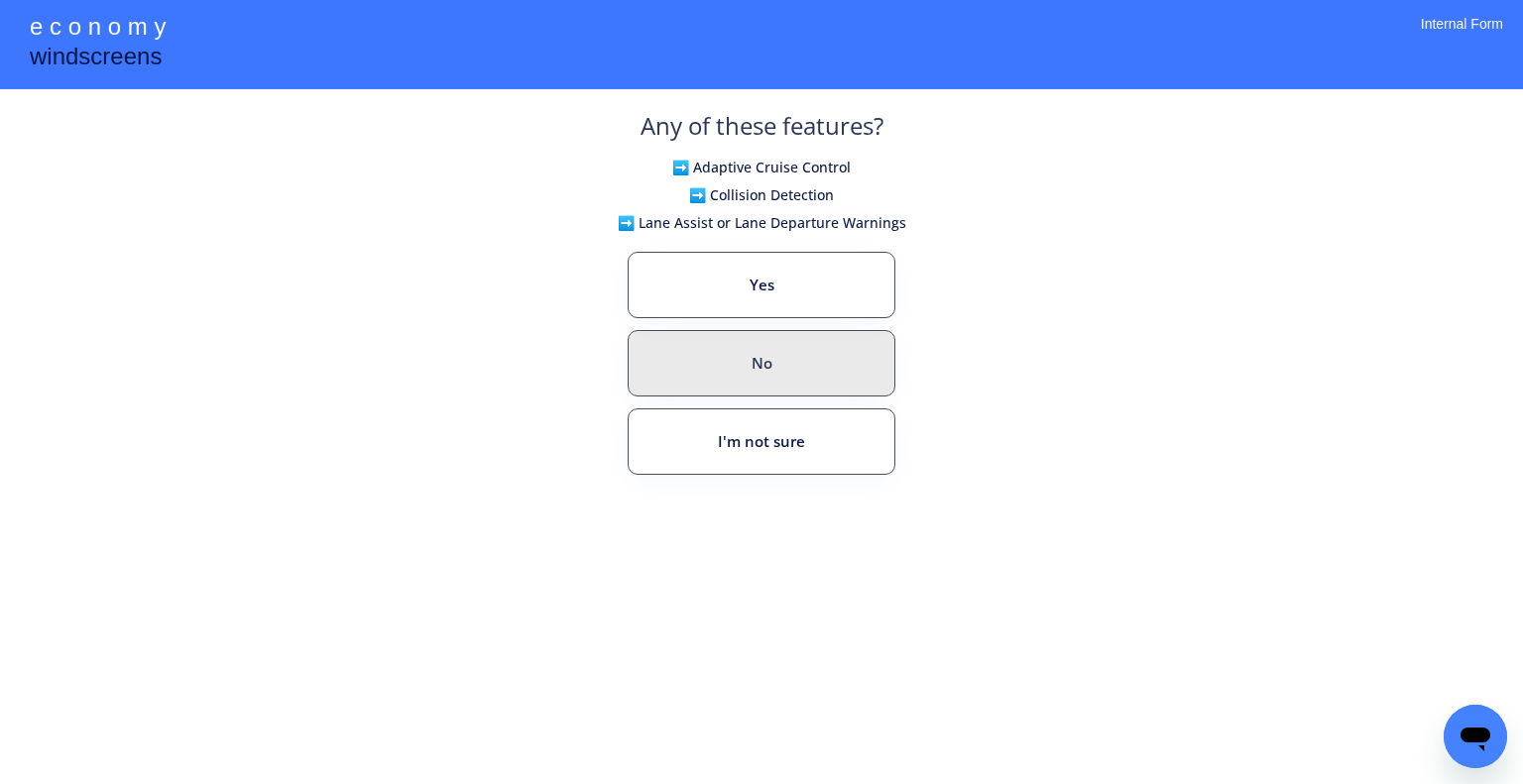 click on "Yes" at bounding box center [762, 284] 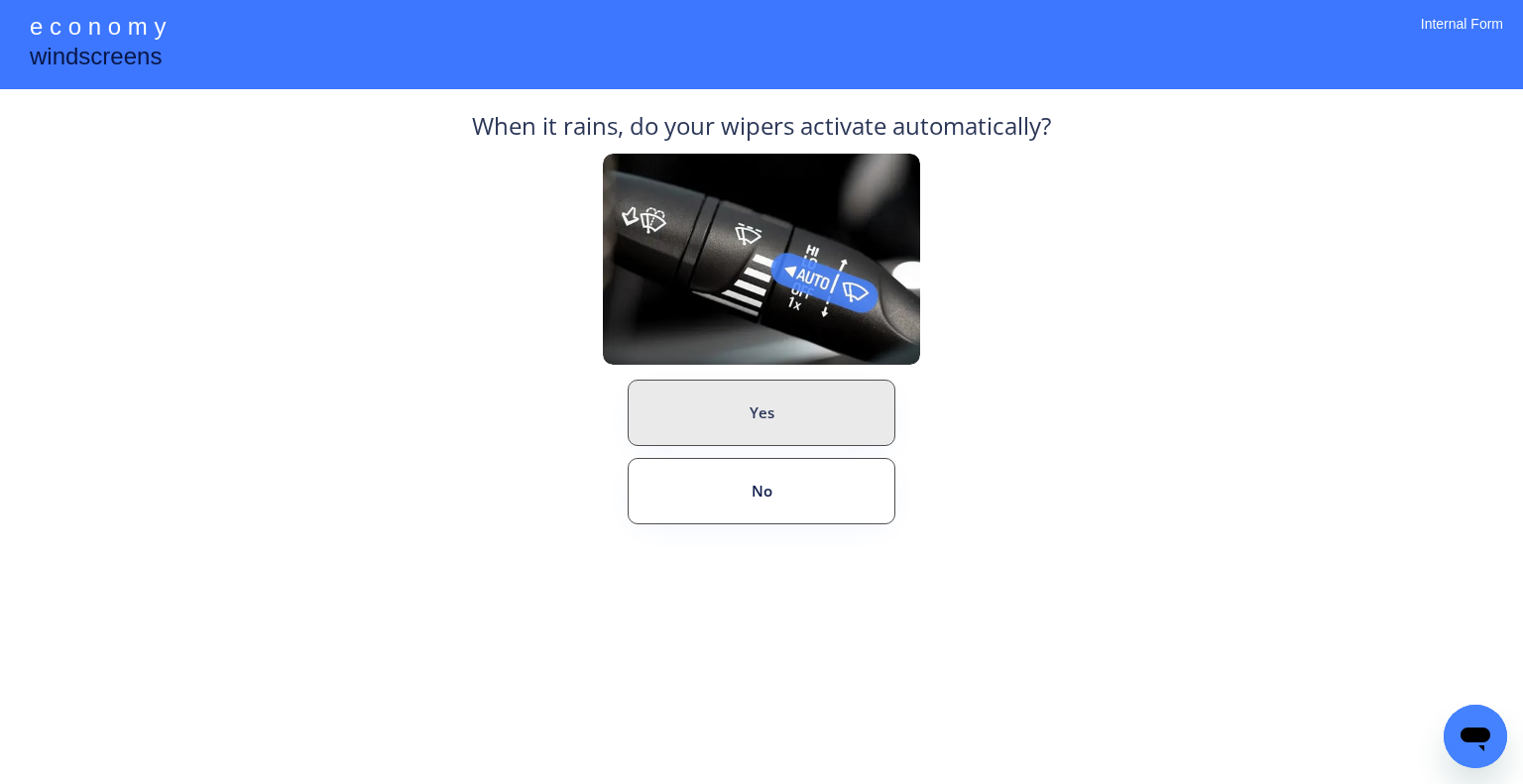 click on "Yes" at bounding box center (762, 412) 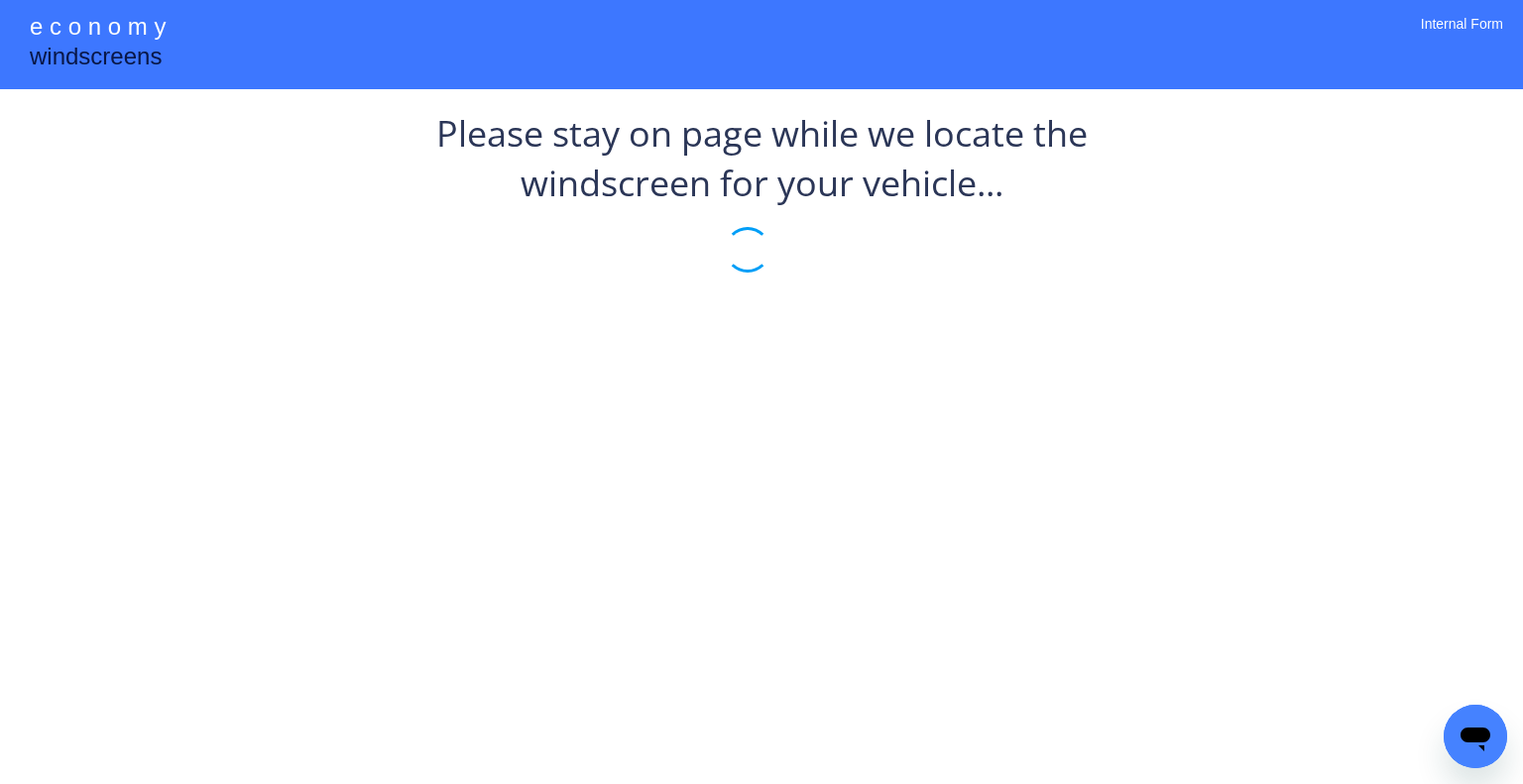 click on "**********" at bounding box center (762, 392) 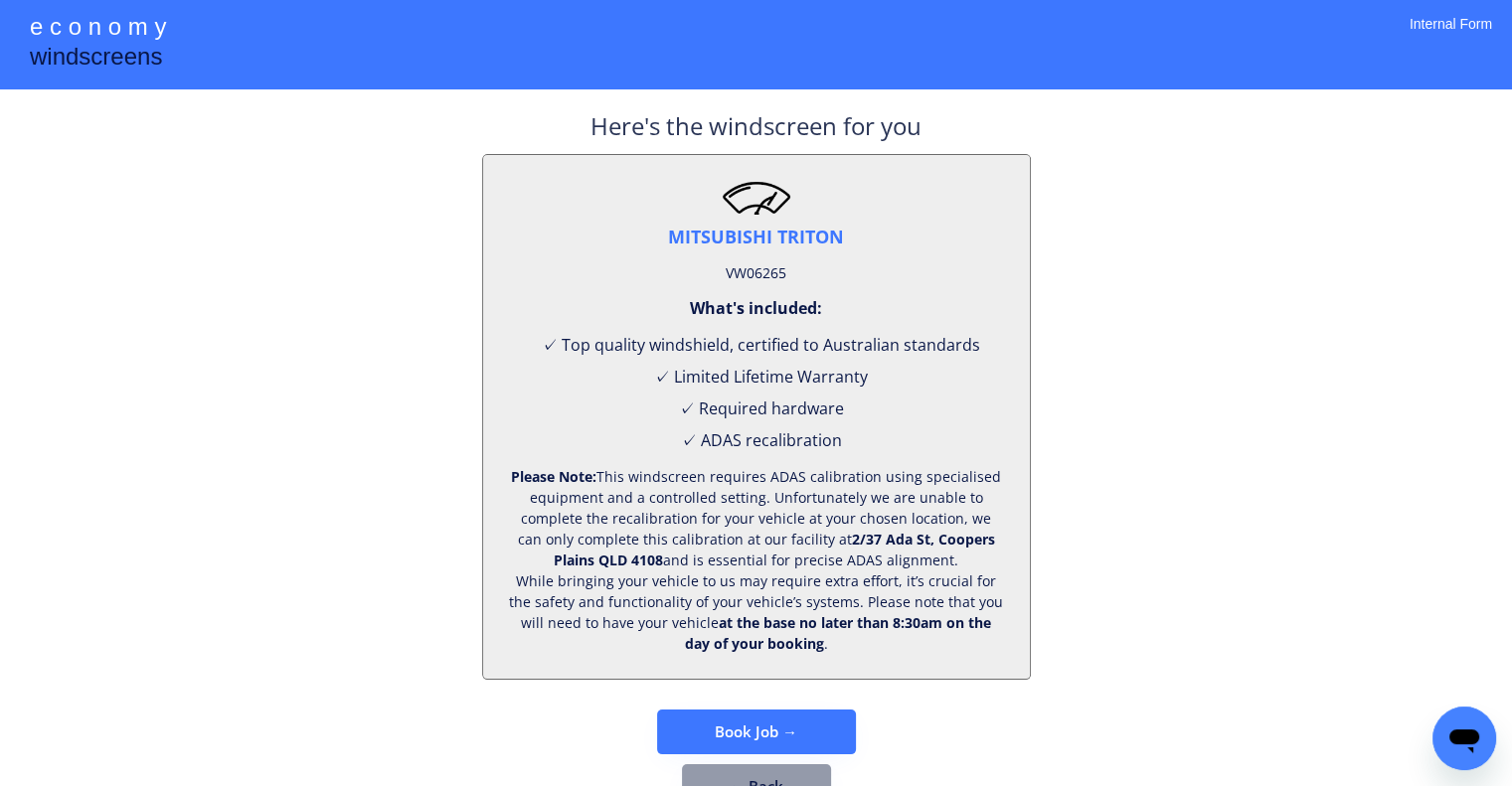 click on "VW06265" at bounding box center [756, 273] 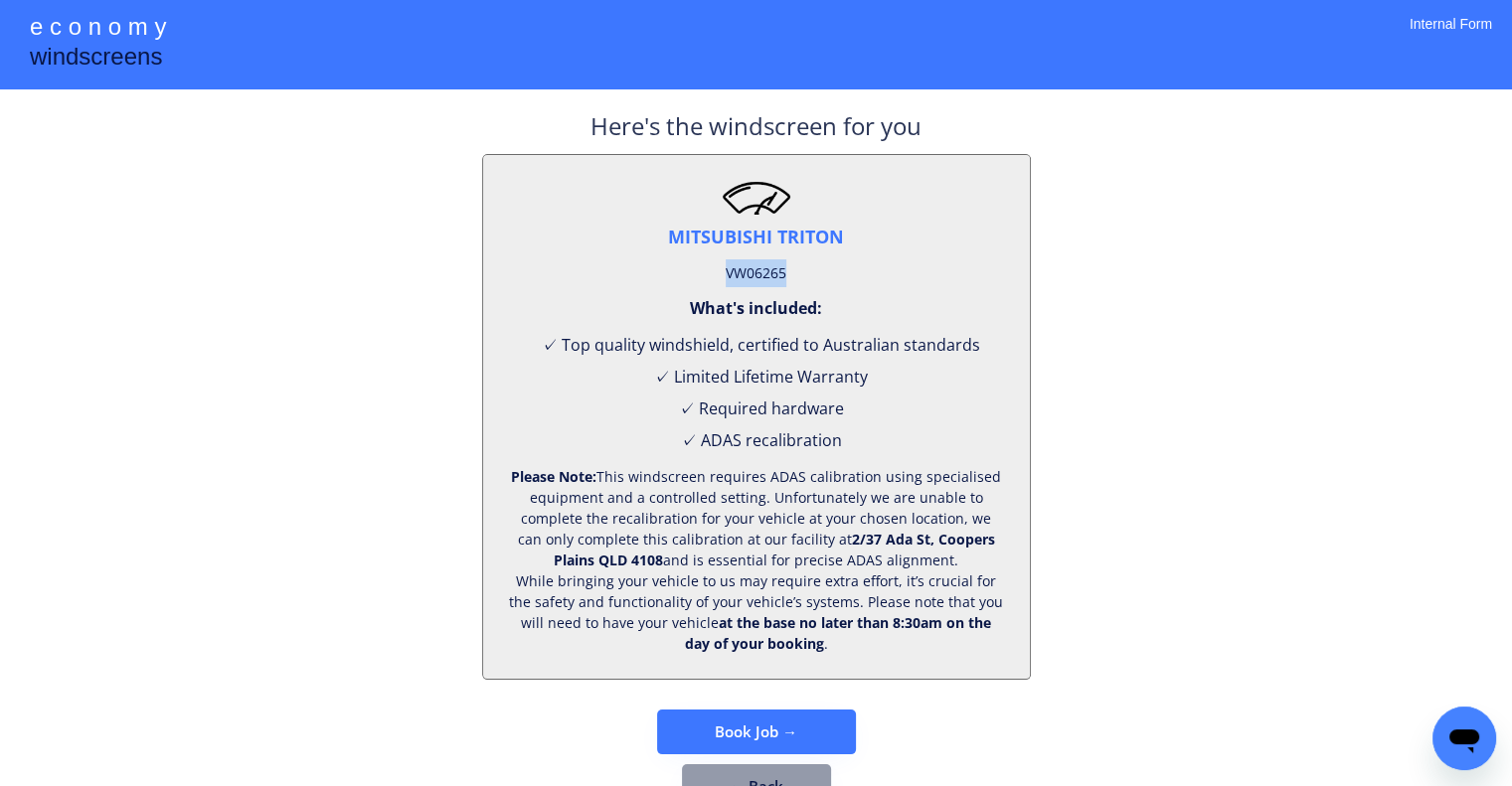 click on "VW06265" at bounding box center (756, 273) 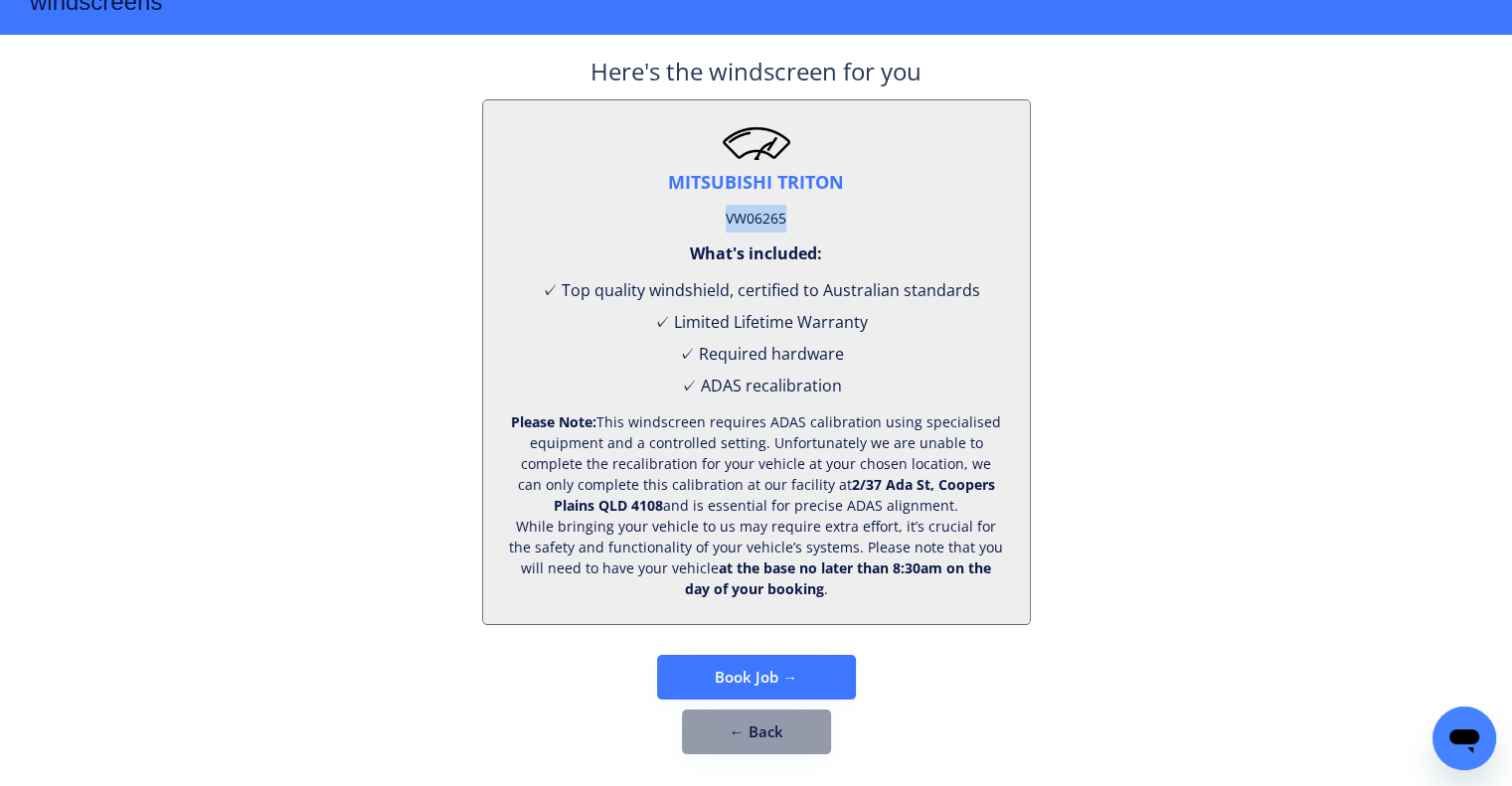 scroll, scrollTop: 82, scrollLeft: 0, axis: vertical 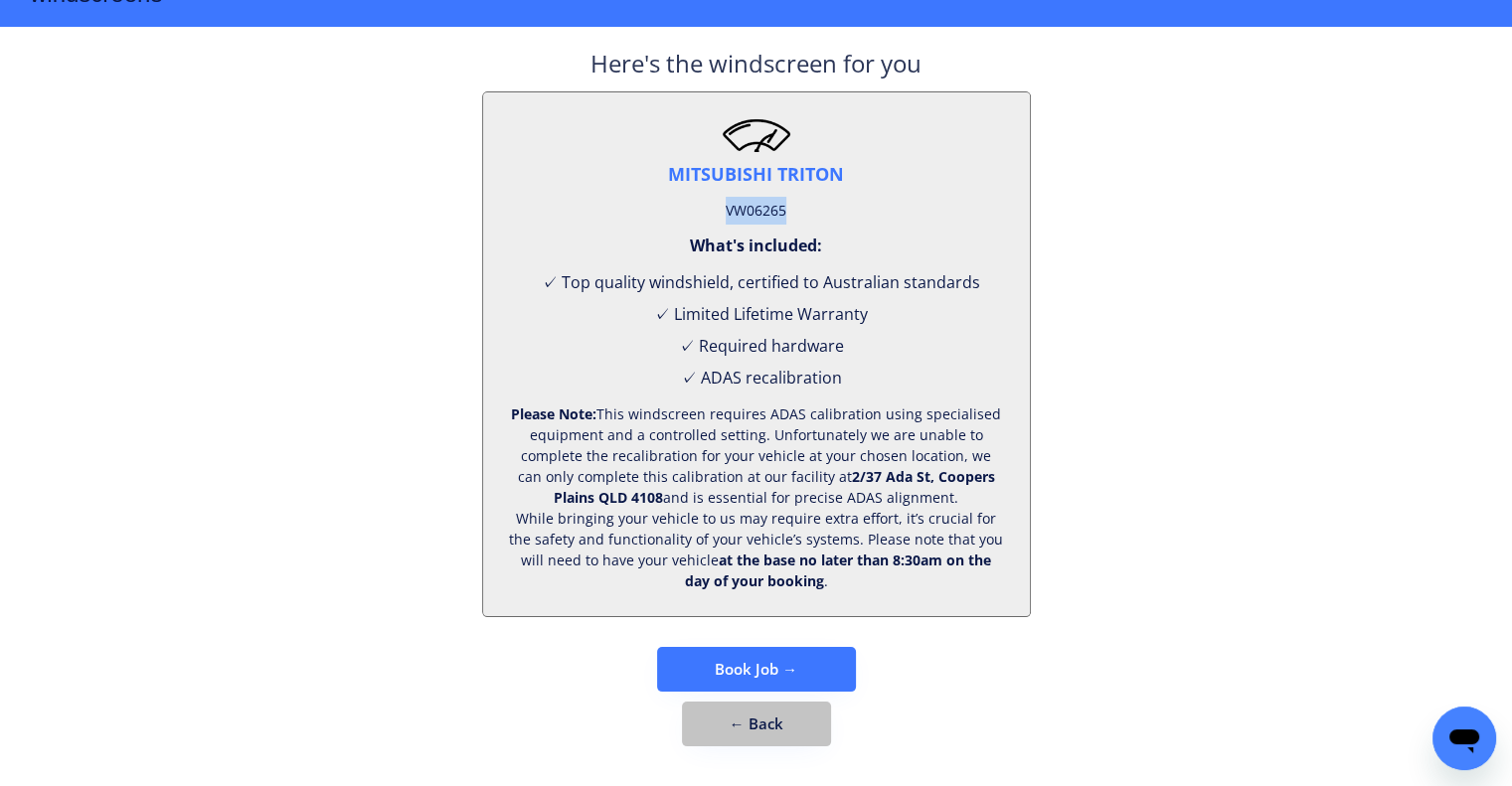 click on "←   Back" at bounding box center (756, 723) 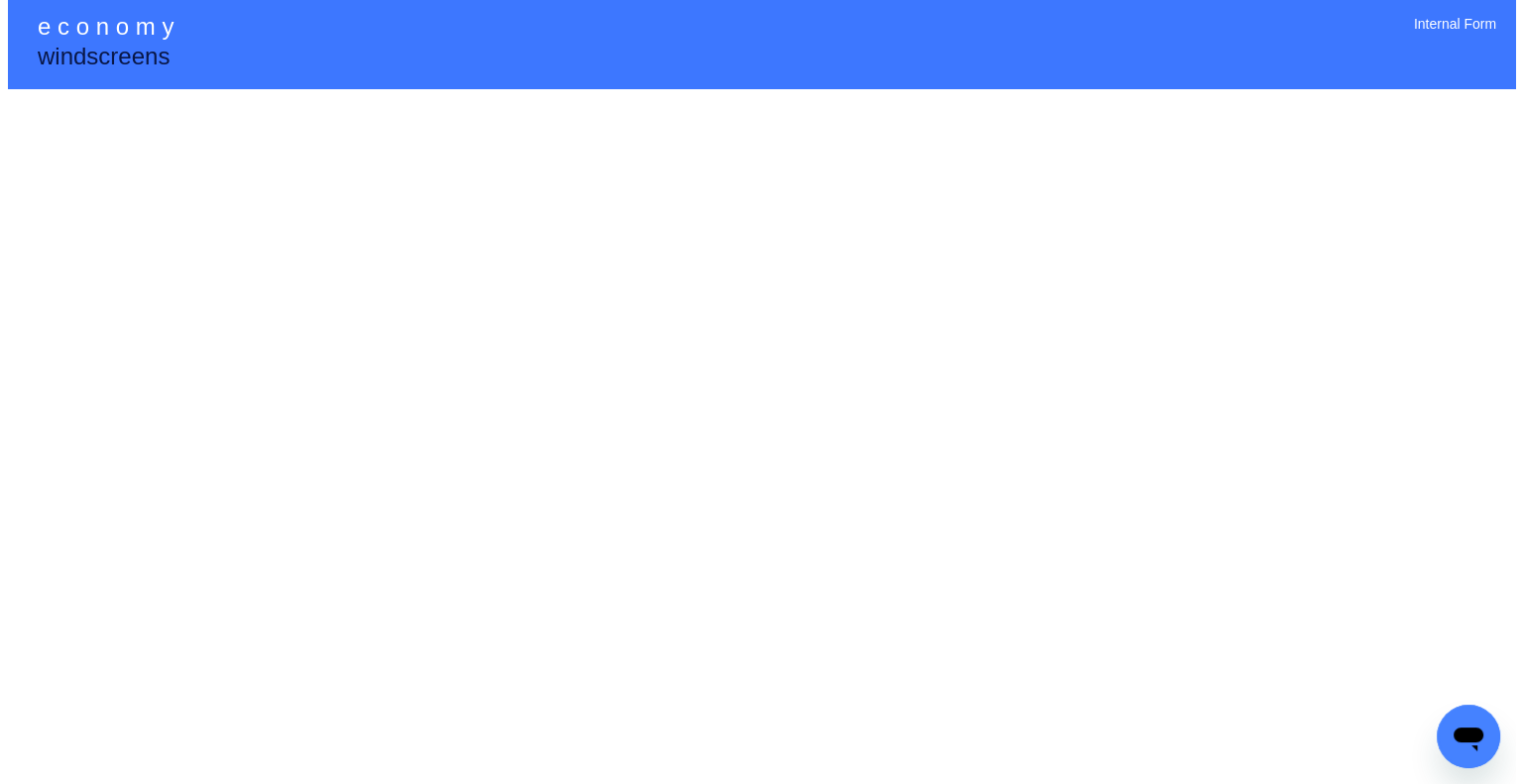 scroll, scrollTop: 0, scrollLeft: 0, axis: both 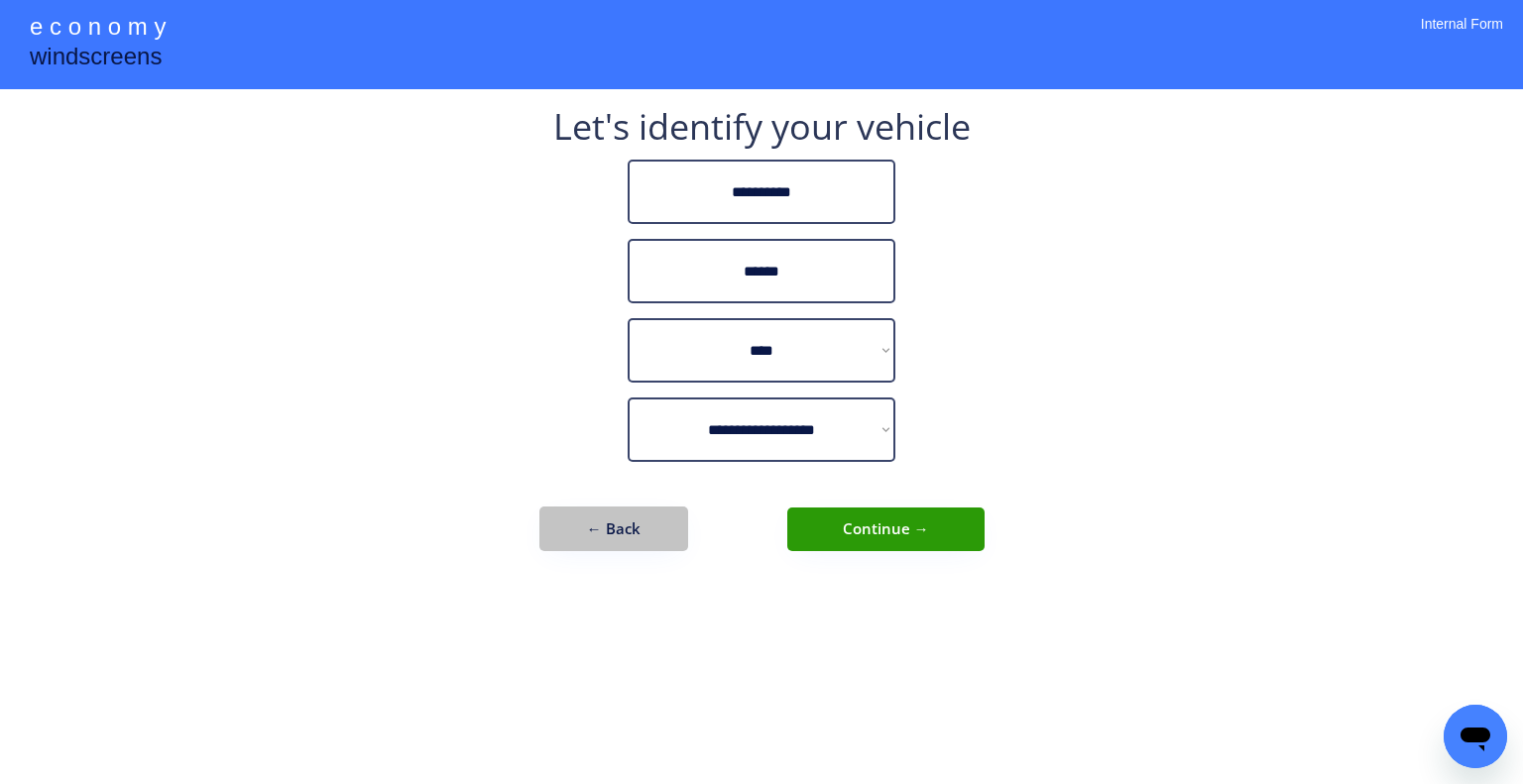 click on "←   Back" at bounding box center [614, 528] 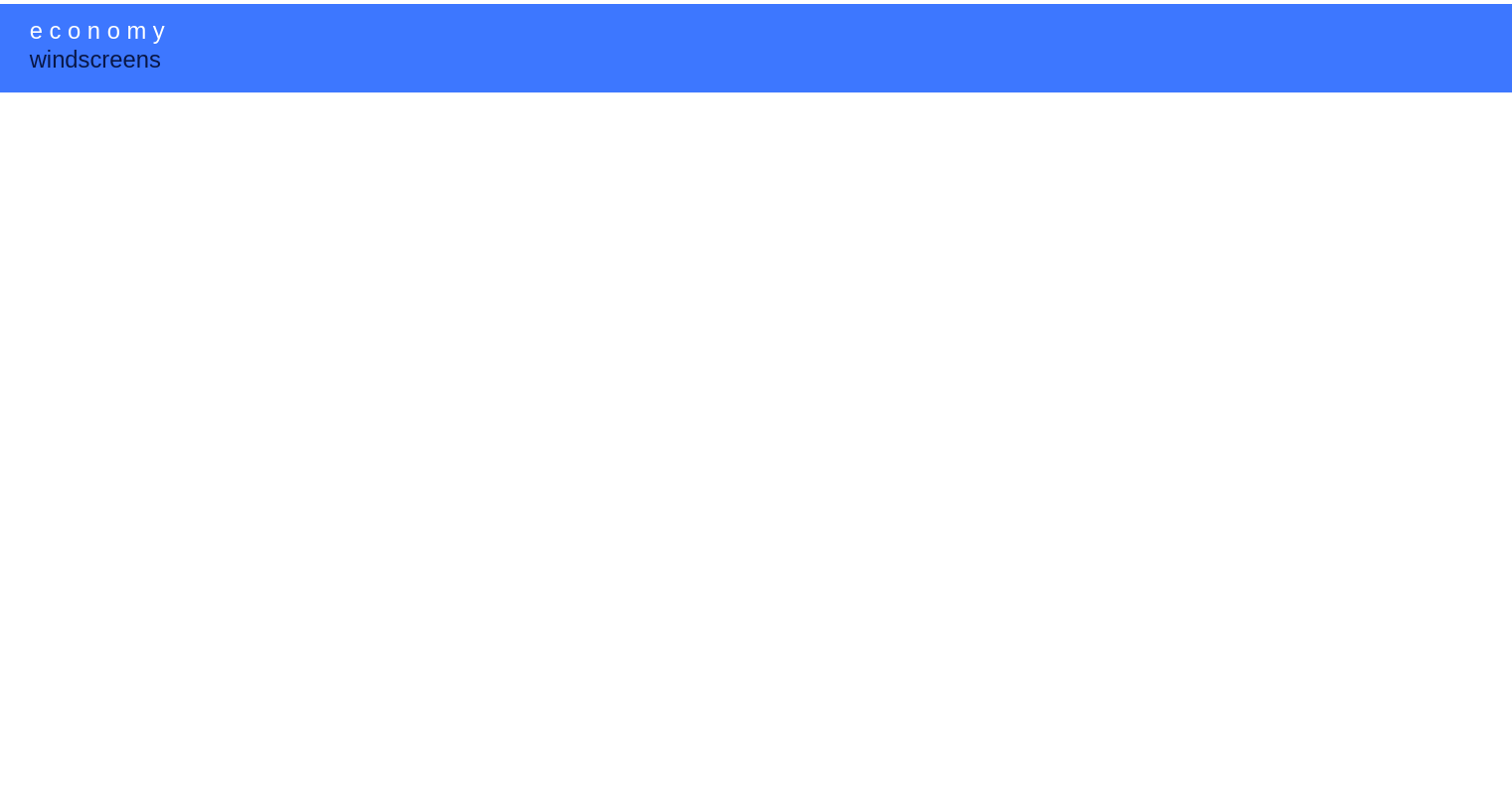scroll, scrollTop: 0, scrollLeft: 0, axis: both 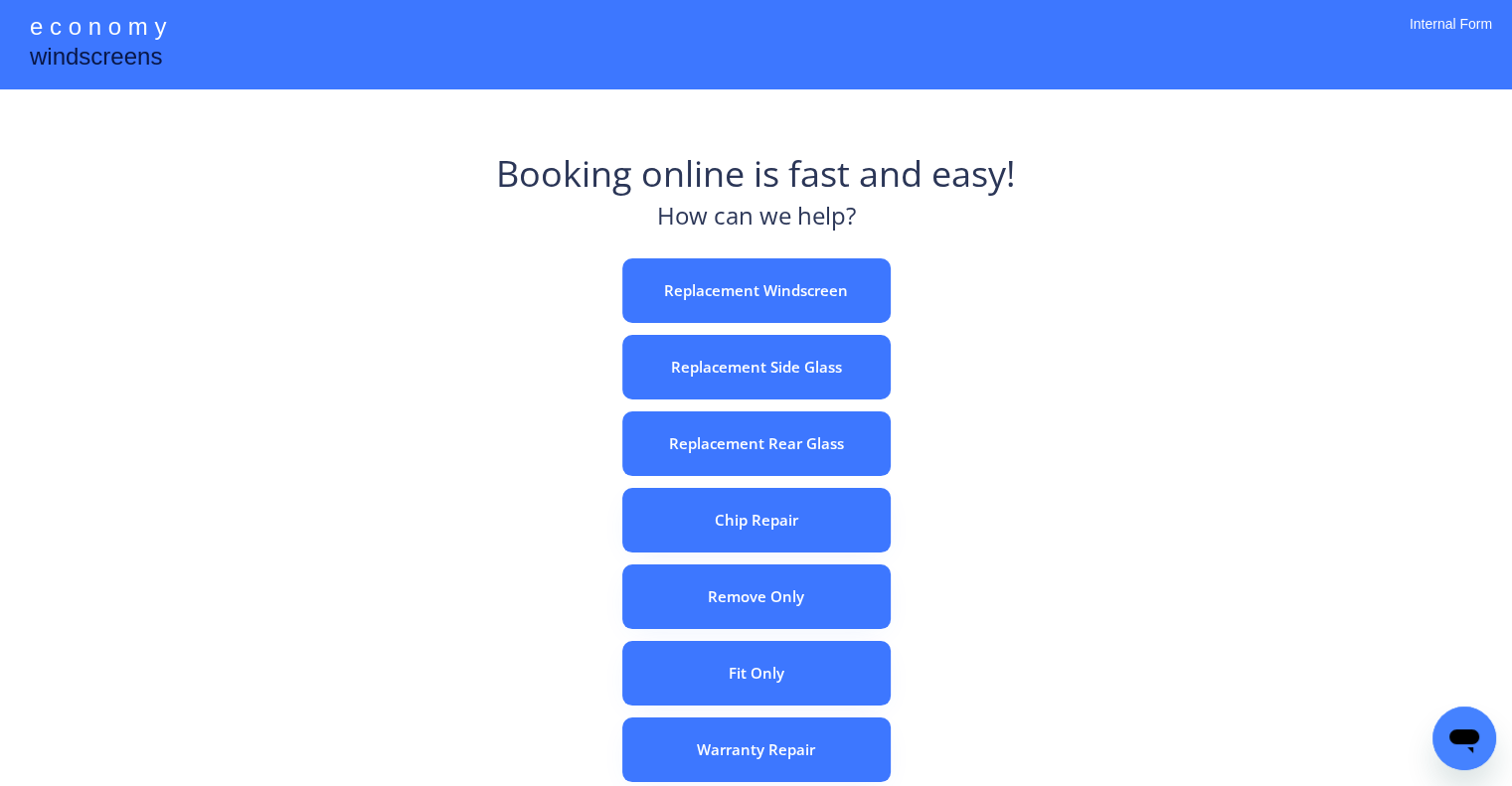 click on "e c o n o m y windscreens Booking online is fast and easy! How can we help? Replacement Windscreen Replacement Side Glass Replacement Rear Glass Chip Repair Remove Only Fit Only Warranty Repair ADAS Recalibration Only Rebook a Job Confirm Quotes Manual Booking Internal Form" at bounding box center [756, 553] 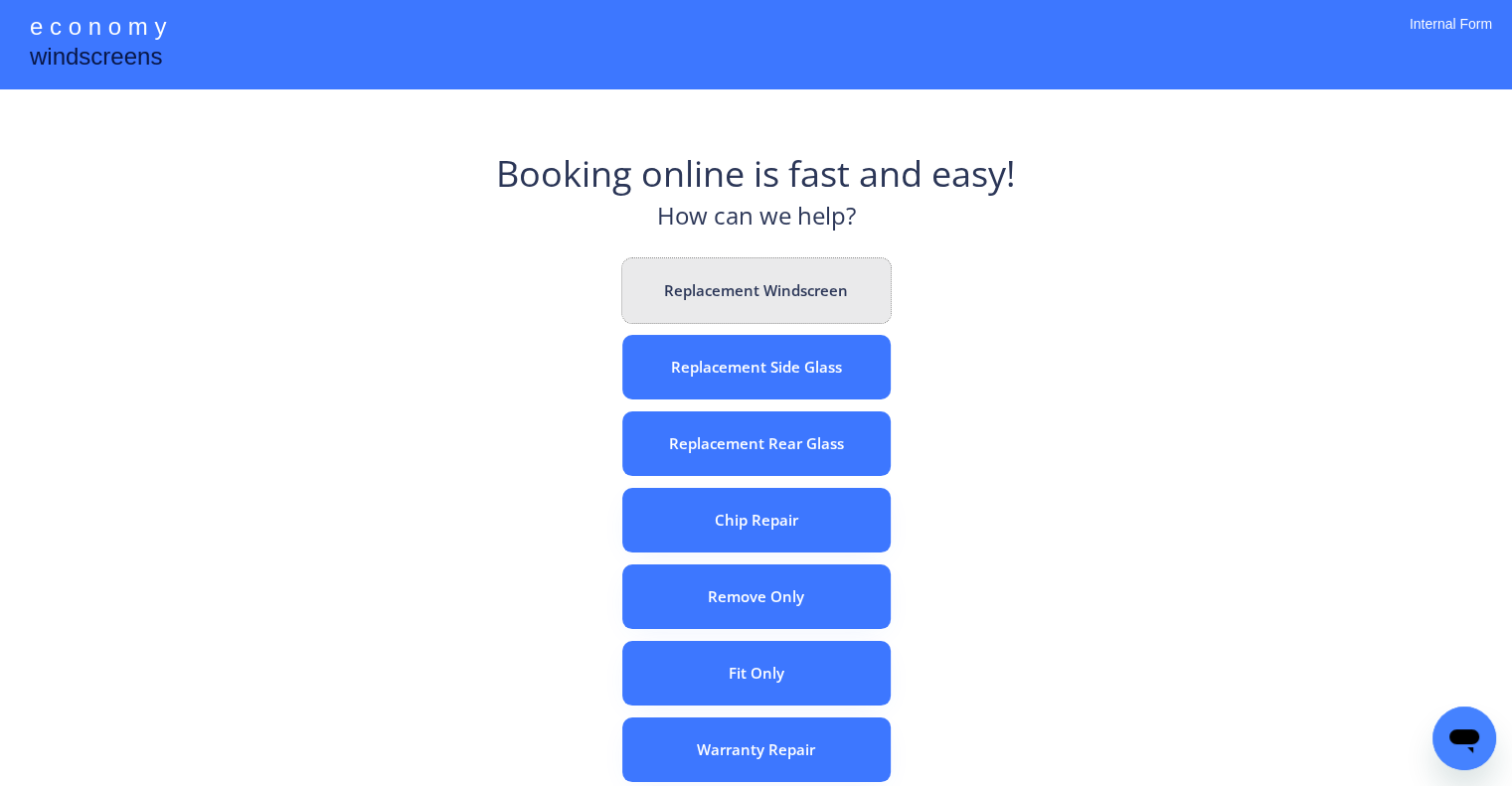 click on "Replacement Windscreen" at bounding box center (756, 290) 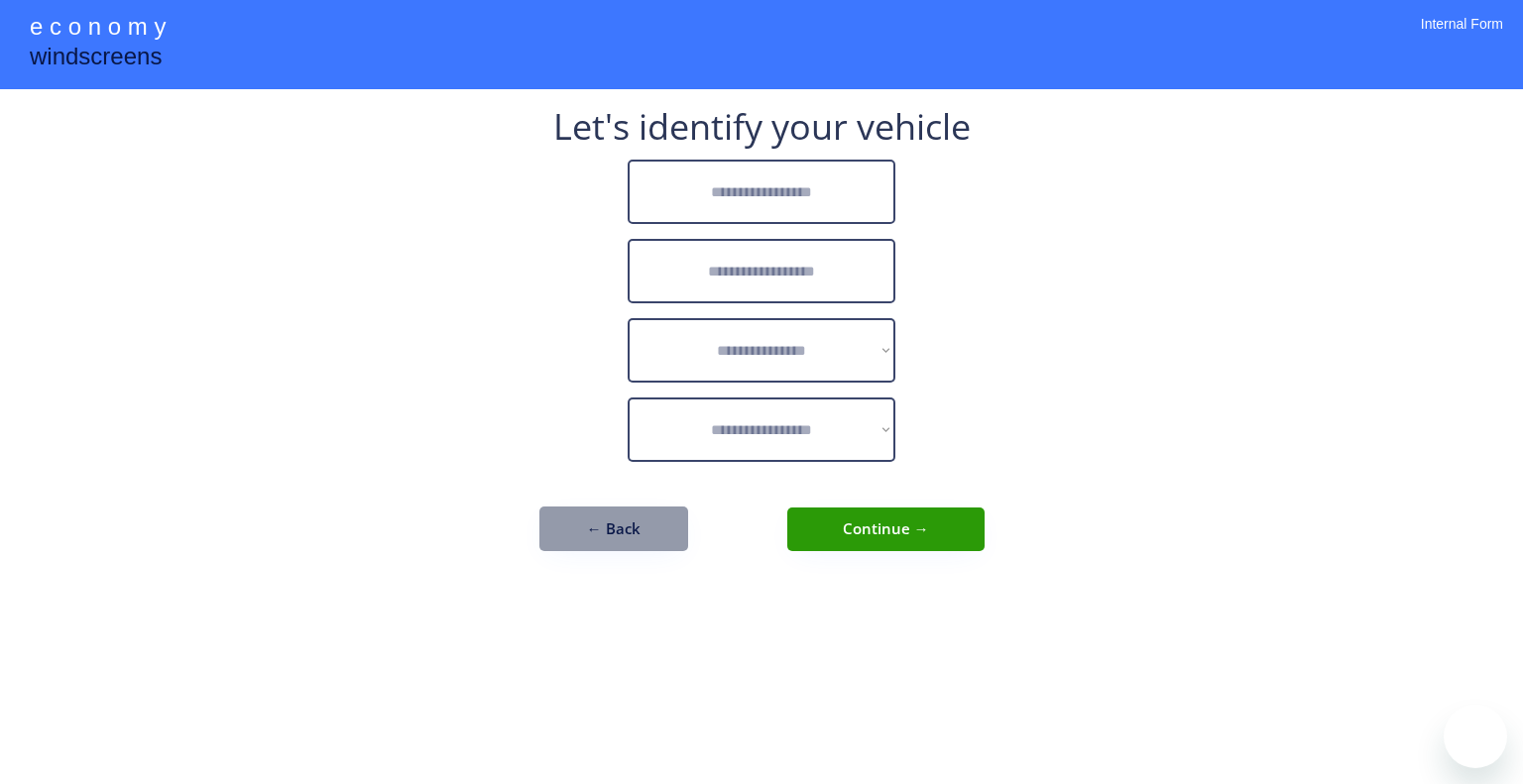 scroll, scrollTop: 0, scrollLeft: 0, axis: both 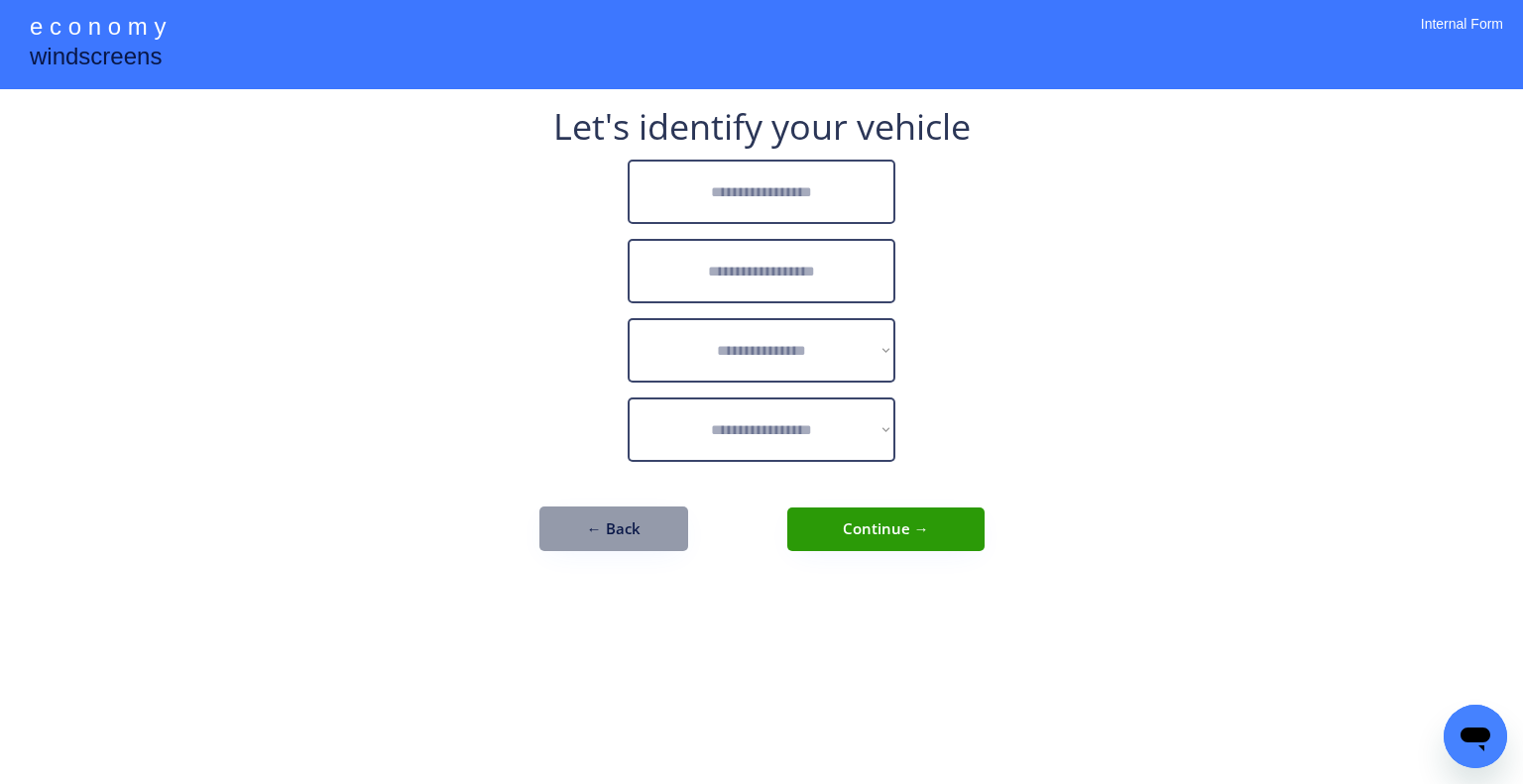 click at bounding box center (762, 191) 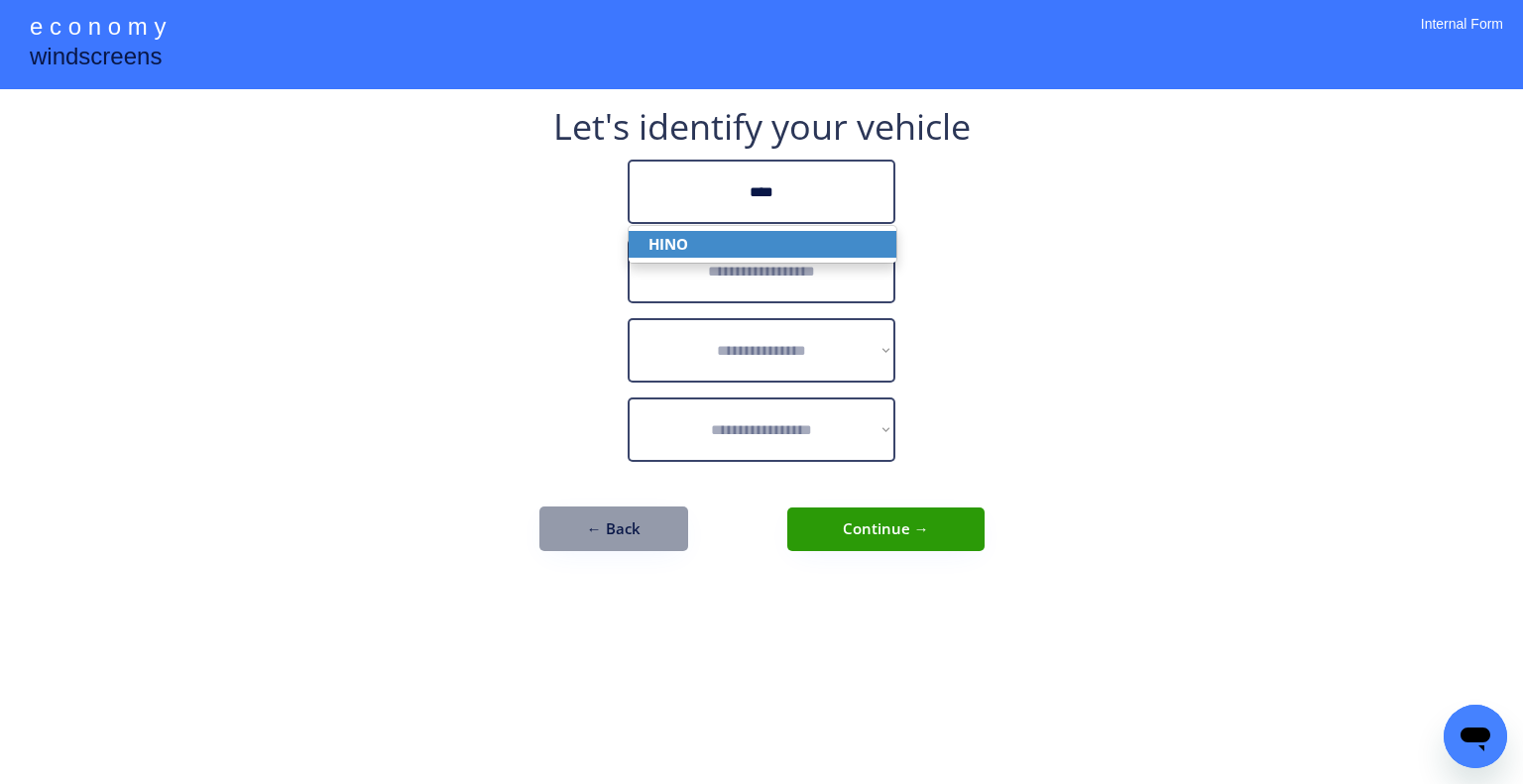 click on "HINO" at bounding box center [762, 244] 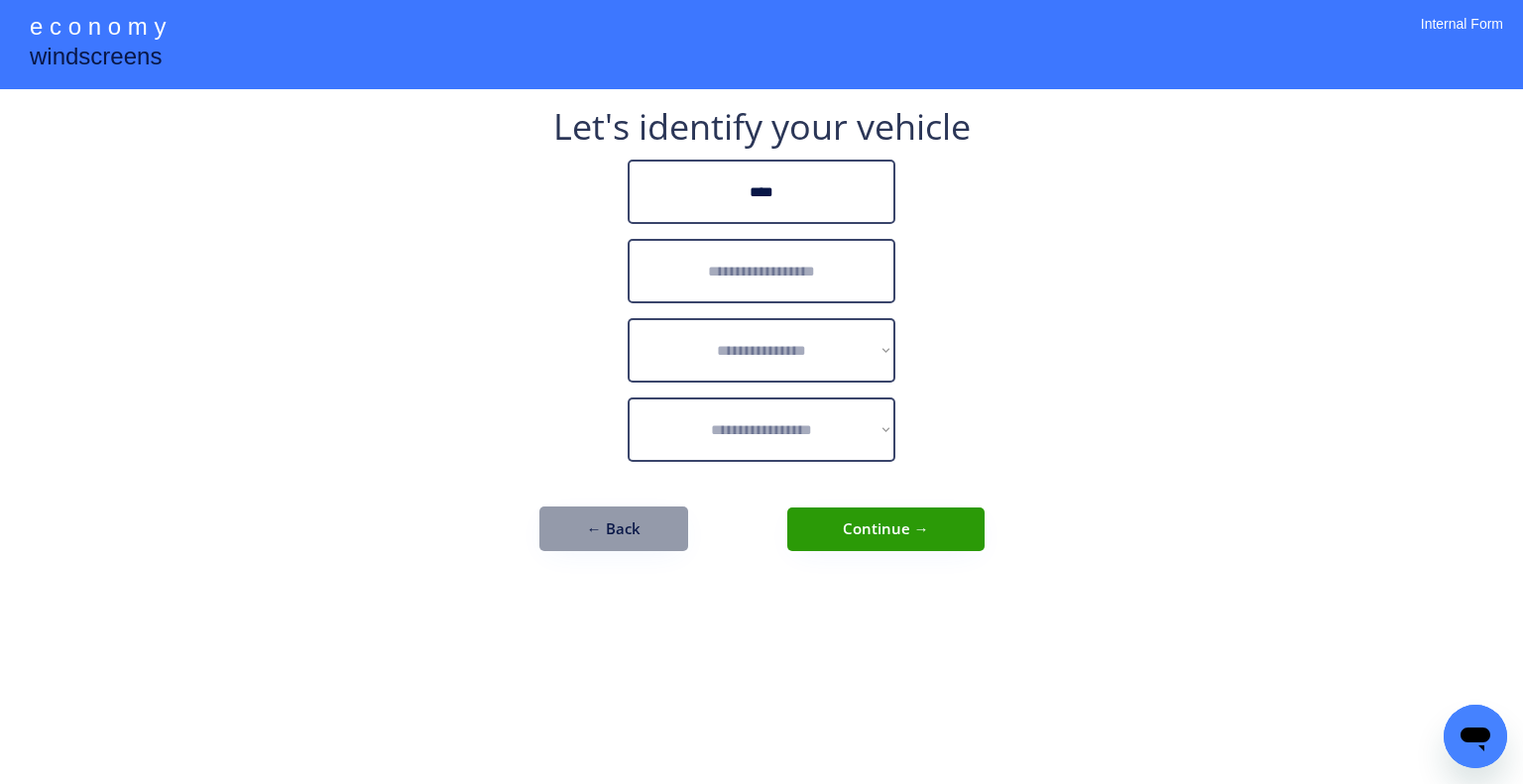 type on "****" 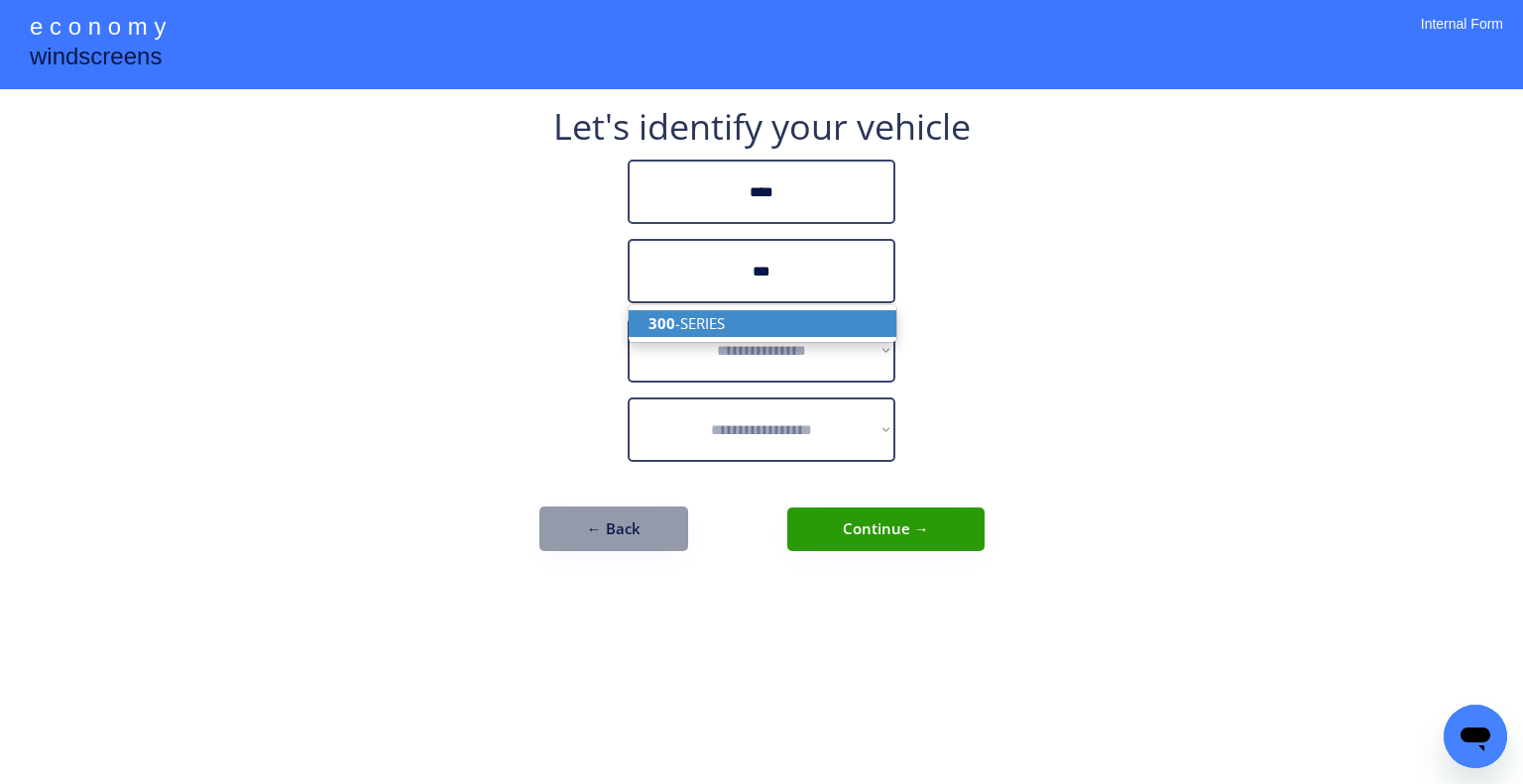click on "300 -SERIES" at bounding box center (762, 323) 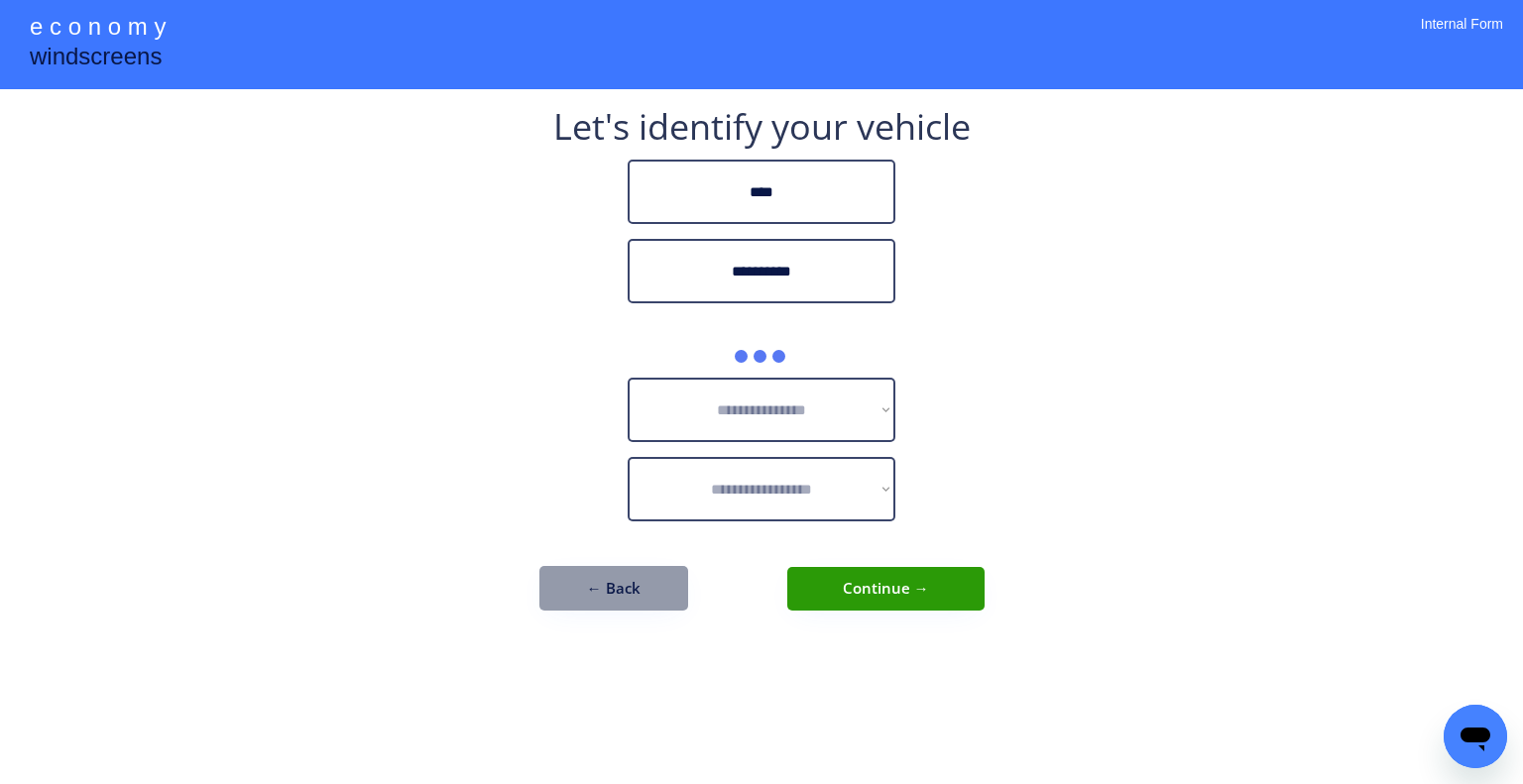 type on "**********" 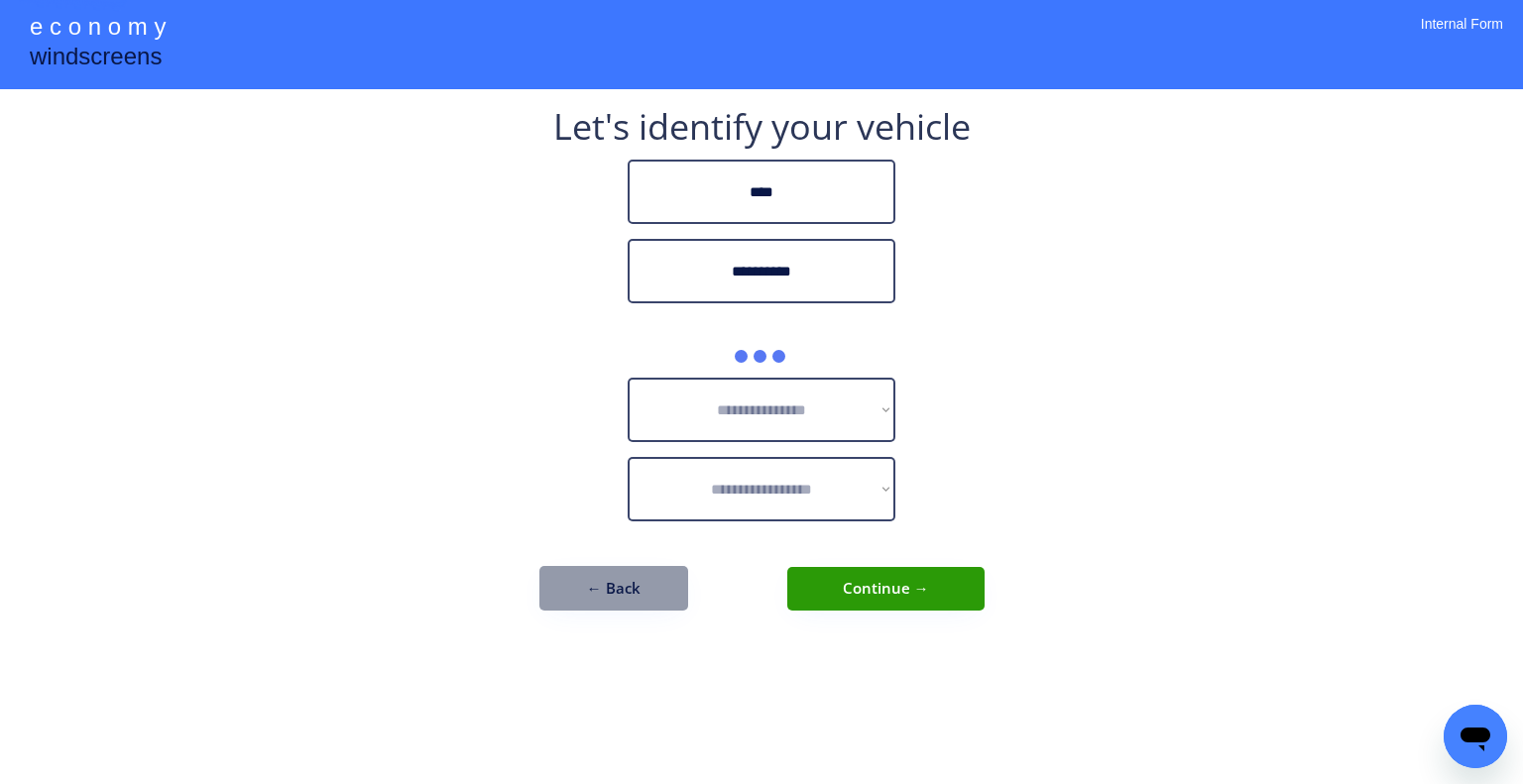 click on "**********" at bounding box center (762, 392) 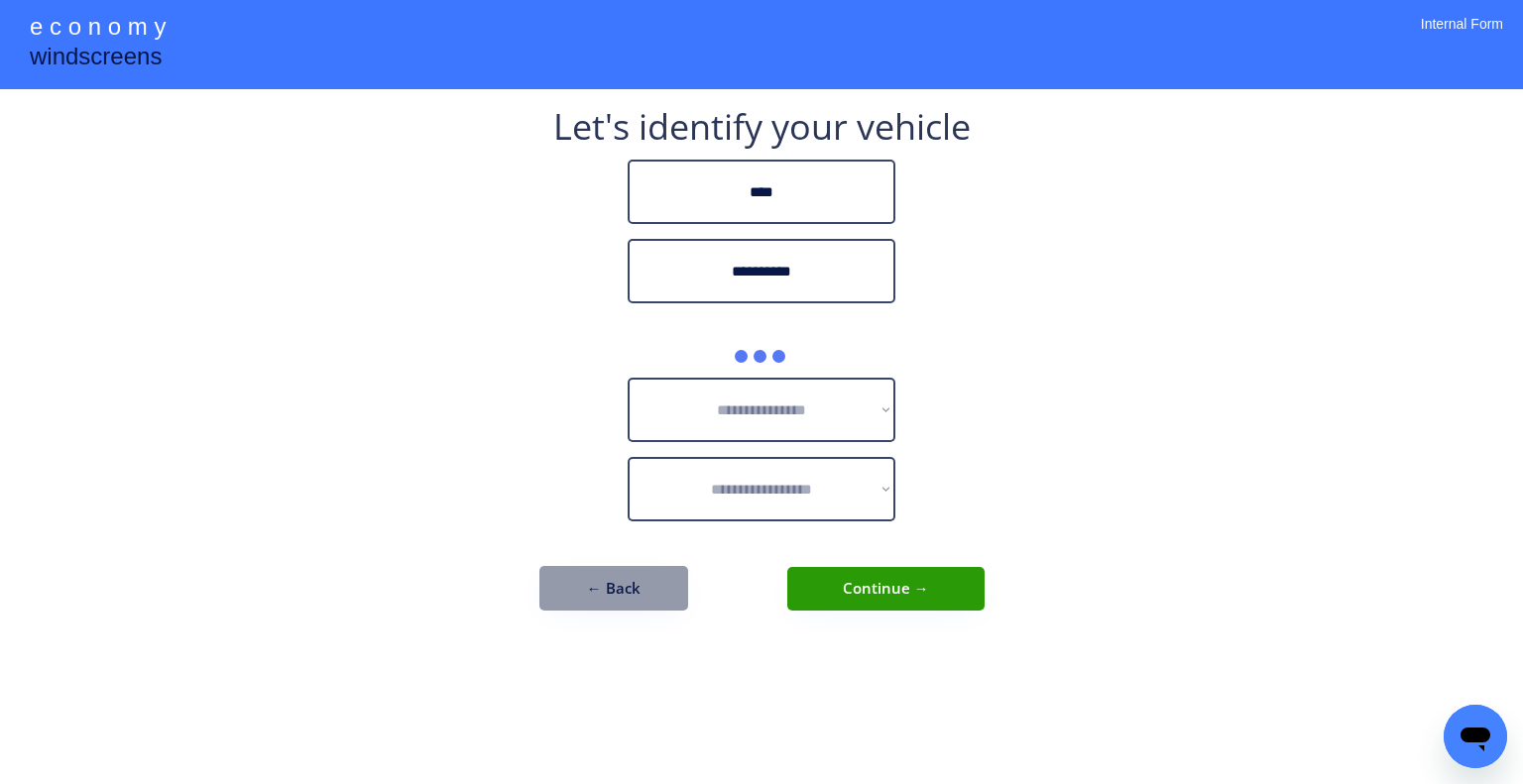 click on "**********" at bounding box center [762, 392] 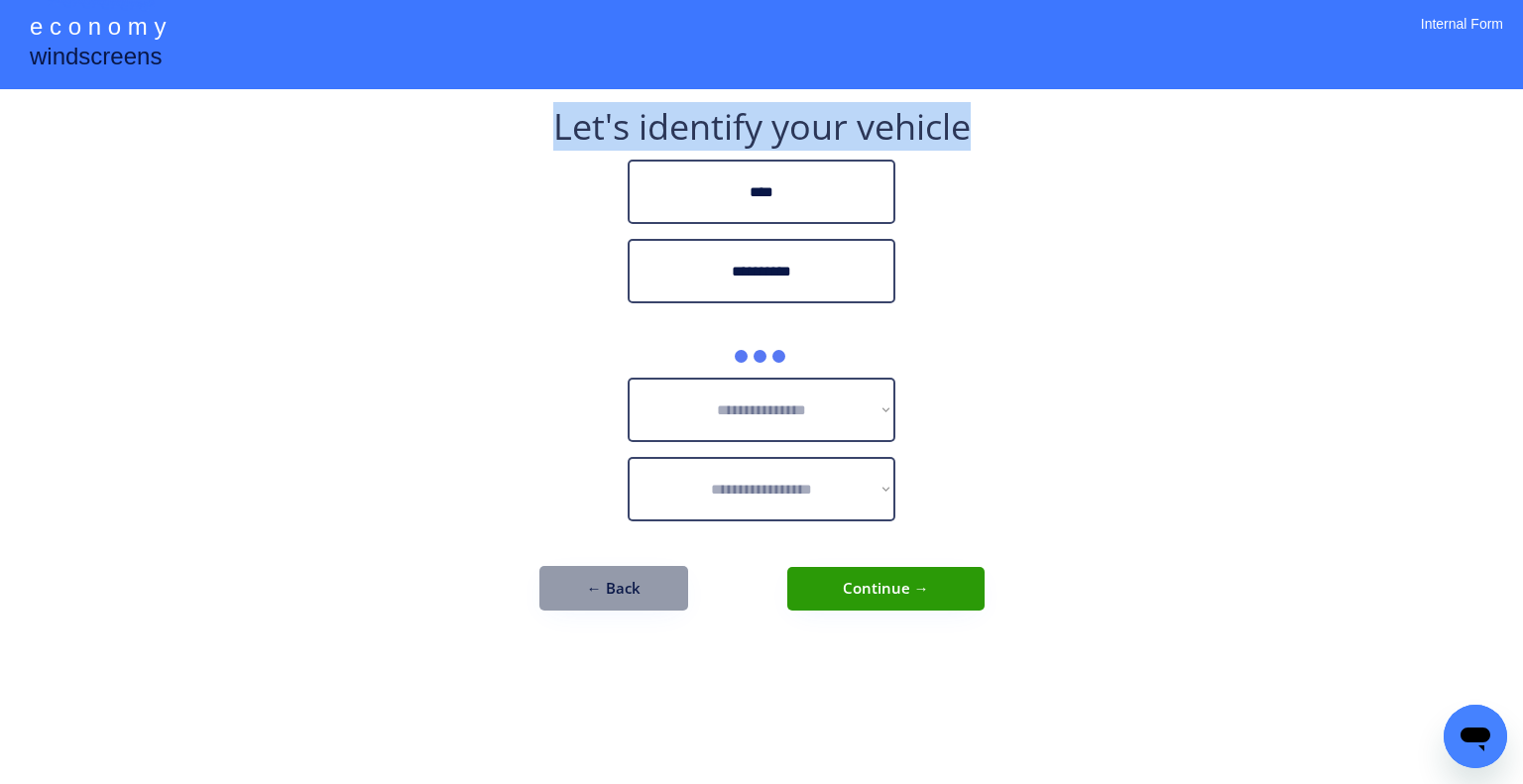 click on "**********" at bounding box center [762, 392] 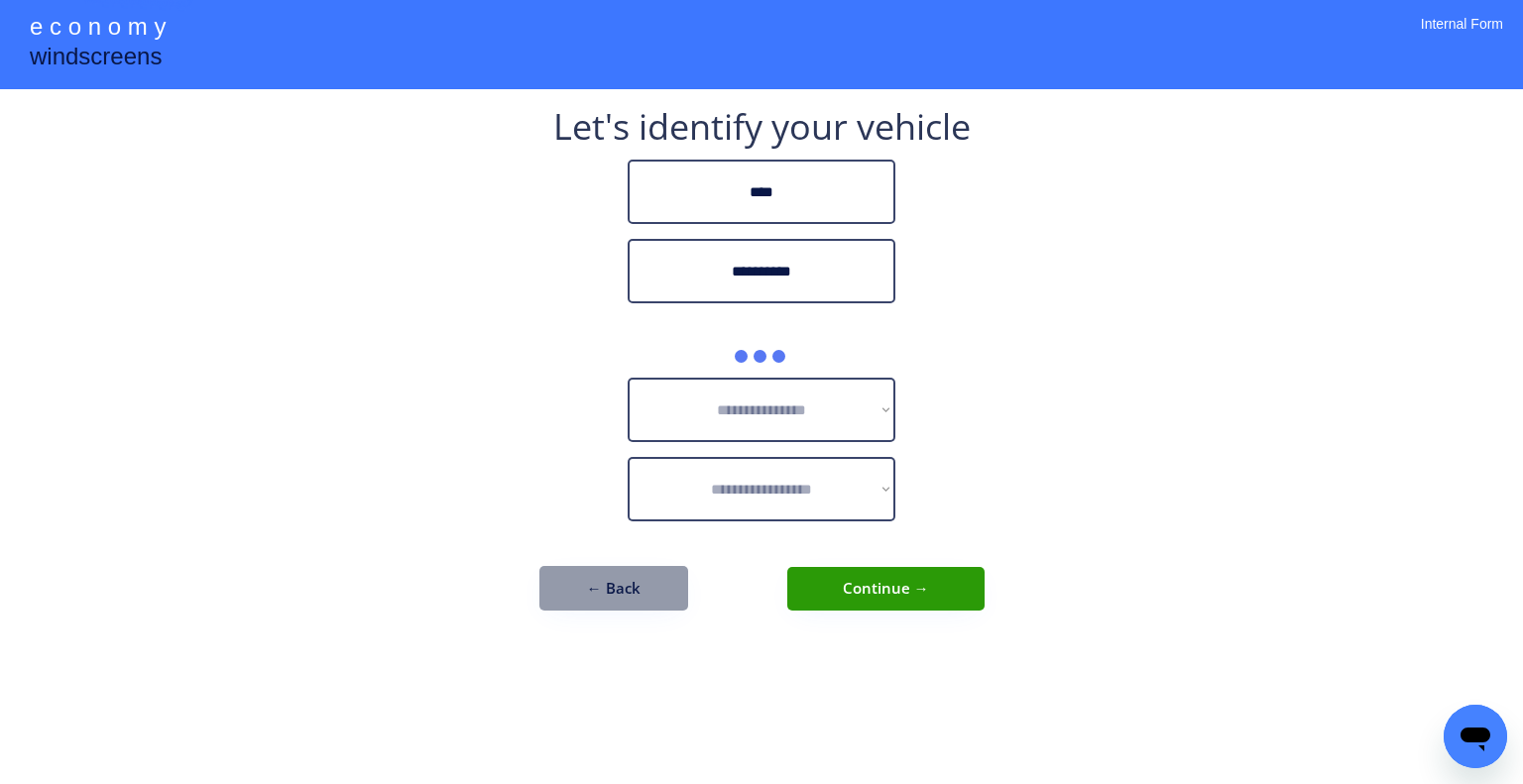 click on "**********" at bounding box center [762, 392] 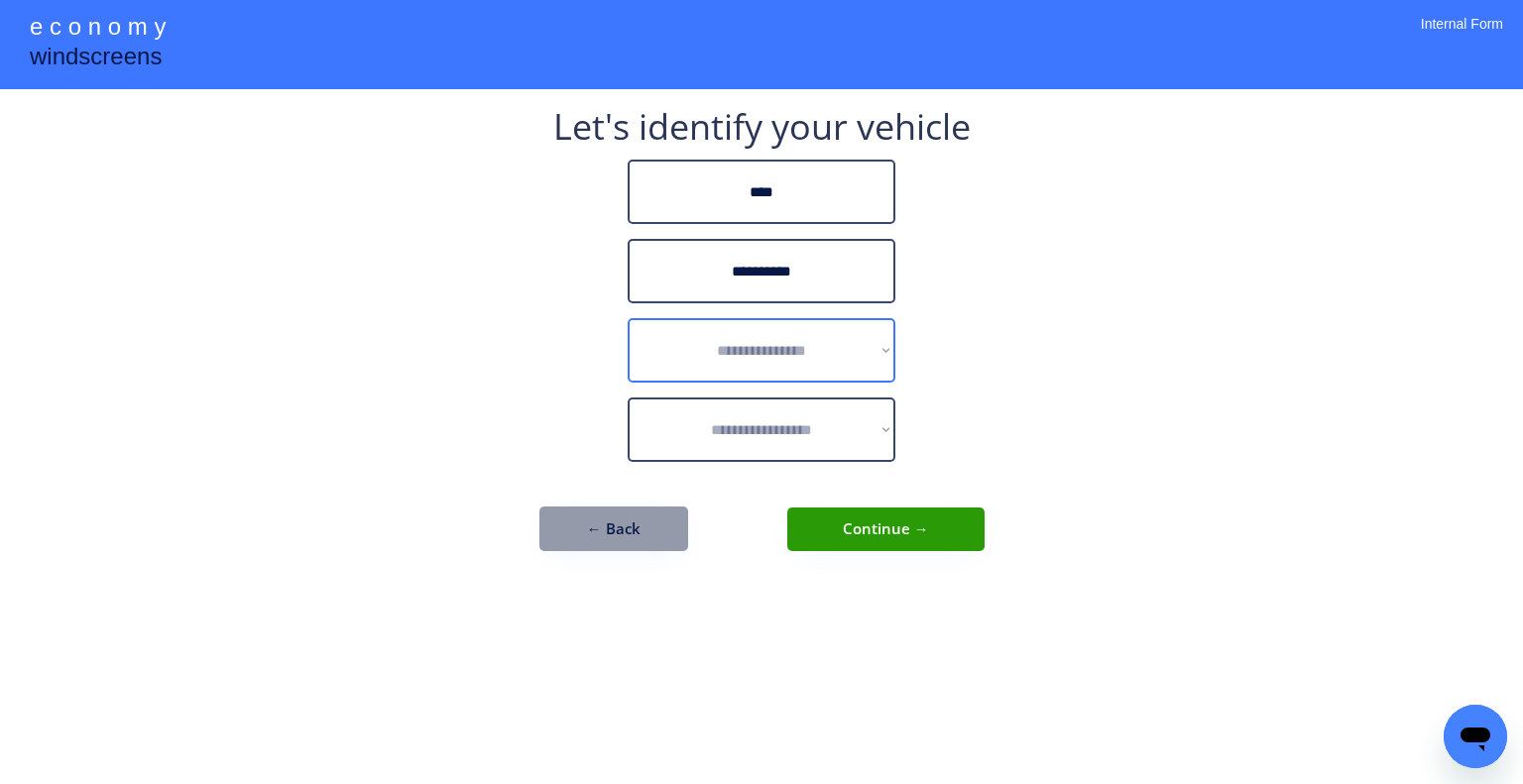 click on "**********" at bounding box center (762, 350) 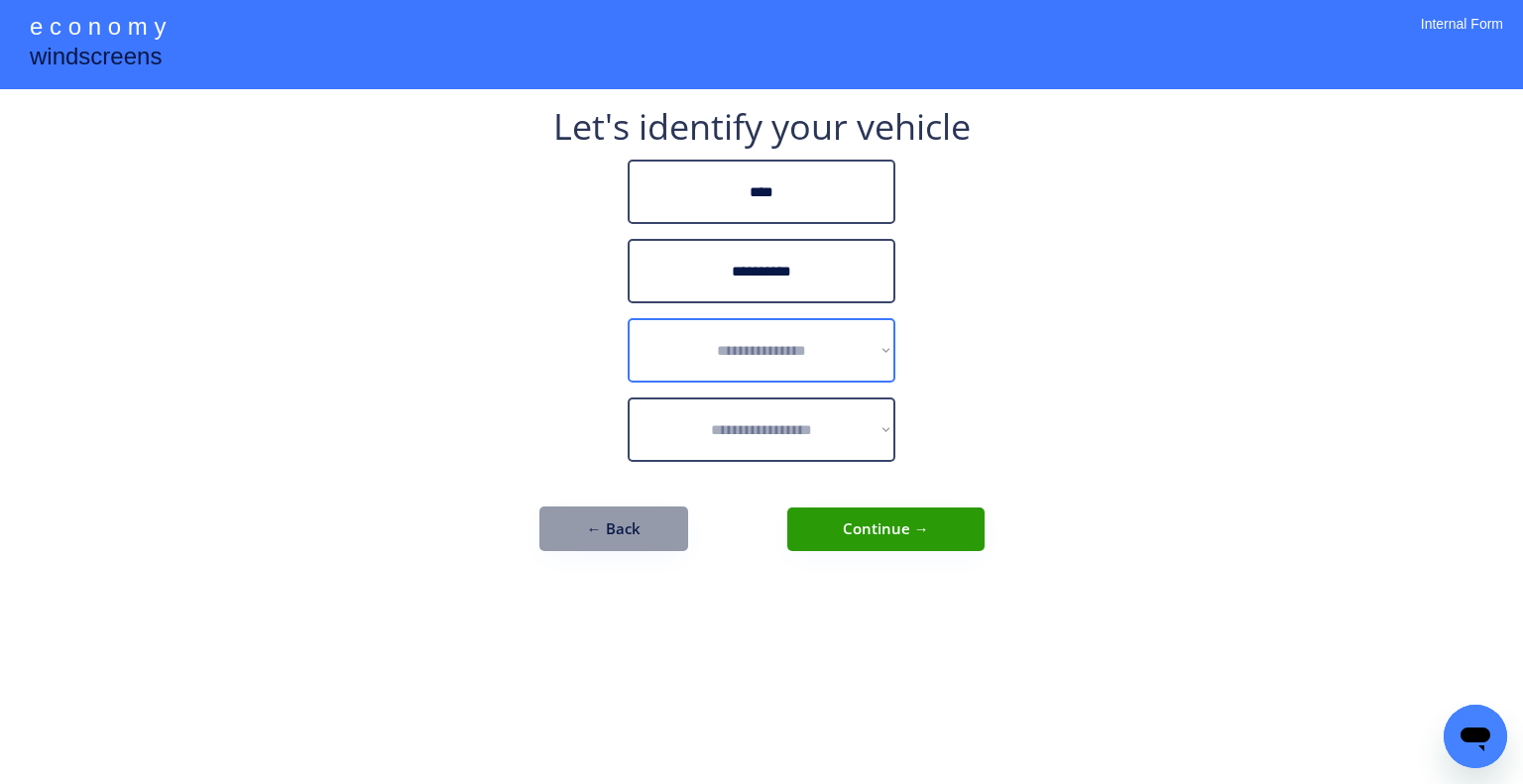 select on "******" 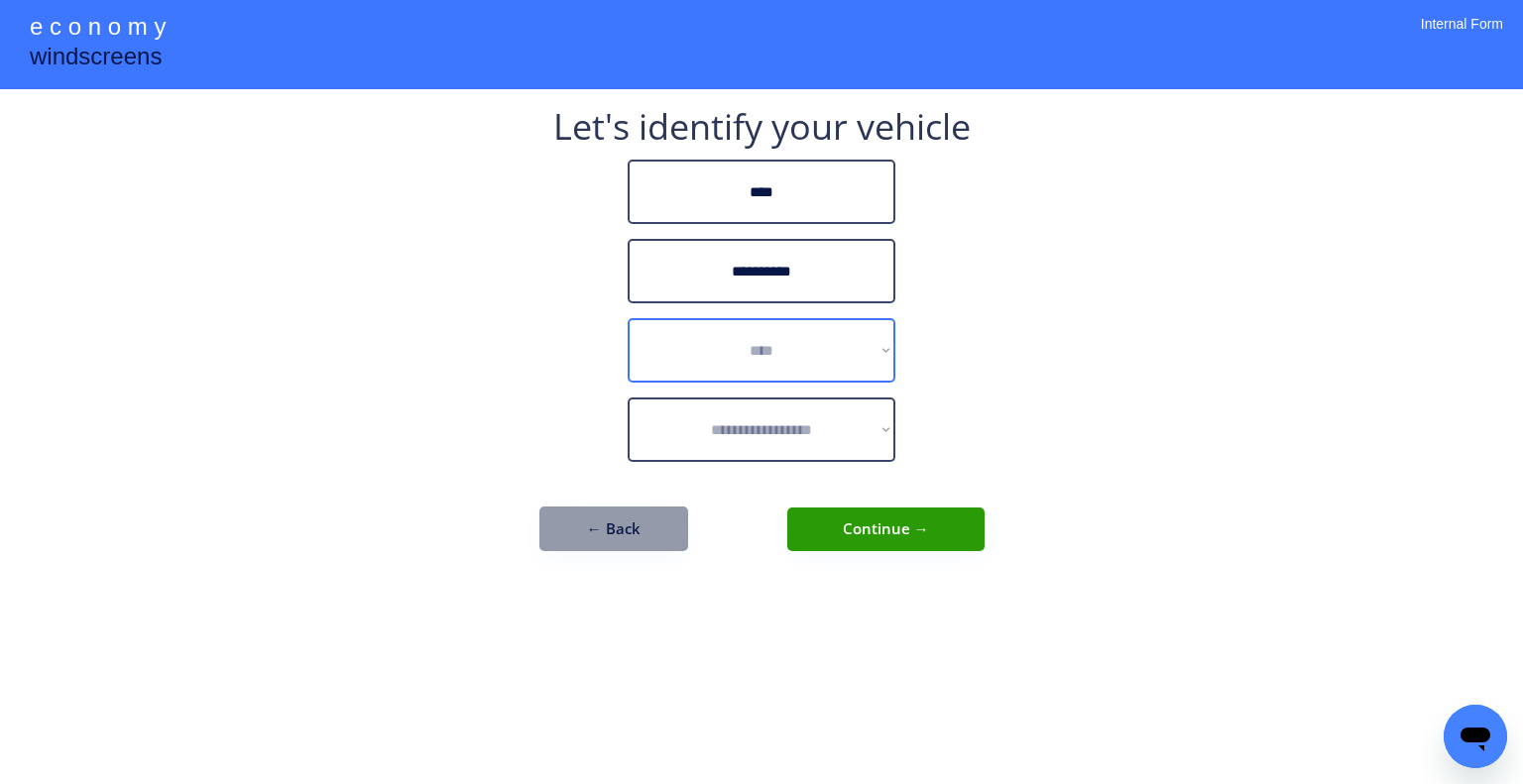 click on "**********" at bounding box center (762, 350) 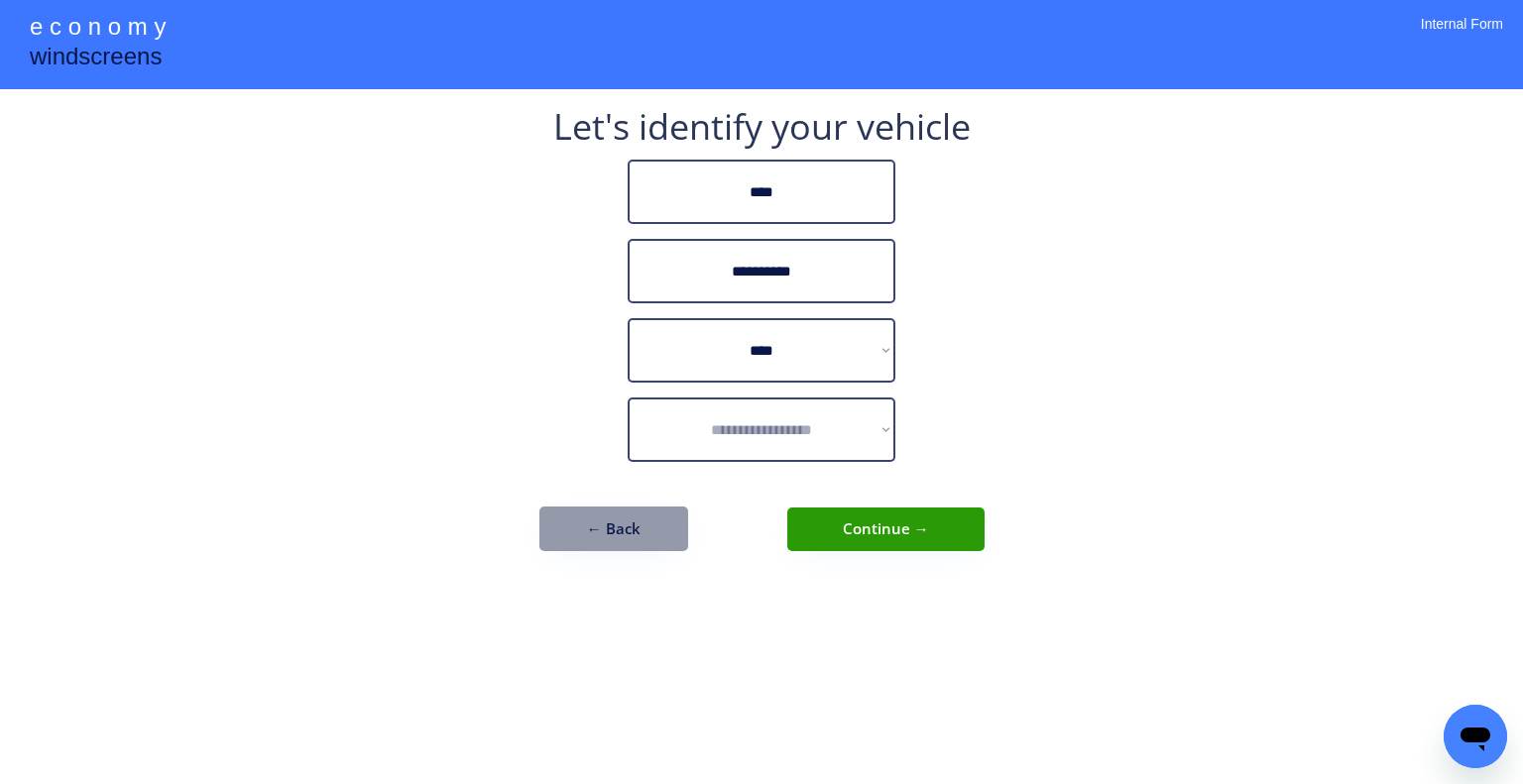 click on "**********" at bounding box center (762, 392) 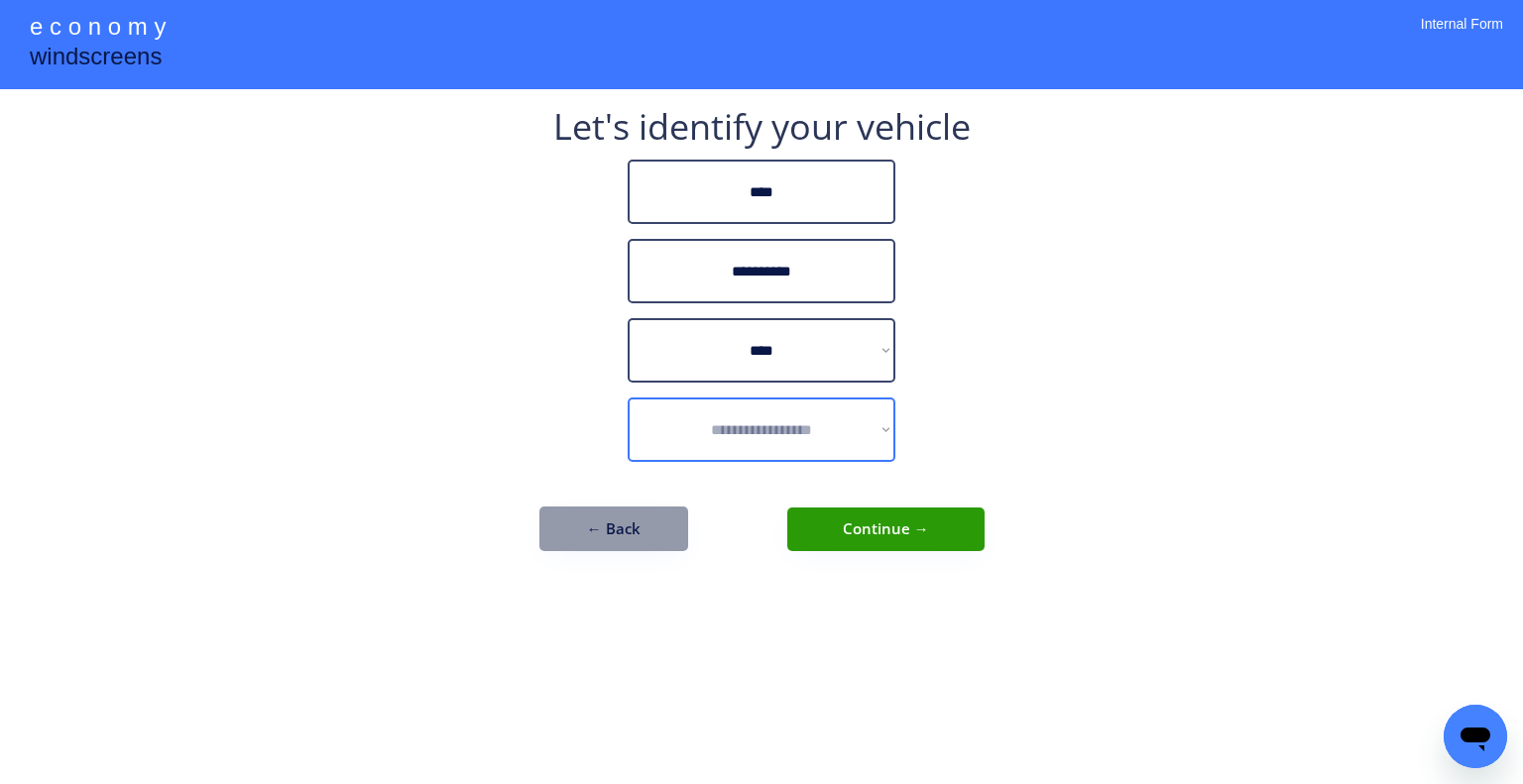 click on "**********" at bounding box center (762, 429) 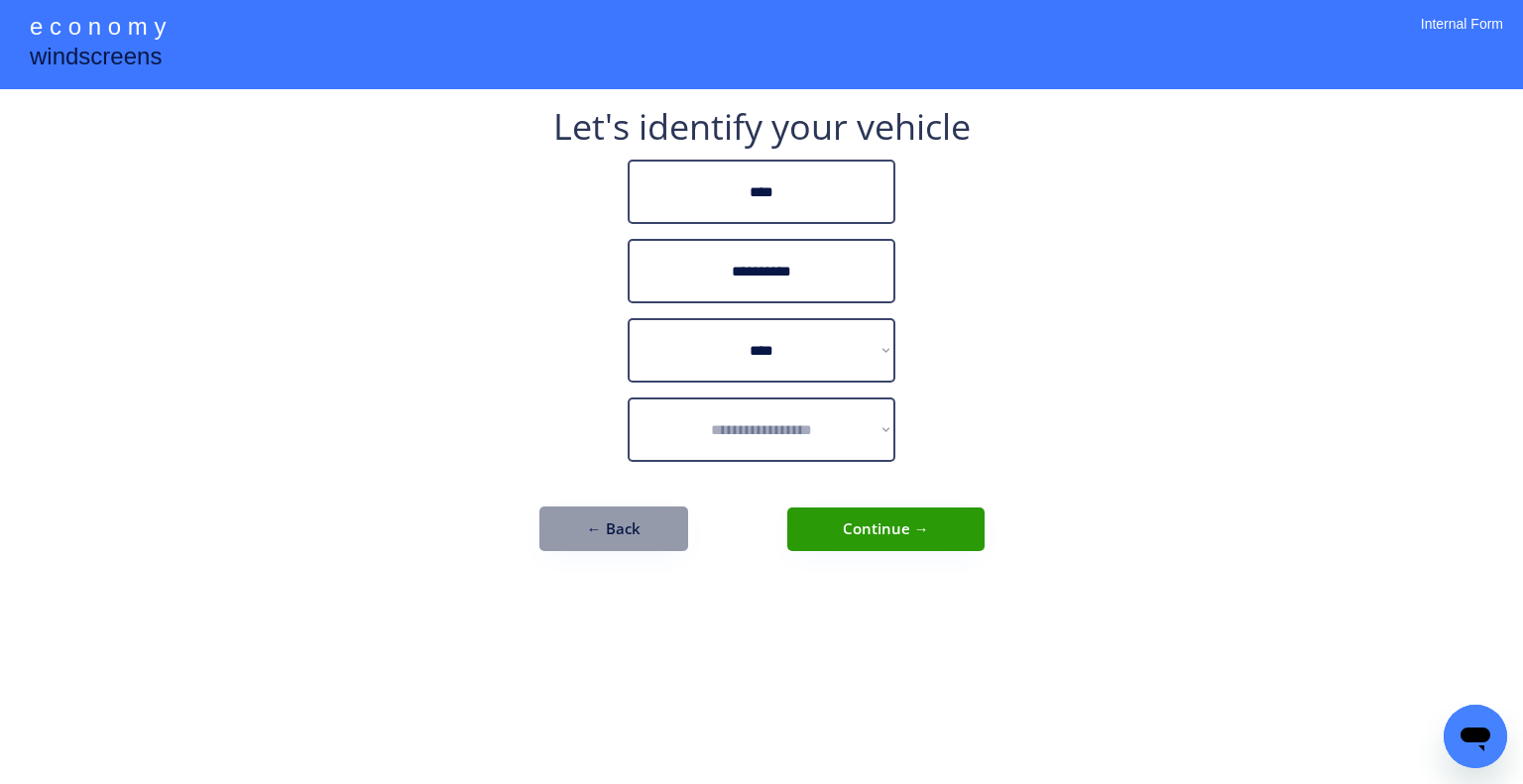click on "**********" at bounding box center [762, 340] 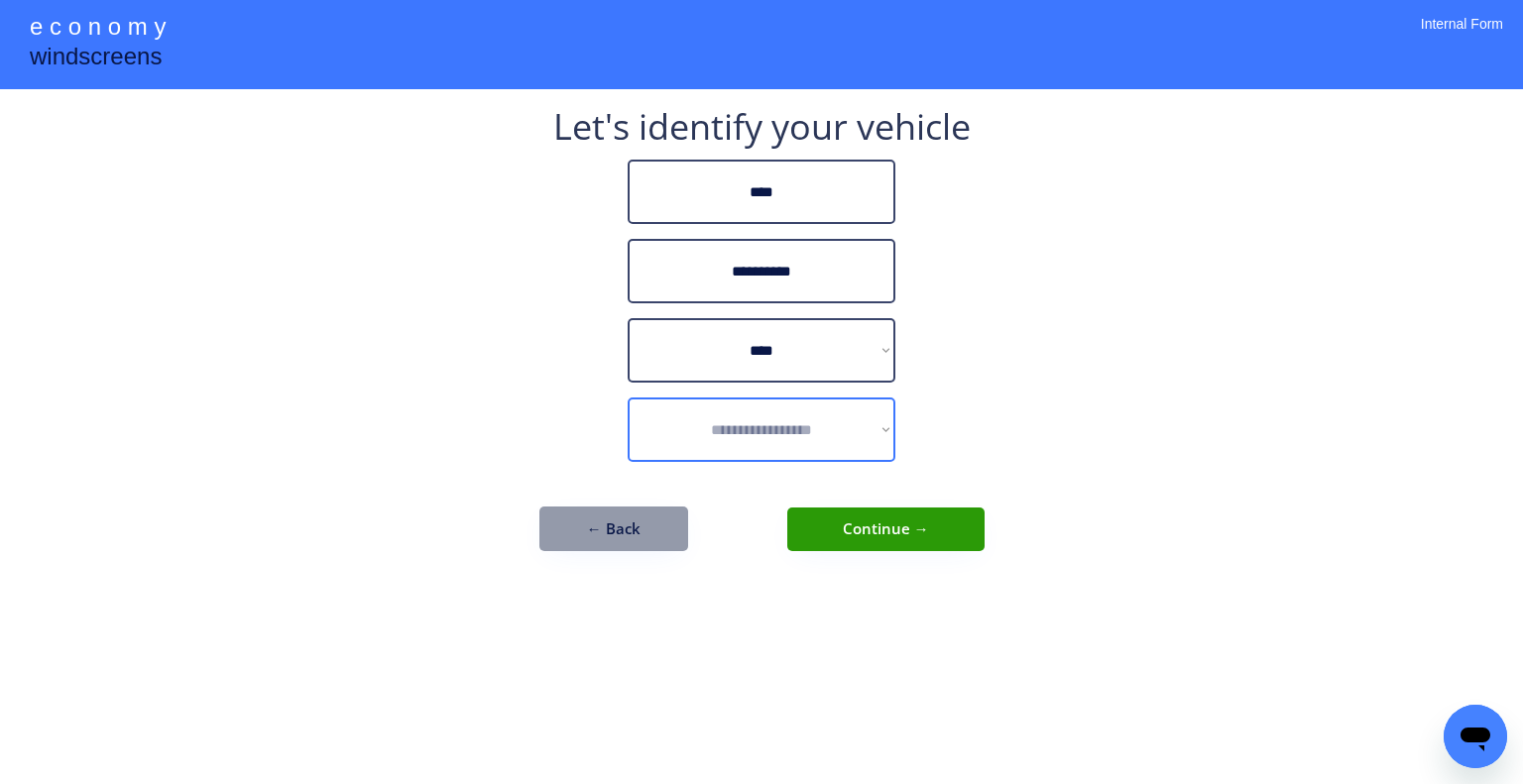 click on "**********" at bounding box center [762, 429] 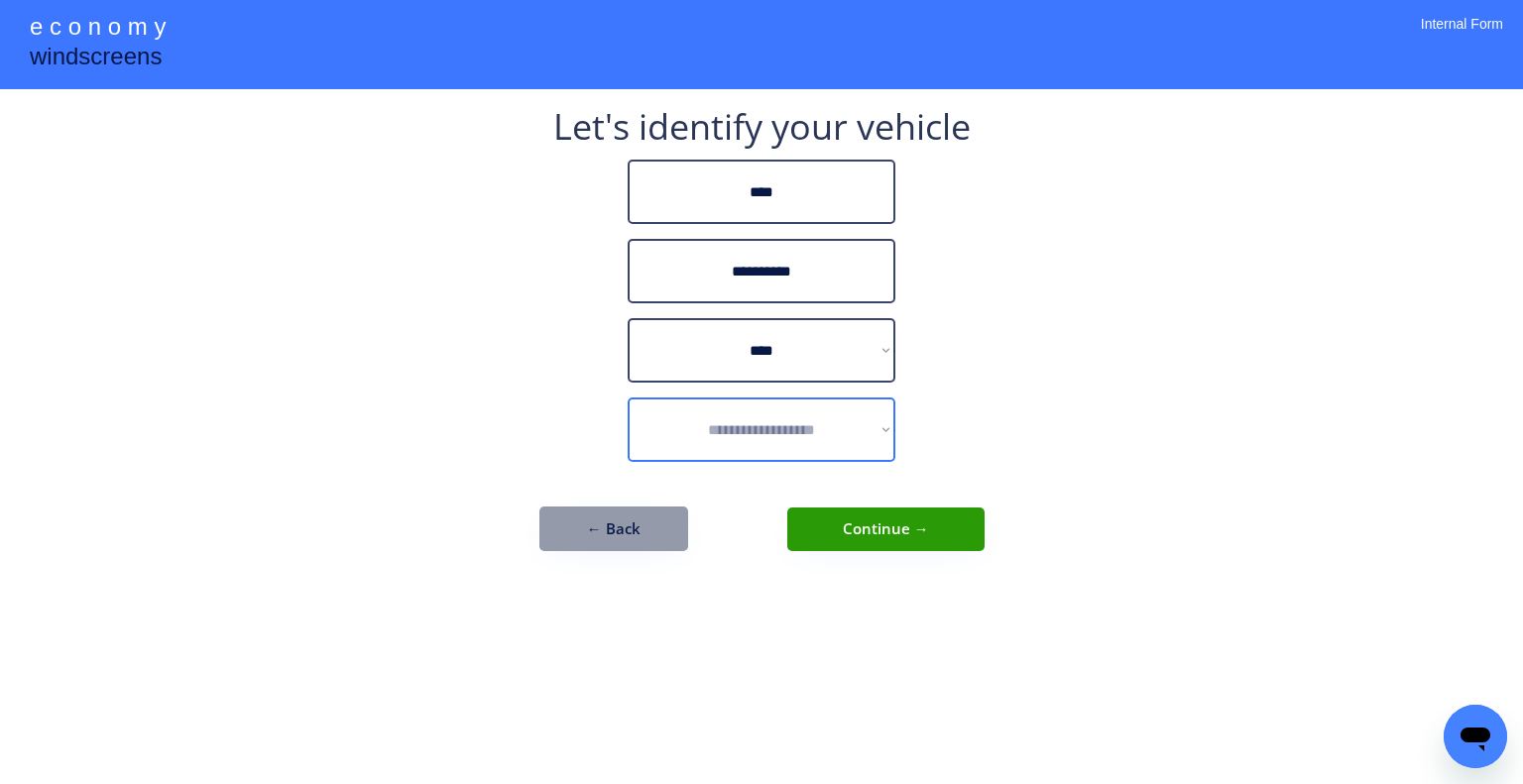 click on "**********" at bounding box center (762, 429) 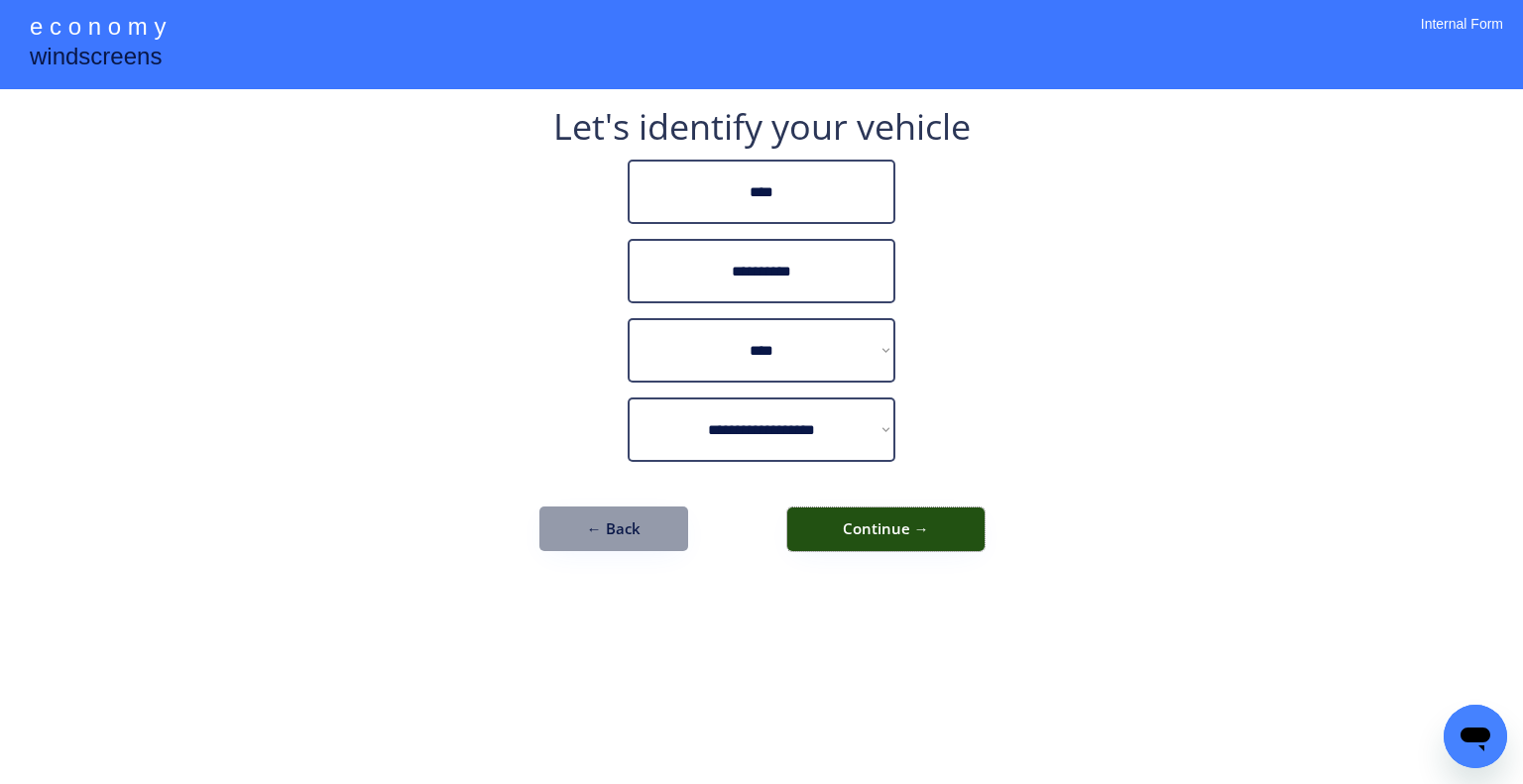 click on "Continue    →" at bounding box center (885, 529) 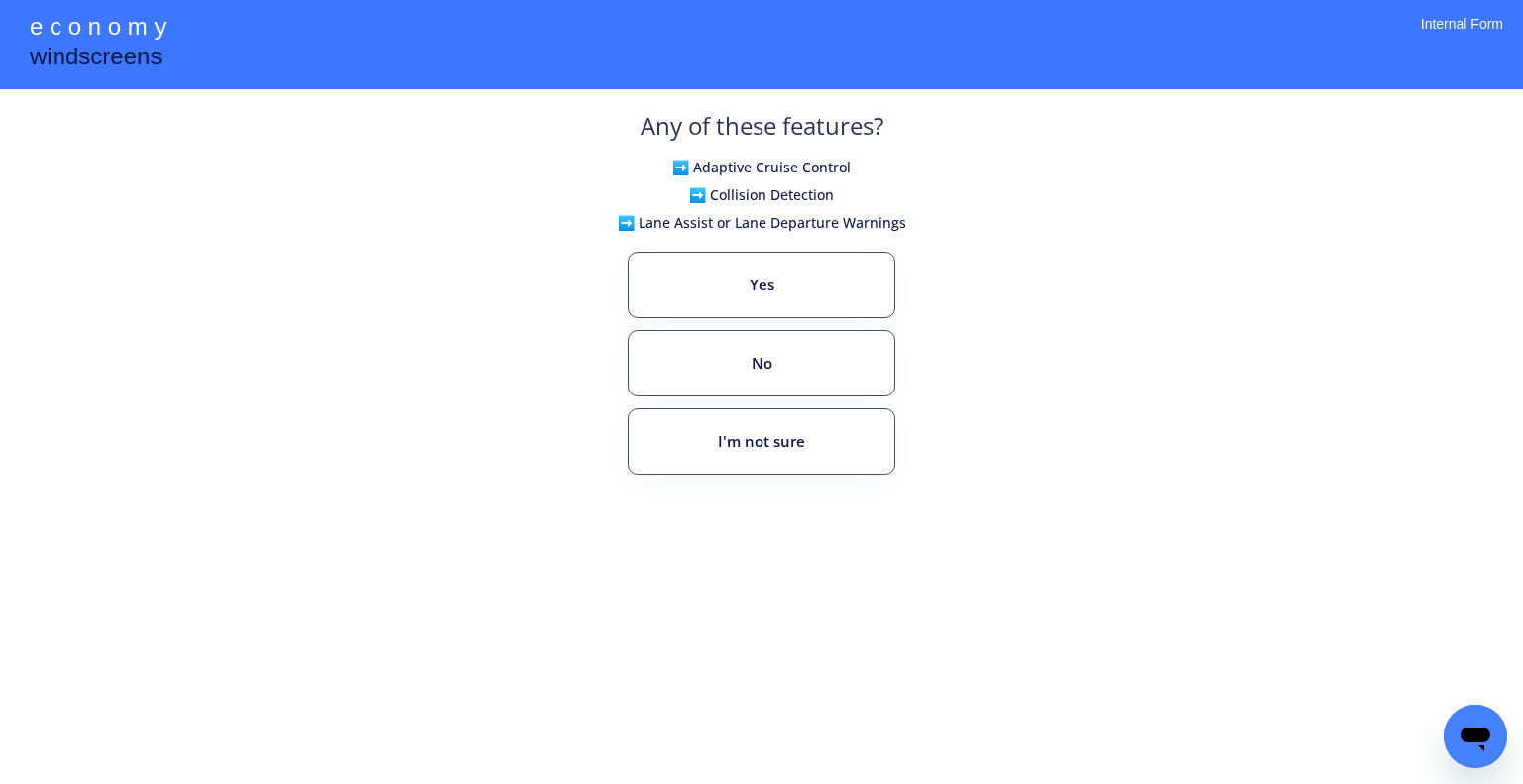 click on "**********" at bounding box center [762, 392] 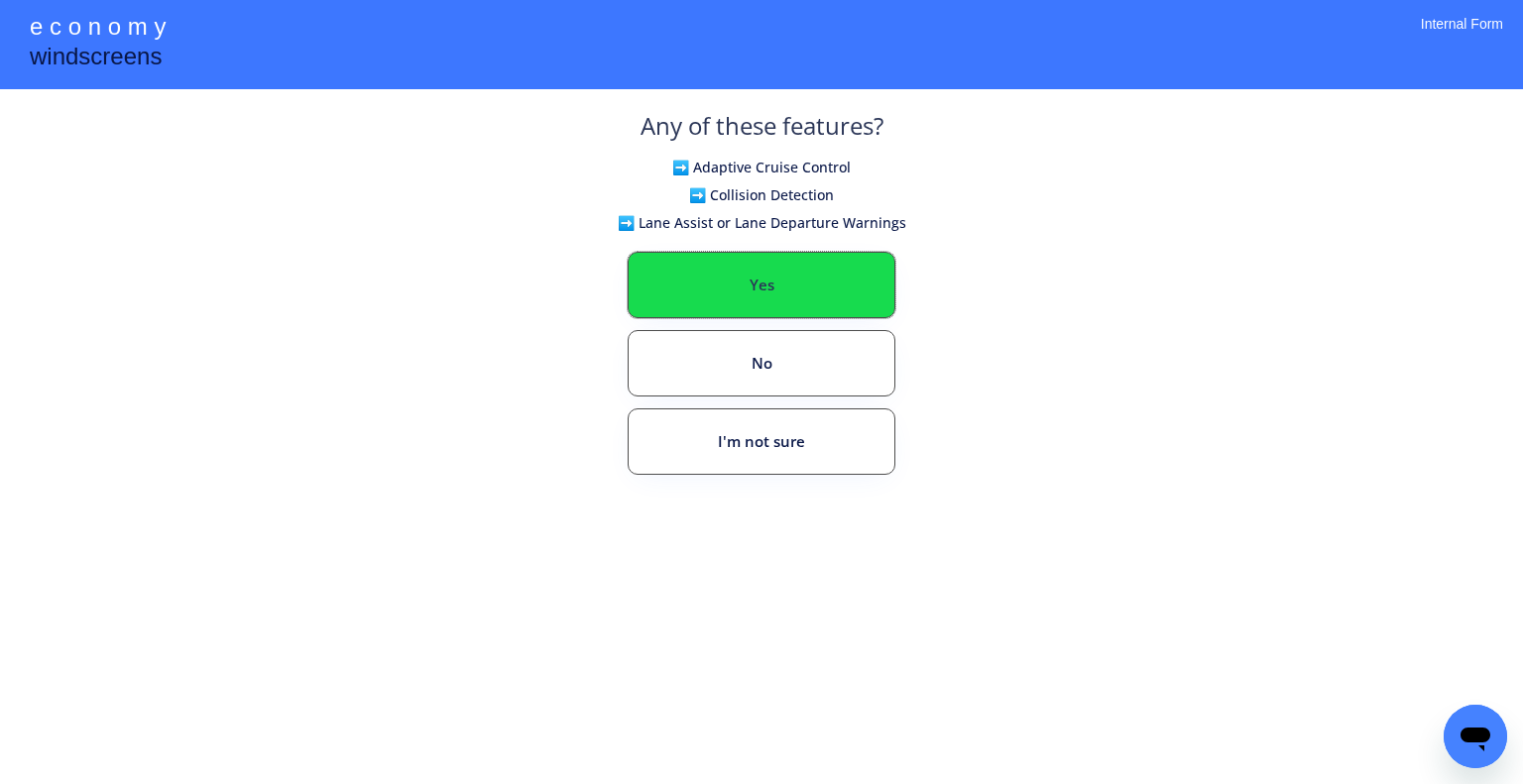 click on "Yes" at bounding box center (762, 284) 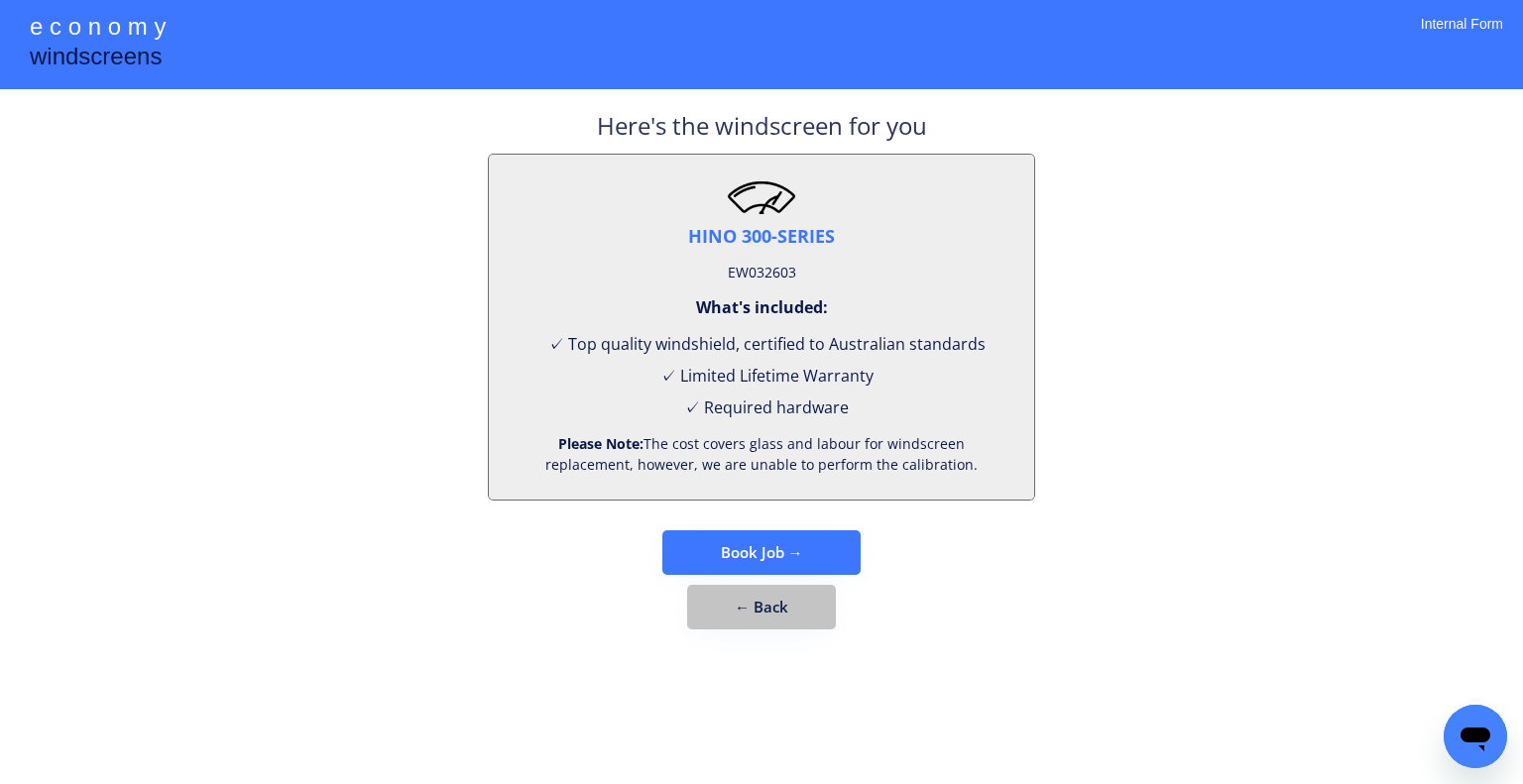 click on "←   Back" at bounding box center (762, 607) 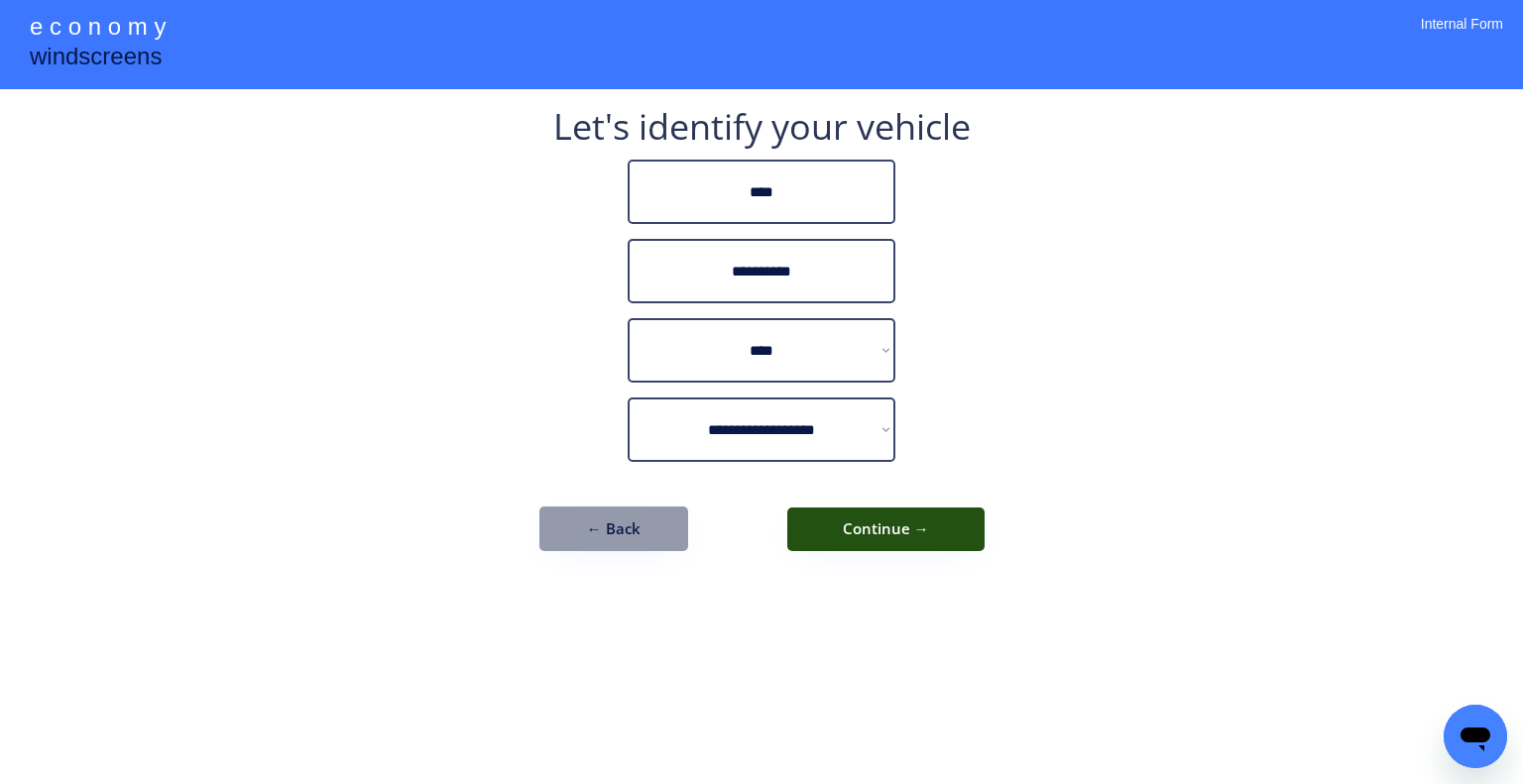 click on "Continue    →" at bounding box center [885, 529] 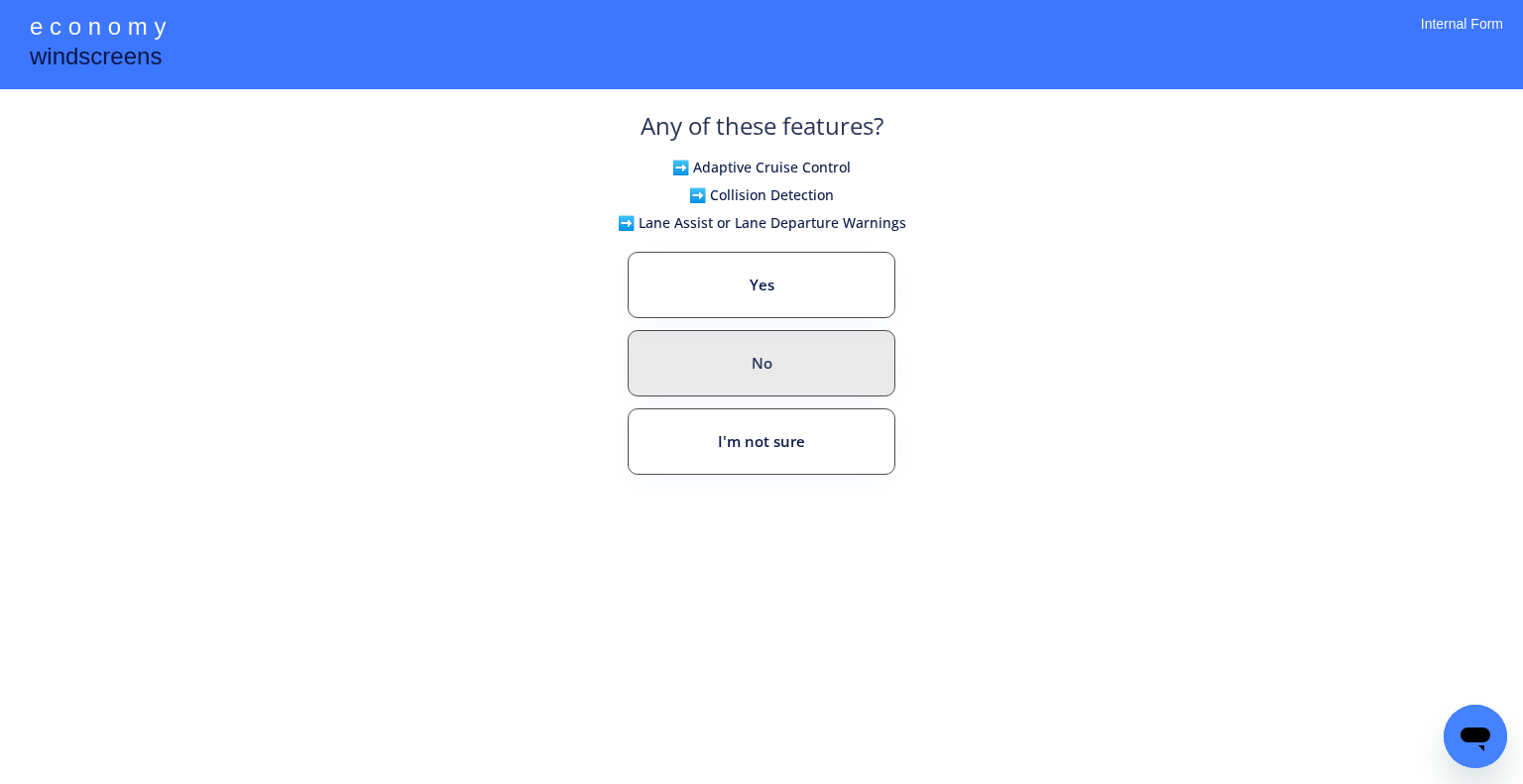 click on "No" at bounding box center [762, 363] 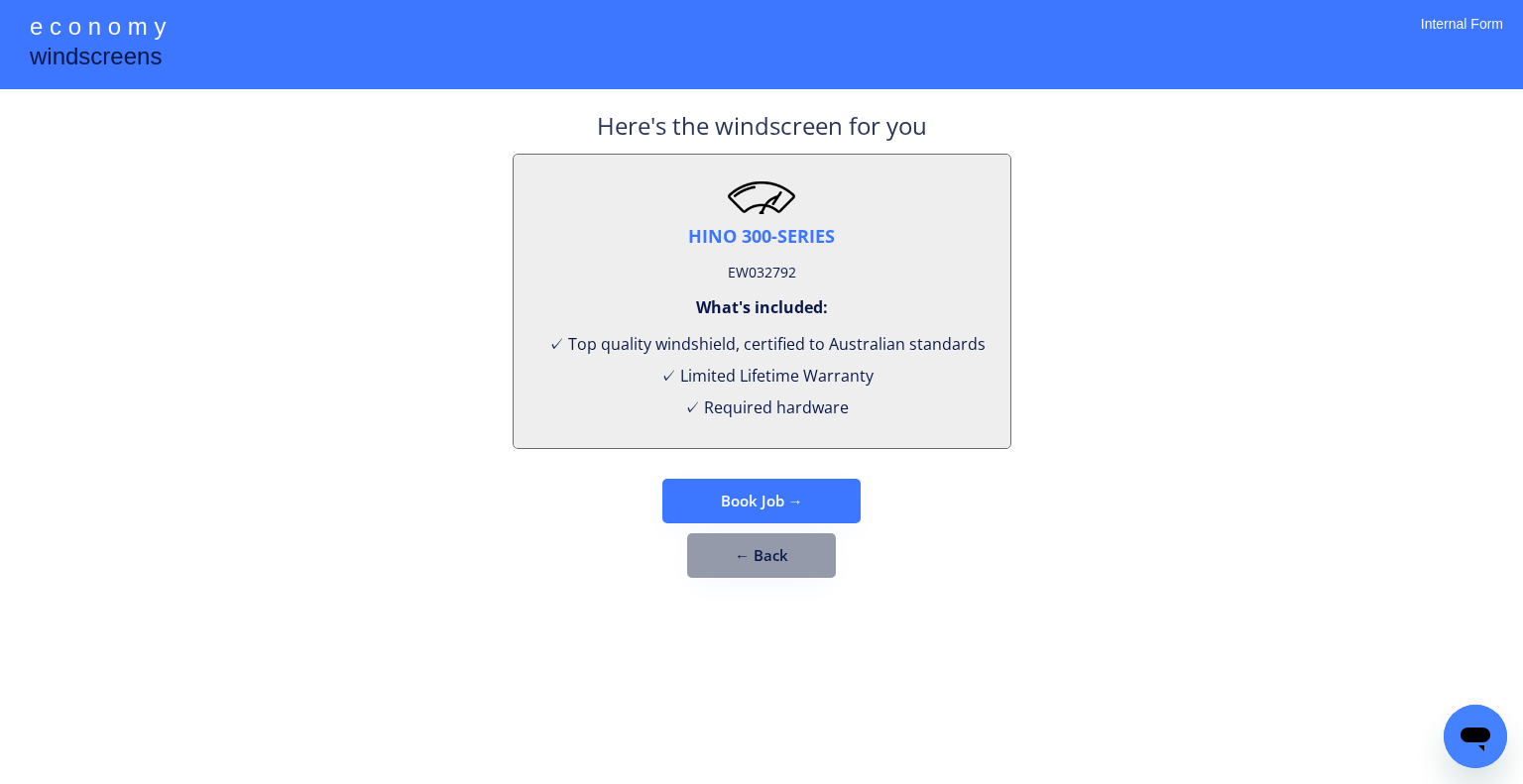 click on "**********" at bounding box center (762, 392) 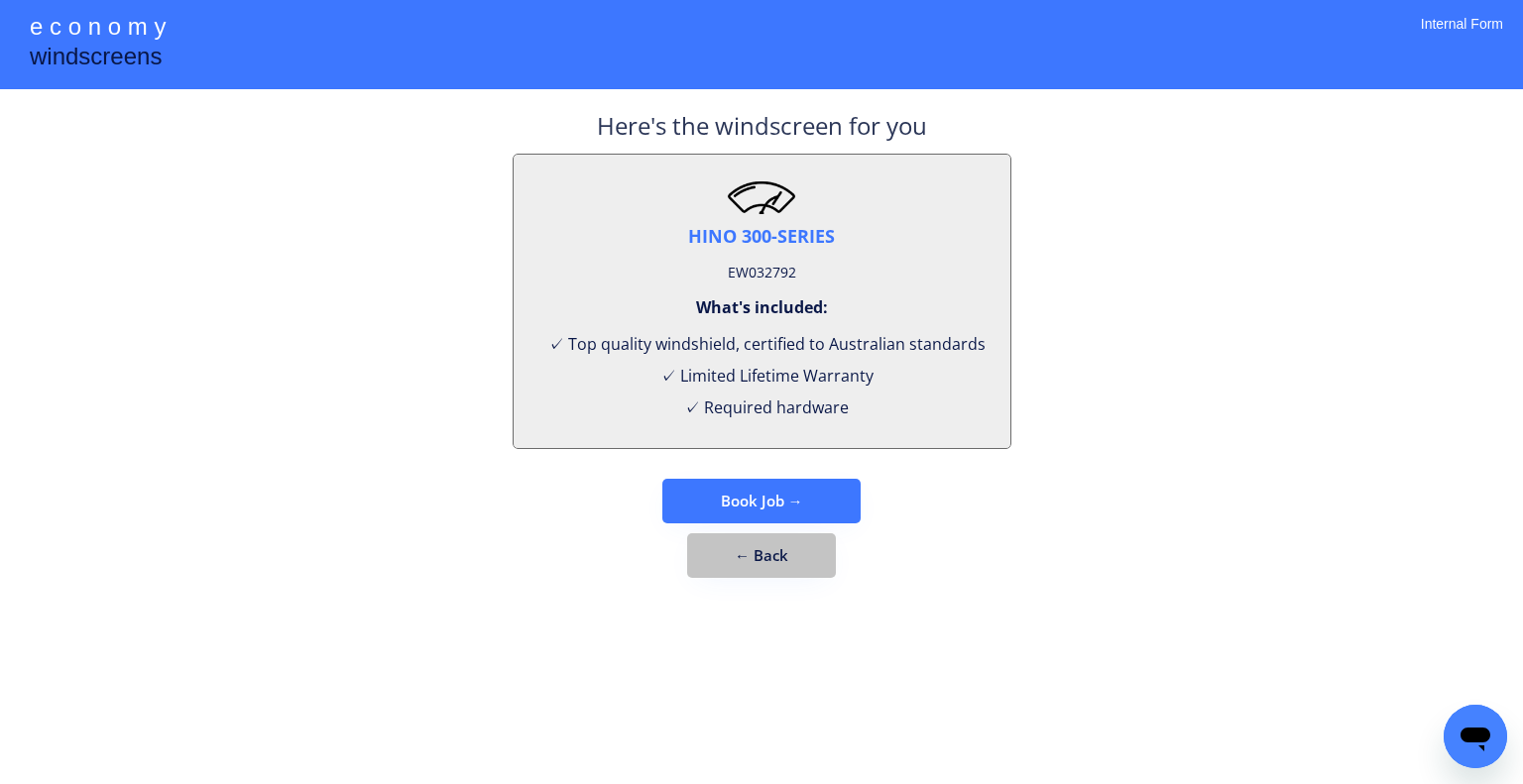 click on "←   Back" at bounding box center (762, 555) 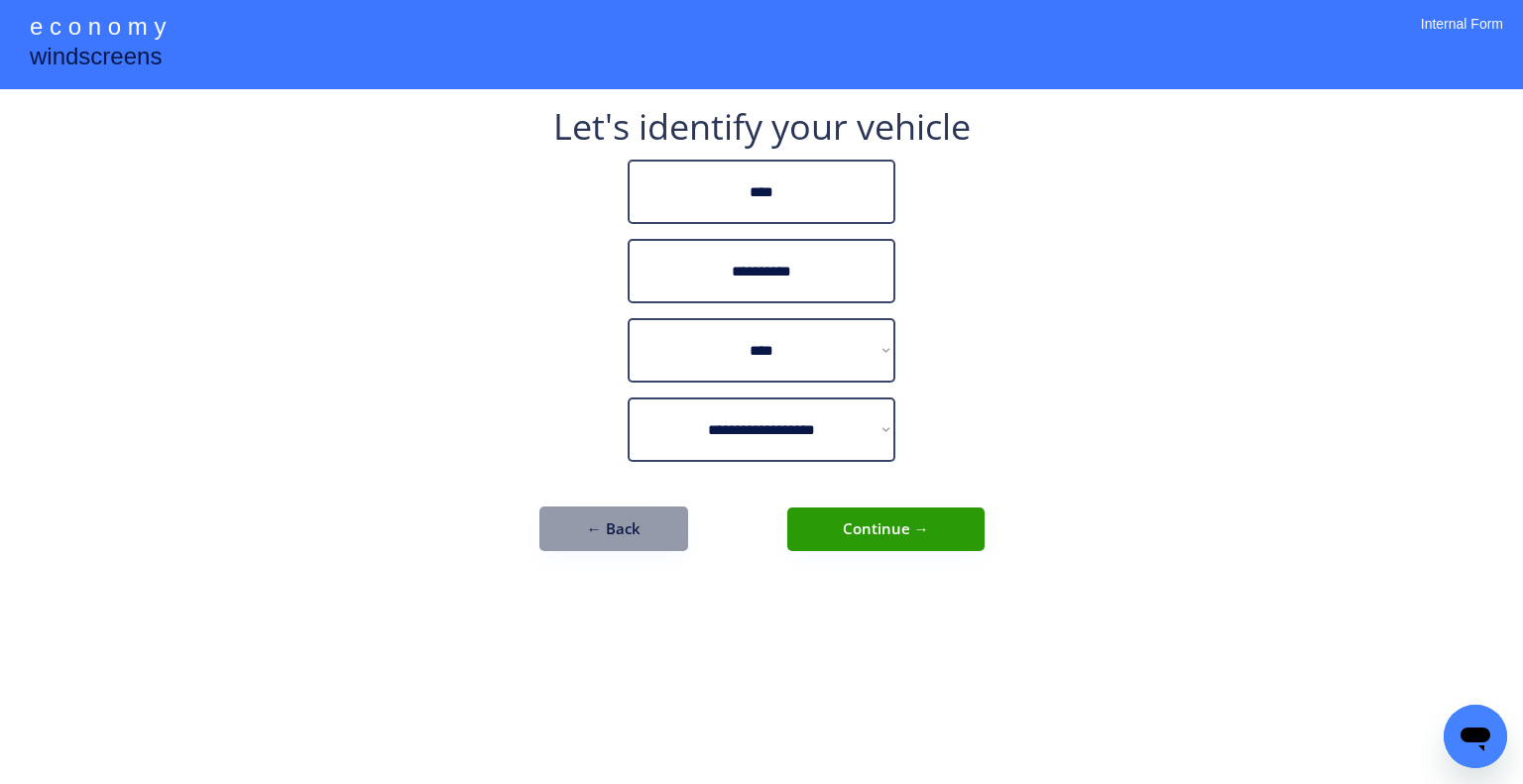 click on "**********" at bounding box center [762, 392] 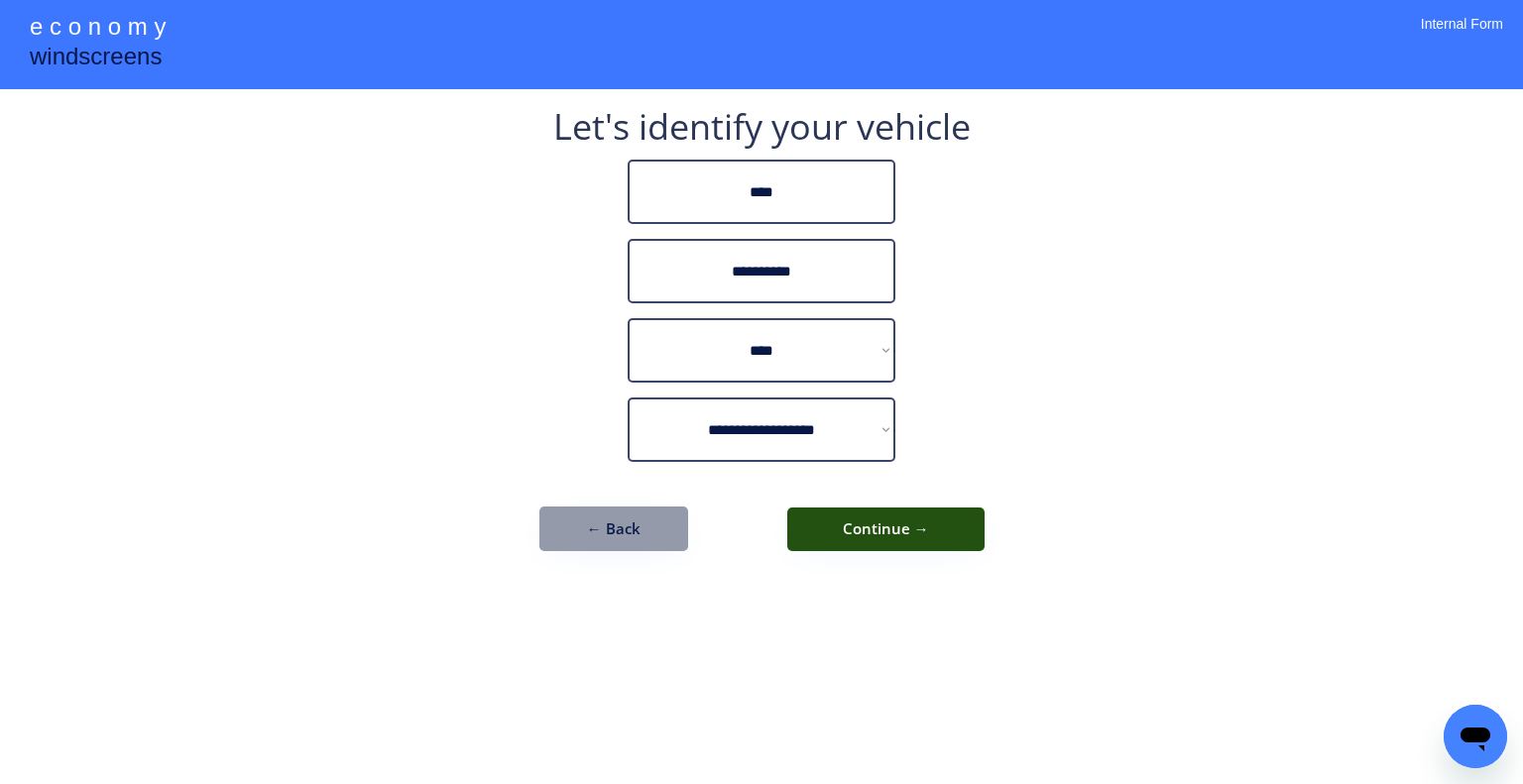 click on "Continue    →" at bounding box center (885, 529) 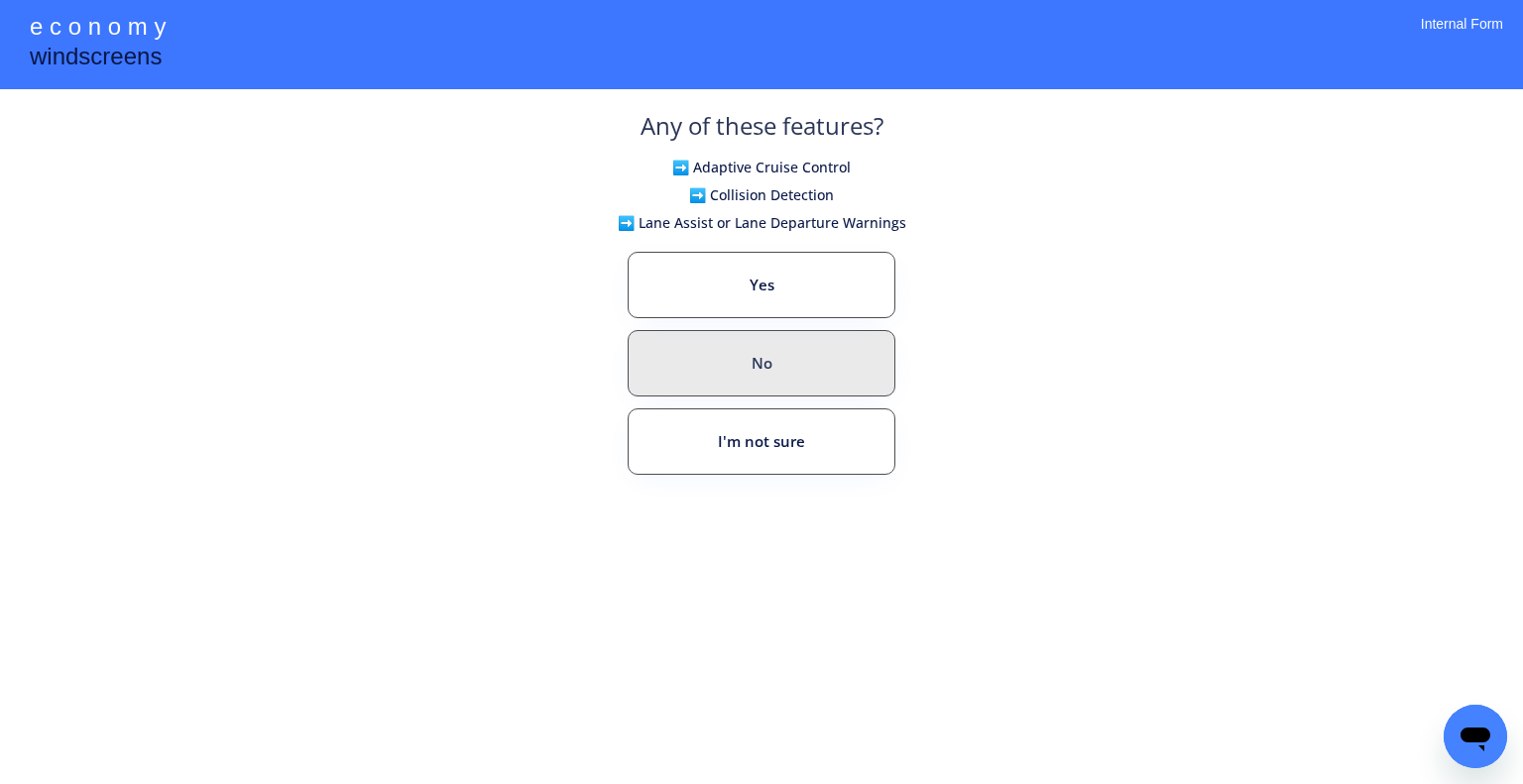 click on "No" at bounding box center (762, 363) 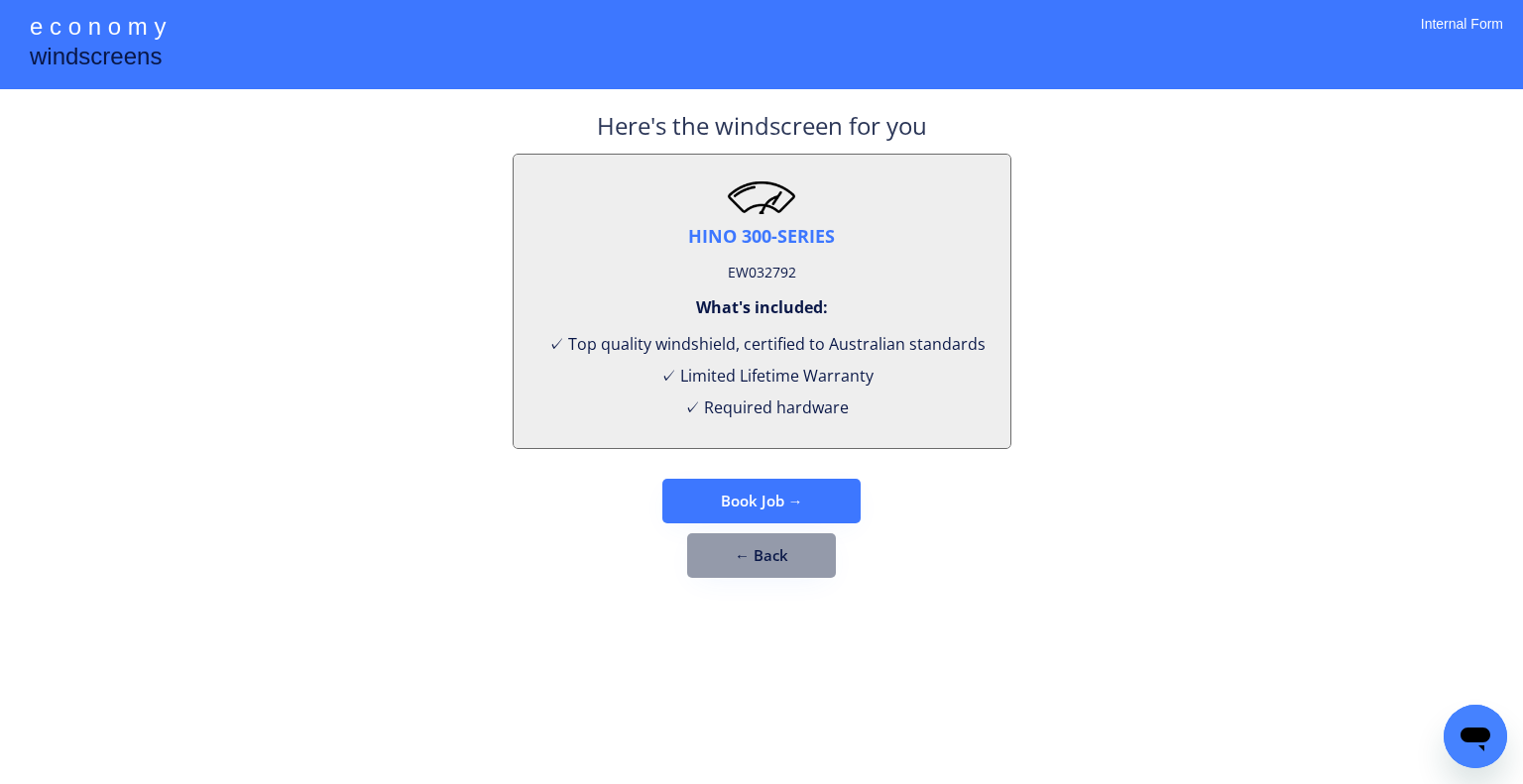 click on "EW032792" at bounding box center (762, 273) 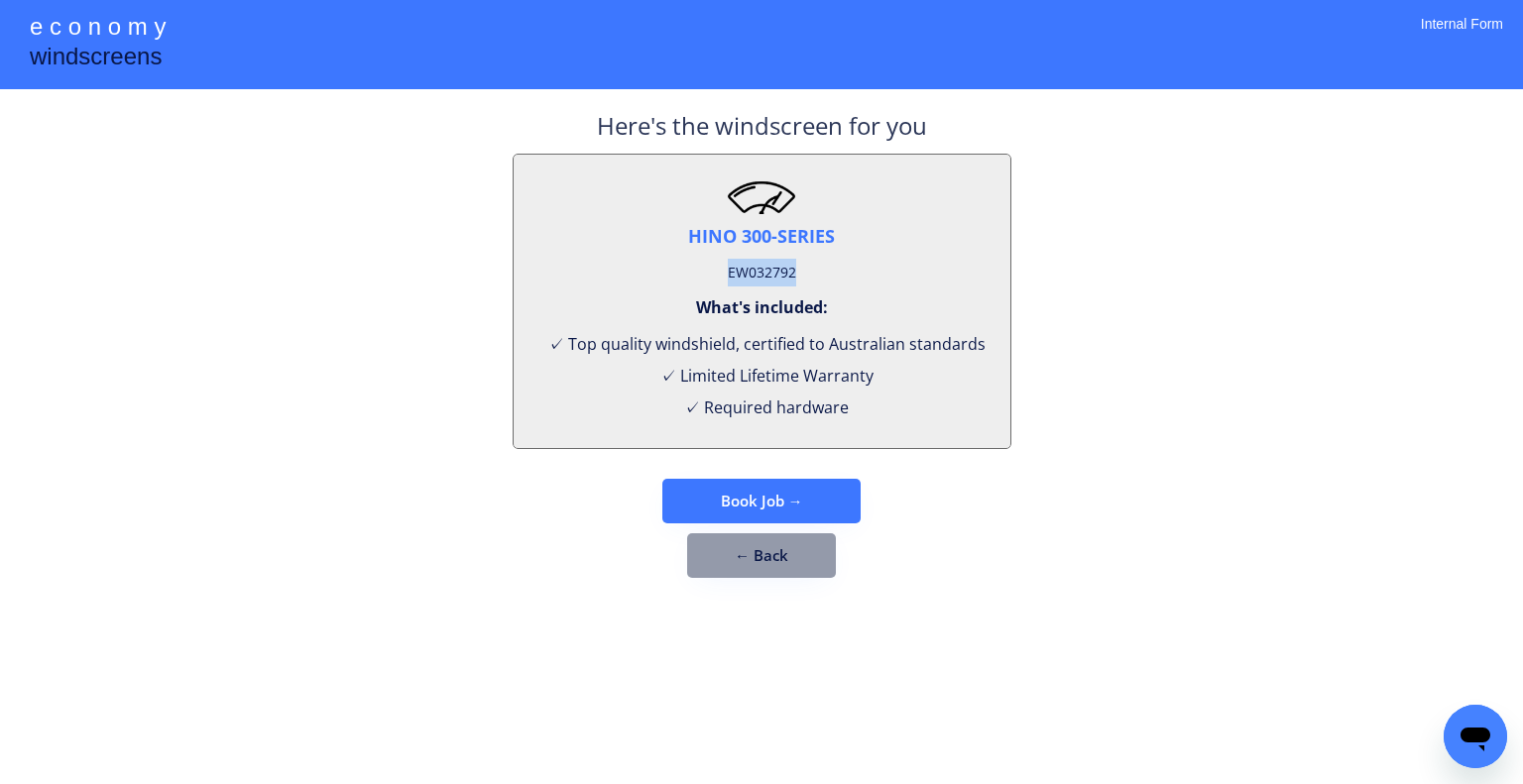 click on "EW032792" at bounding box center [762, 273] 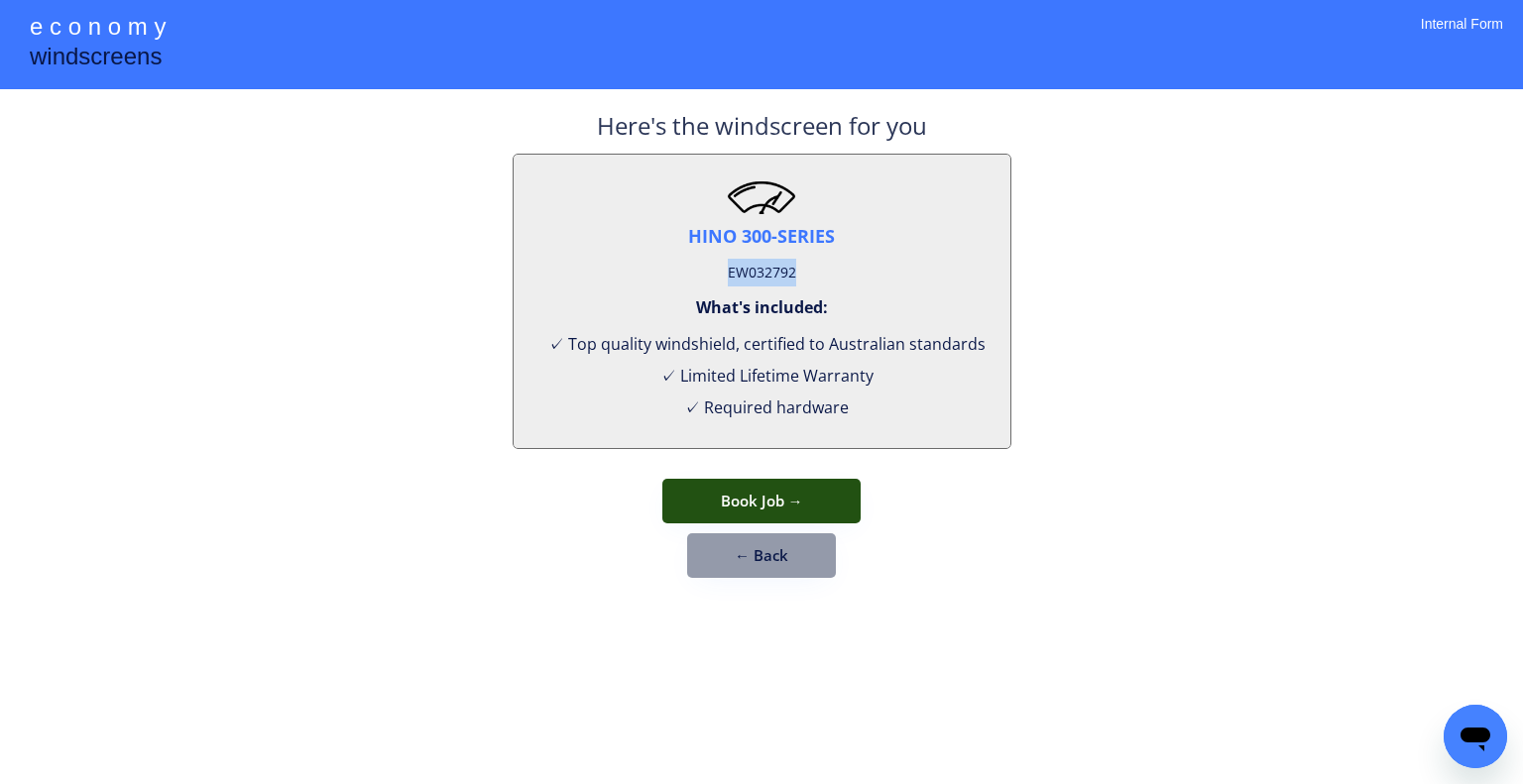 drag, startPoint x: 790, startPoint y: 491, endPoint x: 841, endPoint y: 360, distance: 140.57738 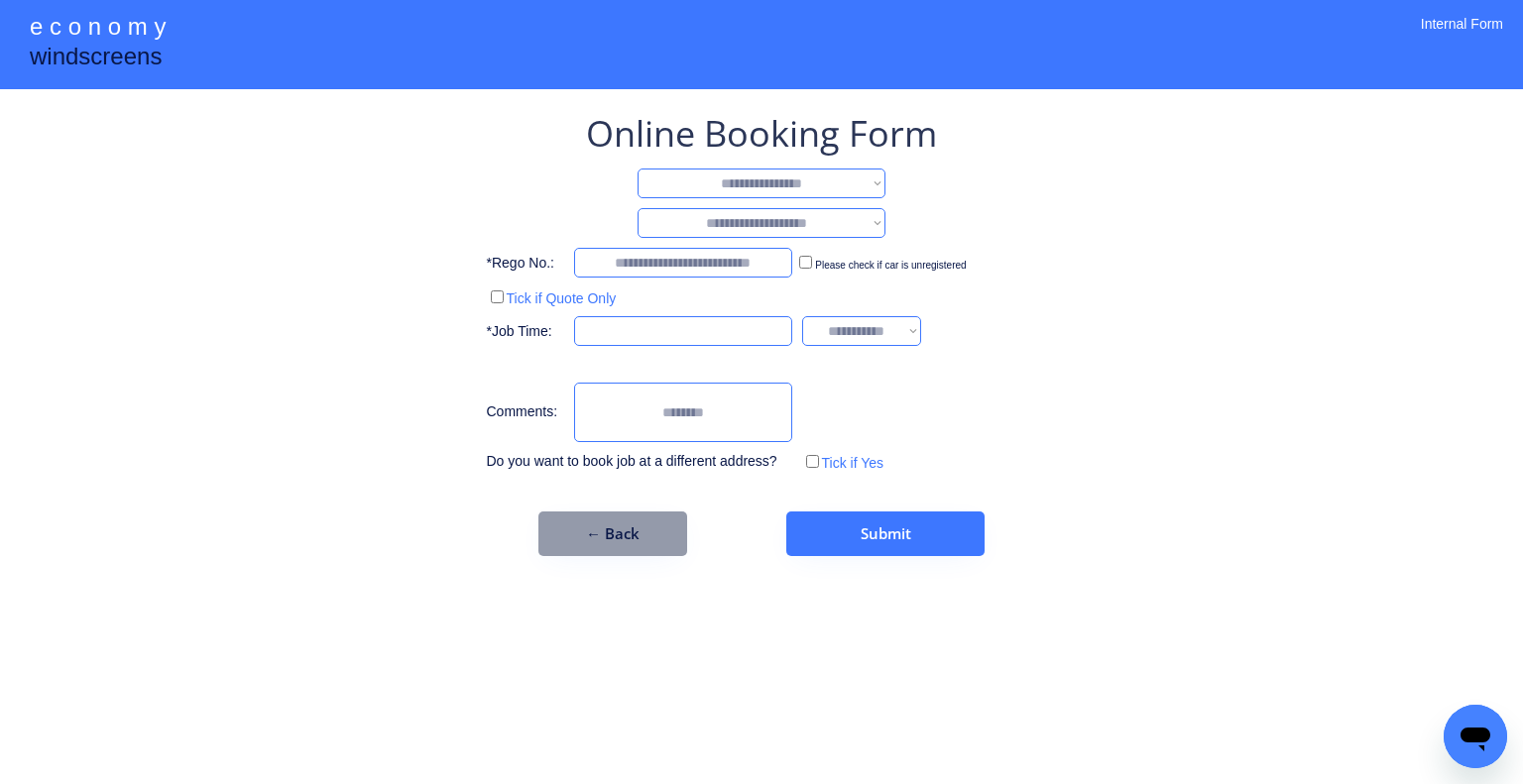 click on "**********" at bounding box center (762, 183) 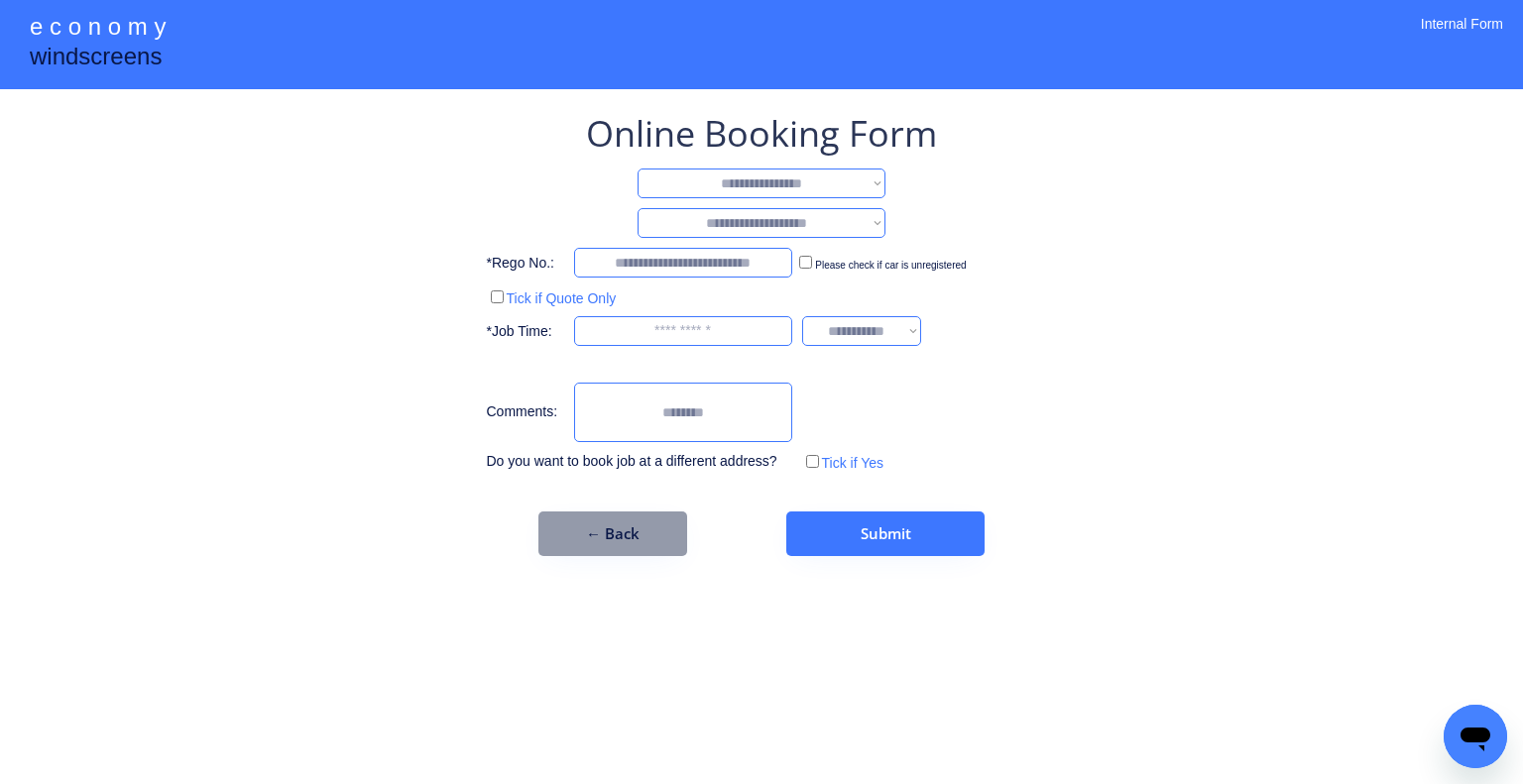 select on "**********" 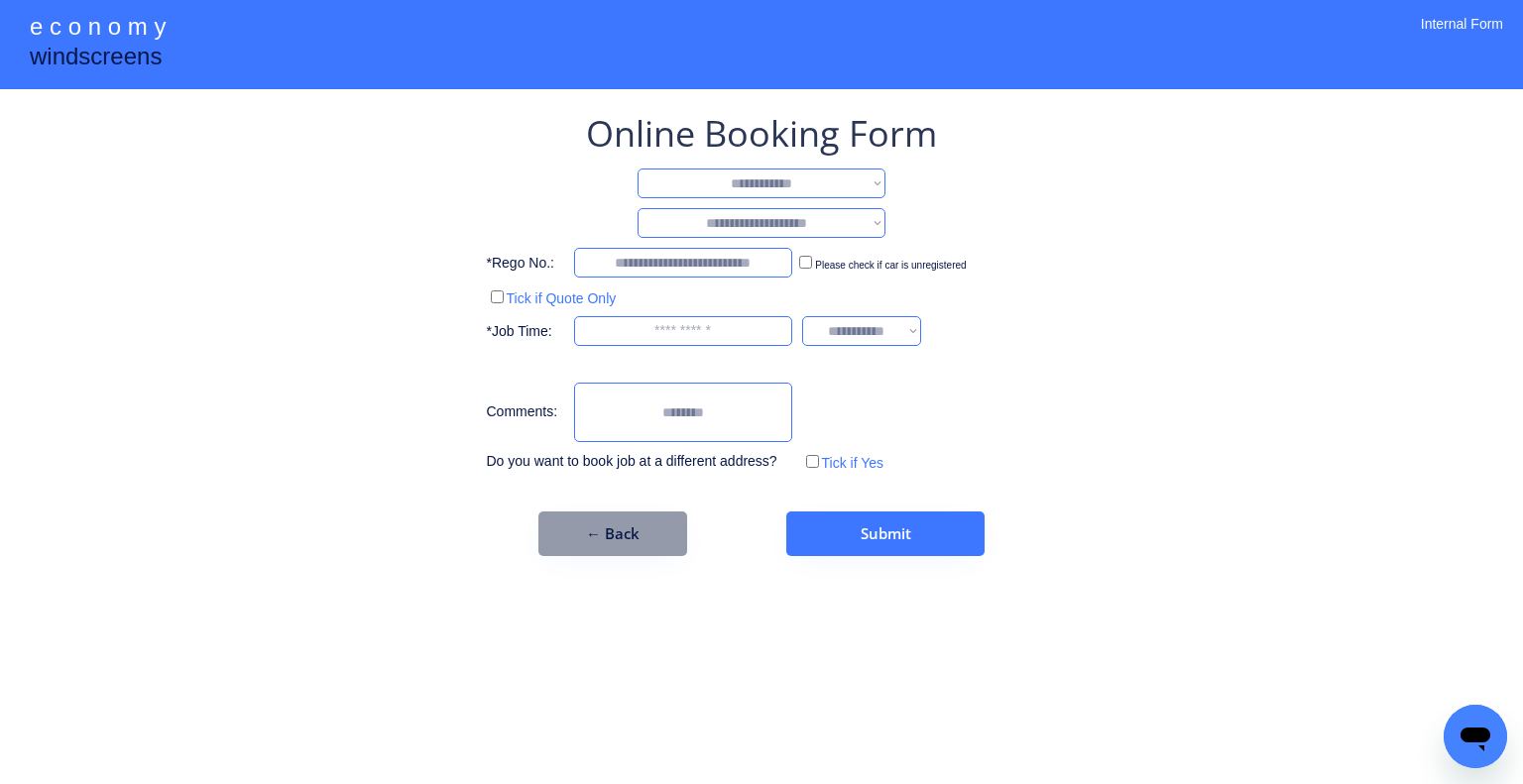 click on "**********" at bounding box center [762, 183] 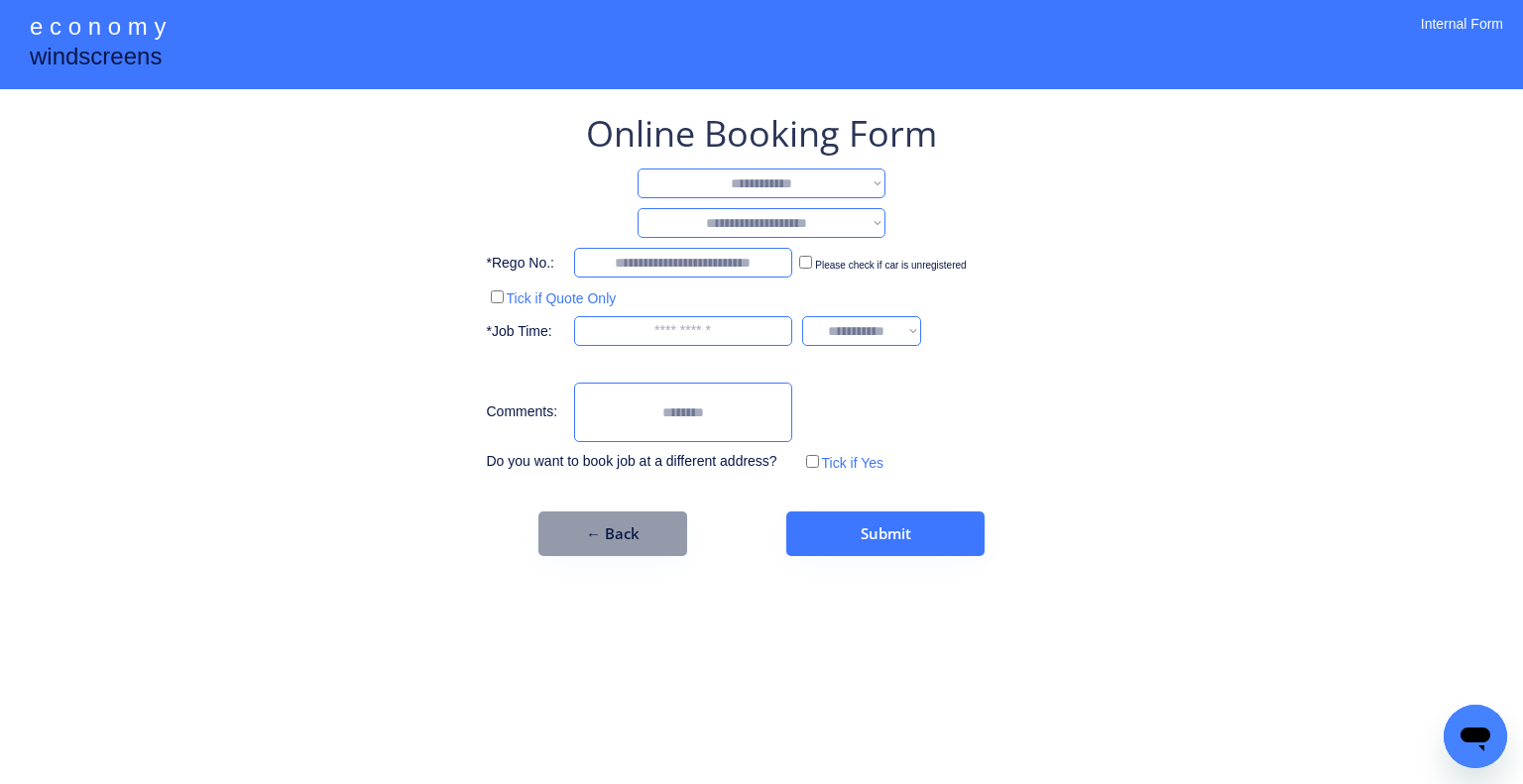 click on "**********" at bounding box center (762, 223) 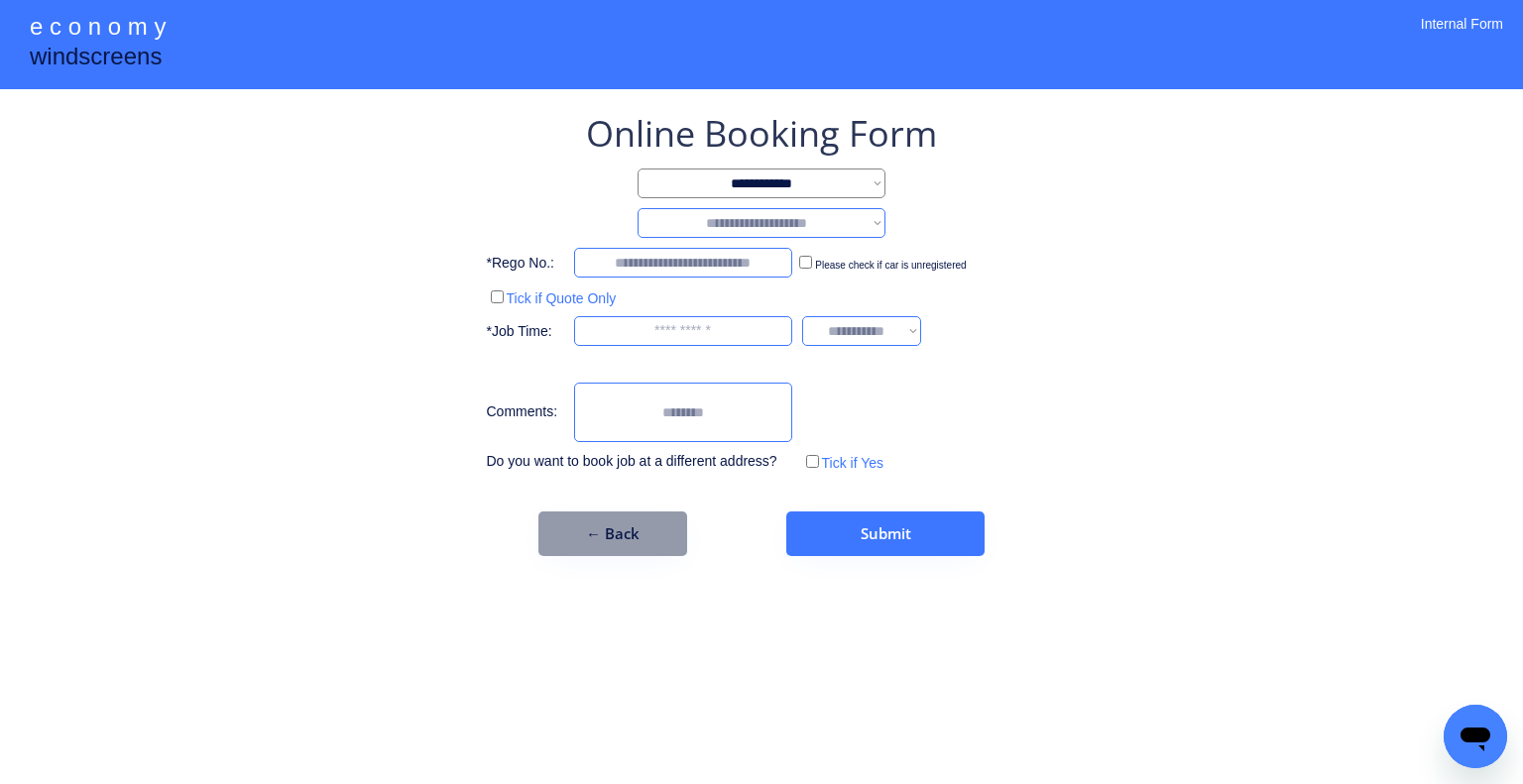 click on "**********" at bounding box center (762, 223) 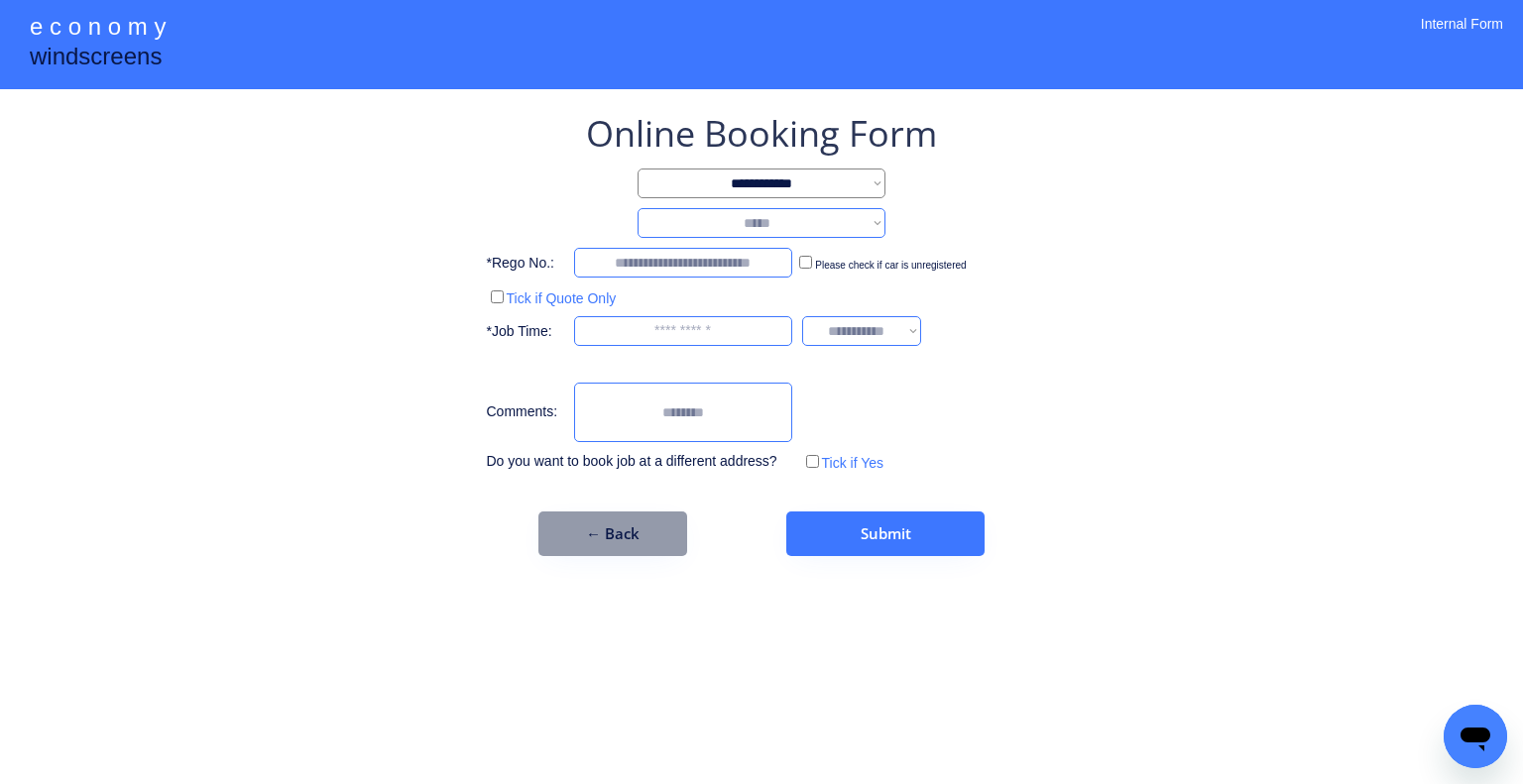 click on "**********" at bounding box center [762, 223] 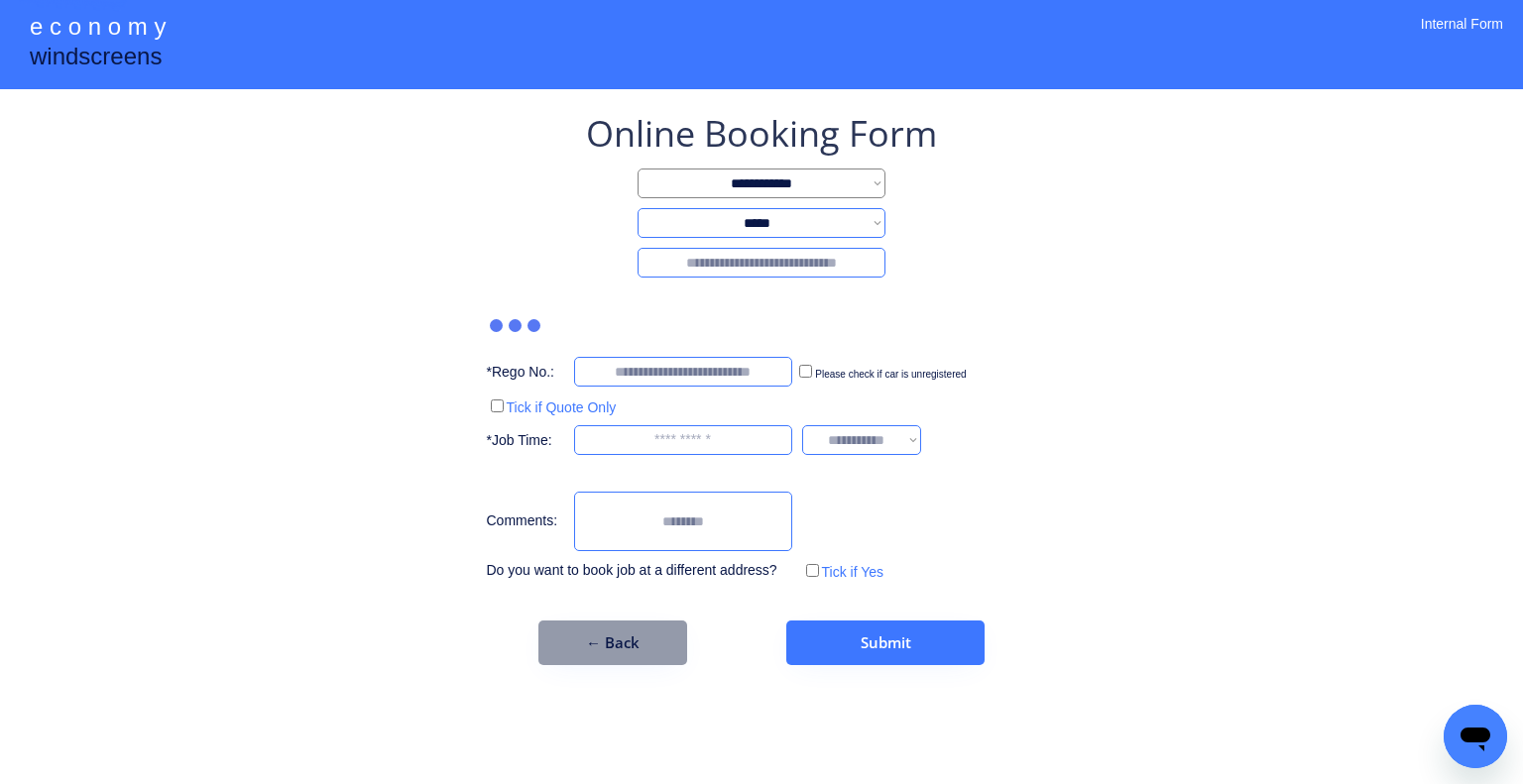click at bounding box center [762, 263] 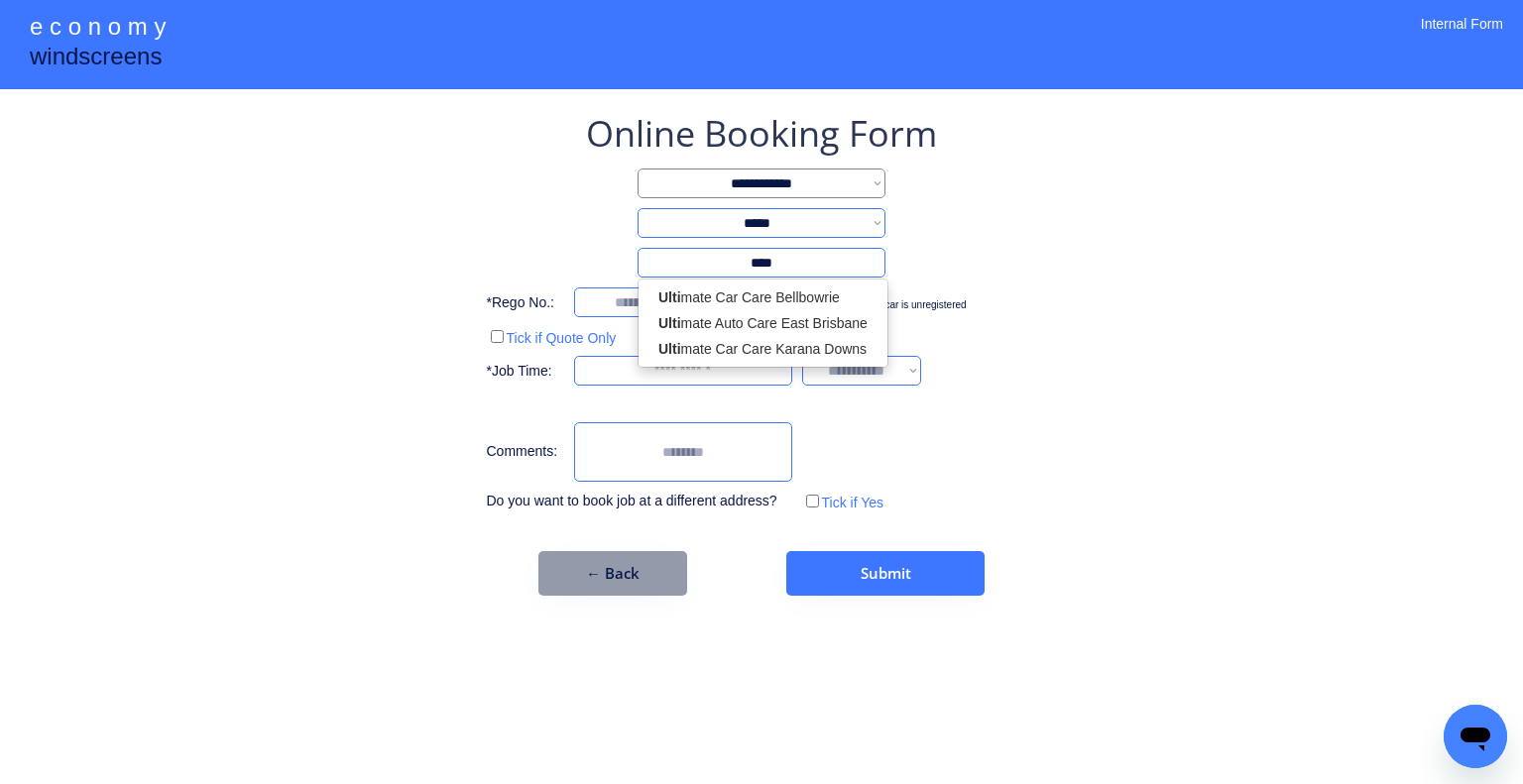 type on "****" 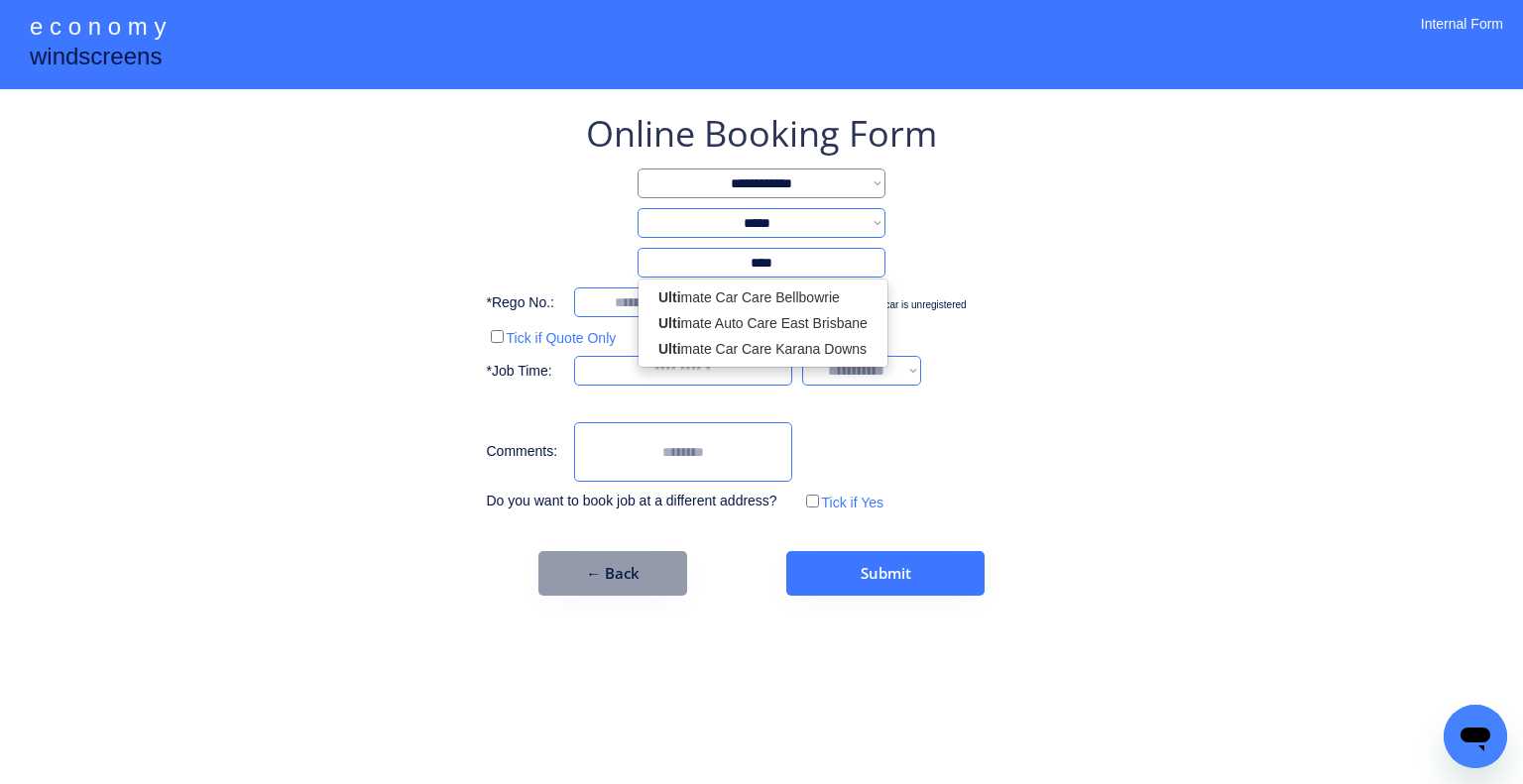 type 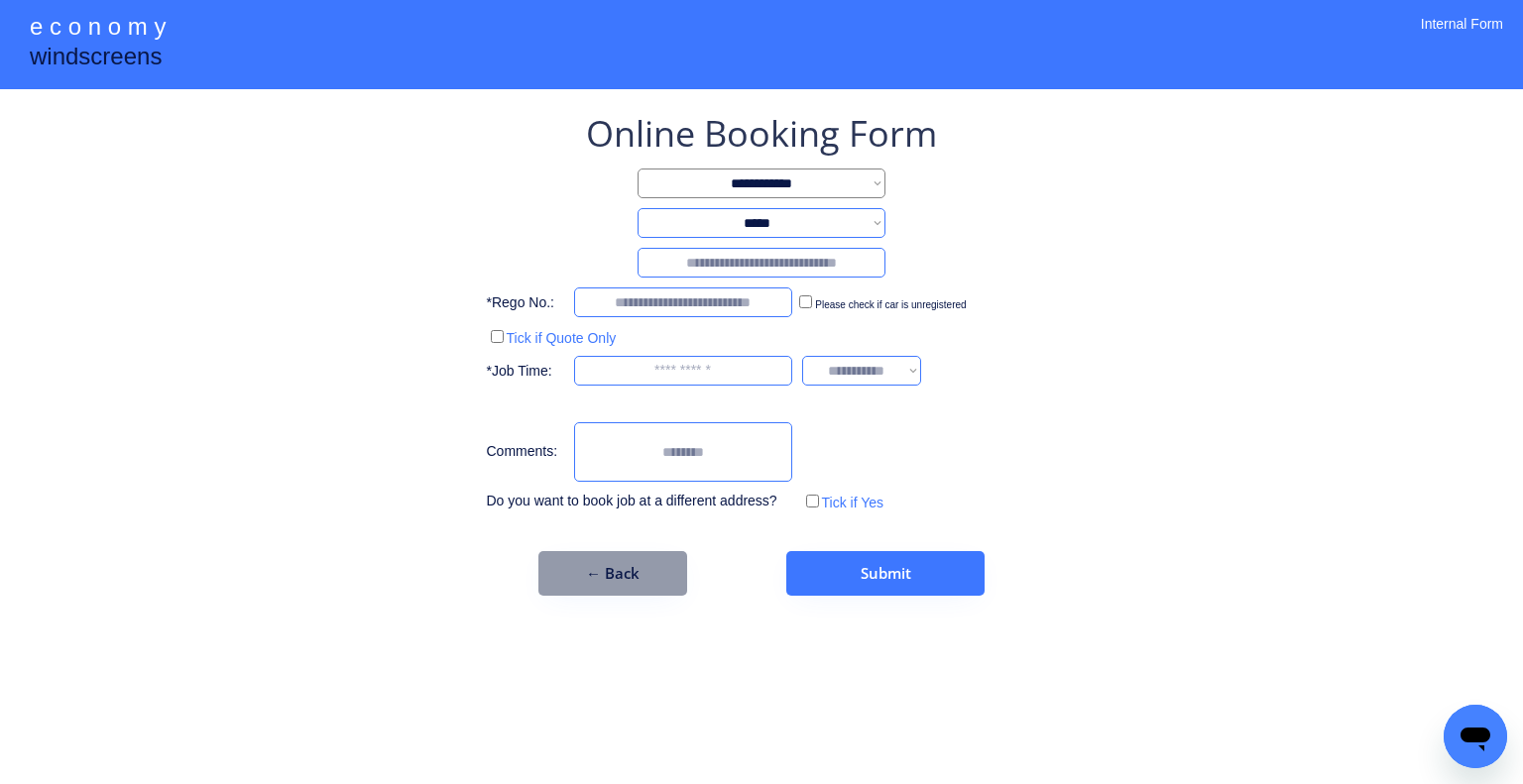 click on "**********" at bounding box center (762, 392) 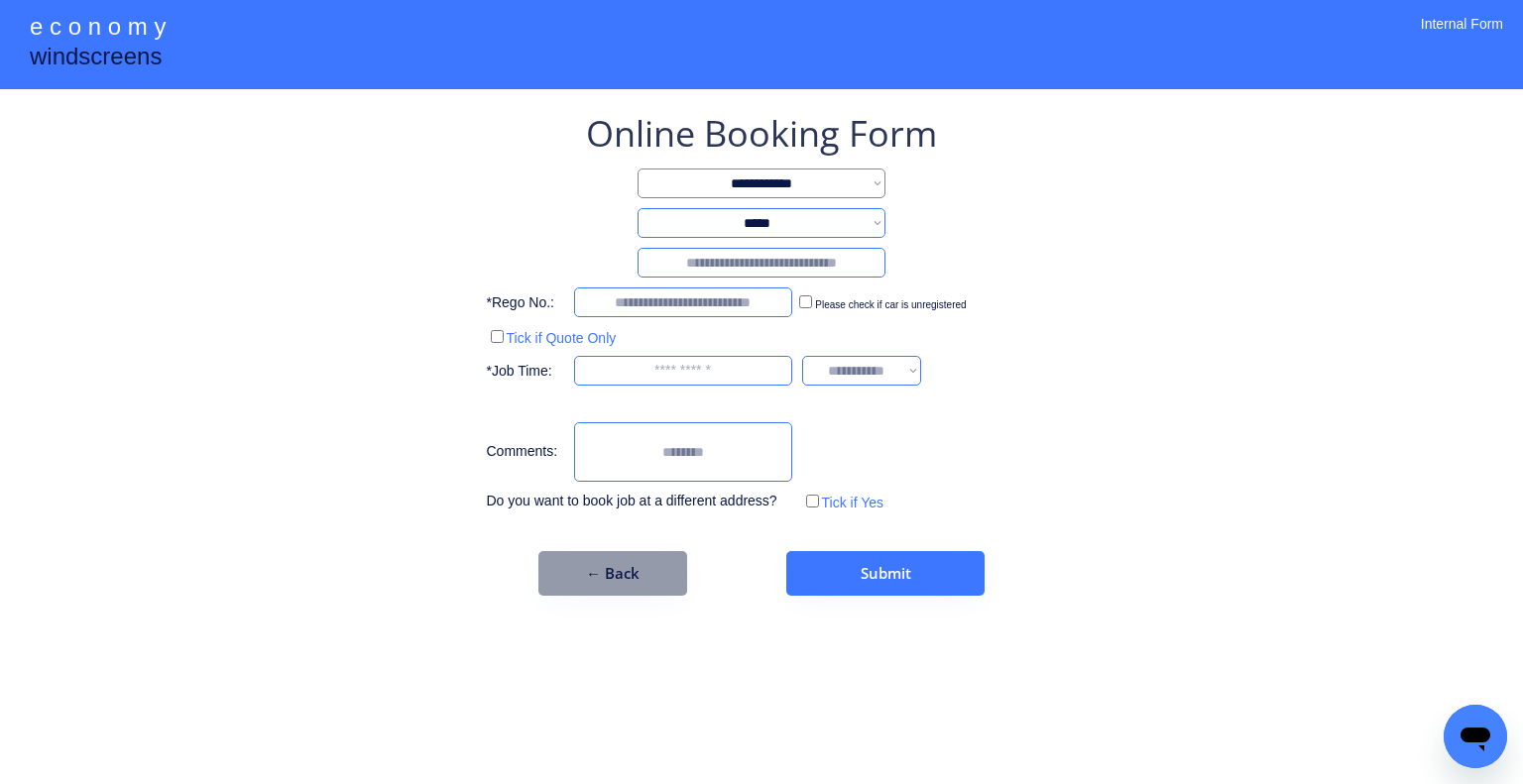 click on "**********" at bounding box center (762, 223) 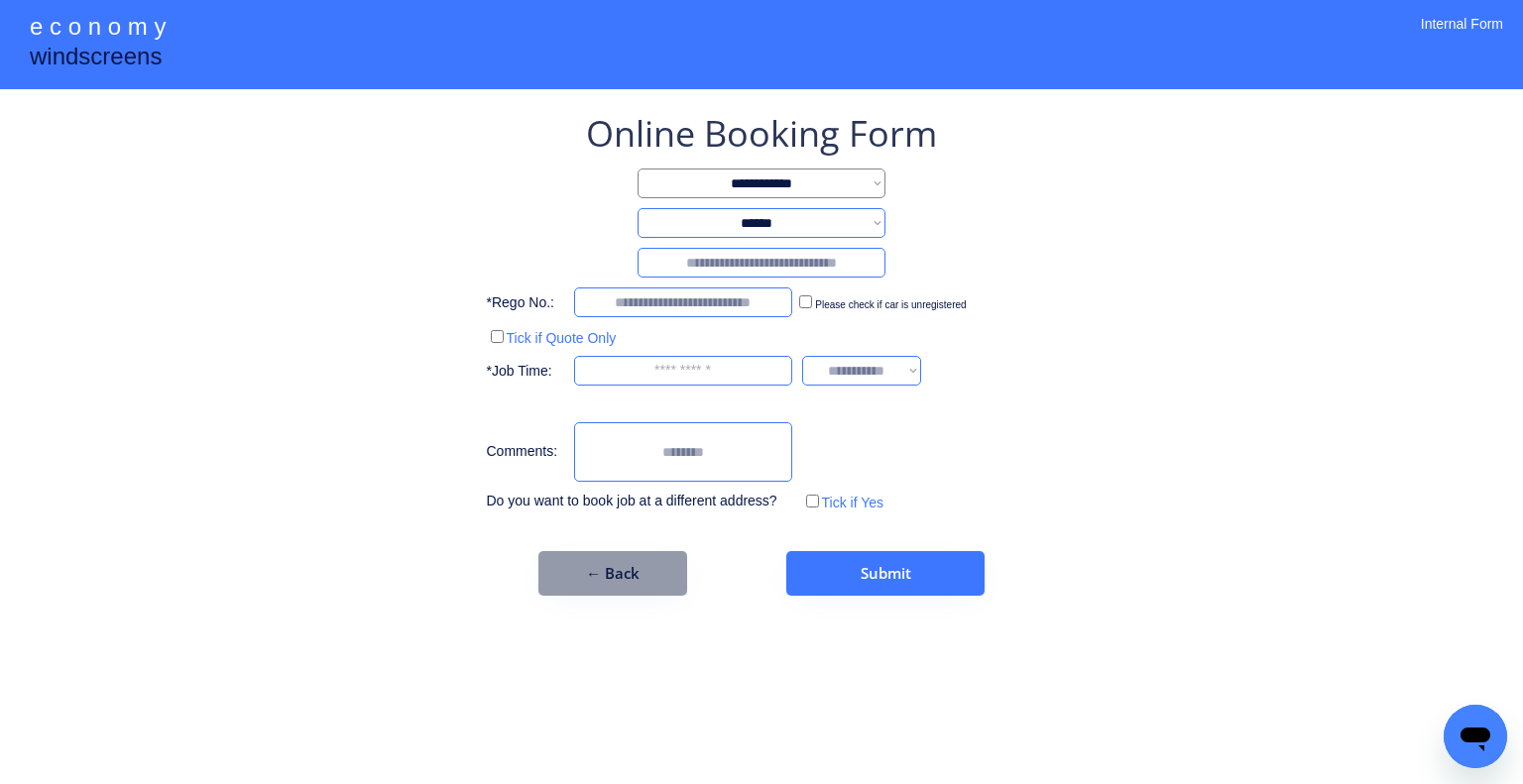 click on "**********" at bounding box center (762, 223) 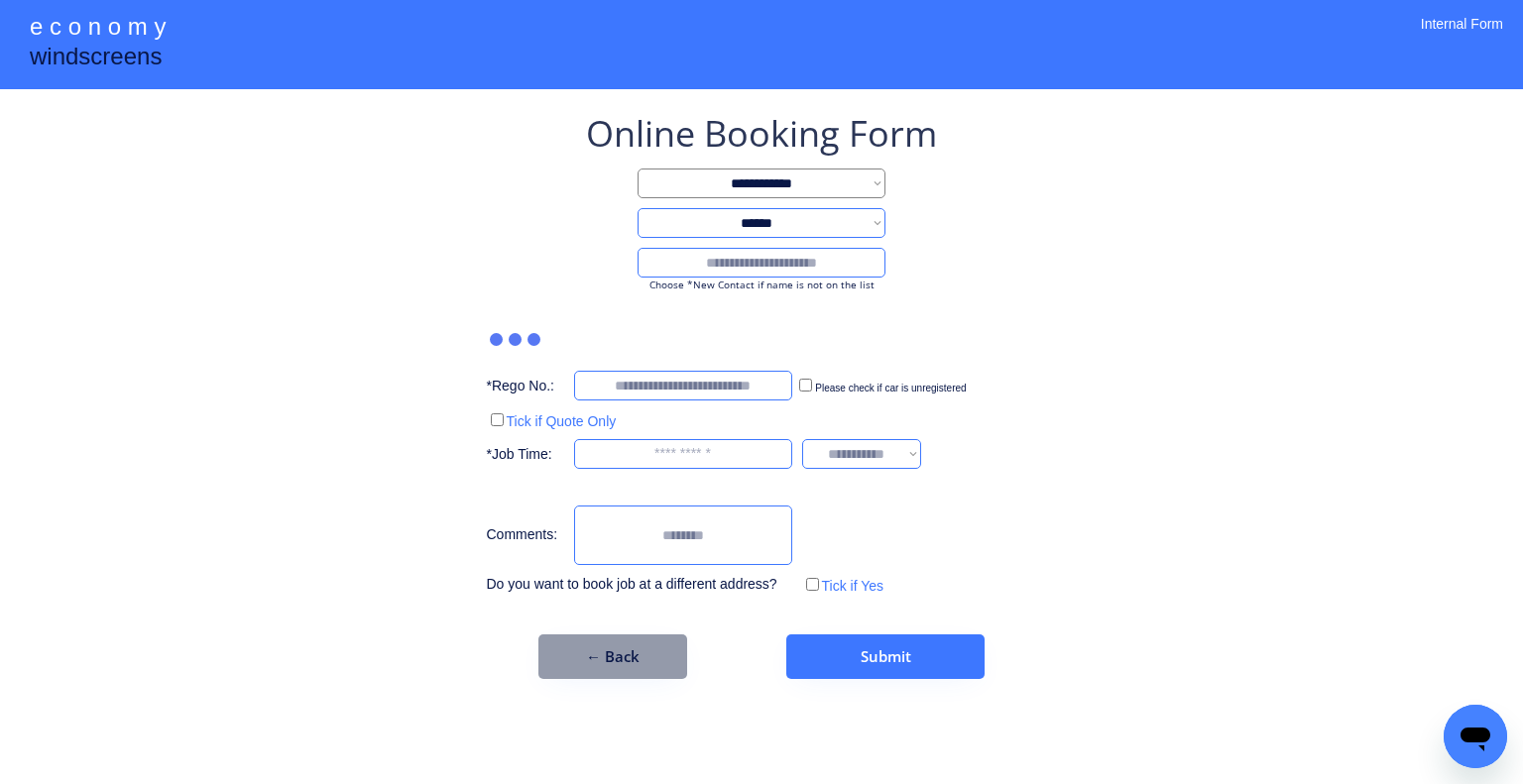 click at bounding box center [762, 263] 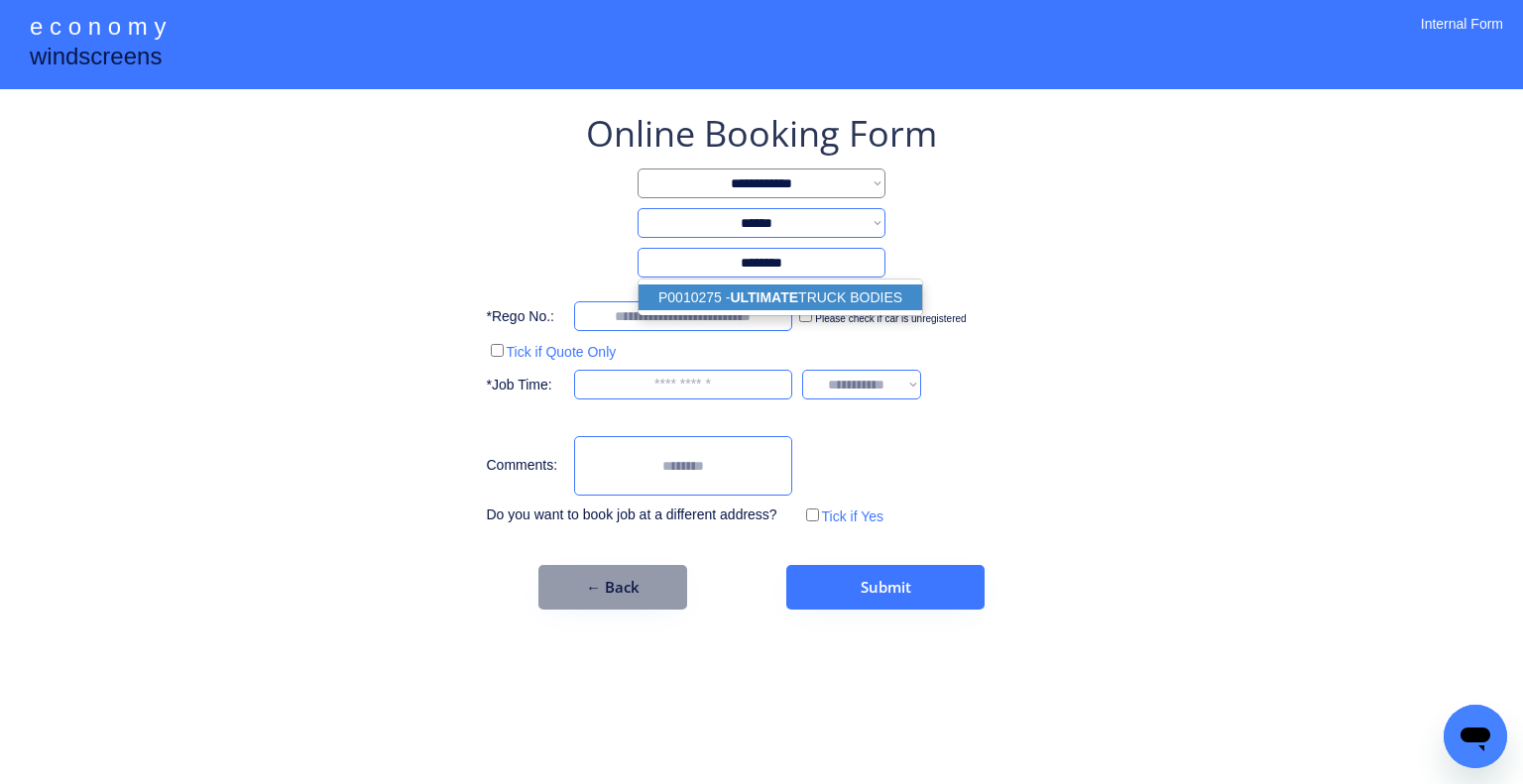 drag, startPoint x: 869, startPoint y: 299, endPoint x: 1220, endPoint y: 242, distance: 355.59809 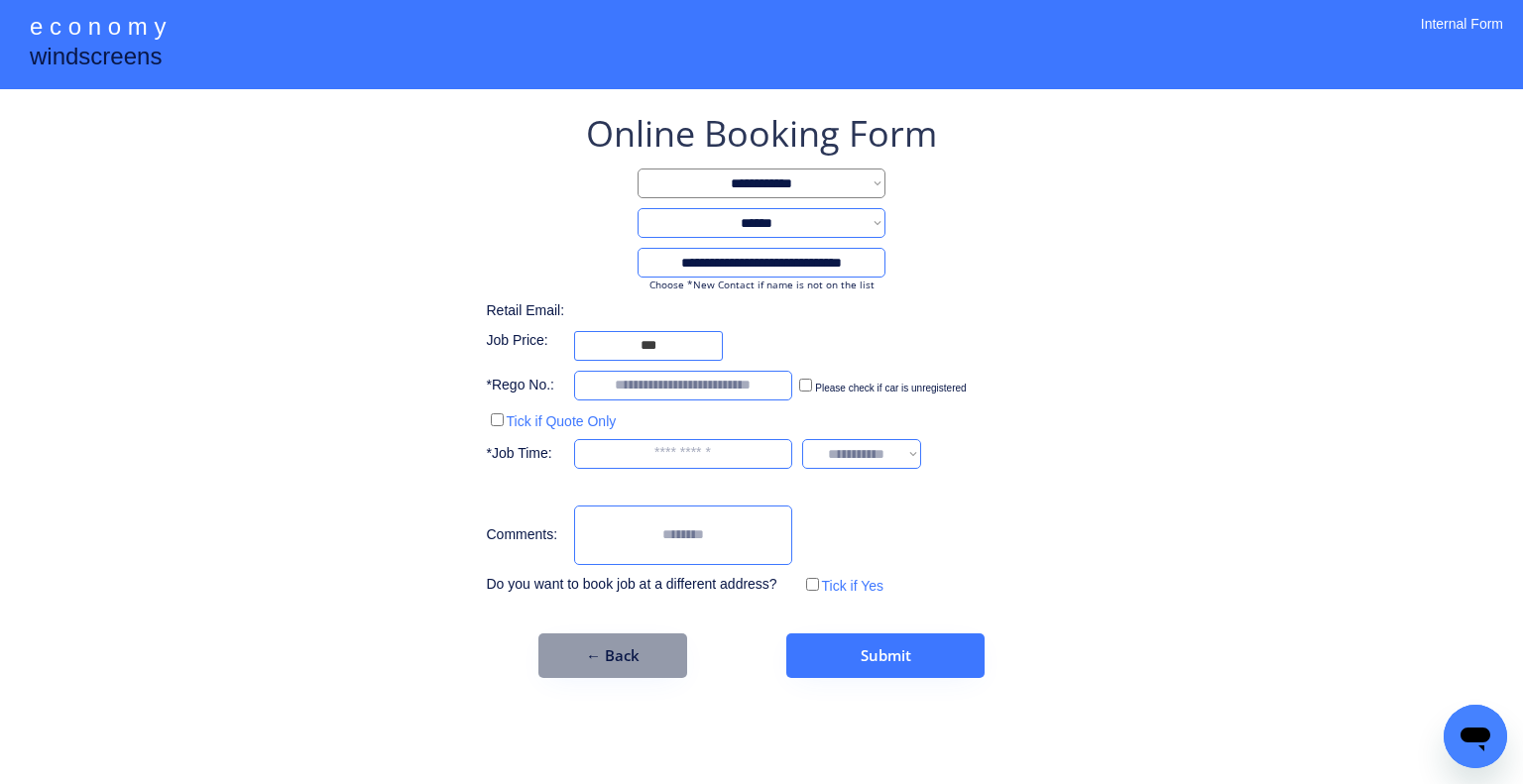 type on "**********" 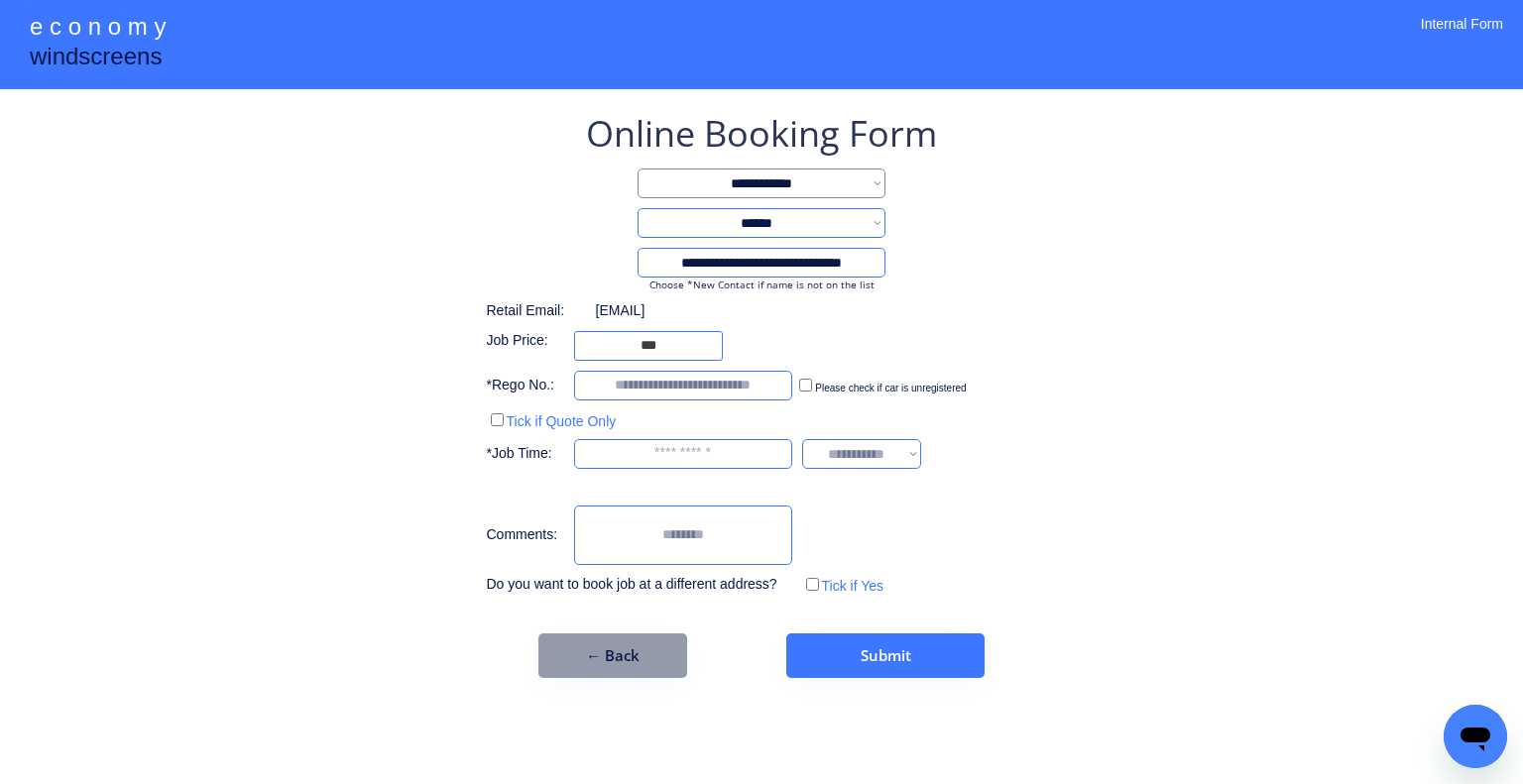 click on "**********" at bounding box center (762, 392) 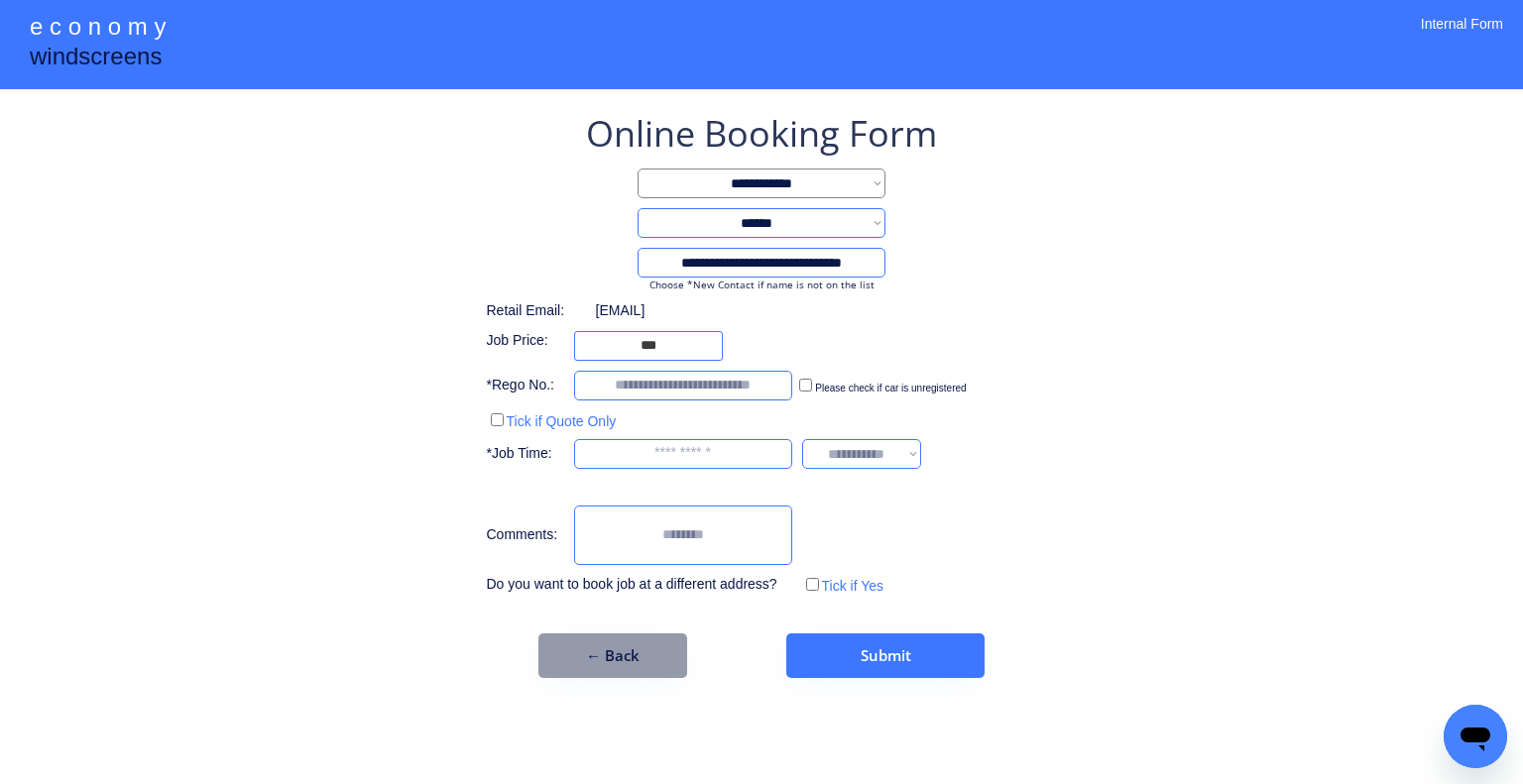click on "**********" at bounding box center [762, 392] 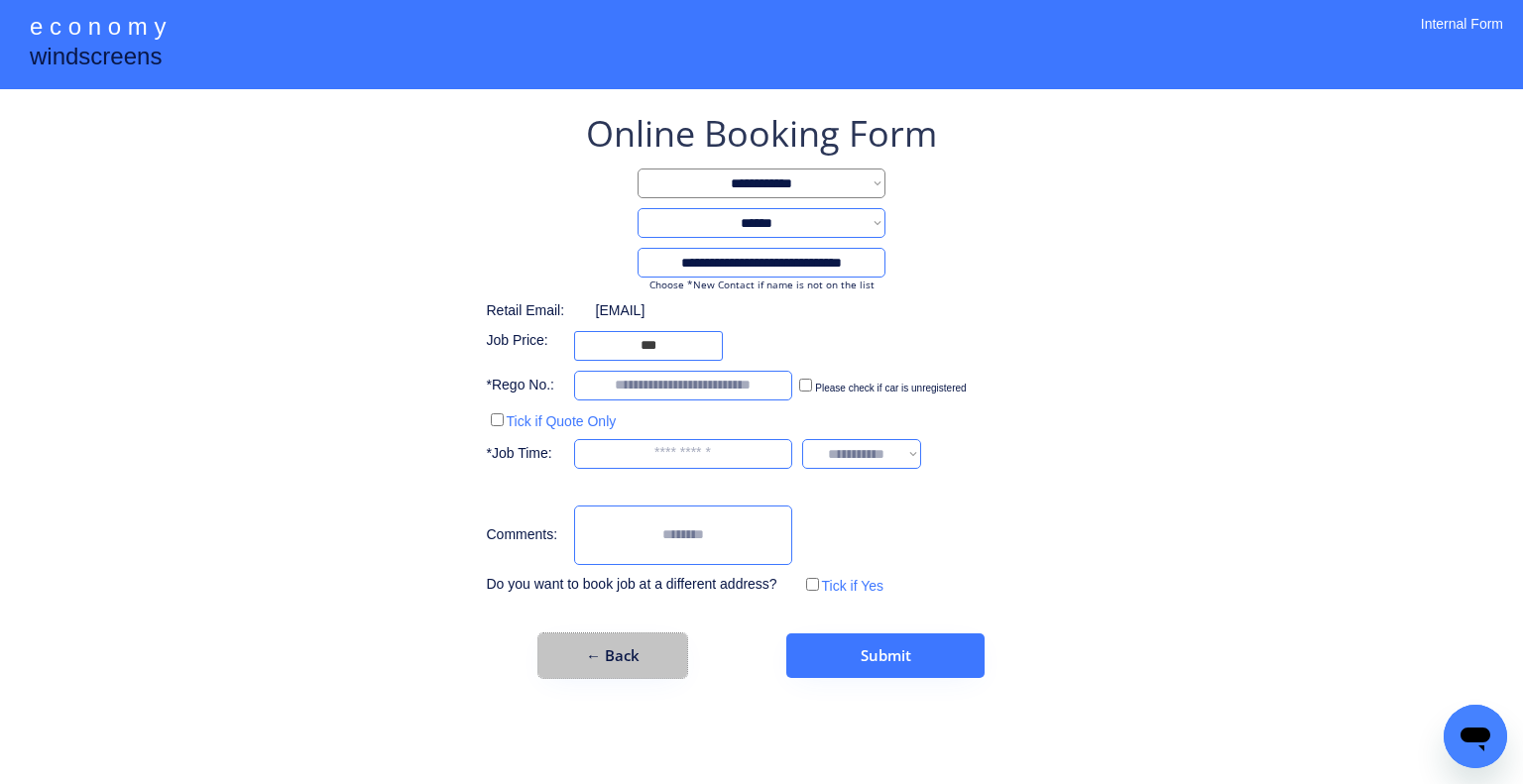 click on "←   Back" at bounding box center (613, 655) 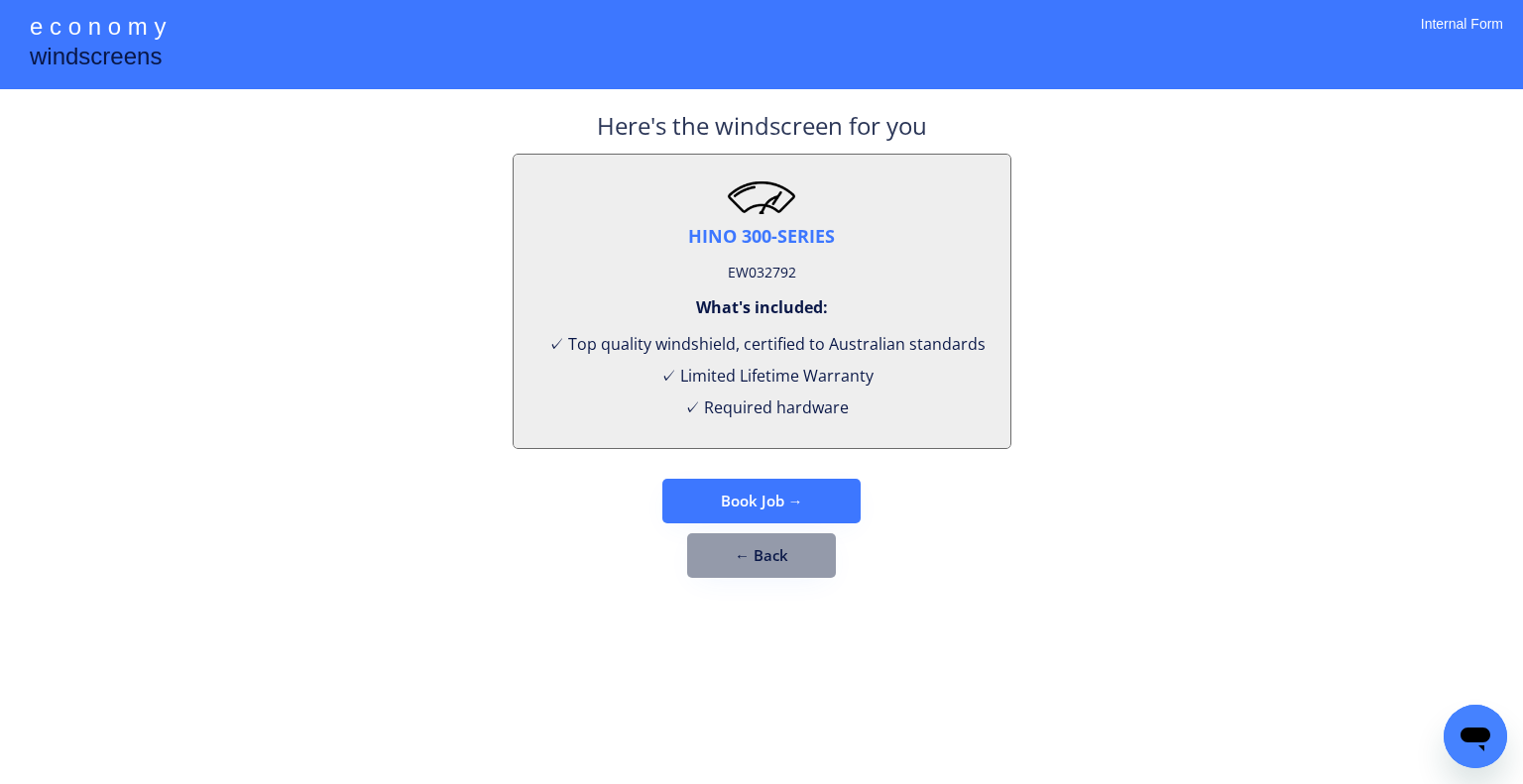 drag, startPoint x: 739, startPoint y: 555, endPoint x: 813, endPoint y: 599, distance: 86.09297 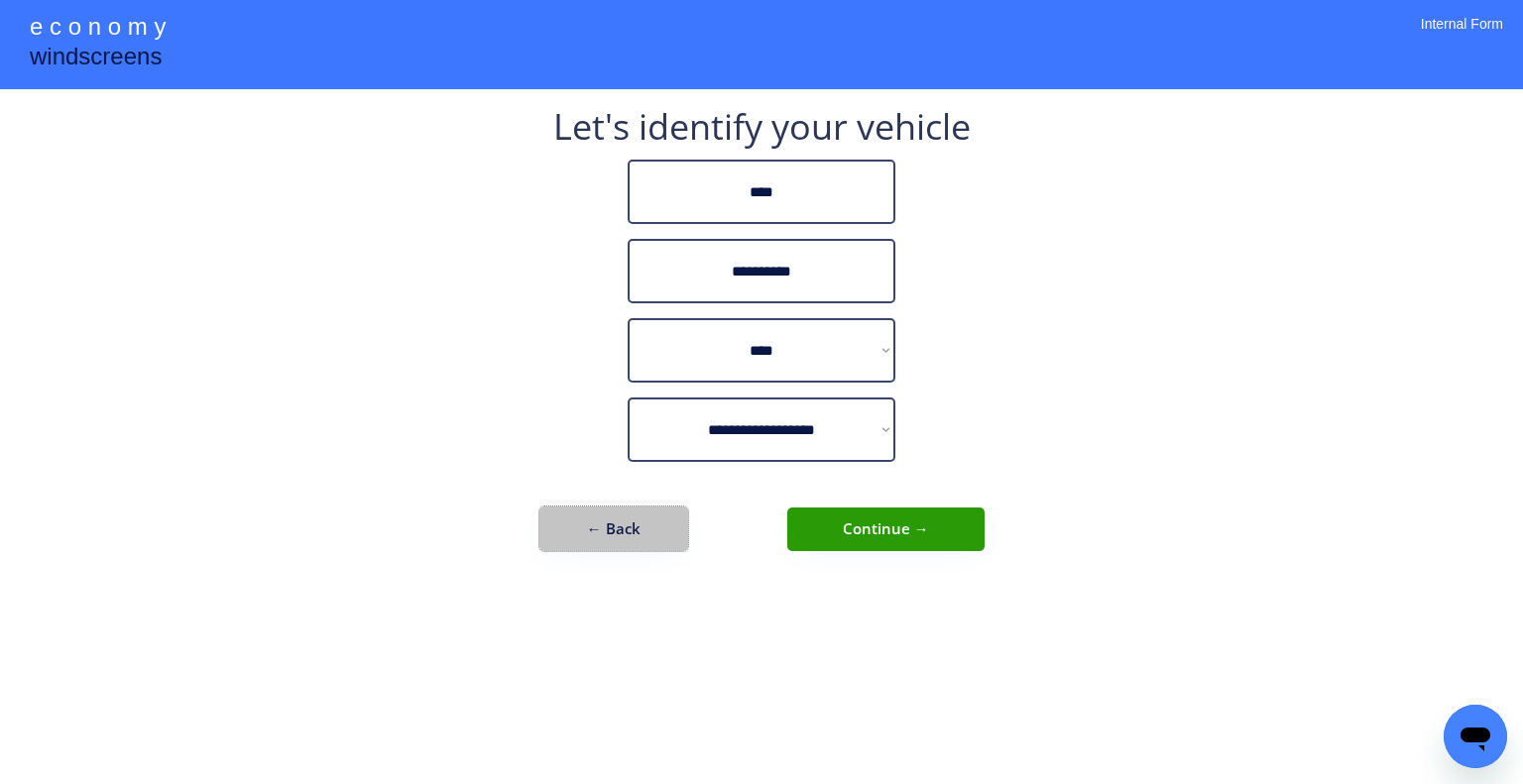 click on "←   Back" at bounding box center [614, 528] 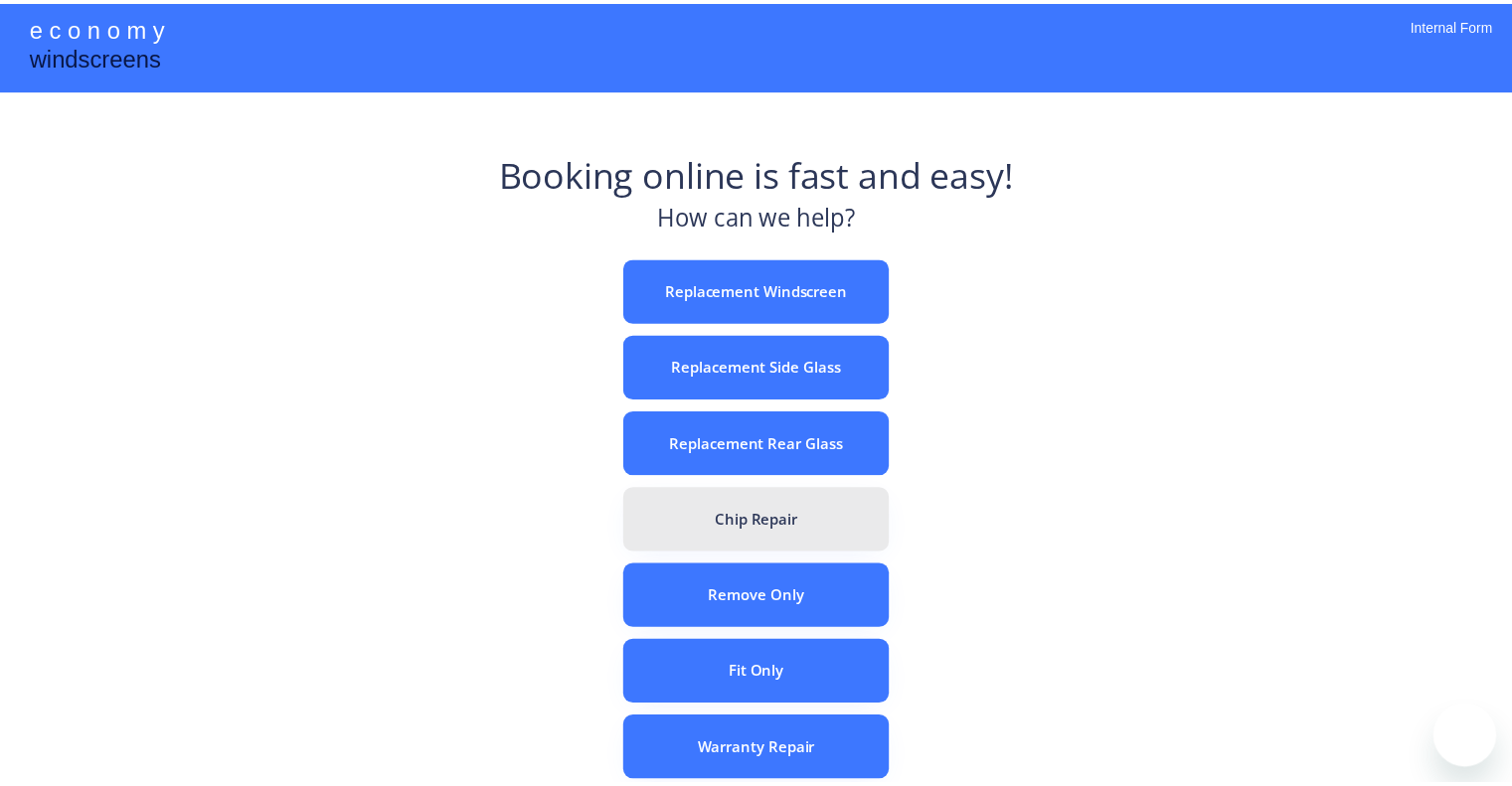 scroll, scrollTop: 0, scrollLeft: 0, axis: both 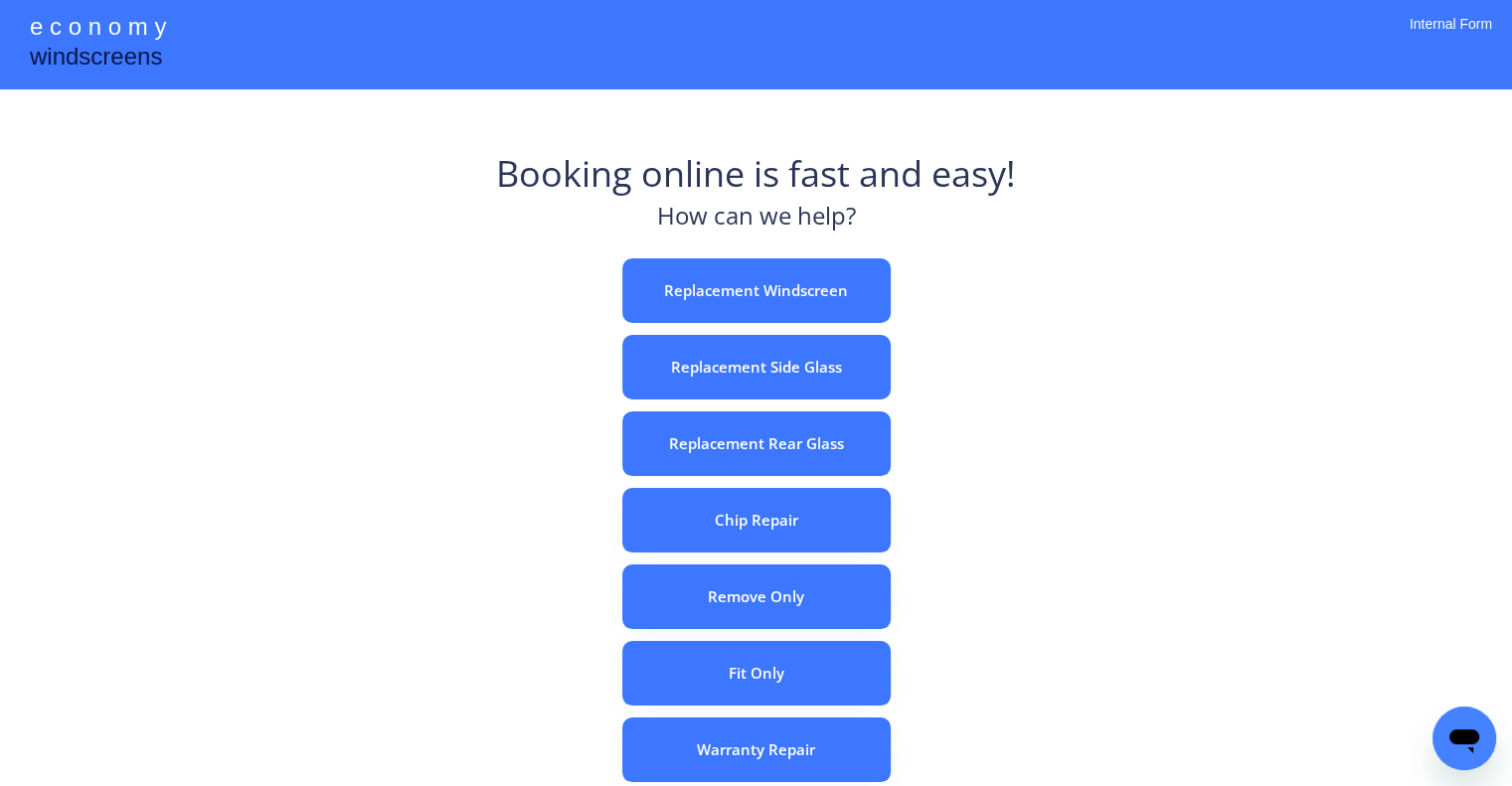 click on "e c o n o m y windscreens Booking online is fast and easy! How can we help? Replacement Windscreen Replacement Side Glass Replacement Rear Glass Chip Repair Remove Only Fit Only Warranty Repair ADAS Recalibration Only Rebook a Job Confirm Quotes Manual Booking Internal Form" at bounding box center (756, 553) 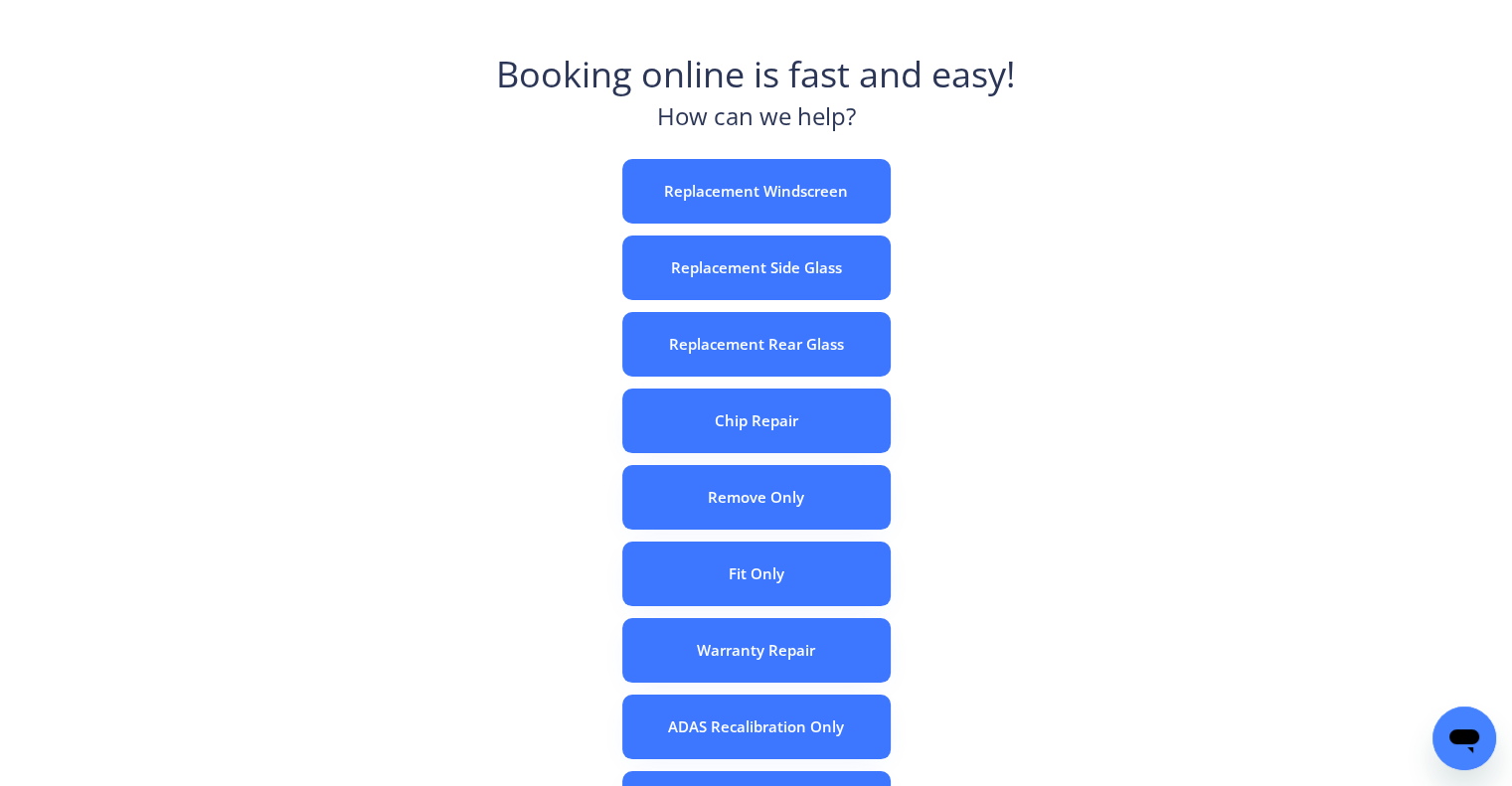 click on "e c o n o m y windscreens Booking online is fast and easy! How can we help? Replacement Windscreen Replacement Side Glass Replacement Rear Glass Chip Repair Remove Only Fit Only Warranty Repair ADAS Recalibration Only Rebook a Job Confirm Quotes Manual Booking Internal Form" at bounding box center [756, 454] 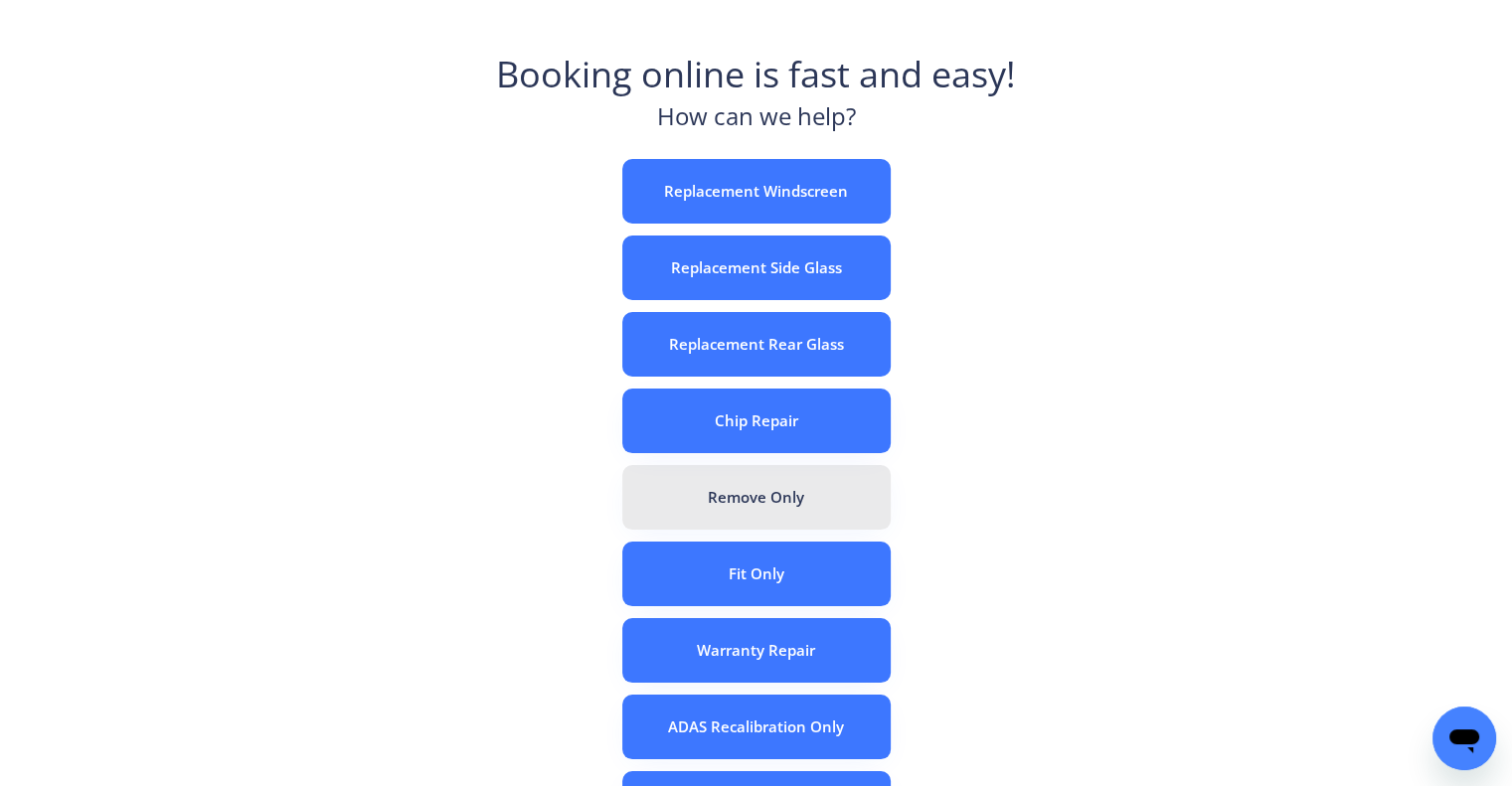 click on "Remove Only" at bounding box center (756, 497) 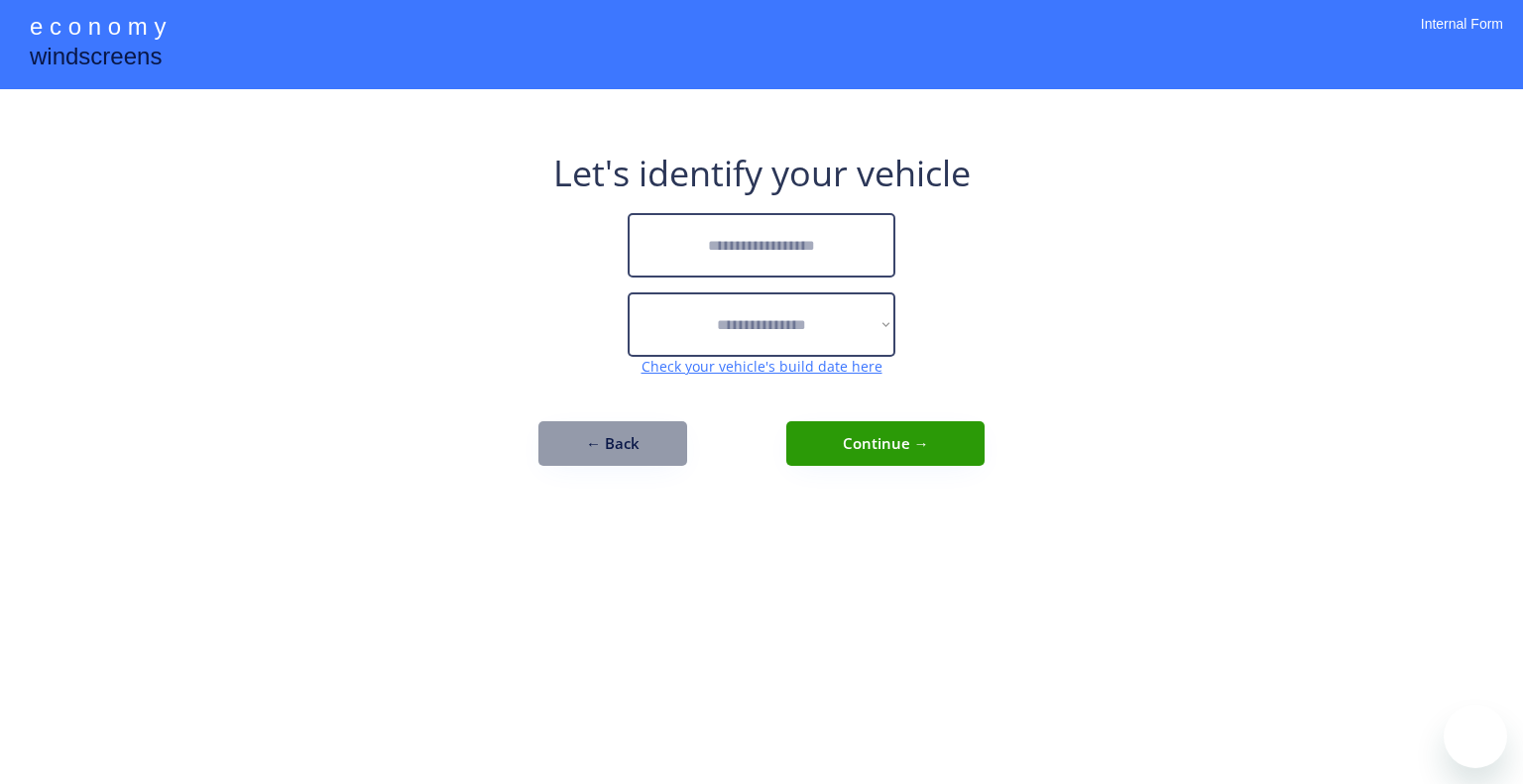 scroll, scrollTop: 0, scrollLeft: 0, axis: both 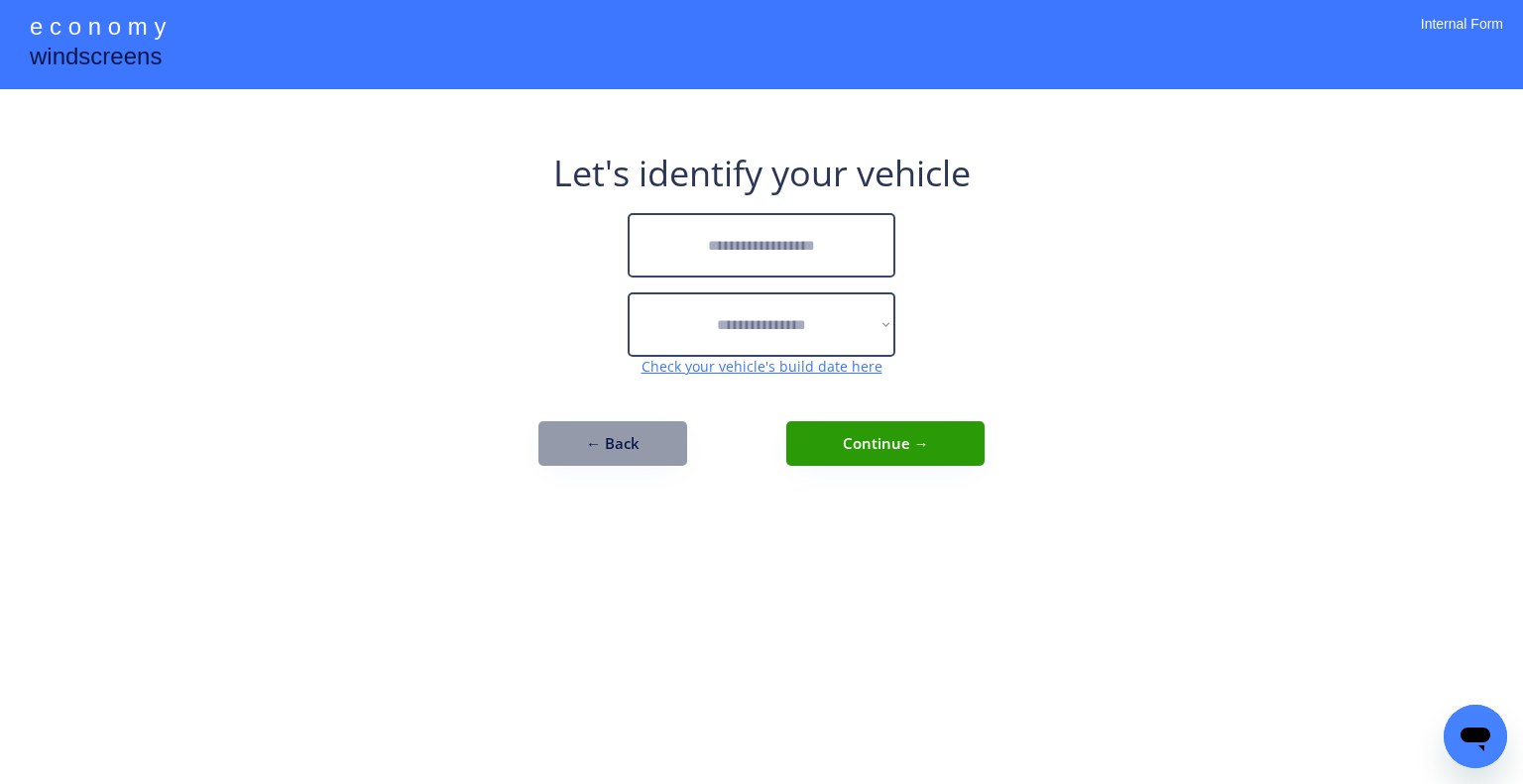 click at bounding box center [762, 245] 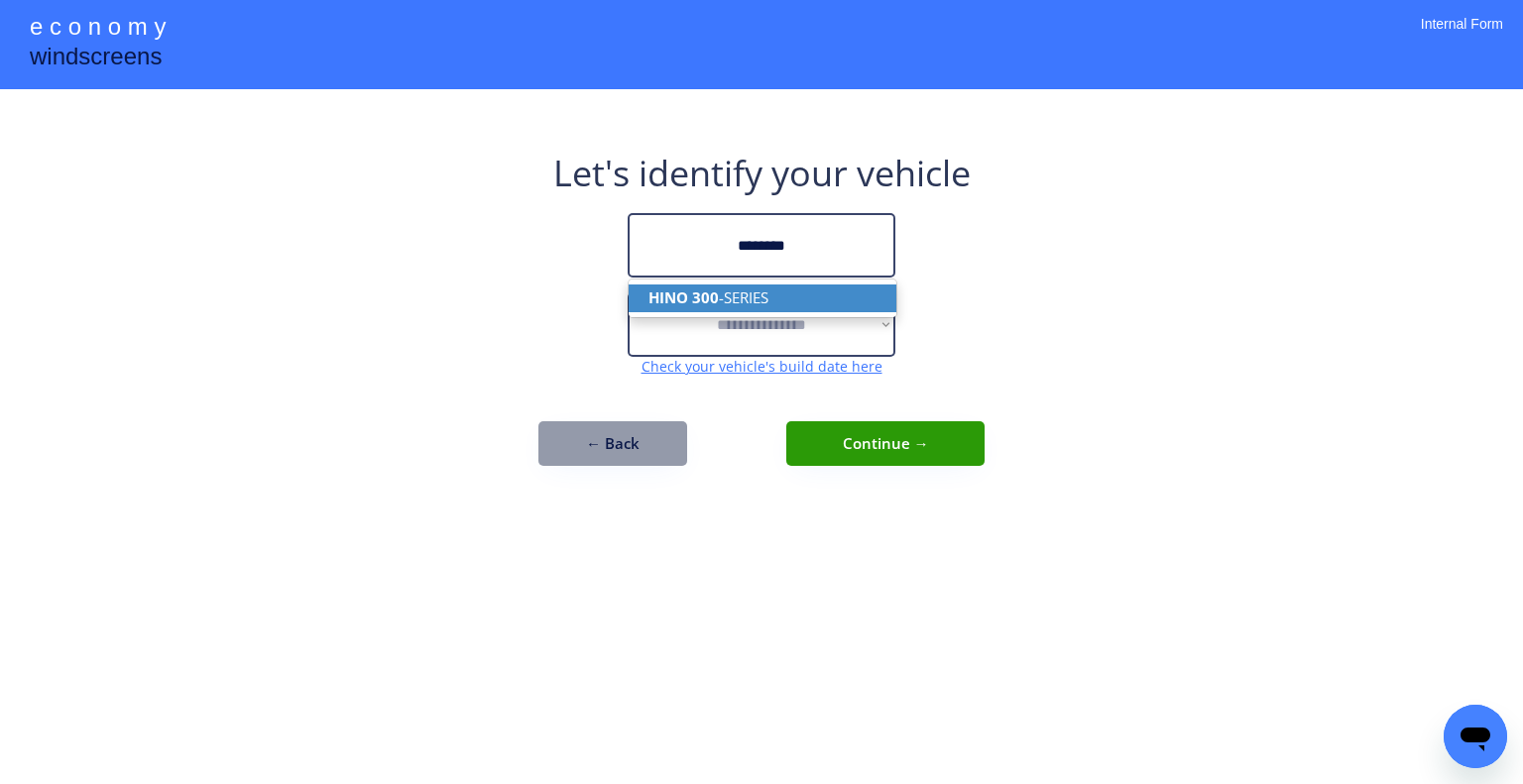 click on "HINO 300 -SERIES" at bounding box center (762, 297) 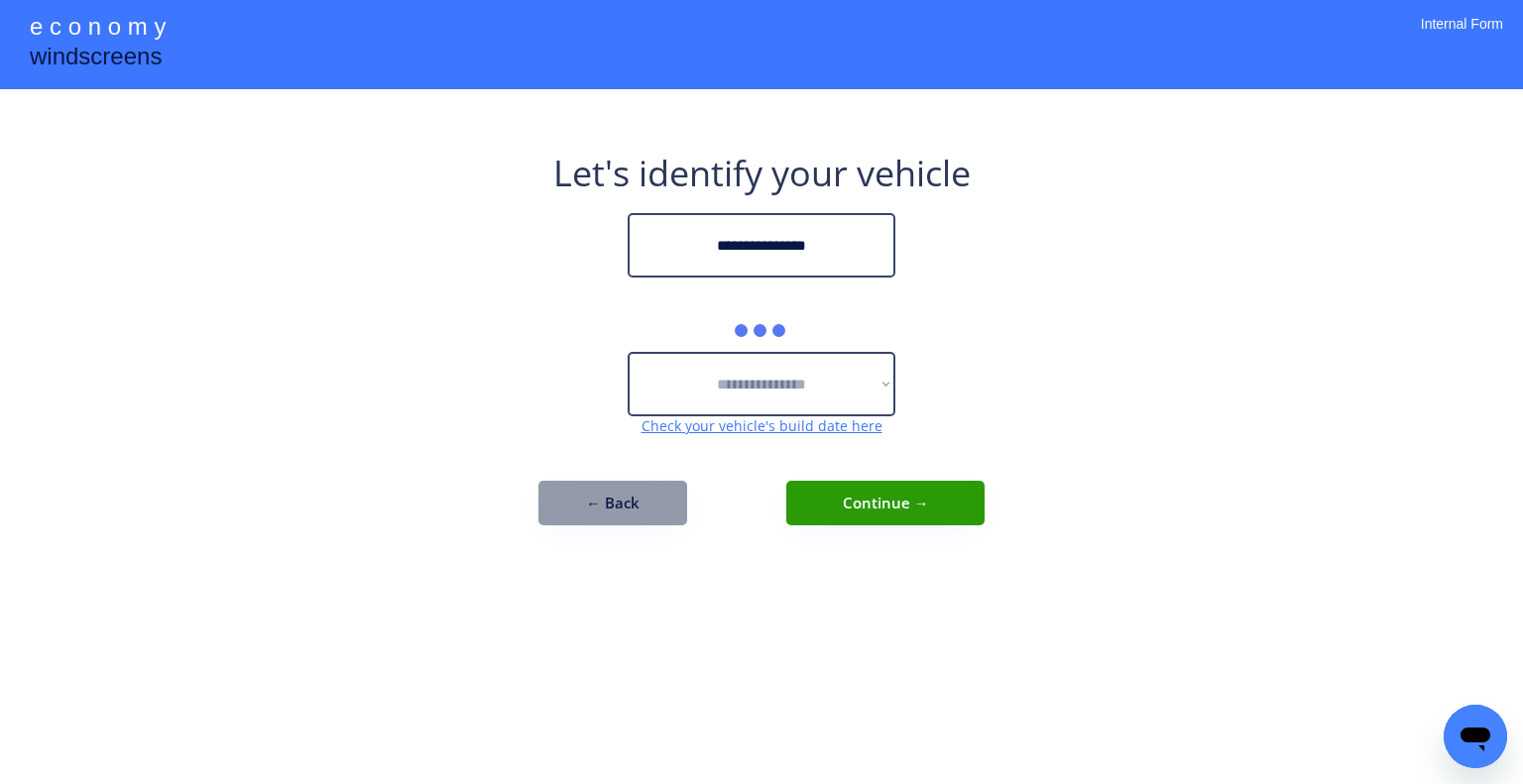 type on "**********" 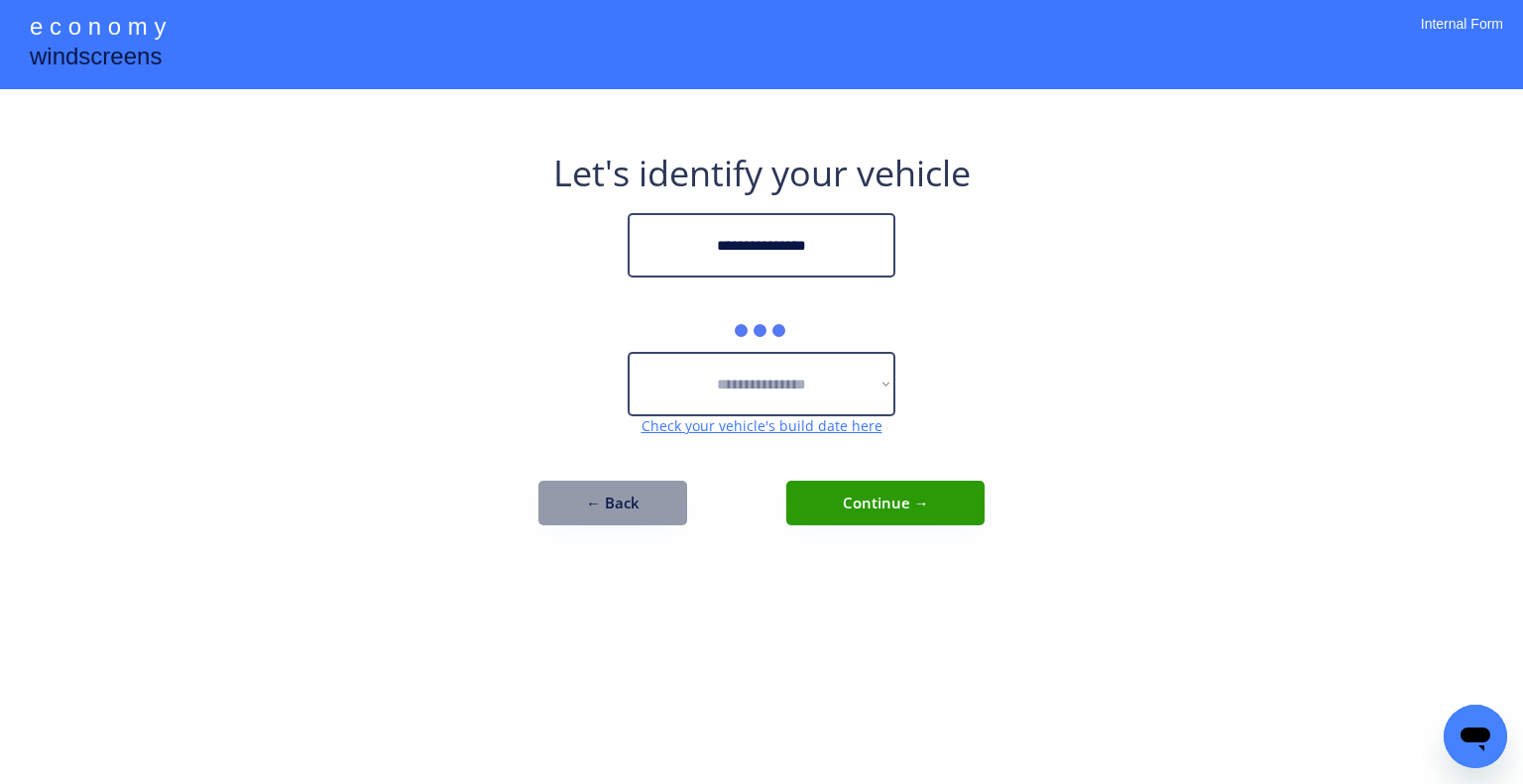 click on "**********" at bounding box center (762, 347) 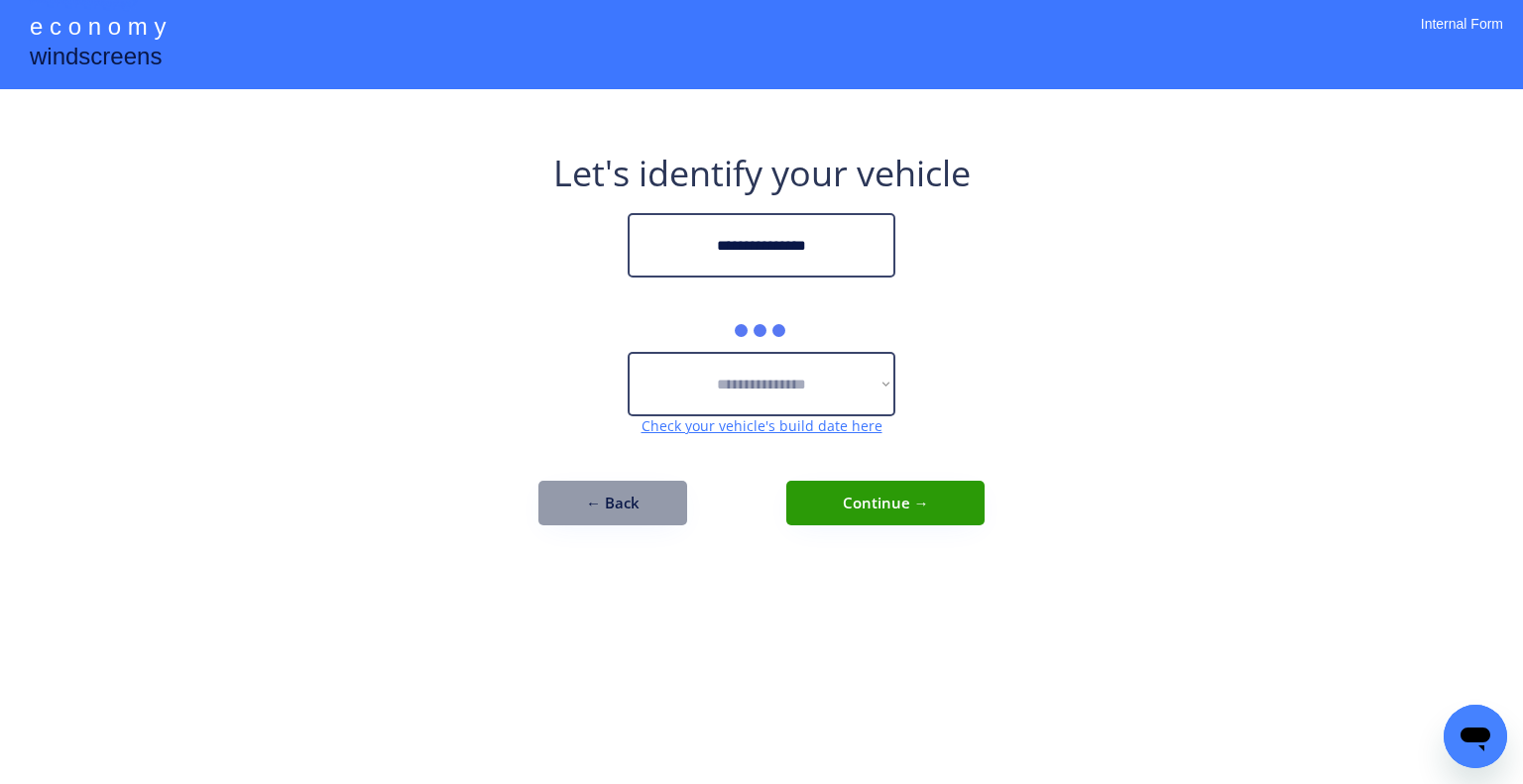 click on "**********" at bounding box center [762, 392] 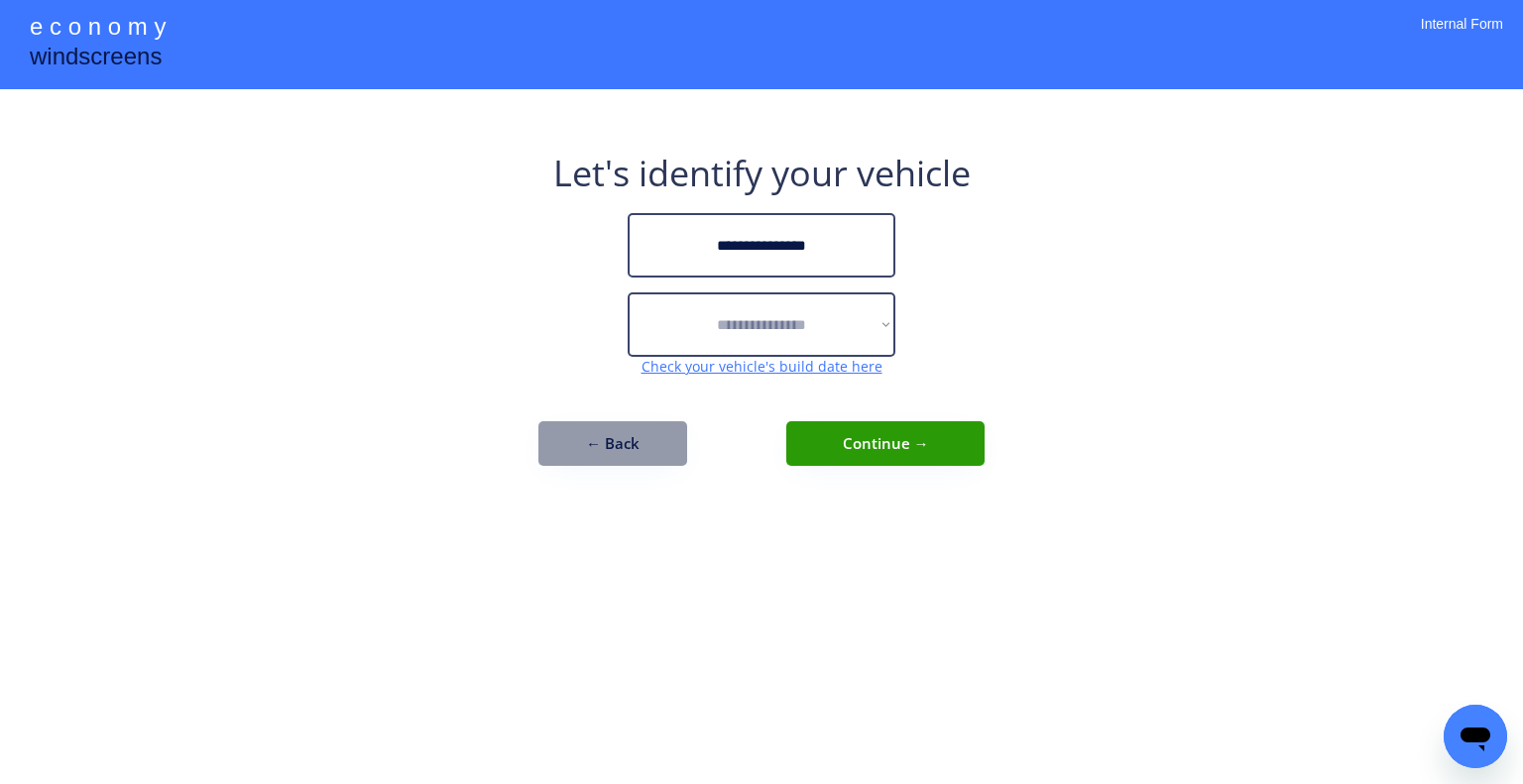 click on "**********" at bounding box center (762, 317) 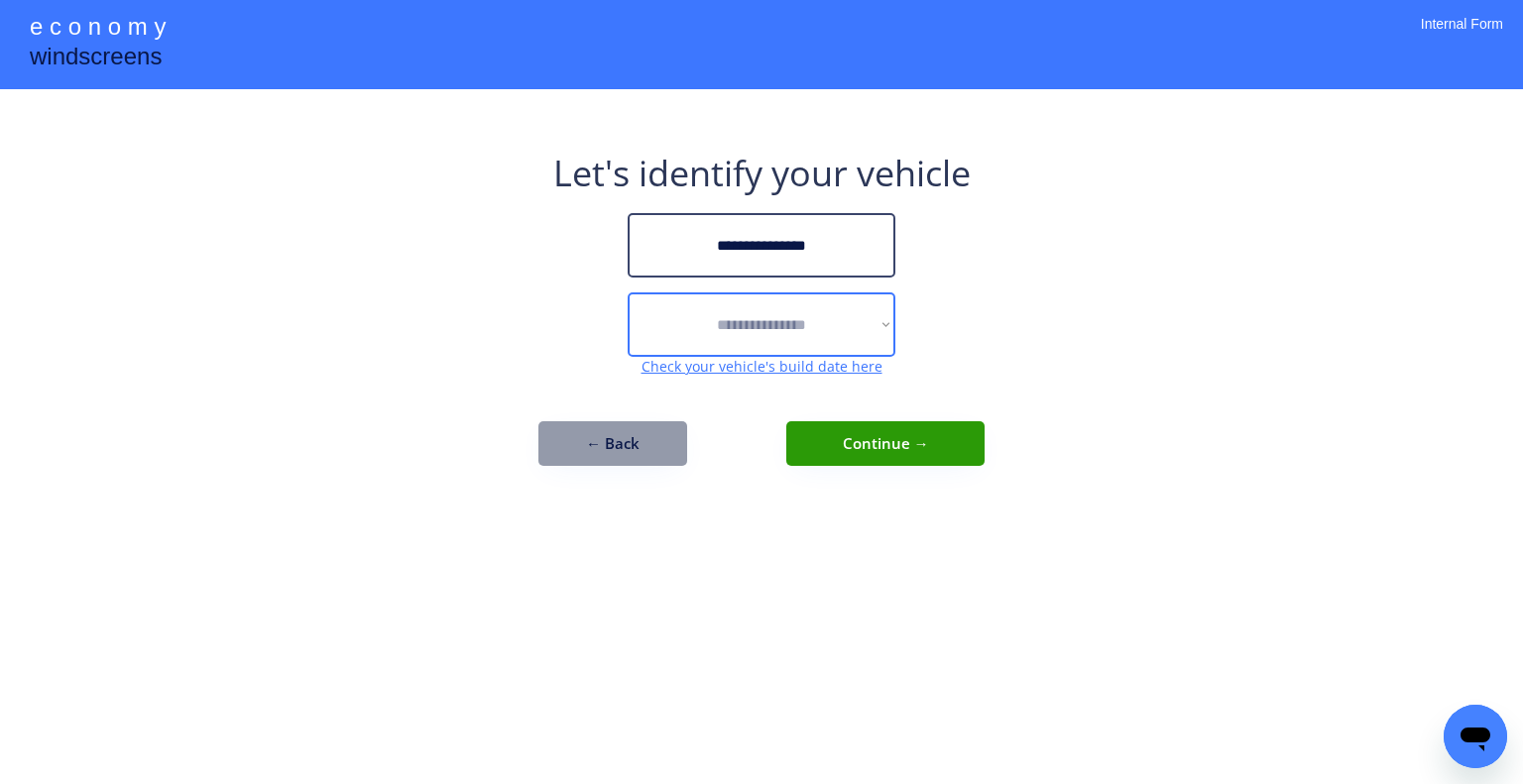 drag, startPoint x: 778, startPoint y: 341, endPoint x: 805, endPoint y: 350, distance: 28.460499 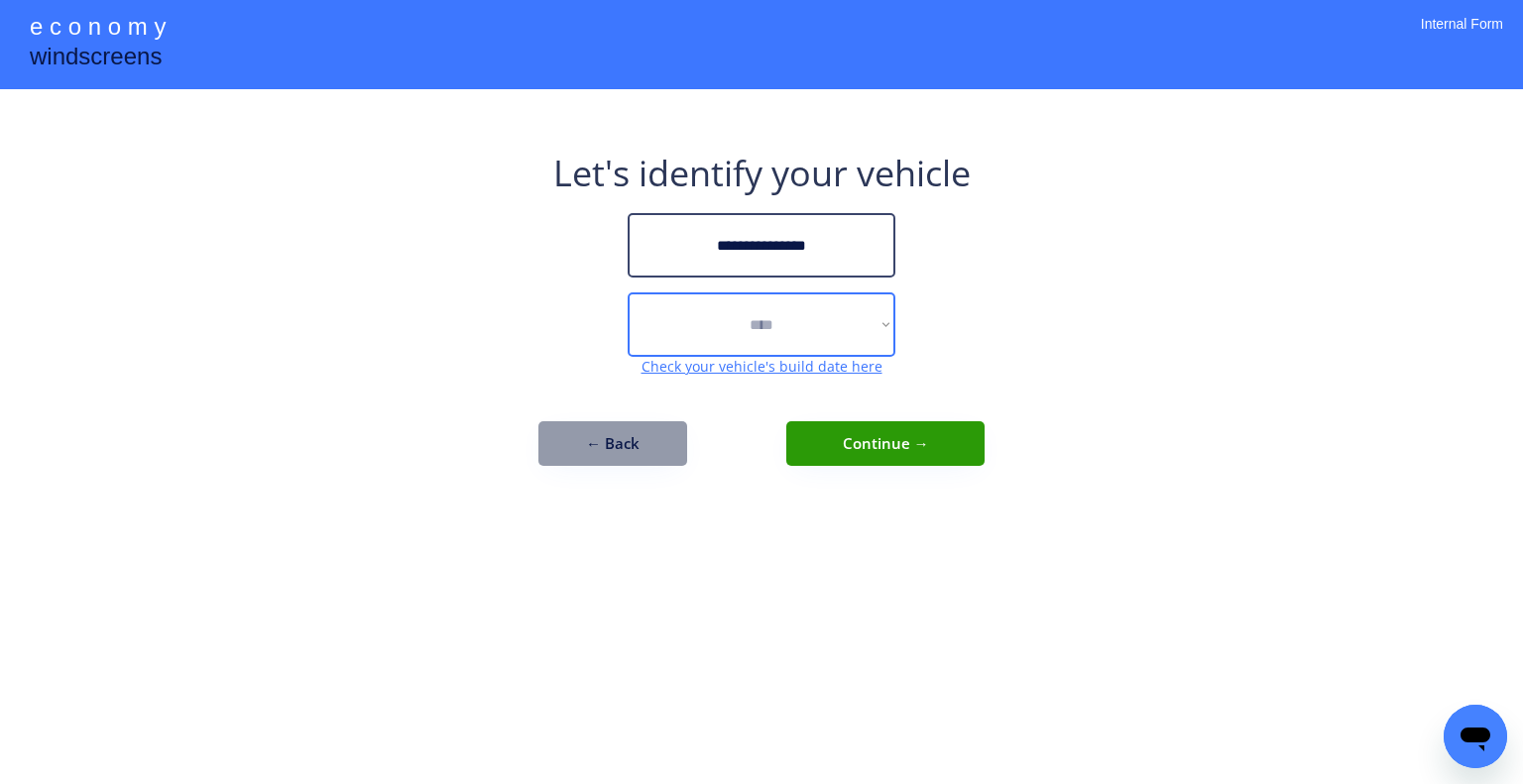 click on "**********" at bounding box center [762, 324] 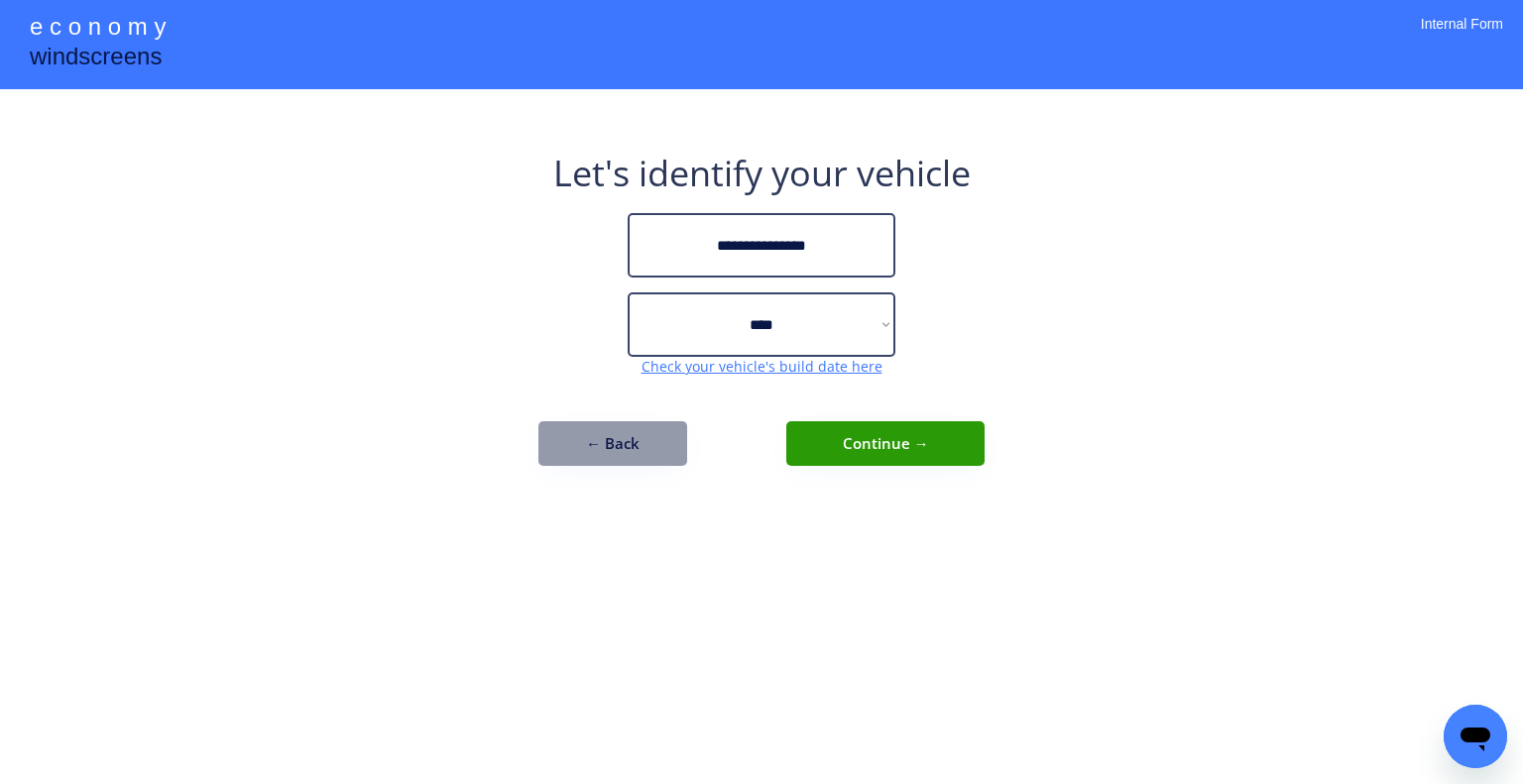click on "**********" at bounding box center (762, 392) 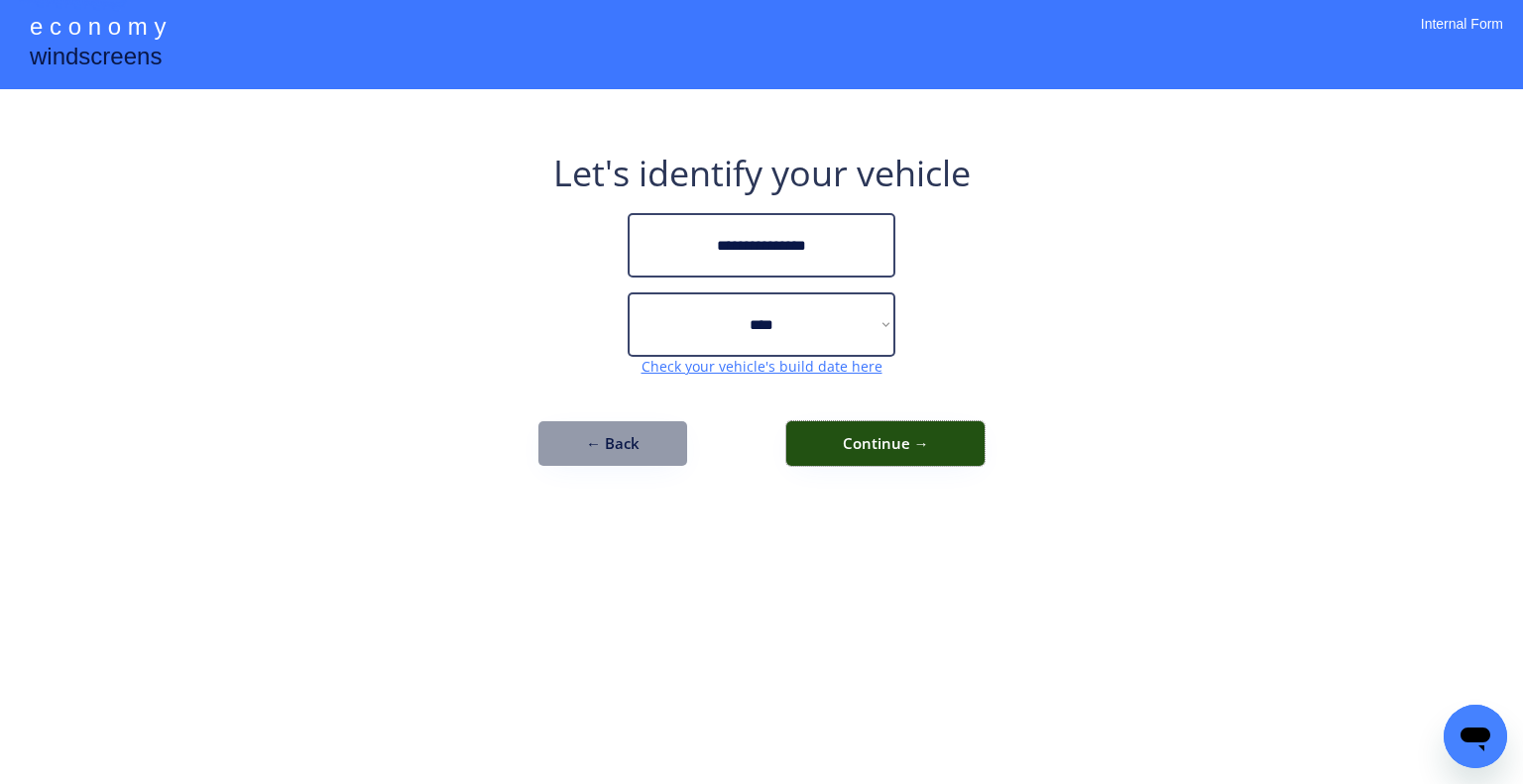 click on "Continue    →" at bounding box center [885, 443] 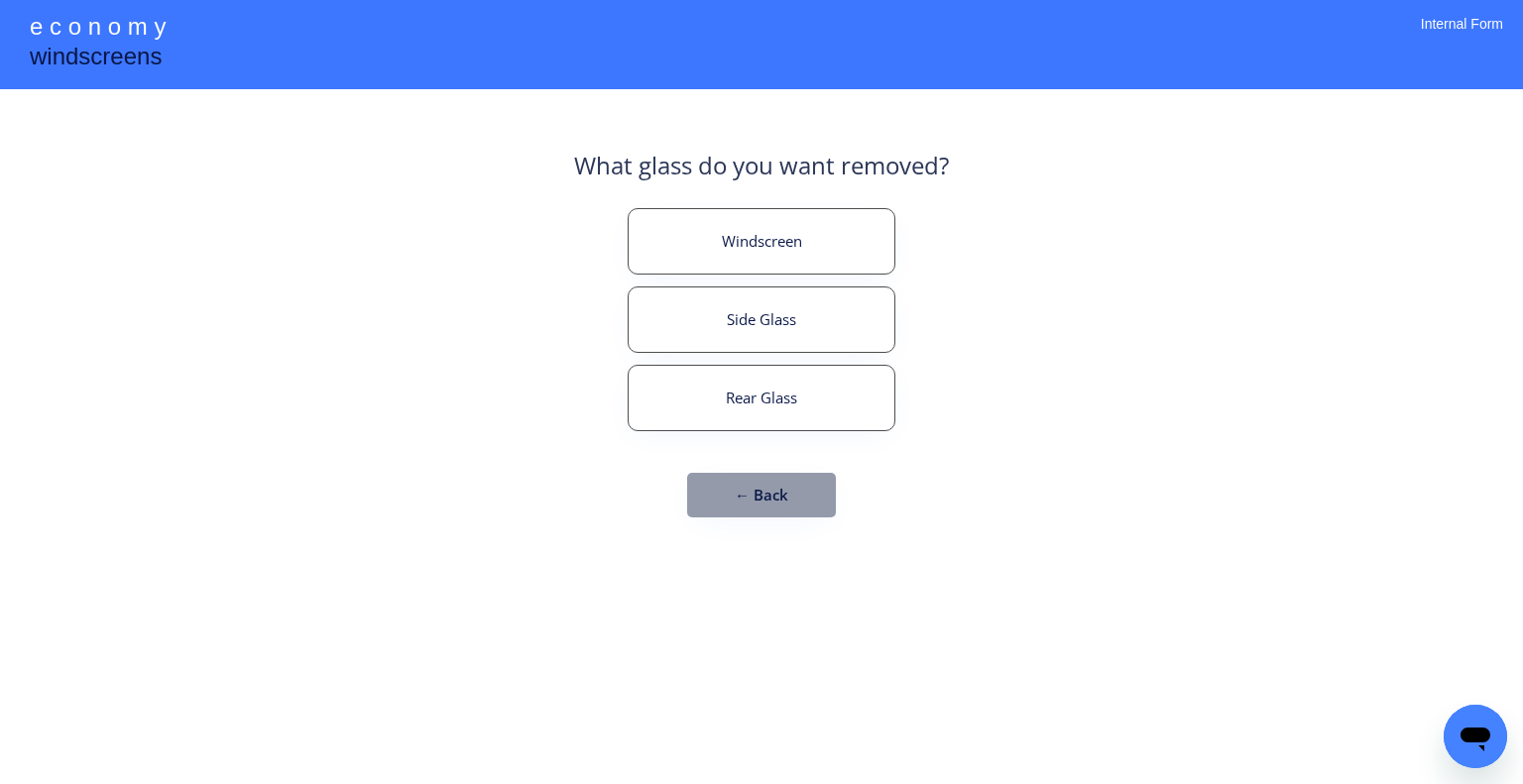 click on "**********" at bounding box center [762, 392] 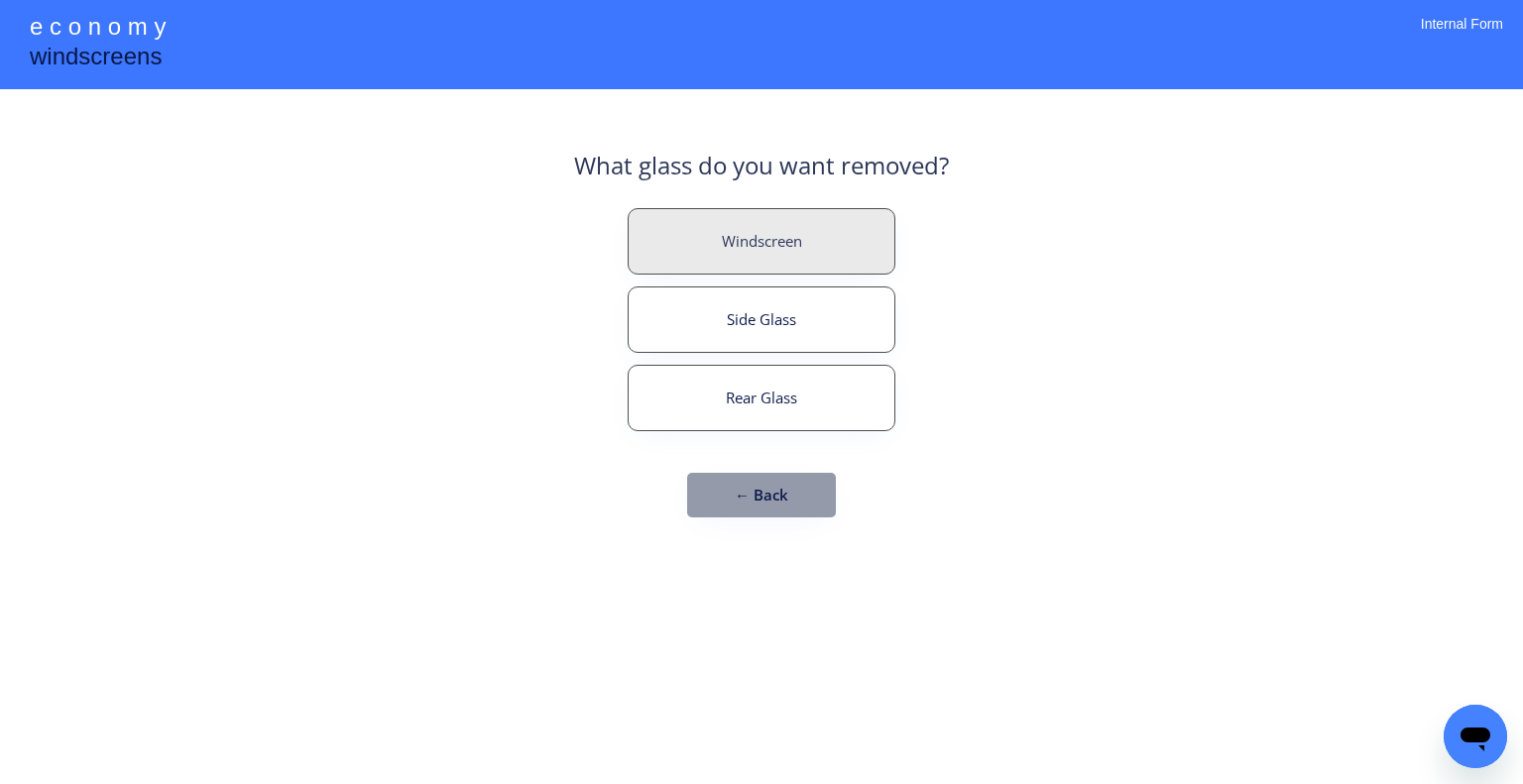 click on "Windscreen" at bounding box center [762, 241] 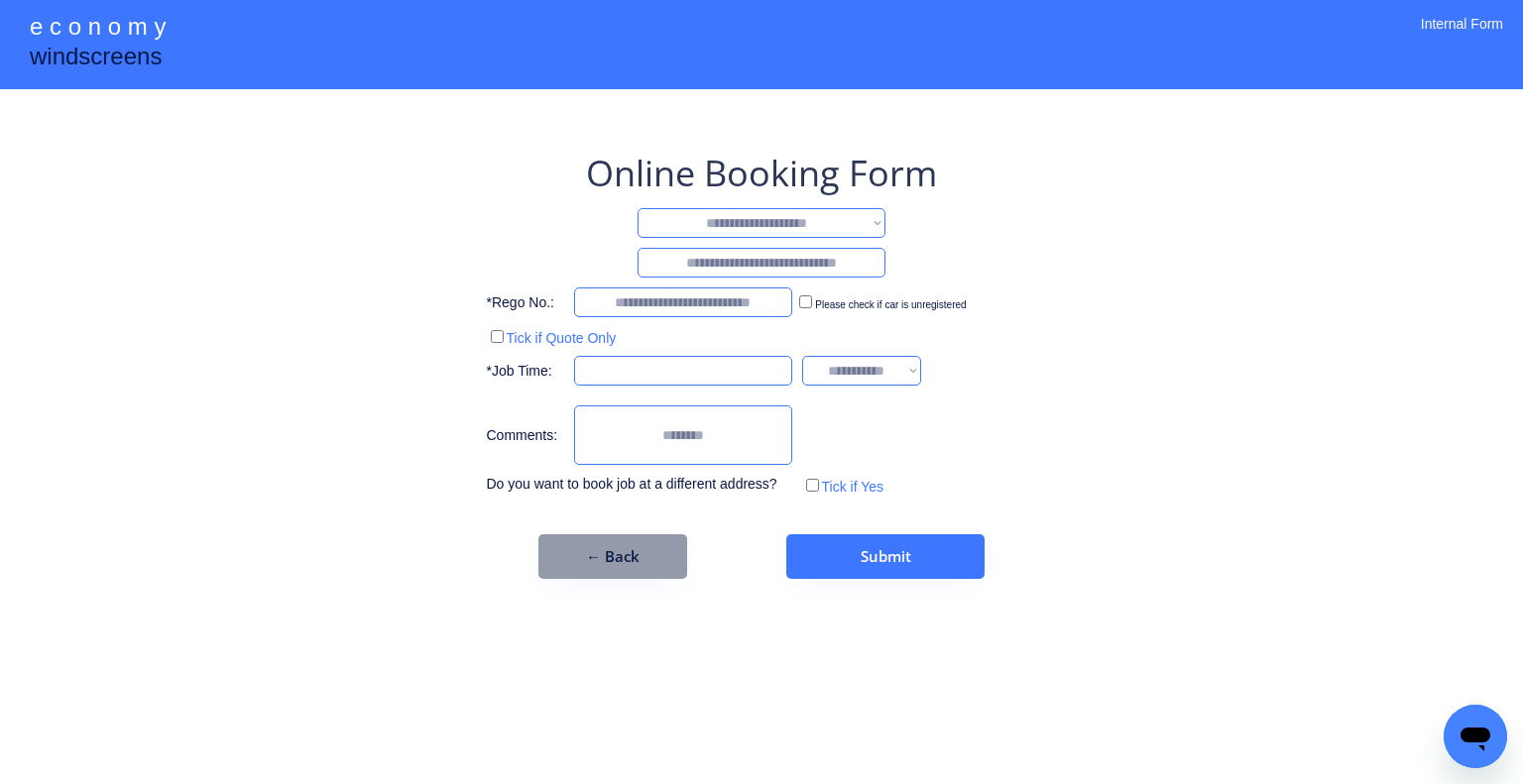 click on "**********" at bounding box center (762, 223) 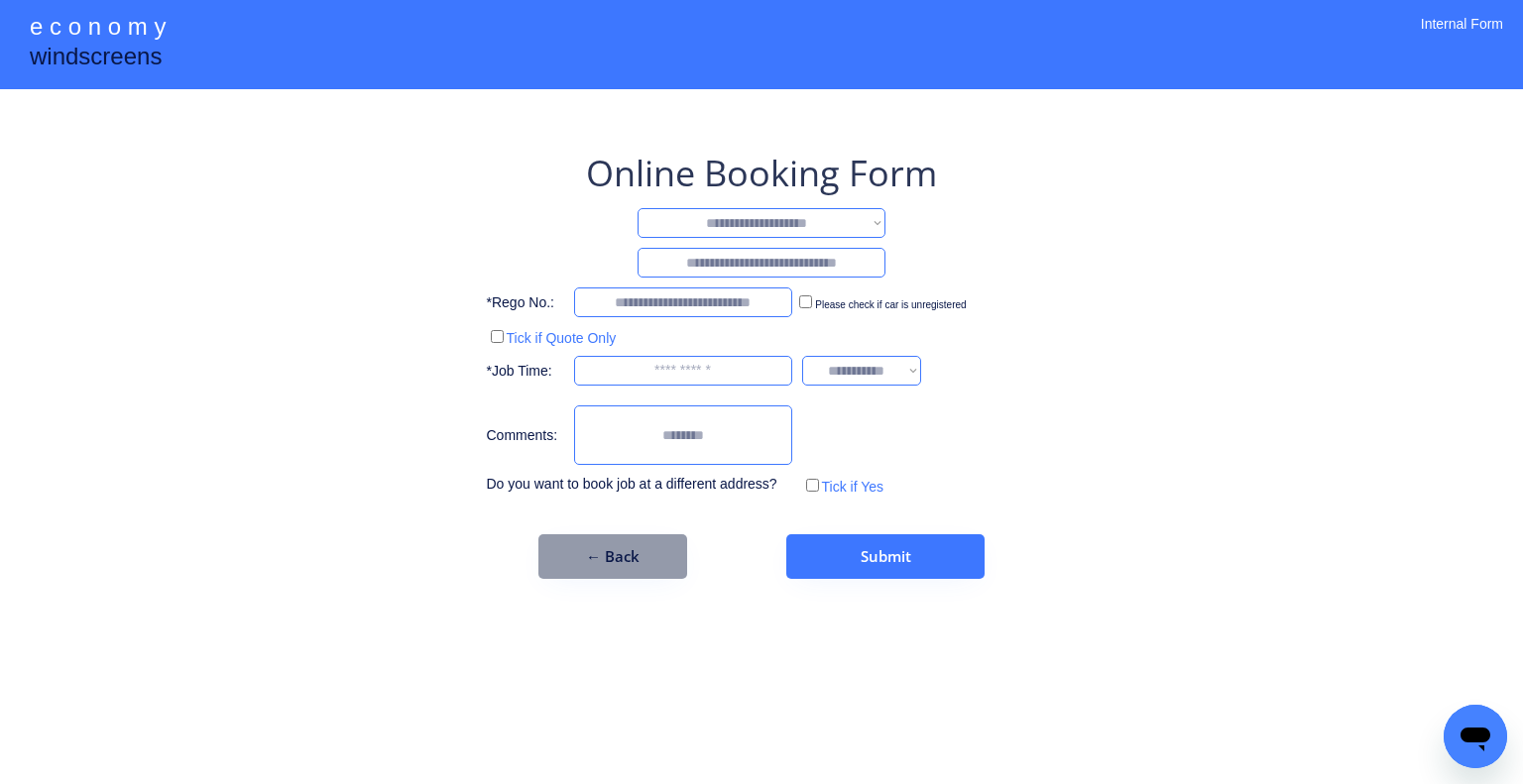select on "********" 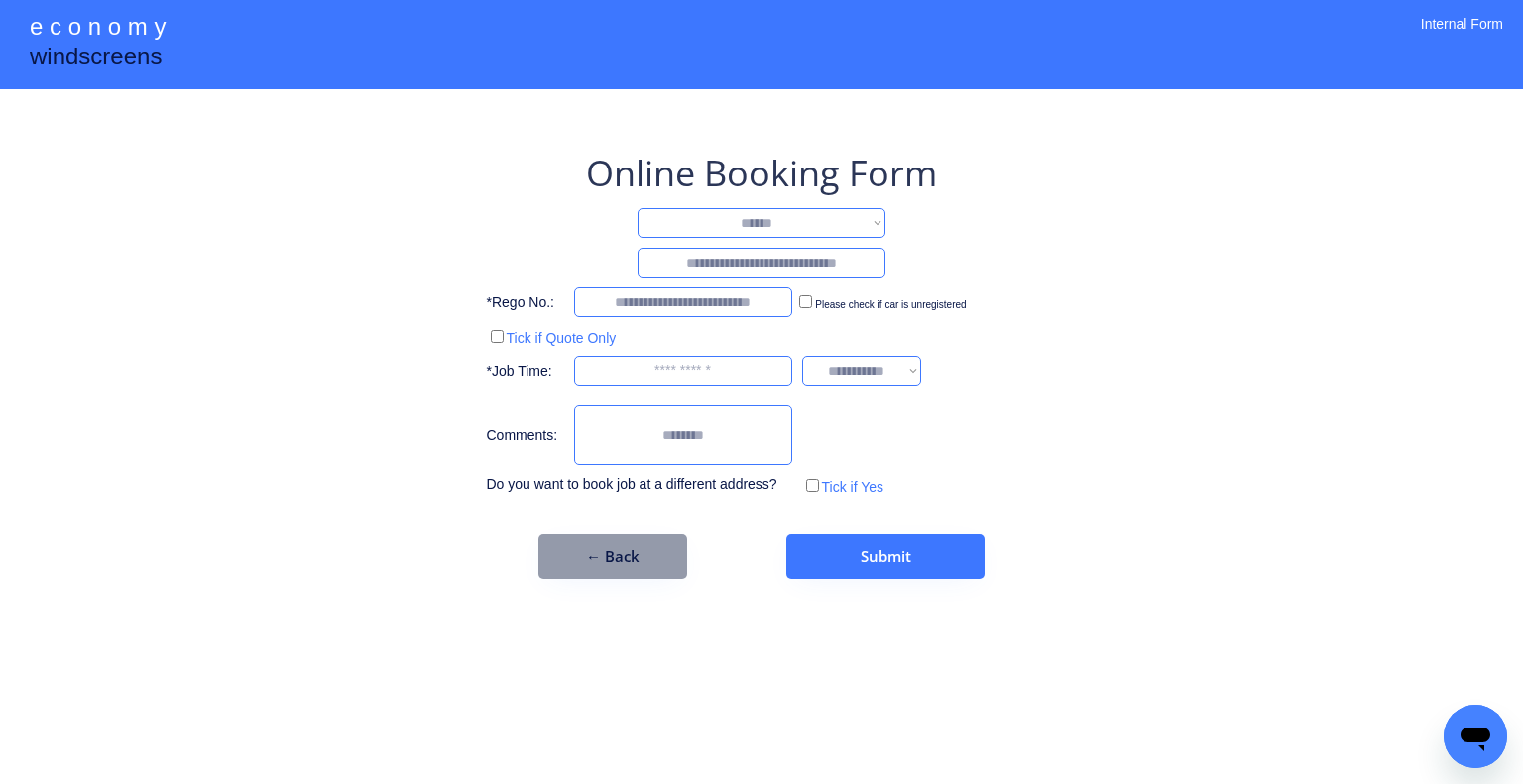 click on "**********" at bounding box center (762, 223) 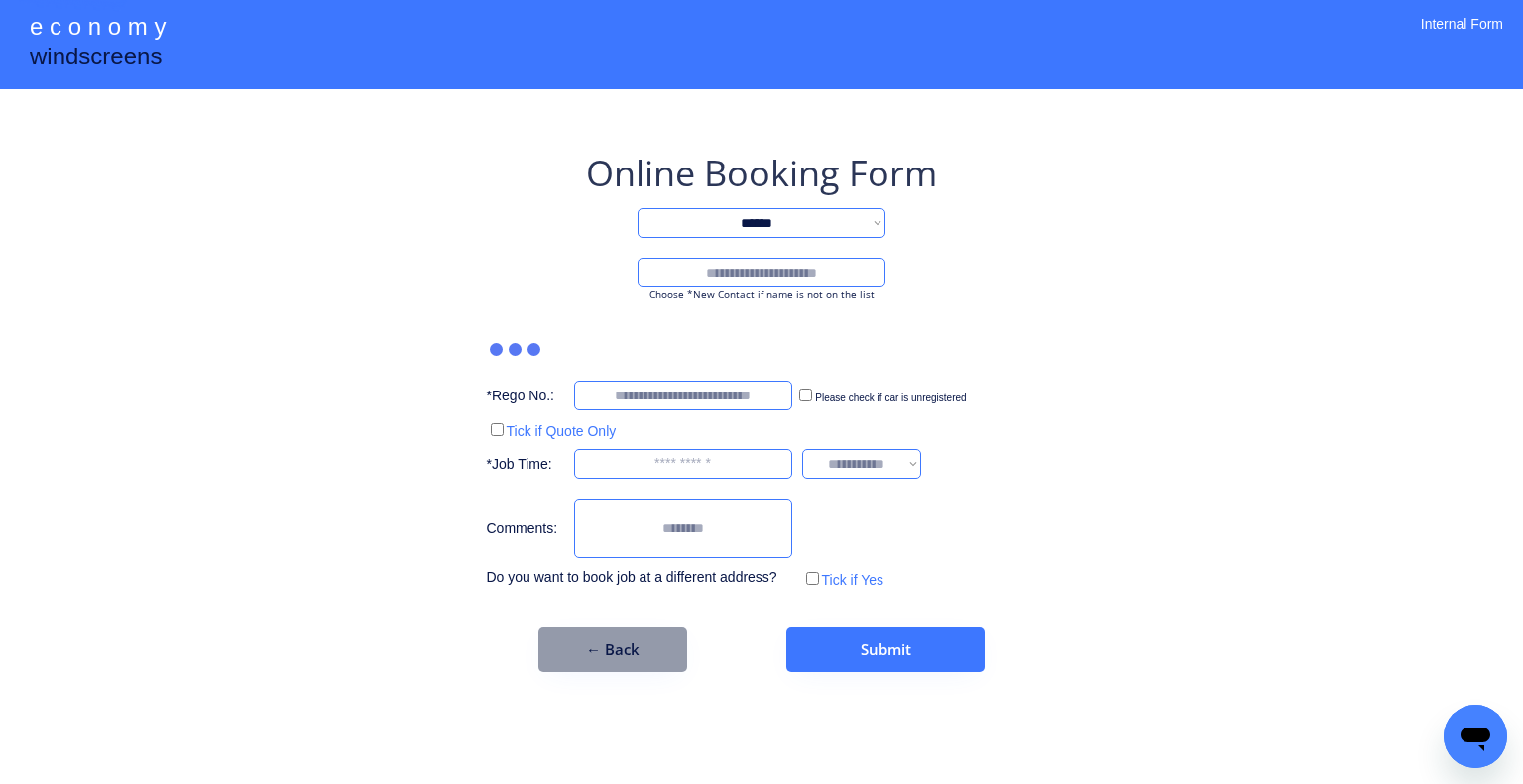 click at bounding box center (762, 273) 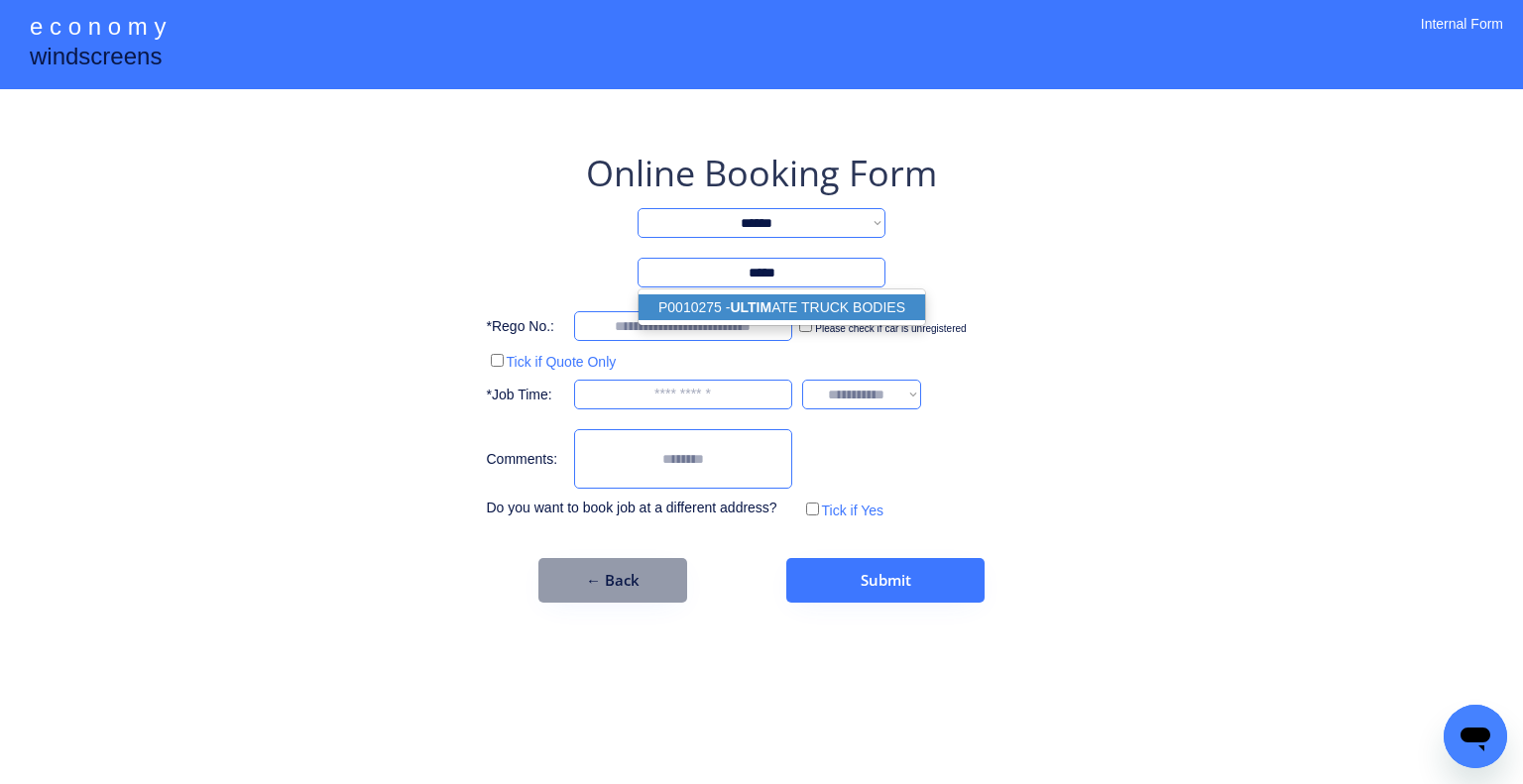 drag, startPoint x: 839, startPoint y: 303, endPoint x: 880, endPoint y: 273, distance: 50.803543 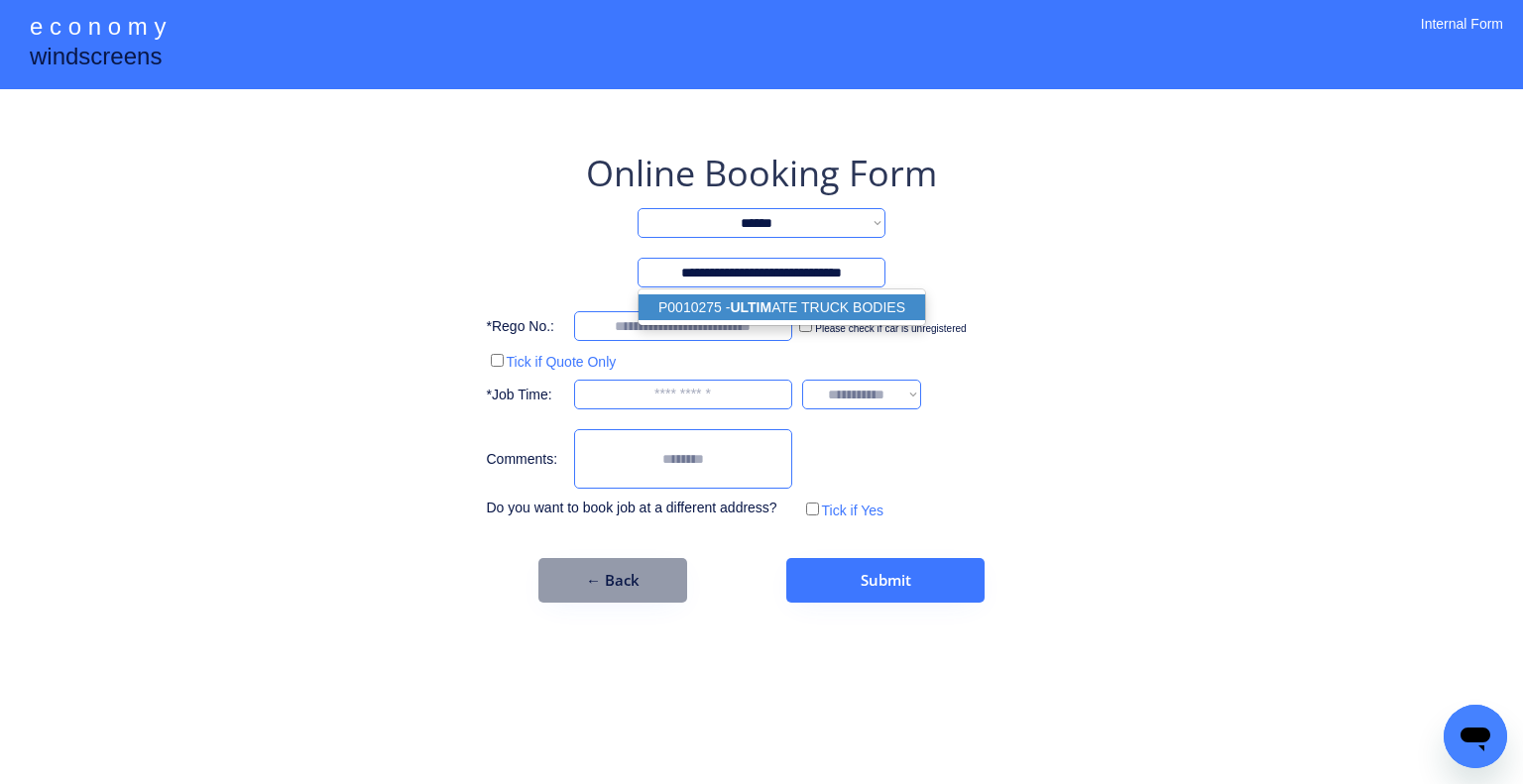 type on "**********" 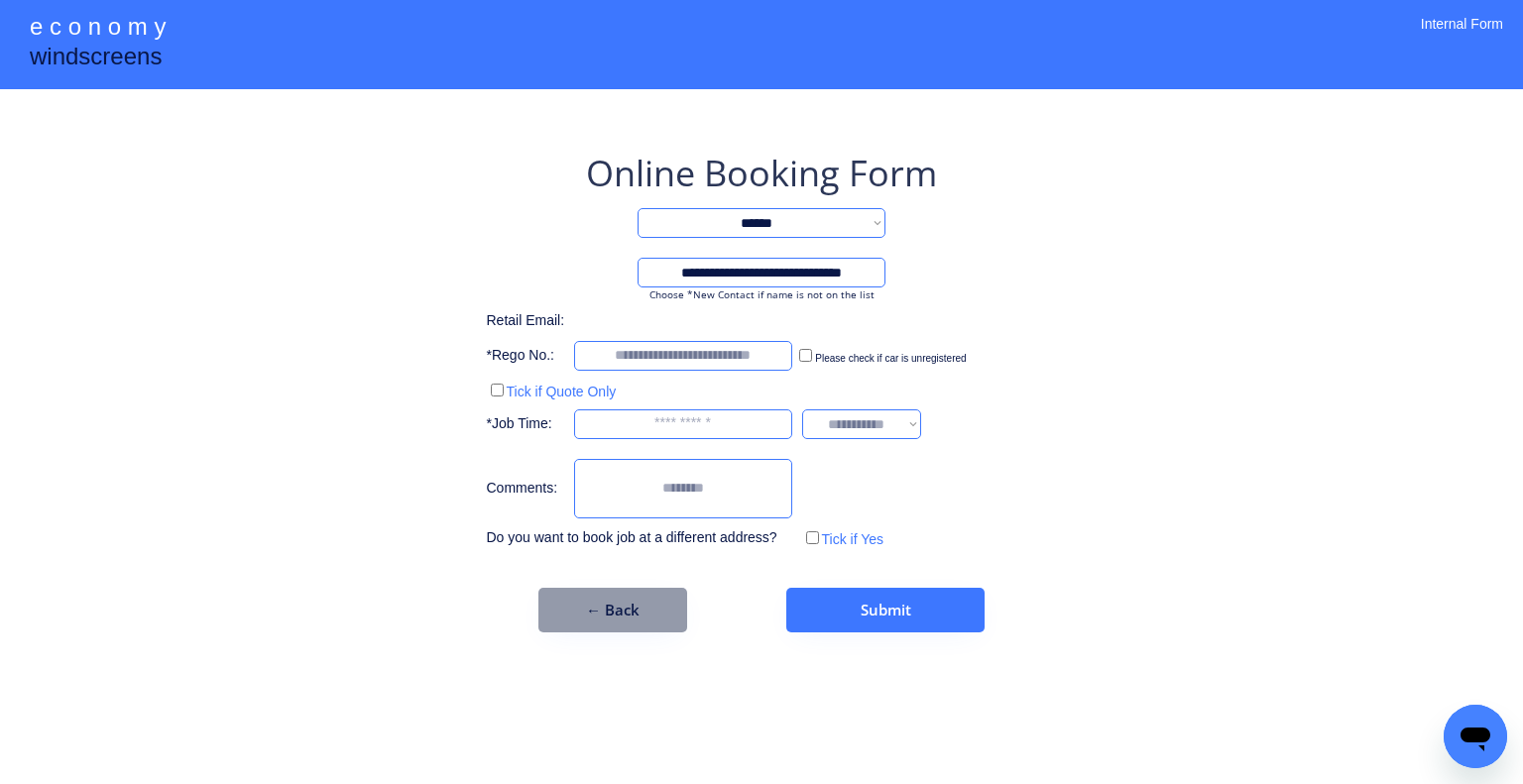 click on "**********" at bounding box center [762, 392] 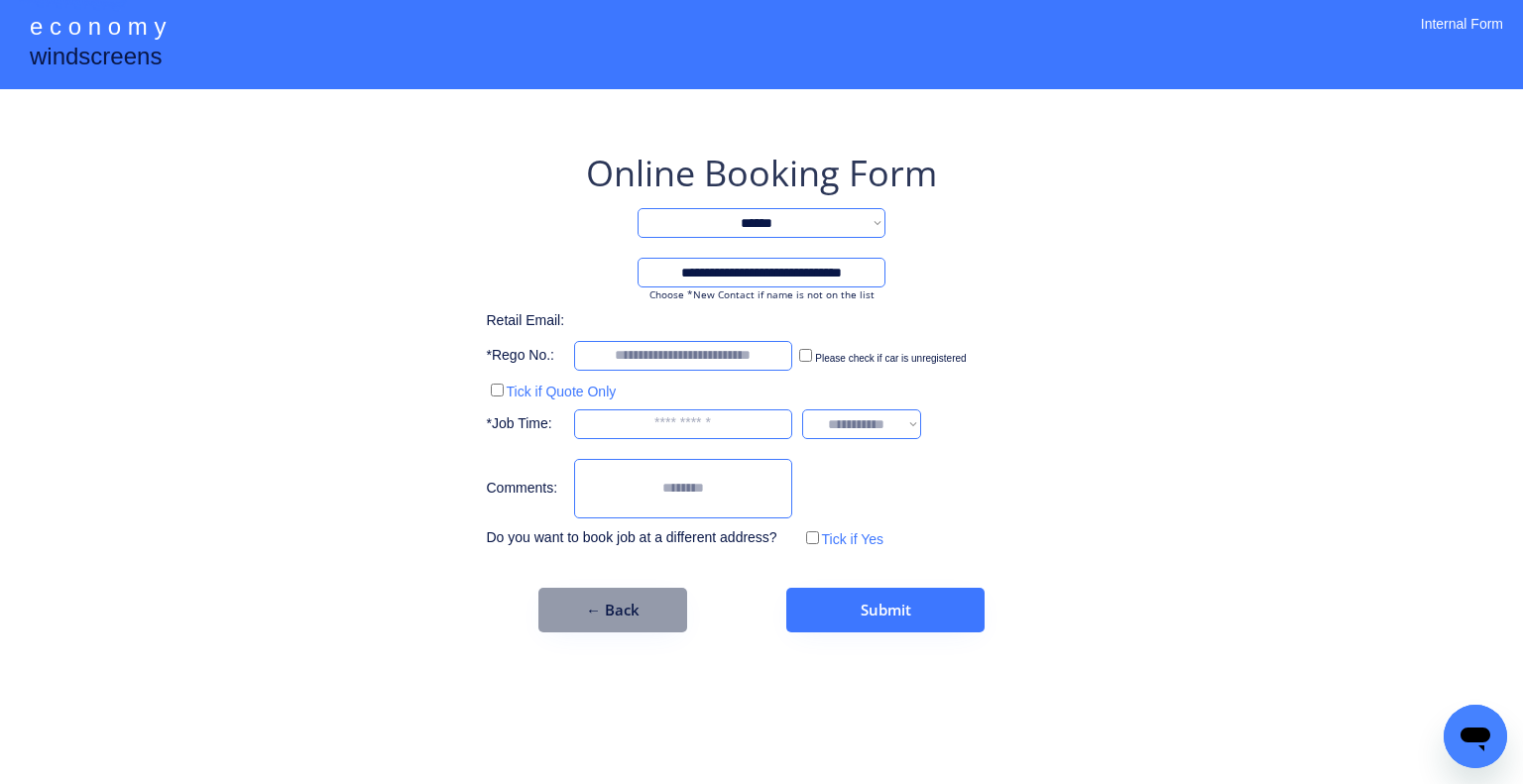 click on "**********" at bounding box center [762, 392] 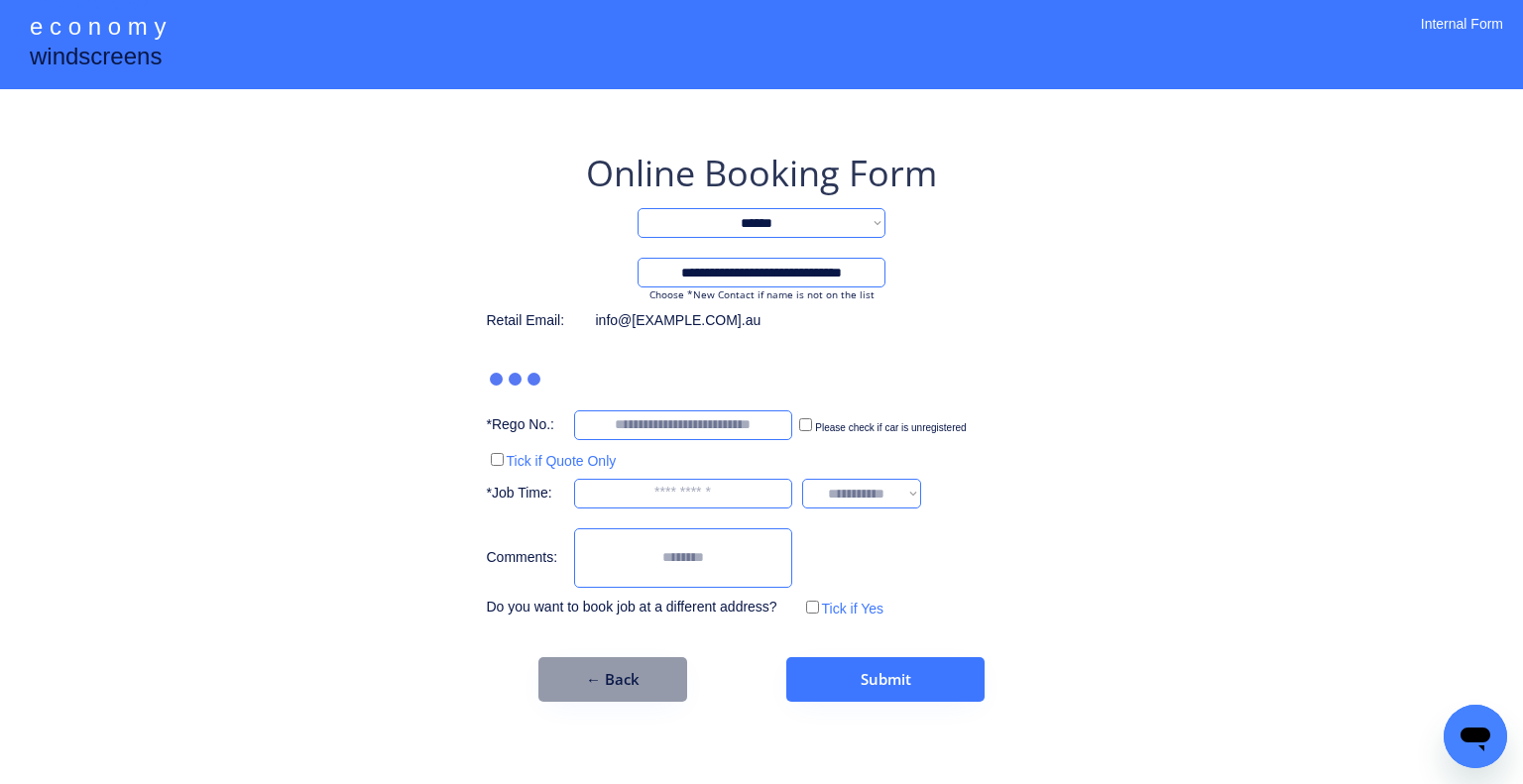 click at bounding box center (683, 558) 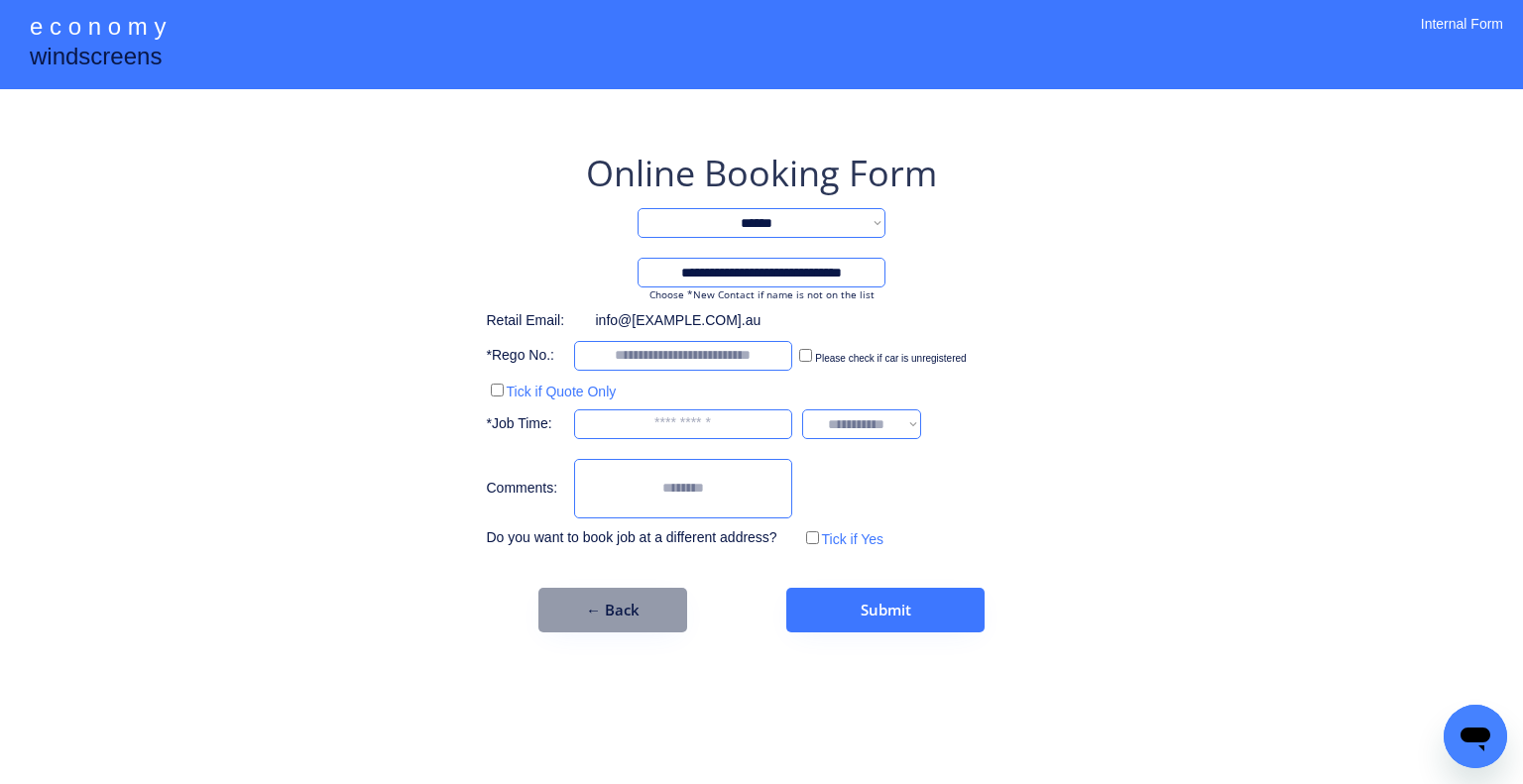 click at bounding box center (683, 424) 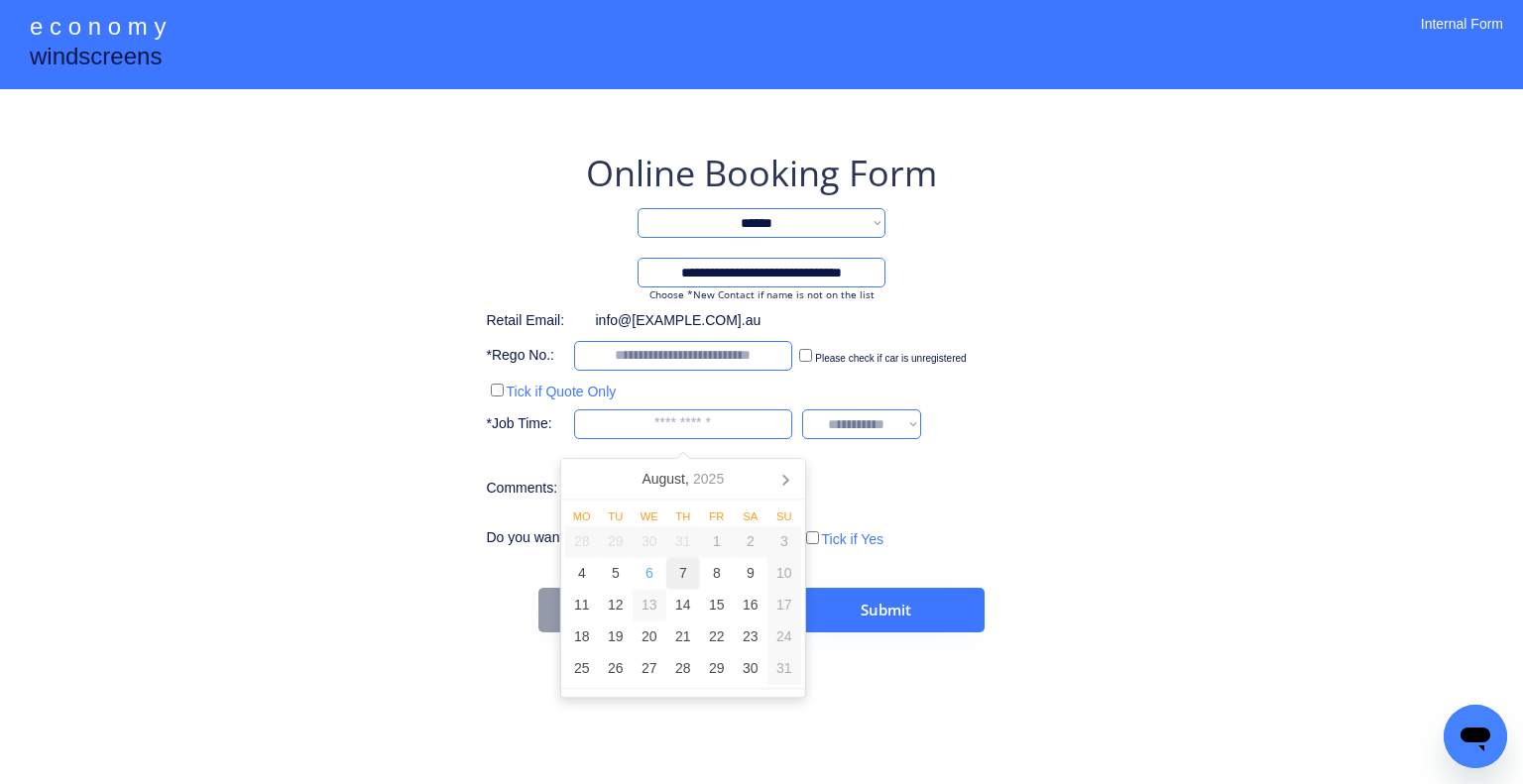 click on "7" at bounding box center (683, 574) 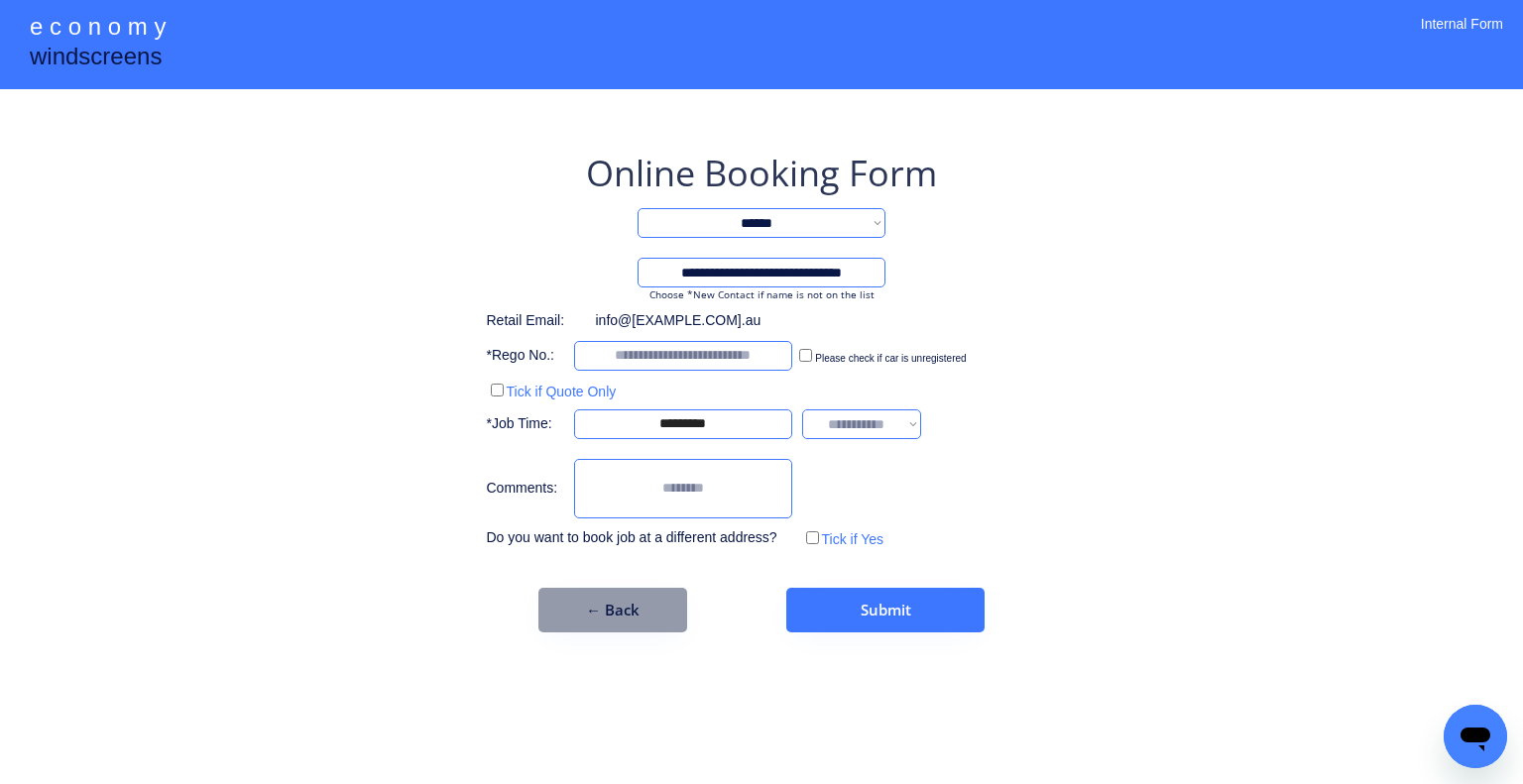 click on "**********" at bounding box center (762, 392) 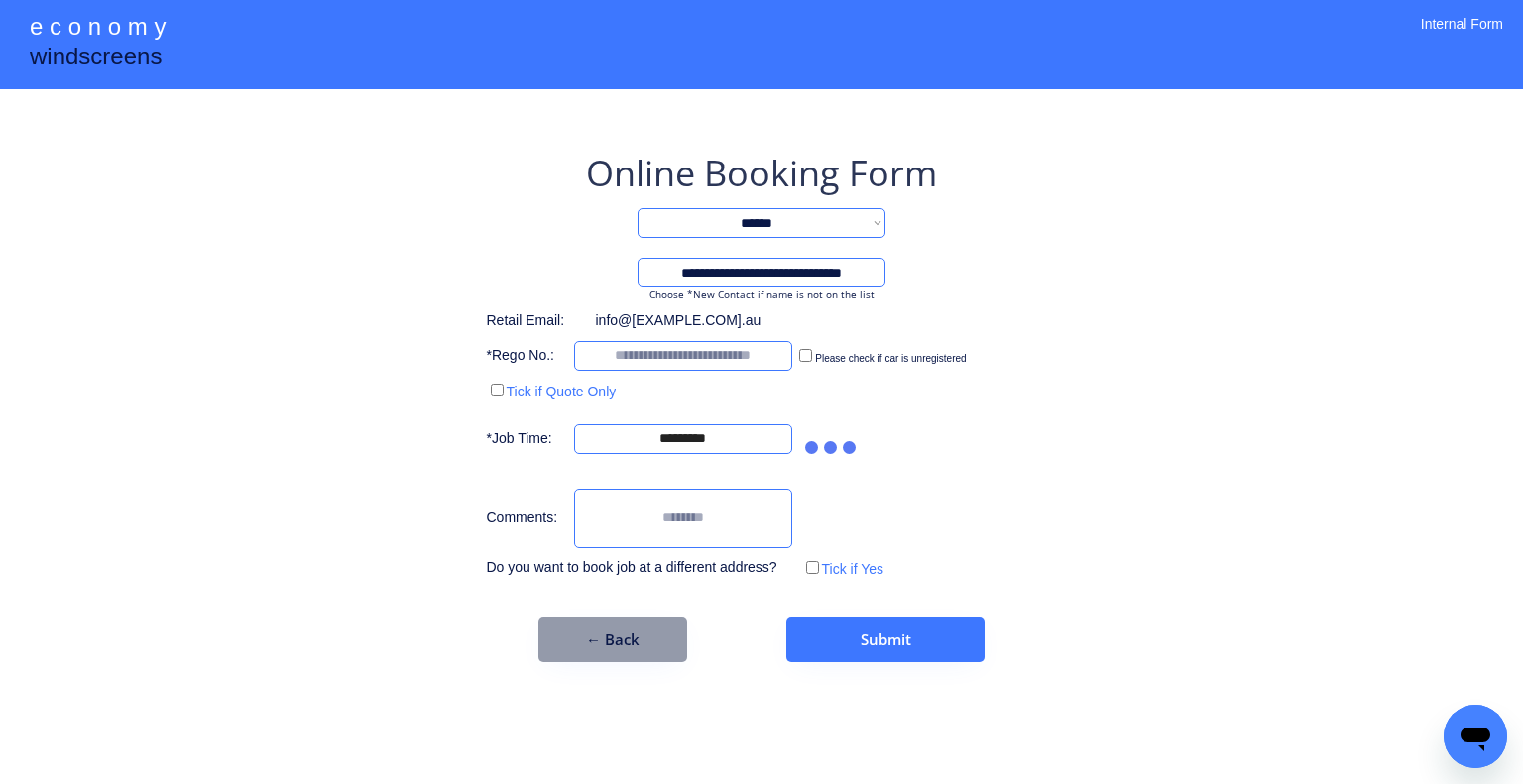 click on "**********" at bounding box center (762, 405) 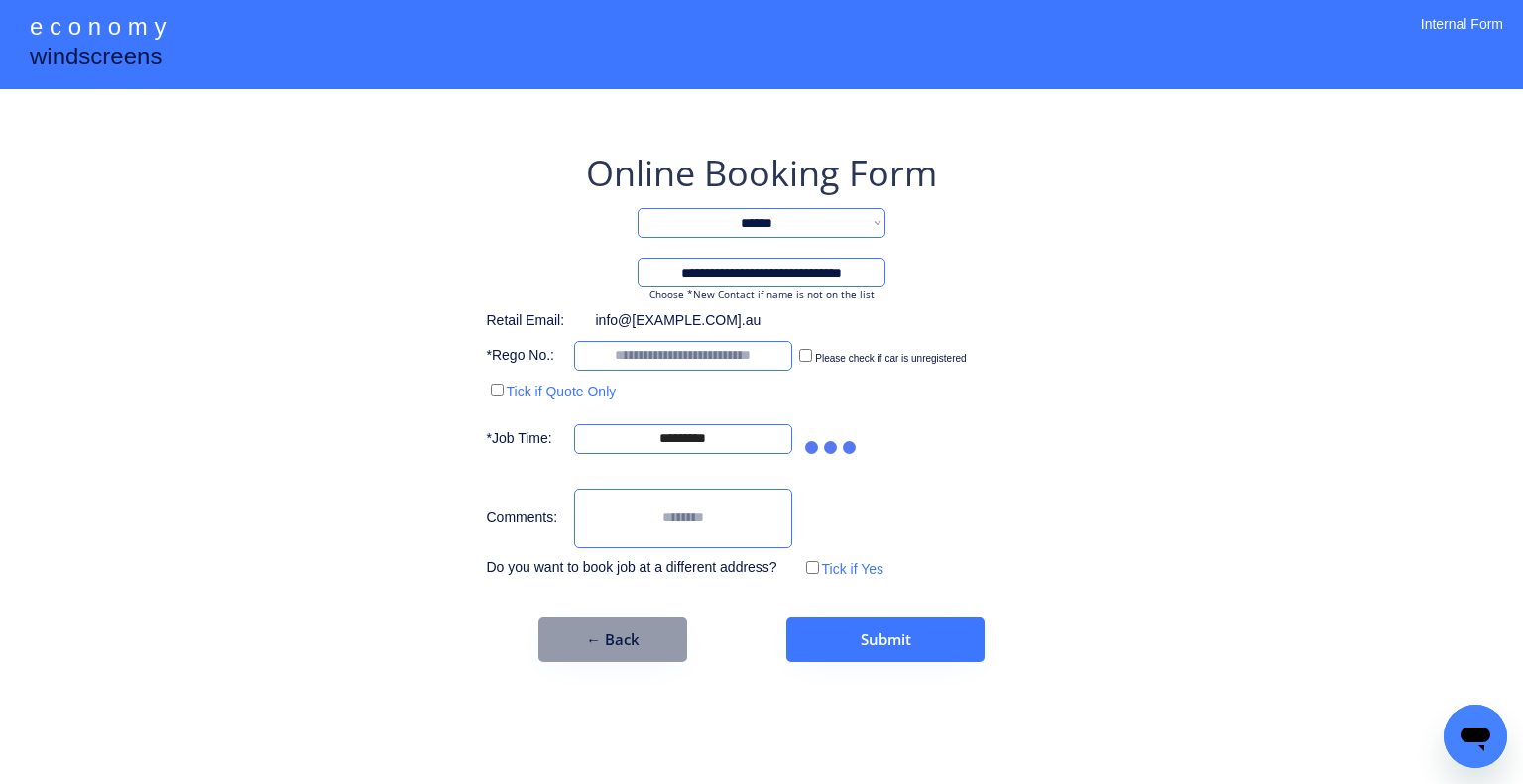 click on "**********" at bounding box center (762, 392) 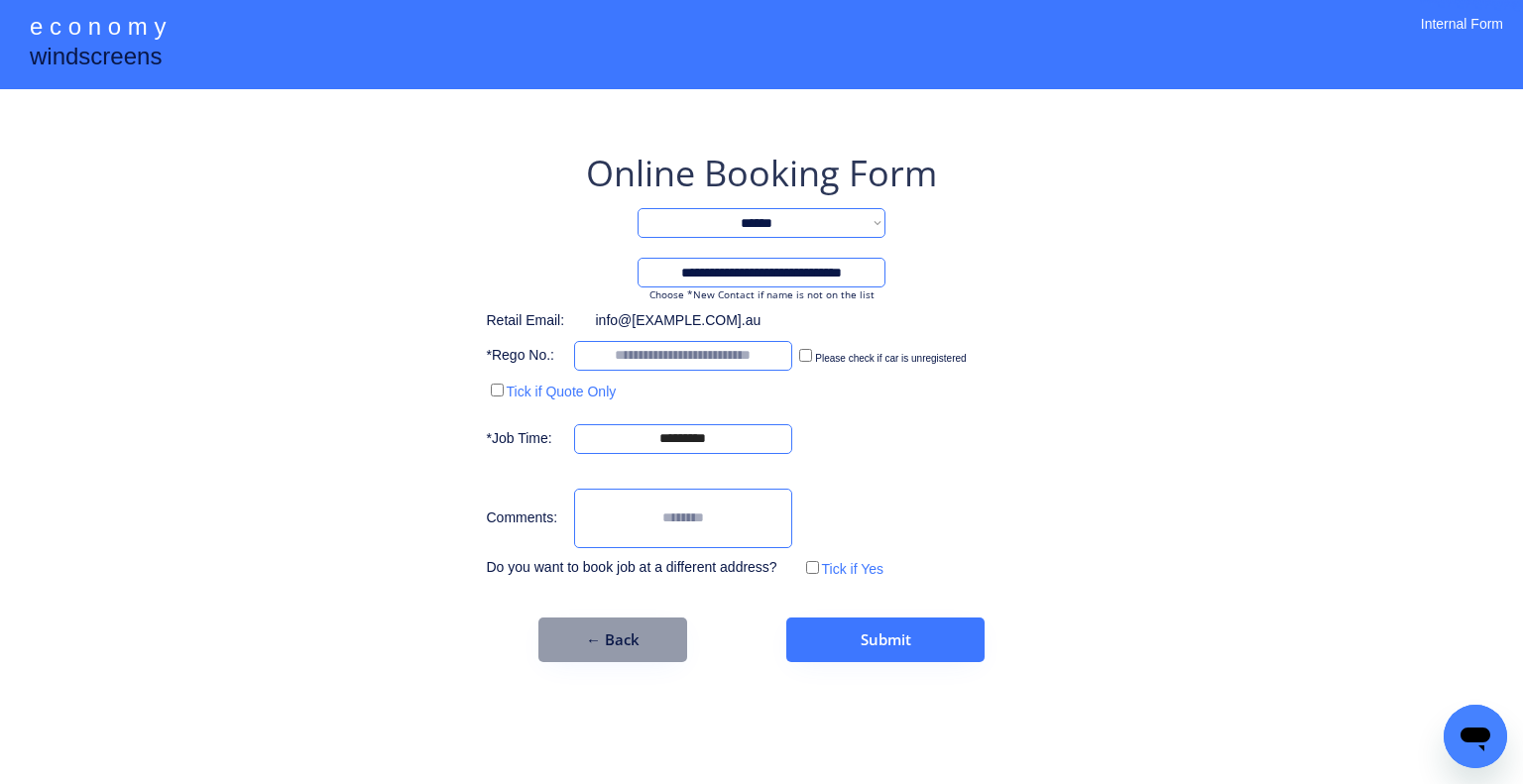 click on "**********" at bounding box center (762, 405) 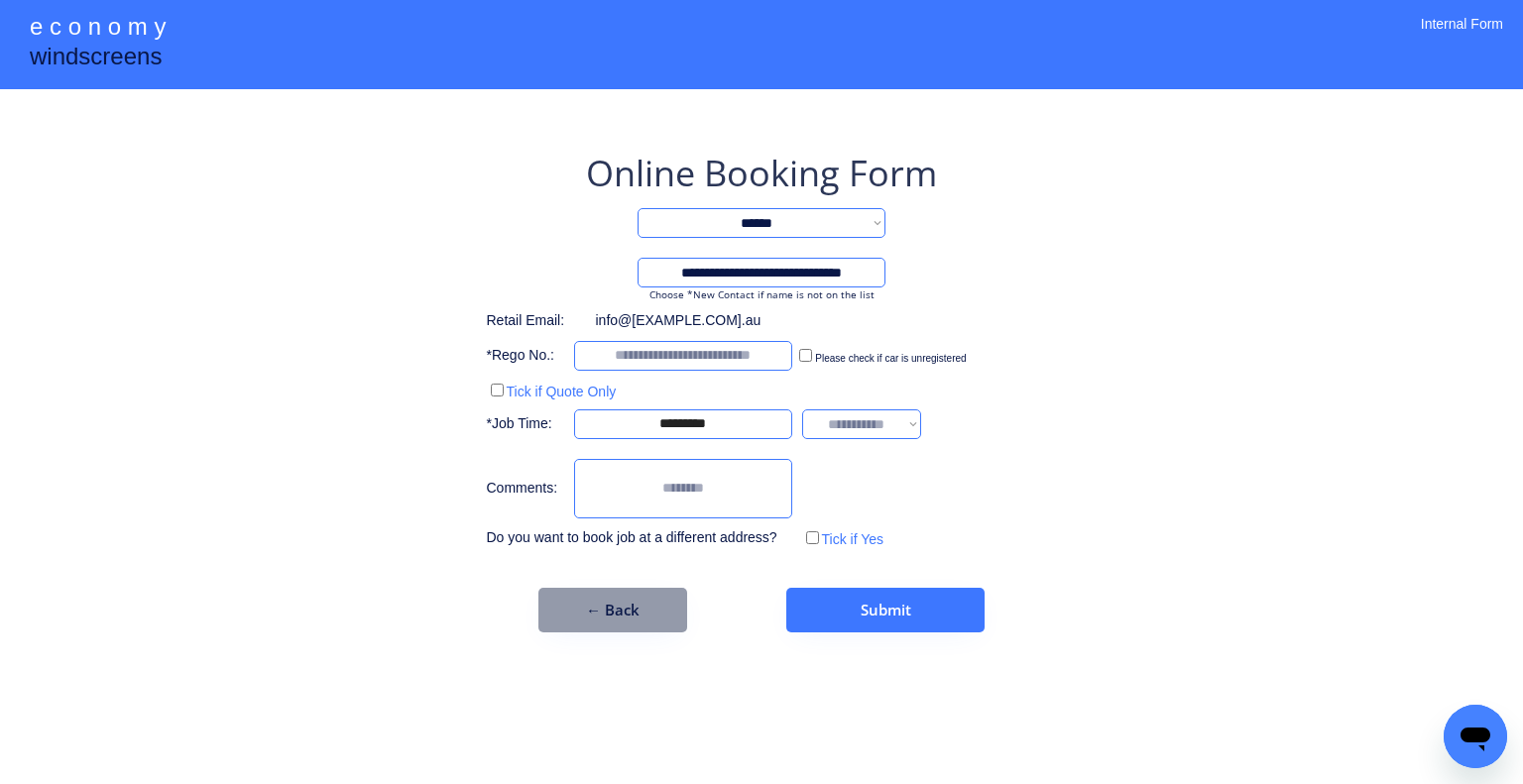 click on "**********" at bounding box center [862, 424] 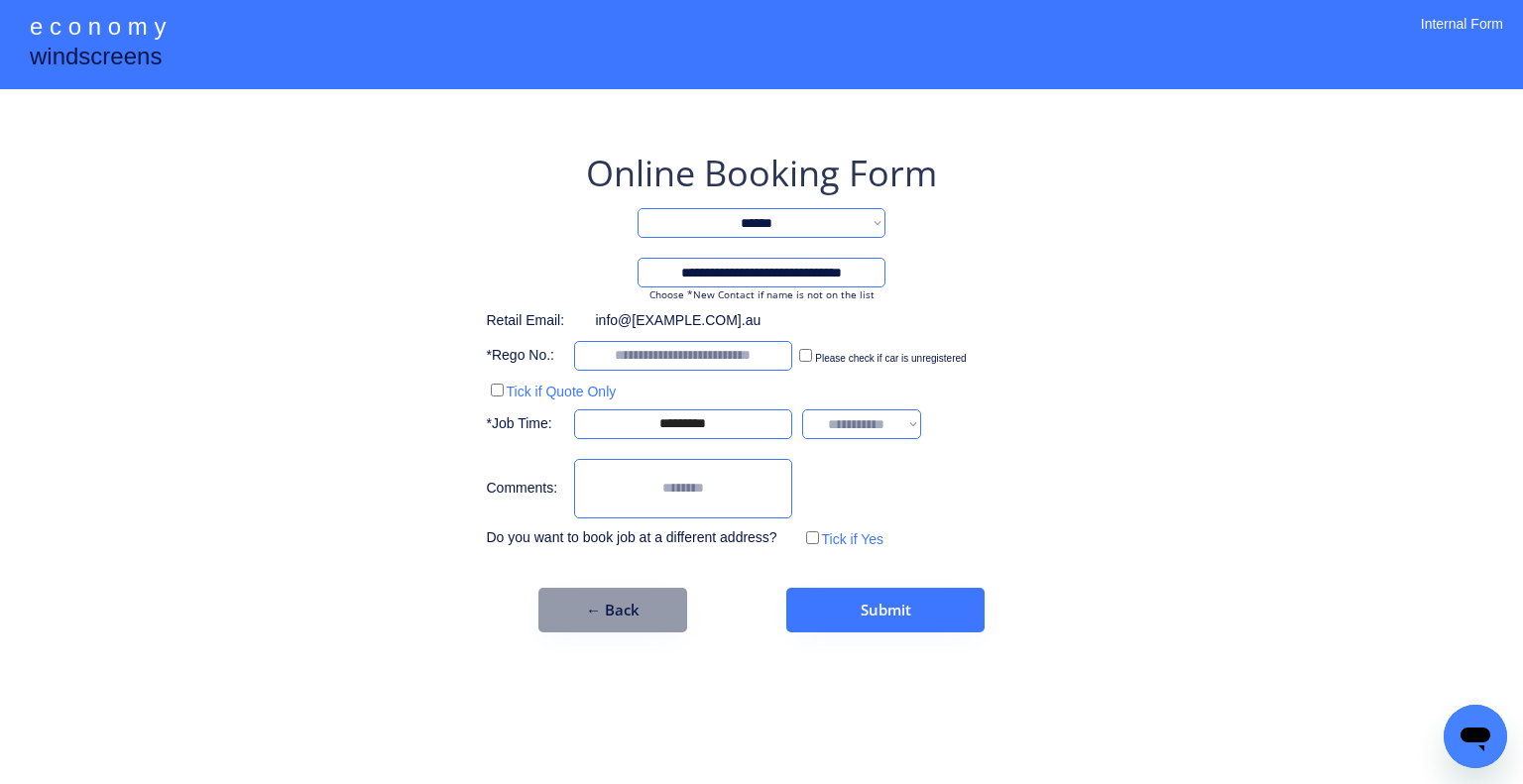 select on "*******" 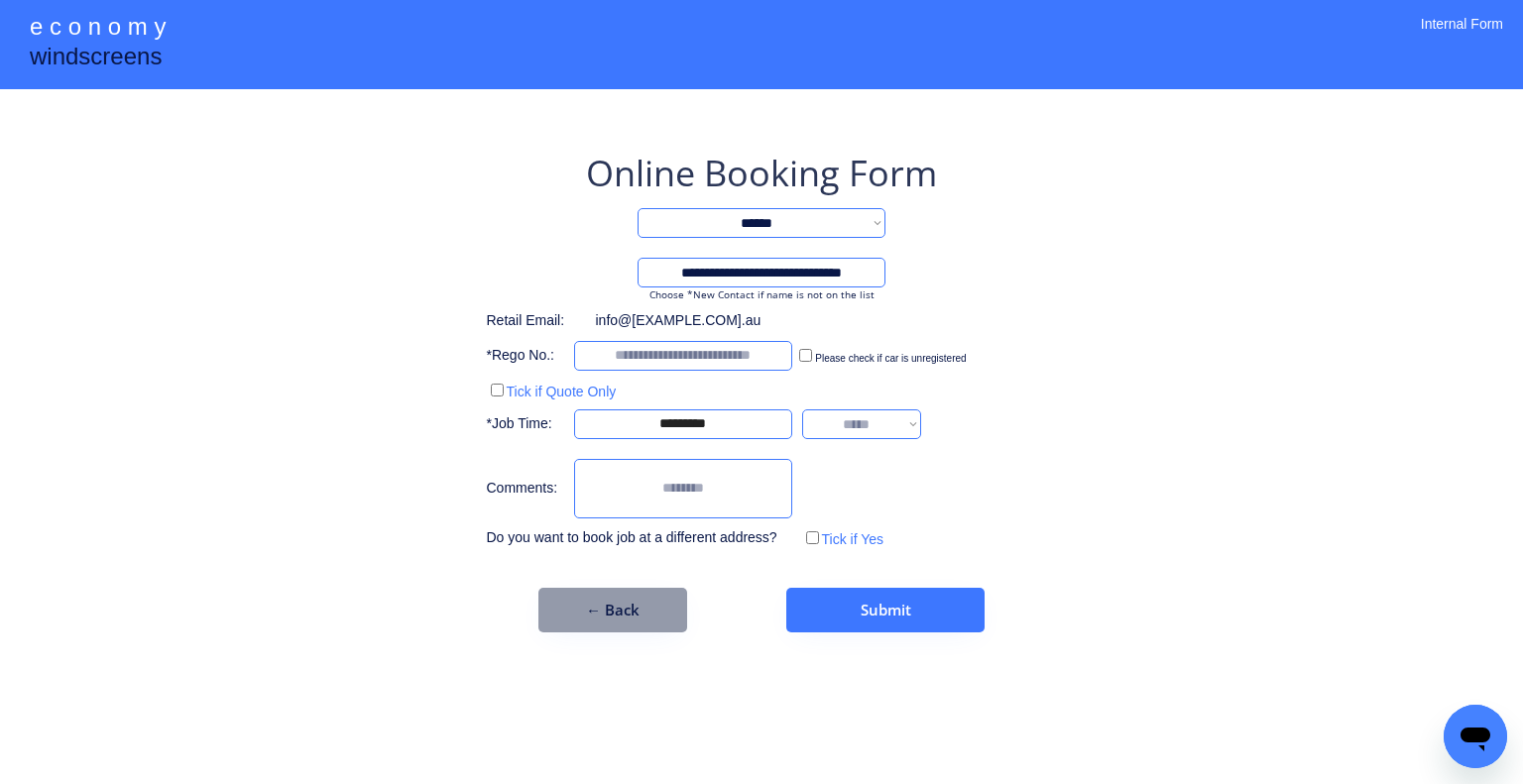 click on "**********" at bounding box center (862, 424) 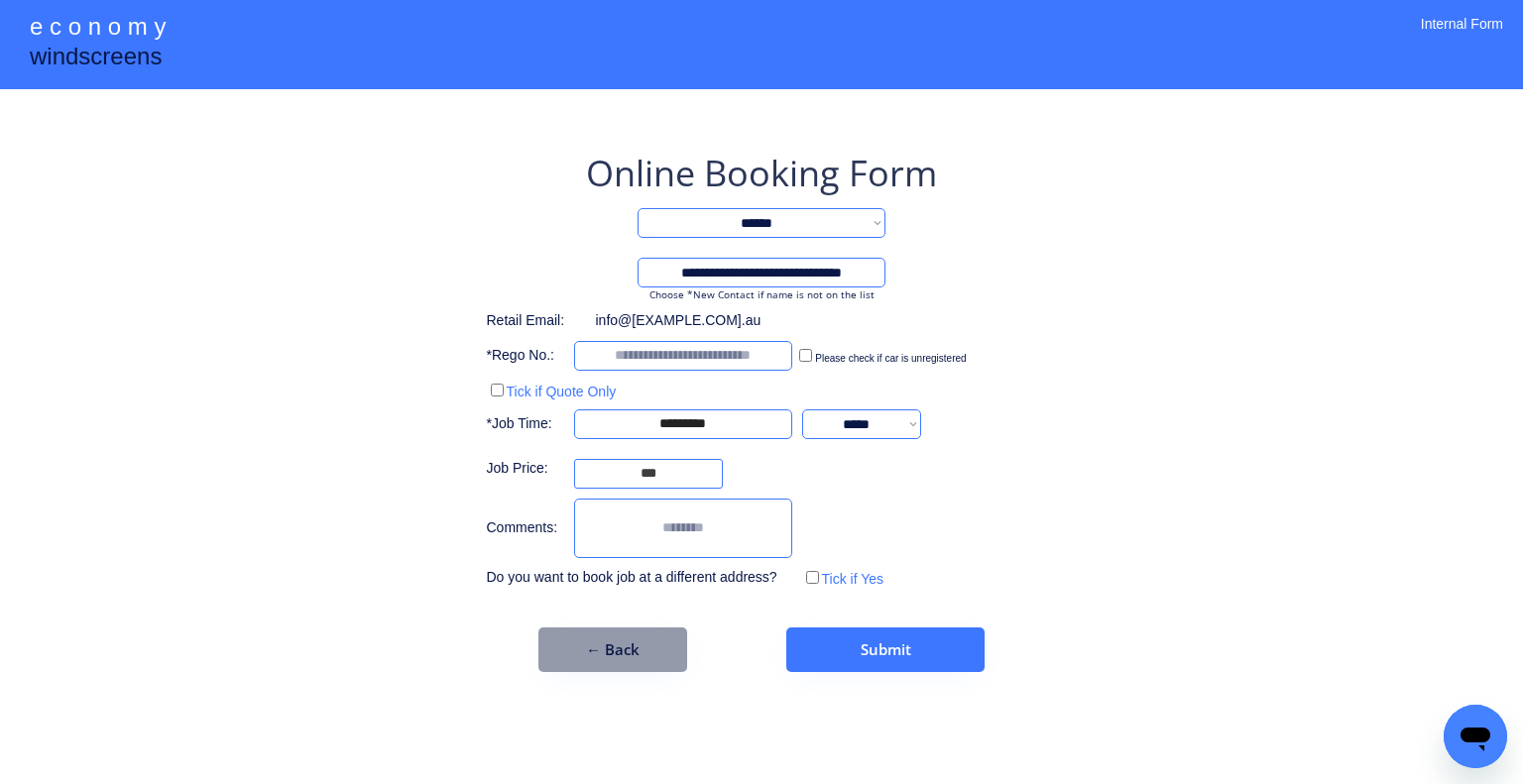 click on "**********" at bounding box center [762, 410] 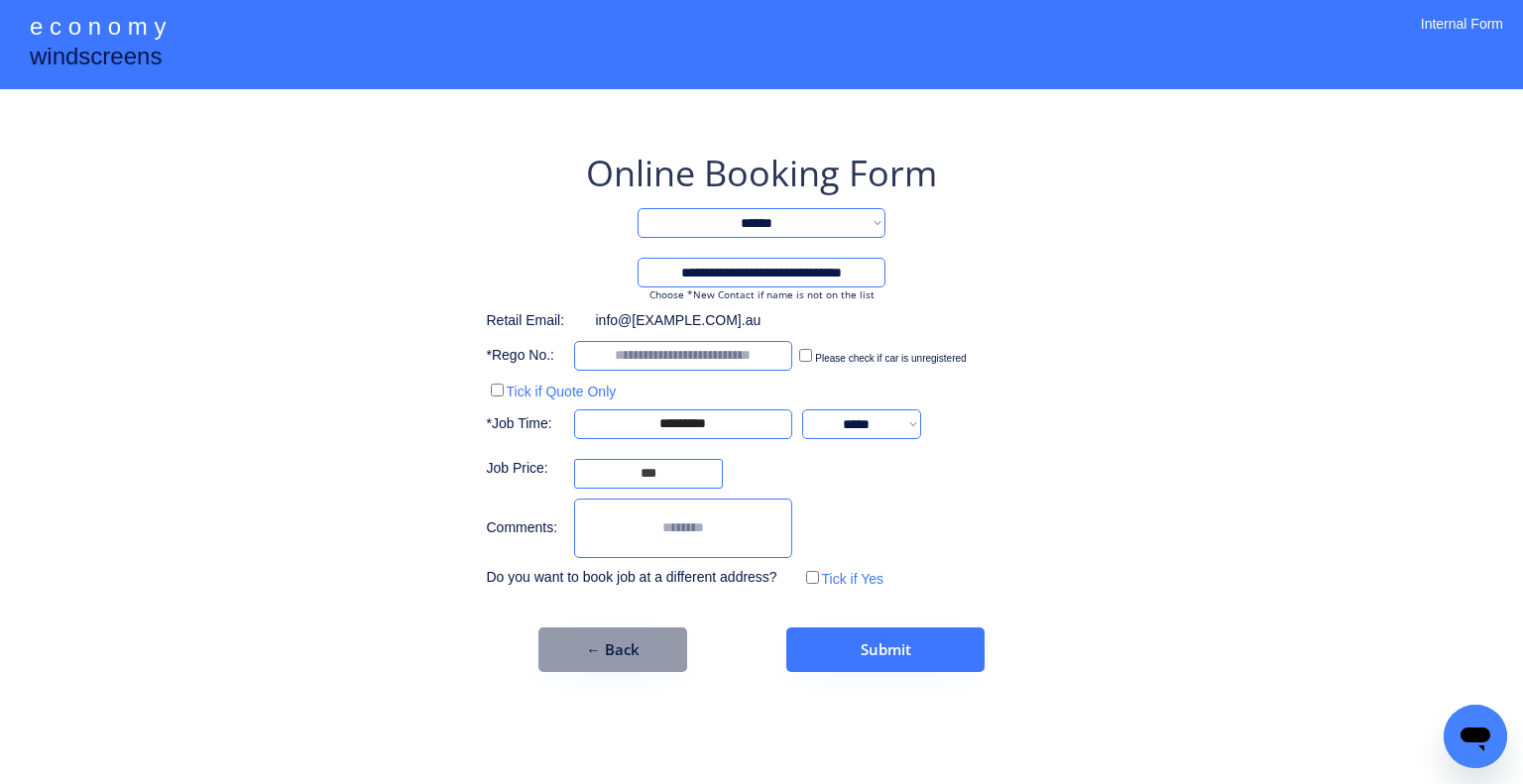 click on "**********" at bounding box center (762, 392) 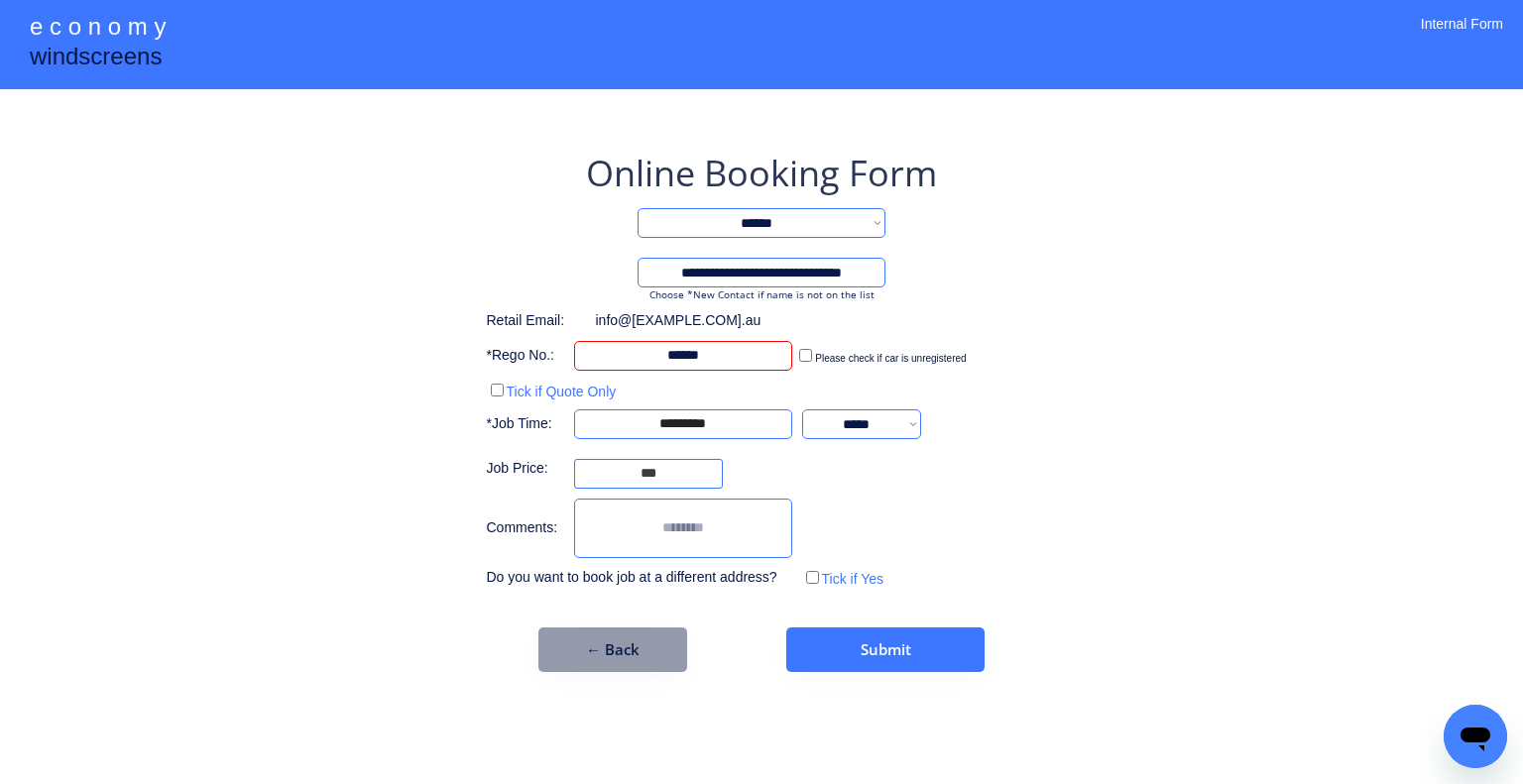 type on "******" 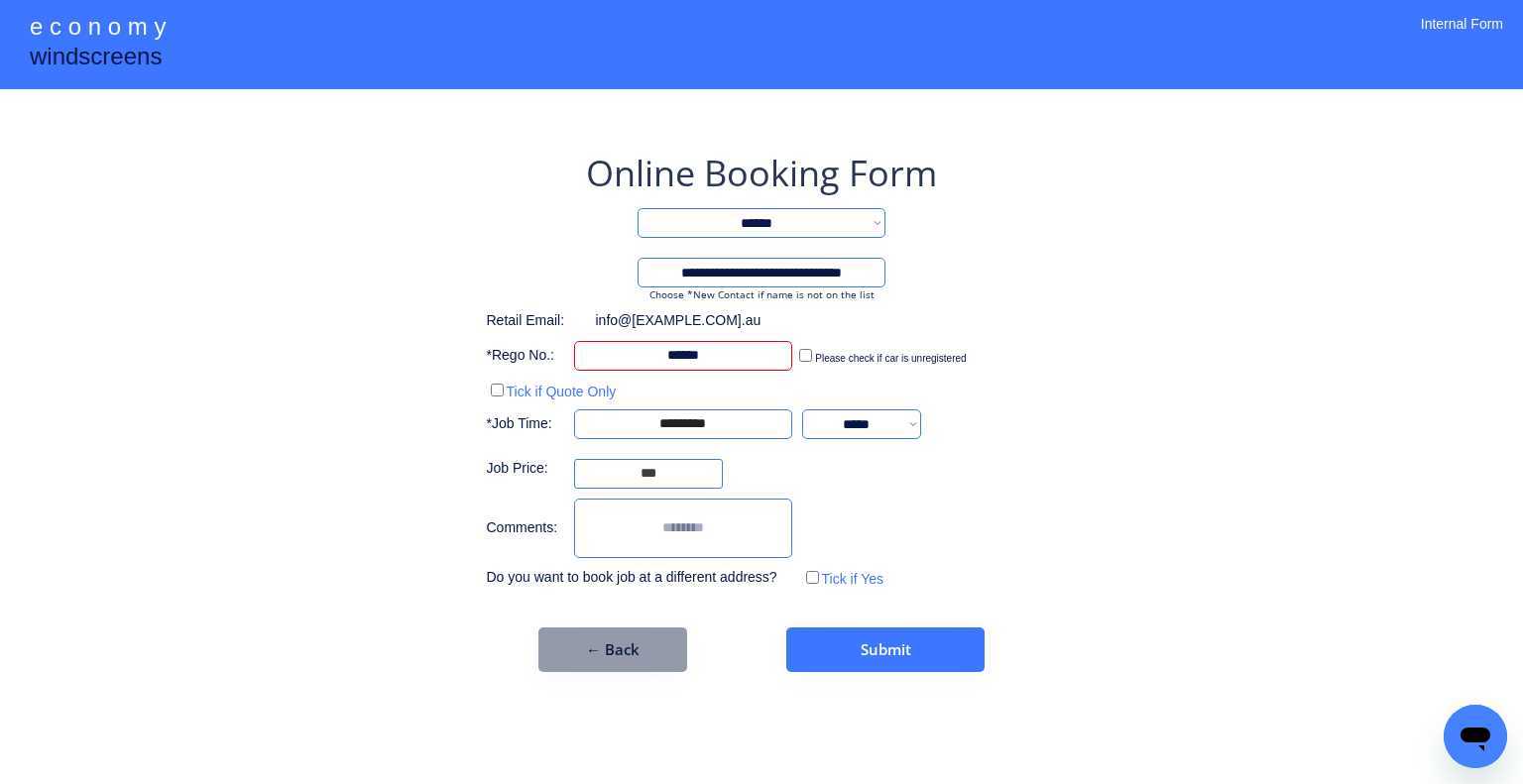 click on "**********" at bounding box center [762, 392] 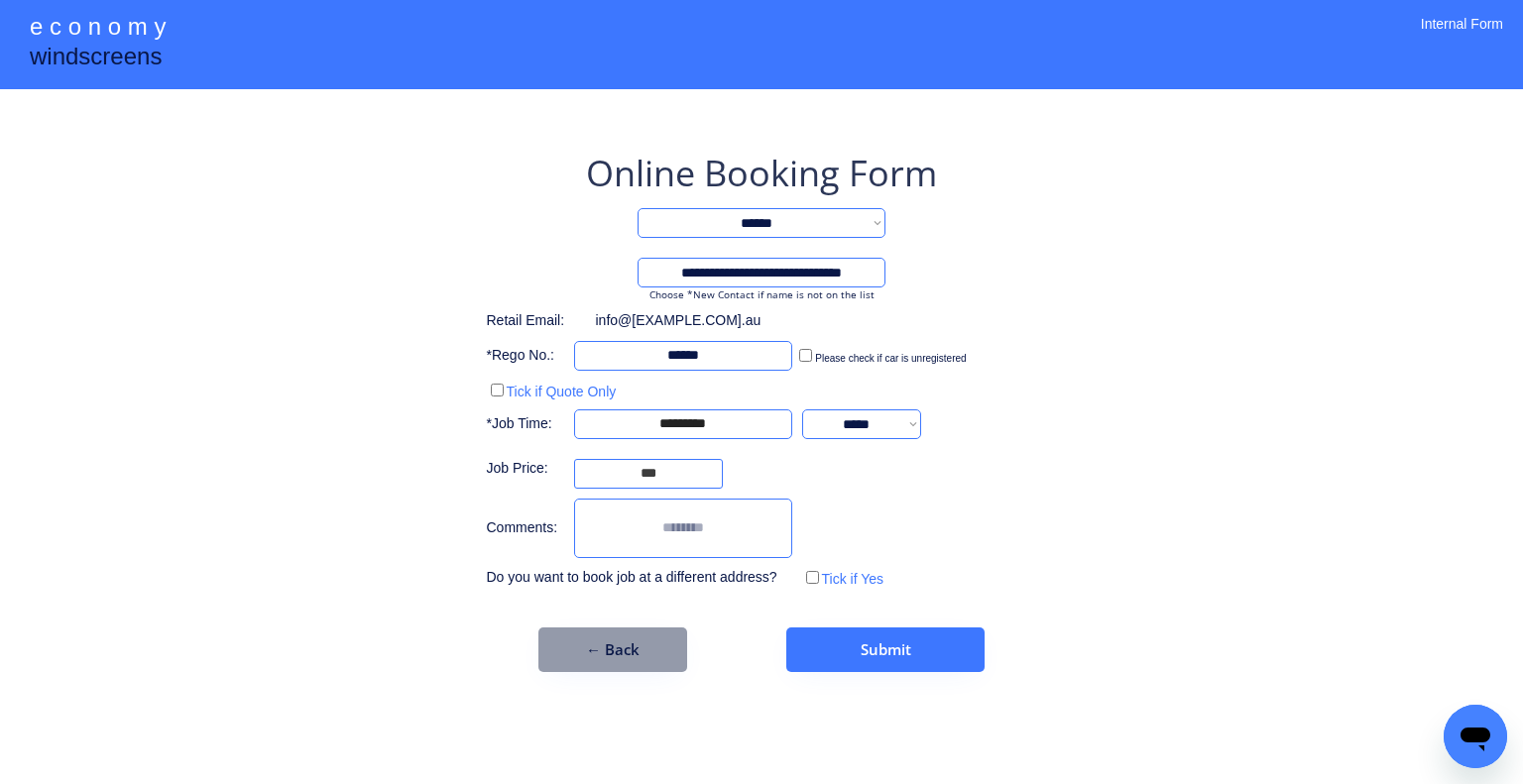 click on "**********" at bounding box center (762, 392) 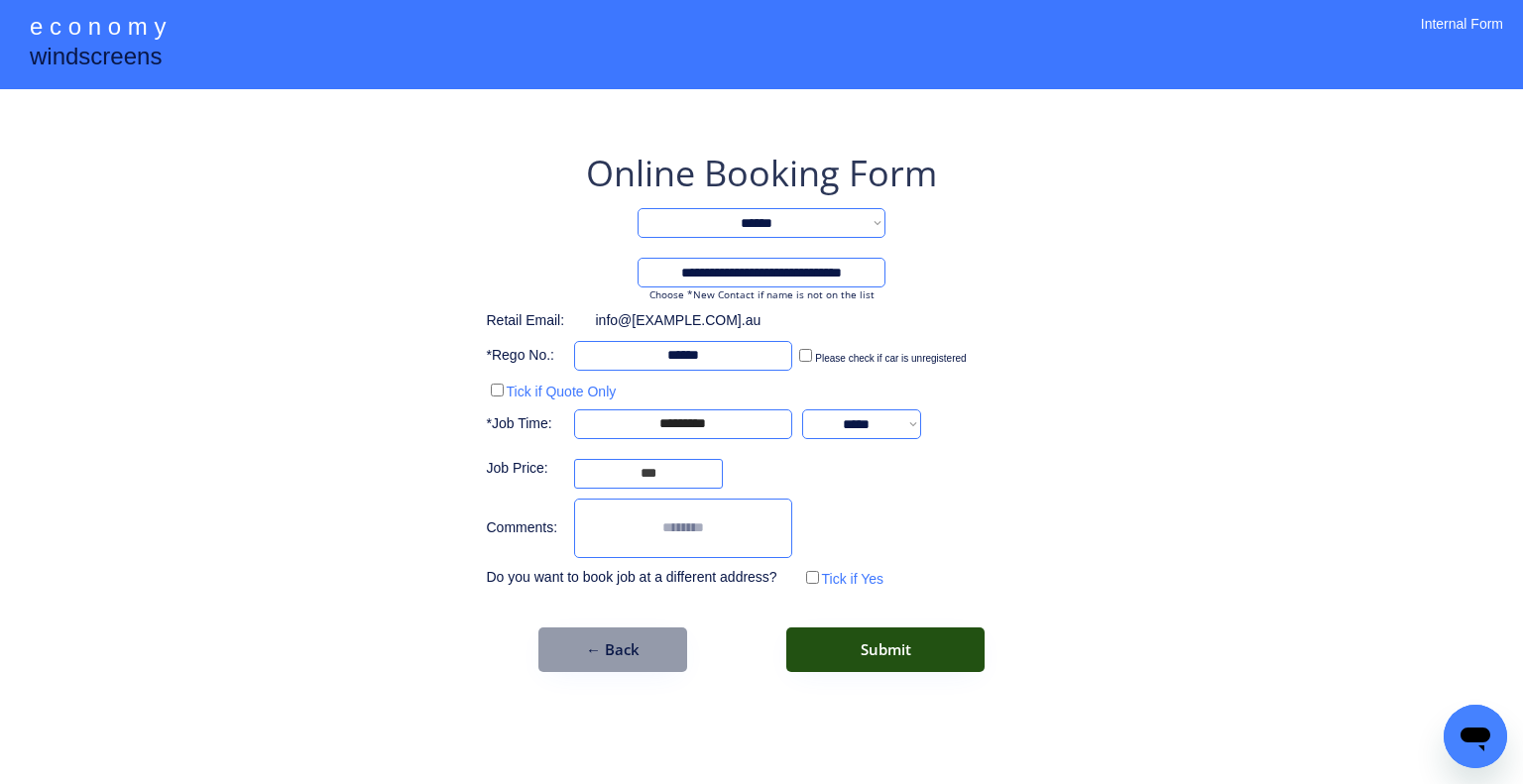 click on "Submit" at bounding box center [885, 649] 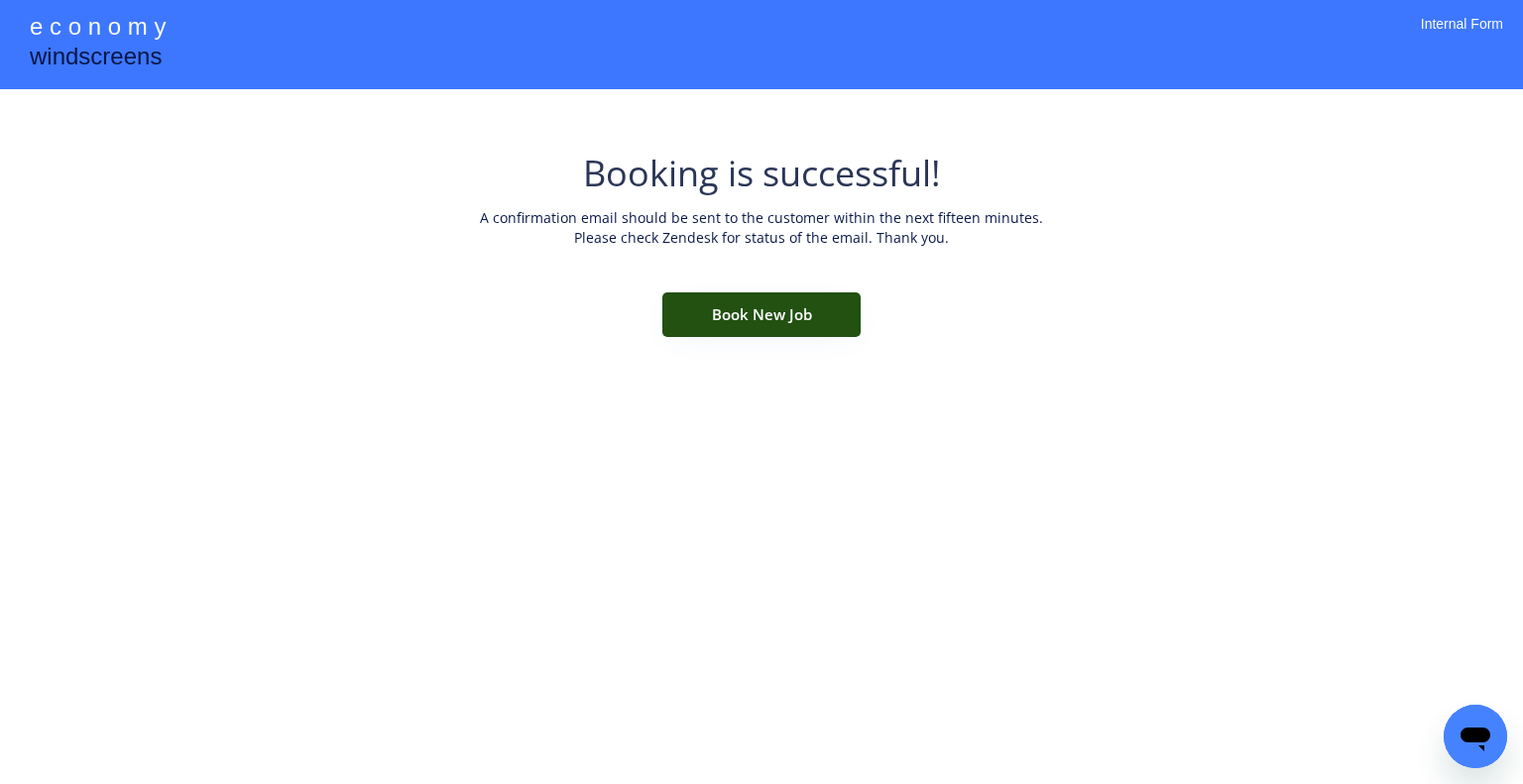 click on "Book New Job" at bounding box center [762, 314] 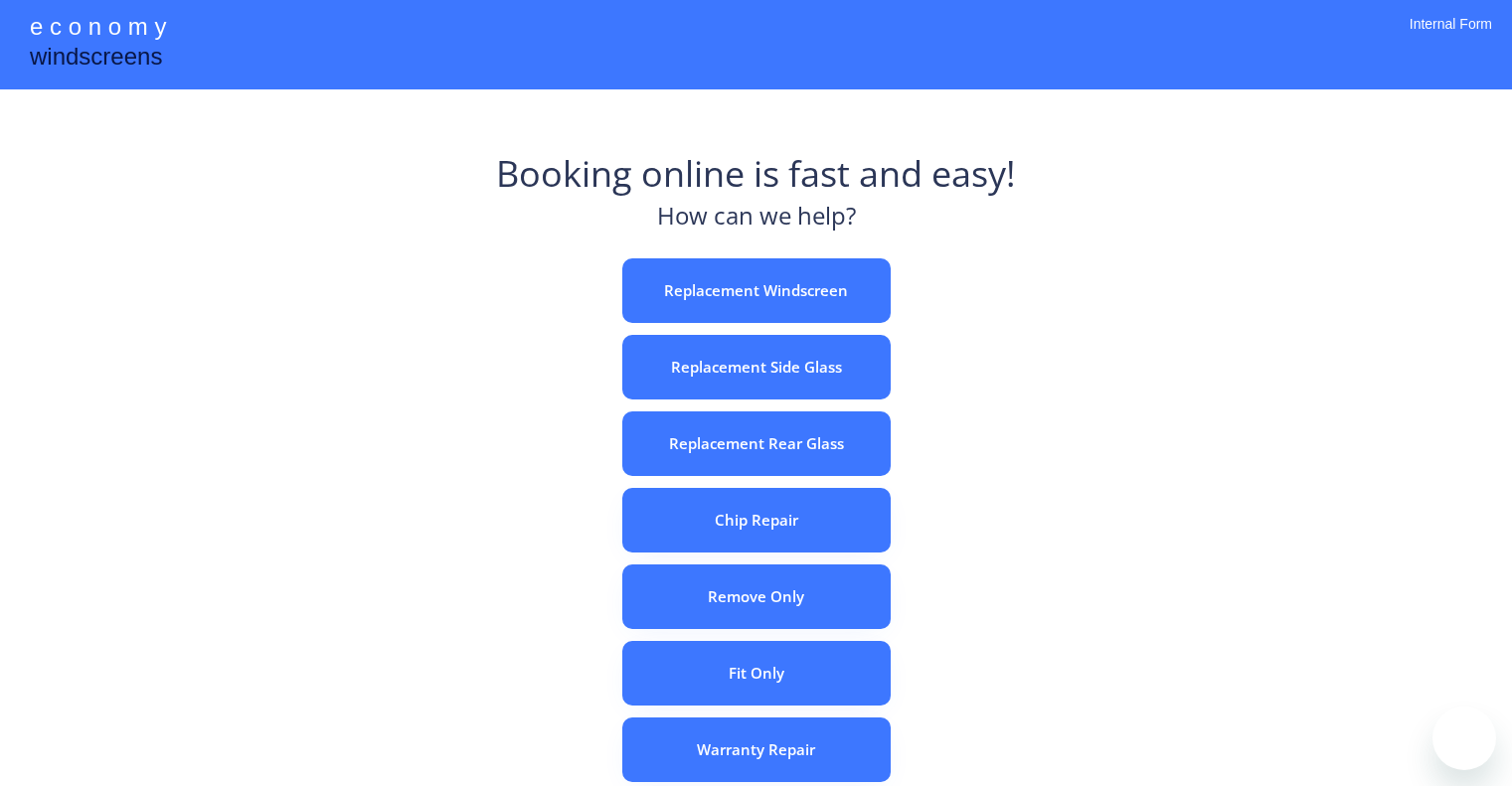 scroll, scrollTop: 0, scrollLeft: 0, axis: both 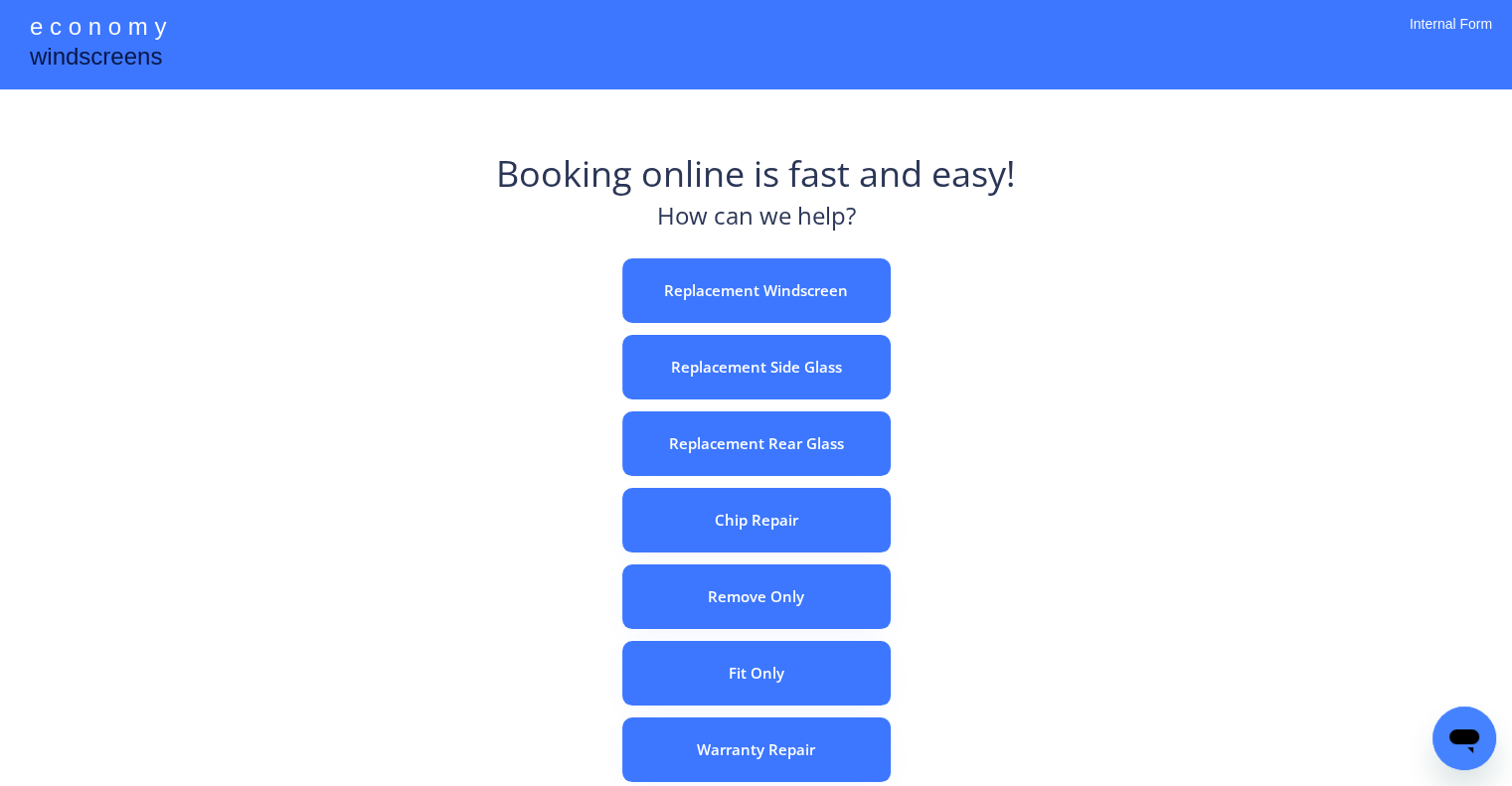 drag, startPoint x: 760, startPoint y: 293, endPoint x: 756, endPoint y: 276, distance: 17.464249 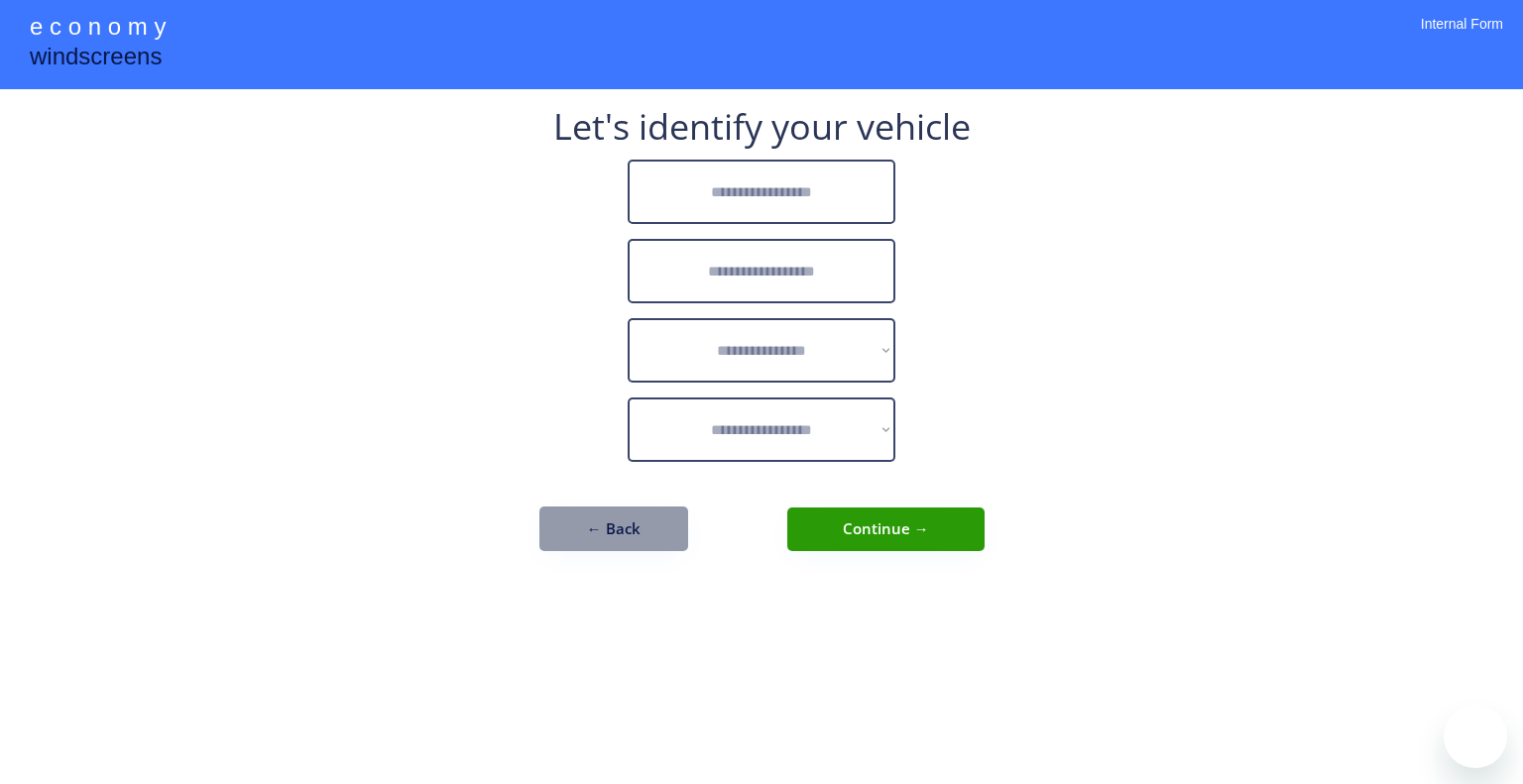 scroll, scrollTop: 0, scrollLeft: 0, axis: both 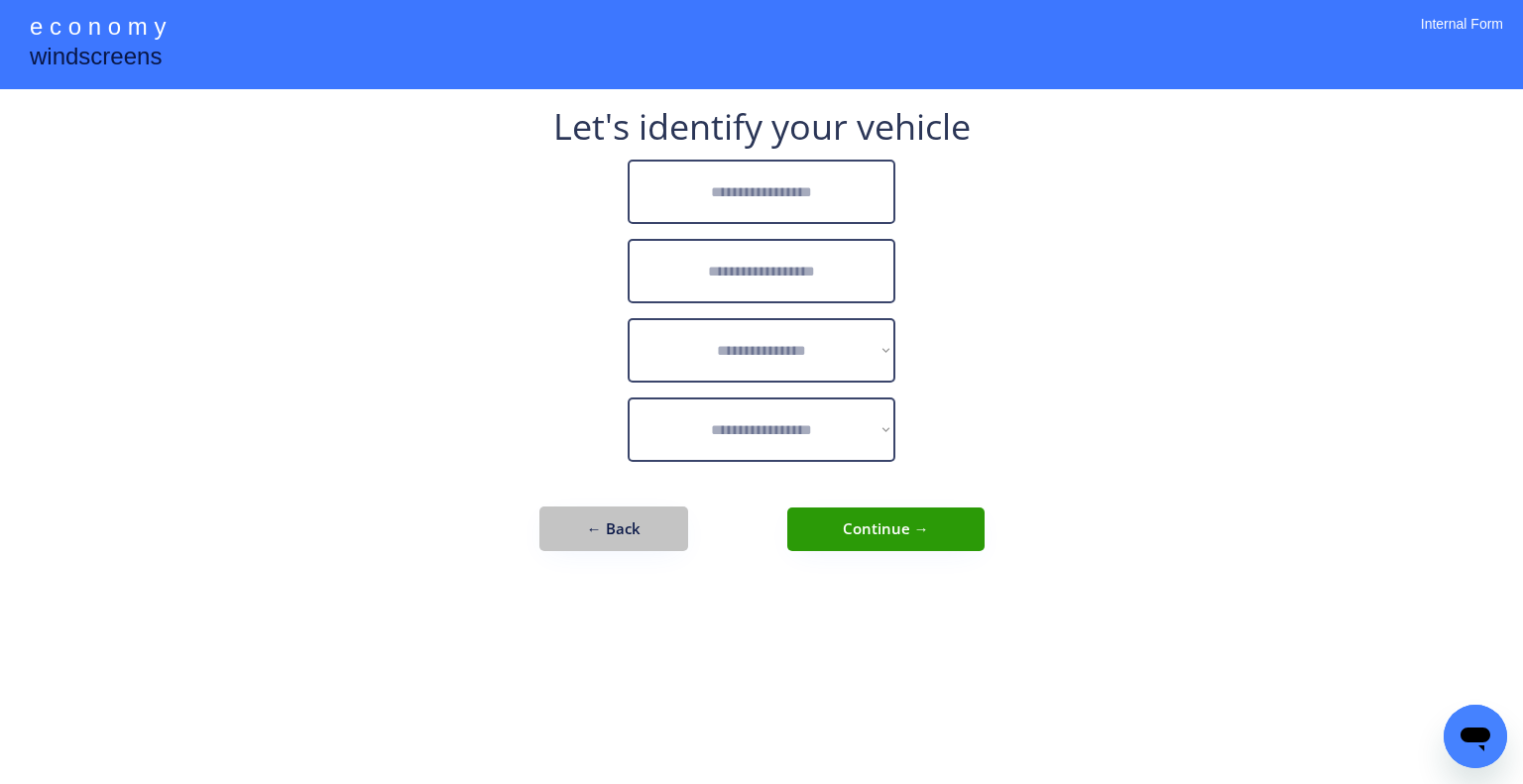 click on "←   Back" at bounding box center [614, 528] 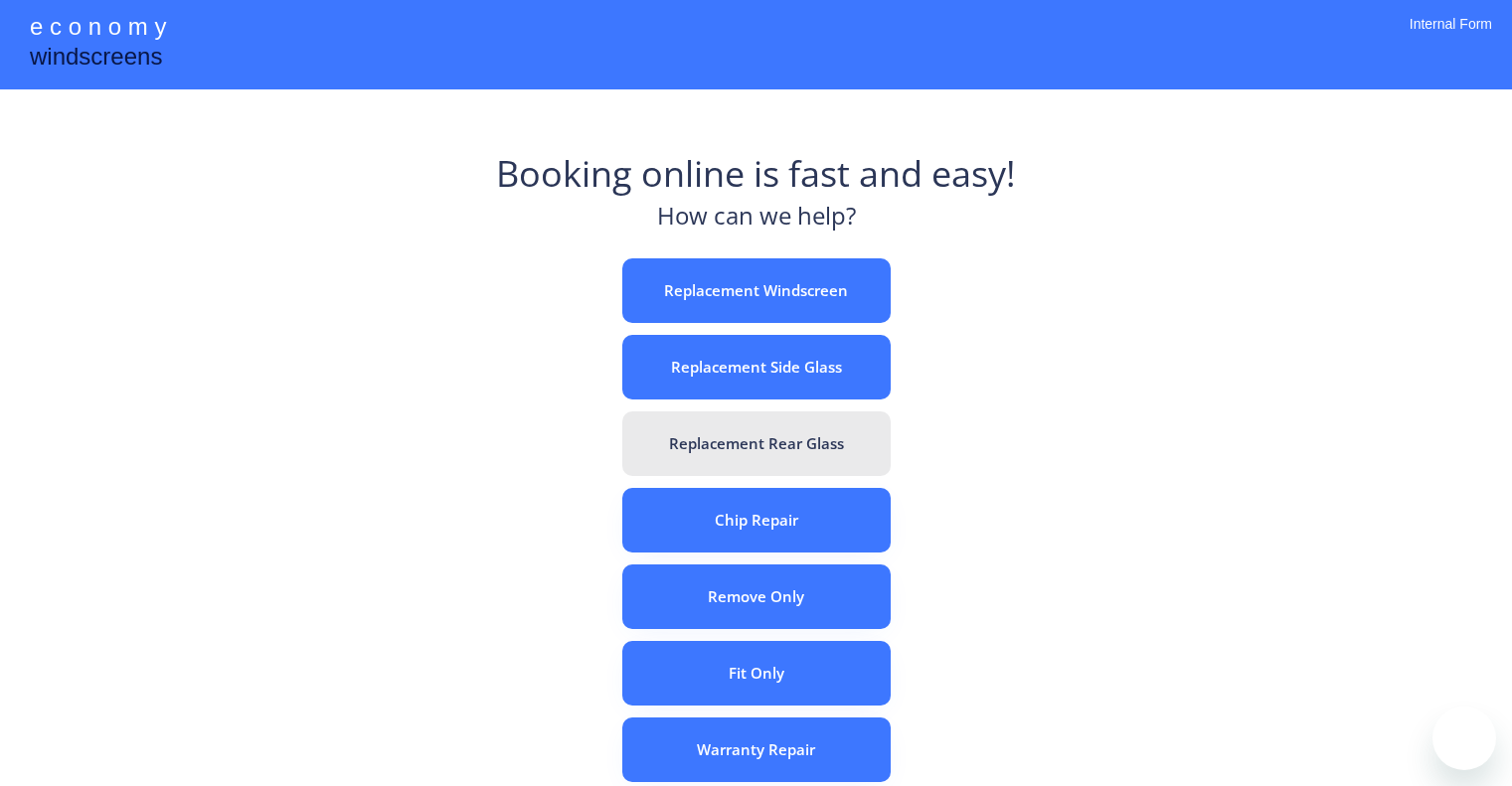 scroll, scrollTop: 0, scrollLeft: 0, axis: both 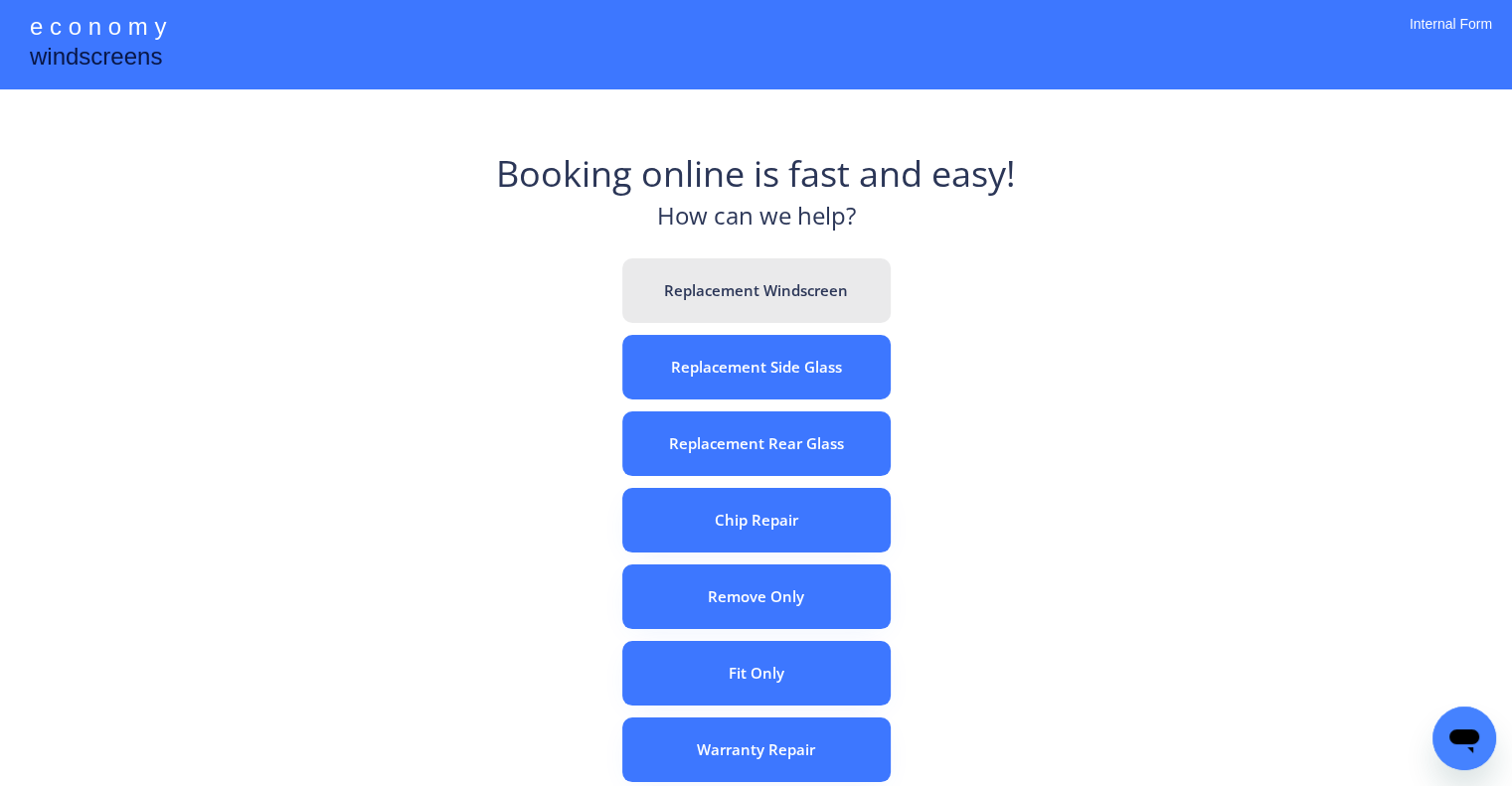 click on "Replacement Windscreen" at bounding box center (756, 290) 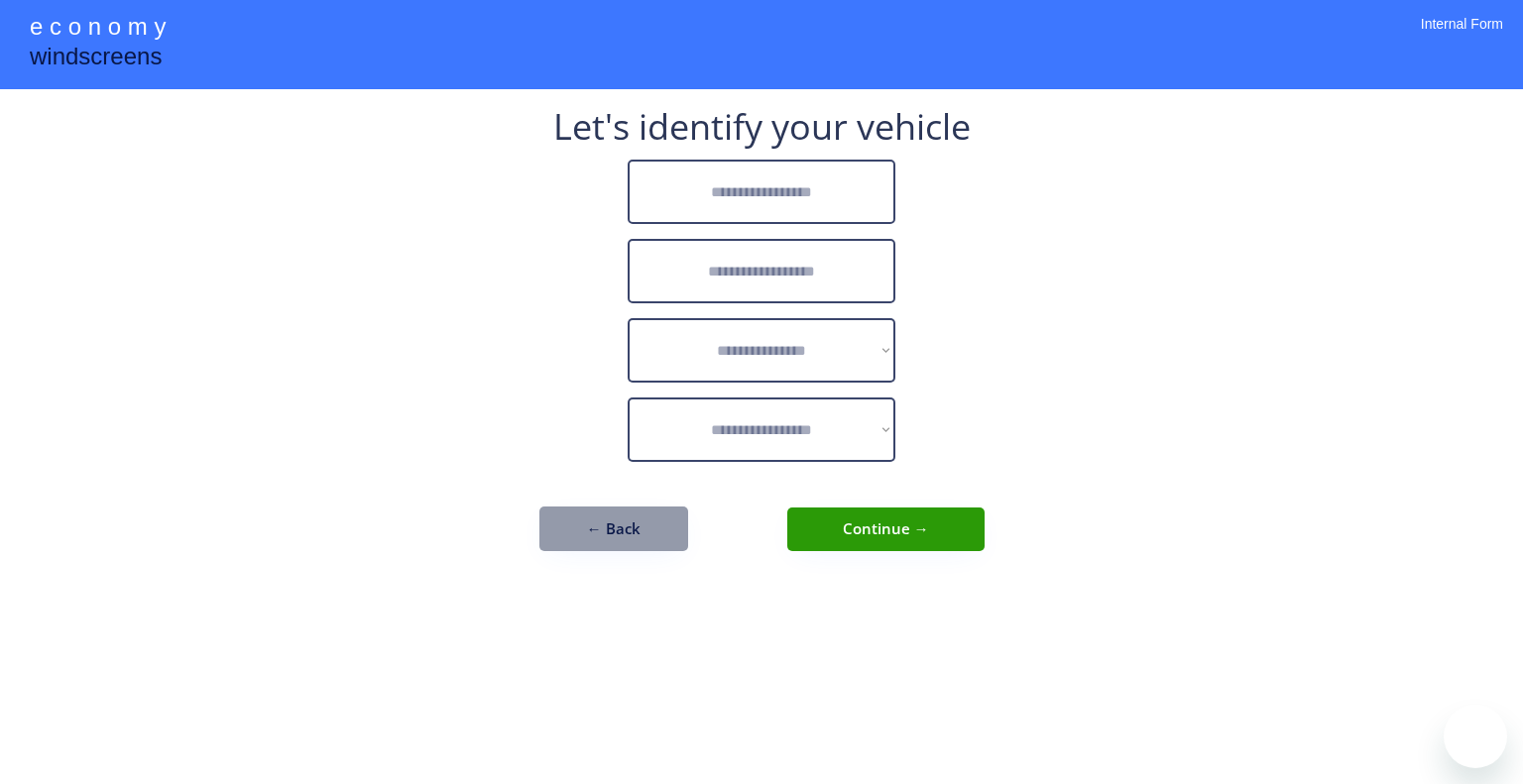scroll, scrollTop: 0, scrollLeft: 0, axis: both 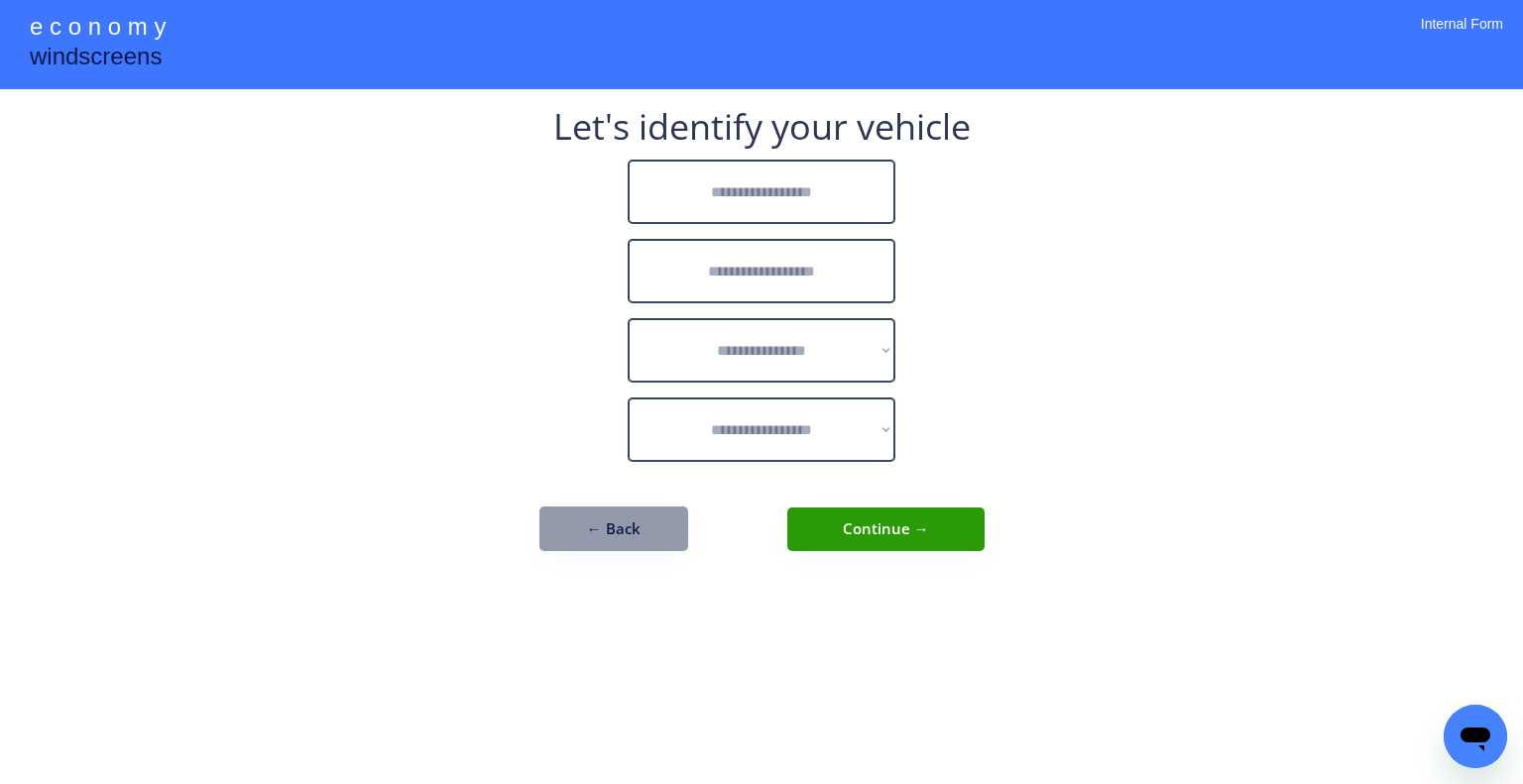 click at bounding box center [762, 191] 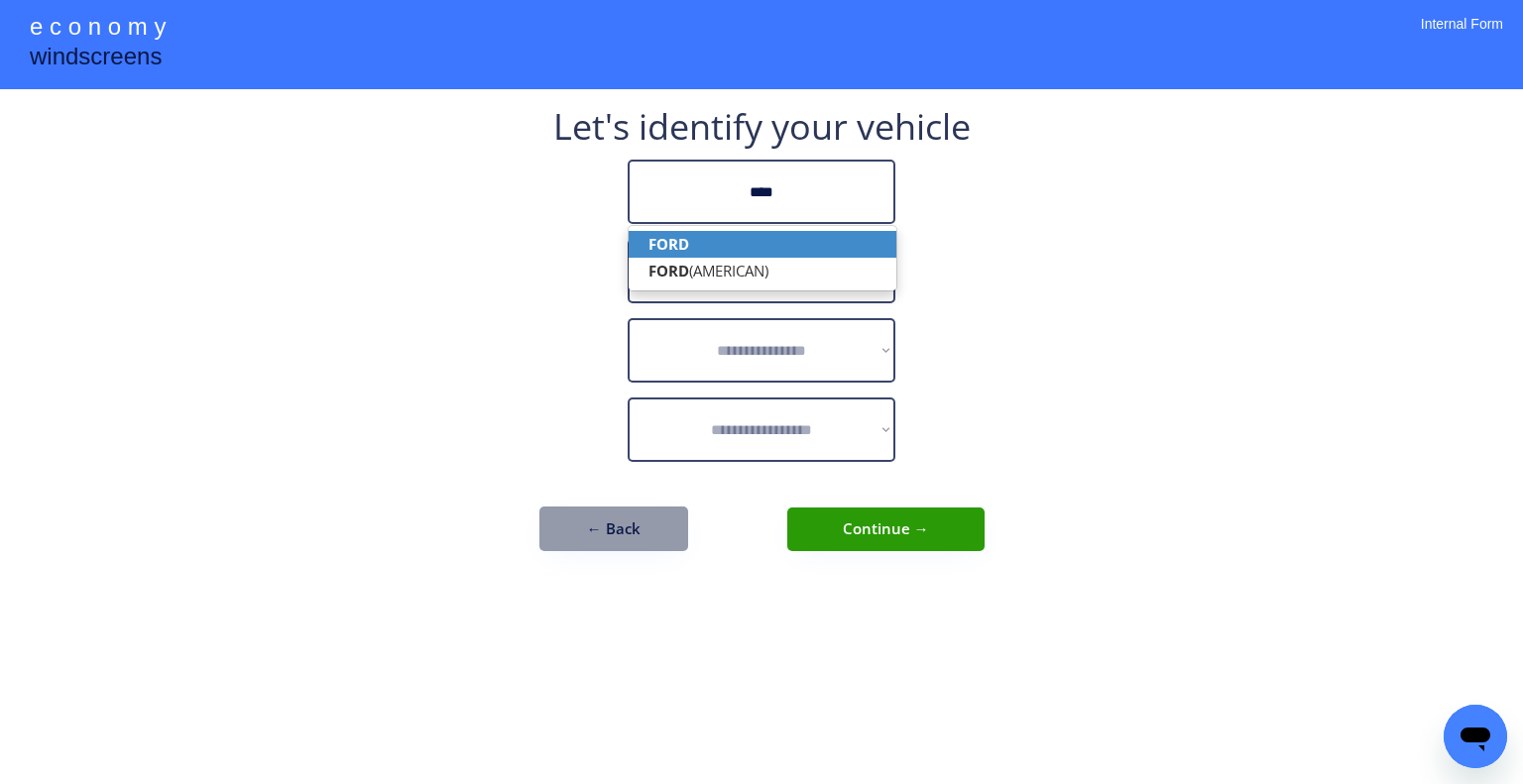 click on "FORD" at bounding box center [762, 244] 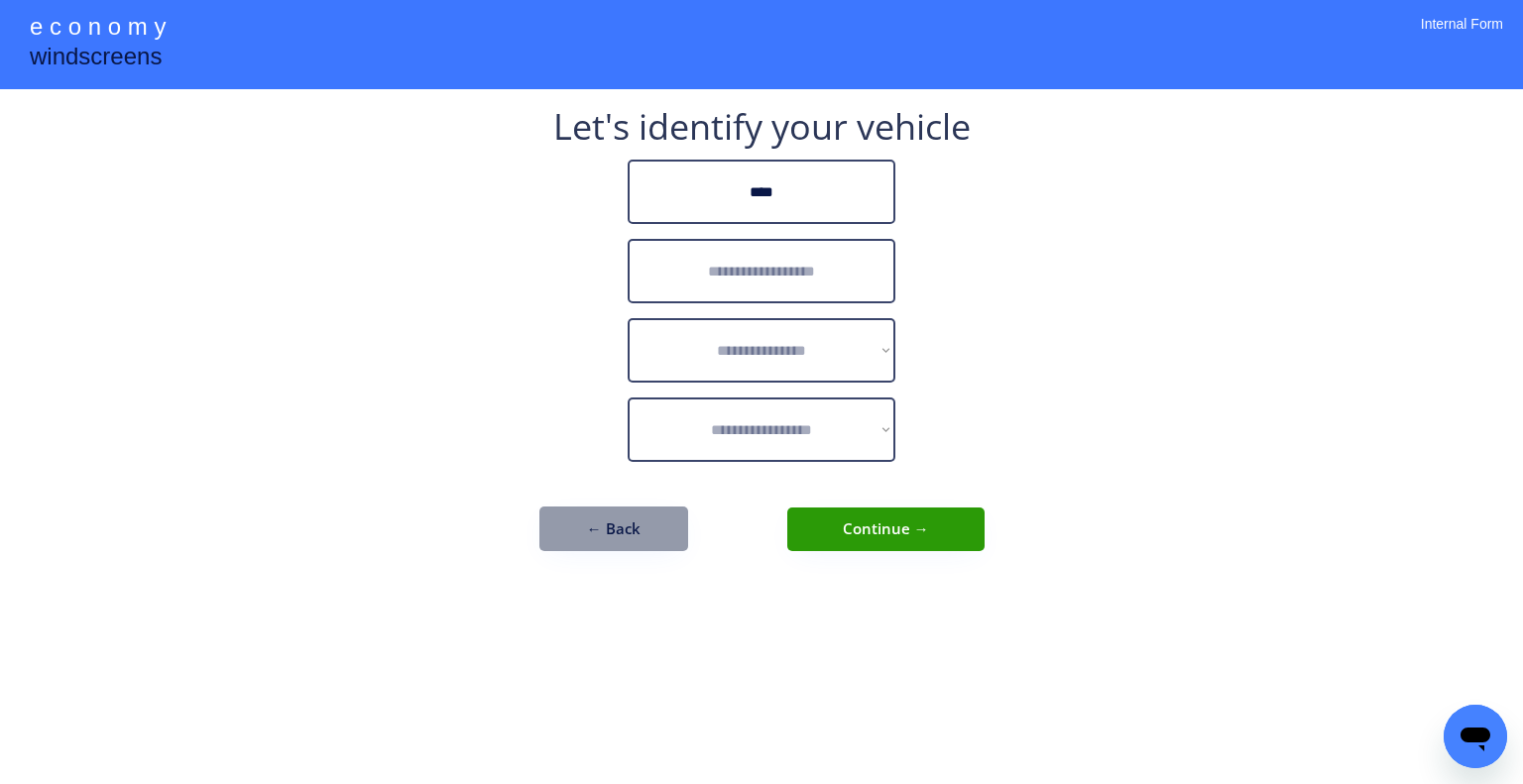 type on "****" 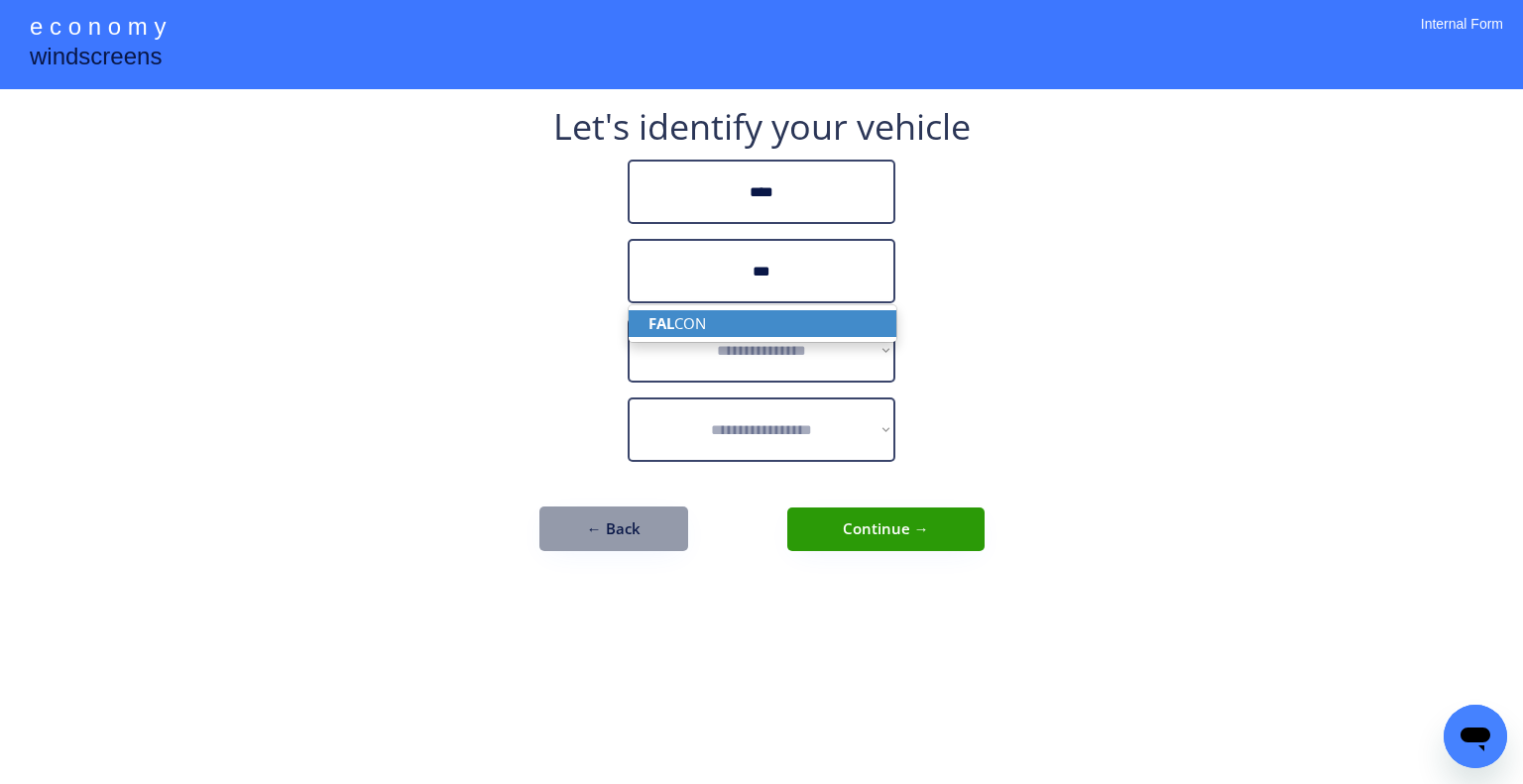 click on "FAL CON" at bounding box center (762, 323) 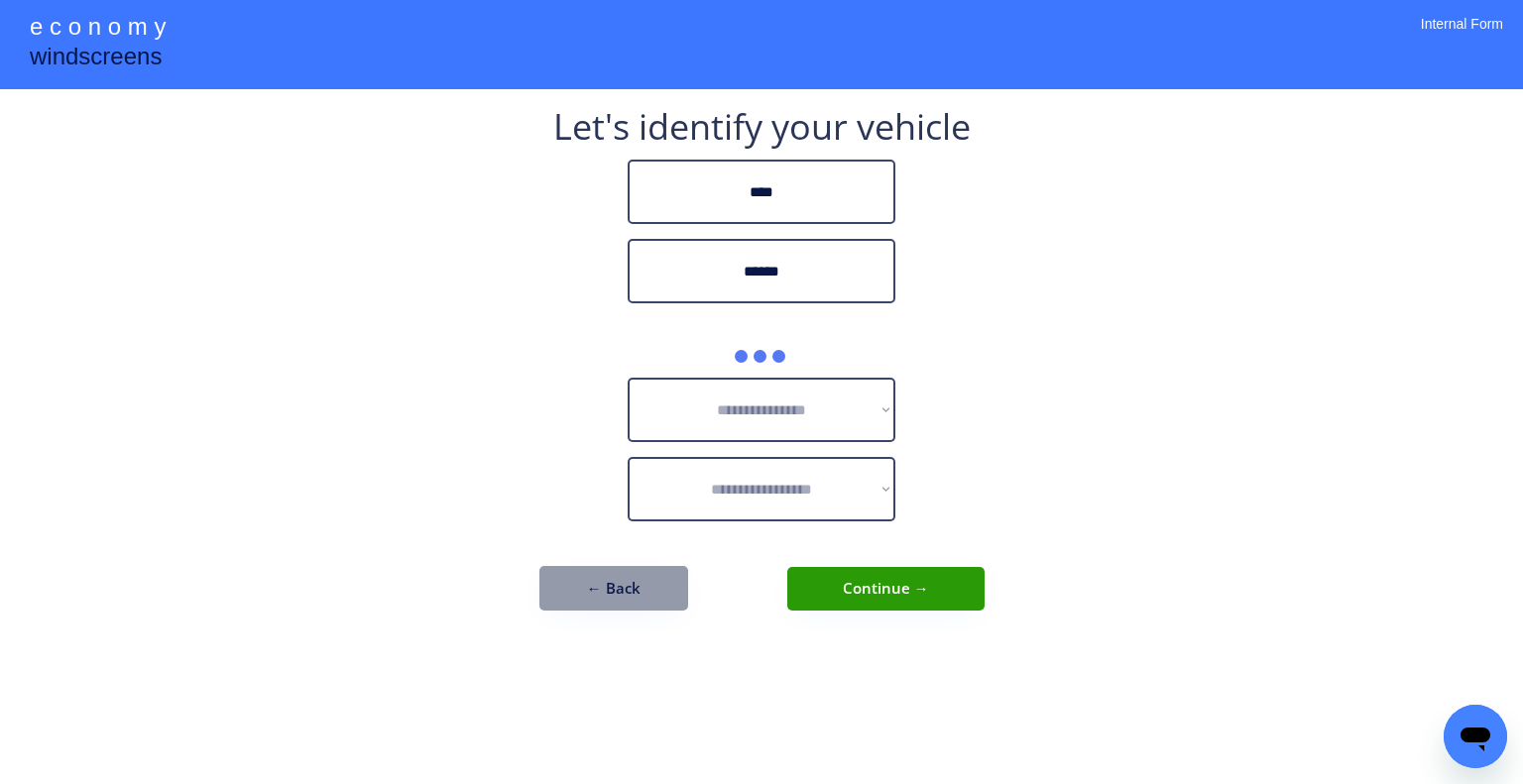 type on "******" 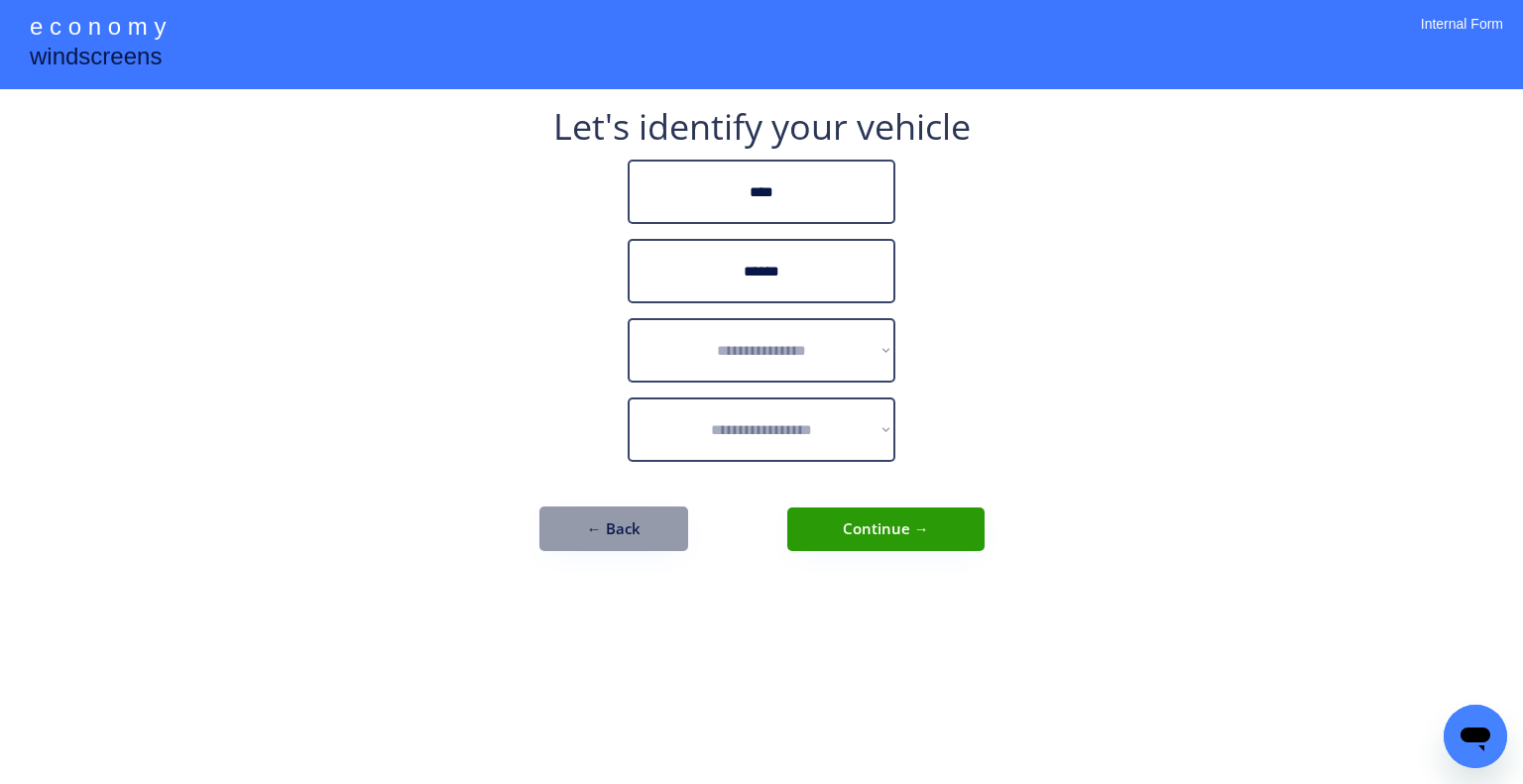 click on "**********" at bounding box center (762, 392) 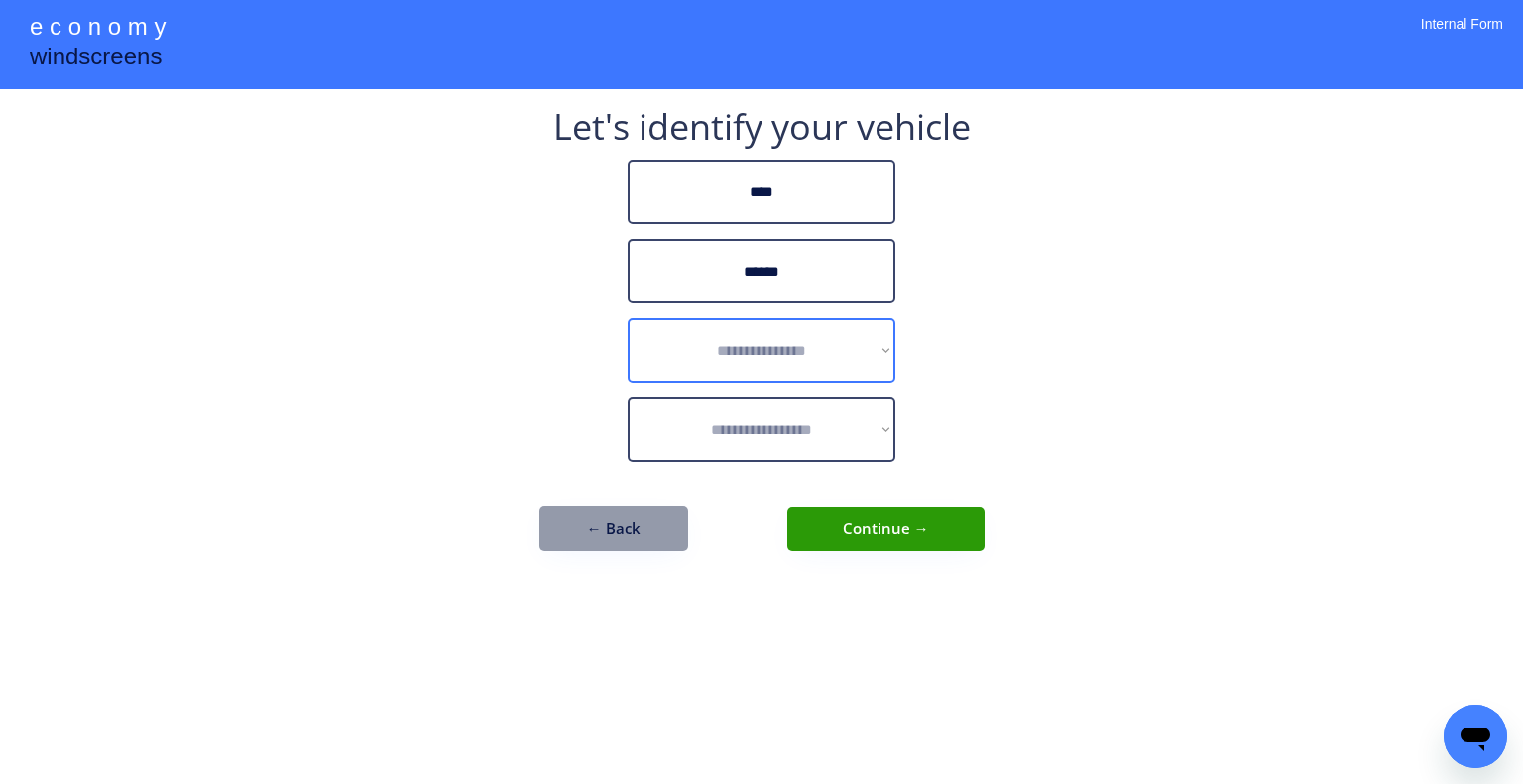 click on "**********" at bounding box center [762, 350] 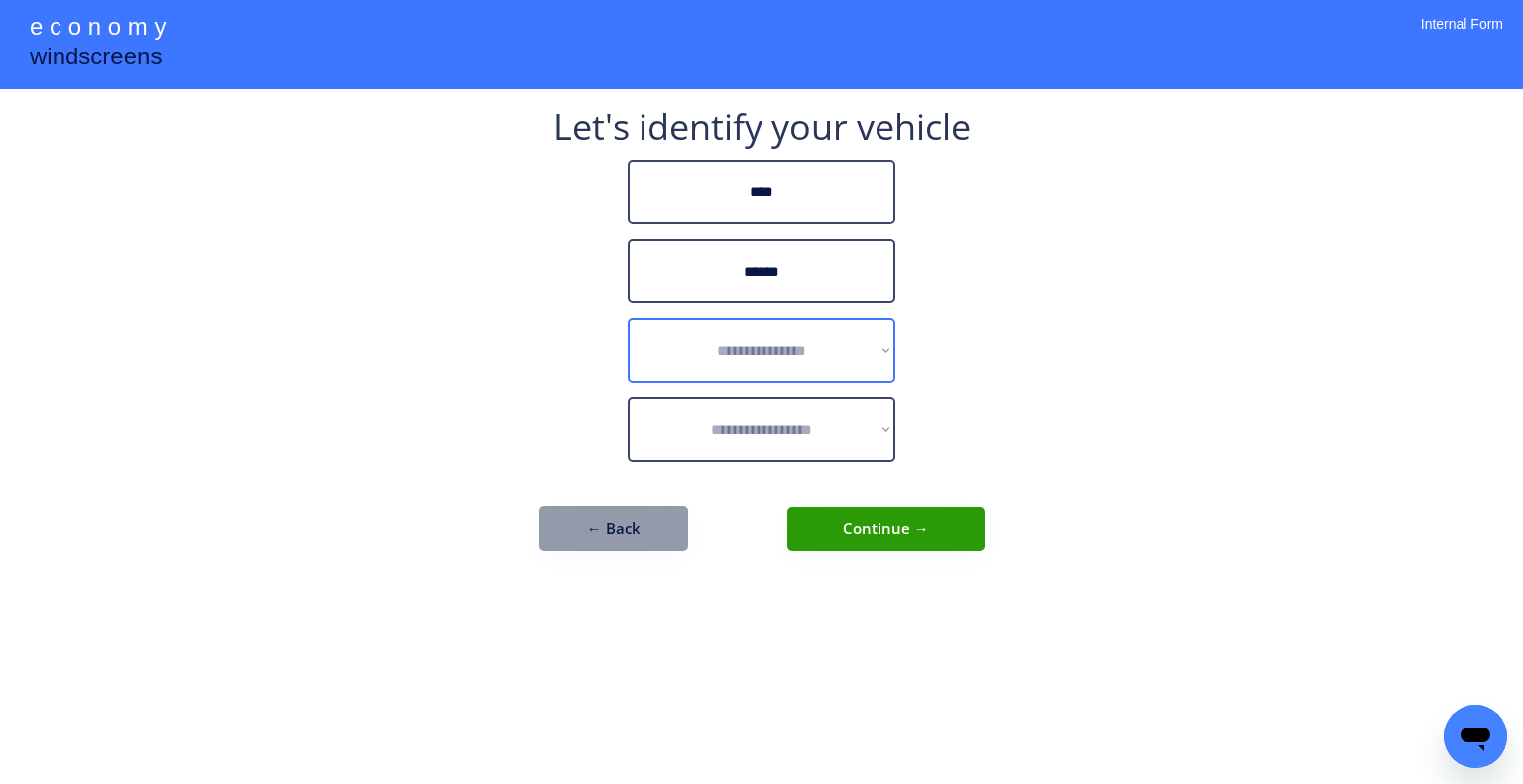 select on "******" 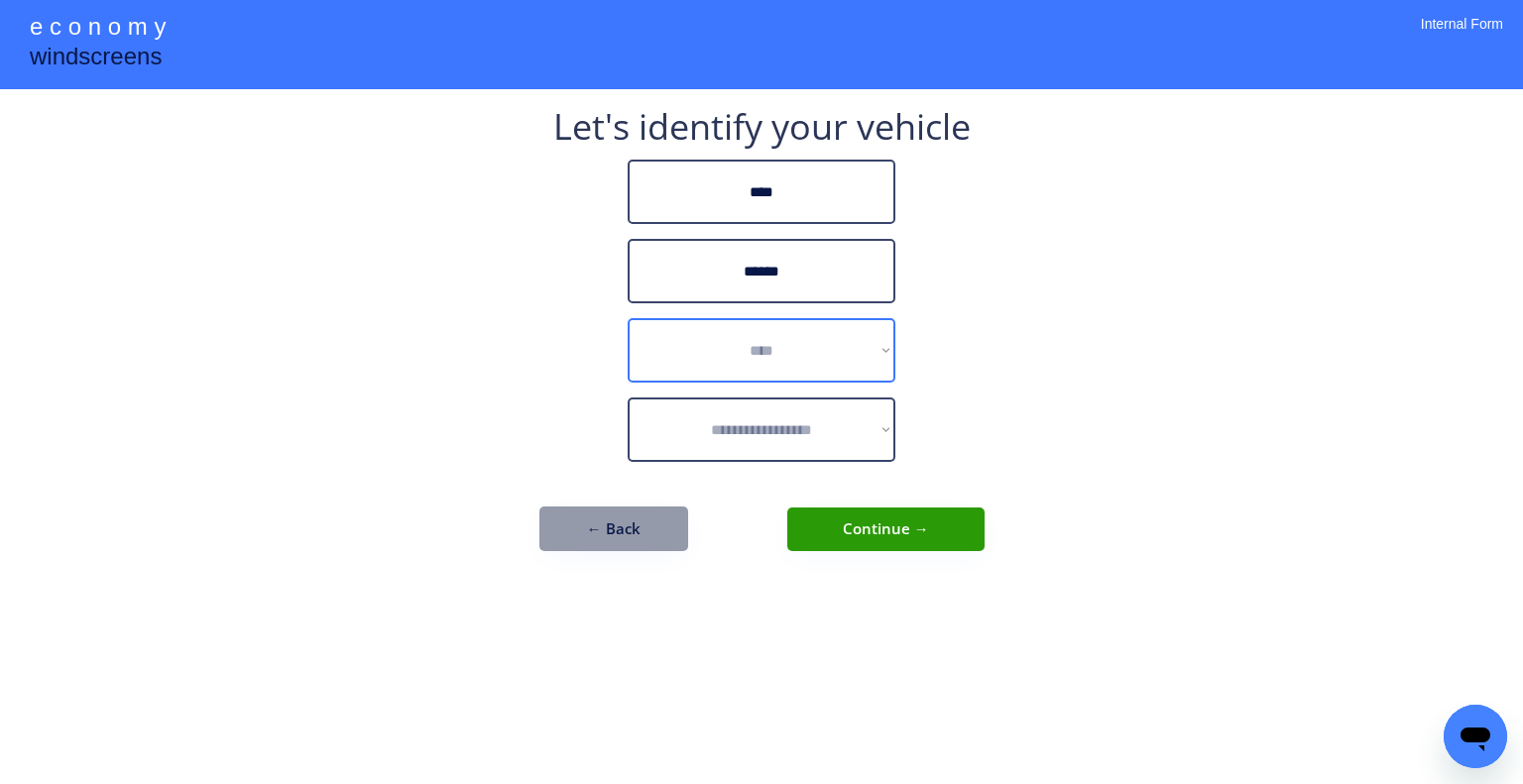 click on "**********" at bounding box center (762, 350) 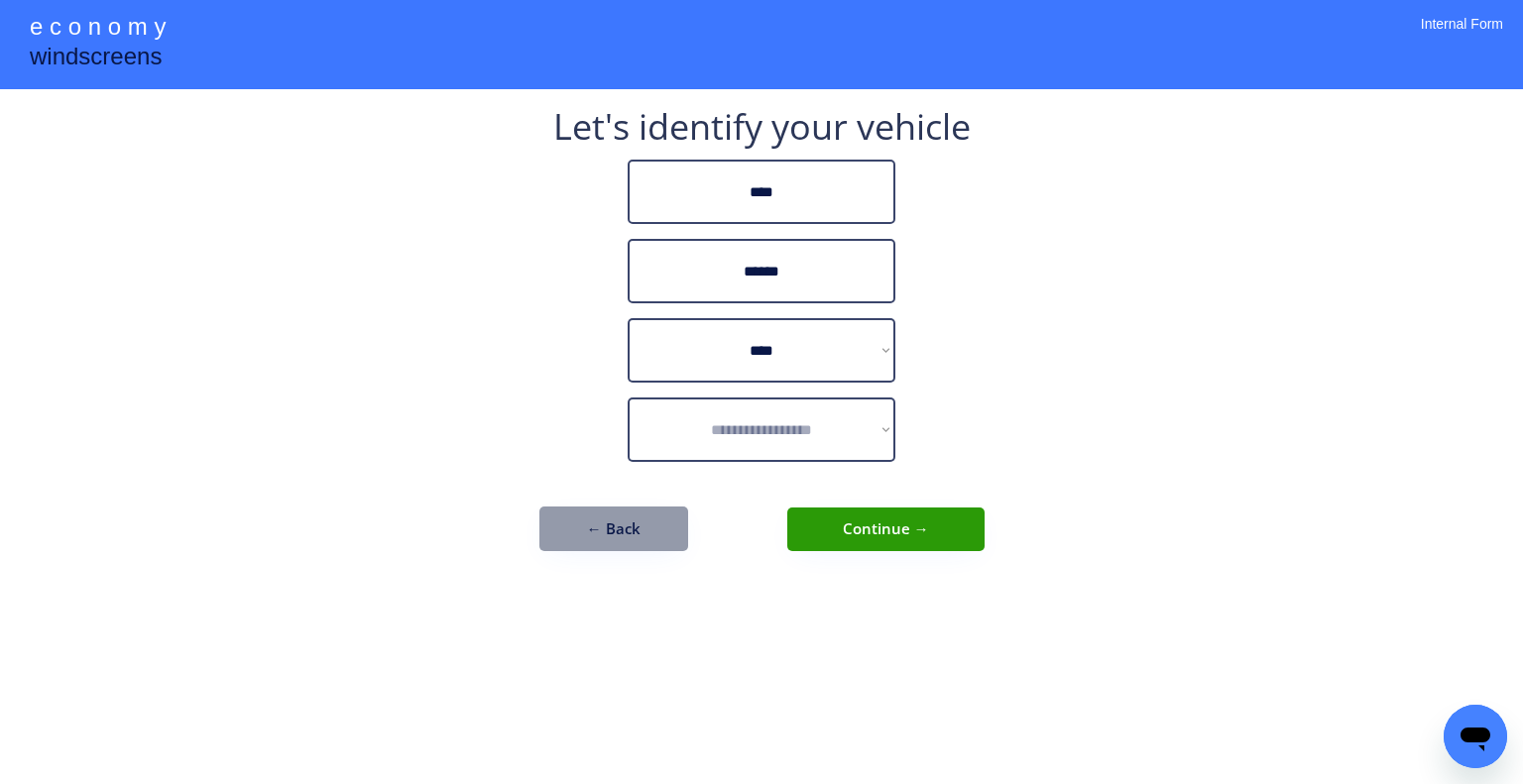 click on "**********" at bounding box center [762, 392] 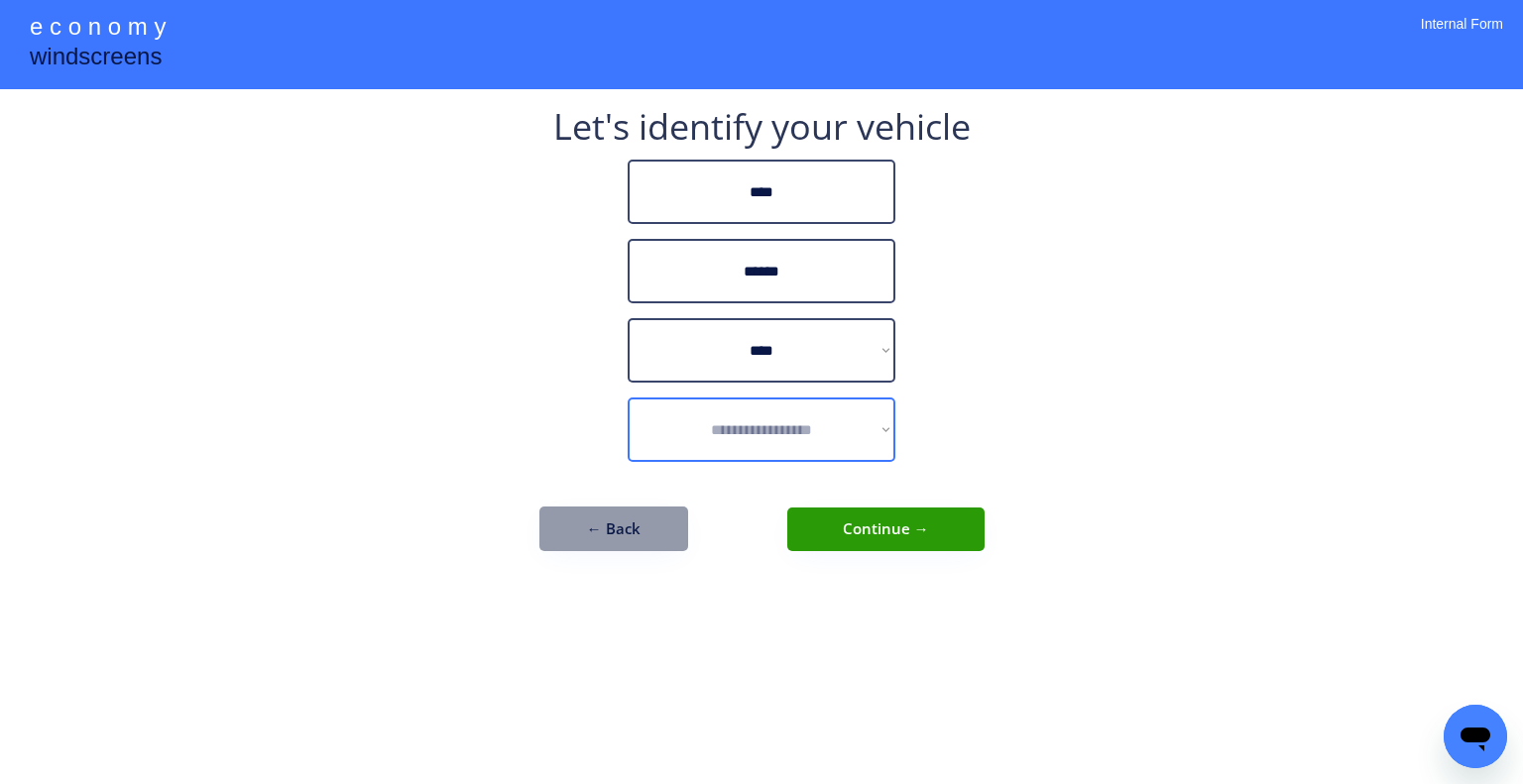 click on "**********" at bounding box center (762, 429) 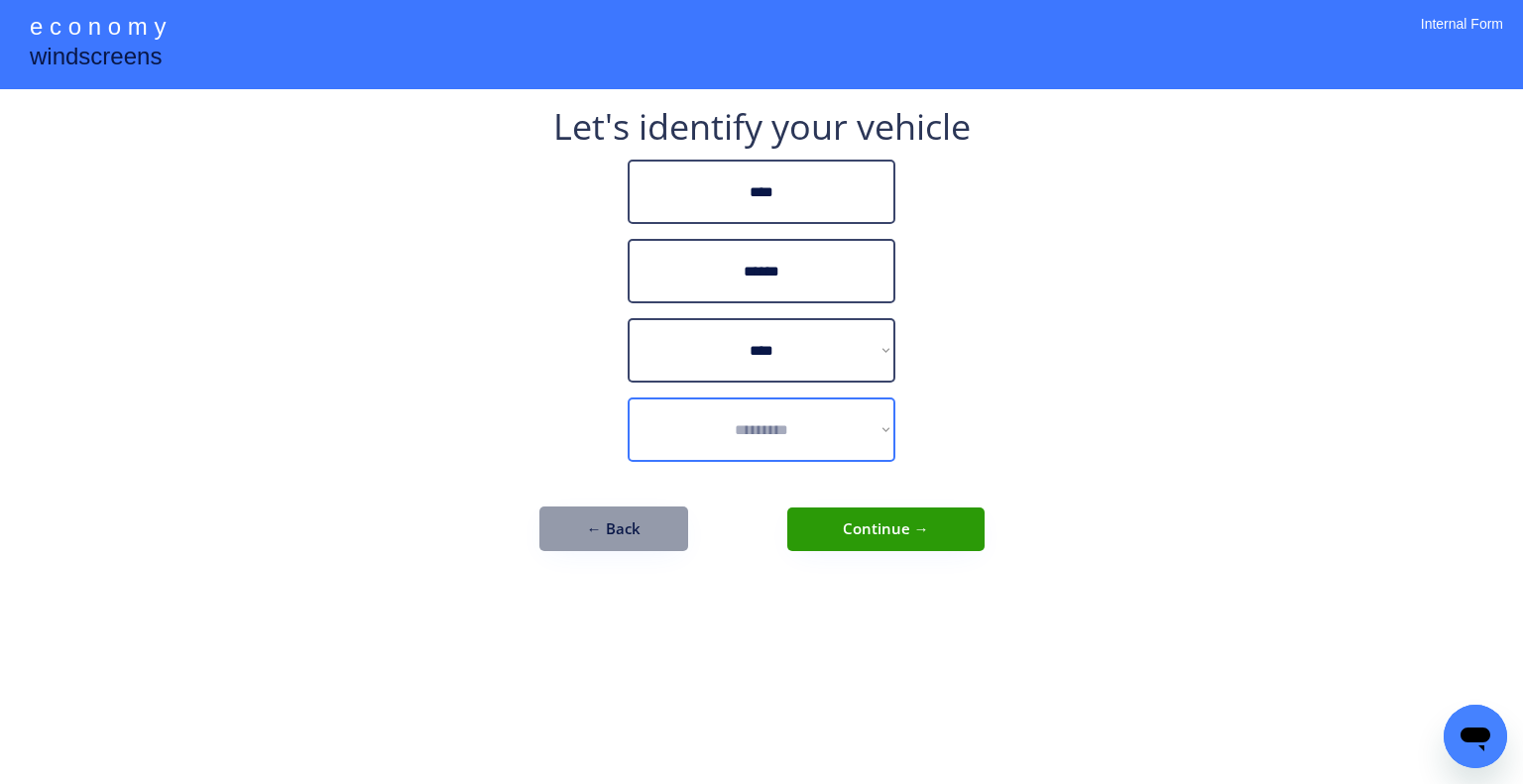 click on "**********" at bounding box center (762, 429) 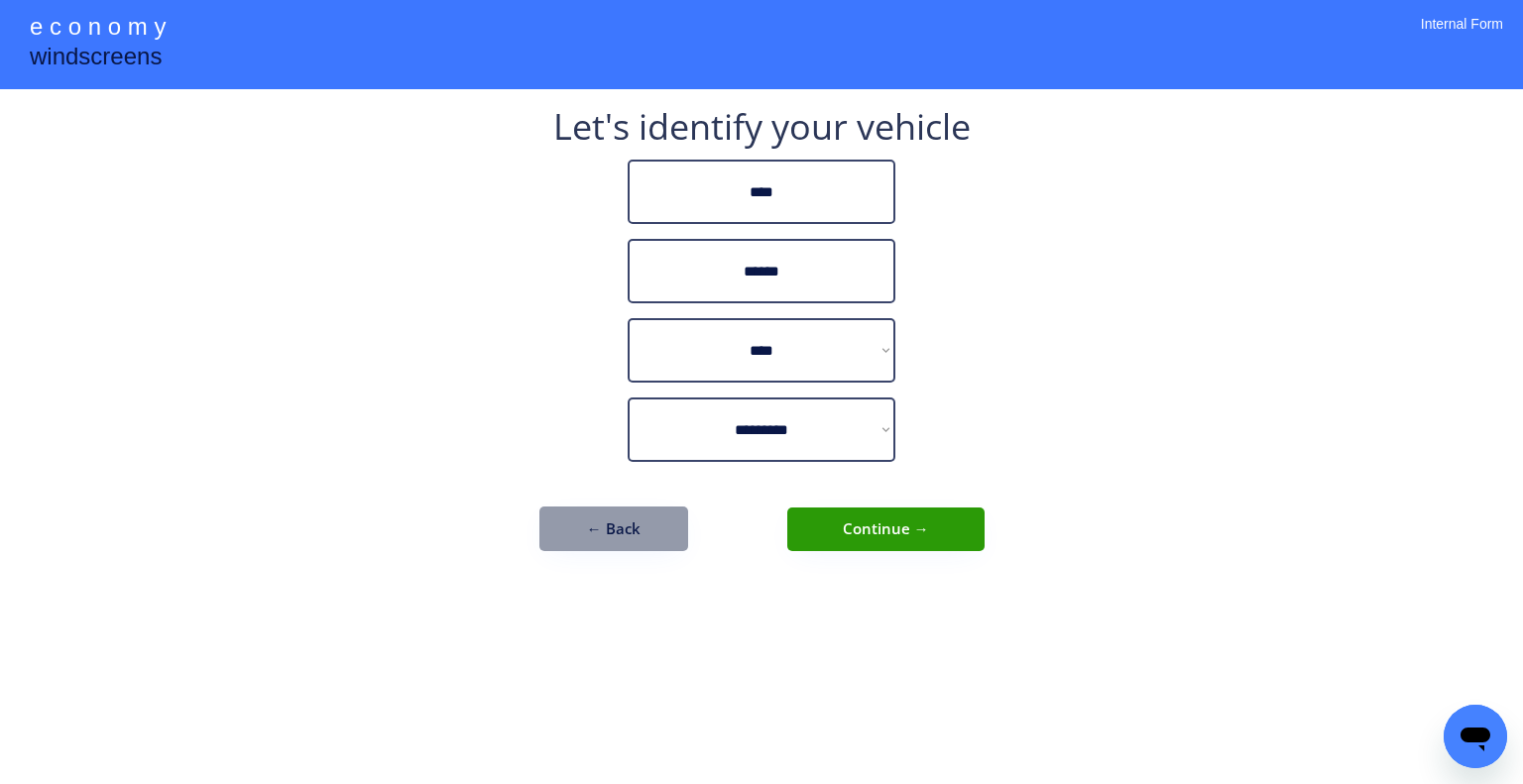 click on "**********" at bounding box center [762, 392] 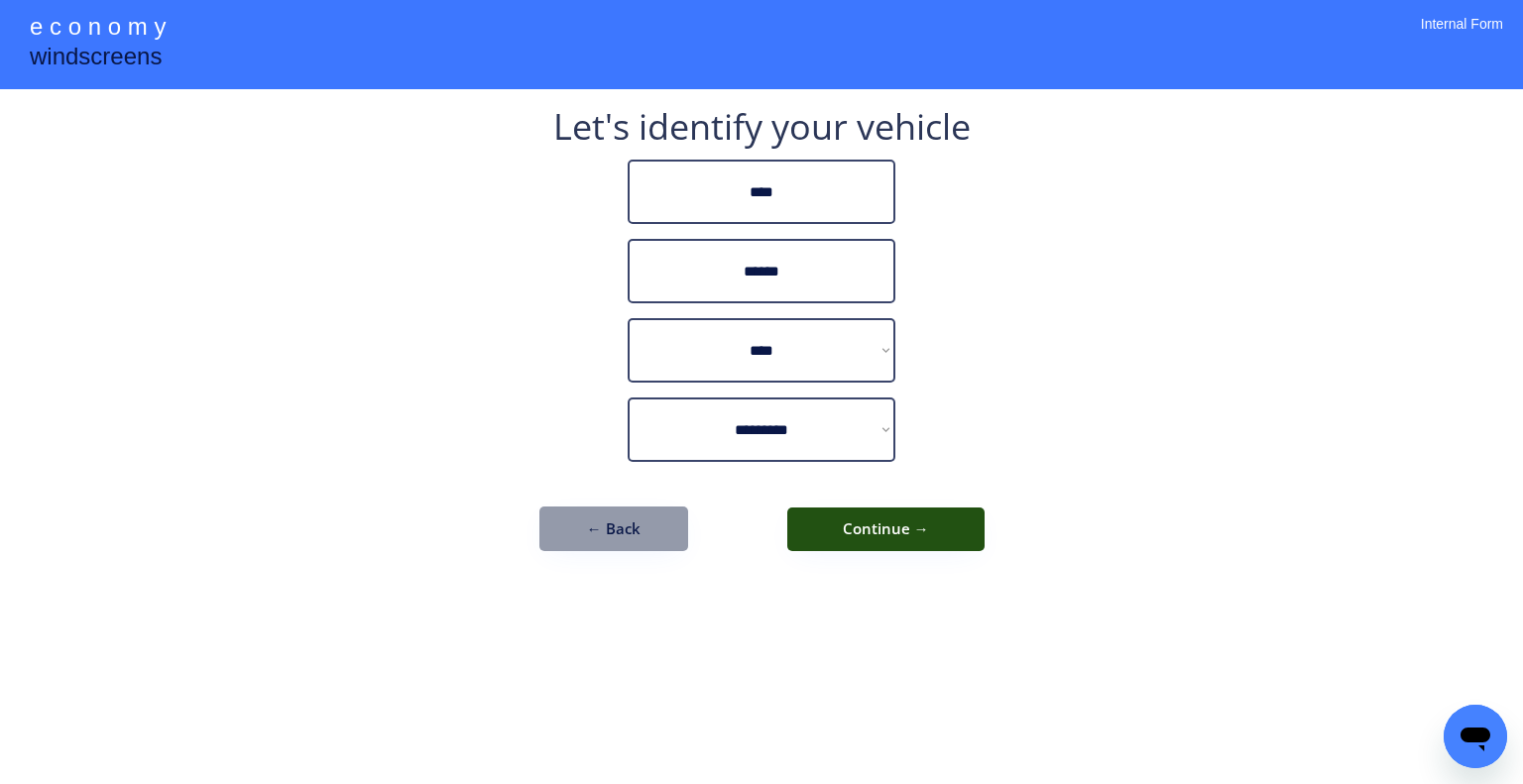 click on "Continue    →" at bounding box center [885, 529] 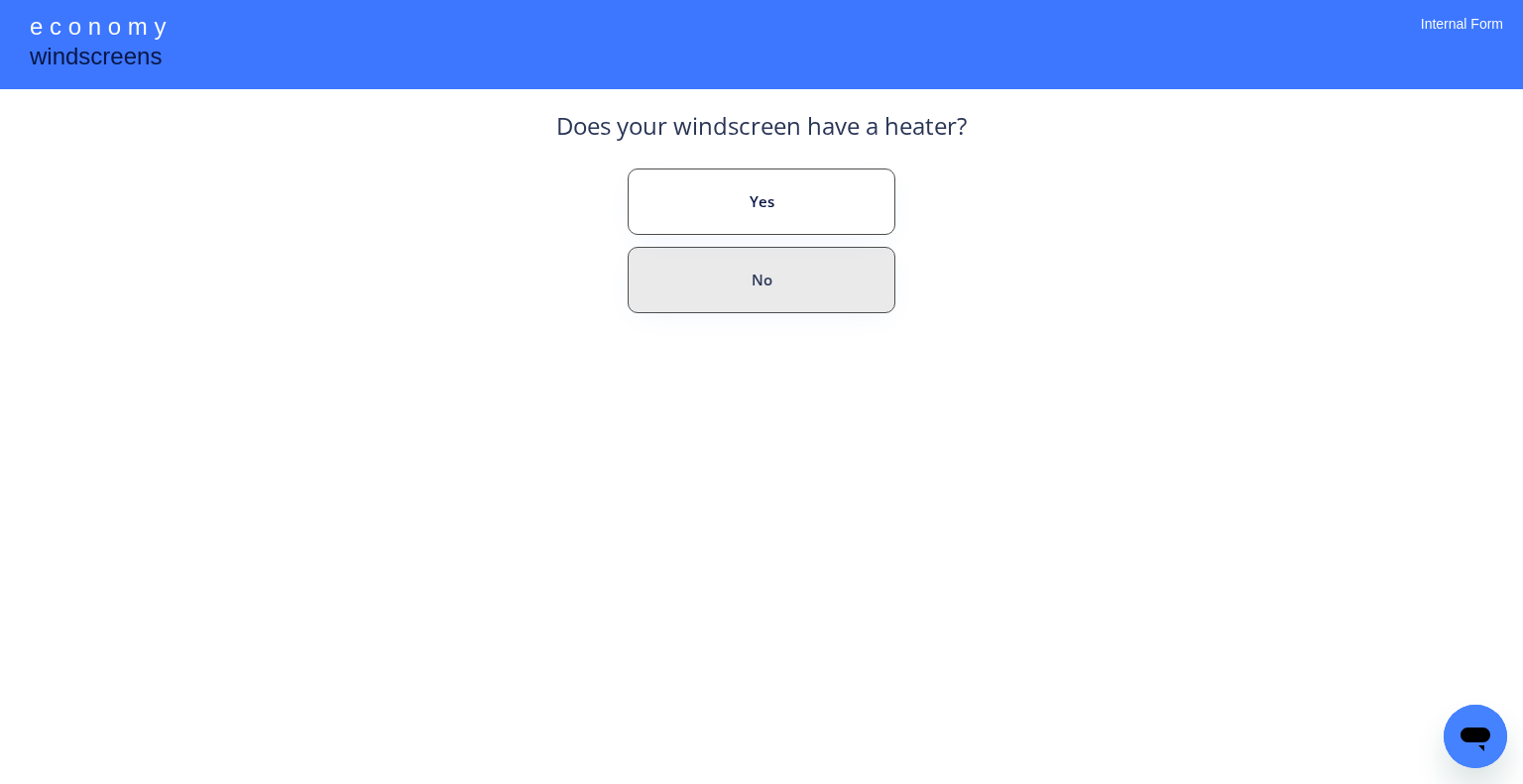 click on "No" at bounding box center [762, 280] 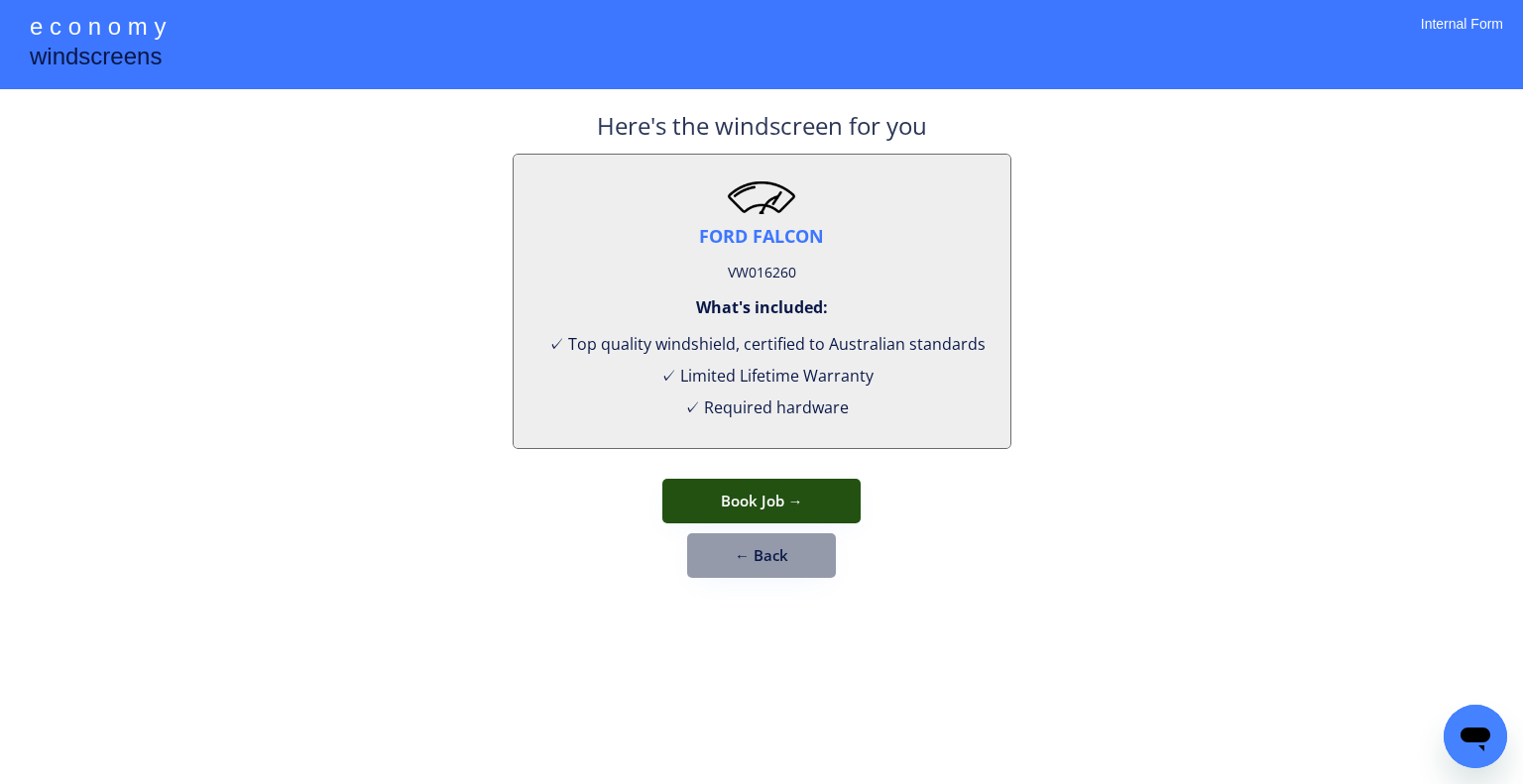 click on "Book Job    →" at bounding box center (762, 501) 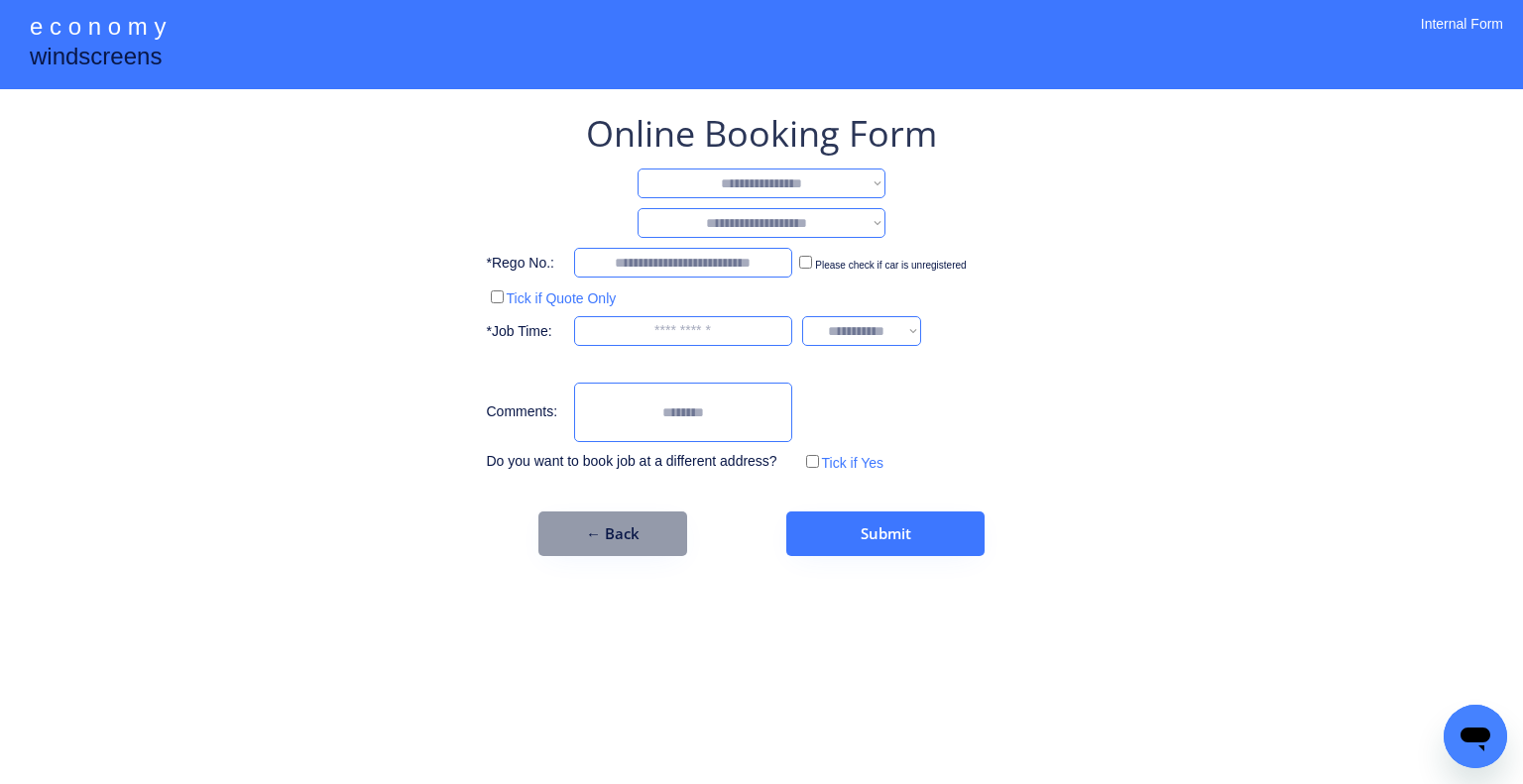 click on "**********" at bounding box center [762, 183] 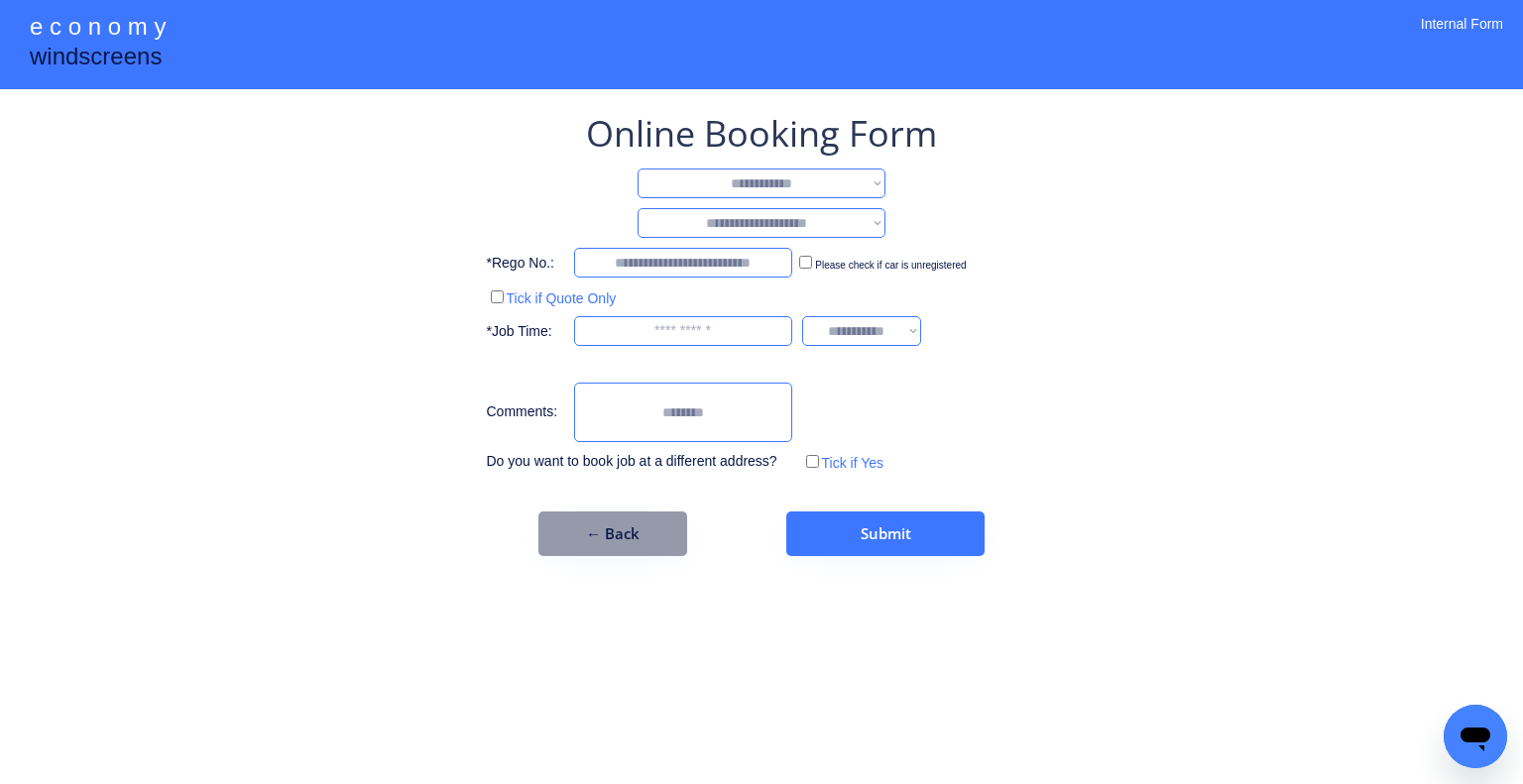 click on "**********" at bounding box center [762, 183] 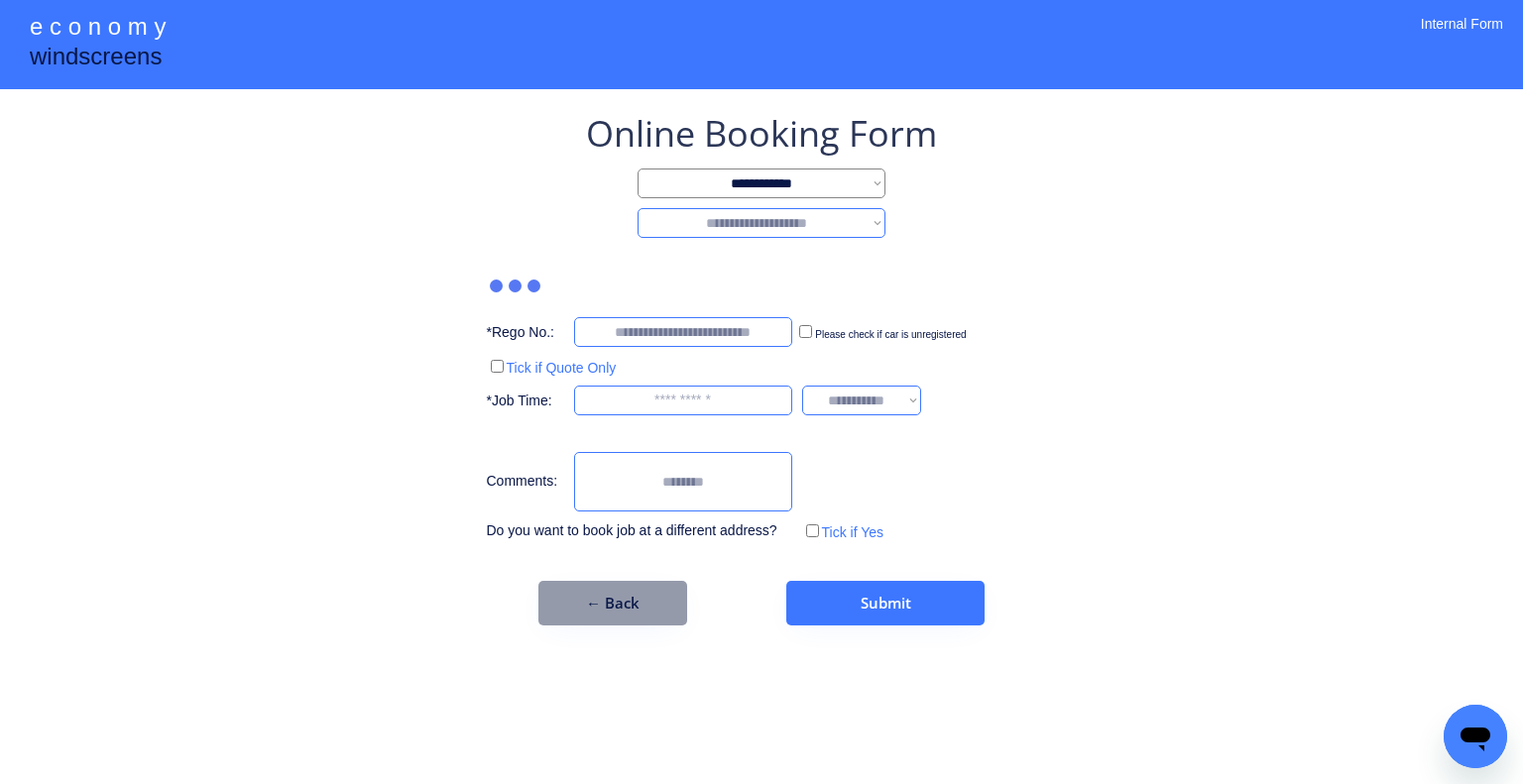 click on "**********" at bounding box center (762, 223) 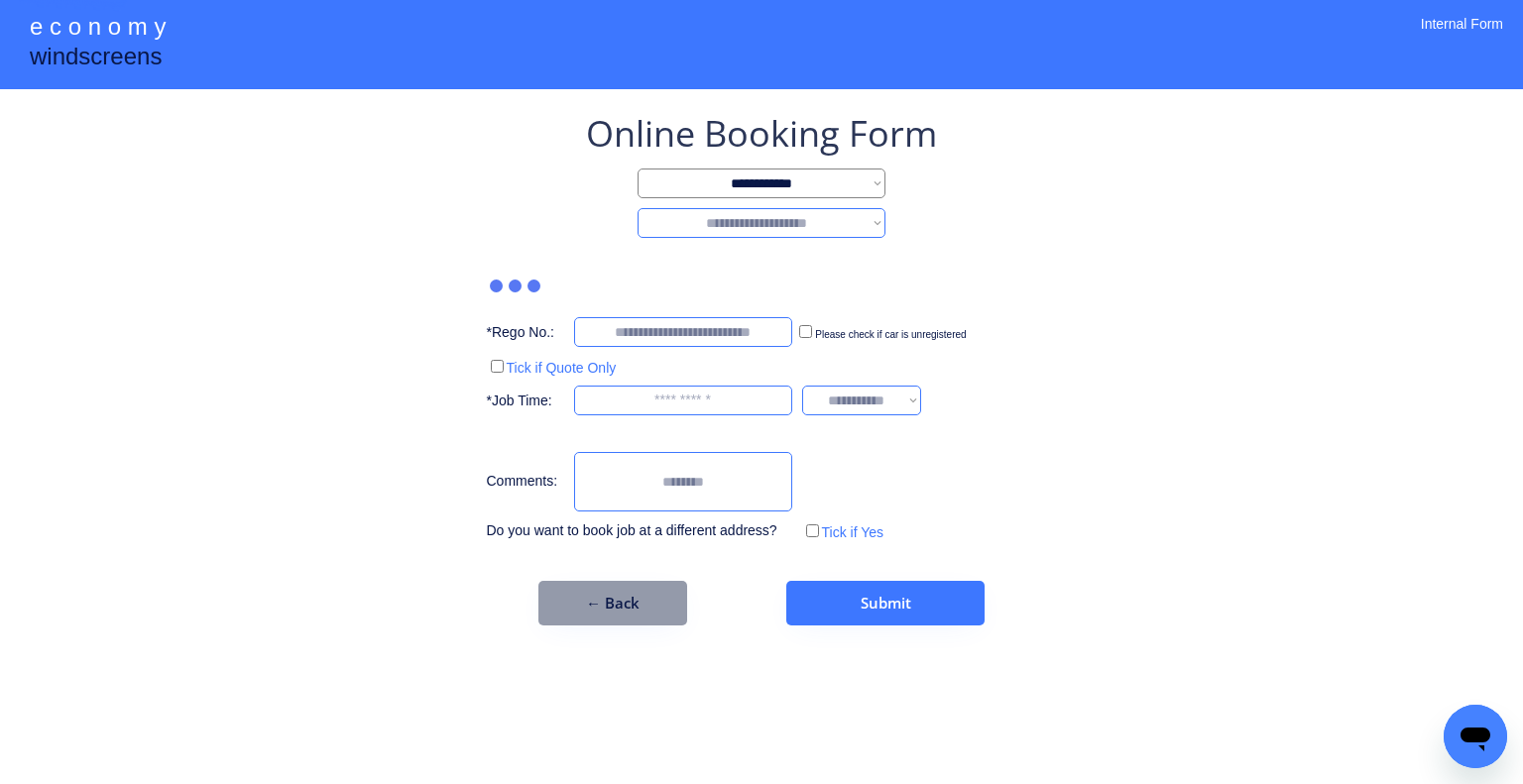 select on "********" 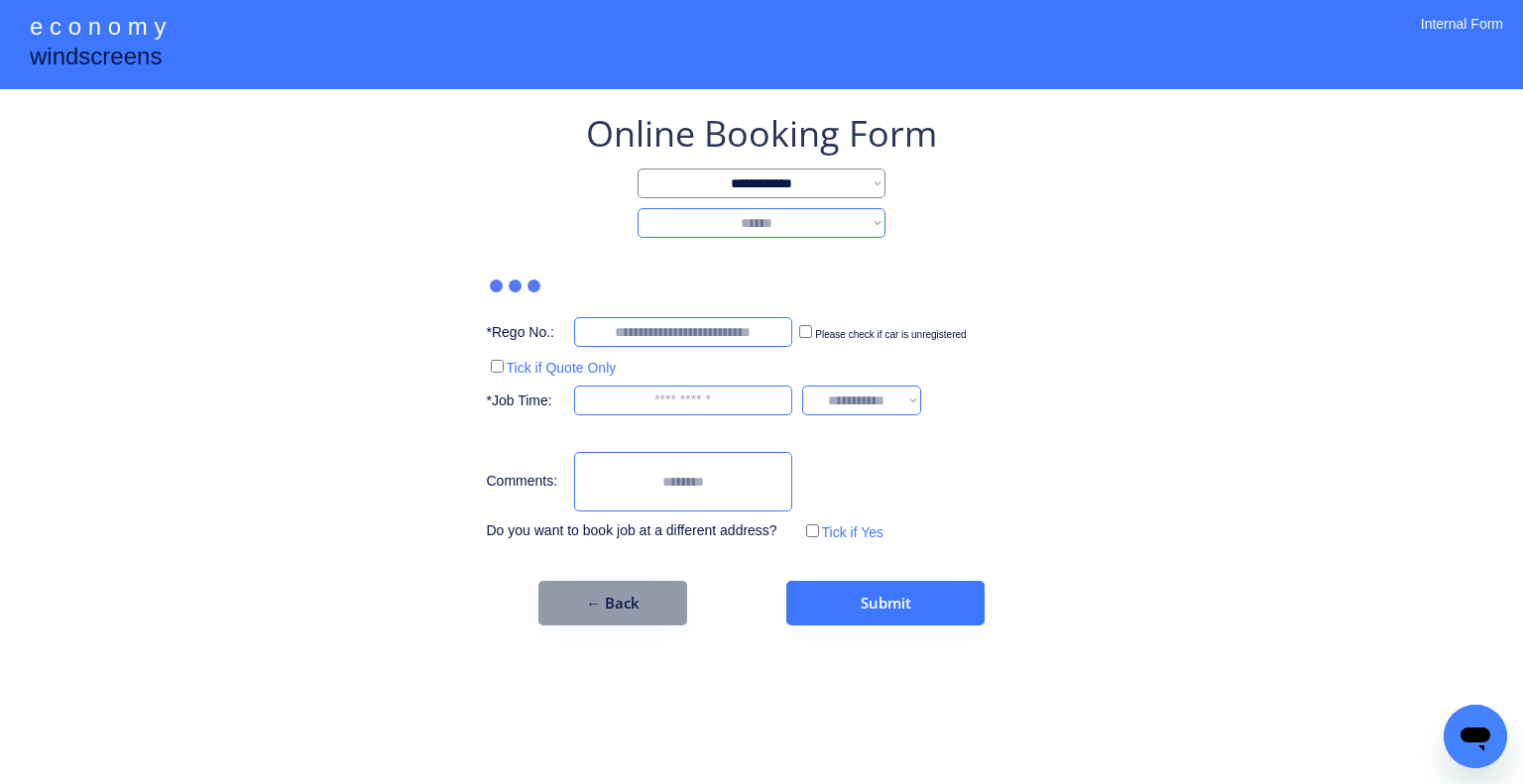 click on "**********" at bounding box center (762, 223) 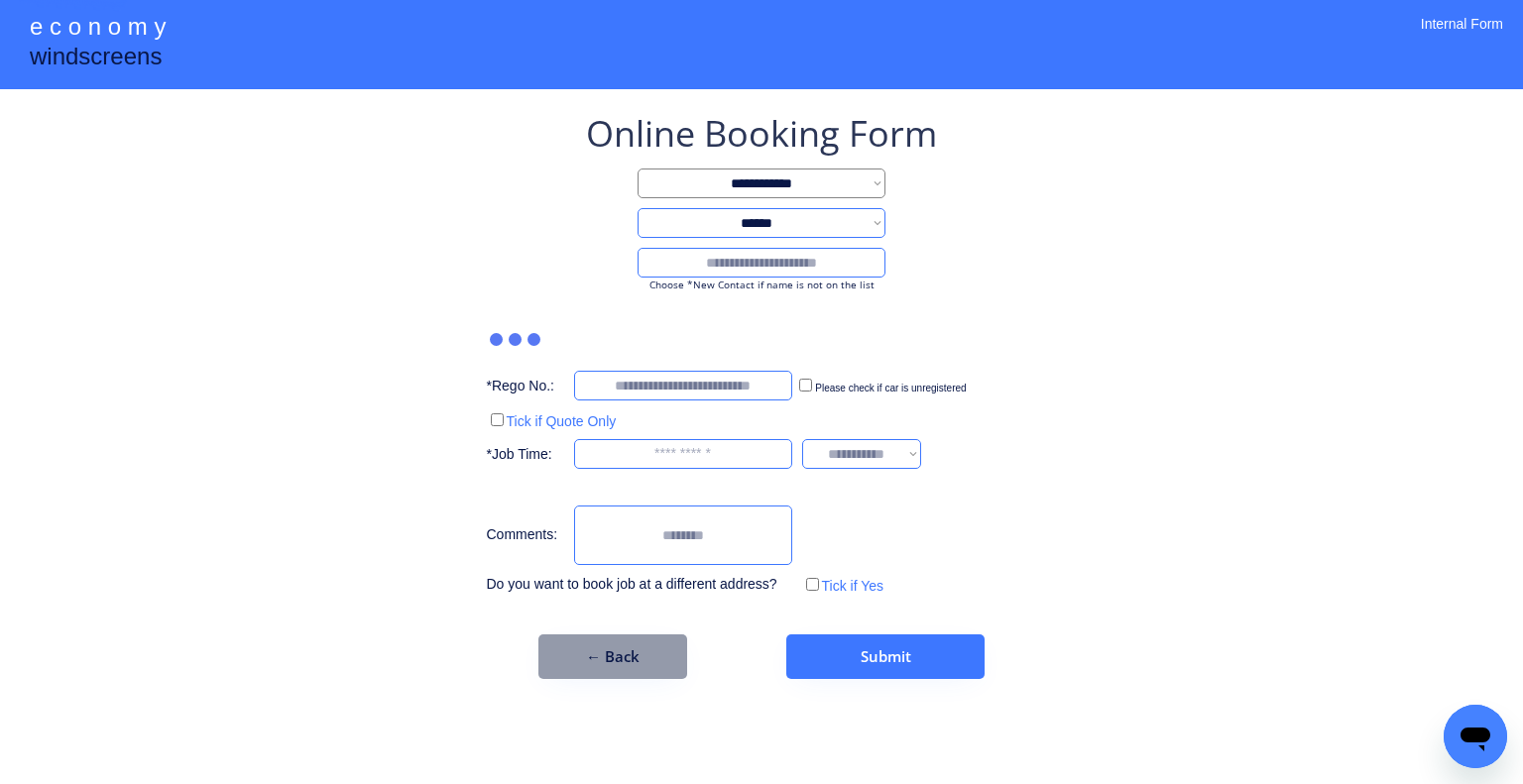 click at bounding box center [762, 263] 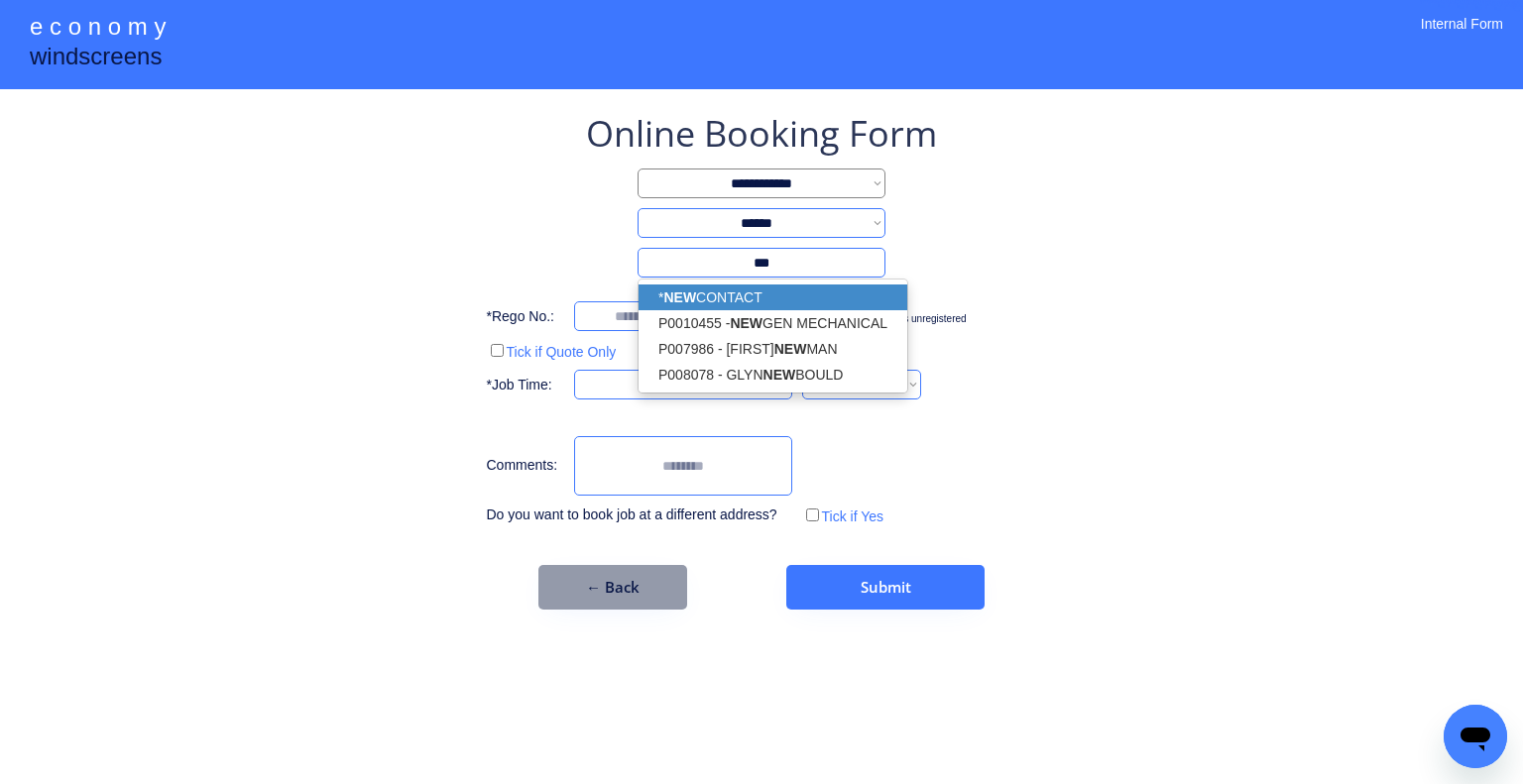 drag, startPoint x: 805, startPoint y: 288, endPoint x: 1099, endPoint y: 347, distance: 299.86163 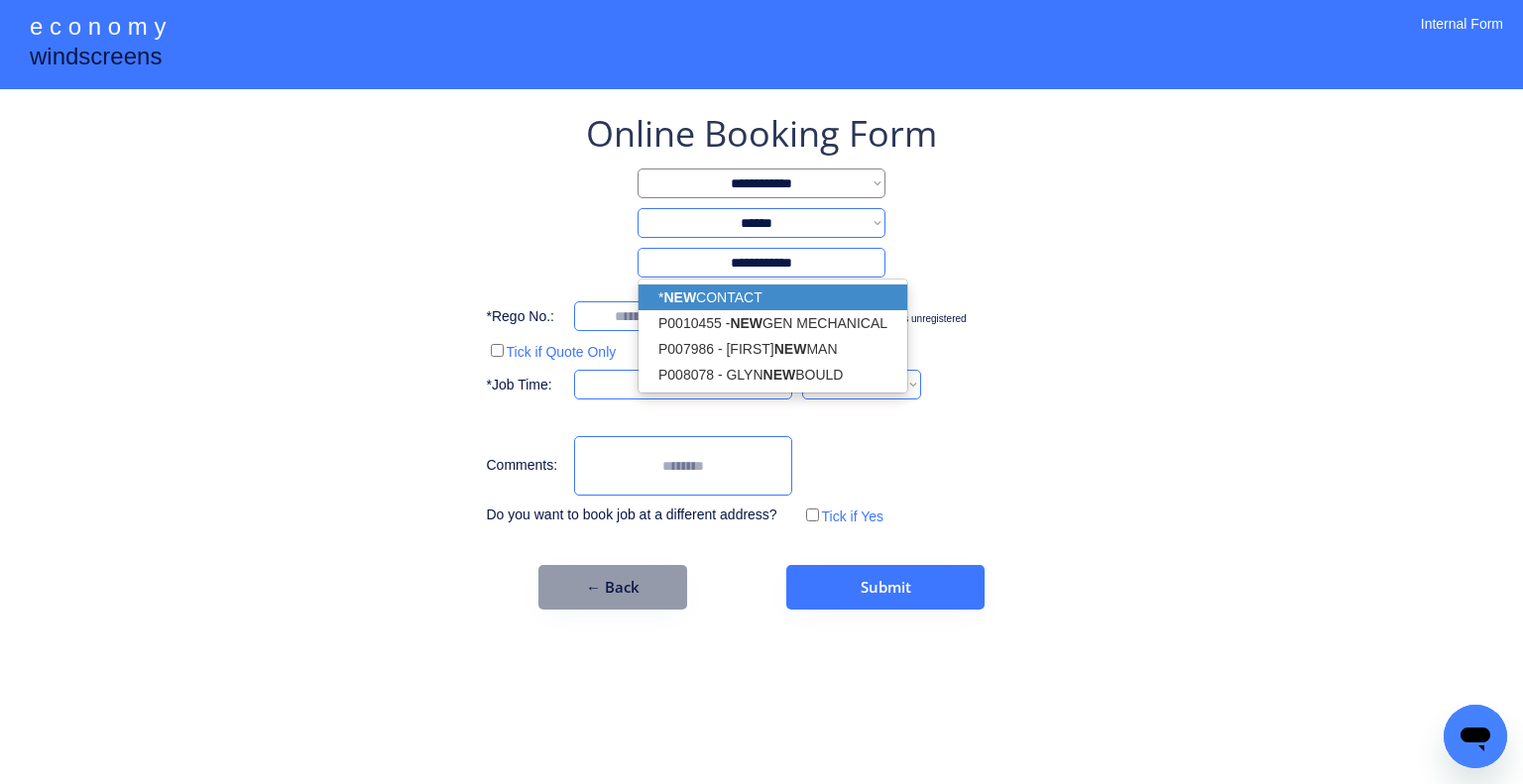 type on "**********" 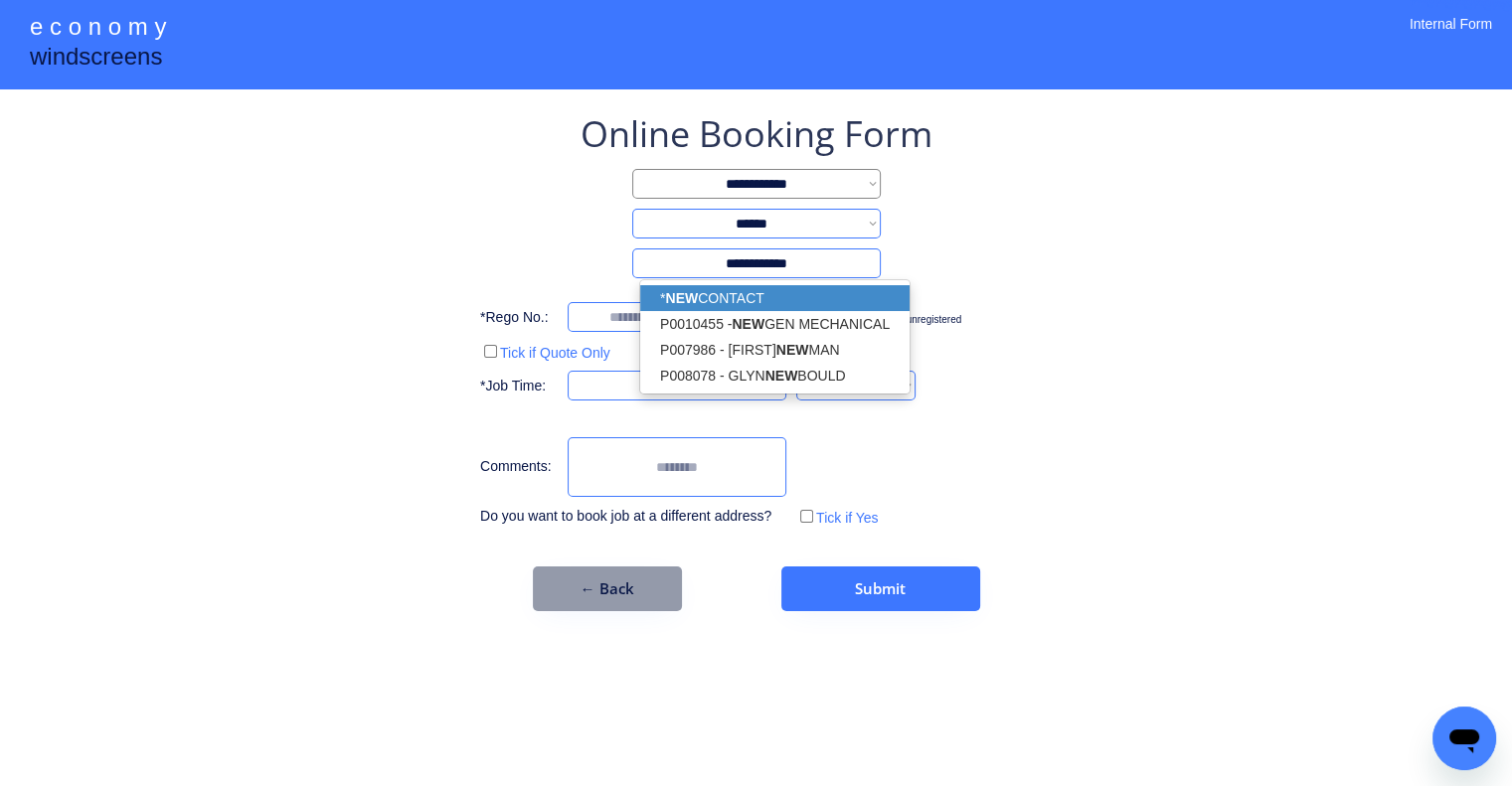 click on "**********" at bounding box center [756, 393] 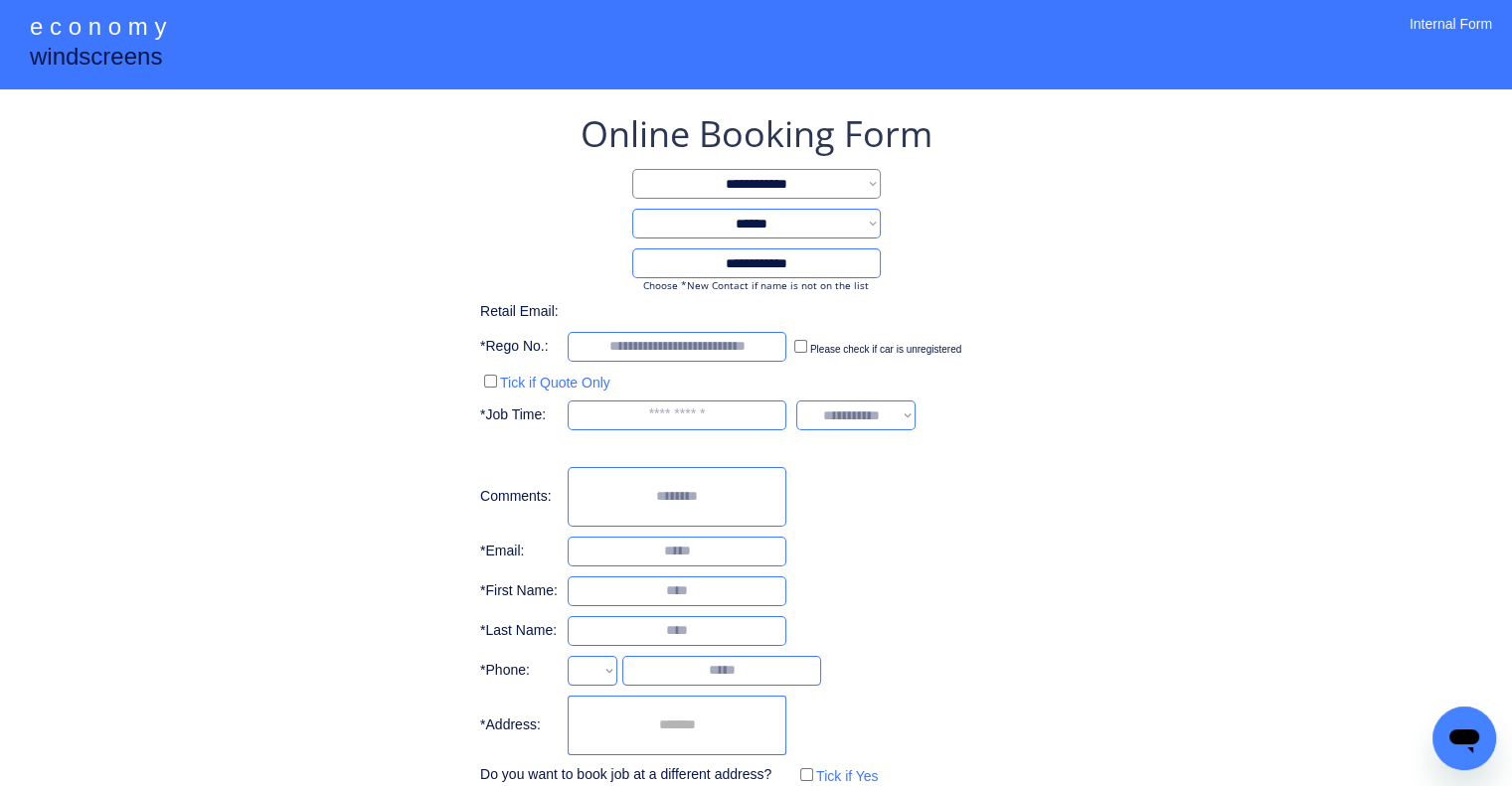select on "**********" 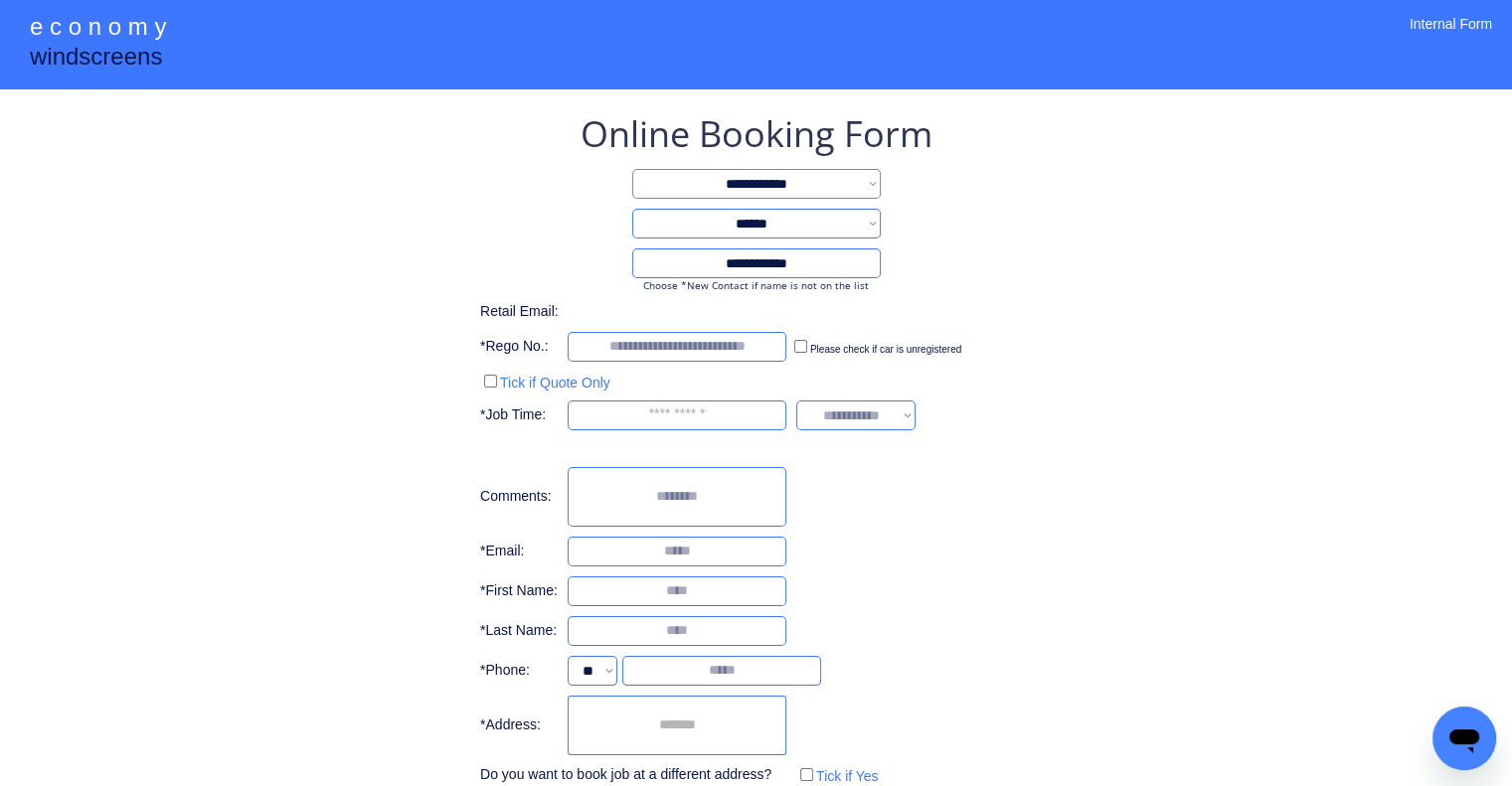 click at bounding box center [677, 591] 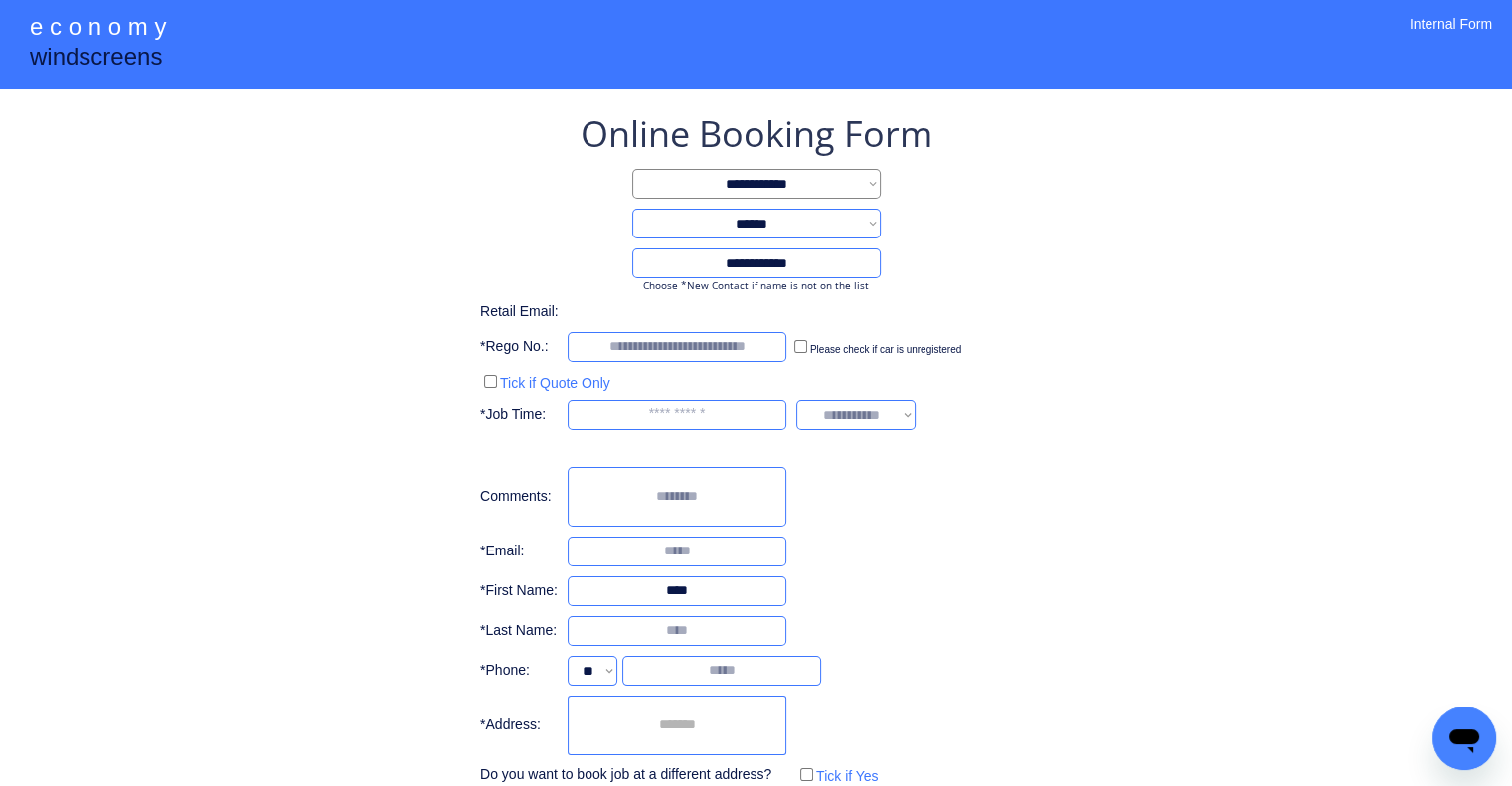 type on "****" 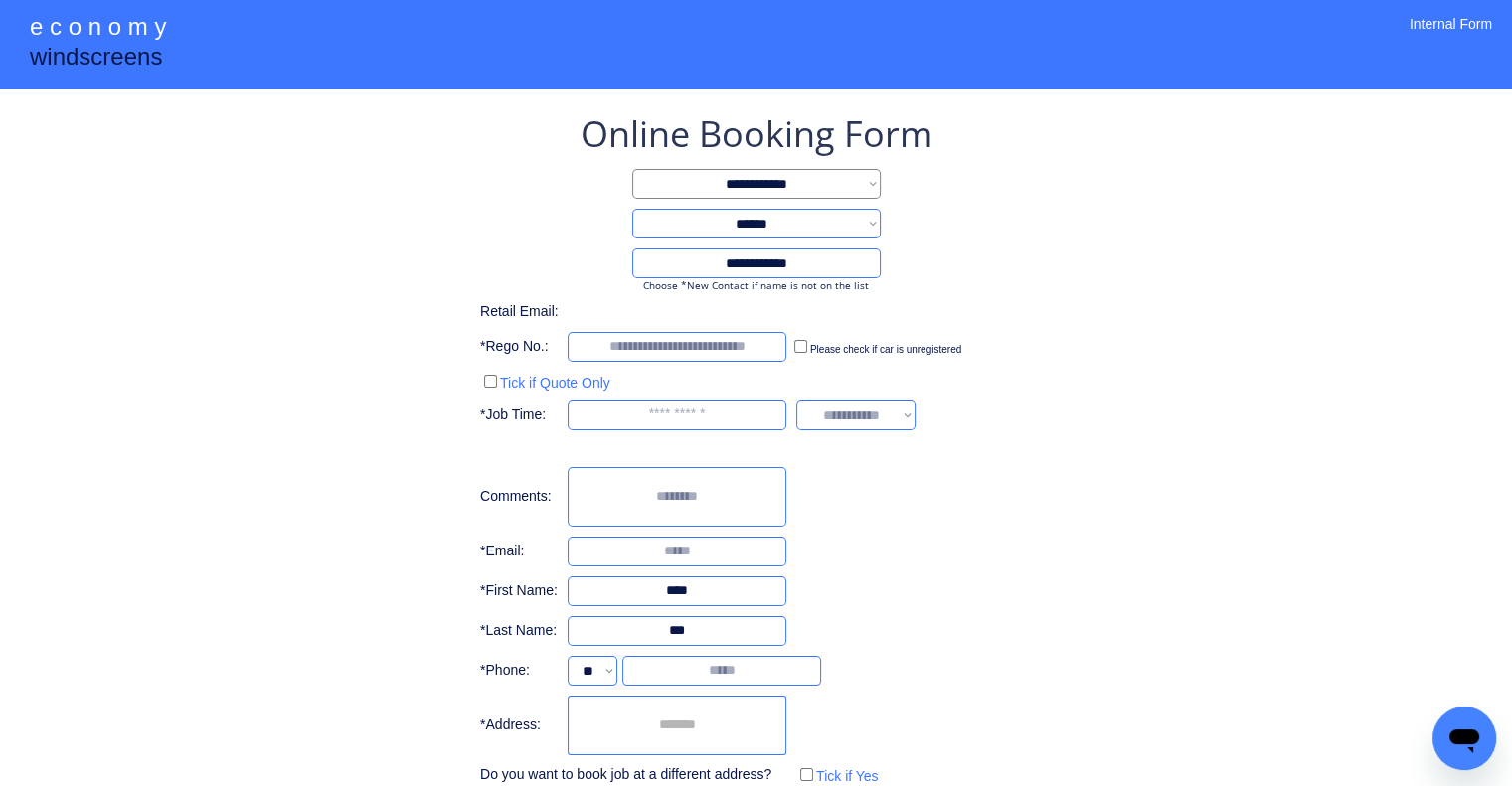 type on "***" 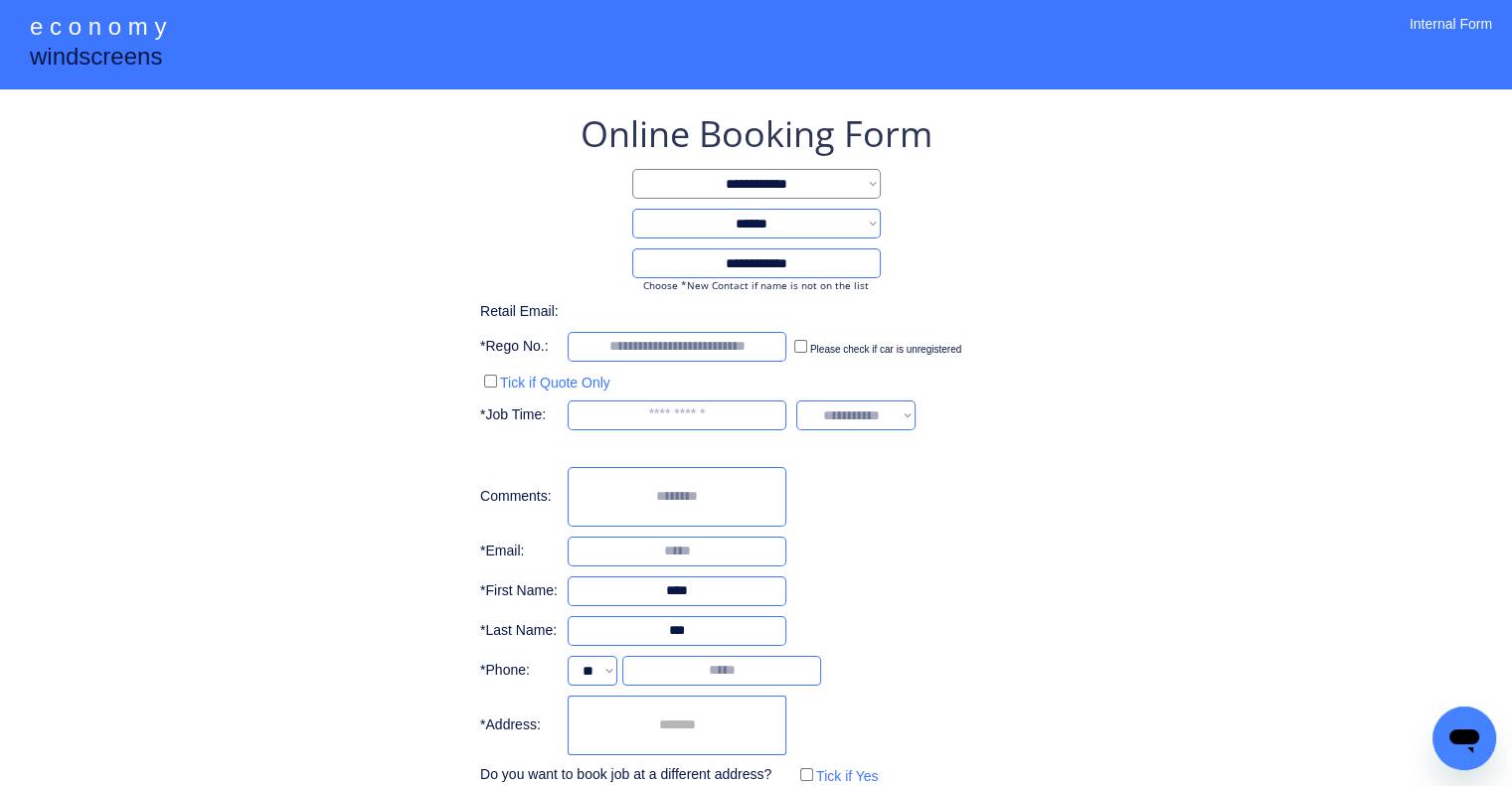 click at bounding box center (677, 551) 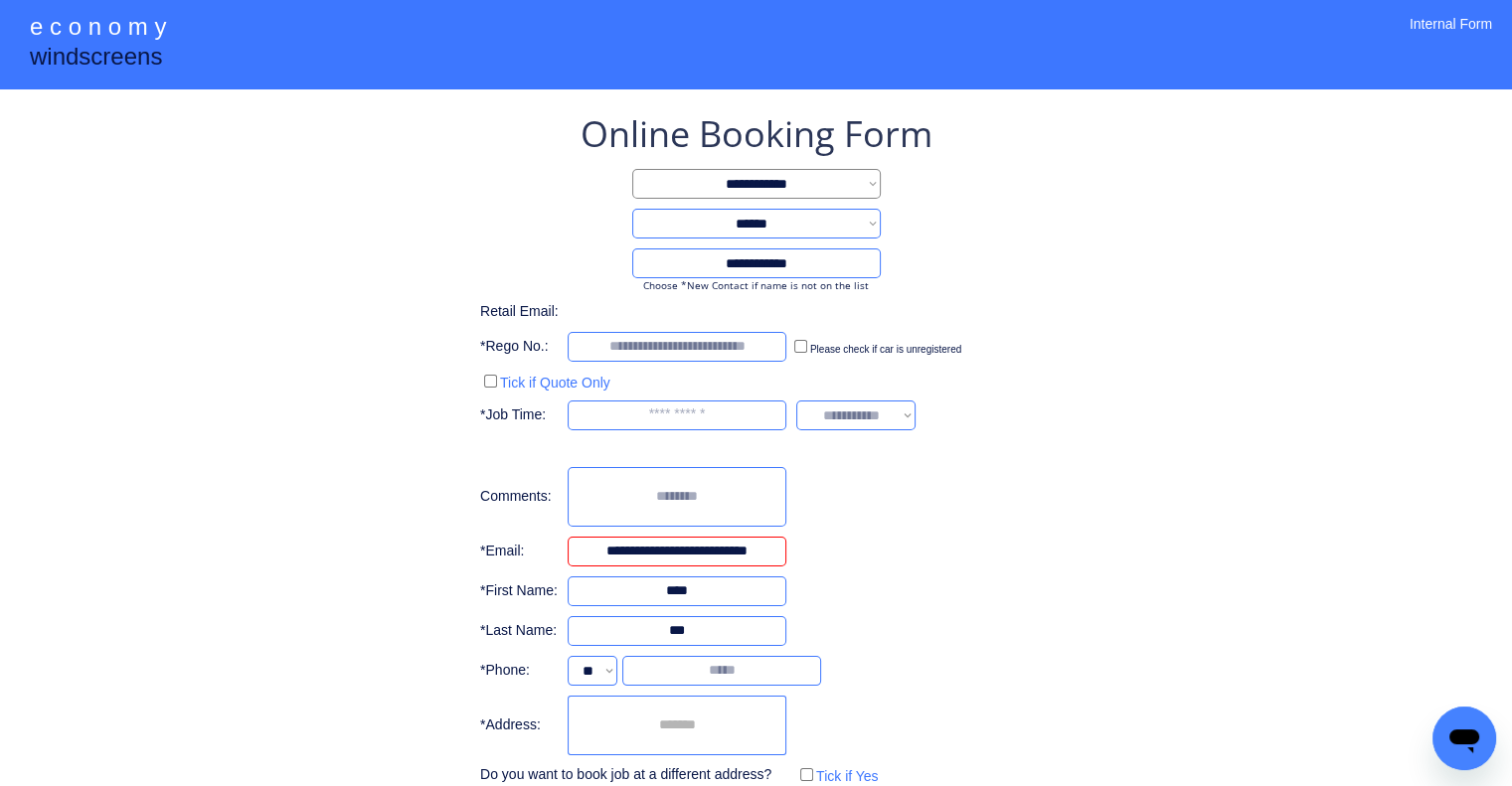 type on "**********" 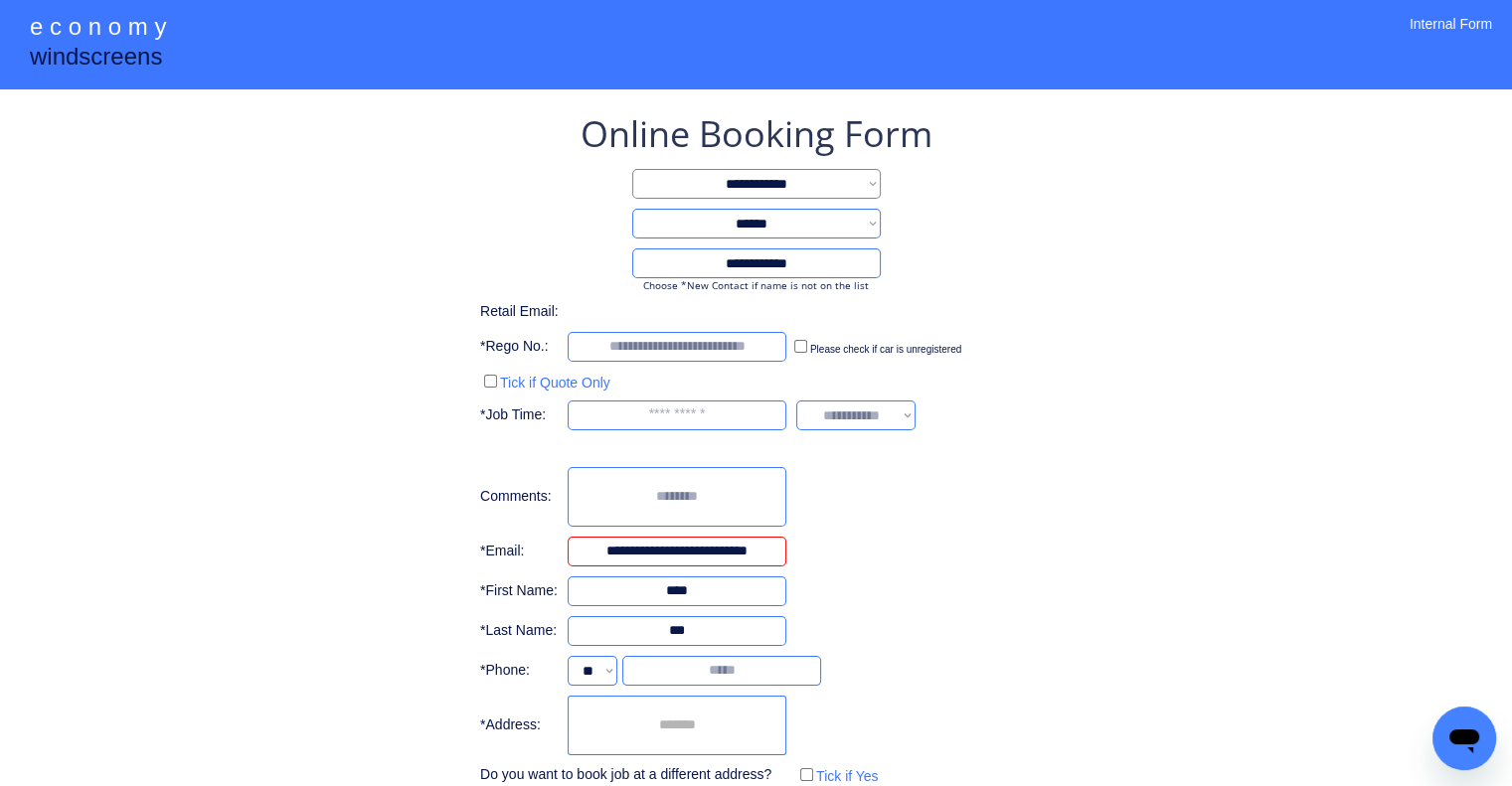 click on "**********" at bounding box center [756, 489] 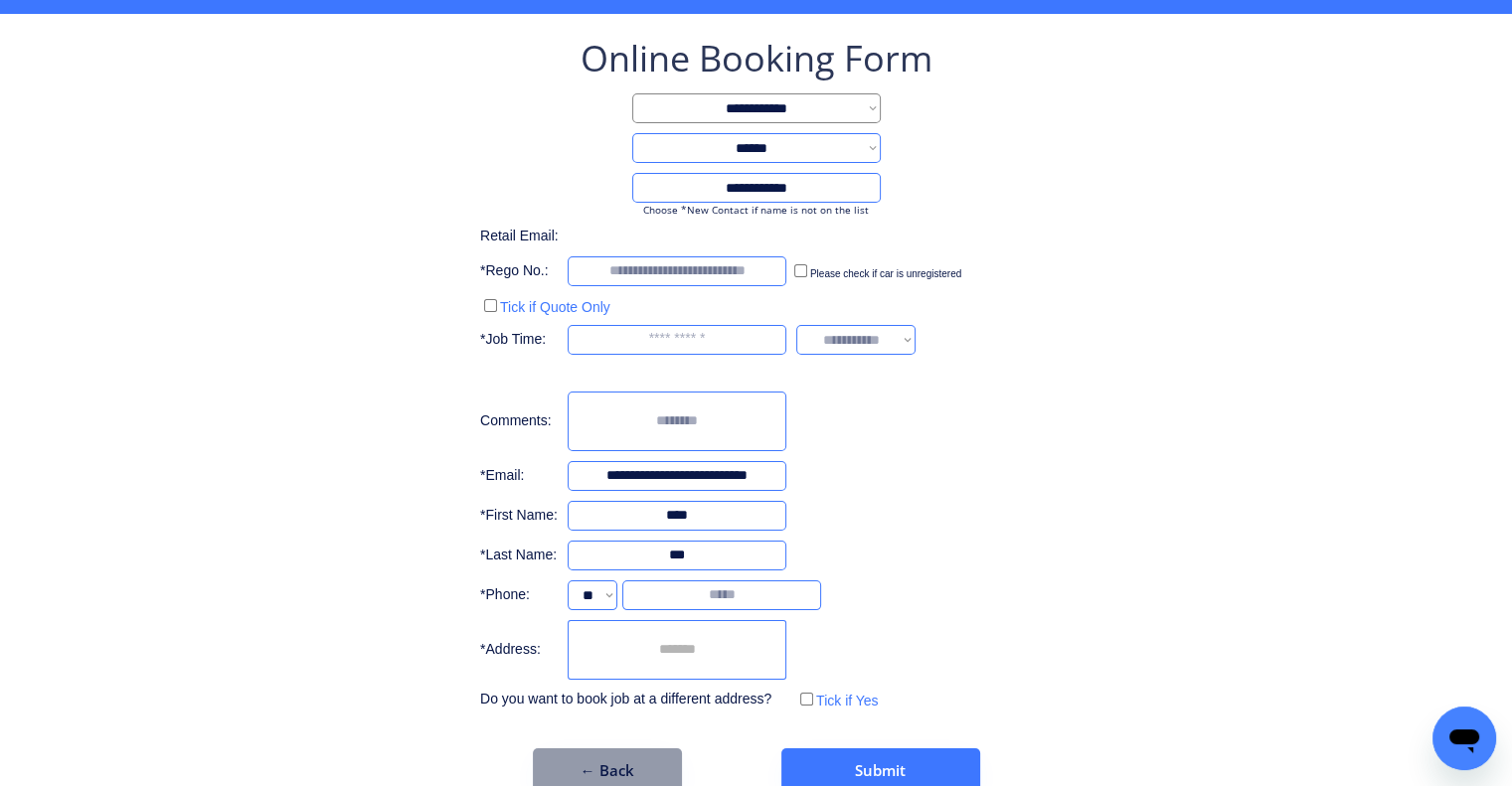 scroll, scrollTop: 112, scrollLeft: 0, axis: vertical 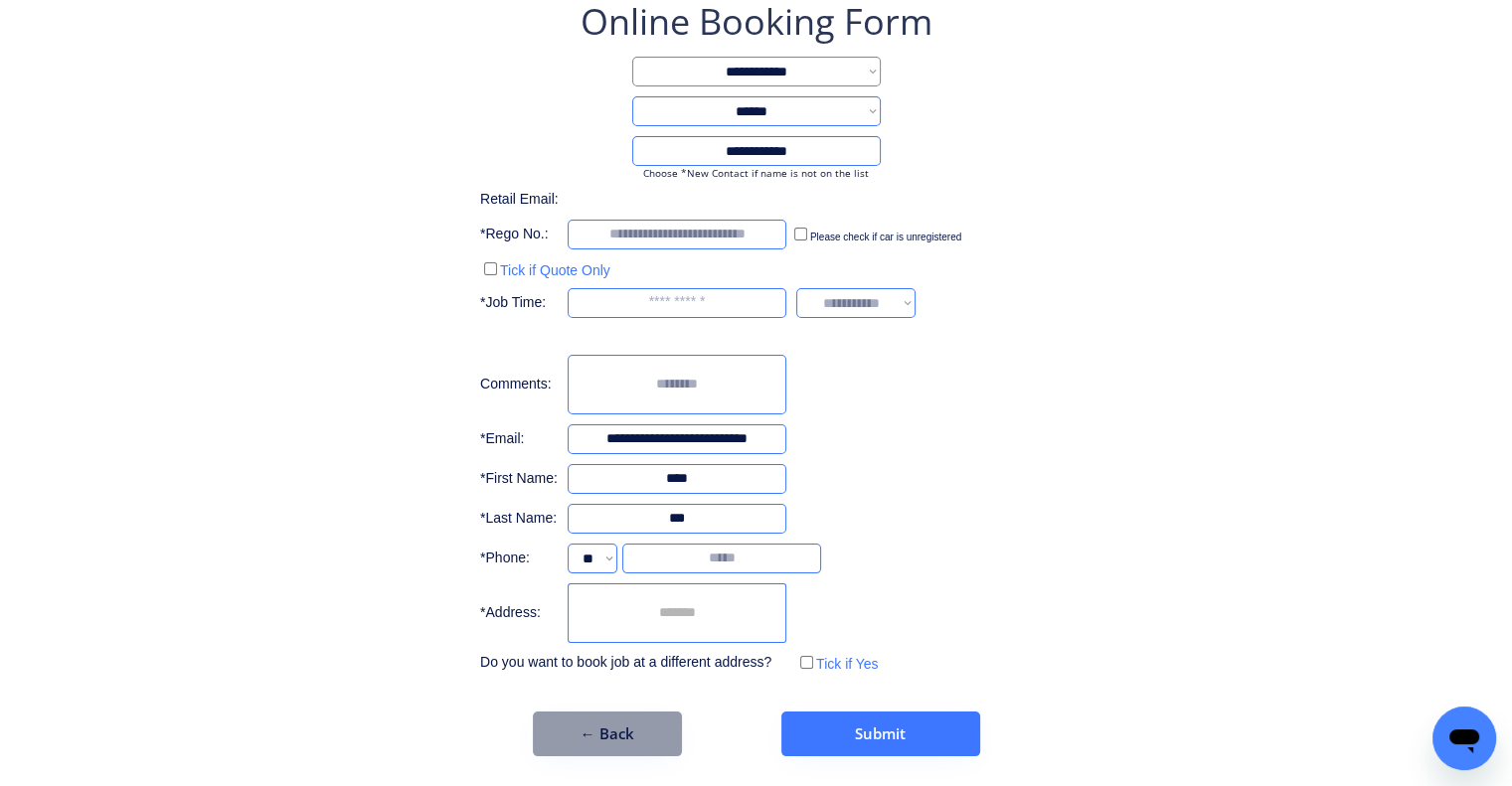 click at bounding box center [677, 613] 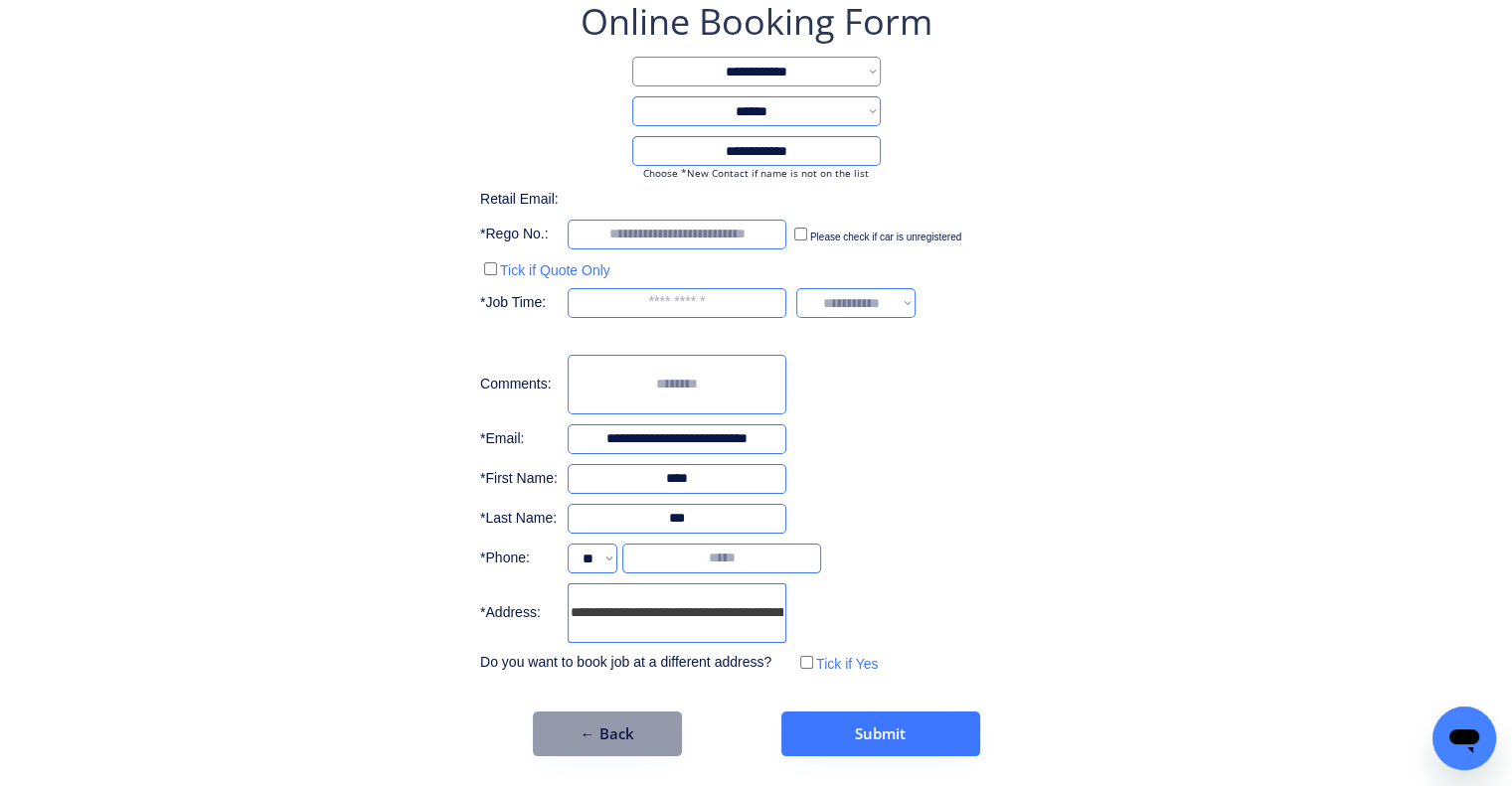 scroll, scrollTop: 0, scrollLeft: 127, axis: horizontal 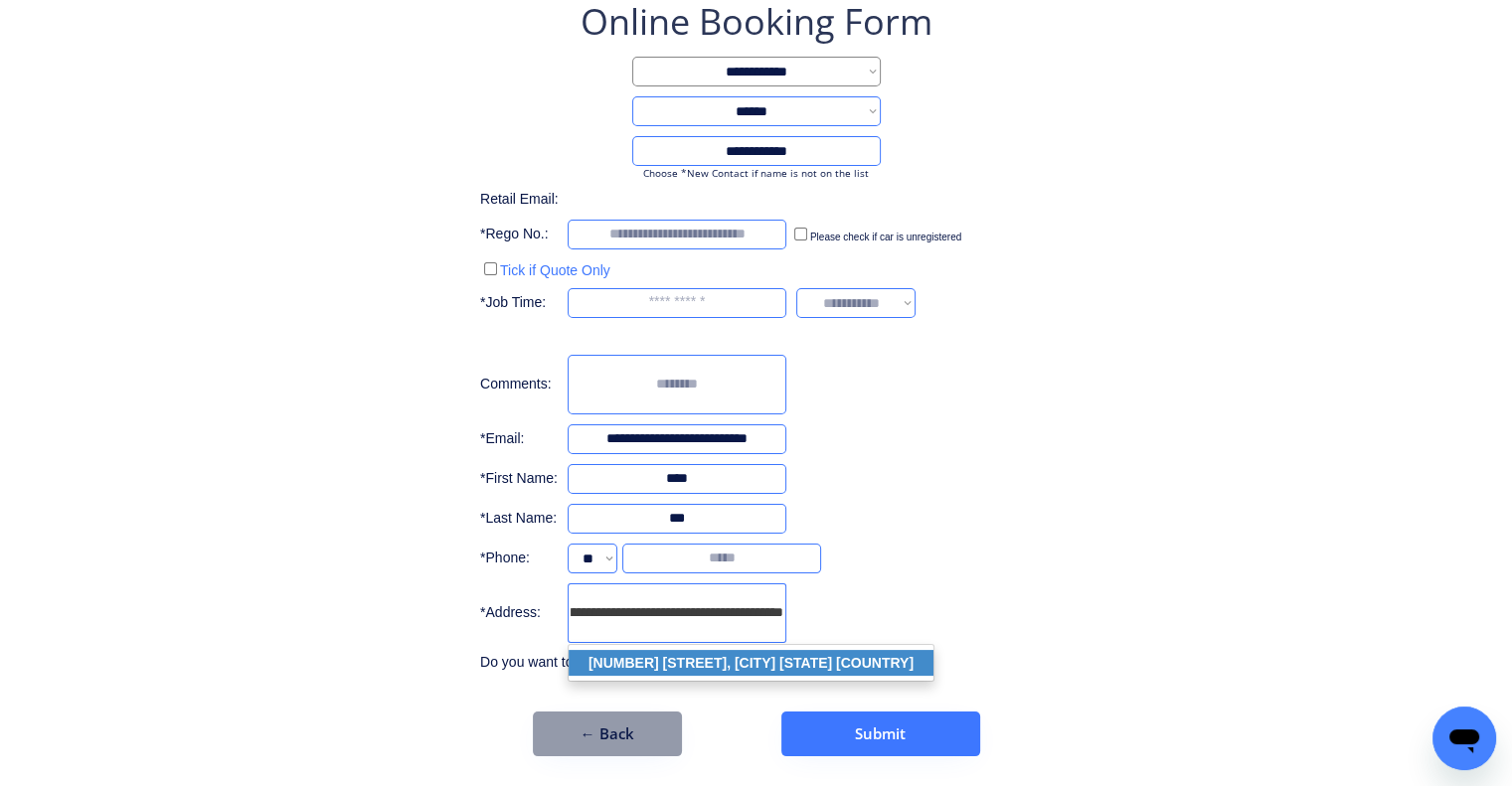 click on "15 Christine Cres, Redbank Plains QLD 4301, Australia" 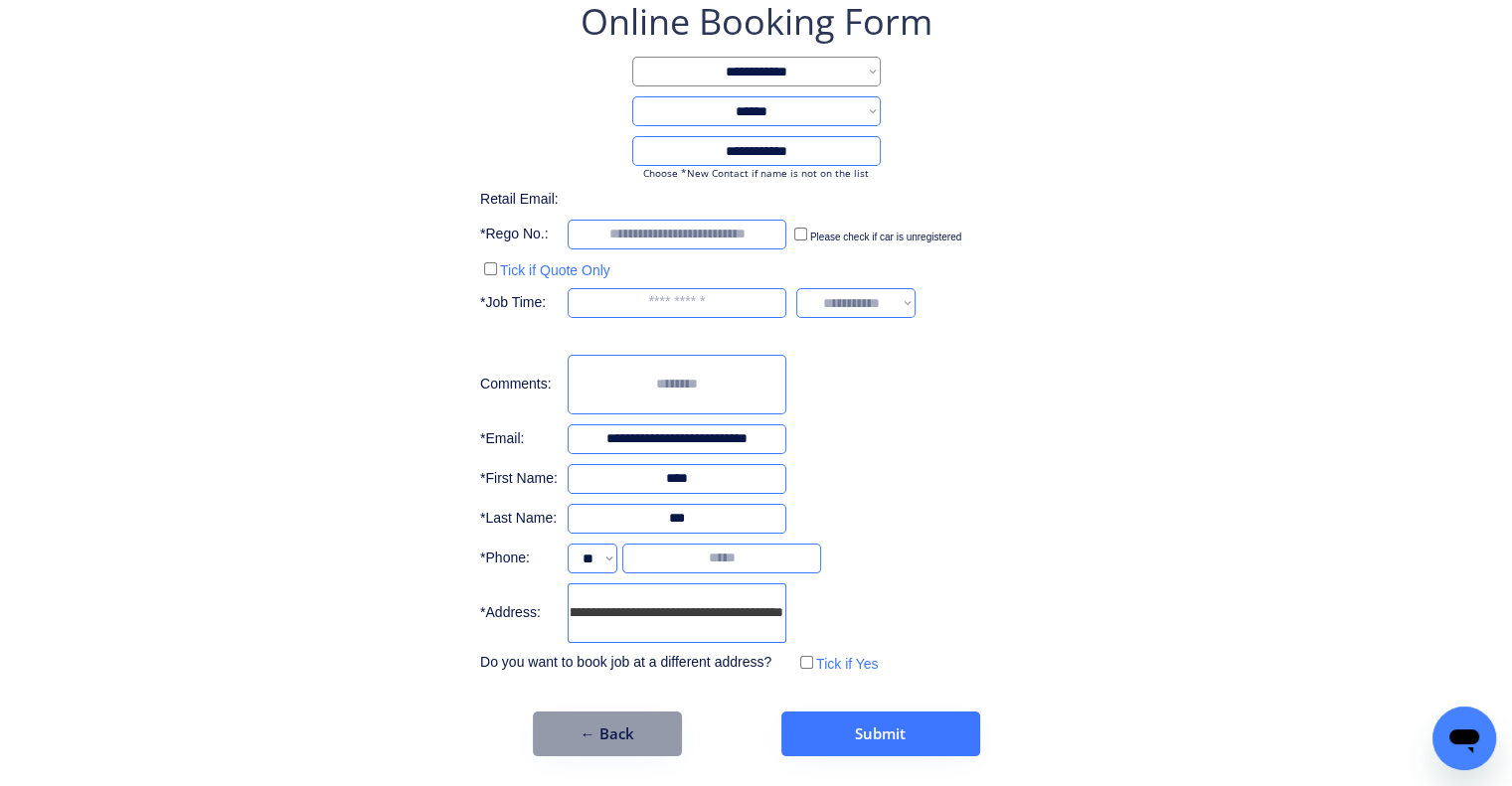 type on "**********" 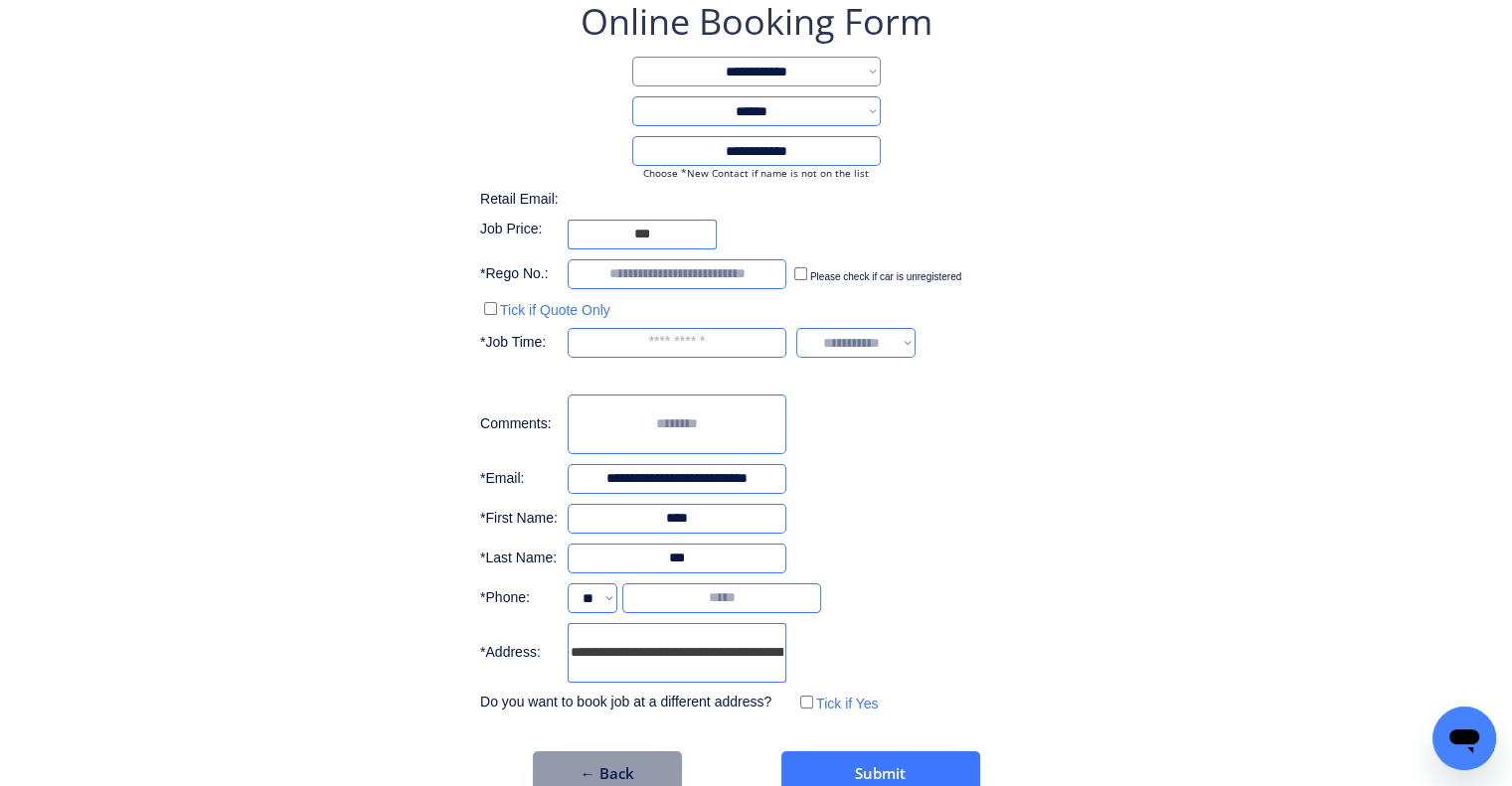 click on "**********" at bounding box center [756, 357] 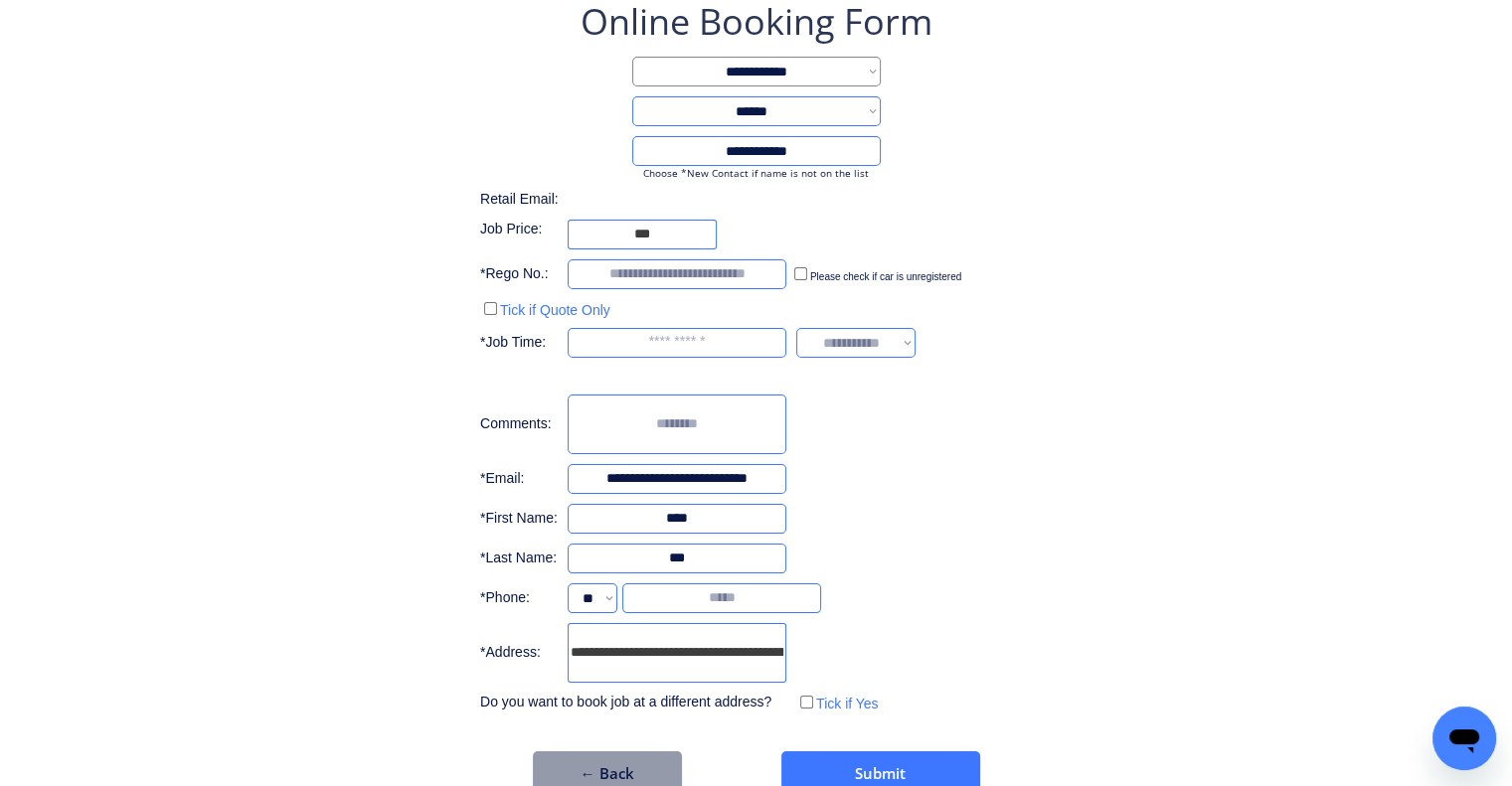 click at bounding box center [677, 274] 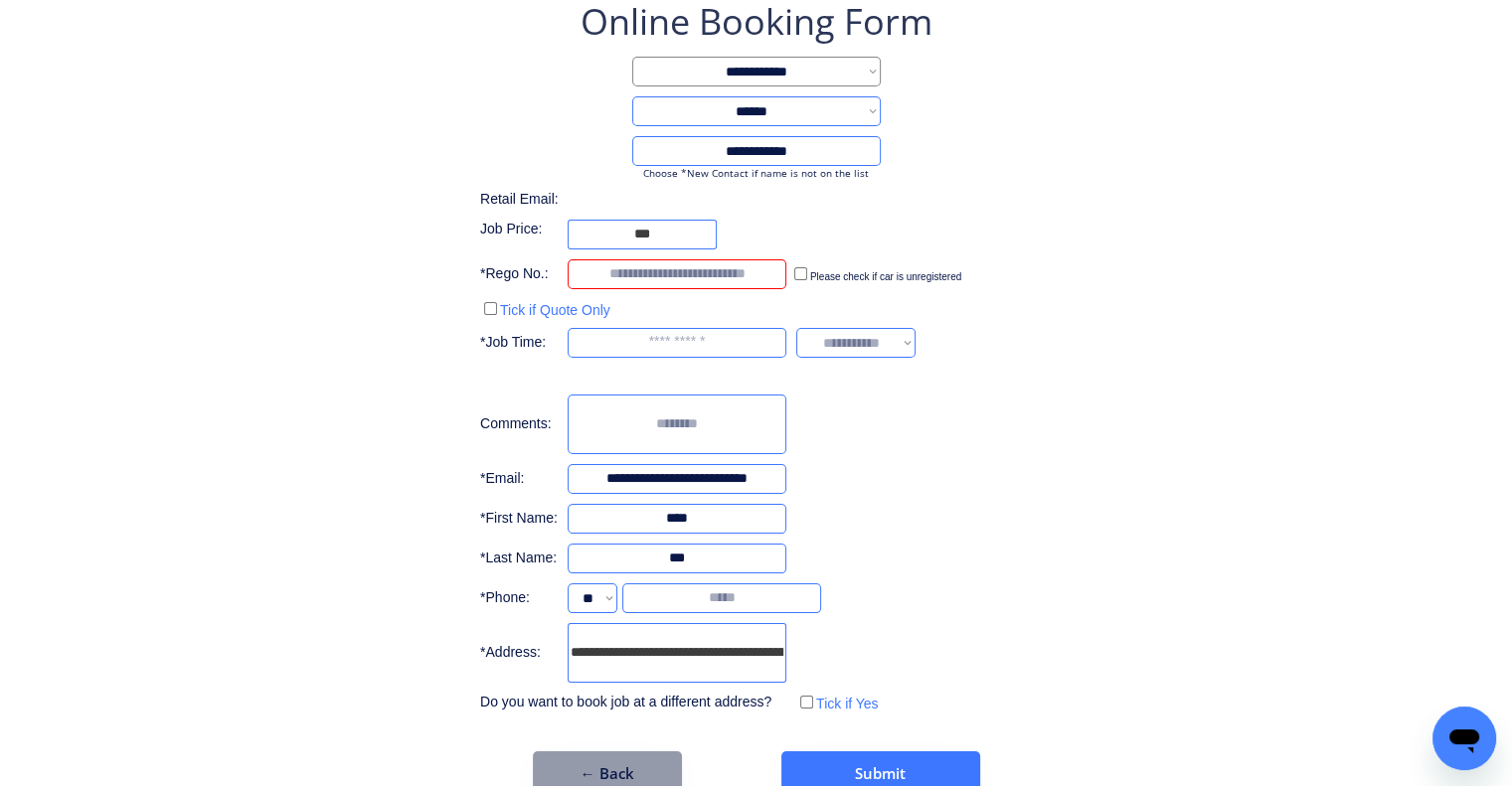 paste on "******" 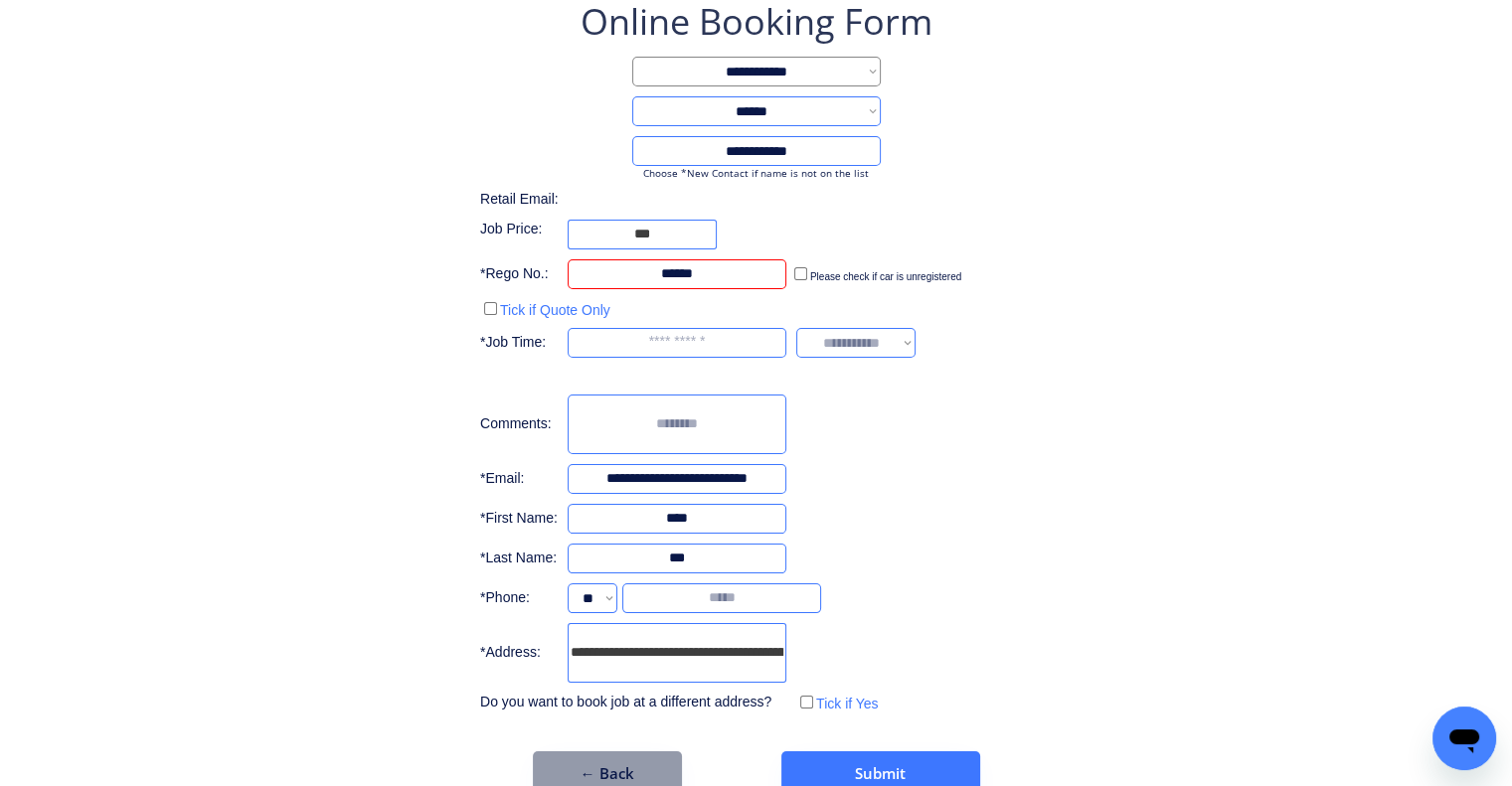 type on "******" 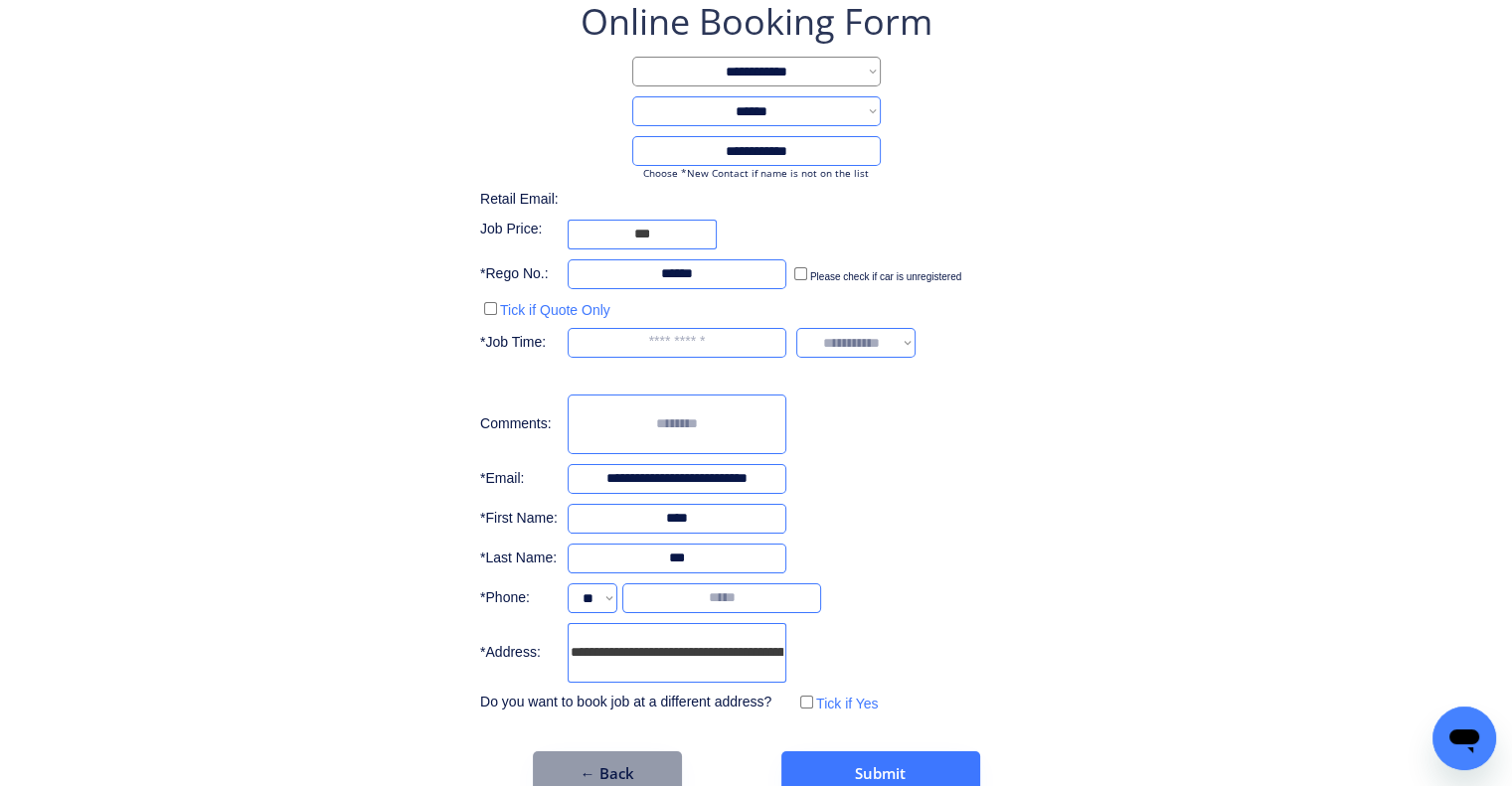 drag, startPoint x: 772, startPoint y: 319, endPoint x: 756, endPoint y: 327, distance: 17.888544 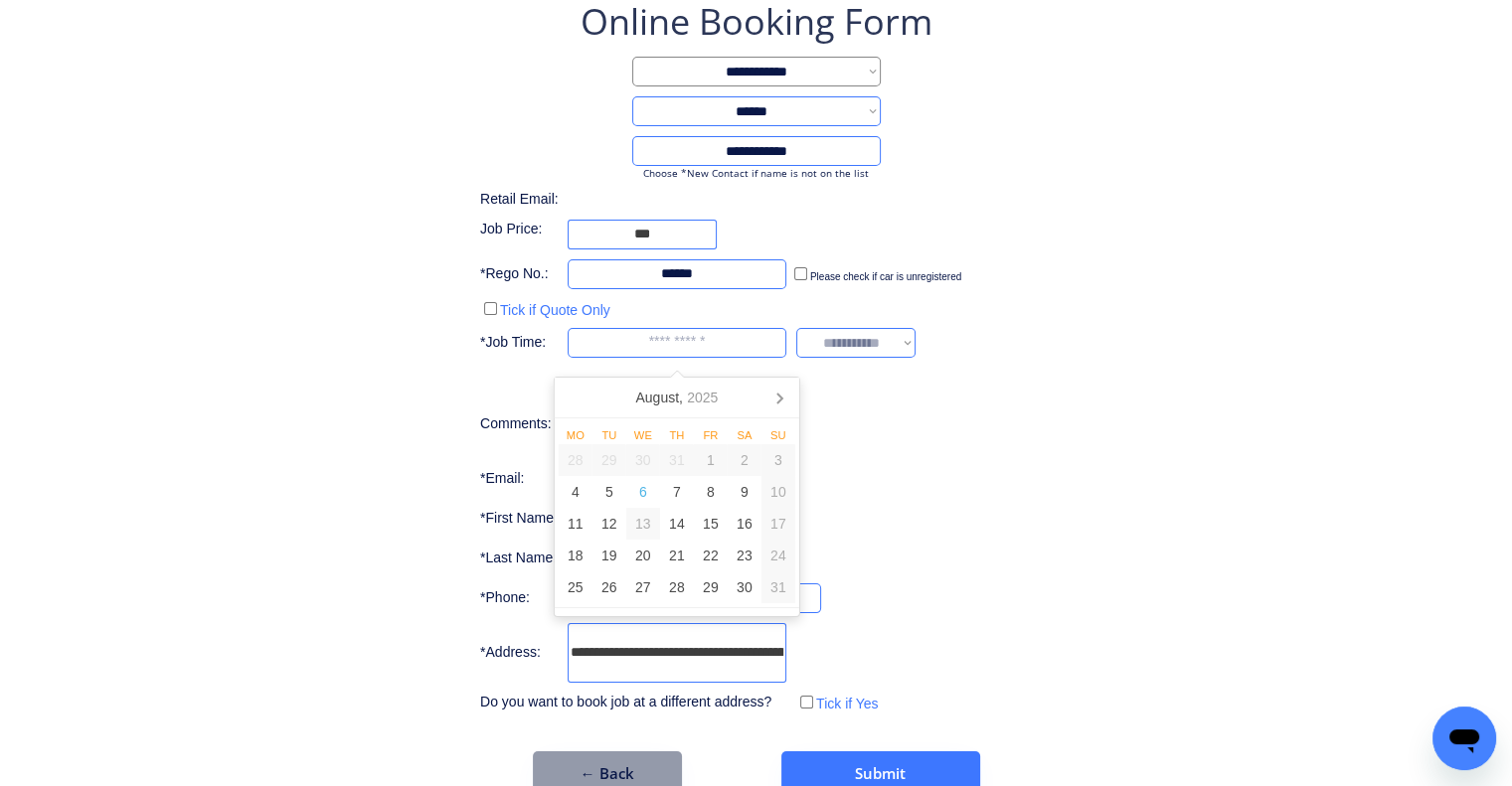 click at bounding box center [677, 343] 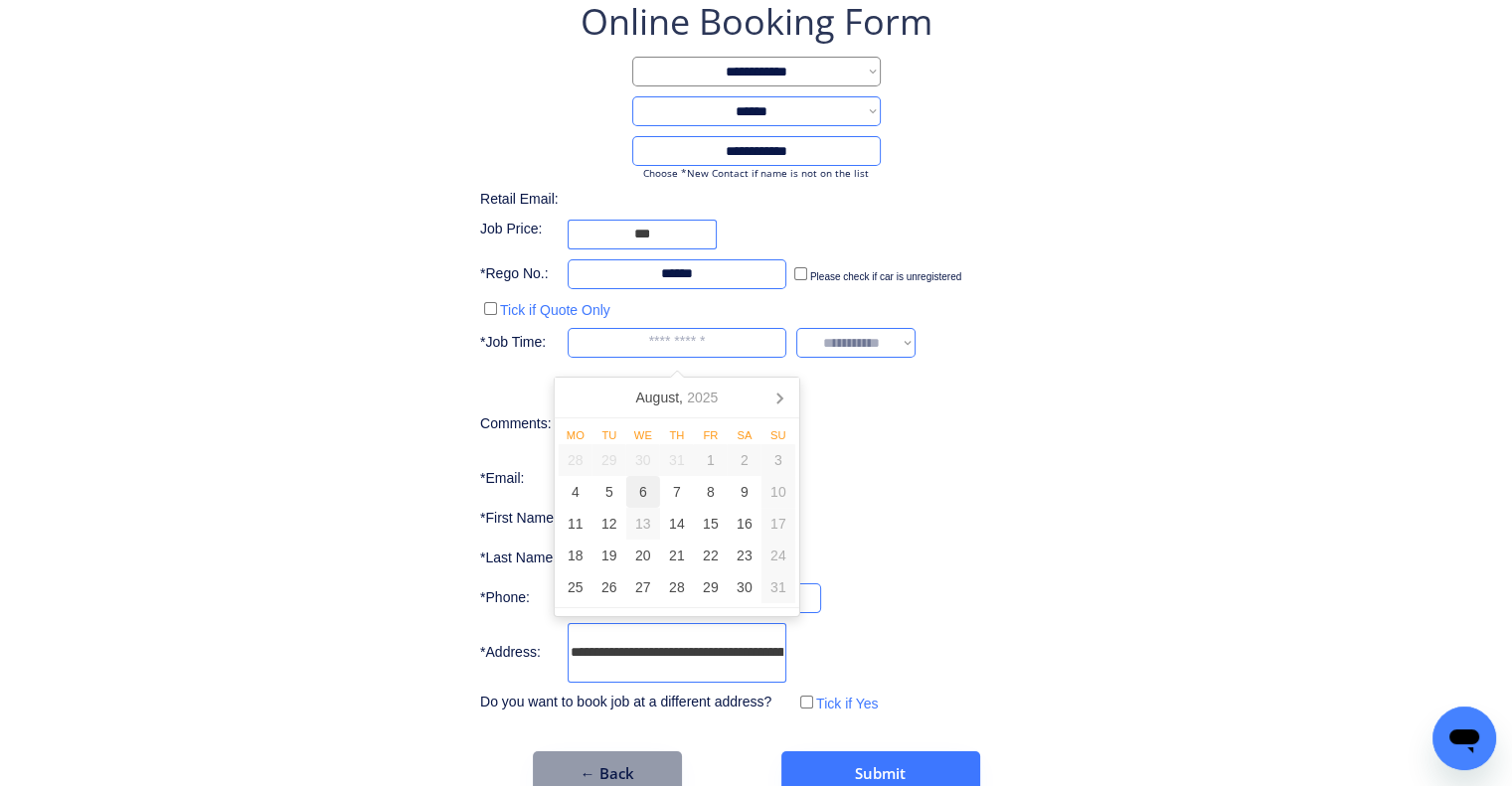 click on "6" at bounding box center (643, 492) 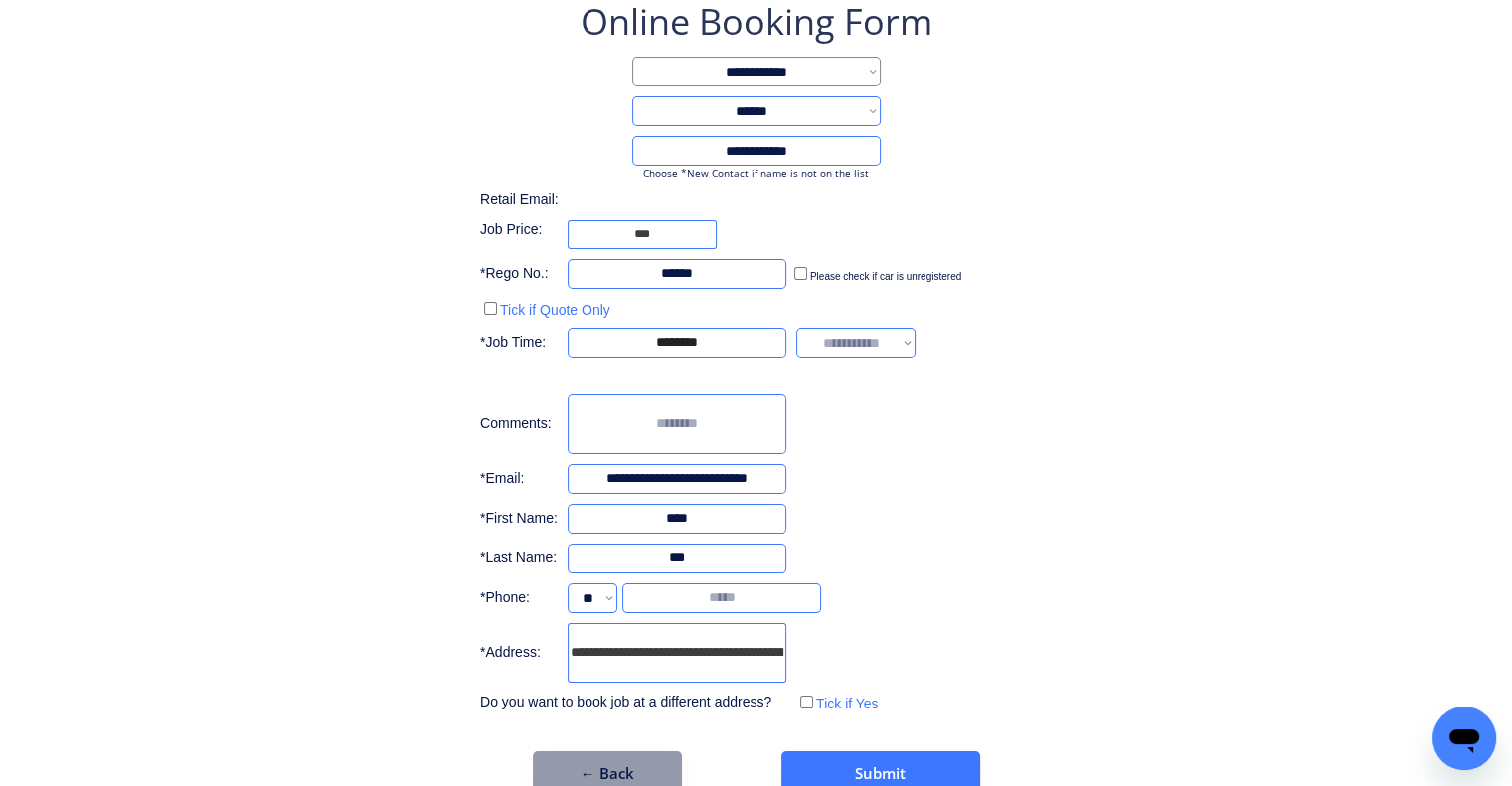 click on "**********" at bounding box center [756, 357] 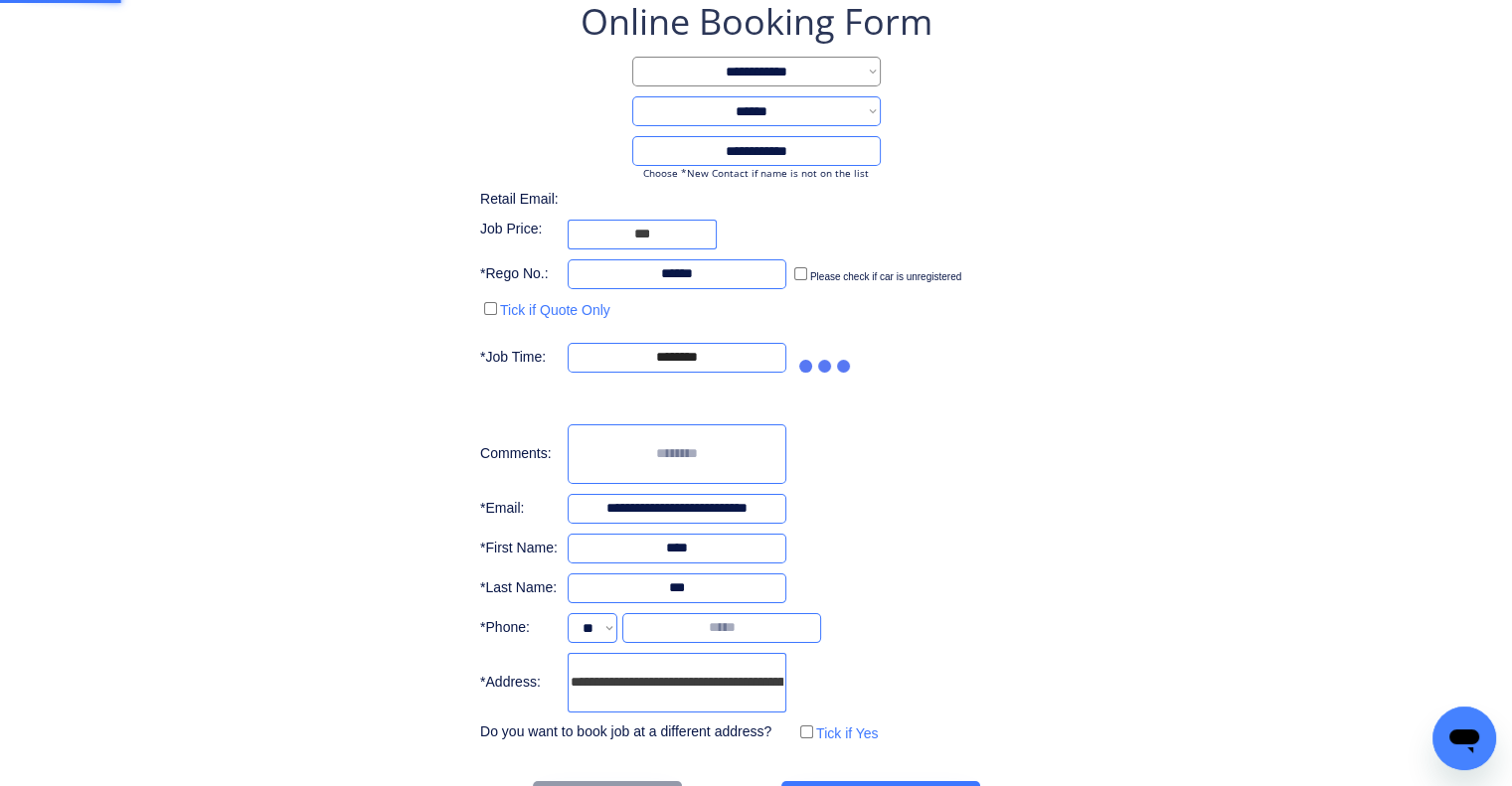 click on "**********" at bounding box center (756, 411) 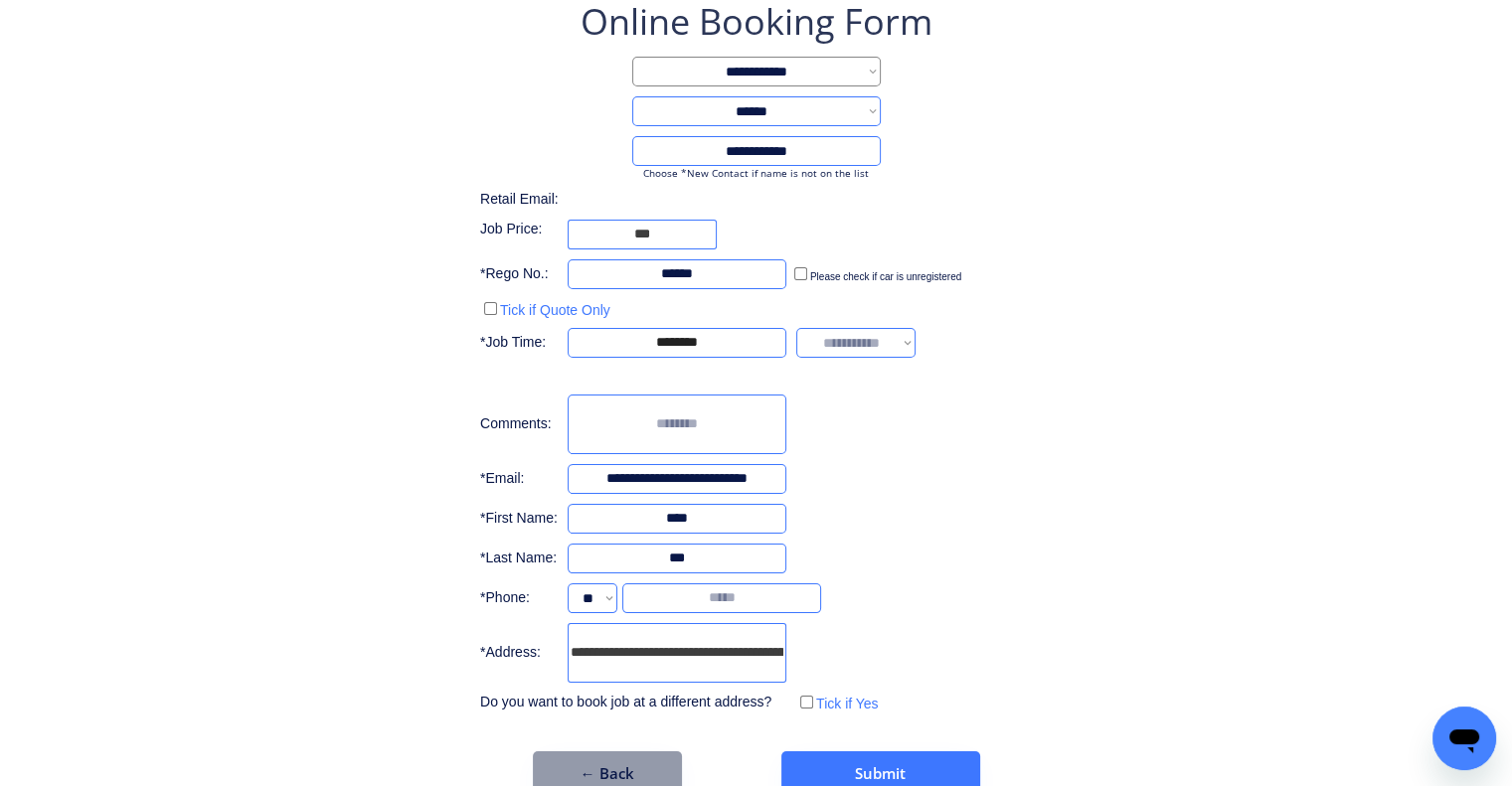 click on "**********" at bounding box center (856, 343) 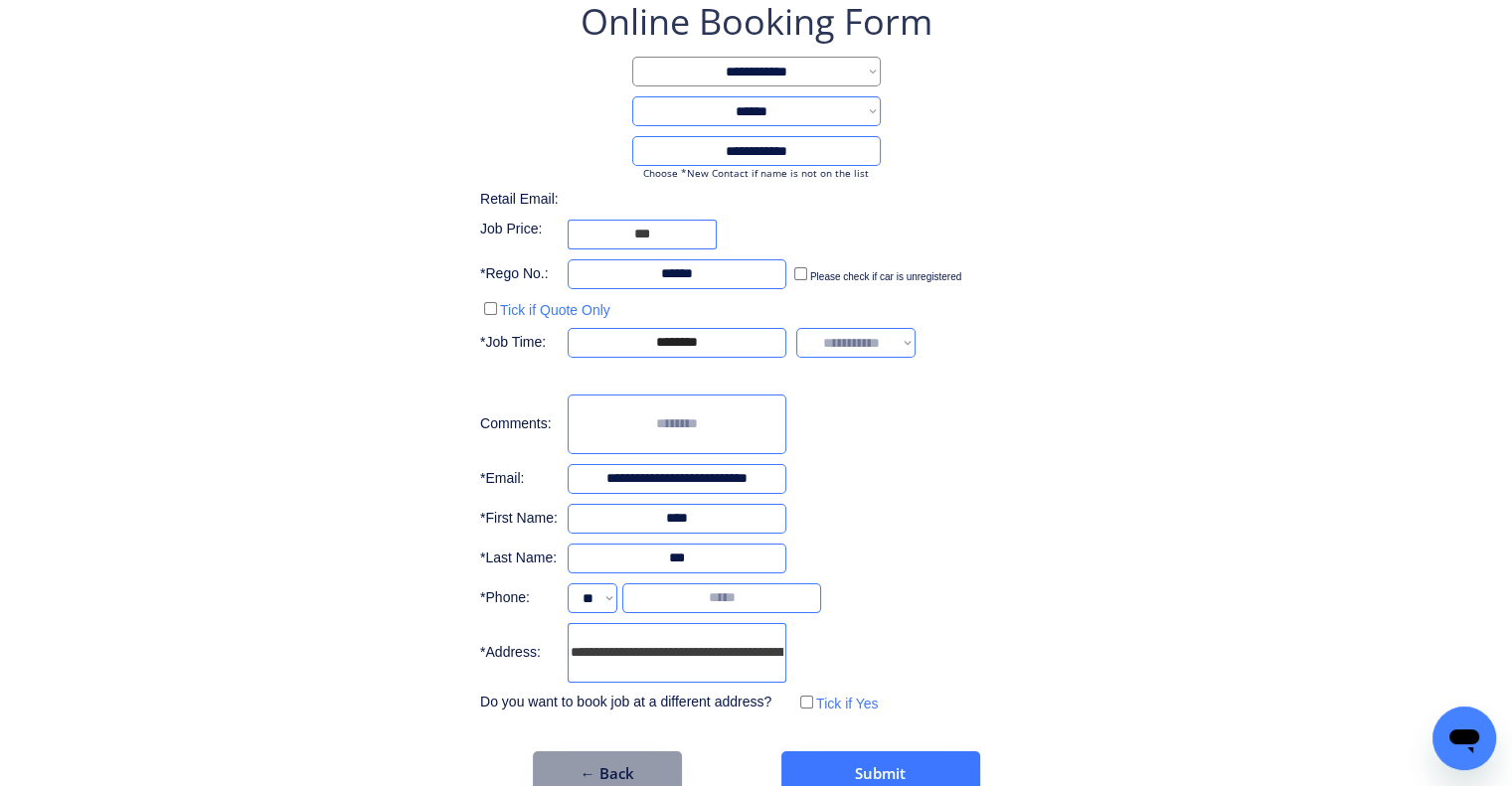 select on "*******" 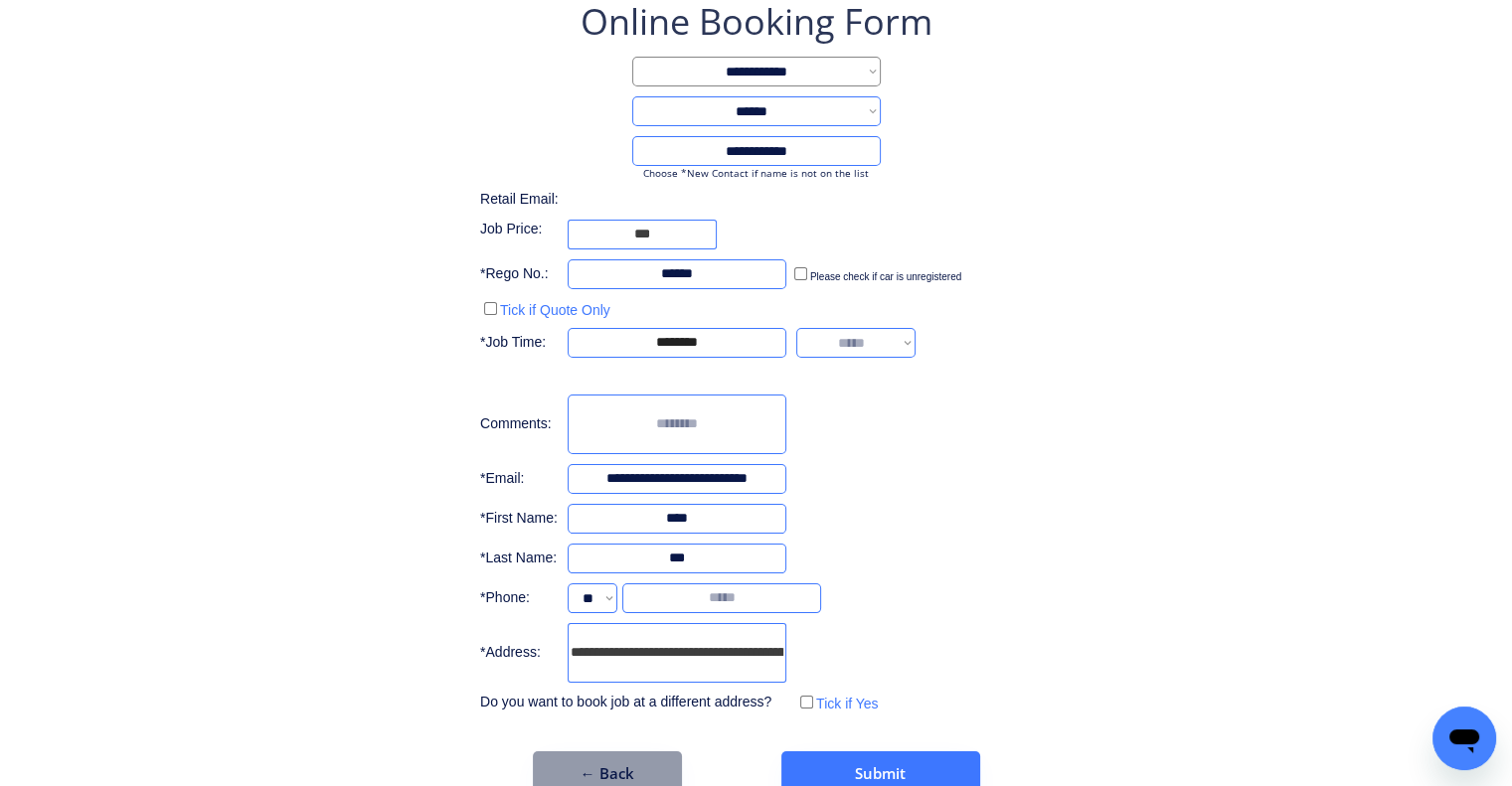 click on "**********" at bounding box center [856, 343] 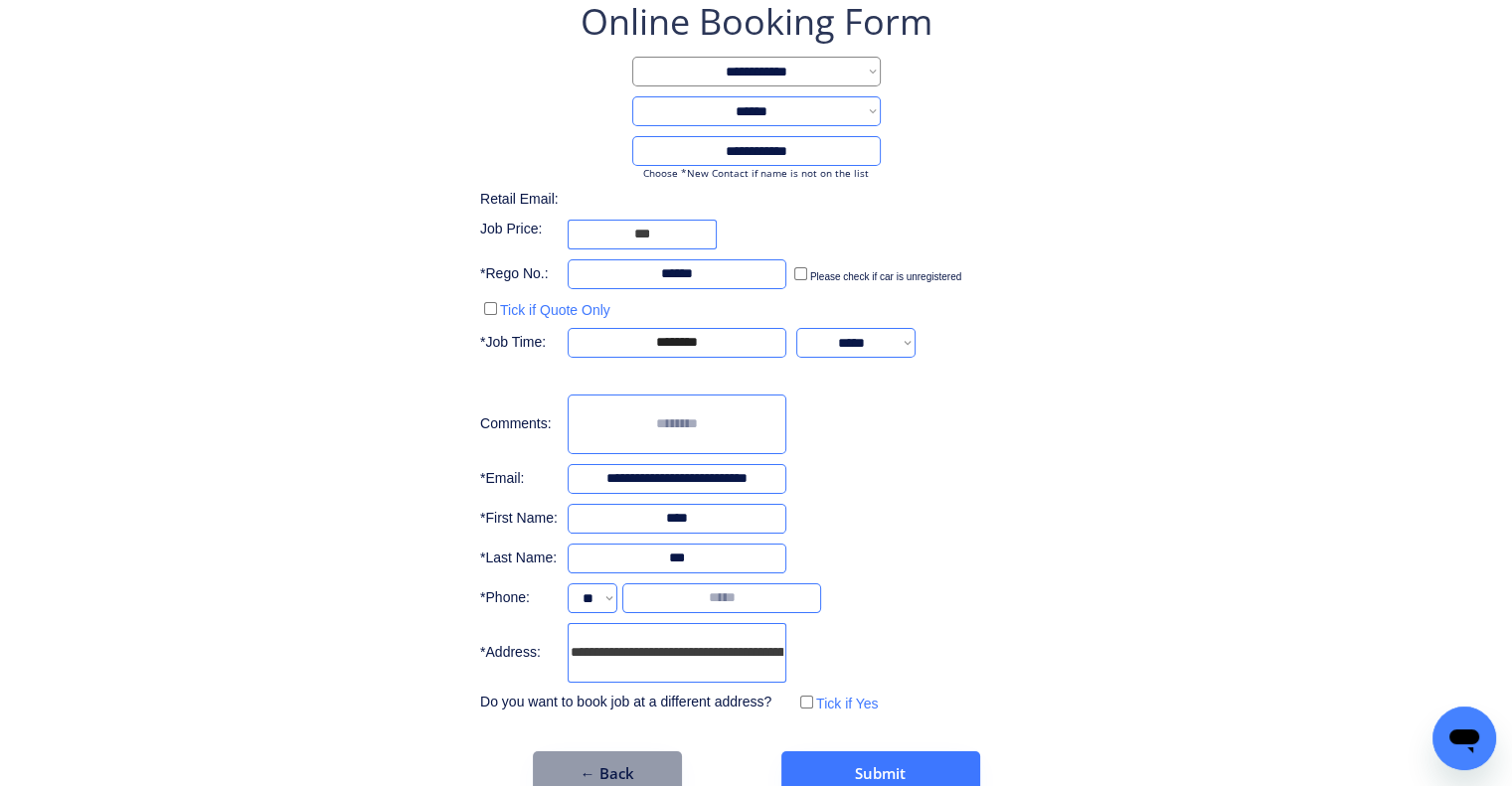 click on "**********" at bounding box center [756, 357] 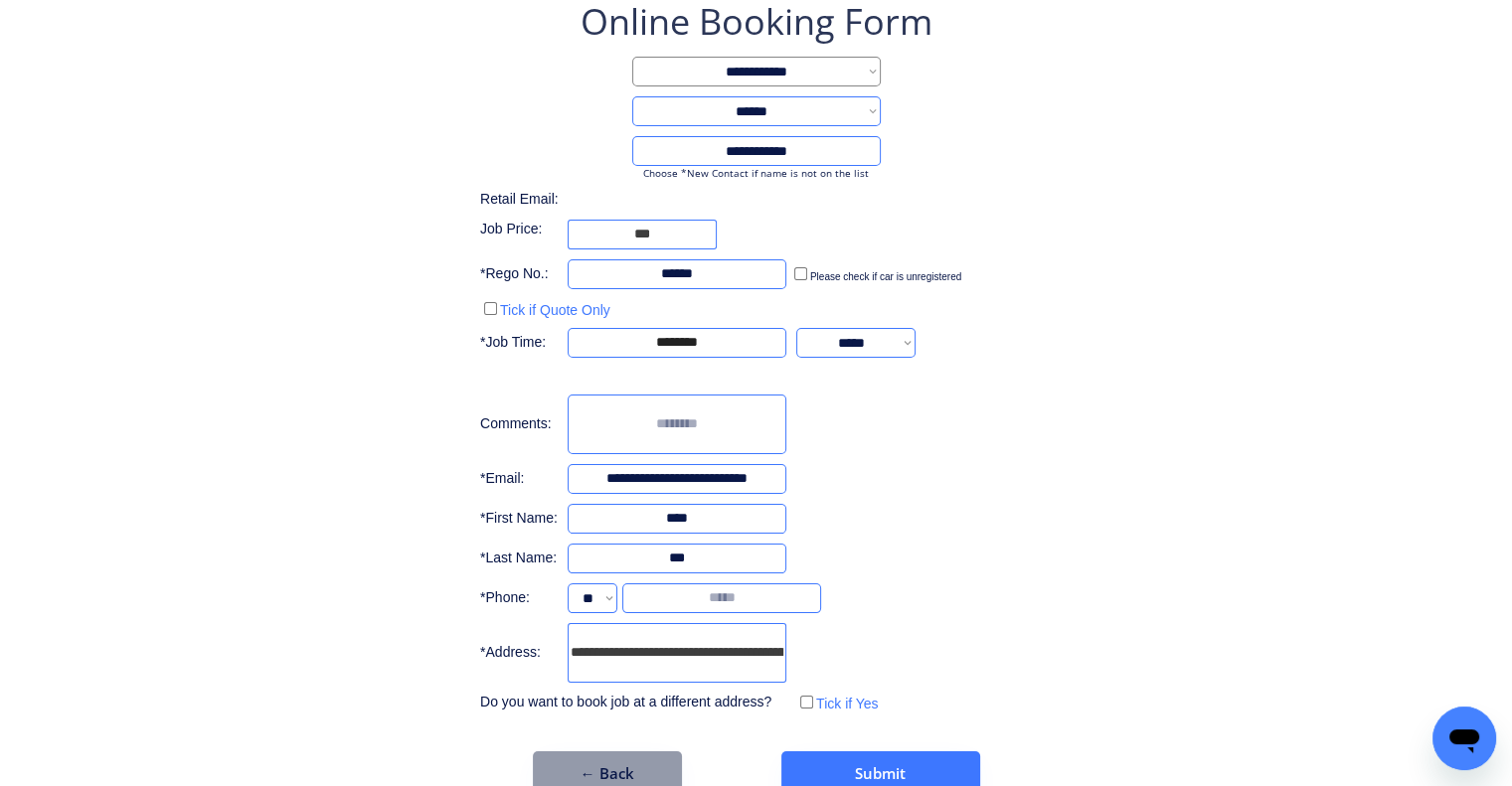 click at bounding box center (722, 598) 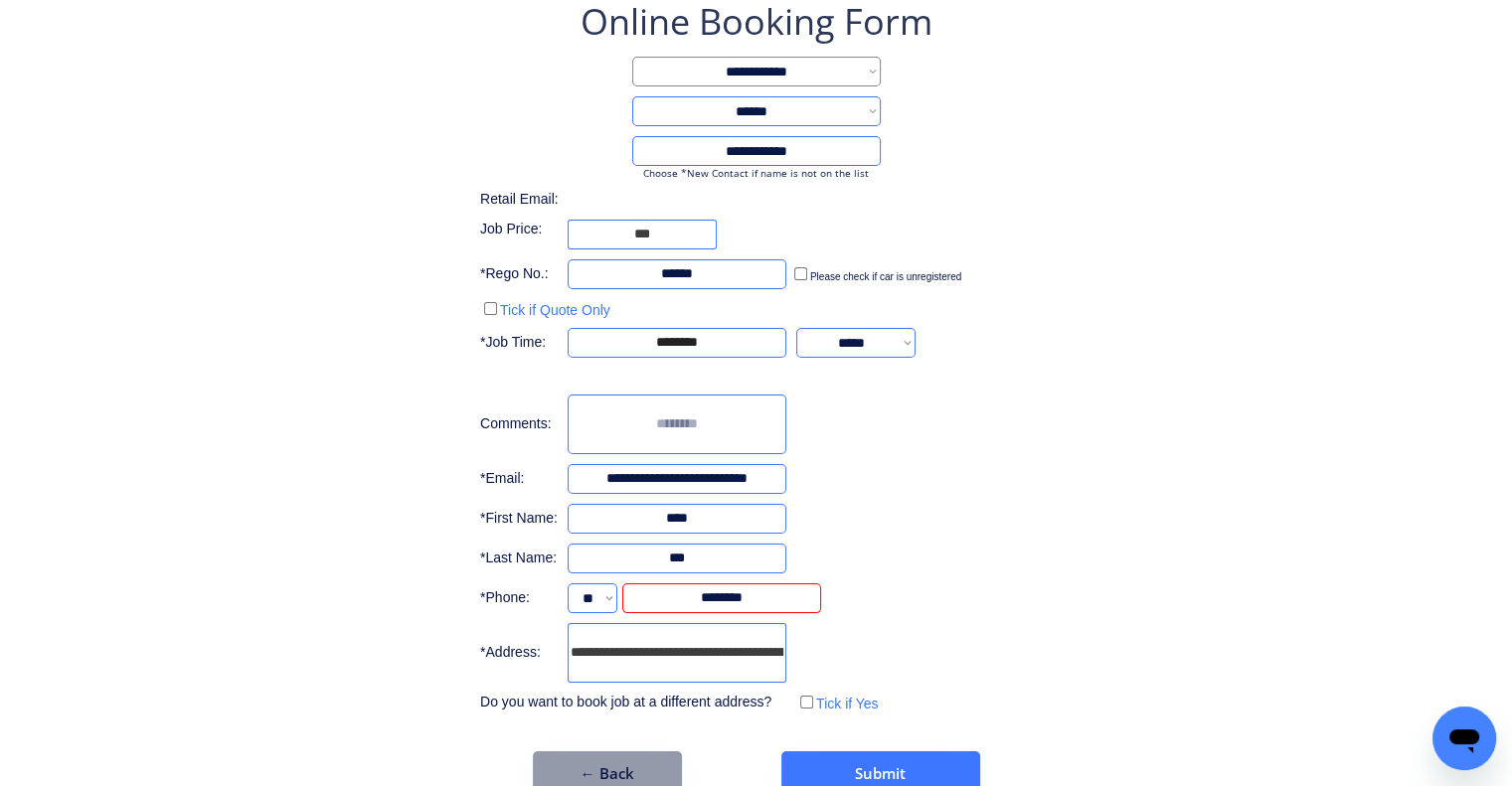 drag, startPoint x: 977, startPoint y: 472, endPoint x: 719, endPoint y: 28, distance: 513.517 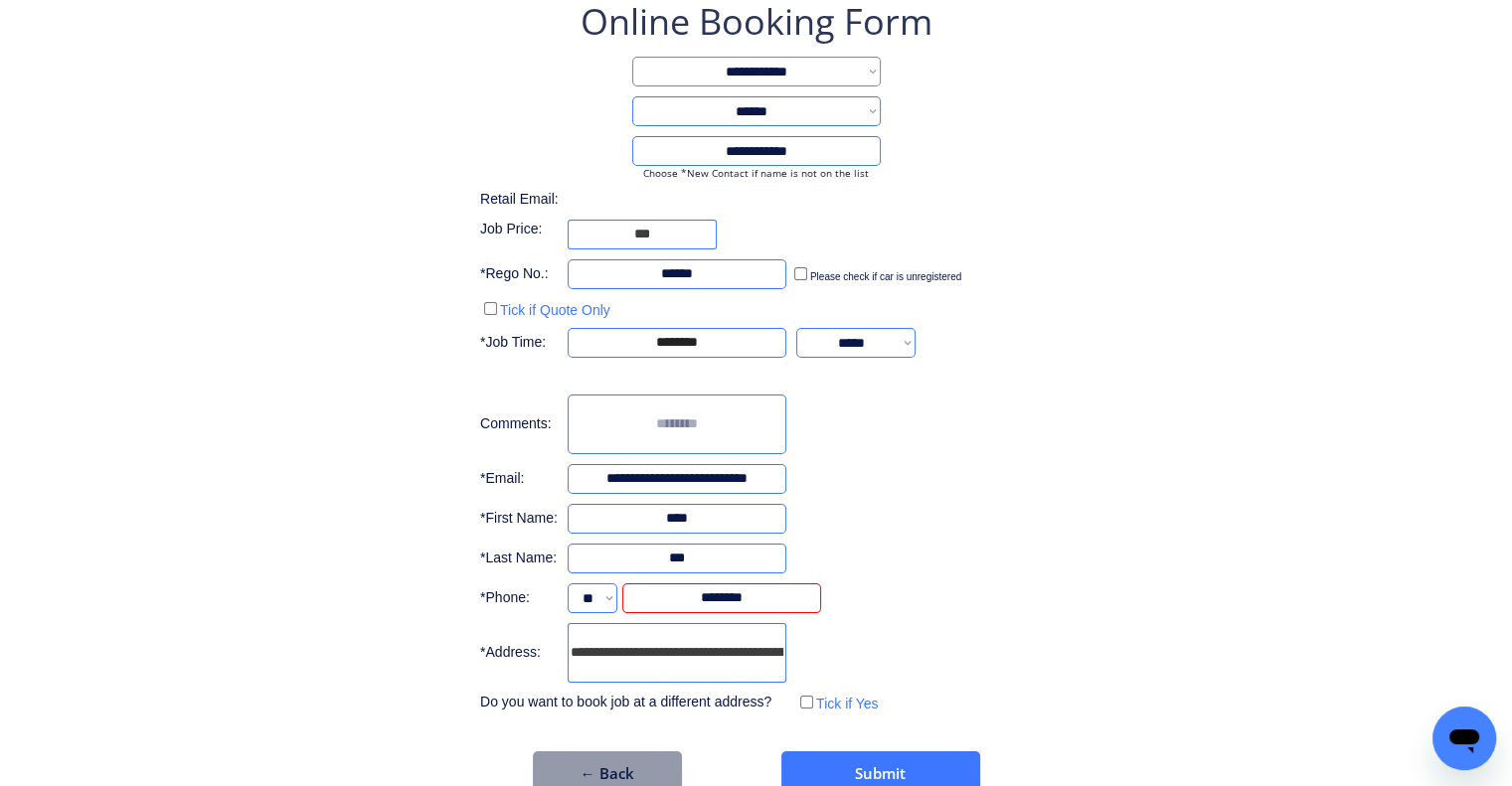 click on "**********" at bounding box center (756, 396) 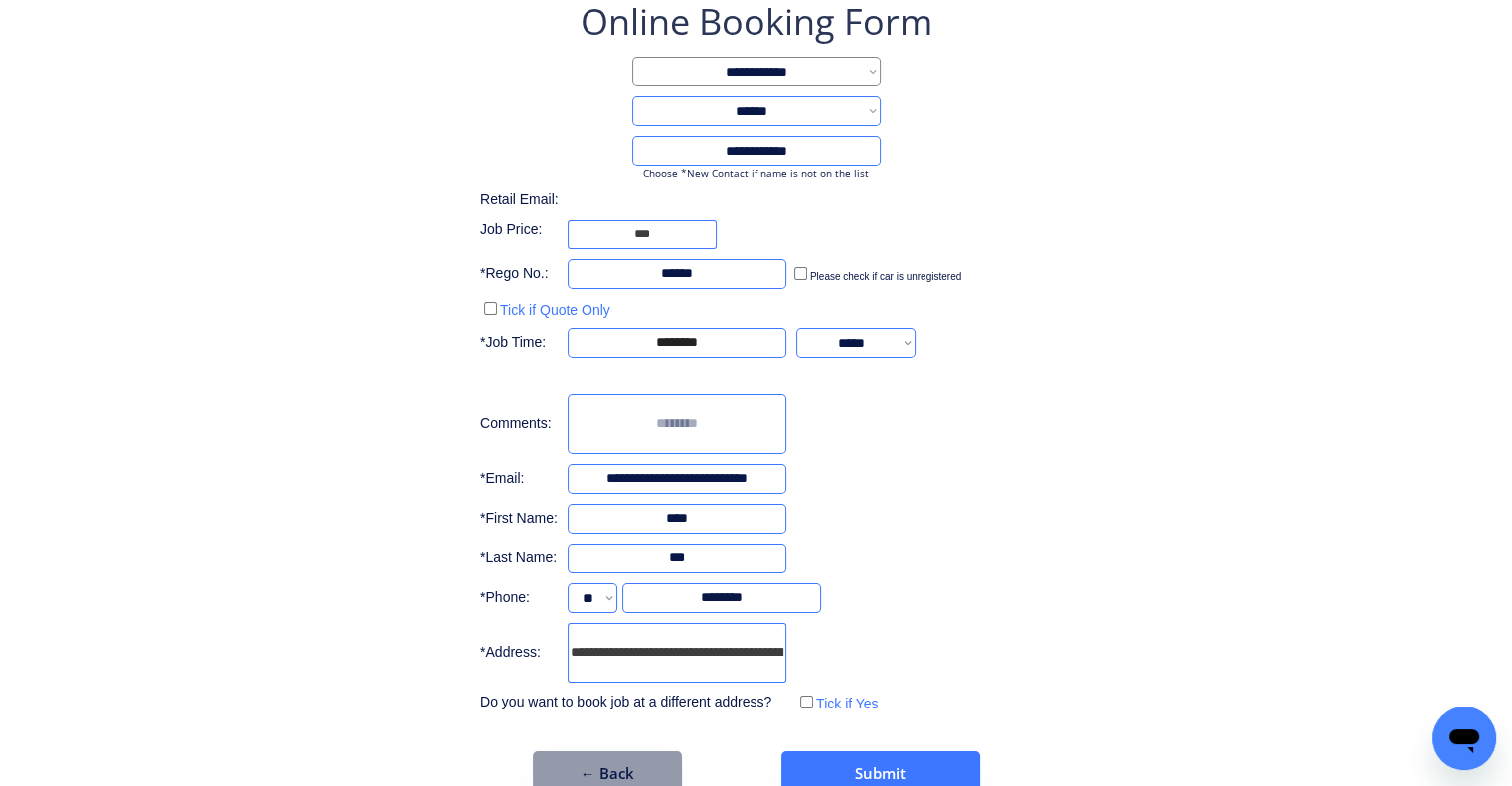 click on "**********" at bounding box center [756, 396] 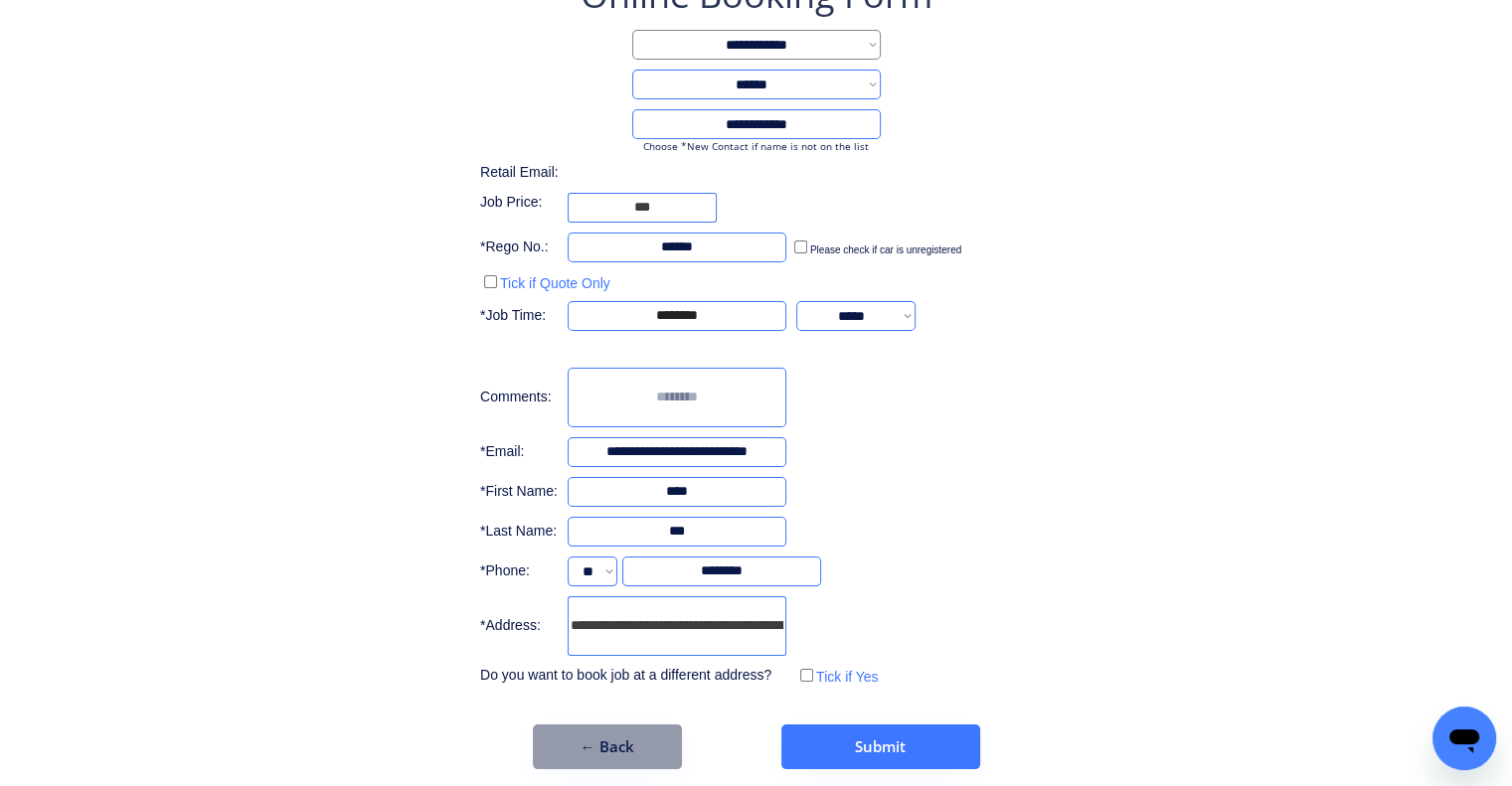 scroll, scrollTop: 152, scrollLeft: 0, axis: vertical 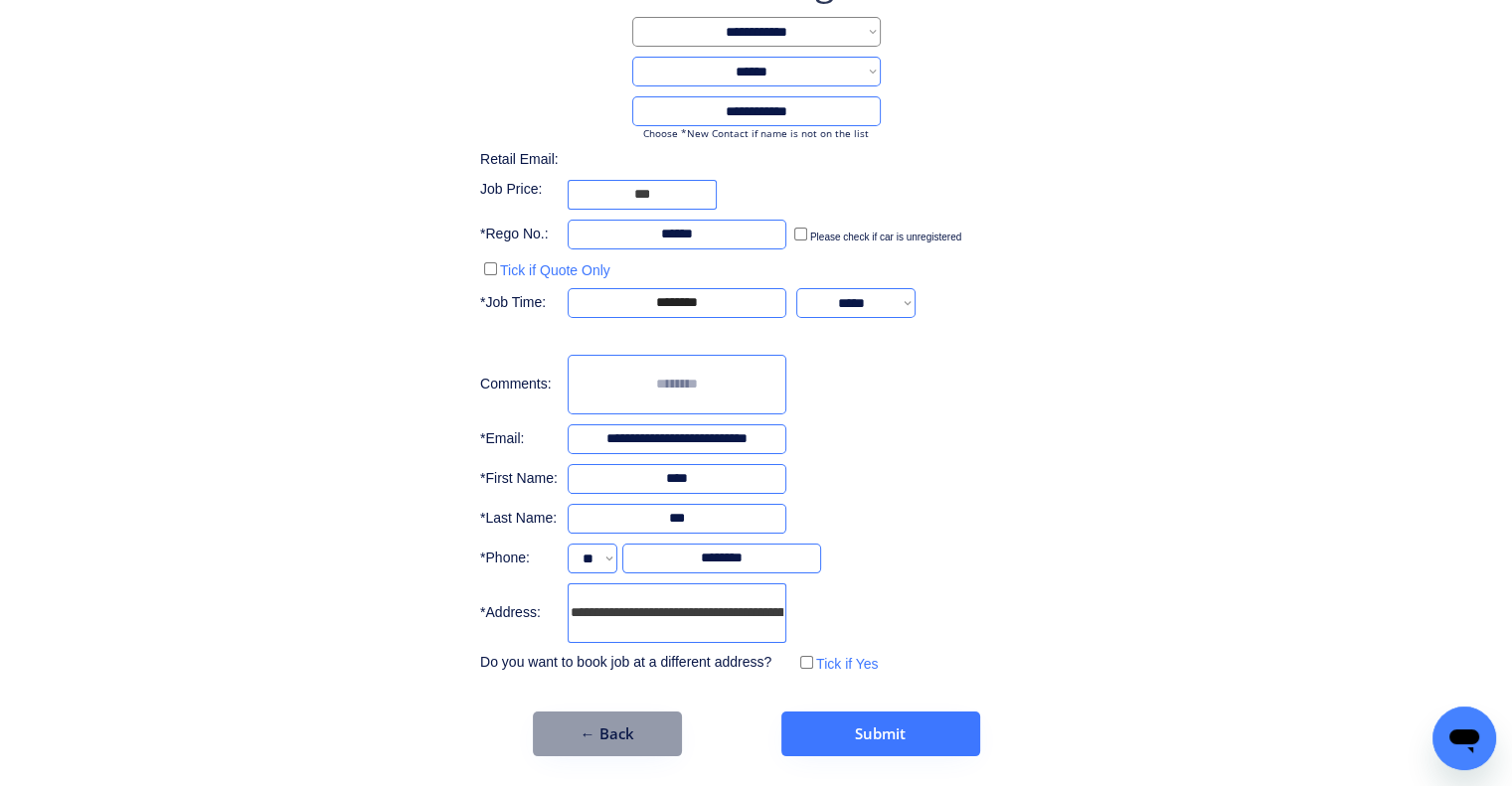 click at bounding box center [677, 385] 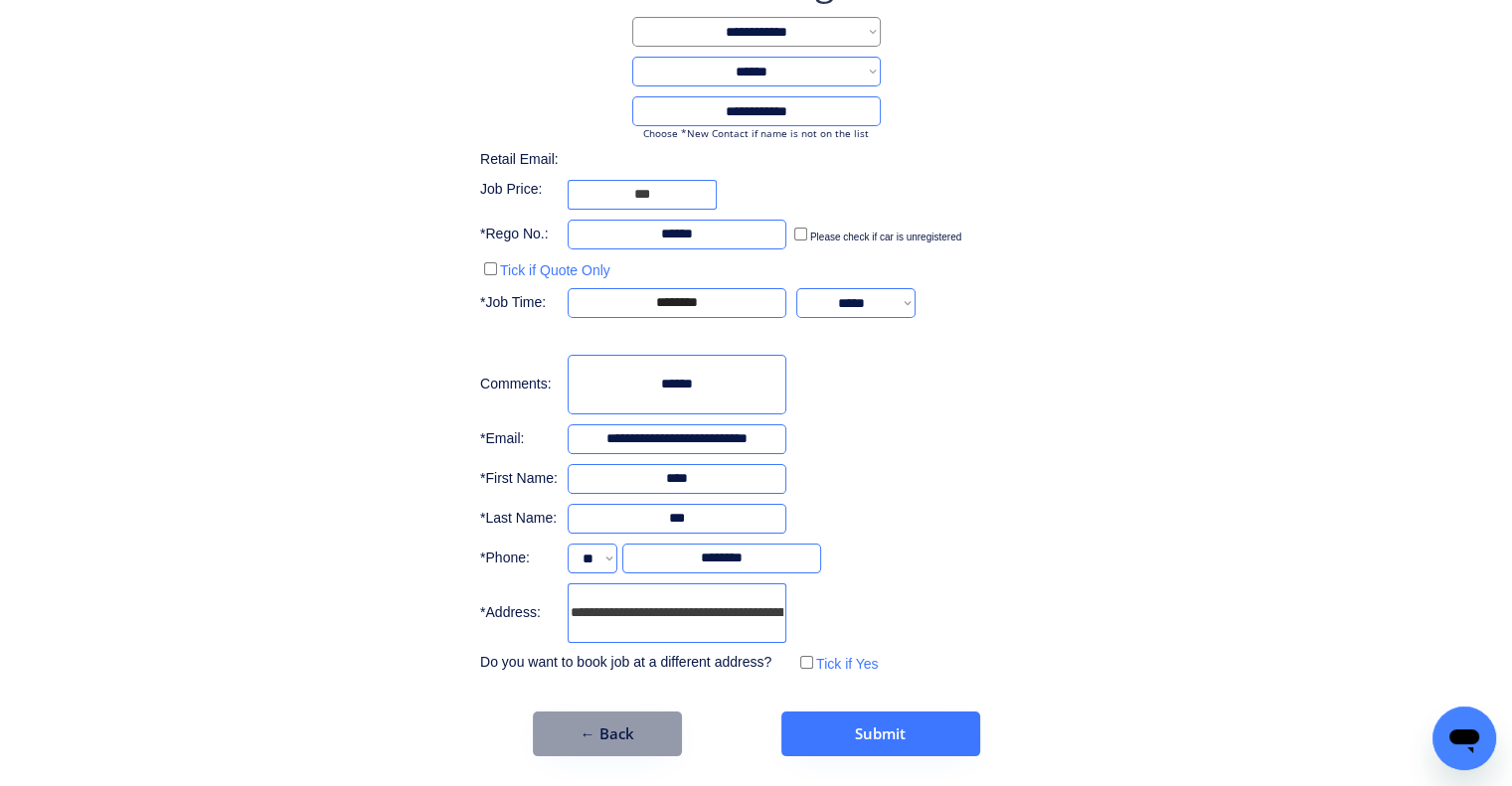 drag, startPoint x: 729, startPoint y: 393, endPoint x: 682, endPoint y: 384, distance: 47.853944 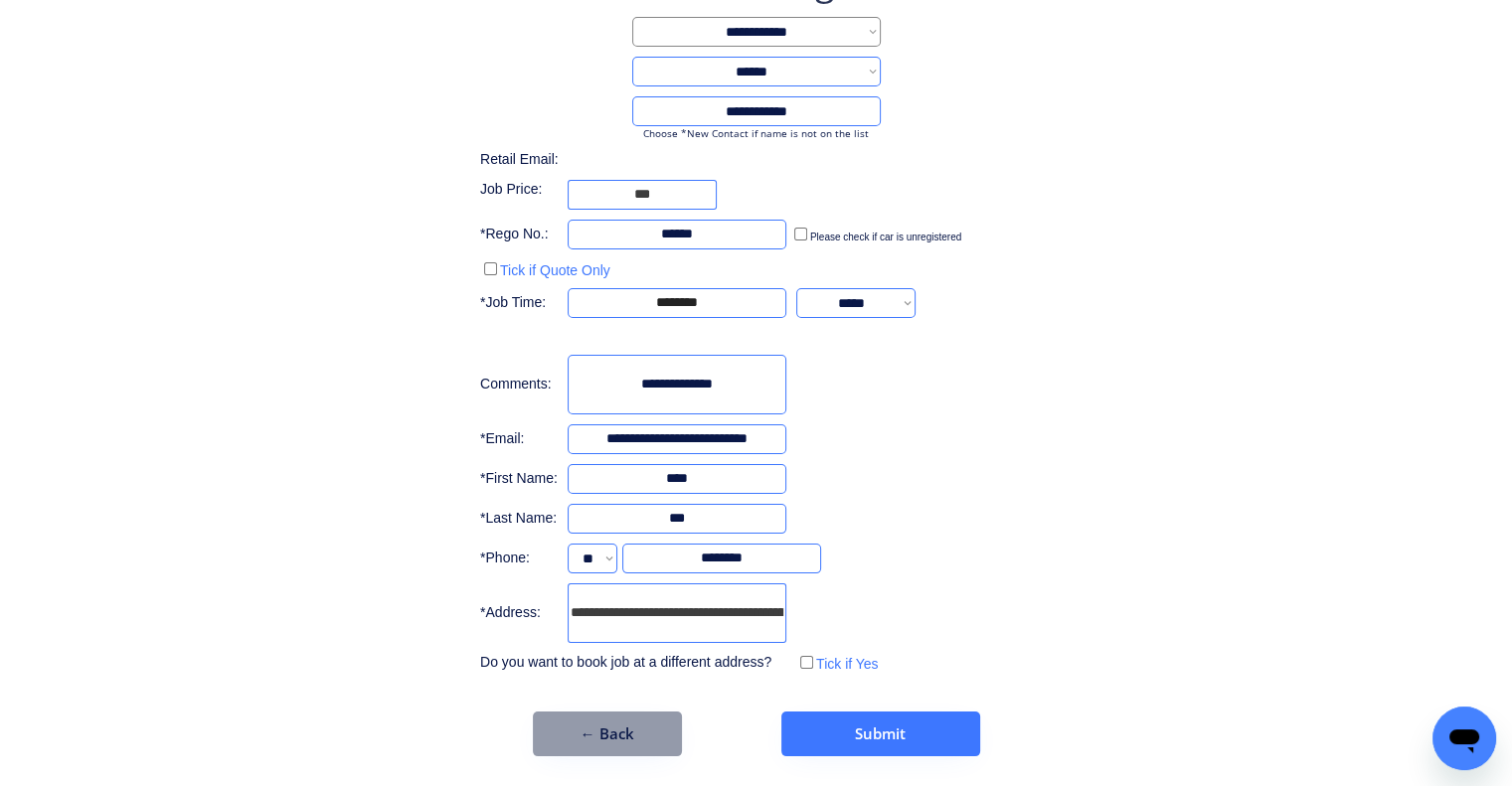 paste on "*******" 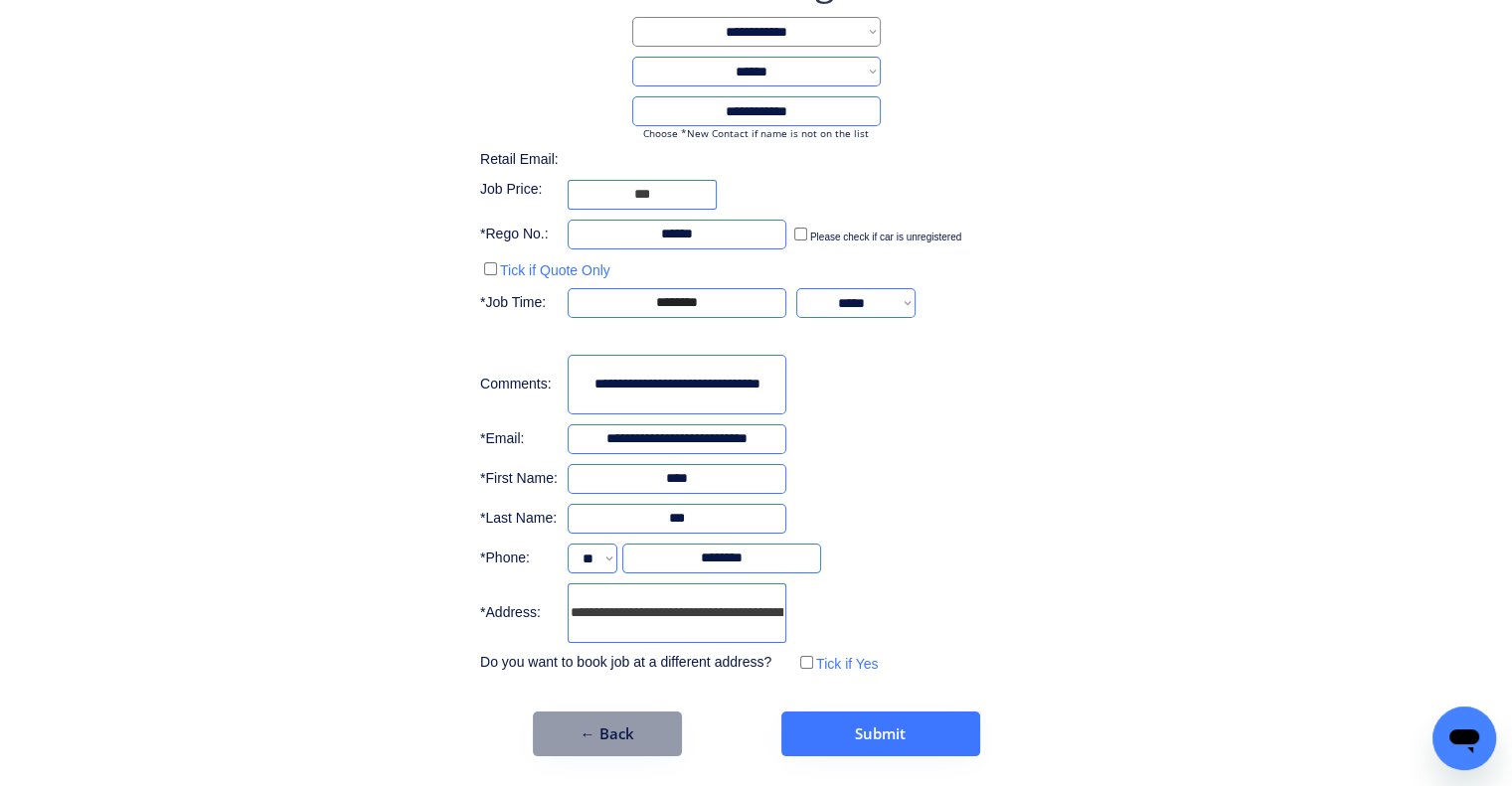 scroll, scrollTop: 0, scrollLeft: 8, axis: horizontal 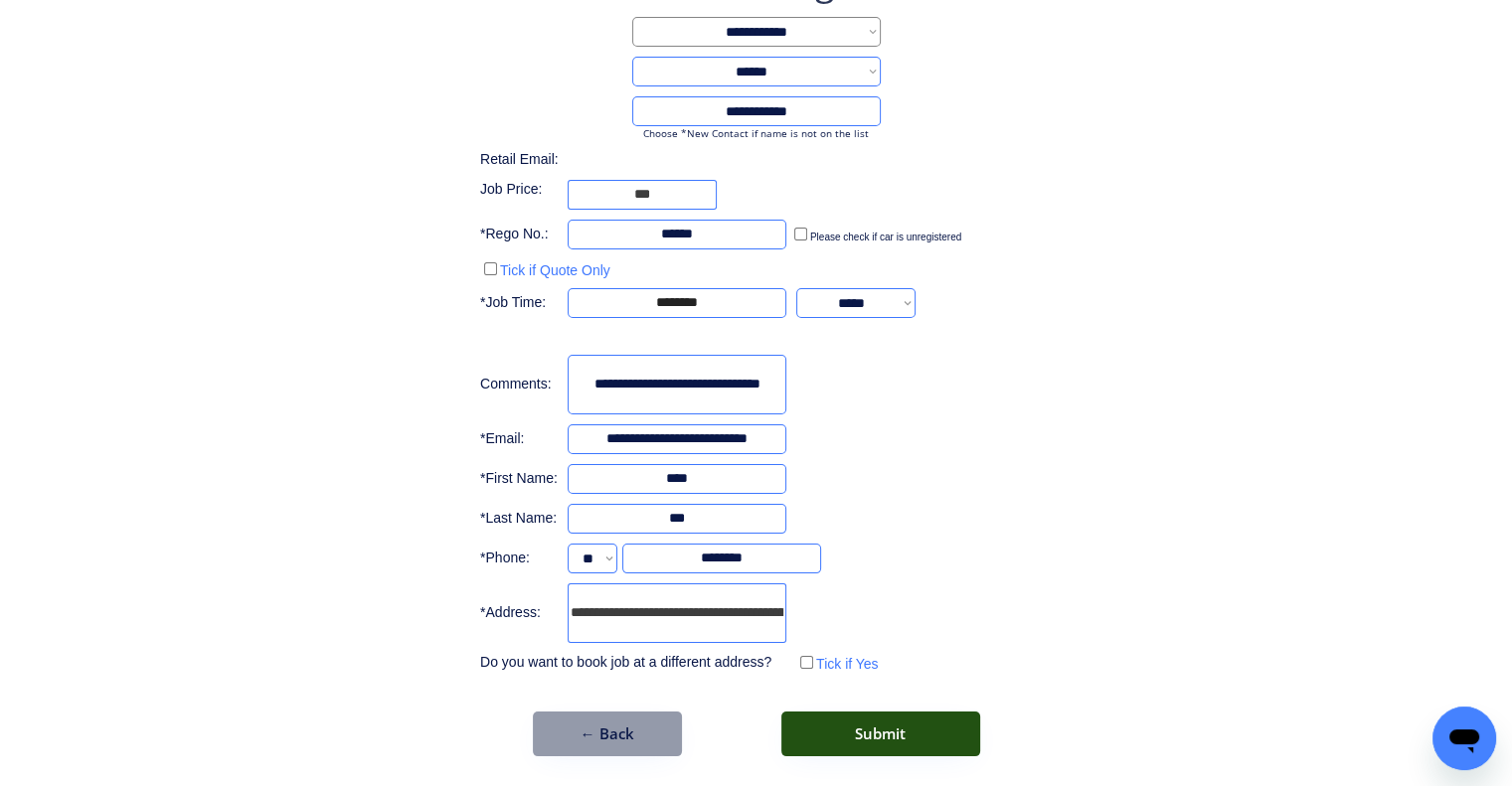 type on "**********" 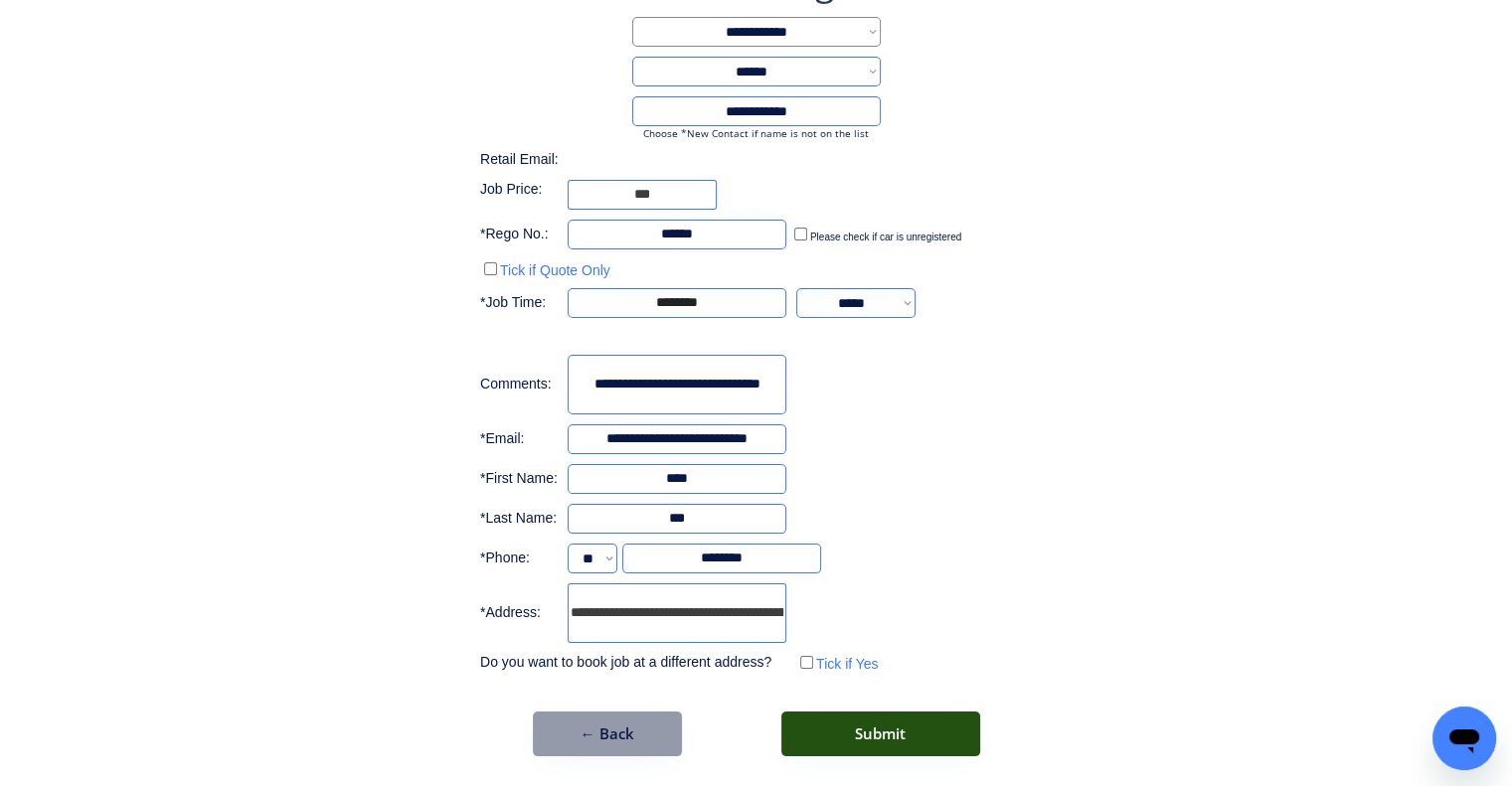 click on "Submit" at bounding box center (881, 733) 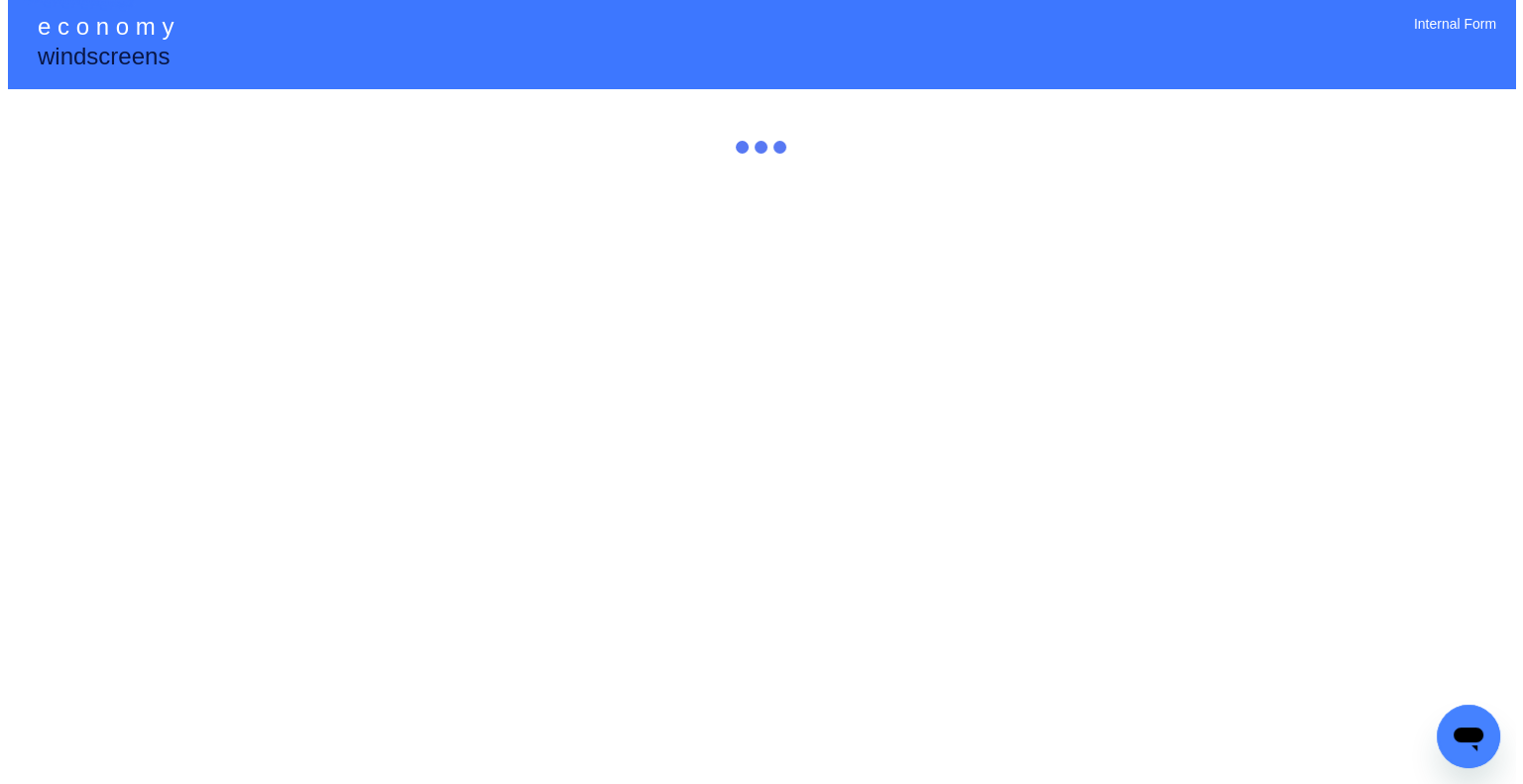 scroll, scrollTop: 0, scrollLeft: 0, axis: both 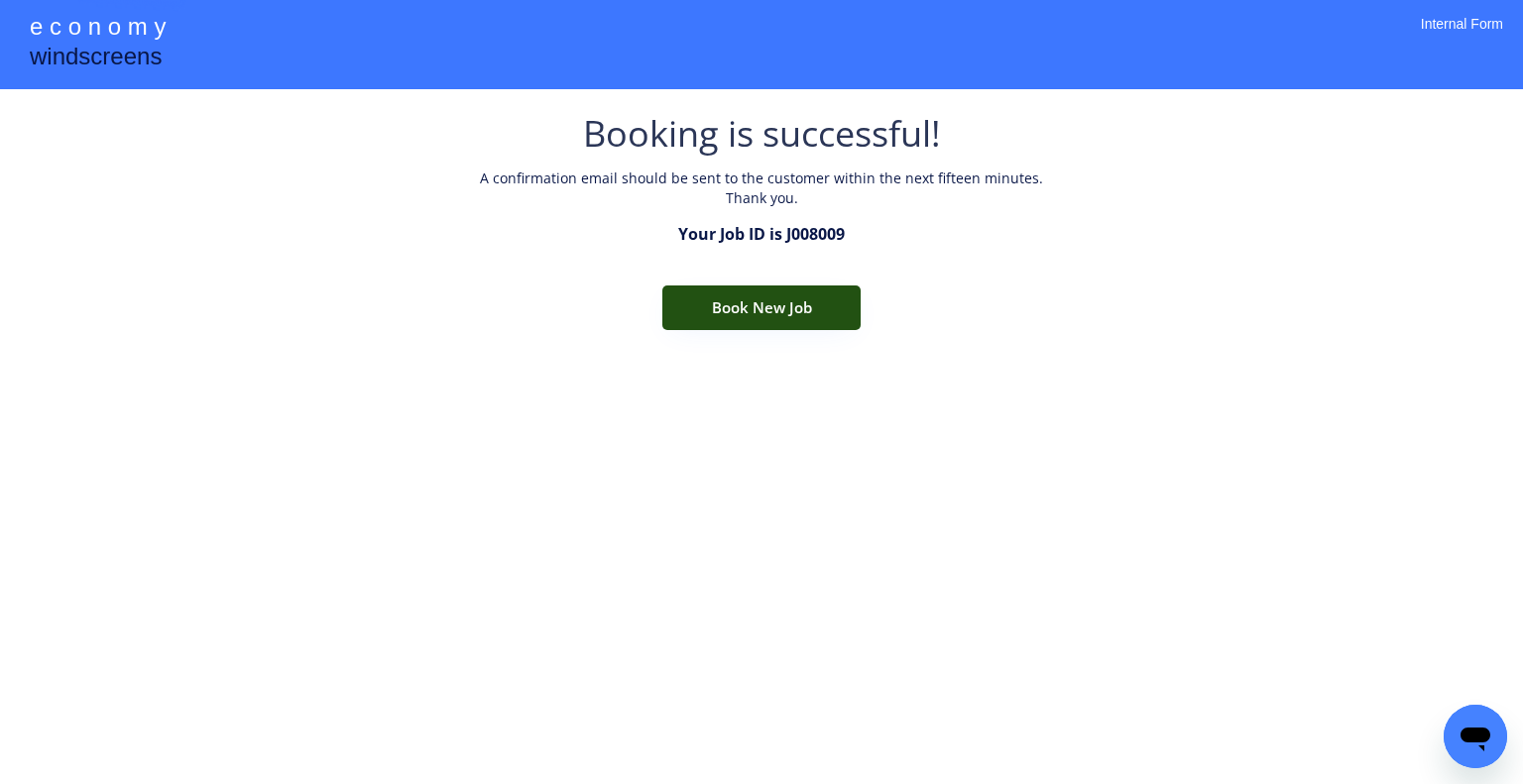 click on "Book New Job" at bounding box center (762, 307) 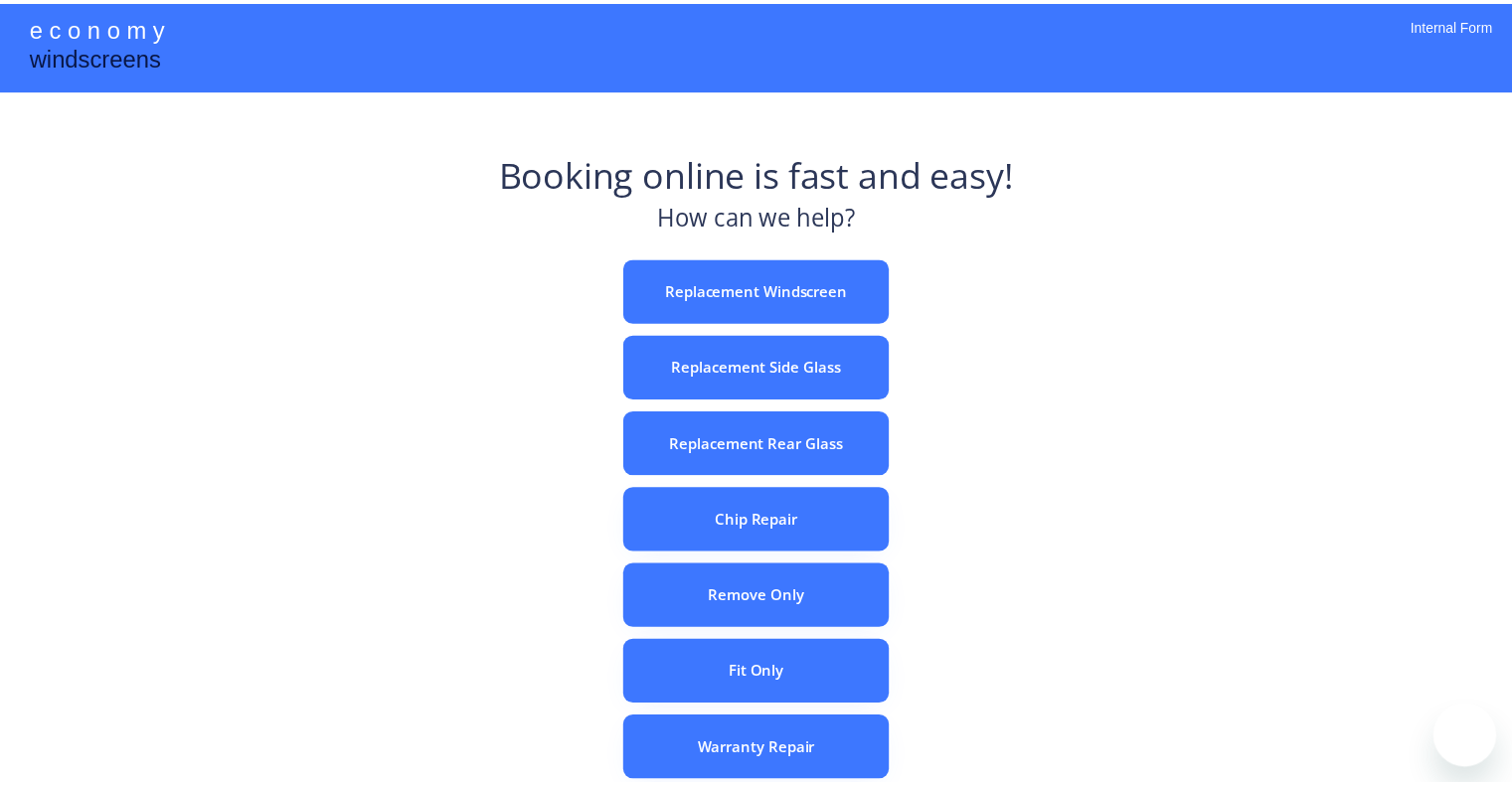 scroll, scrollTop: 0, scrollLeft: 0, axis: both 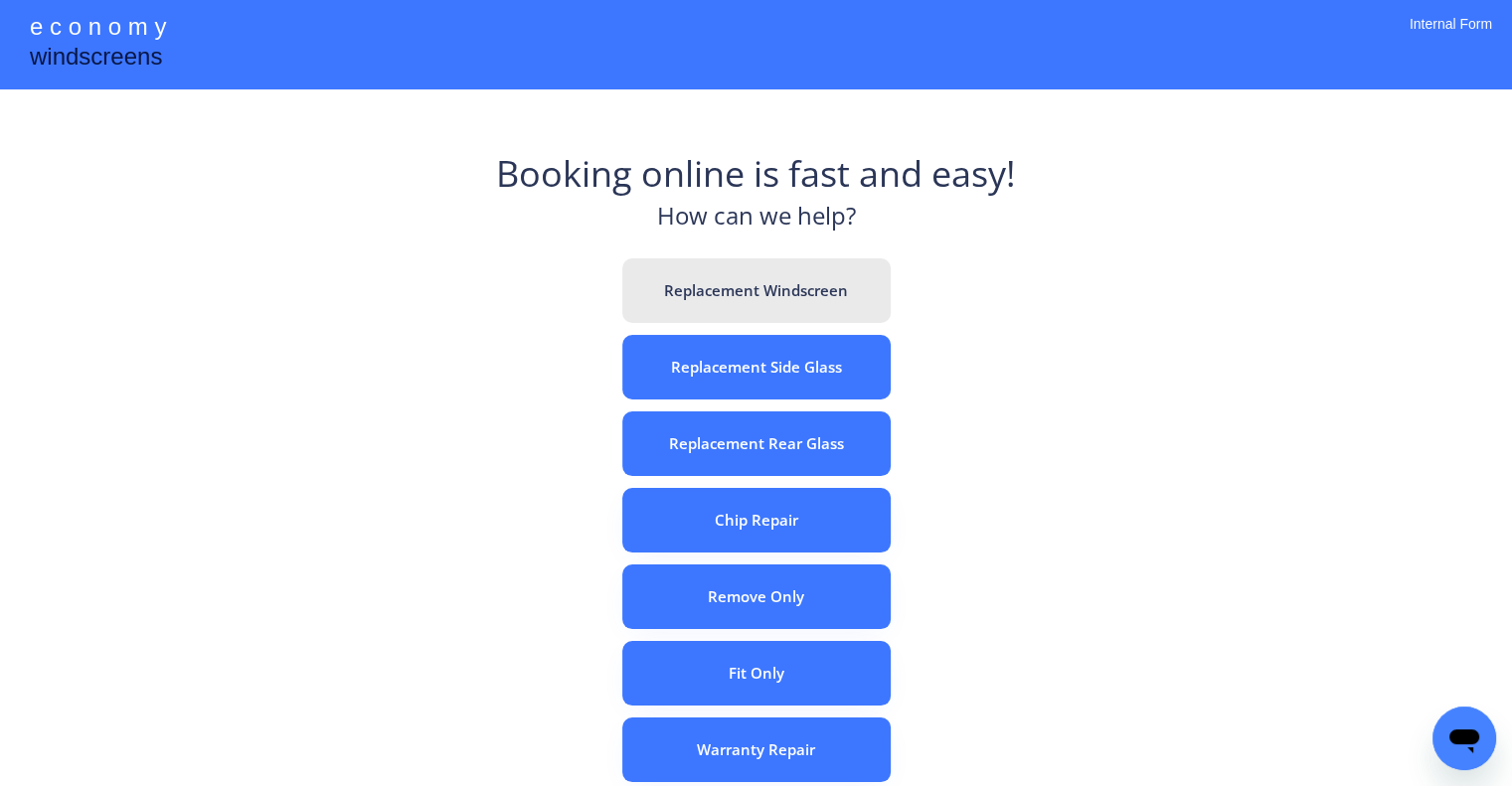 click on "Replacement Windscreen" at bounding box center [756, 290] 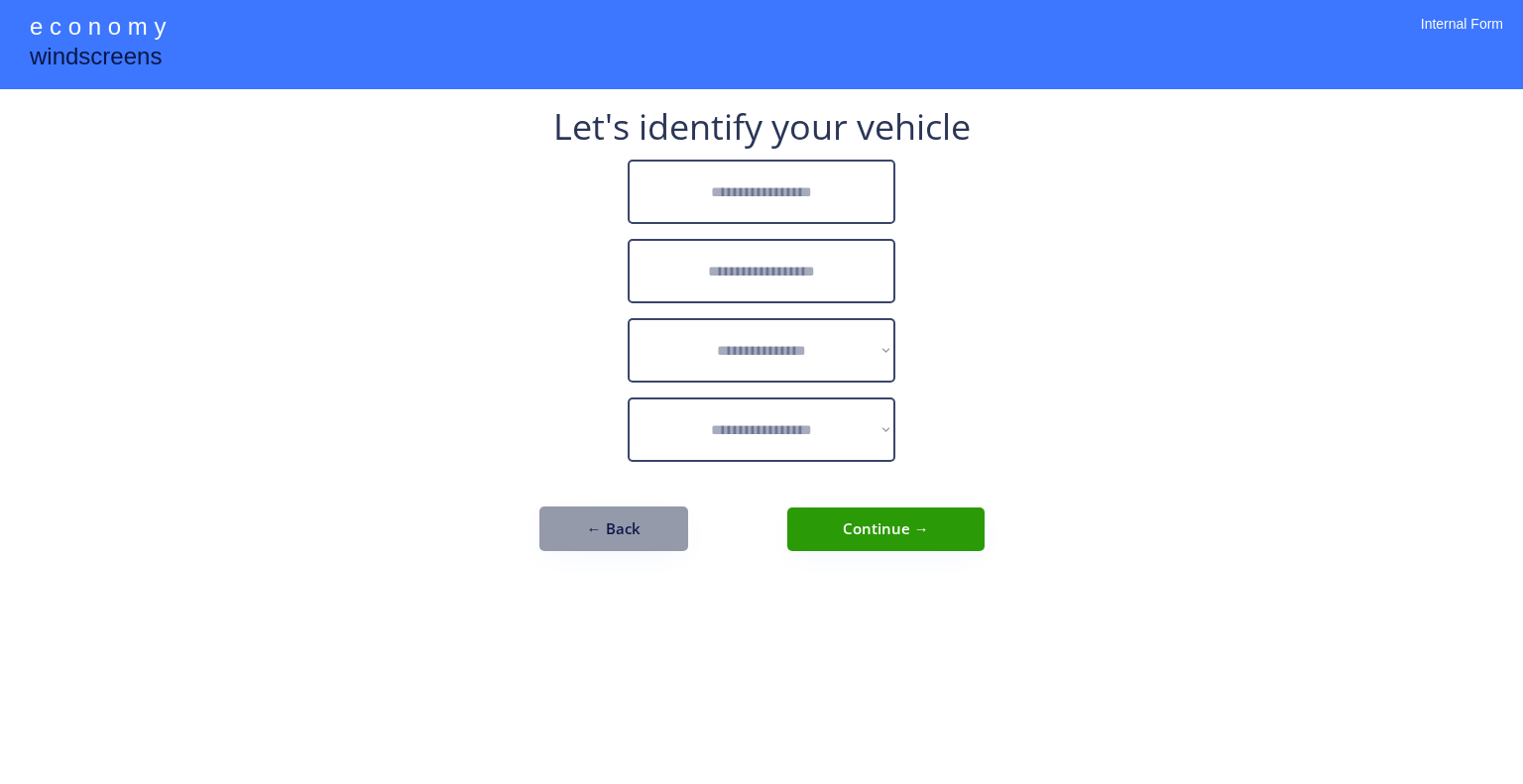 scroll, scrollTop: 0, scrollLeft: 0, axis: both 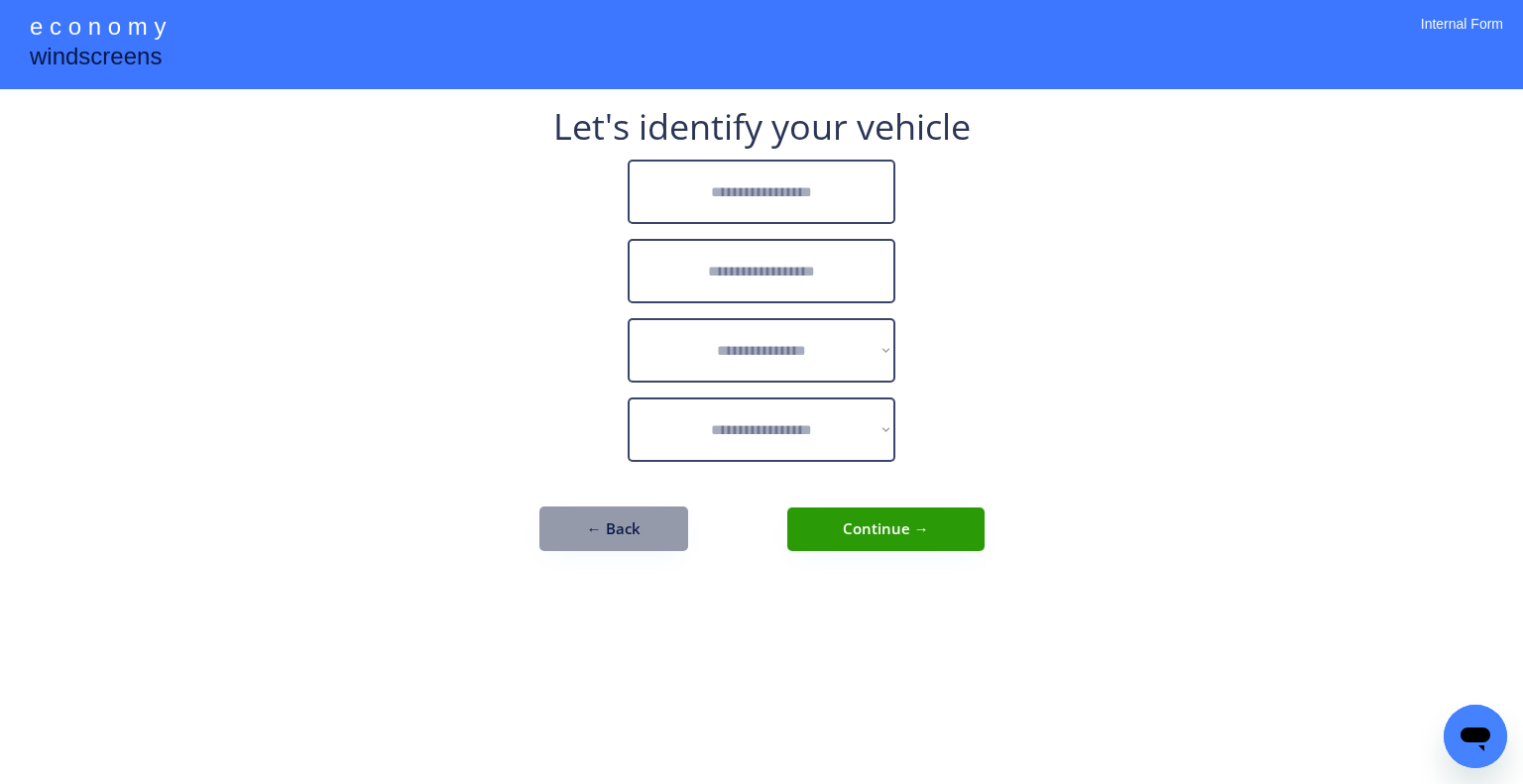 click on "**********" at bounding box center (762, 340) 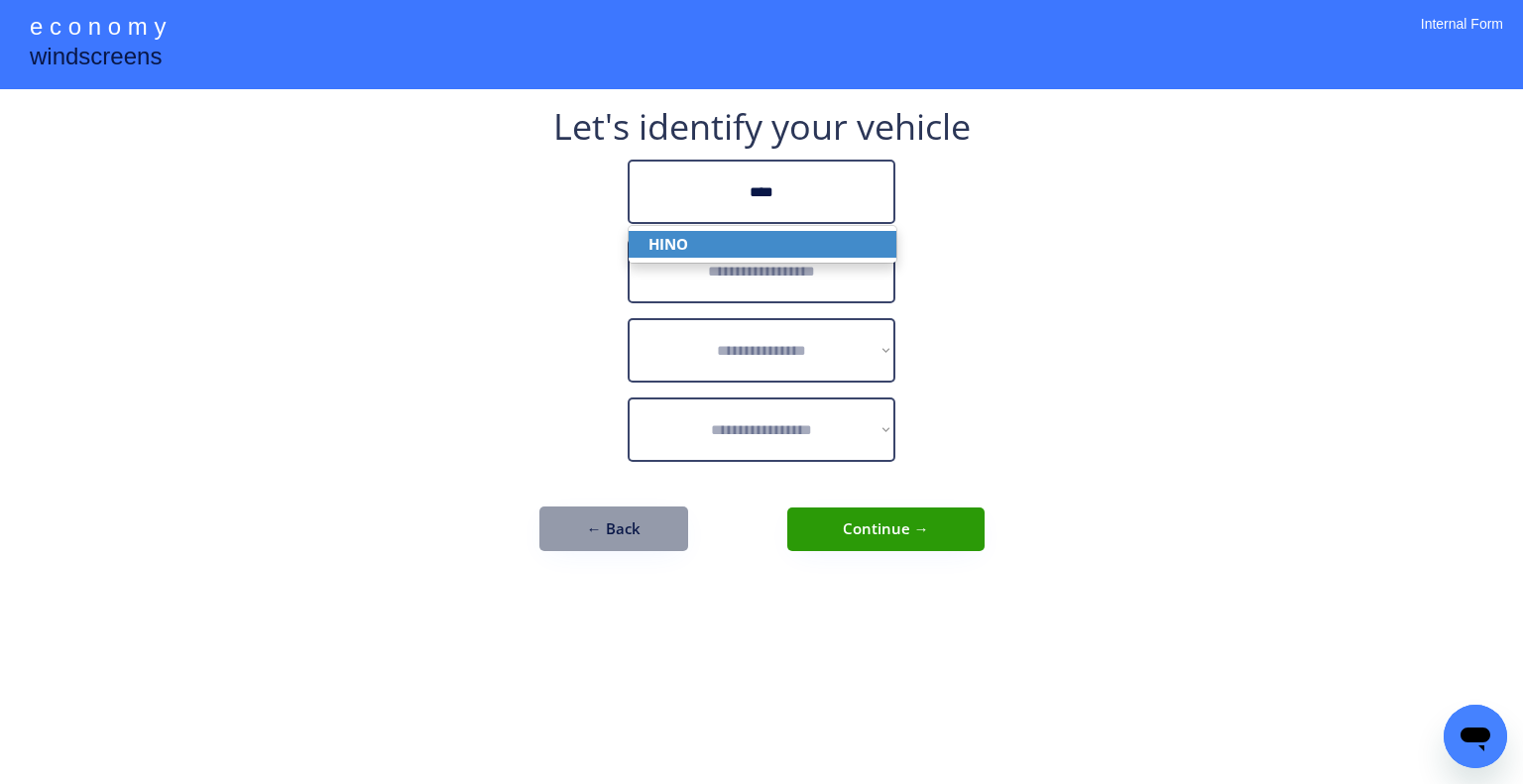 click on "HINO" at bounding box center [762, 244] 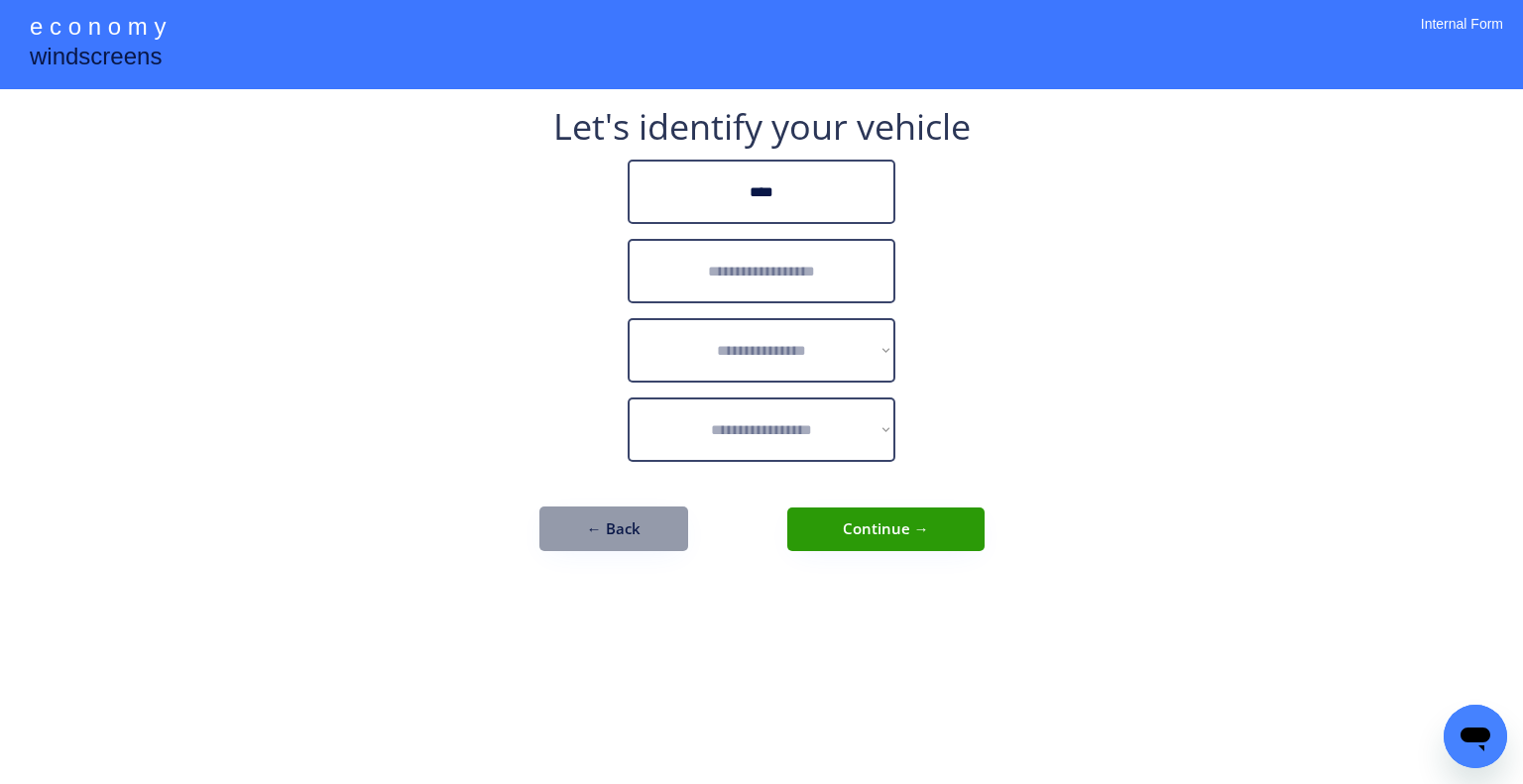 click at bounding box center [762, 271] 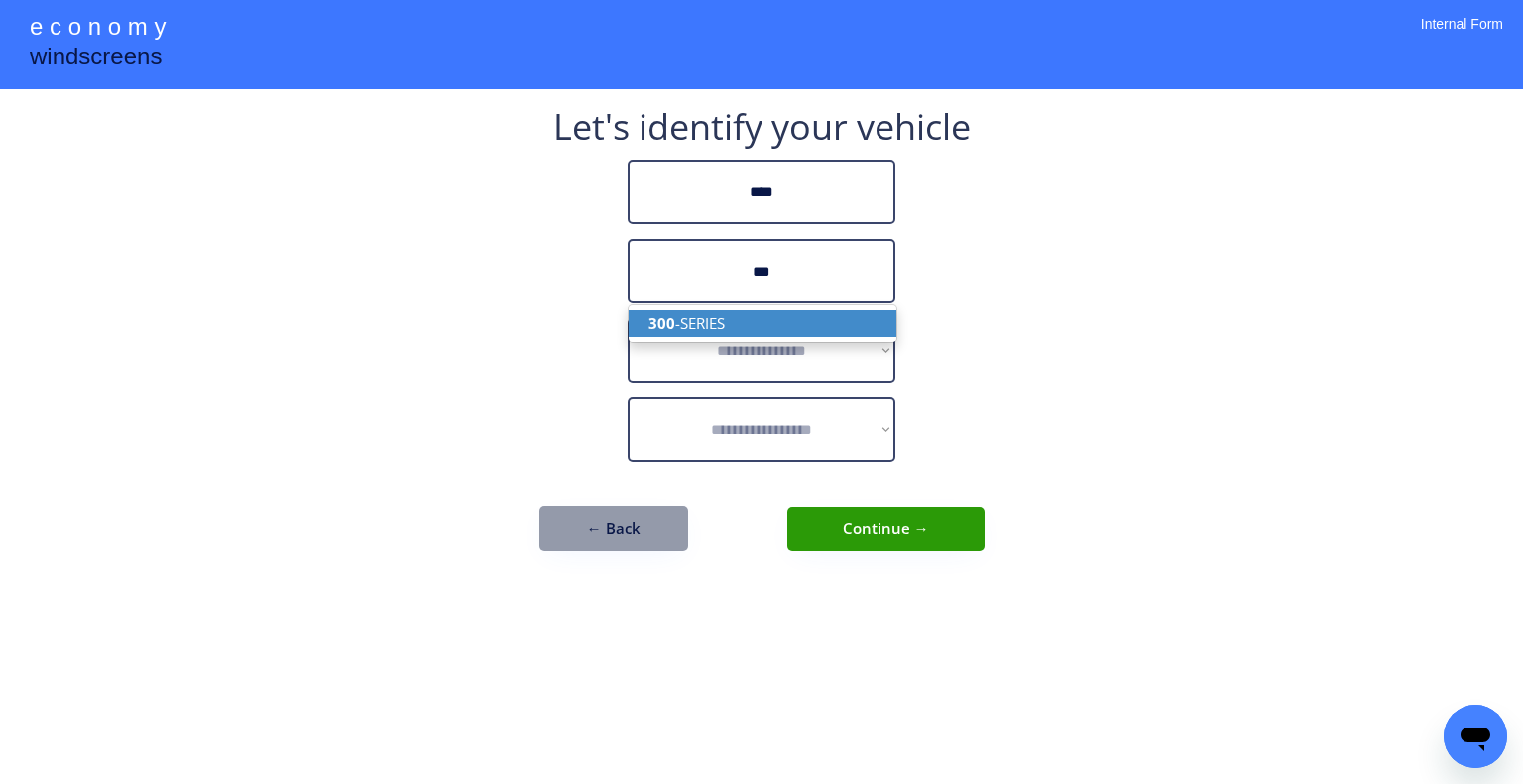click on "300 -SERIES" at bounding box center (762, 323) 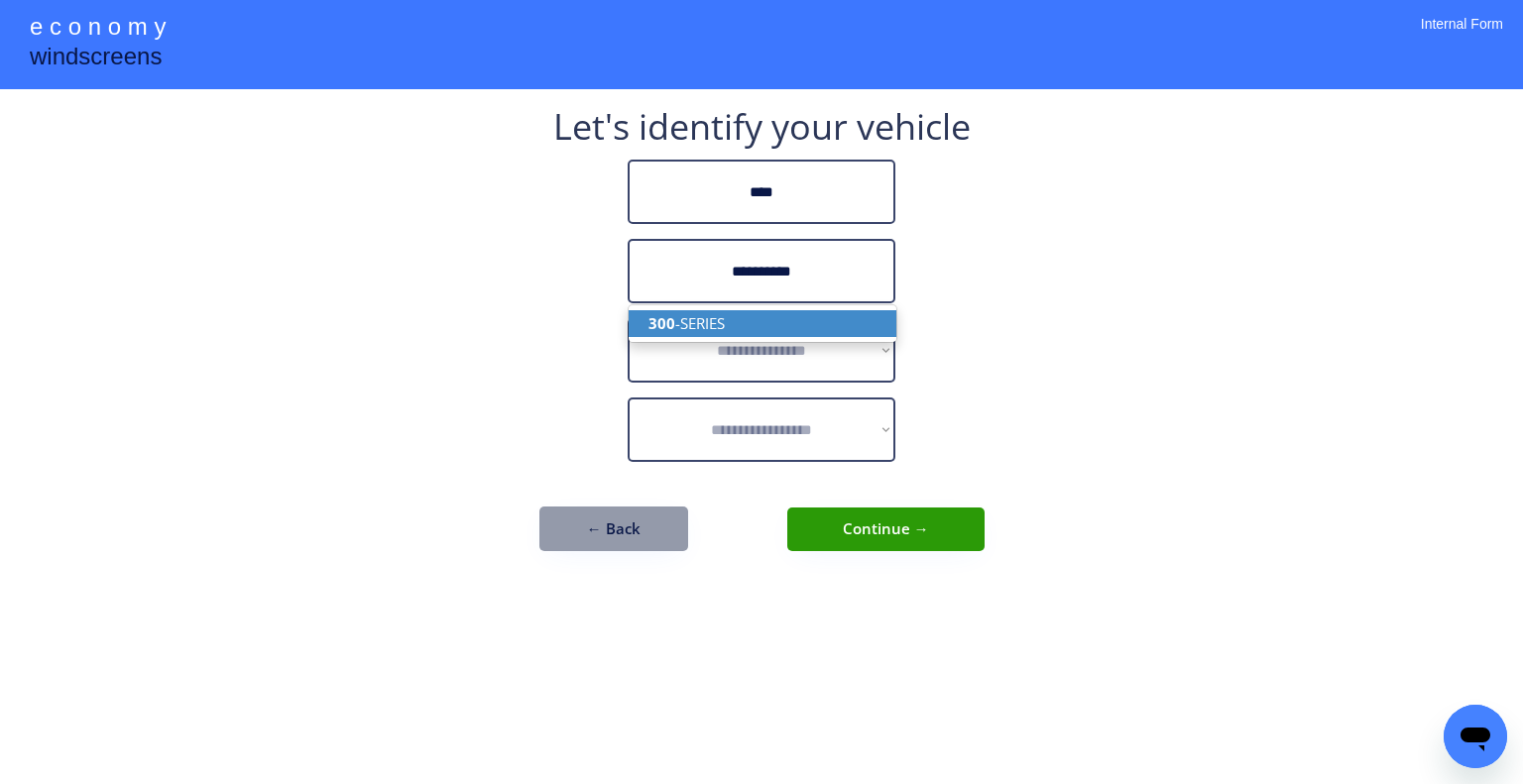 type on "**********" 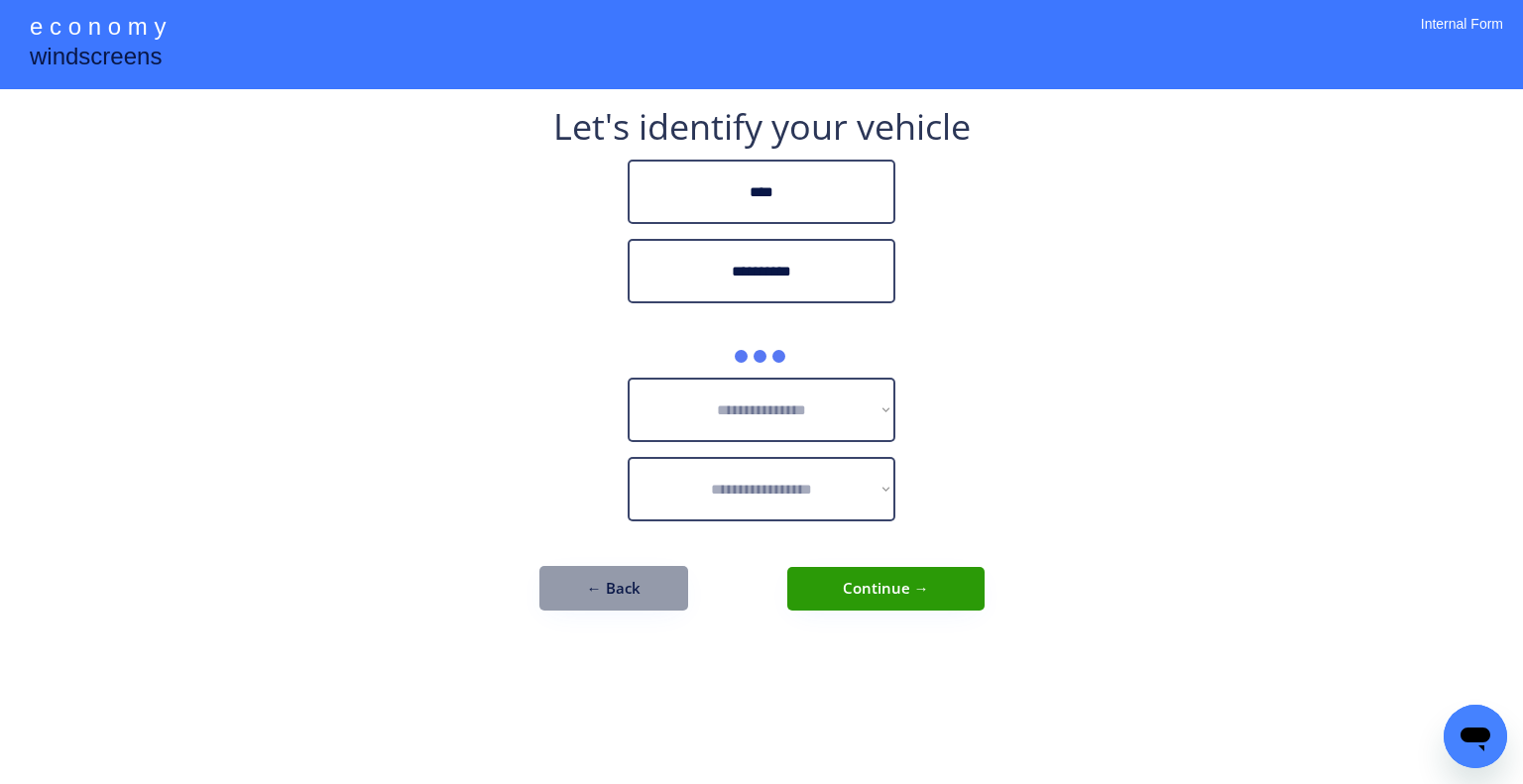 click on "**********" at bounding box center (762, 392) 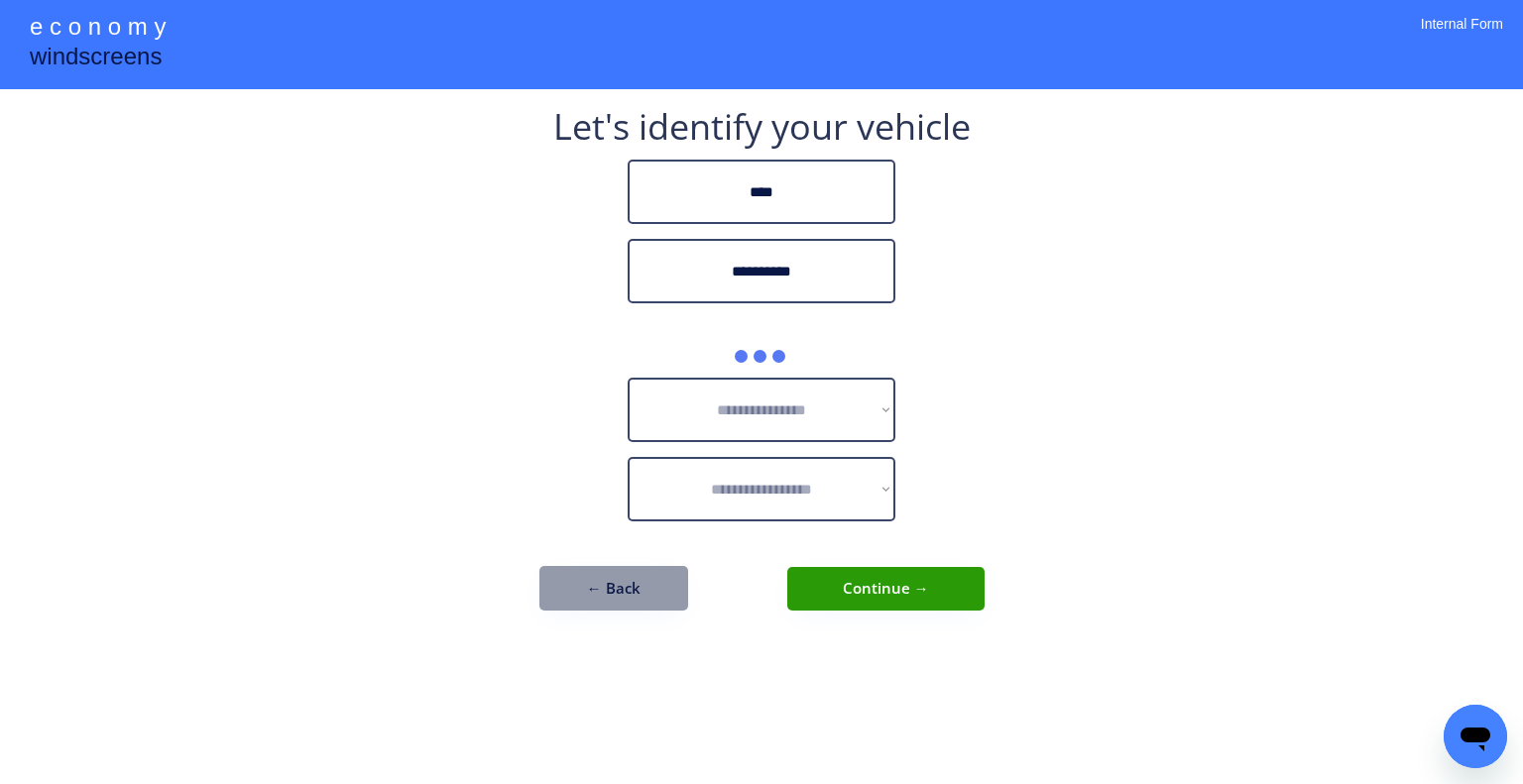 click on "**********" at bounding box center (762, 392) 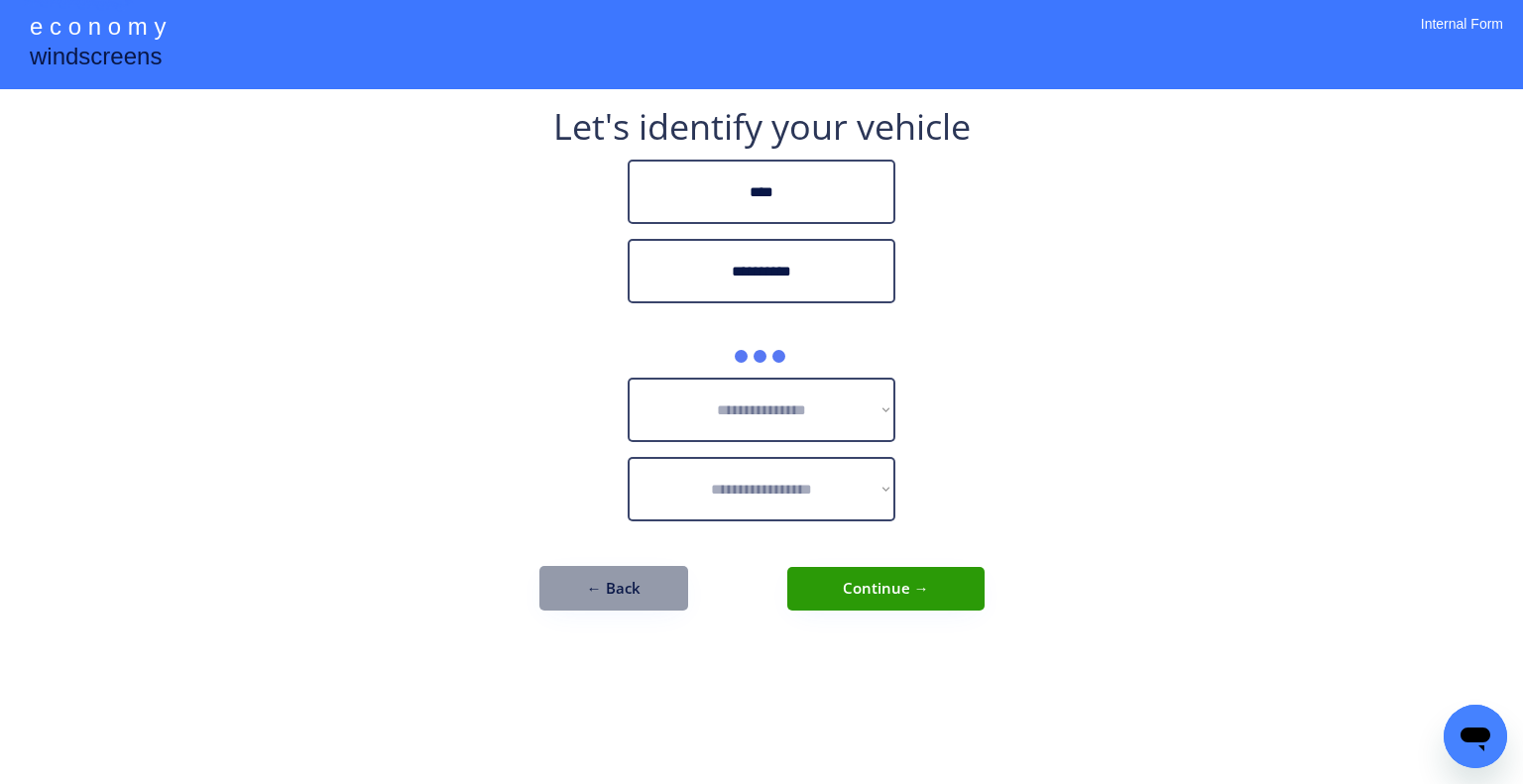 click on "**********" at bounding box center (762, 392) 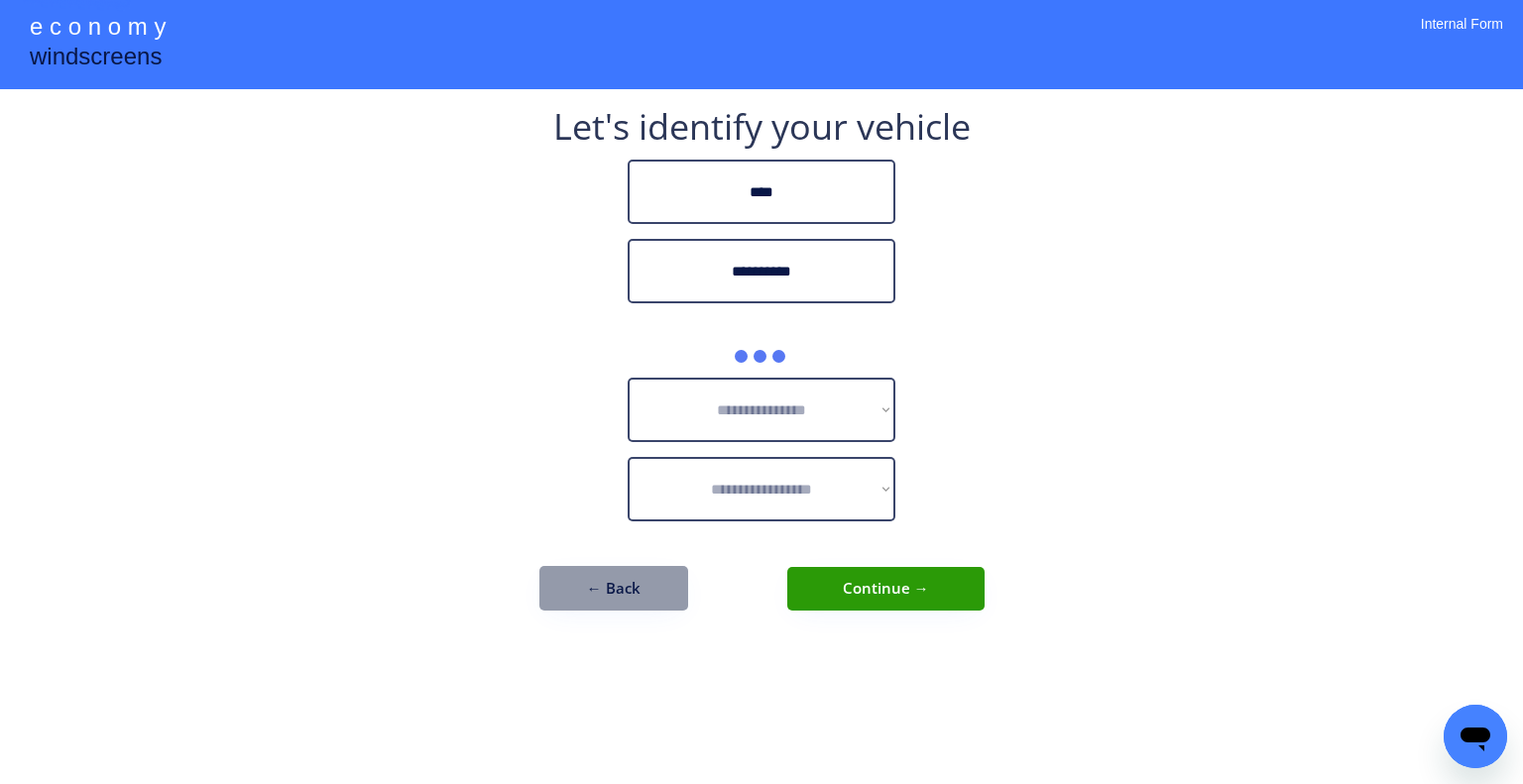 click on "**********" at bounding box center (762, 392) 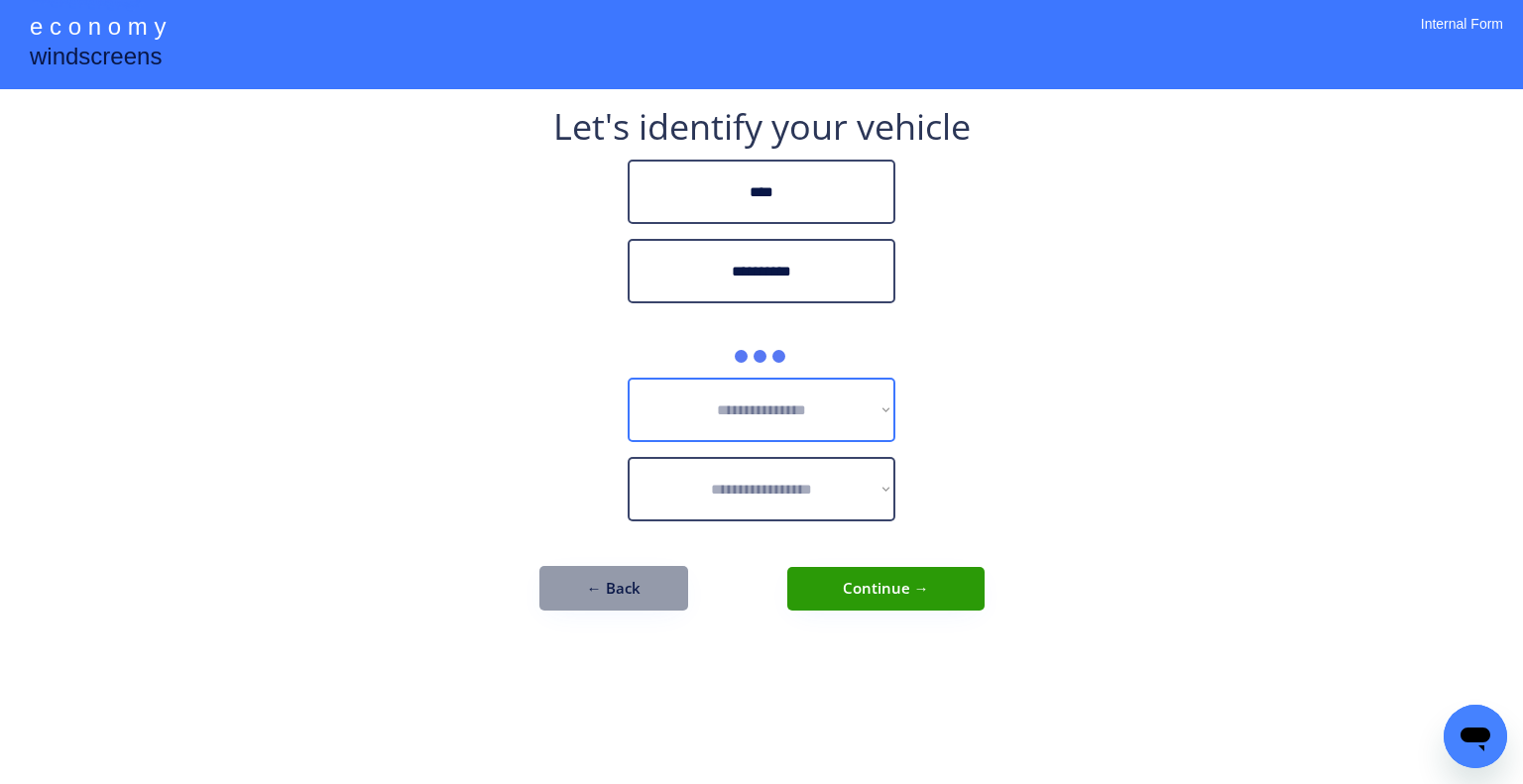 click on "**********" at bounding box center (762, 409) 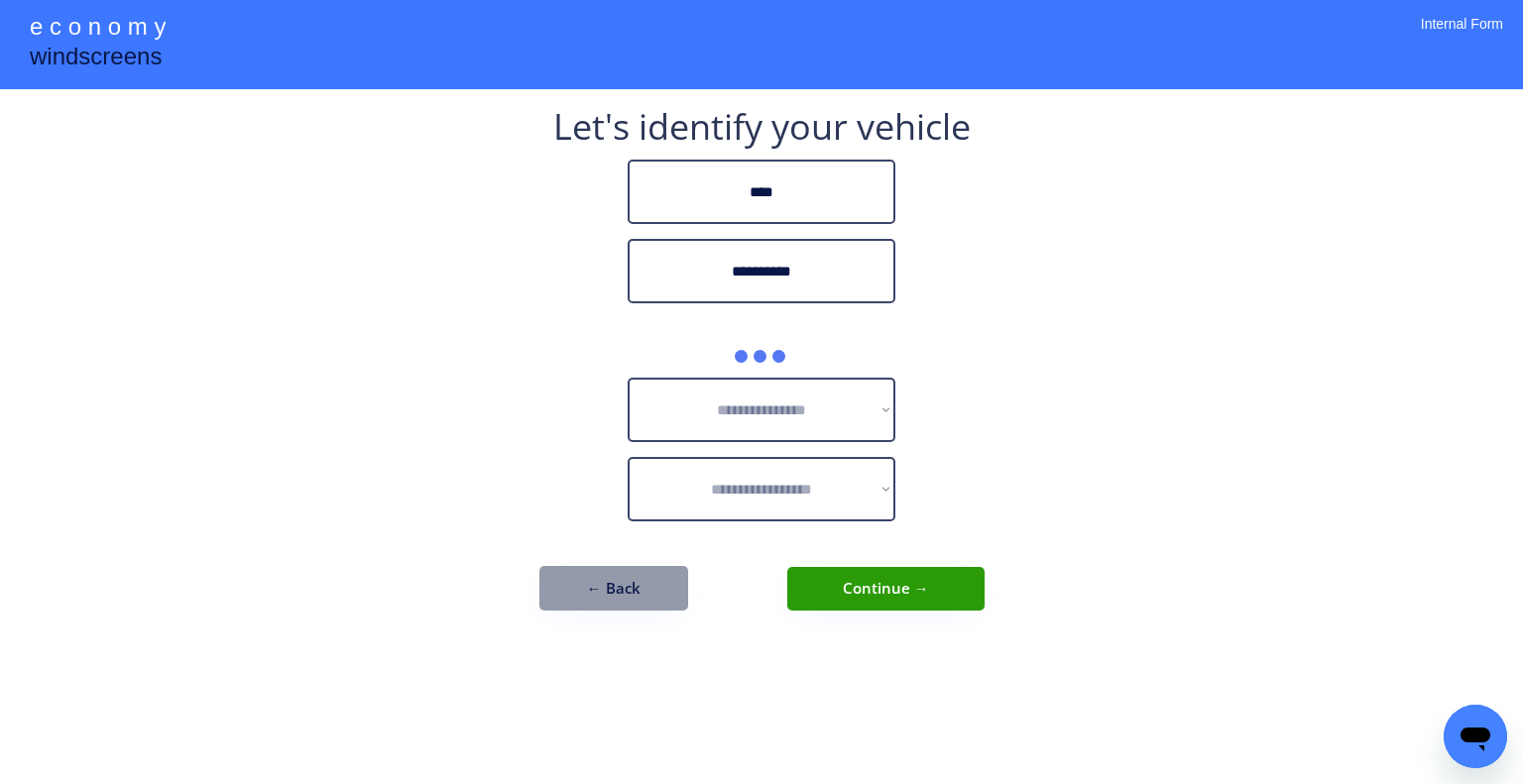 click on "**********" at bounding box center (762, 392) 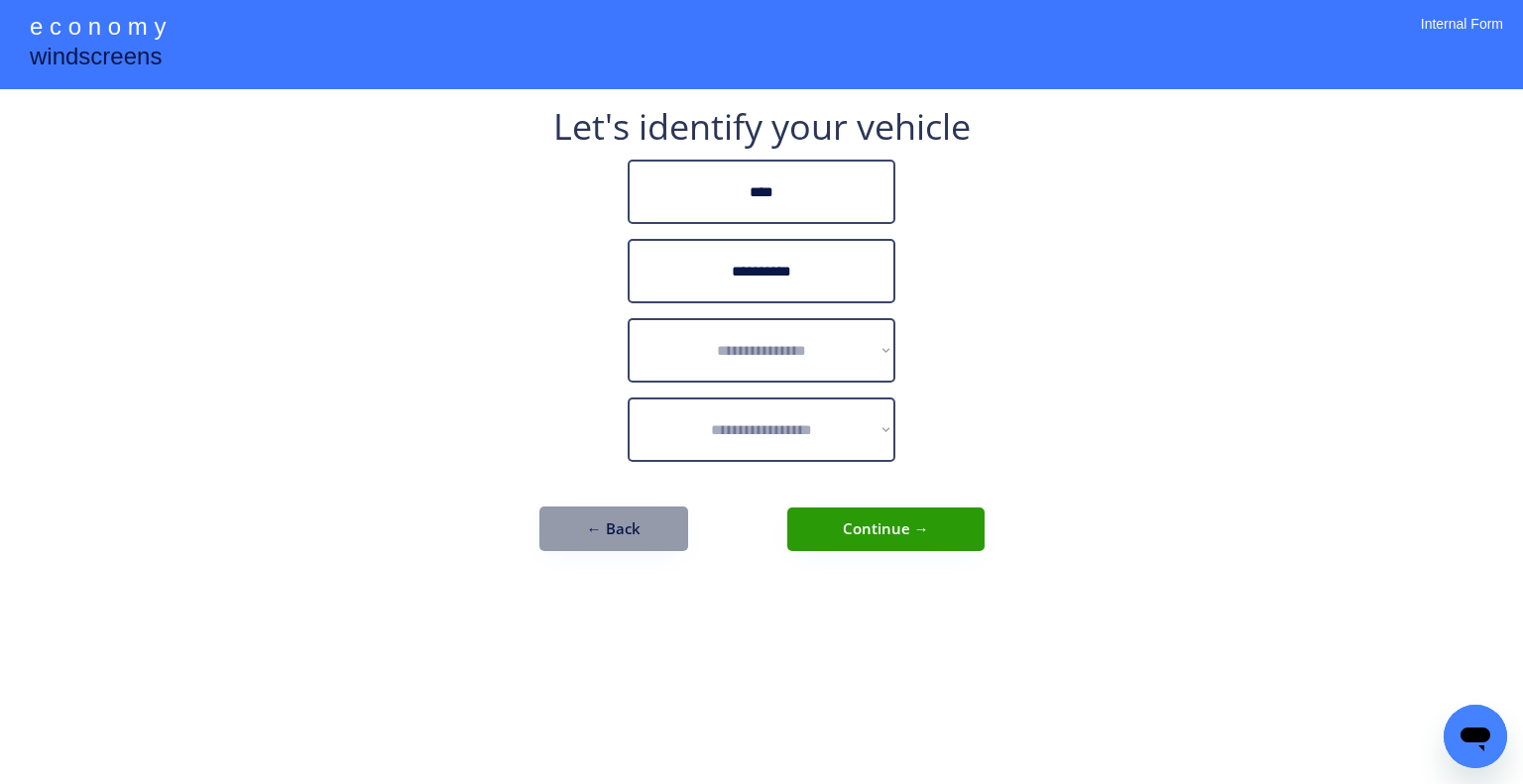 click on "**********" at bounding box center (762, 392) 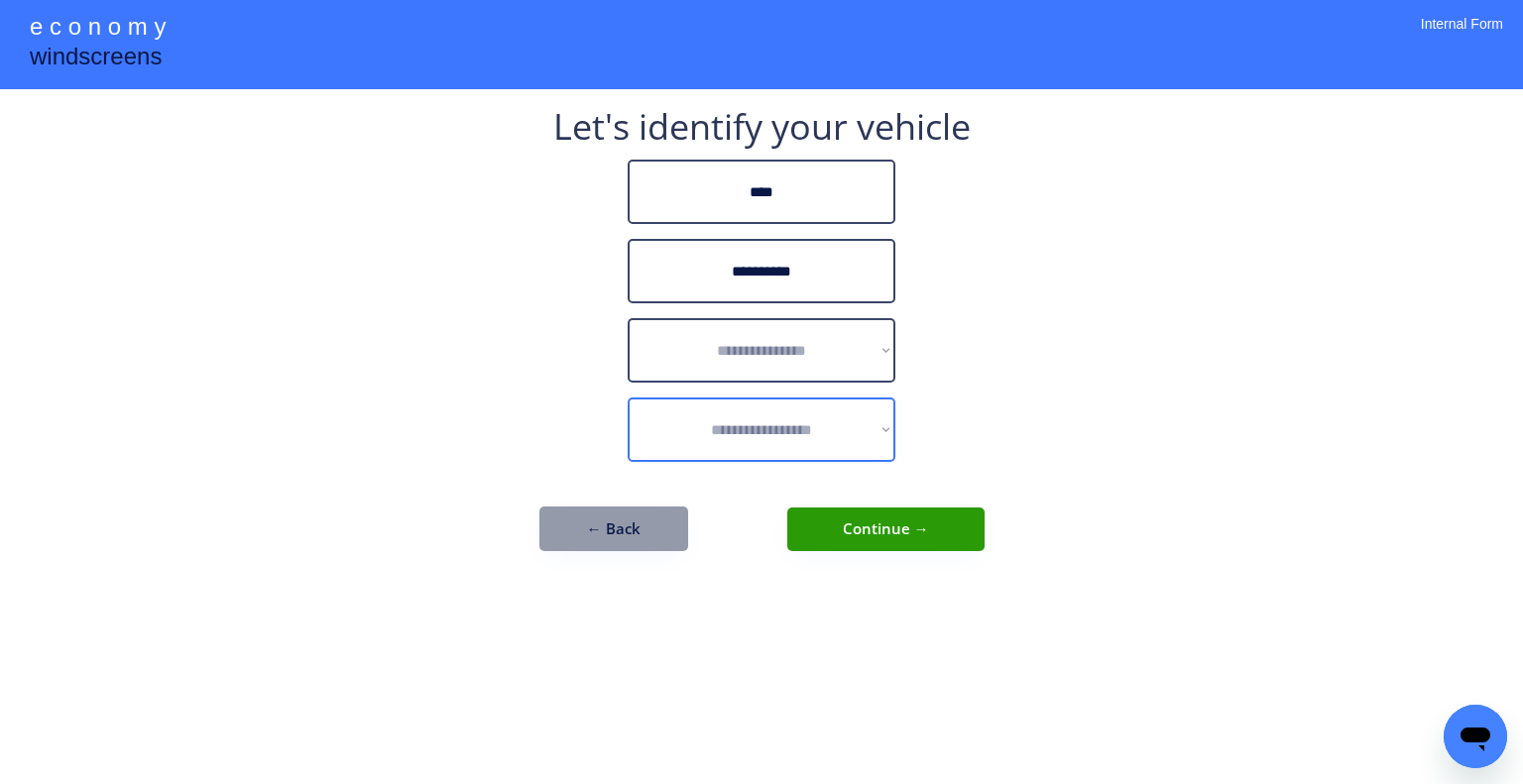 drag, startPoint x: 703, startPoint y: 365, endPoint x: 843, endPoint y: 418, distance: 149.69636 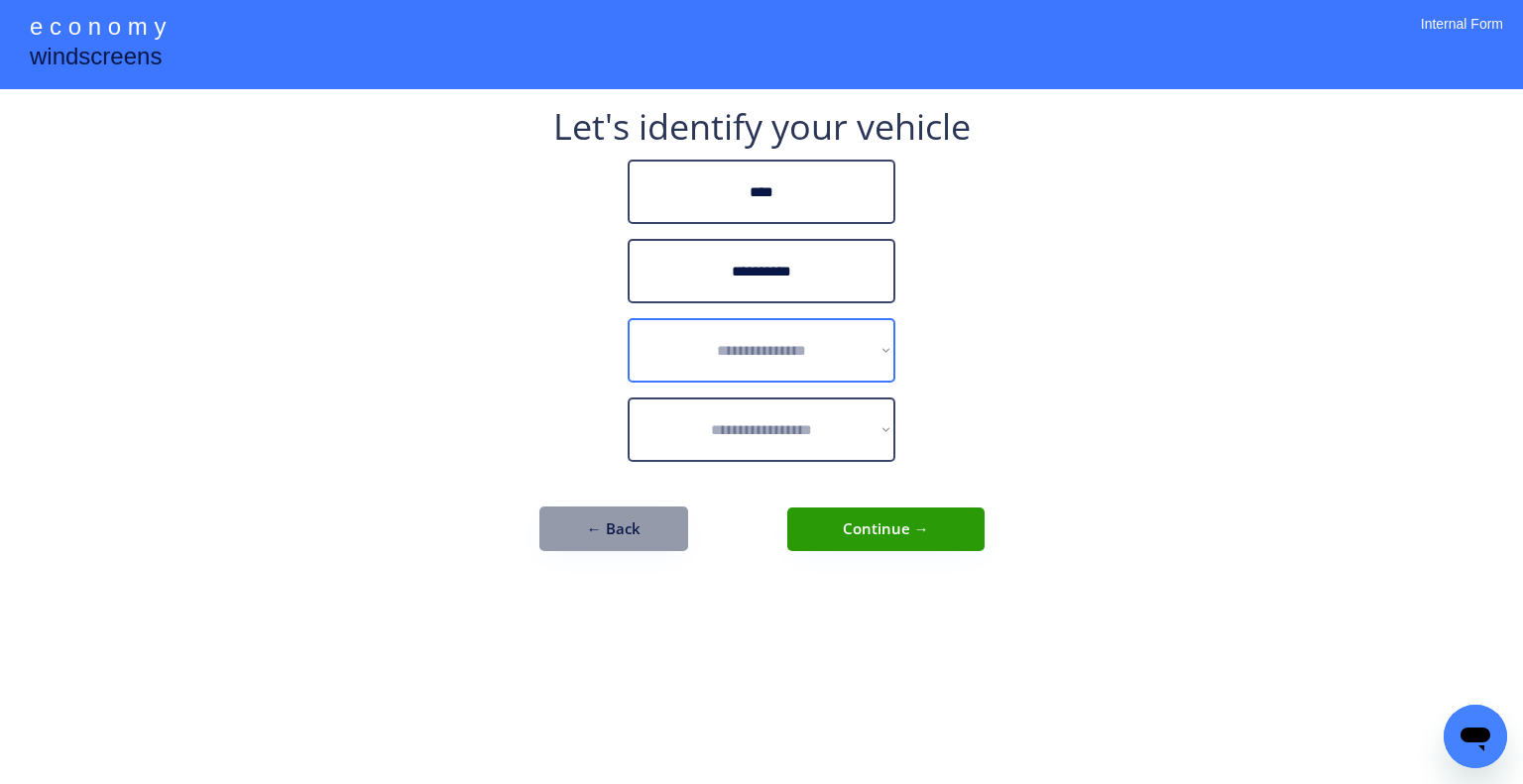 select on "******" 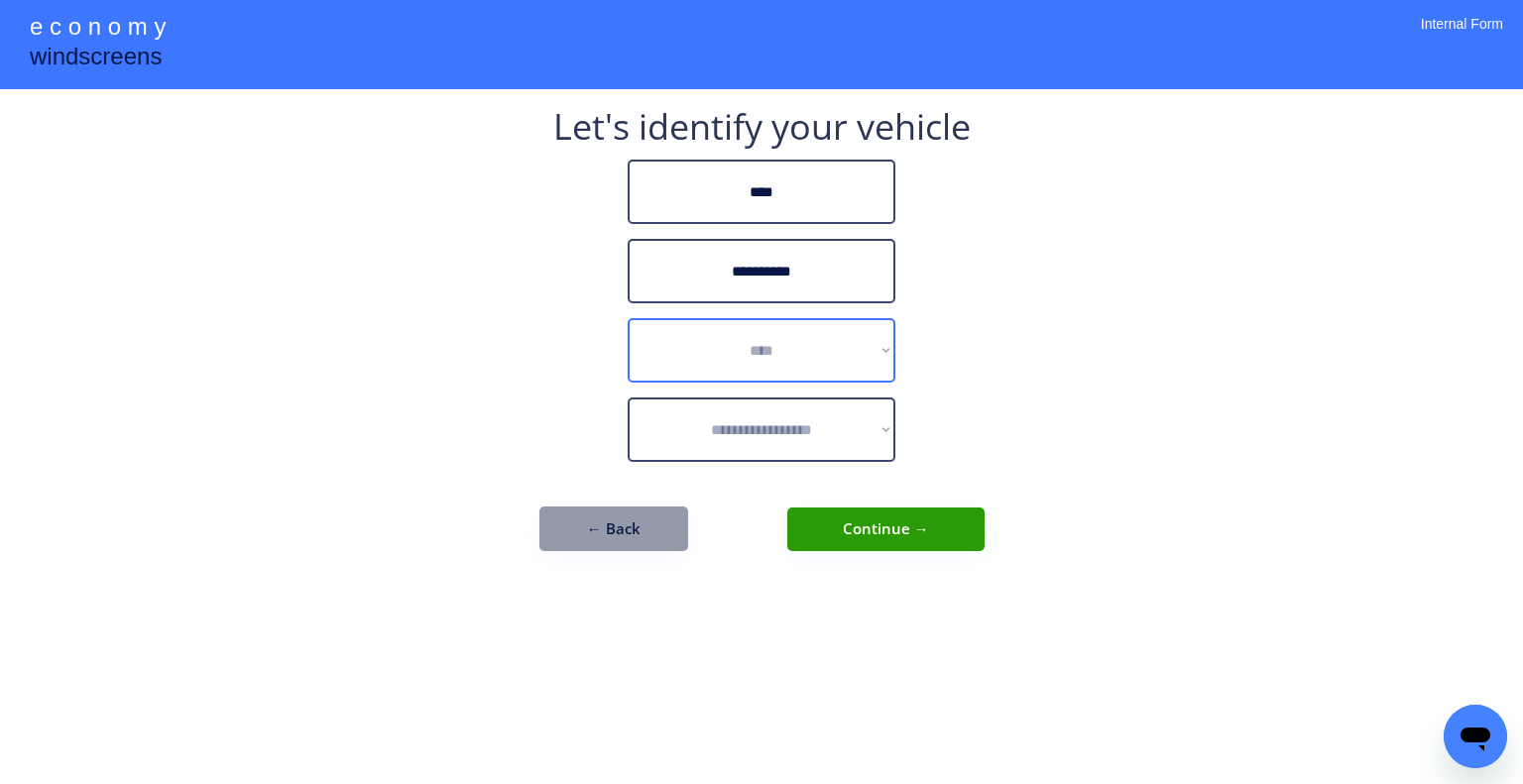 click on "**********" at bounding box center (762, 350) 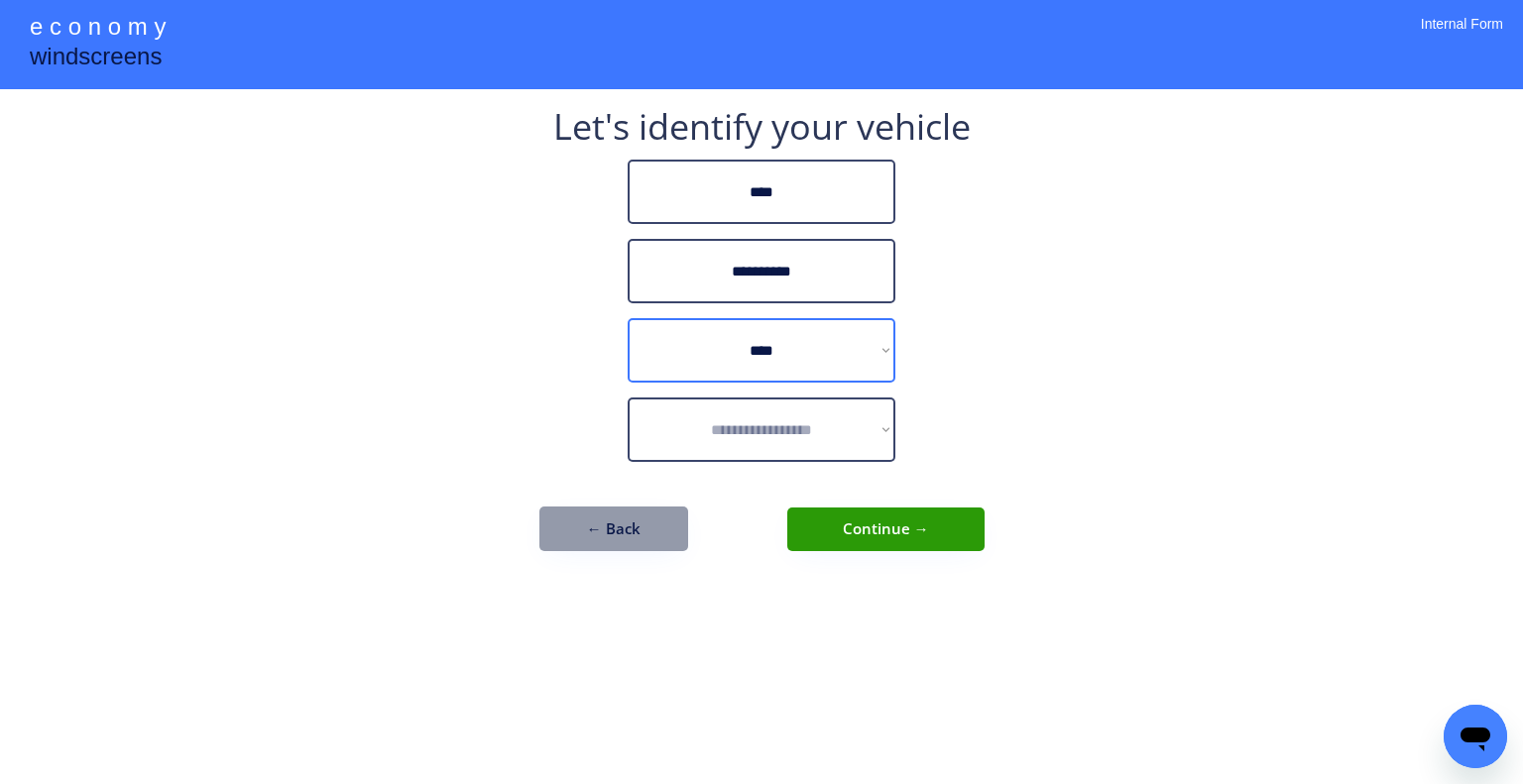 click on "**********" at bounding box center (762, 429) 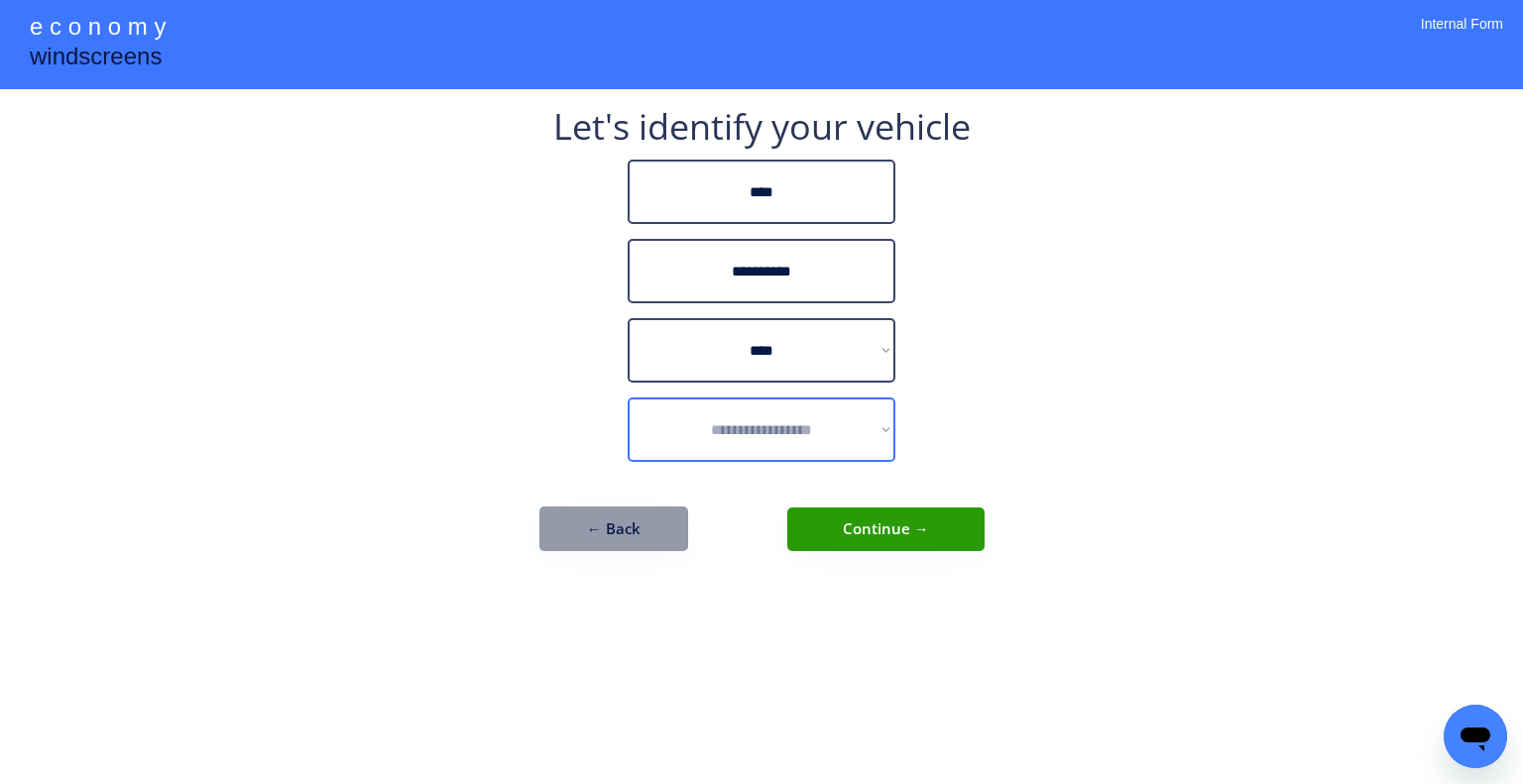 click on "**********" at bounding box center [762, 392] 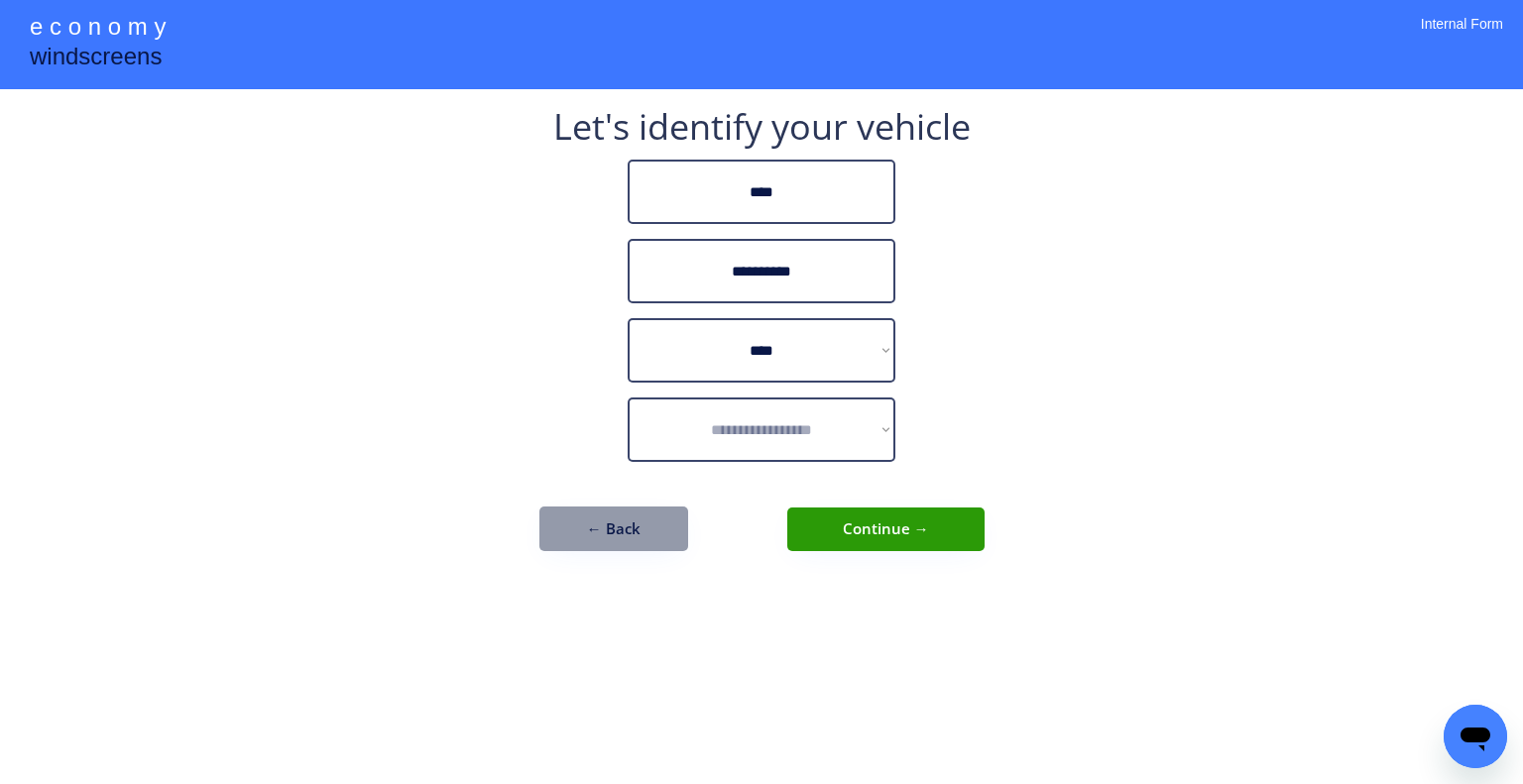 click on "**********" at bounding box center [762, 429] 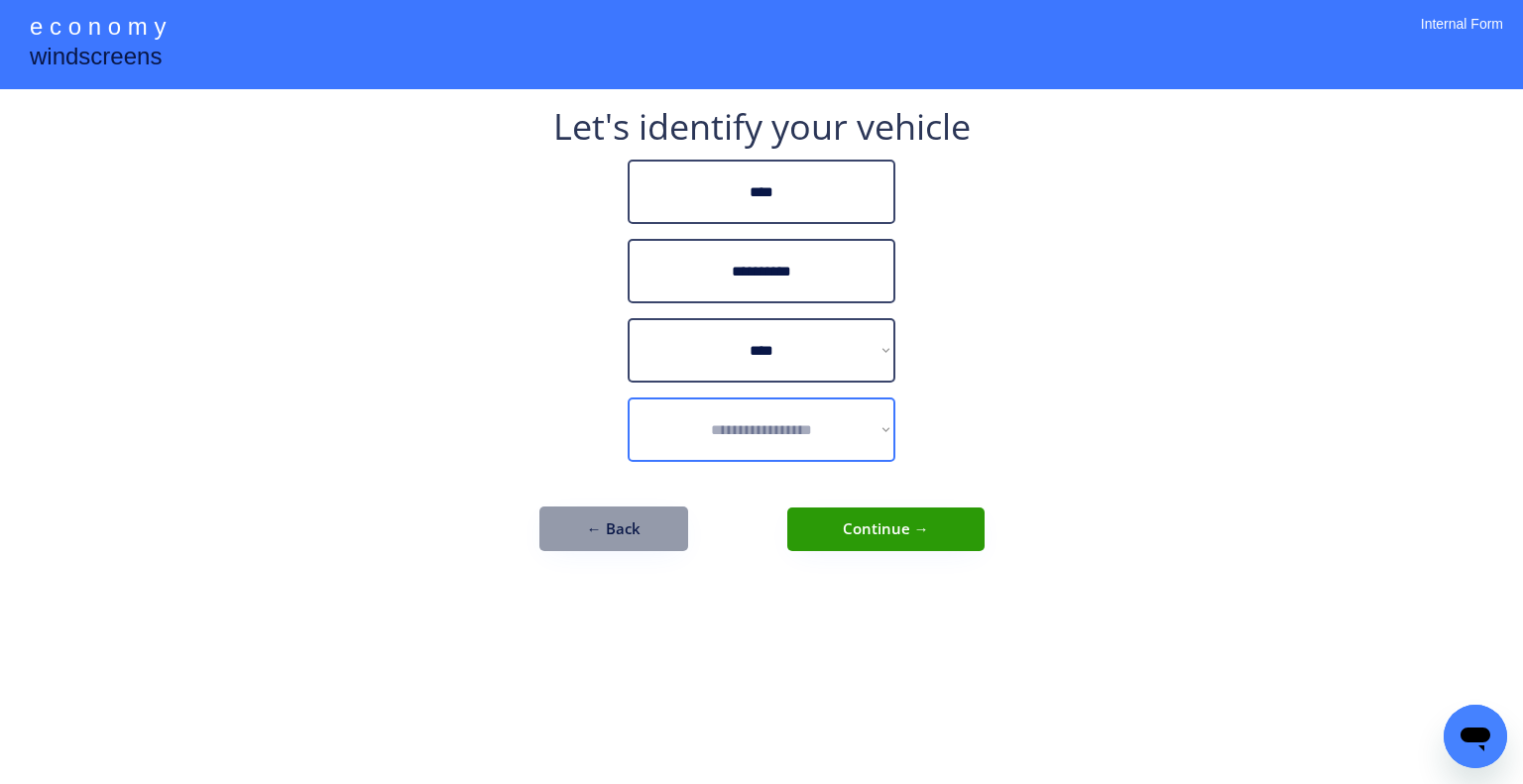 click on "**********" at bounding box center [762, 392] 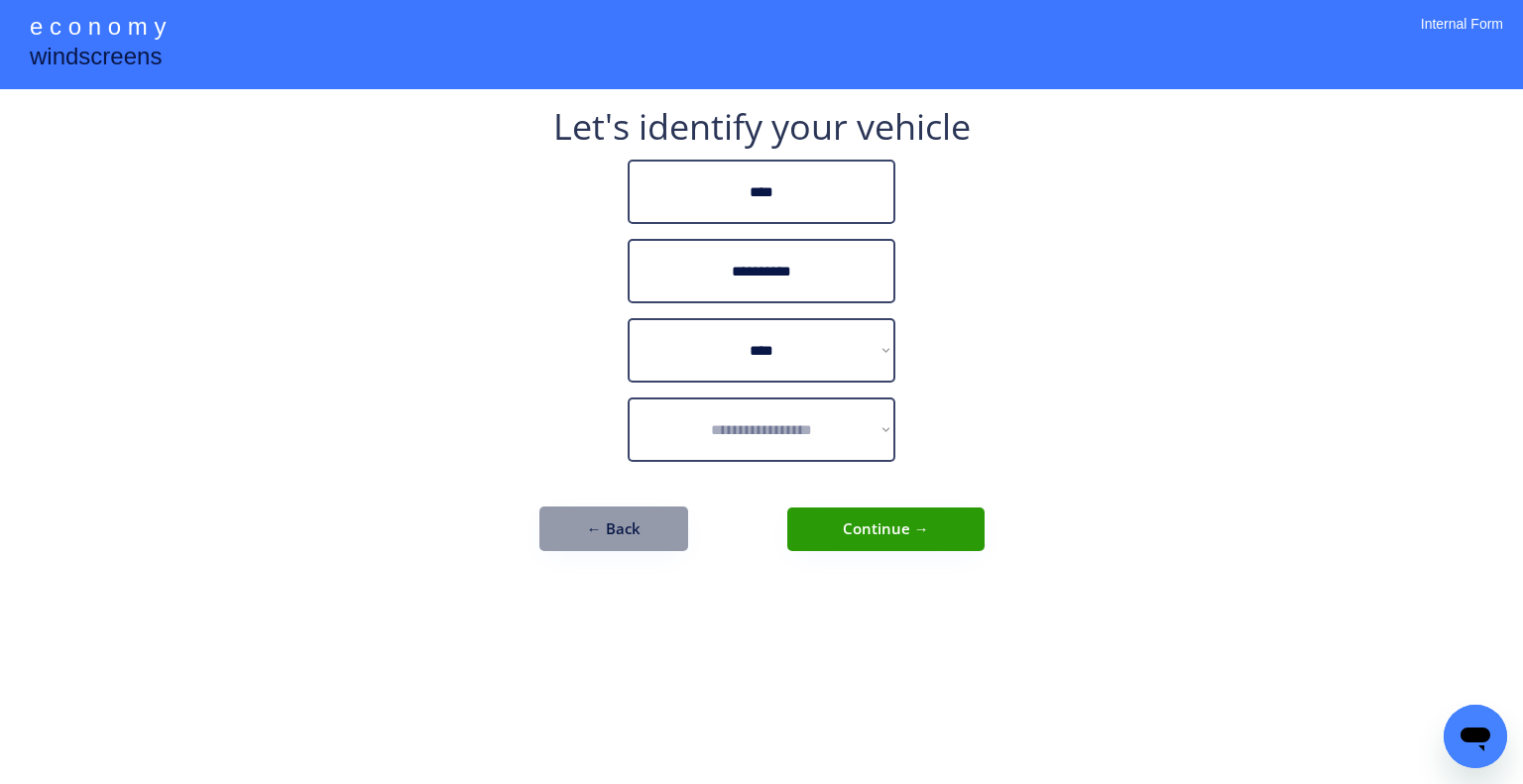 click on "**********" at bounding box center (762, 340) 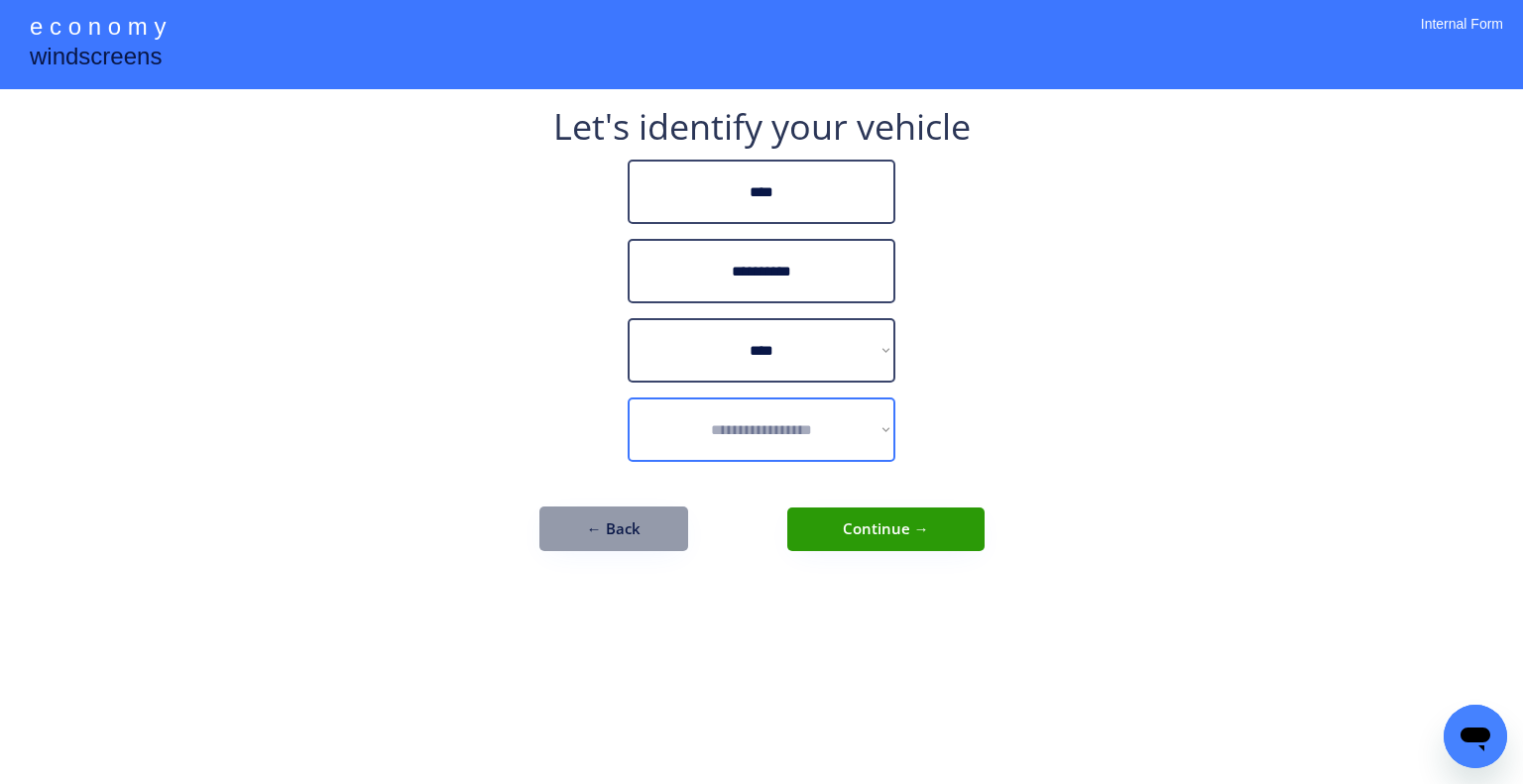 click on "**********" at bounding box center (762, 429) 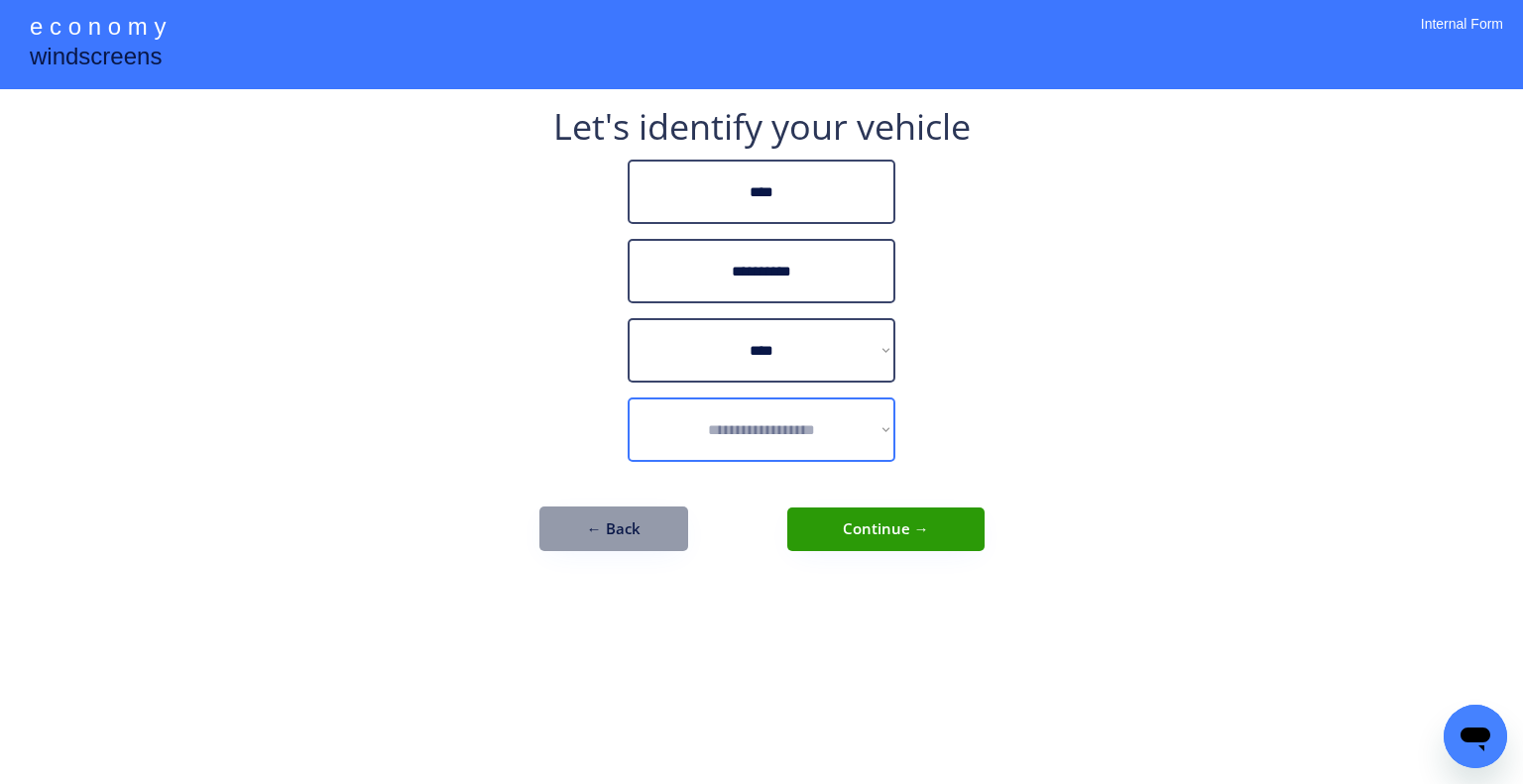 click on "**********" at bounding box center [762, 429] 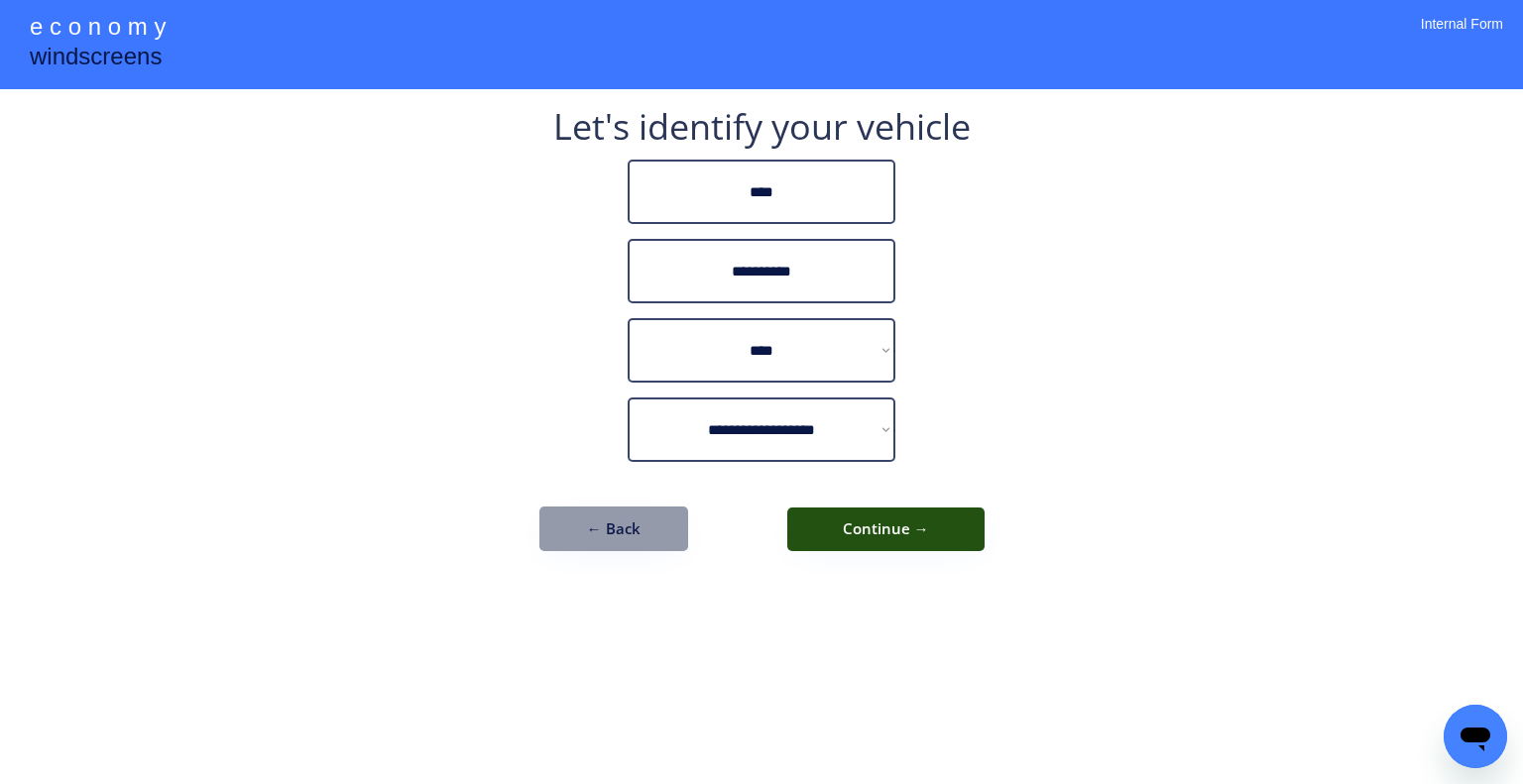 click on "Continue    →" at bounding box center (885, 529) 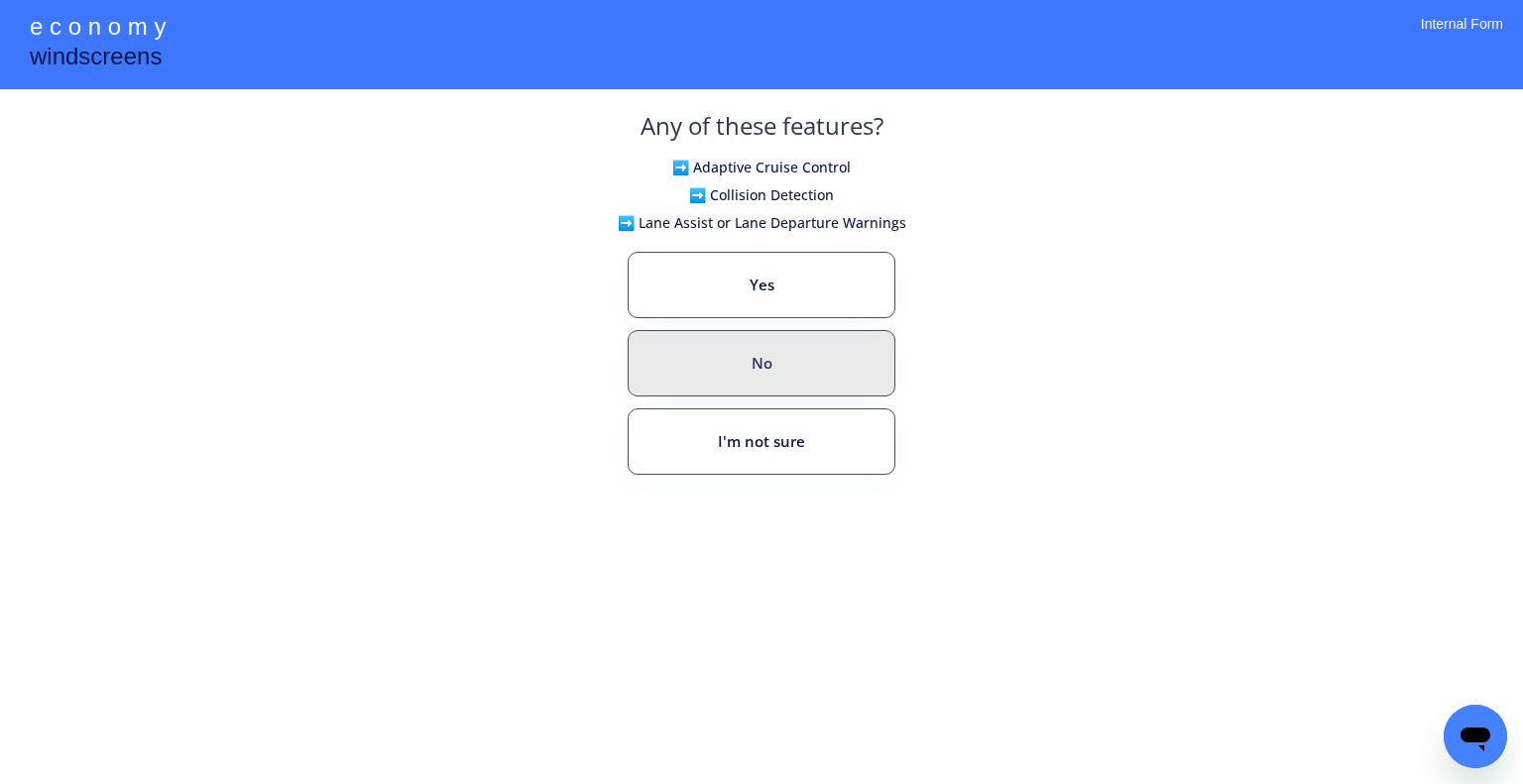click on "No" at bounding box center (762, 363) 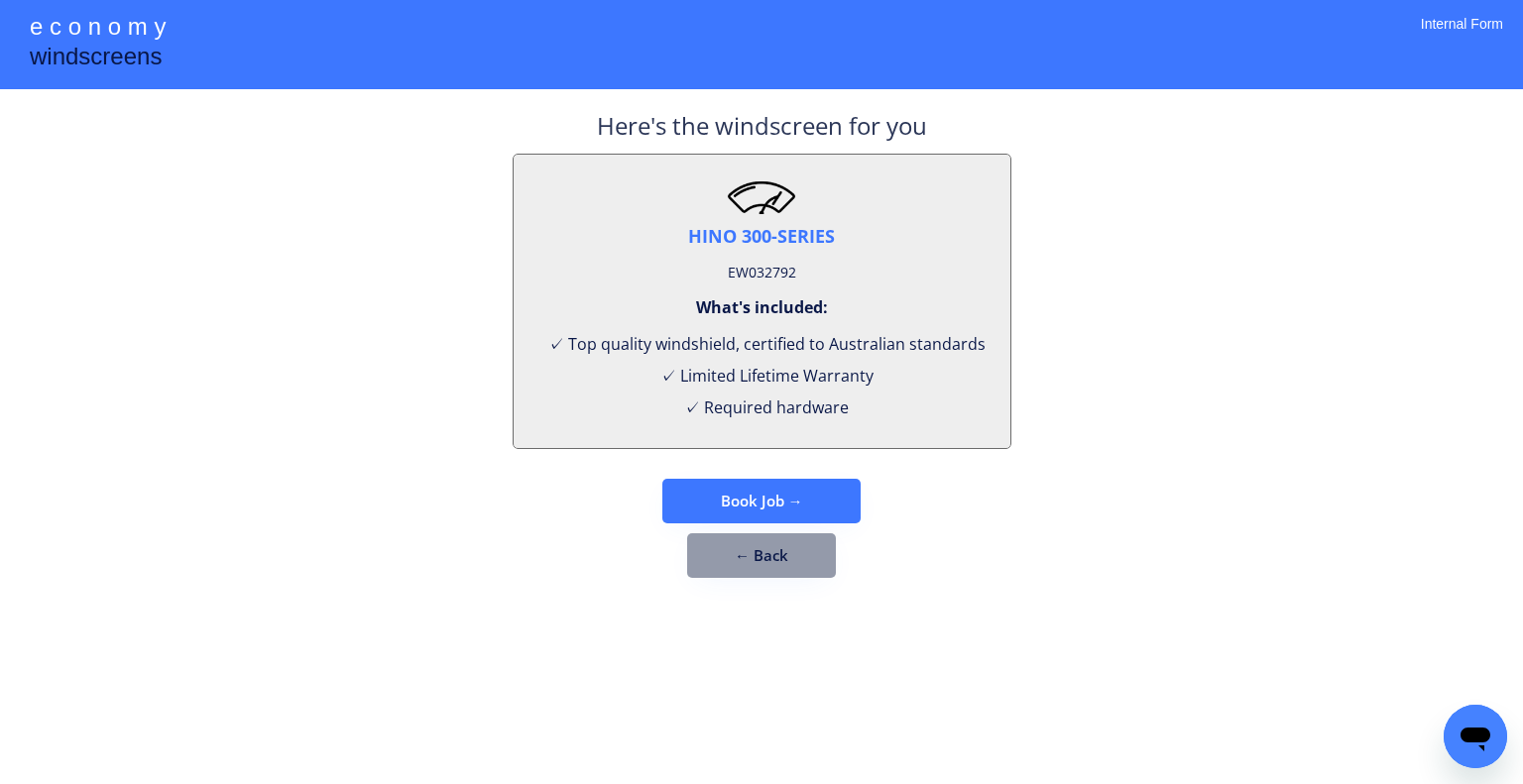 click on "EW032792" at bounding box center (762, 273) 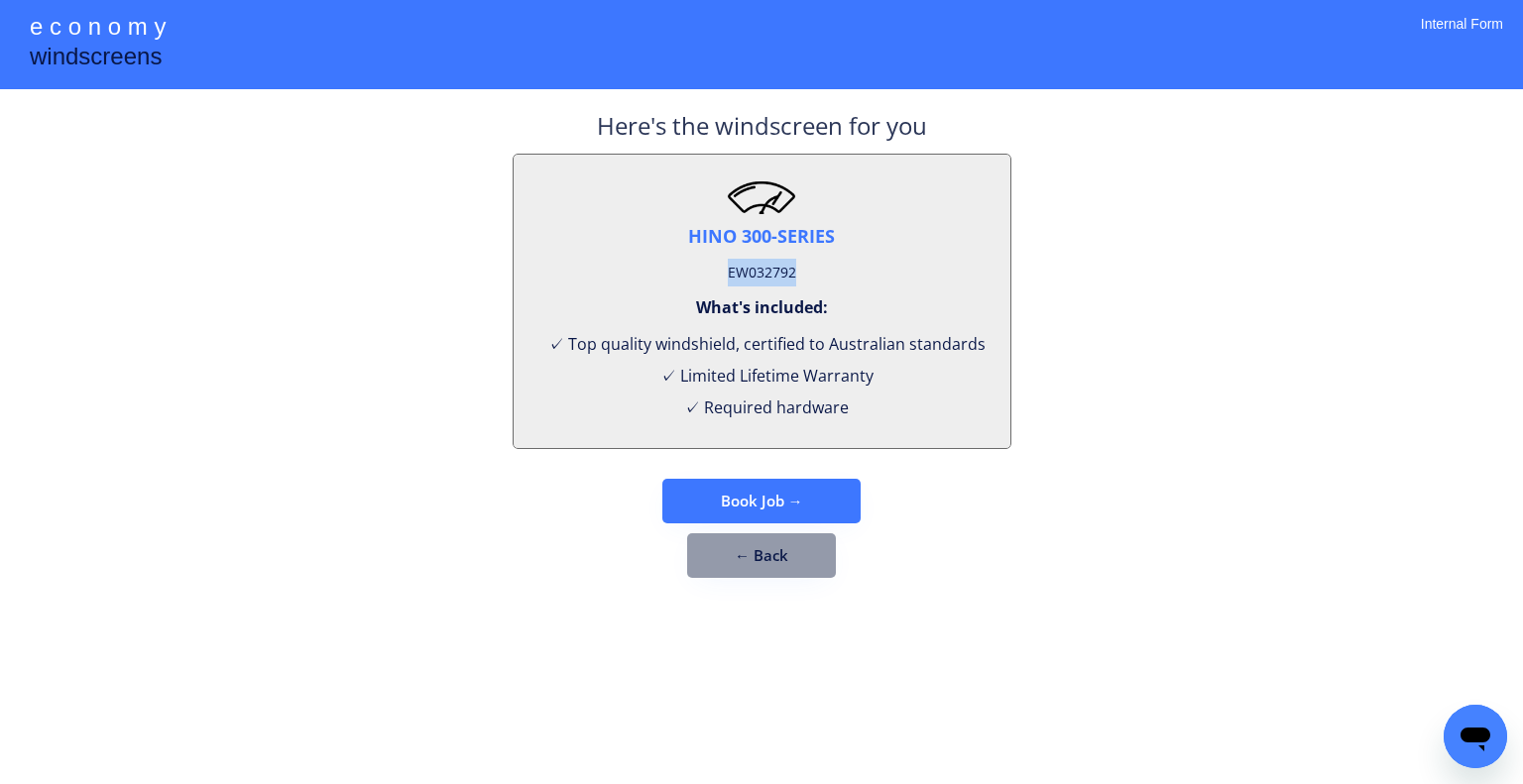 click on "EW032792" at bounding box center (762, 273) 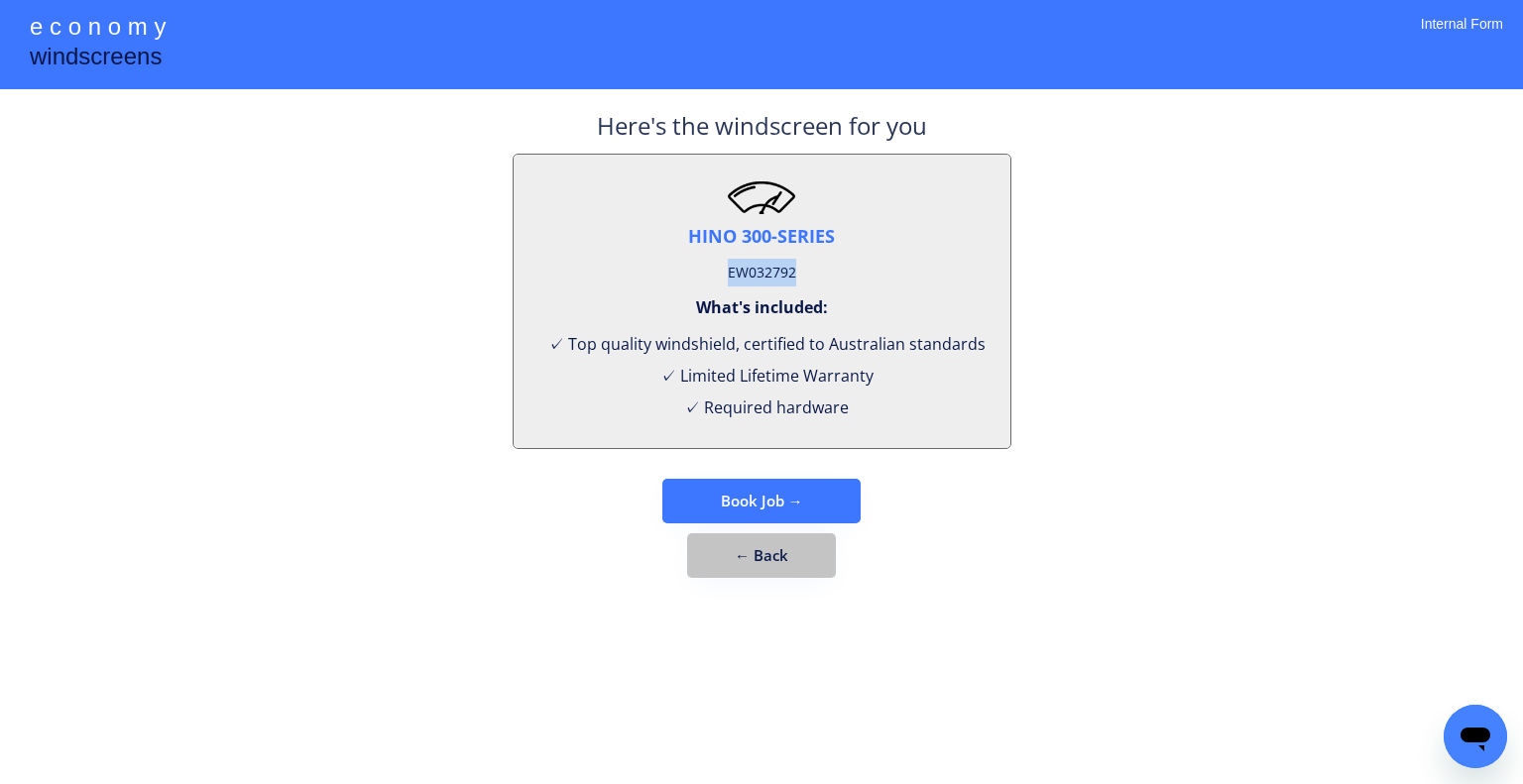 drag, startPoint x: 771, startPoint y: 550, endPoint x: 965, endPoint y: 356, distance: 274.35743 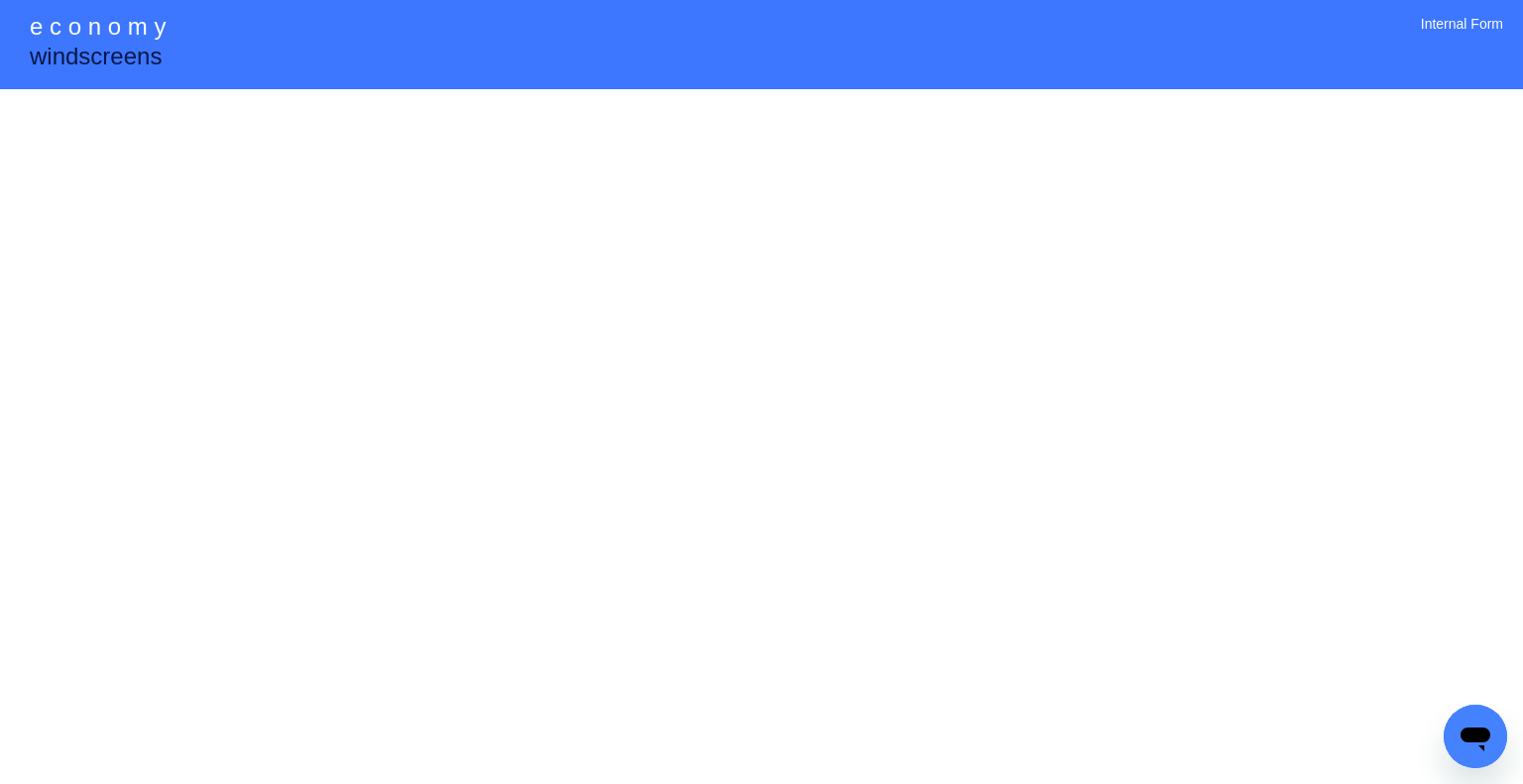 click on "**********" at bounding box center (762, 392) 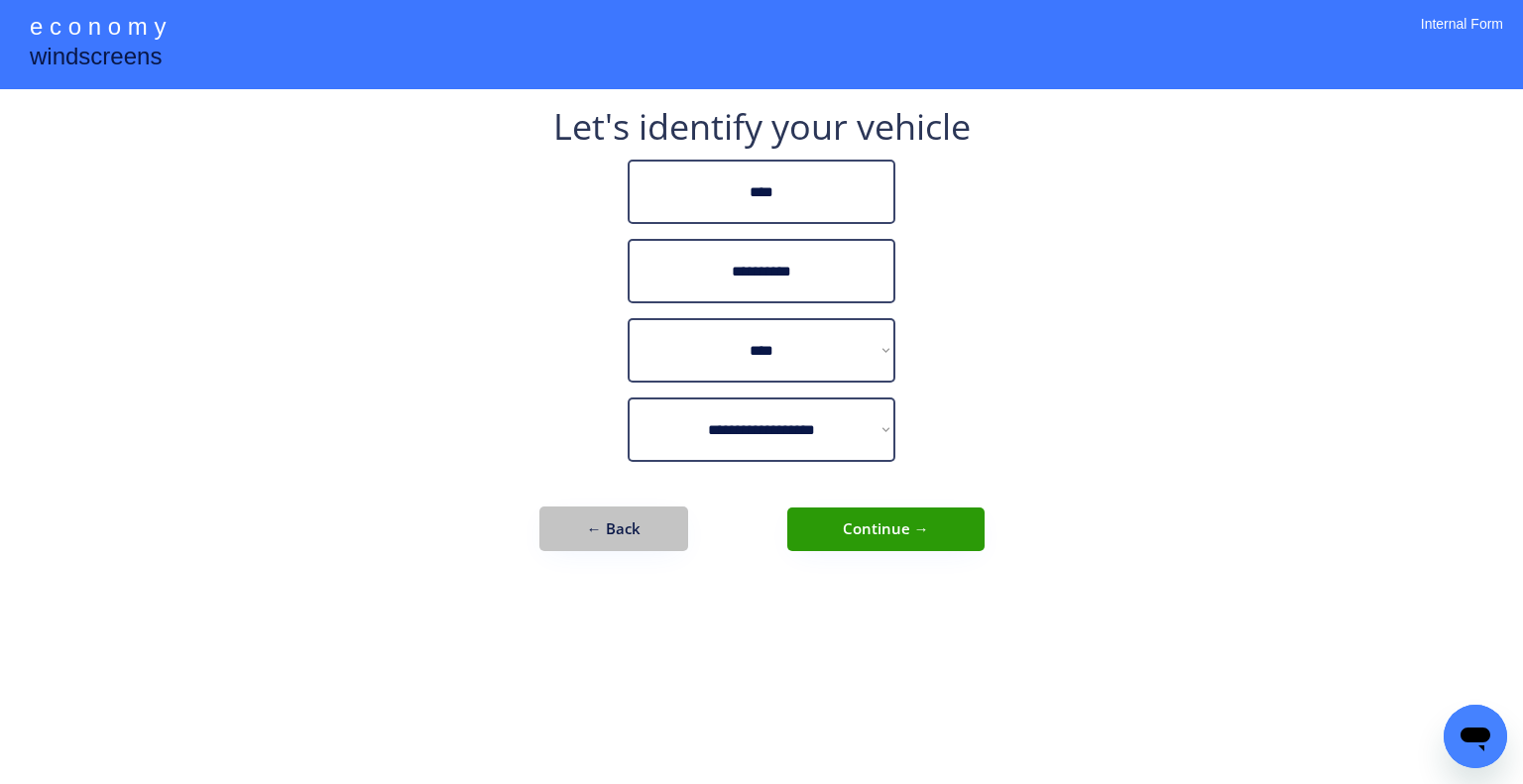 click on "←   Back" at bounding box center [614, 528] 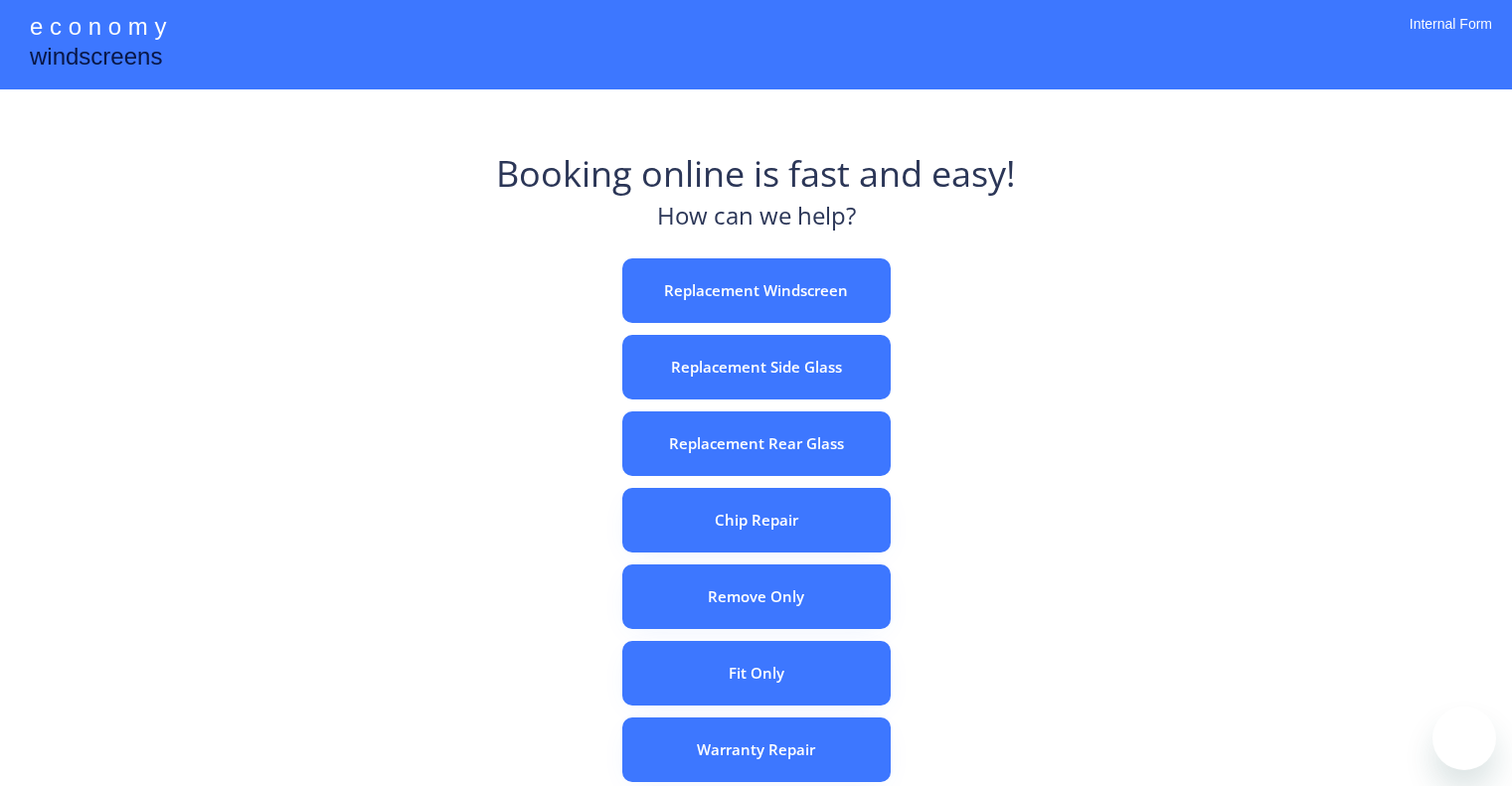 scroll, scrollTop: 0, scrollLeft: 0, axis: both 